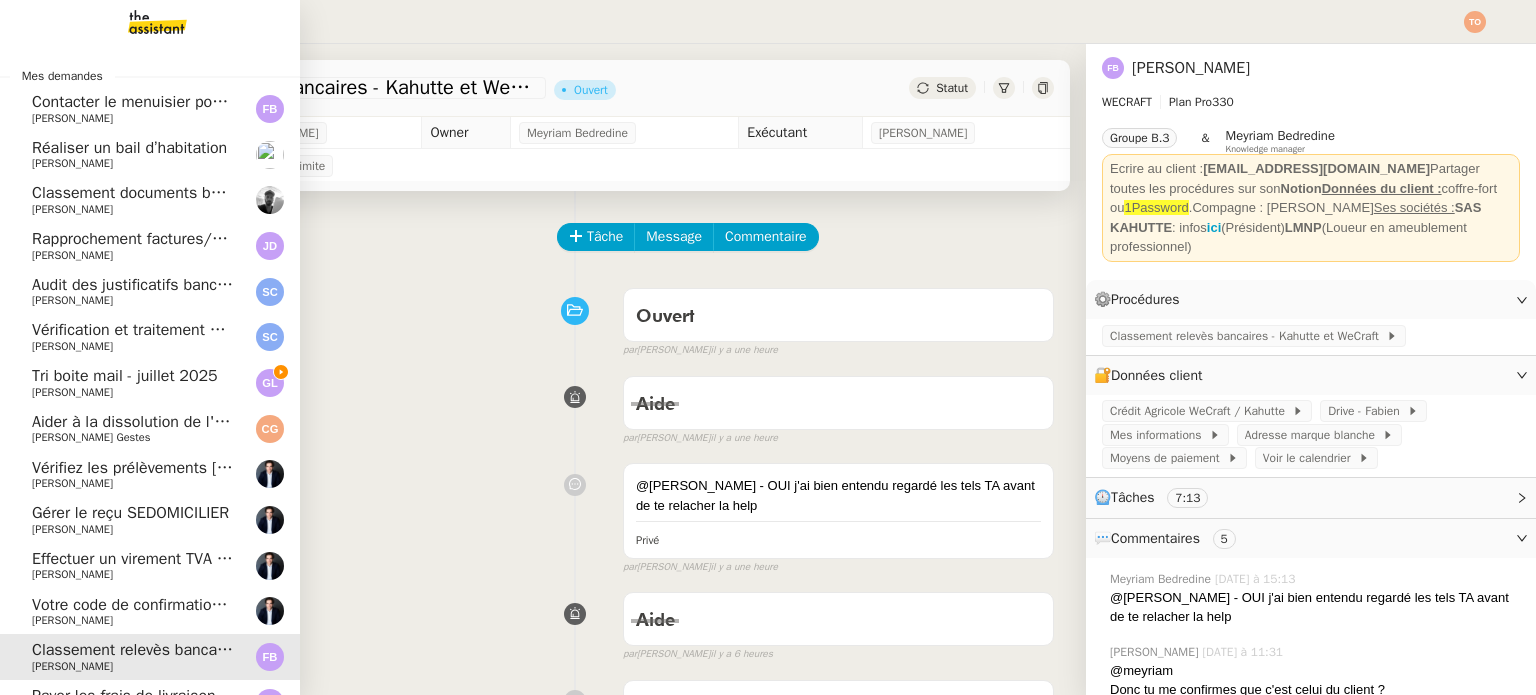 scroll, scrollTop: 0, scrollLeft: 0, axis: both 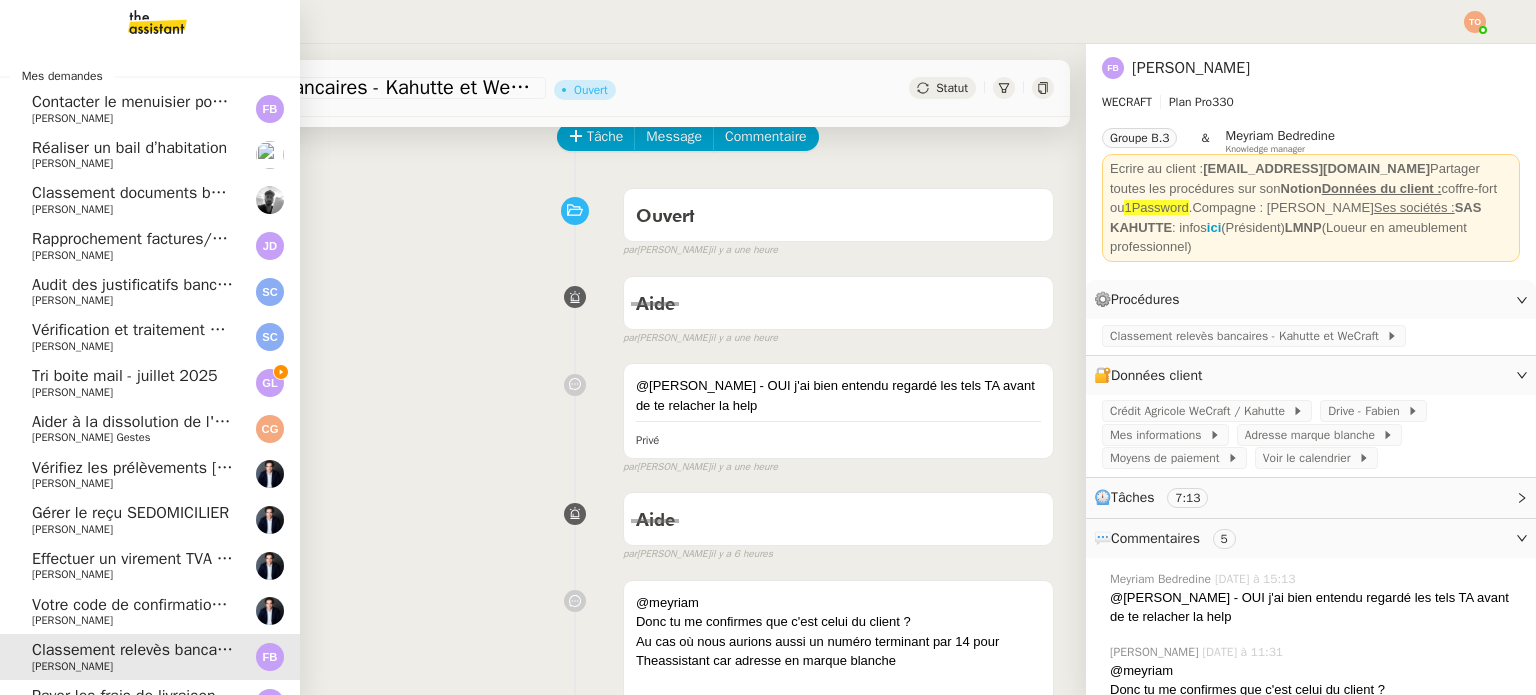 click on "Tri boite mail - juillet 2025" 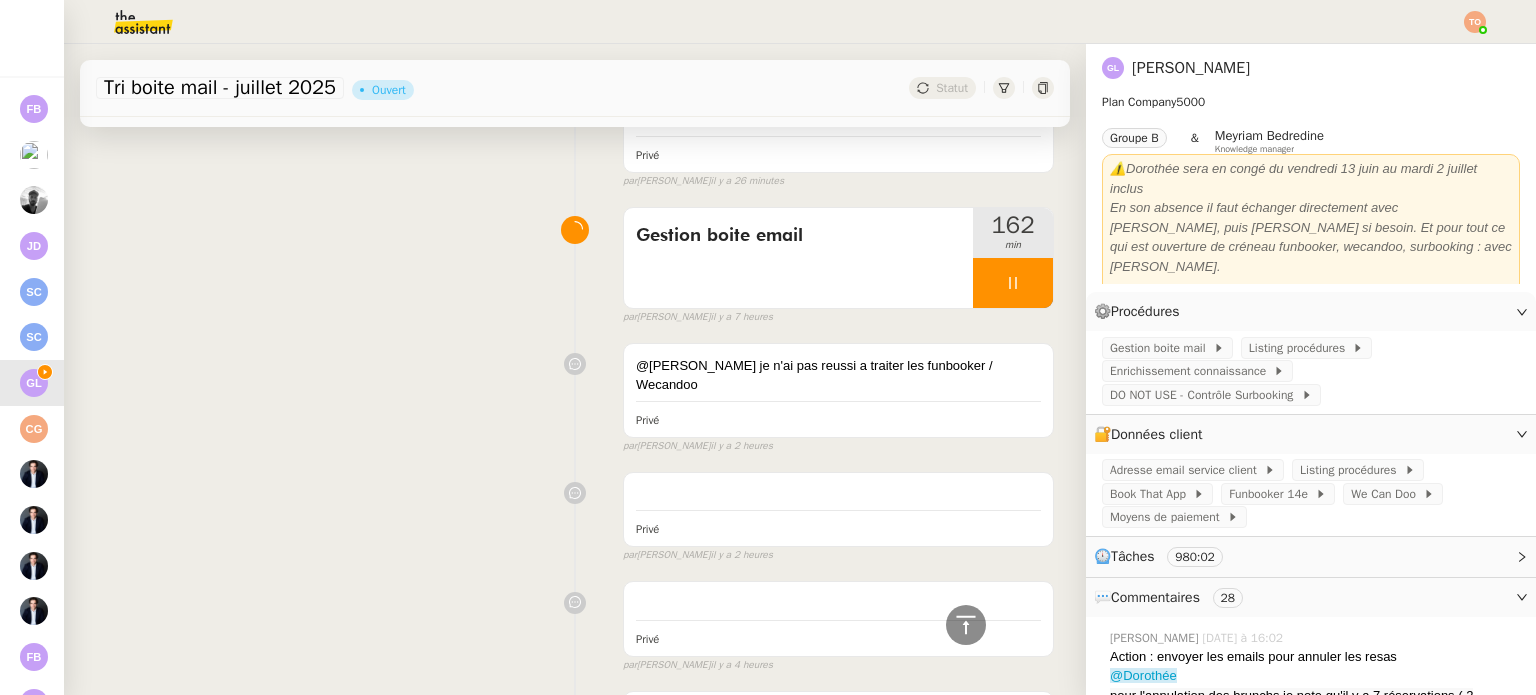 scroll, scrollTop: 1100, scrollLeft: 0, axis: vertical 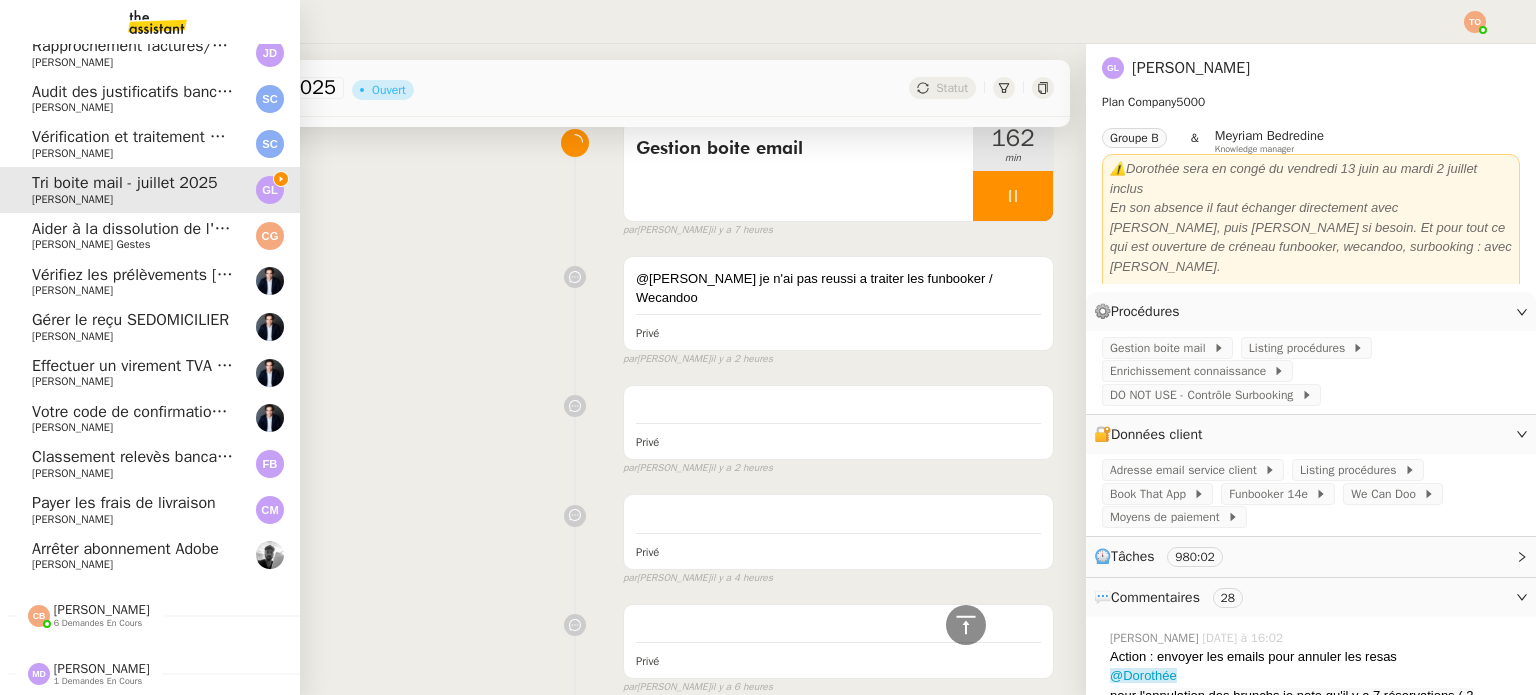 click on "Arrêter abonnement Adobe" 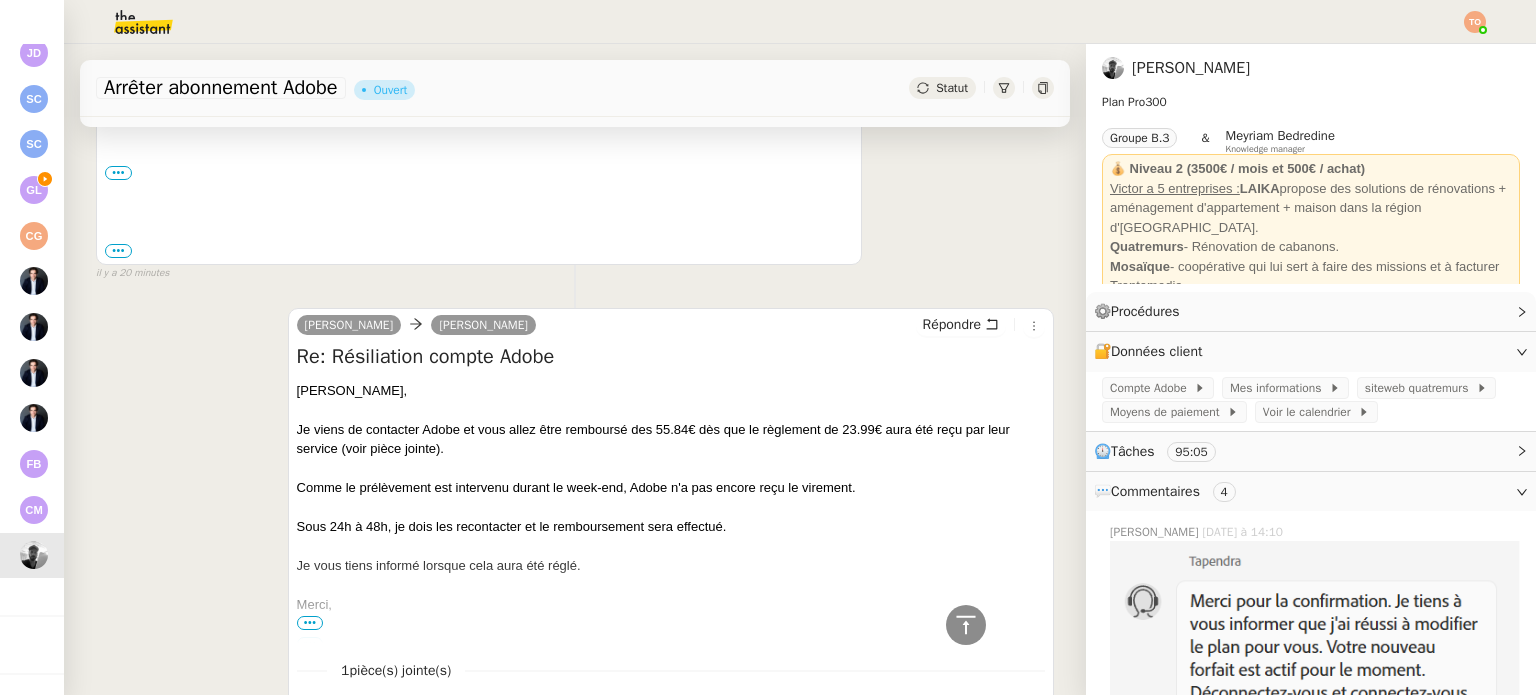 scroll, scrollTop: 0, scrollLeft: 0, axis: both 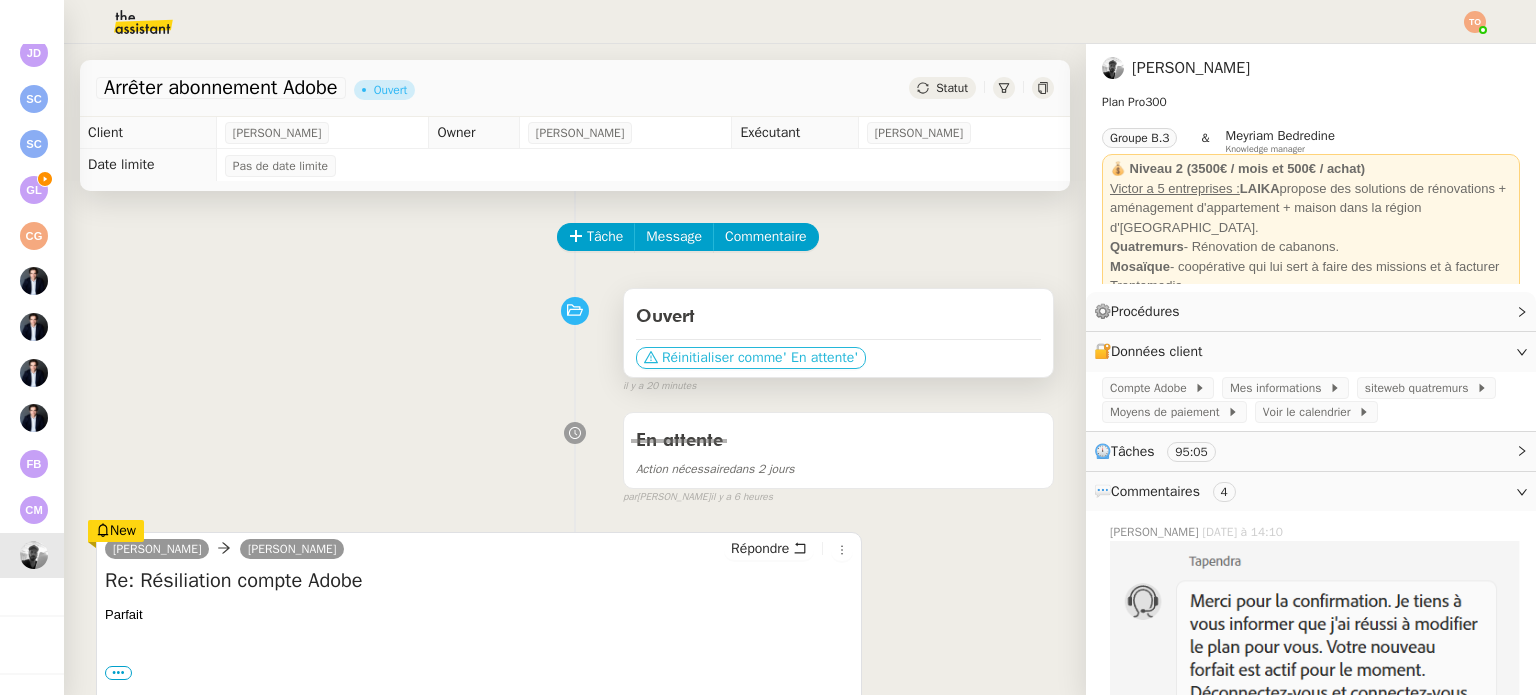 click on "' En attente'" at bounding box center (821, 358) 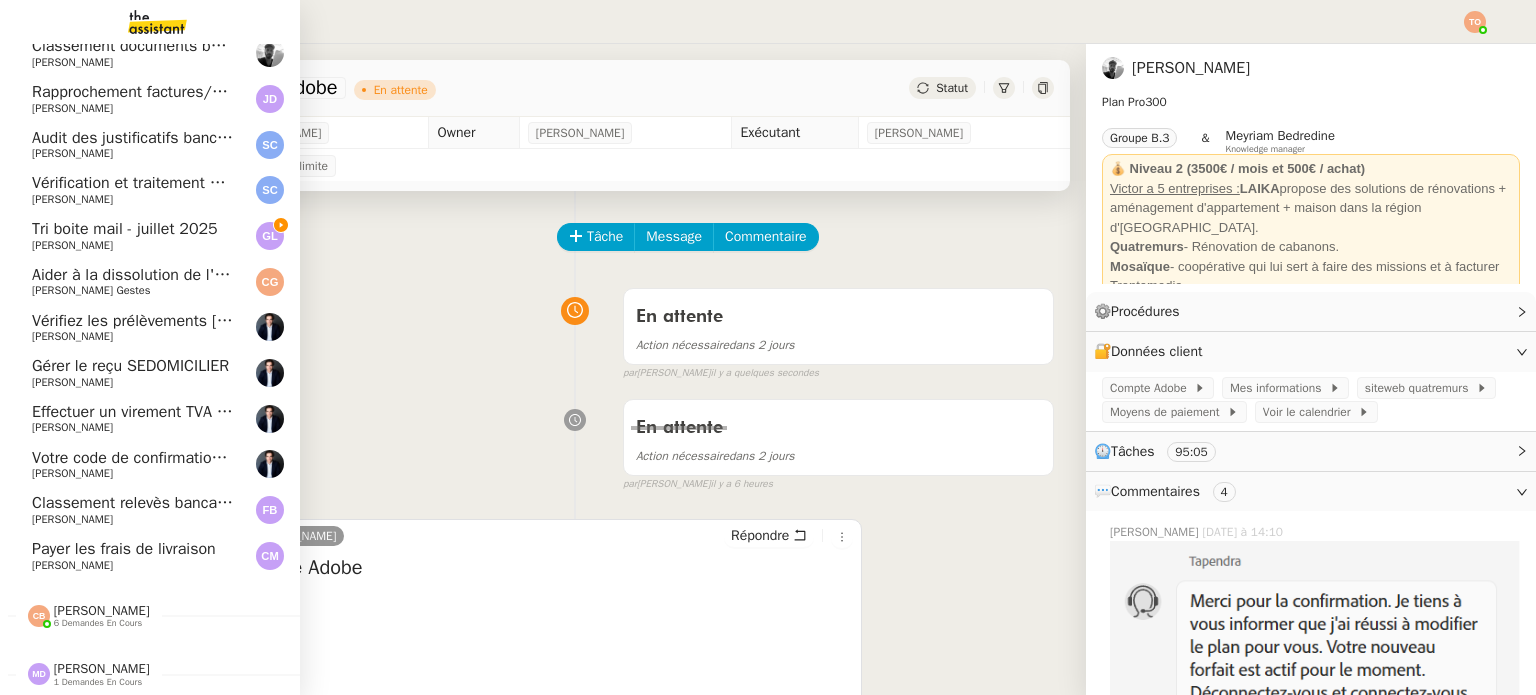 scroll, scrollTop: 157, scrollLeft: 0, axis: vertical 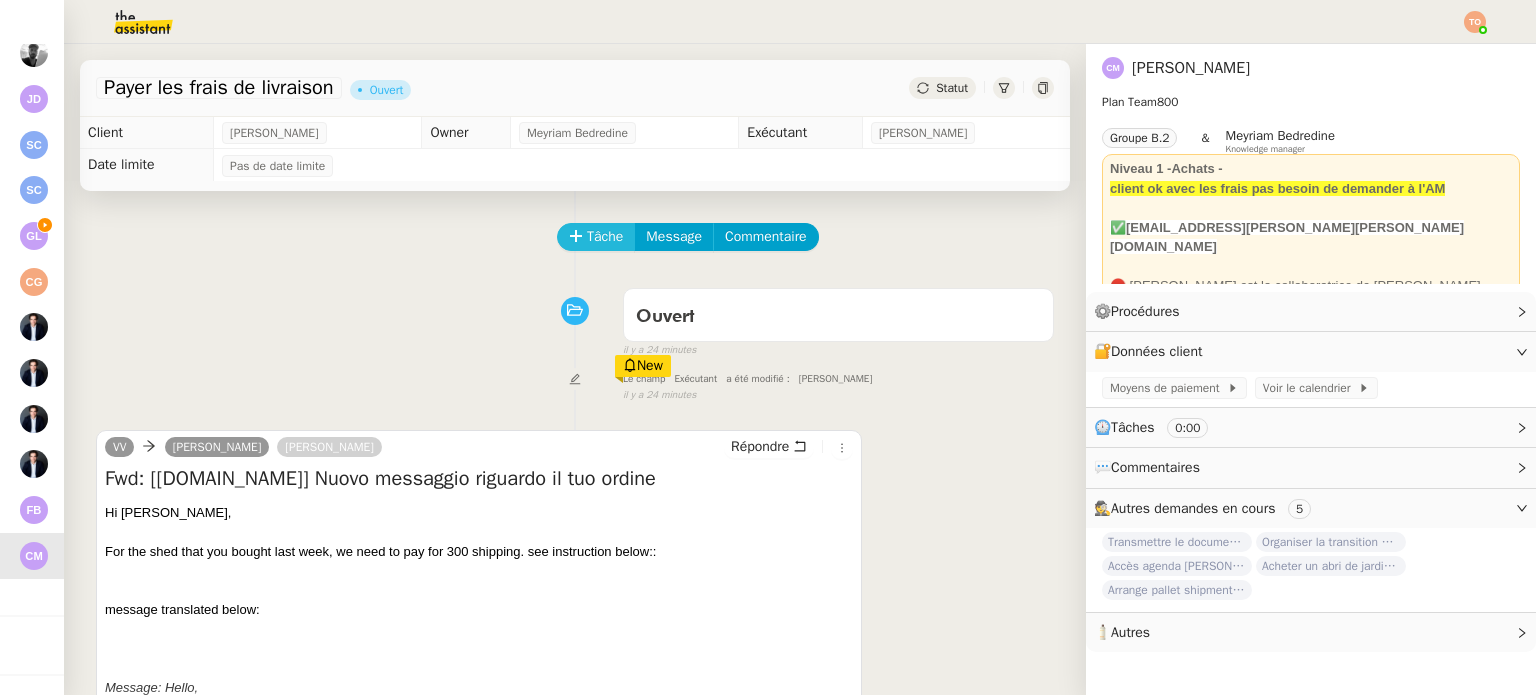click on "Tâche" 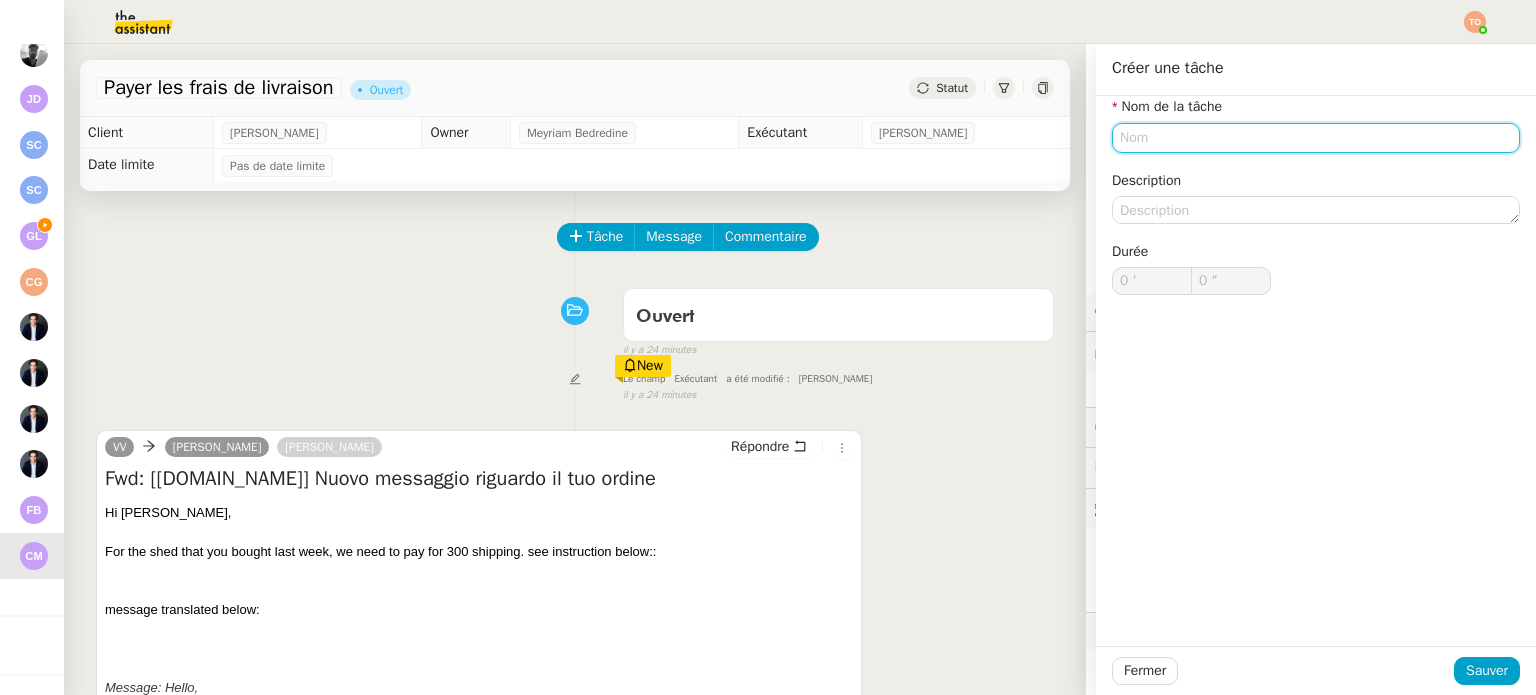 click 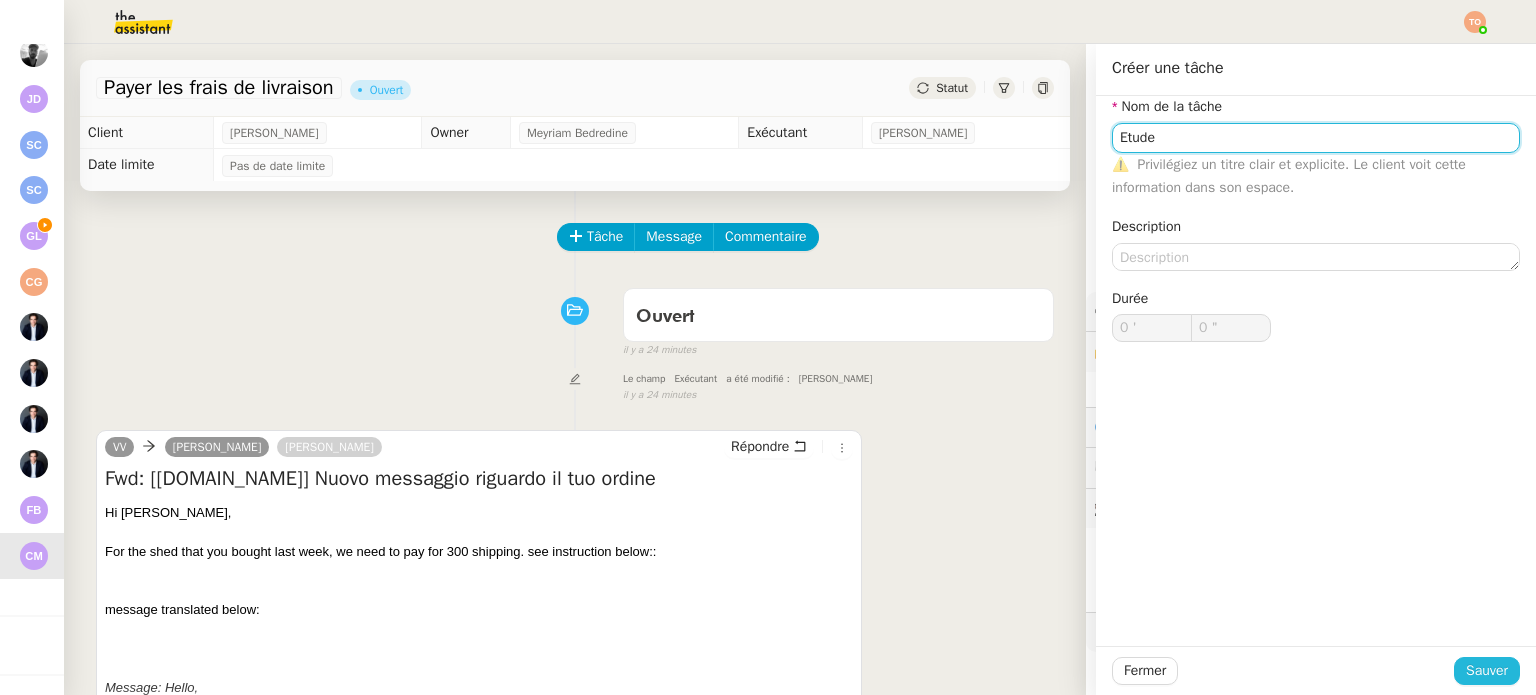 type on "Etude" 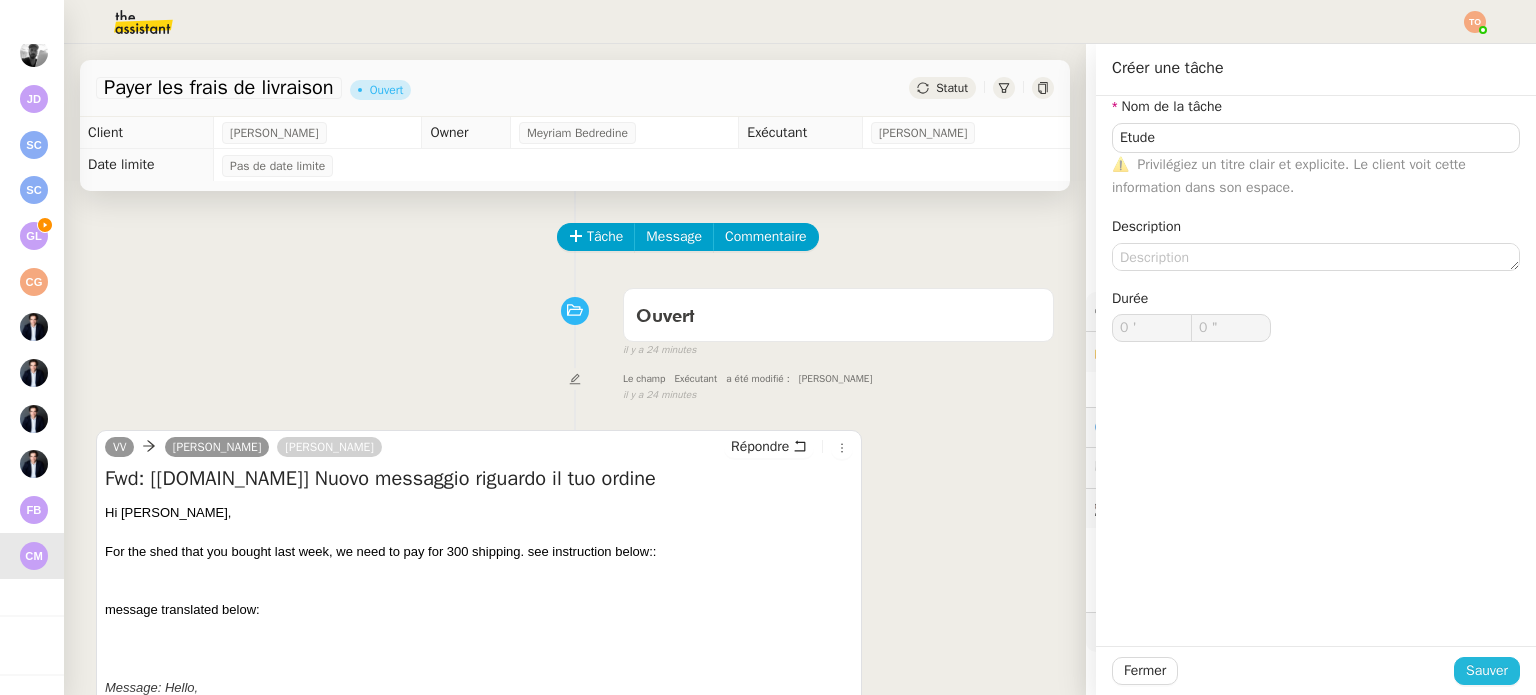 click on "Sauver" 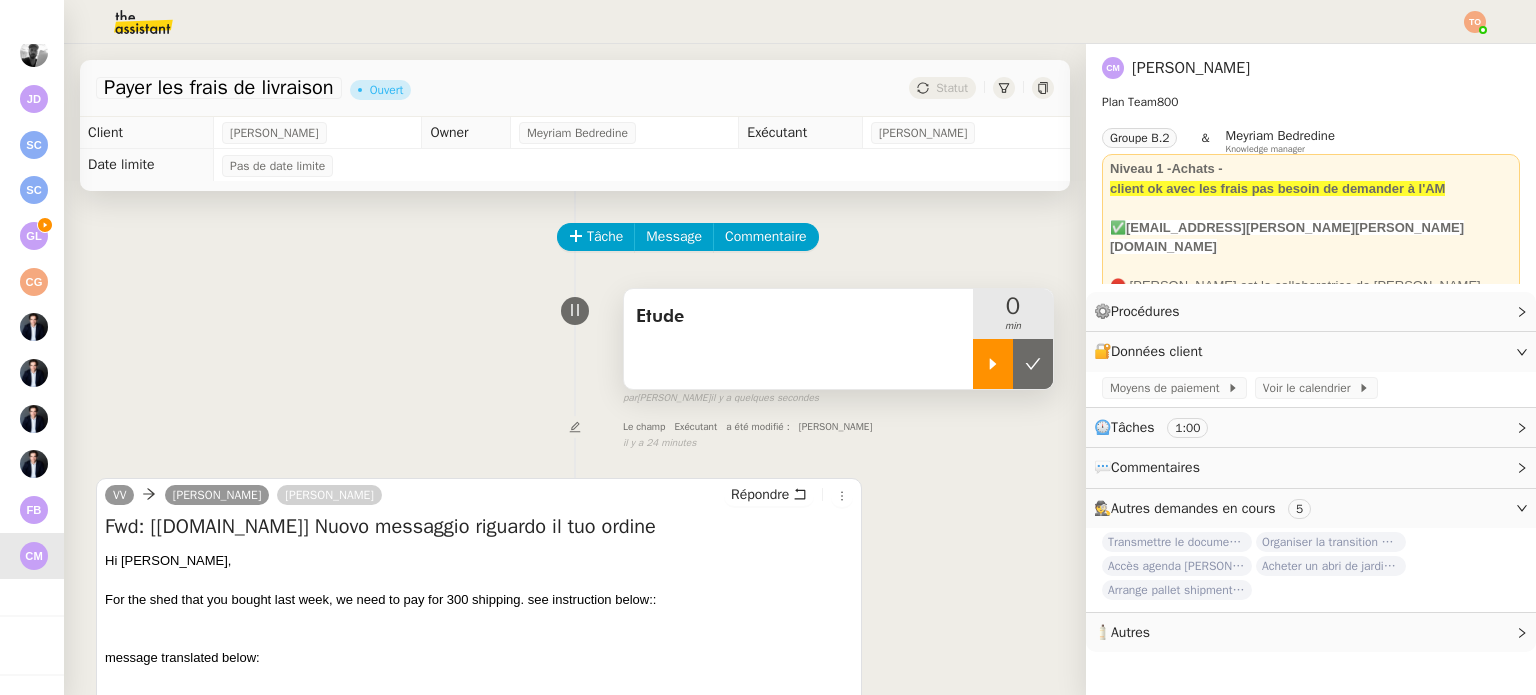 click at bounding box center [993, 364] 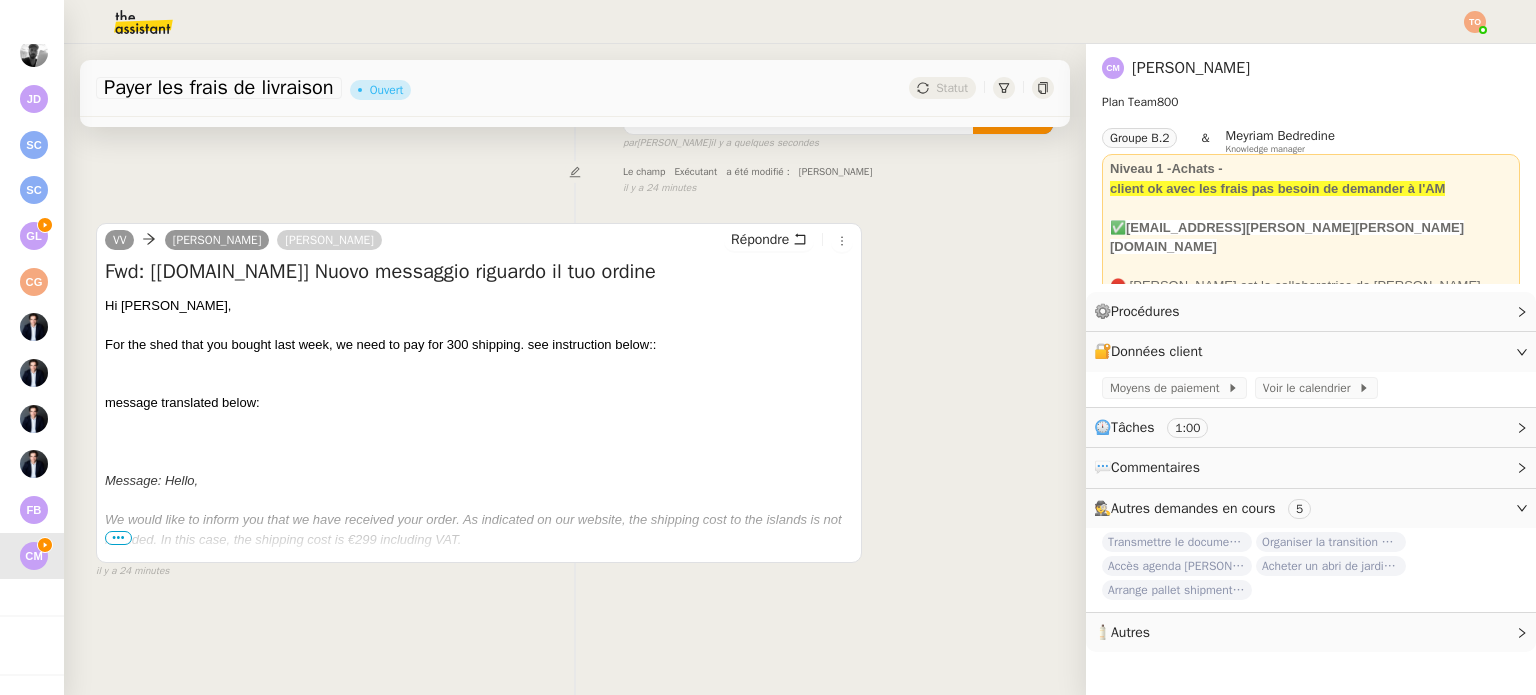 scroll, scrollTop: 268, scrollLeft: 0, axis: vertical 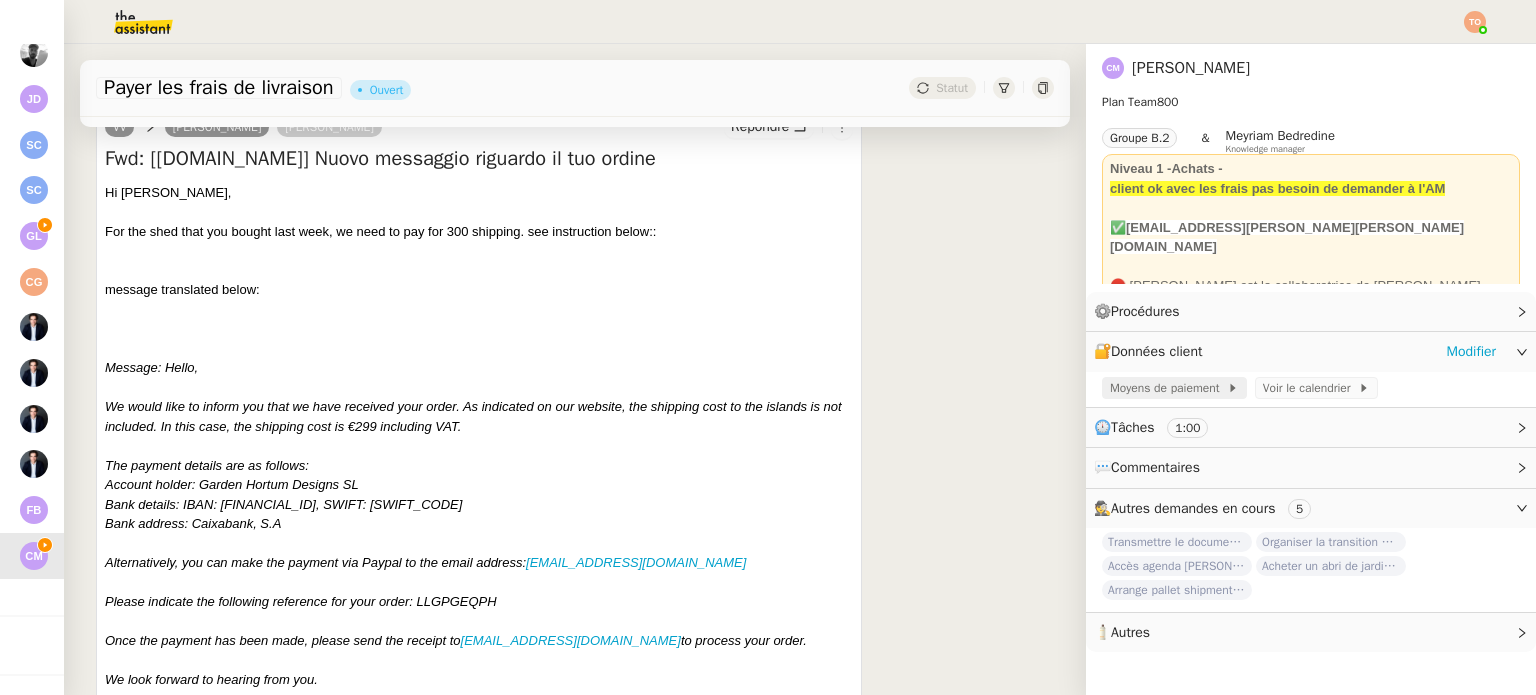 click on "Moyens de paiement" 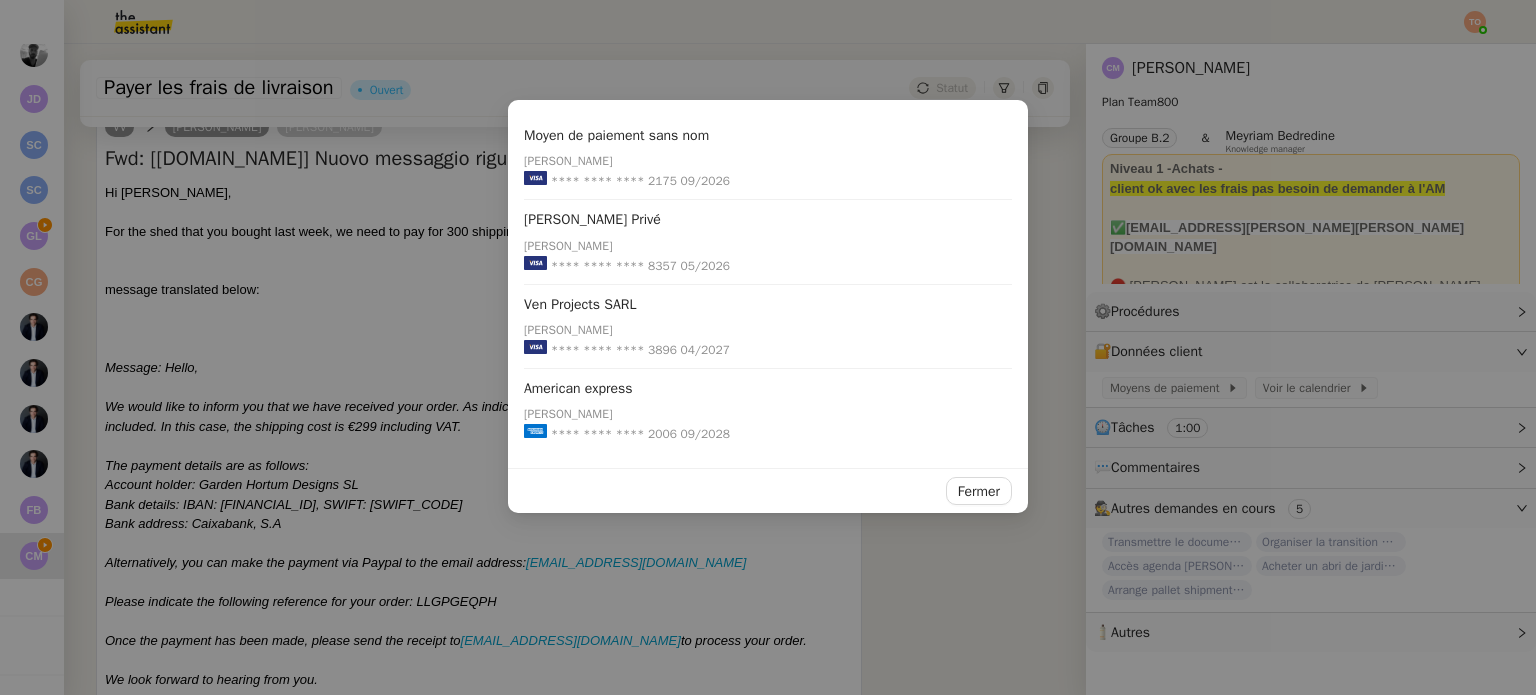 click on "American express" at bounding box center (578, 388) 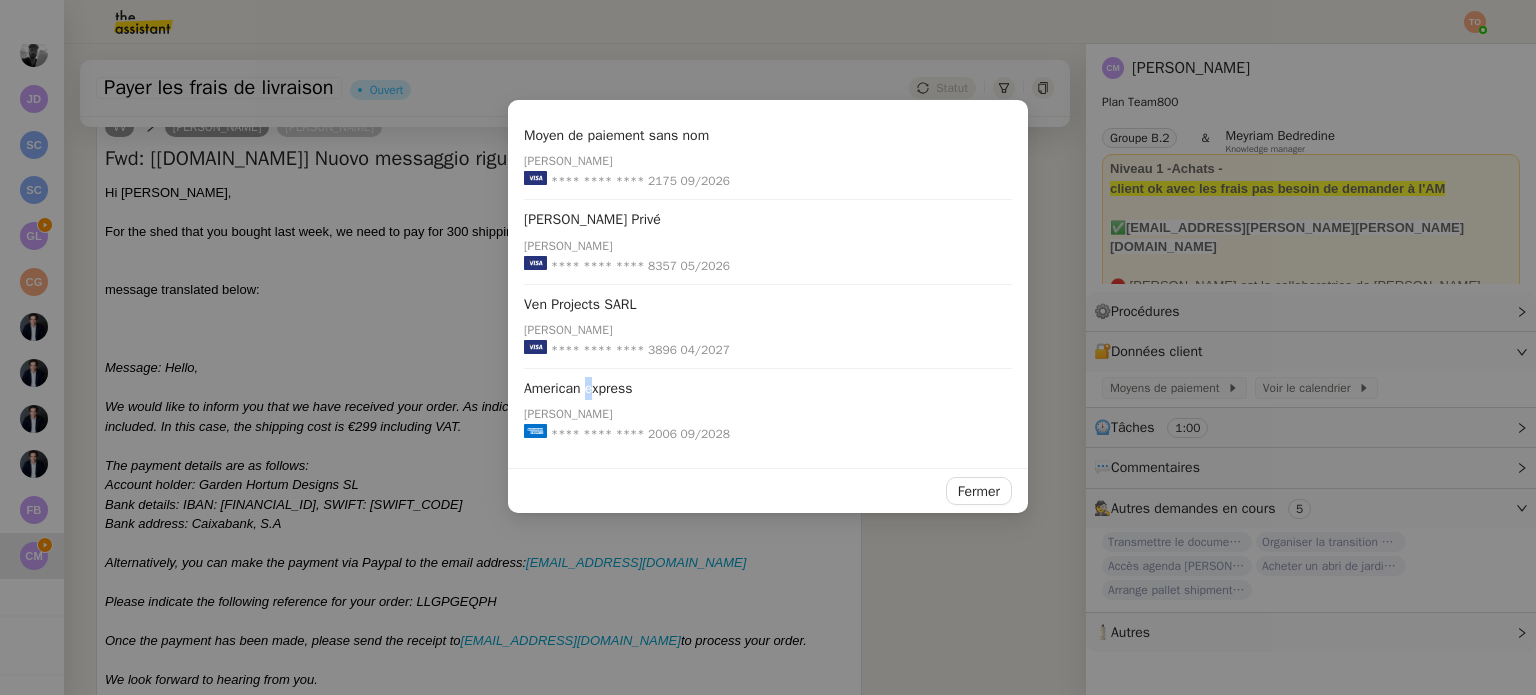 click on "American express" at bounding box center [578, 388] 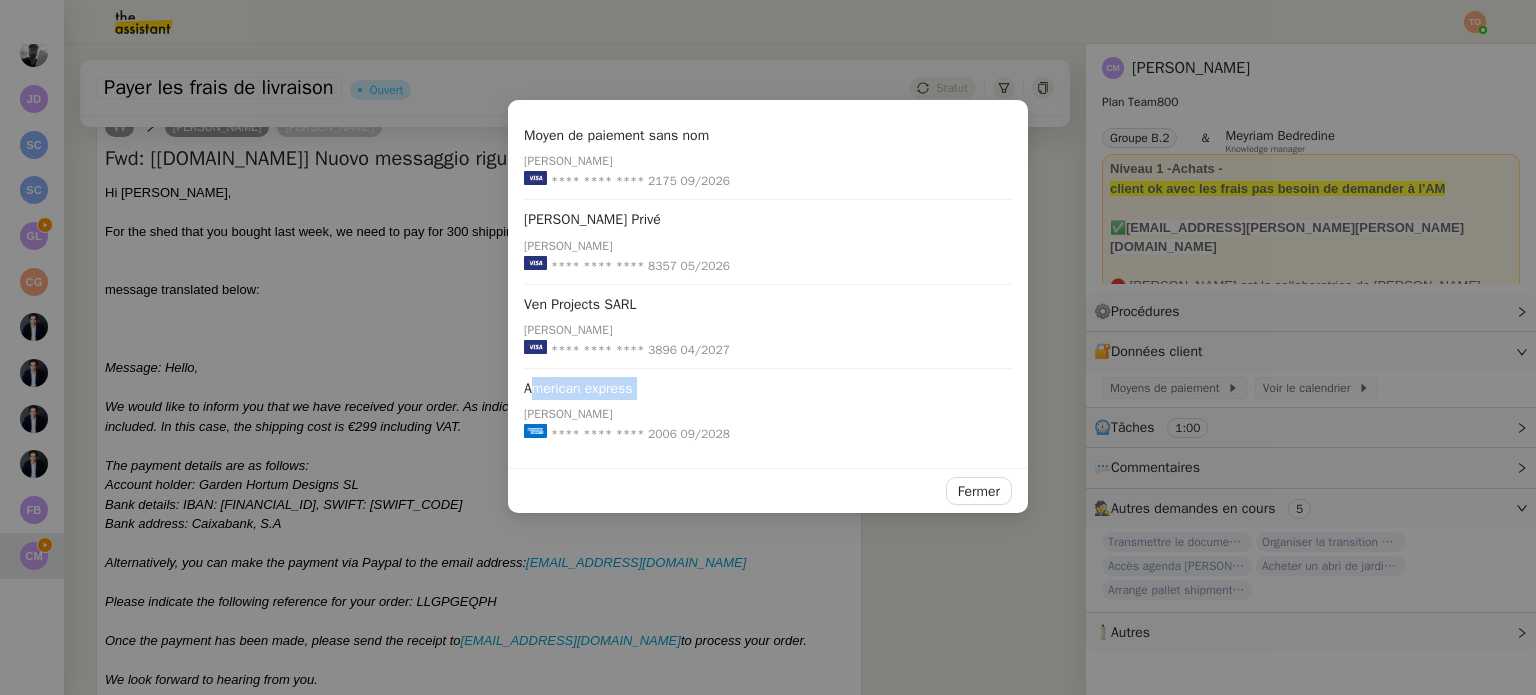 click on "American express" at bounding box center (578, 388) 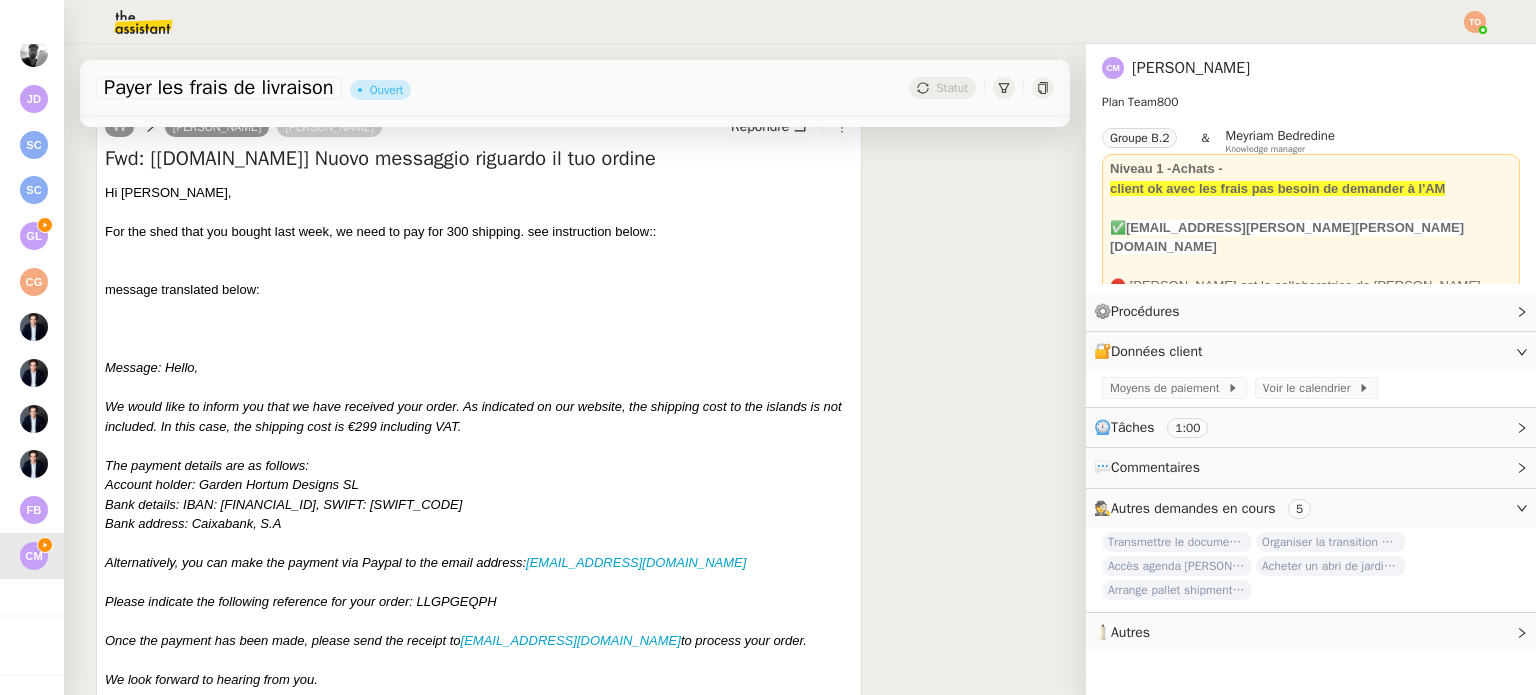 scroll, scrollTop: 68, scrollLeft: 0, axis: vertical 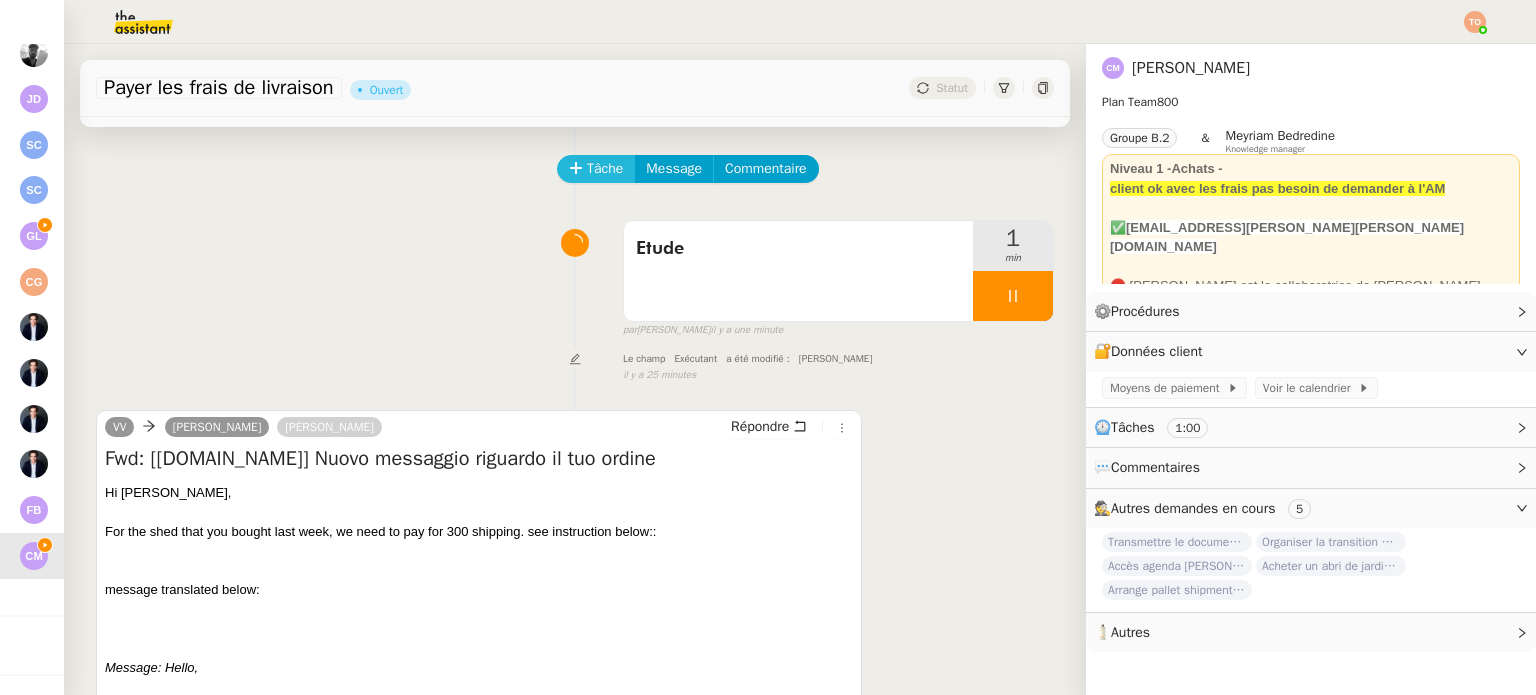 click on "Tâche" 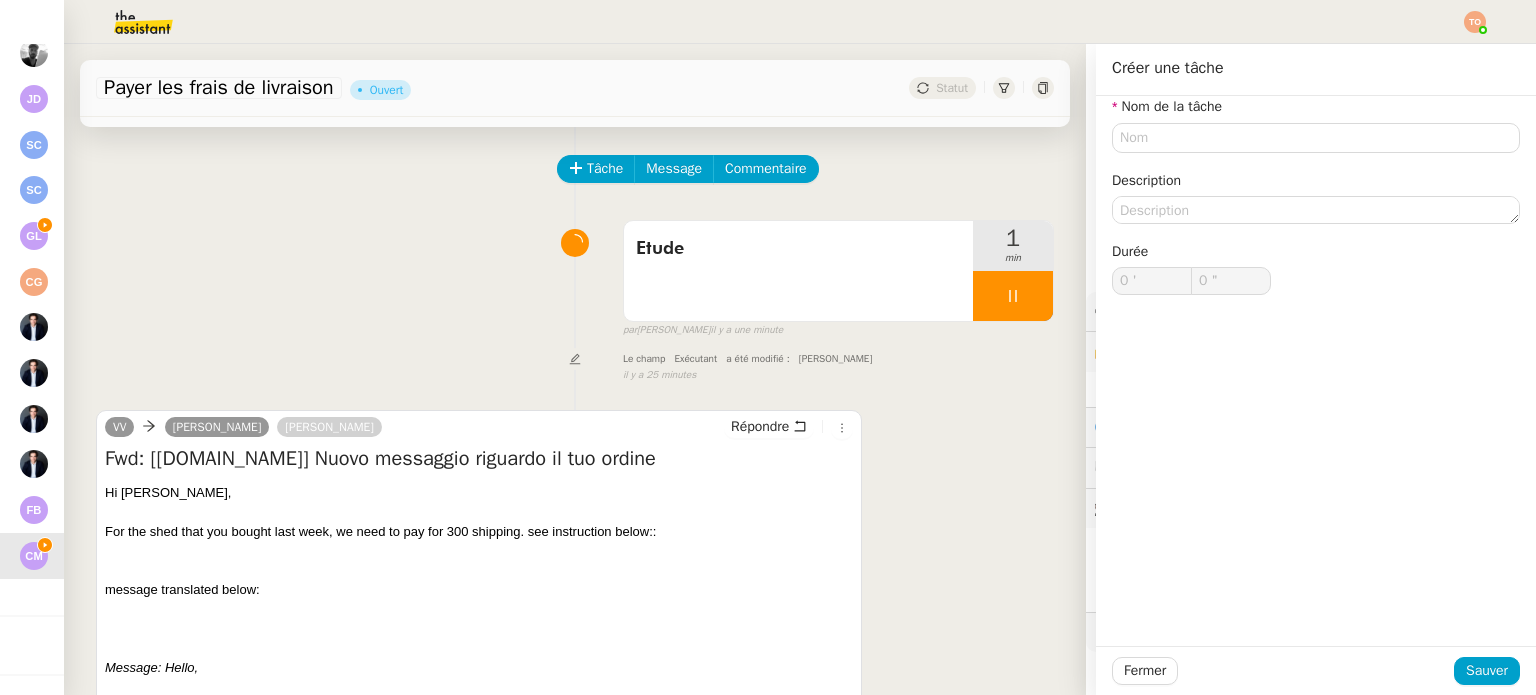 click on "Nom de la tâche" 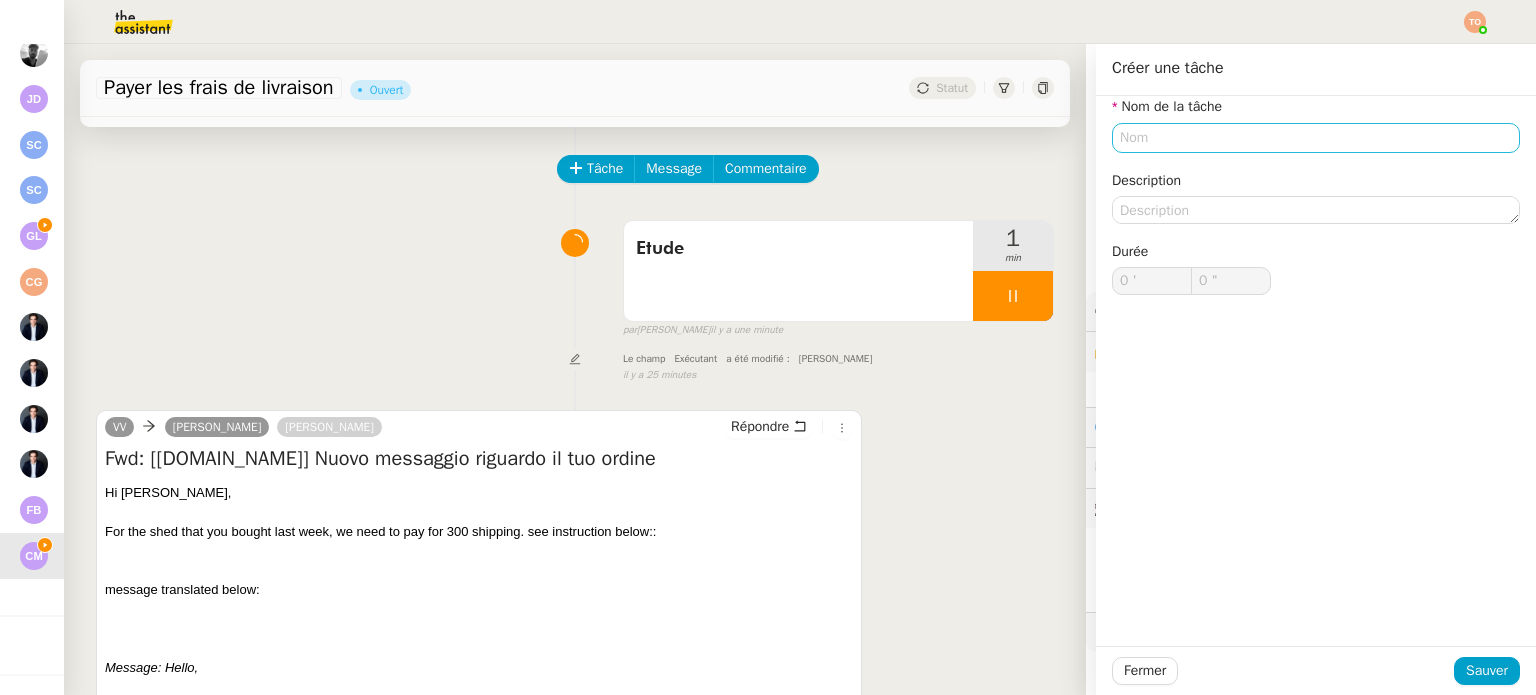 click on "Nom de la tâche" 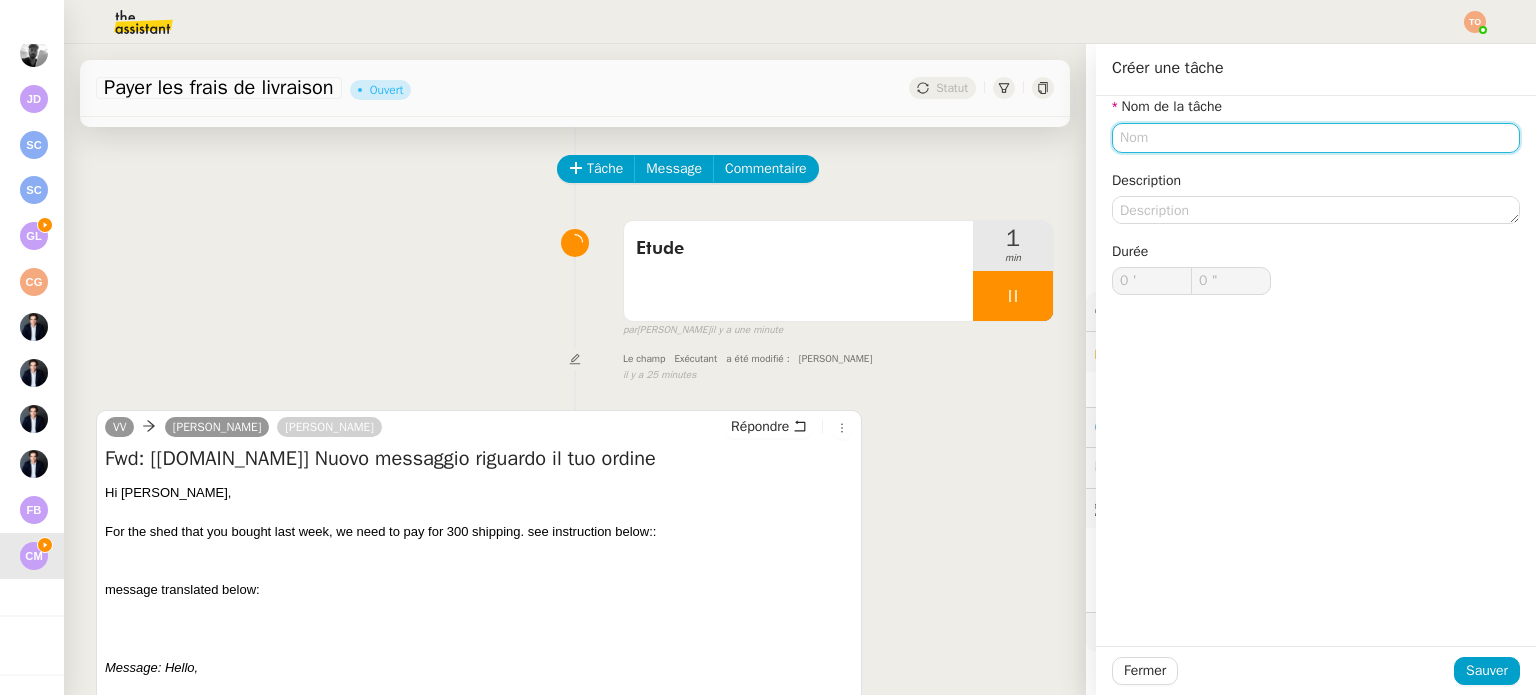 click 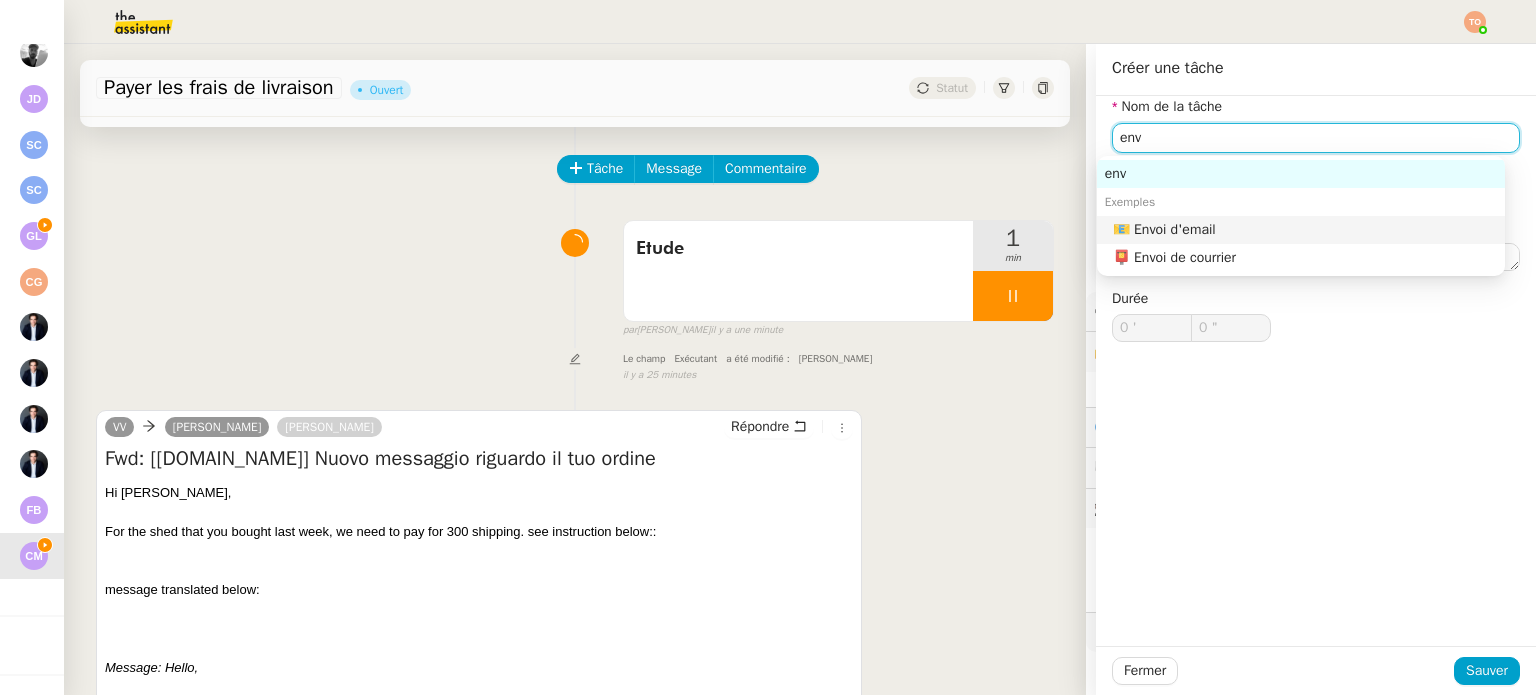 click on "📧 Envoi d'email" 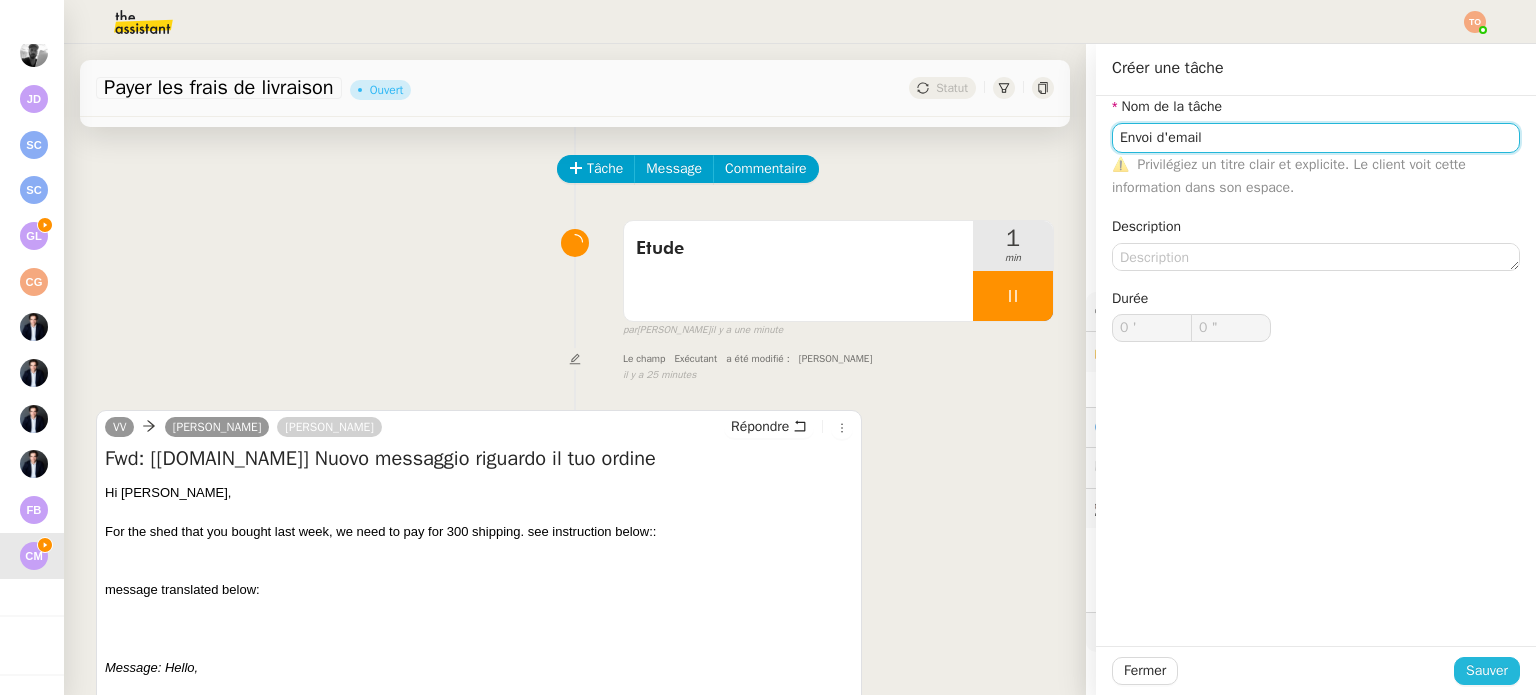 type on "Envoi d'email" 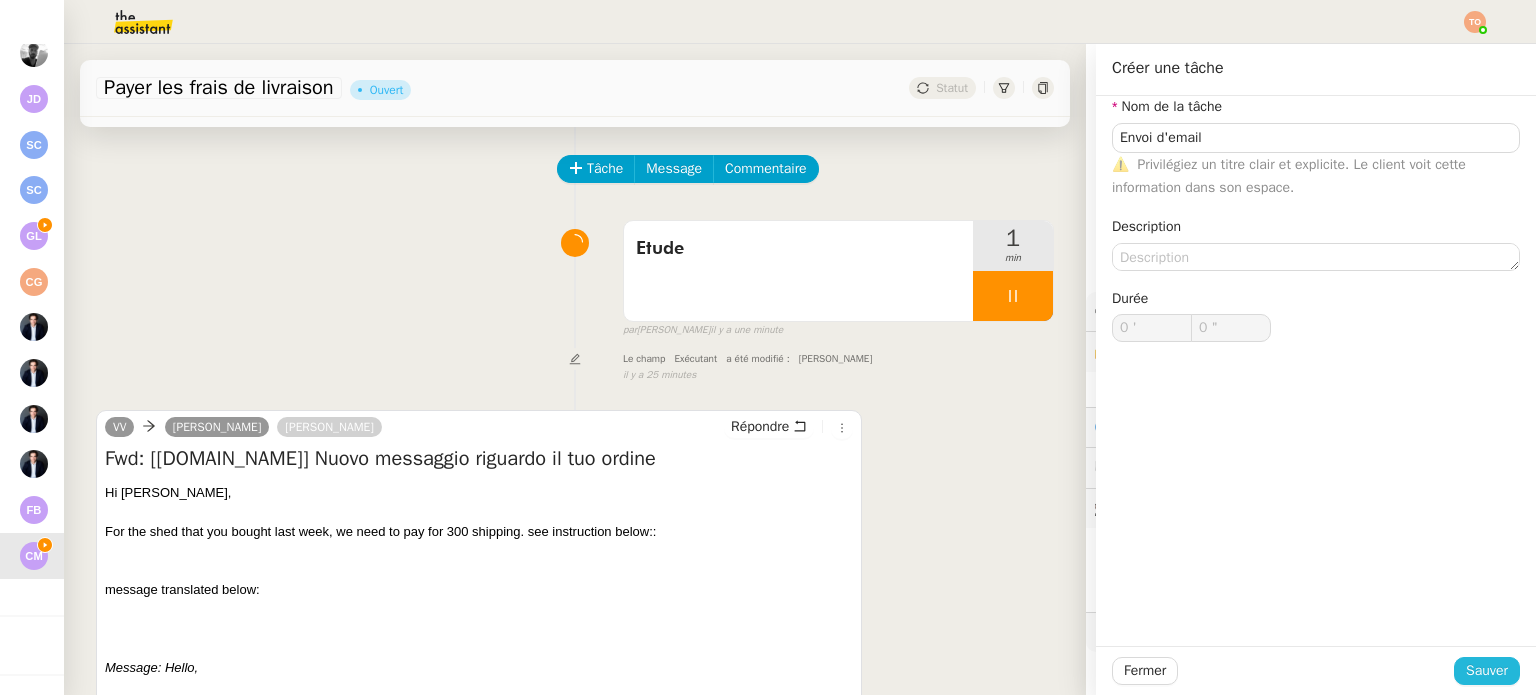 click on "Sauver" 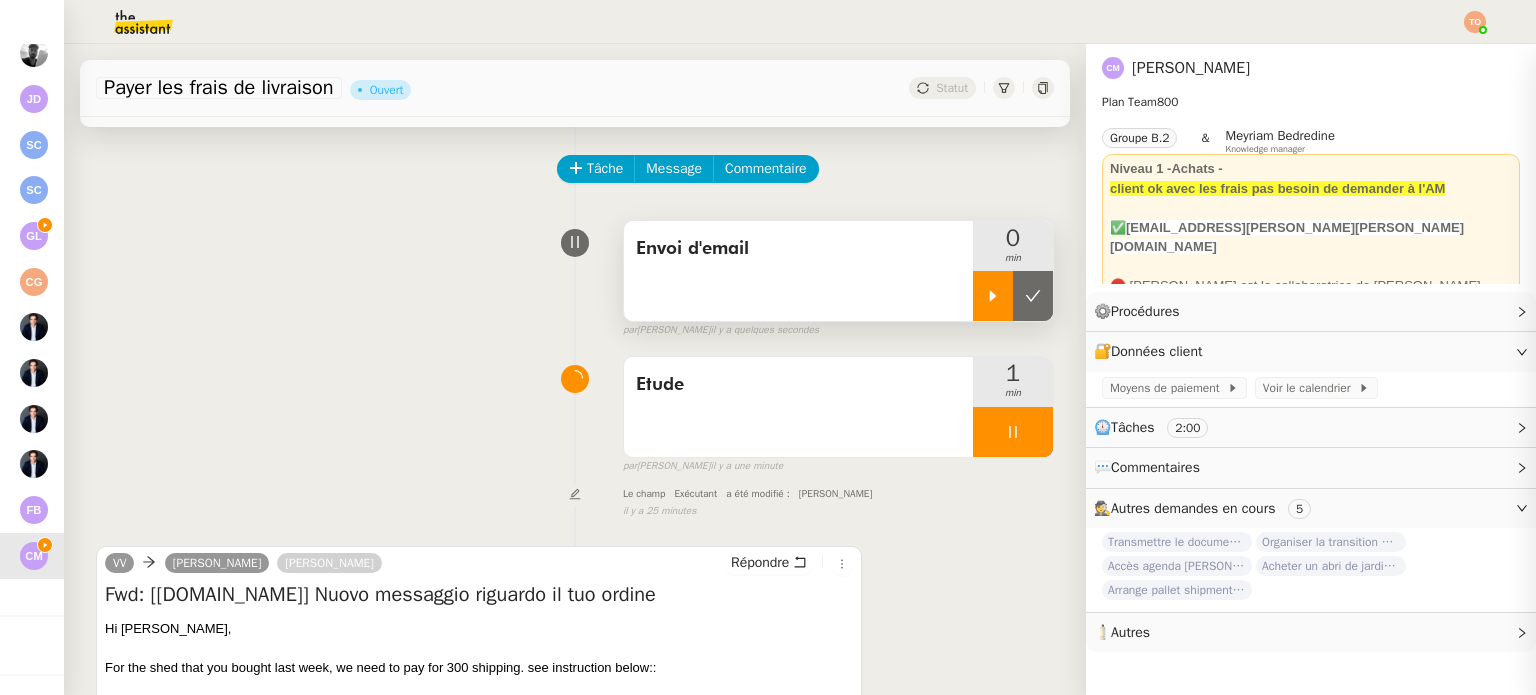 click at bounding box center [993, 296] 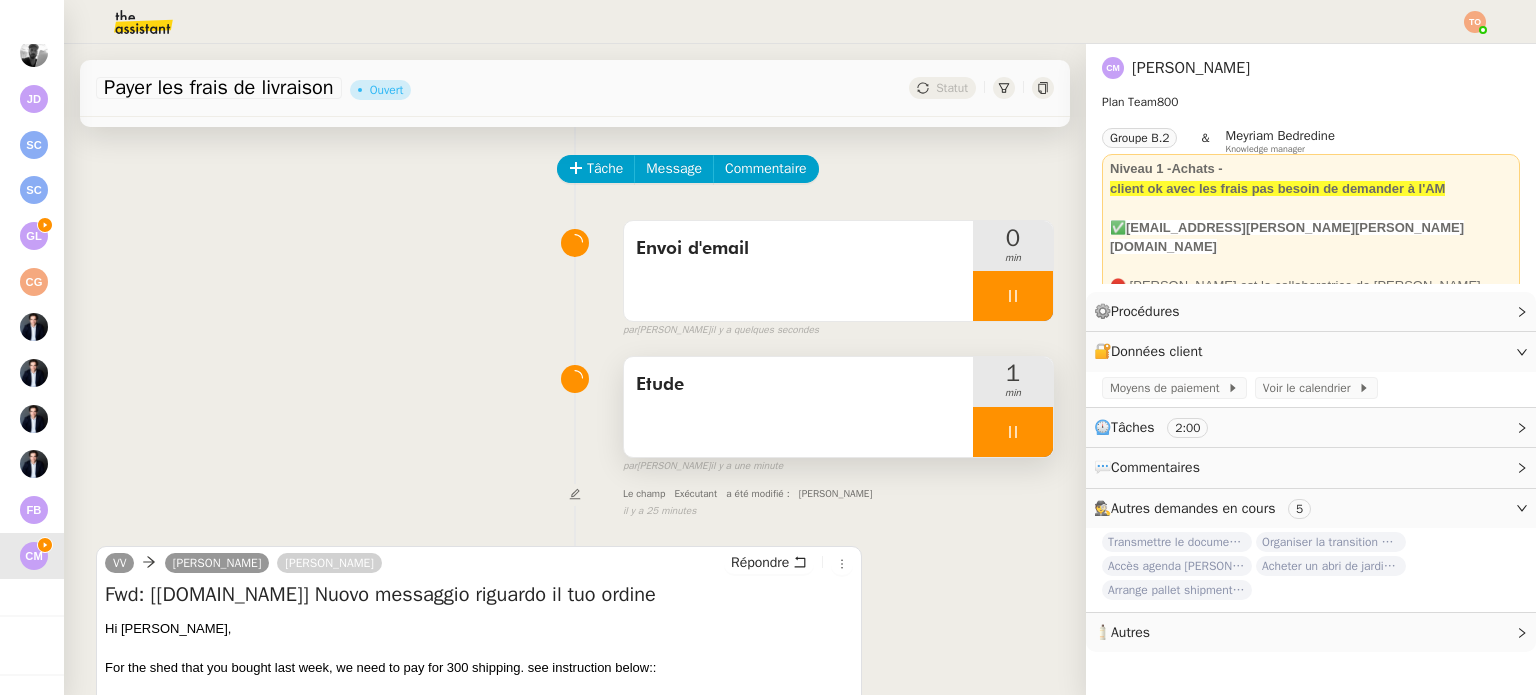 drag, startPoint x: 982, startPoint y: 418, endPoint x: 993, endPoint y: 428, distance: 14.866069 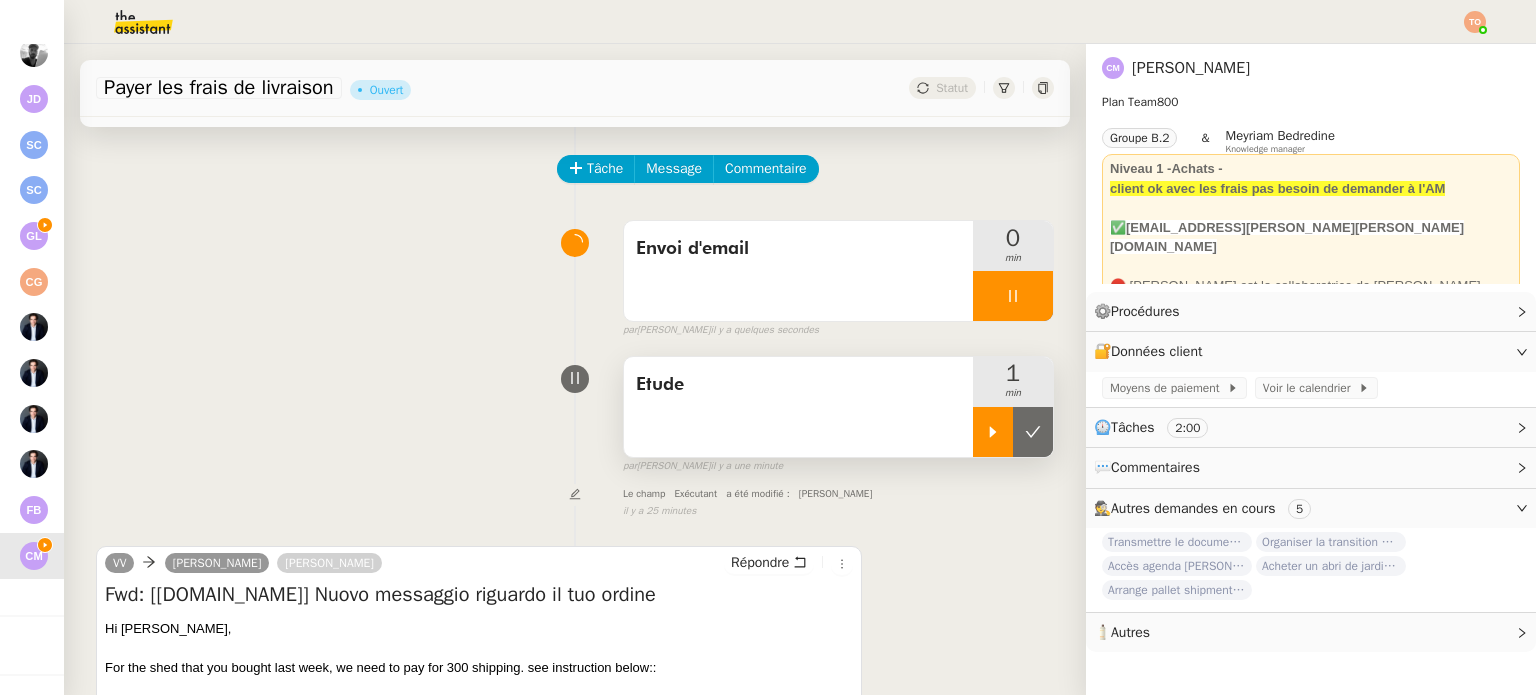 click at bounding box center (1033, 432) 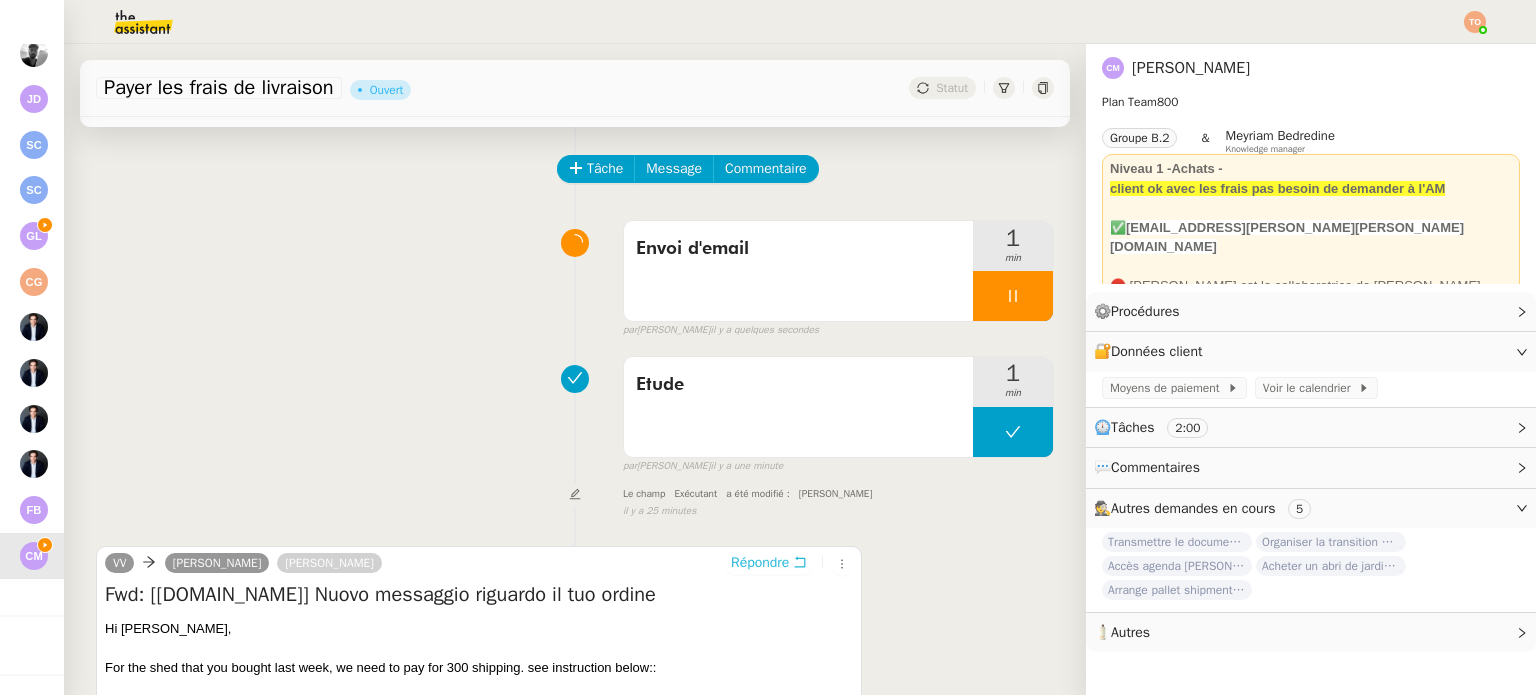click on "Répondre" at bounding box center (760, 563) 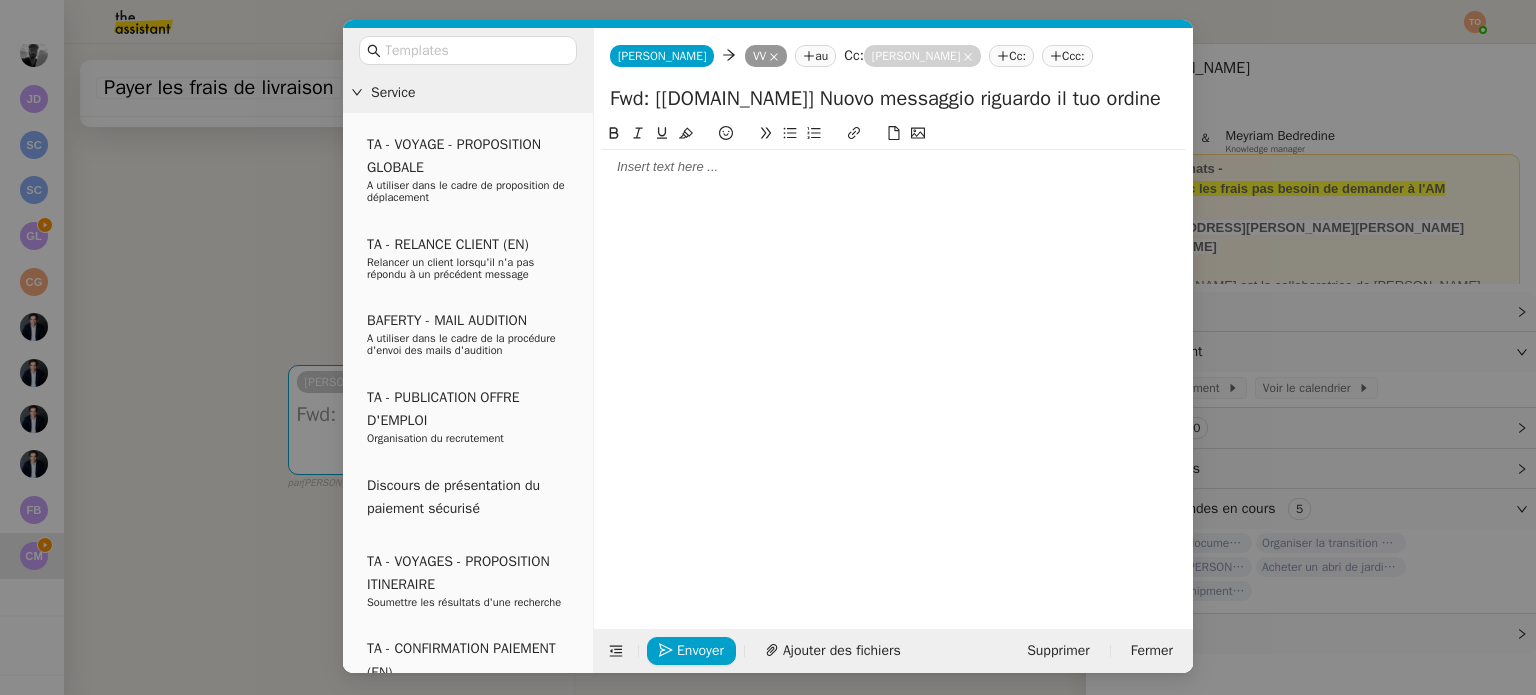 click on "au" 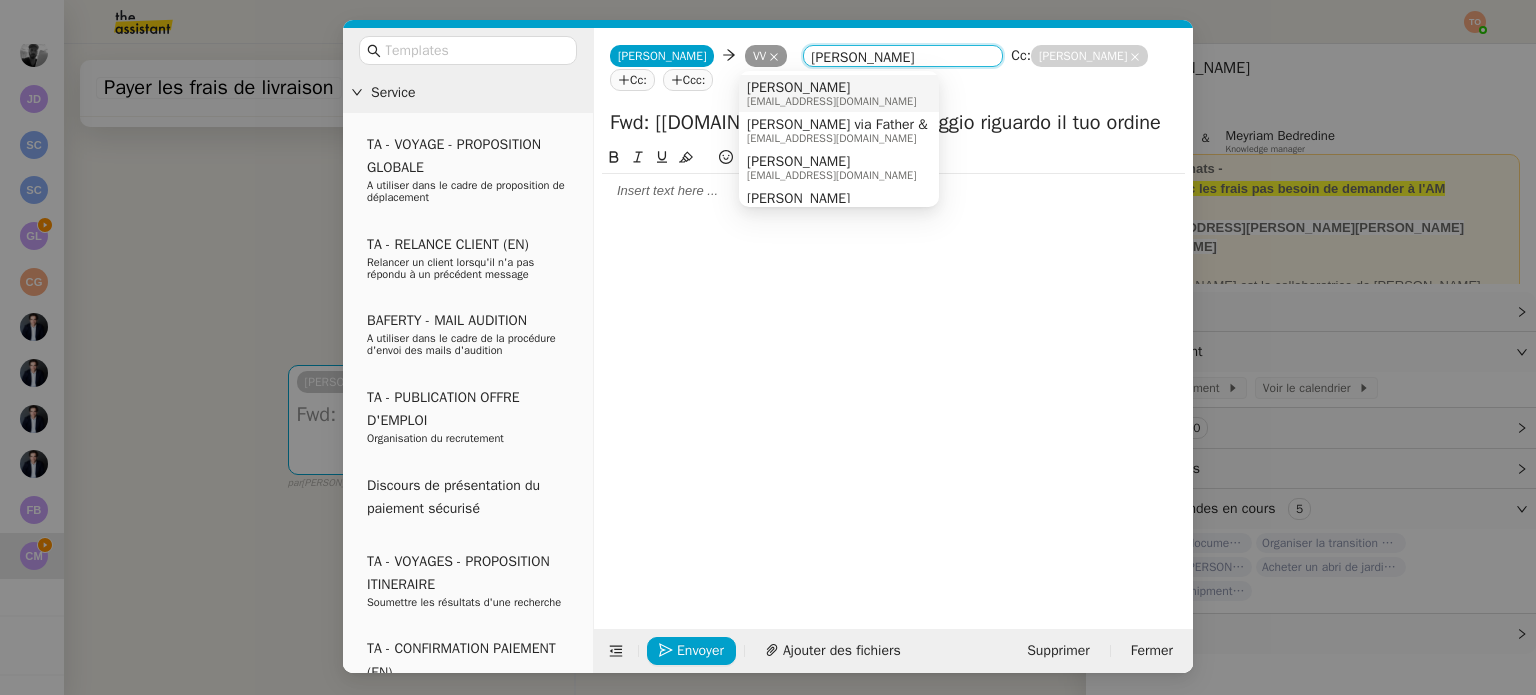 type on "charles med" 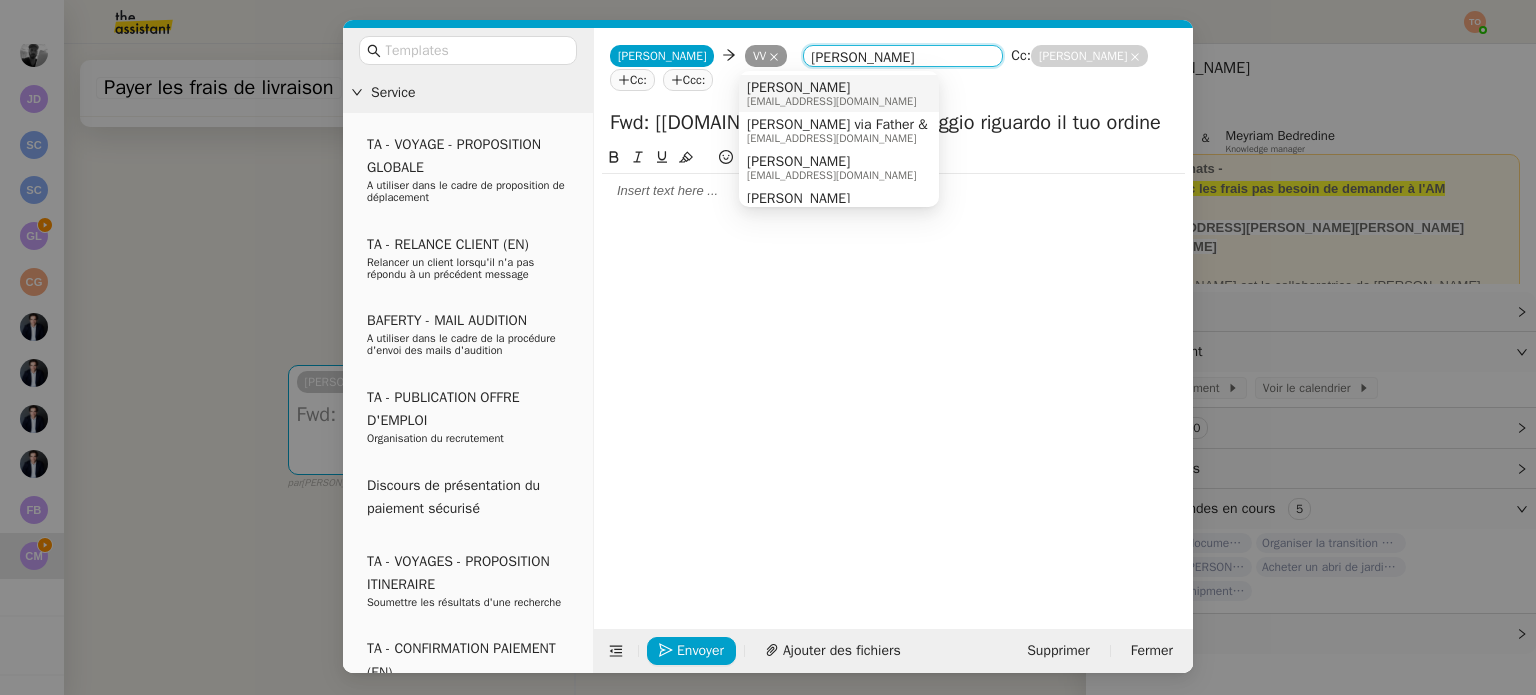 click on "Charles Medlicott" at bounding box center [831, 88] 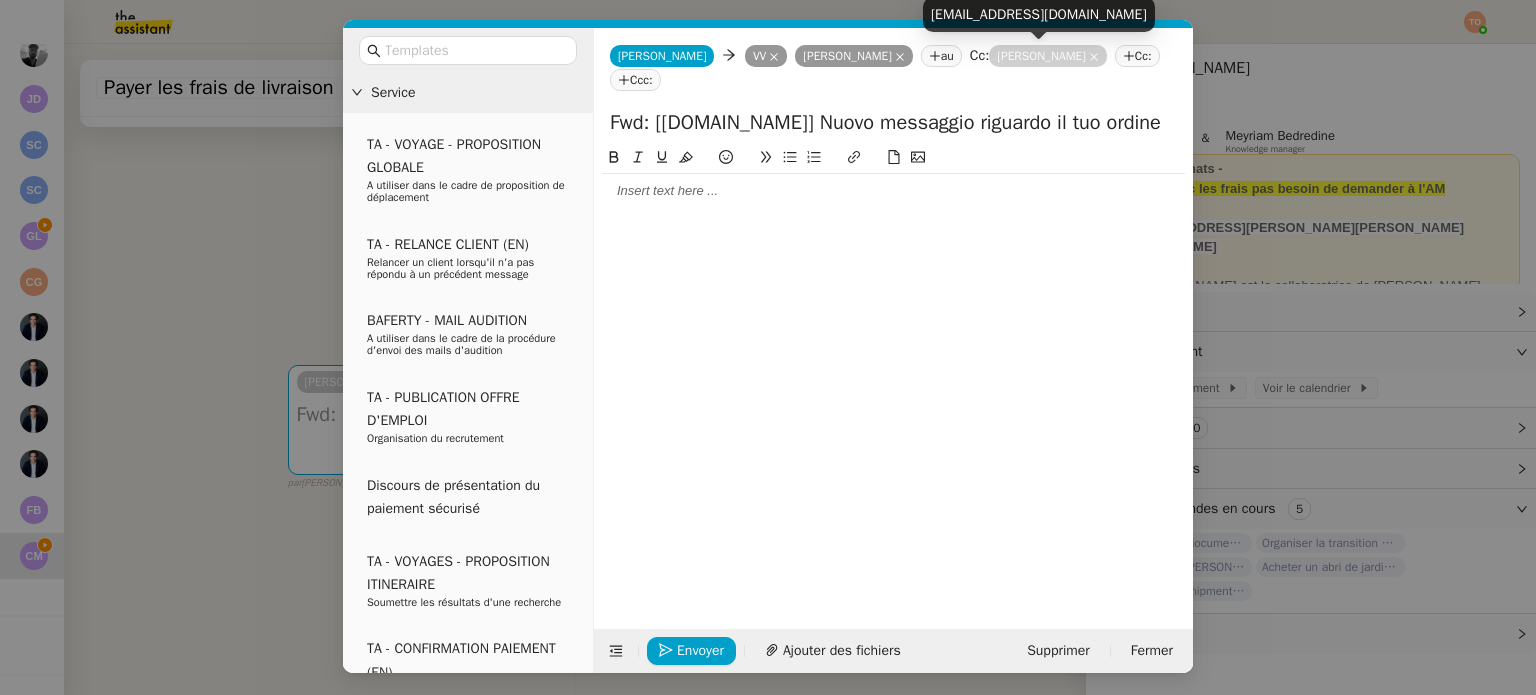 click 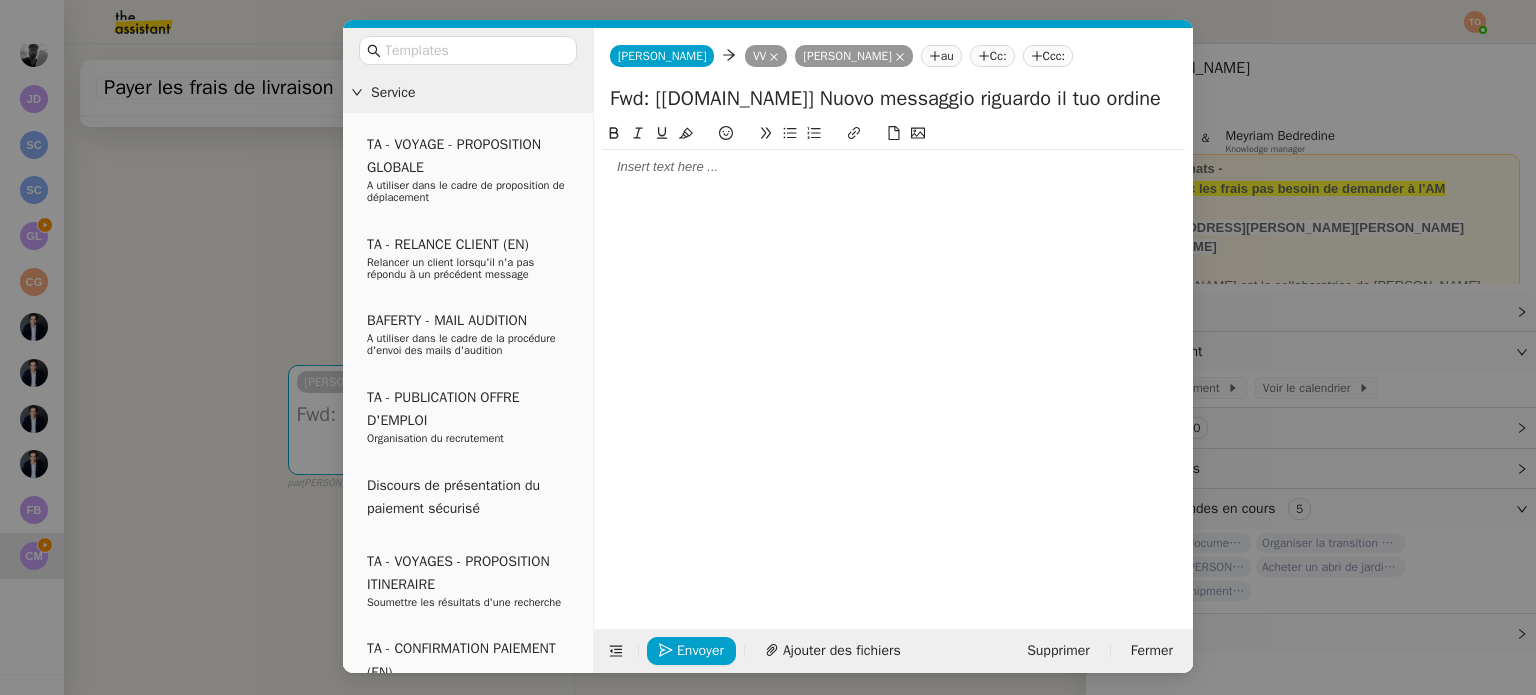click 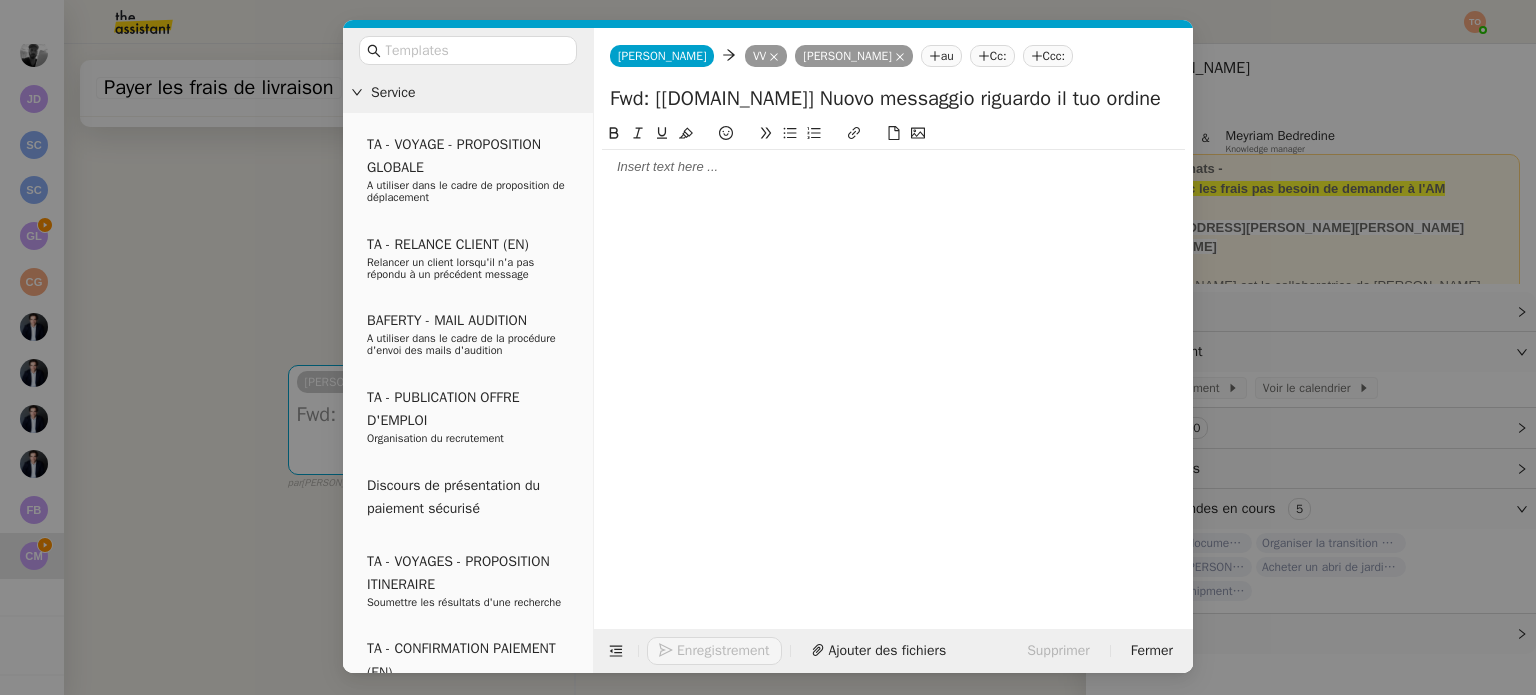 click 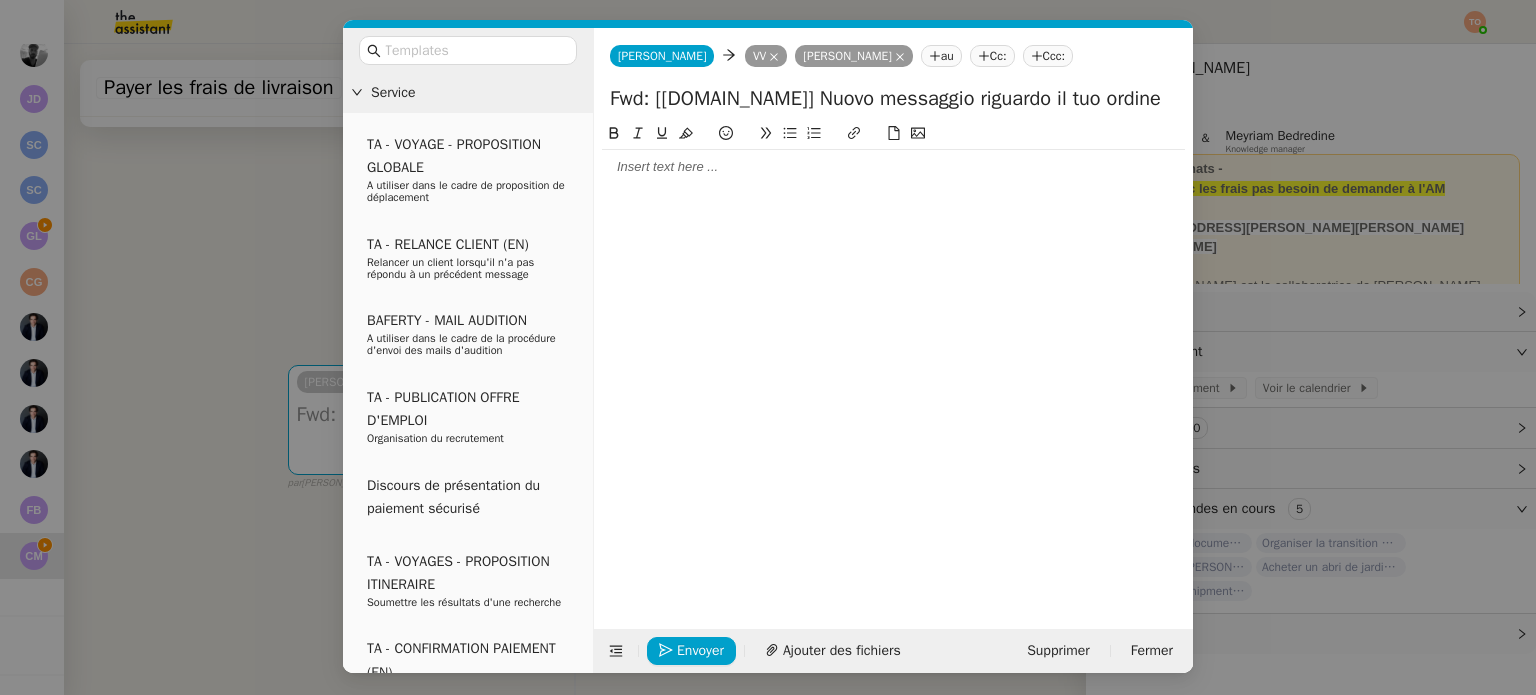type 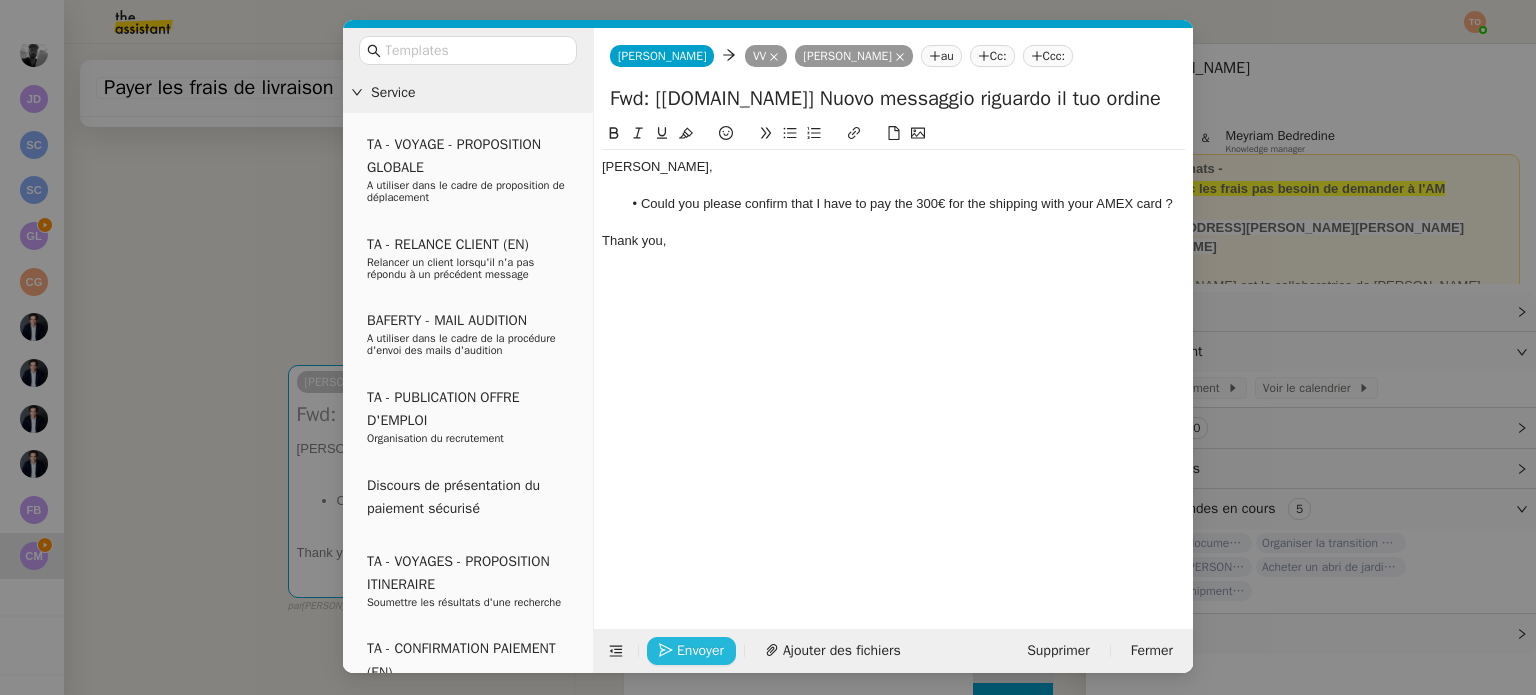 click on "Envoyer" 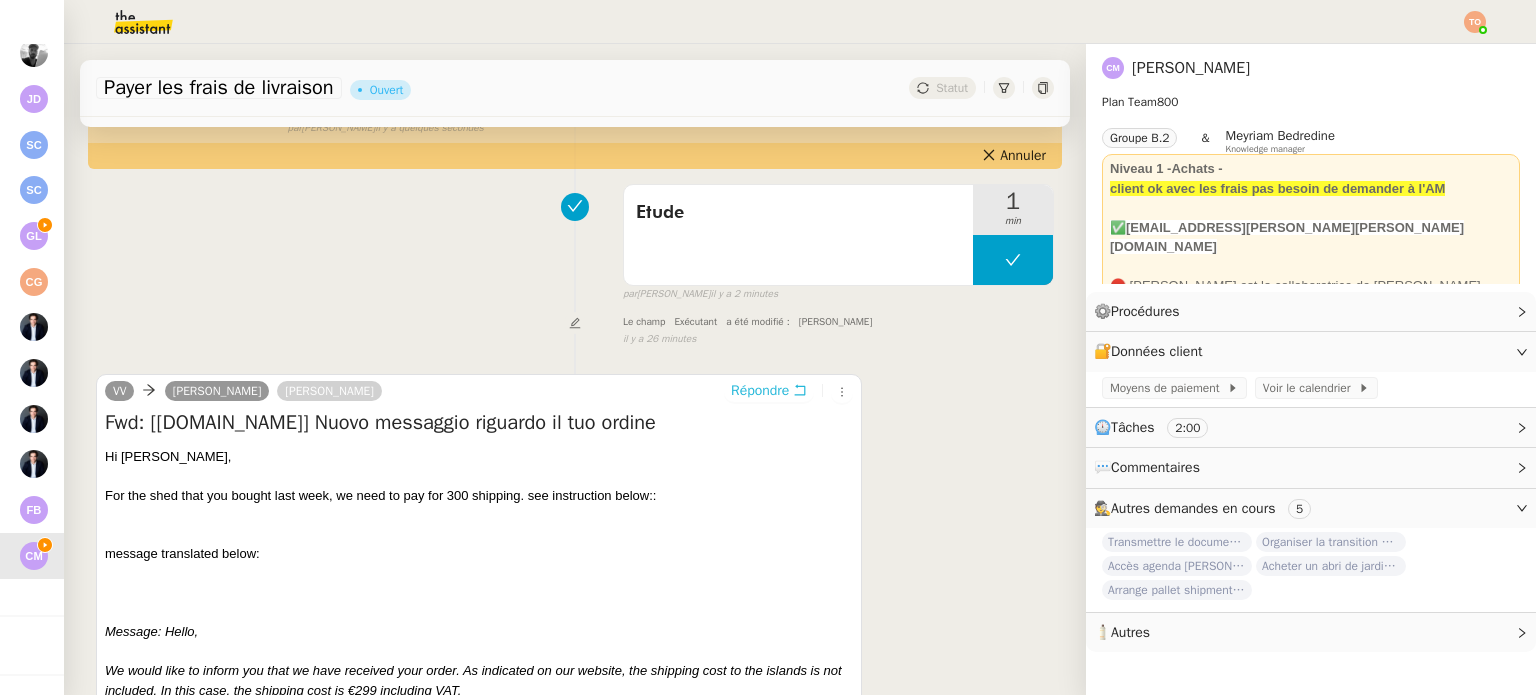 scroll, scrollTop: 0, scrollLeft: 0, axis: both 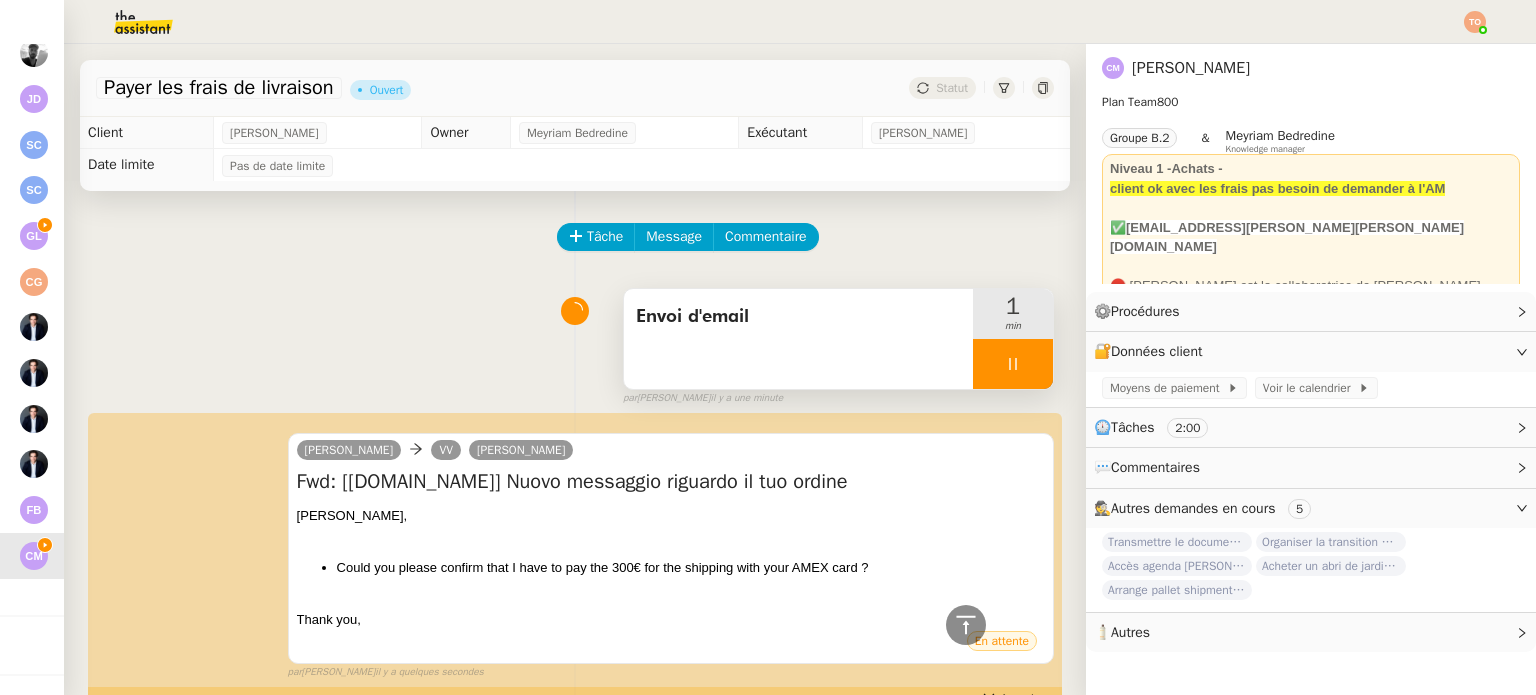 click at bounding box center [1013, 364] 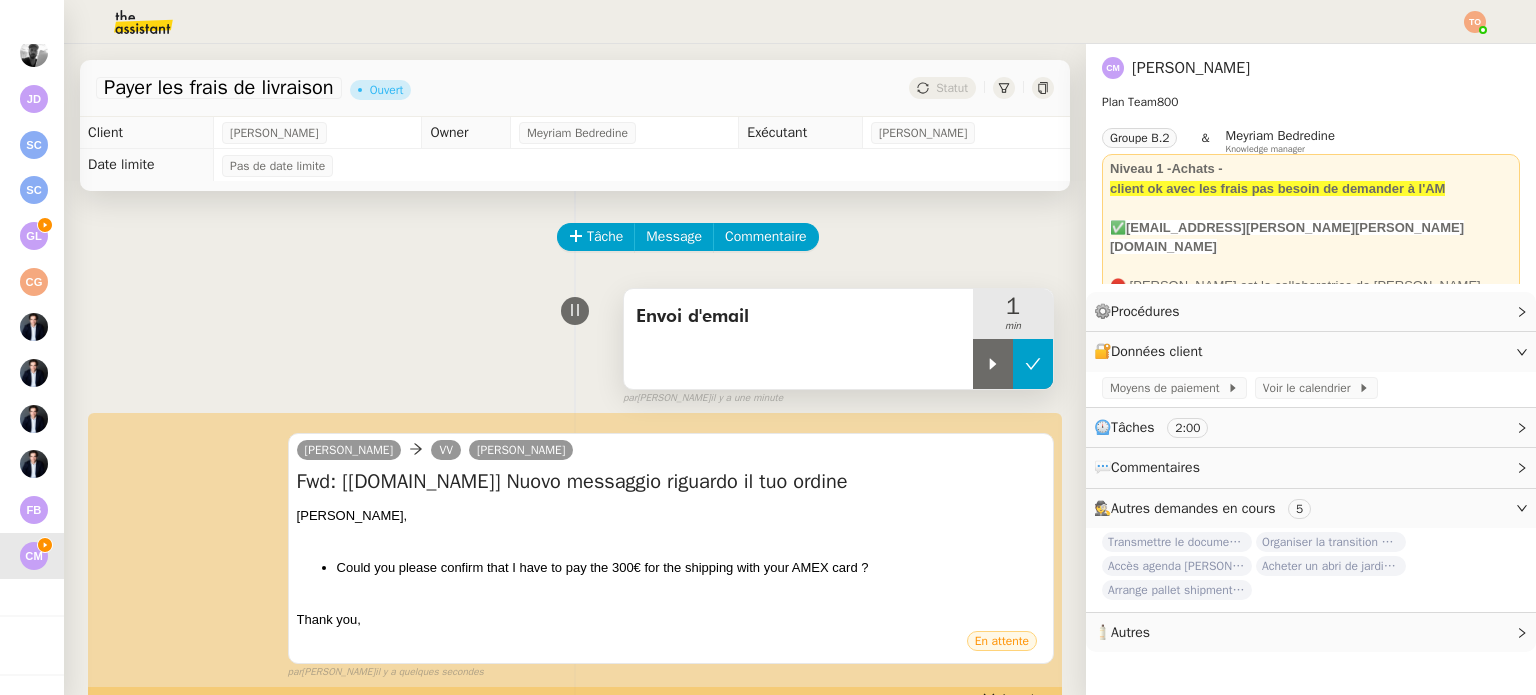 click at bounding box center [1033, 364] 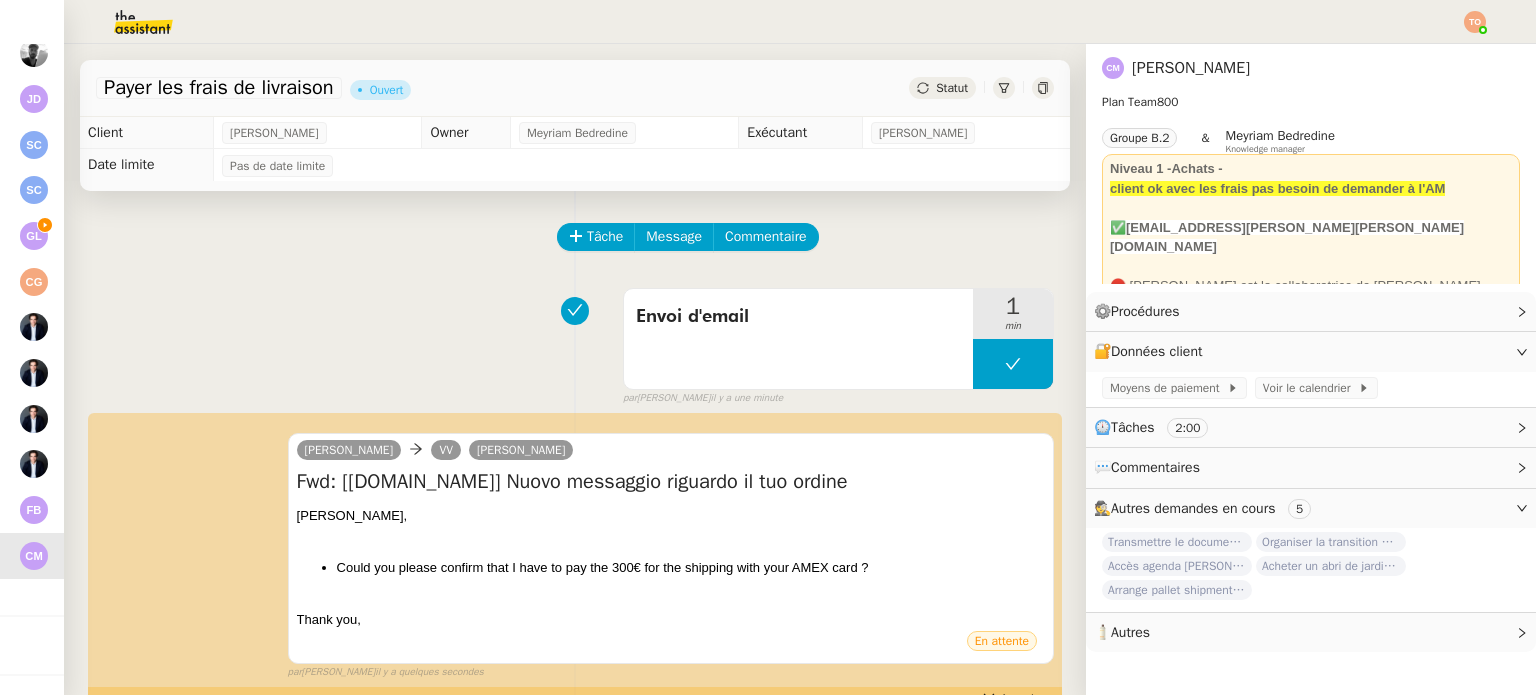 click on "Statut" 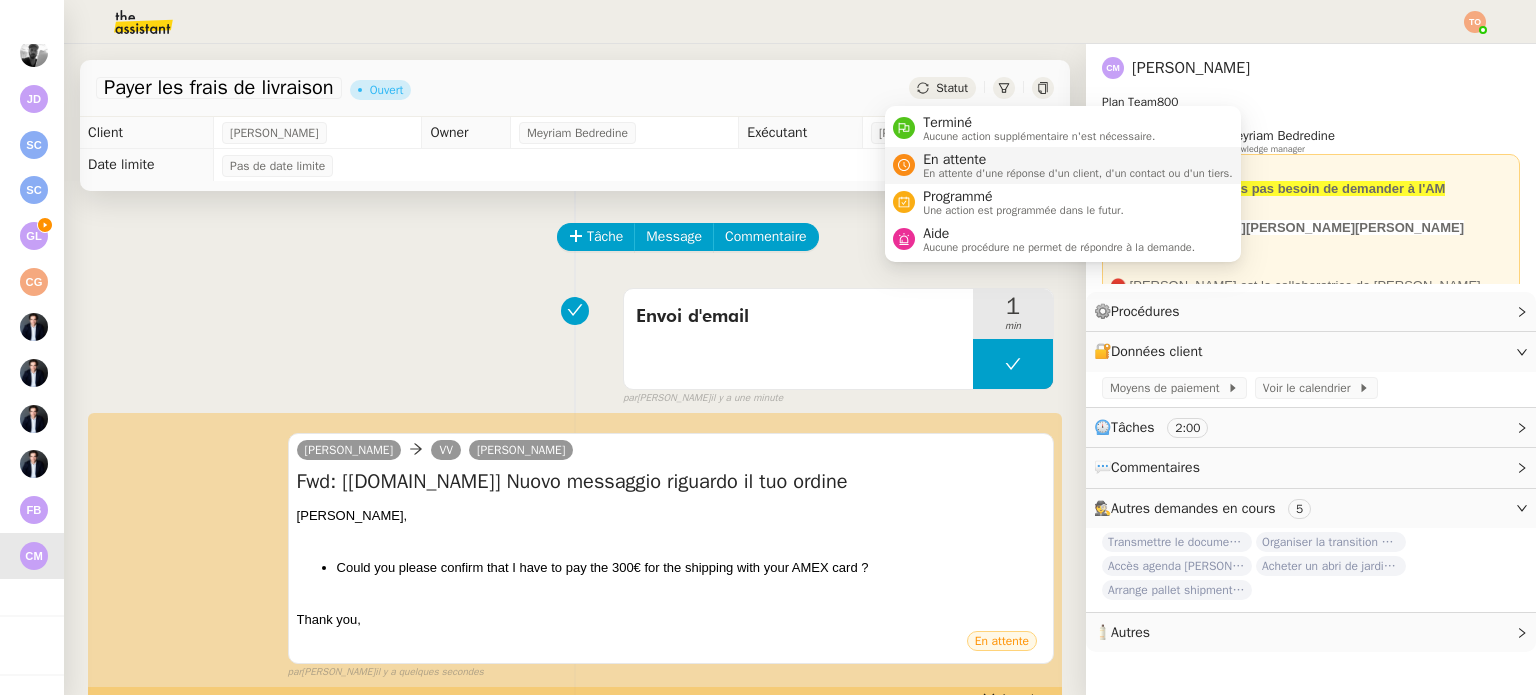 click on "En attente" at bounding box center [1078, 160] 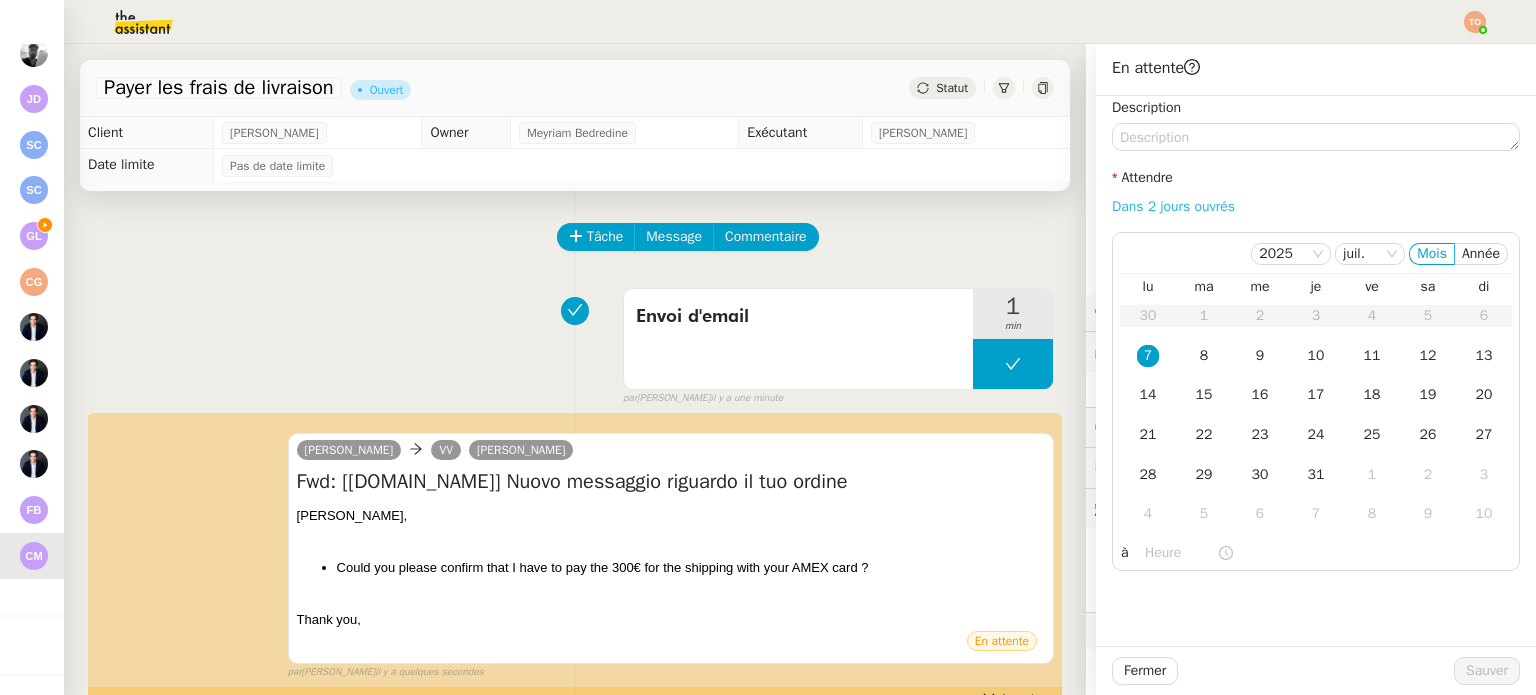 click on "Dans 2 jours ouvrés" 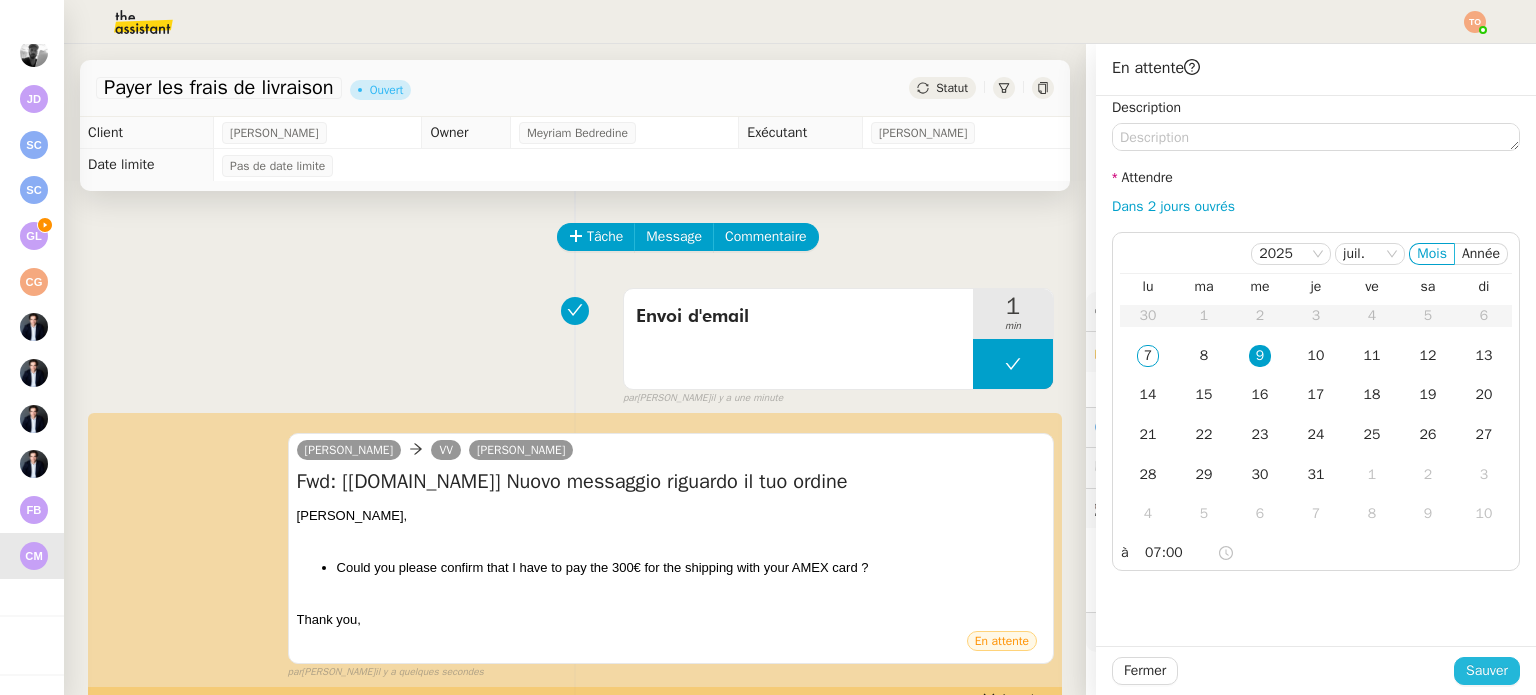click on "Sauver" 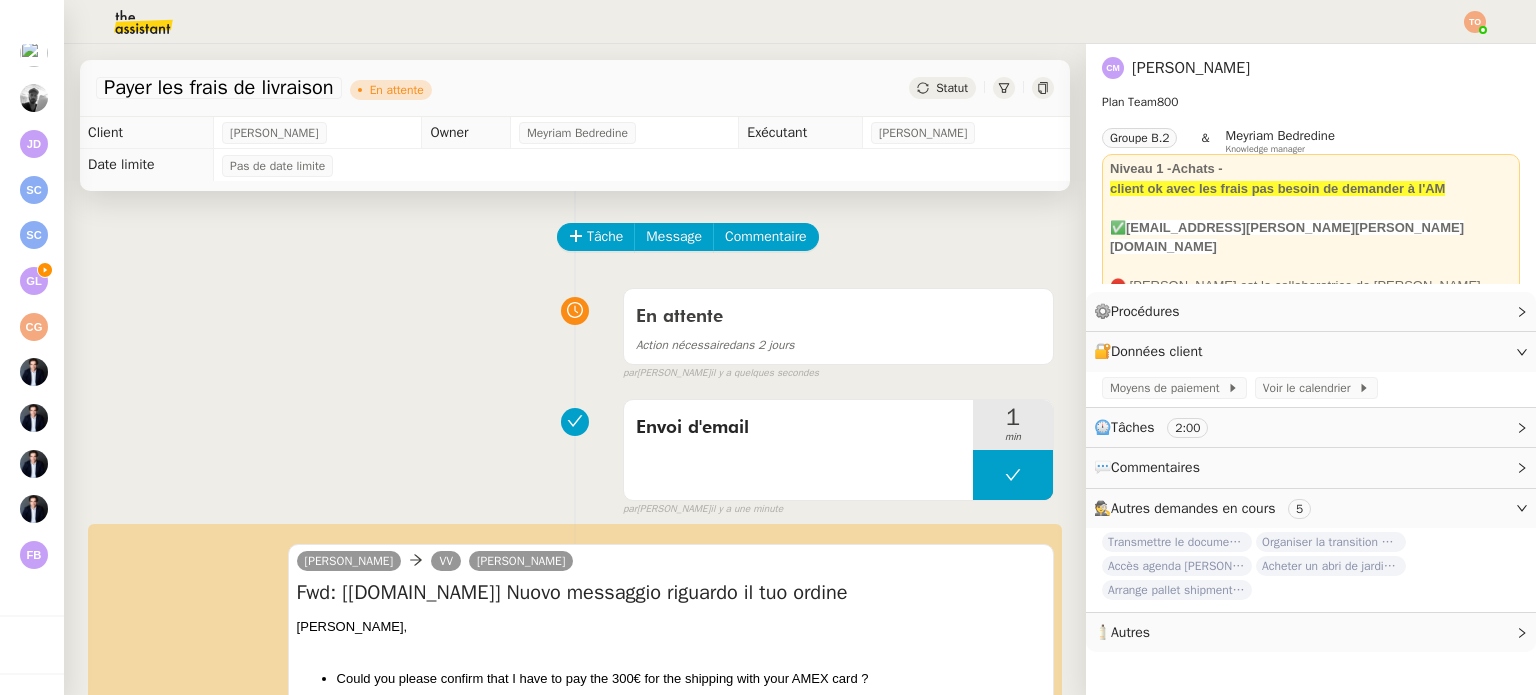 scroll, scrollTop: 158, scrollLeft: 0, axis: vertical 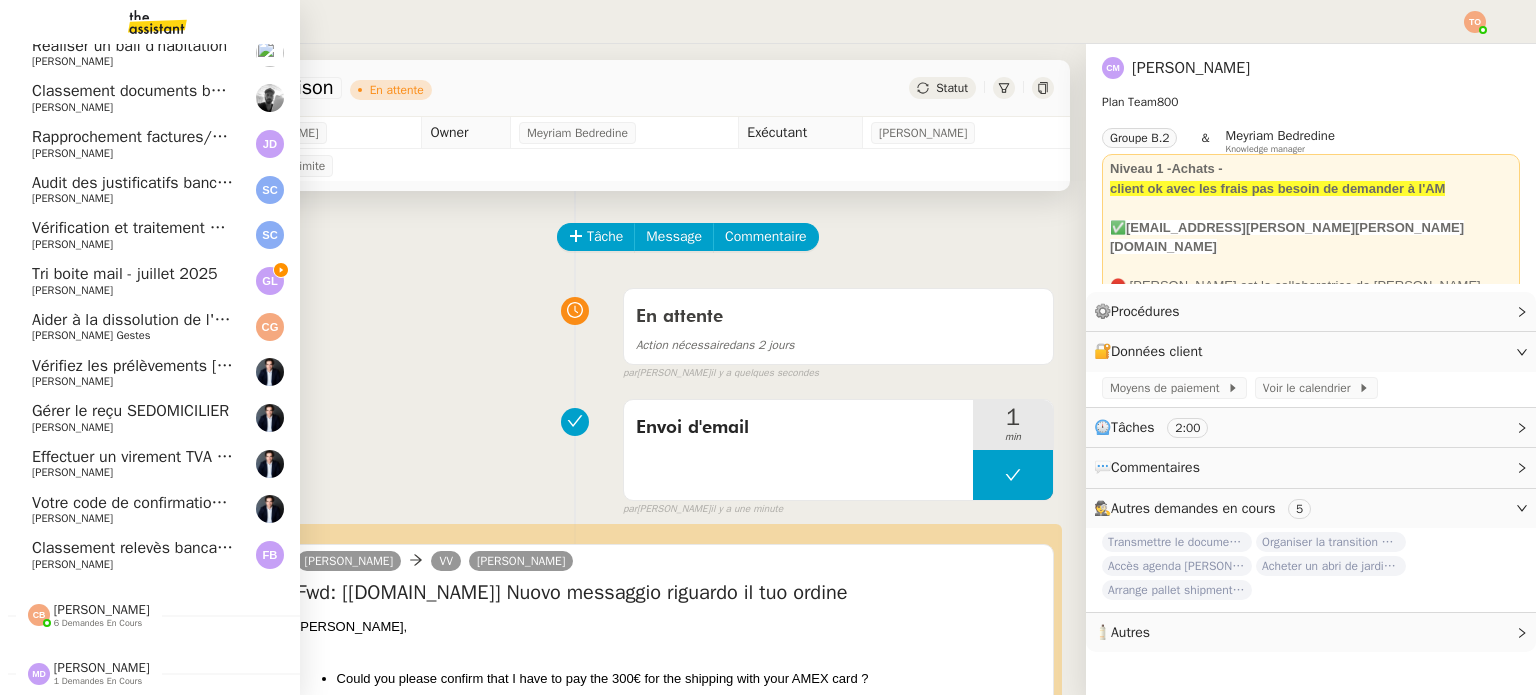 click on "Classement relevès bancaires - Kahutte et WeCraft - juillet 2025" 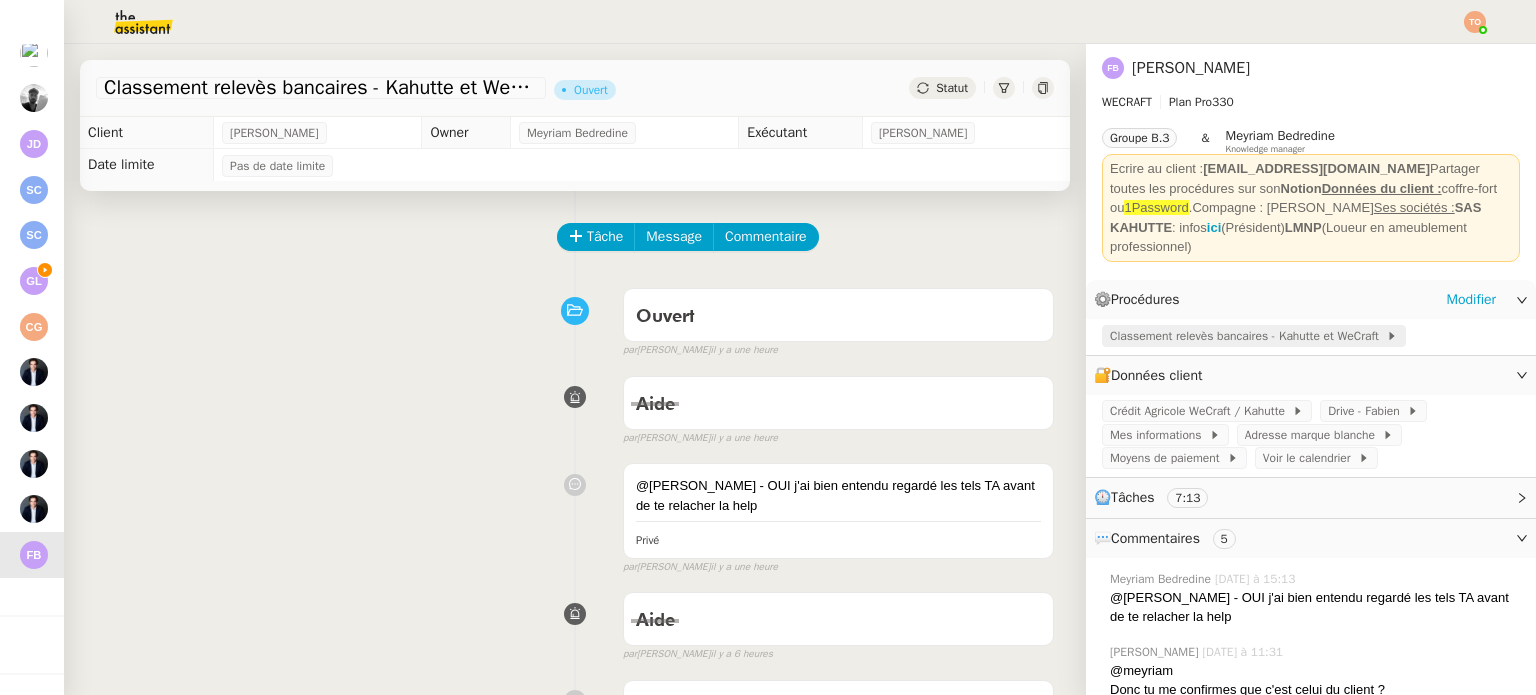 click on "Classement relevès bancaires - Kahutte et WeCraft" 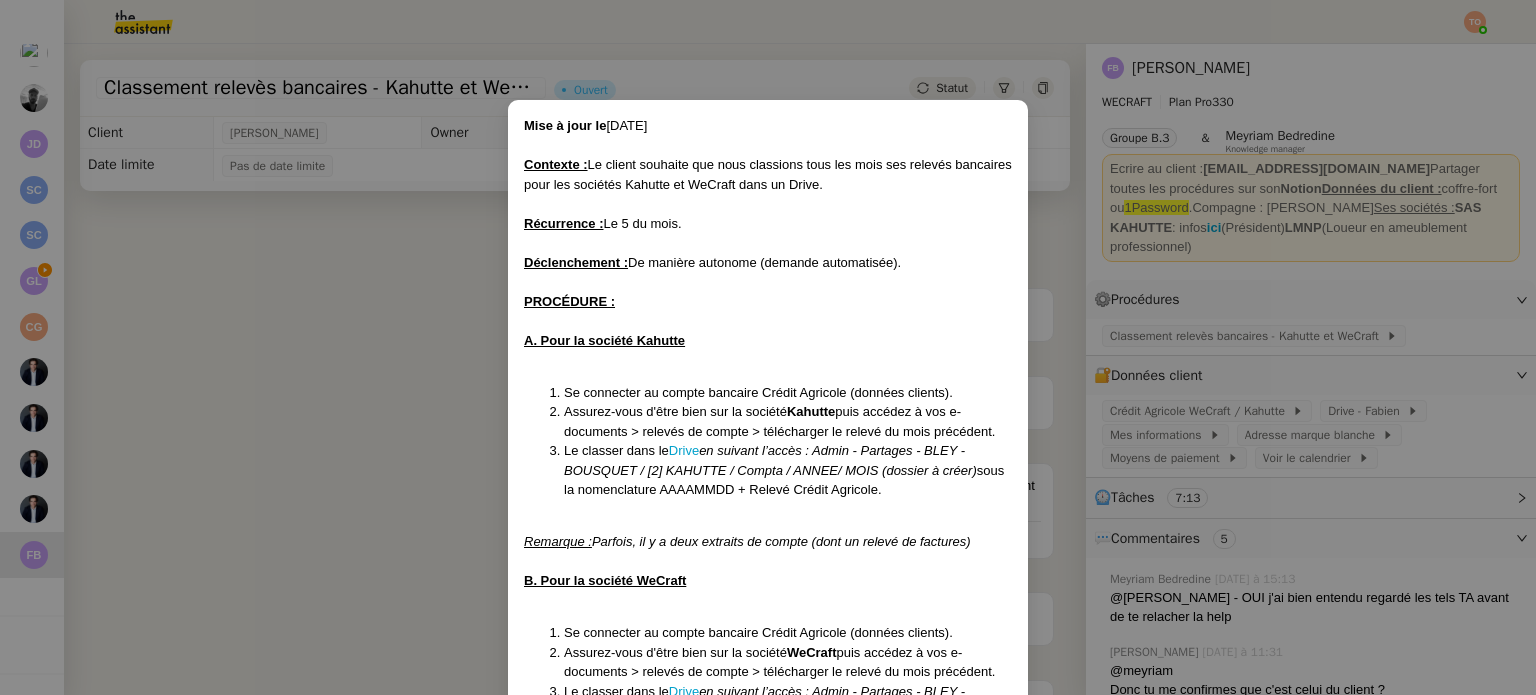scroll, scrollTop: 112, scrollLeft: 0, axis: vertical 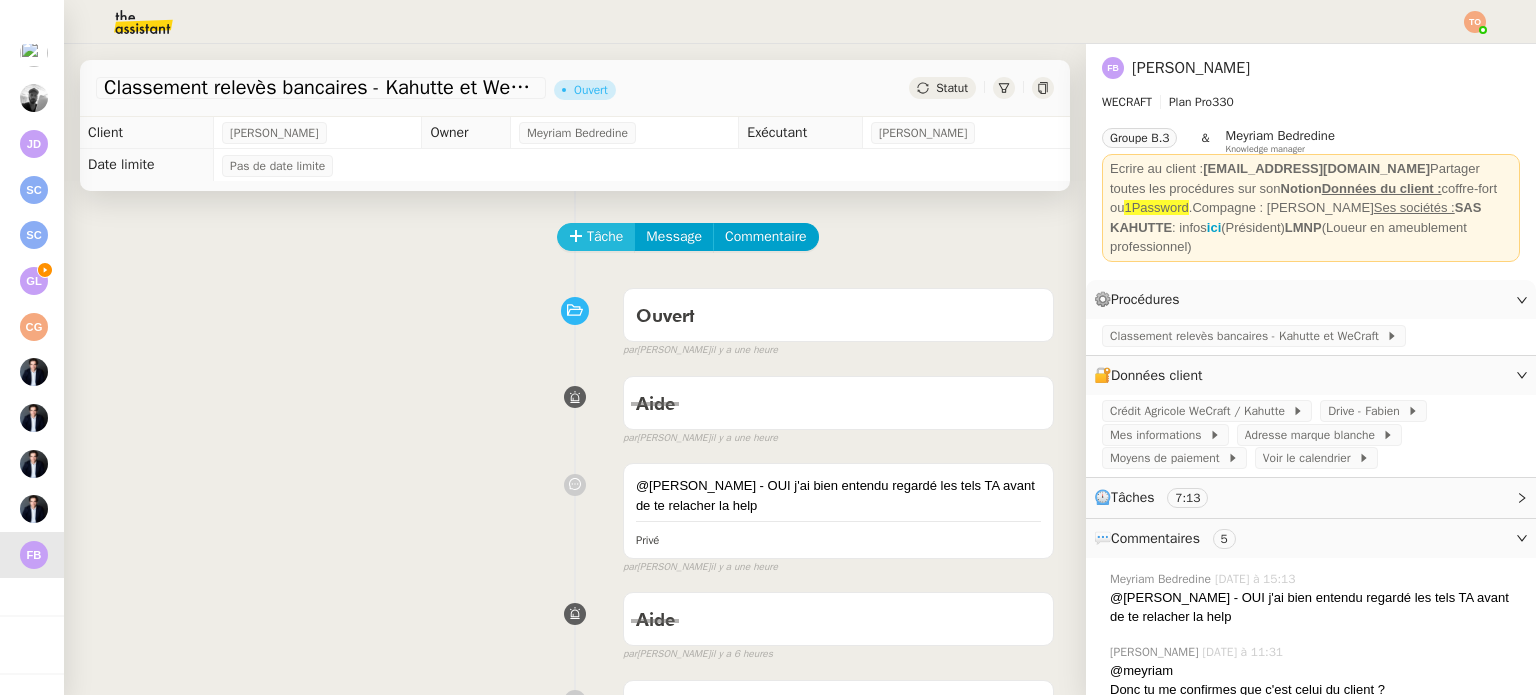 click on "Tâche" 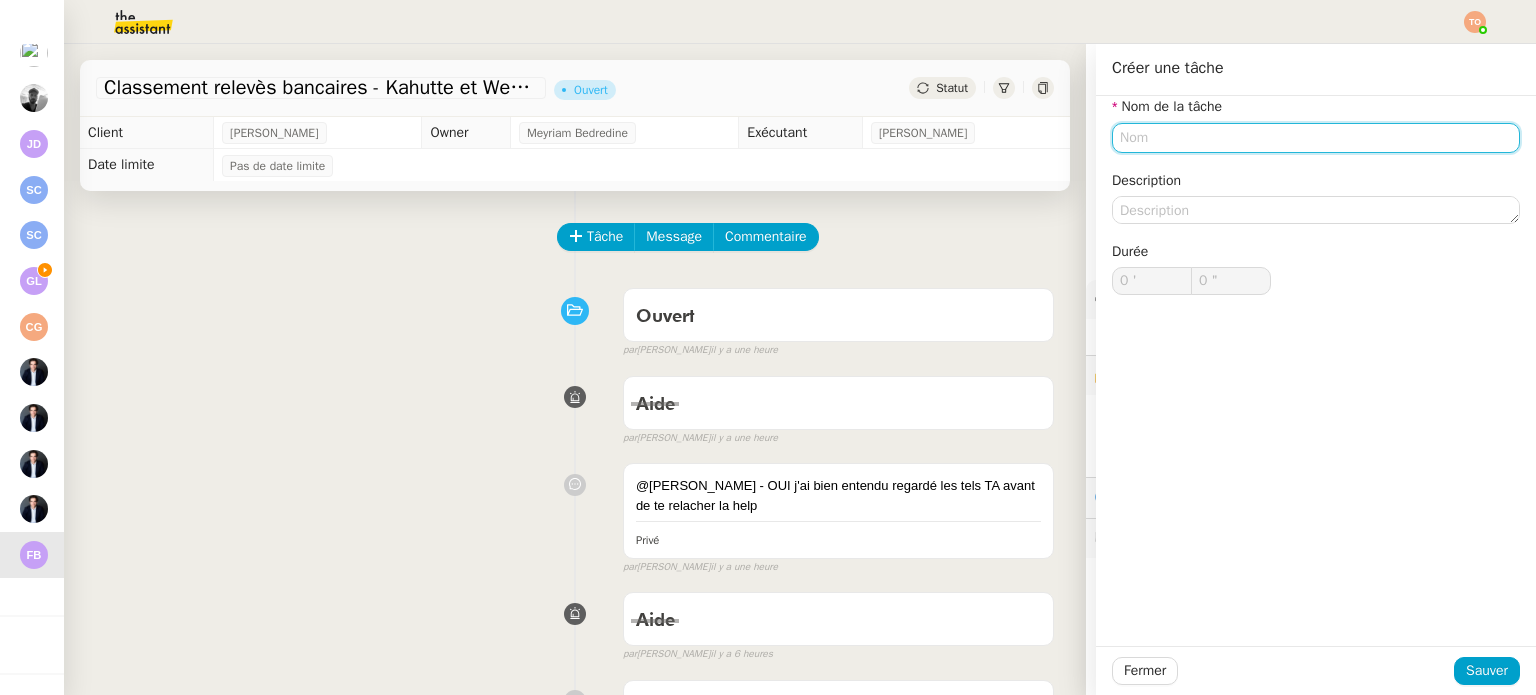 click 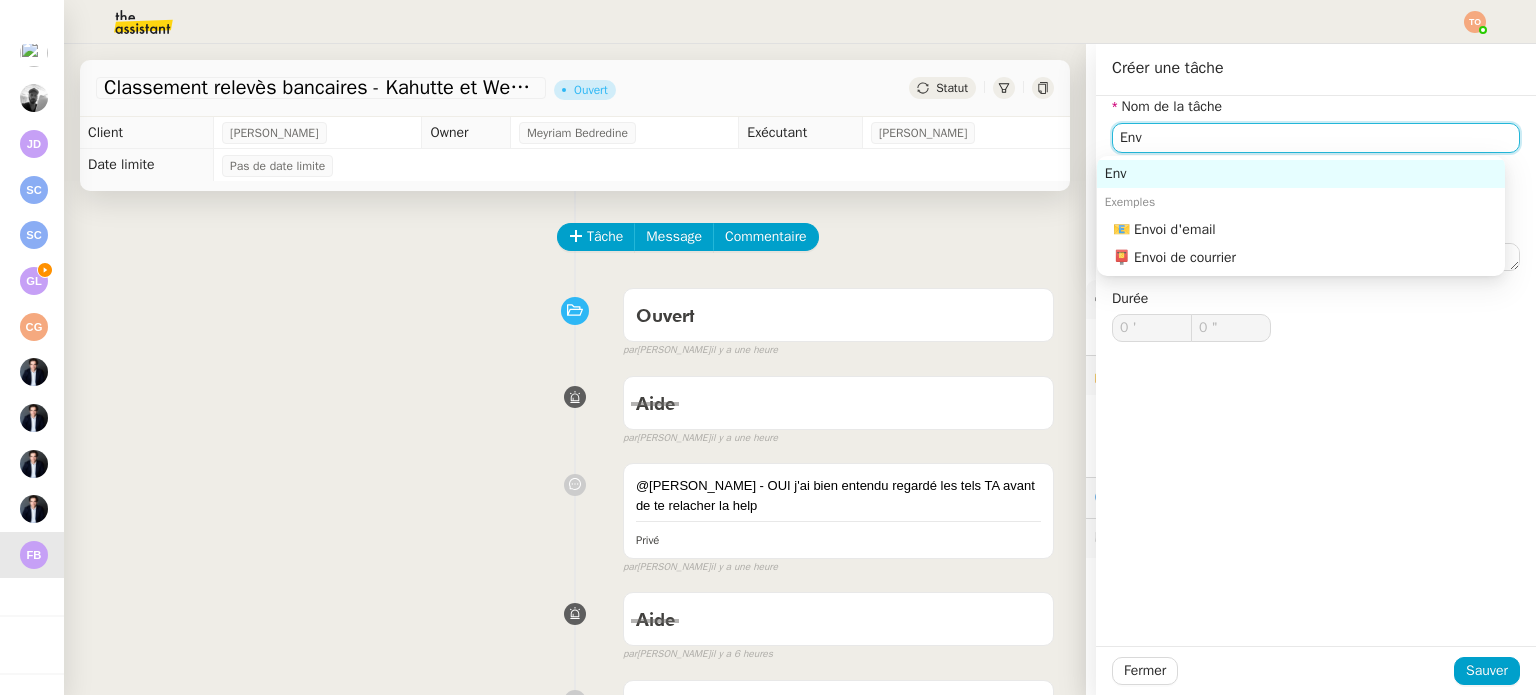 click on "📧 Envoi d'email" 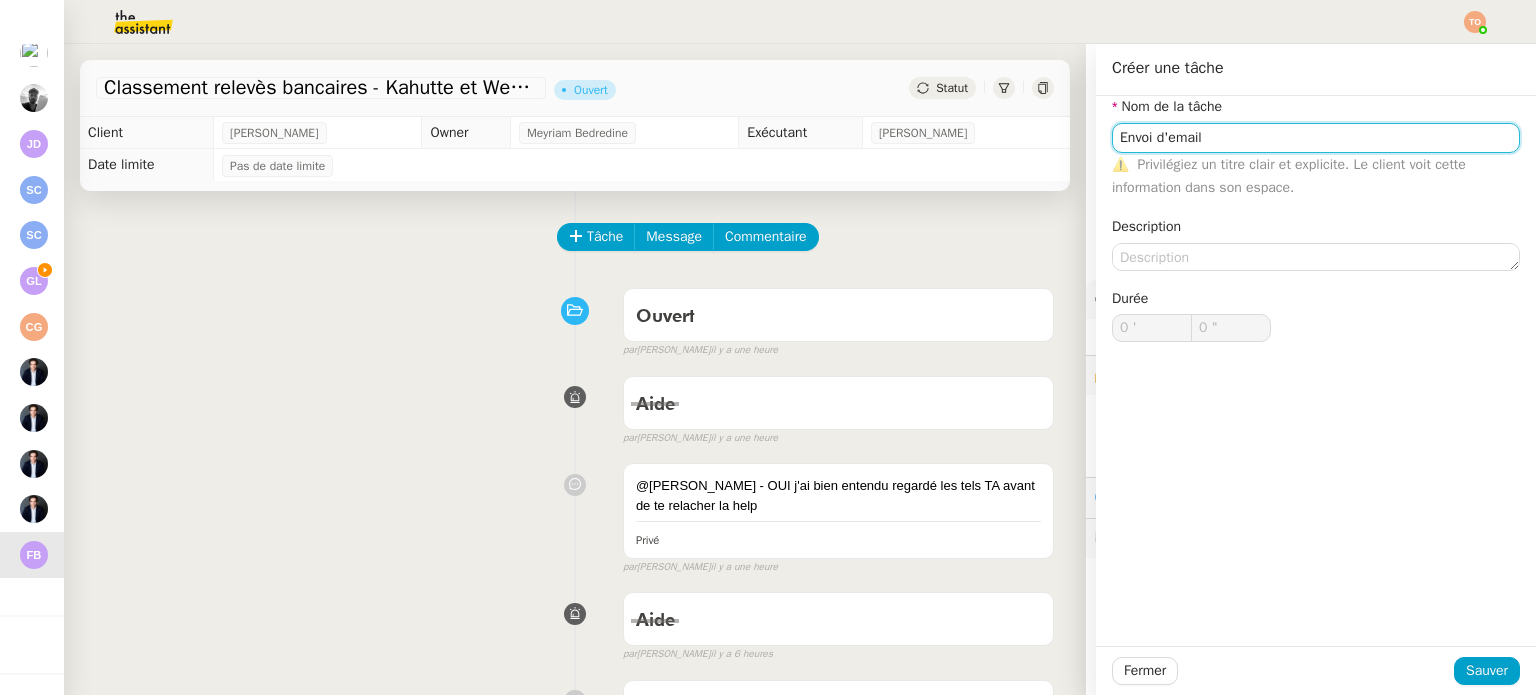type on "Envoi d'email" 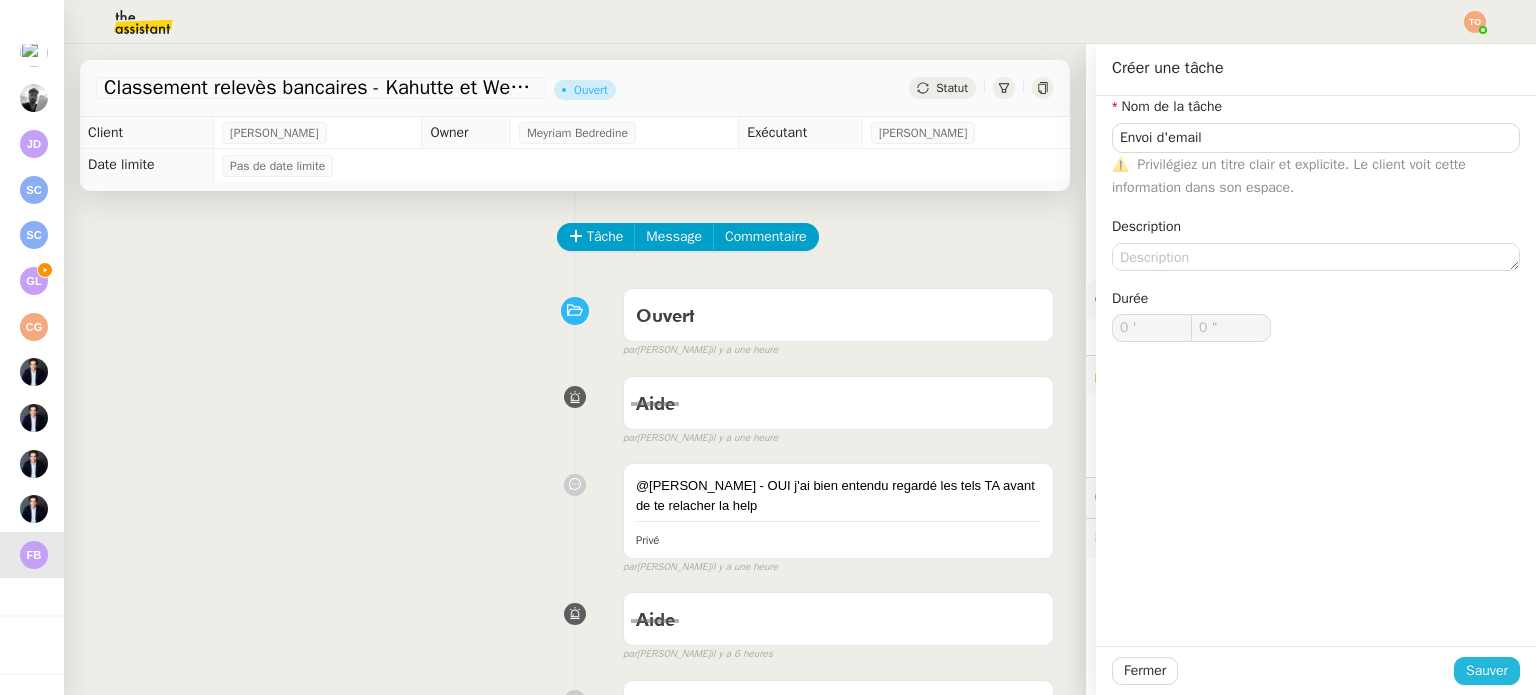 click on "Fermer Sauver" 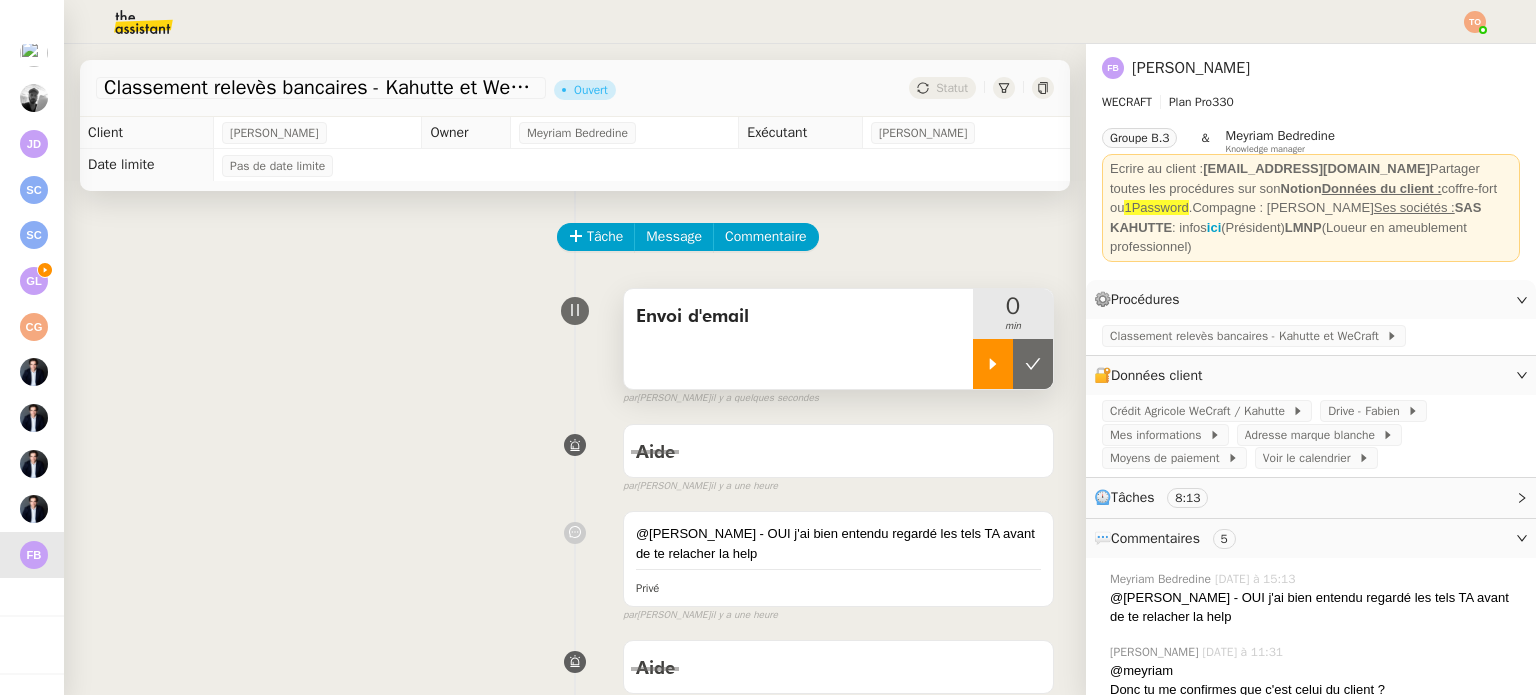 click at bounding box center [993, 364] 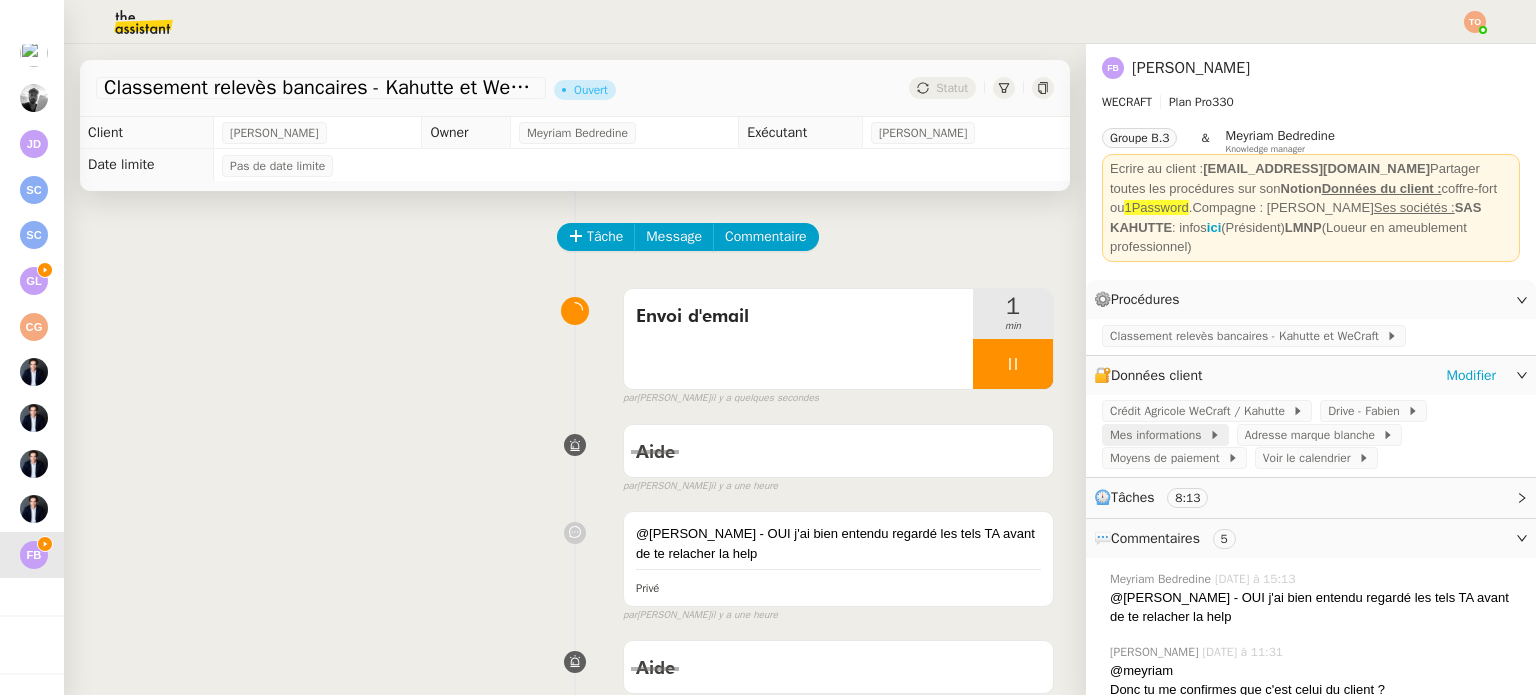 click on "Mes informations" 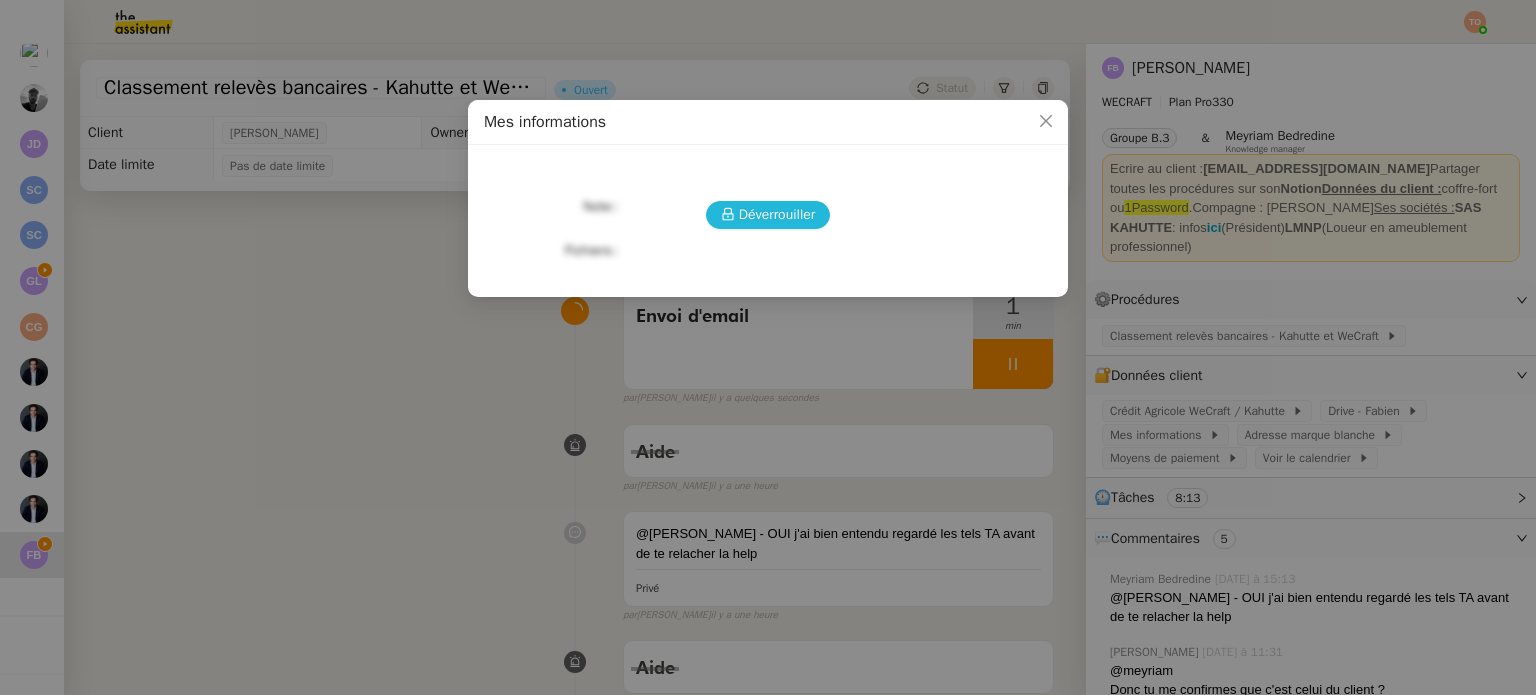 click on "Déverrouiller" at bounding box center [768, 215] 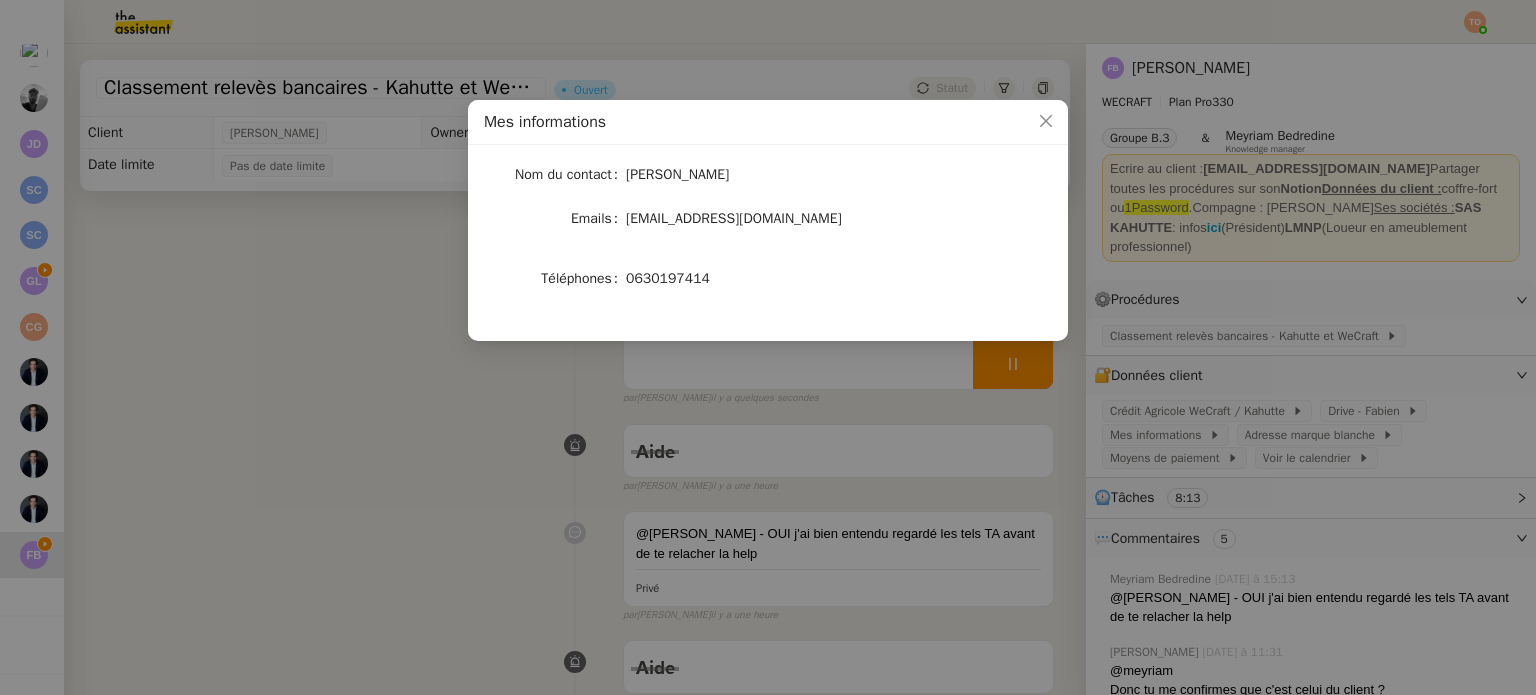 click on "0630197414" 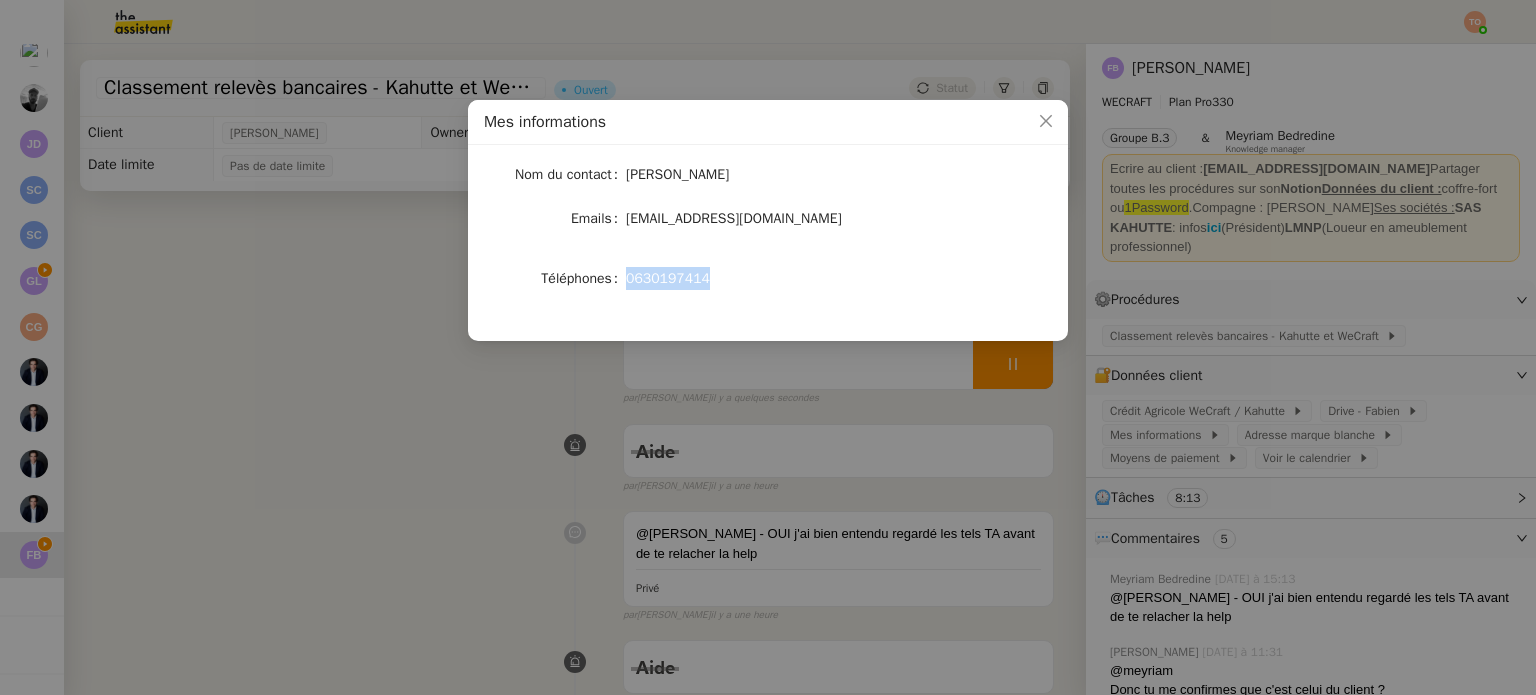 click on "0630197414" 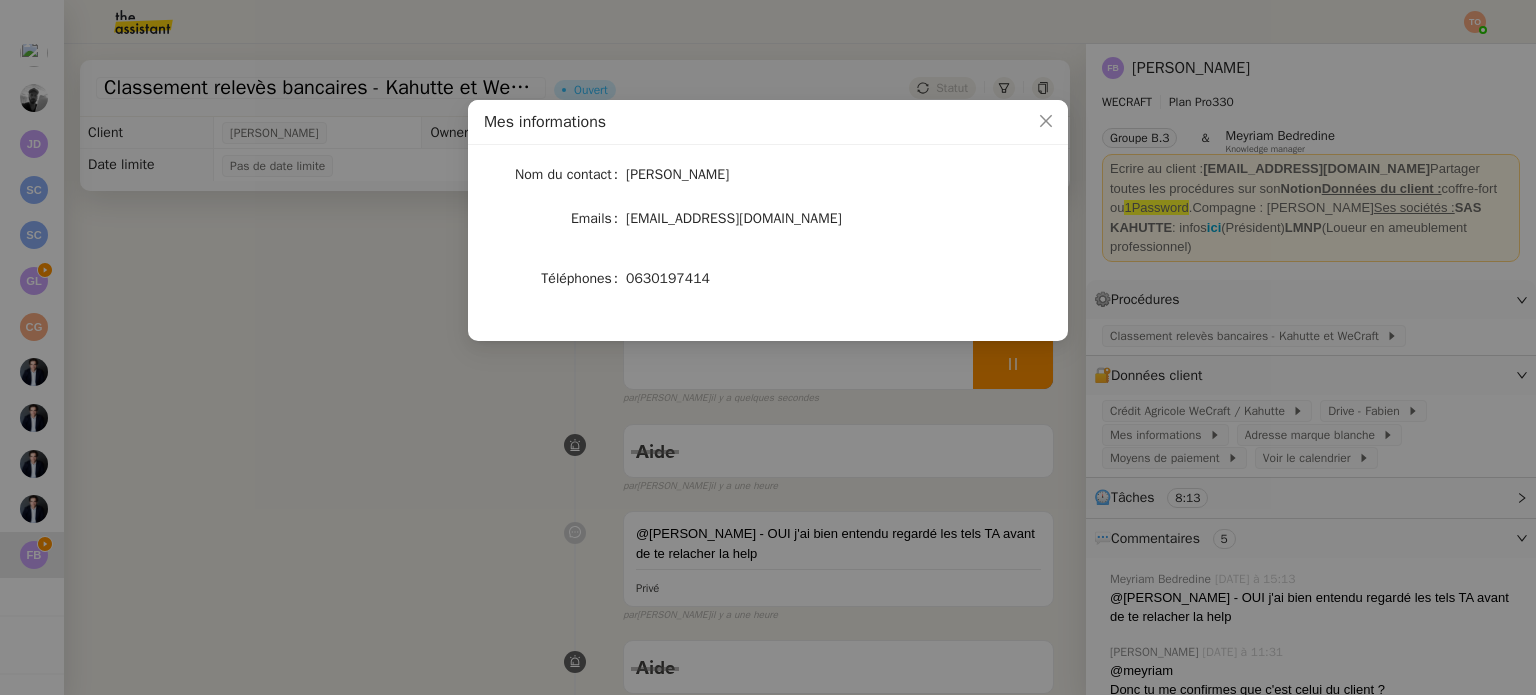 click on "Mes informations Nom du contact Fabien Bousquet Emails hello@fabien-bousquet.com Téléphones 0630197414" at bounding box center [768, 347] 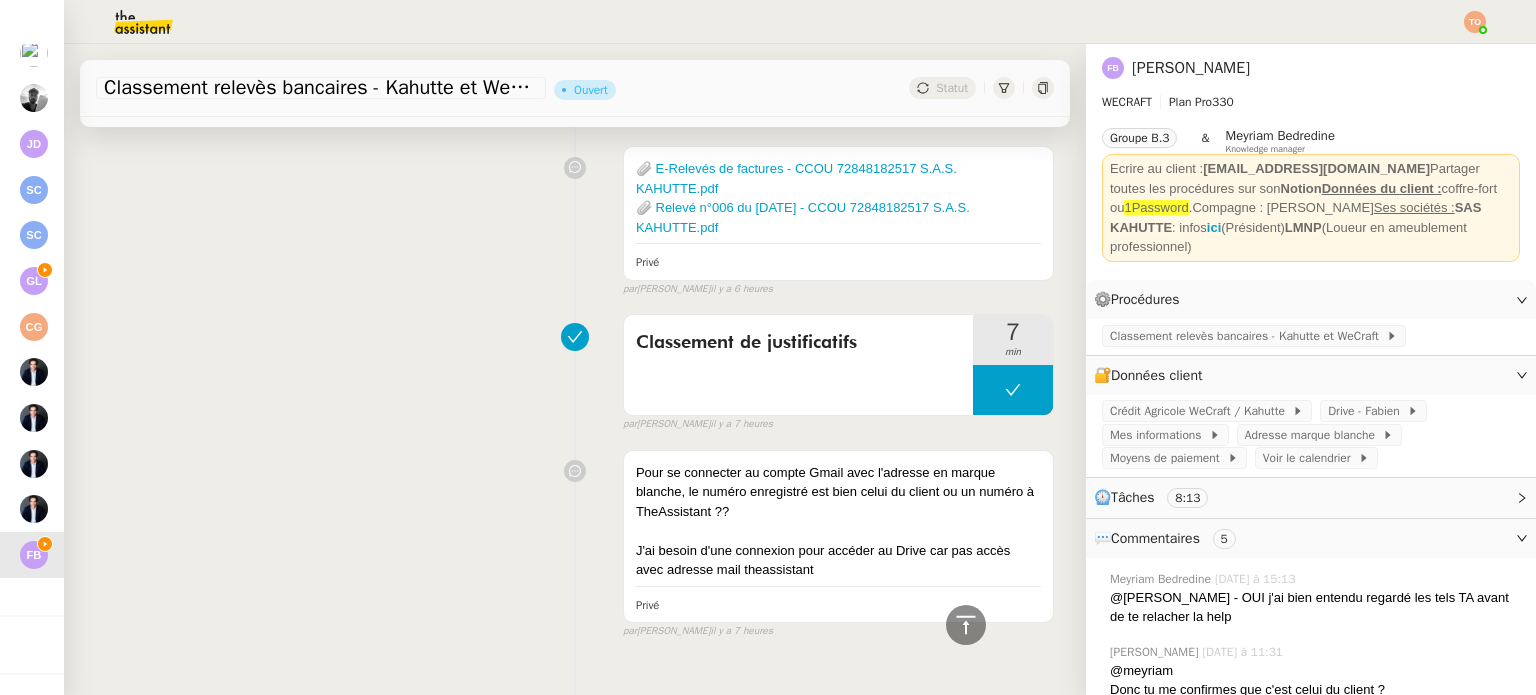scroll, scrollTop: 1569, scrollLeft: 0, axis: vertical 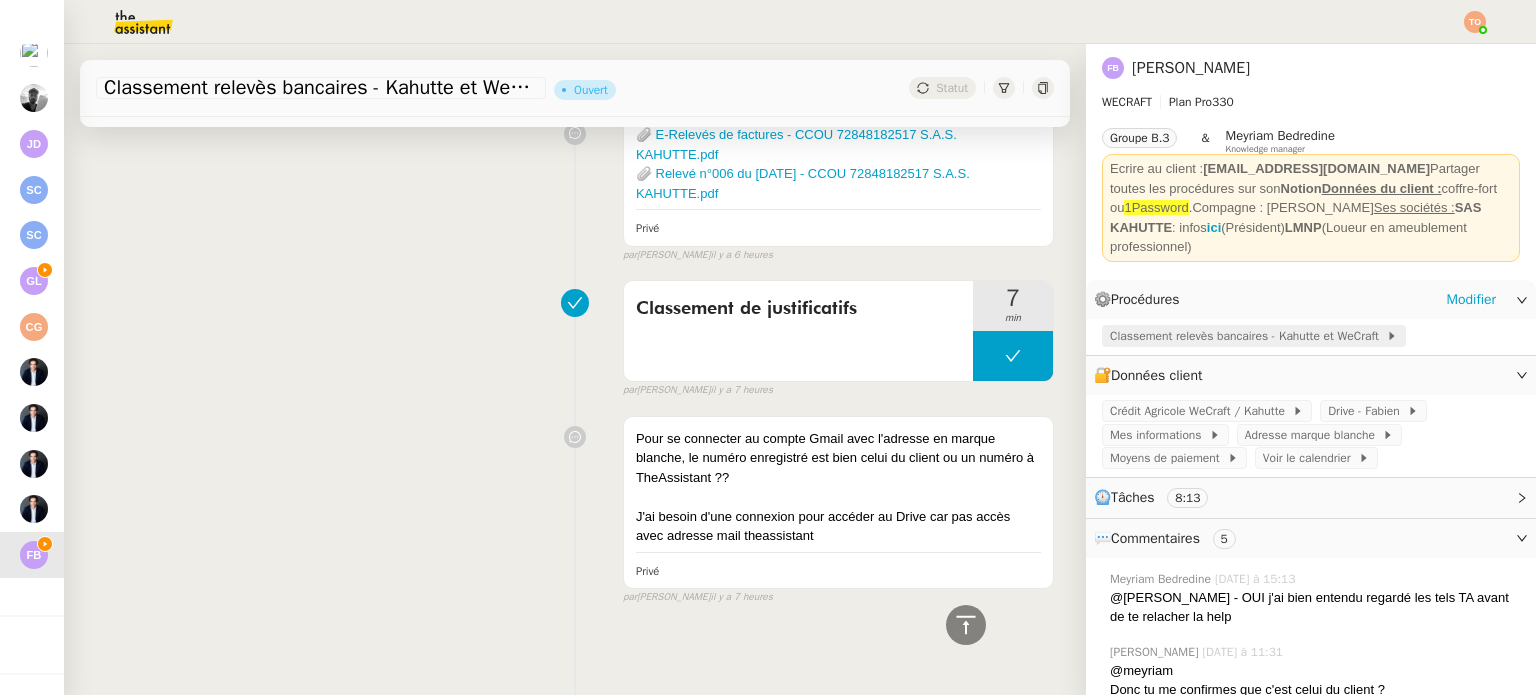 click on "Classement relevès bancaires - Kahutte et WeCraft" 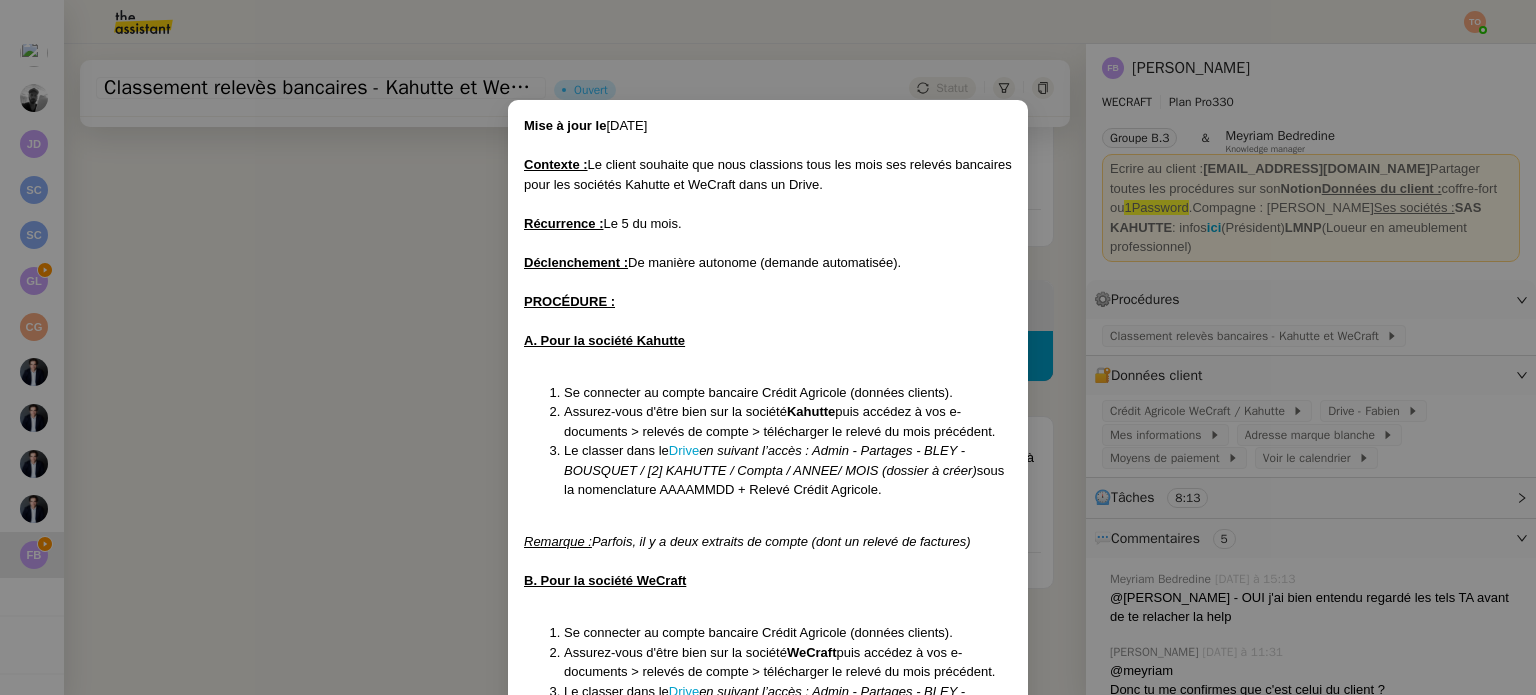 scroll, scrollTop: 97, scrollLeft: 0, axis: vertical 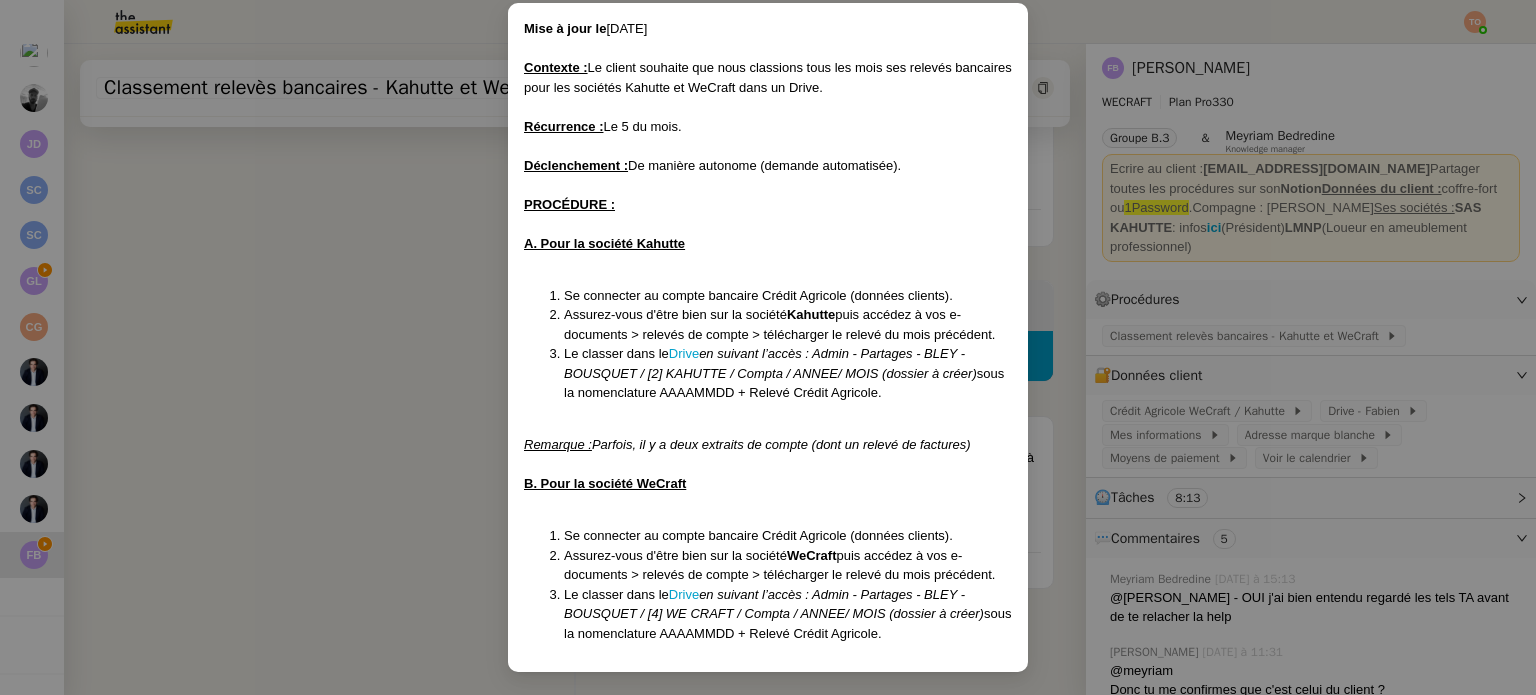 click on "Mise à jour le   05/06/2025 Contexte :  Le client souhaite que nous classions tous les mois ses relevés bancaires pour les sociétés Kahutte et WeCraft dans un Drive. Récurrence :  Le 5 du mois. Déclenchement :  De manière autonome (demande automatisée). PROCÉDURE : A. Pour la société Kahutte Se connecter au compte bancaire Crédit Agricole (données clients). Assurez-vous d'être bien sur la société  Kahutte  puis accédez à vos e-documents > relevés de compte > télécharger le relevé du mois précédent. Le classer dans le  Drive  en suivant l’accès : Admin - Partages - BLEY - BOUSQUET / [2] KAHUTTE / Compta / ANNEE/ MOIS (dossier à créer)  sous la nomenclature AAAAMMDD + Relevé Crédit Agricole. Remarque :  Parfois, il y a deux extraits de compte (dont un relevé de factures) B. Pour la société WeCraft Se connecter au compte bancaire Crédit Agricole (données clients). Assurez-vous d'être bien sur la société  WeCraft Le classer dans le  Drive" at bounding box center [768, 347] 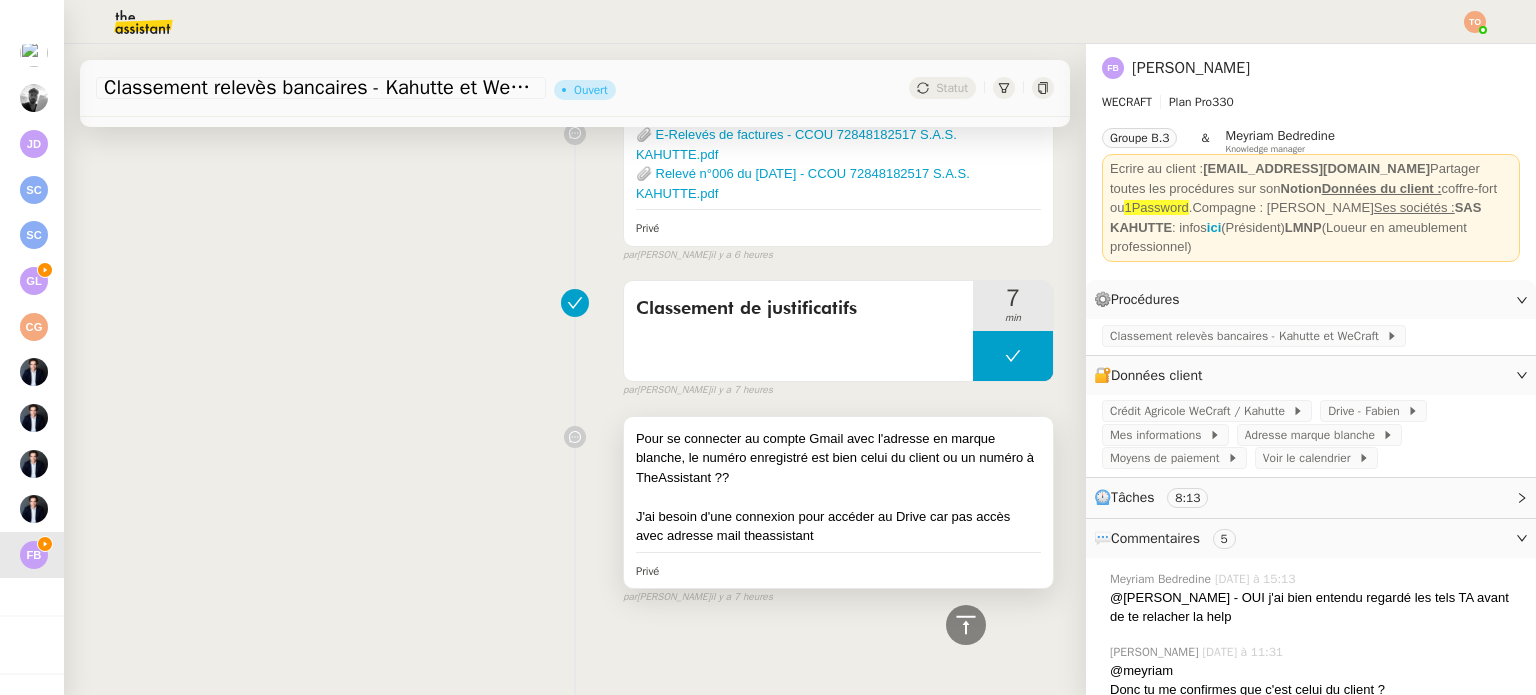 scroll, scrollTop: 0, scrollLeft: 0, axis: both 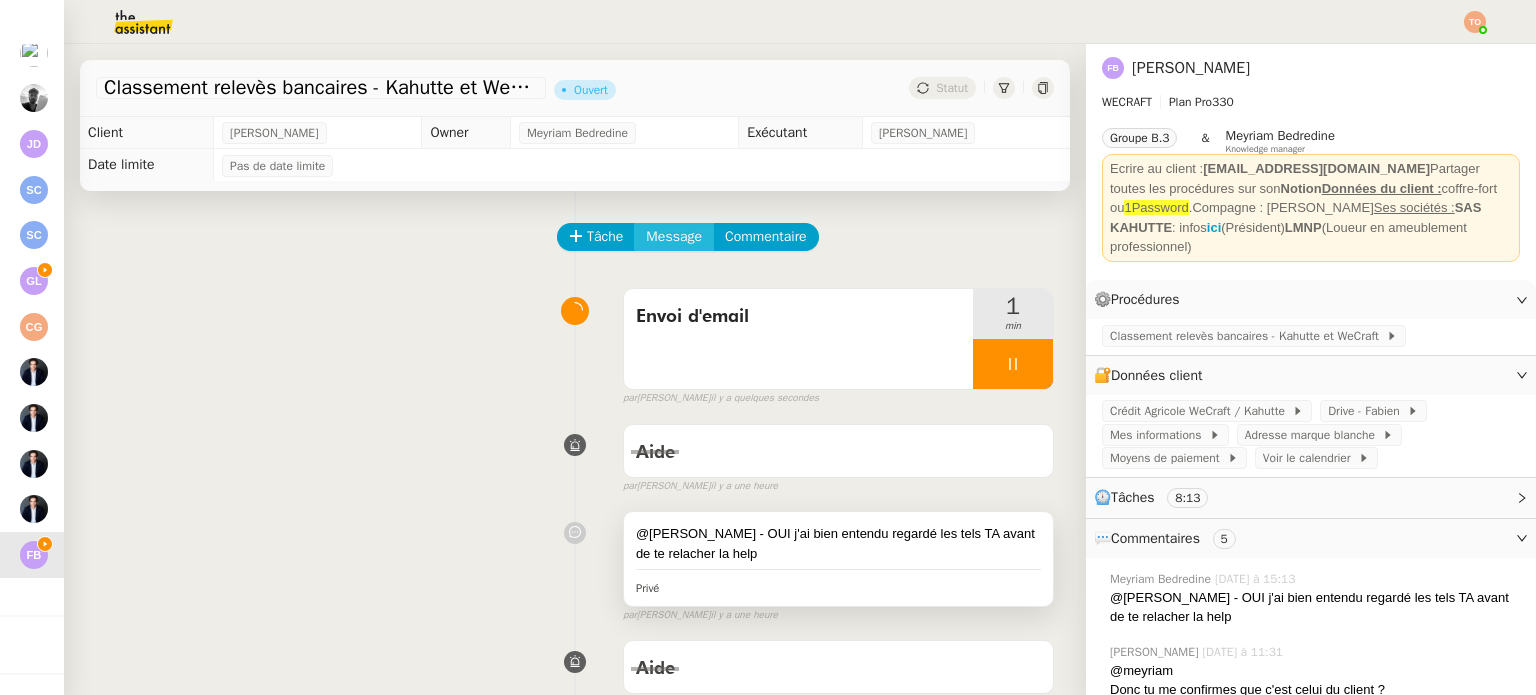 click on "Message" 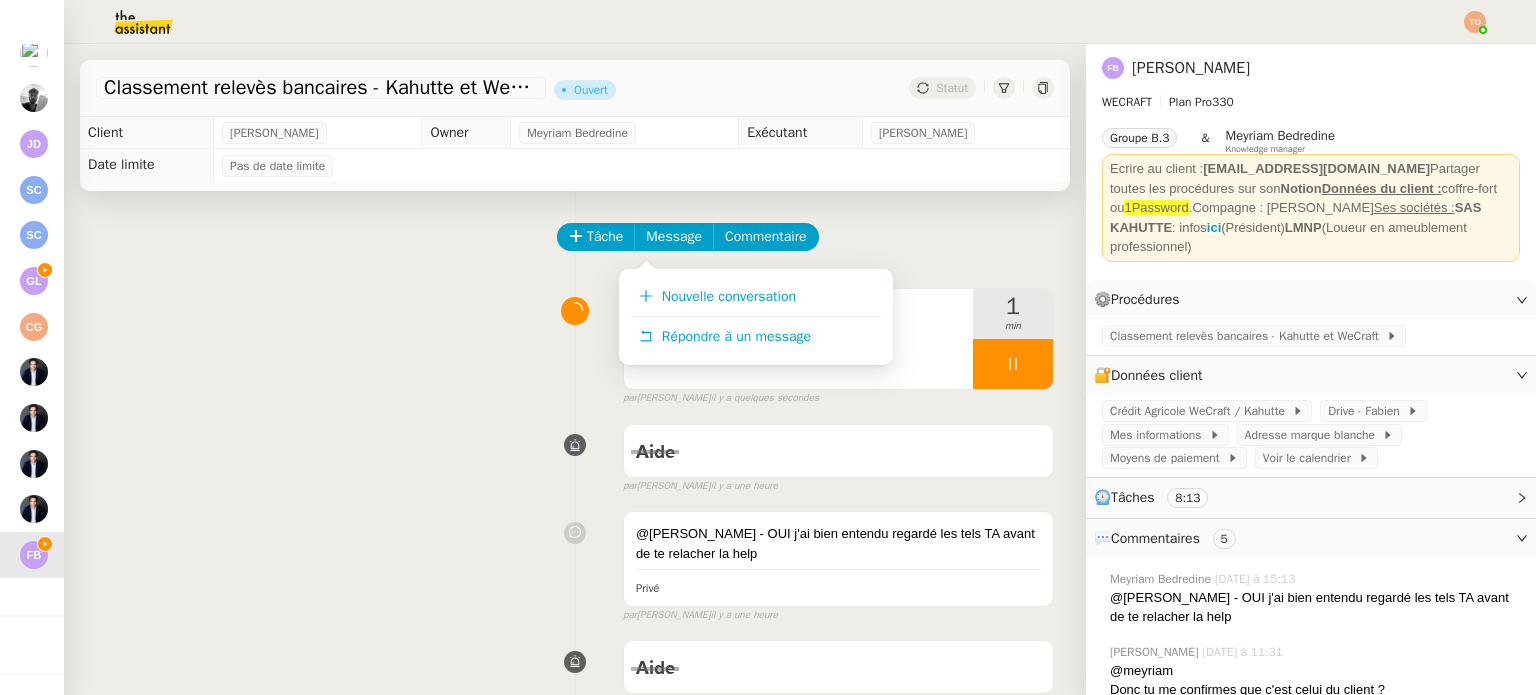 click on "Nouvelle conversation    Répondre à un message" at bounding box center [756, 317] 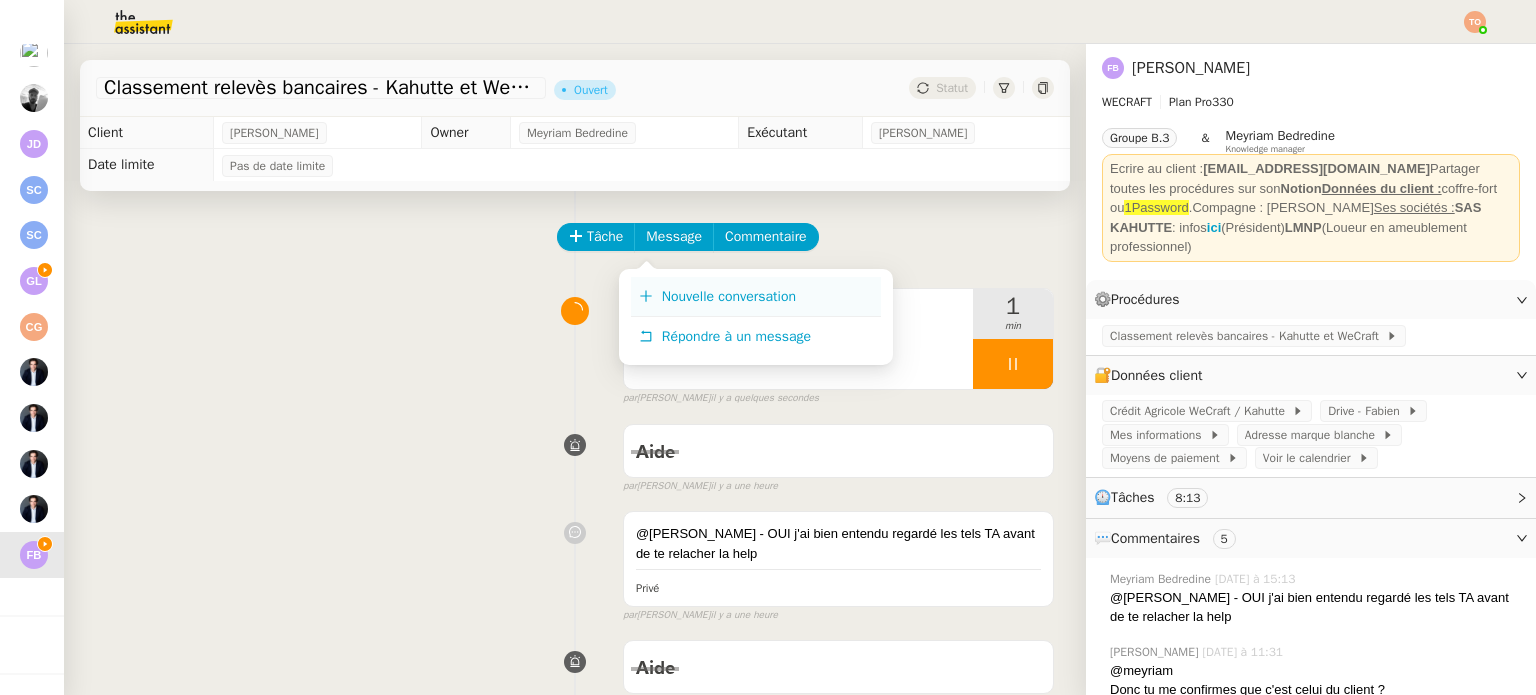 click on "Nouvelle conversation" at bounding box center (729, 296) 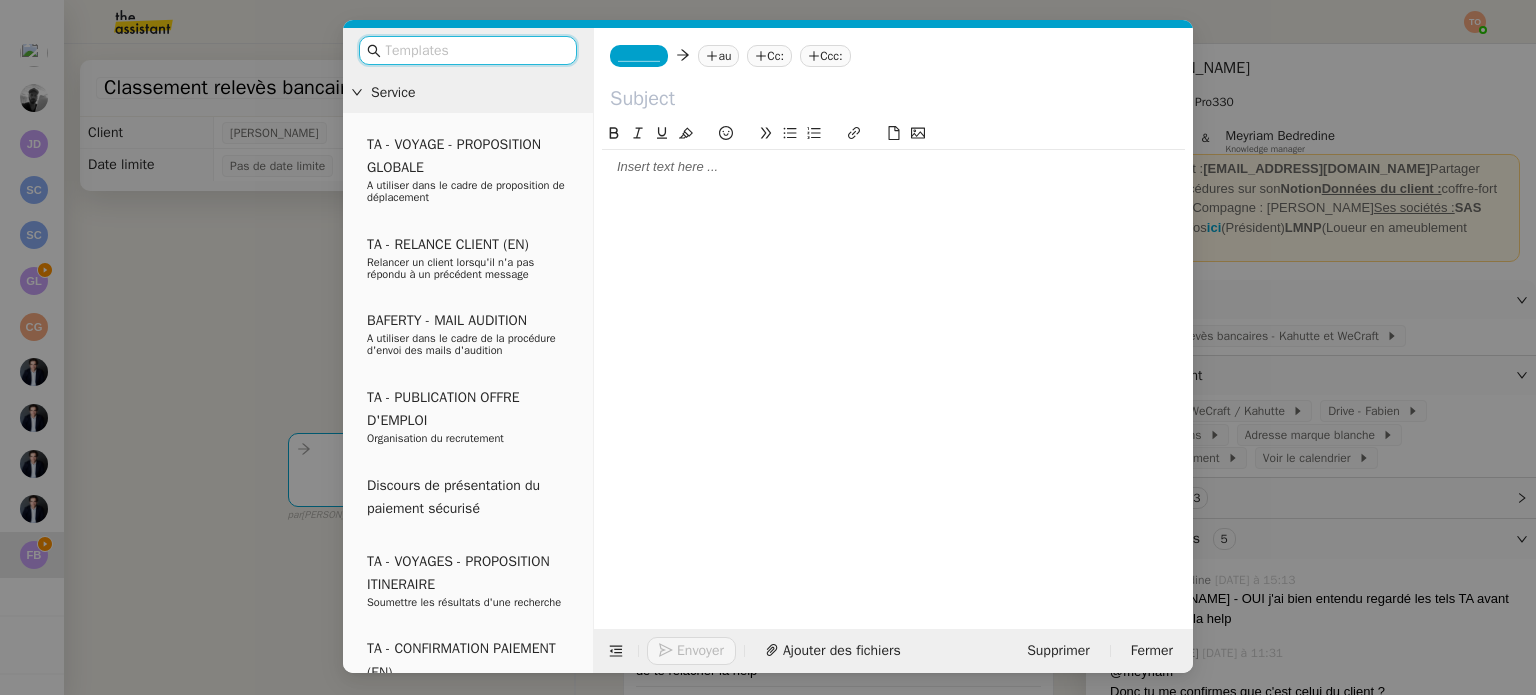 click on "Service TA - VOYAGE - PROPOSITION GLOBALE    A utiliser dans le cadre de proposition de déplacement TA - RELANCE CLIENT (EN)    Relancer un client lorsqu'il n'a pas répondu à un précédent message BAFERTY - MAIL AUDITION    A utiliser dans le cadre de la procédure d'envoi des mails d'audition TA - PUBLICATION OFFRE D'EMPLOI     Organisation du recrutement Discours de présentation du paiement sécurisé    TA - VOYAGES - PROPOSITION ITINERAIRE    Soumettre les résultats d'une recherche TA - CONFIRMATION PAIEMENT (EN)    Confirmer avec le client de modèle de transaction - Attention Plan Pro nécessaire. TA - COURRIER EXPEDIE (recommandé)    A utiliser dans le cadre de l'envoi d'un courrier recommandé TA - PARTAGE DE CALENDRIER (EN)    A utiliser pour demander au client de partager son calendrier afin de faciliter l'accès et la gestion PSPI - Appel de fonds MJL    A utiliser dans le cadre de la procédure d'appel de fonds MJL TA - RELANCE CLIENT    TA - AR PROCEDURES        21 YIELD" at bounding box center [768, 347] 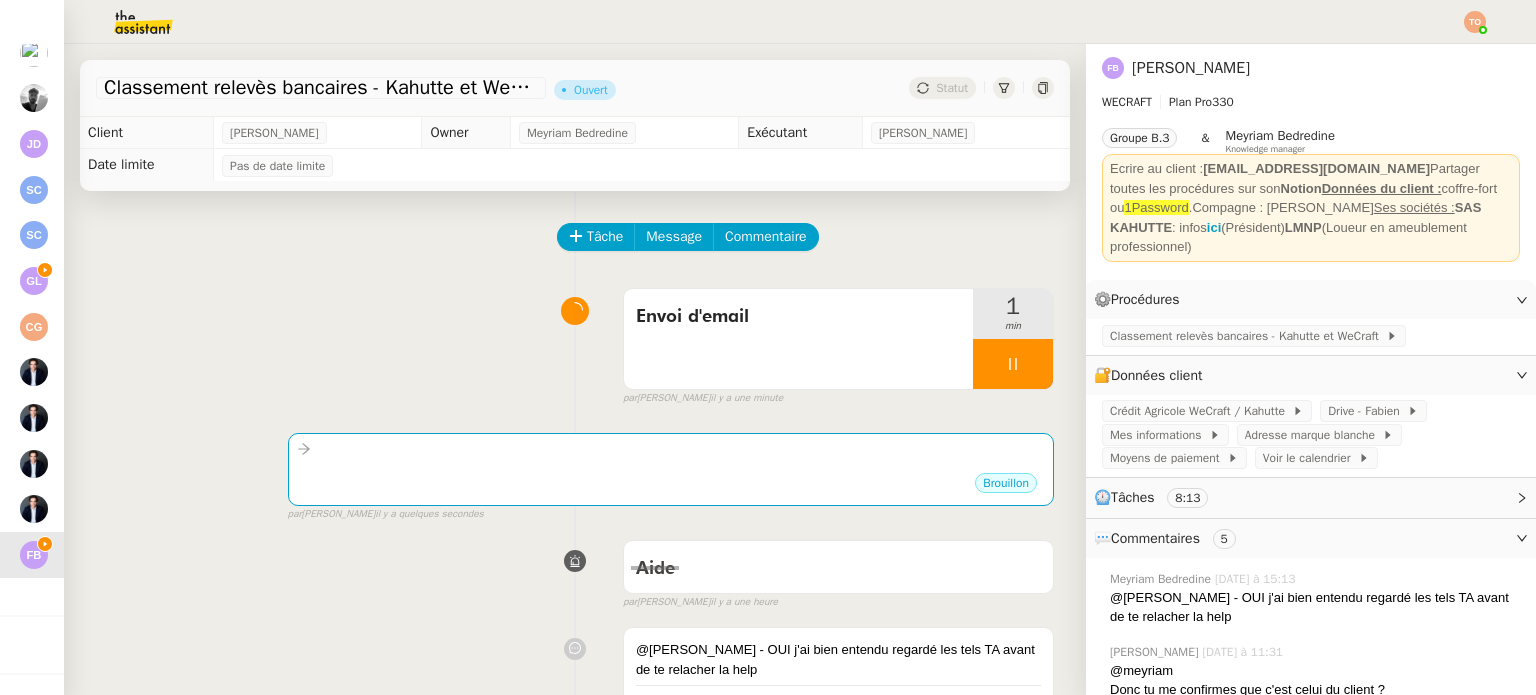 click on "Classement relevès bancaires - Kahutte et WeCraft - juillet 2025" 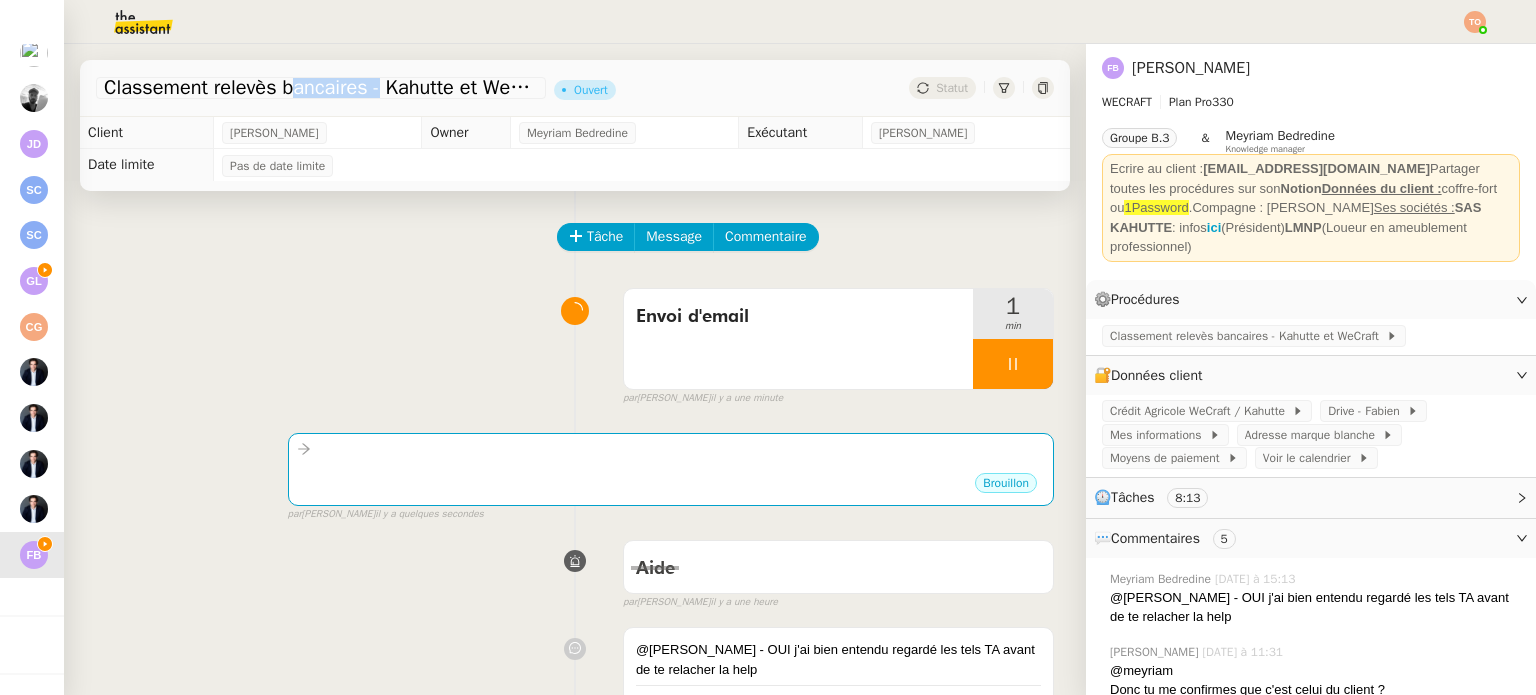 click on "Classement relevès bancaires - Kahutte et WeCraft - juillet 2025" 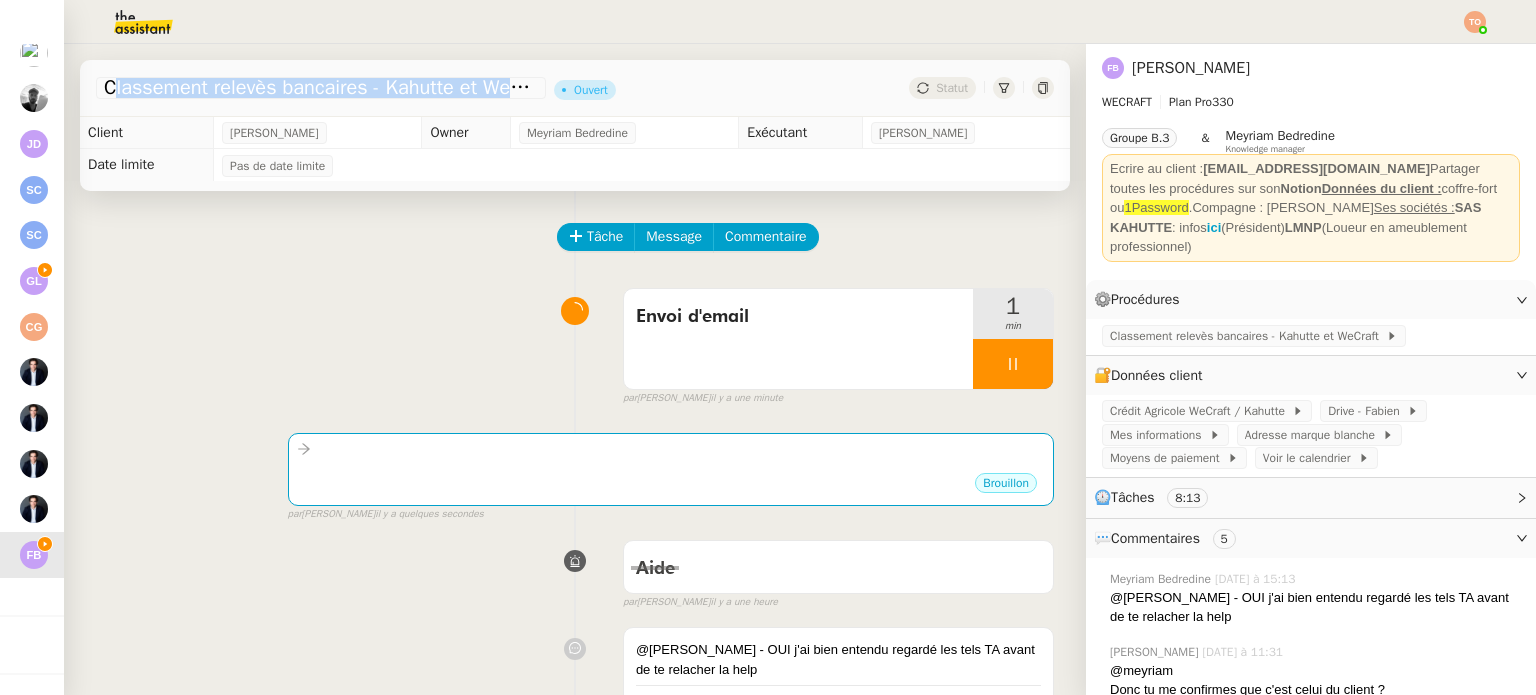 click on "Classement relevès bancaires - Kahutte et WeCraft - juillet 2025" 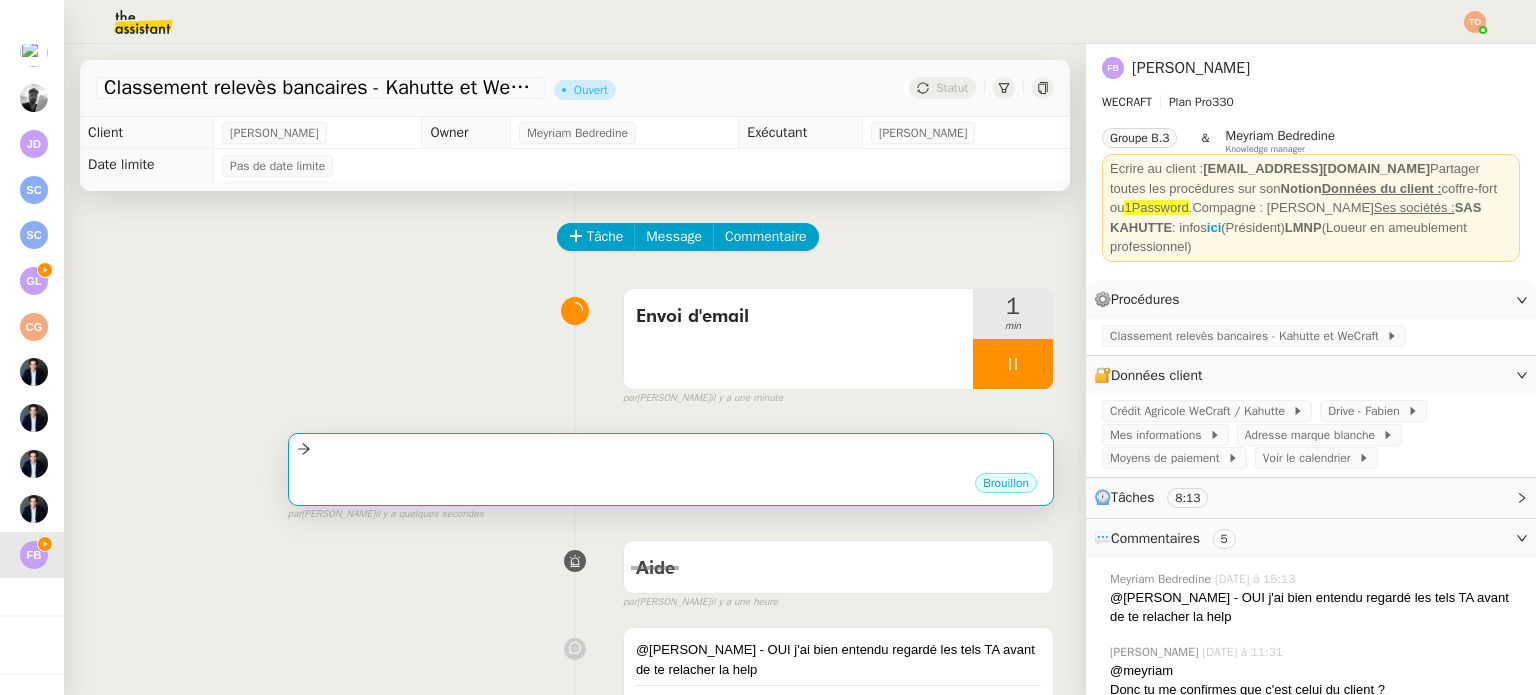 click at bounding box center (671, 449) 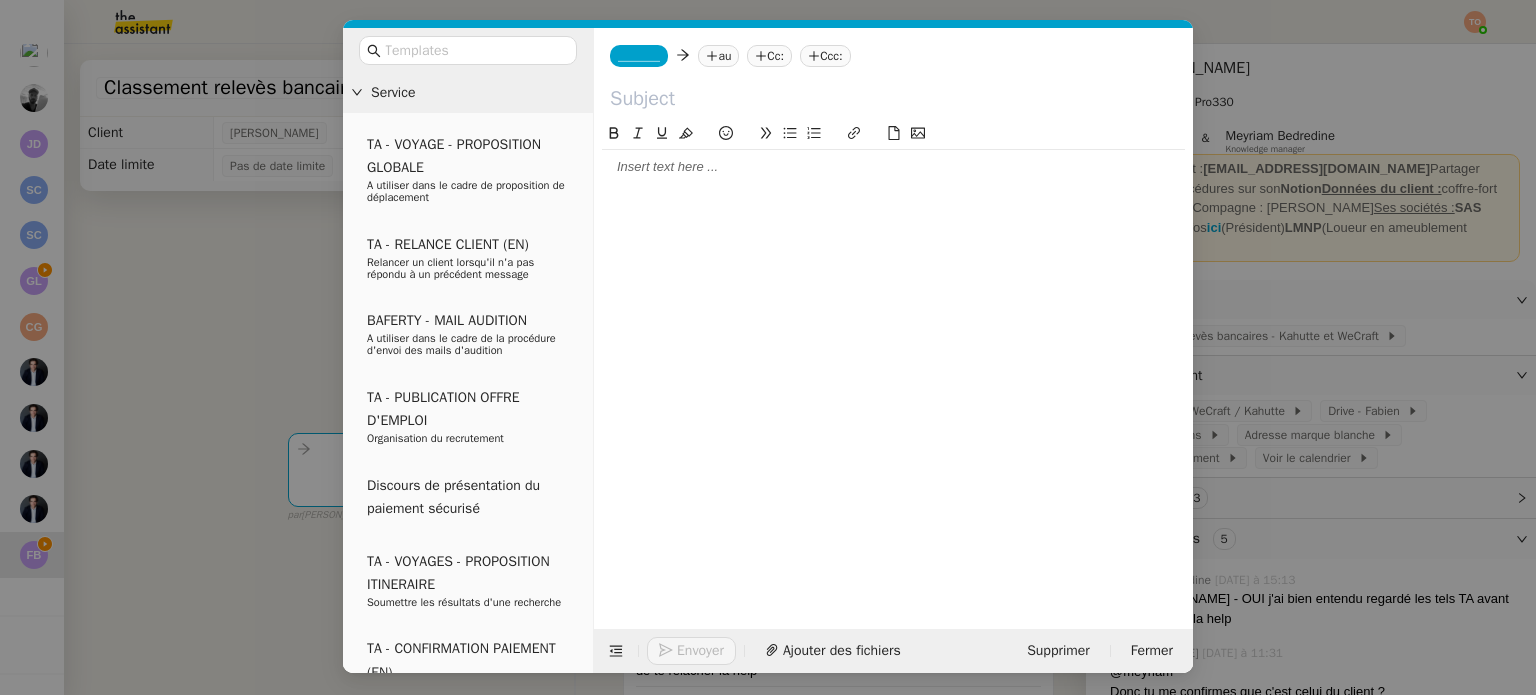 click 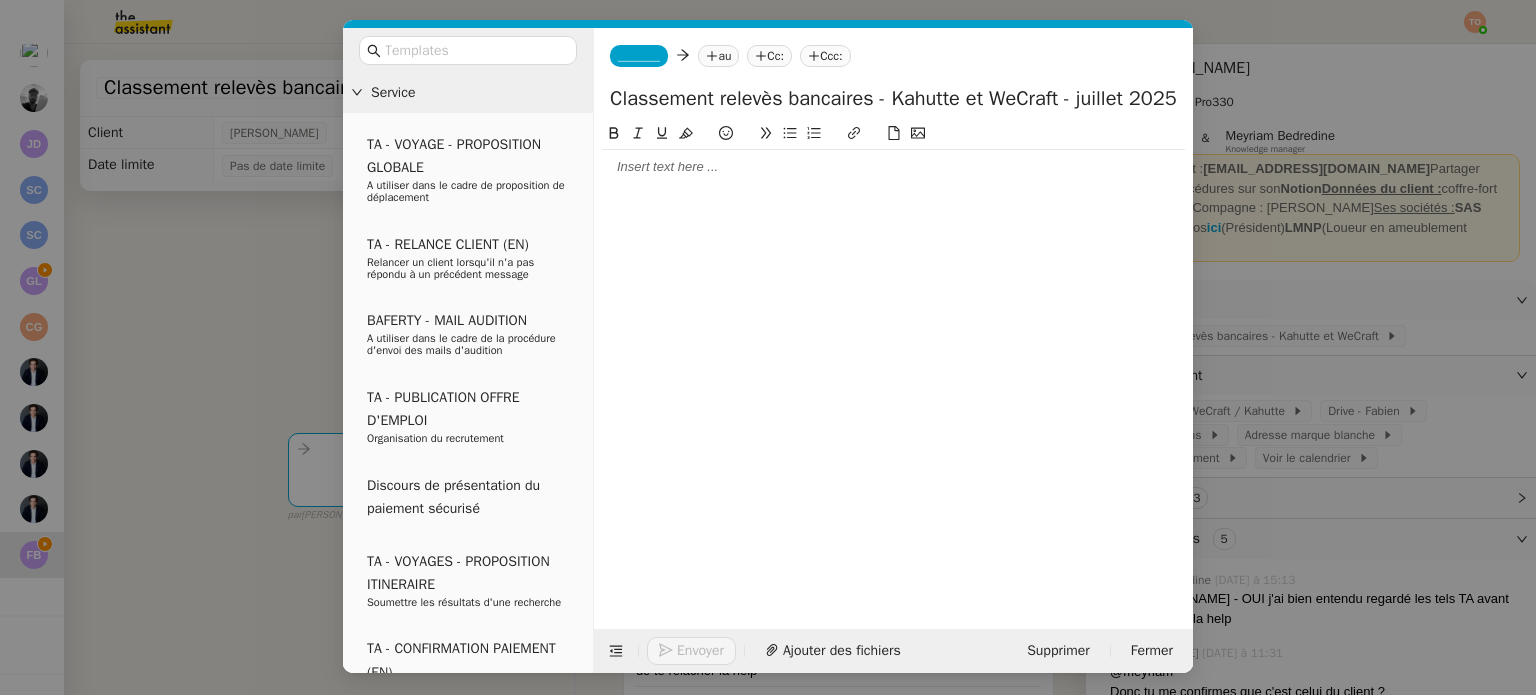 scroll, scrollTop: 0, scrollLeft: 28, axis: horizontal 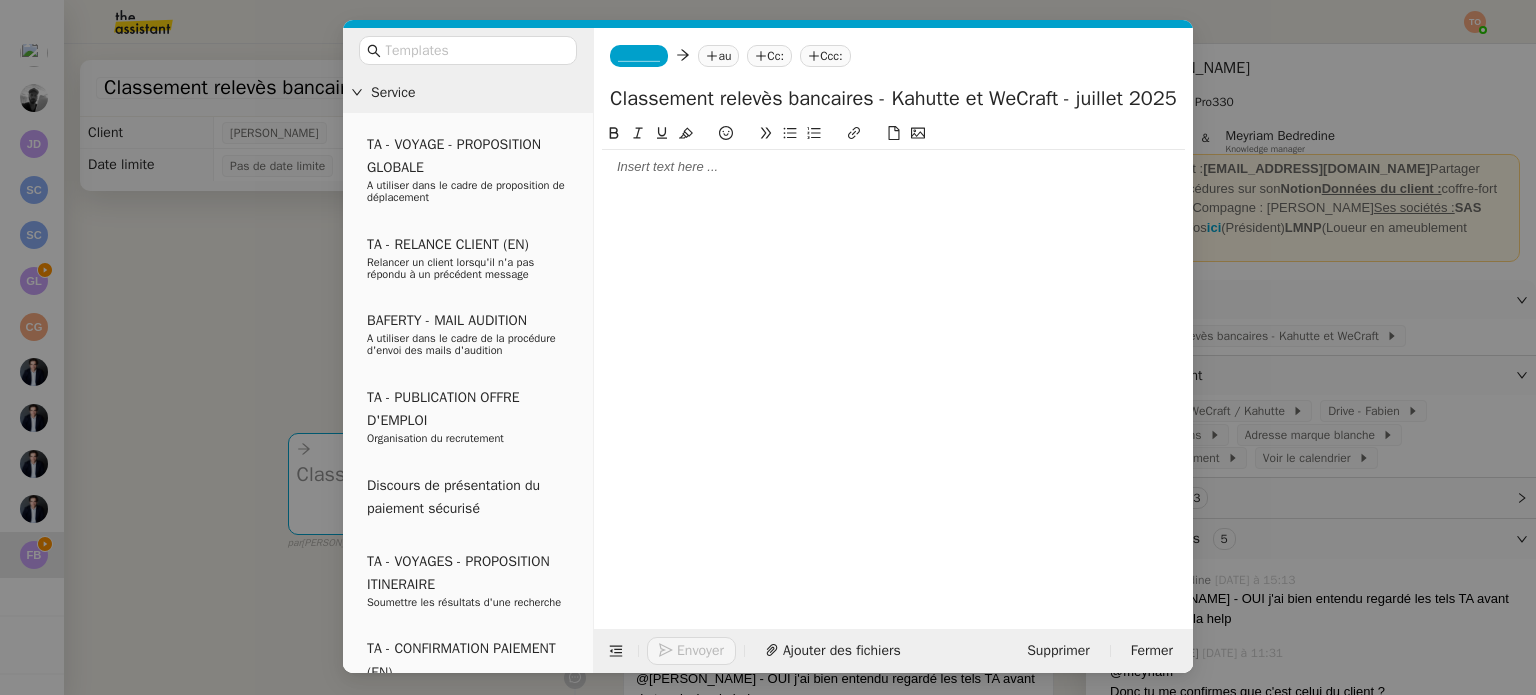 drag, startPoint x: 703, startPoint y: 99, endPoint x: 426, endPoint y: 121, distance: 277.87228 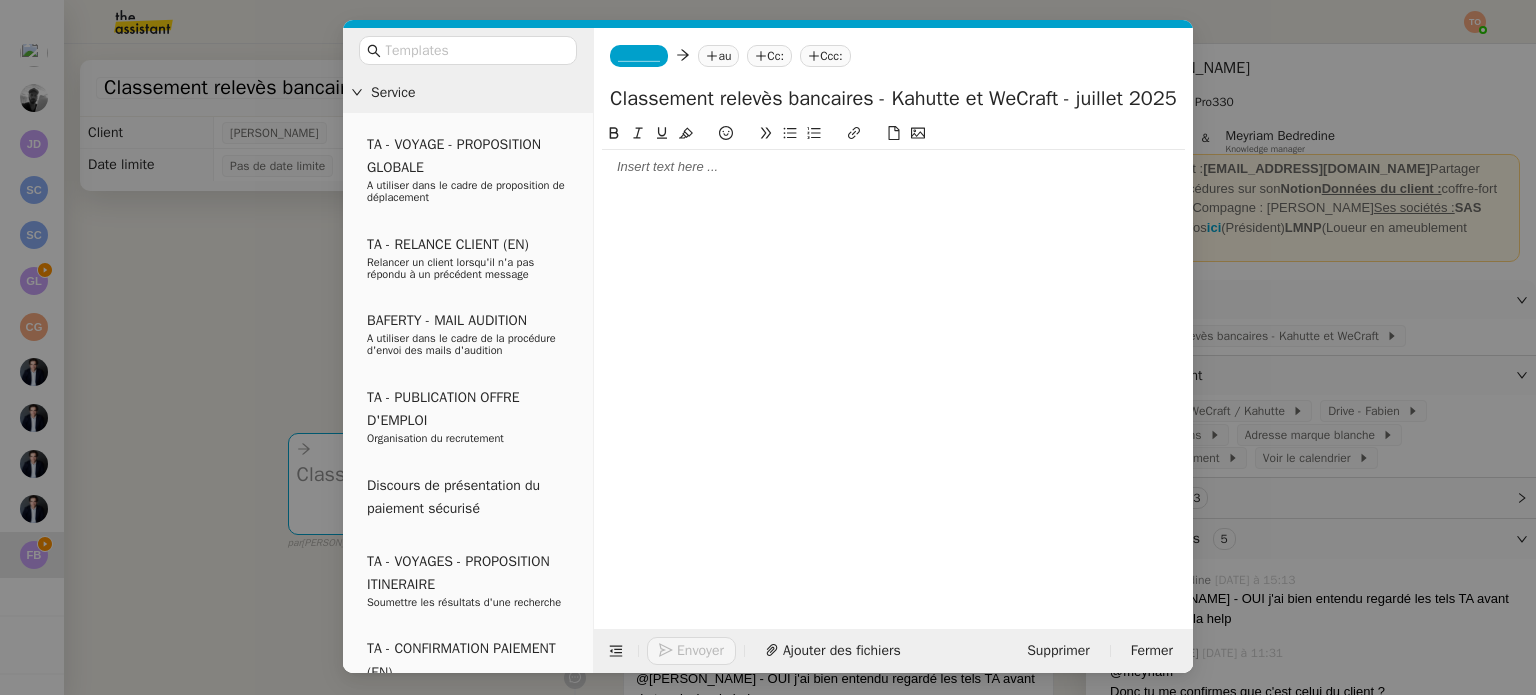 click on "Service TA - VOYAGE - PROPOSITION GLOBALE    A utiliser dans le cadre de proposition de déplacement TA - RELANCE CLIENT (EN)    Relancer un client lorsqu'il n'a pas répondu à un précédent message BAFERTY - MAIL AUDITION    A utiliser dans le cadre de la procédure d'envoi des mails d'audition TA - PUBLICATION OFFRE D'EMPLOI     Organisation du recrutement Discours de présentation du paiement sécurisé    TA - VOYAGES - PROPOSITION ITINERAIRE    Soumettre les résultats d'une recherche TA - CONFIRMATION PAIEMENT (EN)    Confirmer avec le client de modèle de transaction - Attention Plan Pro nécessaire. TA - COURRIER EXPEDIE (recommandé)    A utiliser dans le cadre de l'envoi d'un courrier recommandé TA - PARTAGE DE CALENDRIER (EN)    A utiliser pour demander au client de partager son calendrier afin de faciliter l'accès et la gestion PSPI - Appel de fonds MJL    A utiliser dans le cadre de la procédure d'appel de fonds MJL TA - RELANCE CLIENT    TA - AR PROCEDURES        21 YIELD" at bounding box center (768, 350) 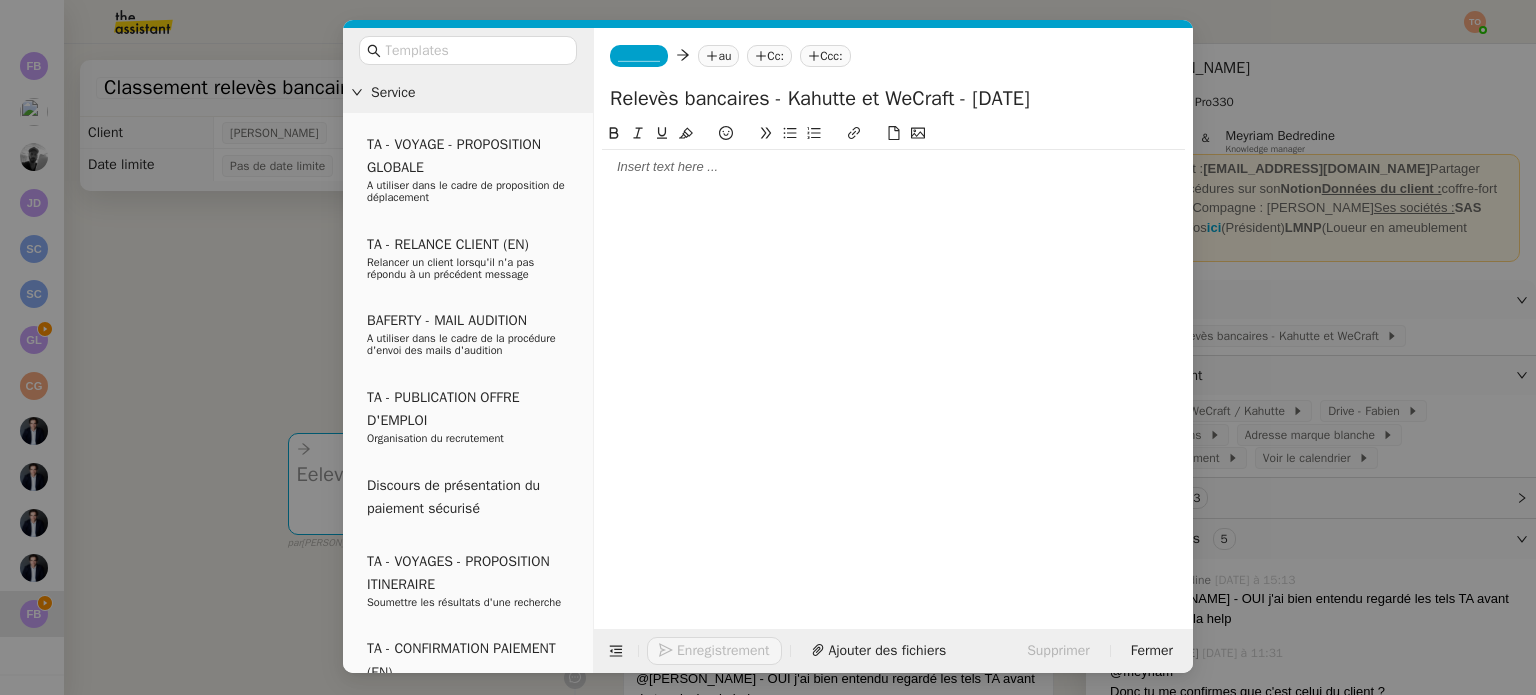 scroll, scrollTop: 112, scrollLeft: 0, axis: vertical 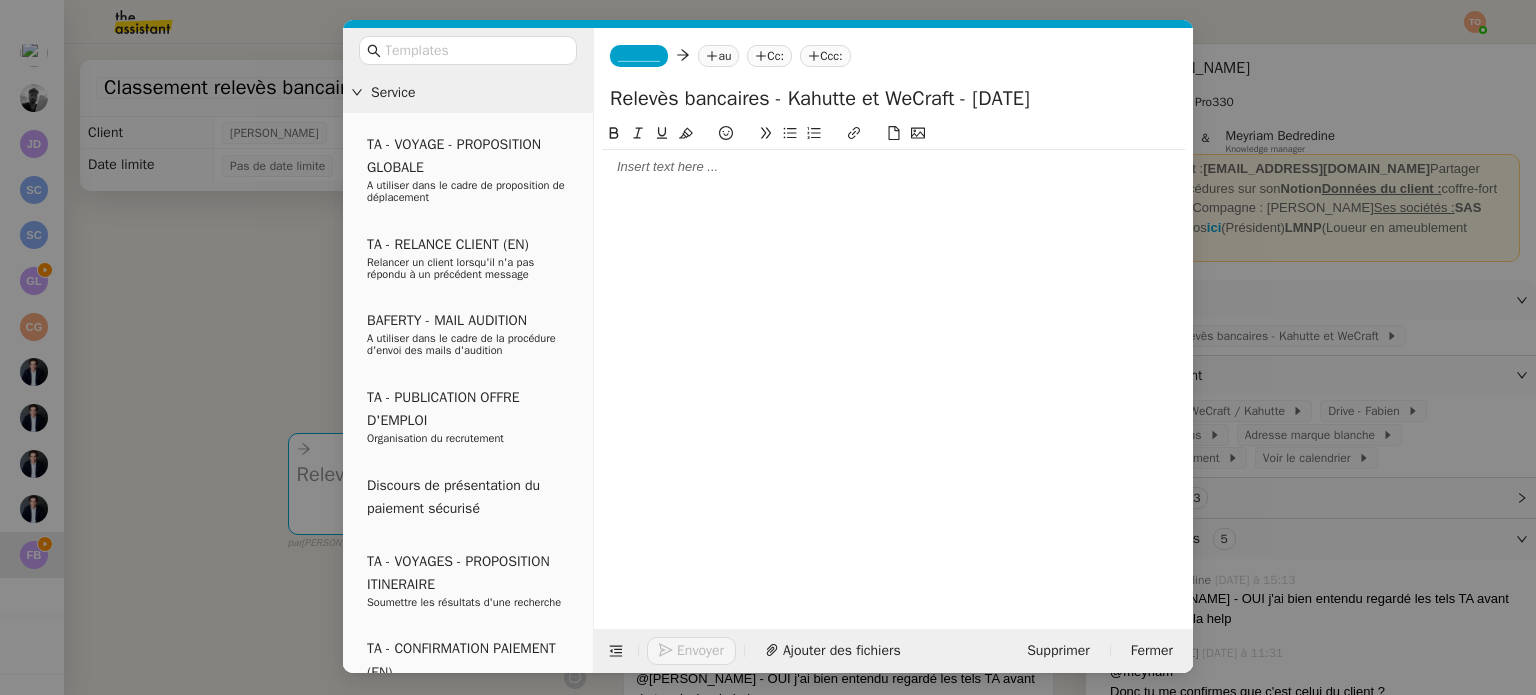 click on "Relevès bancaires - Kahutte et WeCraft - juillet 2025" 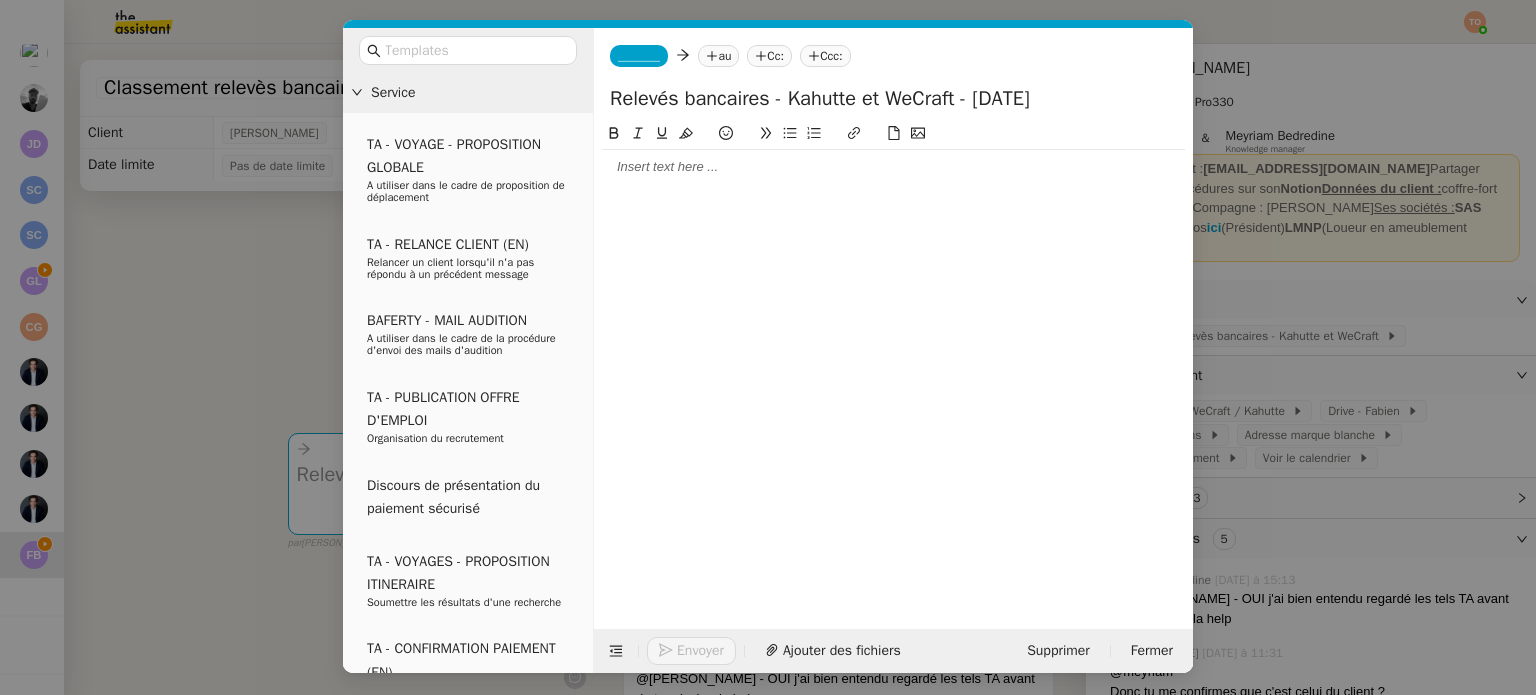 type on "Relevés bancaires - Kahutte et WeCraft - juillet 2025" 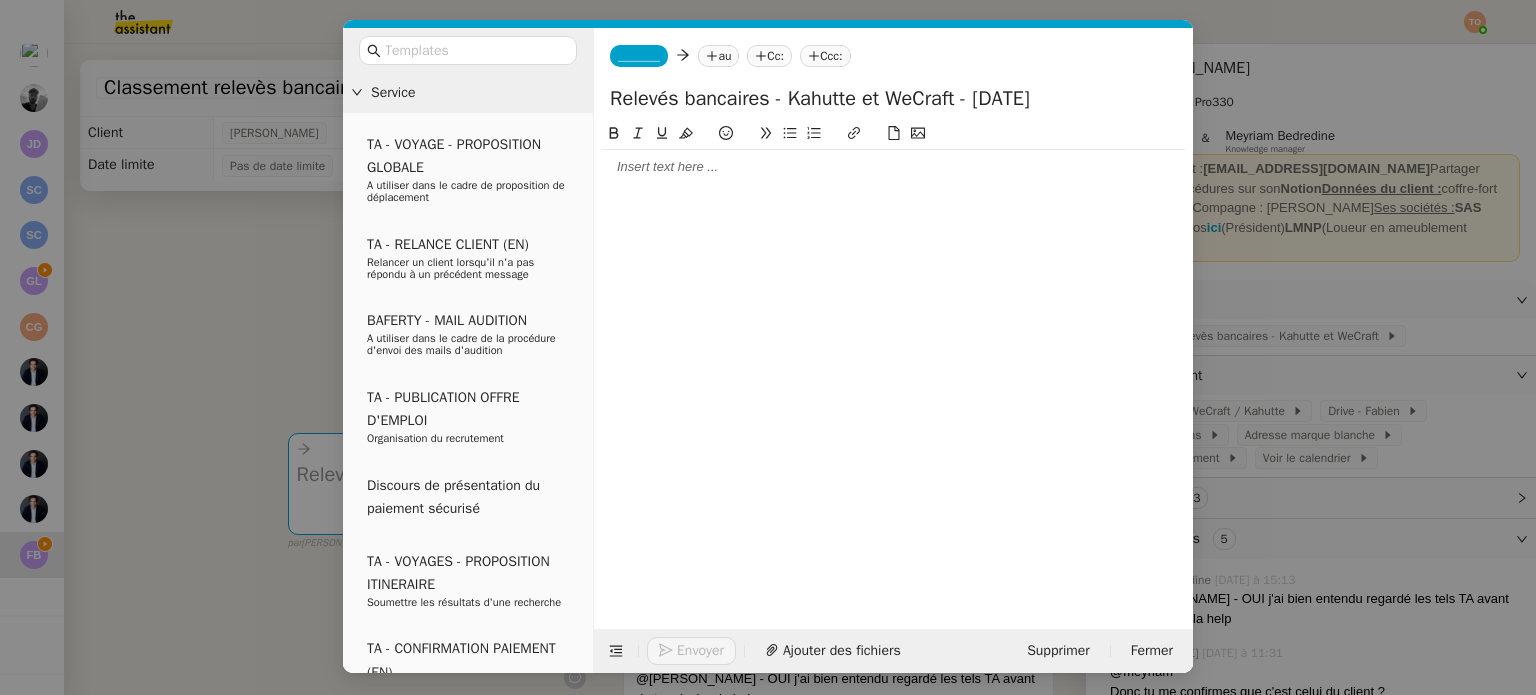 click on "_______         au
Cc:
Ccc:" 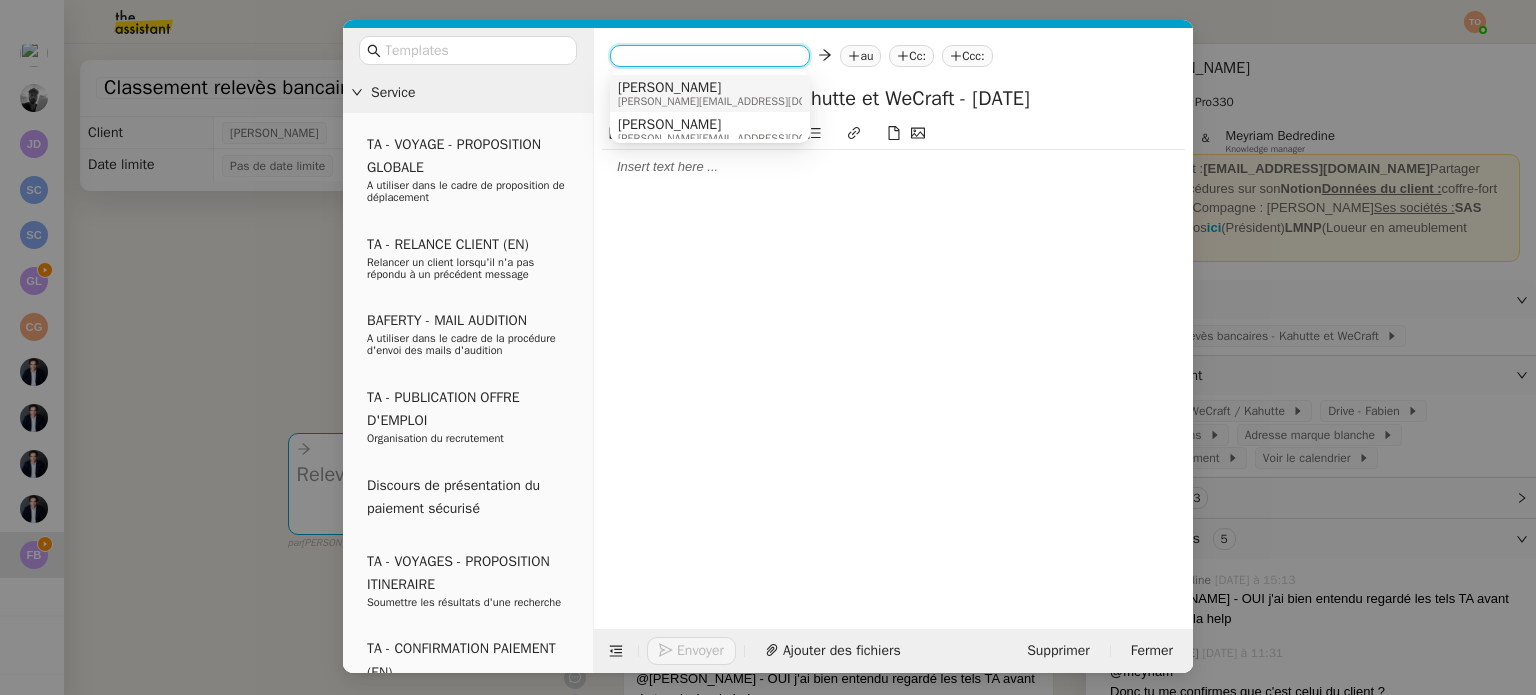 click on "Camille" at bounding box center [743, 88] 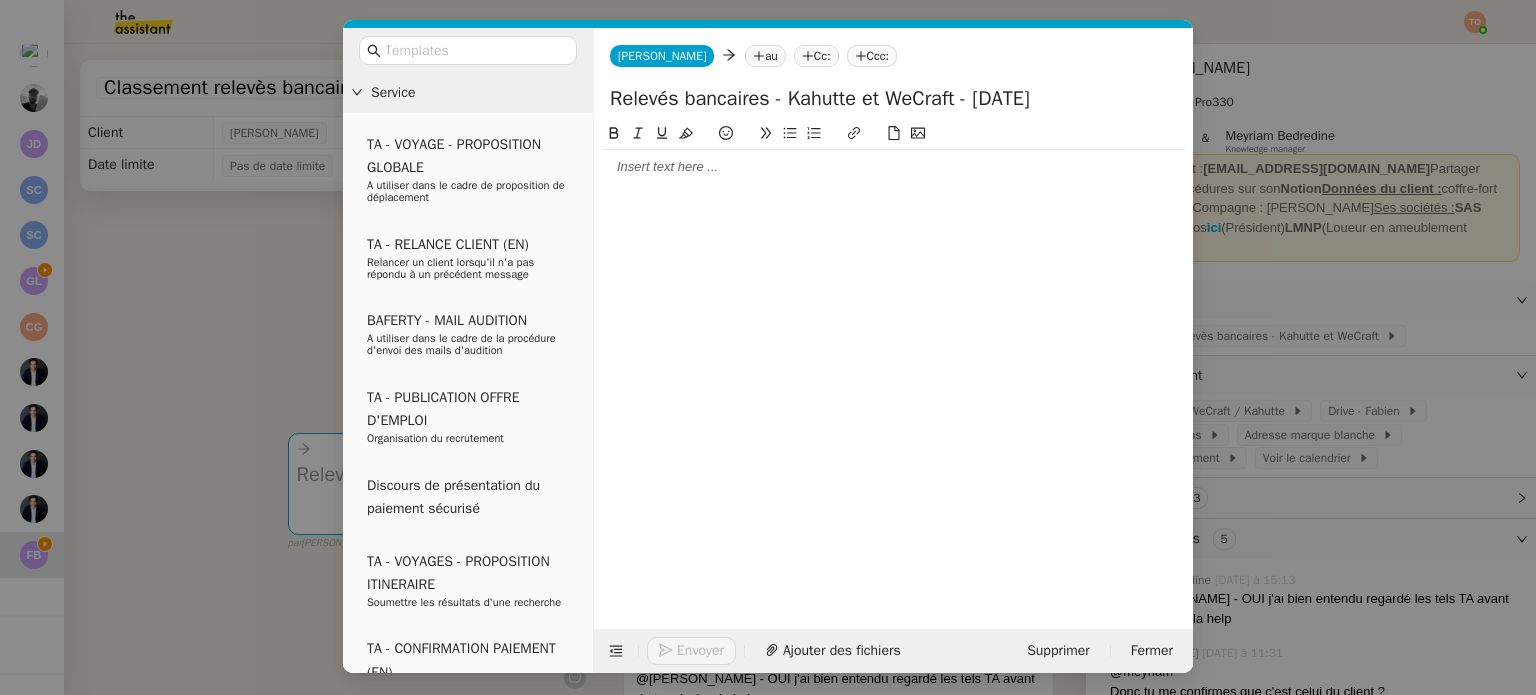 click on "au" 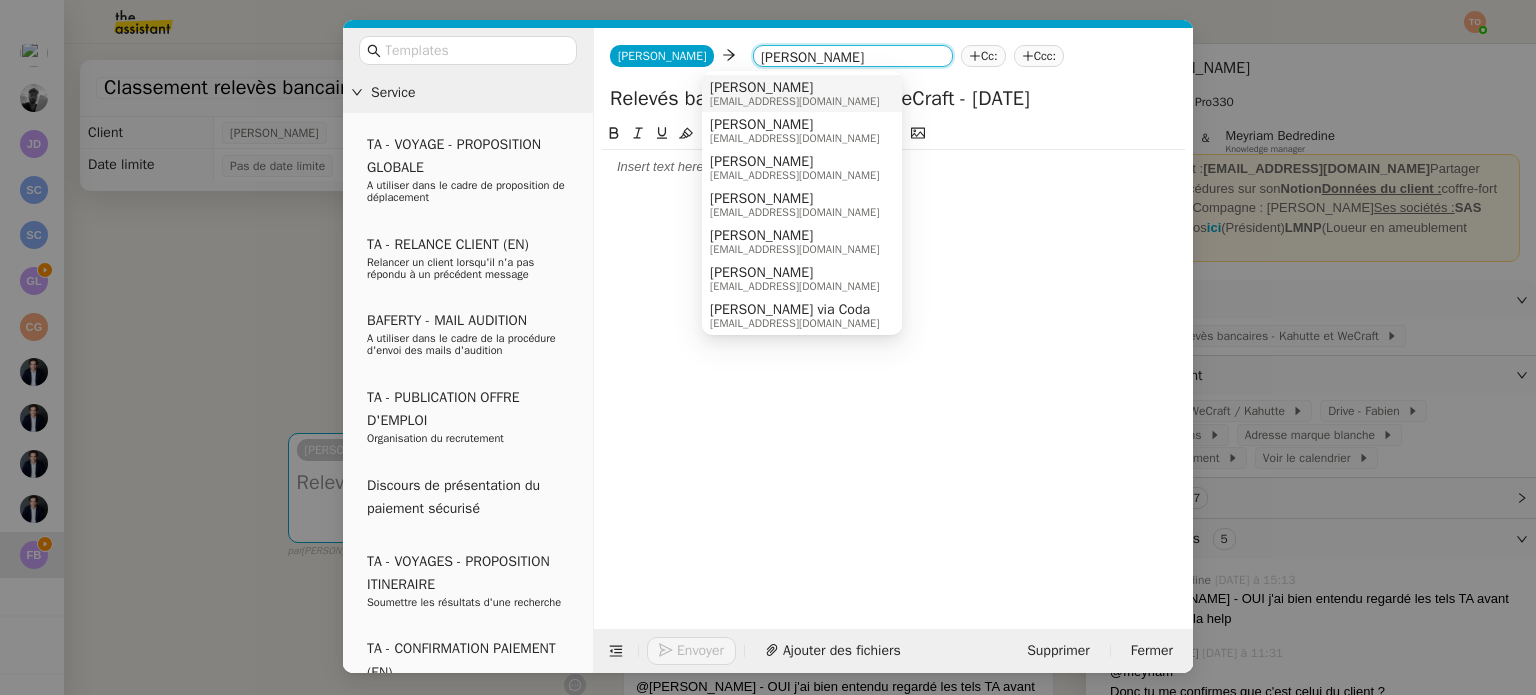 type on "fabien bous" 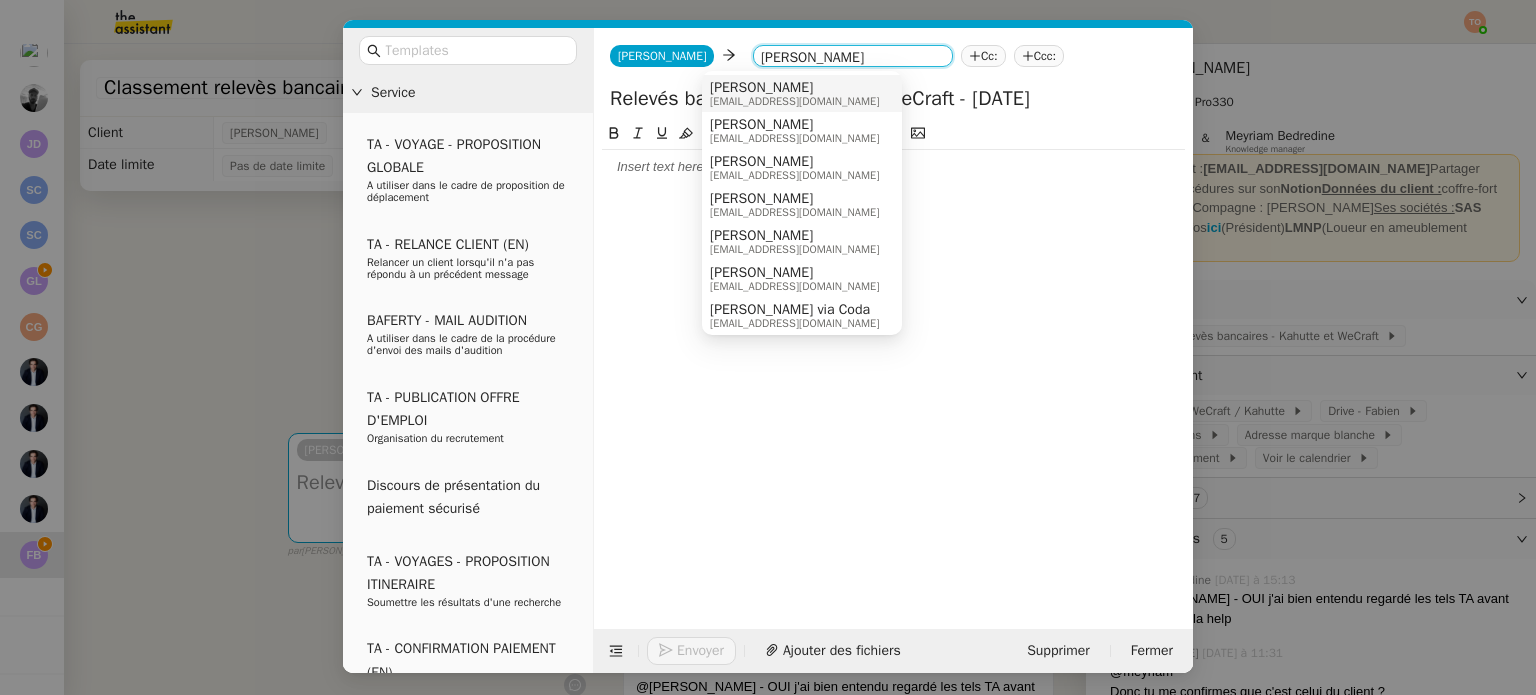 click on "Fabien Bousquet hello@fabien-bousquet.com" at bounding box center (802, 93) 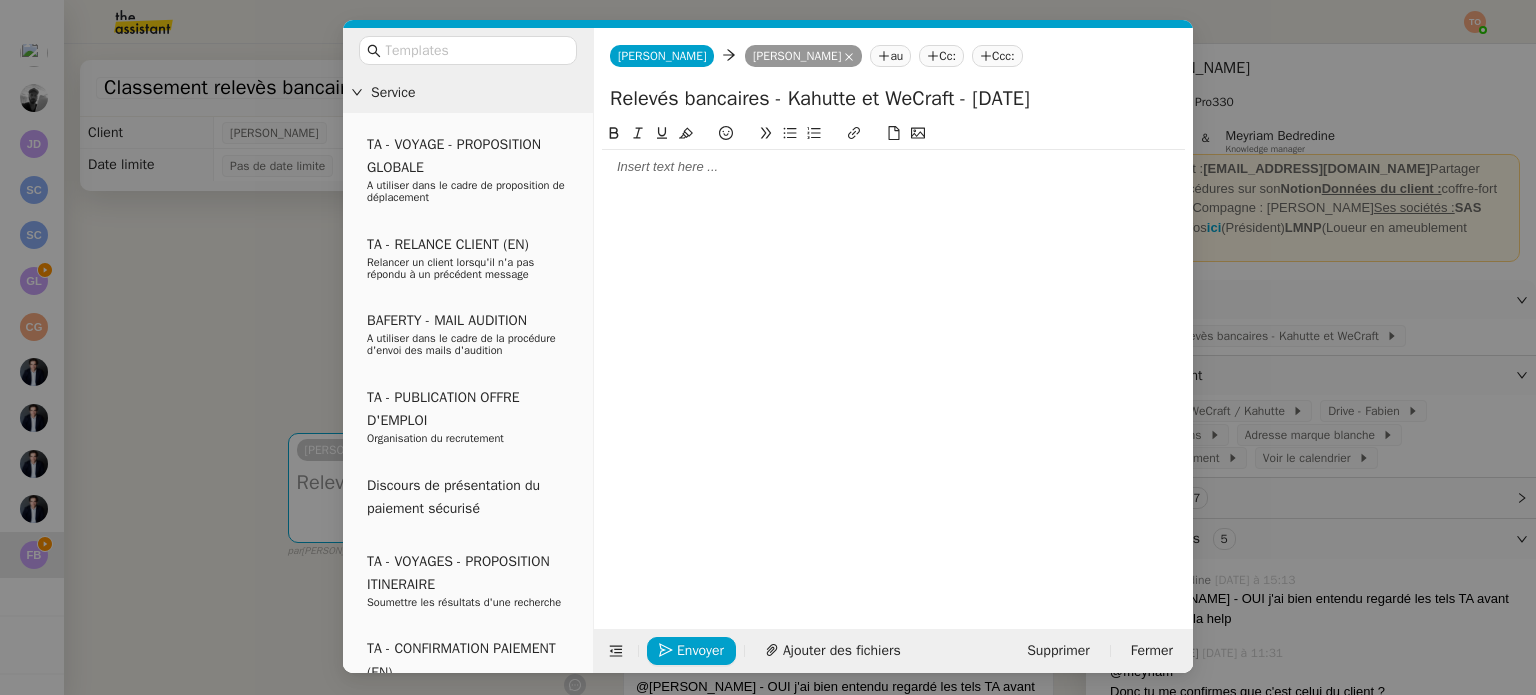 click 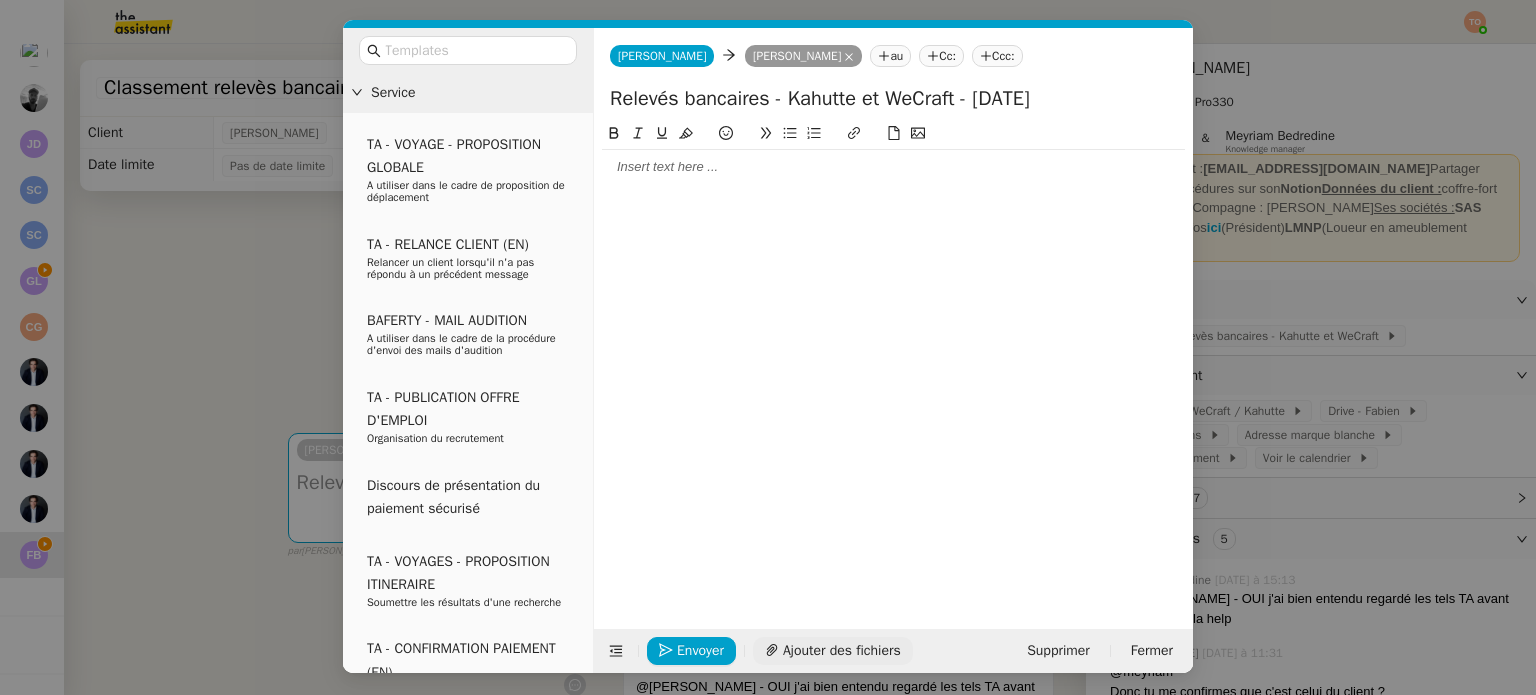 click on "Ajouter des fichiers" 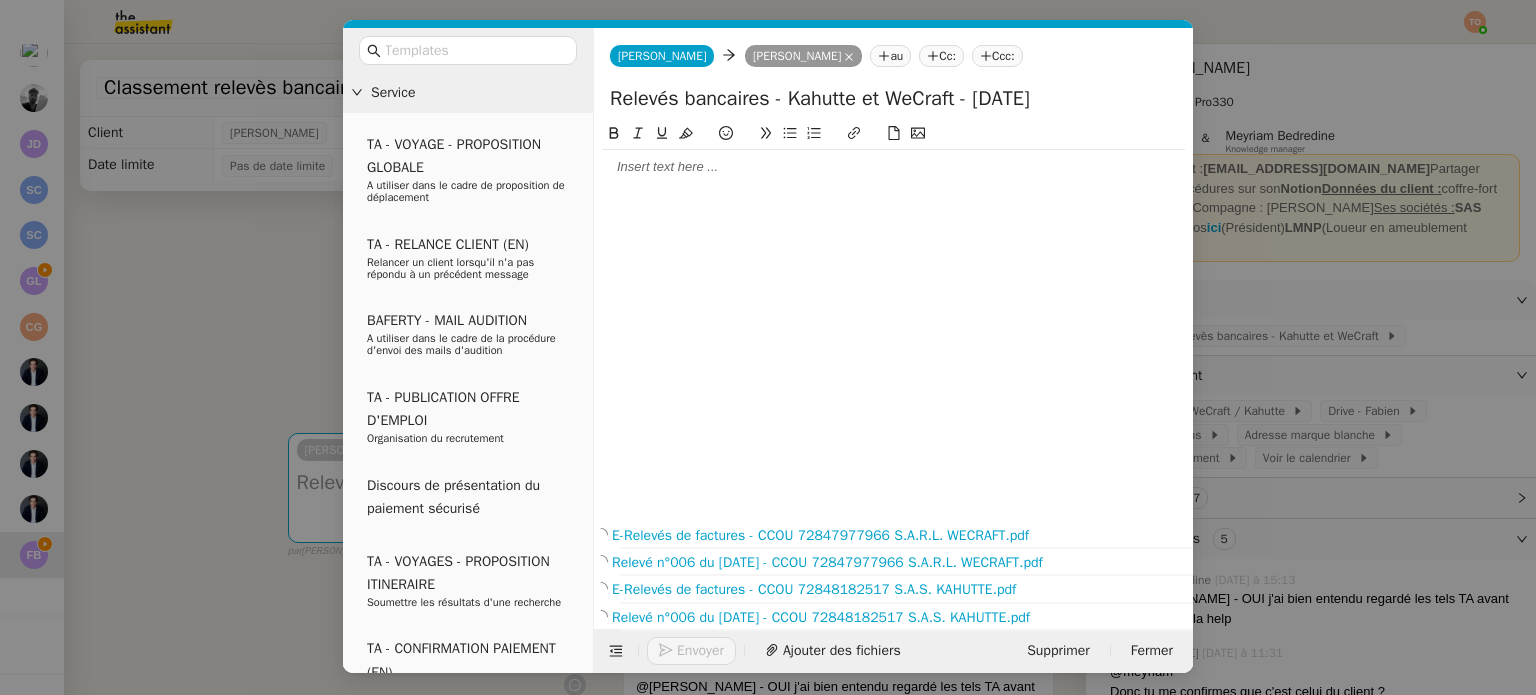 click 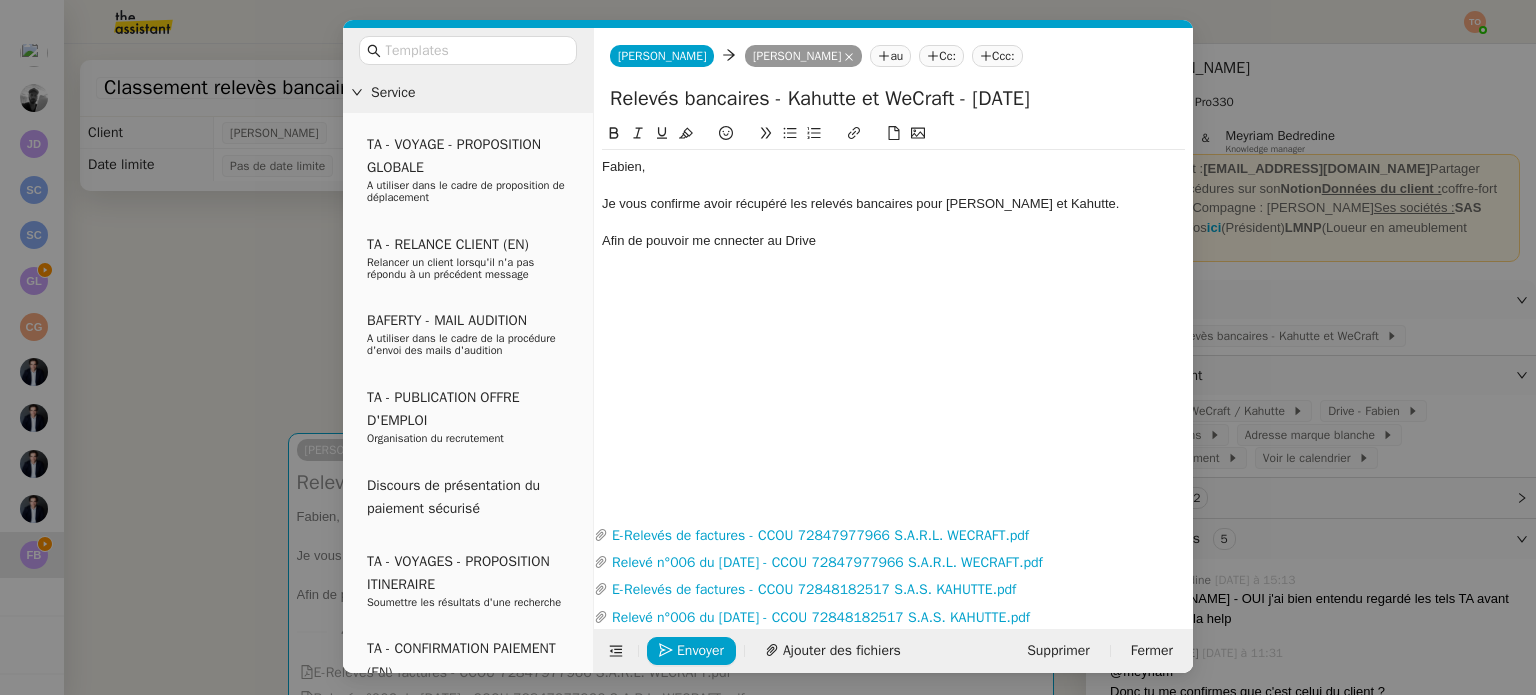 click on "Afin de pouvoir me cnnecter au Drive" 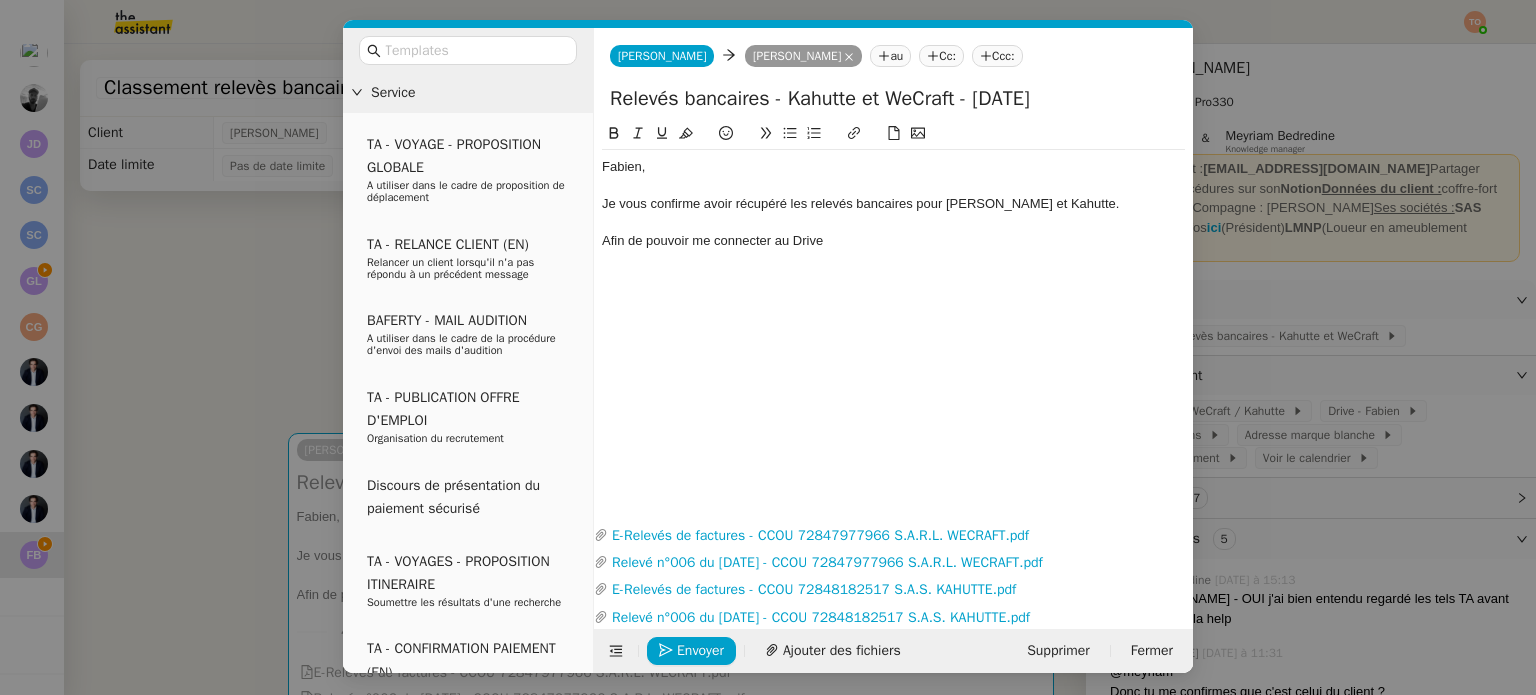 click on "Afin de pouvoir me connecter au Drive" 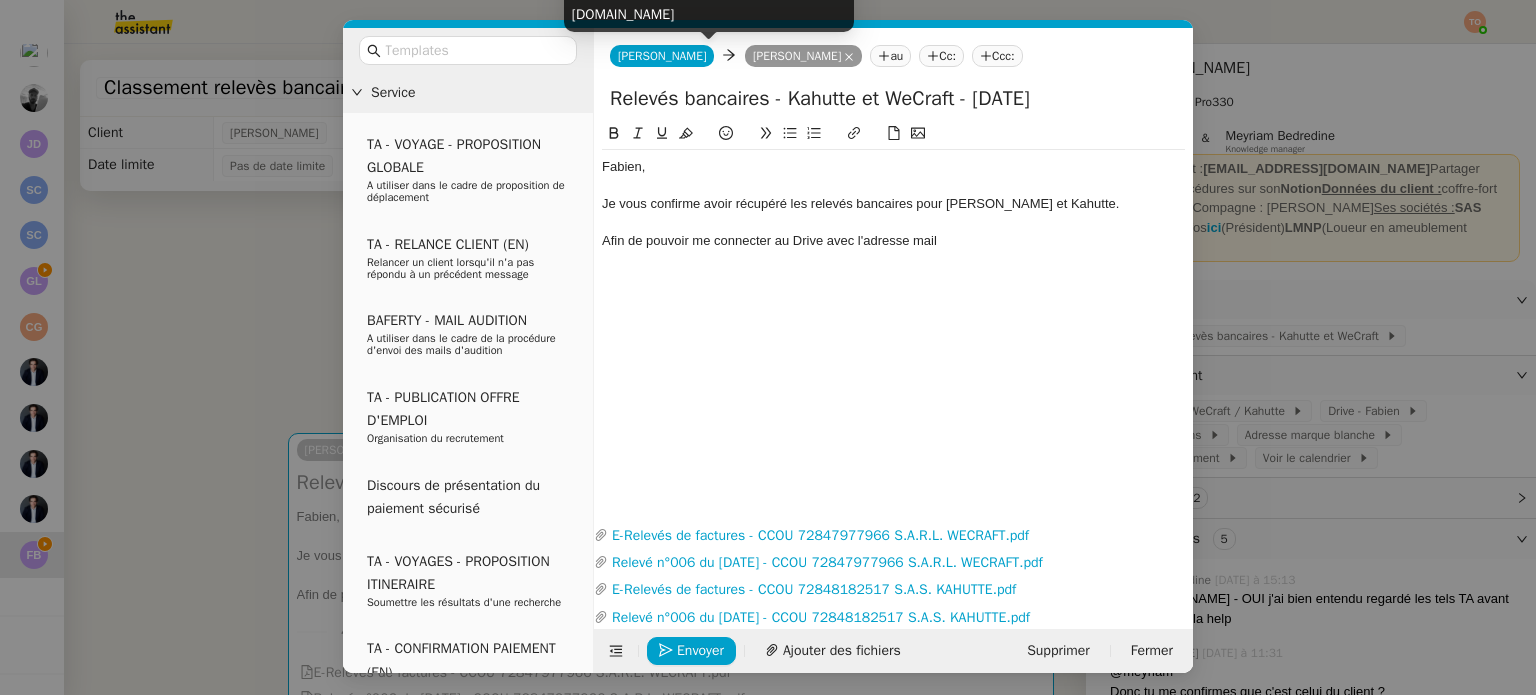 click on "camille@wecraft.io" at bounding box center [709, 2] 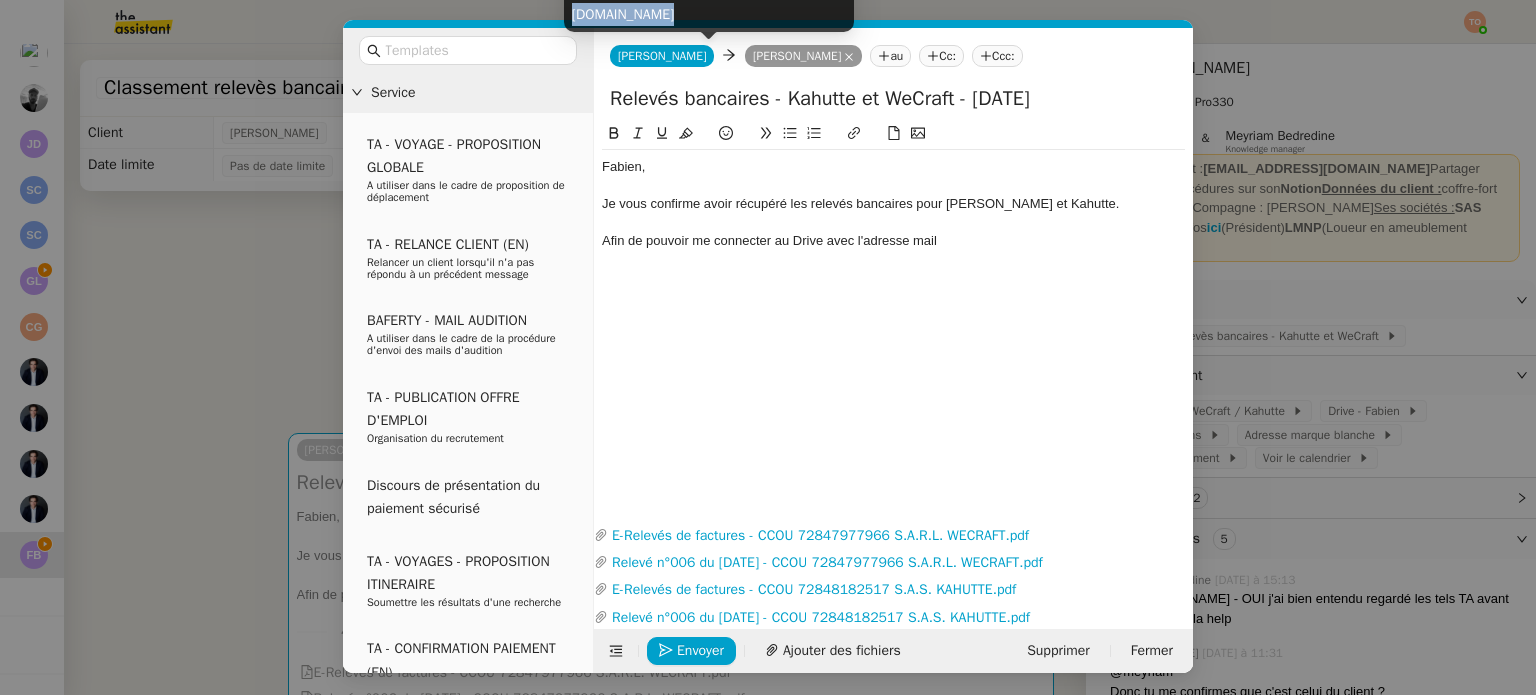 click on "camille@wecraft.io" at bounding box center (709, 2) 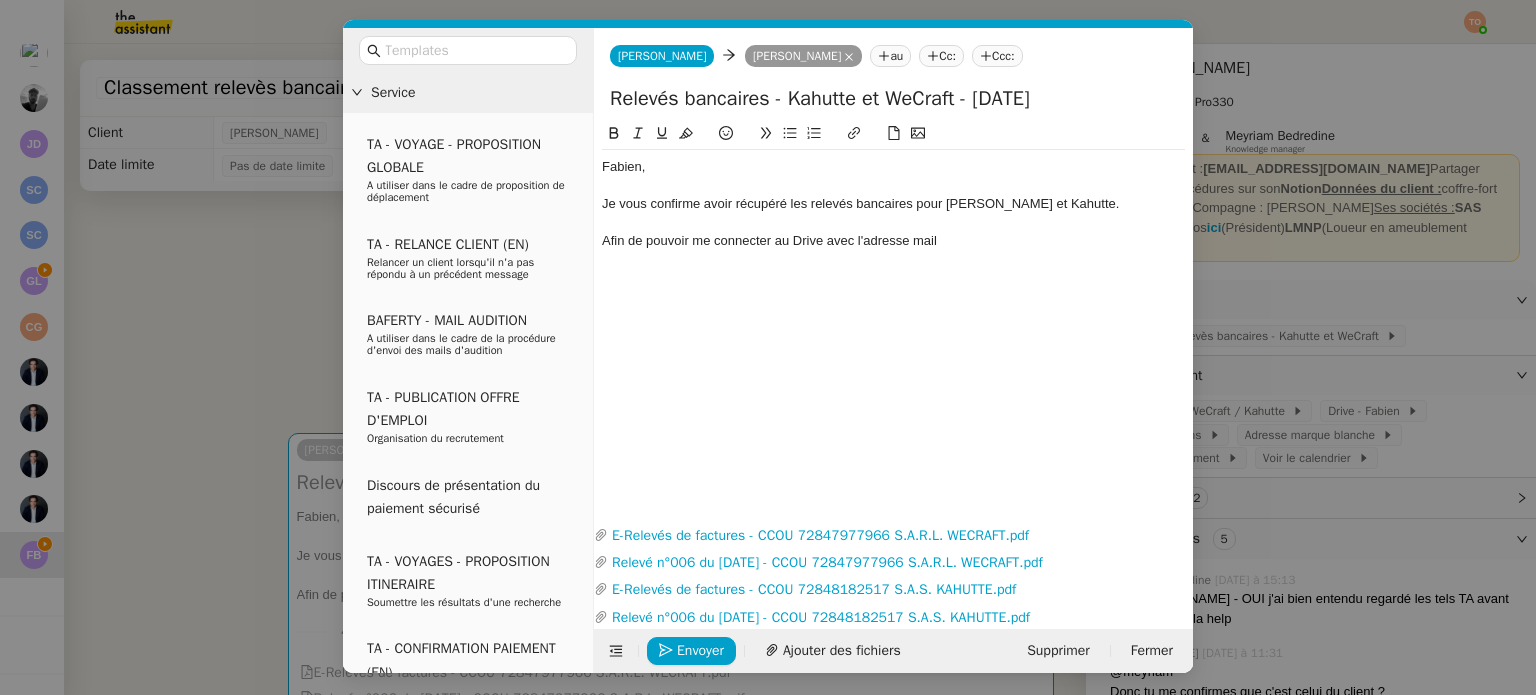 click on "Afin de pouvoir me connecter au Drive avec l'adresse mail" 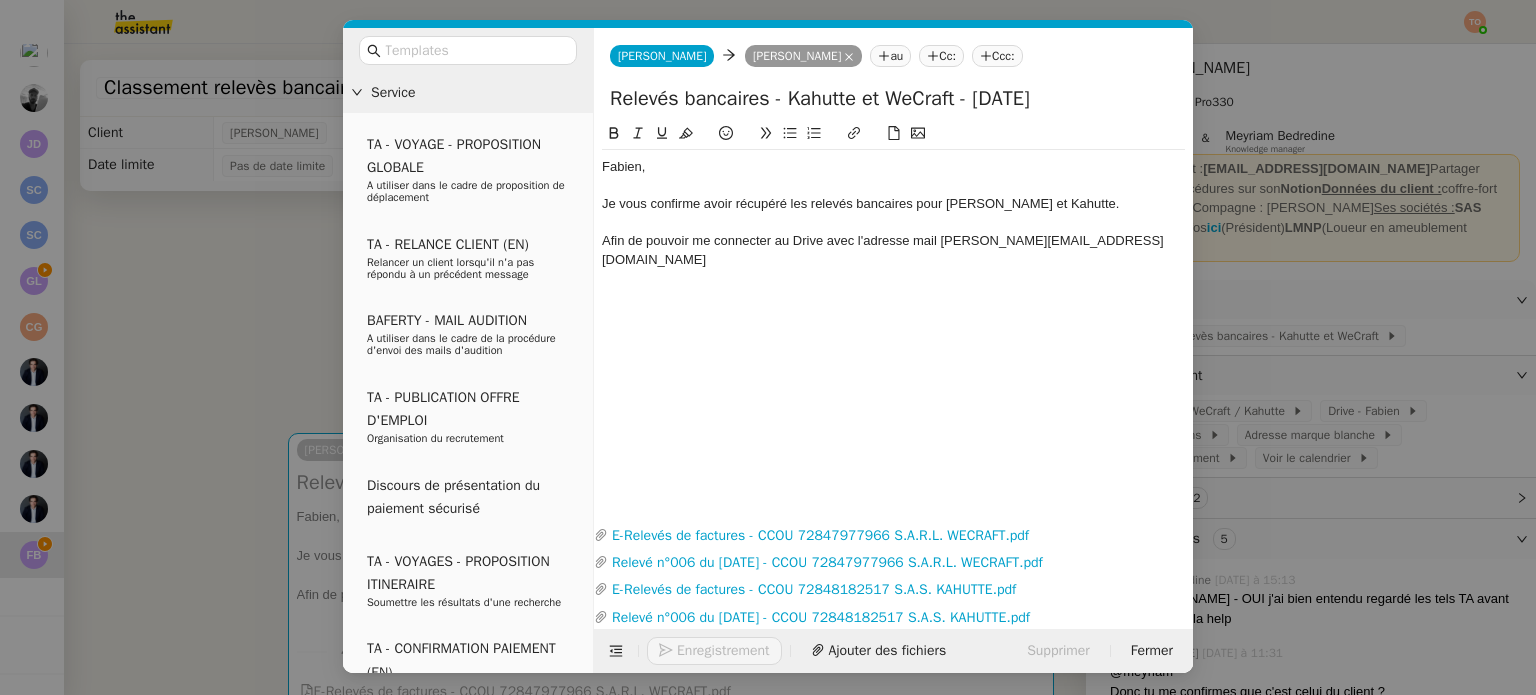 click on "Afin de pouvoir me connecter au Drive avec l'adresse mail camille@wecraft.io" 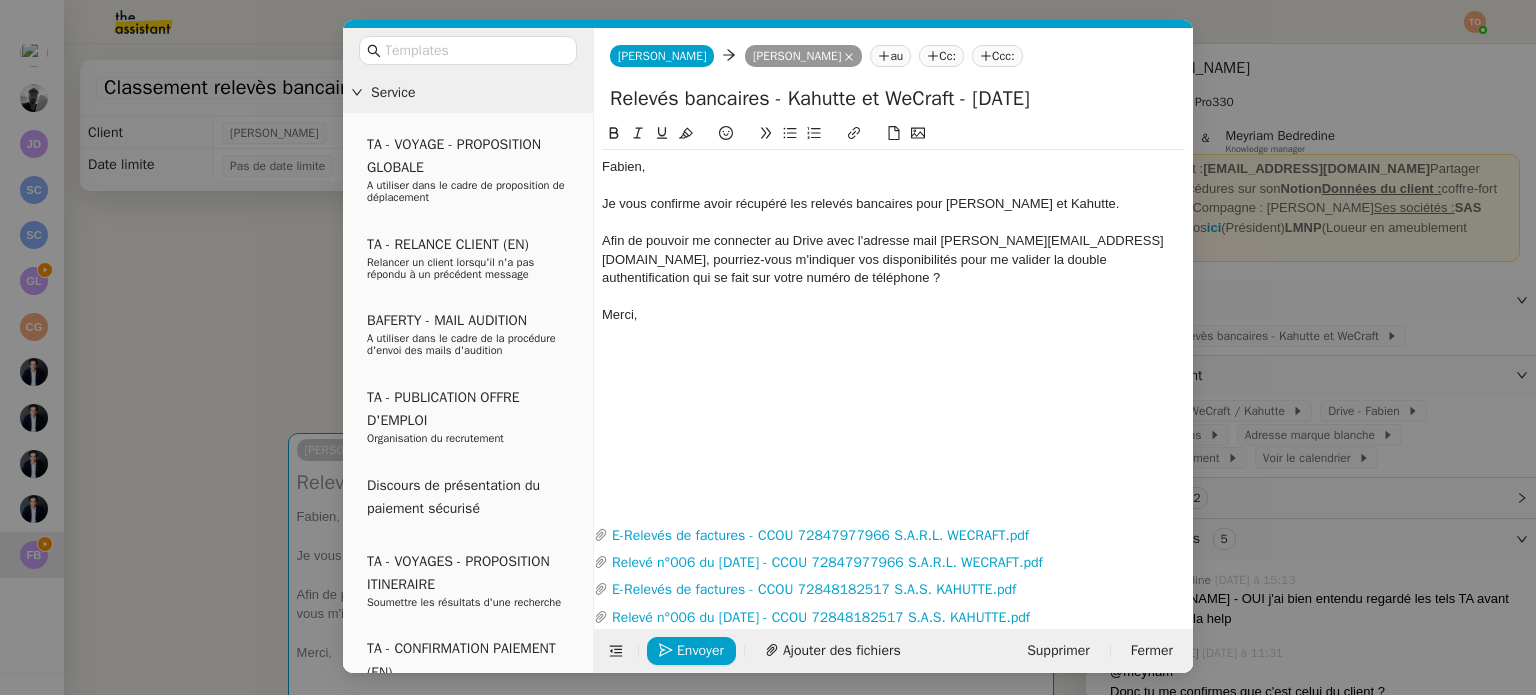 click on "Afin de pouvoir me connecter au Drive avec l'adresse mail camille@wecraft.io, pourriez-vous m'indiquer vos disponibilités pour me valider la double authentification qui se fait sur votre numéro de téléphone ?" 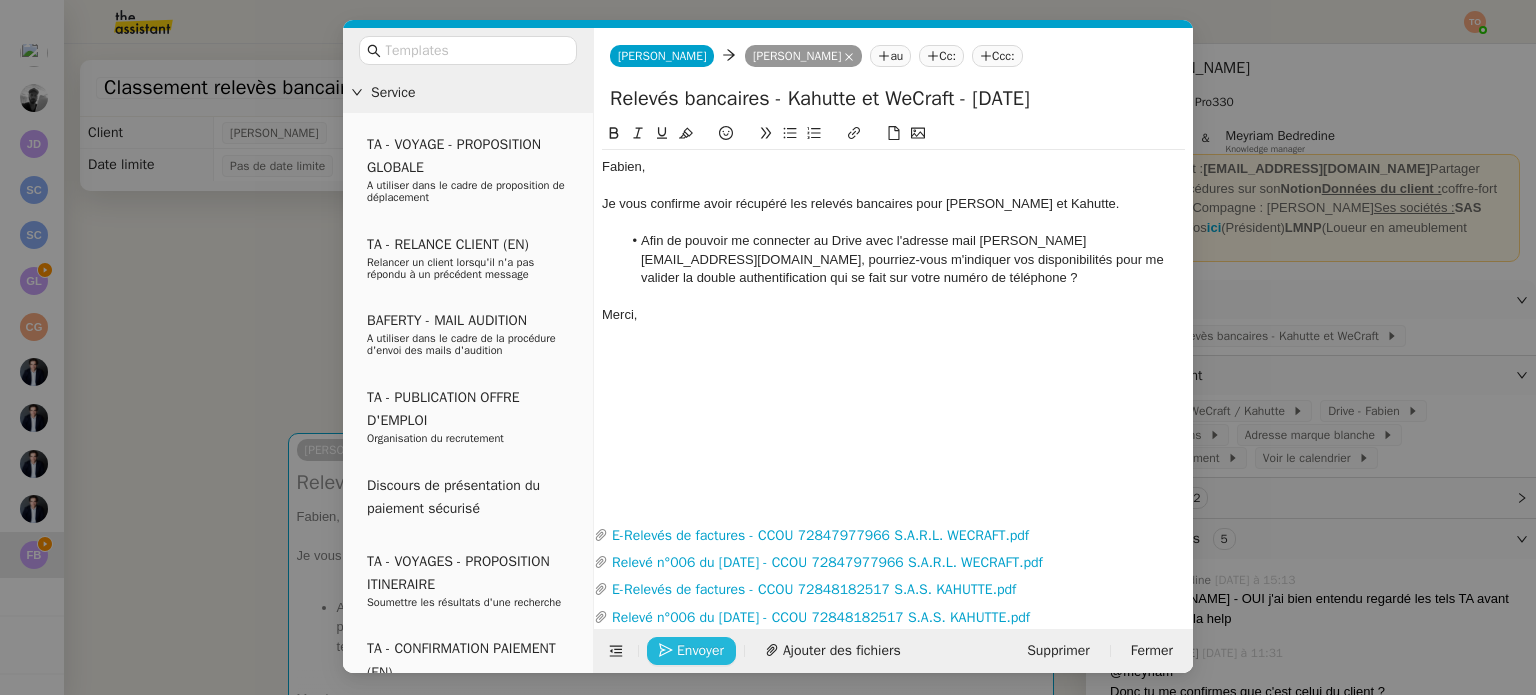click on "Envoyer" 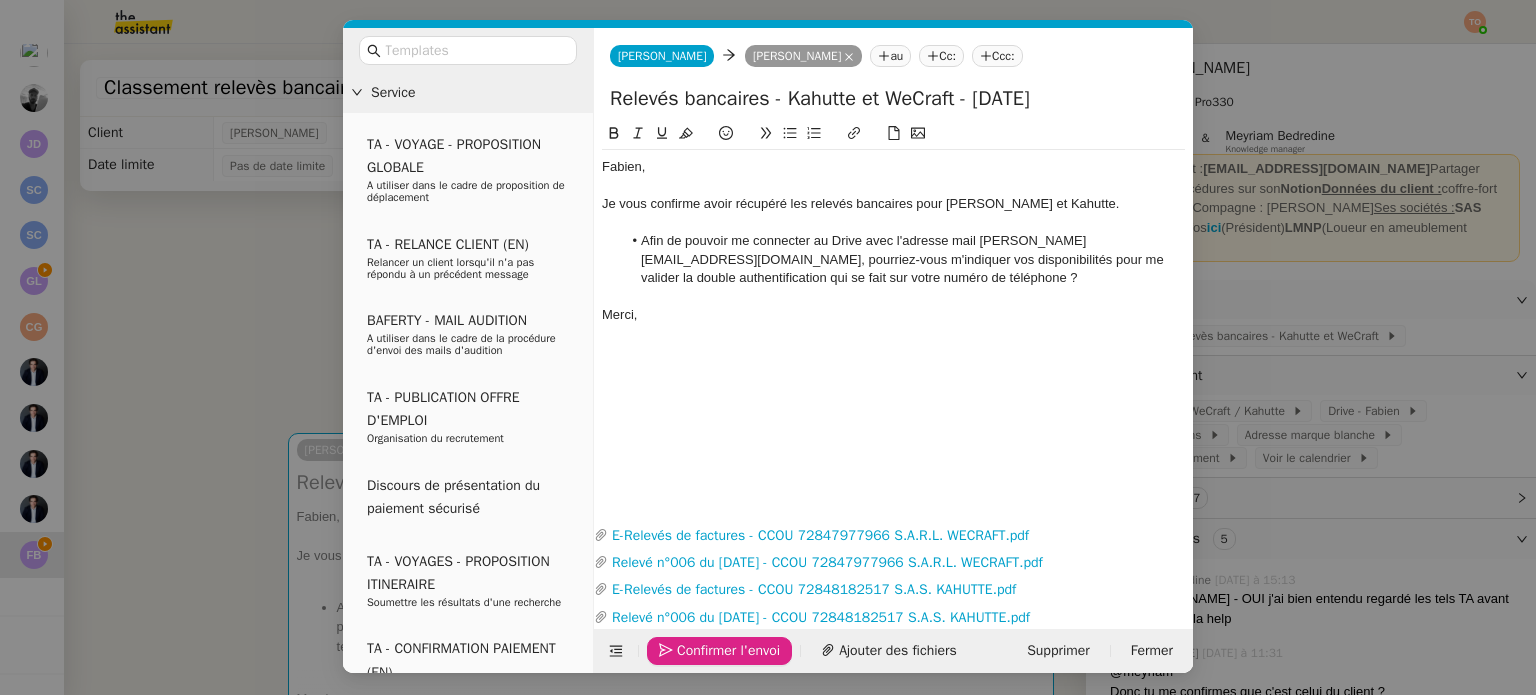 click on "Confirmer l'envoi" 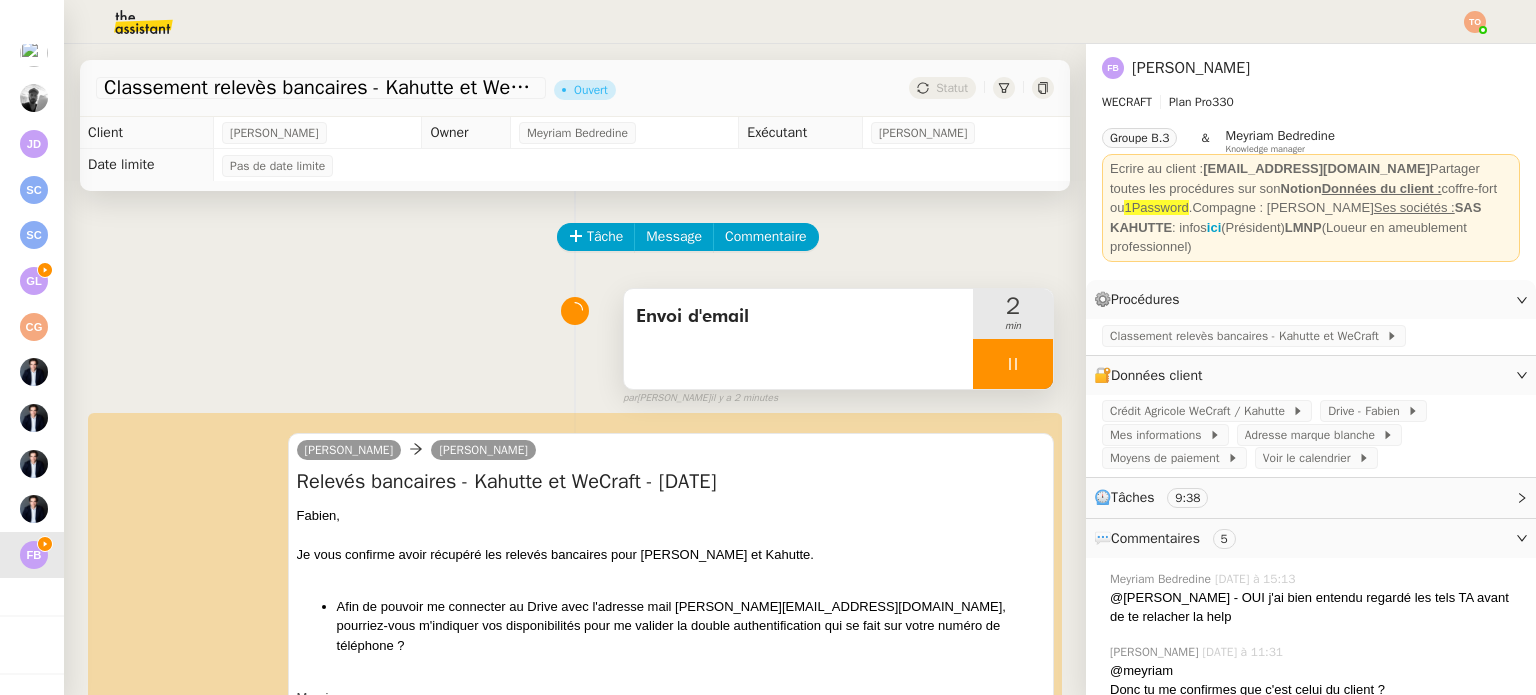 click at bounding box center [1013, 364] 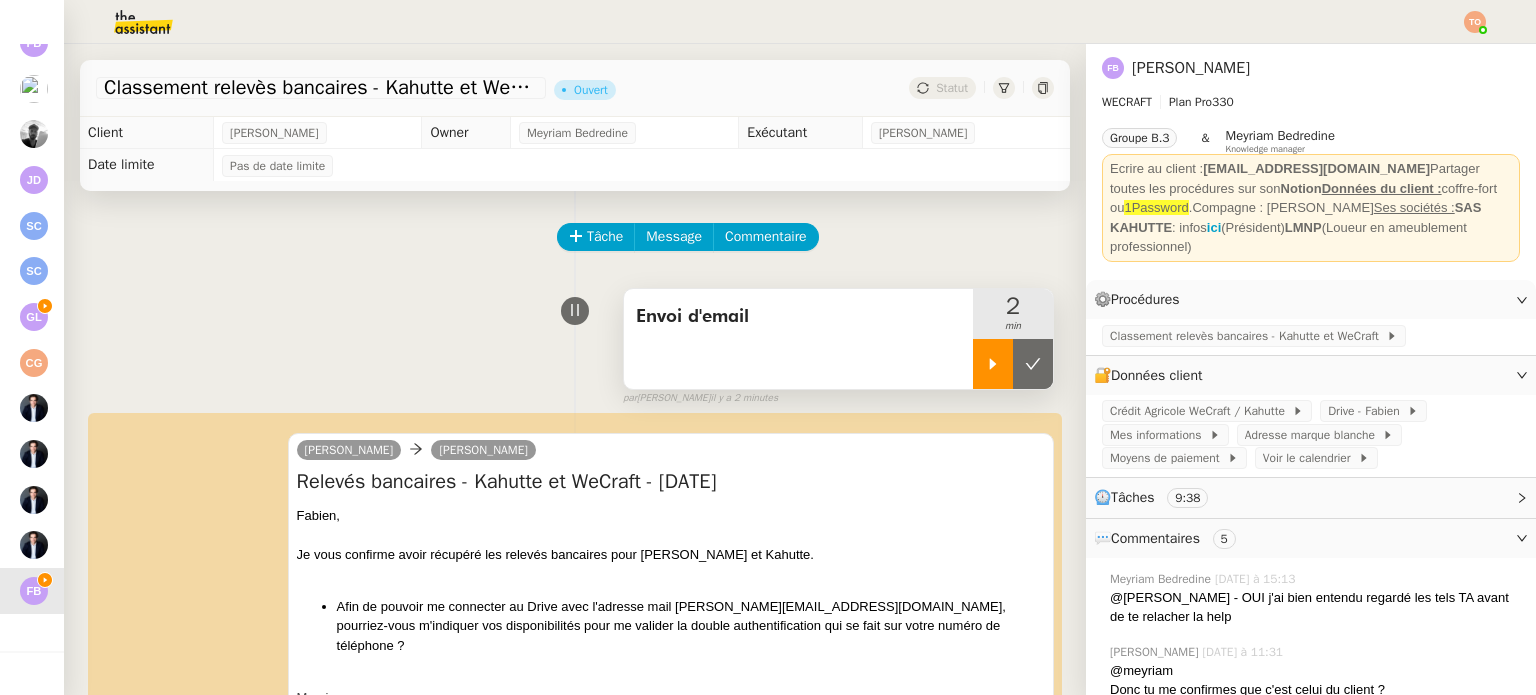 scroll, scrollTop: 158, scrollLeft: 0, axis: vertical 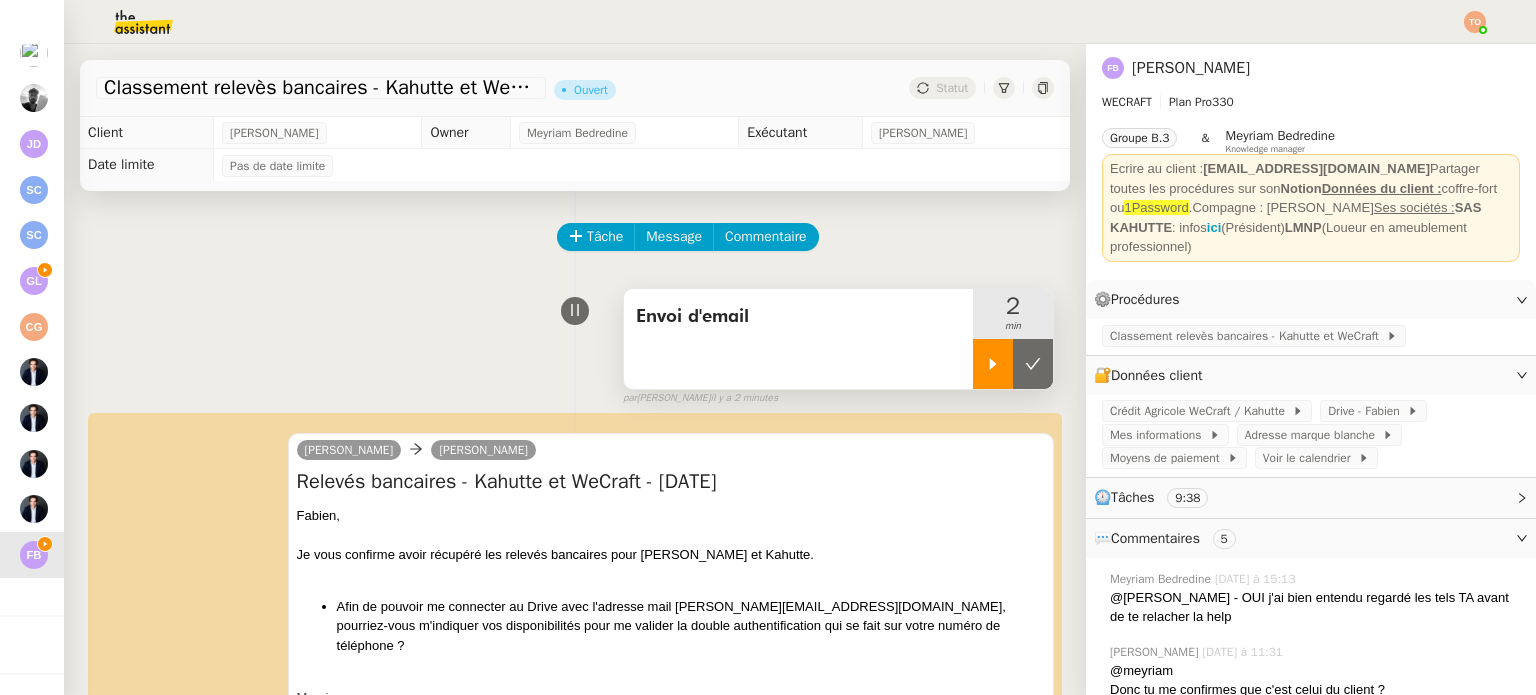 click at bounding box center (1033, 364) 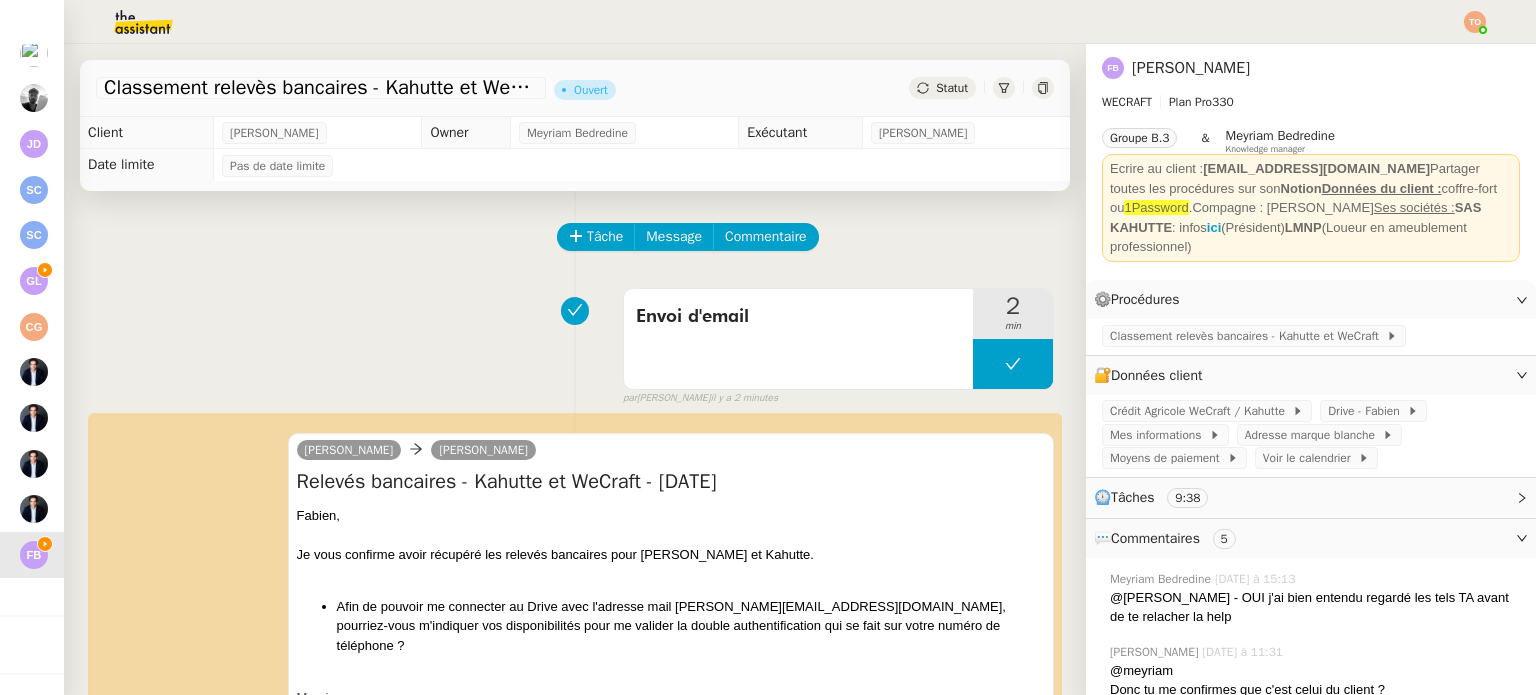 click on "Classement relevès bancaires - Kahutte et WeCraft - juillet 2025      Ouvert     Statut" 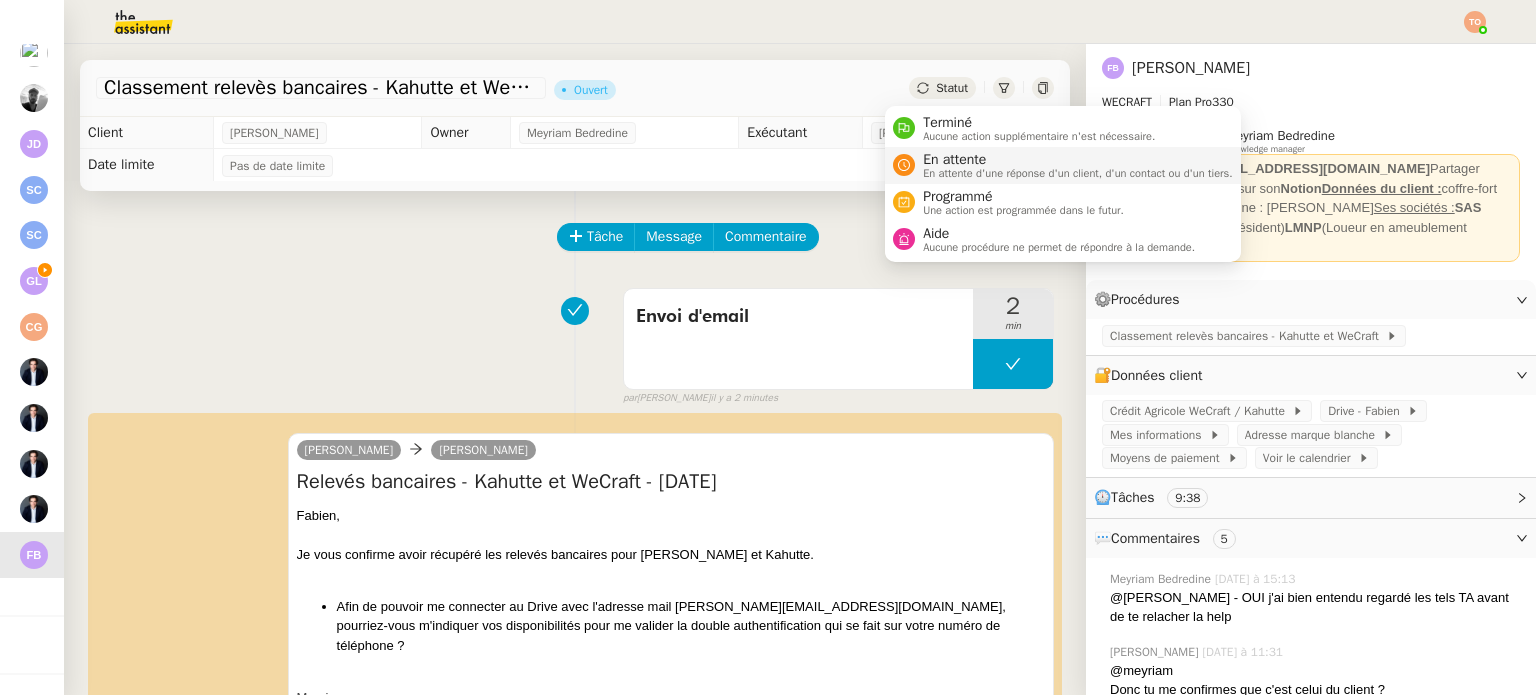 click on "En attente" at bounding box center (1078, 160) 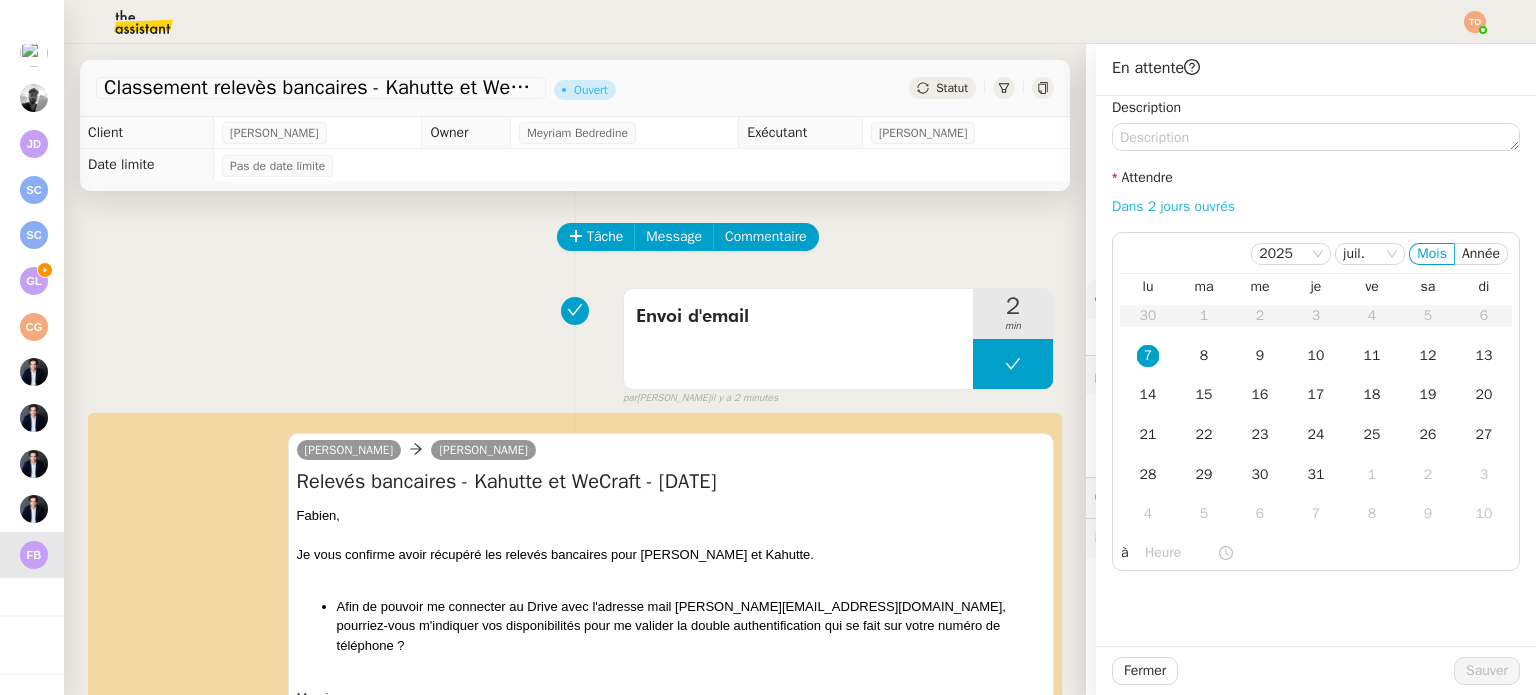 click on "Dans 2 jours ouvrés" 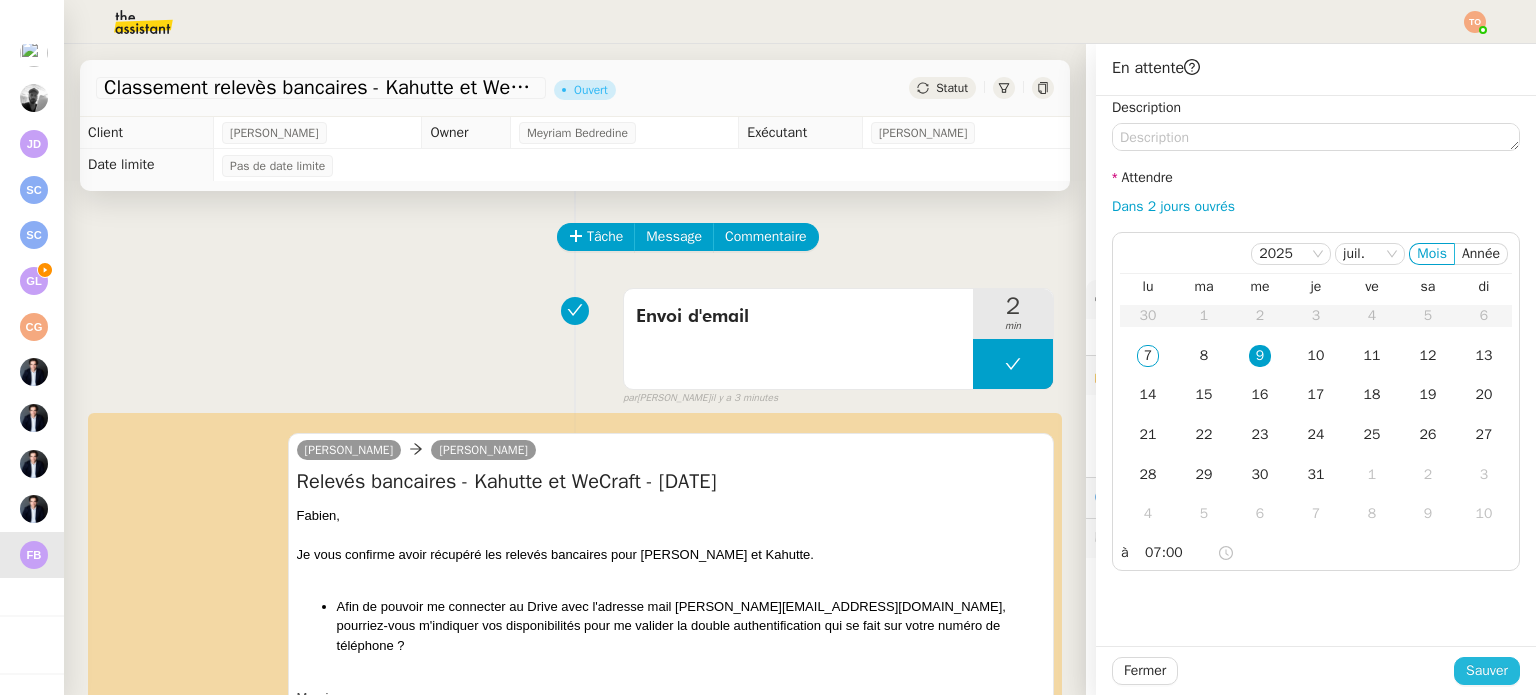 click on "Sauver" 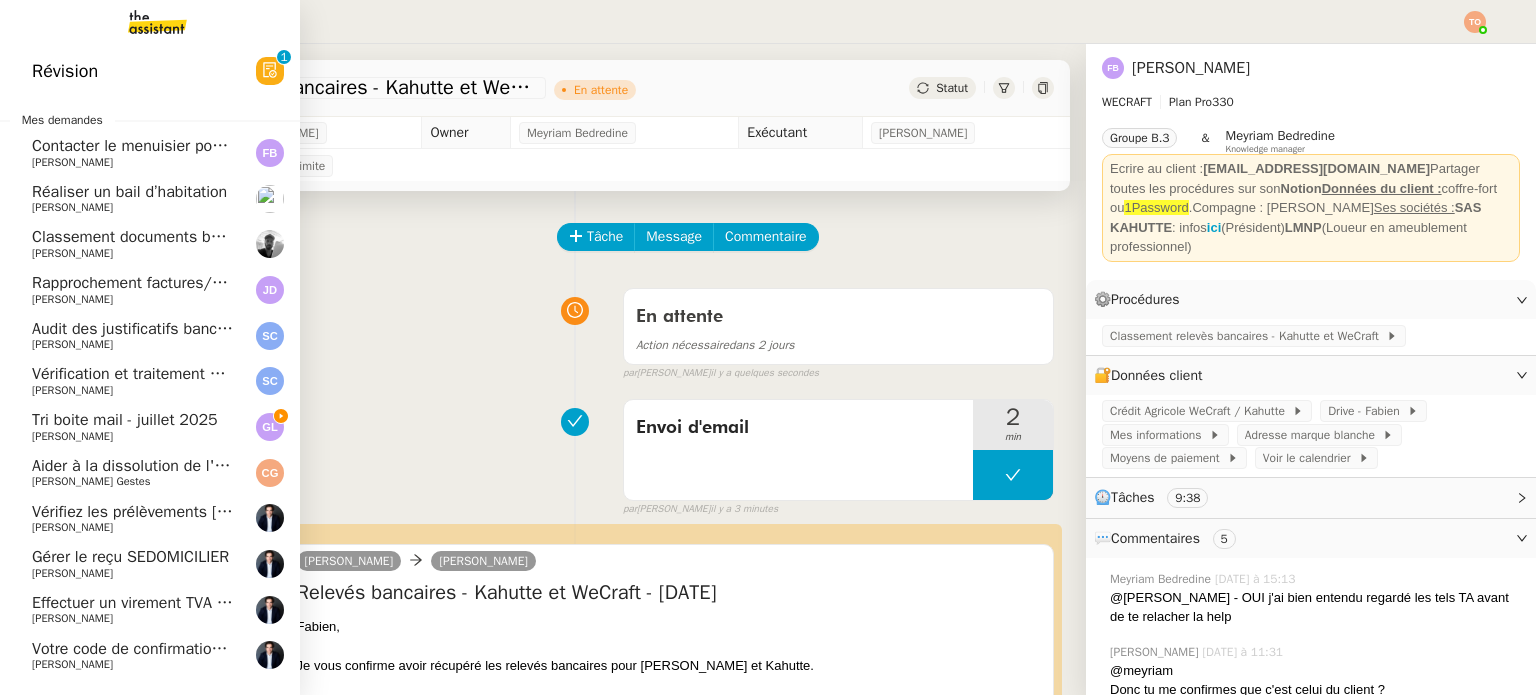 scroll, scrollTop: 0, scrollLeft: 0, axis: both 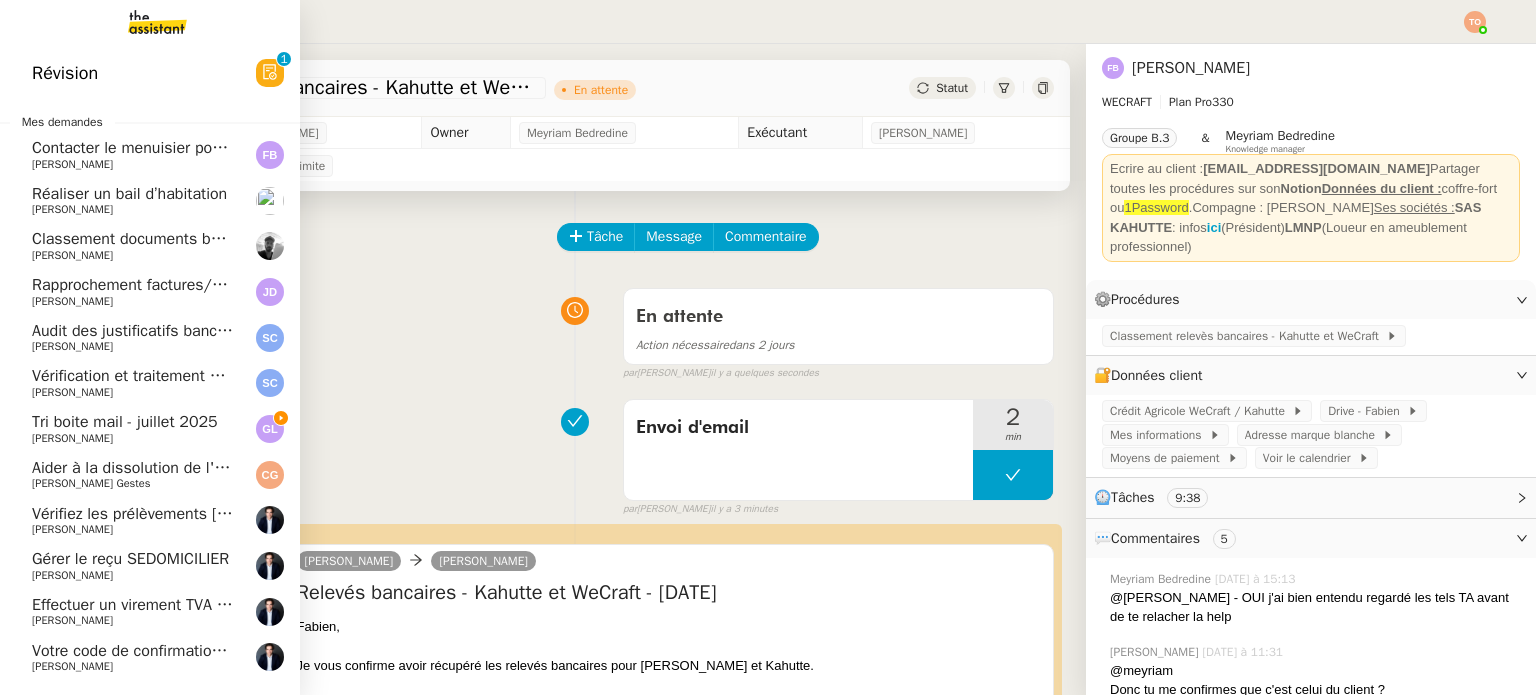 click on "Rapprochement factures/paiements clients - 1 juillet 2025" 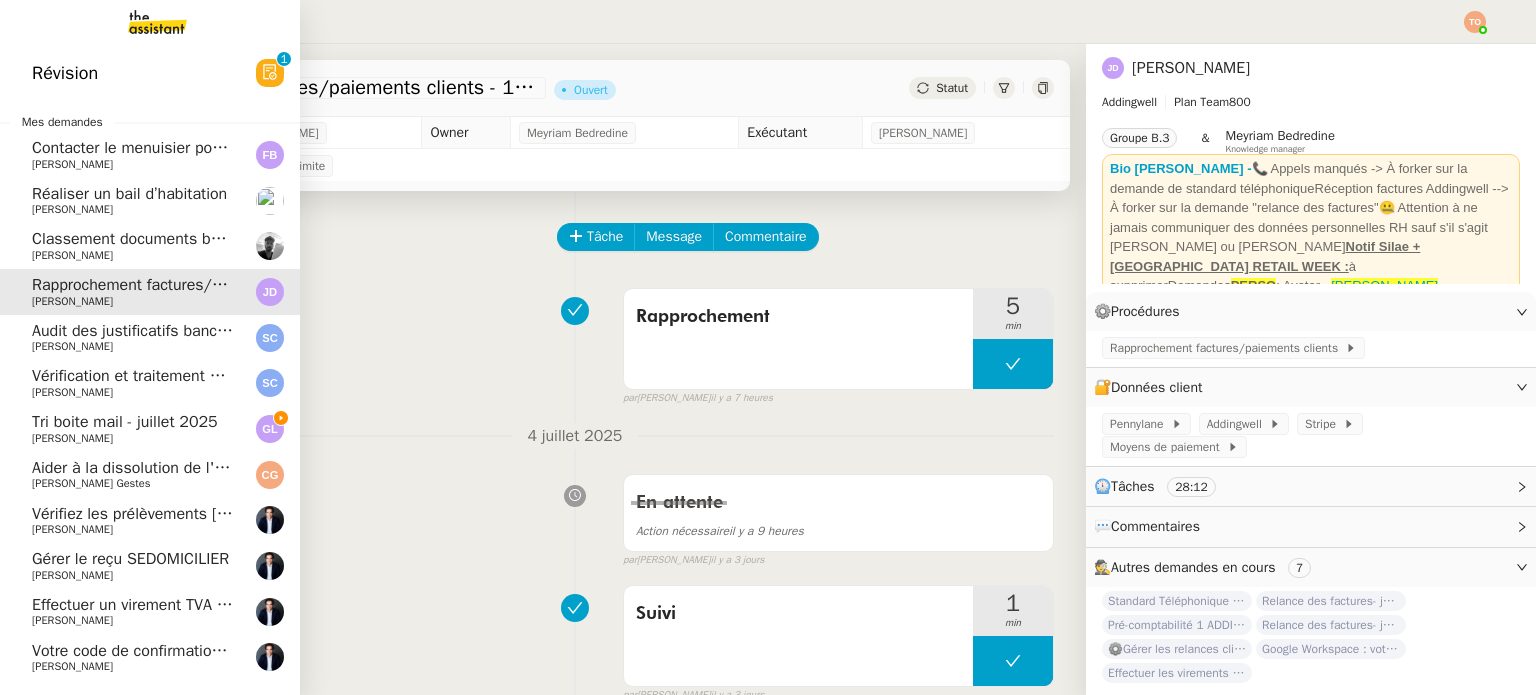 click on "Tri boite mail - juillet 2025" 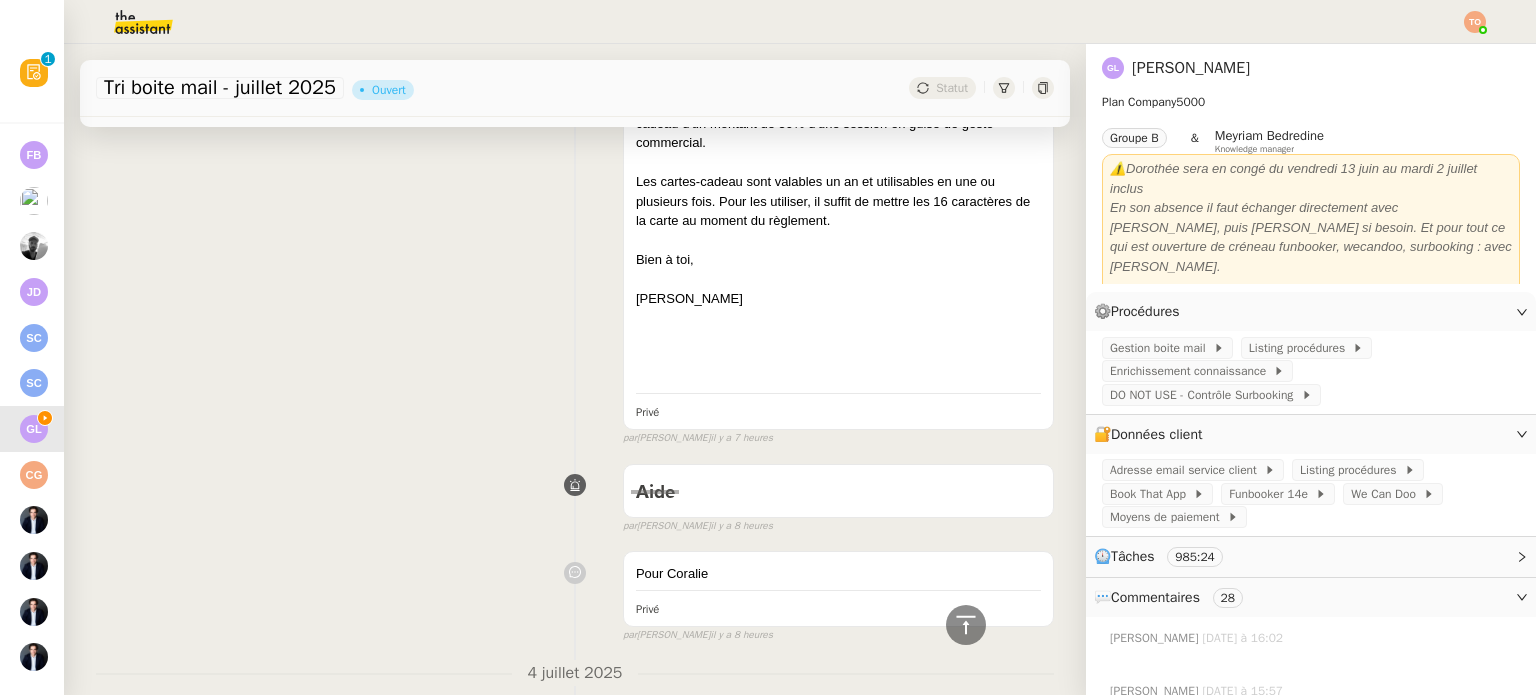 scroll, scrollTop: 2400, scrollLeft: 0, axis: vertical 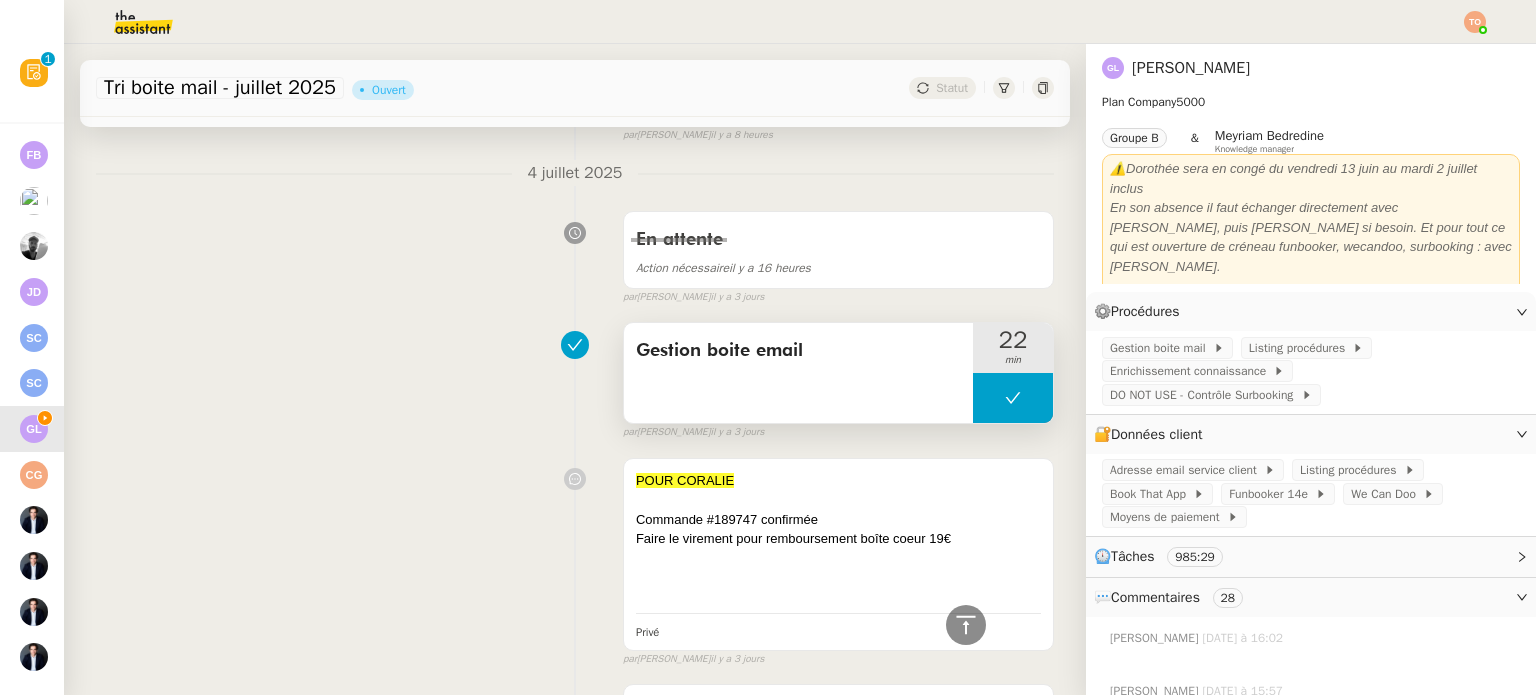 click at bounding box center (1013, 398) 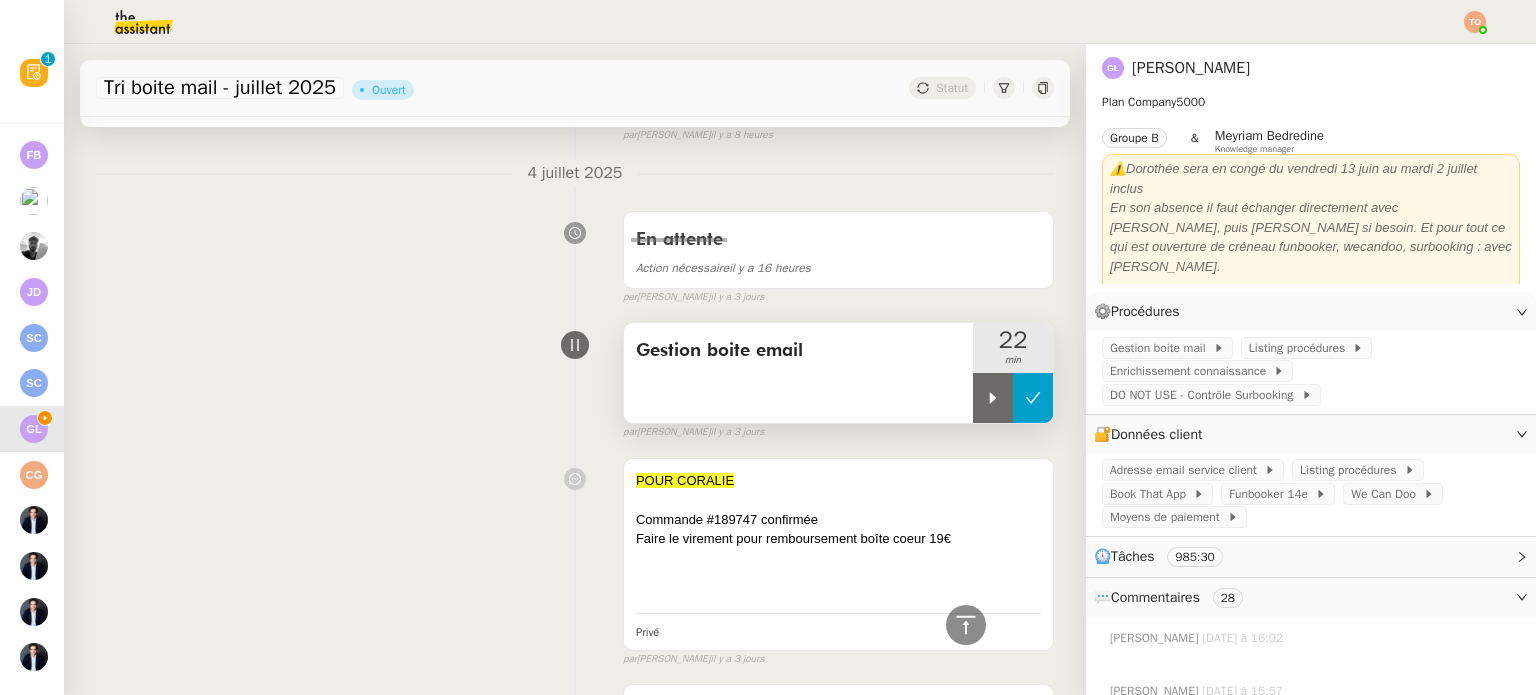 click at bounding box center (1033, 398) 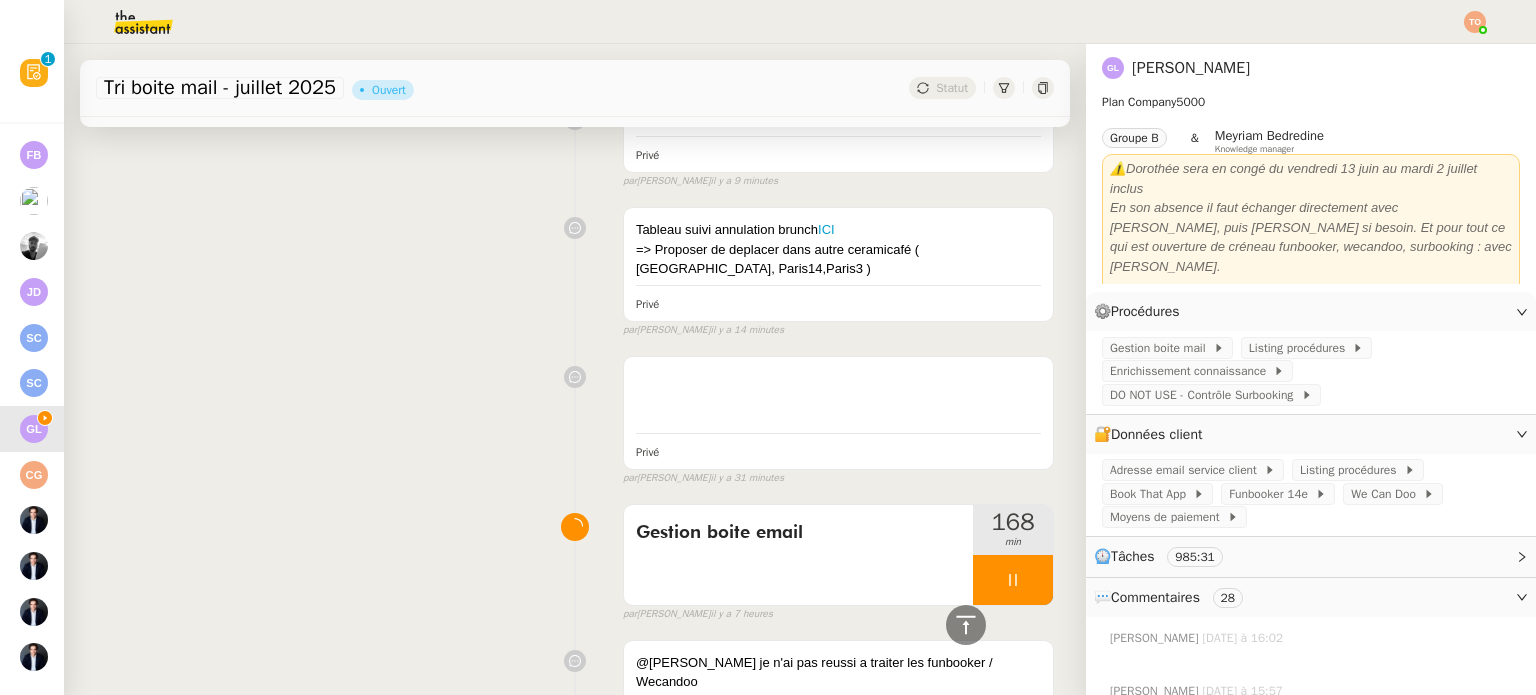 scroll, scrollTop: 0, scrollLeft: 0, axis: both 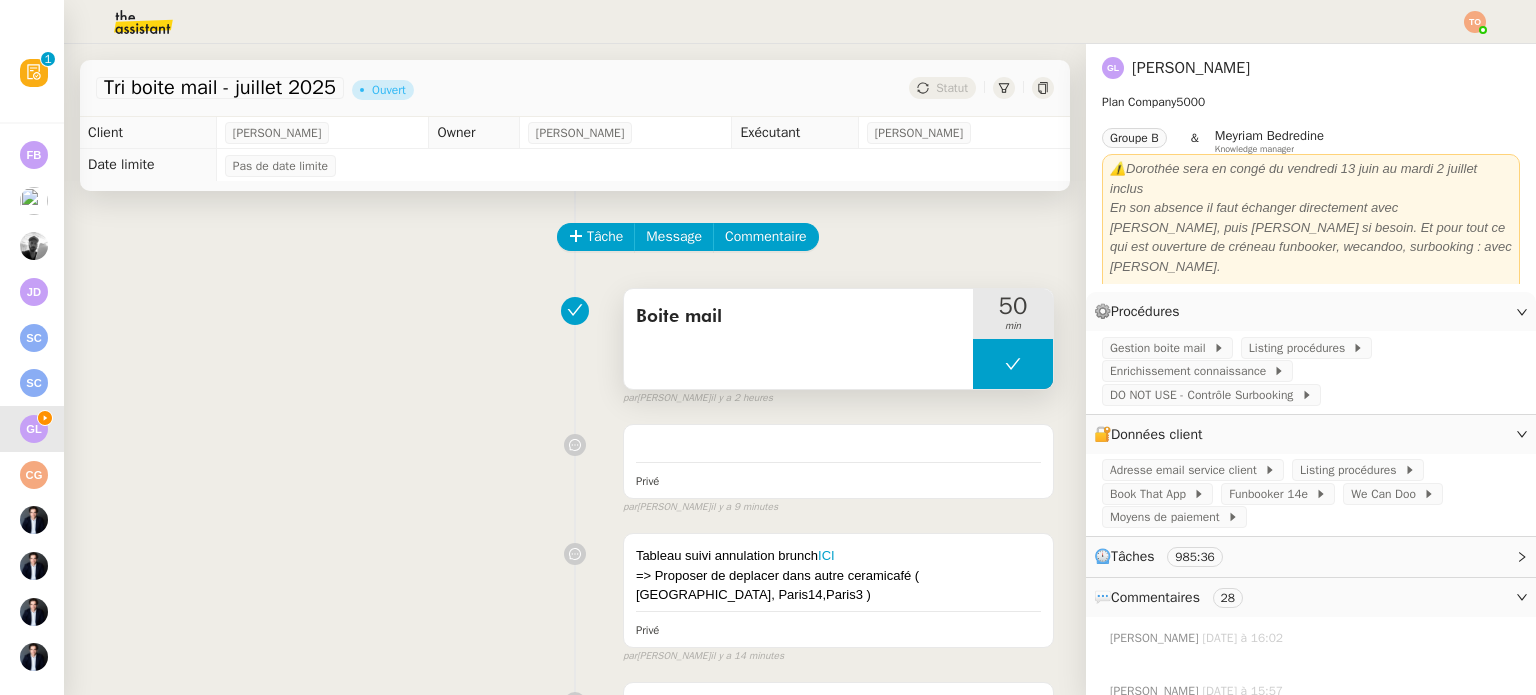 click at bounding box center [1013, 364] 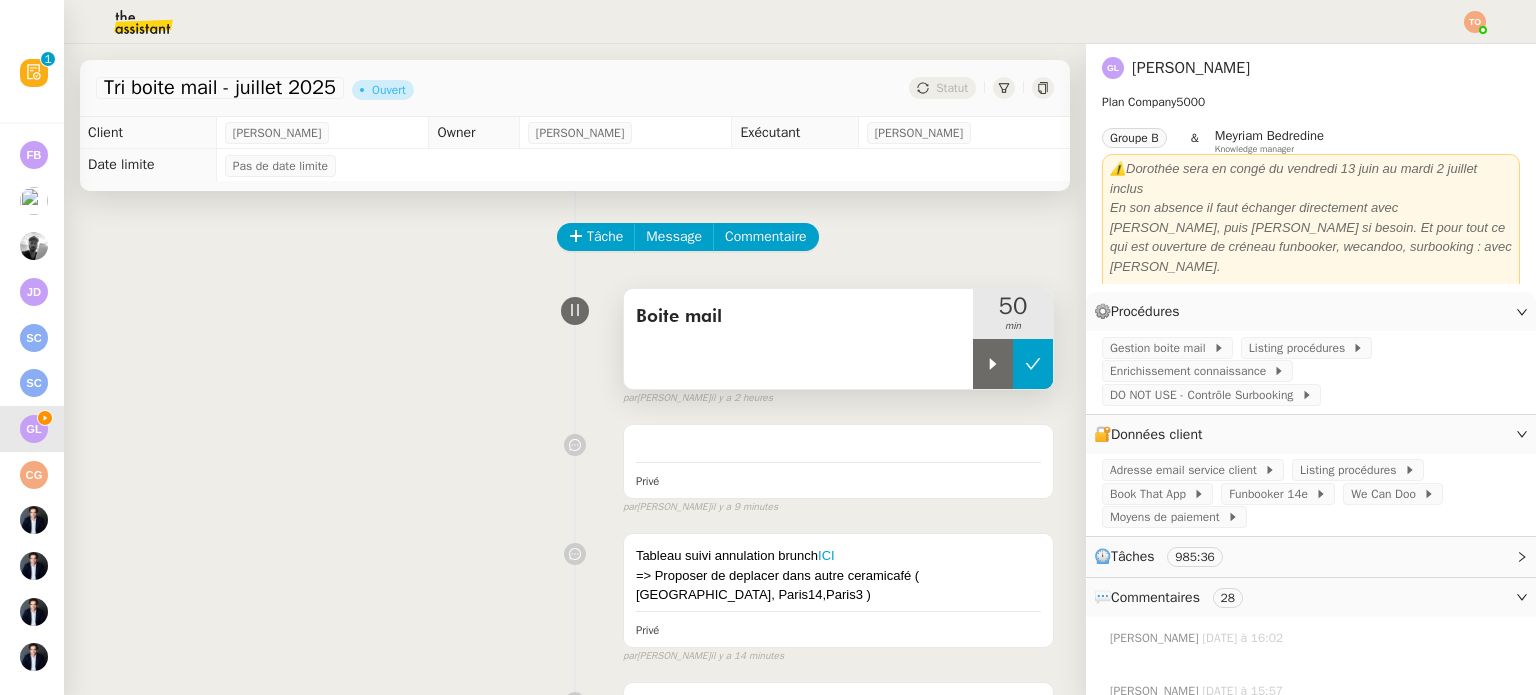 click at bounding box center (993, 364) 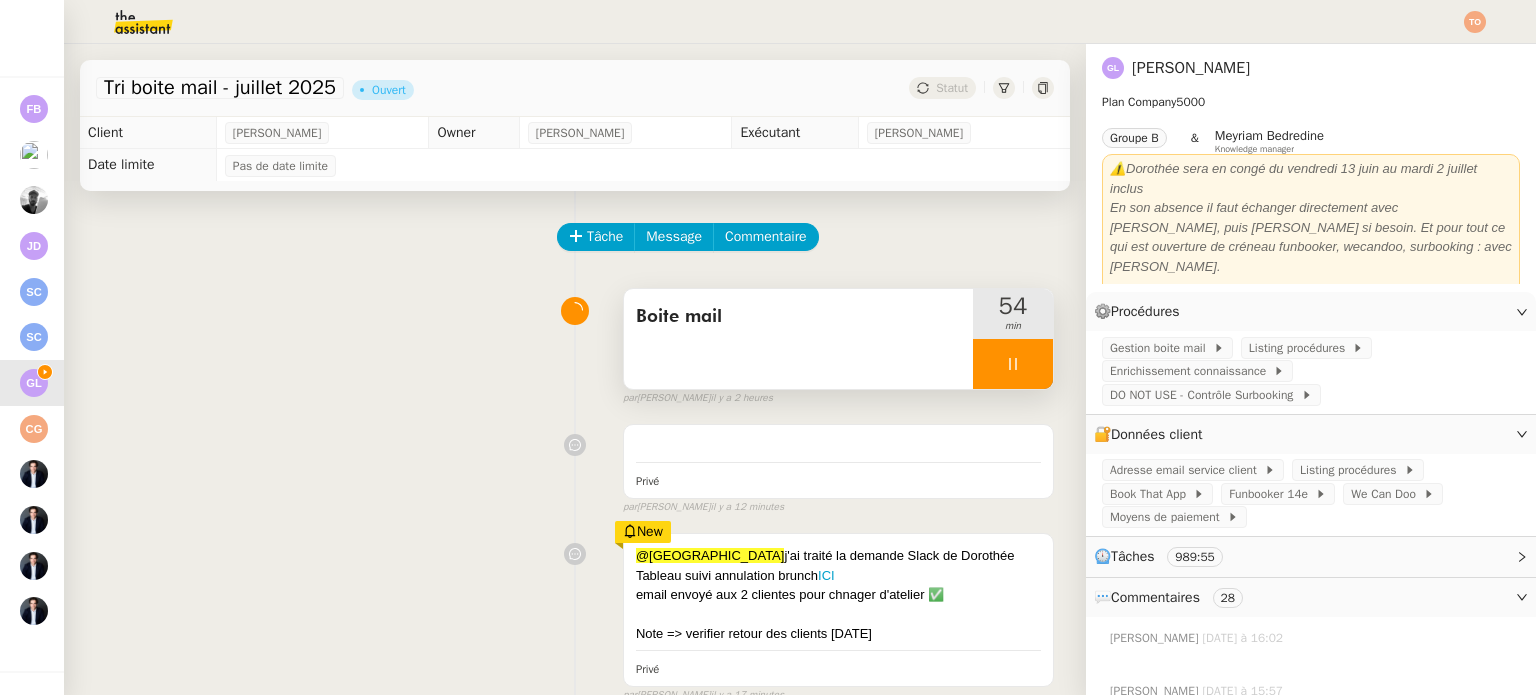 click at bounding box center [1013, 364] 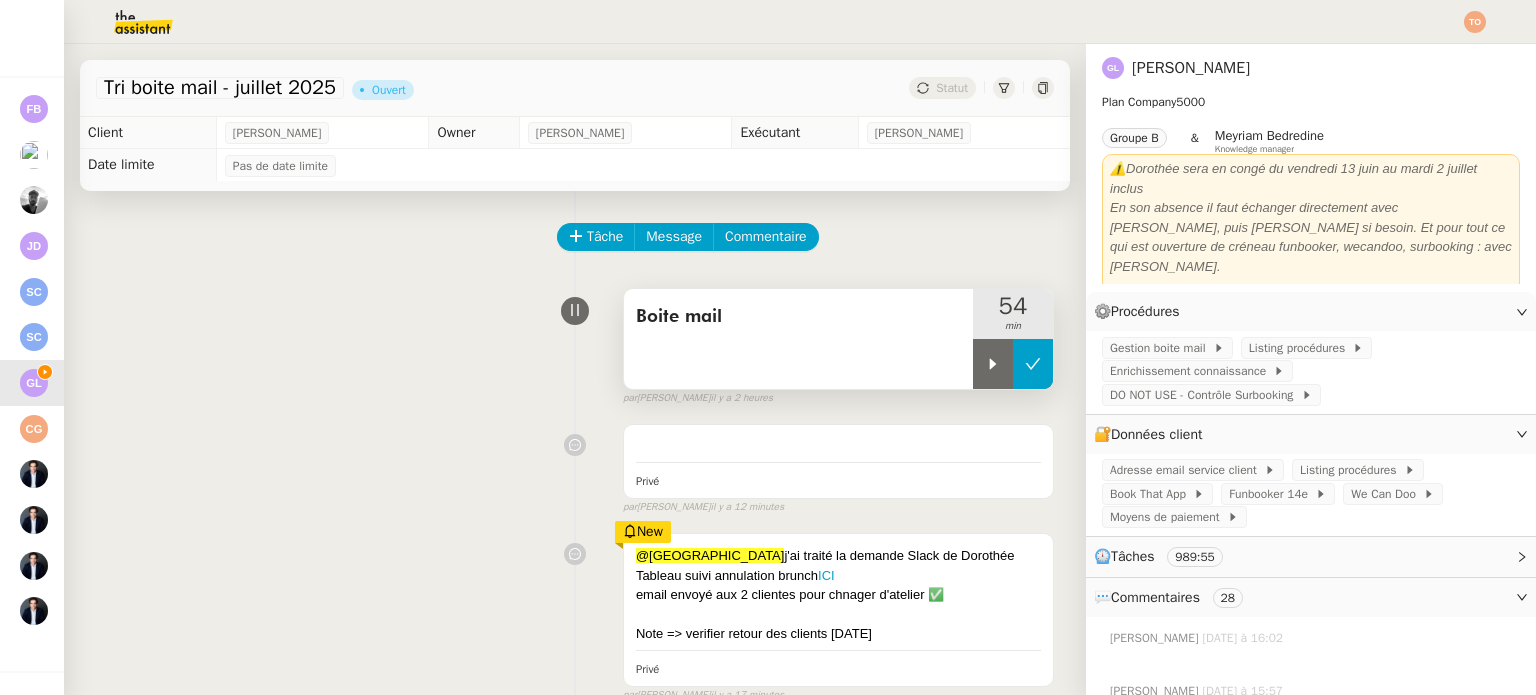 click 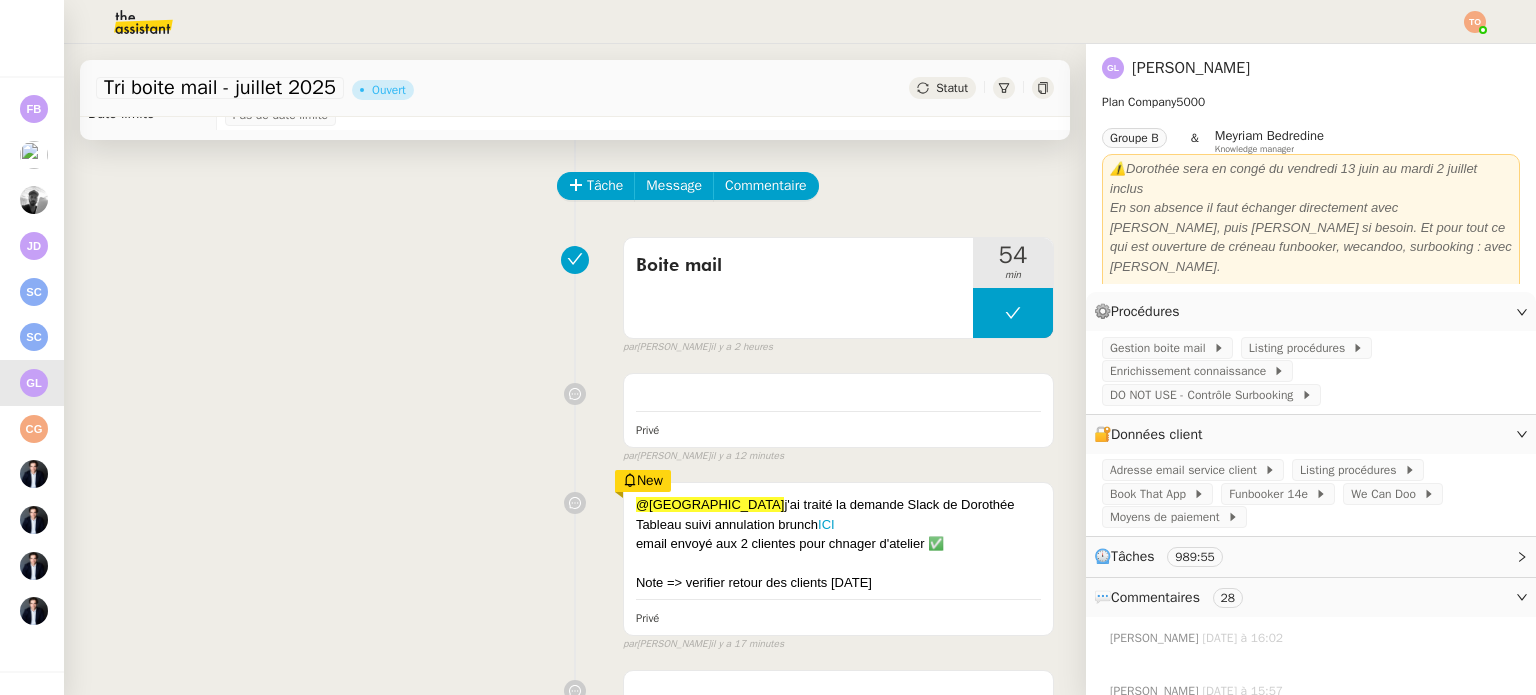 scroll, scrollTop: 100, scrollLeft: 0, axis: vertical 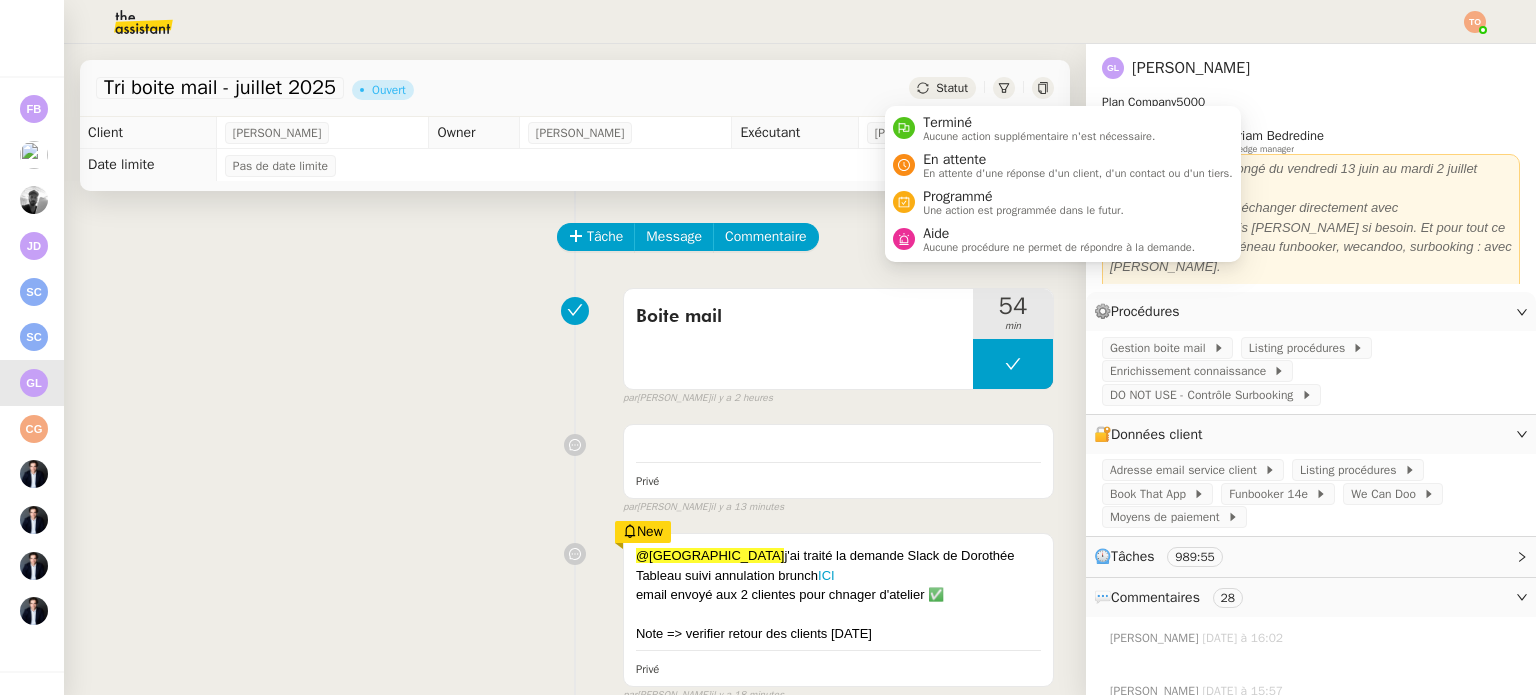 click 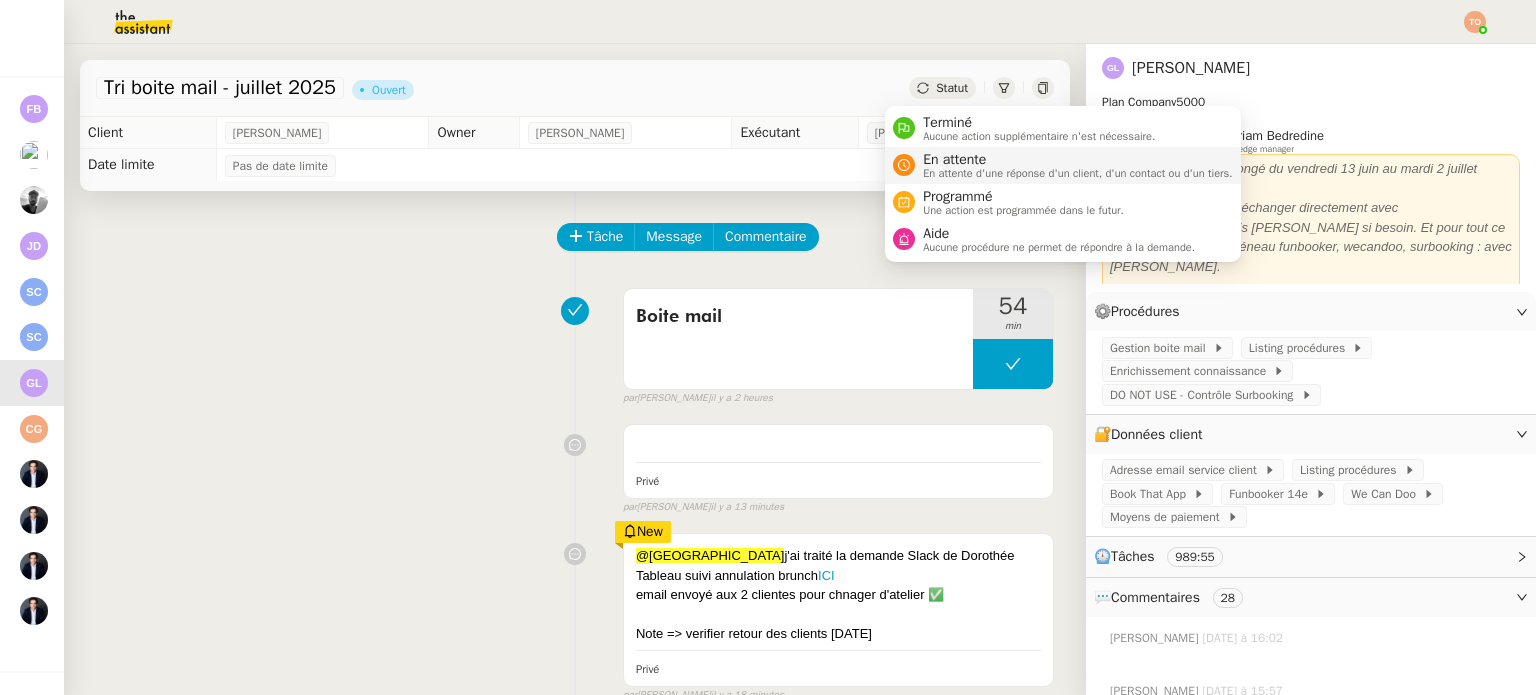 click on "En attente" at bounding box center (1078, 160) 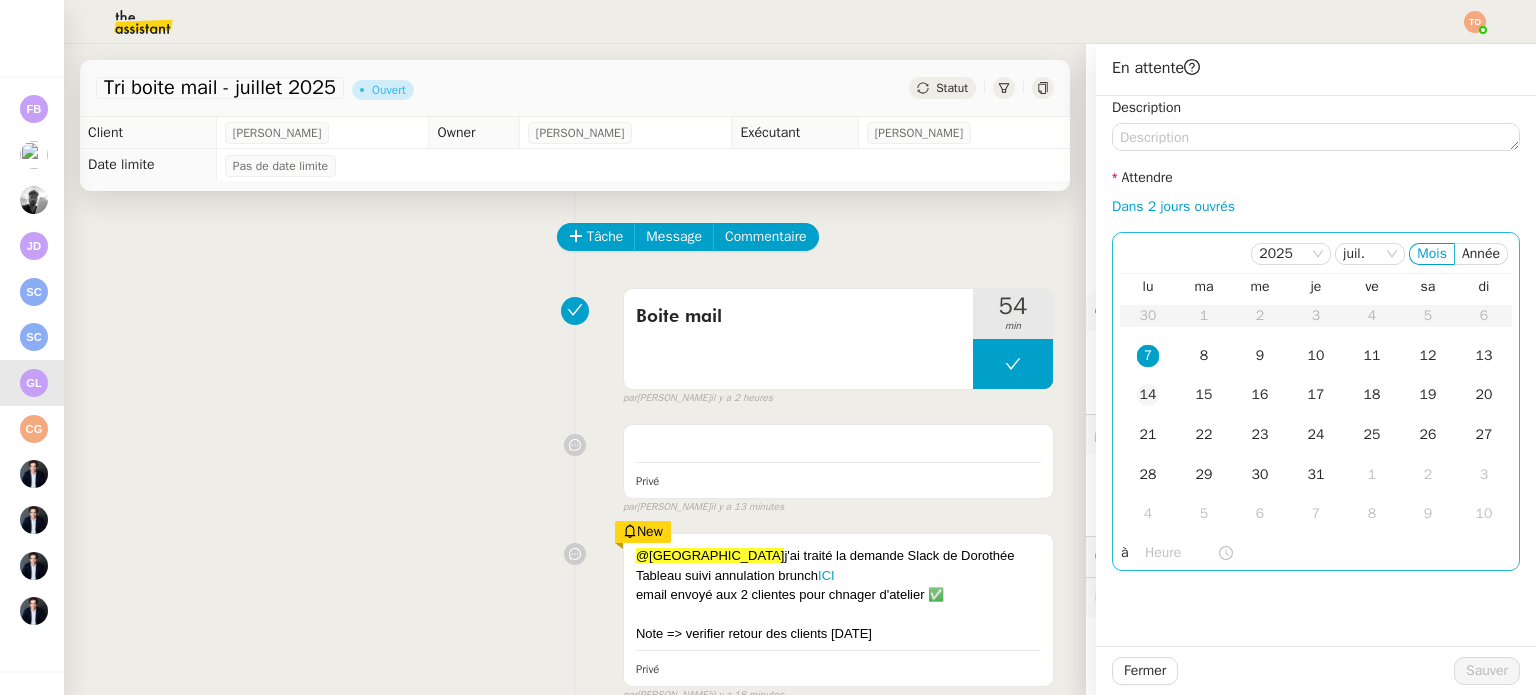drag, startPoint x: 1134, startPoint y: 352, endPoint x: 1147, endPoint y: 412, distance: 61.39218 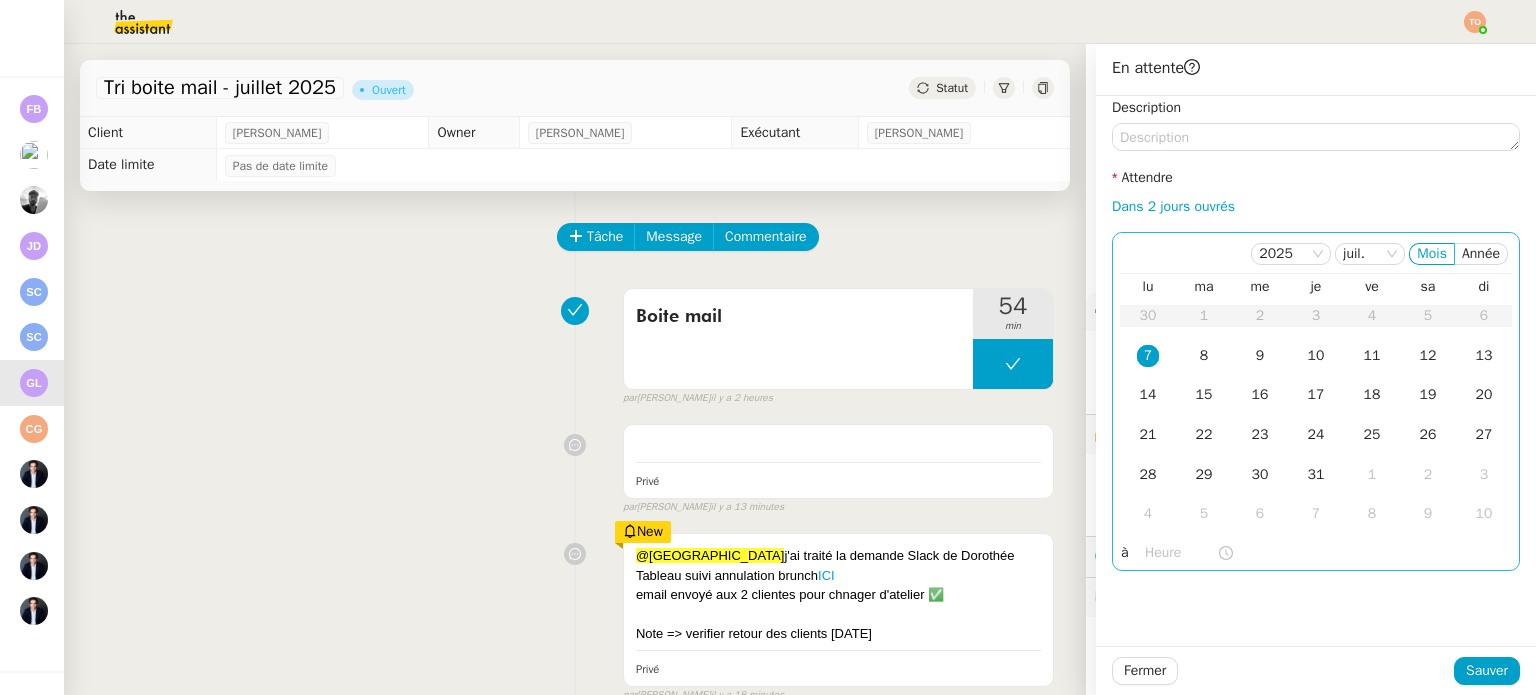 click 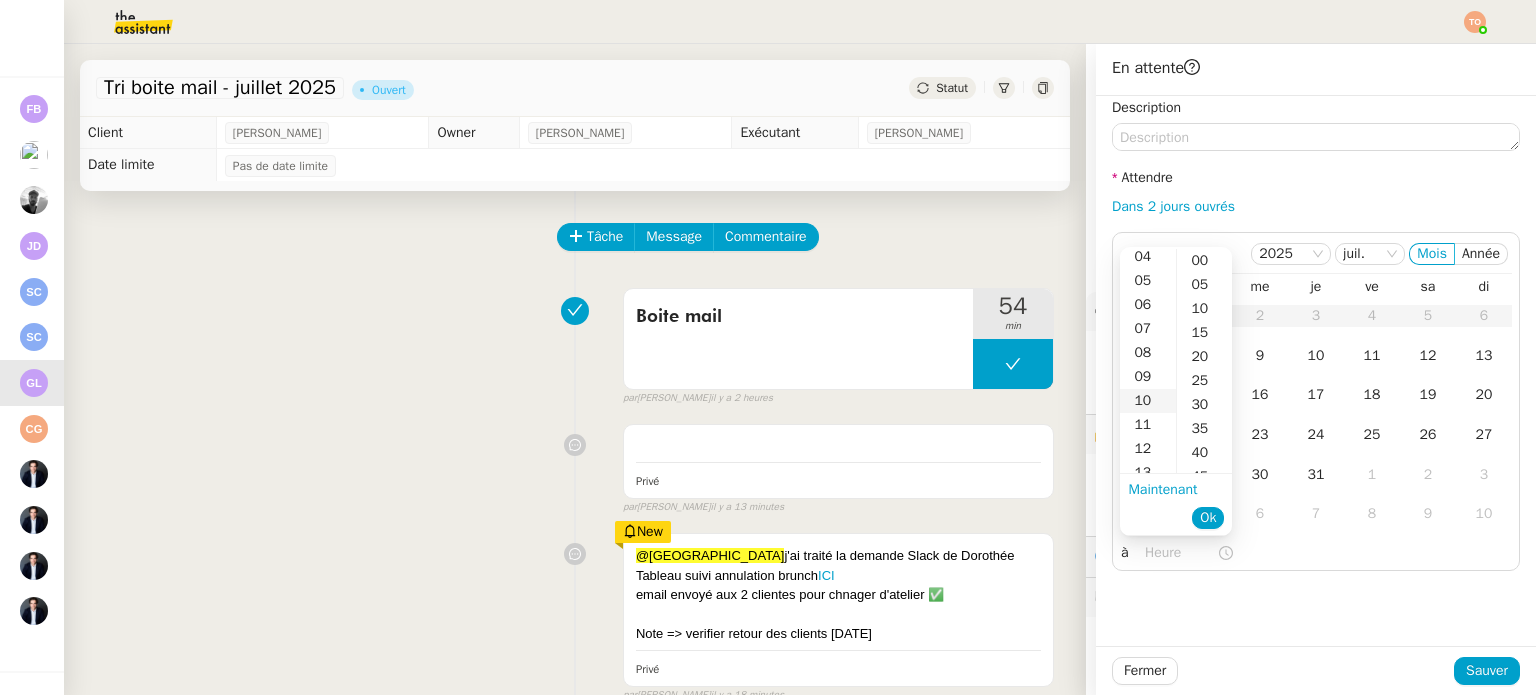 scroll, scrollTop: 200, scrollLeft: 0, axis: vertical 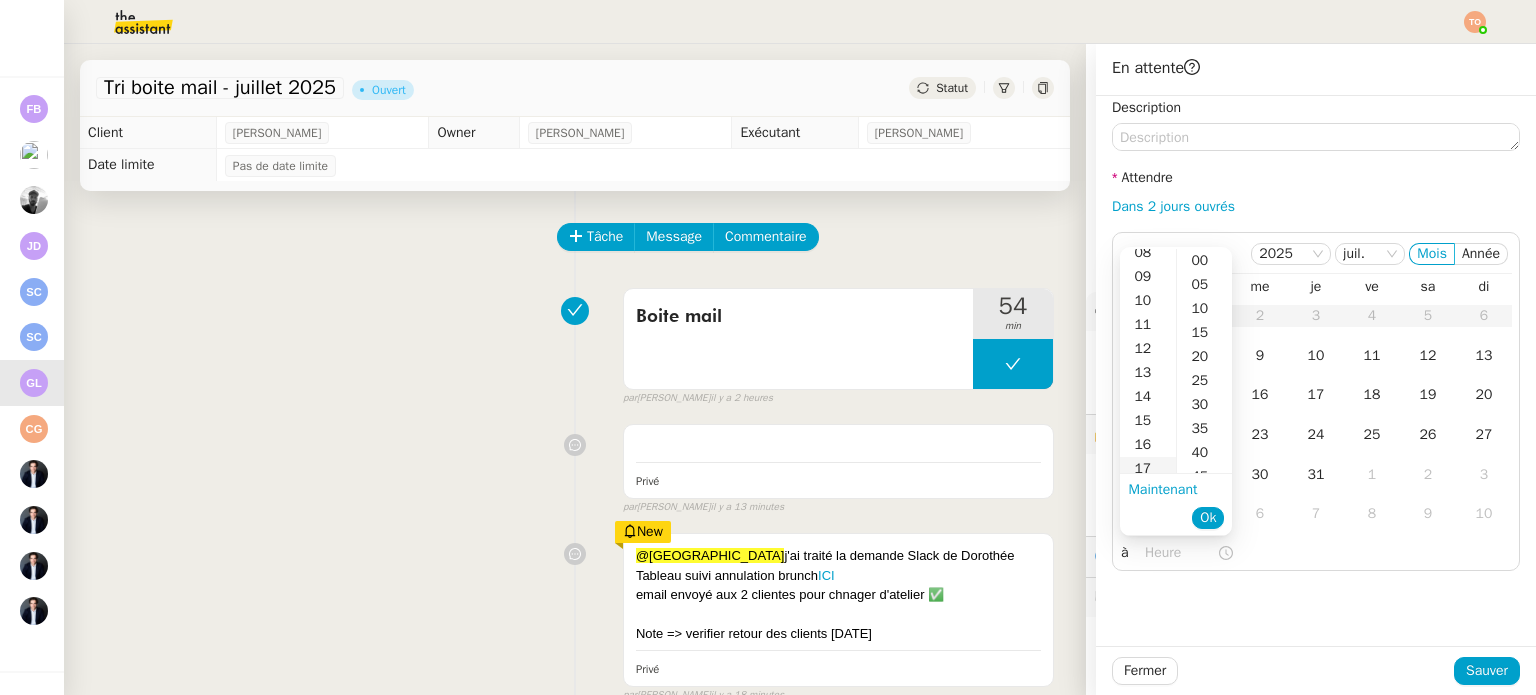 click on "17" at bounding box center [1148, 469] 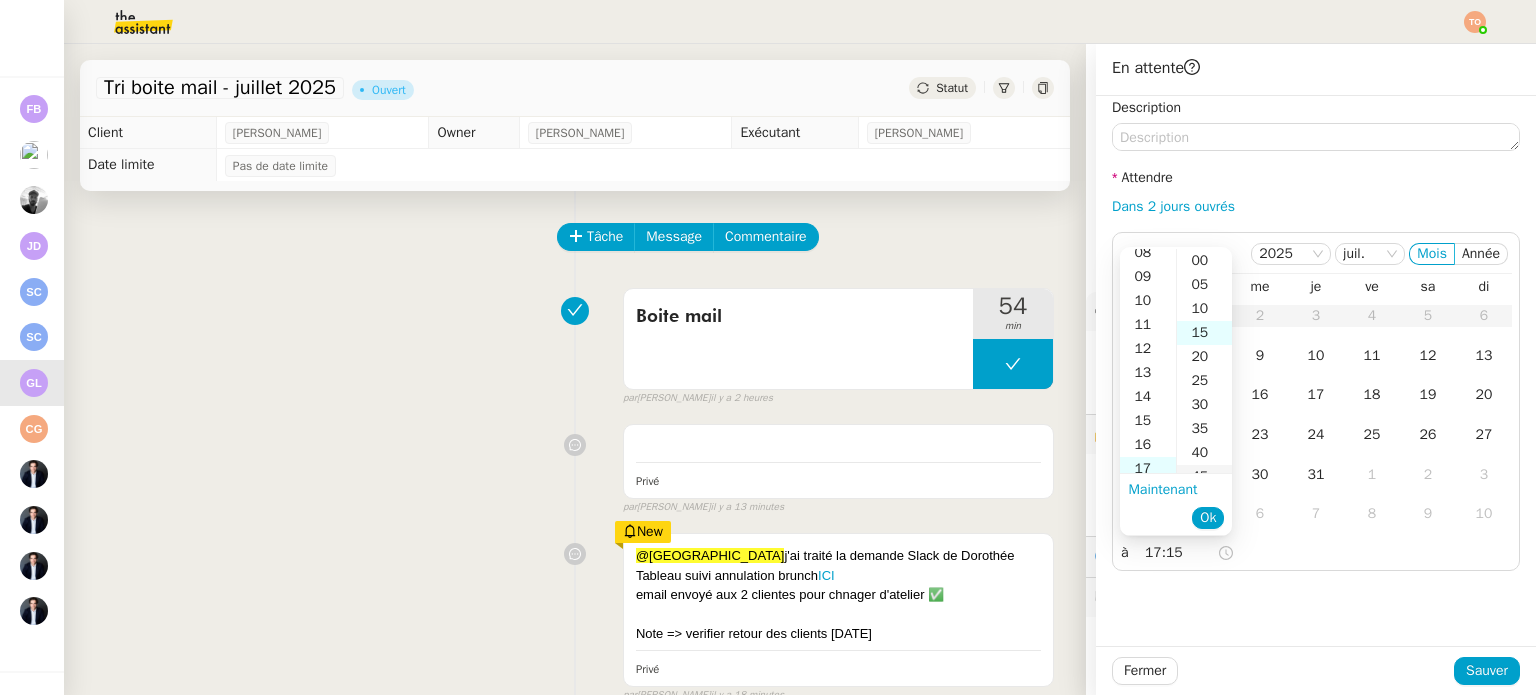 scroll, scrollTop: 393, scrollLeft: 0, axis: vertical 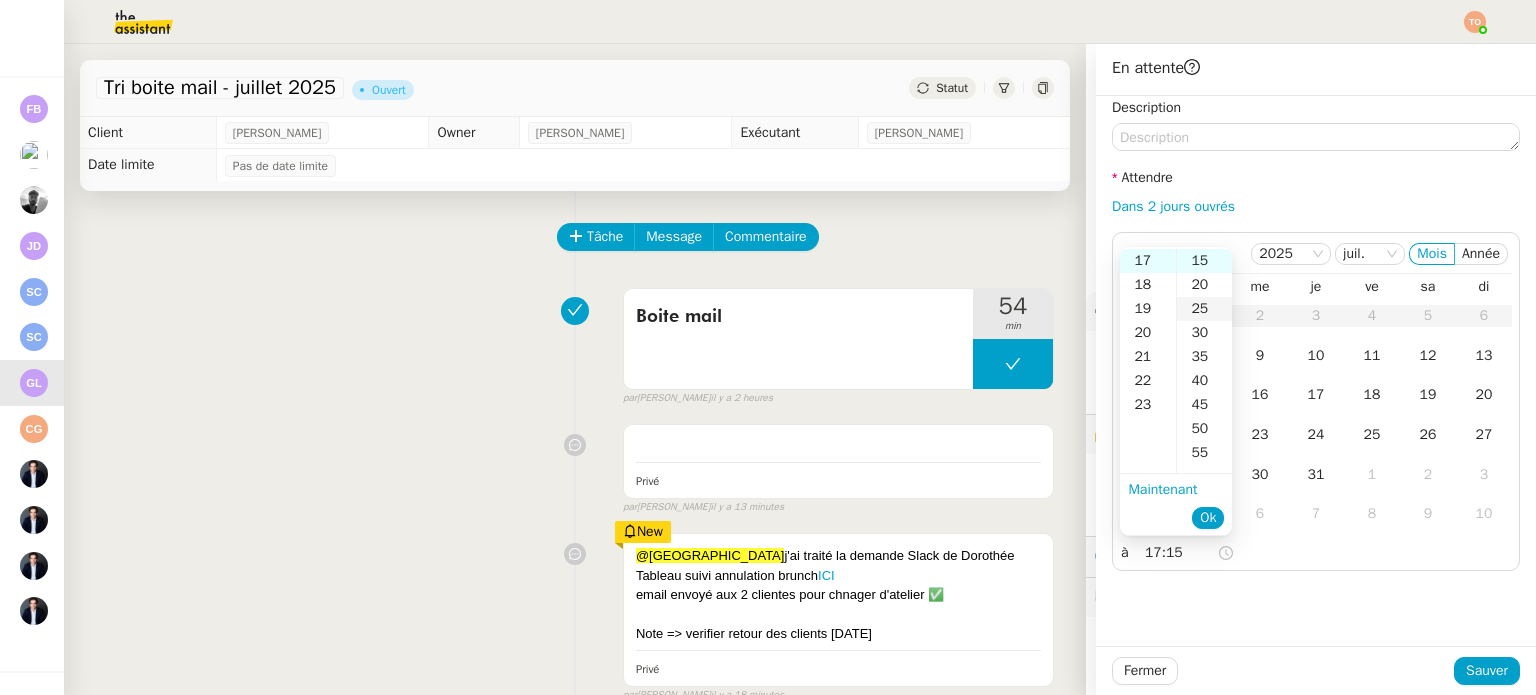 click on "25" at bounding box center (1204, 309) 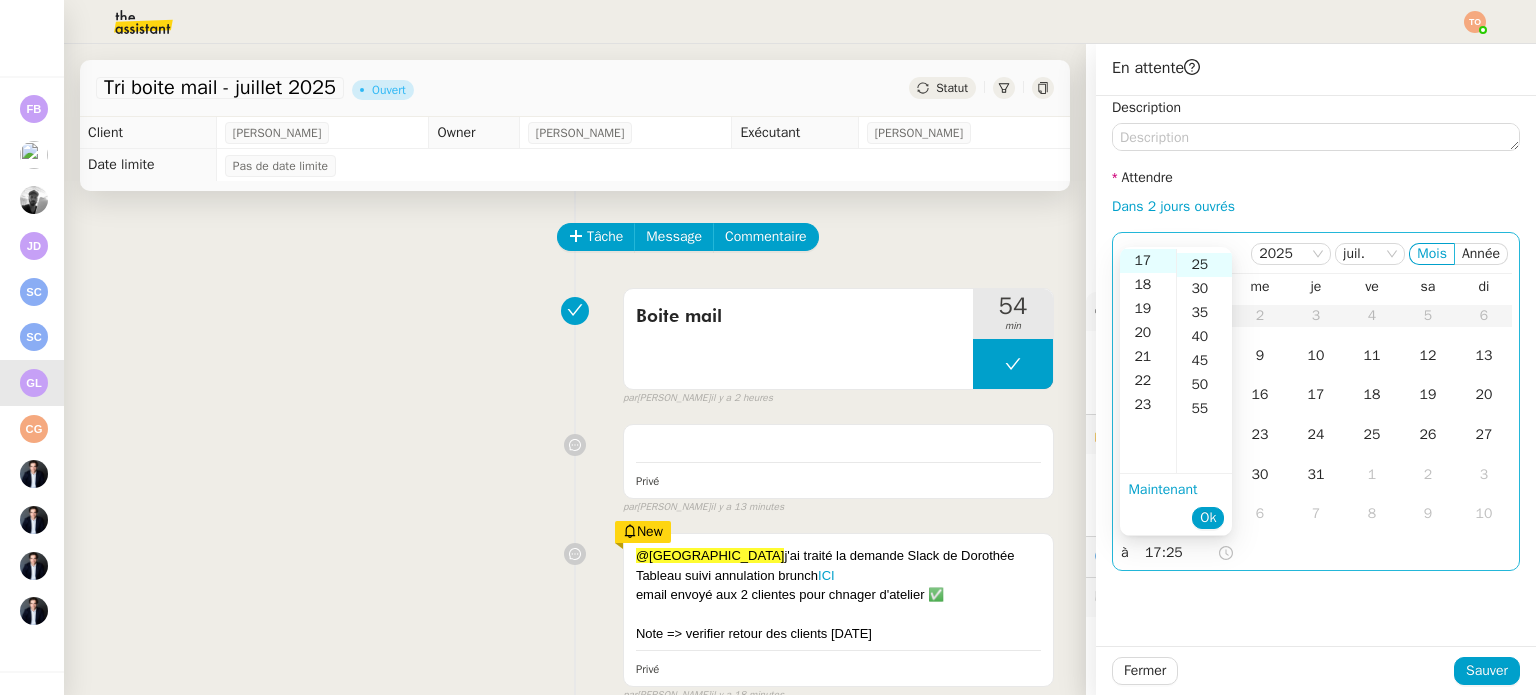 scroll, scrollTop: 120, scrollLeft: 0, axis: vertical 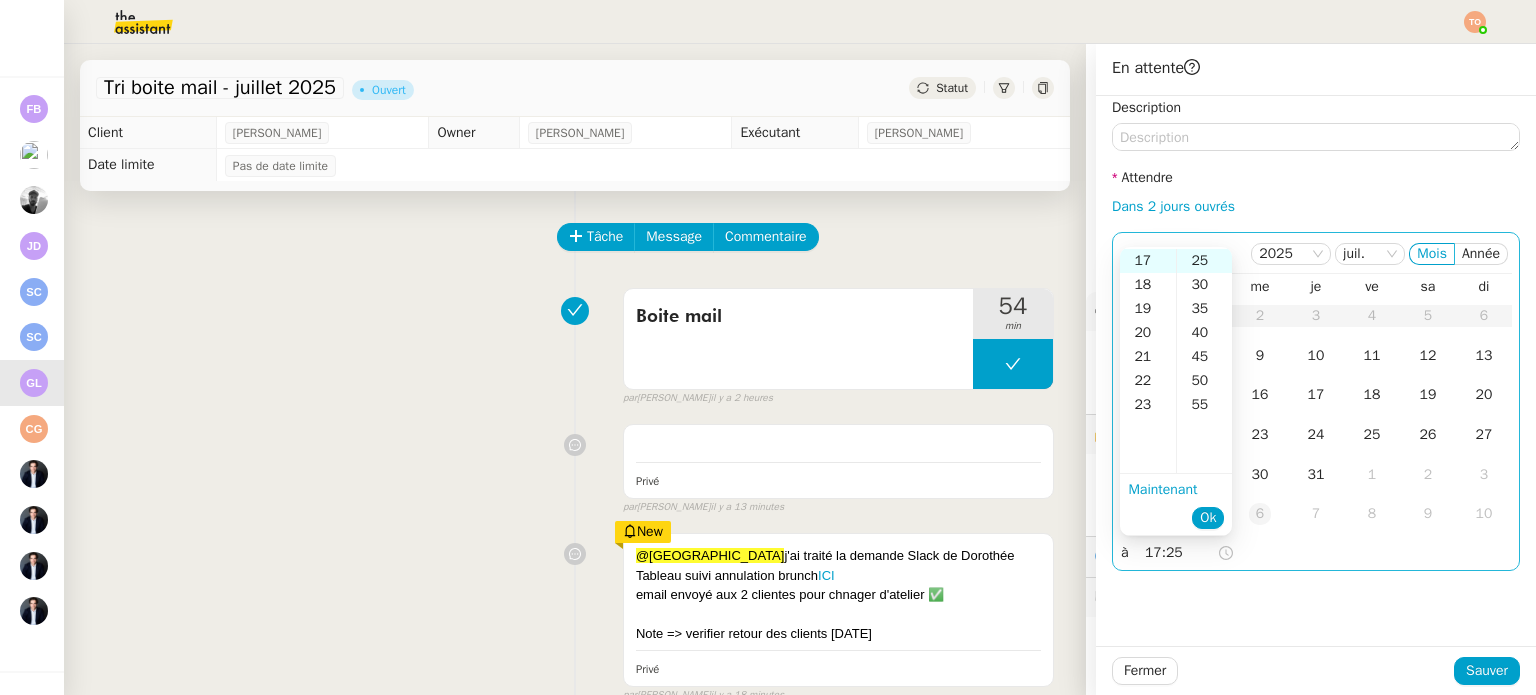 click on "Ok" at bounding box center (1208, 518) 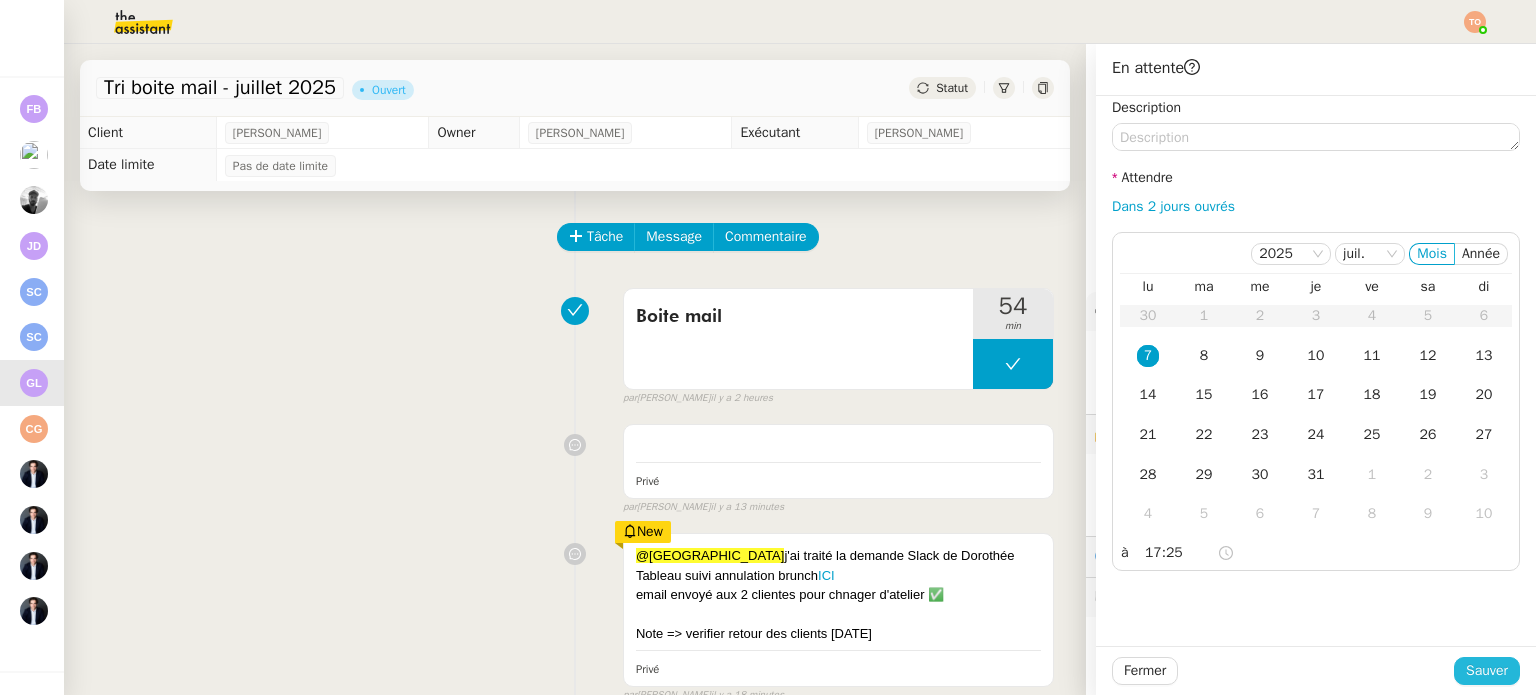 click on "Sauver" 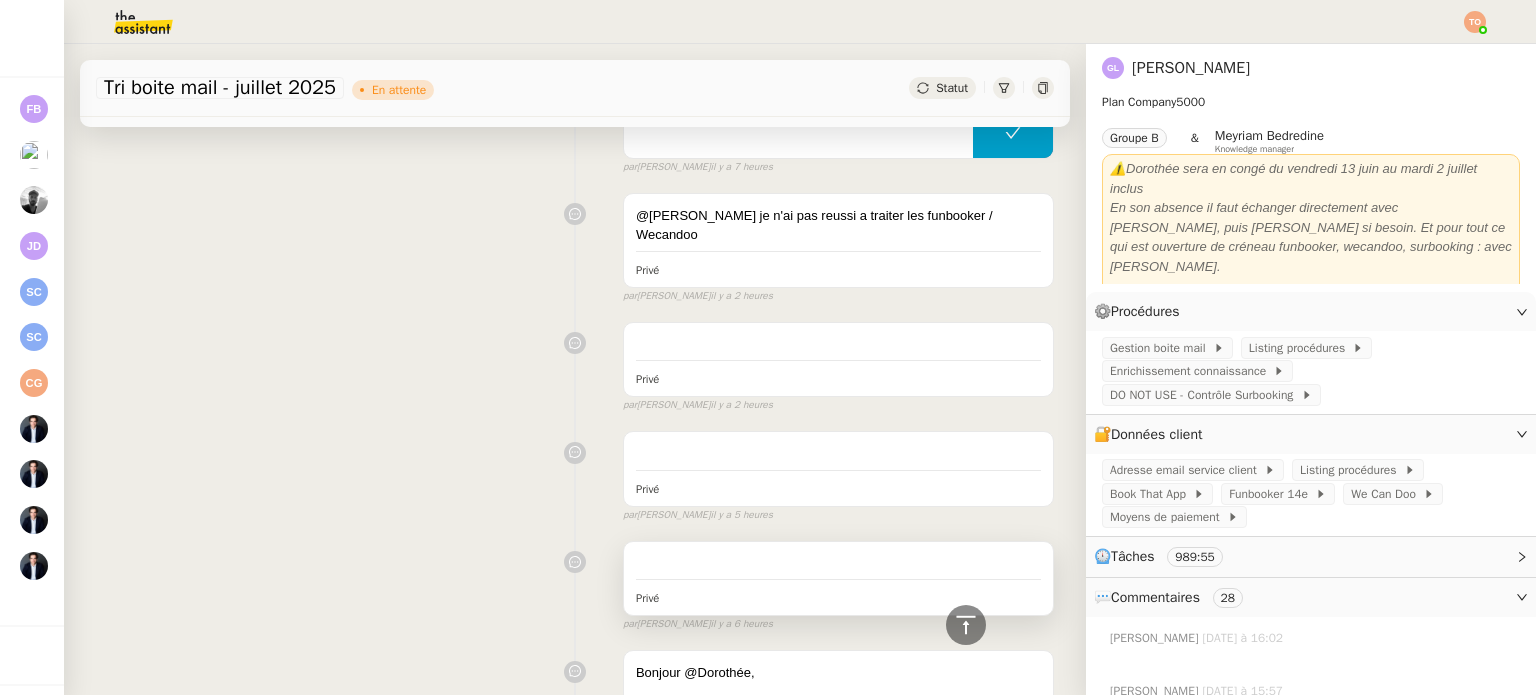 scroll, scrollTop: 1100, scrollLeft: 0, axis: vertical 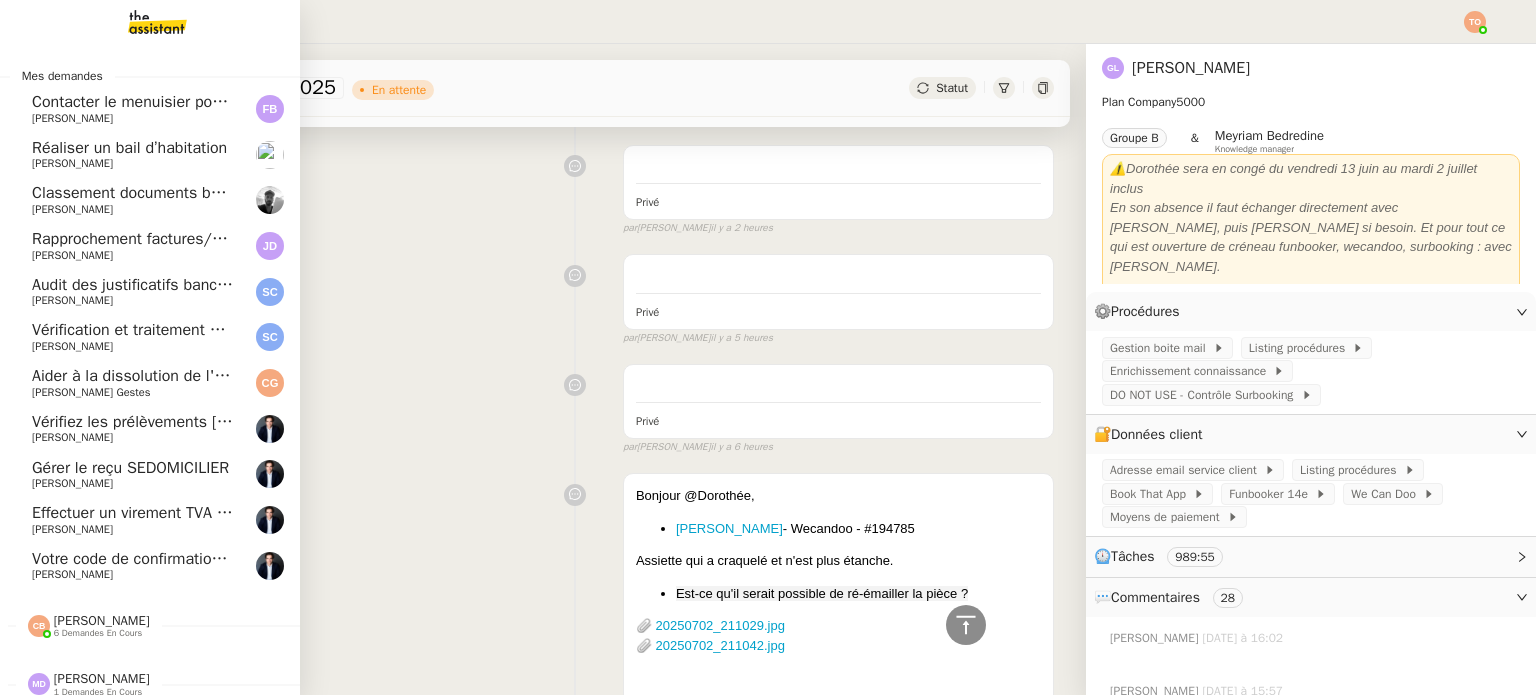 click on "Audit des justificatifs bancaires - juillet 2025" 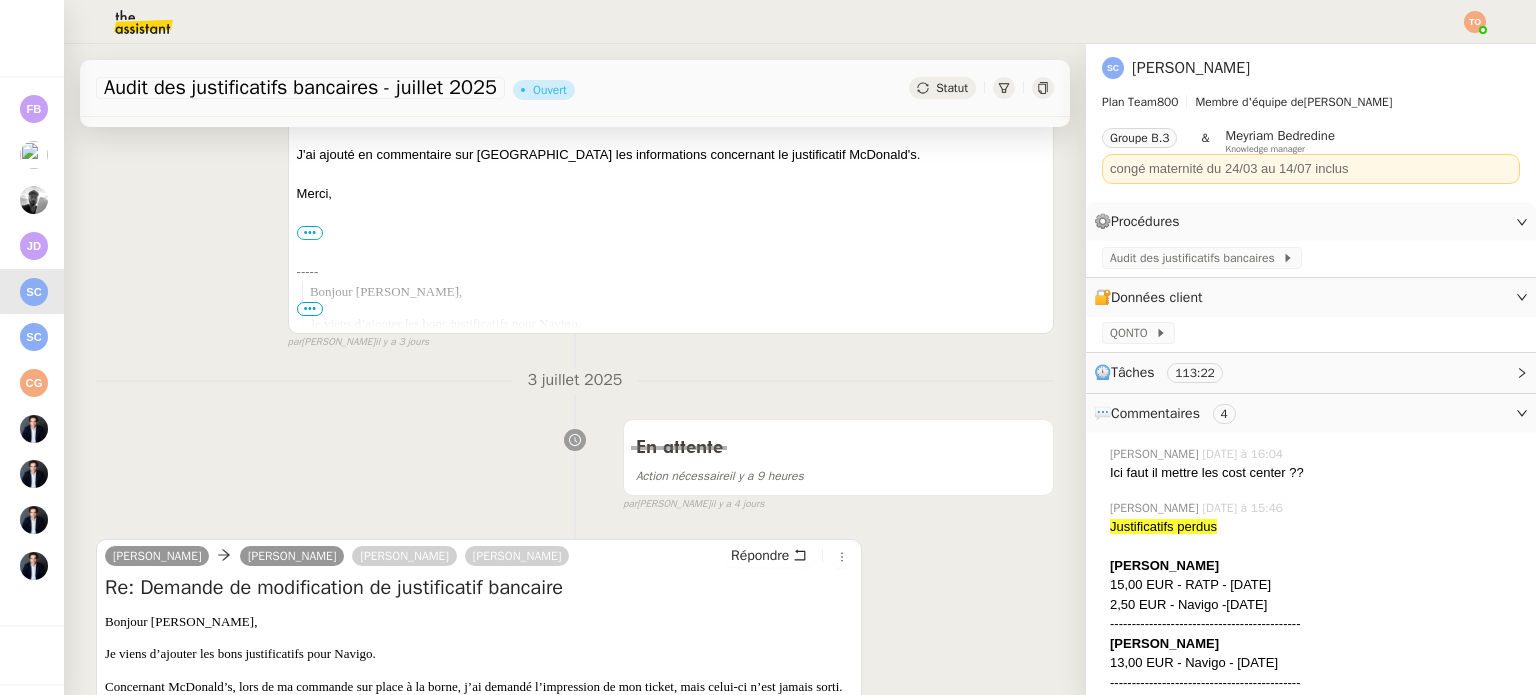 scroll, scrollTop: 0, scrollLeft: 0, axis: both 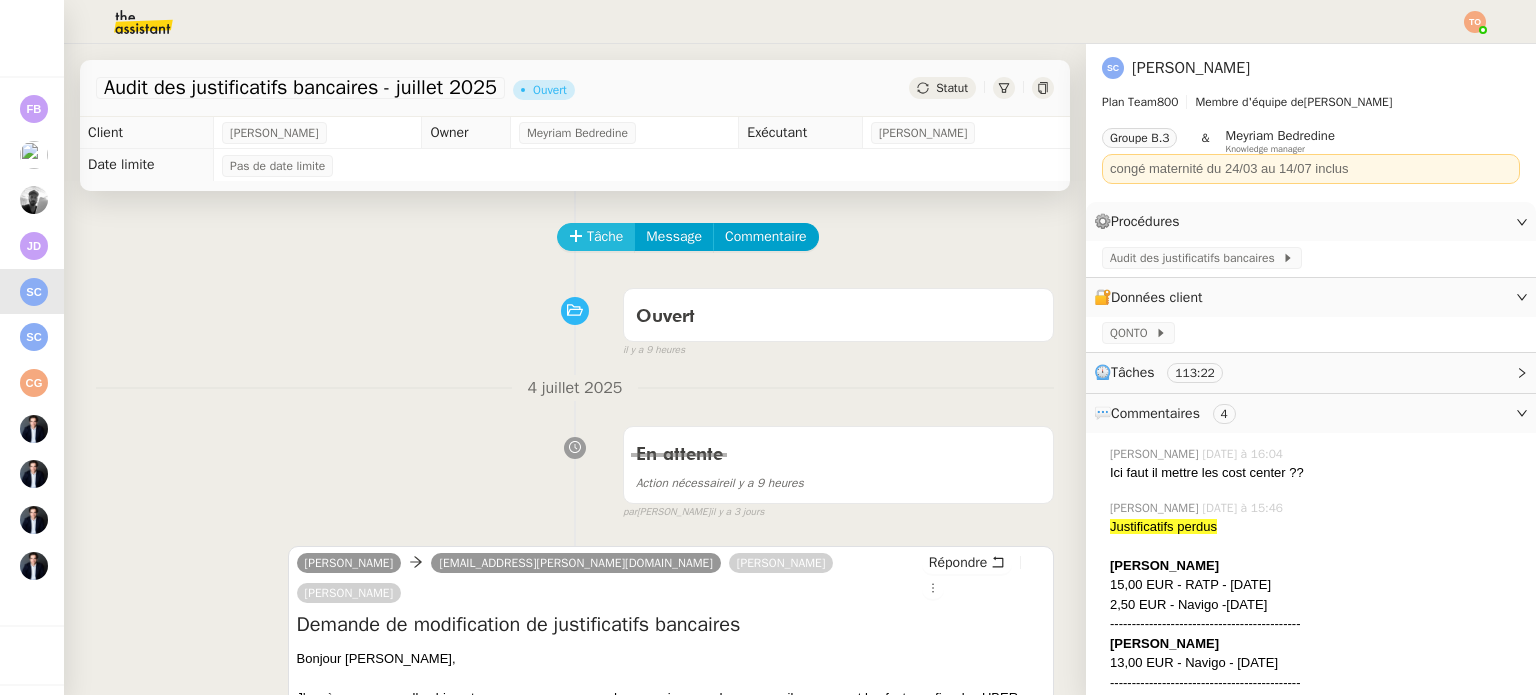 click on "Tâche" 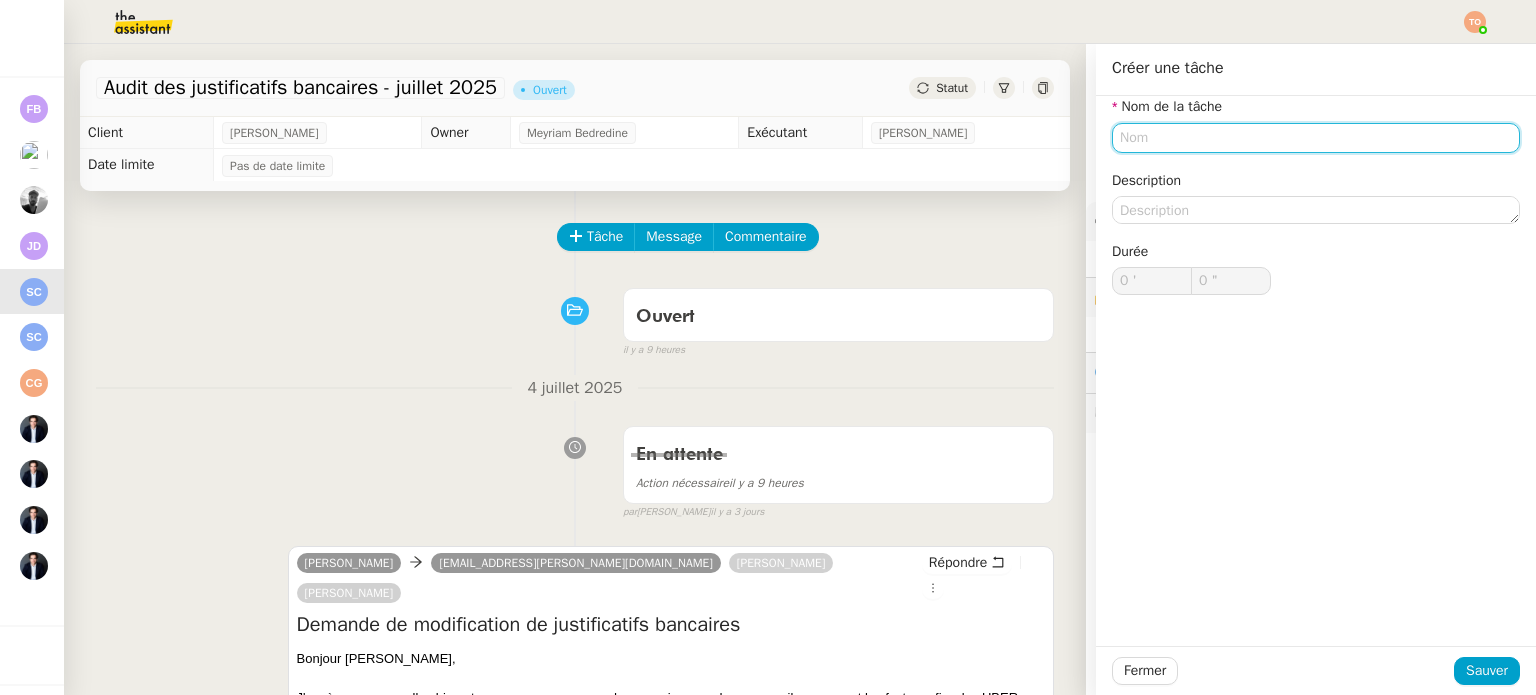 click 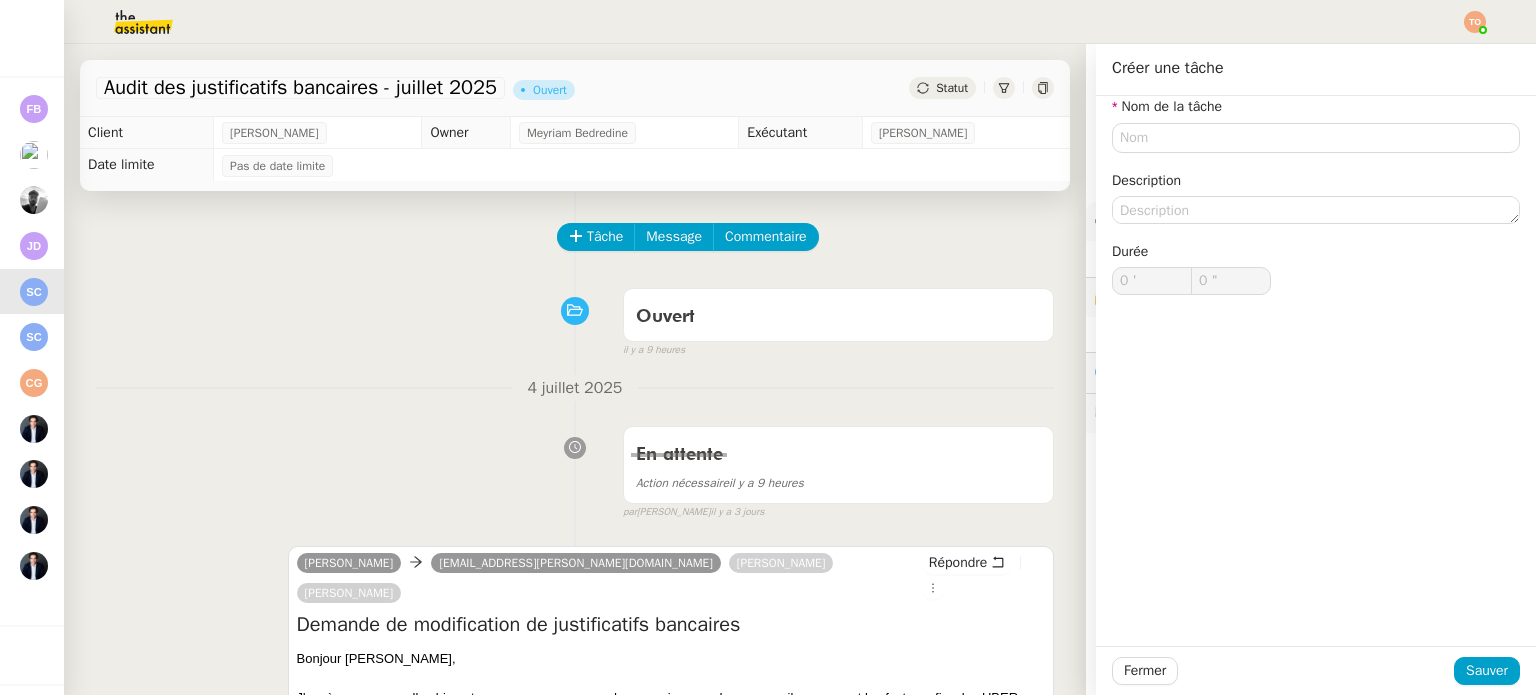click on "Nom de la tâche Description Durée 0 ' 0 "" 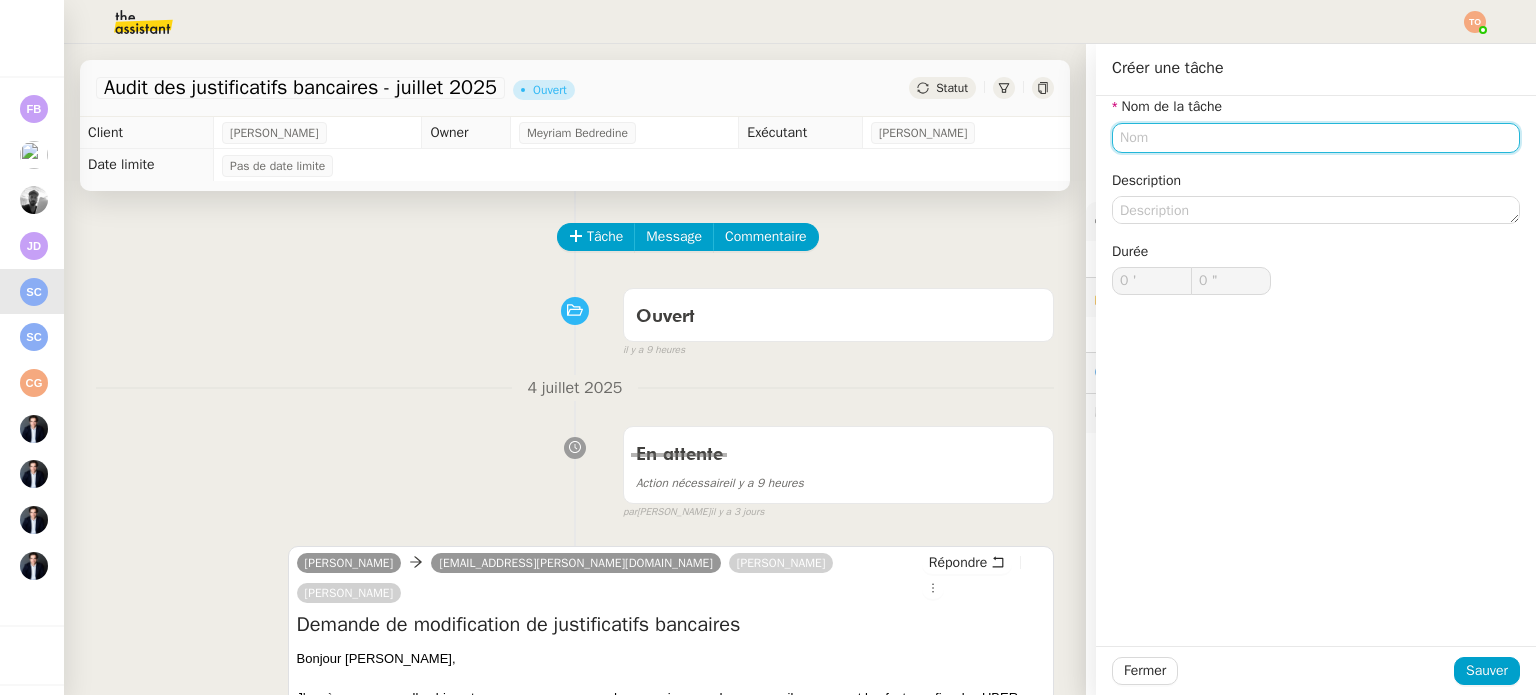click 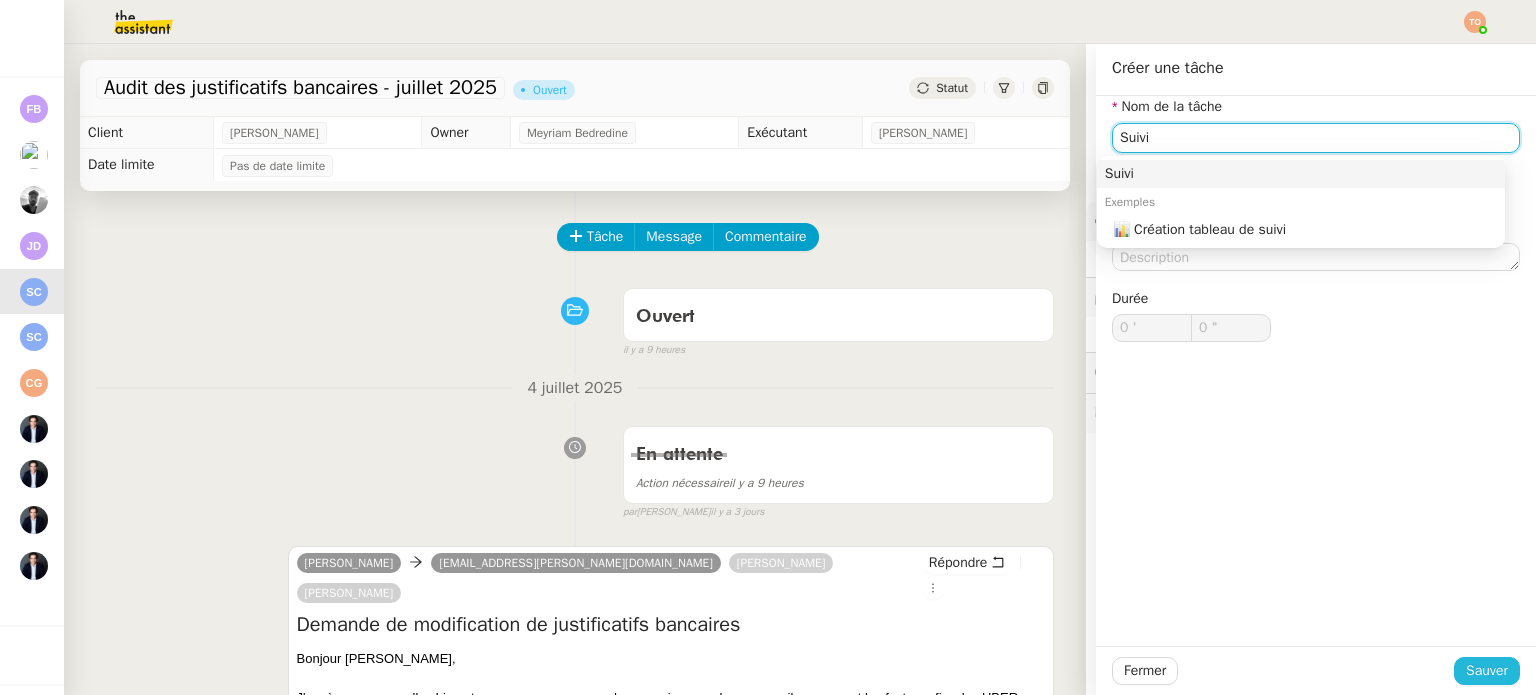 type on "Suivi" 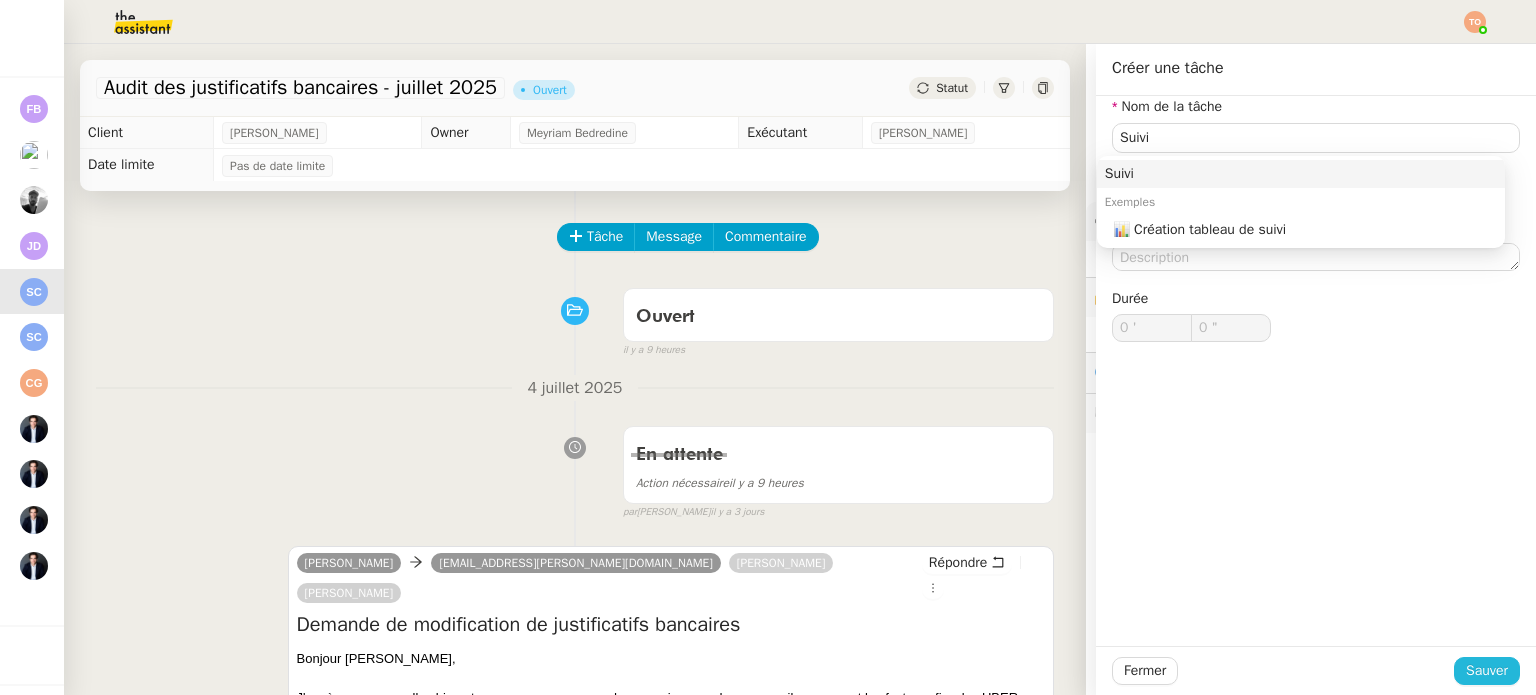 click on "Sauver" 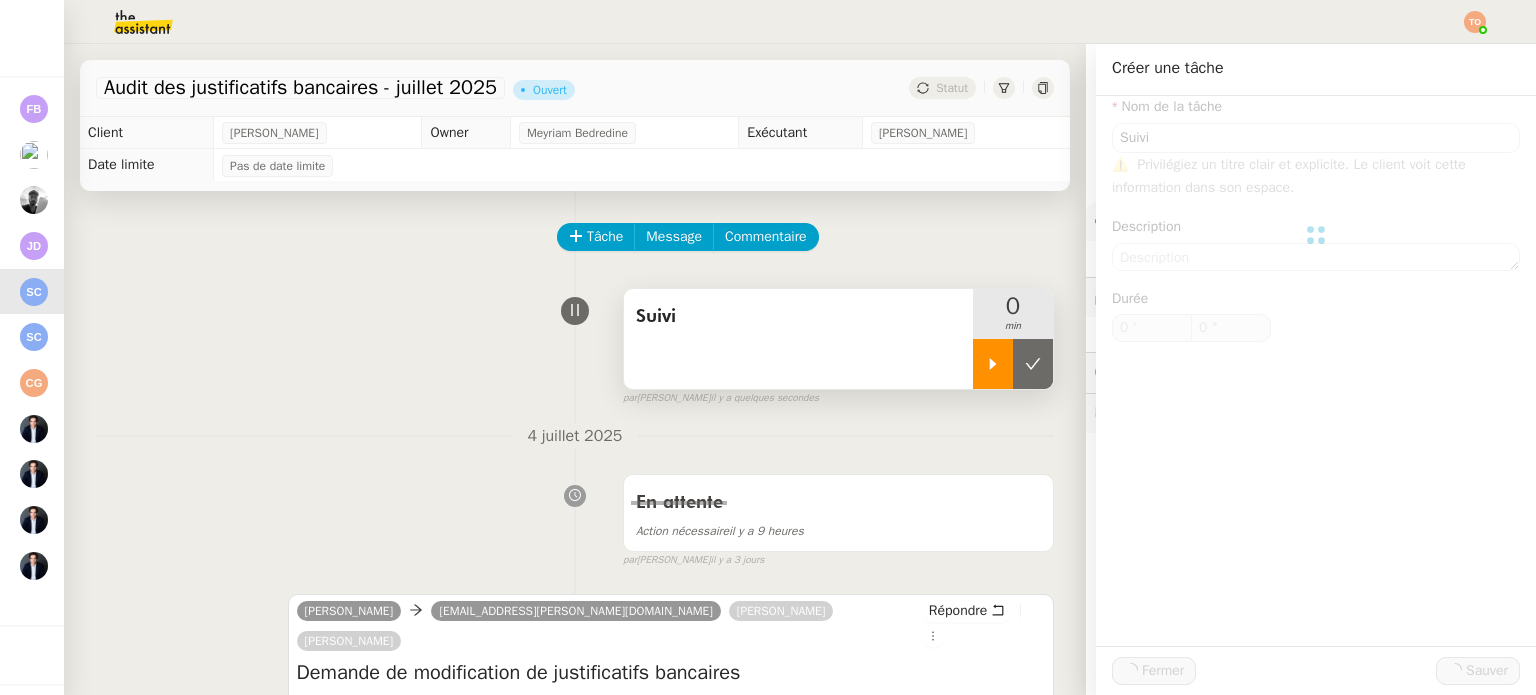 click 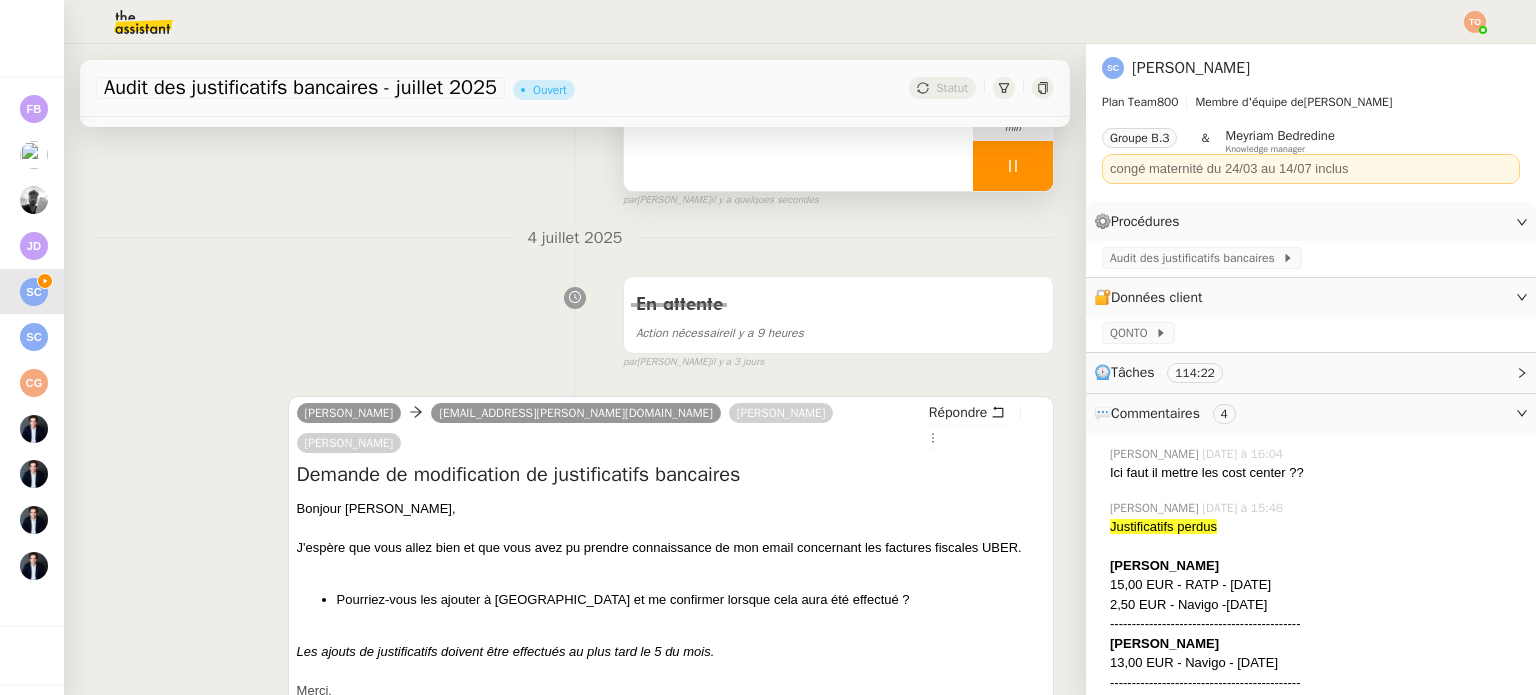 scroll, scrollTop: 300, scrollLeft: 0, axis: vertical 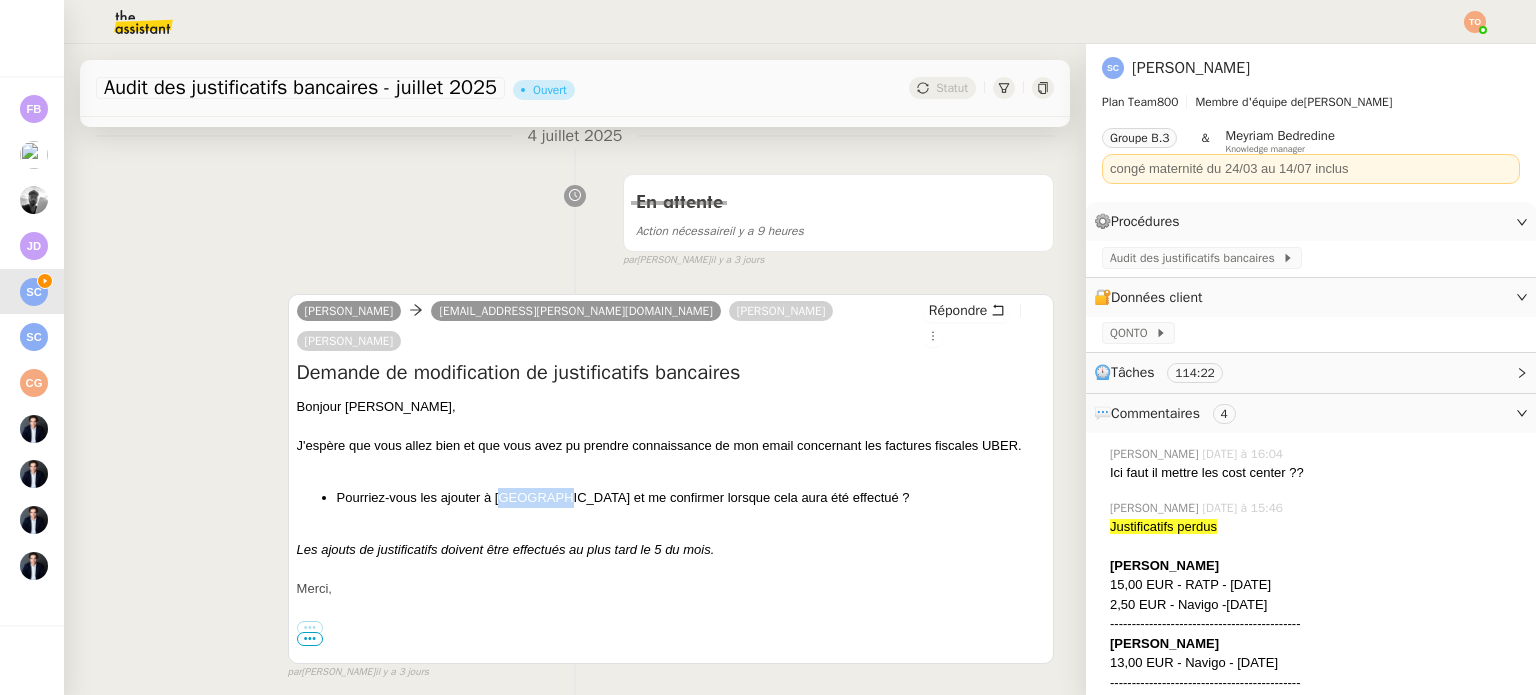 drag, startPoint x: 502, startPoint y: 473, endPoint x: 560, endPoint y: 474, distance: 58.00862 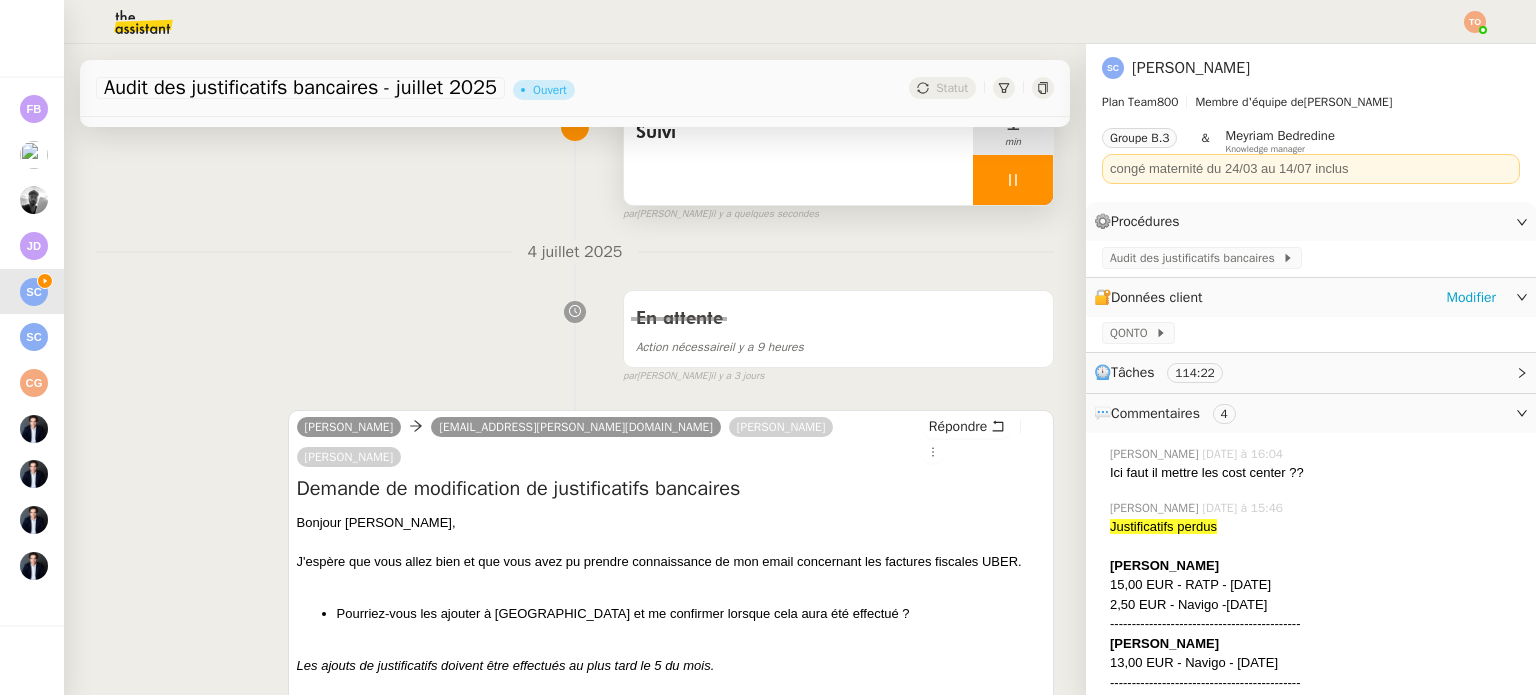 scroll, scrollTop: 0, scrollLeft: 0, axis: both 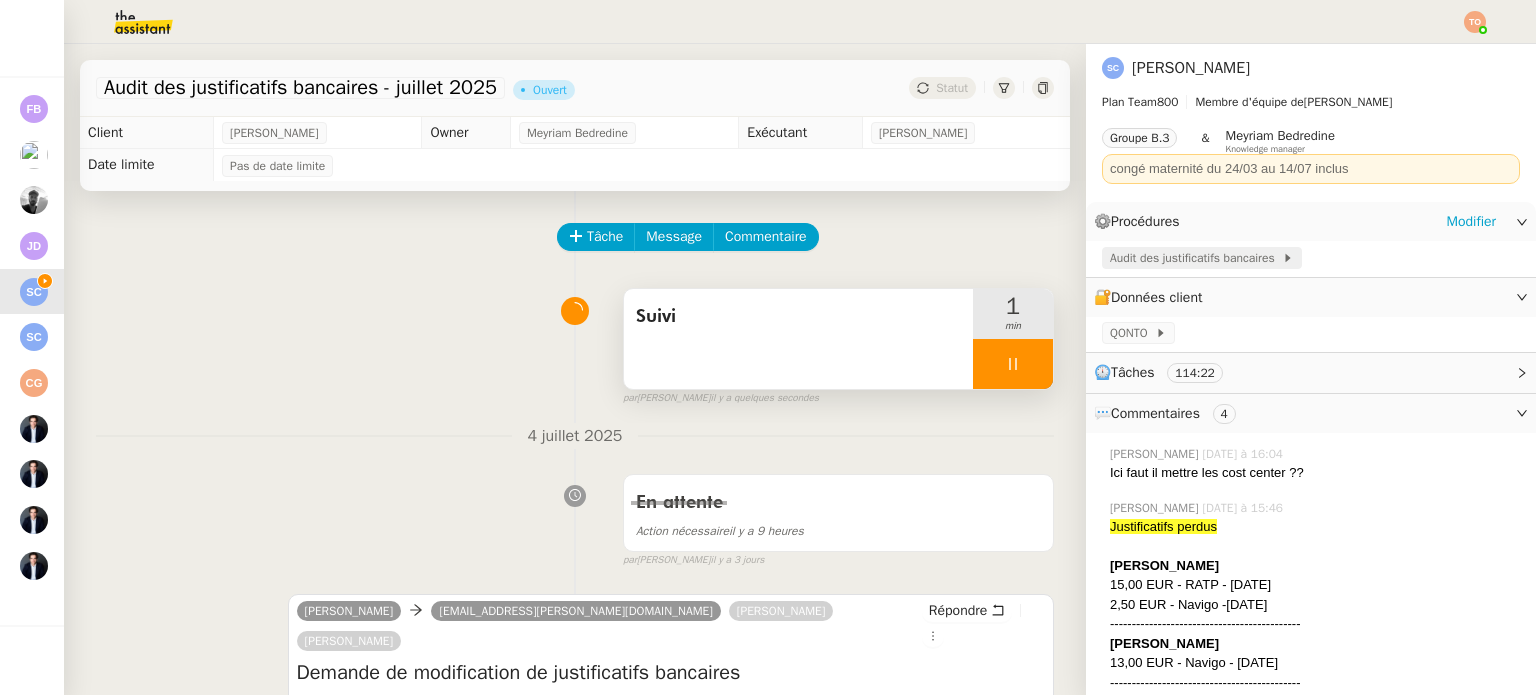 click on "Audit des justificatifs bancaires" 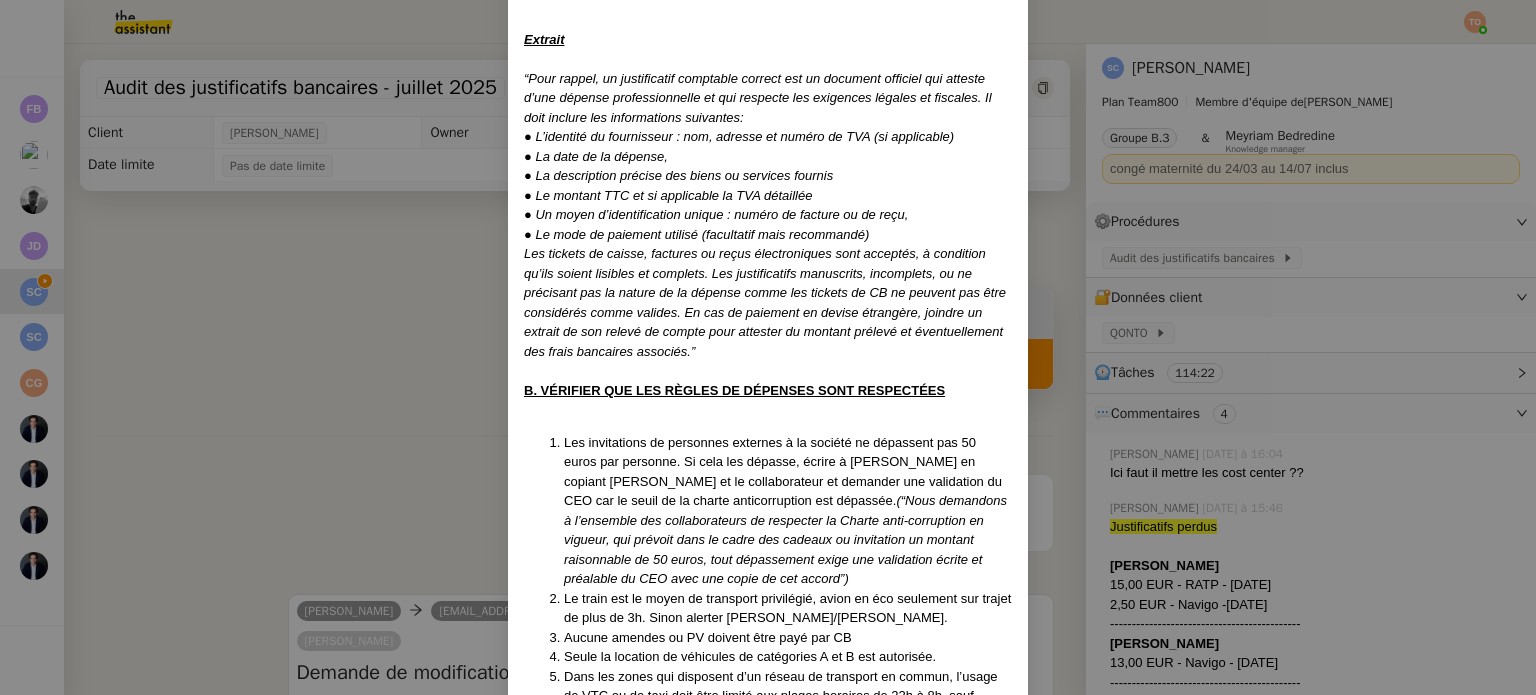 scroll, scrollTop: 729, scrollLeft: 0, axis: vertical 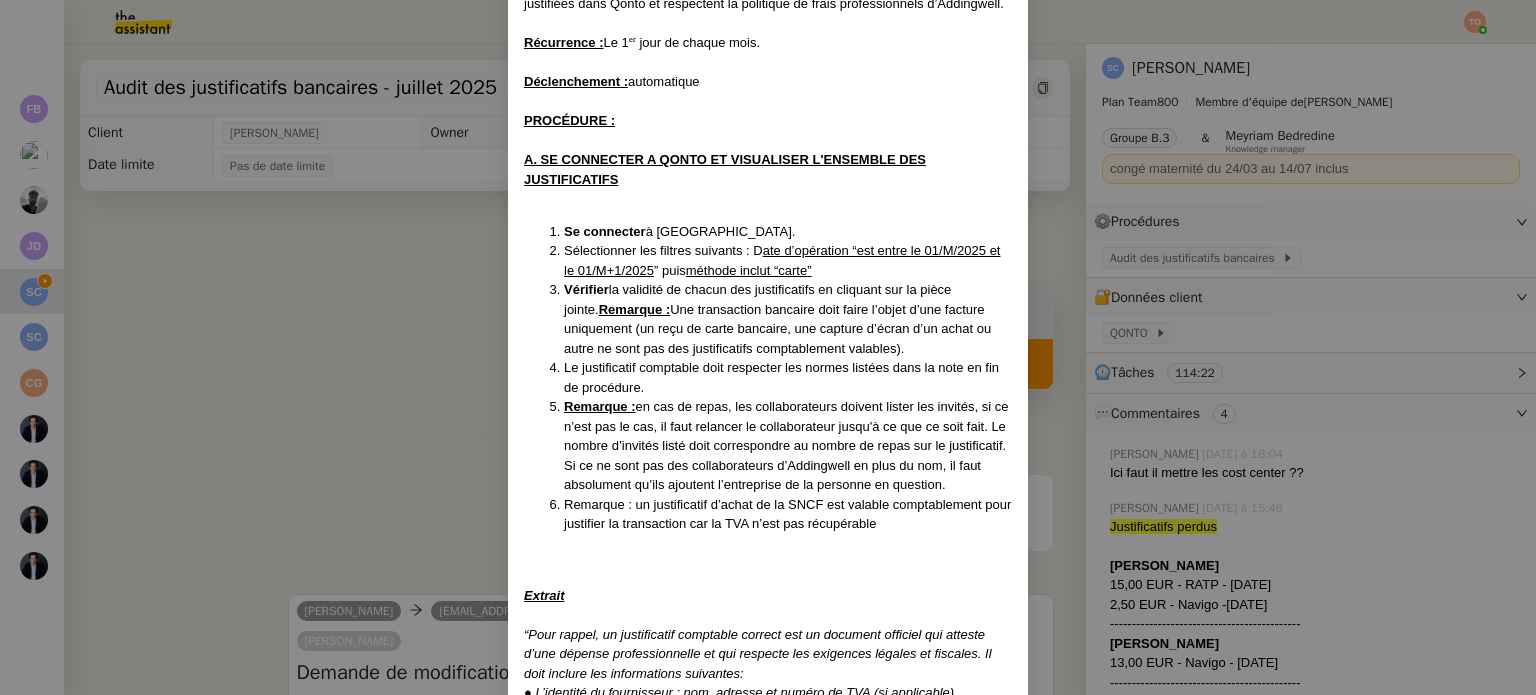 click on "Créé le 20/02/2025, MAJ le 25/02/25  Contexte :  Sonia souhaite que nous nous assurions que les transactions réglées par carte bancaire par les collaborateurs soient correctement justifiées dans Qonto et respectent la politique de frais professionnels d’Addingwell. Récurrence :  Le 1ᵉʳ jour de chaque mois. Déclenchement :  automatique PROCÉDURE :  A. SE CONNECTER A QONTO ET VISUALISER L'ENSEMBLE DES JUSTIFICATIFS Se connecter  à Qonto. Sélectionner les filtres suivants : D ate d’opération “est entre le 01/M/2025 et le 01/M+1/2025 ” puis  méthode inclut “ carte ”  Vérifier  la validité de chacun des justificatifs en cliquant sur la pièce jointe.  Remarque :  Une transaction bancaire doit faire l’objet d’une facture uniquement (un reçu de carte bancaire, une capture d’écran d’un achat ou autre ne sont pas des justificatifs comptablement valables). Le justificatif comptable doit respecter les normes listées dans la note en fin de procédure.  Remarque :  Extrait  ." at bounding box center [768, 347] 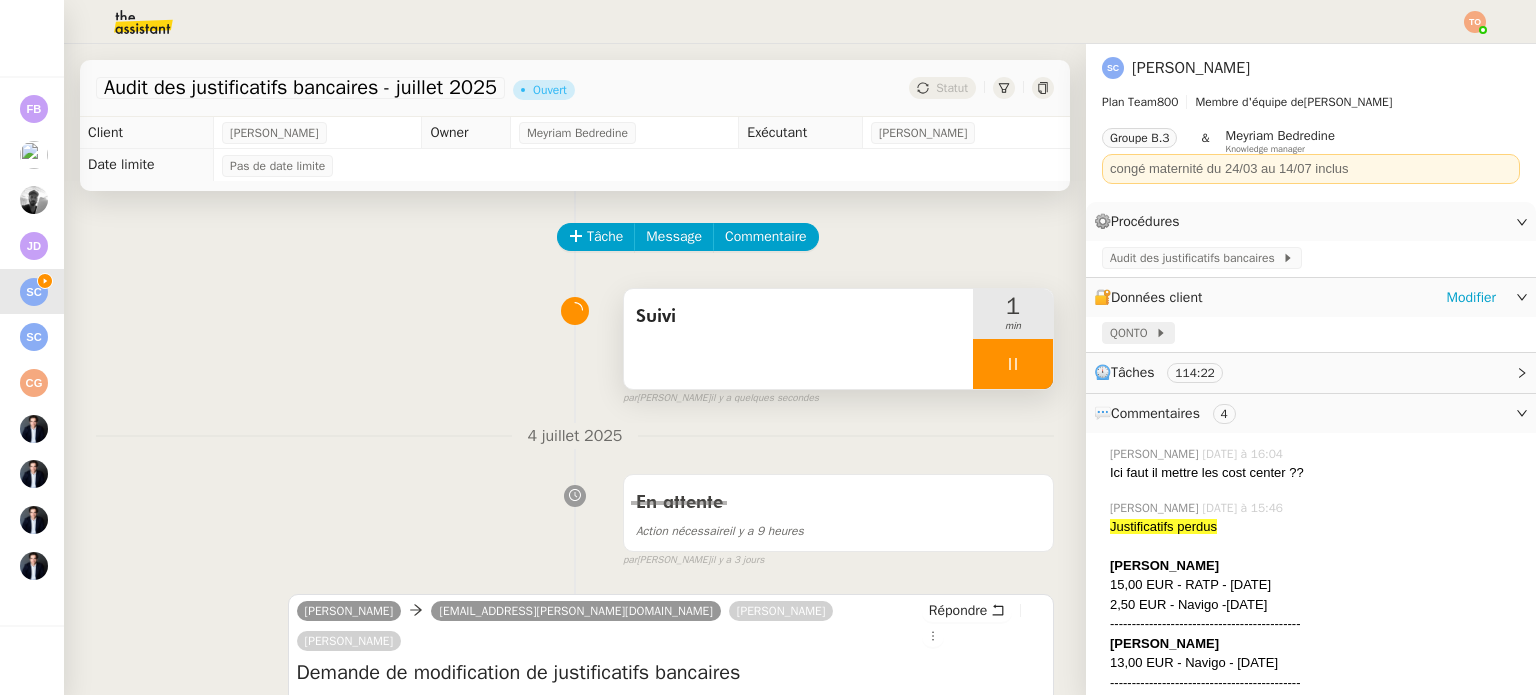 click 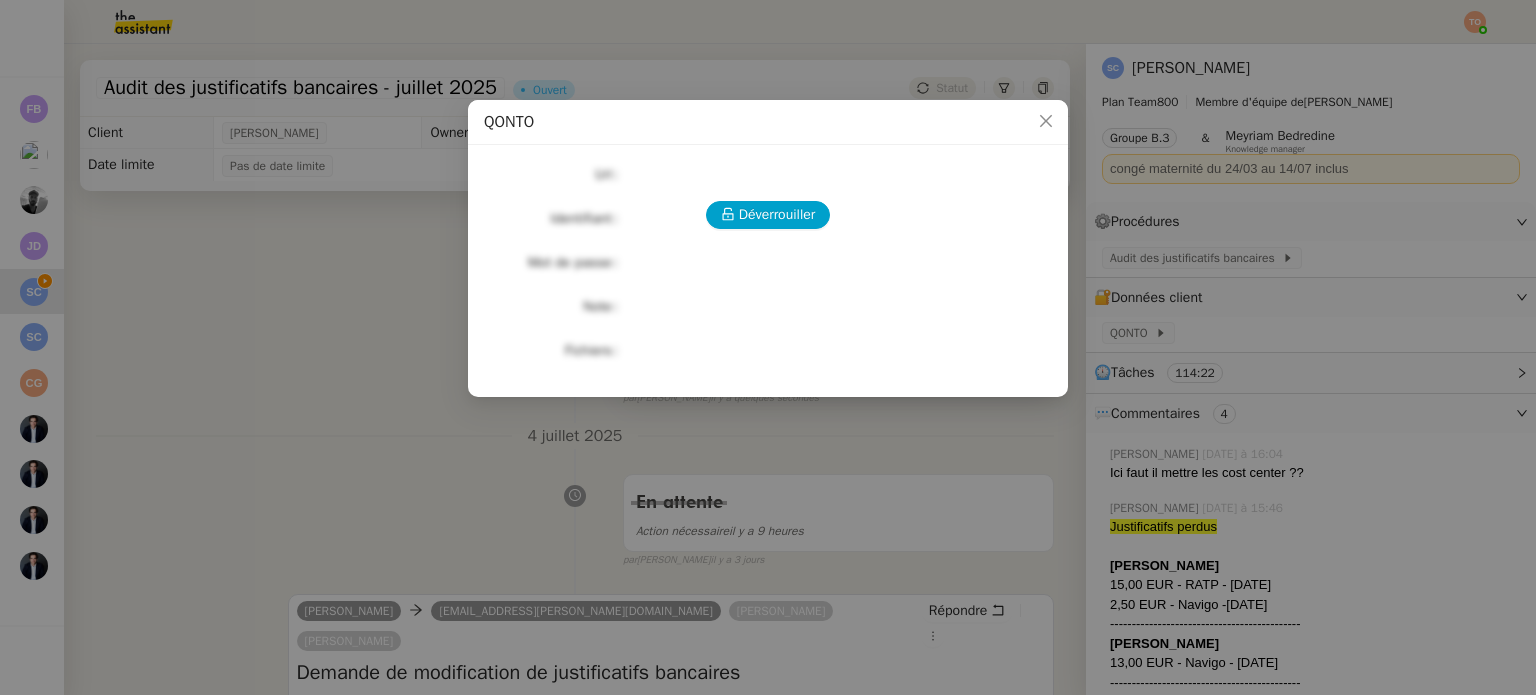 click on "Déverrouiller Url    Identifiant Mot de passe Note Fichiers Upload" at bounding box center [768, 263] 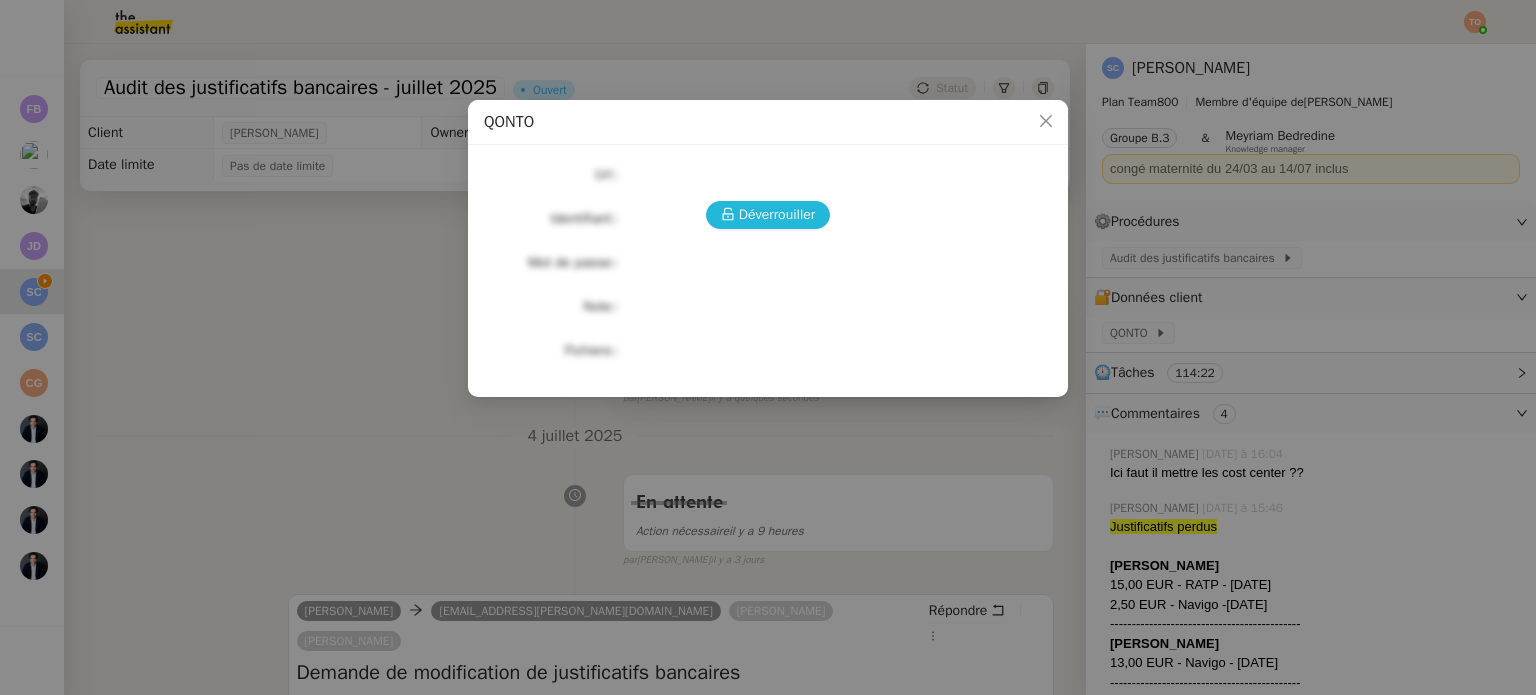click on "Déverrouiller" at bounding box center [768, 215] 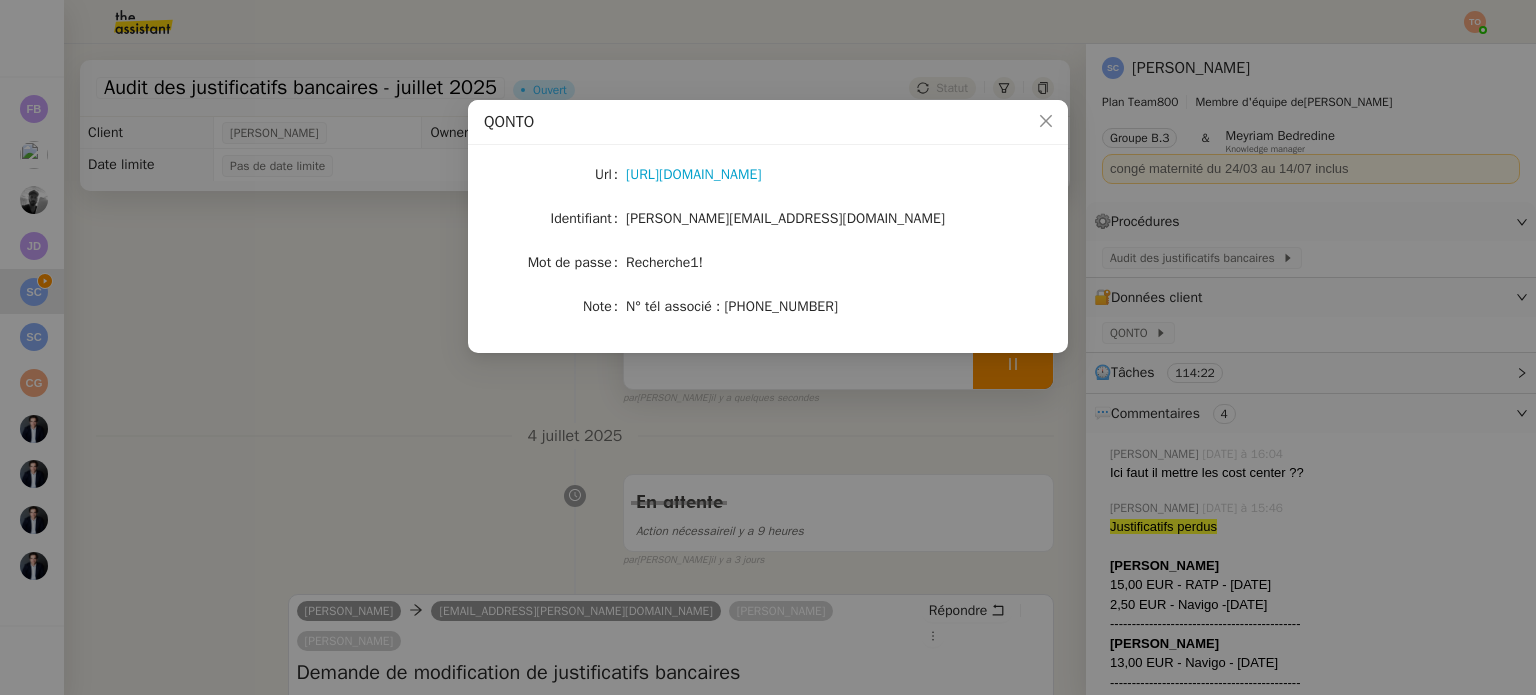 click on "Url https://qonto.com/fr/connect    Identifiant camille@addingwell.com Mot de passe Recherche1! Note N° tél associé : +33666702074" at bounding box center [768, 241] 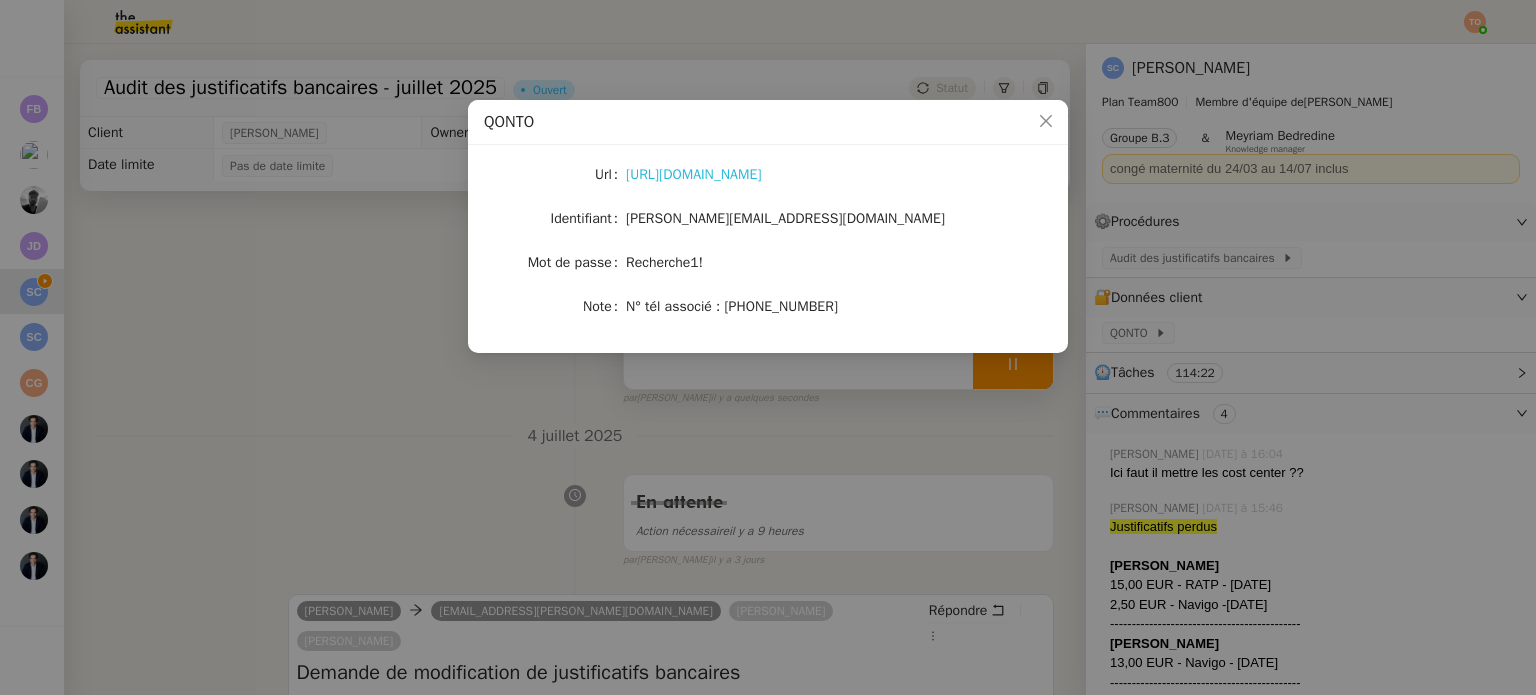 click on "https://qonto.com/fr/connect" 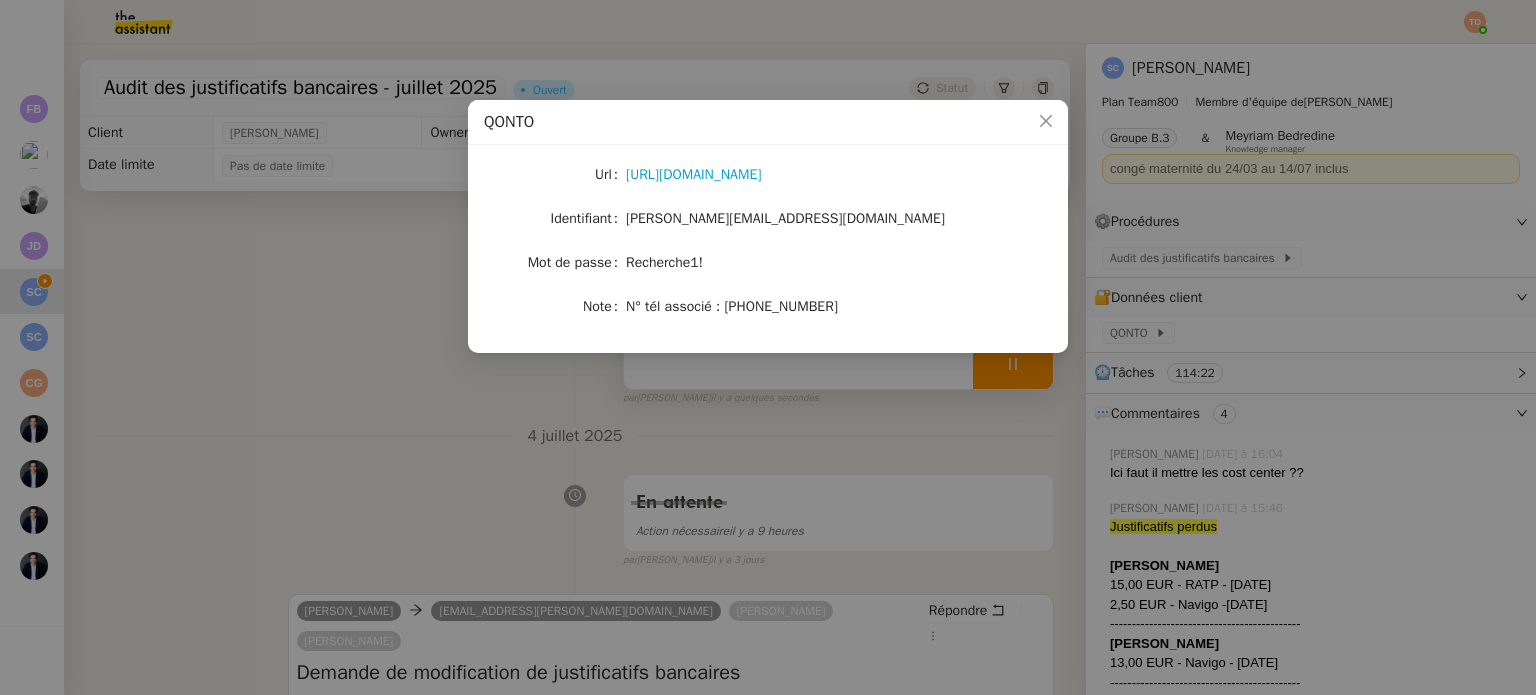drag, startPoint x: 693, startPoint y: 204, endPoint x: 687, endPoint y: 214, distance: 11.661903 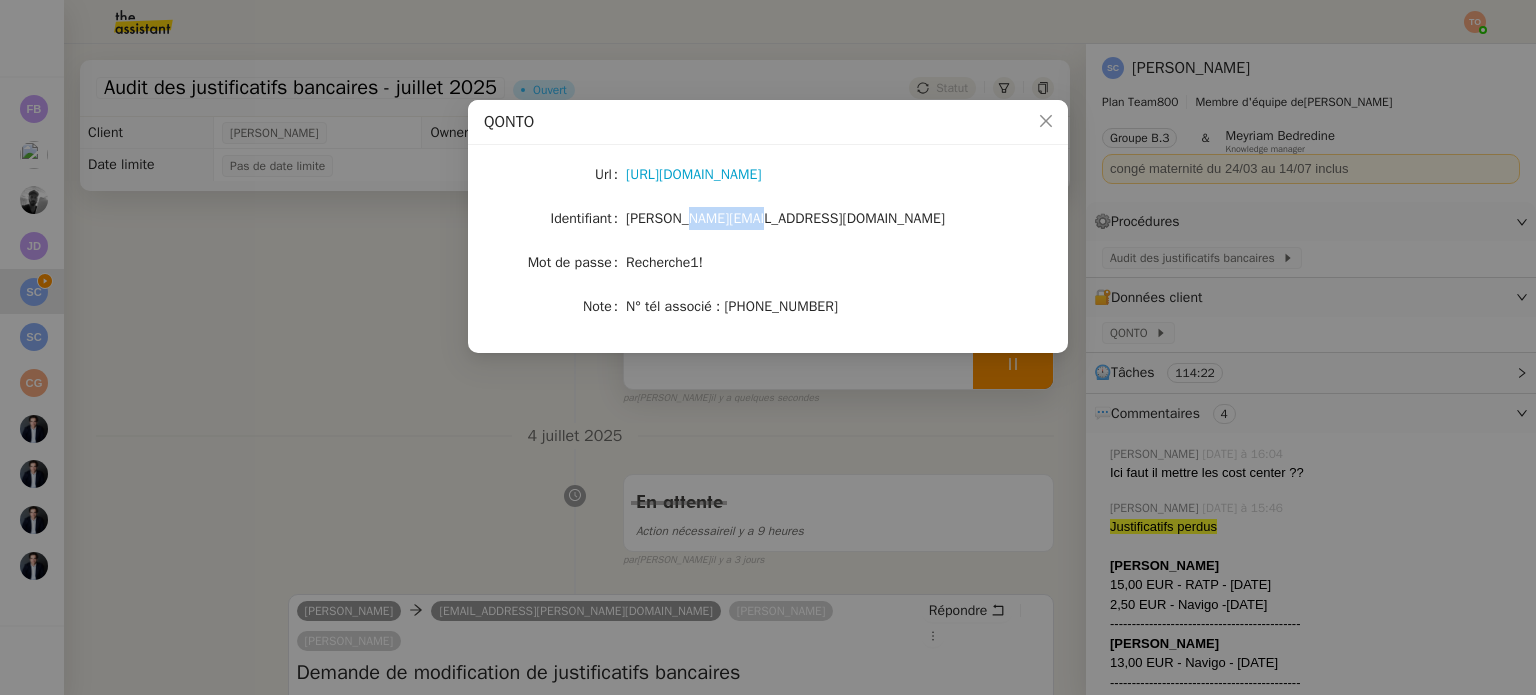click on "camille@addingwell.com" 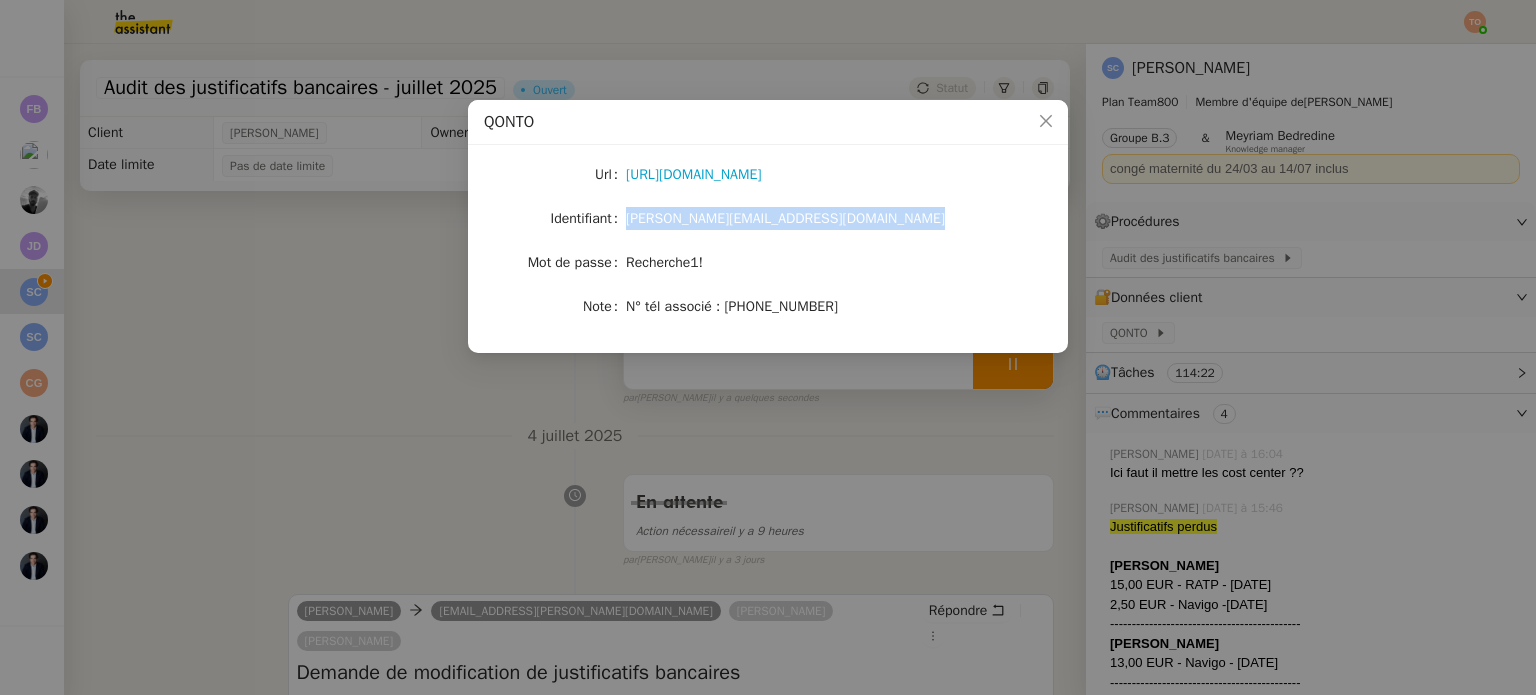 copy on "camille@addingwell.com" 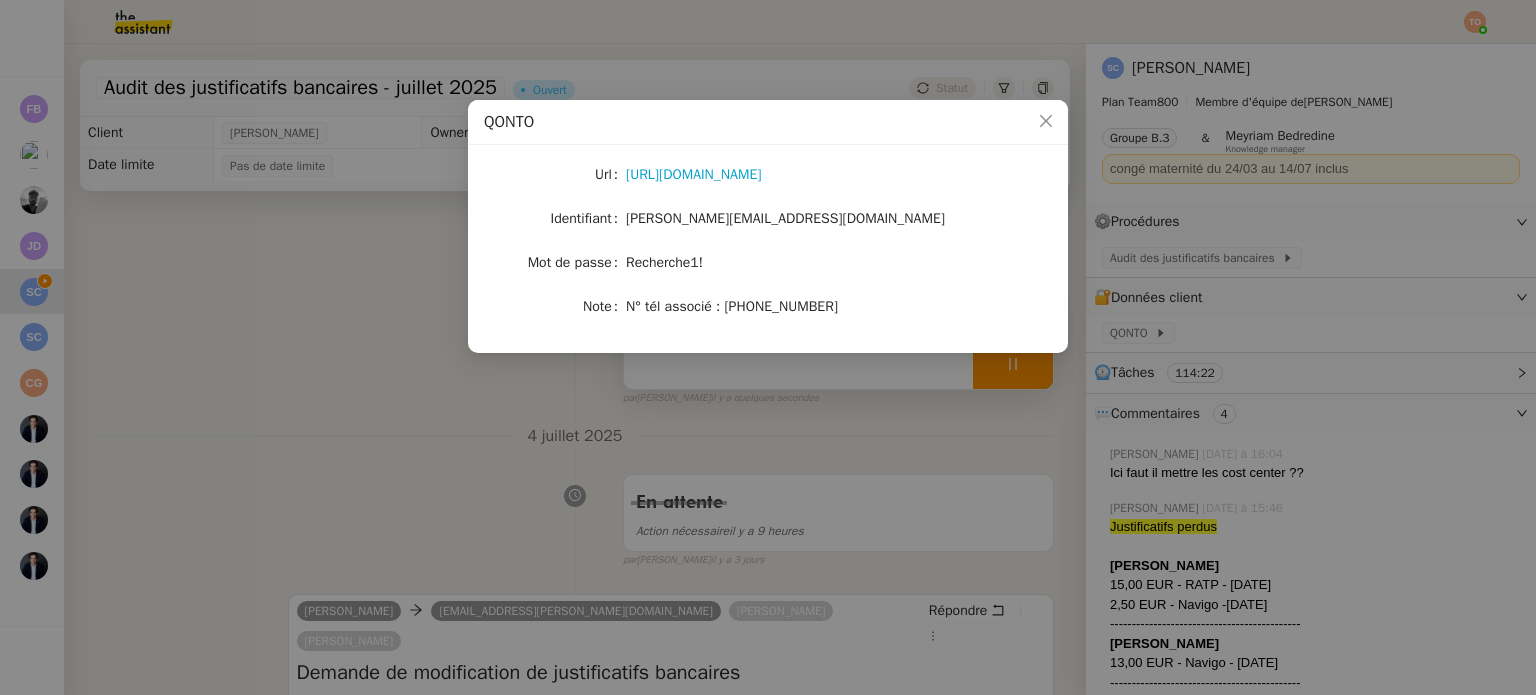 click on "Recherche1!" 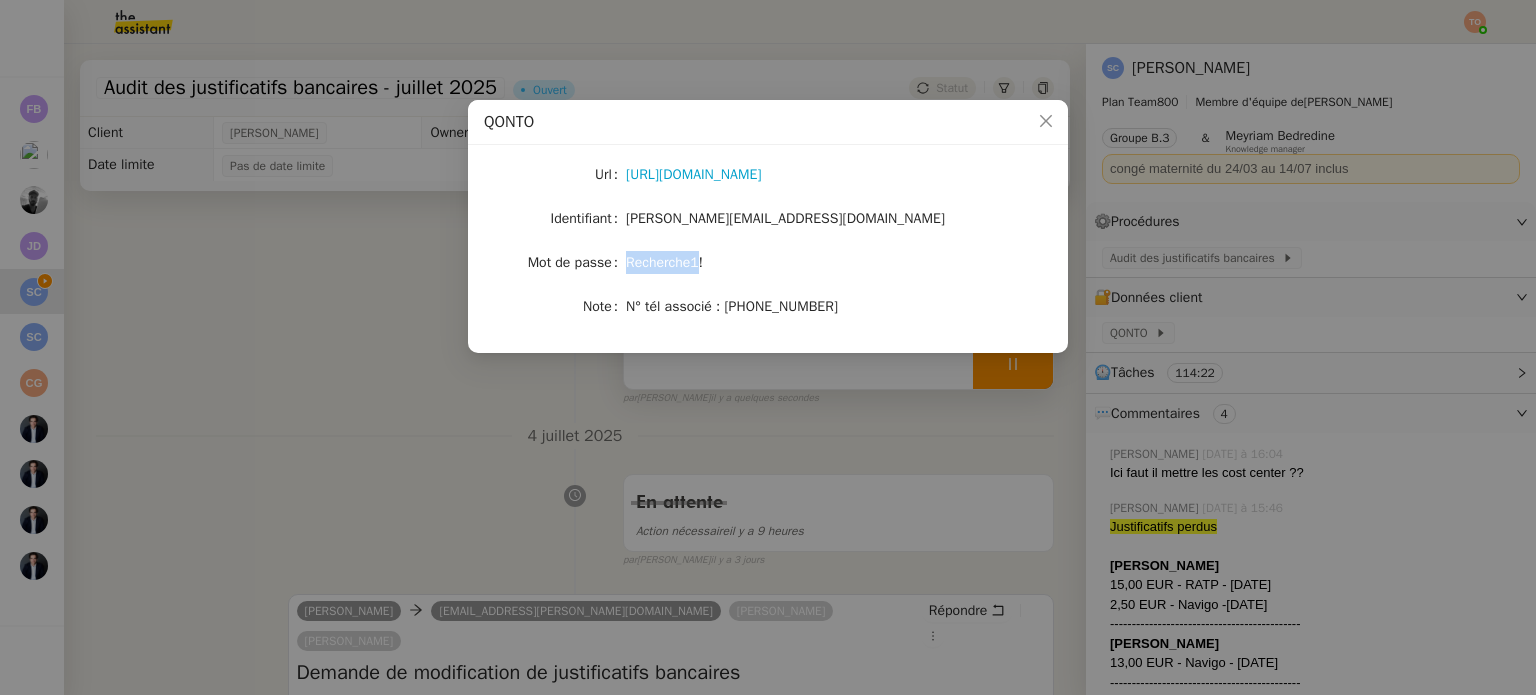 click on "Recherche1!" 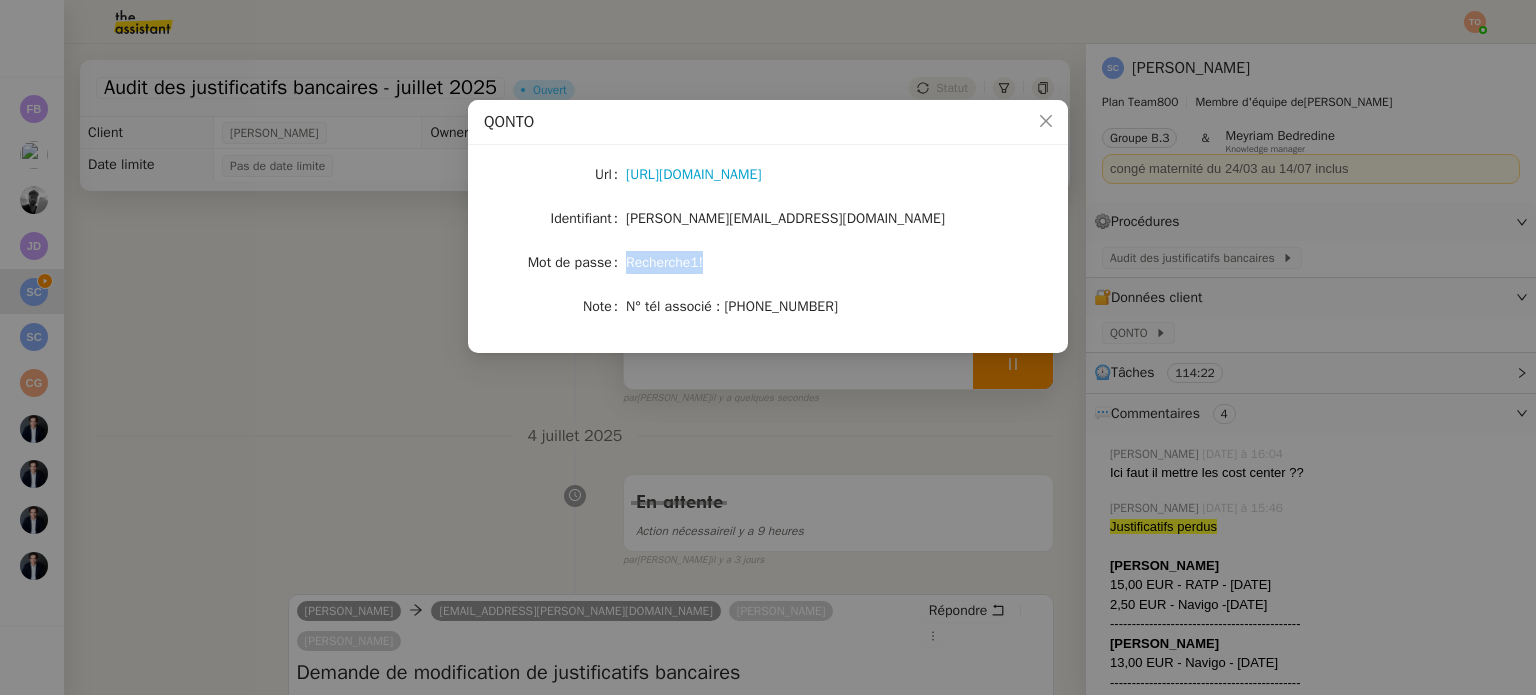 click on "Recherche1!" 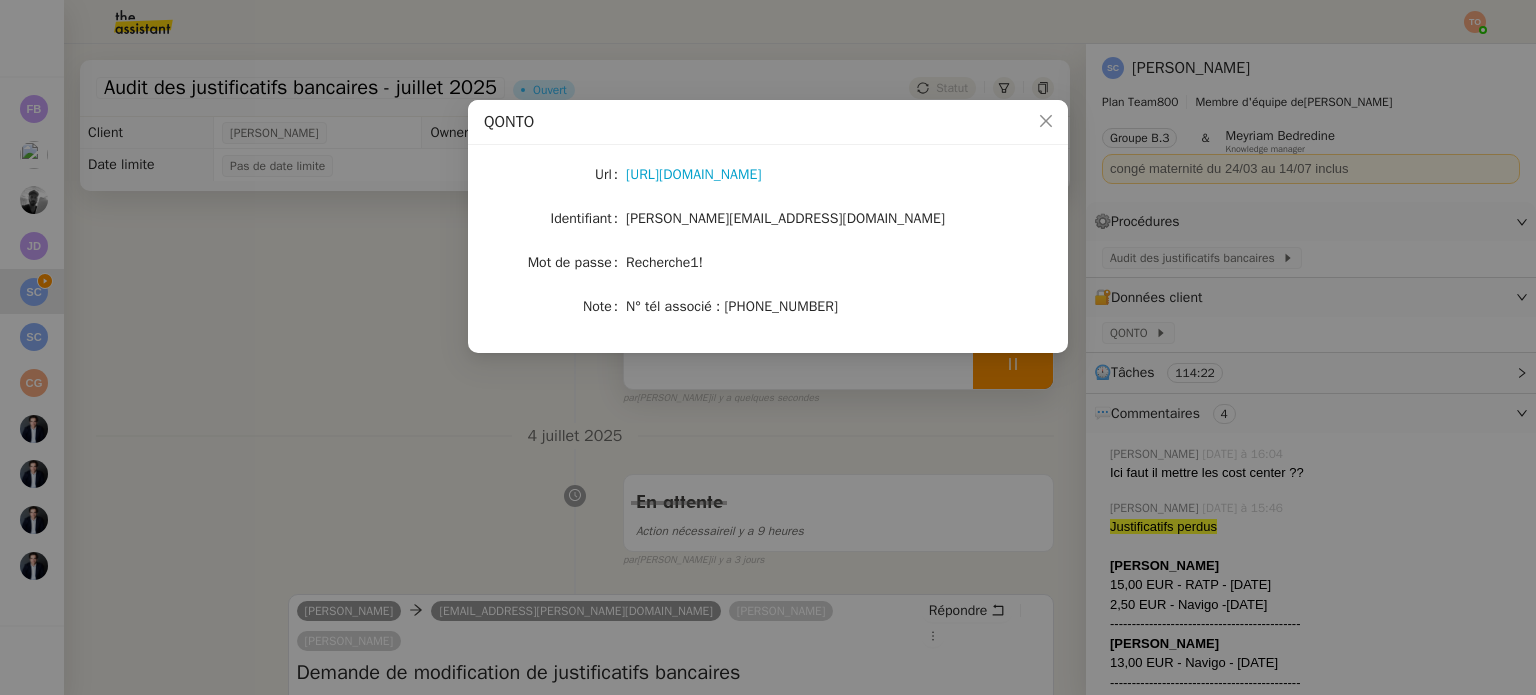 click on "camille@addingwell.com" 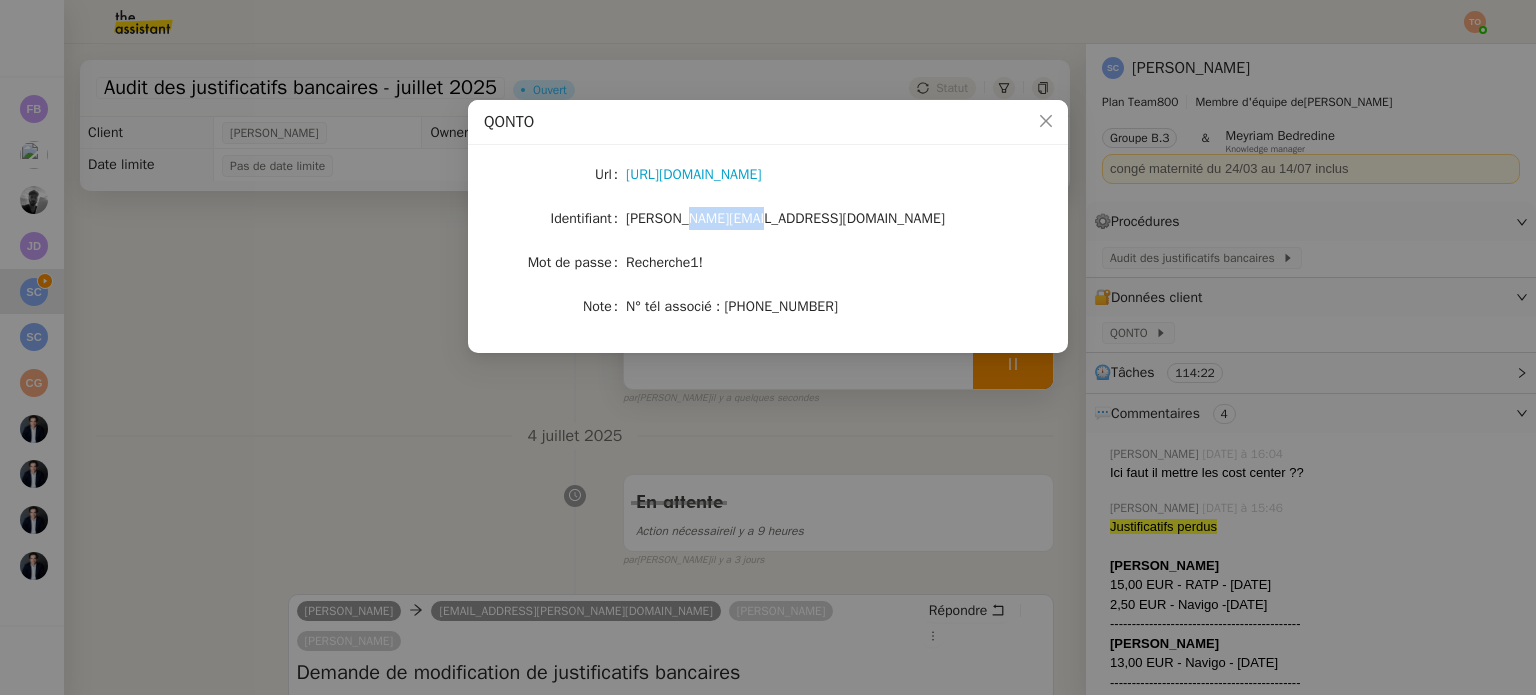 click on "camille@addingwell.com" 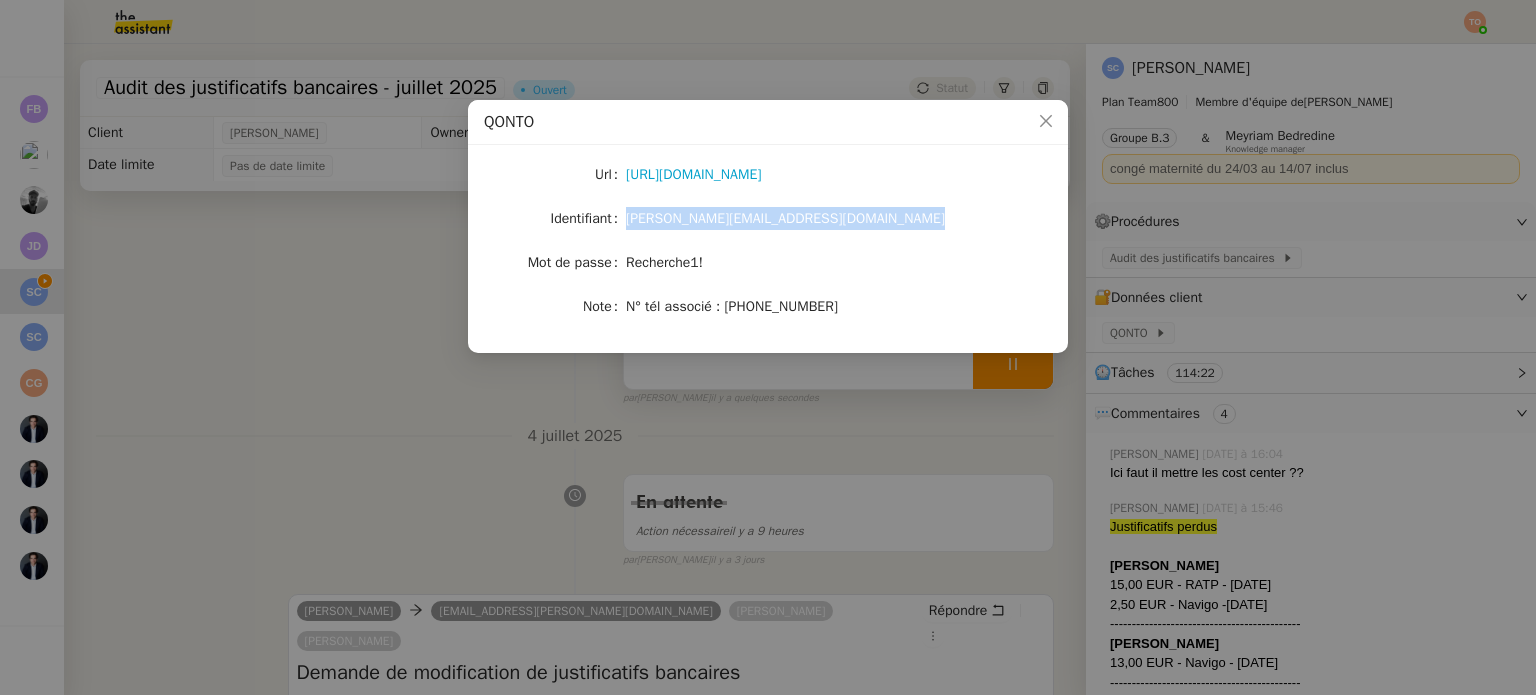 click on "camille@addingwell.com" 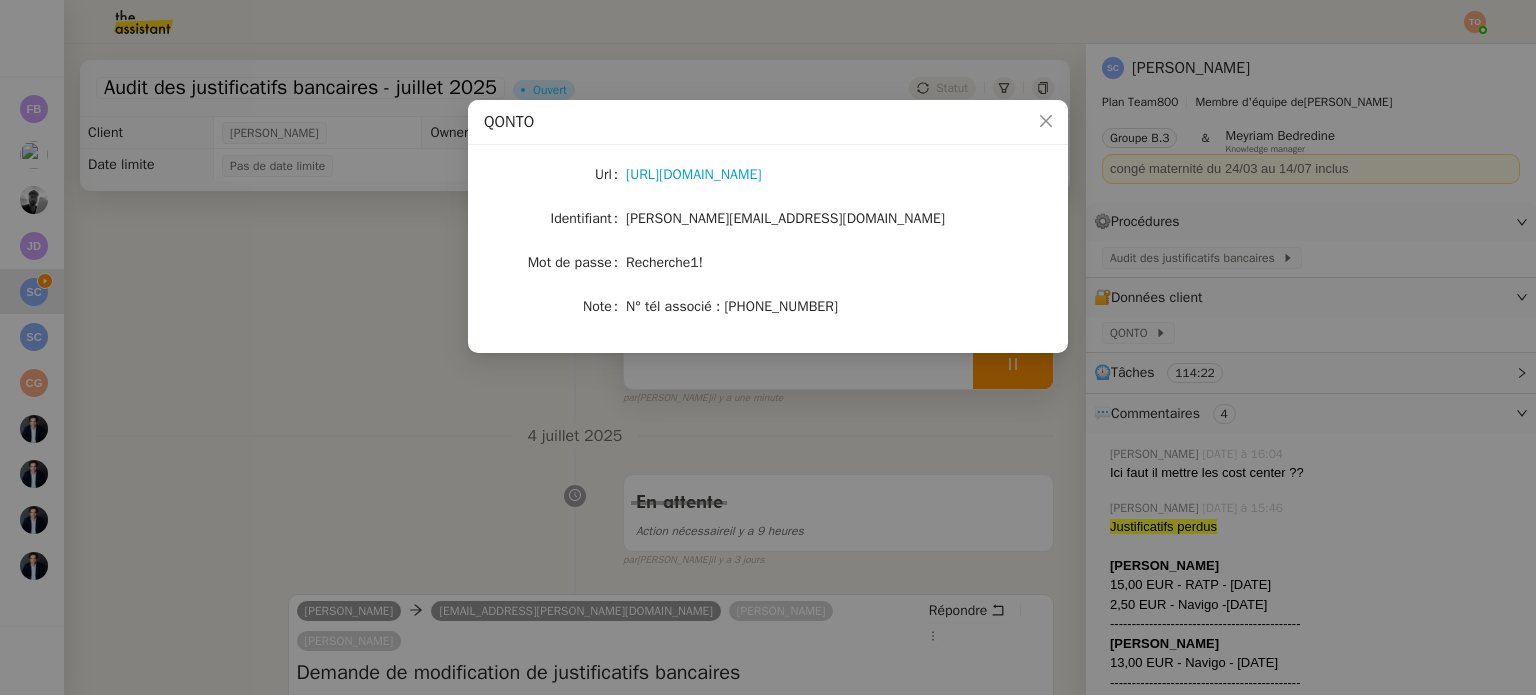 click on "Url https://qonto.com/fr/connect    Identifiant camille@addingwell.com Mot de passe Recherche1! Note N° tél associé : +33666702074" at bounding box center (768, 241) 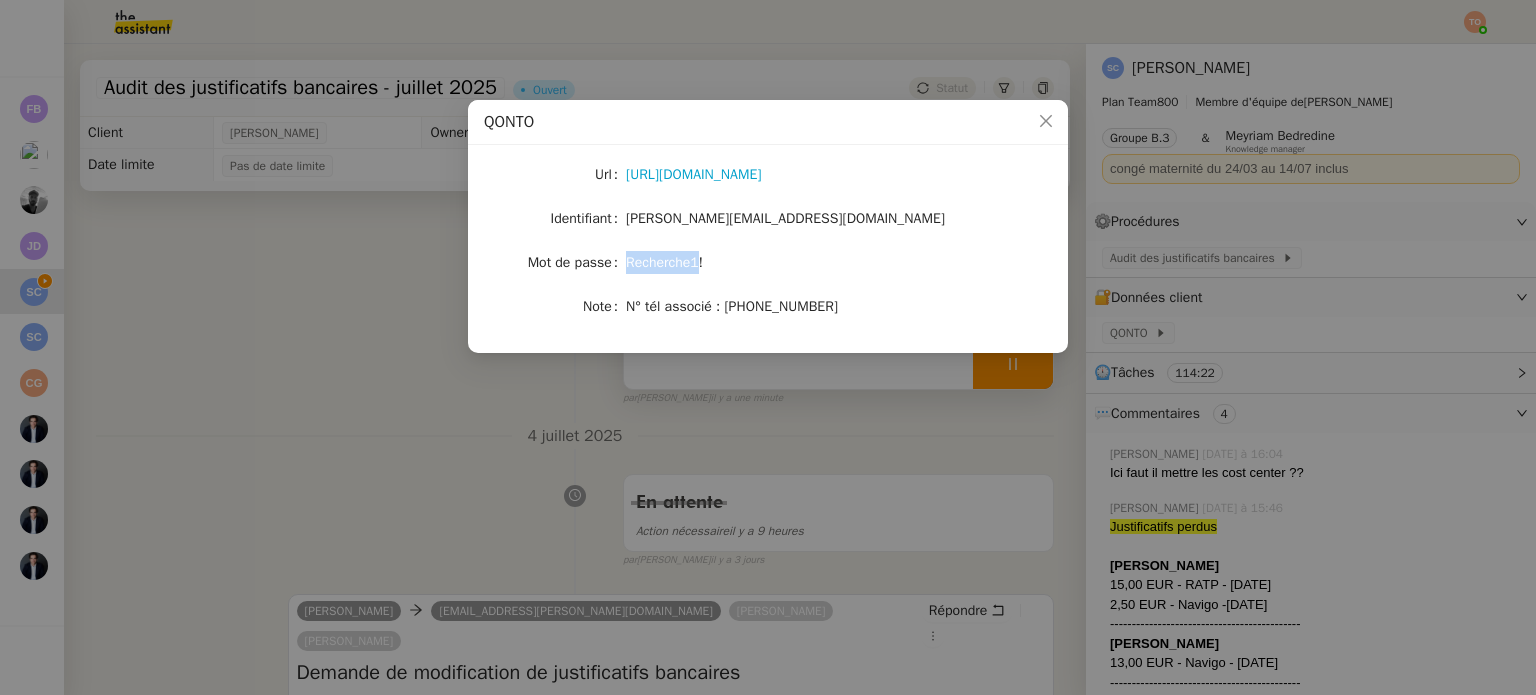 click on "Recherche1!" 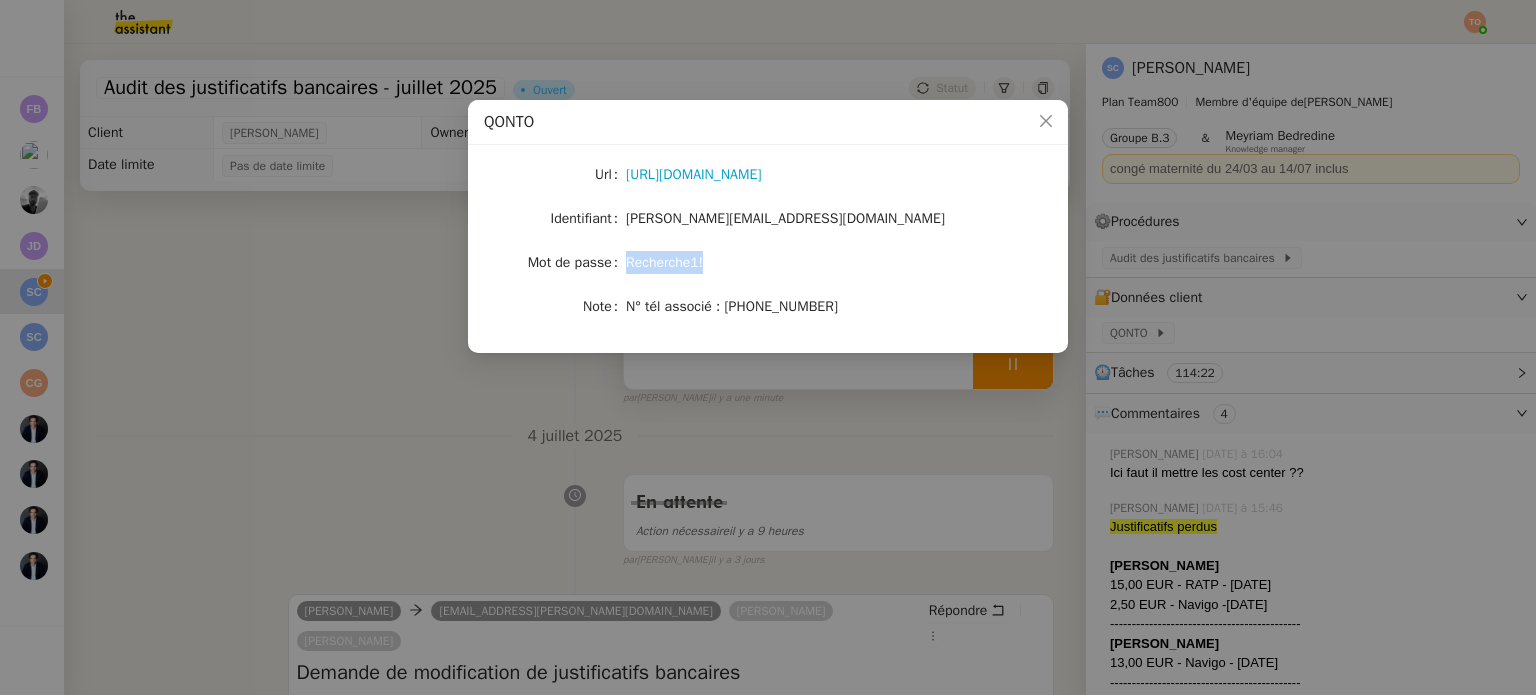 click on "Recherche1!" 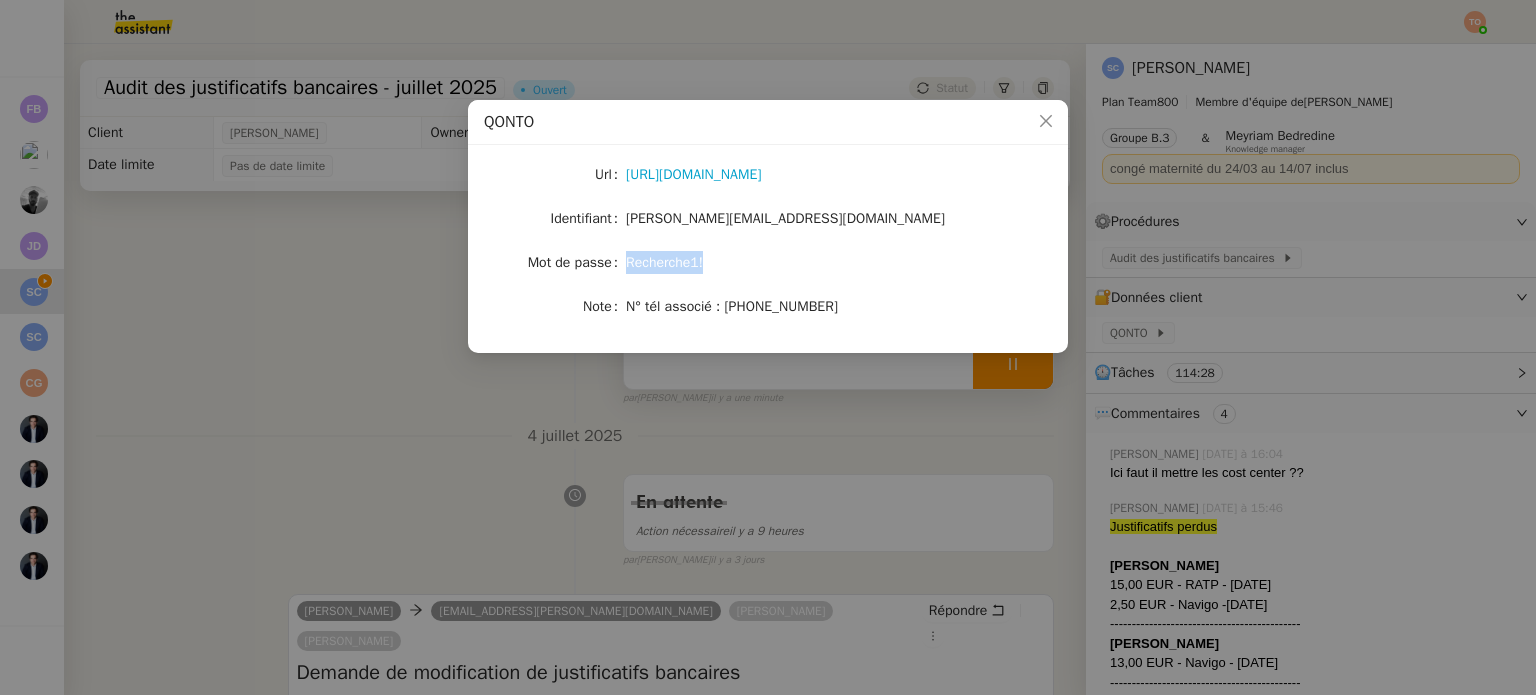 click on "QONTO Url https://qonto.com/fr/connect    Identifiant camille@addingwell.com Mot de passe Recherche1! Note N° tél associé : +33666702074" at bounding box center [768, 347] 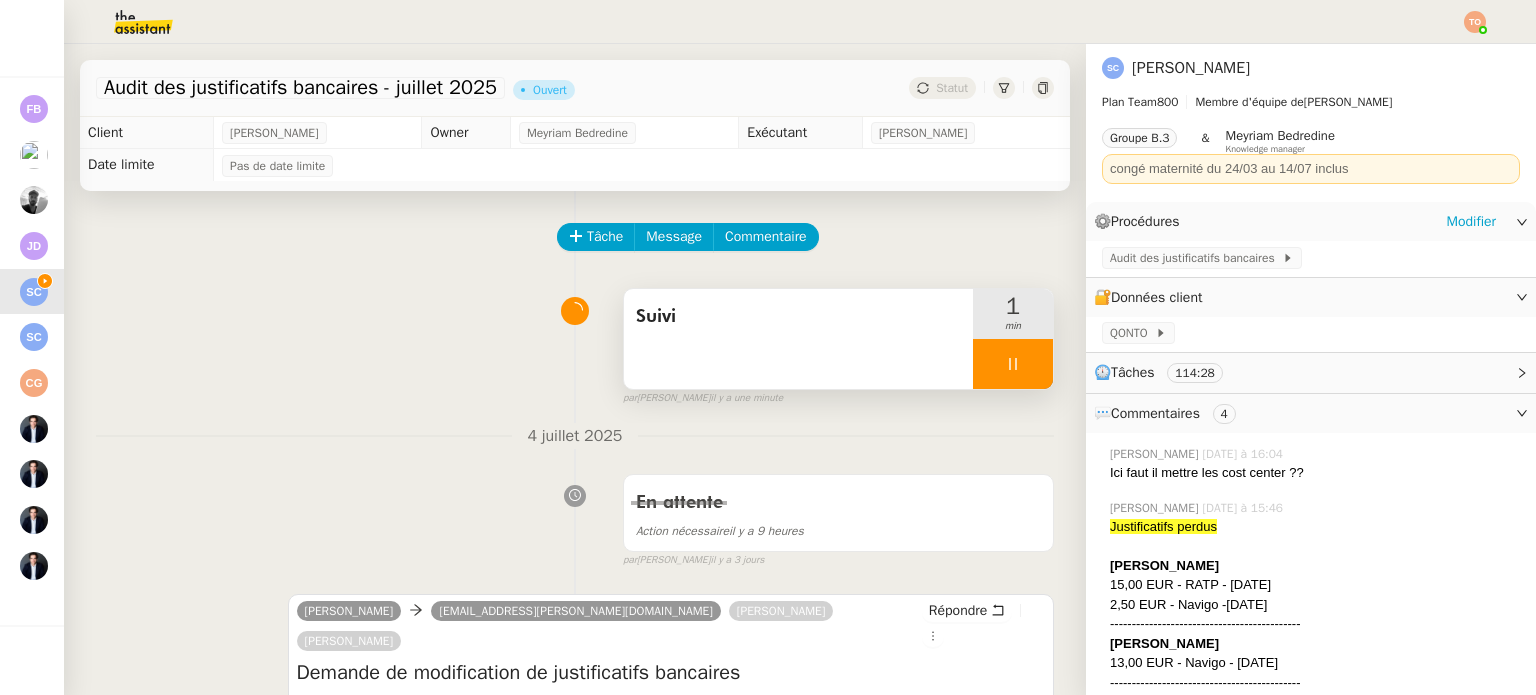 click on "Audit des justificatifs bancaires" 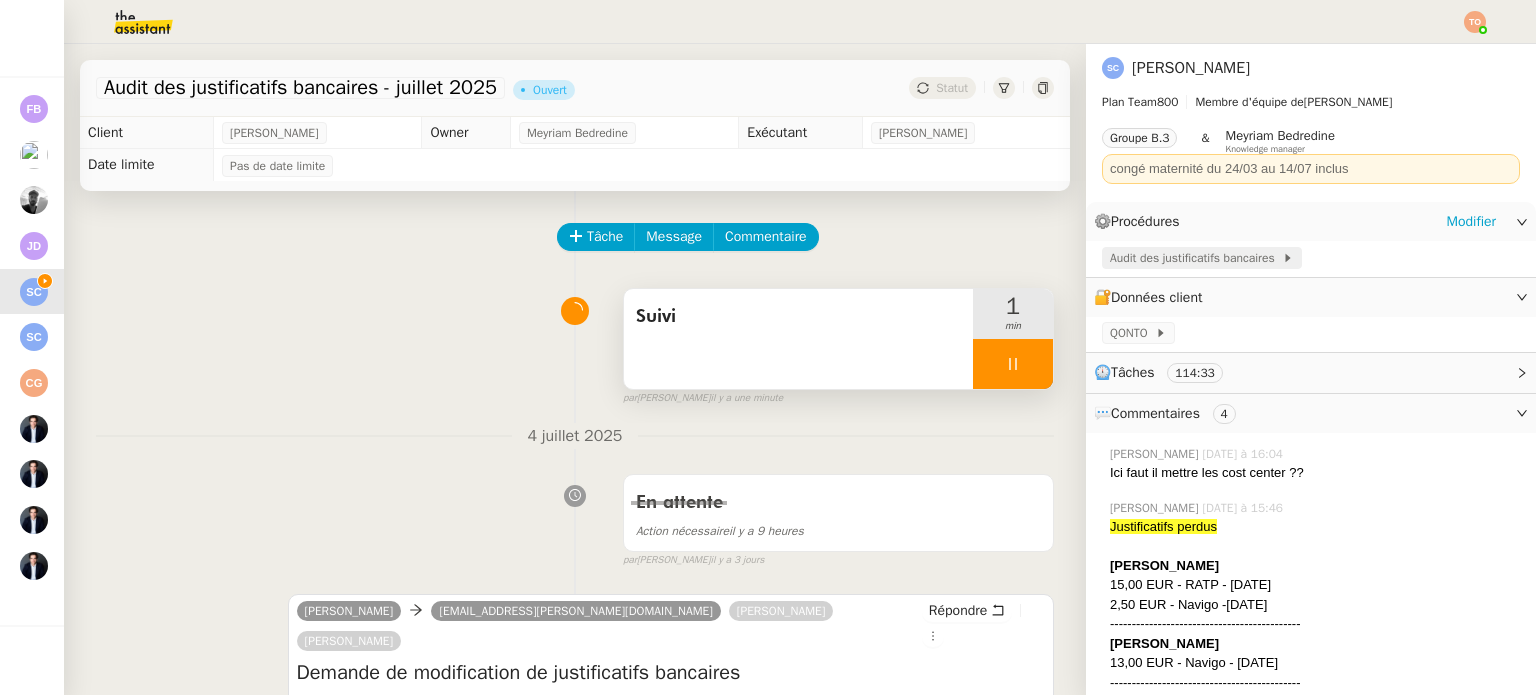 click on "Audit des justificatifs bancaires" 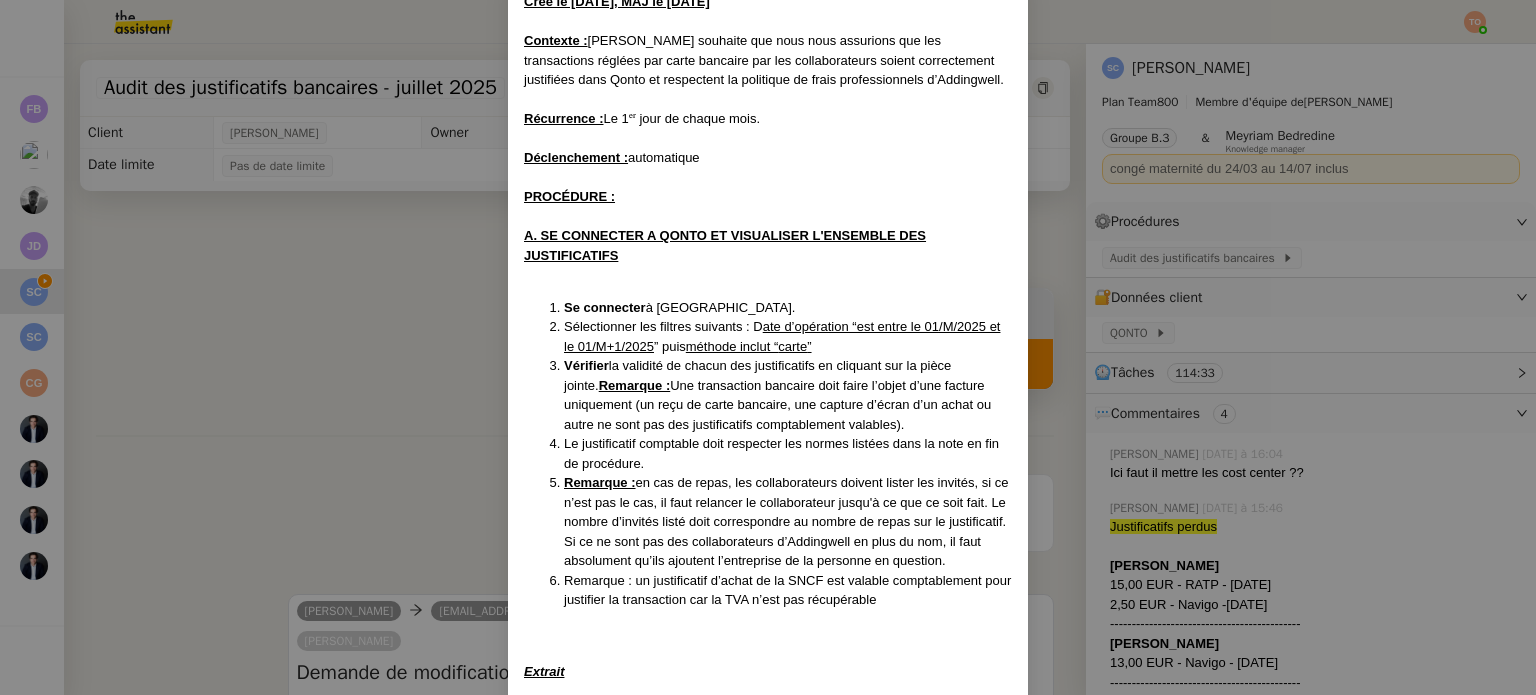 scroll, scrollTop: 0, scrollLeft: 0, axis: both 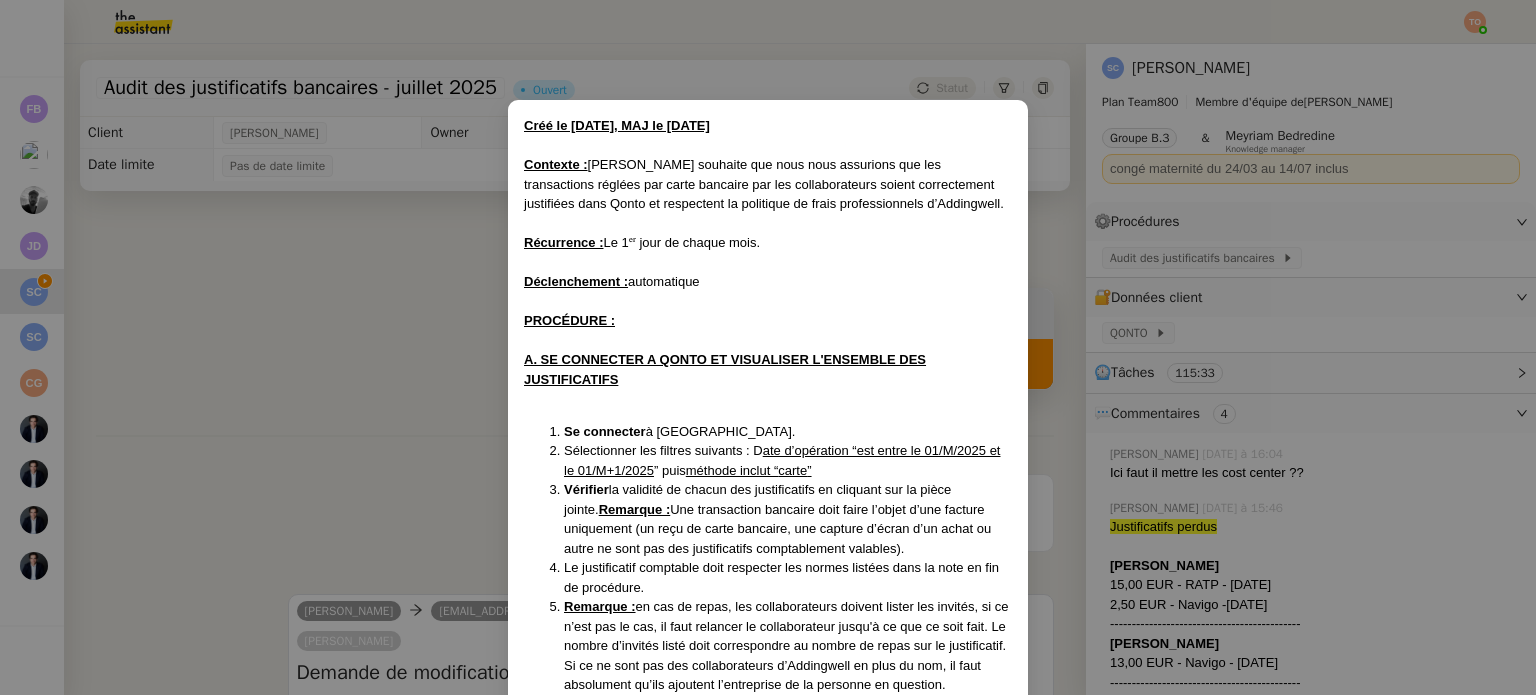 click on "Créé le 20/02/2025, MAJ le 25/02/25  Contexte :  Sonia souhaite que nous nous assurions que les transactions réglées par carte bancaire par les collaborateurs soient correctement justifiées dans Qonto et respectent la politique de frais professionnels d’Addingwell. Récurrence :  Le 1ᵉʳ jour de chaque mois. Déclenchement :  automatique PROCÉDURE :  A. SE CONNECTER A QONTO ET VISUALISER L'ENSEMBLE DES JUSTIFICATIFS Se connecter  à Qonto. Sélectionner les filtres suivants : D ate d’opération “est entre le 01/M/2025 et le 01/M+1/2025 ” puis  méthode inclut “ carte ”  Vérifier  la validité de chacun des justificatifs en cliquant sur la pièce jointe.  Remarque :  Une transaction bancaire doit faire l’objet d’une facture uniquement (un reçu de carte bancaire, une capture d’écran d’un achat ou autre ne sont pas des justificatifs comptablement valables). Le justificatif comptable doit respecter les normes listées dans la note en fin de procédure.  Remarque :  Extrait  ." at bounding box center (768, 347) 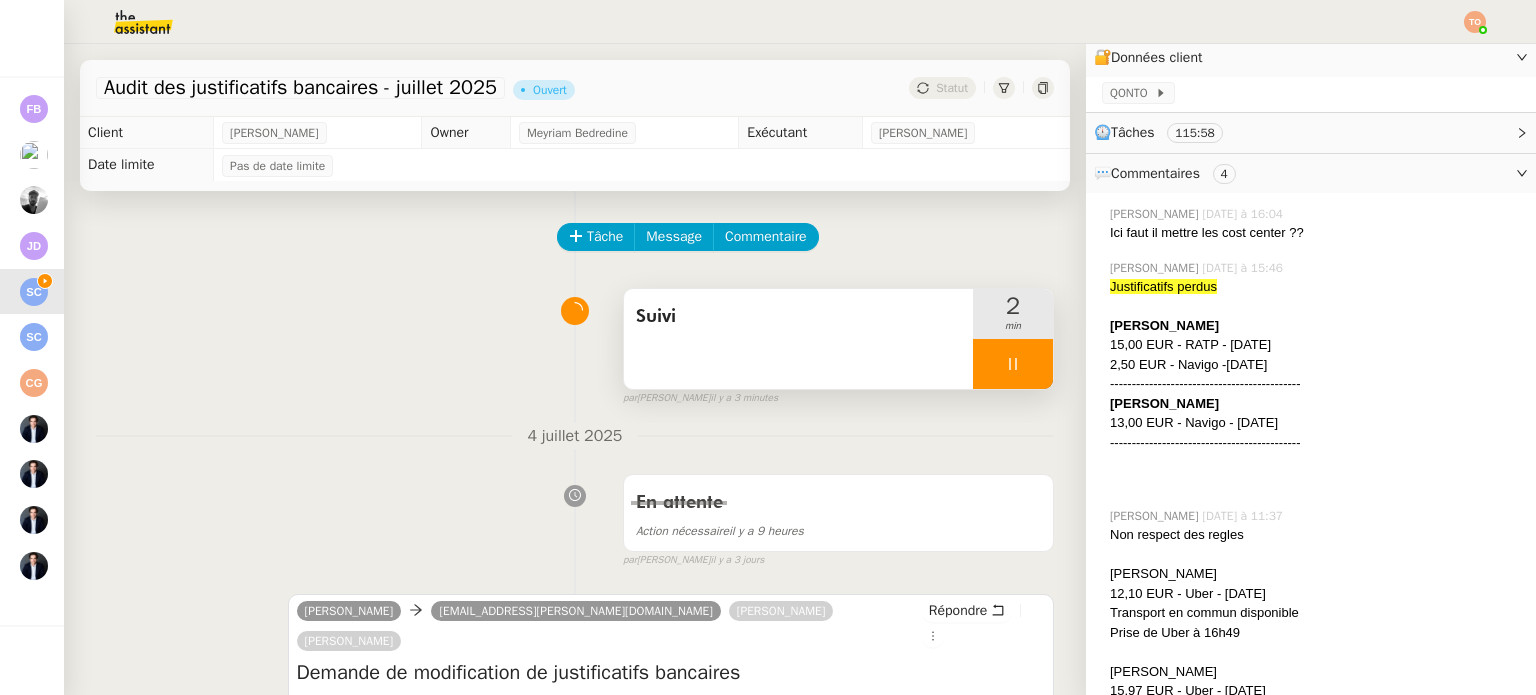 scroll, scrollTop: 200, scrollLeft: 0, axis: vertical 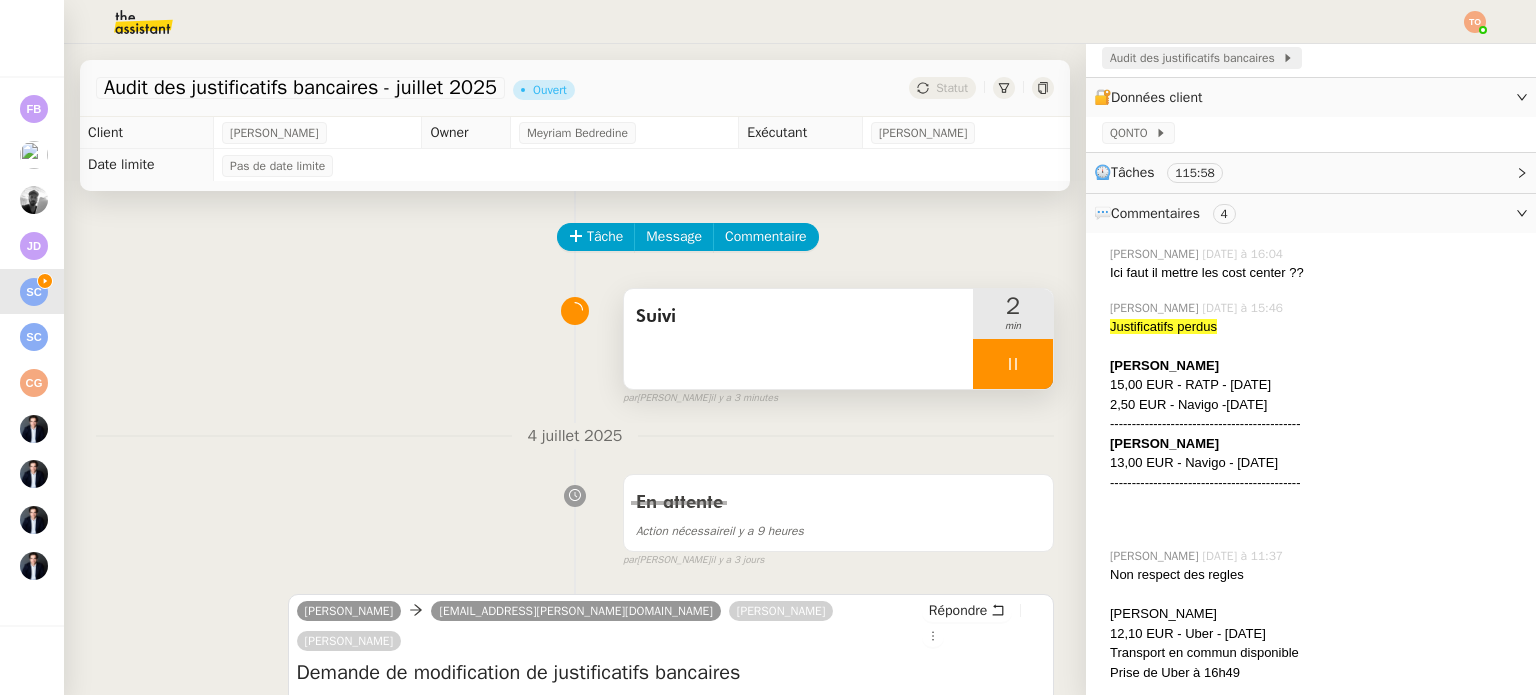 click on "Audit des justificatifs bancaires" 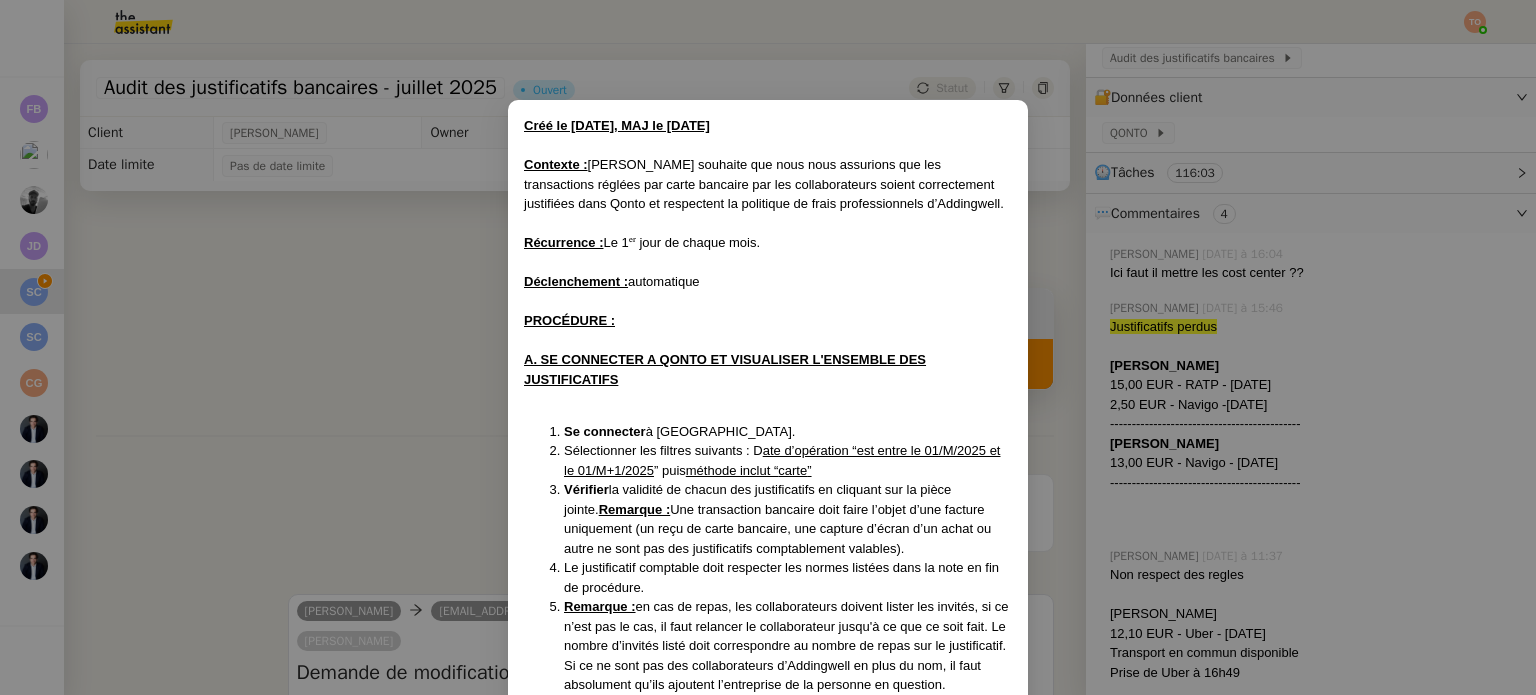 scroll, scrollTop: 1529, scrollLeft: 0, axis: vertical 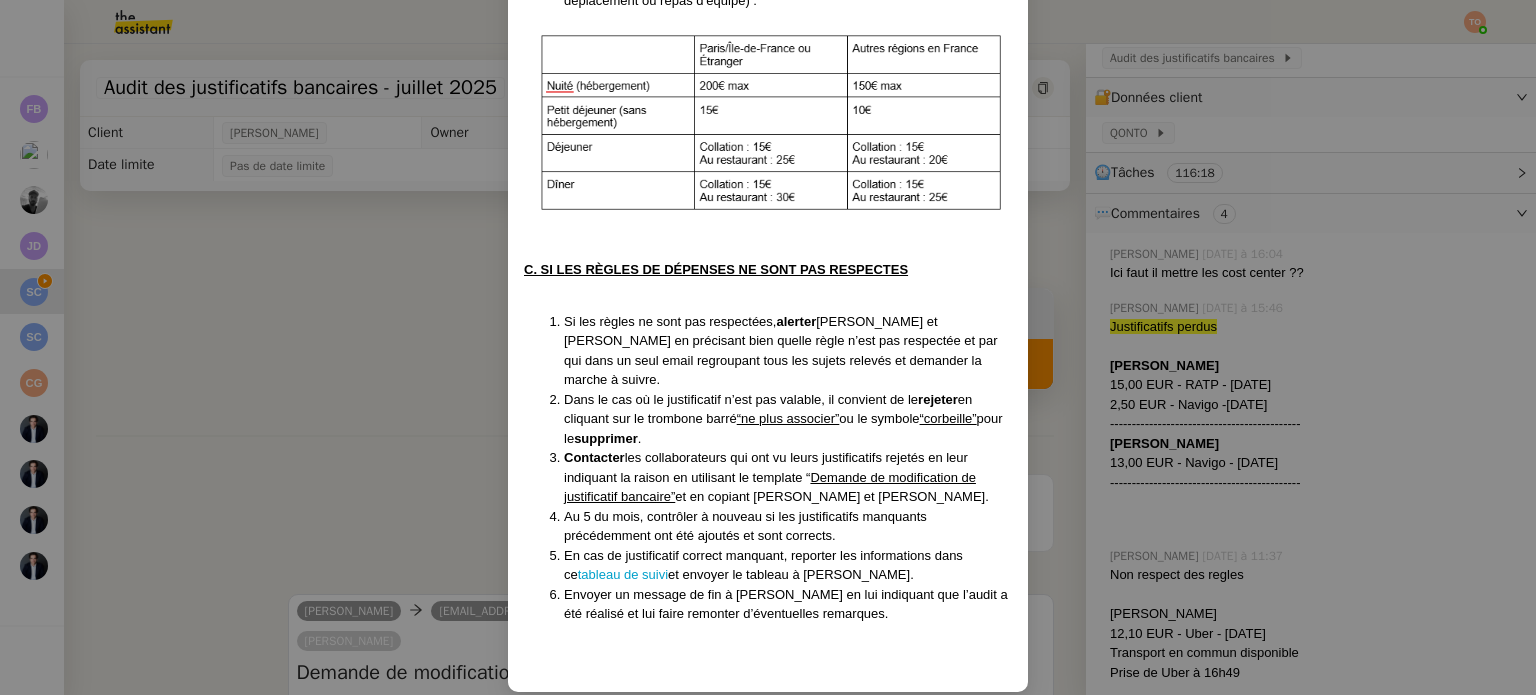 click on "Créé le 20/02/2025, MAJ le 25/02/25  Contexte :  Sonia souhaite que nous nous assurions que les transactions réglées par carte bancaire par les collaborateurs soient correctement justifiées dans Qonto et respectent la politique de frais professionnels d’Addingwell. Récurrence :  Le 1ᵉʳ jour de chaque mois. Déclenchement :  automatique PROCÉDURE :  A. SE CONNECTER A QONTO ET VISUALISER L'ENSEMBLE DES JUSTIFICATIFS Se connecter  à Qonto. Sélectionner les filtres suivants : D ate d’opération “est entre le 01/M/2025 et le 01/M+1/2025 ” puis  méthode inclut “ carte ”  Vérifier  la validité de chacun des justificatifs en cliquant sur la pièce jointe.  Remarque :  Une transaction bancaire doit faire l’objet d’une facture uniquement (un reçu de carte bancaire, une capture d’écran d’un achat ou autre ne sont pas des justificatifs comptablement valables). Le justificatif comptable doit respecter les normes listées dans la note en fin de procédure.  Remarque :  Extrait  ." at bounding box center [768, 347] 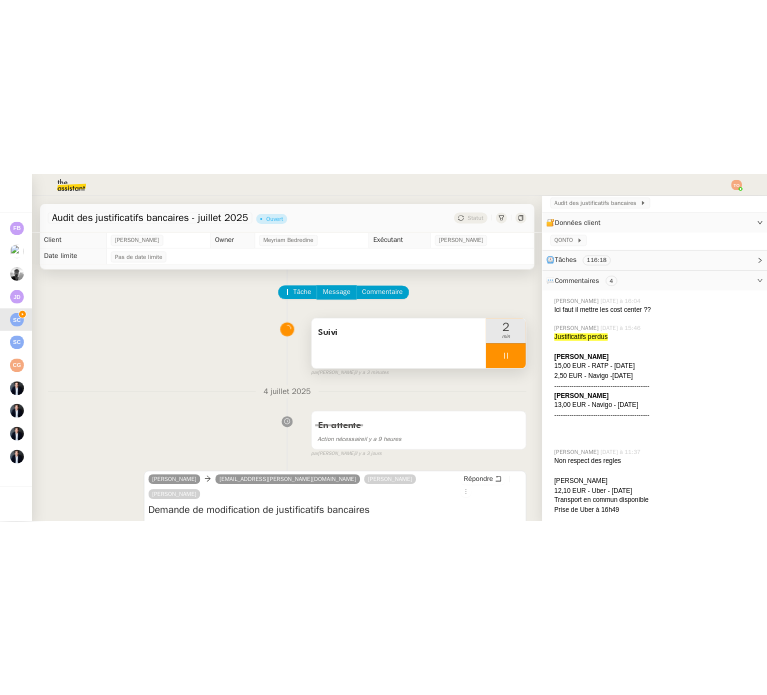 scroll, scrollTop: 1429, scrollLeft: 0, axis: vertical 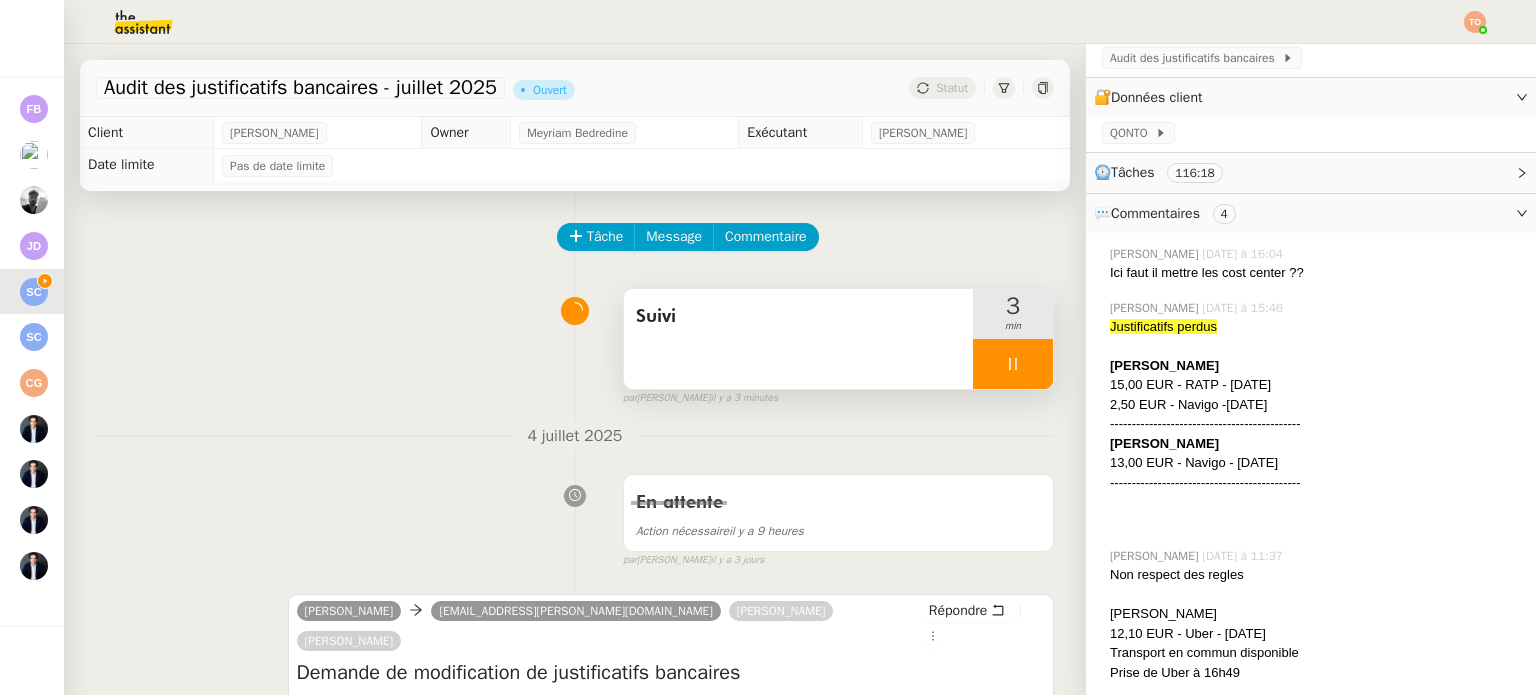 click on "Suivi" at bounding box center (798, 339) 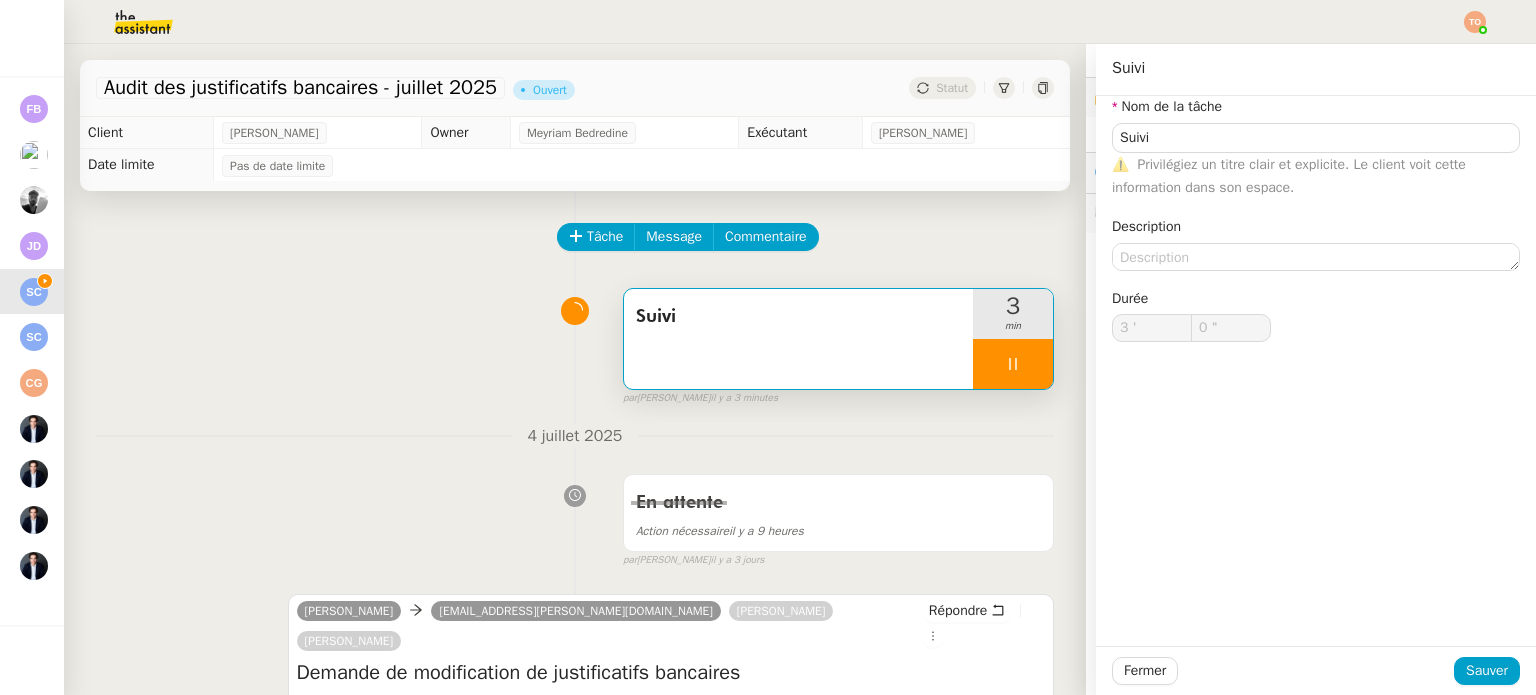 click on "Privilégiez un titre clair et explicite. Le client voit cette information dans son espace." 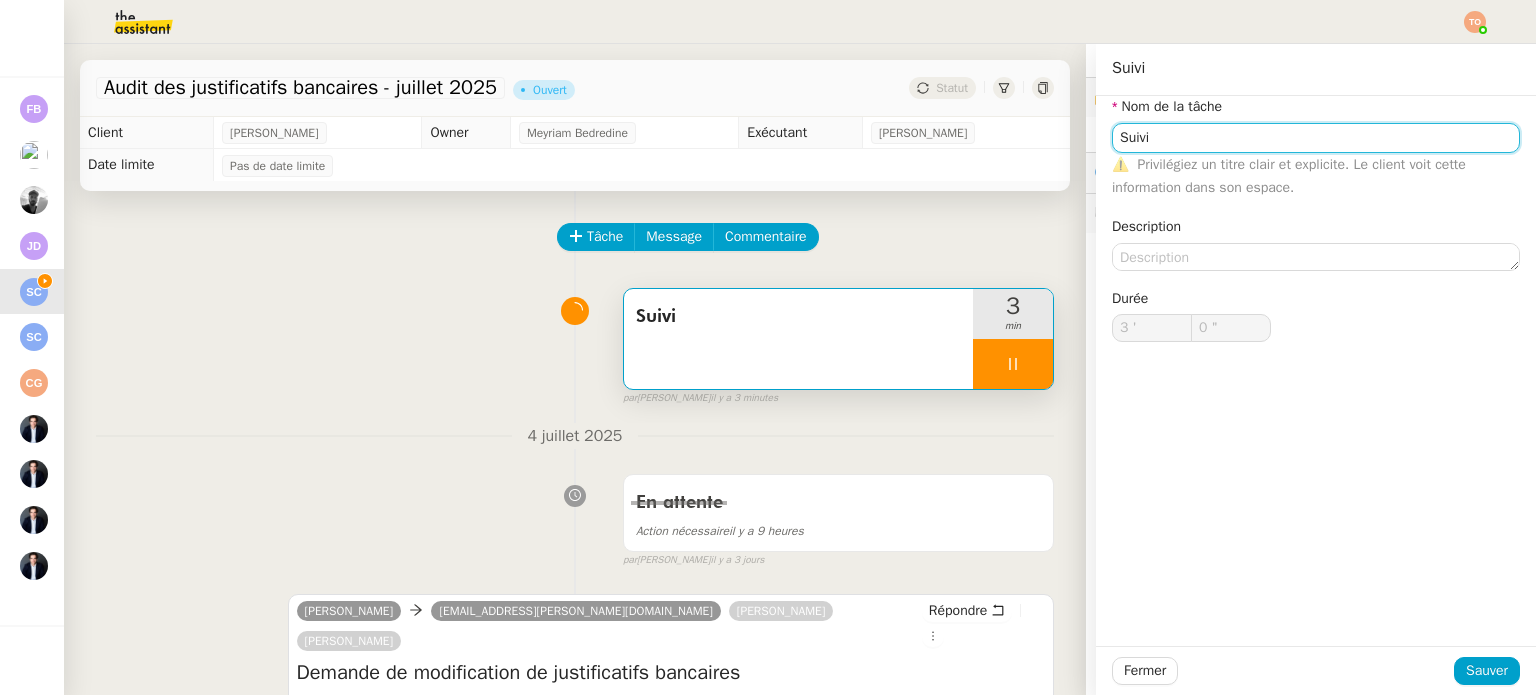 click on "Suivi" 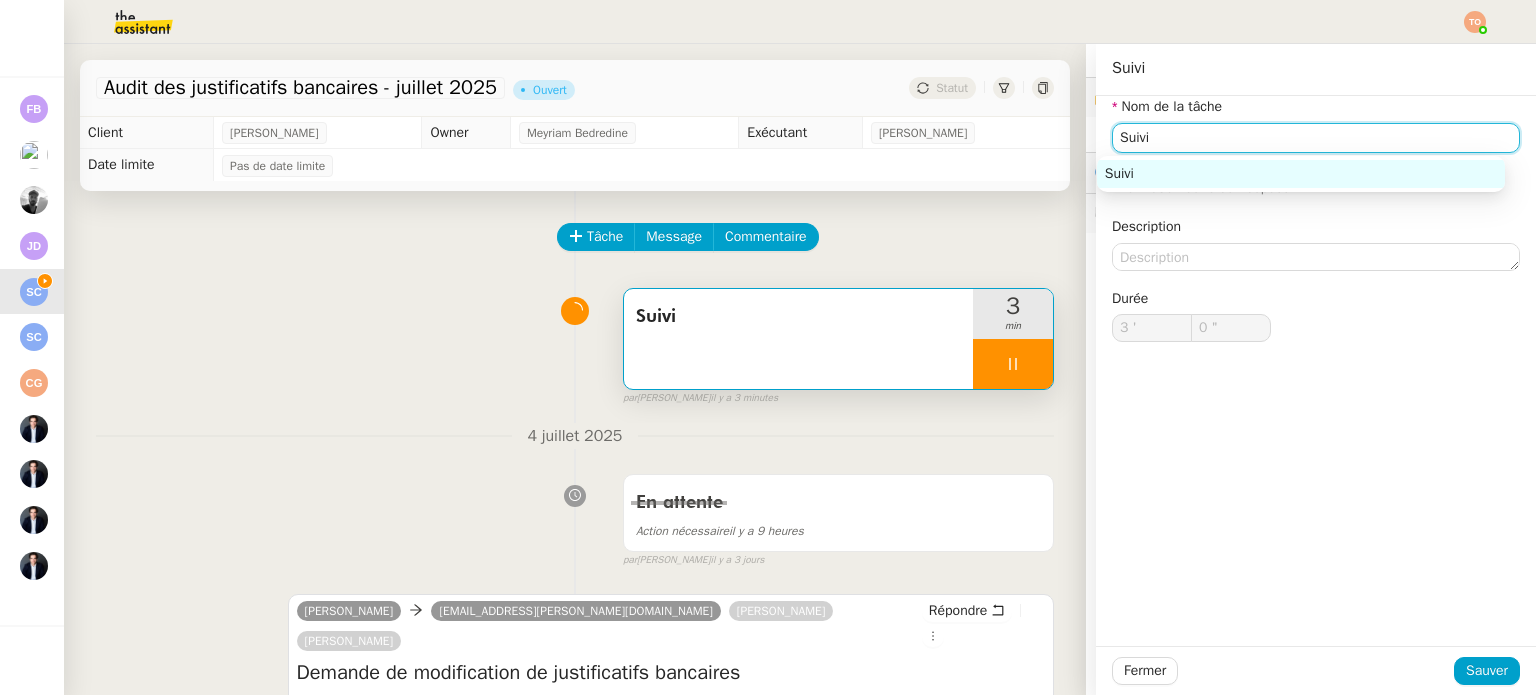 type on "1 "" 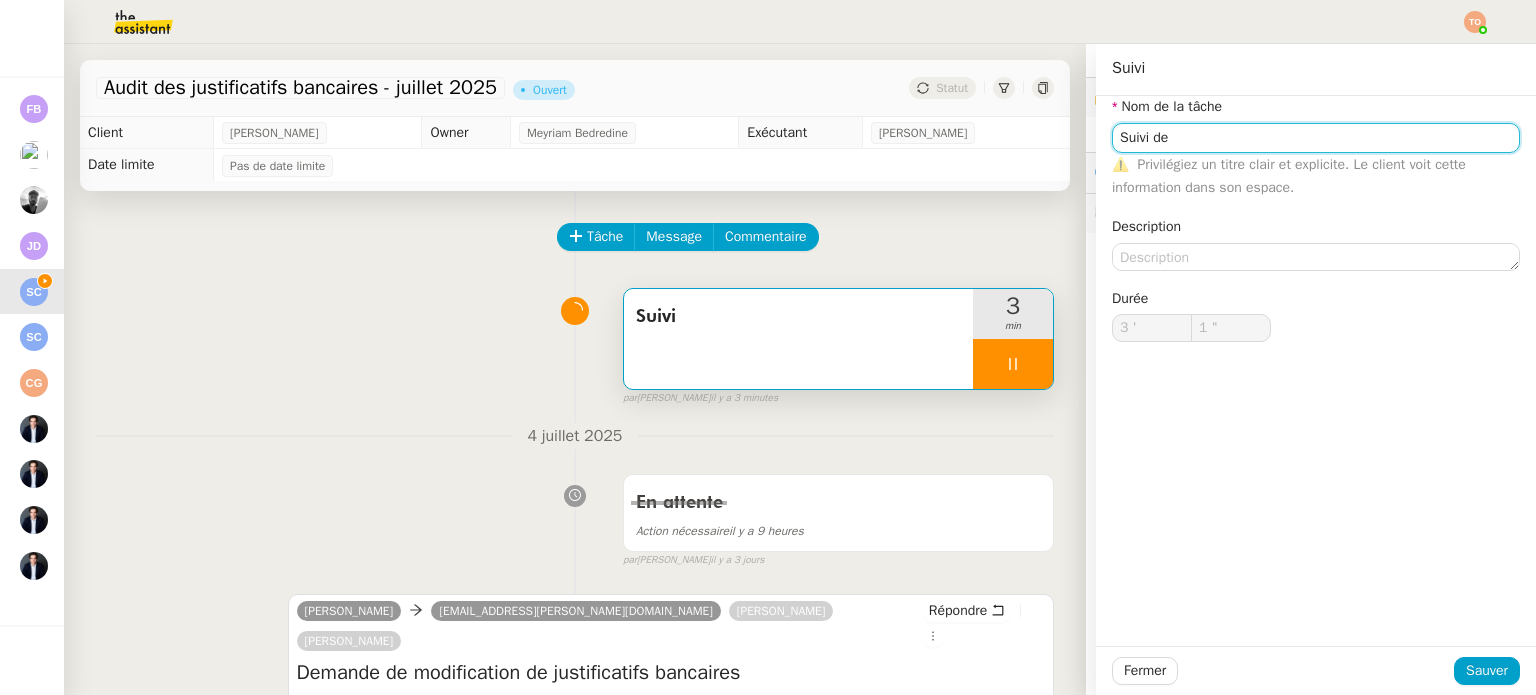 type on "Suivi des" 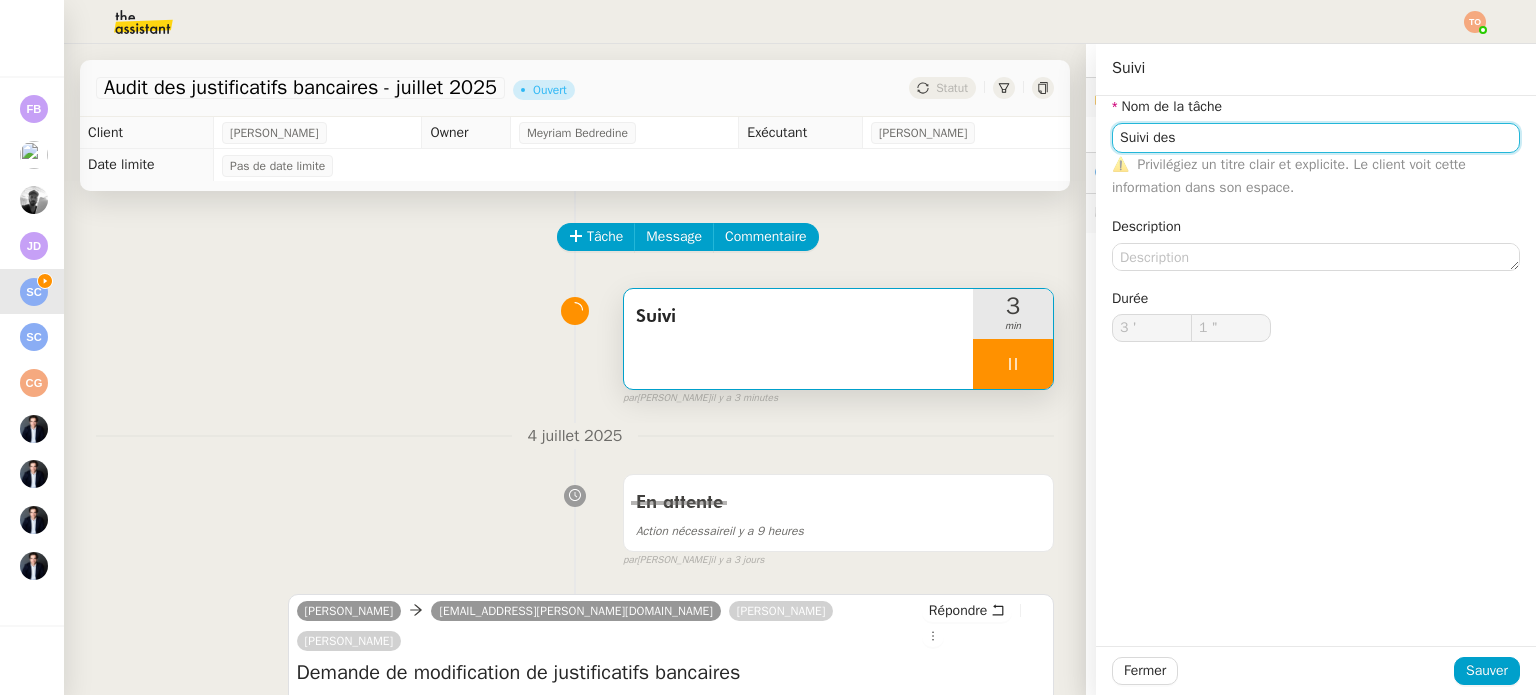 type on "2 "" 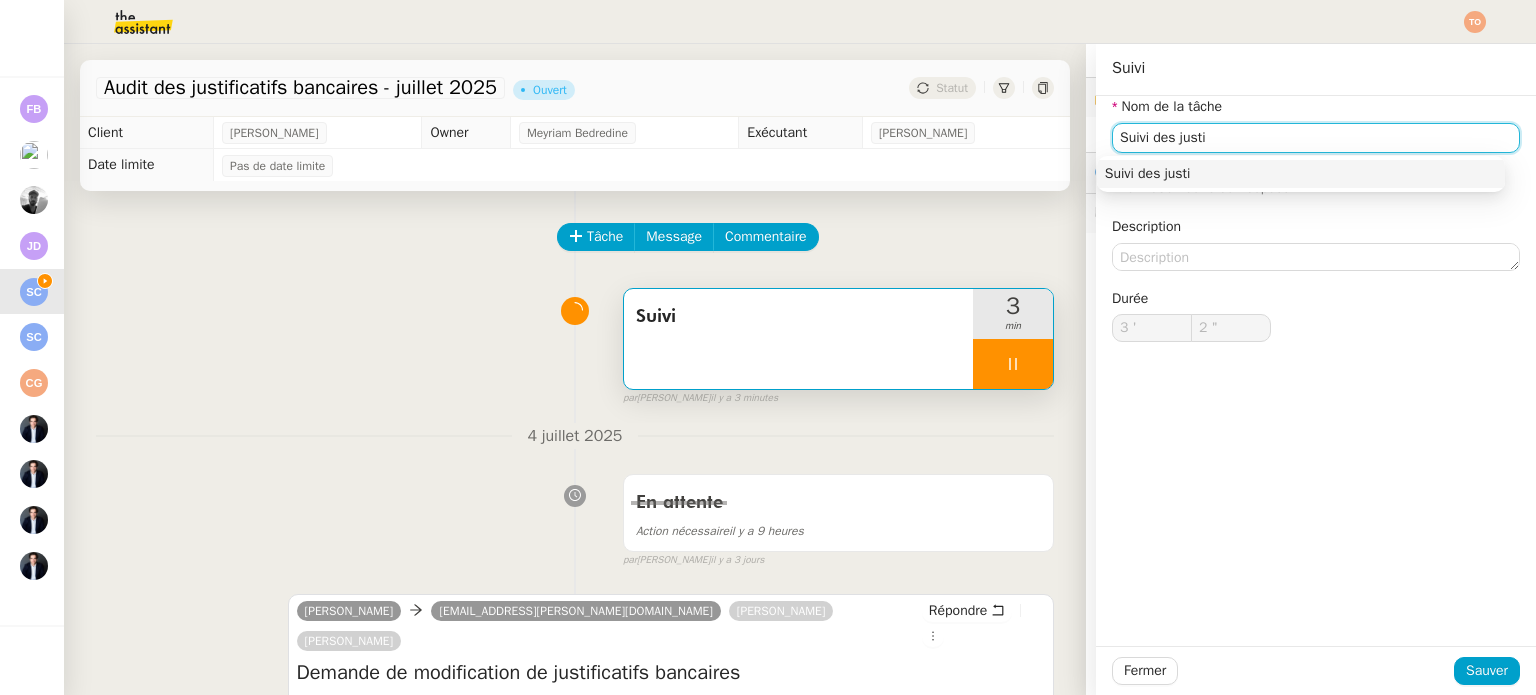 type on "Suivi des justif" 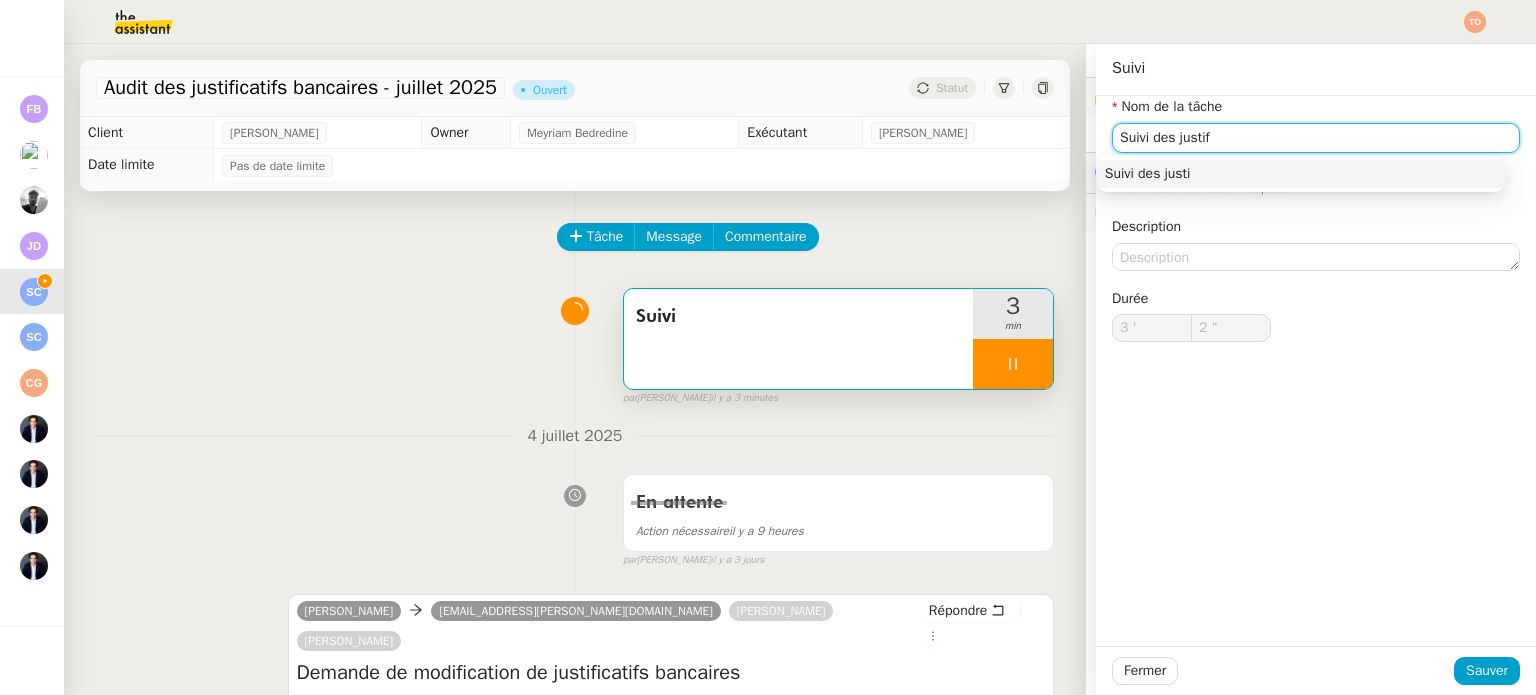 type on "3 "" 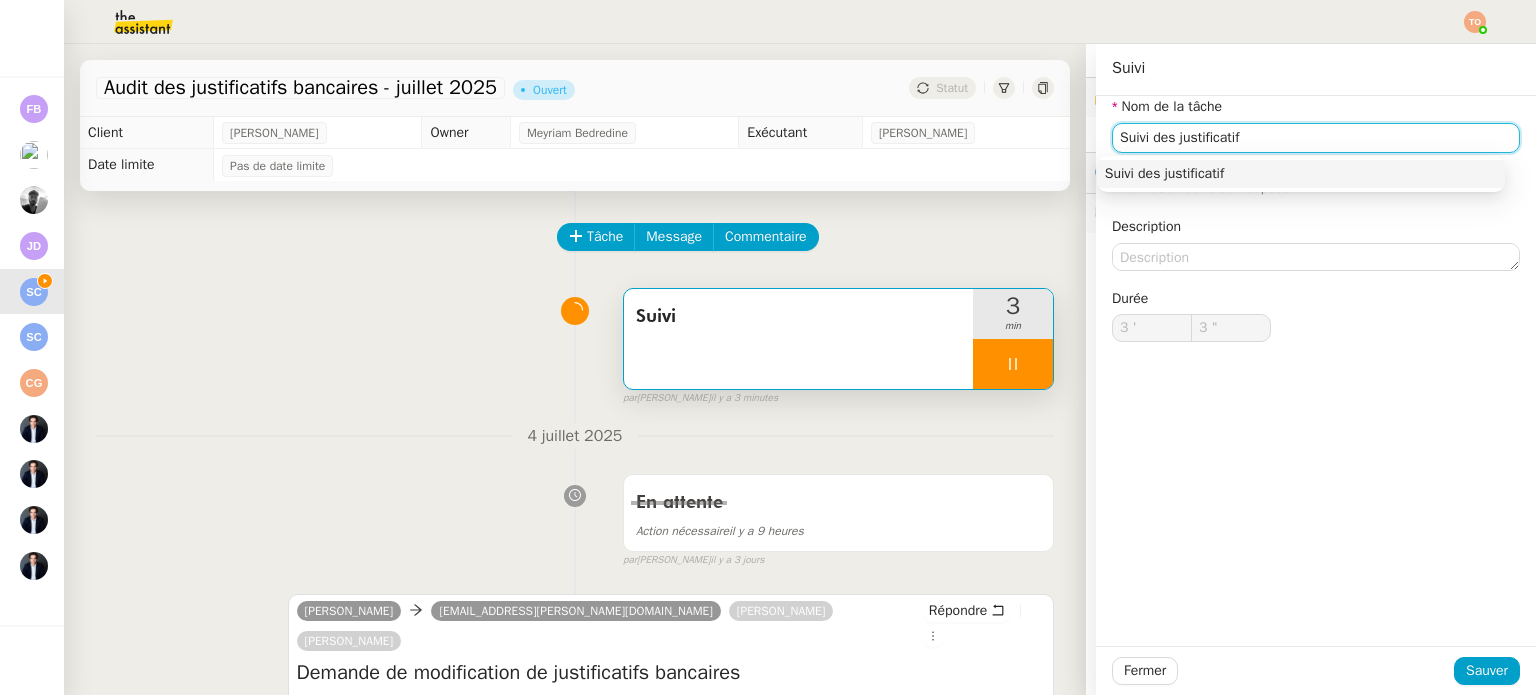 type on "Suivi des justificatifs" 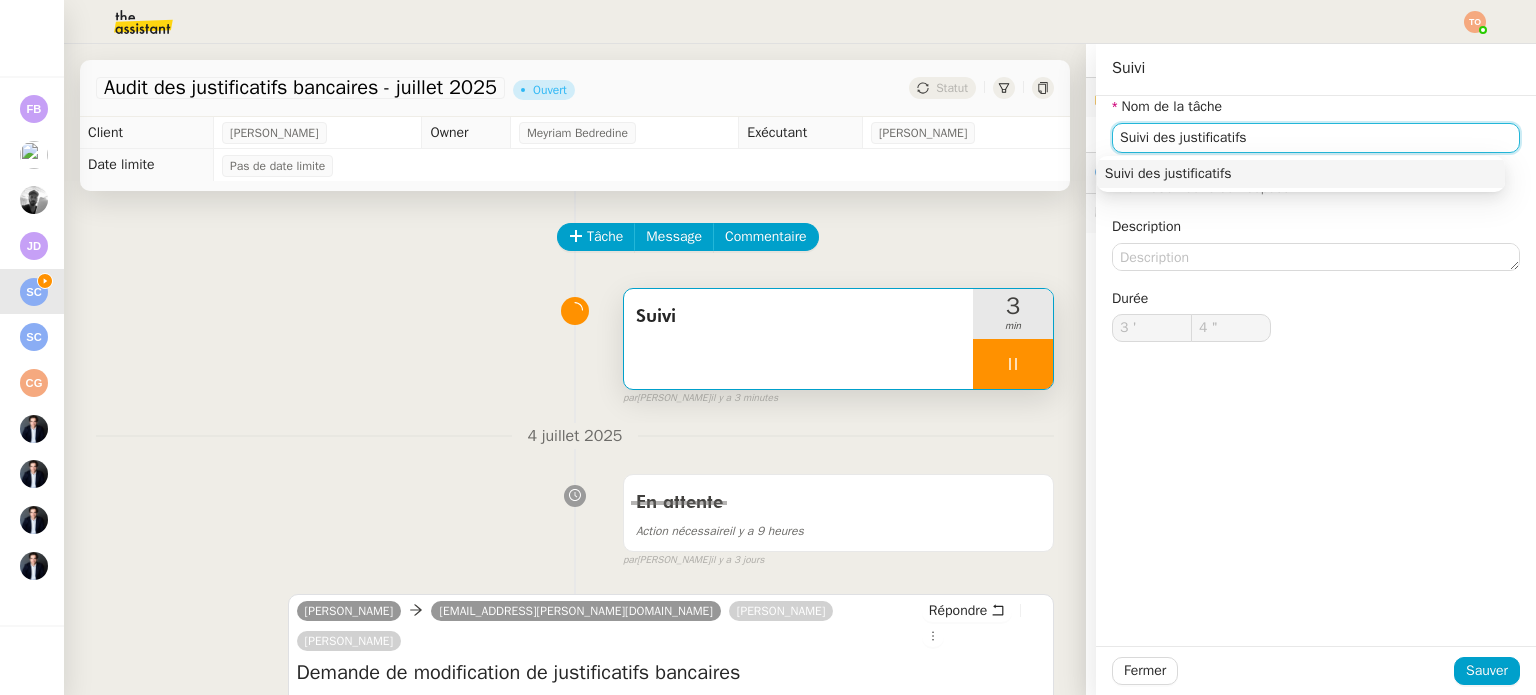 type on "5 "" 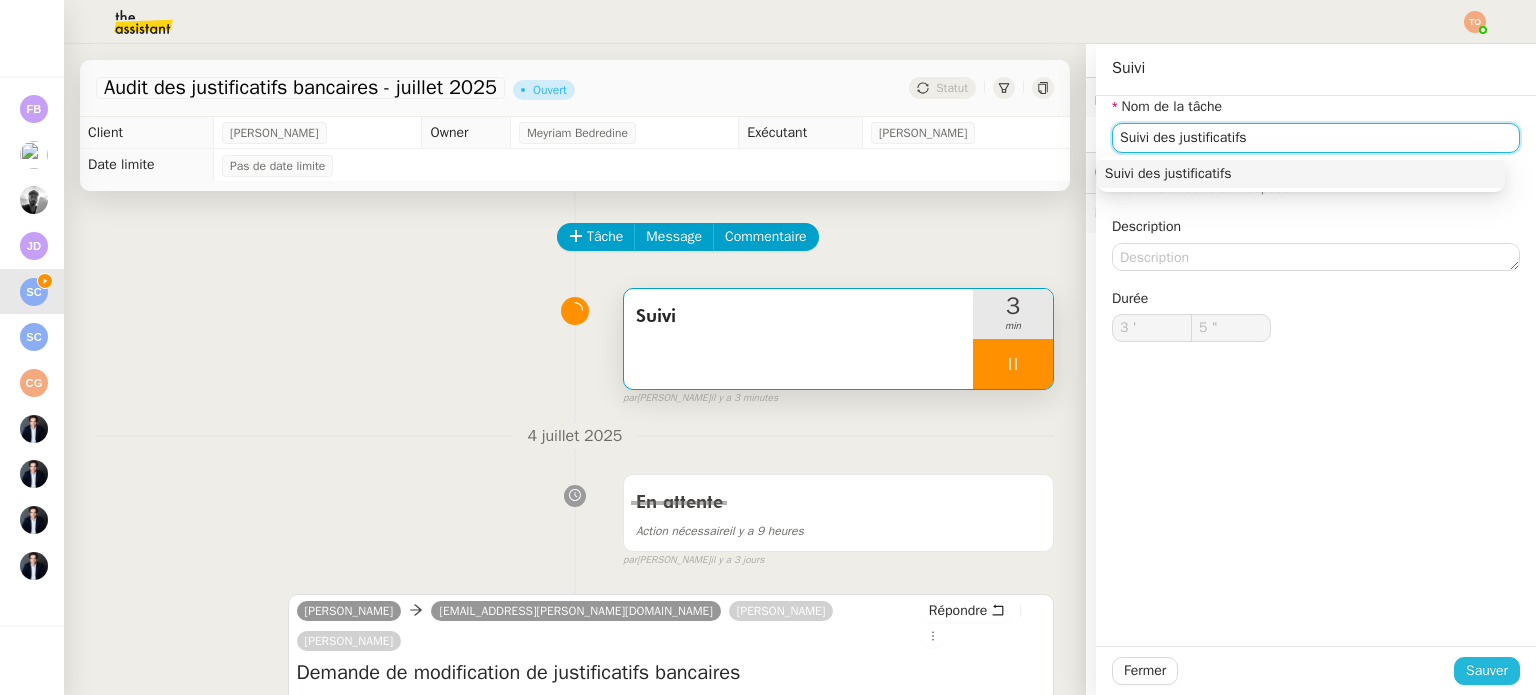 type on "Suivi des justificatifs" 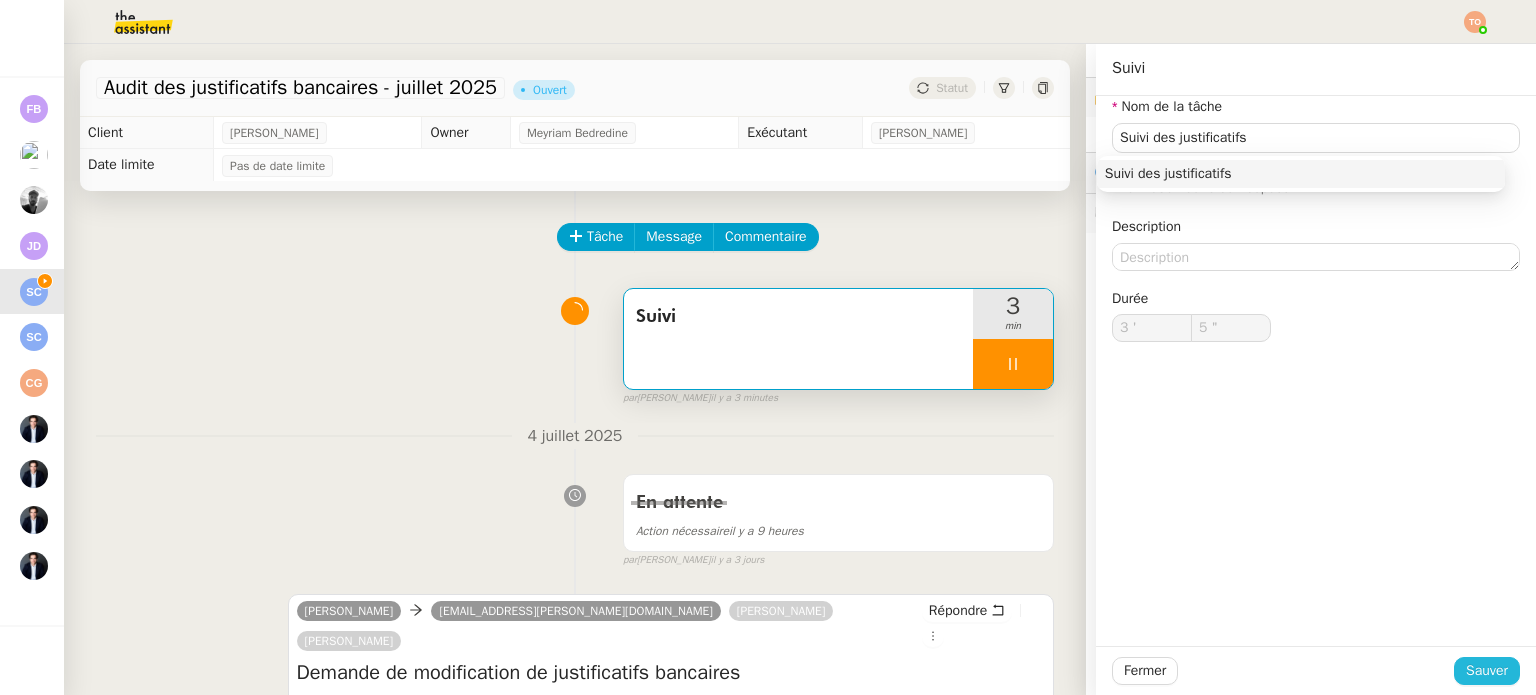 click on "Sauver" 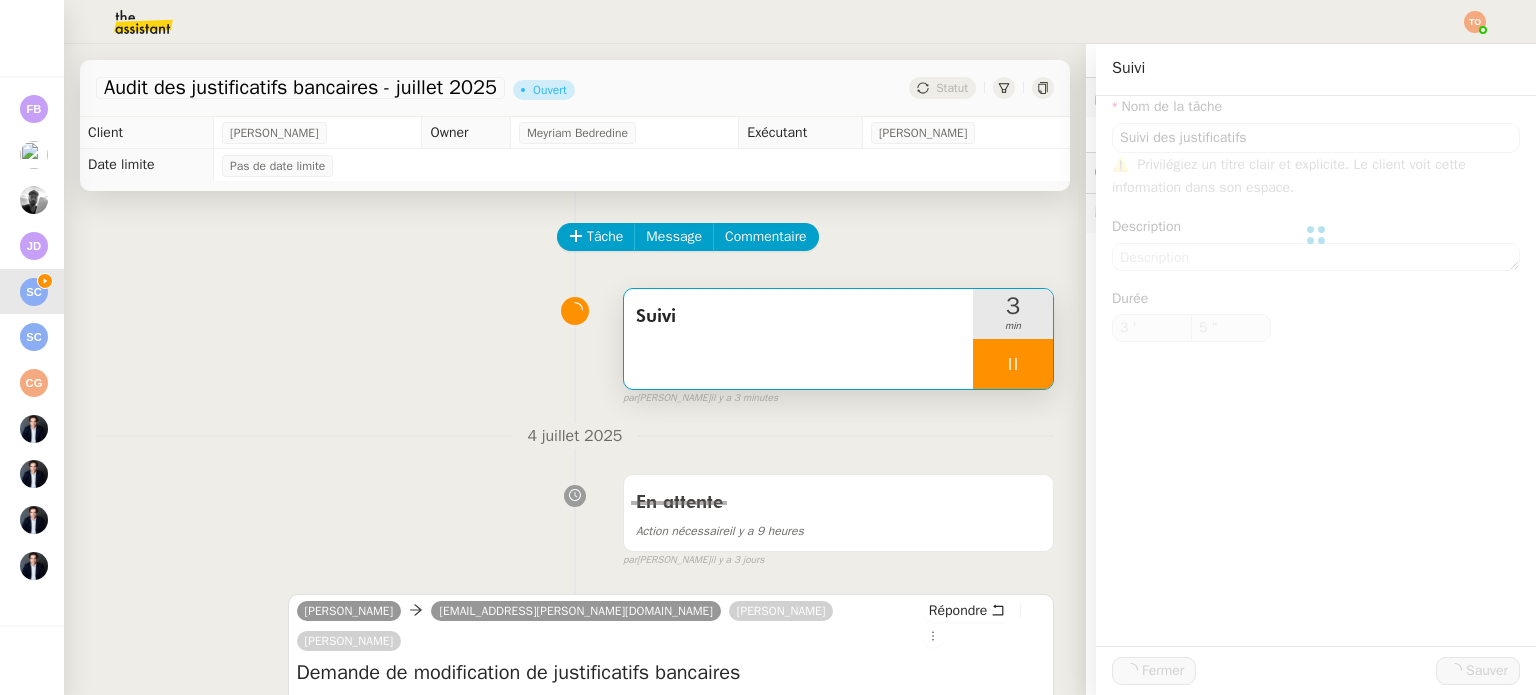 type on "6 "" 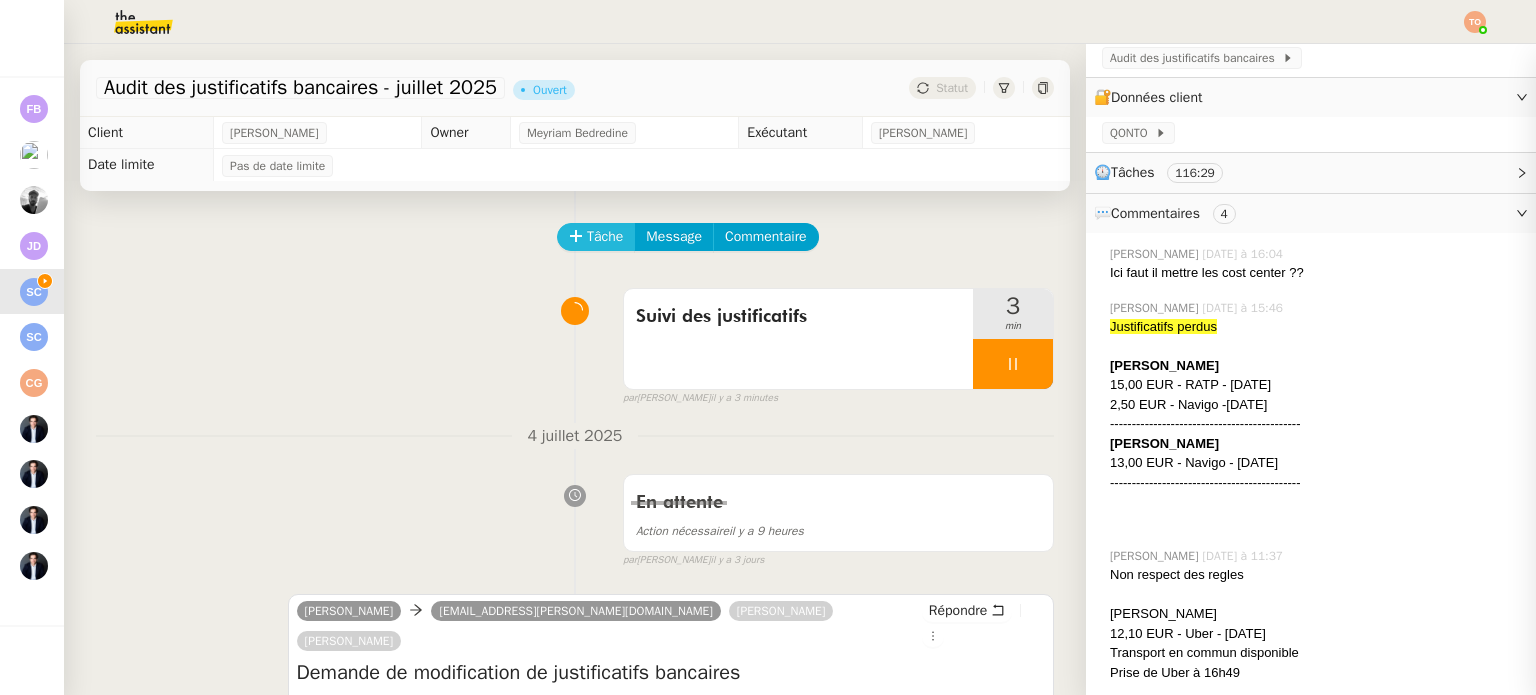 click on "Tâche" 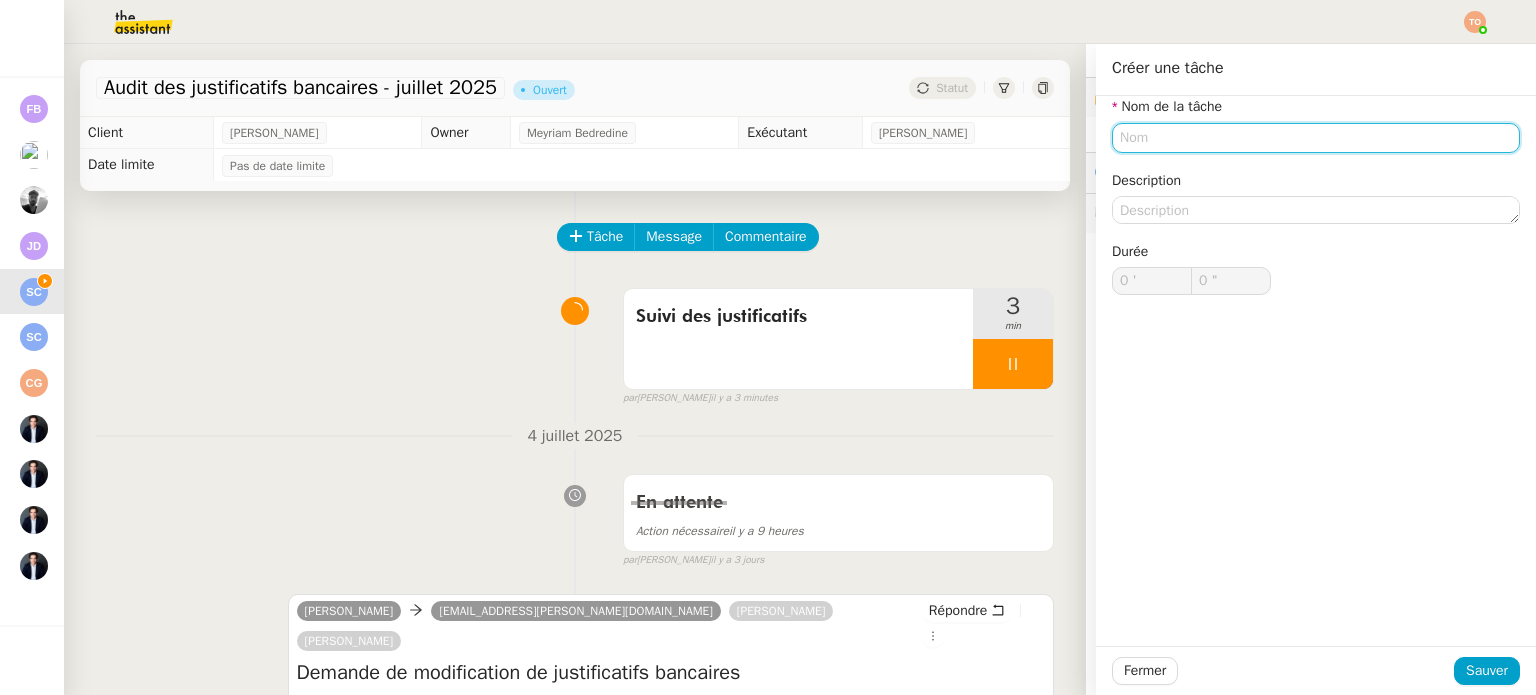 click 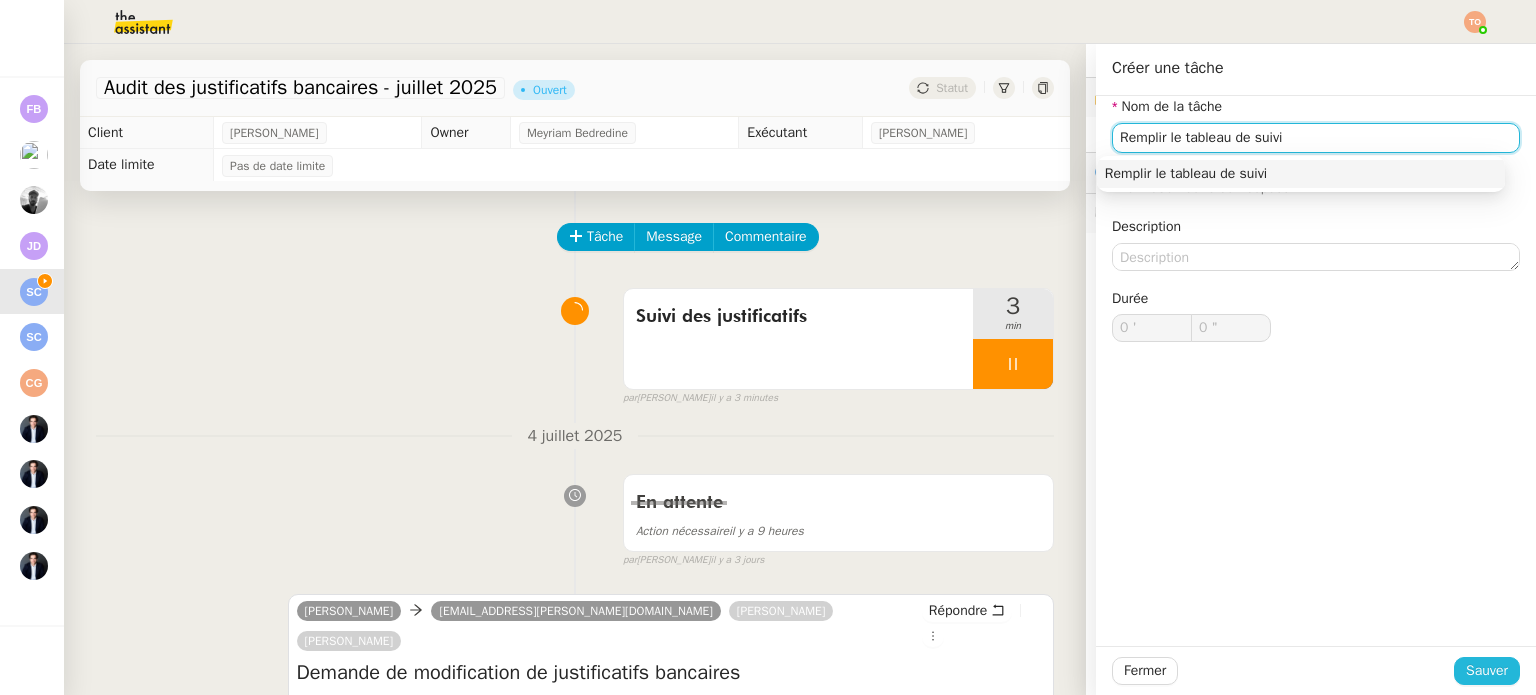 type on "Remplir le tableau de suivi" 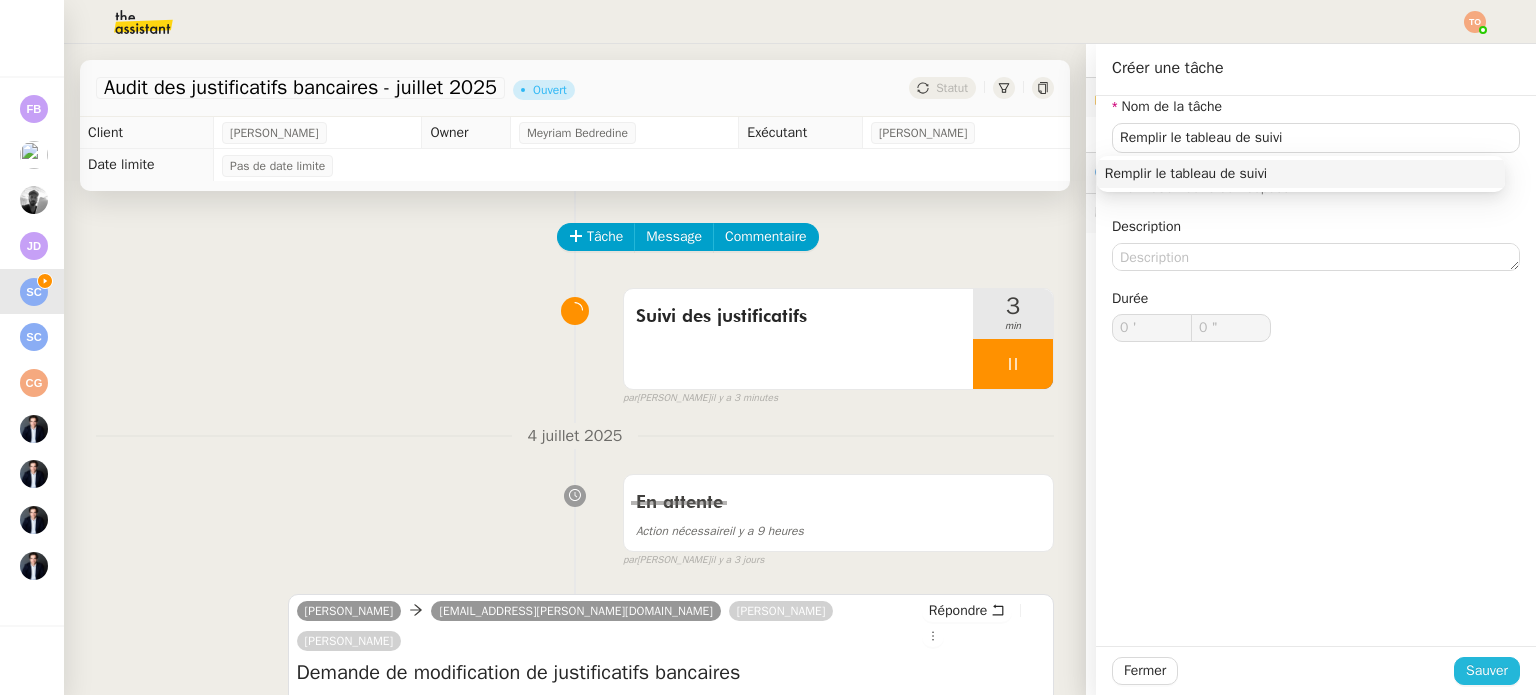 click on "Sauver" 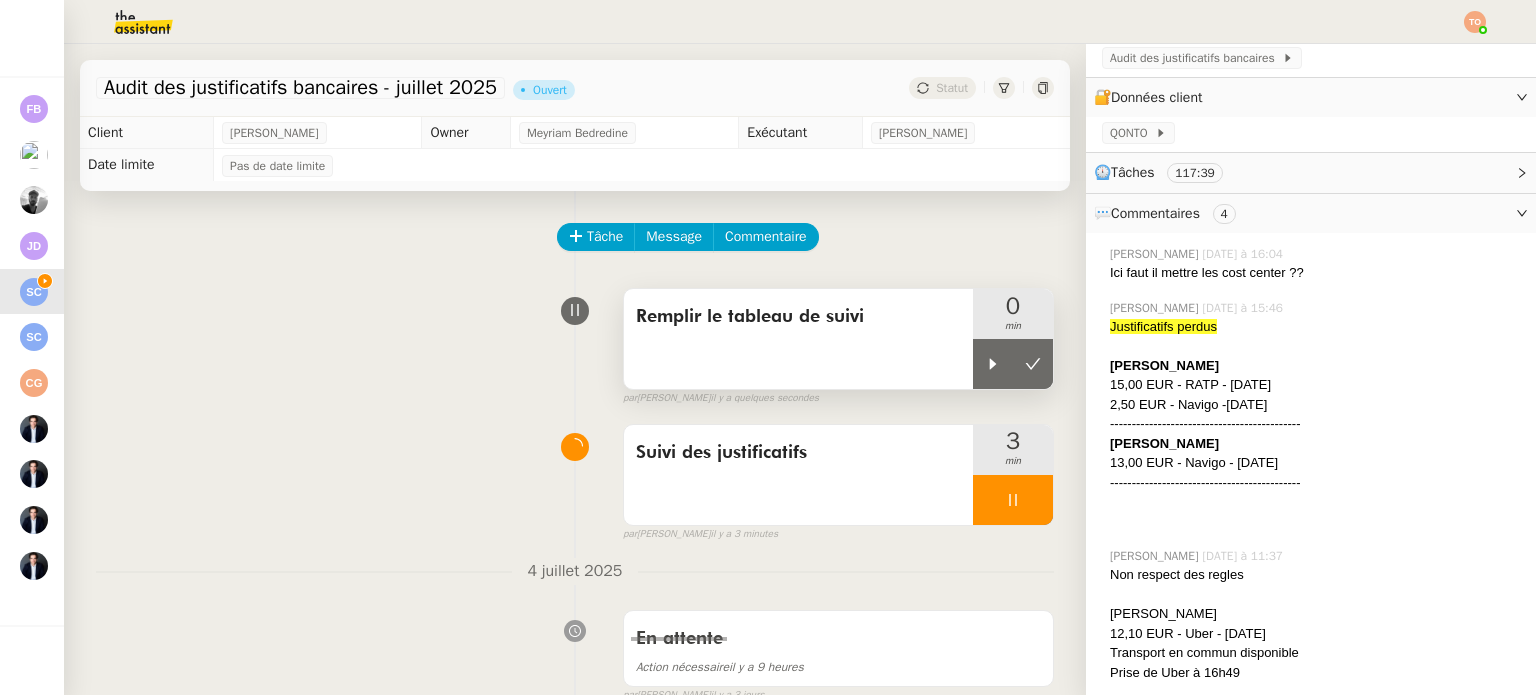 click on "Remplir le tableau de suivi" at bounding box center (798, 339) 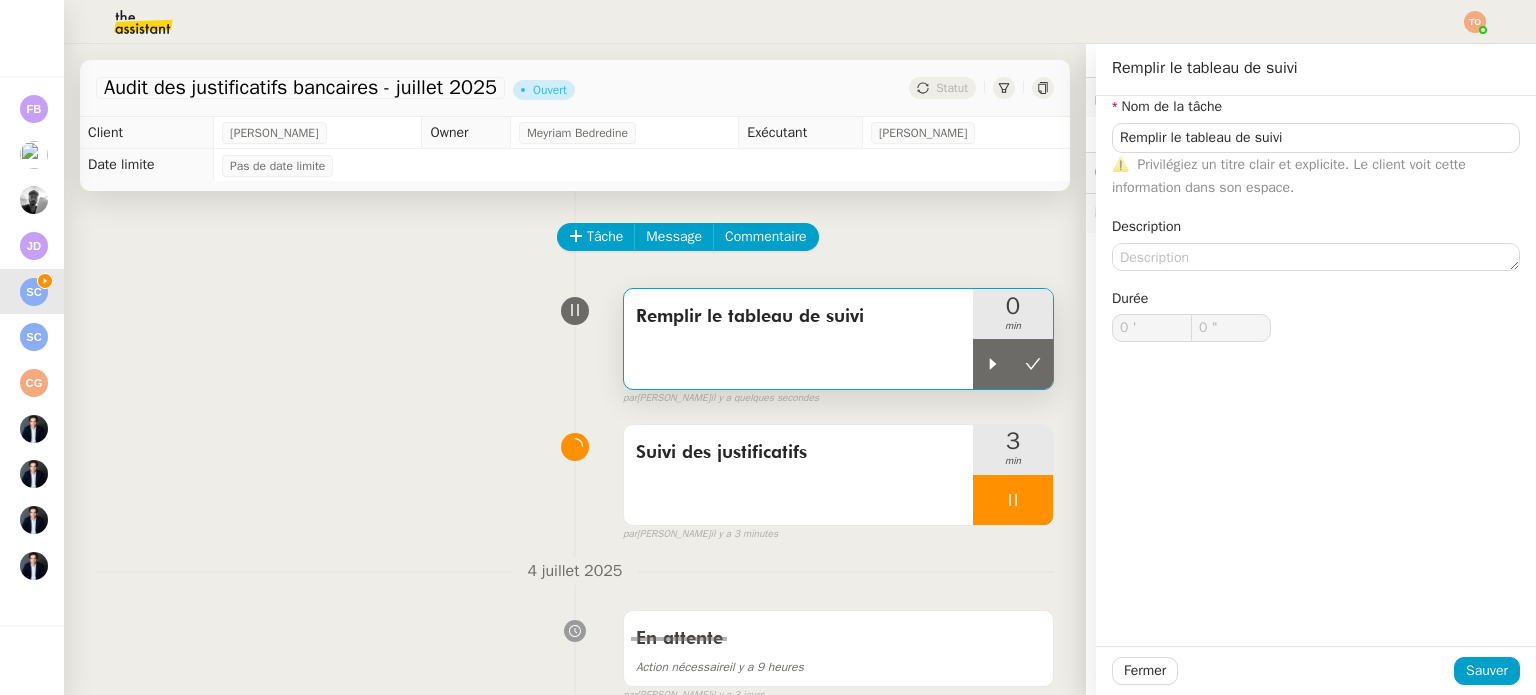click on "Nom de la tâche Remplir le tableau de suivi ⚠️    Privilégiez un titre clair et explicite. Le client voit cette information dans son espace. Description Durée 0 ' 0 "" 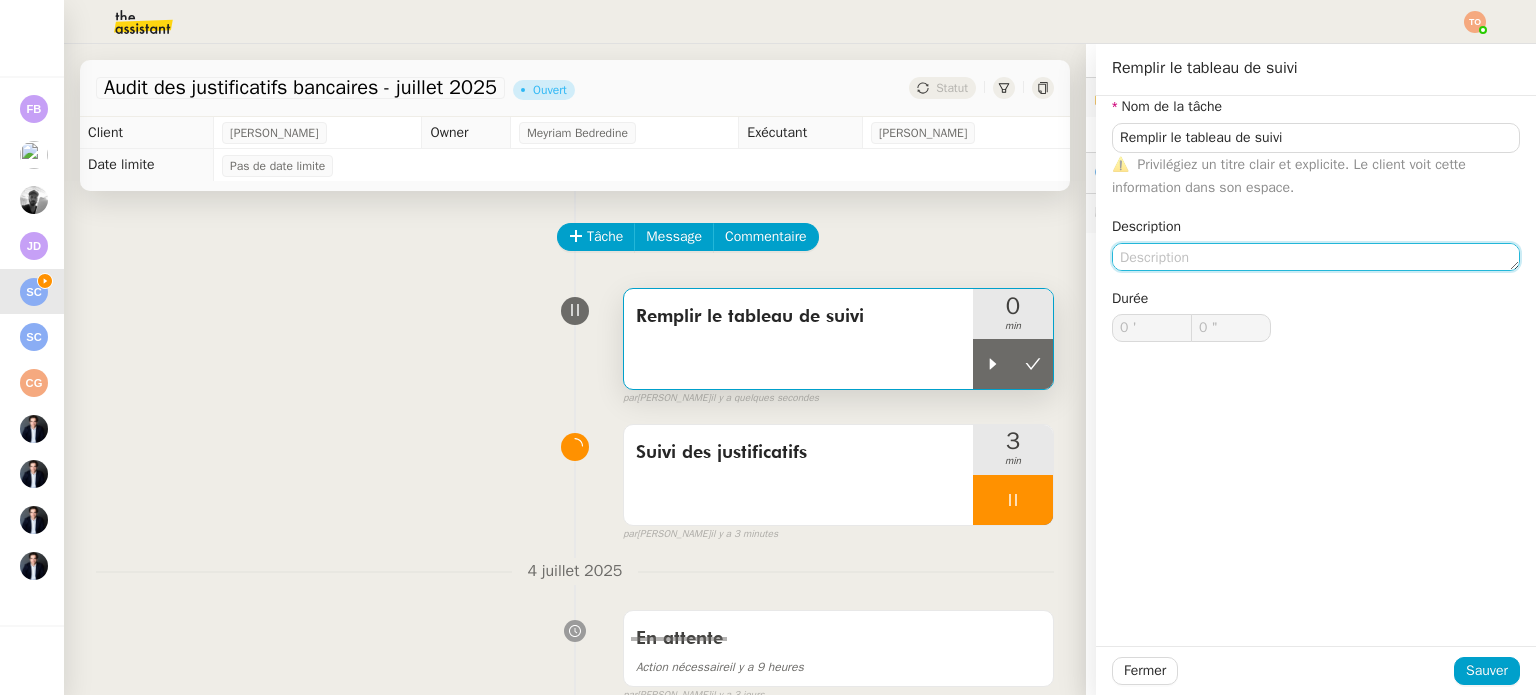 click 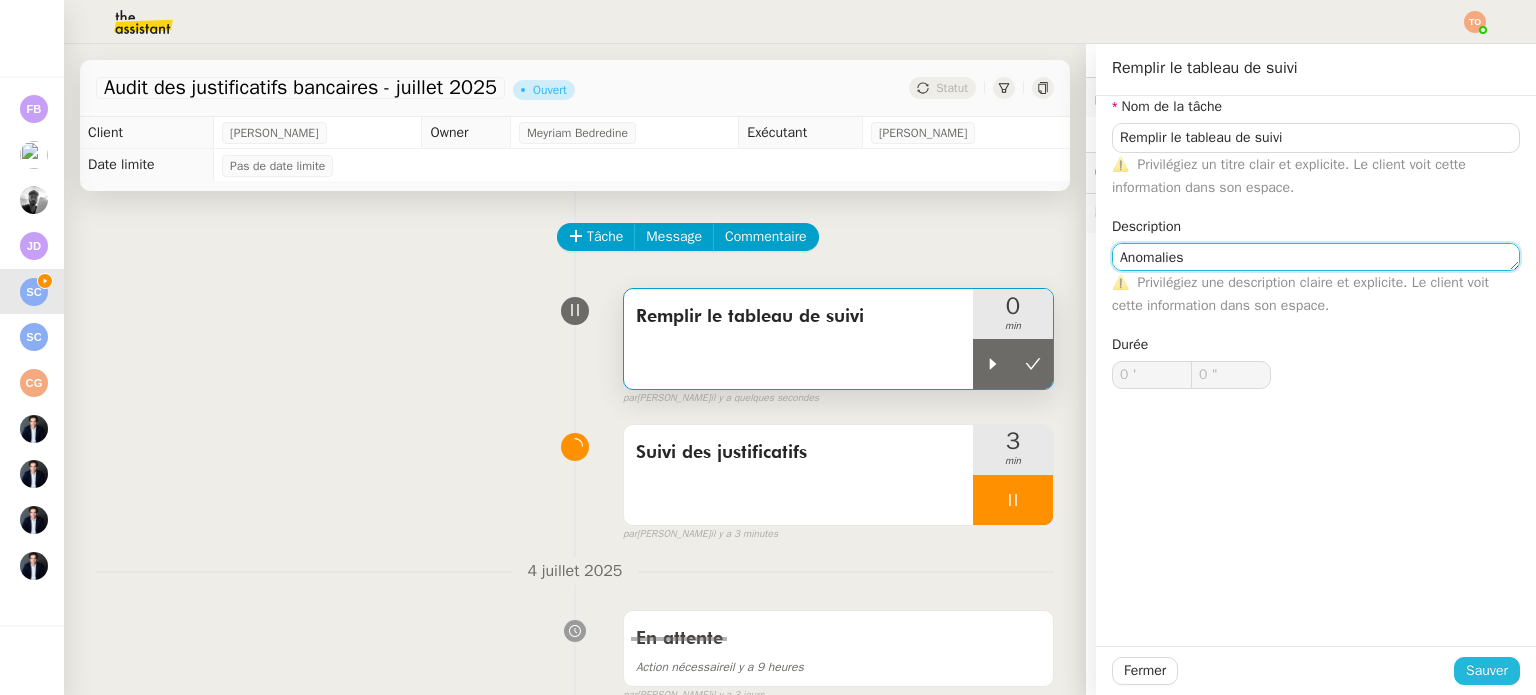 type on "Anomalies" 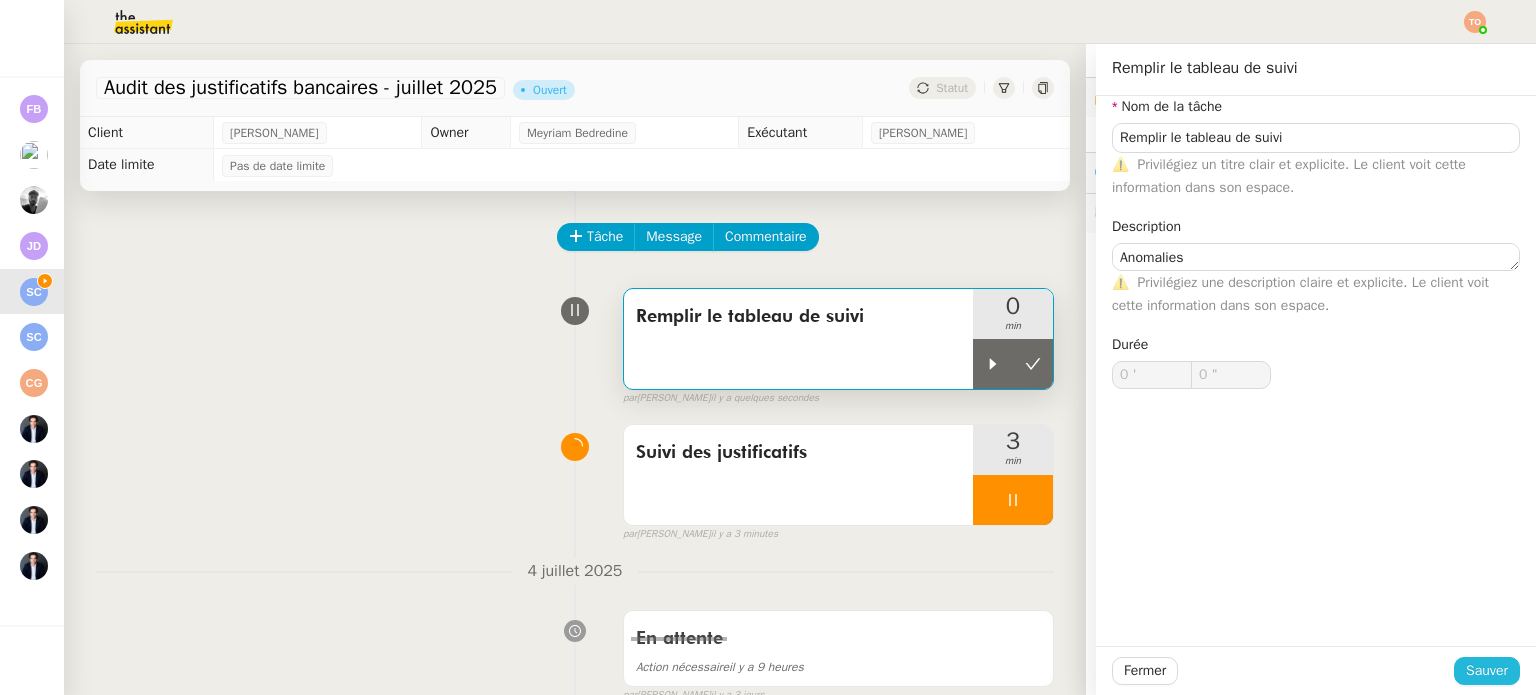 click on "Sauver" 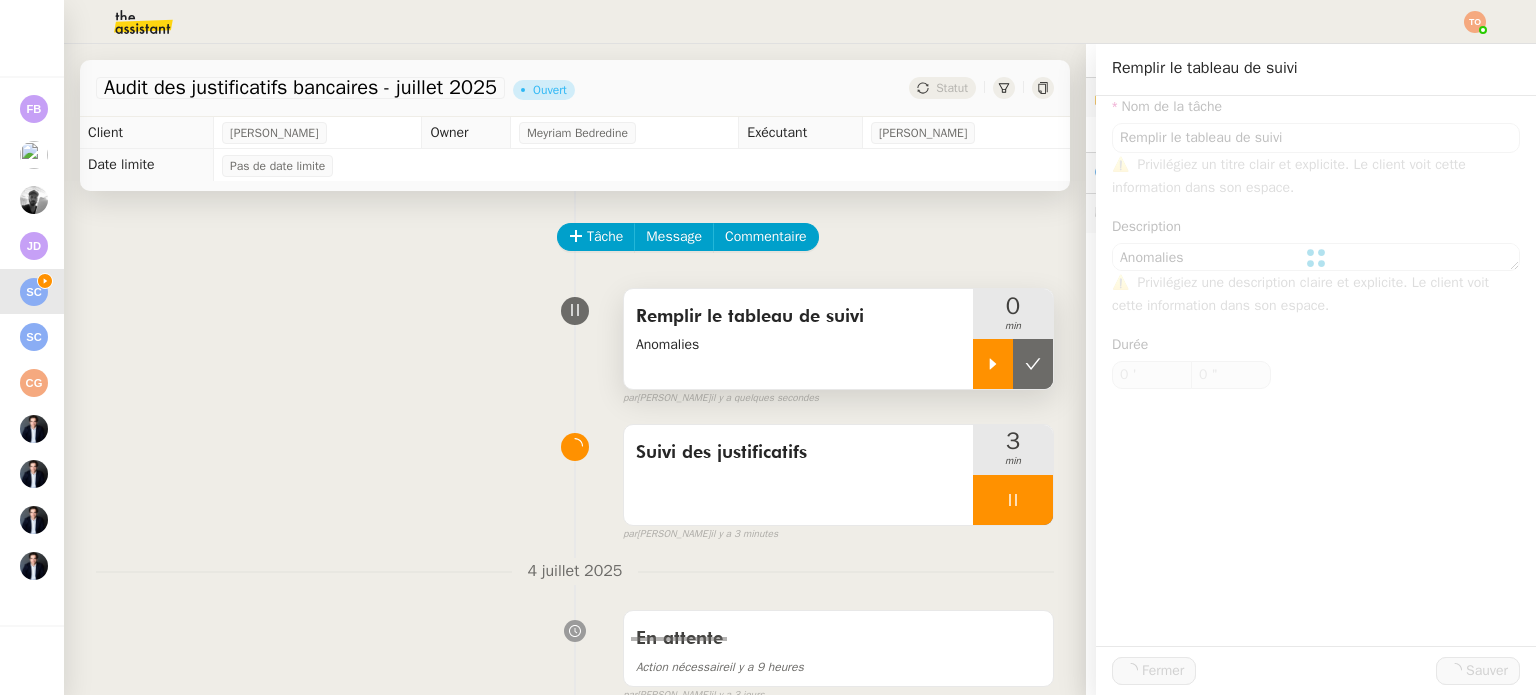 click 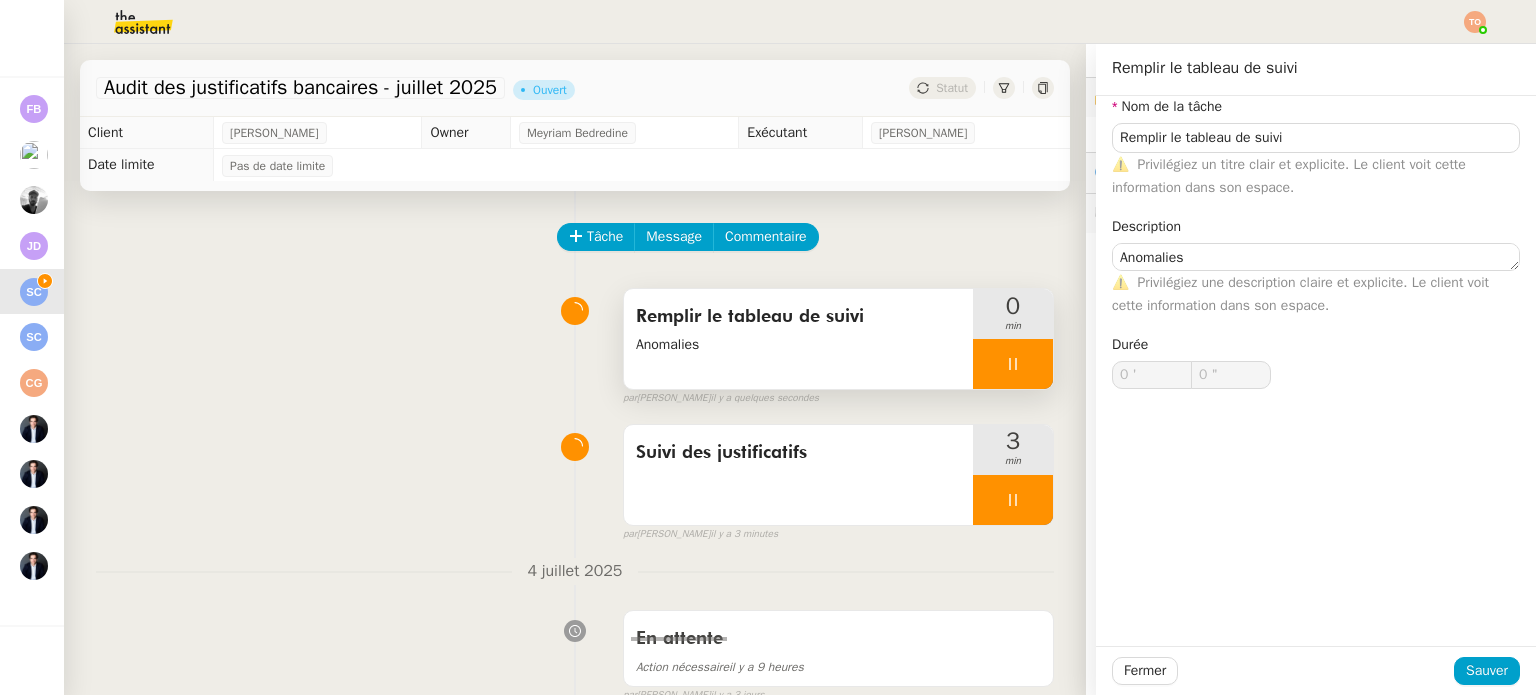 click at bounding box center [1013, 500] 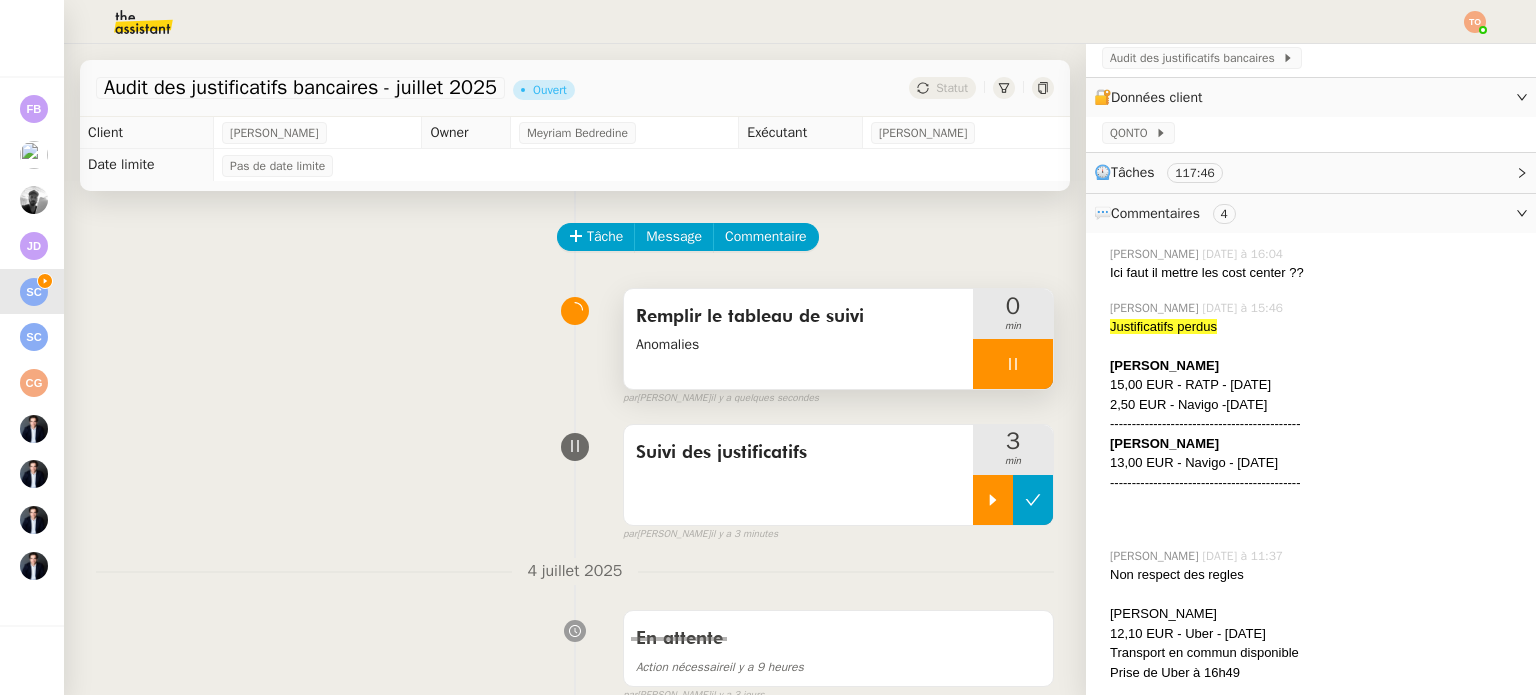 click at bounding box center [1033, 500] 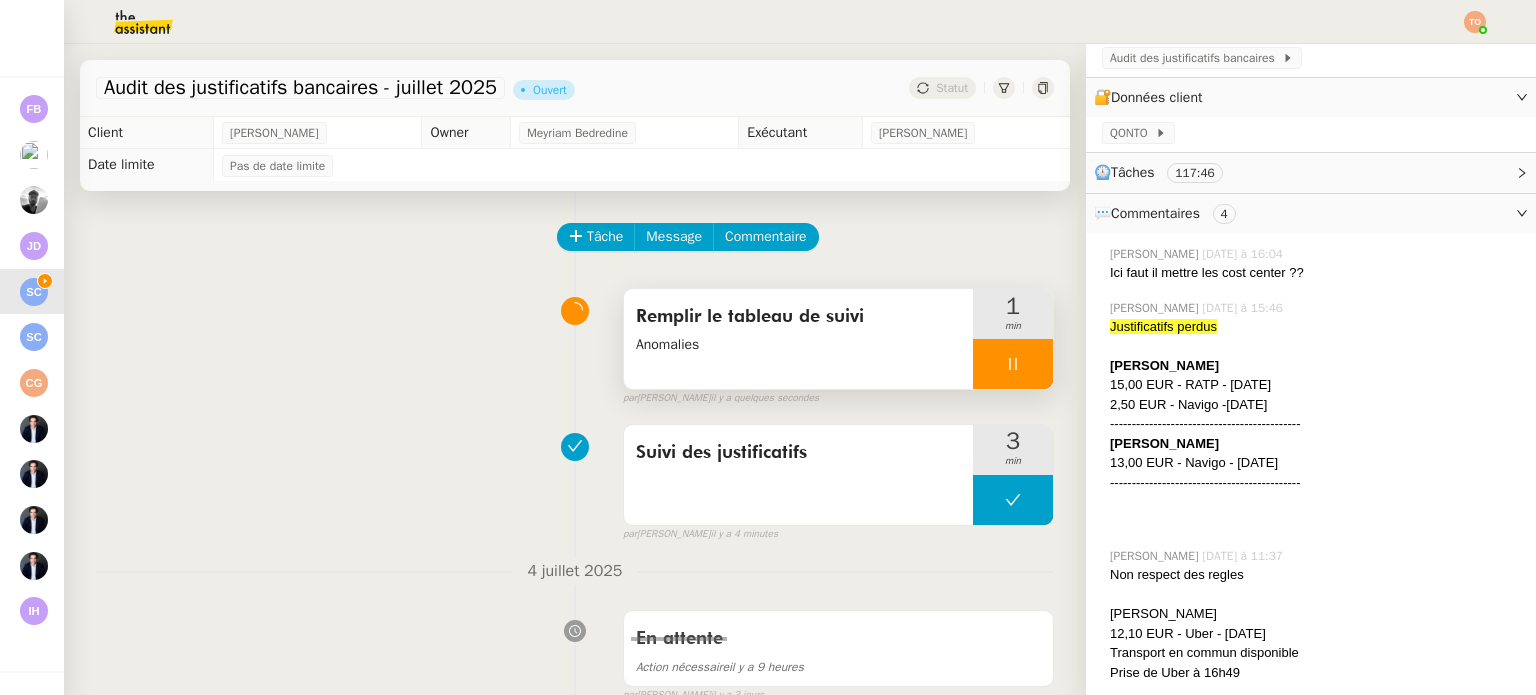 click on "Justificatifs perdus" 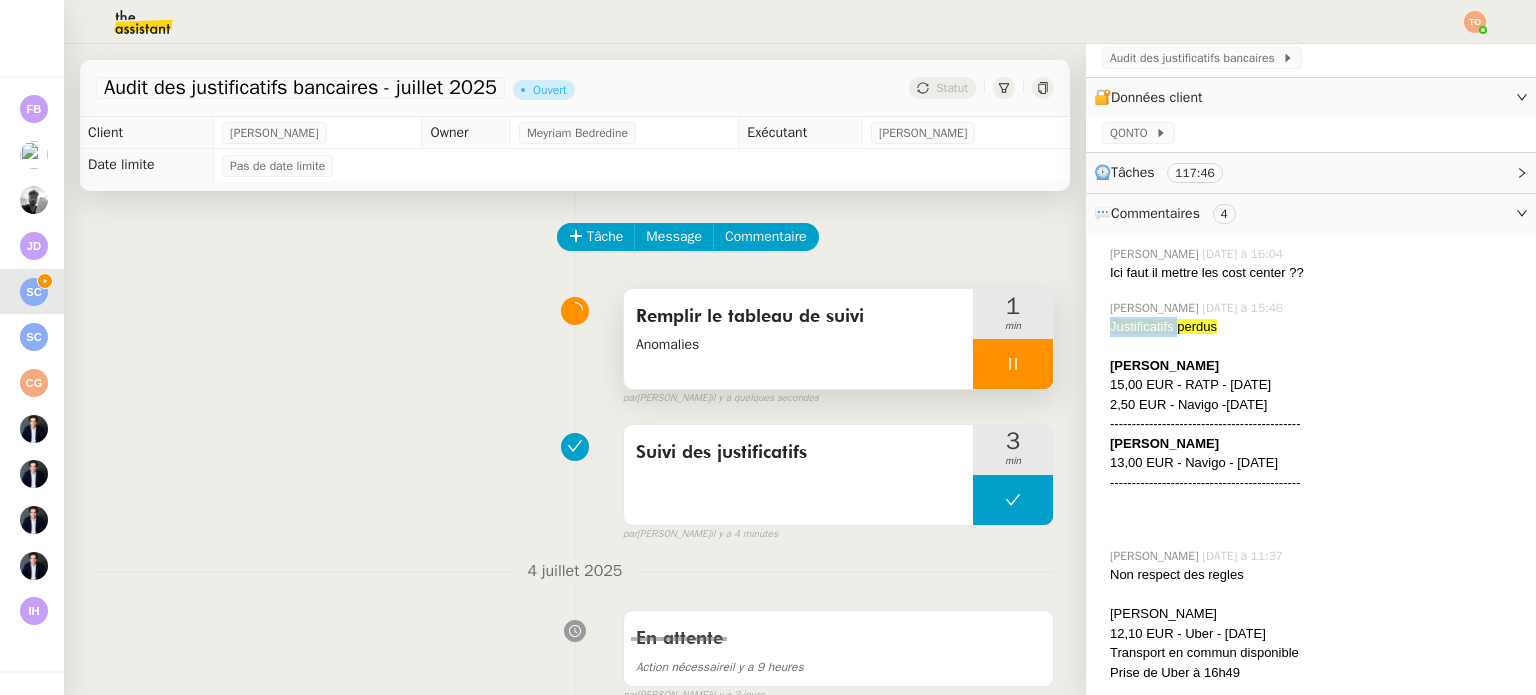 click on "Justificatifs perdus" 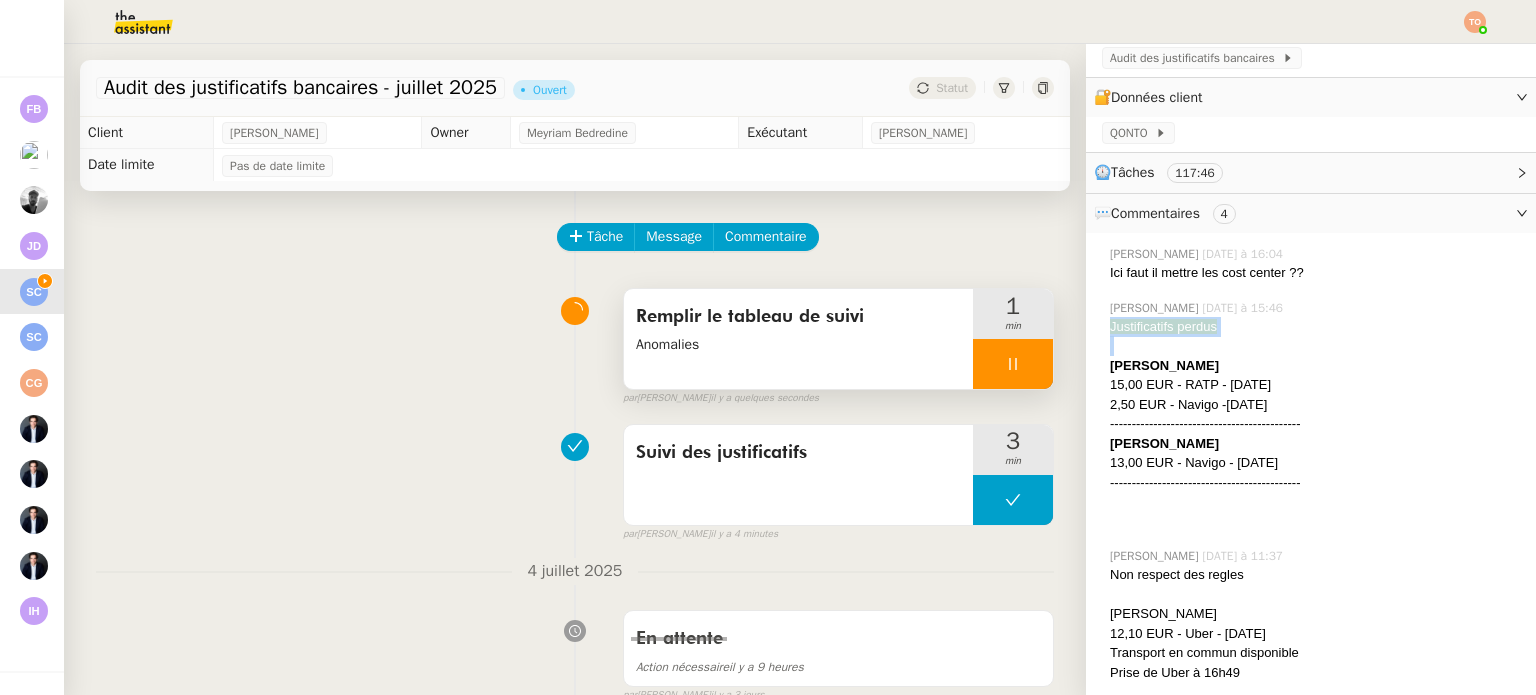 click on "Justificatifs perdus" 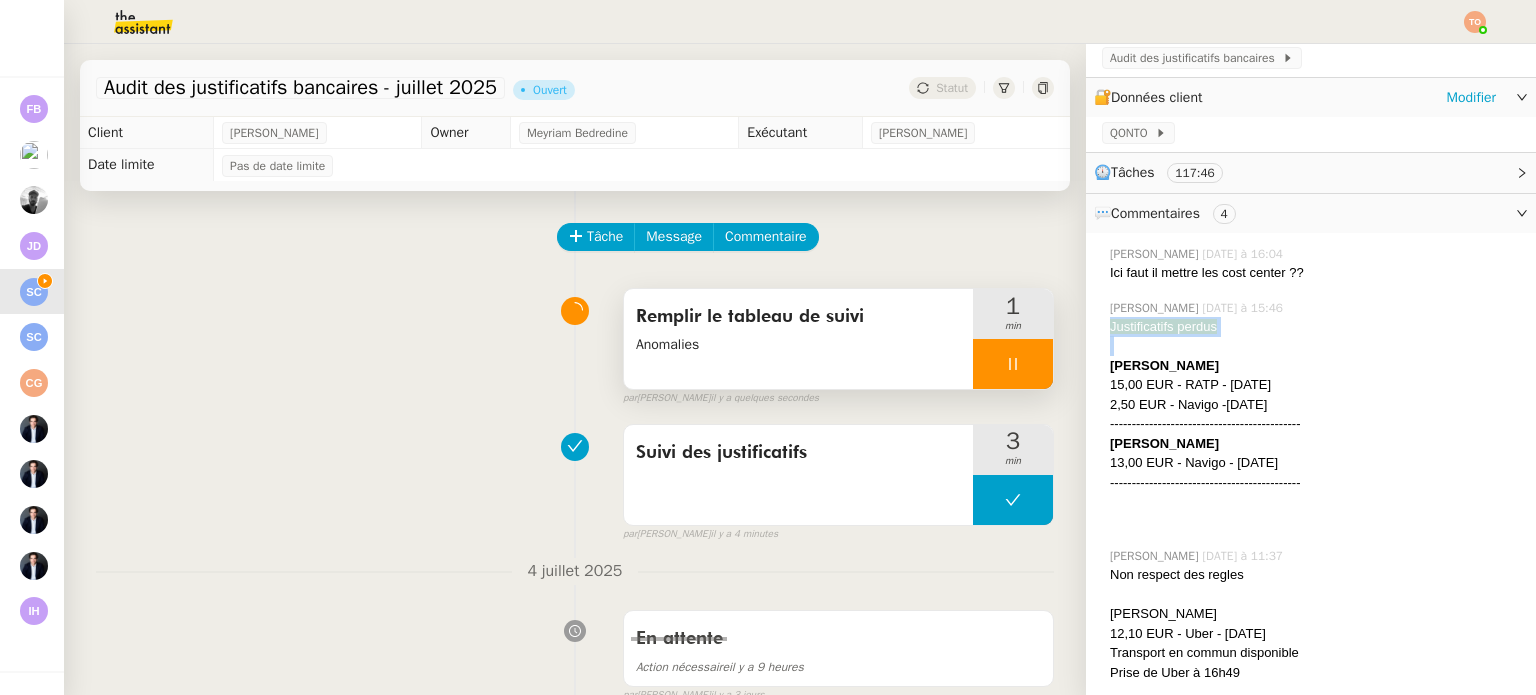 copy on "Justificatifs perdus" 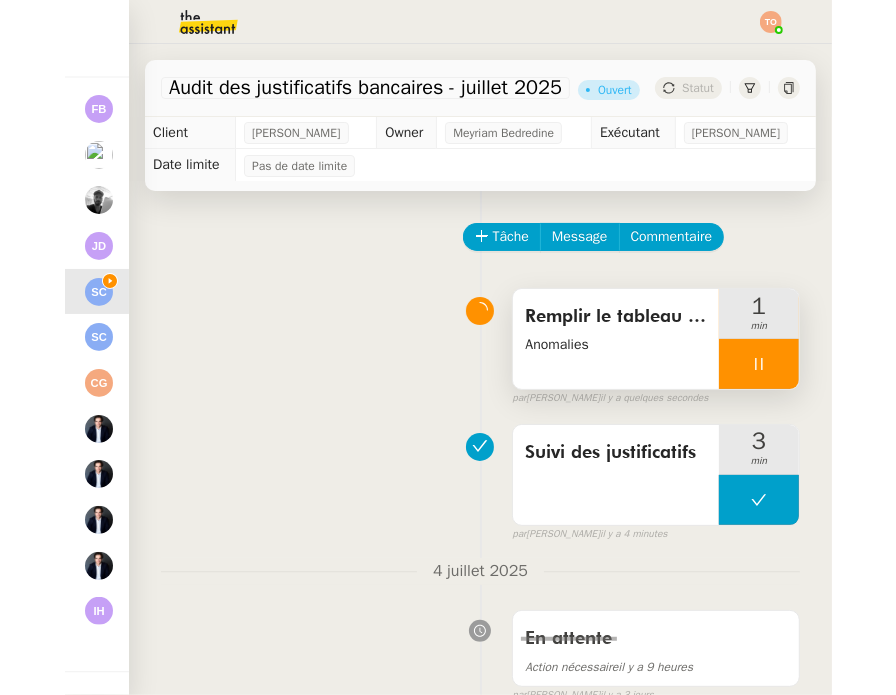 scroll, scrollTop: 362, scrollLeft: 0, axis: vertical 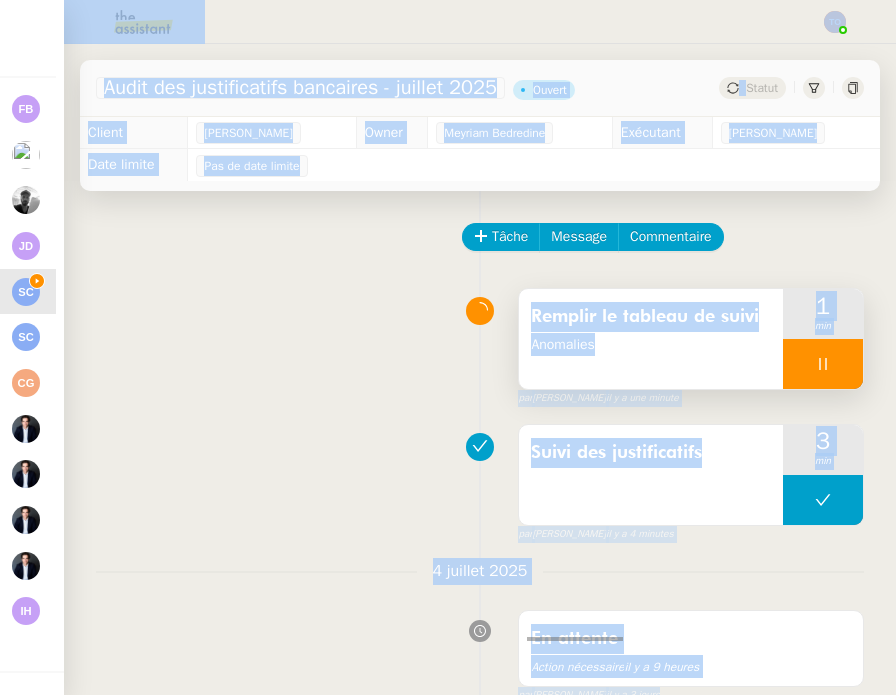 drag, startPoint x: 38, startPoint y: 683, endPoint x: 84, endPoint y: 687, distance: 46.173584 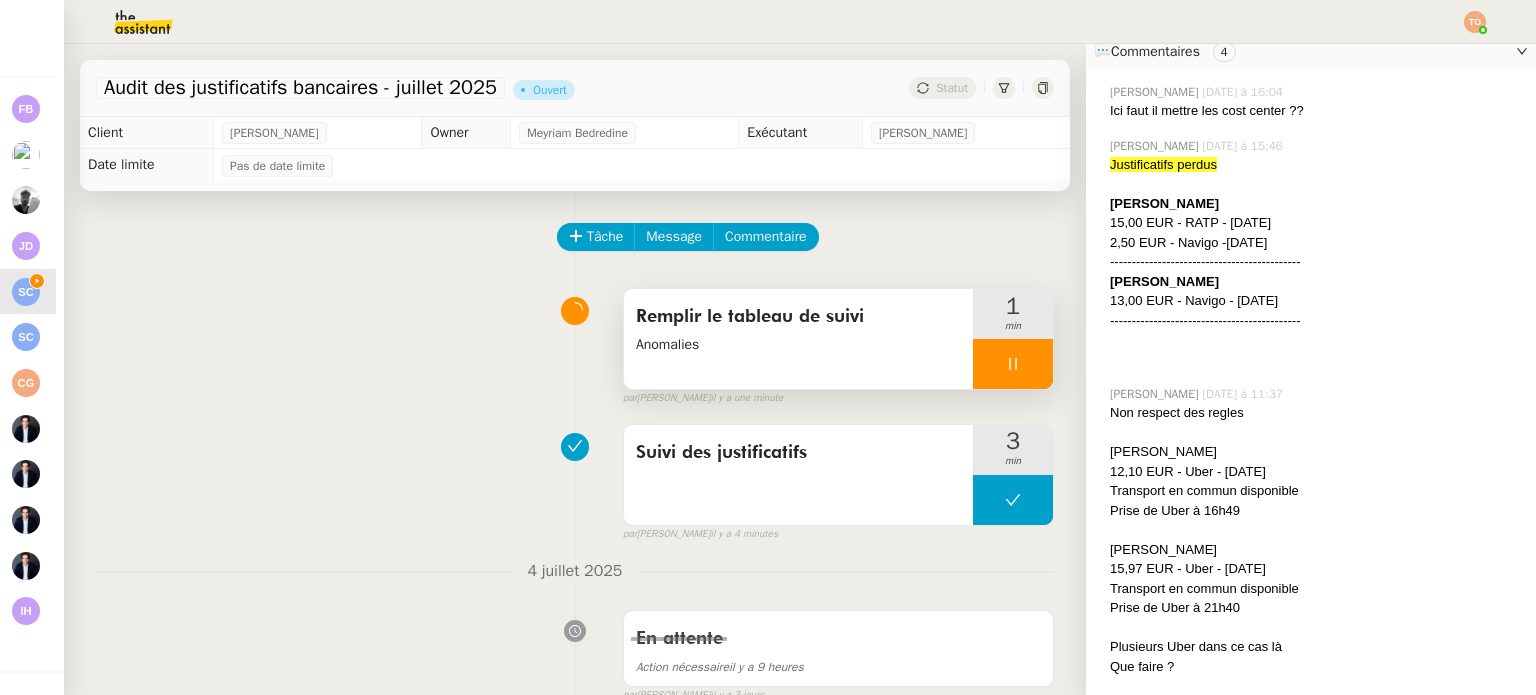 scroll, scrollTop: 200, scrollLeft: 0, axis: vertical 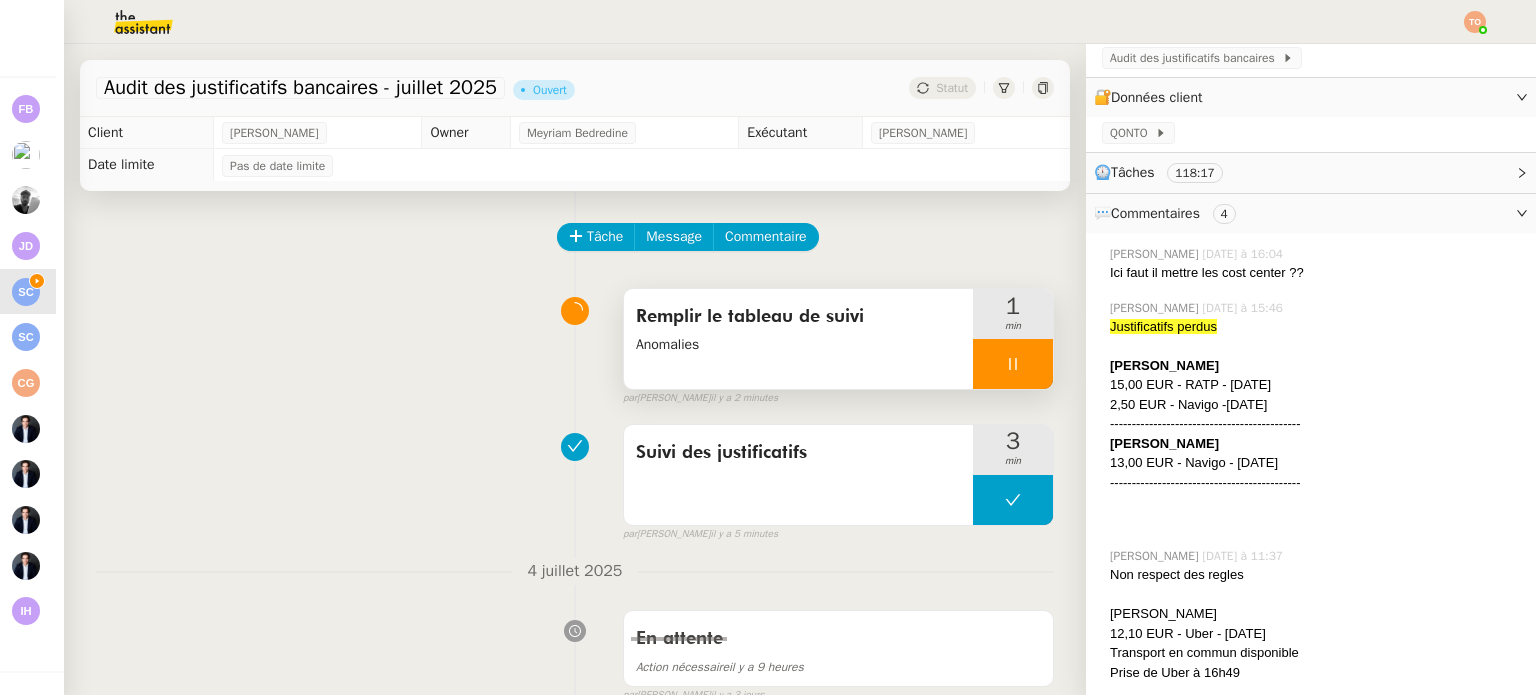click on "Maxime Matan" 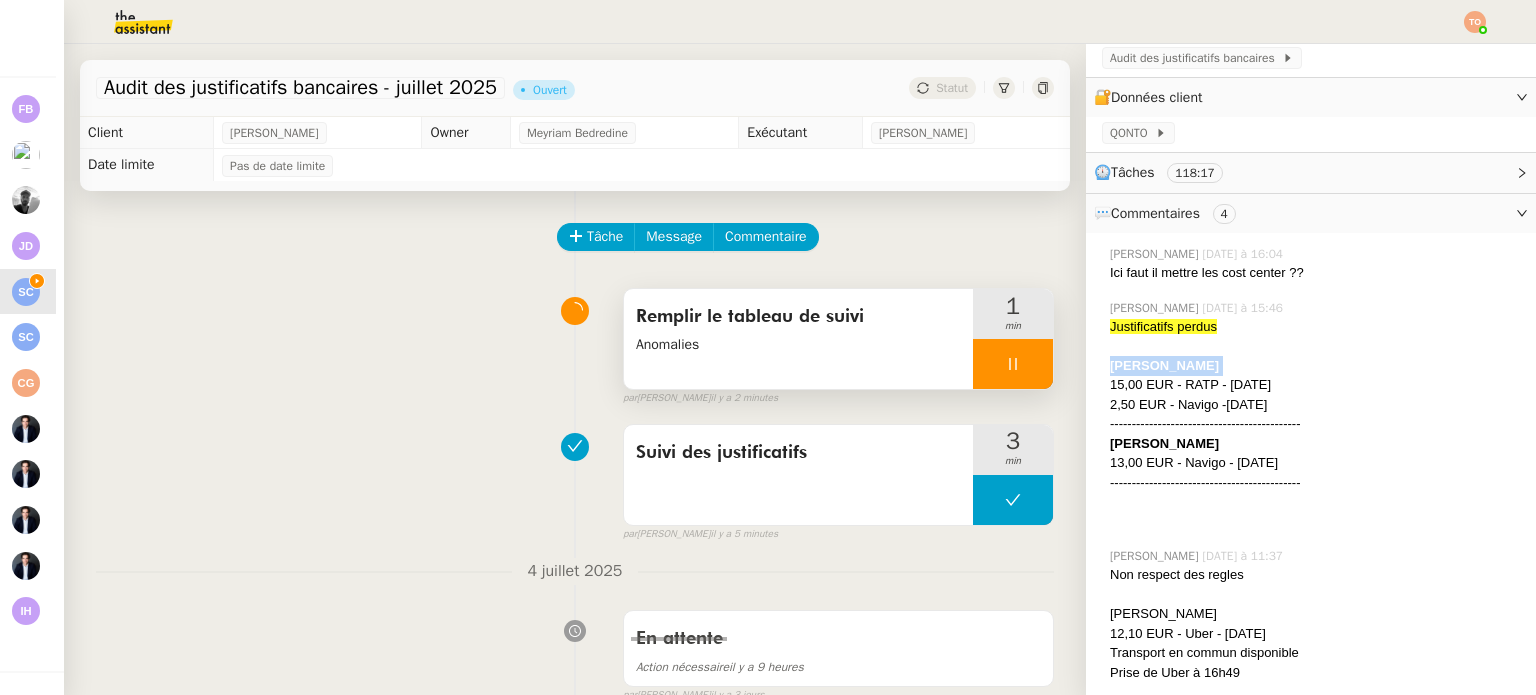 click on "Maxime Matan" 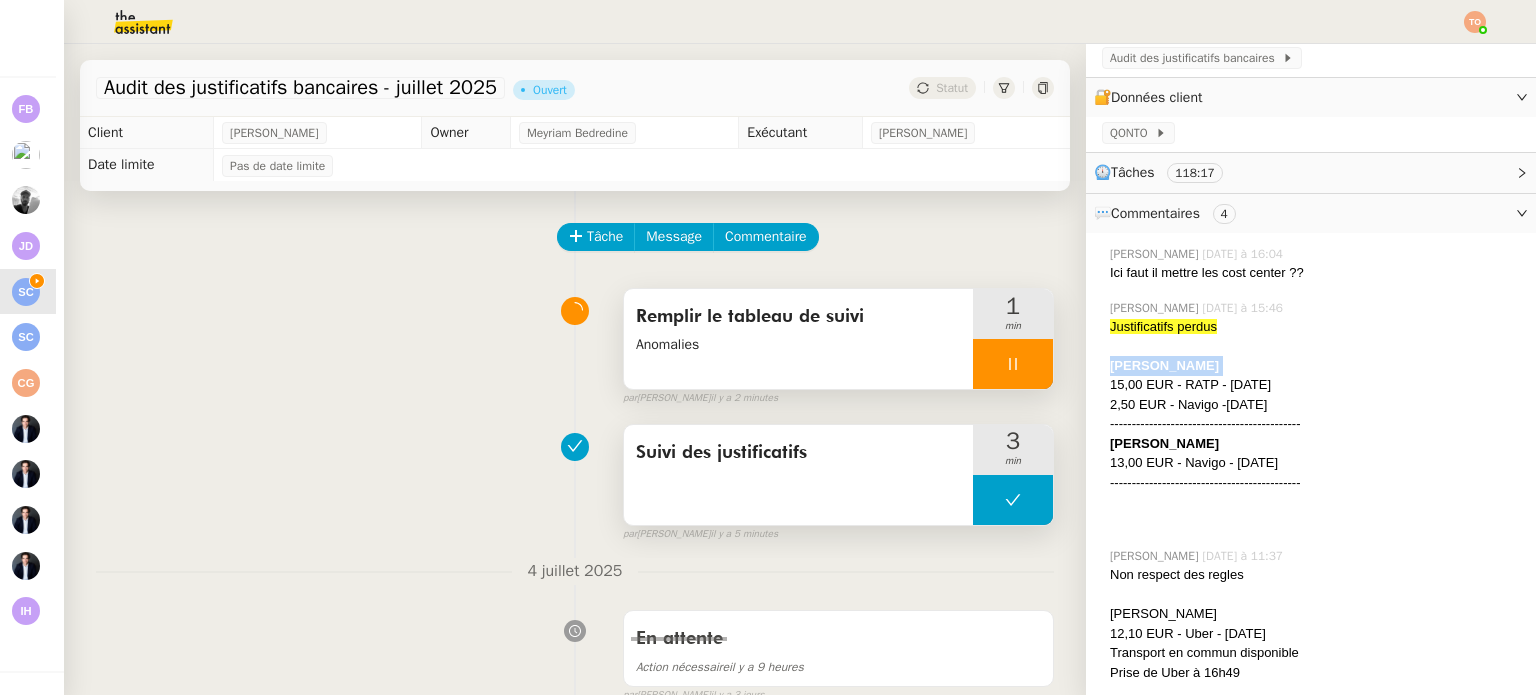 copy on "Maxime Matan" 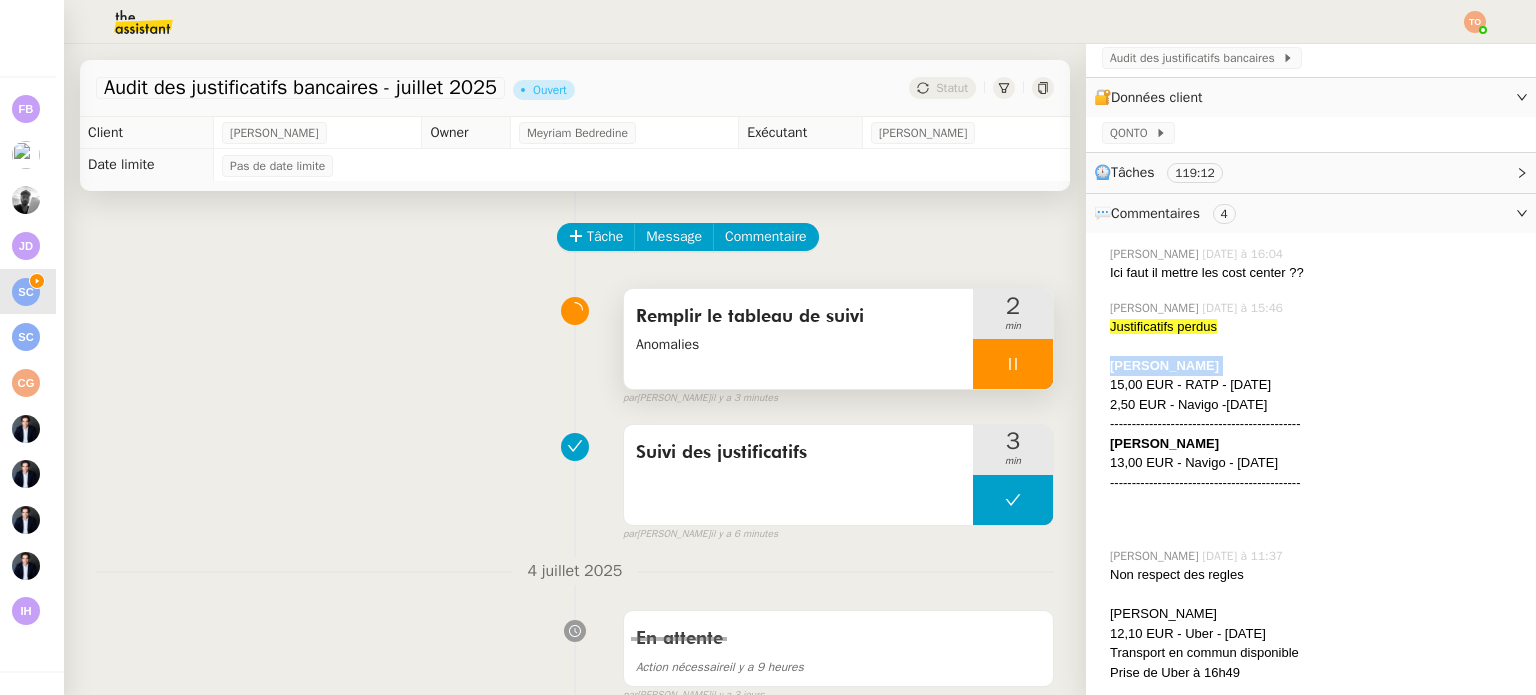 click on "Sabrina Jeanticou" 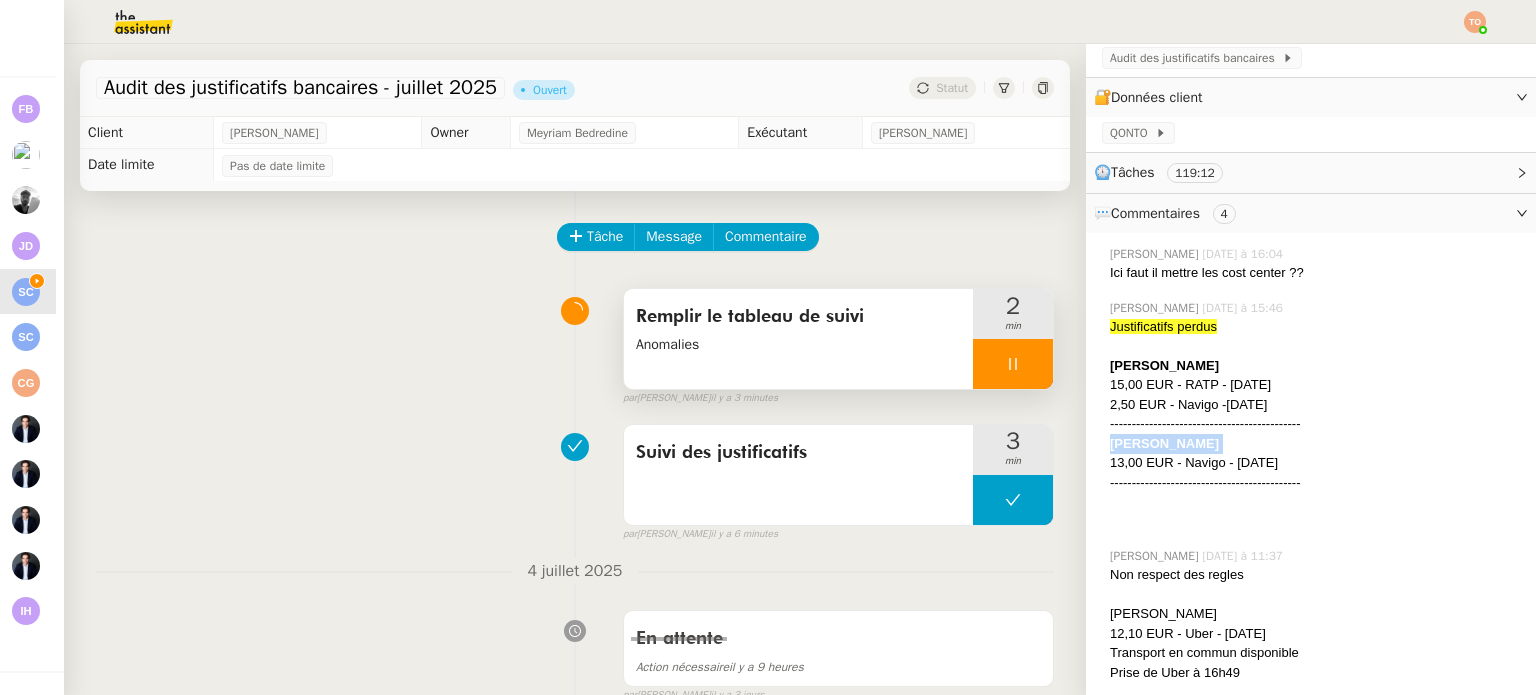 copy on "Sabrina Jeanticou" 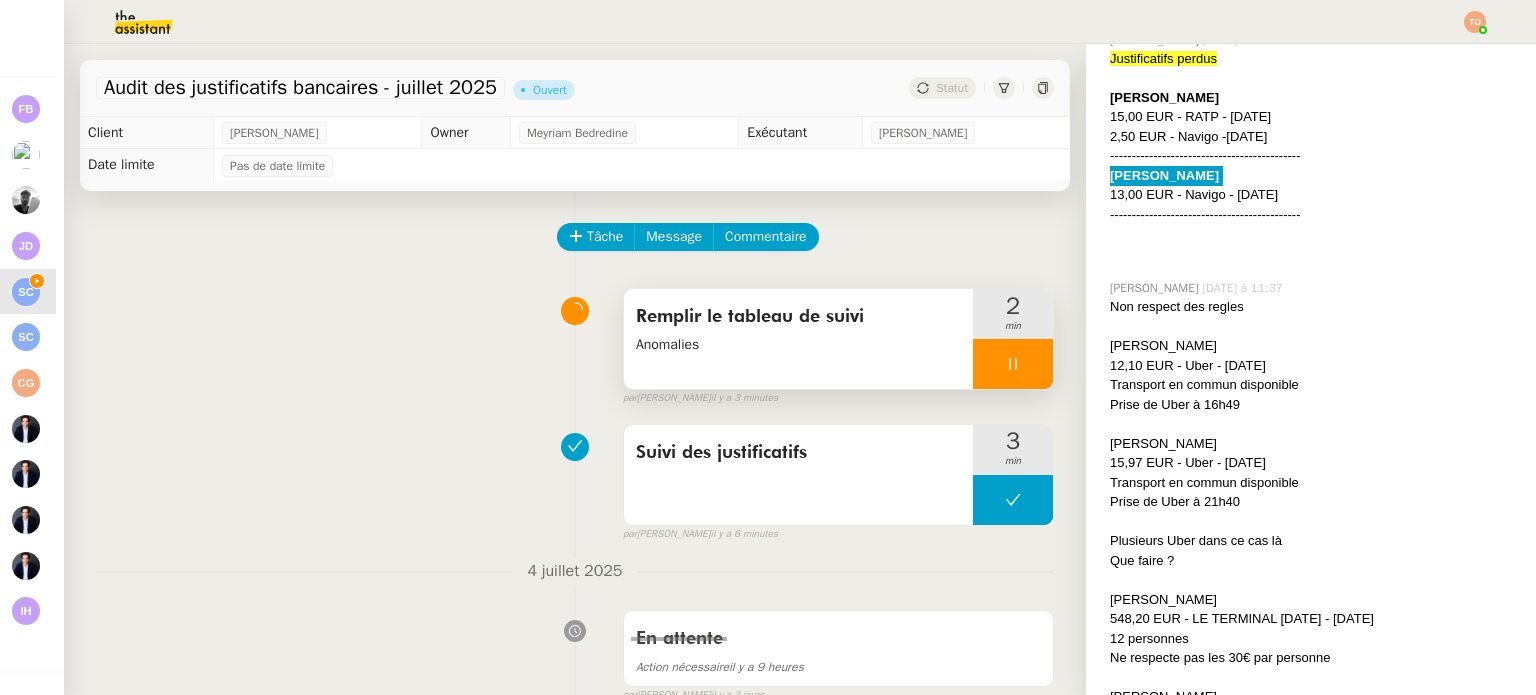 scroll, scrollTop: 500, scrollLeft: 0, axis: vertical 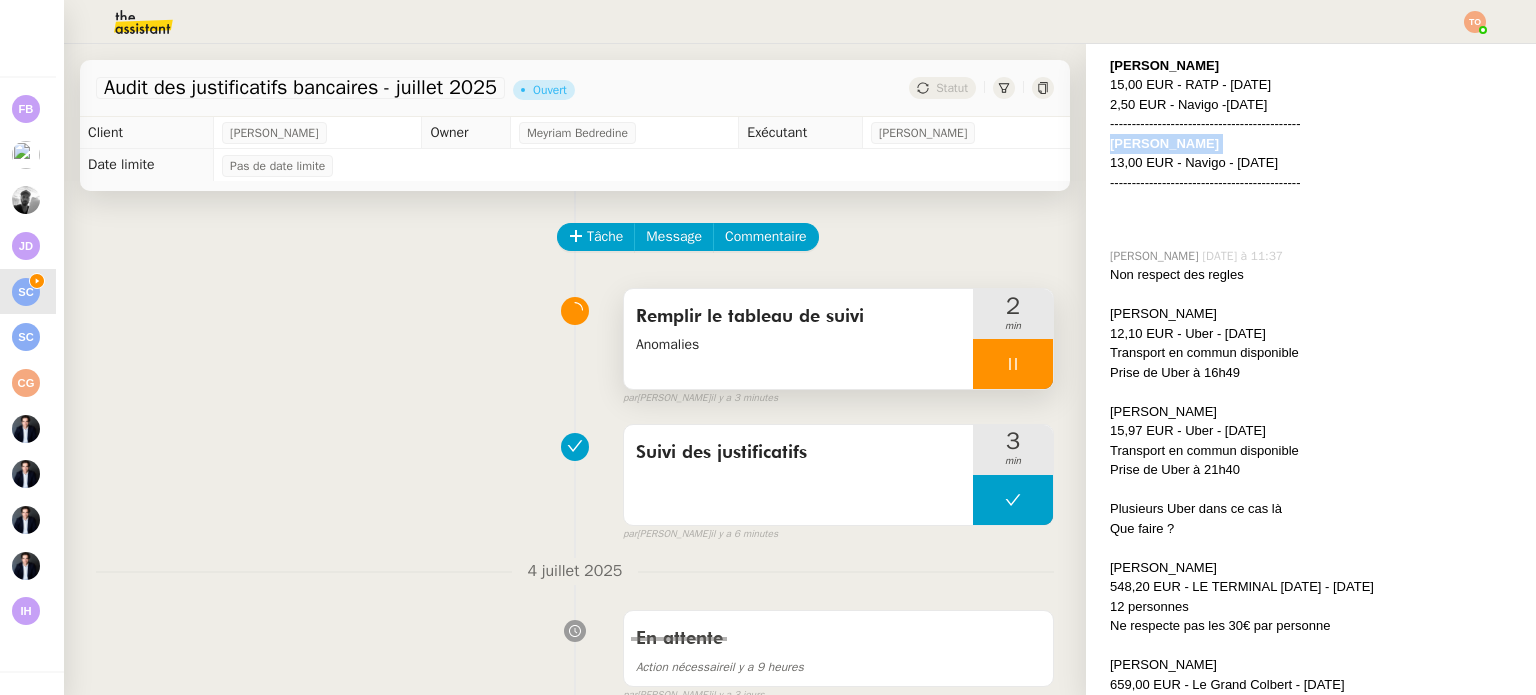 click on "Non respect des regles" 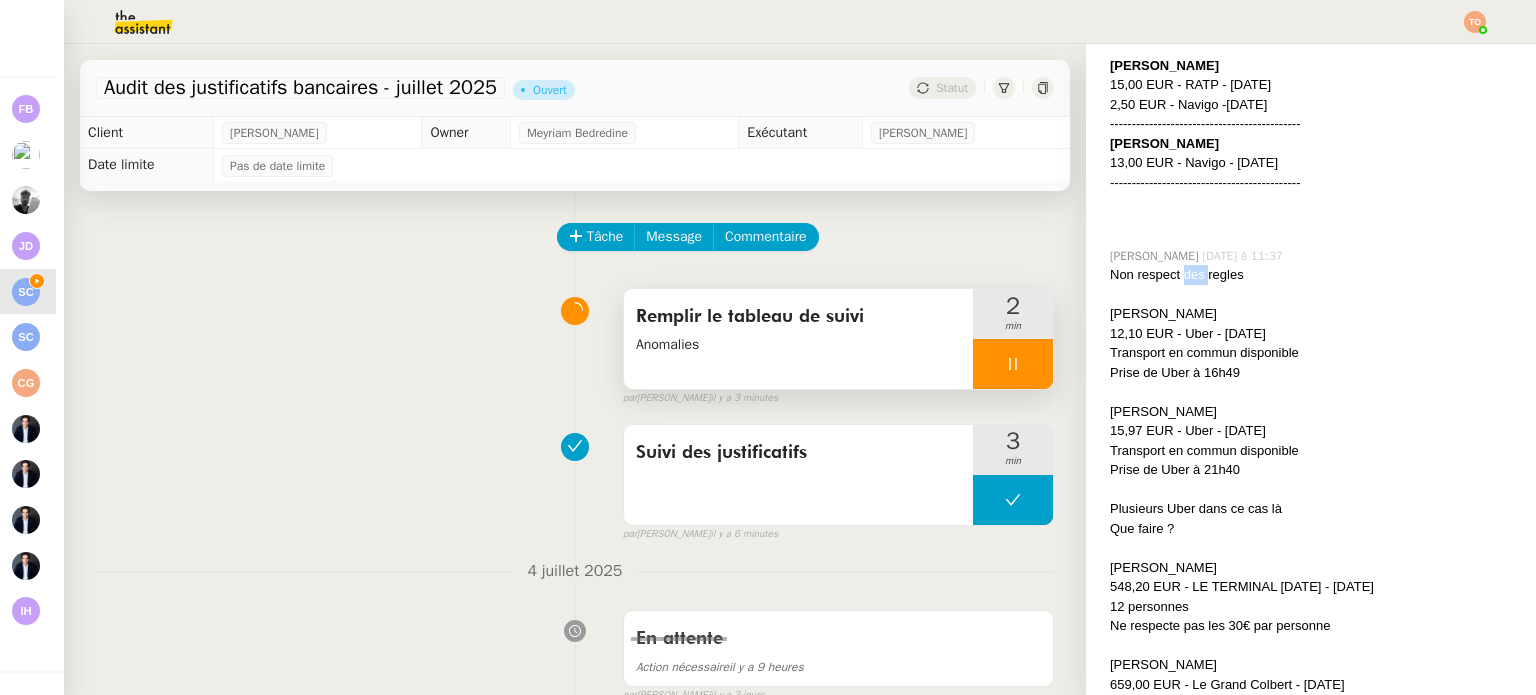 click on "Non respect des regles" 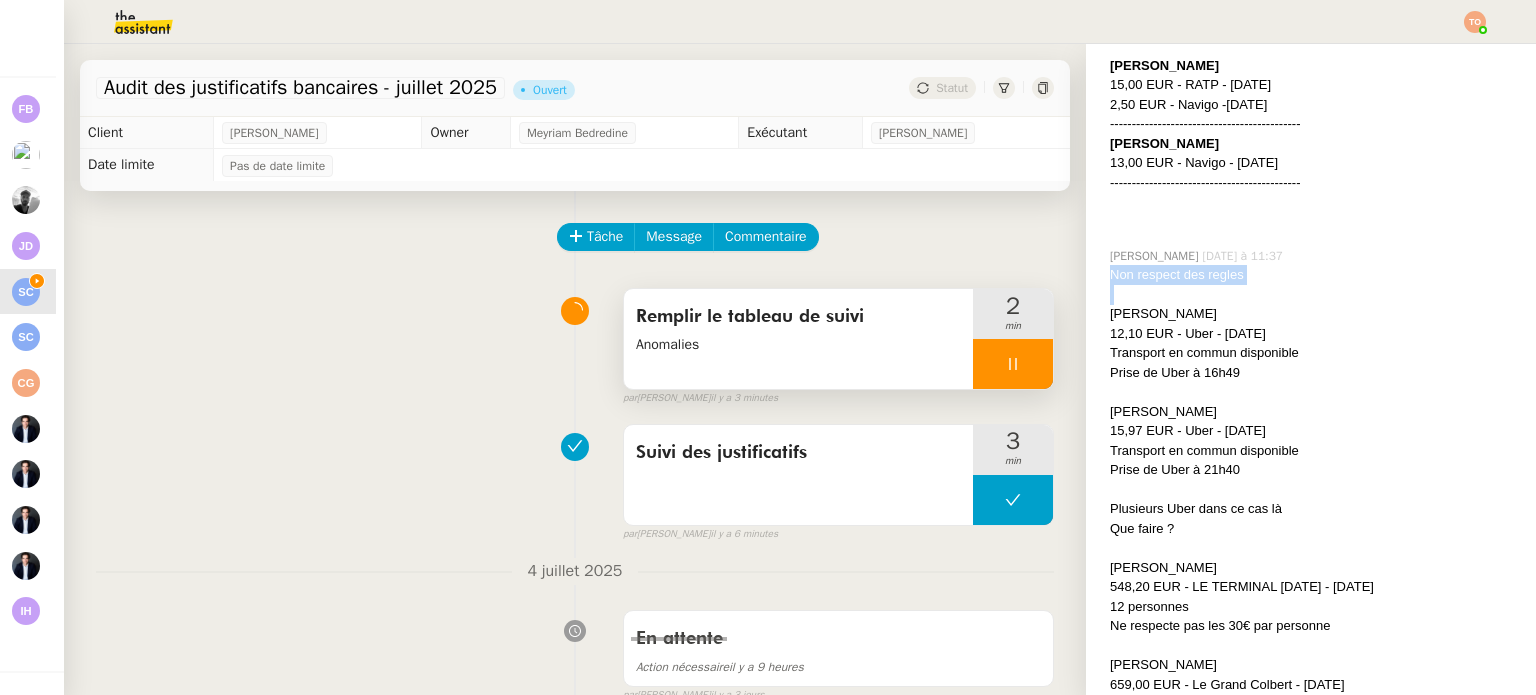 click on "Non respect des regles" 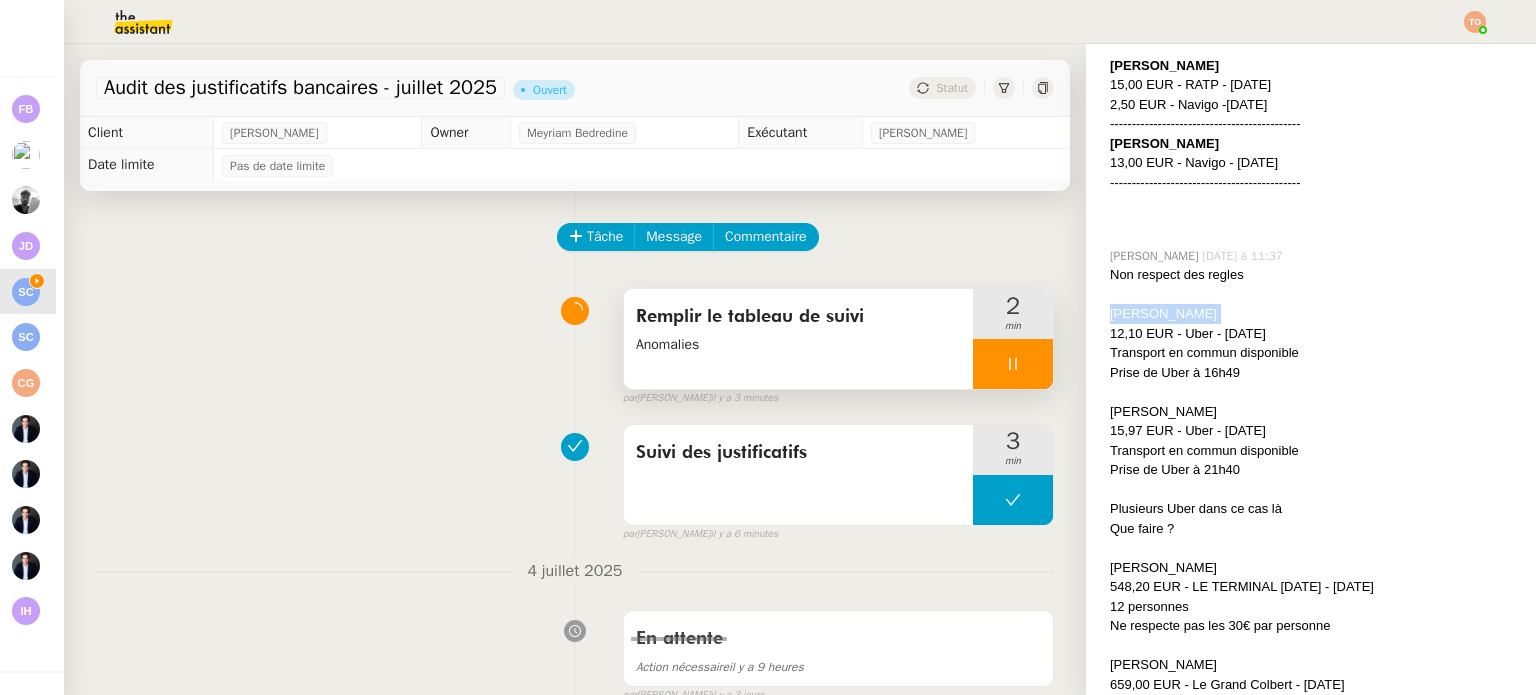 click on "Josephine Marie Lucie Bonpain" 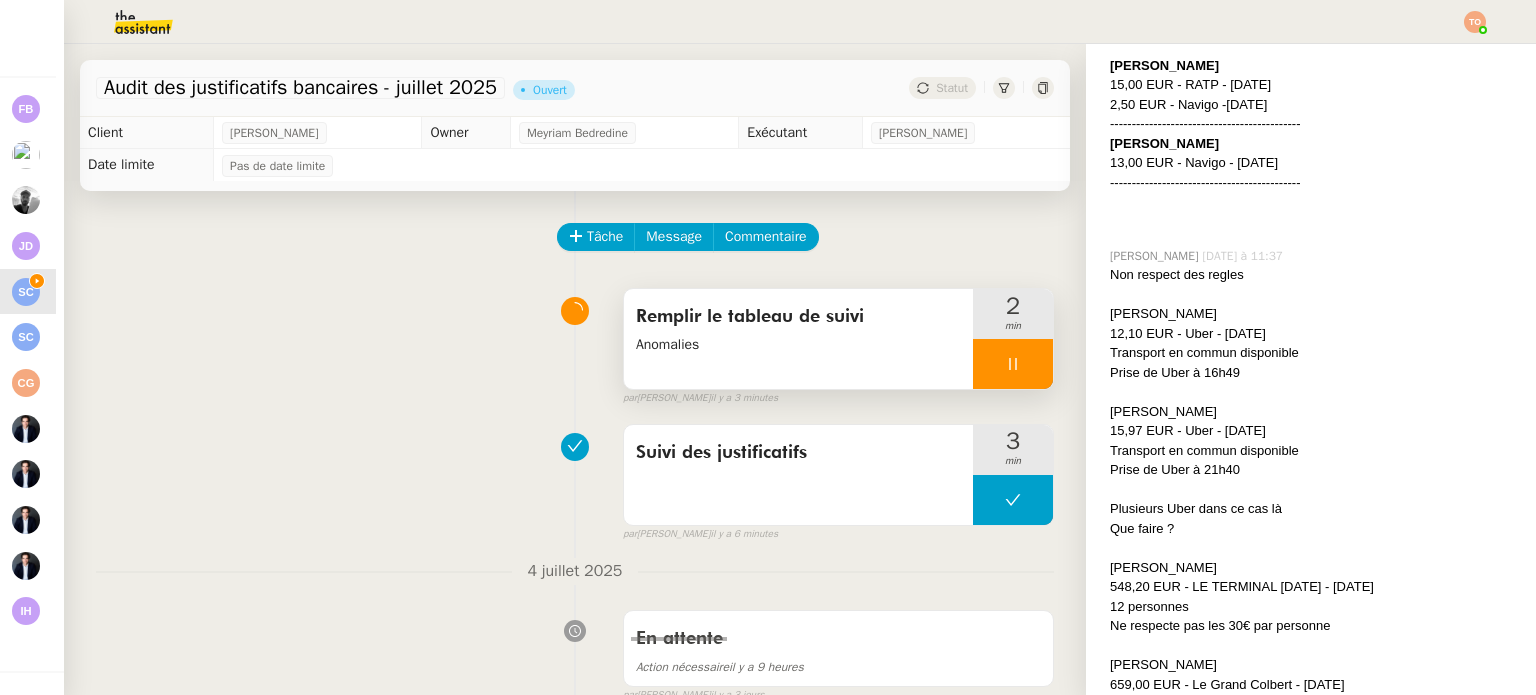 click on "Jerome Huret" 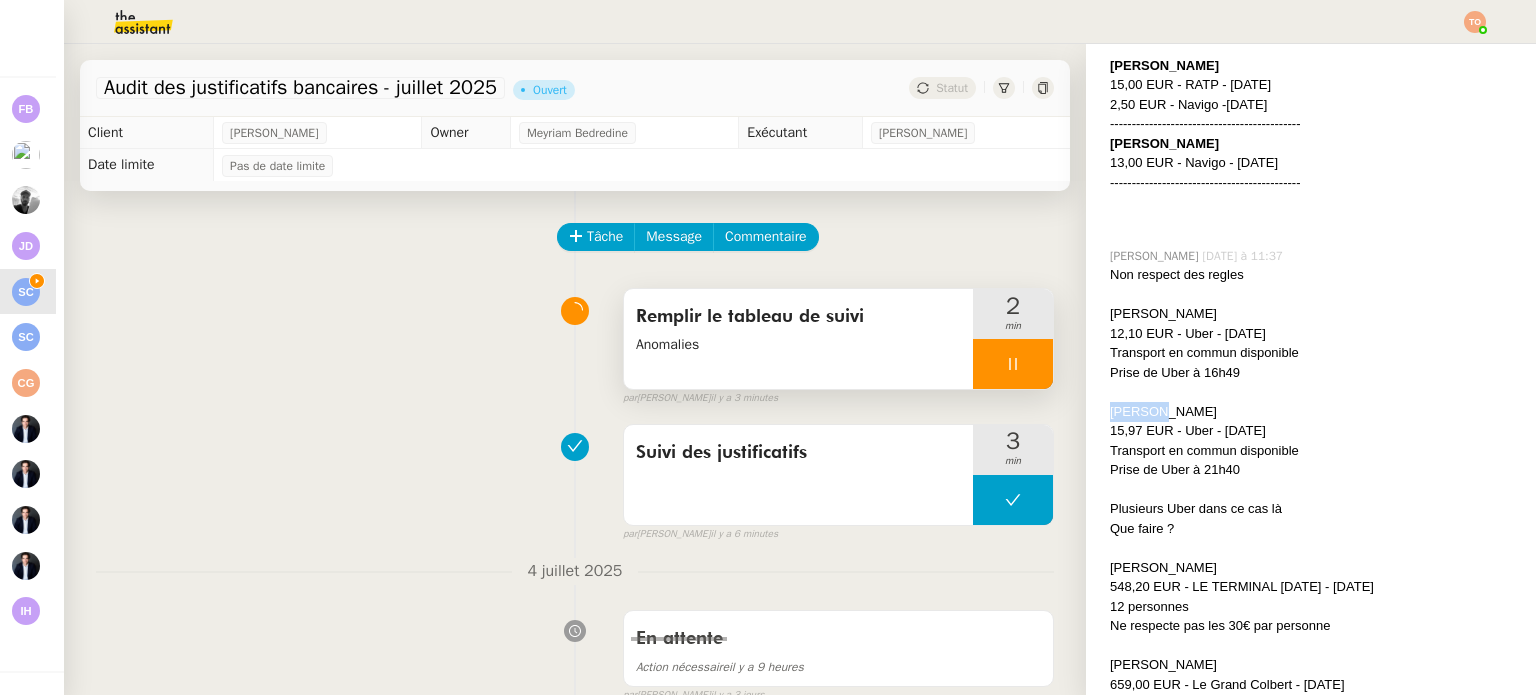 click on "Jerome Huret" 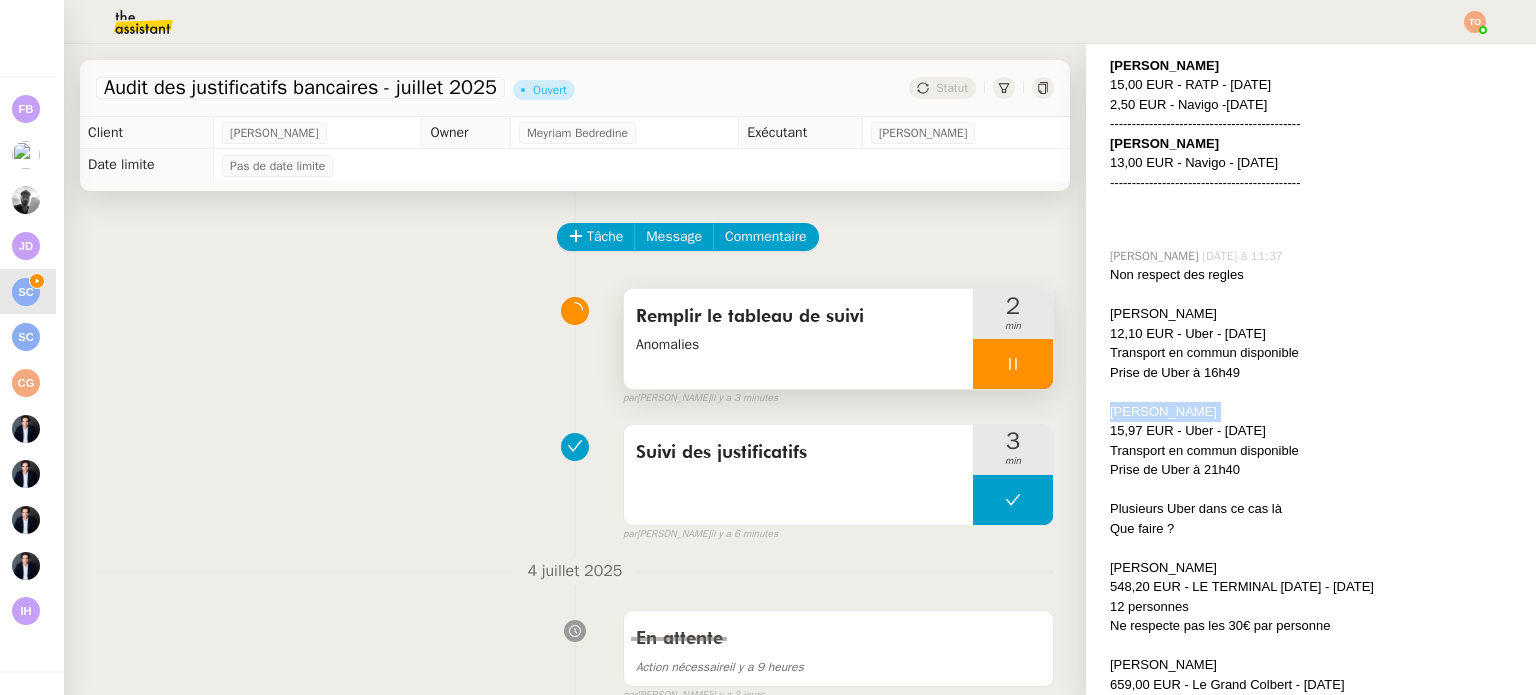 click on "Jerome Huret" 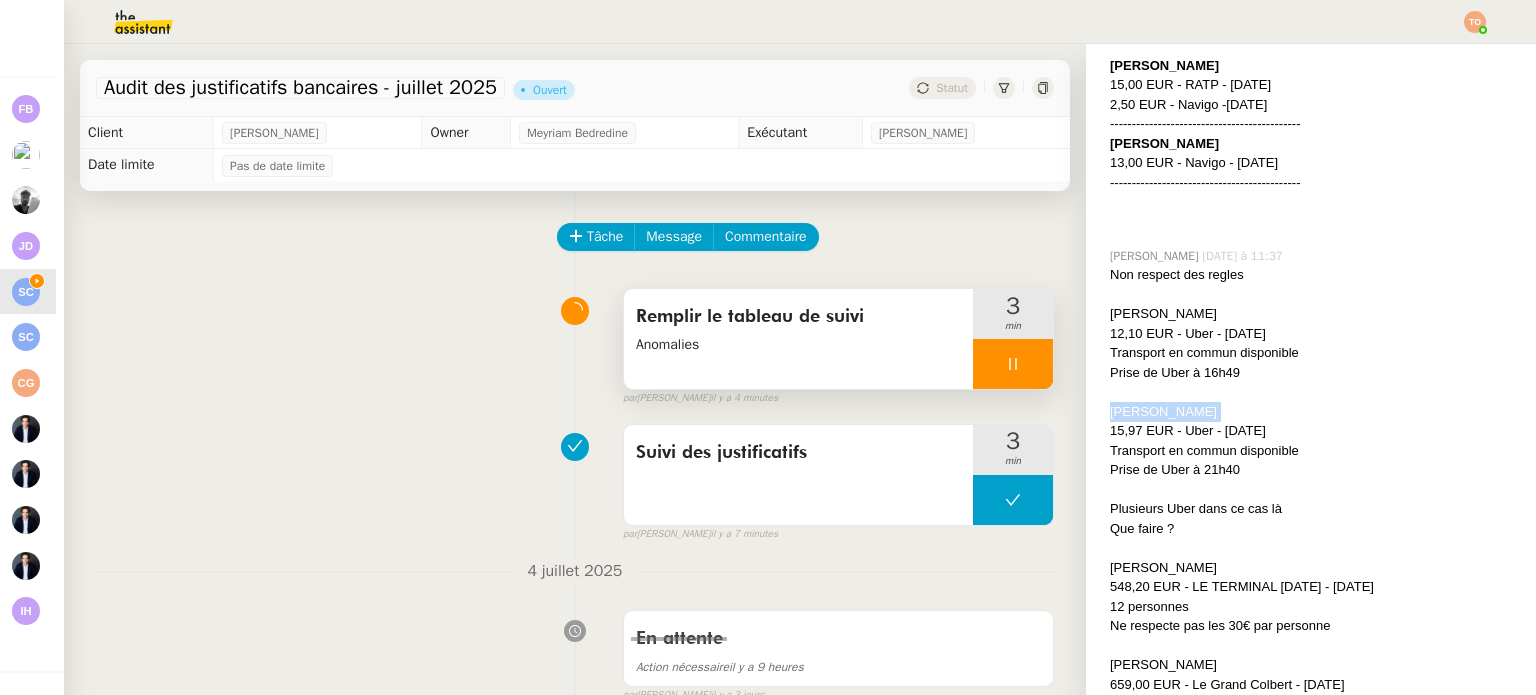 drag, startPoint x: 1199, startPoint y: 352, endPoint x: 1084, endPoint y: 348, distance: 115.06954 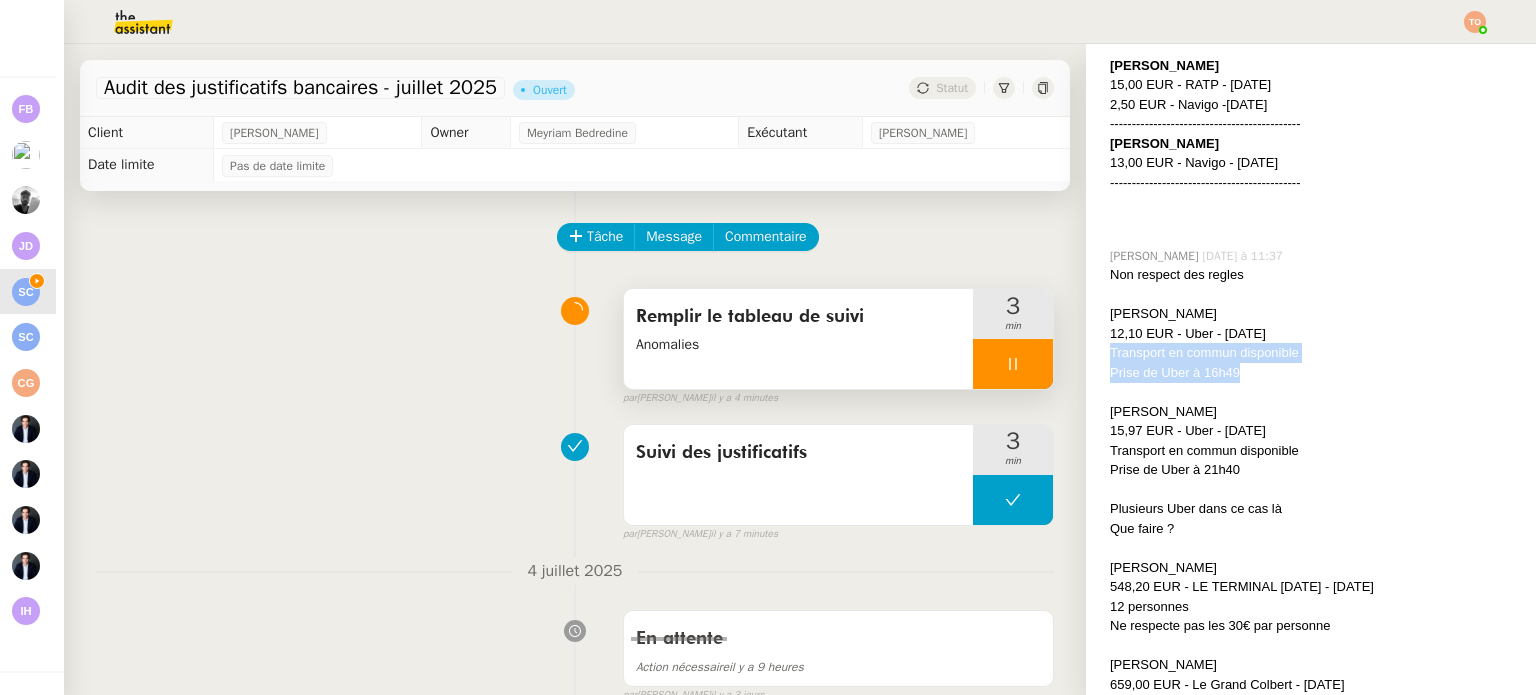drag, startPoint x: 1098, startPoint y: 353, endPoint x: 1223, endPoint y: 371, distance: 126.28935 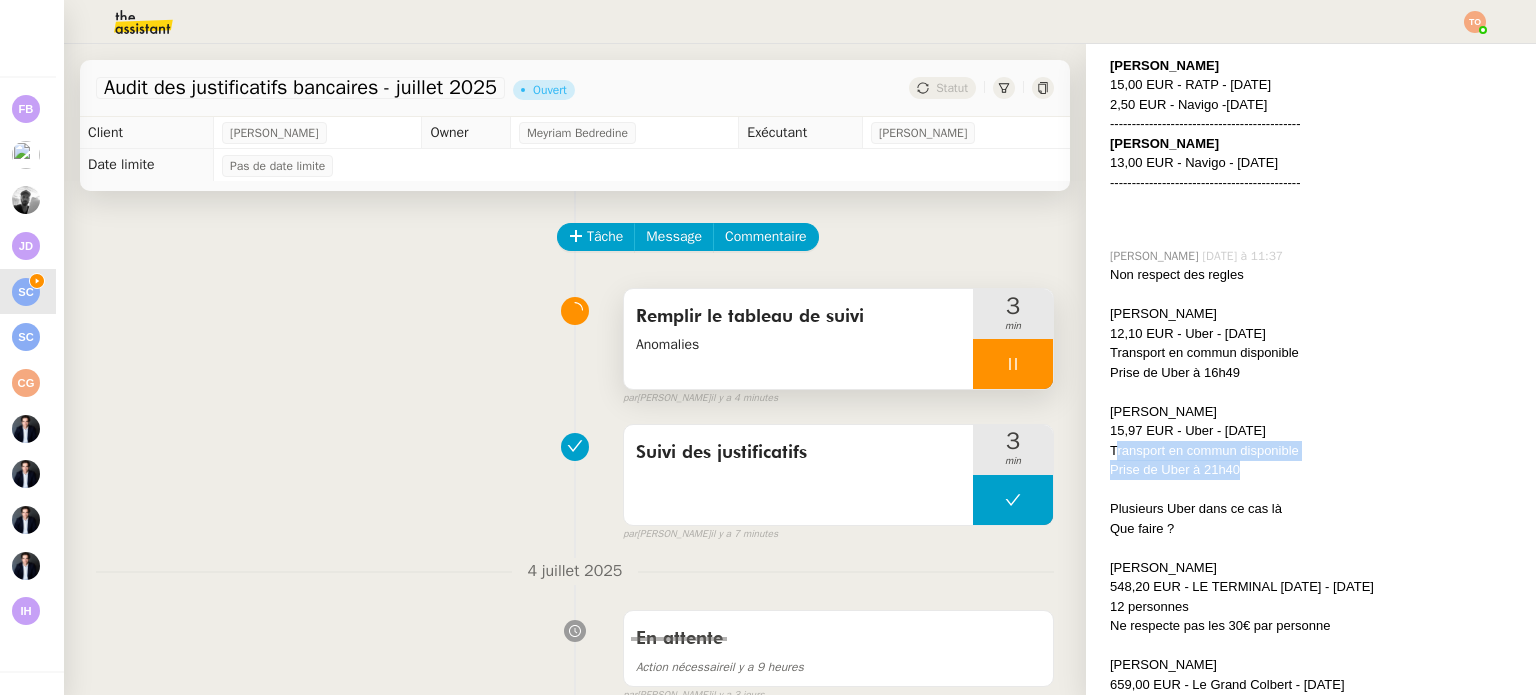 drag, startPoint x: 1099, startPoint y: 452, endPoint x: 1226, endPoint y: 471, distance: 128.41339 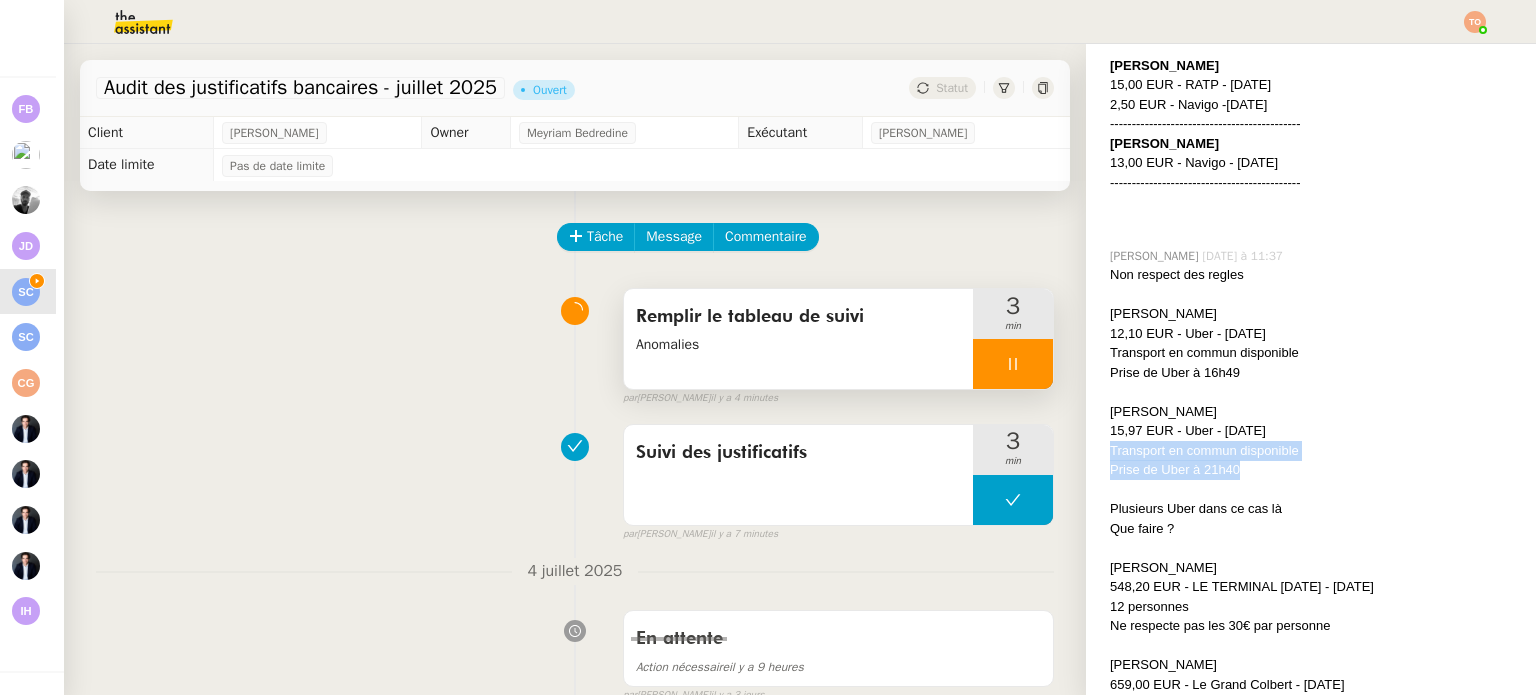 drag, startPoint x: 1237, startPoint y: 470, endPoint x: 1092, endPoint y: 449, distance: 146.5128 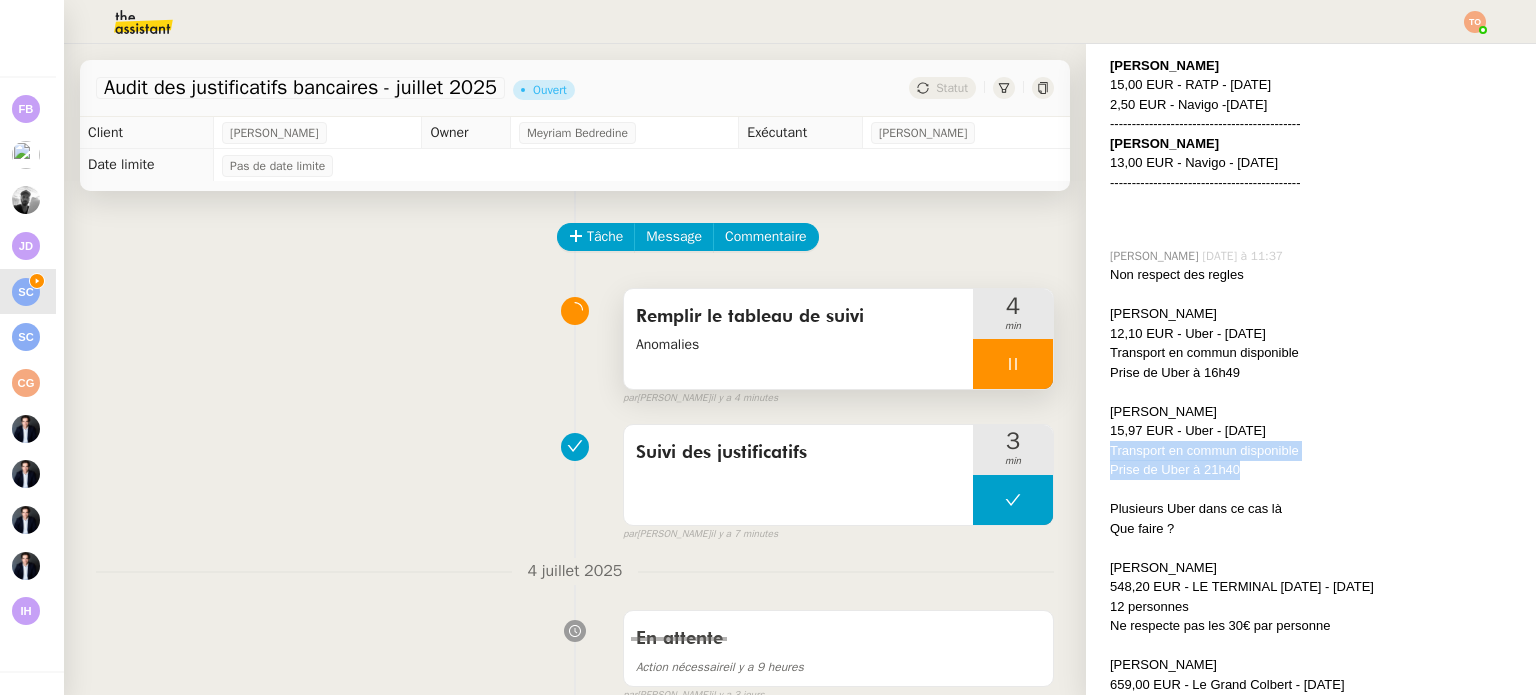 click on "Jerome Huret" 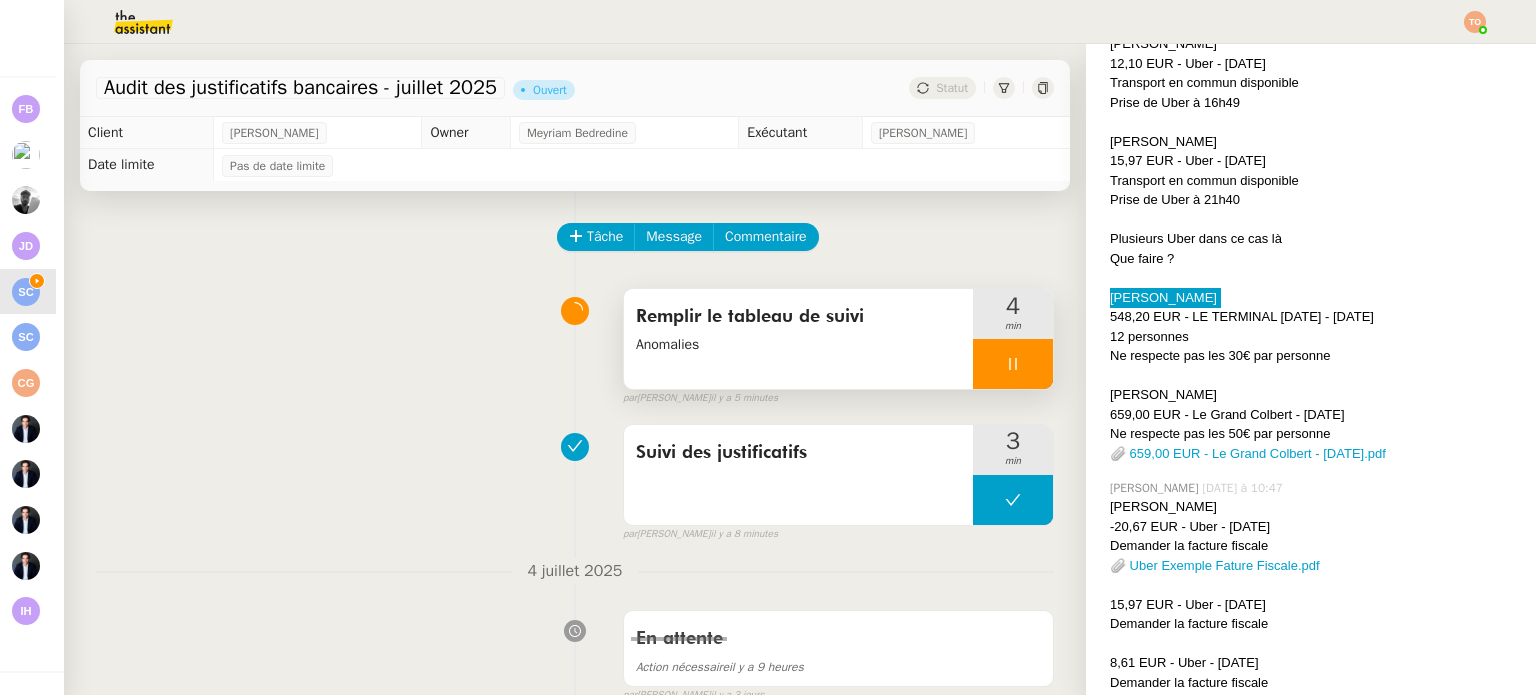 scroll, scrollTop: 800, scrollLeft: 0, axis: vertical 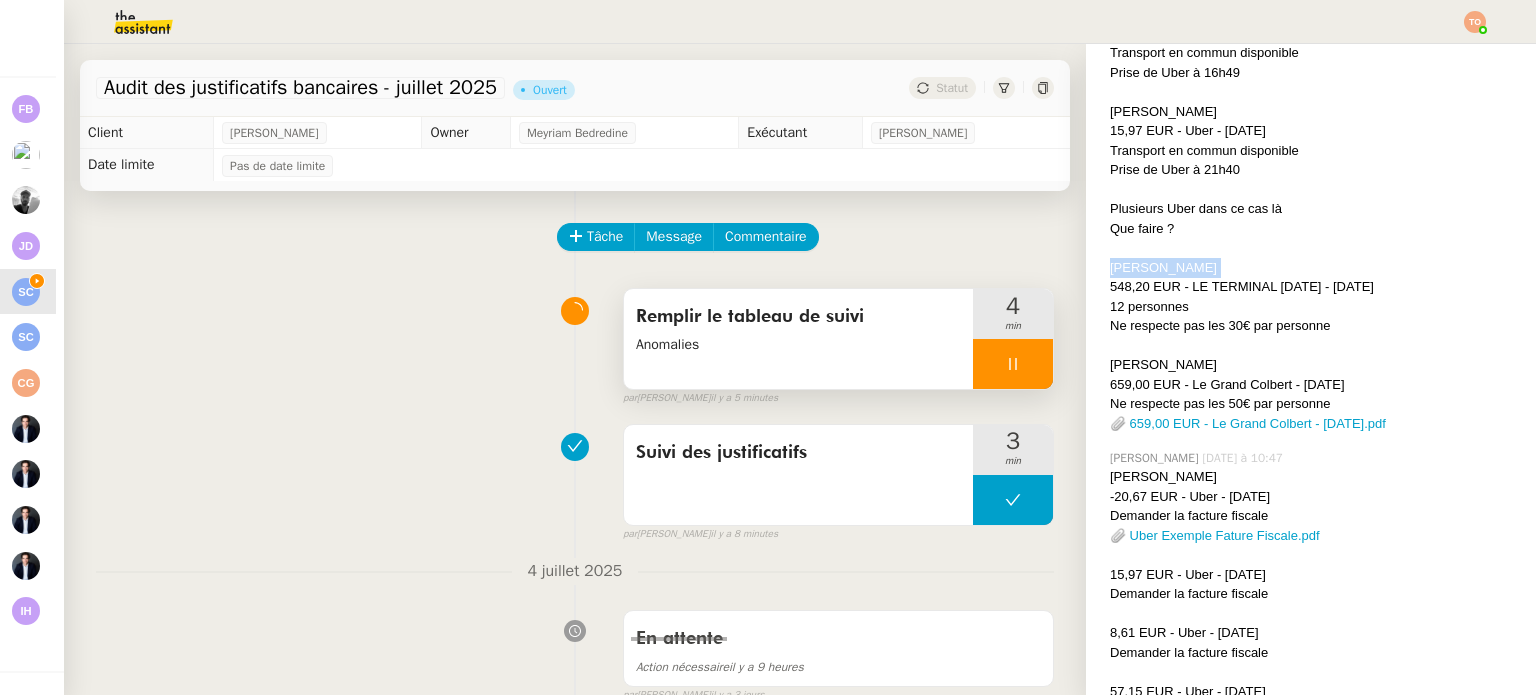 click on "Juliette Jeanne Marthe Gaucher" 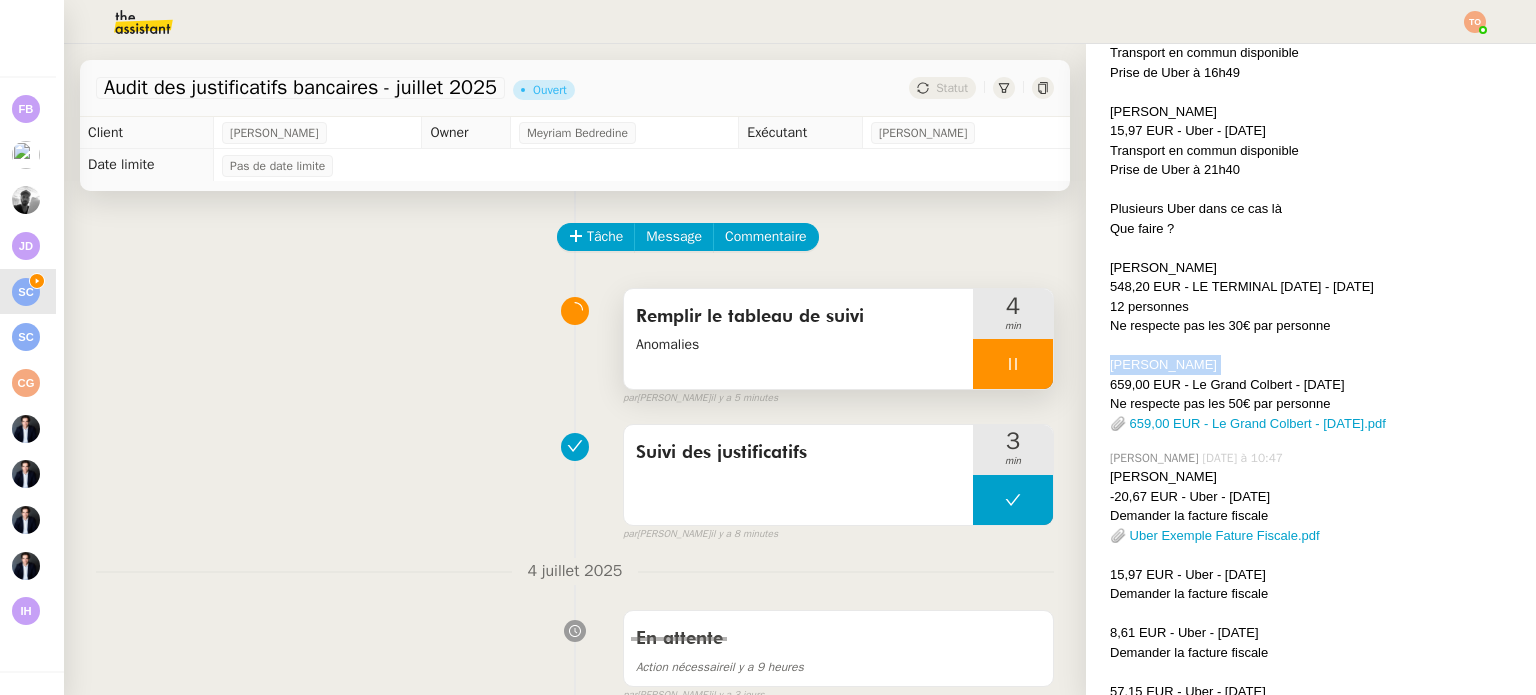 click on "Juliette Jeanne Marthe Gaucher" 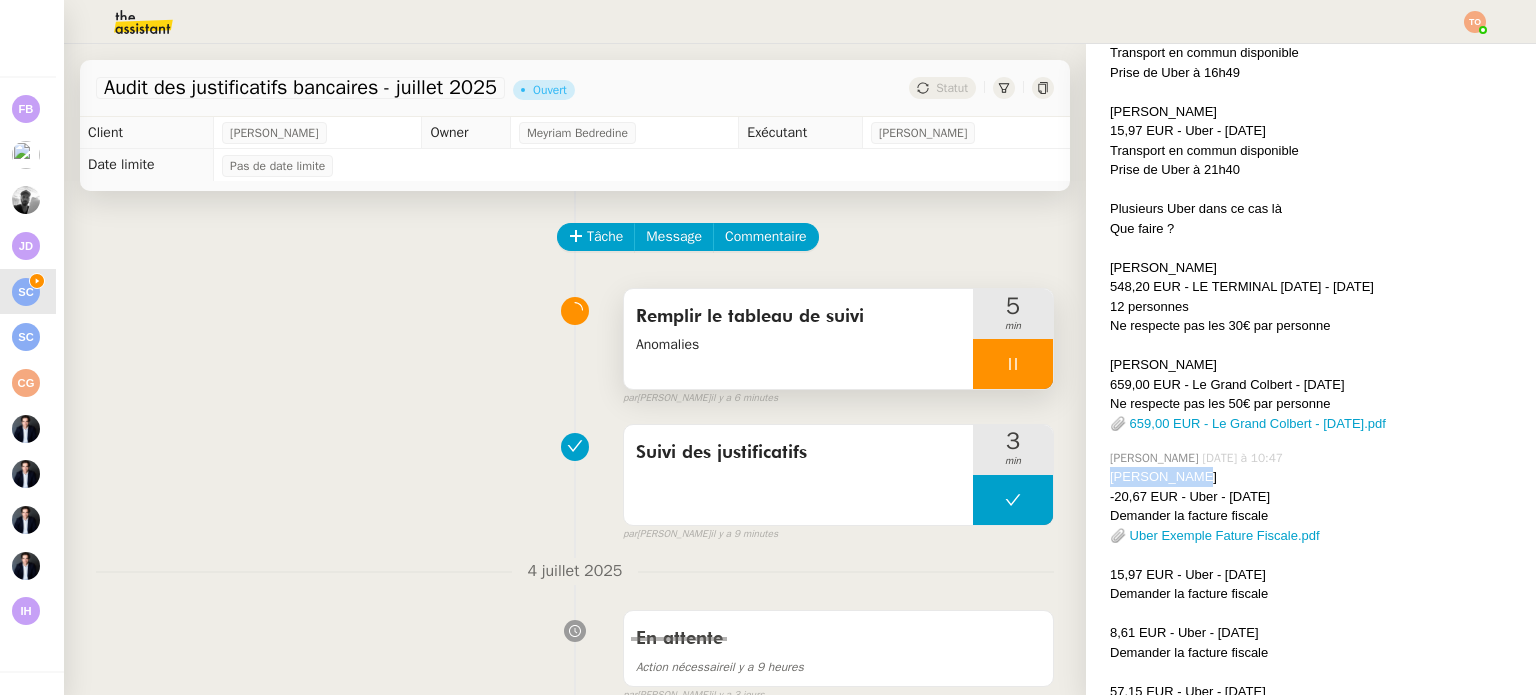 drag, startPoint x: 1095, startPoint y: 477, endPoint x: 1181, endPoint y: 479, distance: 86.023254 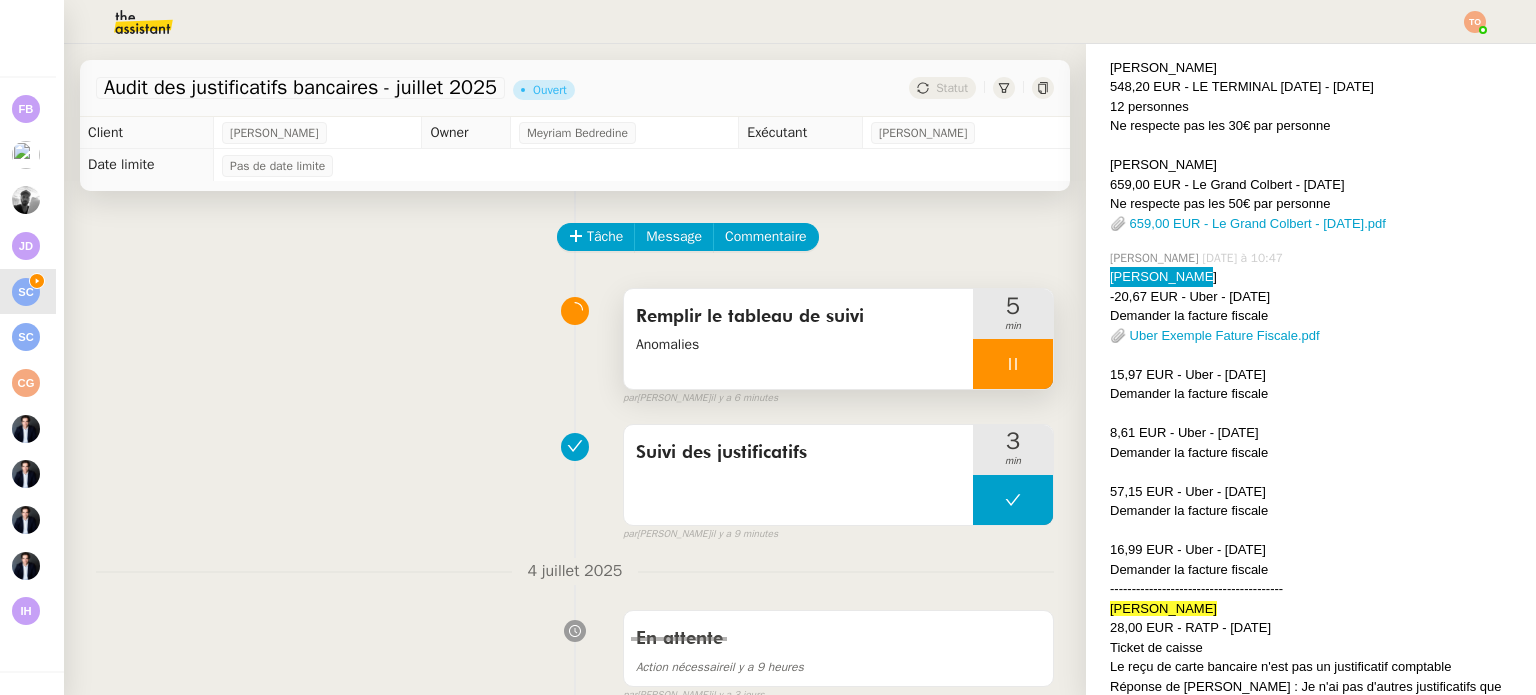 scroll, scrollTop: 1100, scrollLeft: 0, axis: vertical 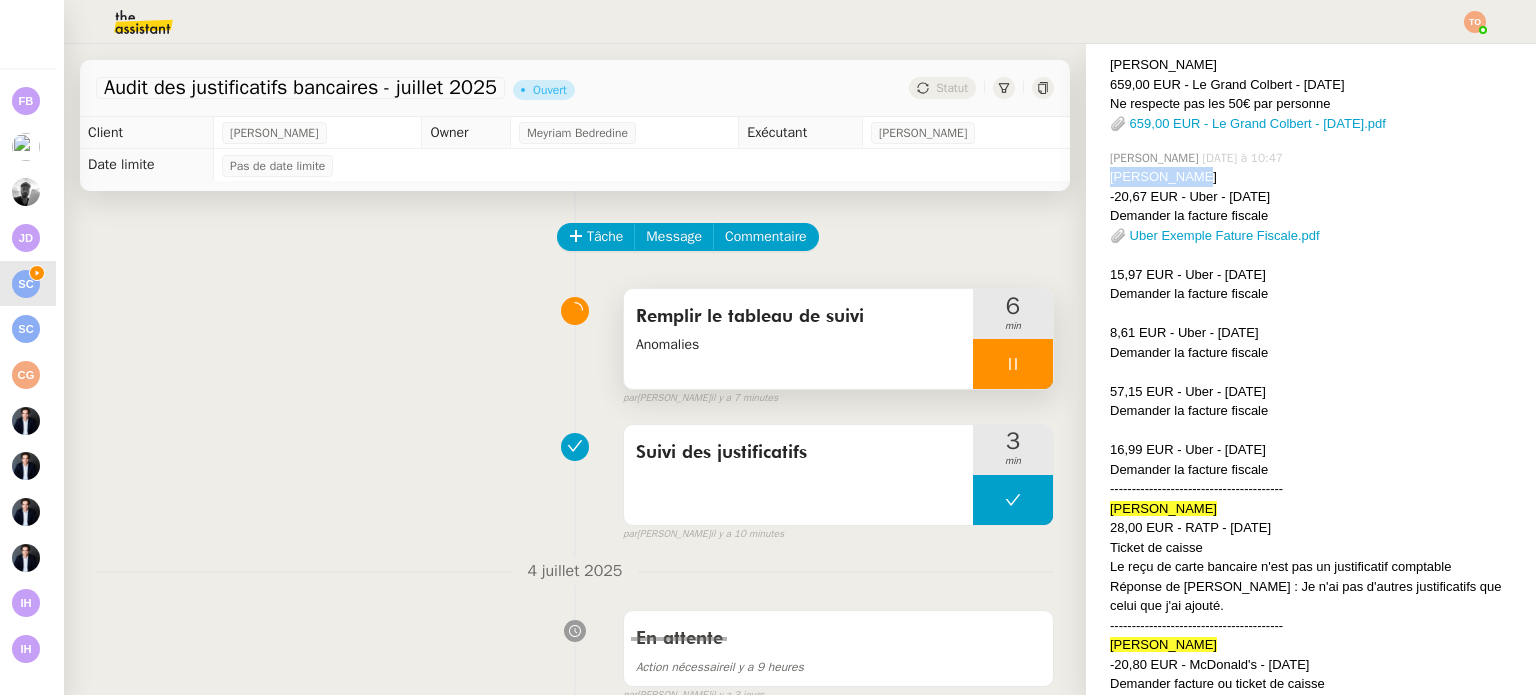 click on "Juliette Jeanne Marthe Gaucher" 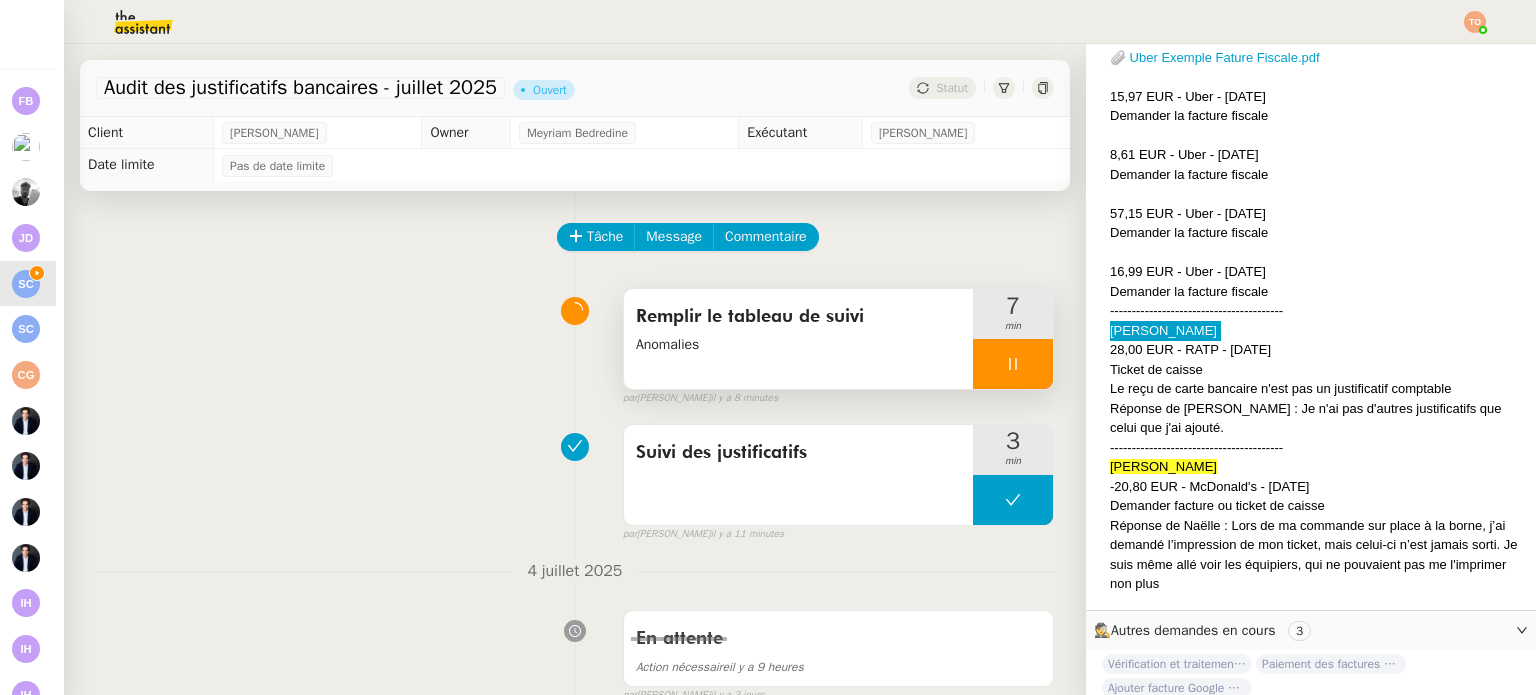 scroll, scrollTop: 1300, scrollLeft: 0, axis: vertical 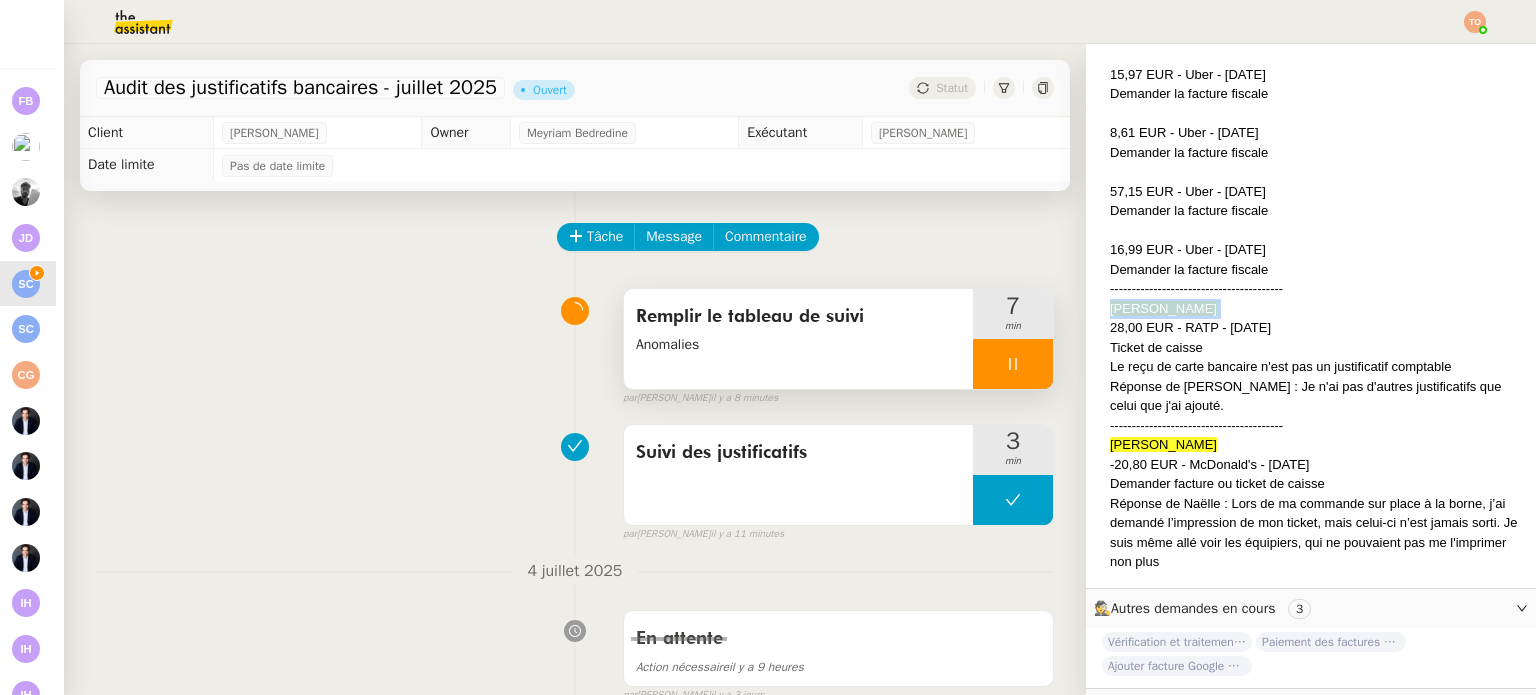 drag, startPoint x: 1180, startPoint y: 455, endPoint x: 1189, endPoint y: 439, distance: 18.35756 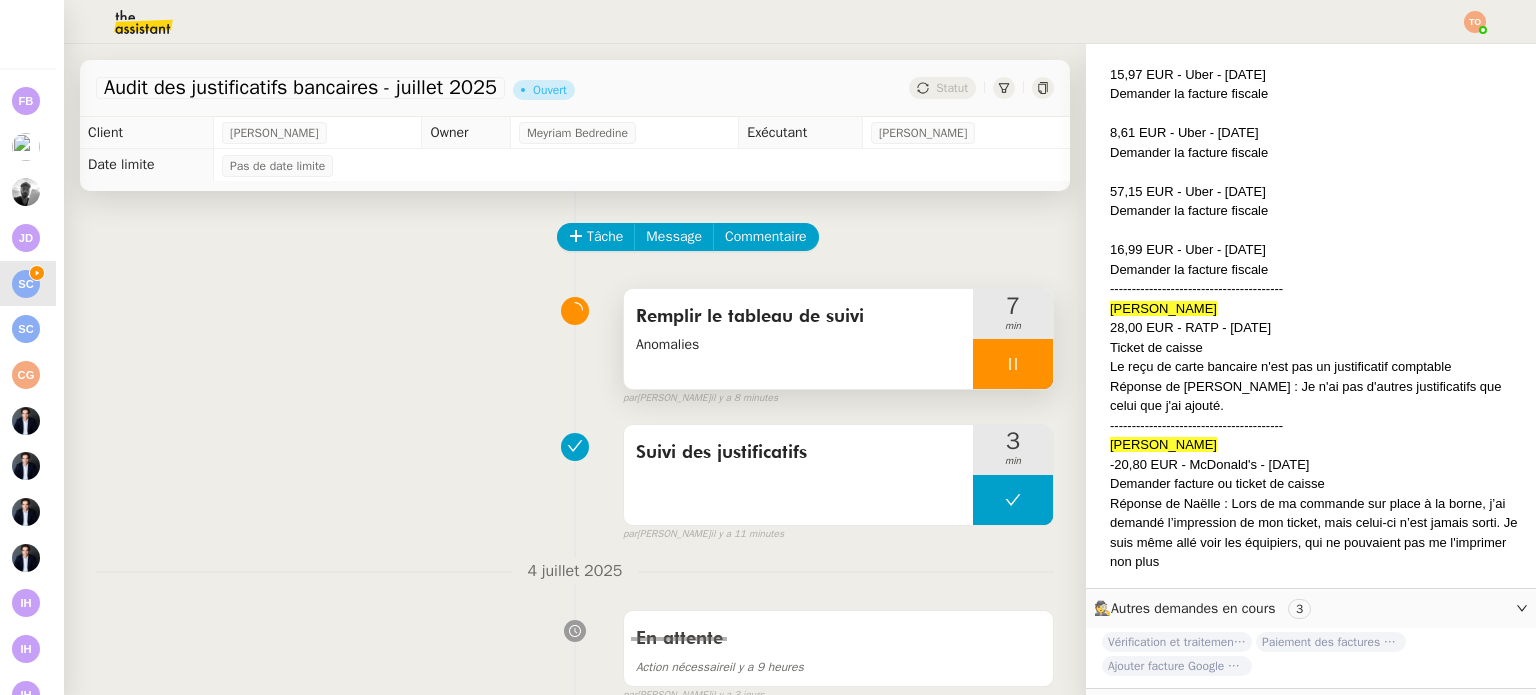 click on "Naëlle Van Moerbeke" 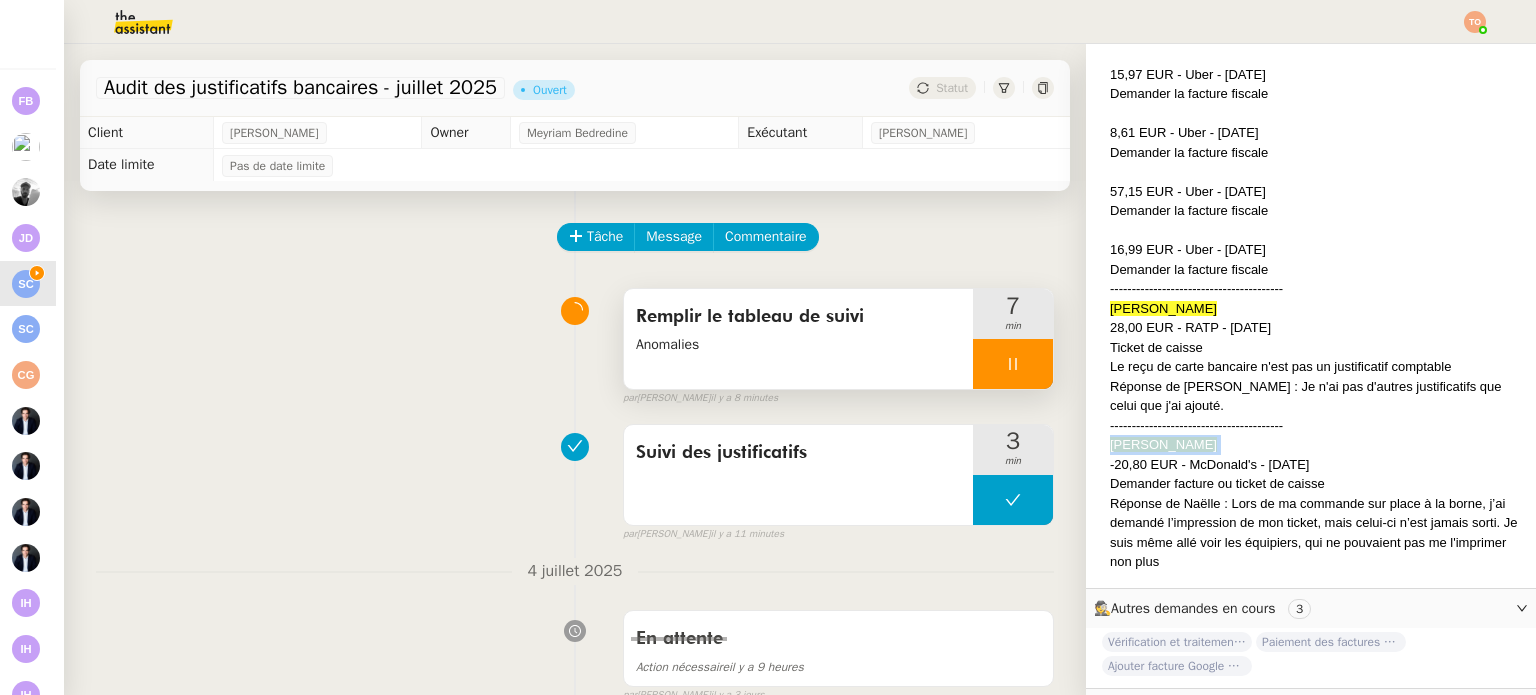 click on "Naëlle Van Moerbeke" 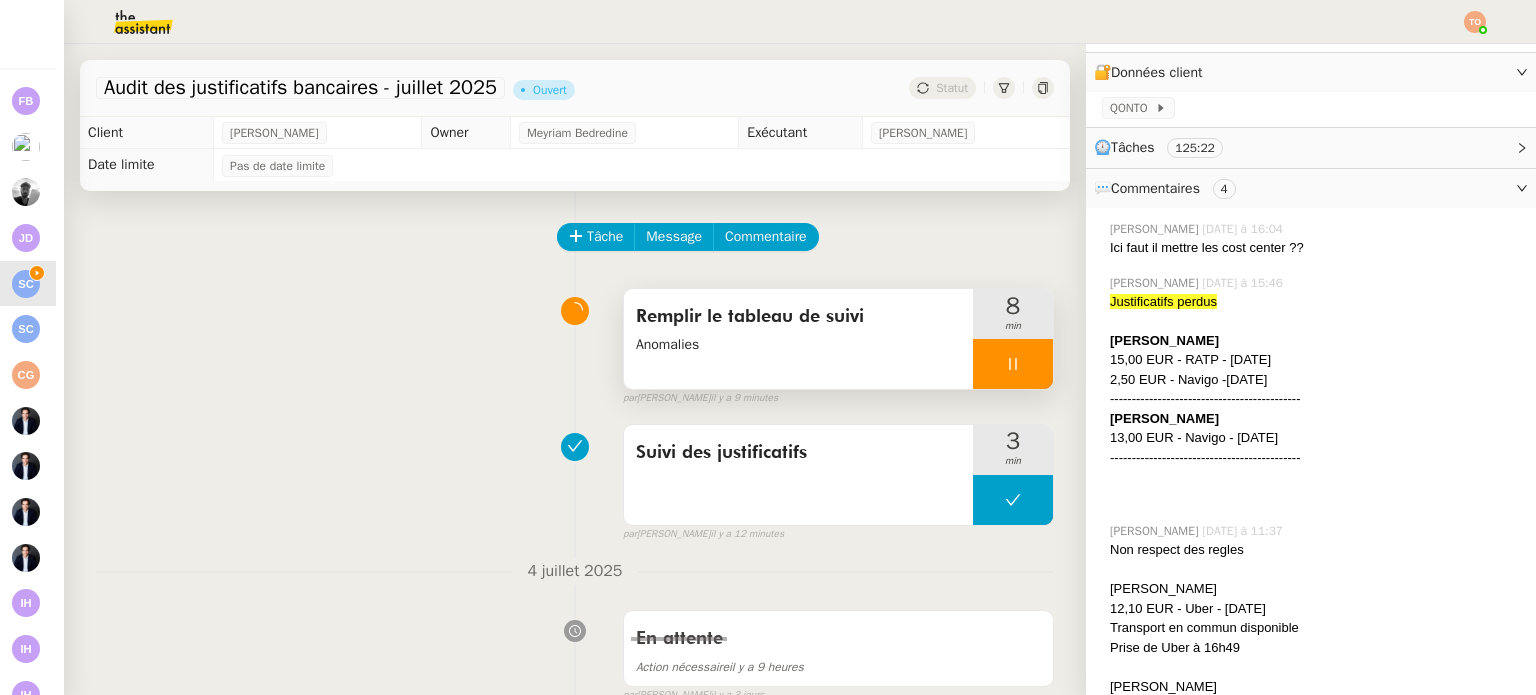scroll, scrollTop: 0, scrollLeft: 0, axis: both 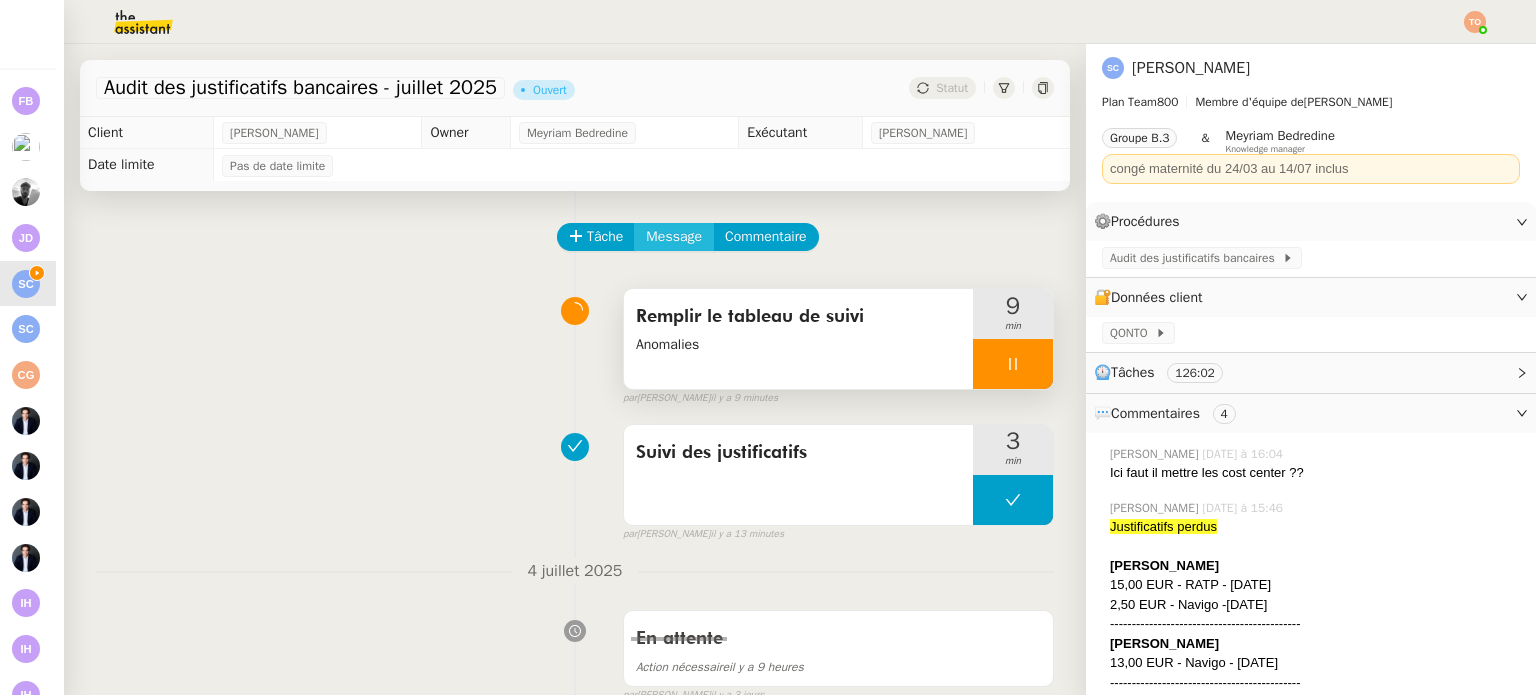 drag, startPoint x: 1004, startPoint y: 253, endPoint x: 688, endPoint y: 251, distance: 316.00632 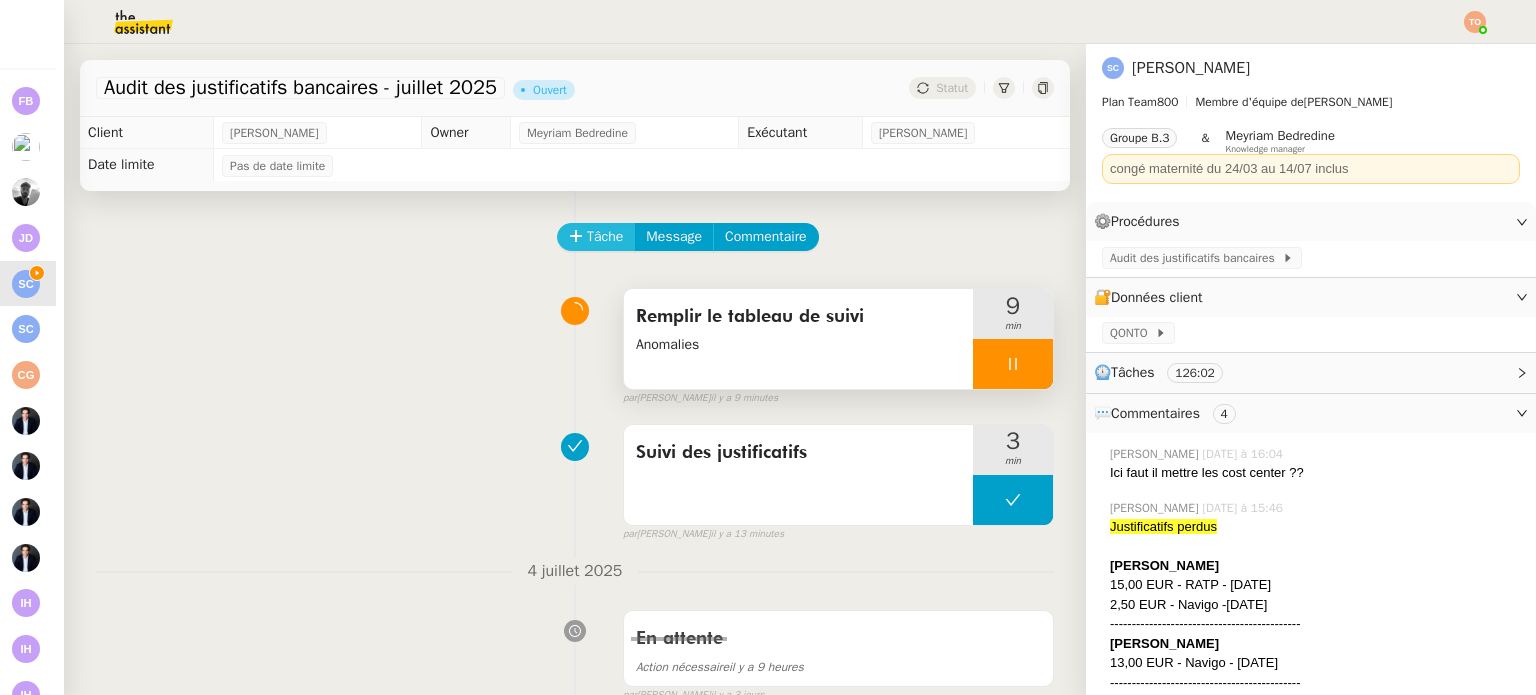 click on "Tâche" 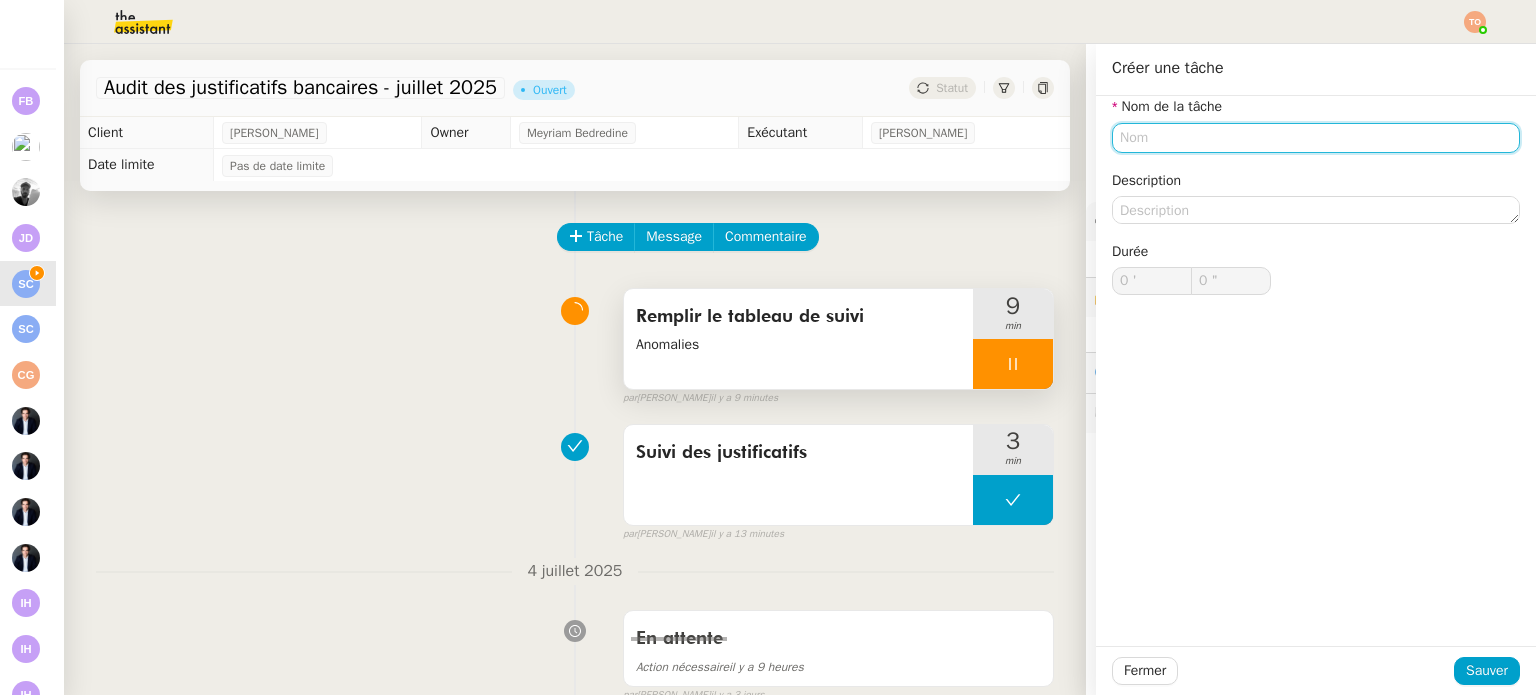 click 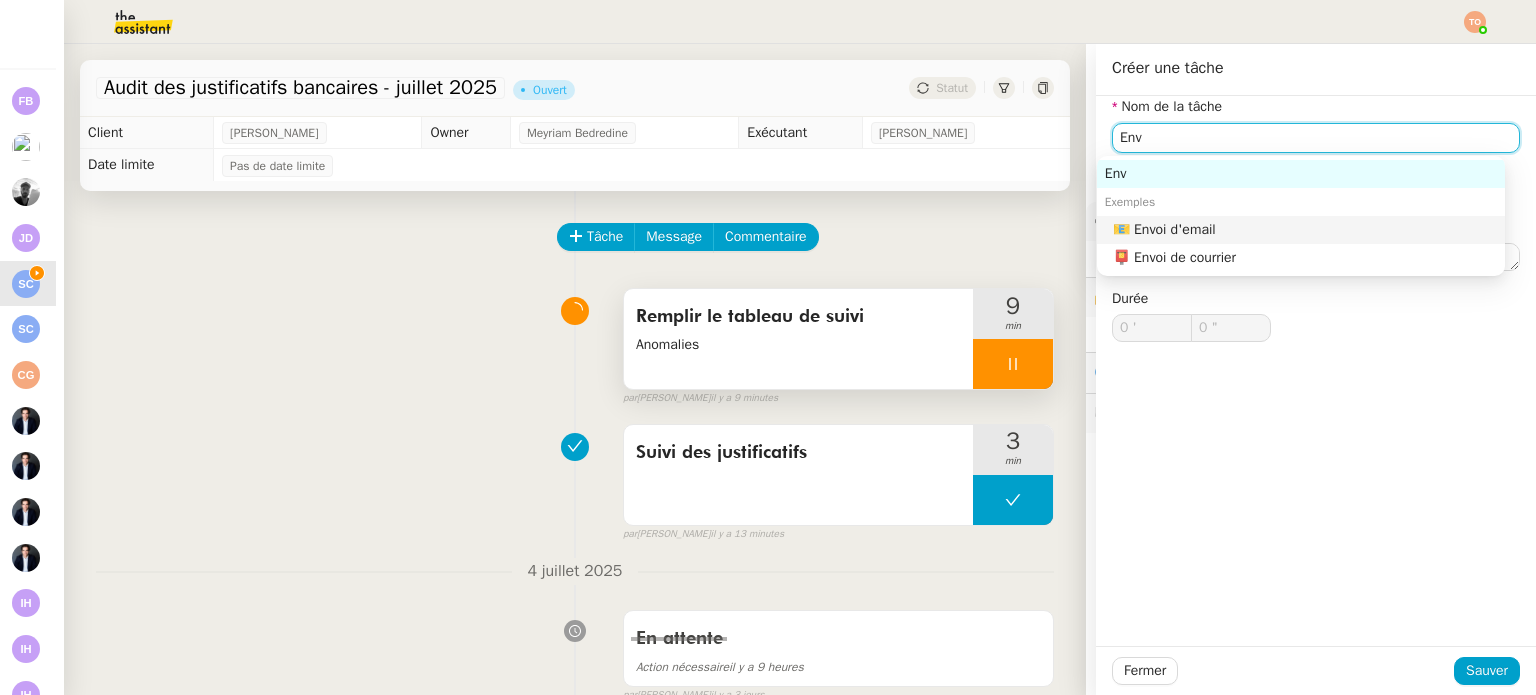 click on "📧 Envoi d'email" 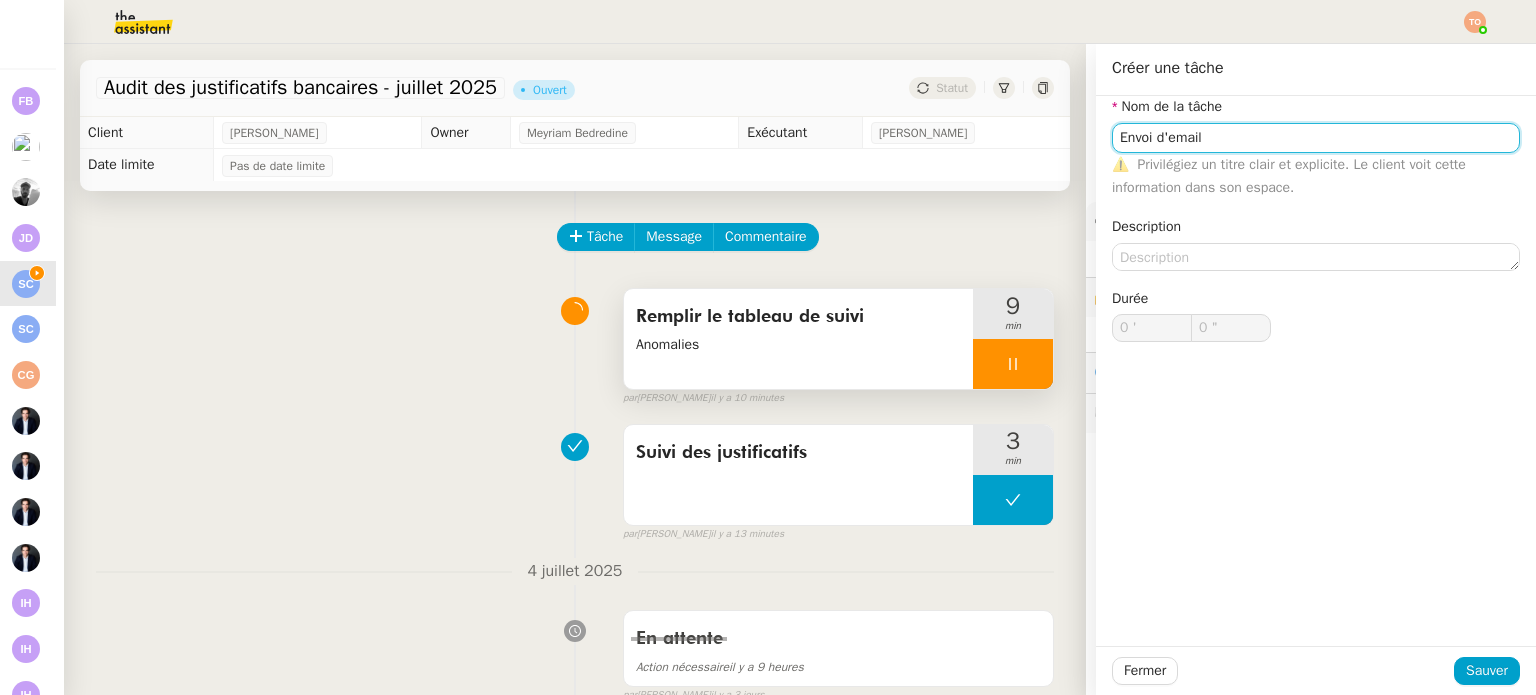 type on "Envoi d'email" 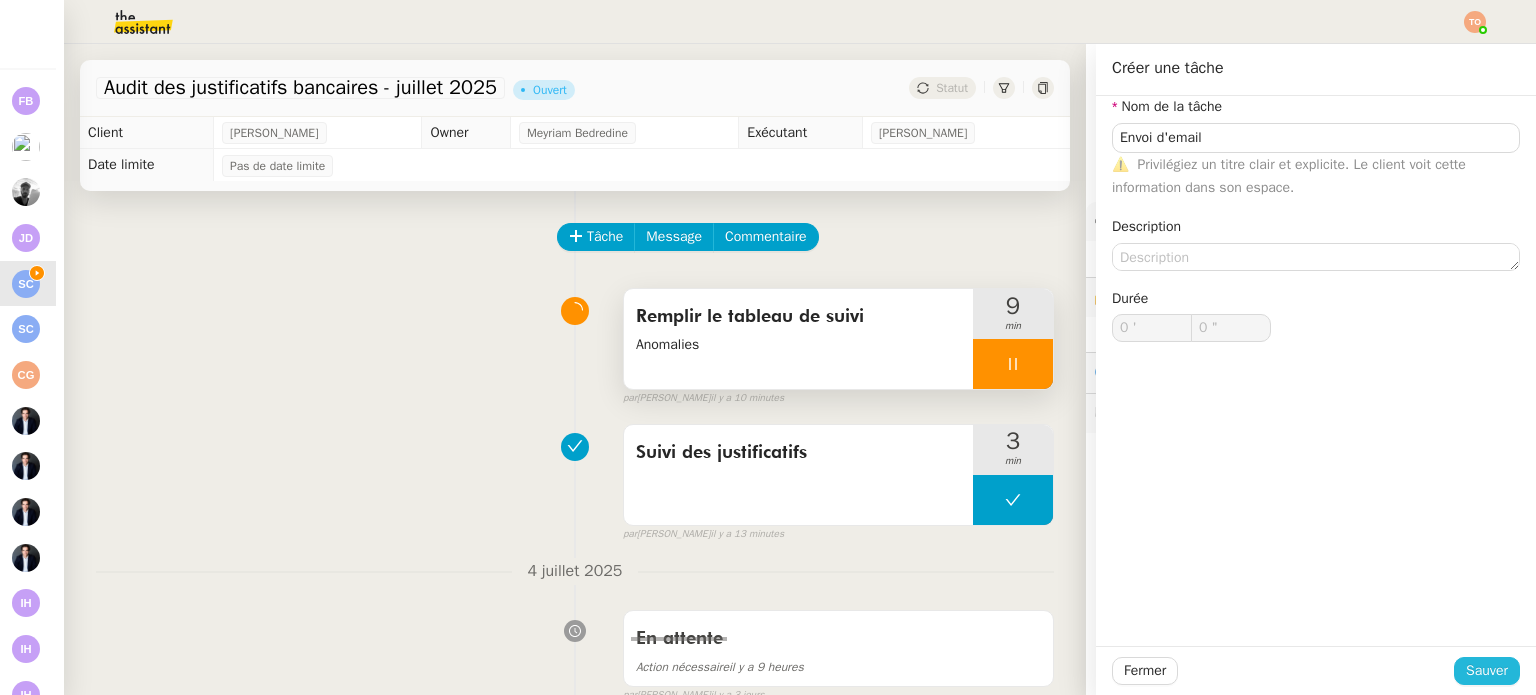 click on "Sauver" 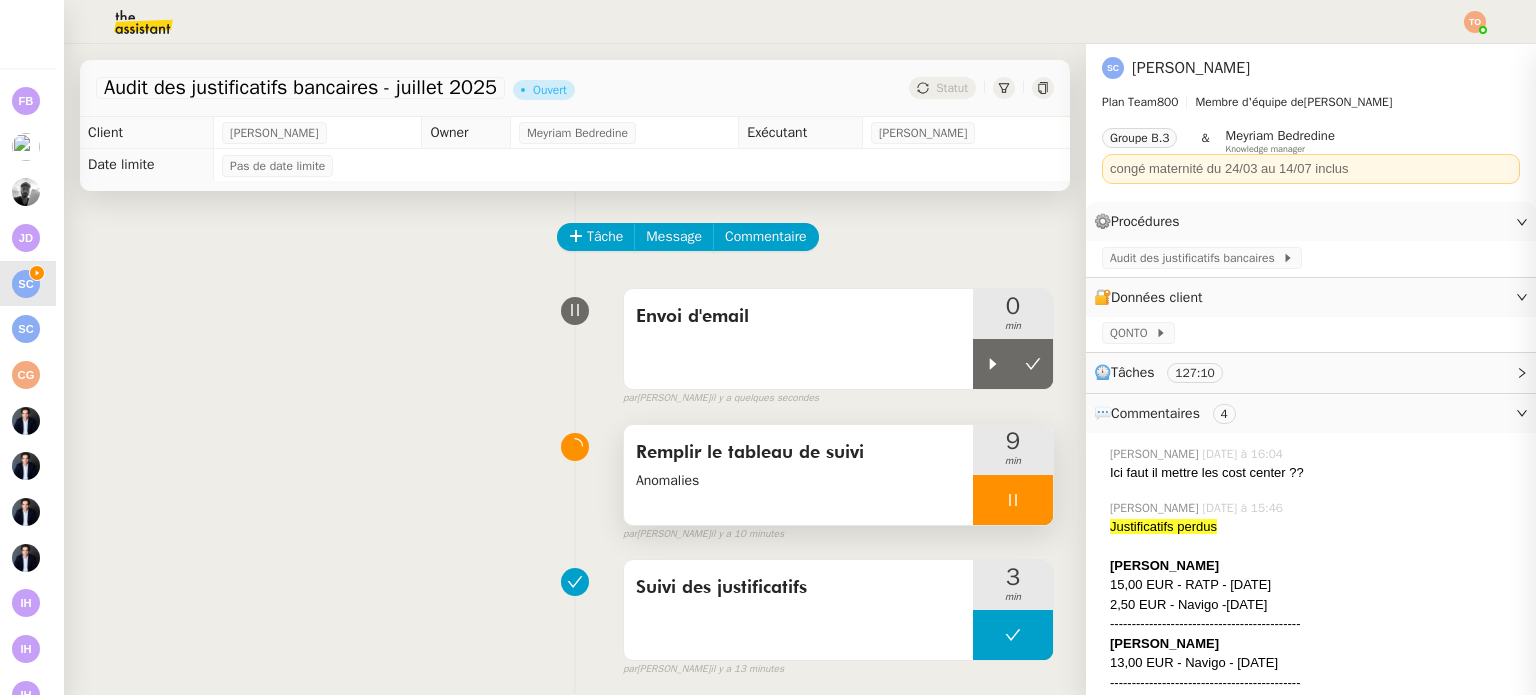click at bounding box center [993, 364] 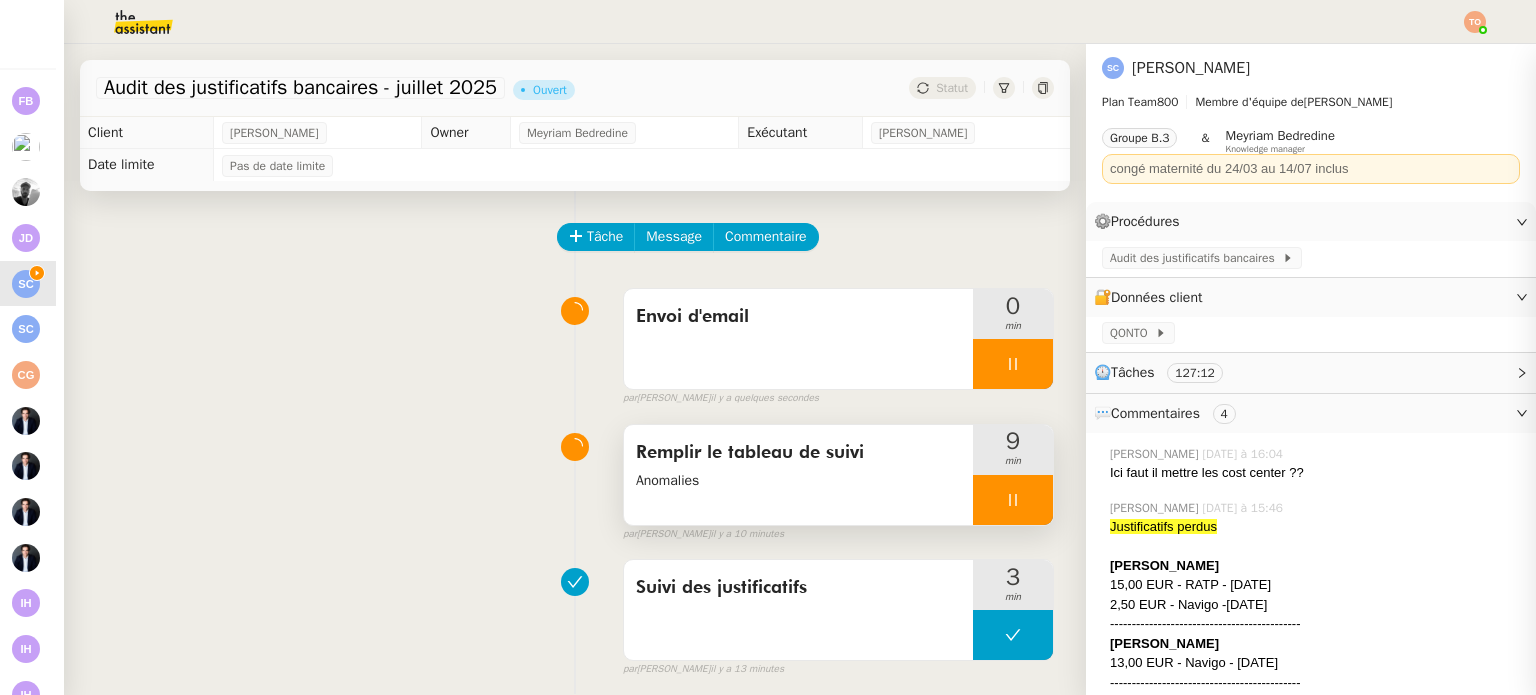 click at bounding box center (1013, 500) 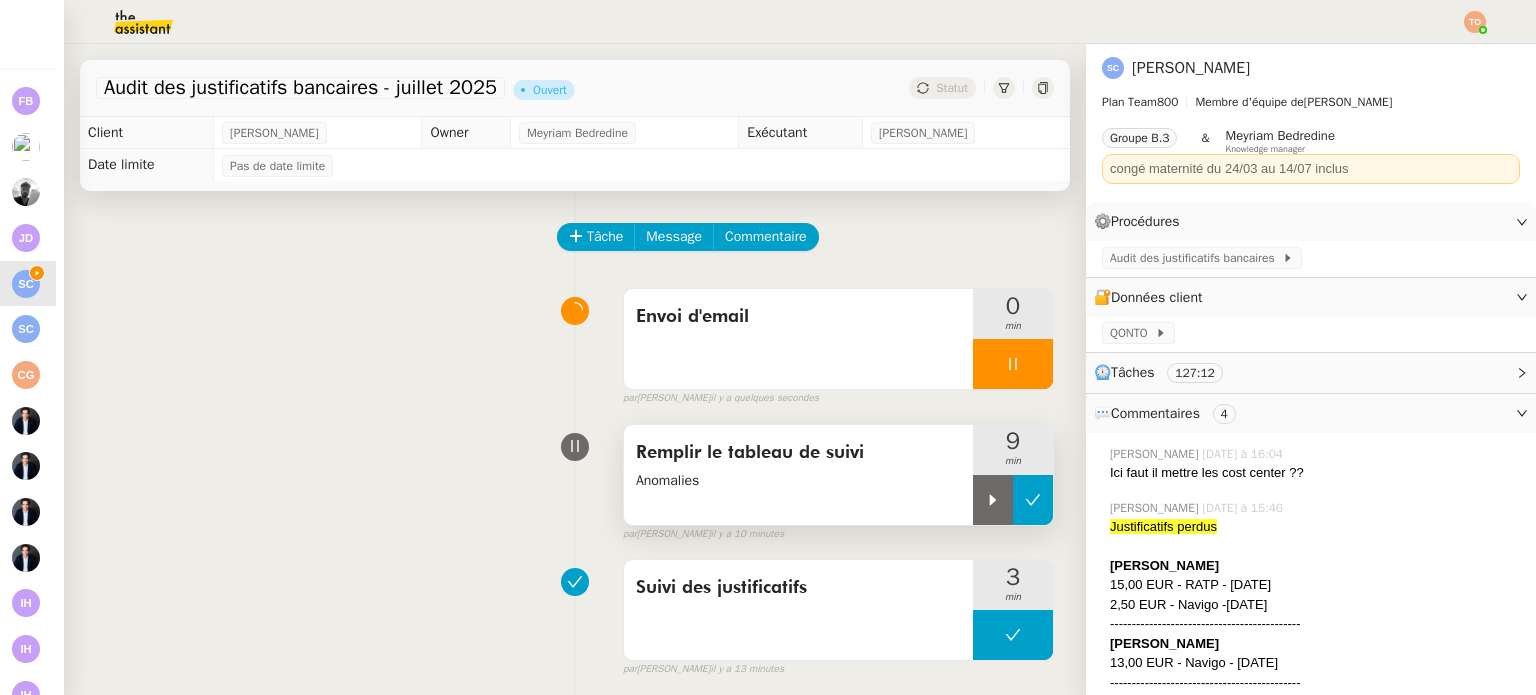 click 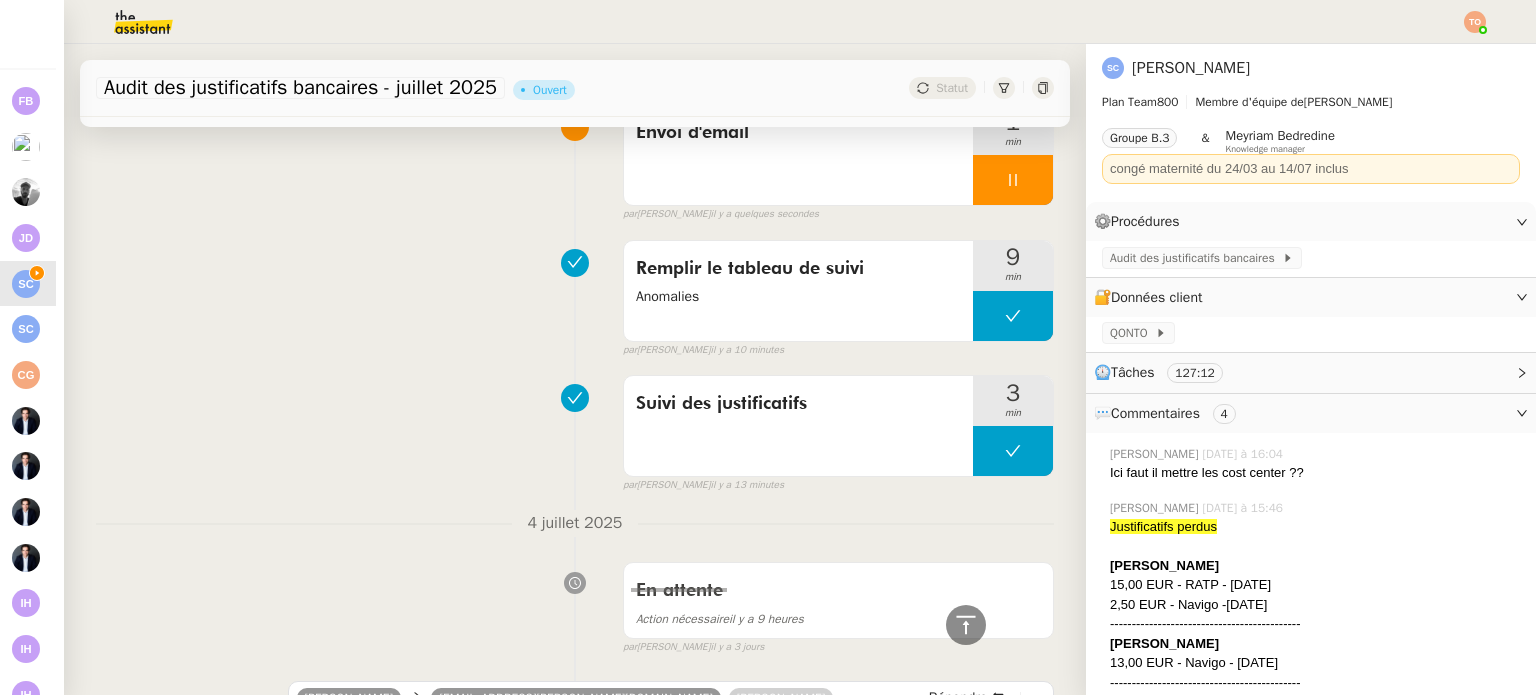 scroll, scrollTop: 0, scrollLeft: 0, axis: both 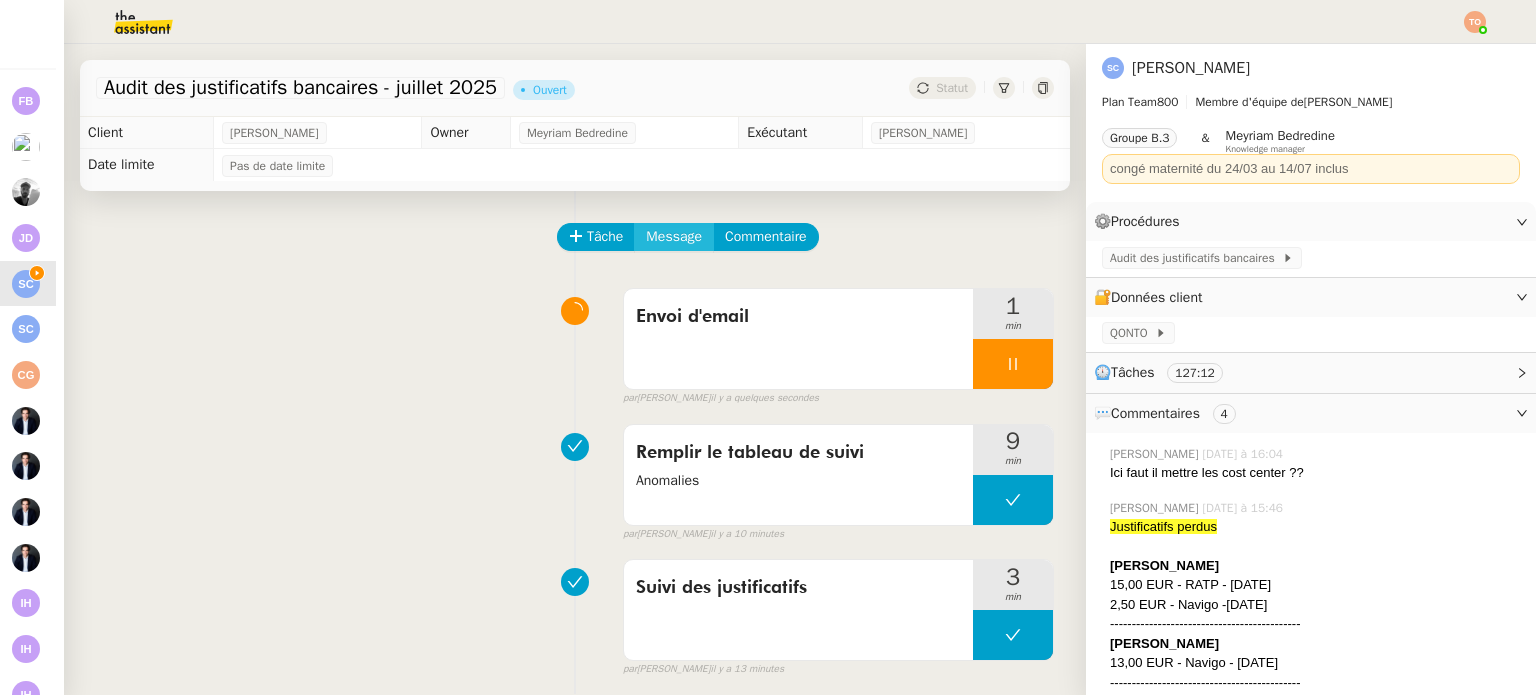 click on "Message" 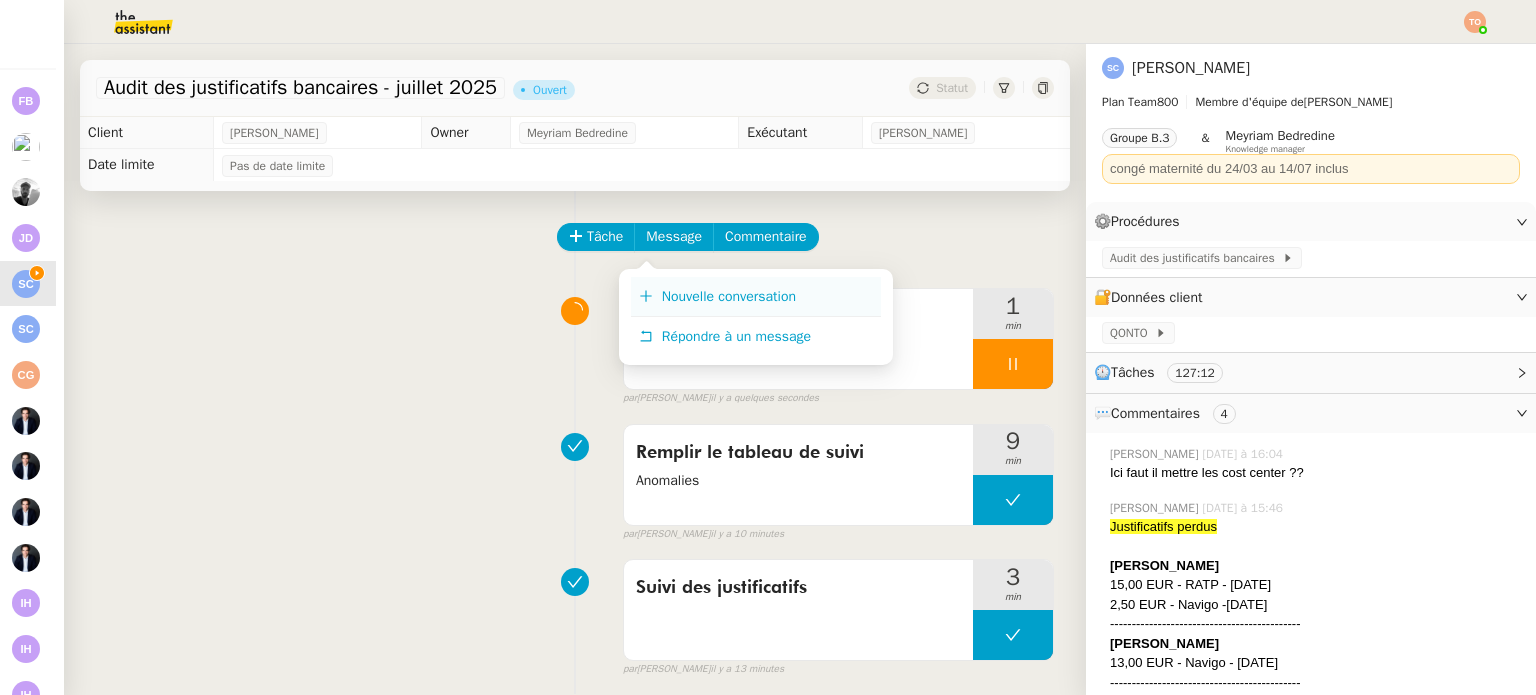 click on "Nouvelle conversation" at bounding box center (729, 296) 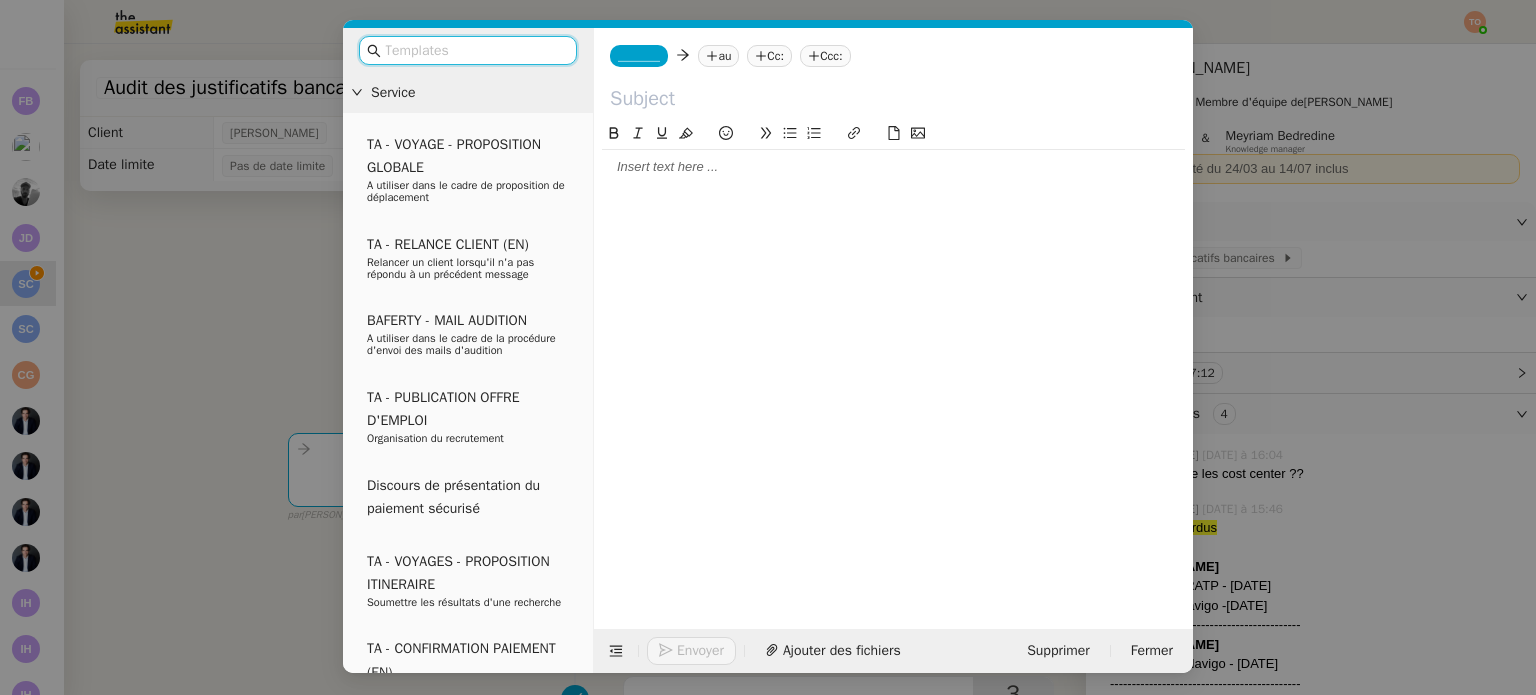 click on "Service TA - VOYAGE - PROPOSITION GLOBALE    A utiliser dans le cadre de proposition de déplacement TA - RELANCE CLIENT (EN)    Relancer un client lorsqu'il n'a pas répondu à un précédent message BAFERTY - MAIL AUDITION    A utiliser dans le cadre de la procédure d'envoi des mails d'audition TA - PUBLICATION OFFRE D'EMPLOI     Organisation du recrutement Discours de présentation du paiement sécurisé    TA - VOYAGES - PROPOSITION ITINERAIRE    Soumettre les résultats d'une recherche TA - CONFIRMATION PAIEMENT (EN)    Confirmer avec le client de modèle de transaction - Attention Plan Pro nécessaire. TA - COURRIER EXPEDIE (recommandé)    A utiliser dans le cadre de l'envoi d'un courrier recommandé TA - PARTAGE DE CALENDRIER (EN)    A utiliser pour demander au client de partager son calendrier afin de faciliter l'accès et la gestion PSPI - Appel de fonds MJL    A utiliser dans le cadre de la procédure d'appel de fonds MJL TA - RELANCE CLIENT    TA - AR PROCEDURES        21 YIELD" at bounding box center (768, 347) 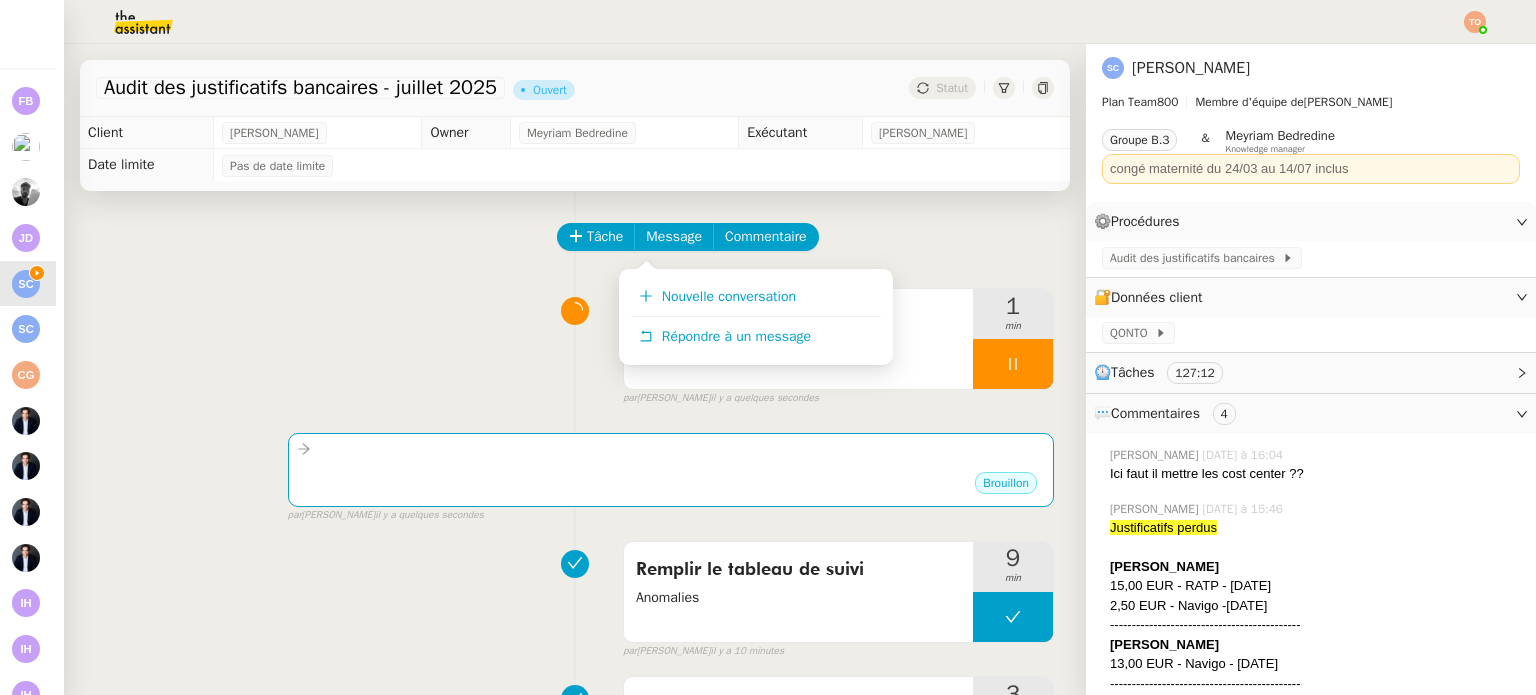 click on "Audit des justificatifs bancaires - juillet 2025" 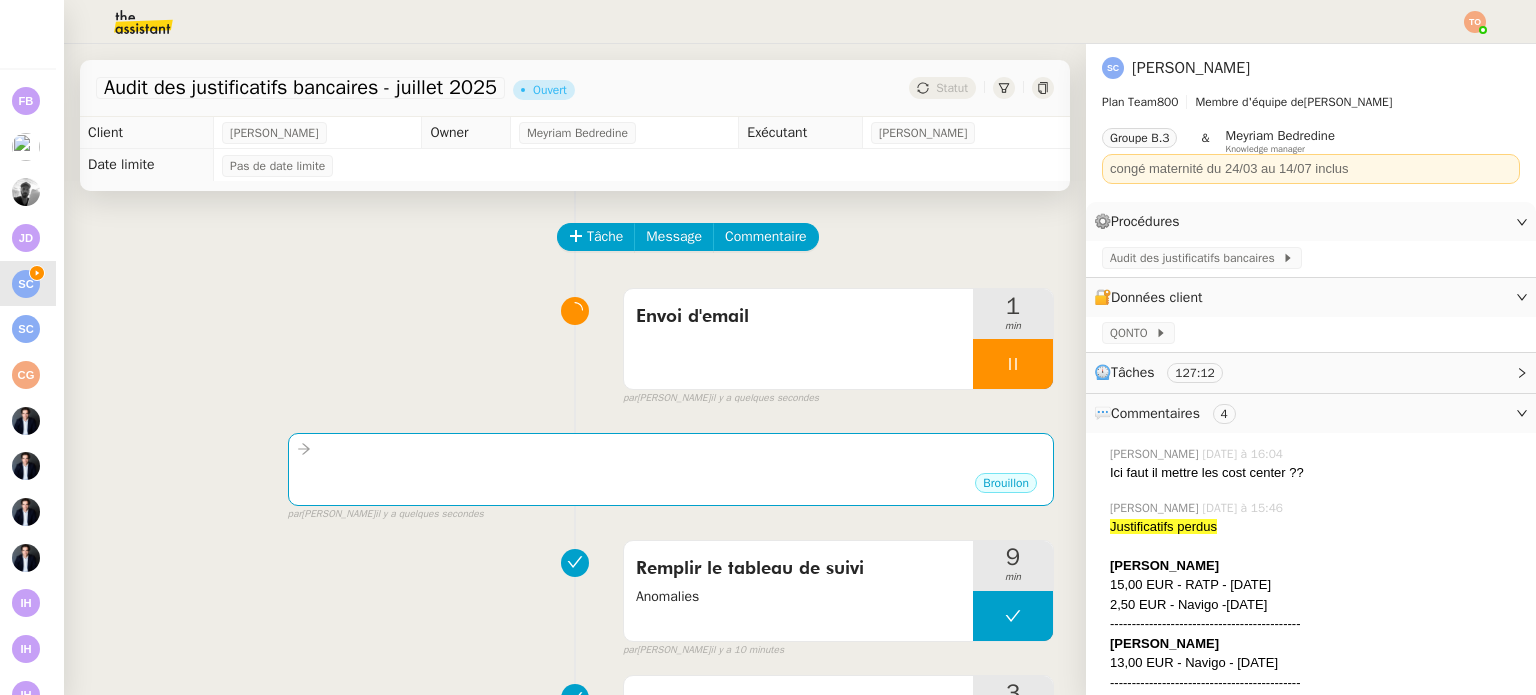 click on "Audit des justificatifs bancaires - juillet 2025" 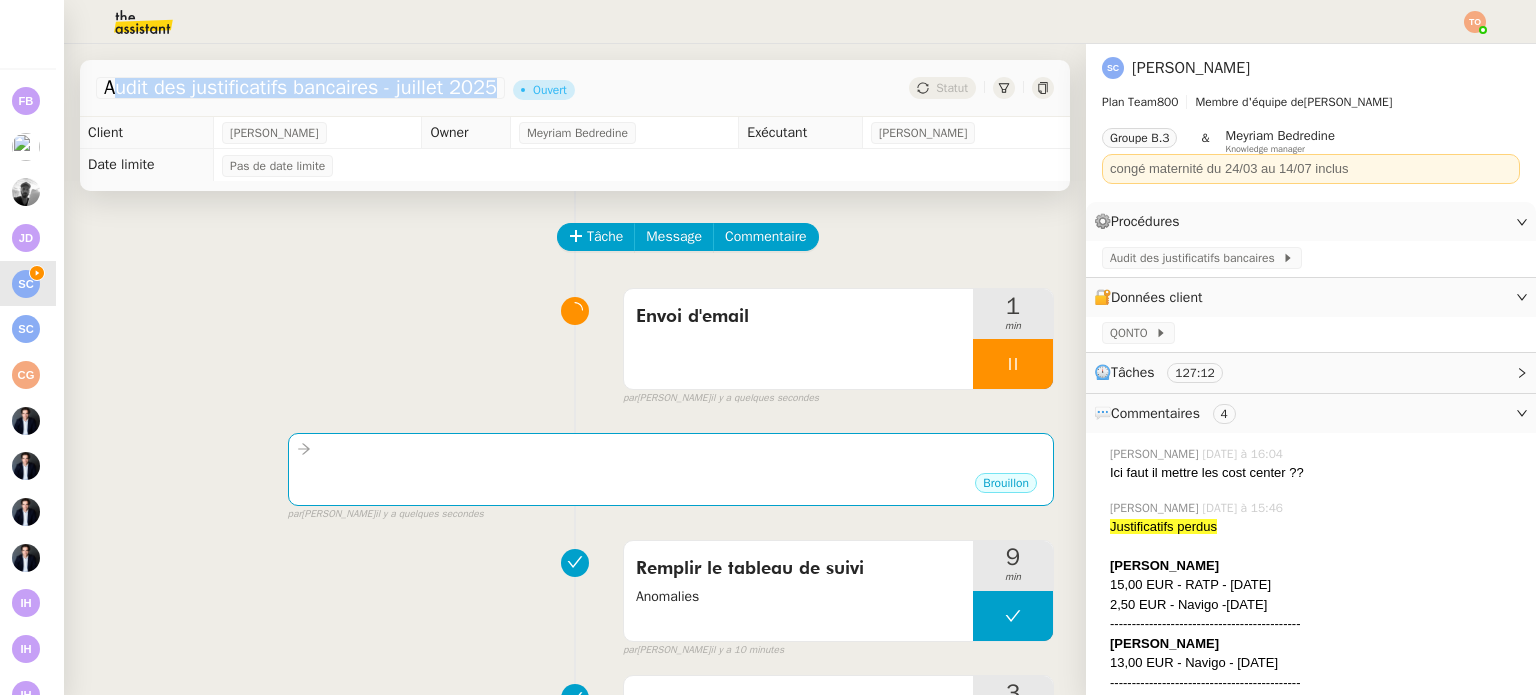 click on "Audit des justificatifs bancaires - juillet 2025" 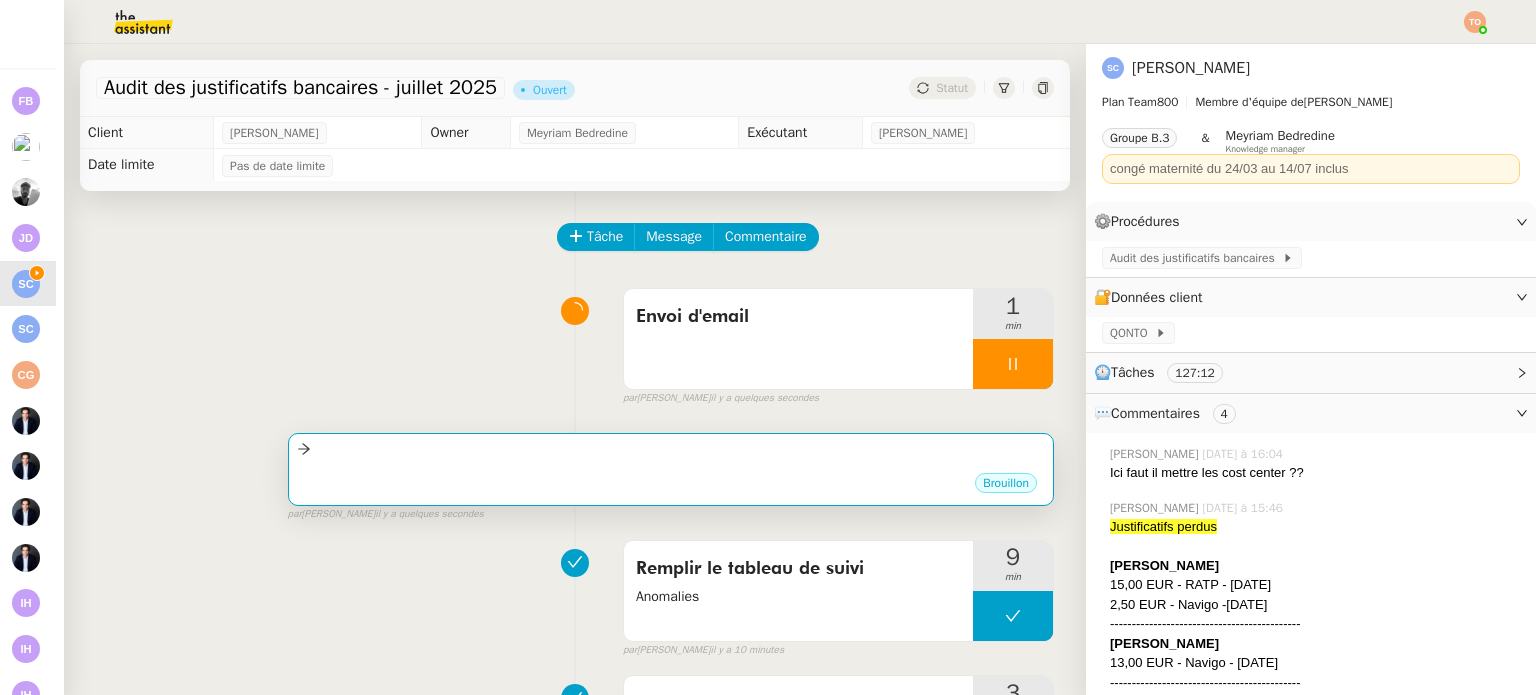 click at bounding box center (671, 449) 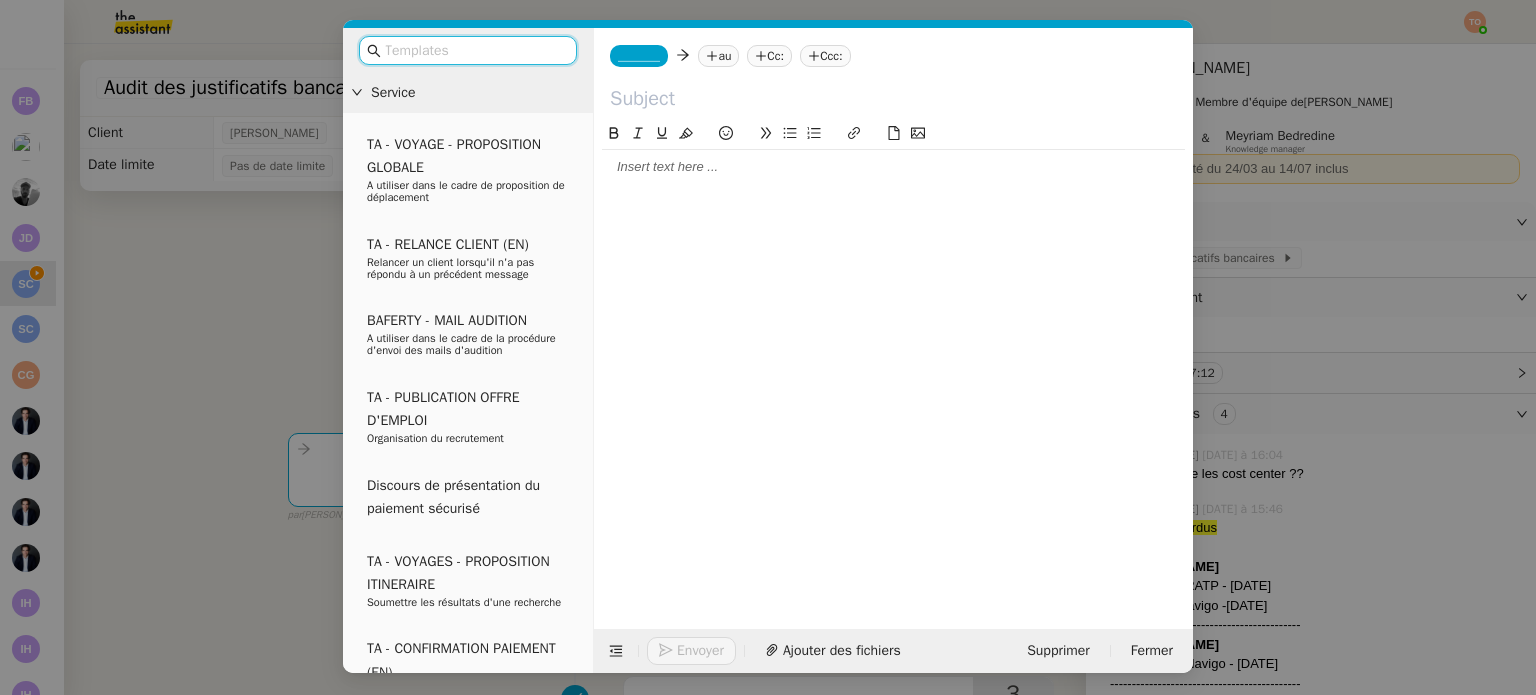 click 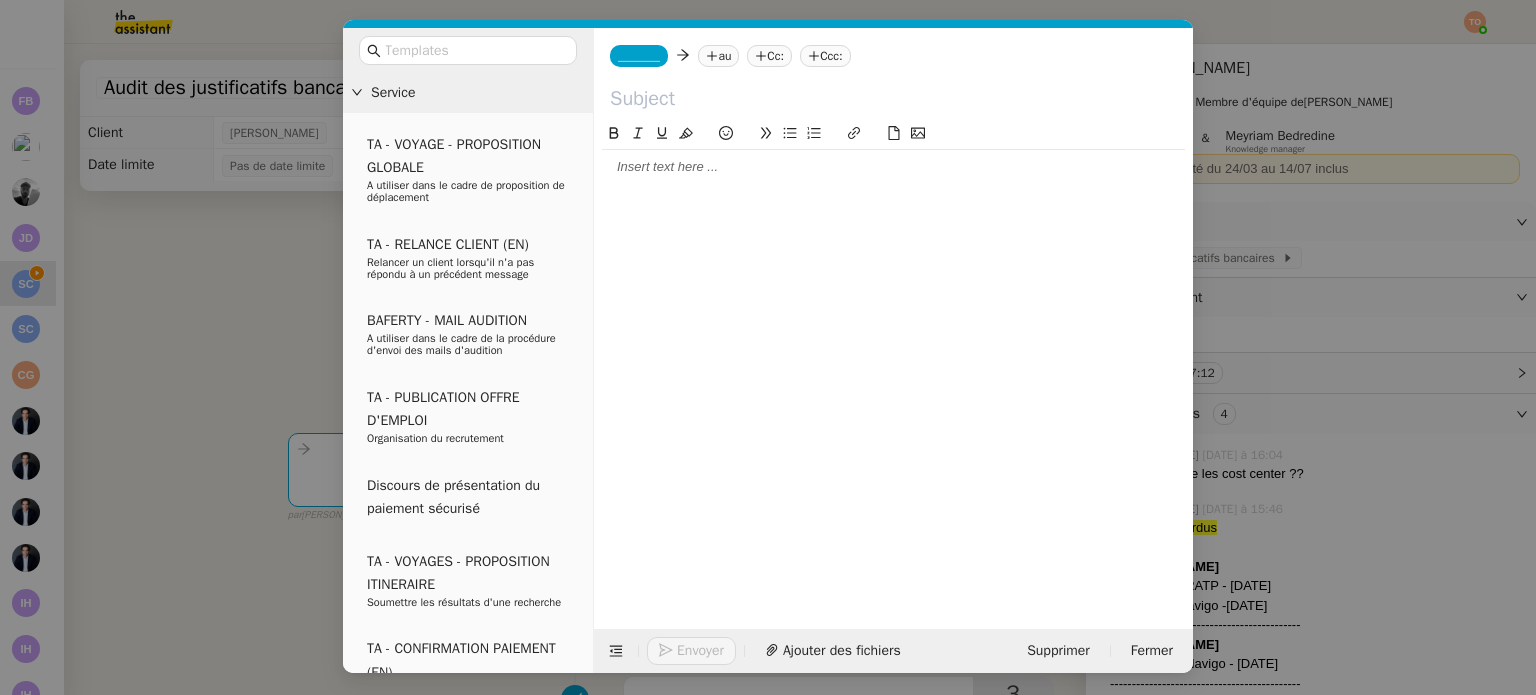 paste on "Audit des justificatifs bancaires - juillet 2025" 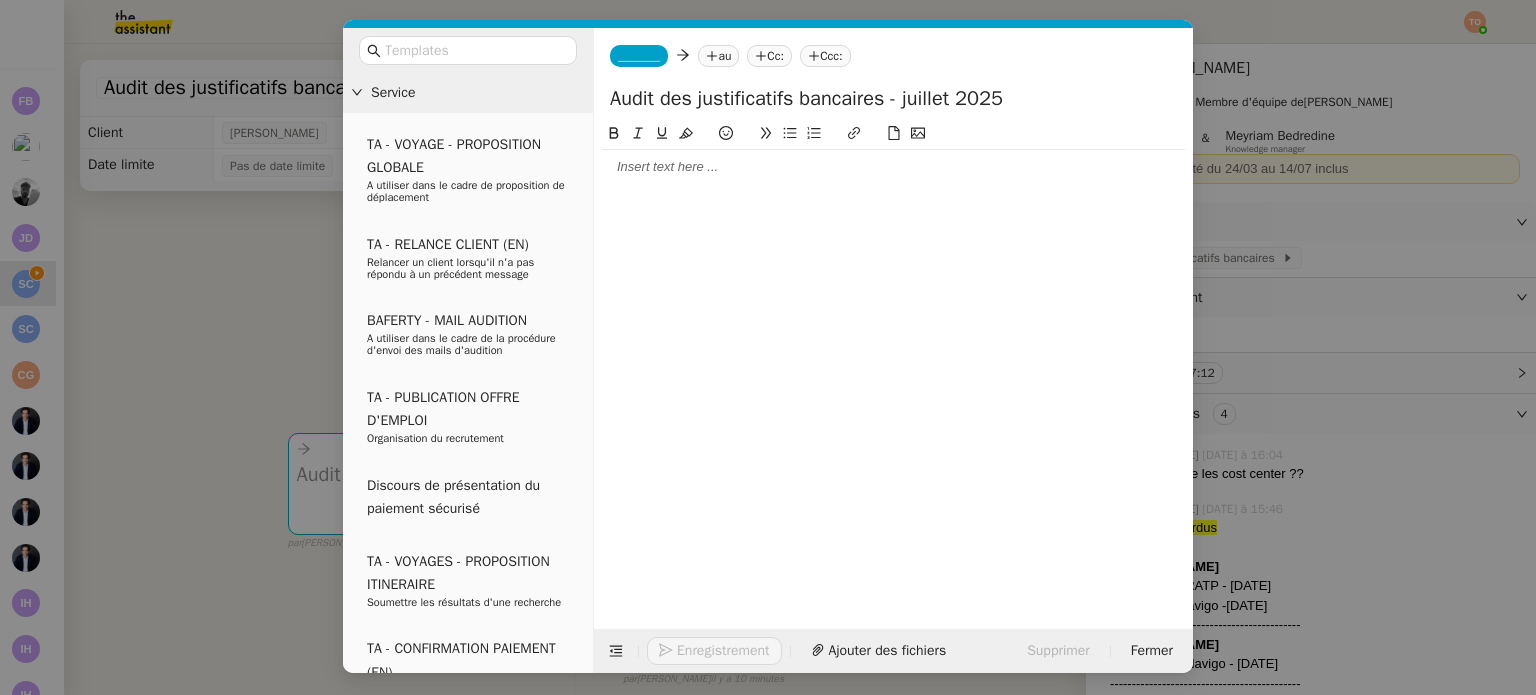 click on "Audit des justificatifs bancaires - juillet 2025" 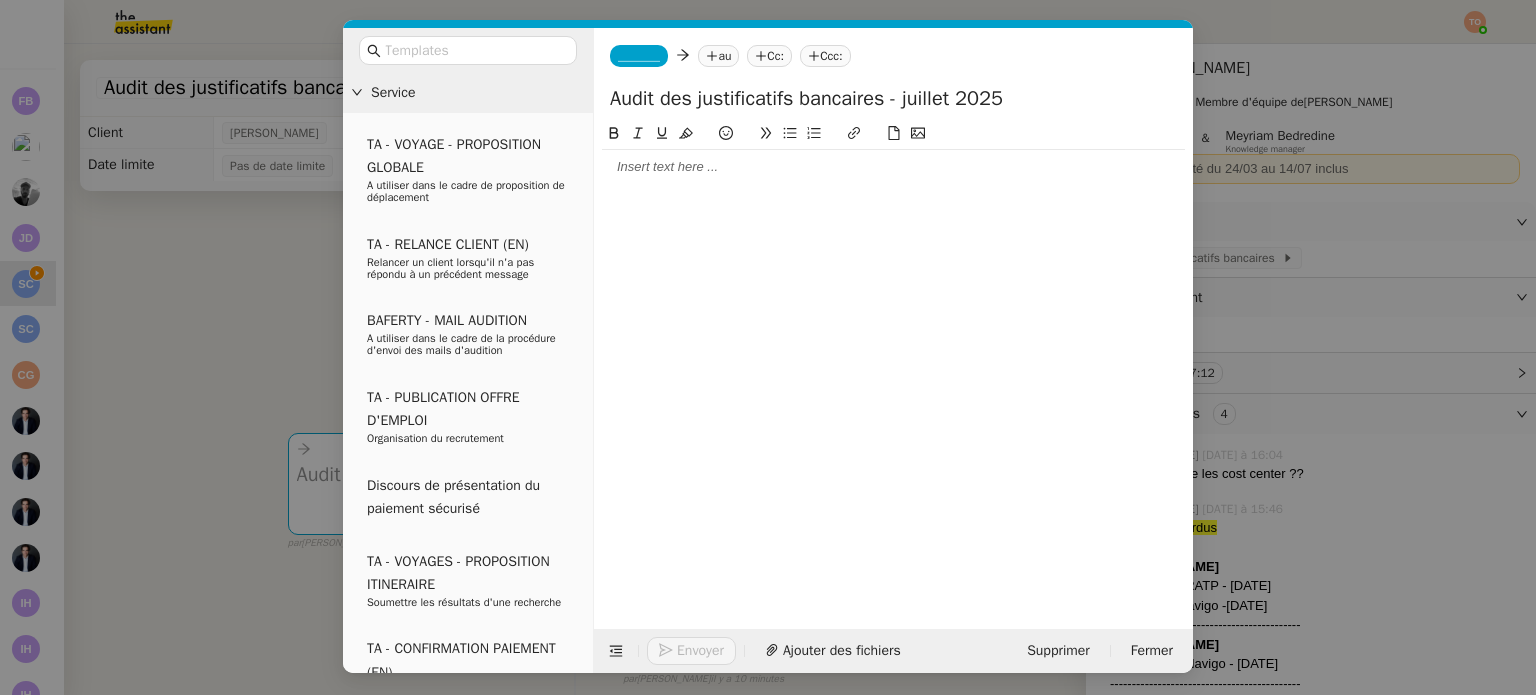 click on "Audit des justificatifs bancaires - juillet 2025" 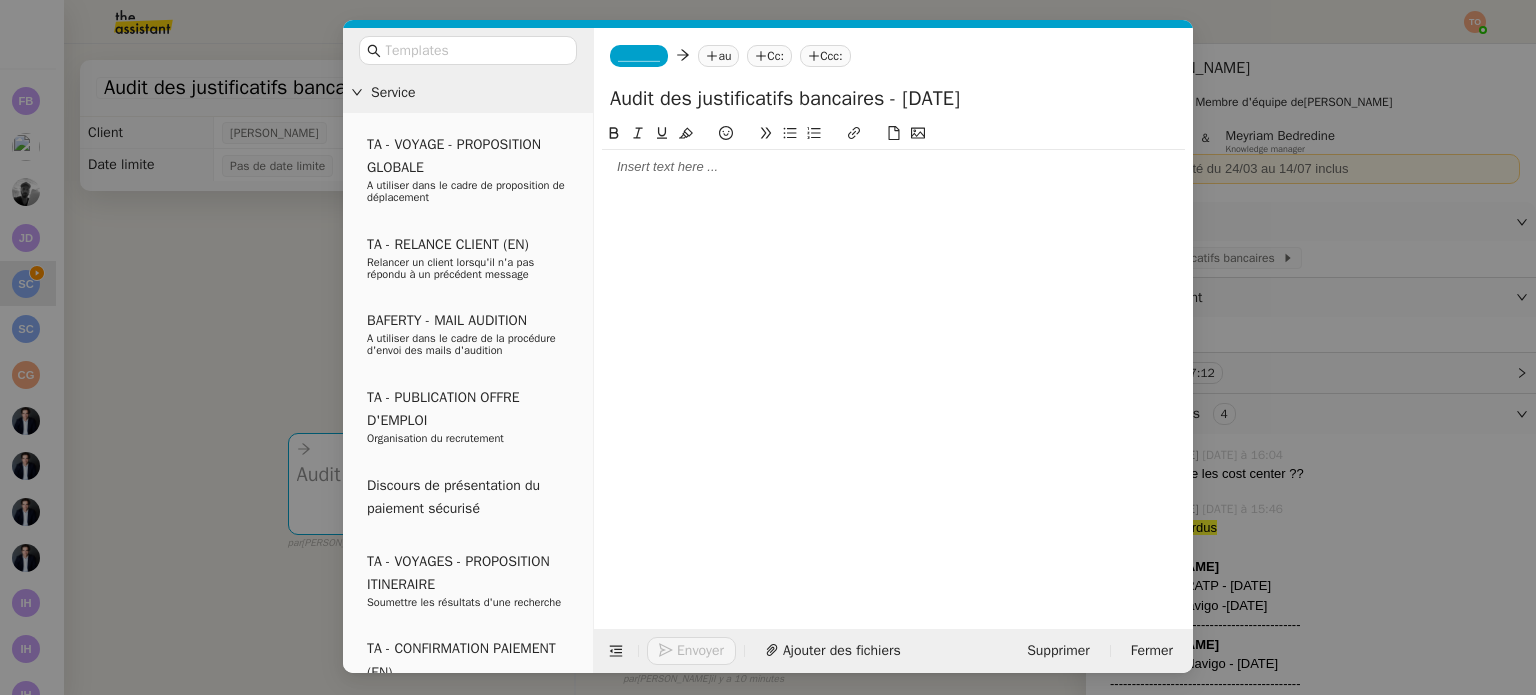 type on "Audit des justificatifs bancaires - Juin 2025" 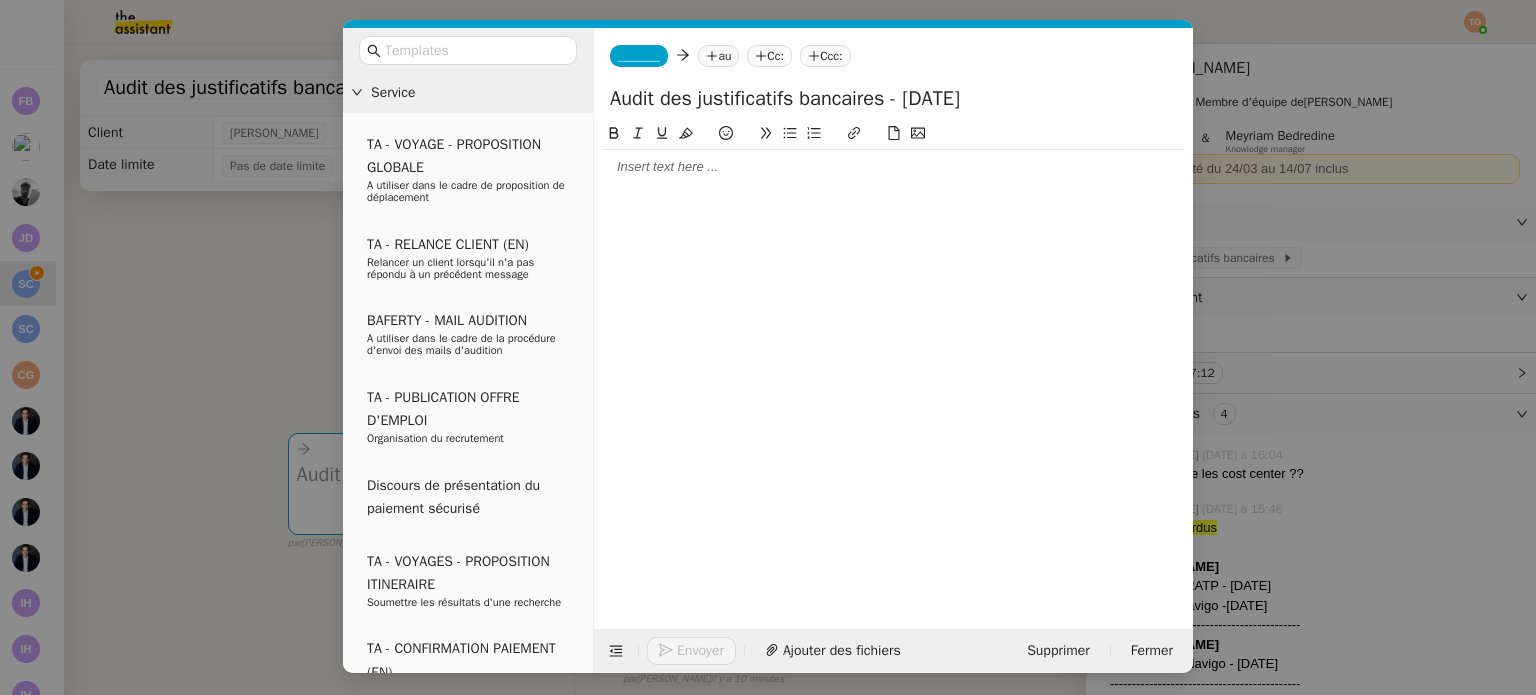 click on "_______" 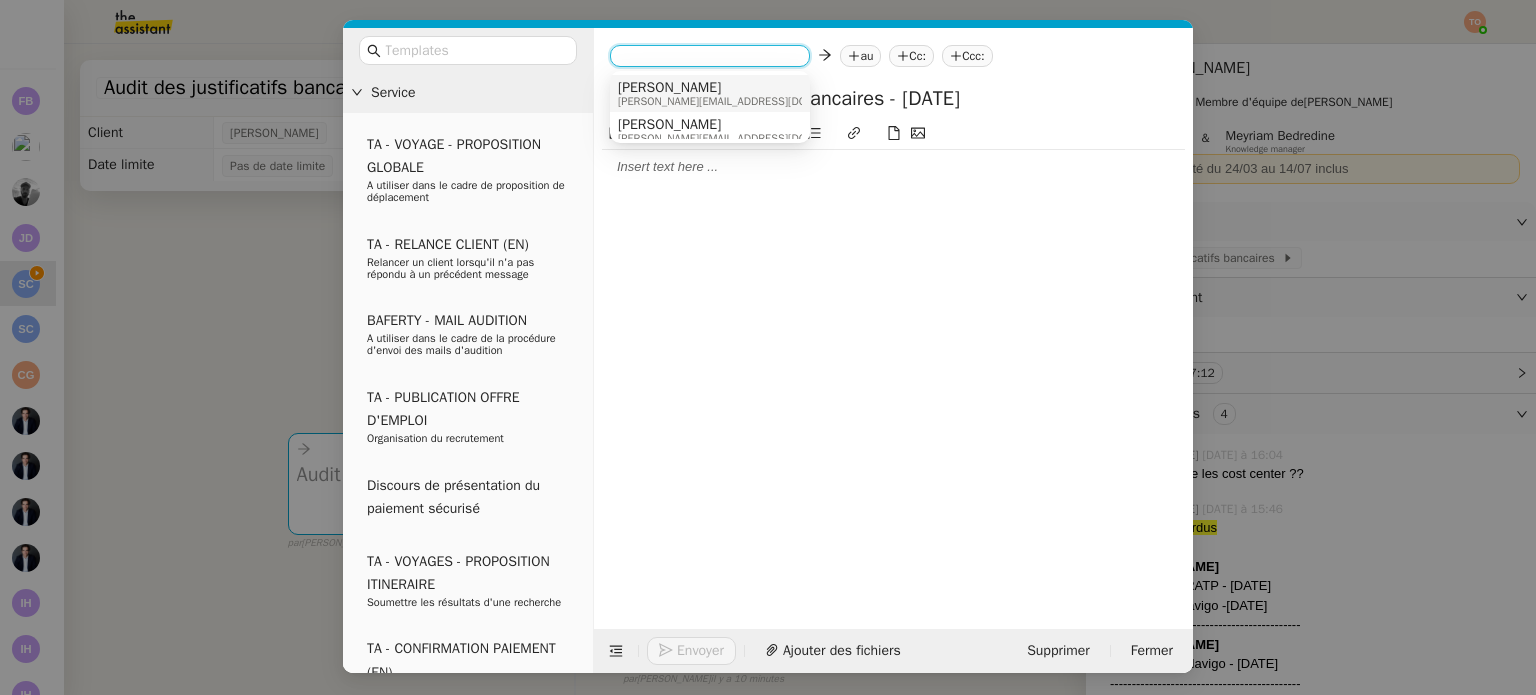 click on "Camille" at bounding box center [743, 88] 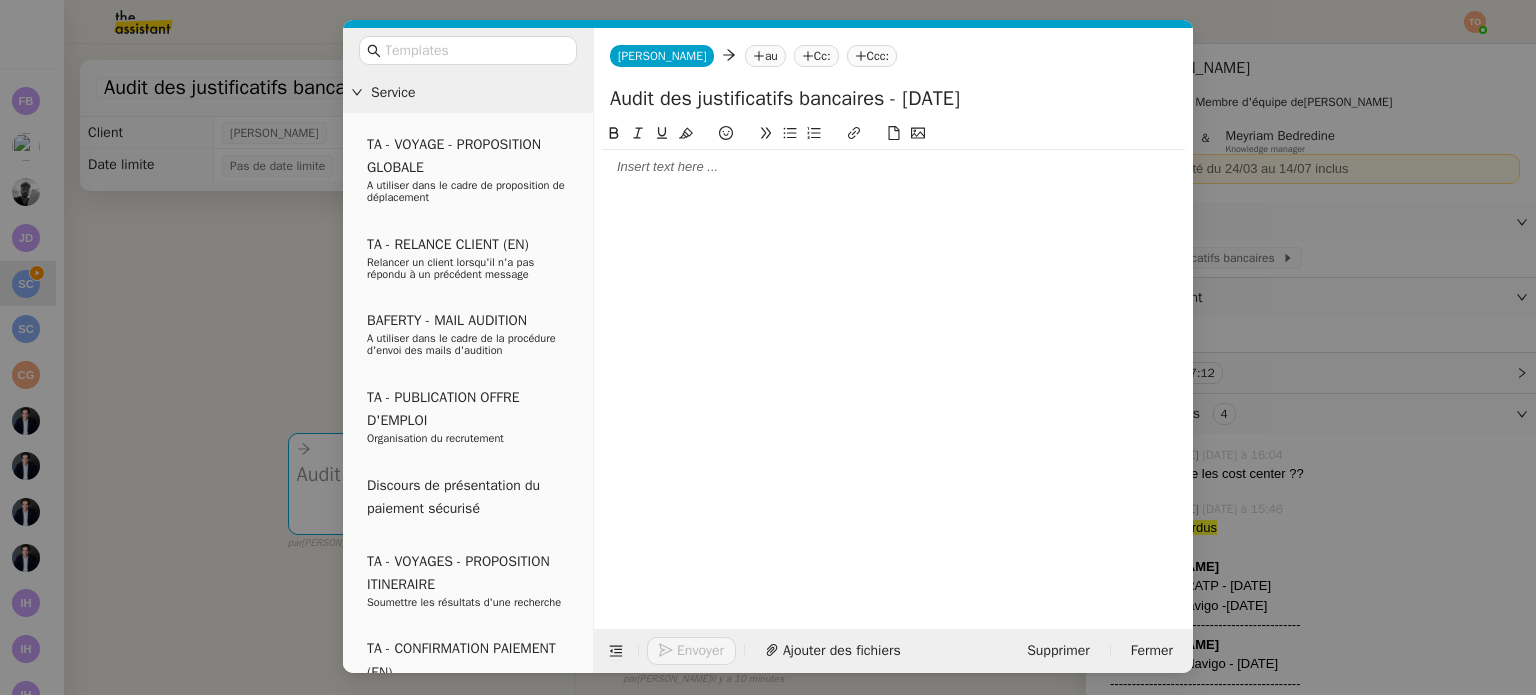 click 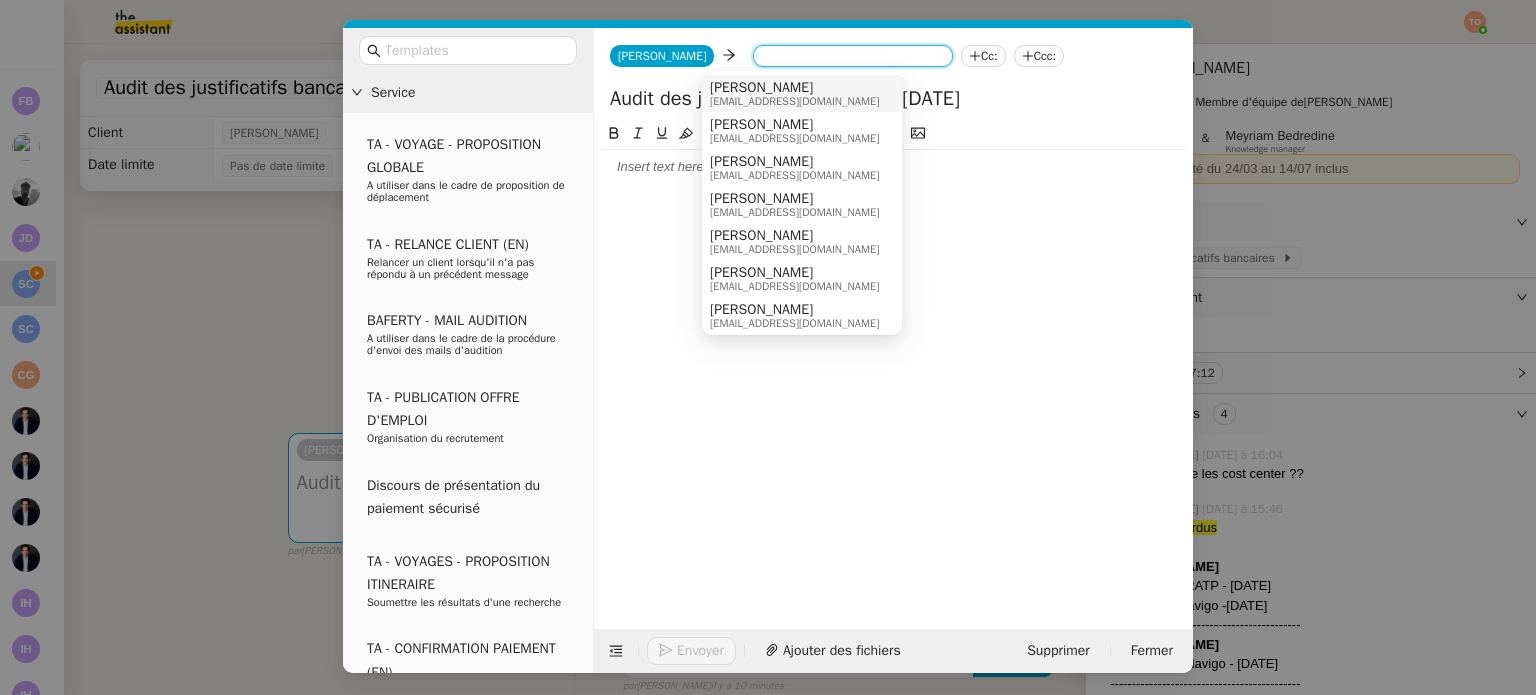 click on "Sonia Cafede" at bounding box center [794, 88] 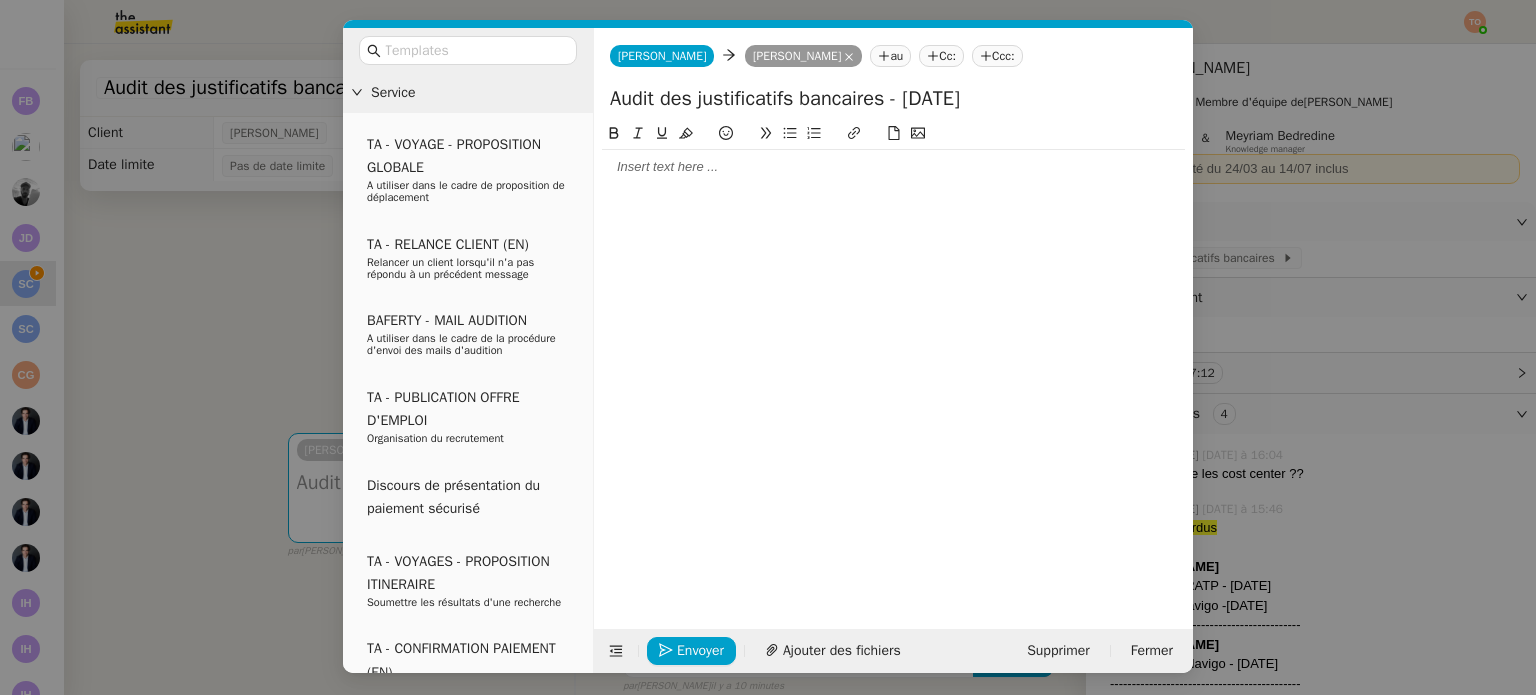 click 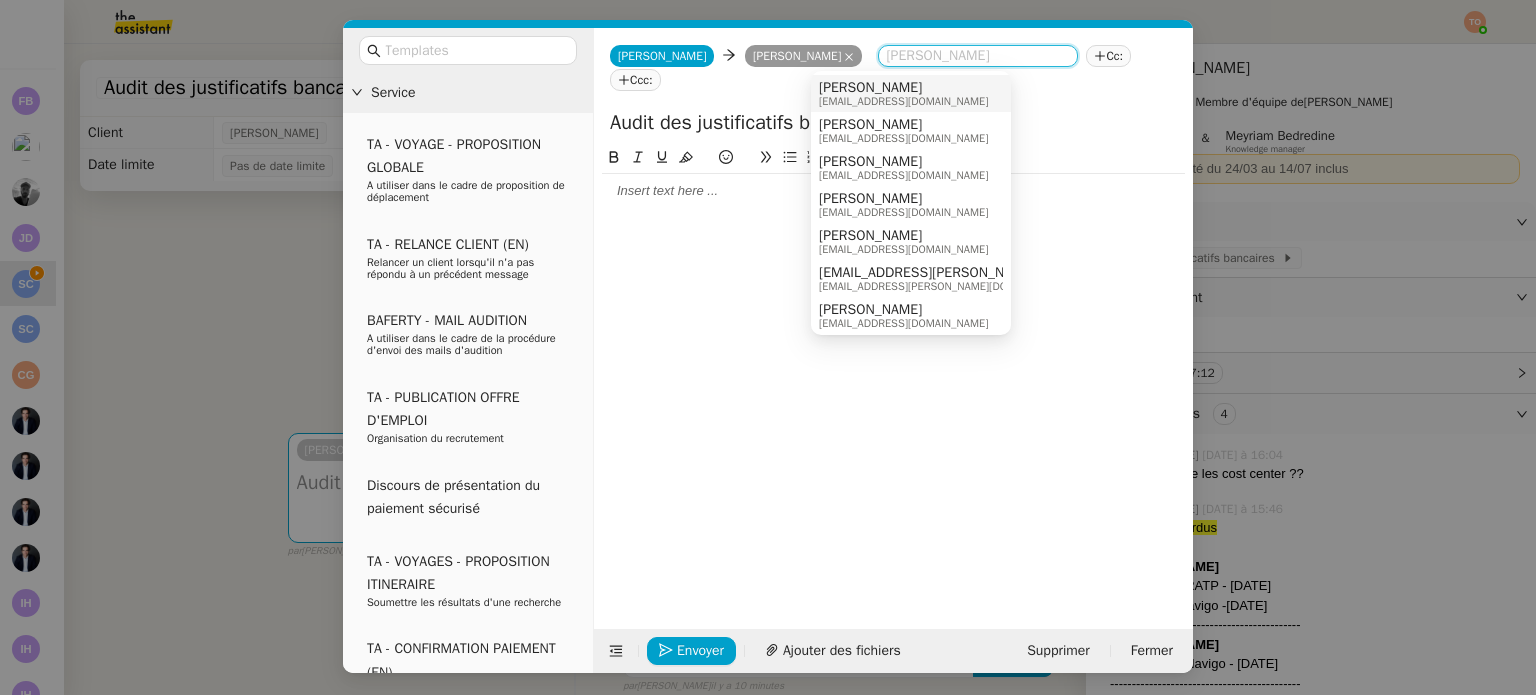 drag, startPoint x: 835, startPoint y: 75, endPoint x: 844, endPoint y: 91, distance: 18.35756 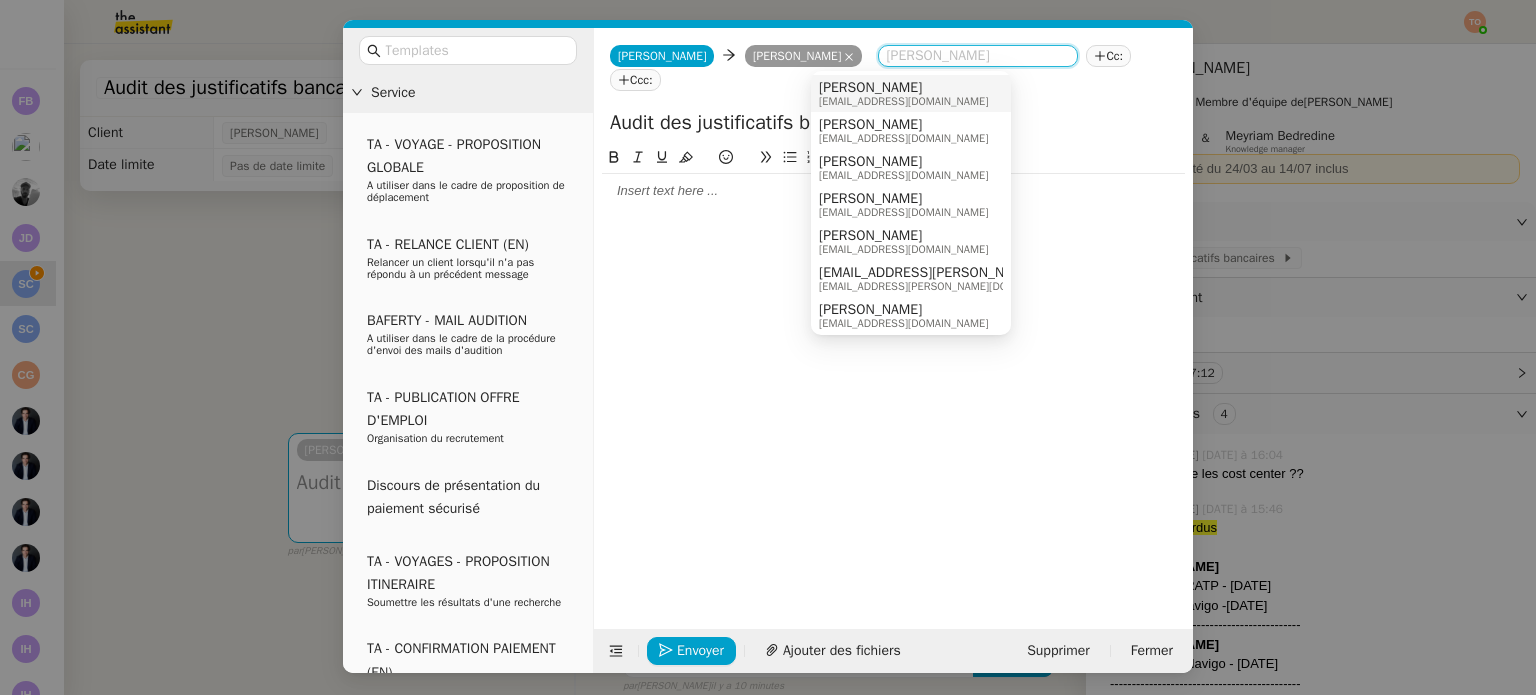 click on "Julien Decroix decroix.julien@addingwell.com" at bounding box center [911, 93] 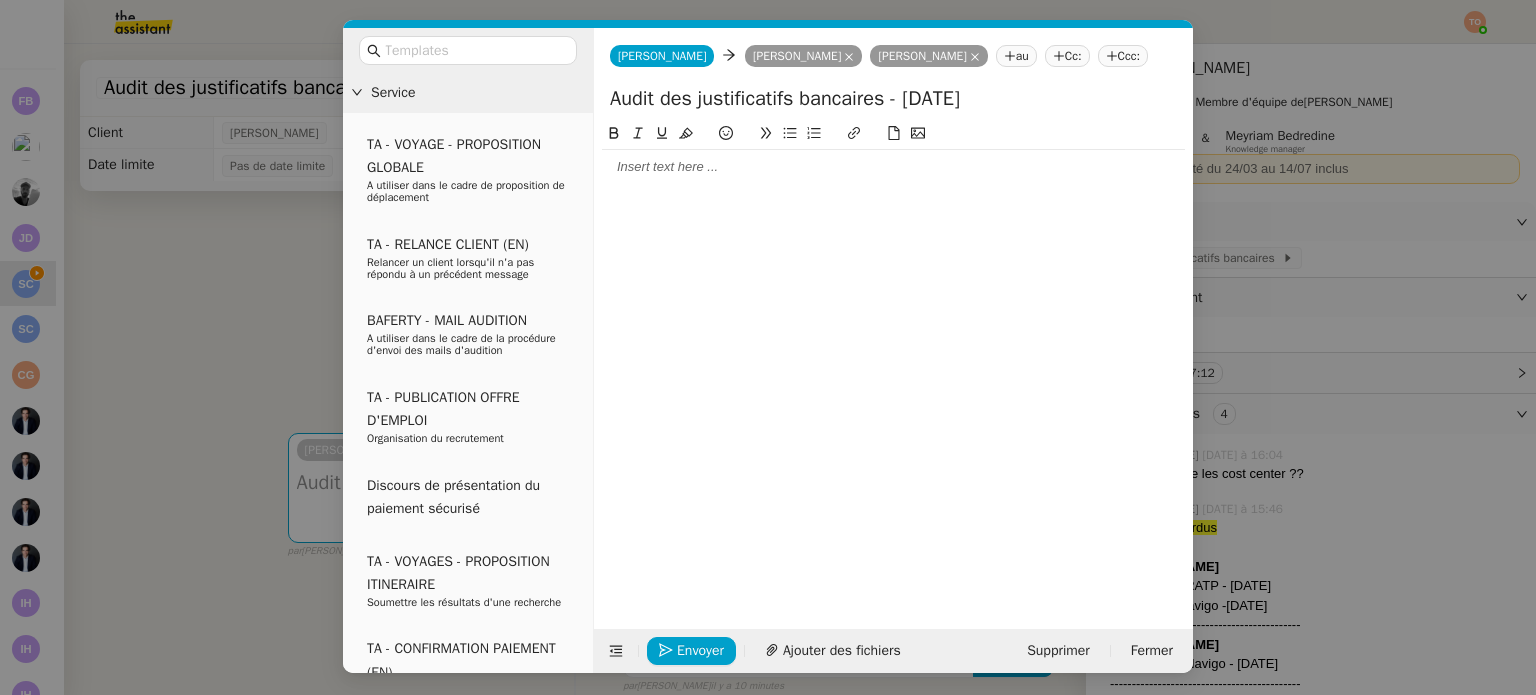 click 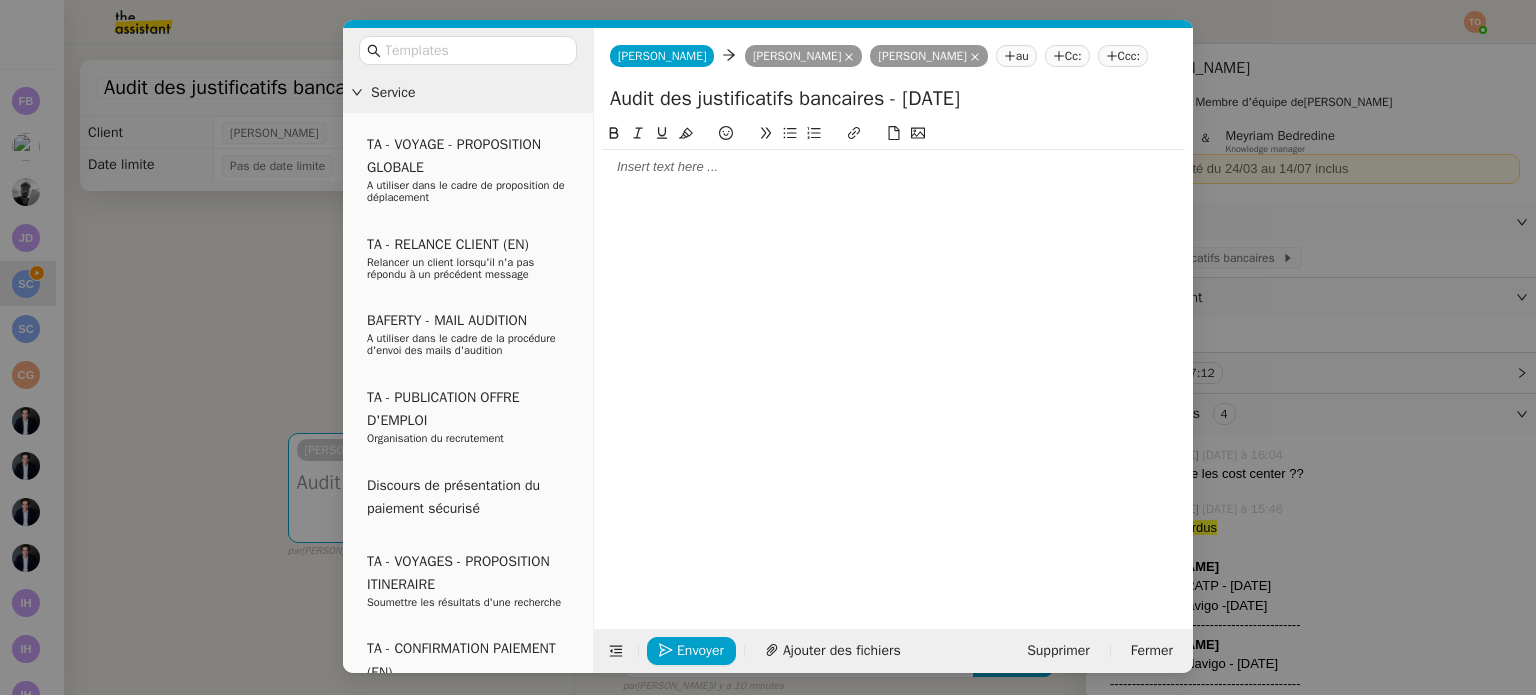 type 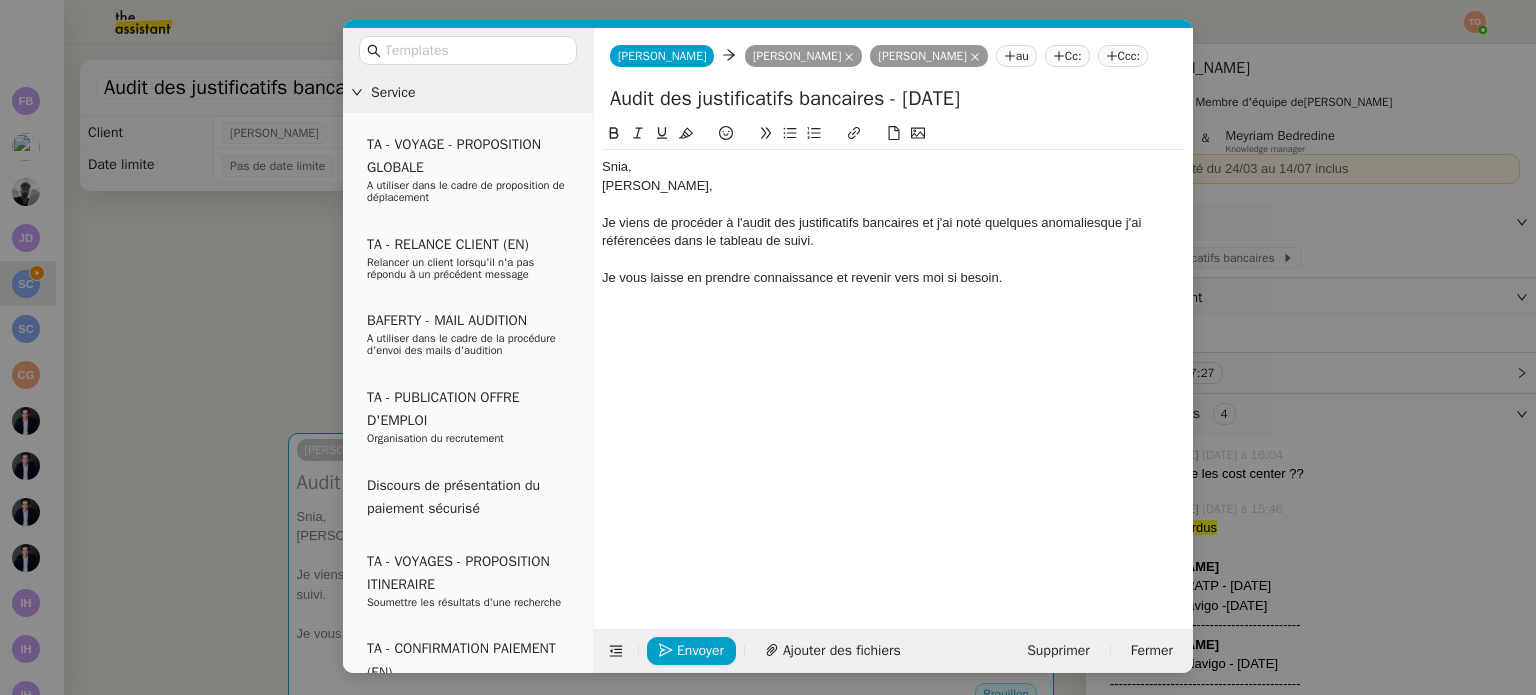 click on "Je viens de procéder à l'audit des justificatifs bancaires et j'ai noté quelques anomaliesque j'ai référencées dans le tableau de suivi." 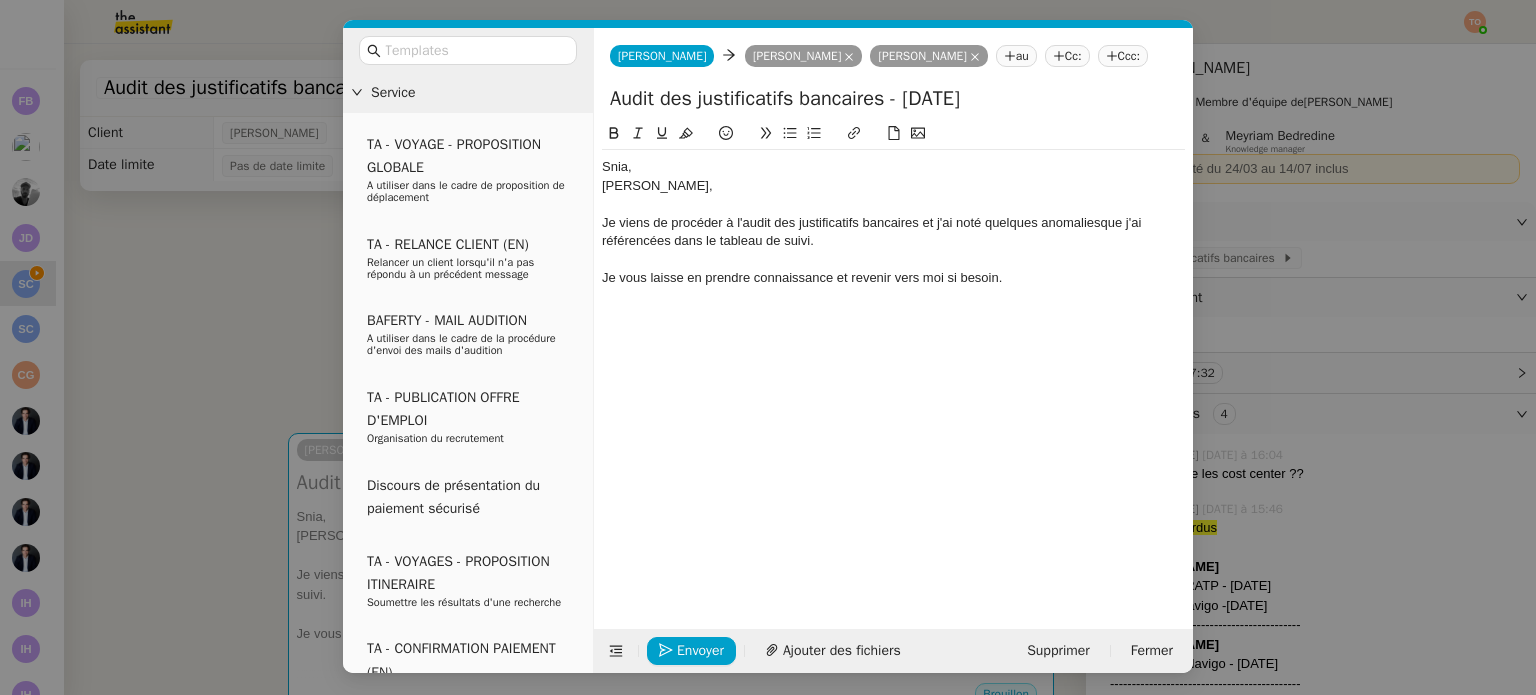 click on "Je viens de procéder à l'audit des justificatifs bancaires et j'ai noté quelques anomaliesque j'ai référencées dans le tableau de suivi." 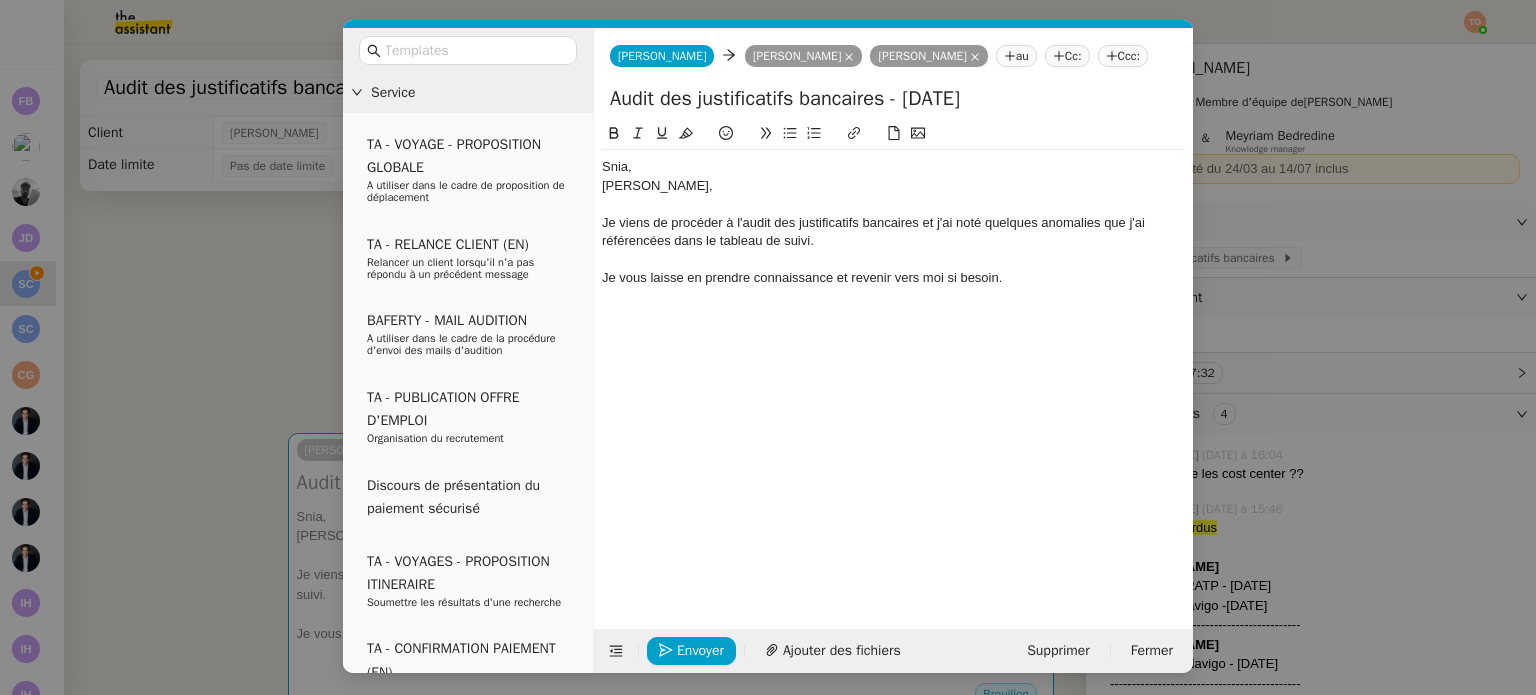 click on "Je viens de procéder à l'audit des justificatifs bancaires et j'ai noté quelques anomalies que j'ai référencées dans le tableau de suivi." 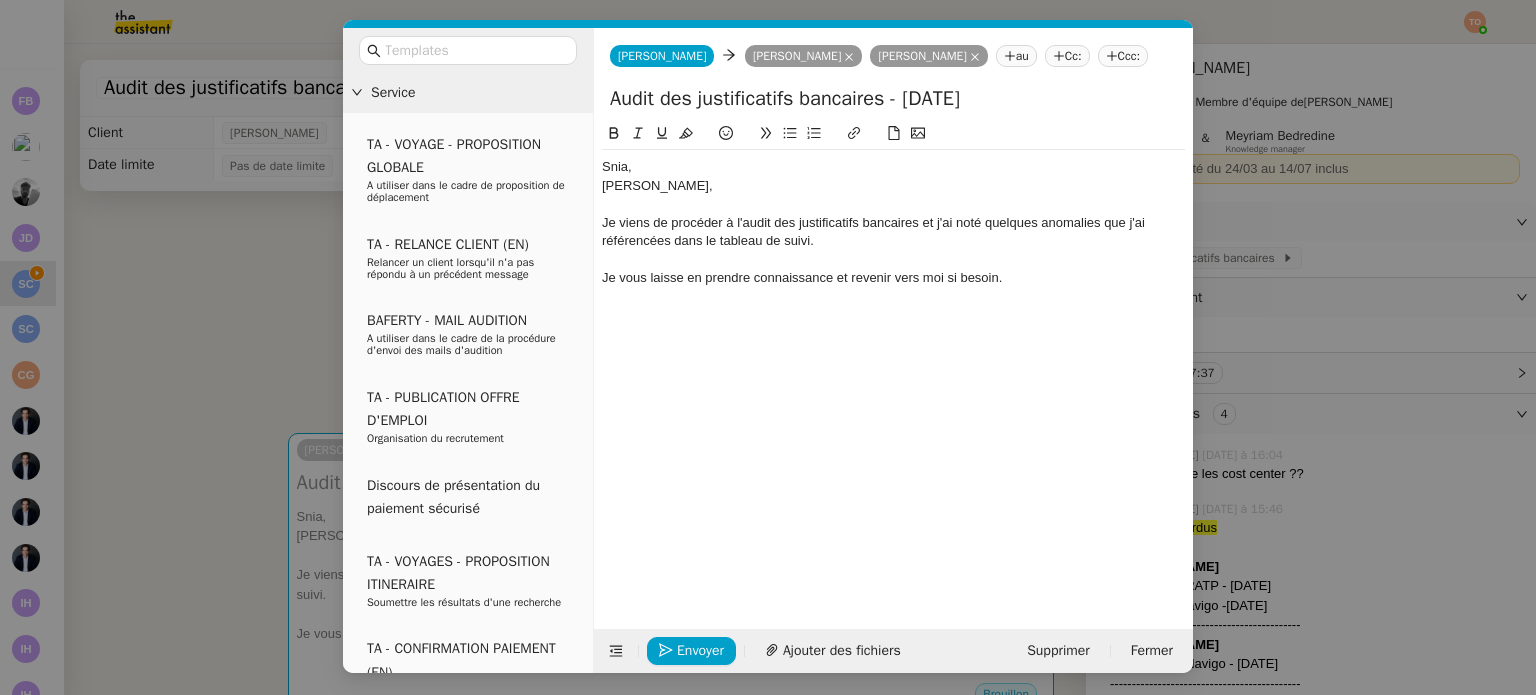 click on "Service TA - VOYAGE - PROPOSITION GLOBALE    A utiliser dans le cadre de proposition de déplacement TA - RELANCE CLIENT (EN)    Relancer un client lorsqu'il n'a pas répondu à un précédent message BAFERTY - MAIL AUDITION    A utiliser dans le cadre de la procédure d'envoi des mails d'audition TA - PUBLICATION OFFRE D'EMPLOI     Organisation du recrutement Discours de présentation du paiement sécurisé    TA - VOYAGES - PROPOSITION ITINERAIRE    Soumettre les résultats d'une recherche TA - CONFIRMATION PAIEMENT (EN)    Confirmer avec le client de modèle de transaction - Attention Plan Pro nécessaire. TA - COURRIER EXPEDIE (recommandé)    A utiliser dans le cadre de l'envoi d'un courrier recommandé TA - PARTAGE DE CALENDRIER (EN)    A utiliser pour demander au client de partager son calendrier afin de faciliter l'accès et la gestion PSPI - Appel de fonds MJL    A utiliser dans le cadre de la procédure d'appel de fonds MJL TA - RELANCE CLIENT    TA - AR PROCEDURES        21 YIELD" at bounding box center [768, 347] 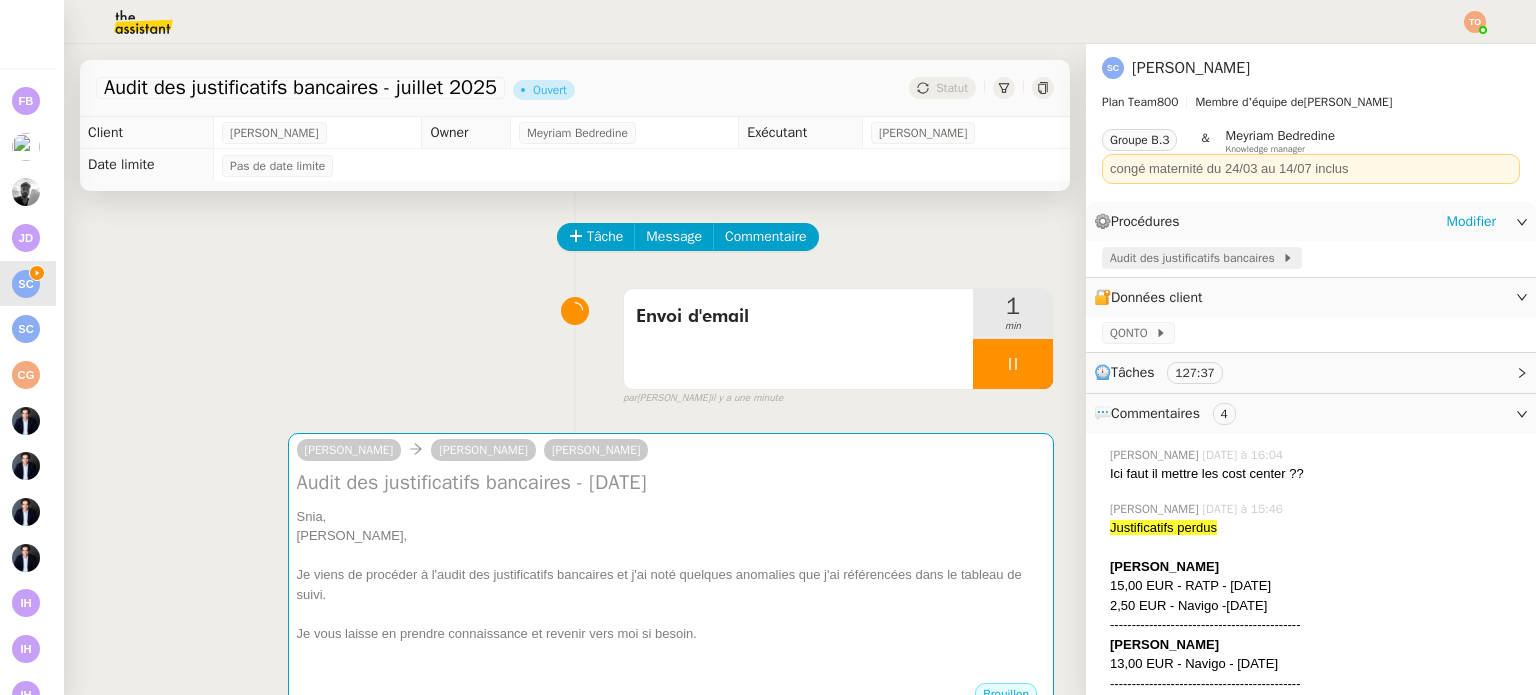 click on "Audit des justificatifs bancaires" 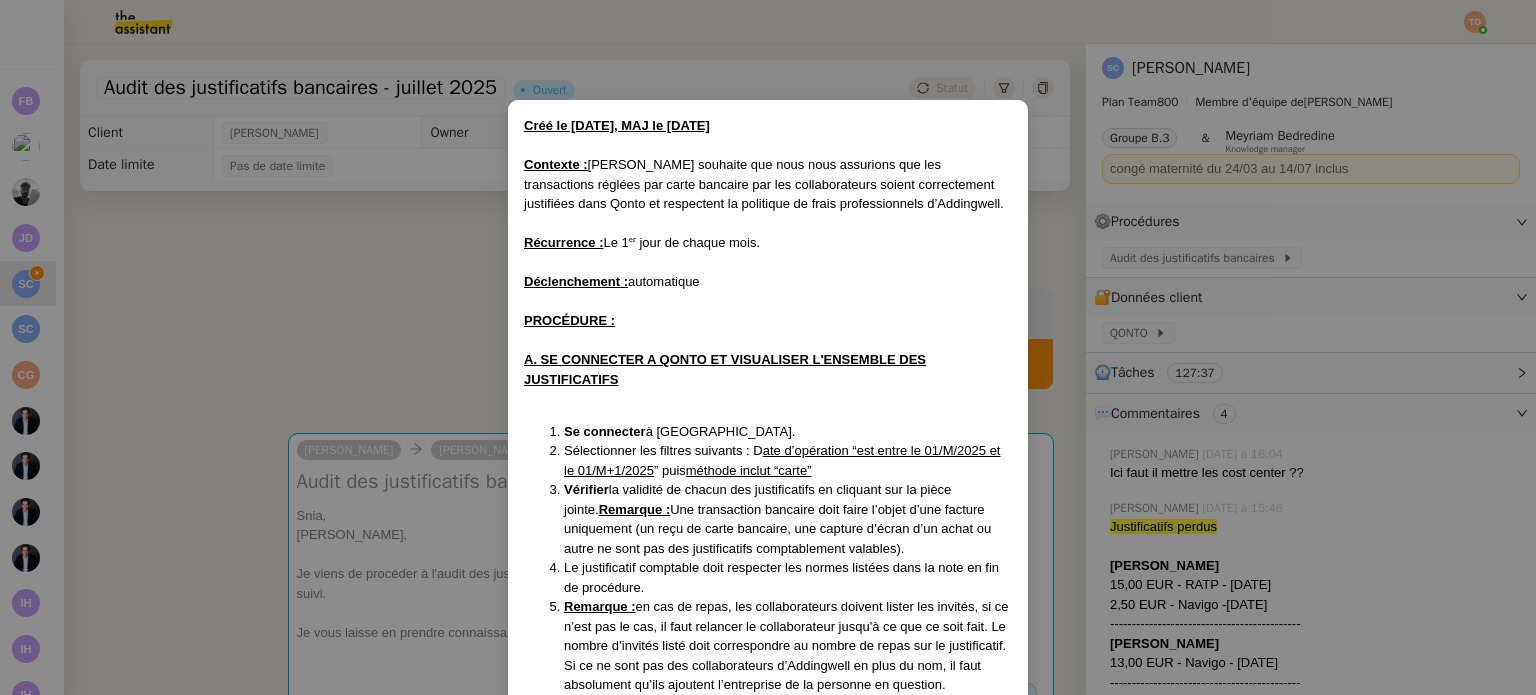 scroll, scrollTop: 1529, scrollLeft: 0, axis: vertical 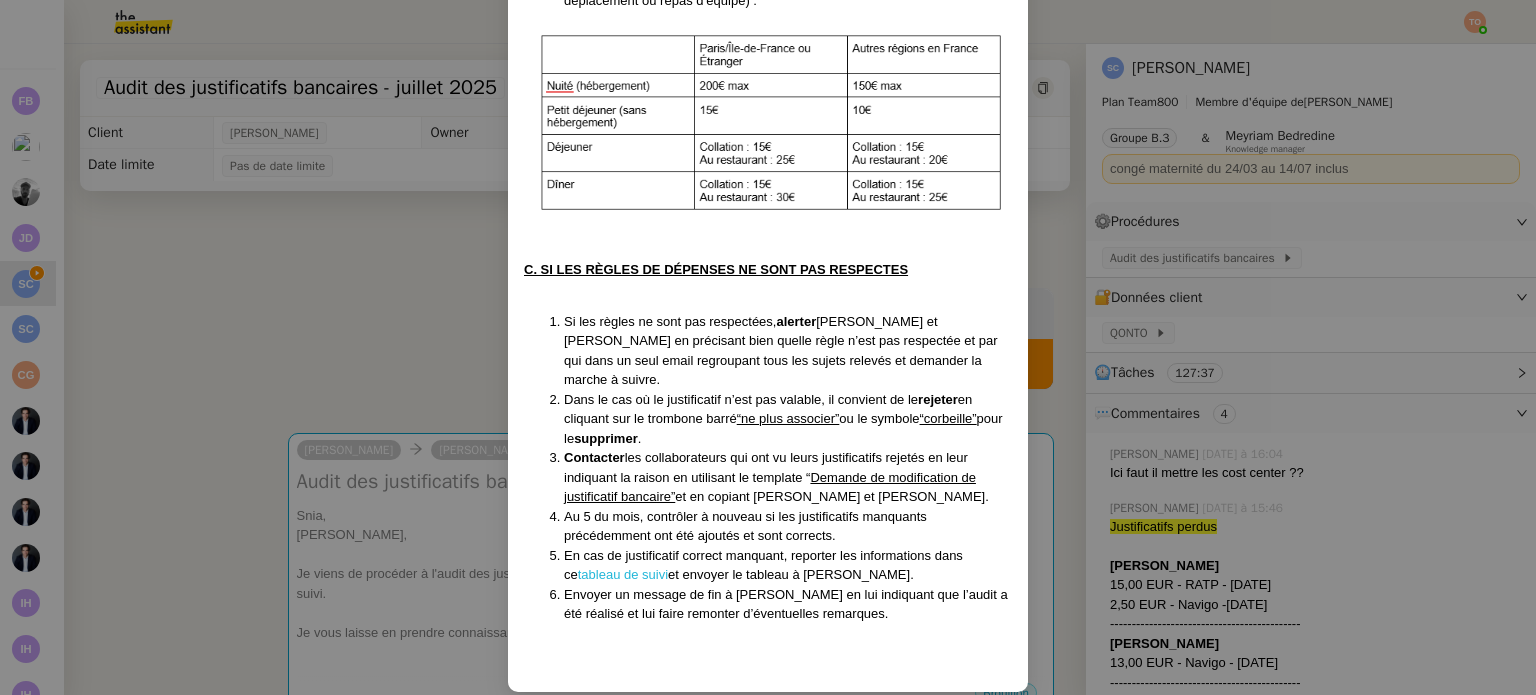 click on "tableau de suivi" at bounding box center (623, 574) 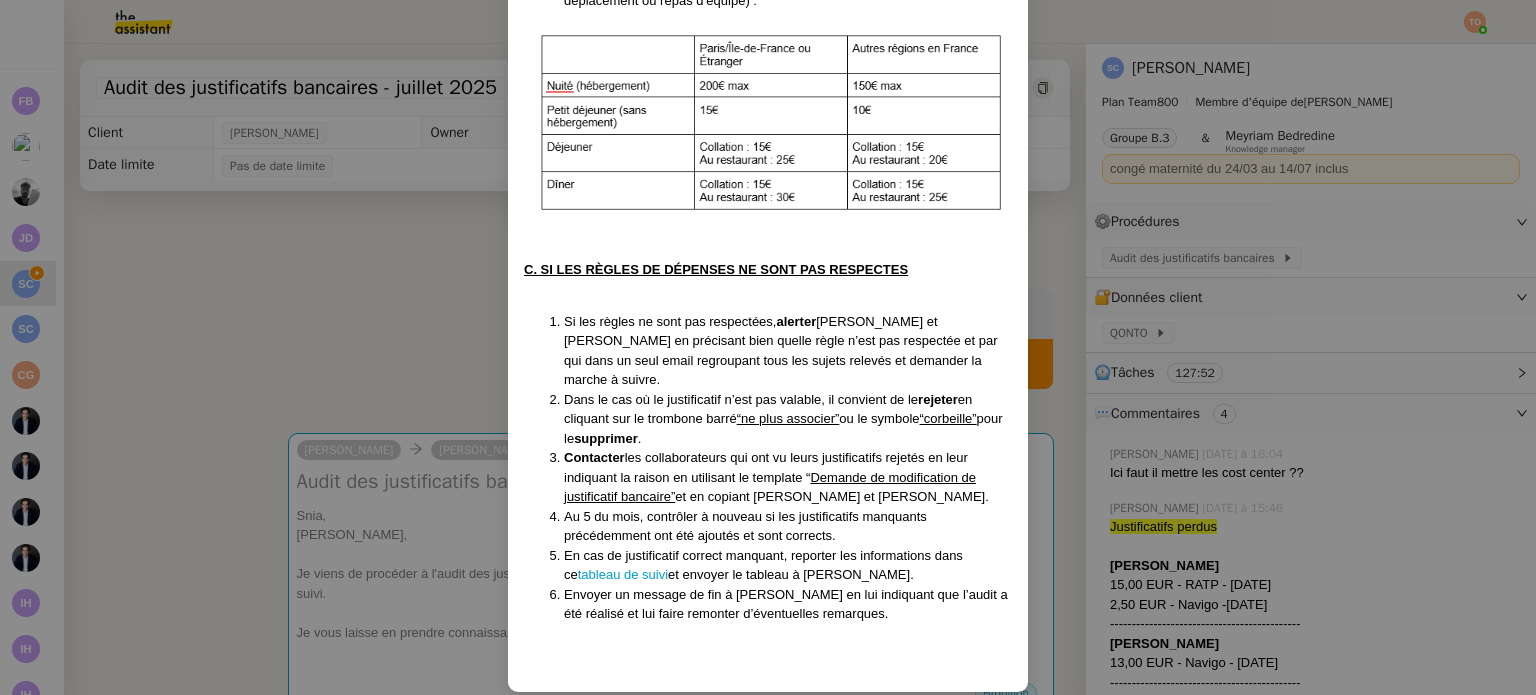 click on "Créé le 20/02/2025, MAJ le 25/02/25  Contexte :  Sonia souhaite que nous nous assurions que les transactions réglées par carte bancaire par les collaborateurs soient correctement justifiées dans Qonto et respectent la politique de frais professionnels d’Addingwell. Récurrence :  Le 1ᵉʳ jour de chaque mois. Déclenchement :  automatique PROCÉDURE :  A. SE CONNECTER A QONTO ET VISUALISER L'ENSEMBLE DES JUSTIFICATIFS Se connecter  à Qonto. Sélectionner les filtres suivants : D ate d’opération “est entre le 01/M/2025 et le 01/M+1/2025 ” puis  méthode inclut “ carte ”  Vérifier  la validité de chacun des justificatifs en cliquant sur la pièce jointe.  Remarque :  Une transaction bancaire doit faire l’objet d’une facture uniquement (un reçu de carte bancaire, une capture d’écran d’un achat ou autre ne sont pas des justificatifs comptablement valables). Le justificatif comptable doit respecter les normes listées dans la note en fin de procédure.  Remarque :  Extrait  ." at bounding box center (768, 347) 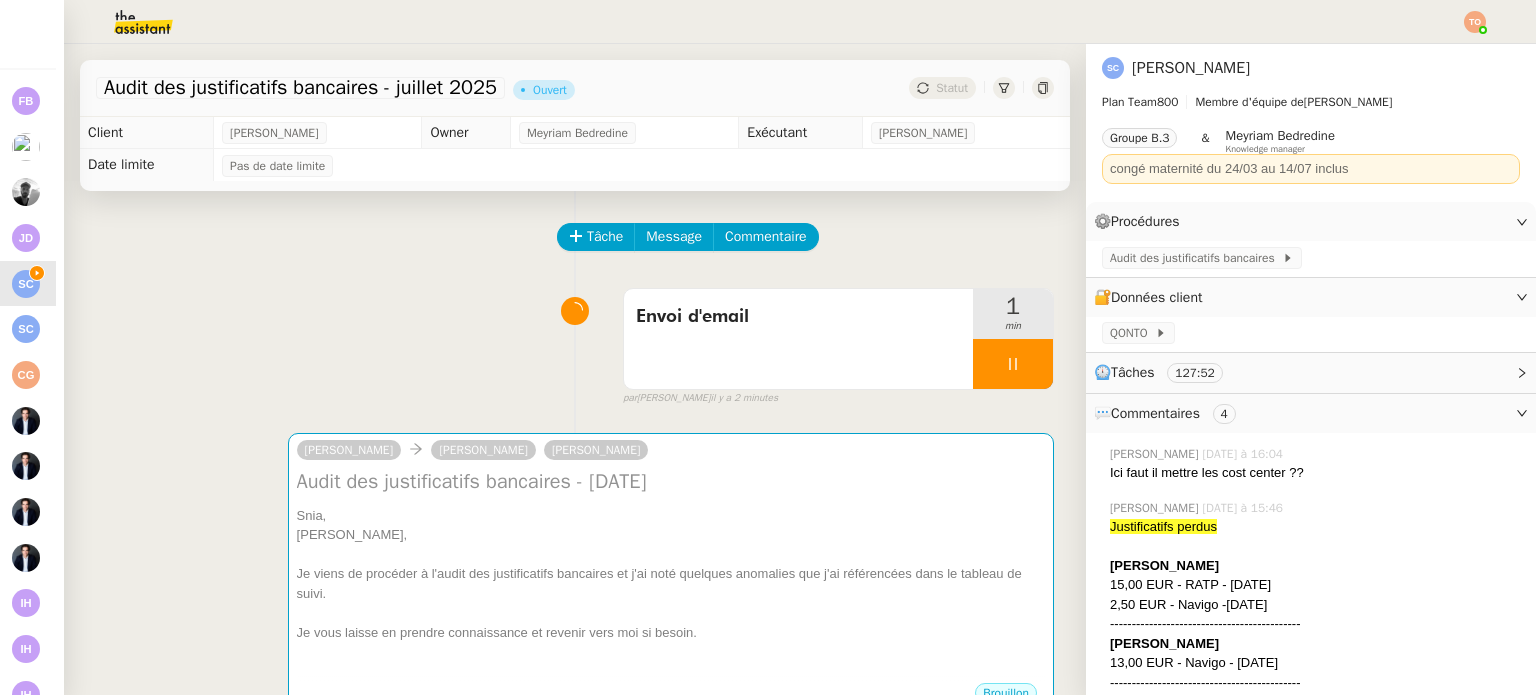 scroll, scrollTop: 1429, scrollLeft: 0, axis: vertical 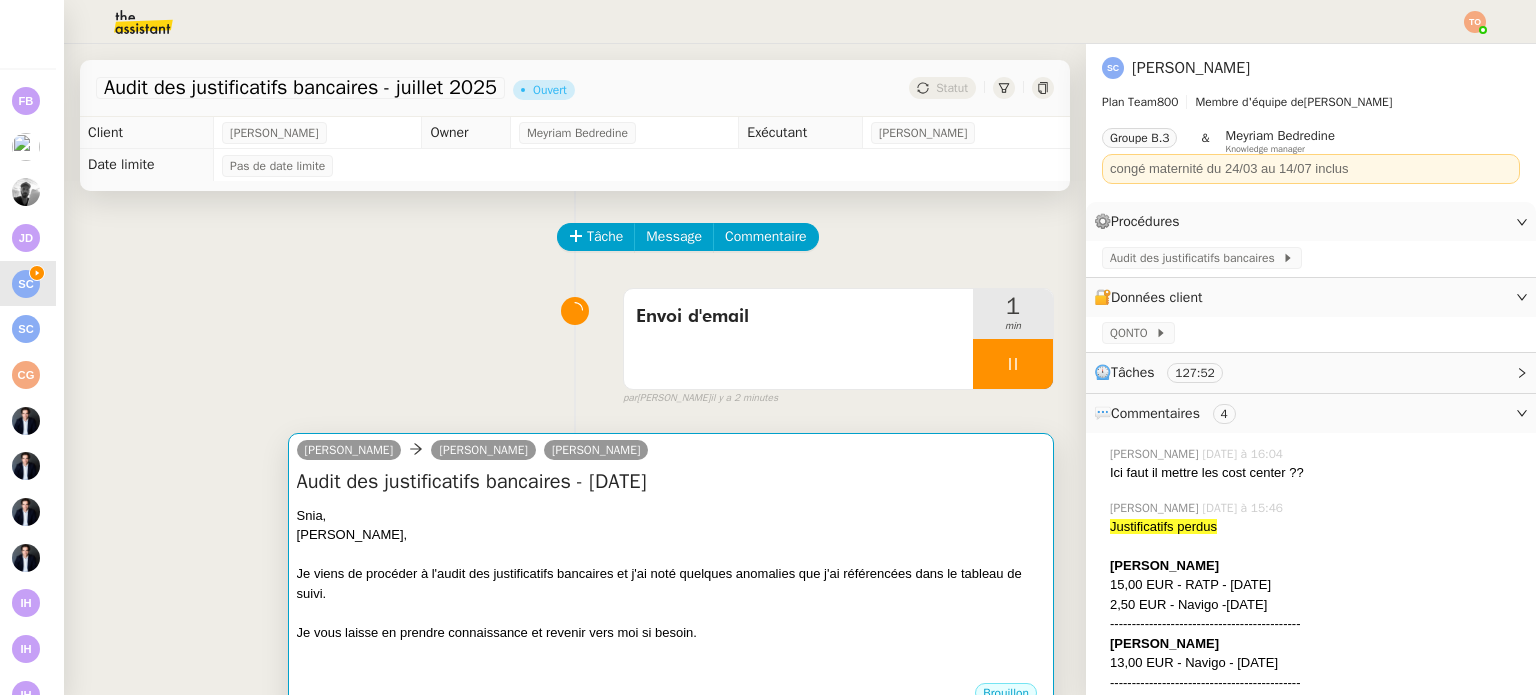 click at bounding box center [671, 555] 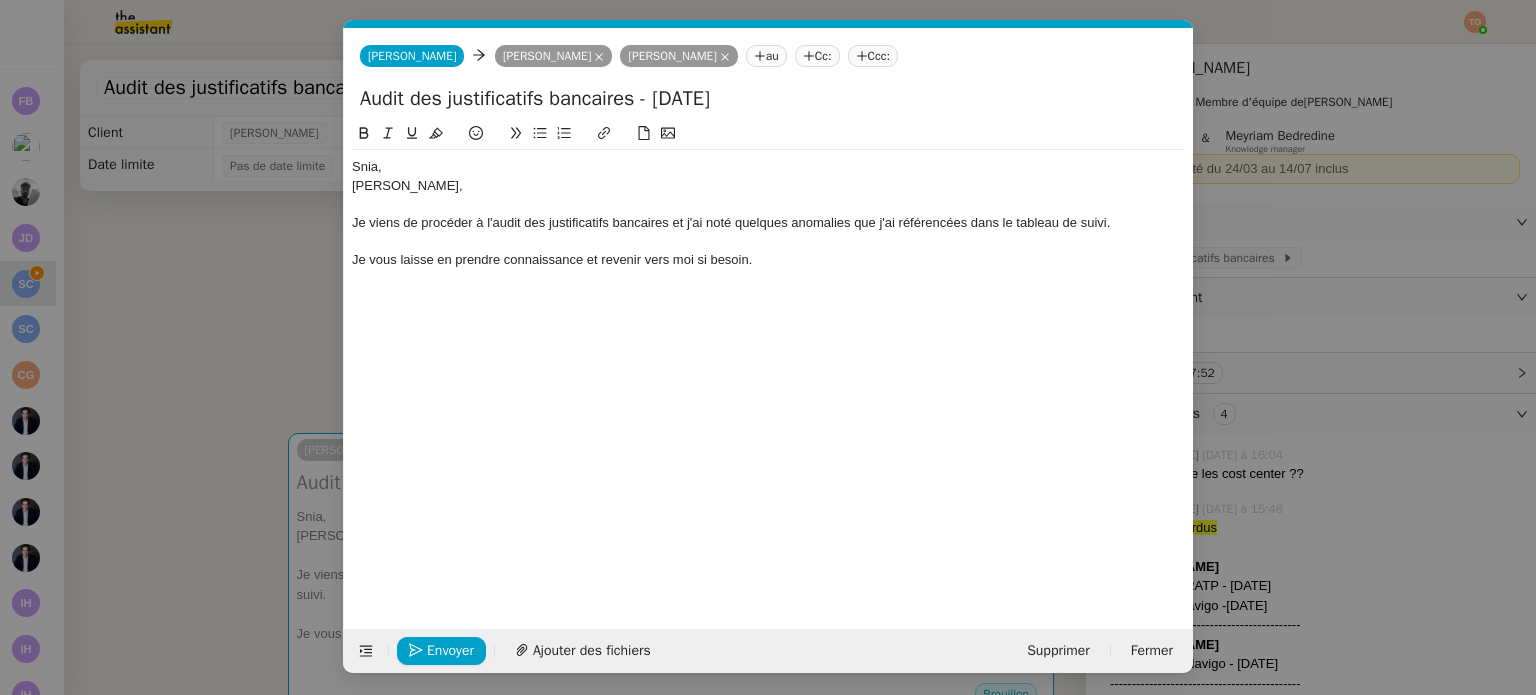 scroll, scrollTop: 0, scrollLeft: 42, axis: horizontal 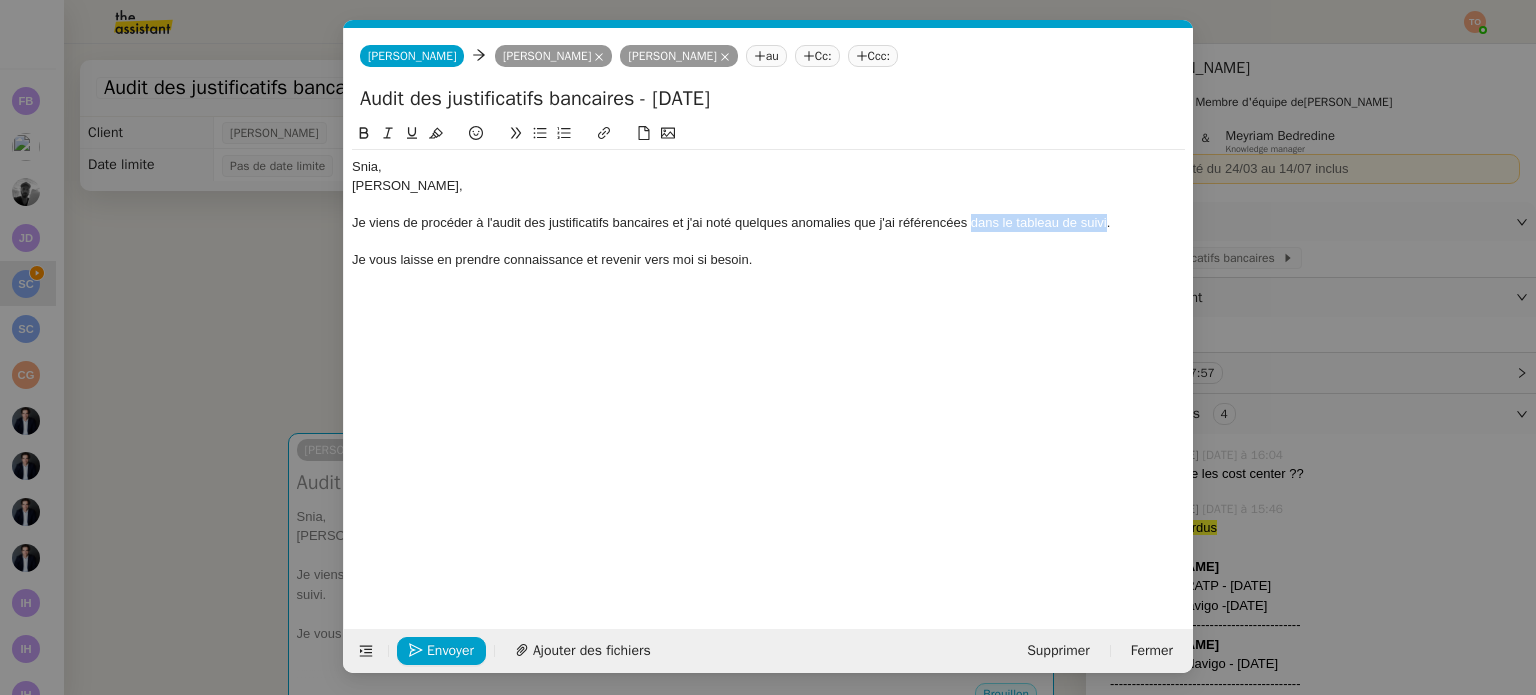 drag, startPoint x: 973, startPoint y: 227, endPoint x: 1108, endPoint y: 224, distance: 135.03333 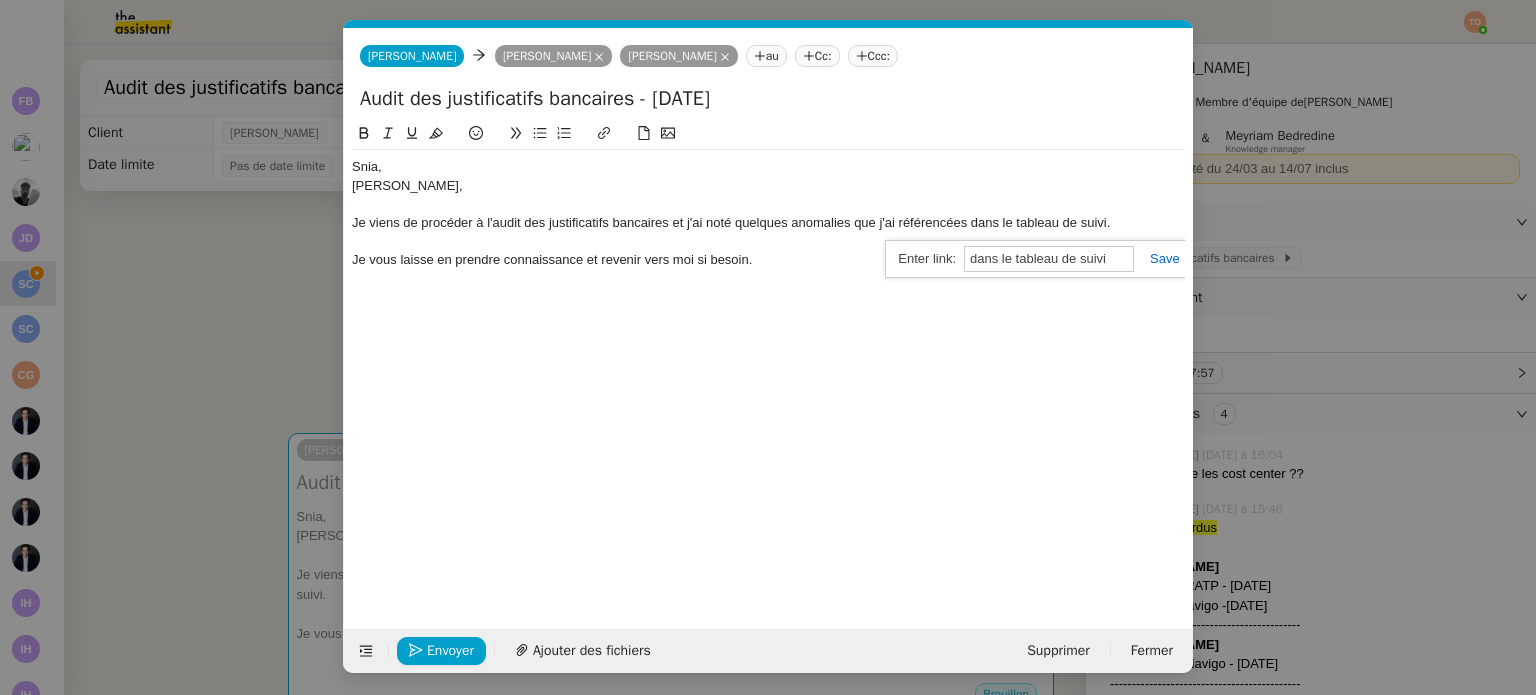 paste on "https://docs.google.com/spreadsheets/d/1M-3168mtkZ5WjLus9aTO_-k2HQoQI7YfXh1pTPElqLM/edit?usp=sharing" 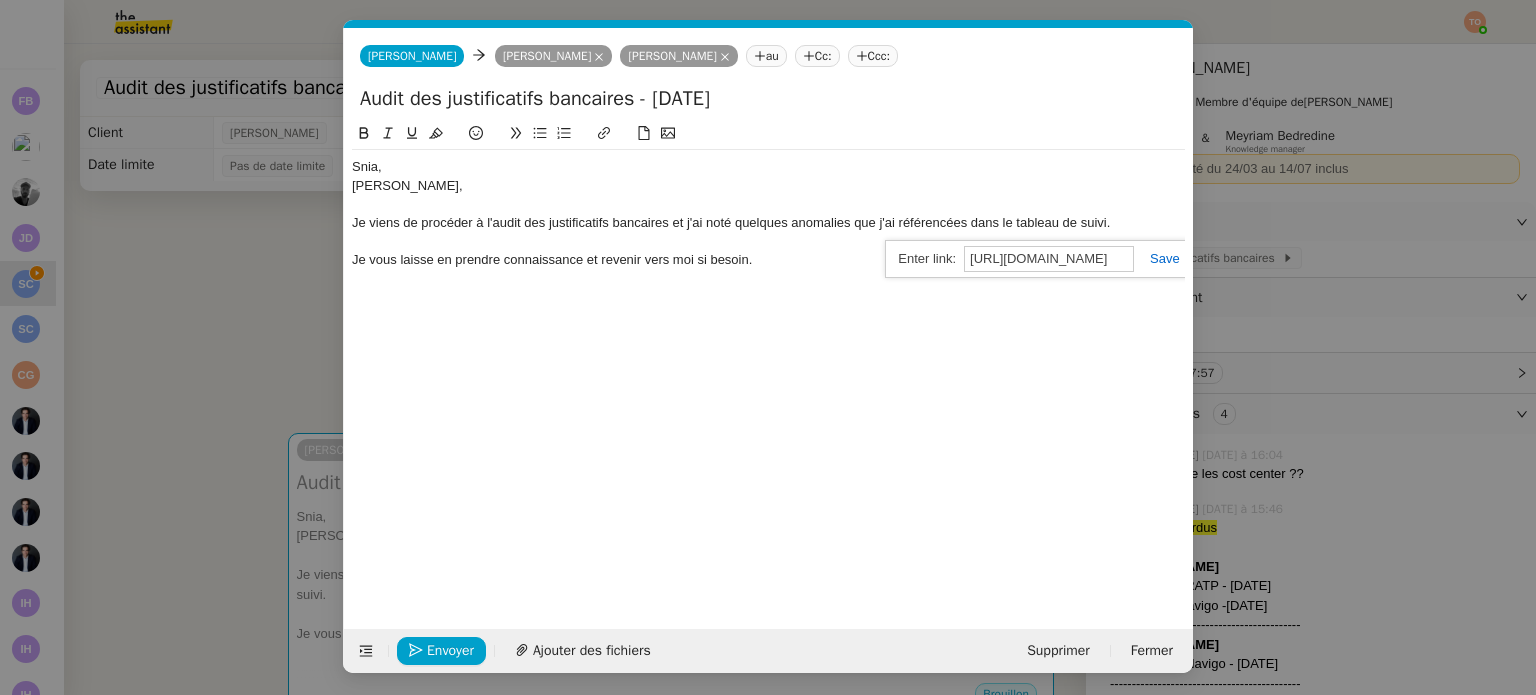 scroll, scrollTop: 0, scrollLeft: 503, axis: horizontal 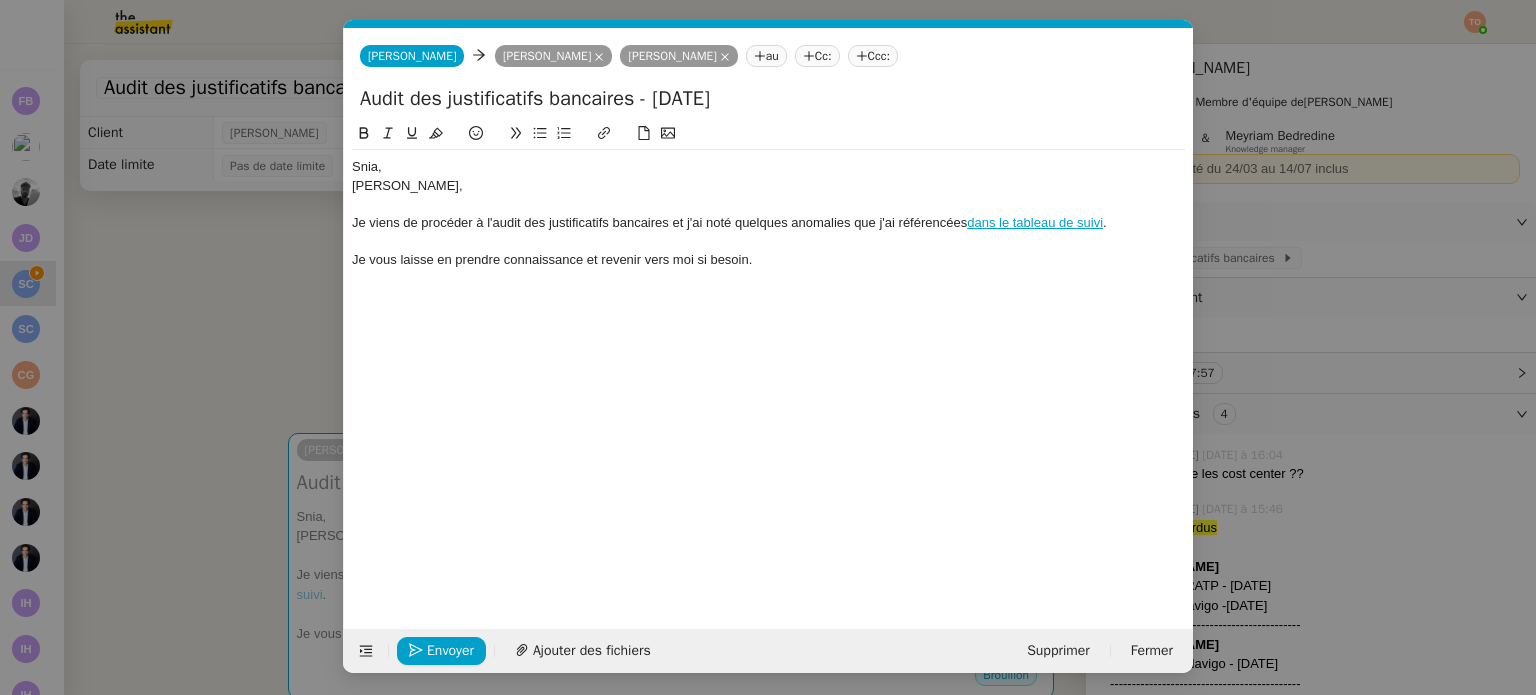 click 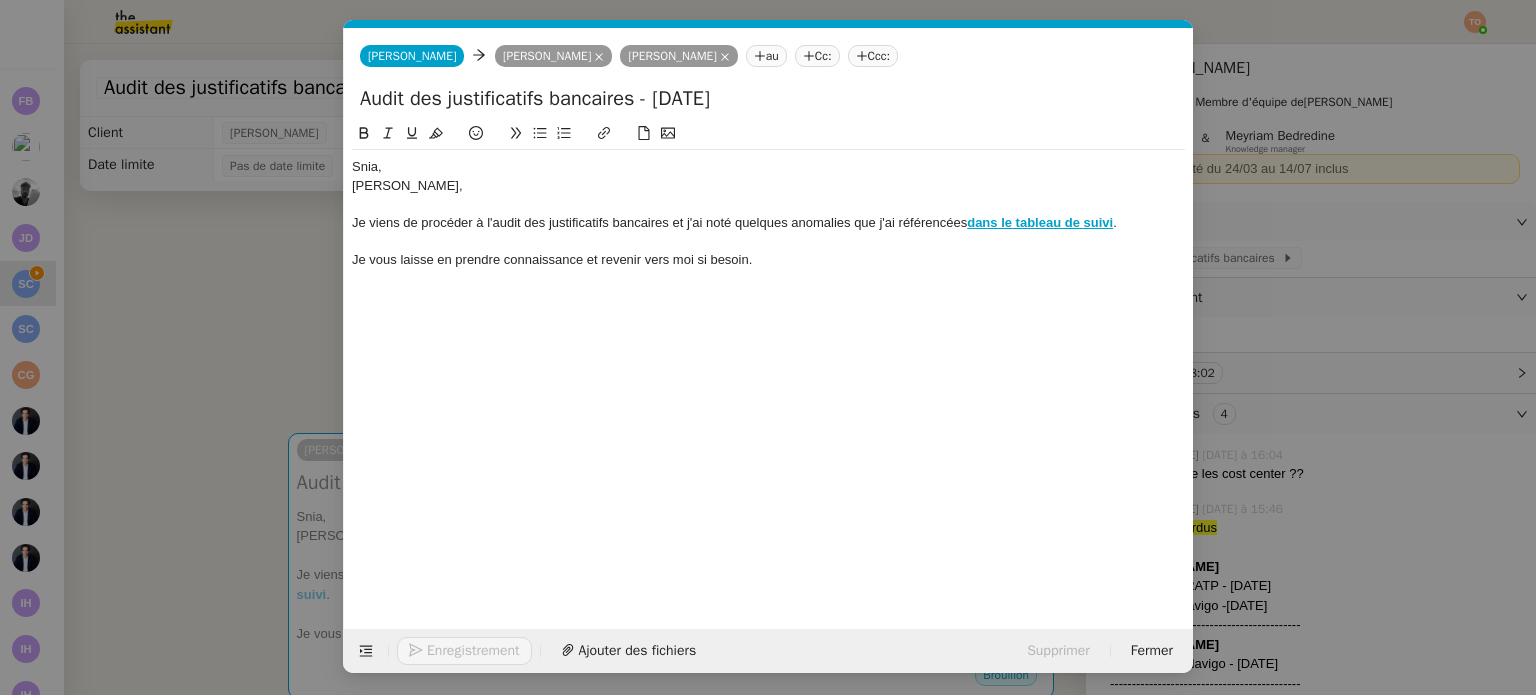 click on "Je viens de procéder à l'audit des justificatifs bancaires et j'ai noté quelques anomalies que j'ai référencées  dans le tableau de suivi ." 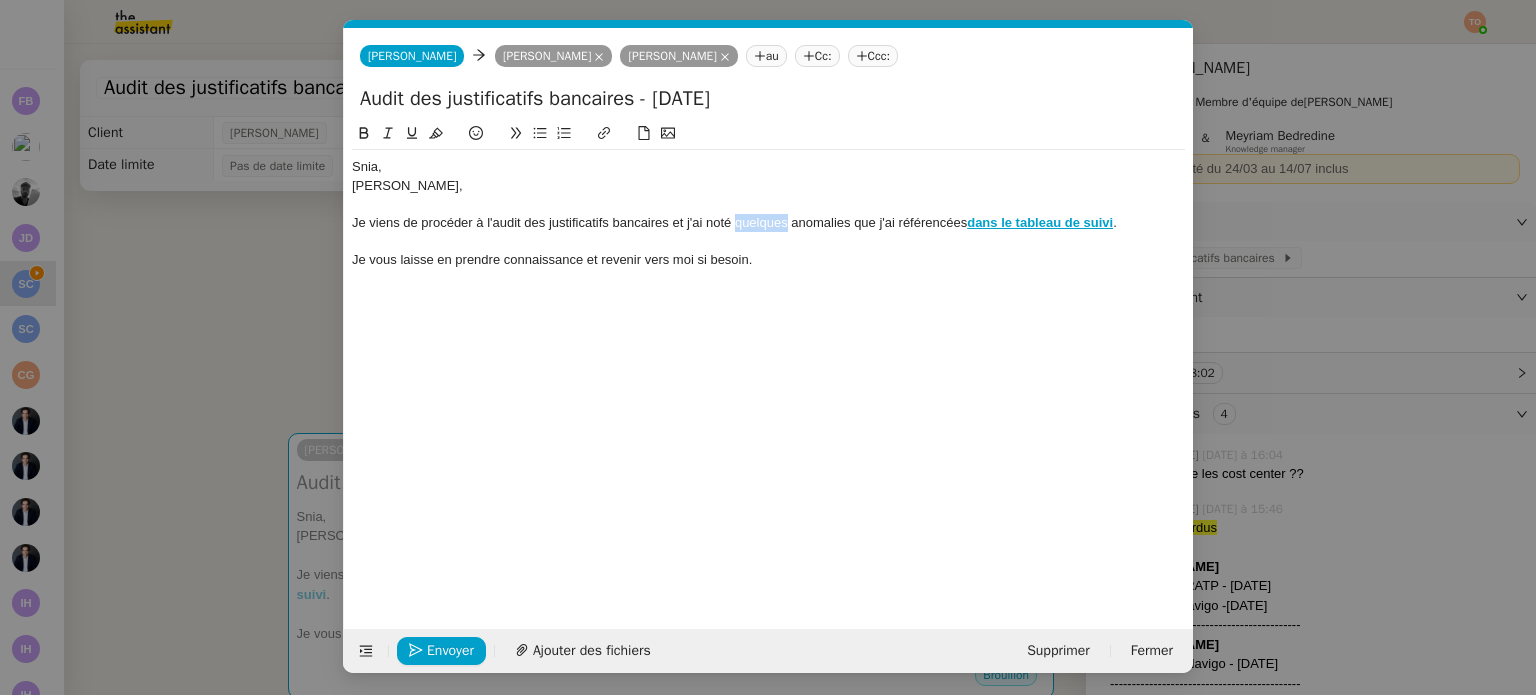 click on "Je viens de procéder à l'audit des justificatifs bancaires et j'ai noté quelques anomalies que j'ai référencées  dans le tableau de suivi ." 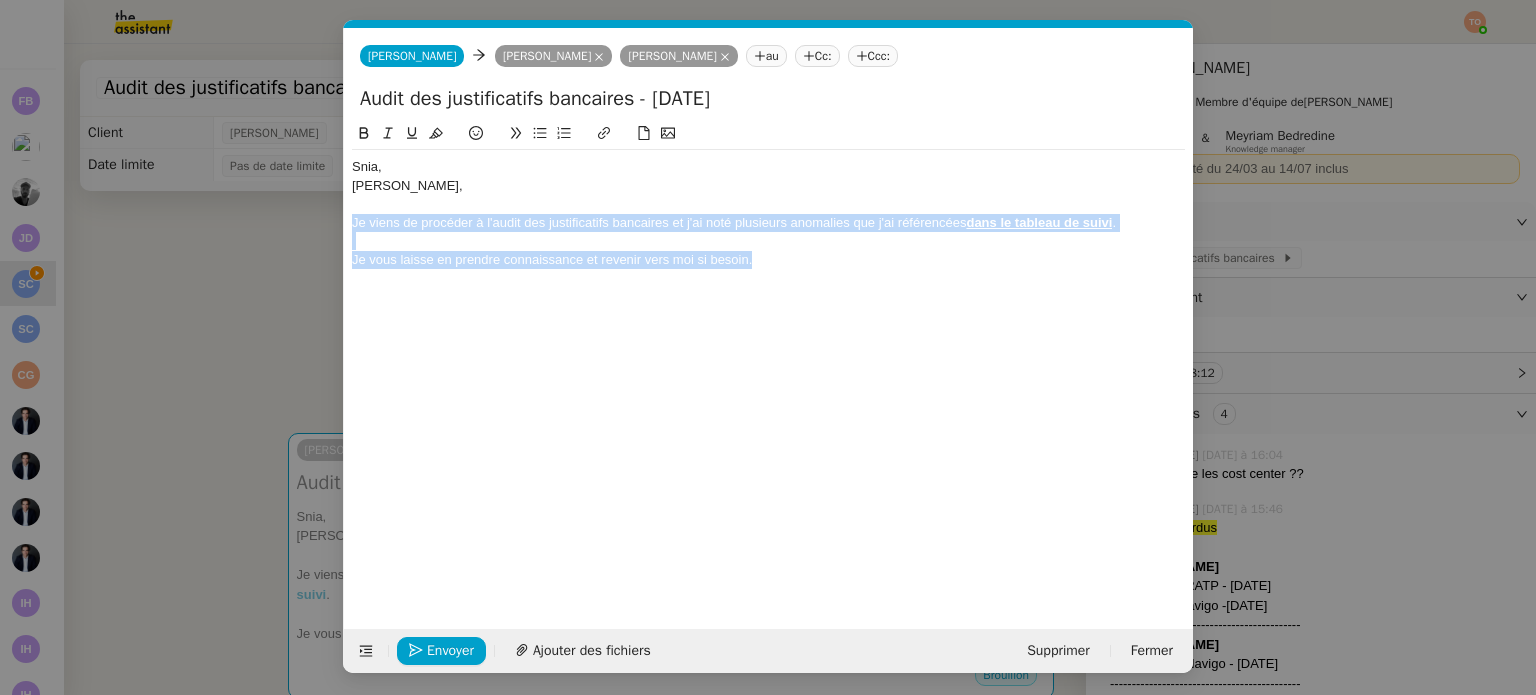 drag, startPoint x: 779, startPoint y: 262, endPoint x: 305, endPoint y: 215, distance: 476.32446 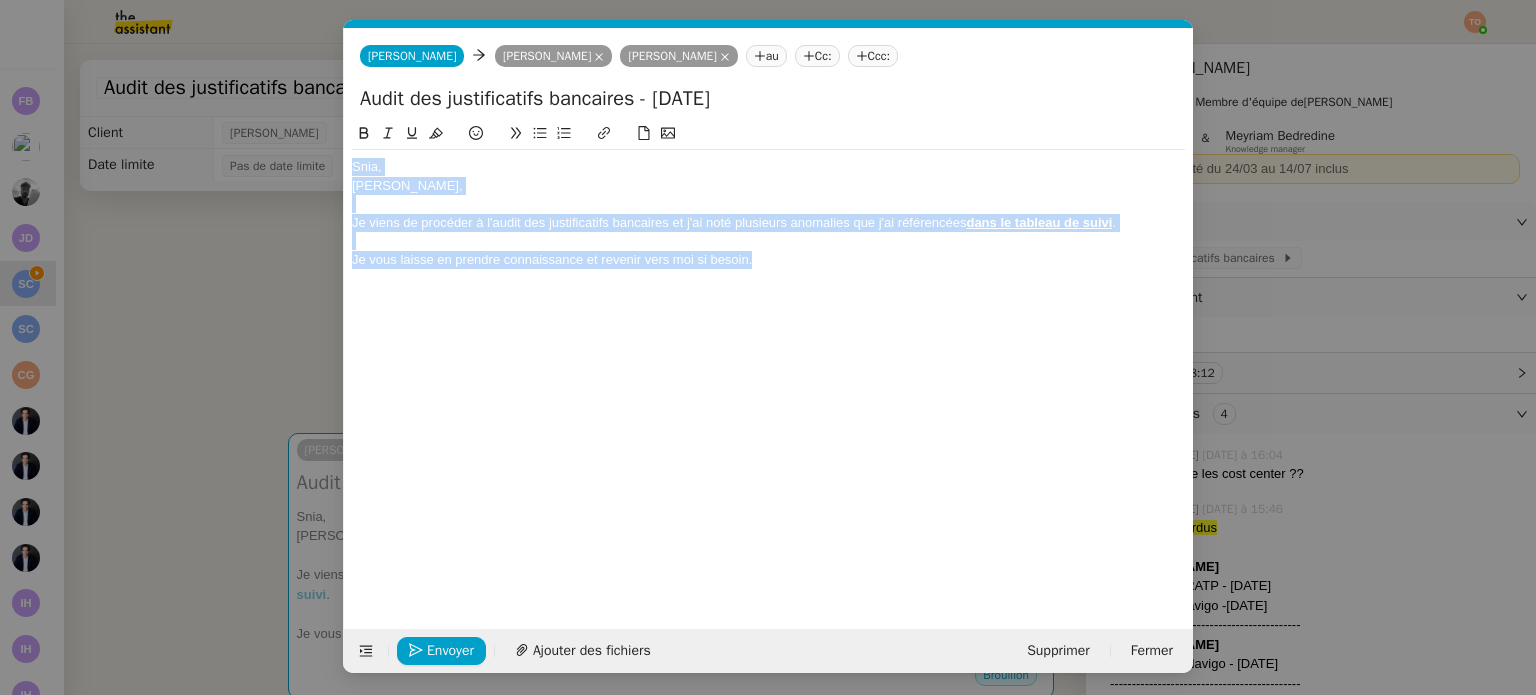 drag, startPoint x: 684, startPoint y: 256, endPoint x: 279, endPoint y: 131, distance: 423.85138 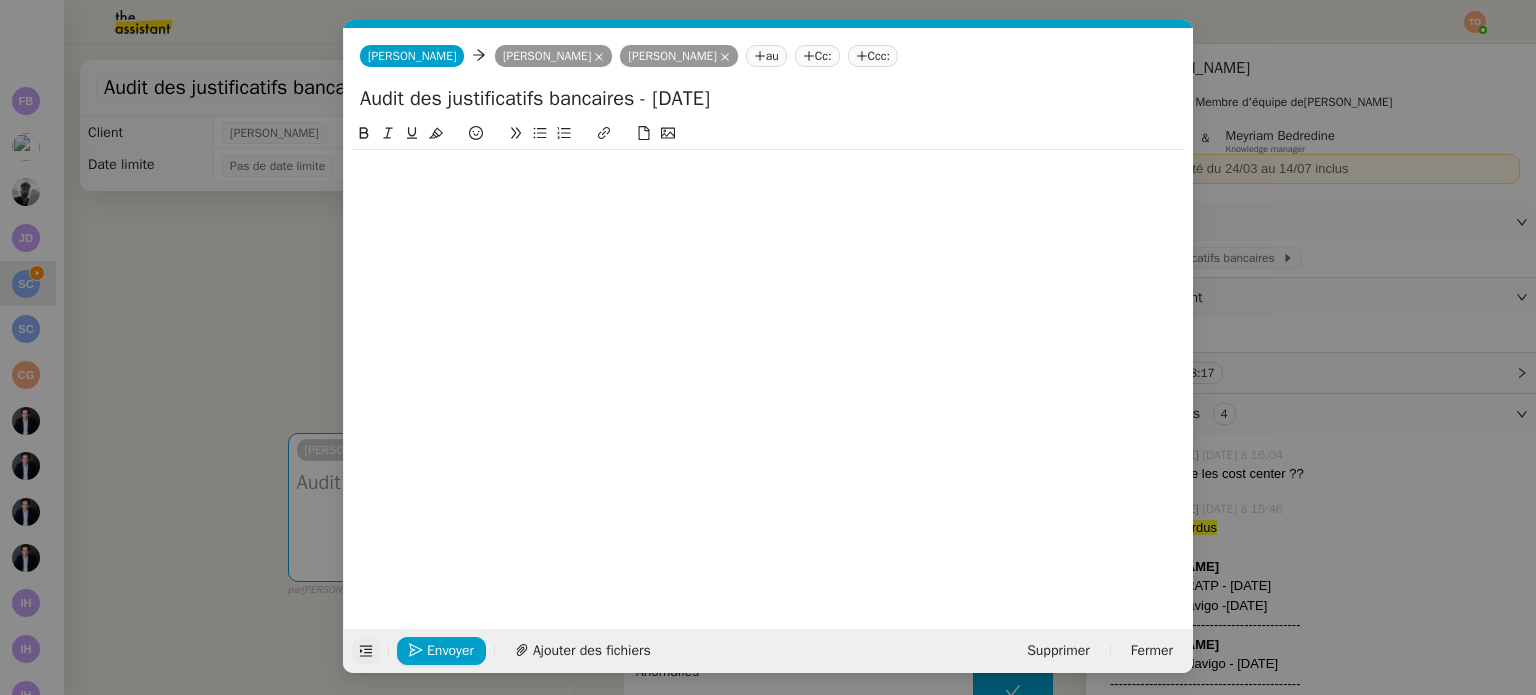 click 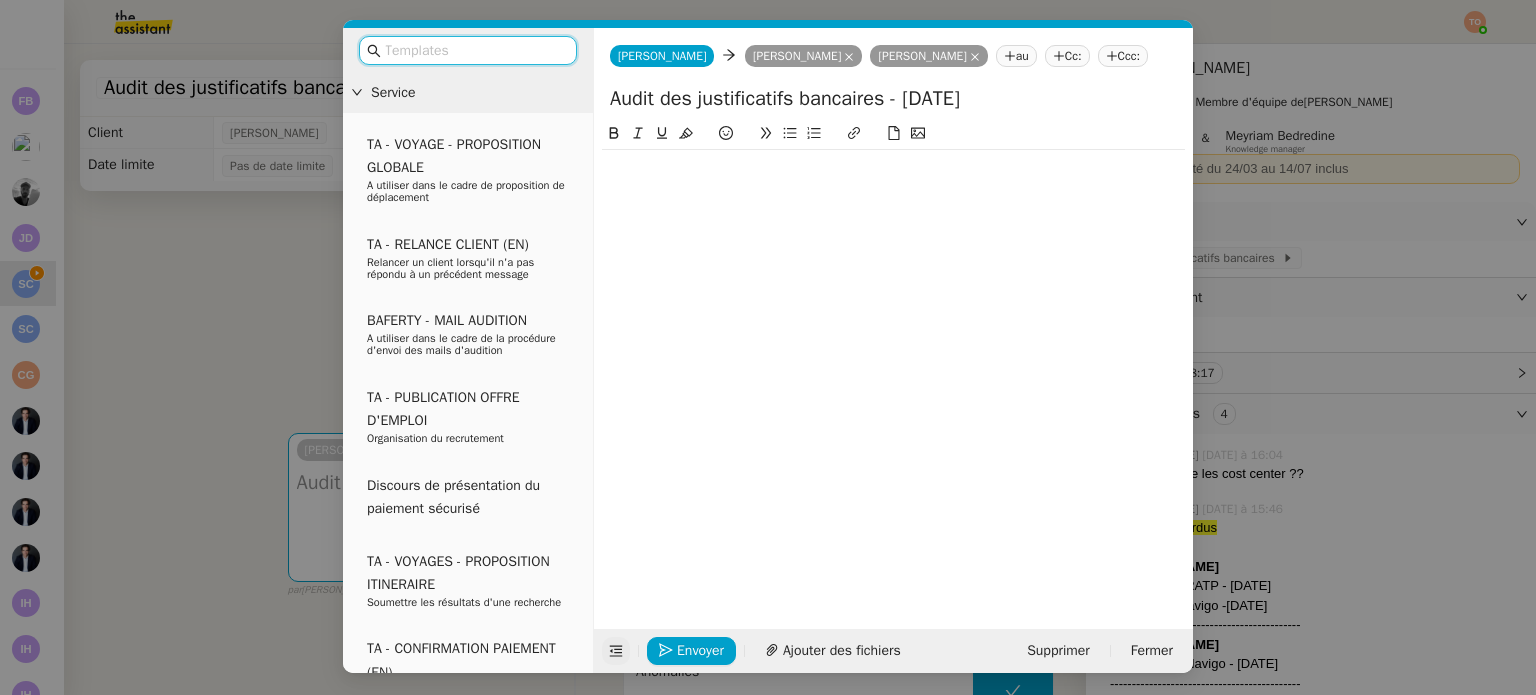 click at bounding box center (475, 50) 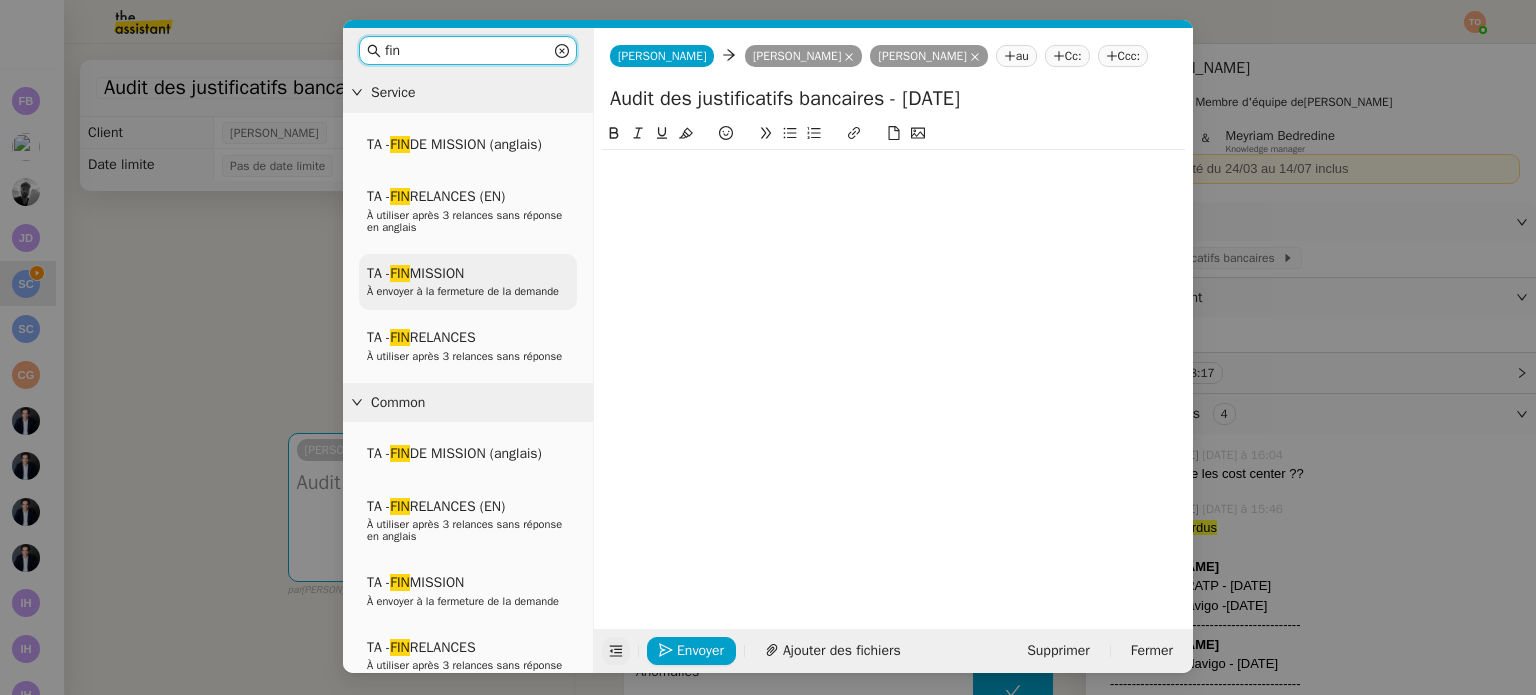 type on "fin" 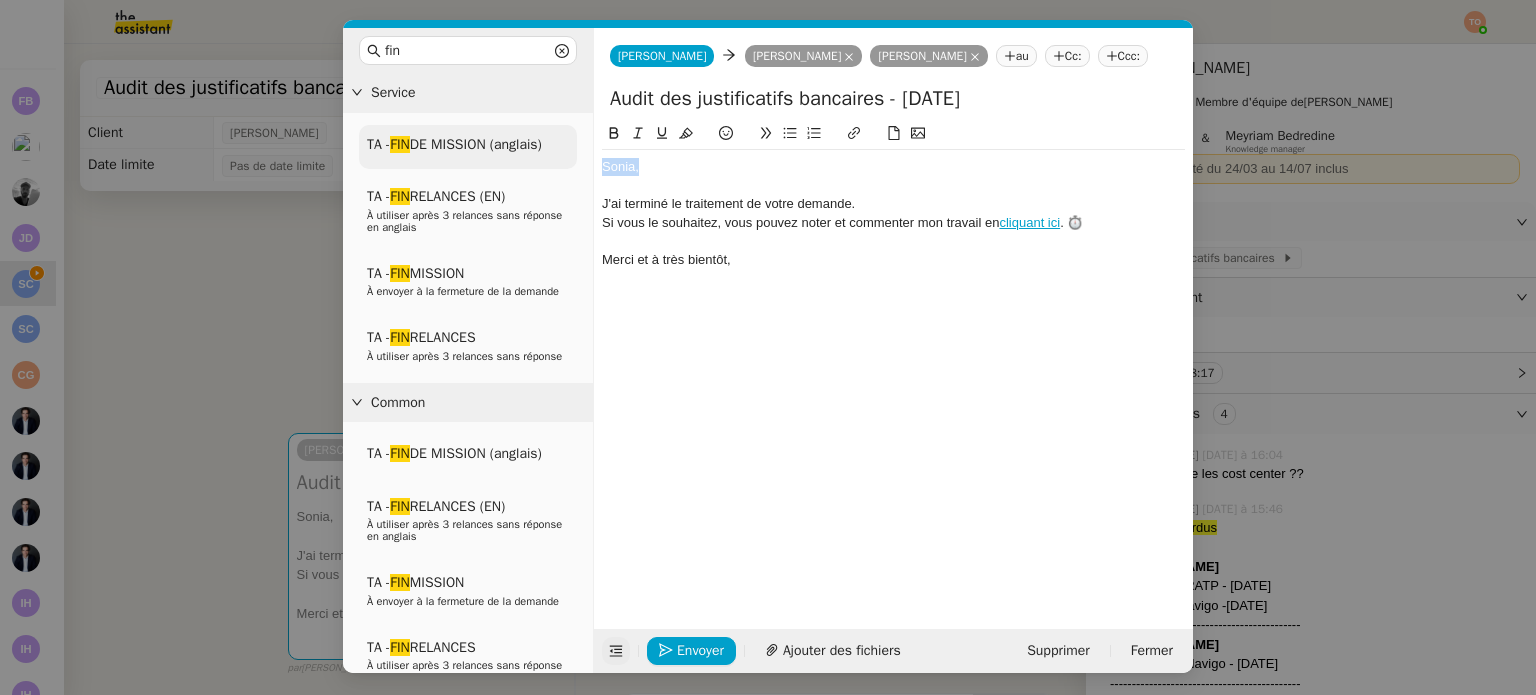 drag, startPoint x: 696, startPoint y: 162, endPoint x: 522, endPoint y: 155, distance: 174.14075 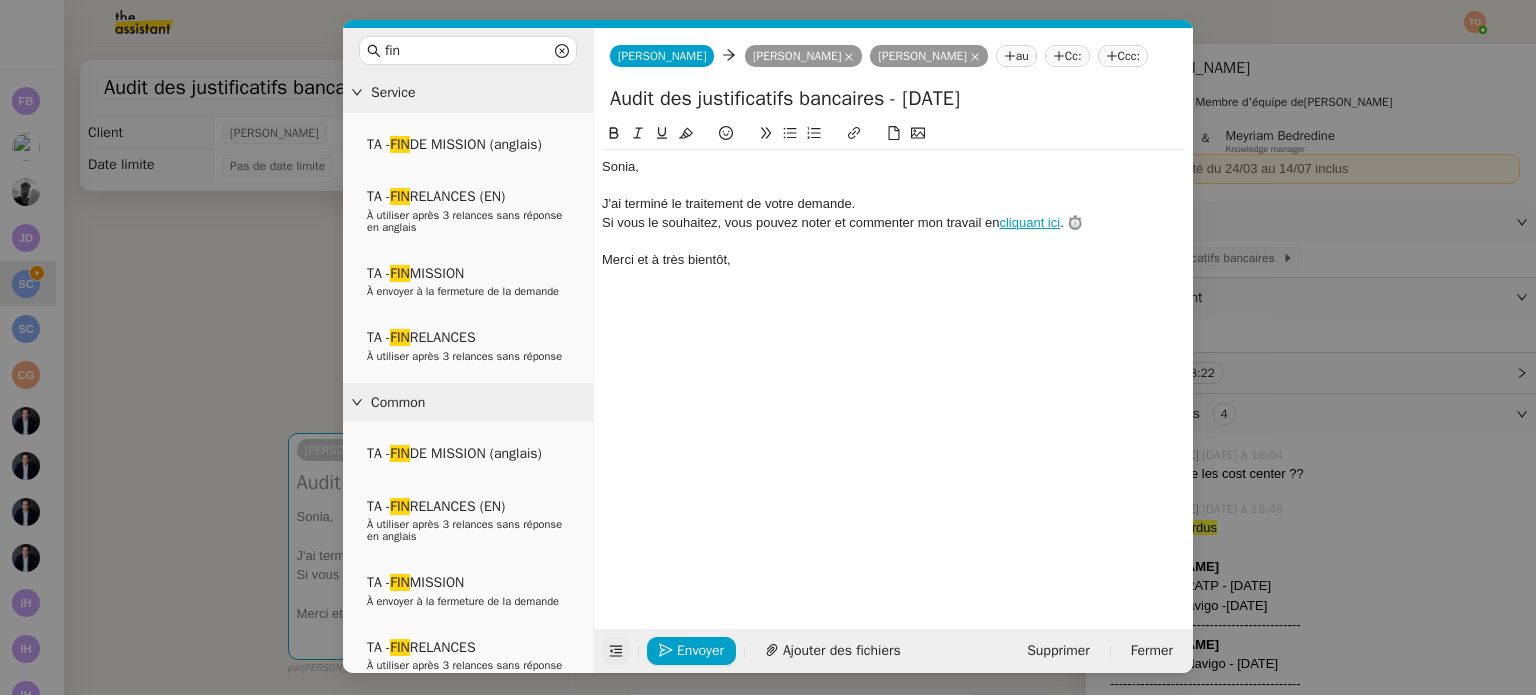 scroll, scrollTop: 0, scrollLeft: 0, axis: both 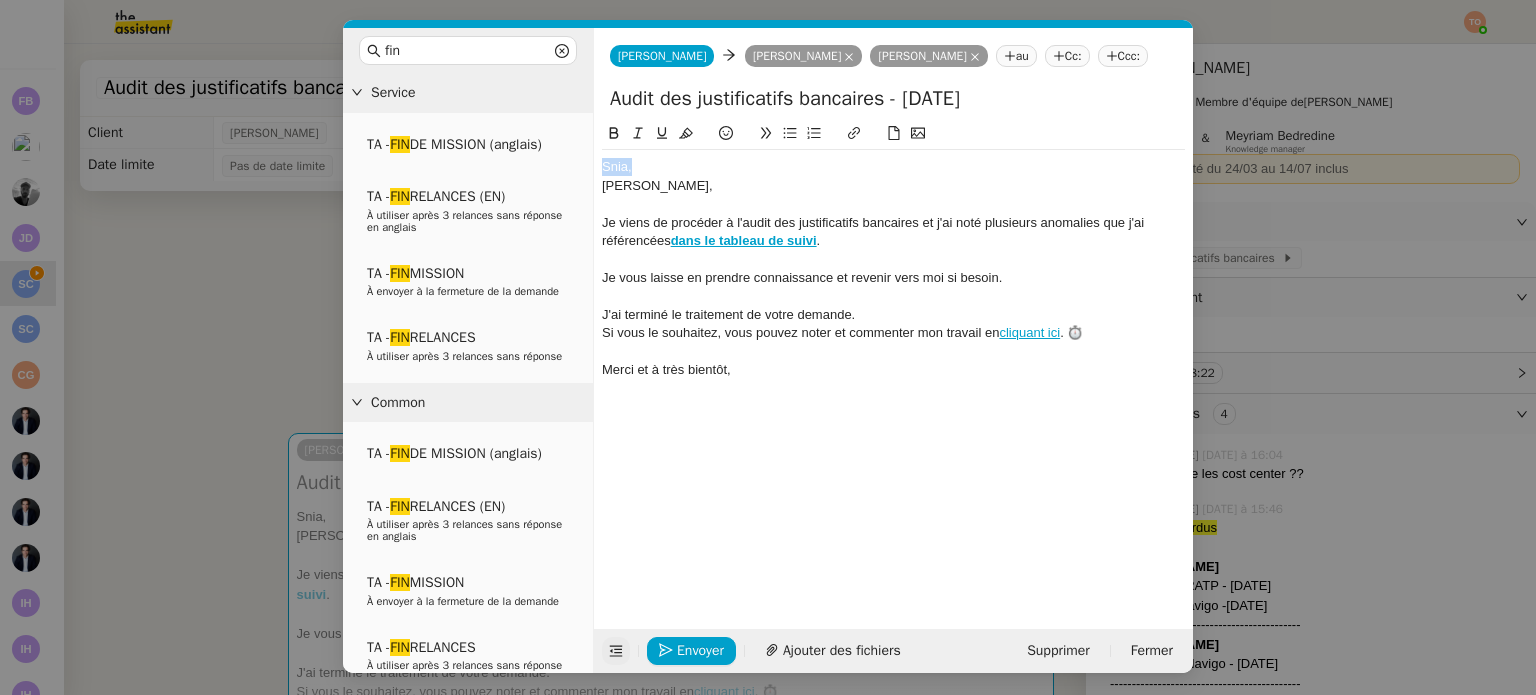 drag, startPoint x: 615, startPoint y: 165, endPoint x: 583, endPoint y: 163, distance: 32.06244 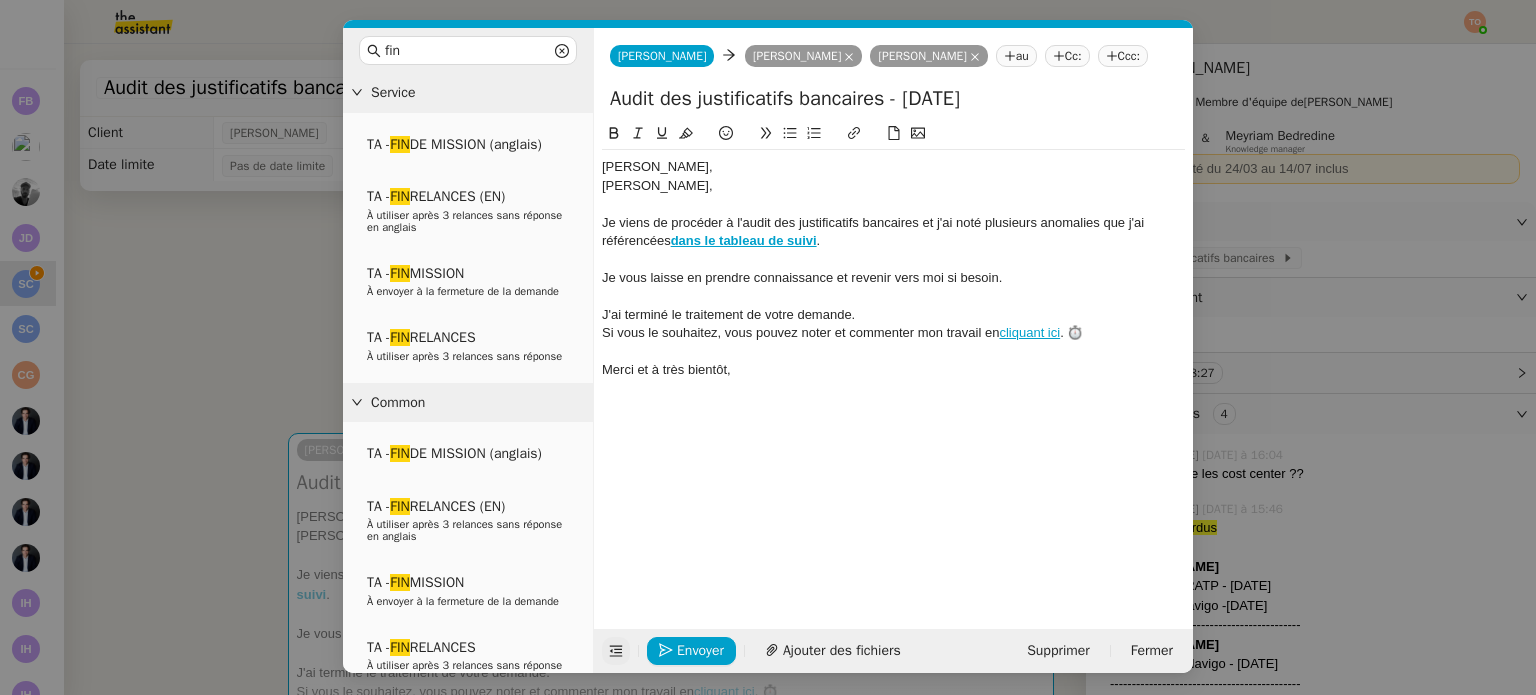 click on "Envoyer Ajouter des fichiers Supprimer Fermer" 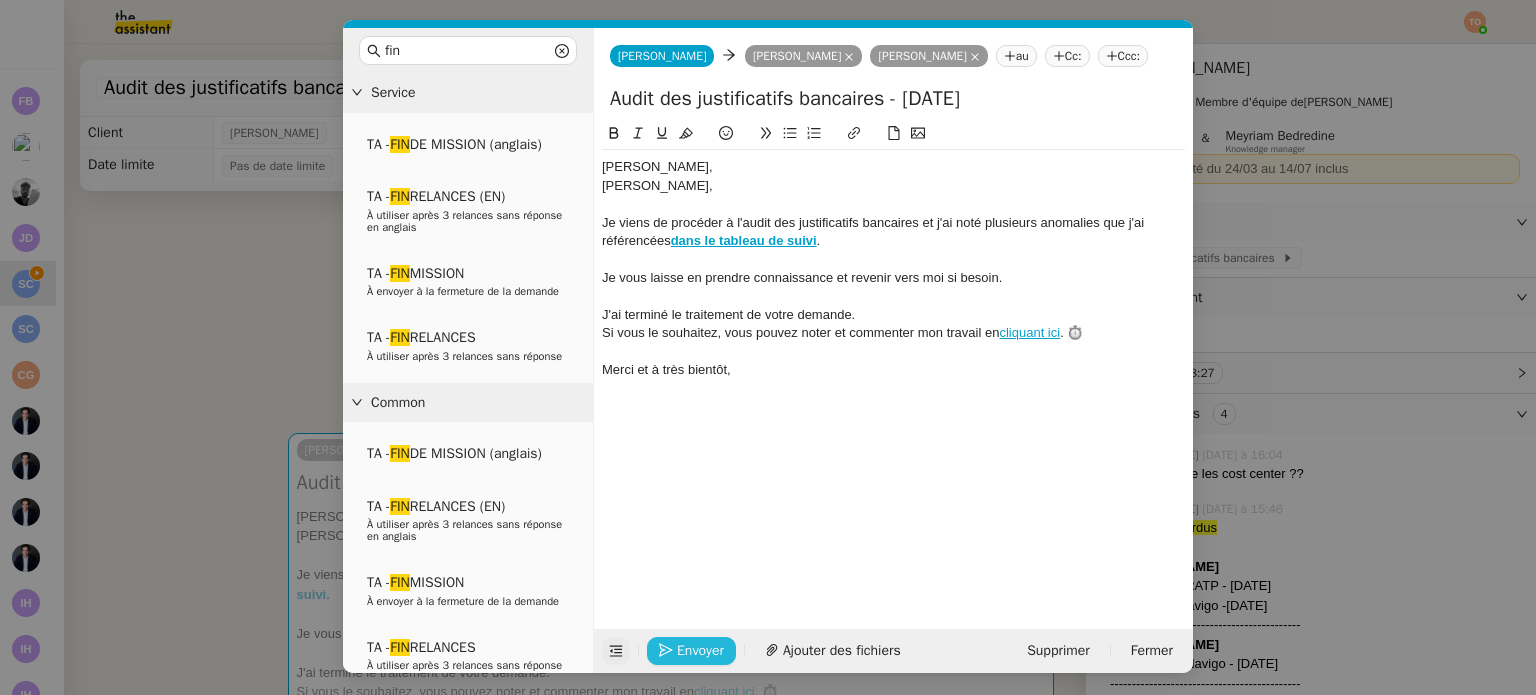 click on "Envoyer" 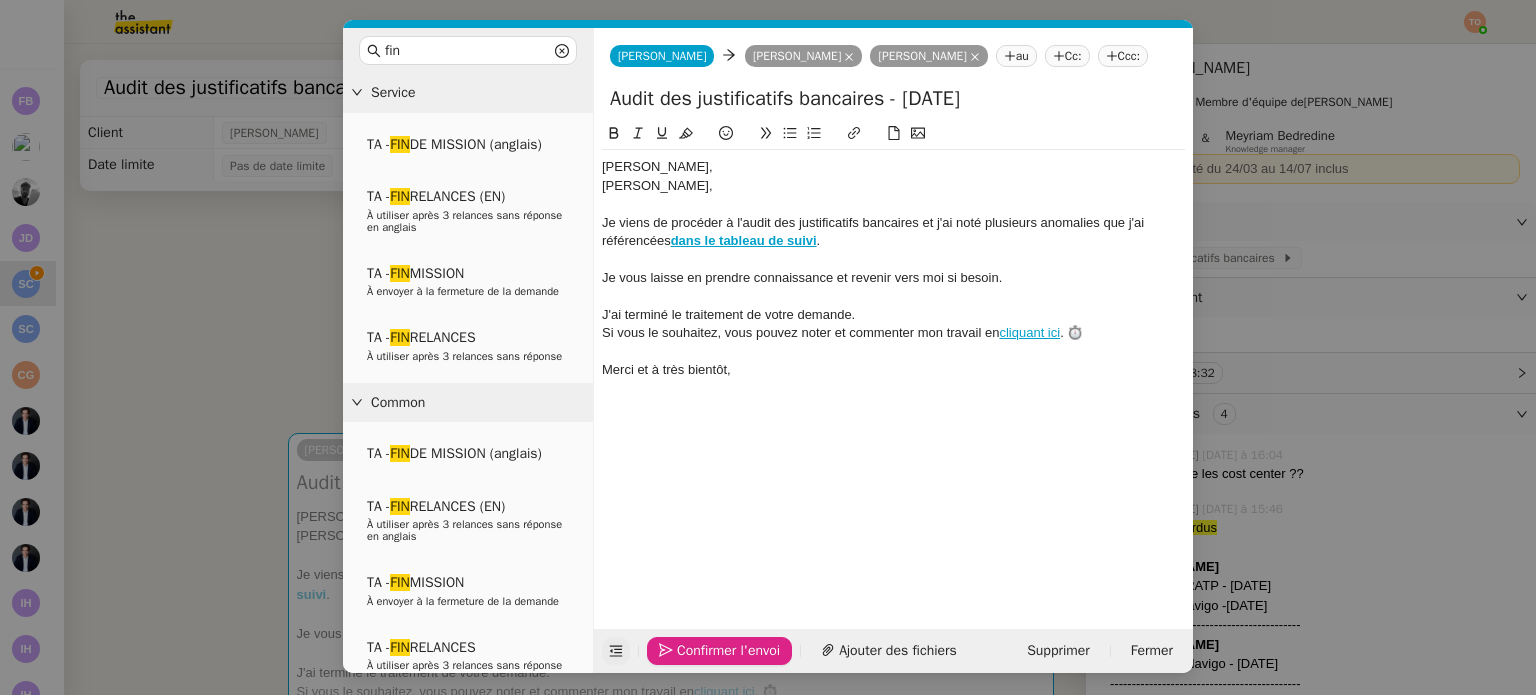 click on "Confirmer l'envoi" 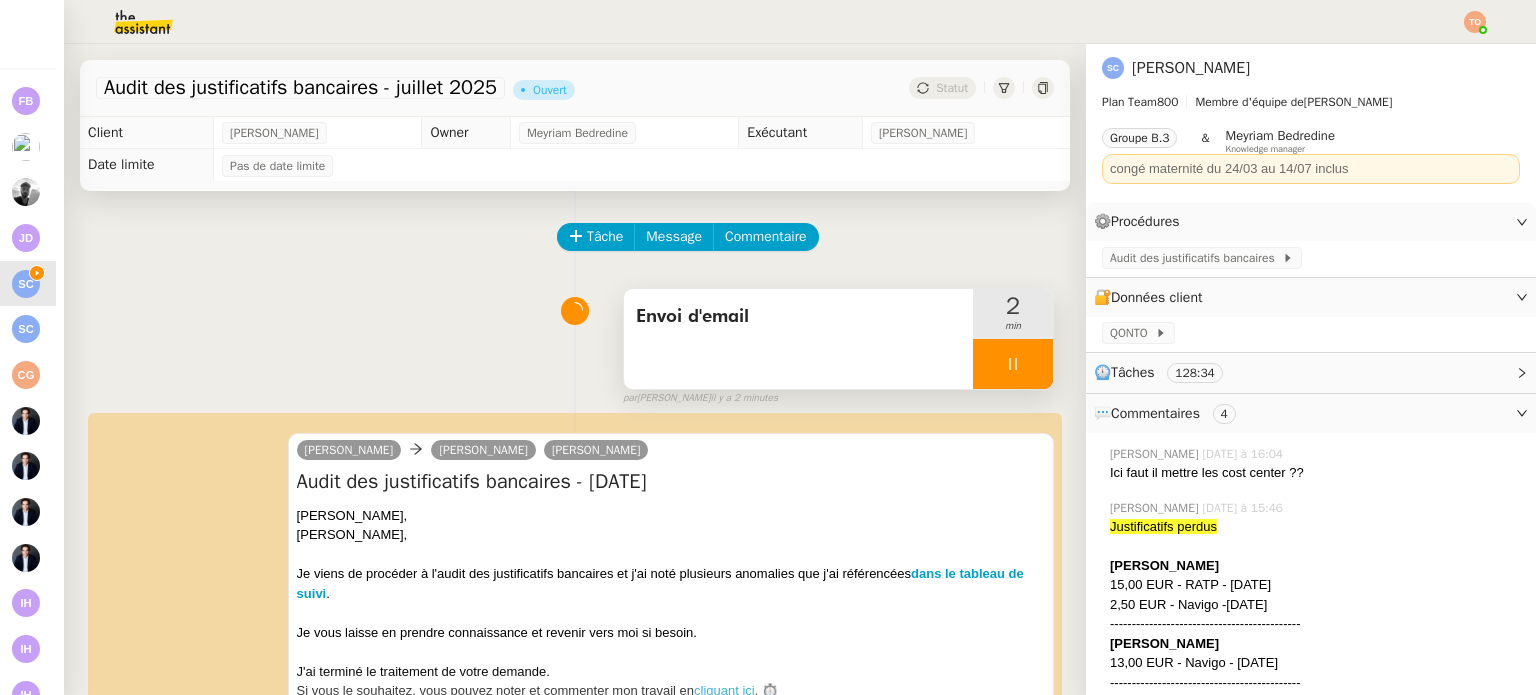 click at bounding box center [1013, 364] 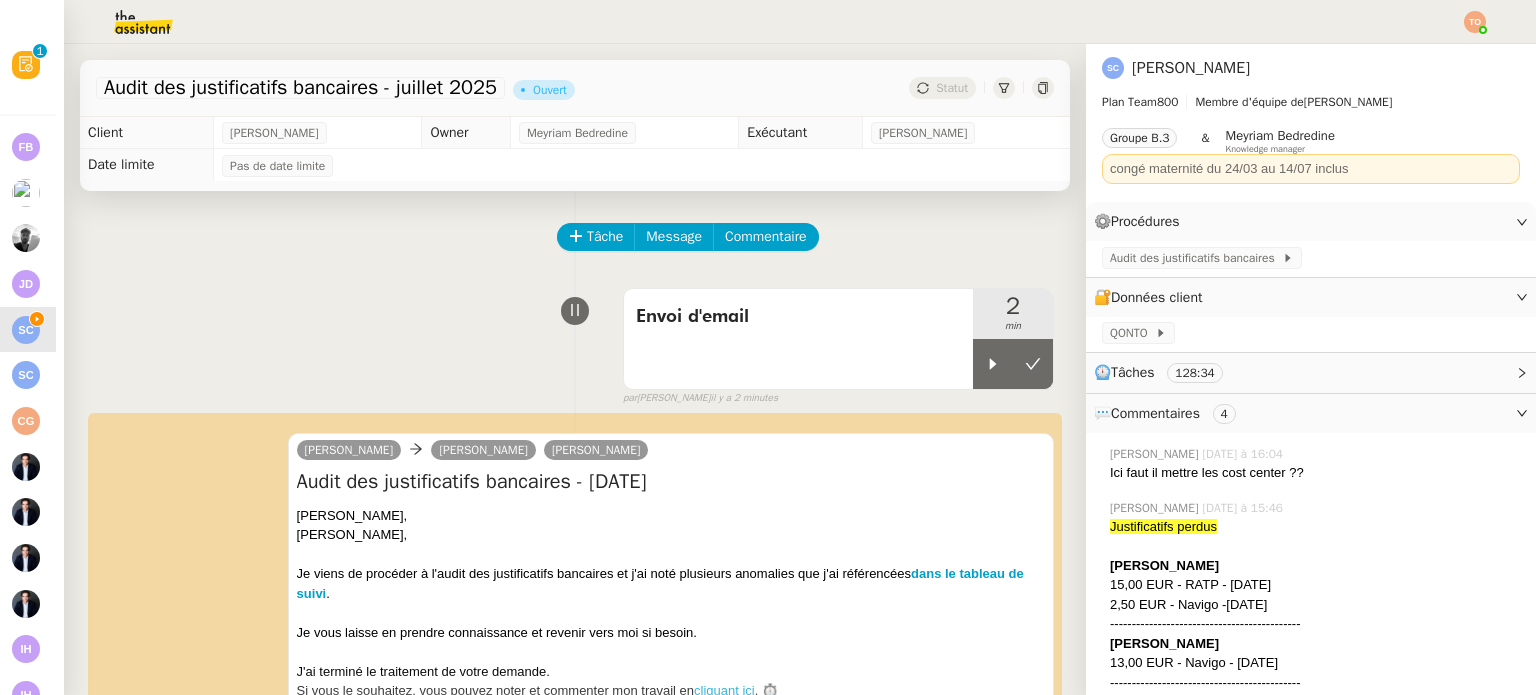 scroll, scrollTop: 54, scrollLeft: 8, axis: both 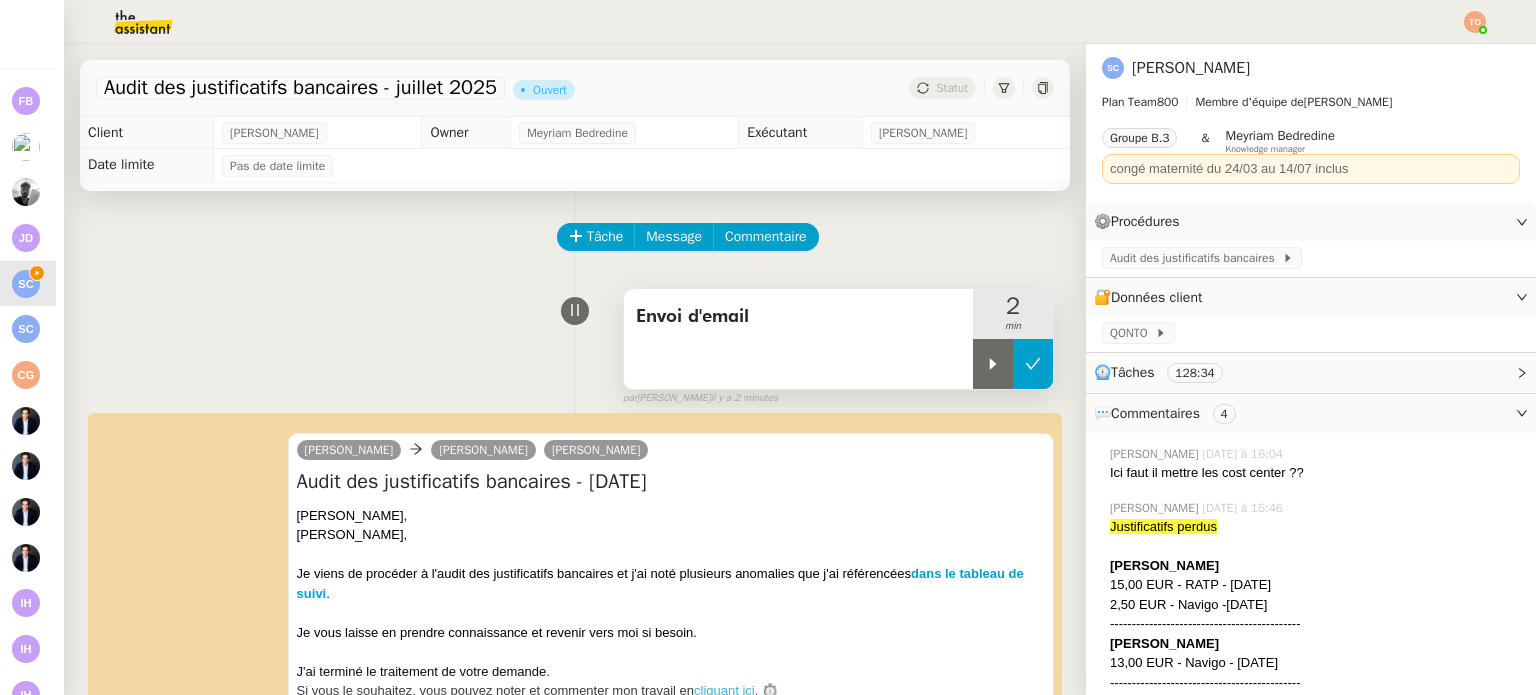 click 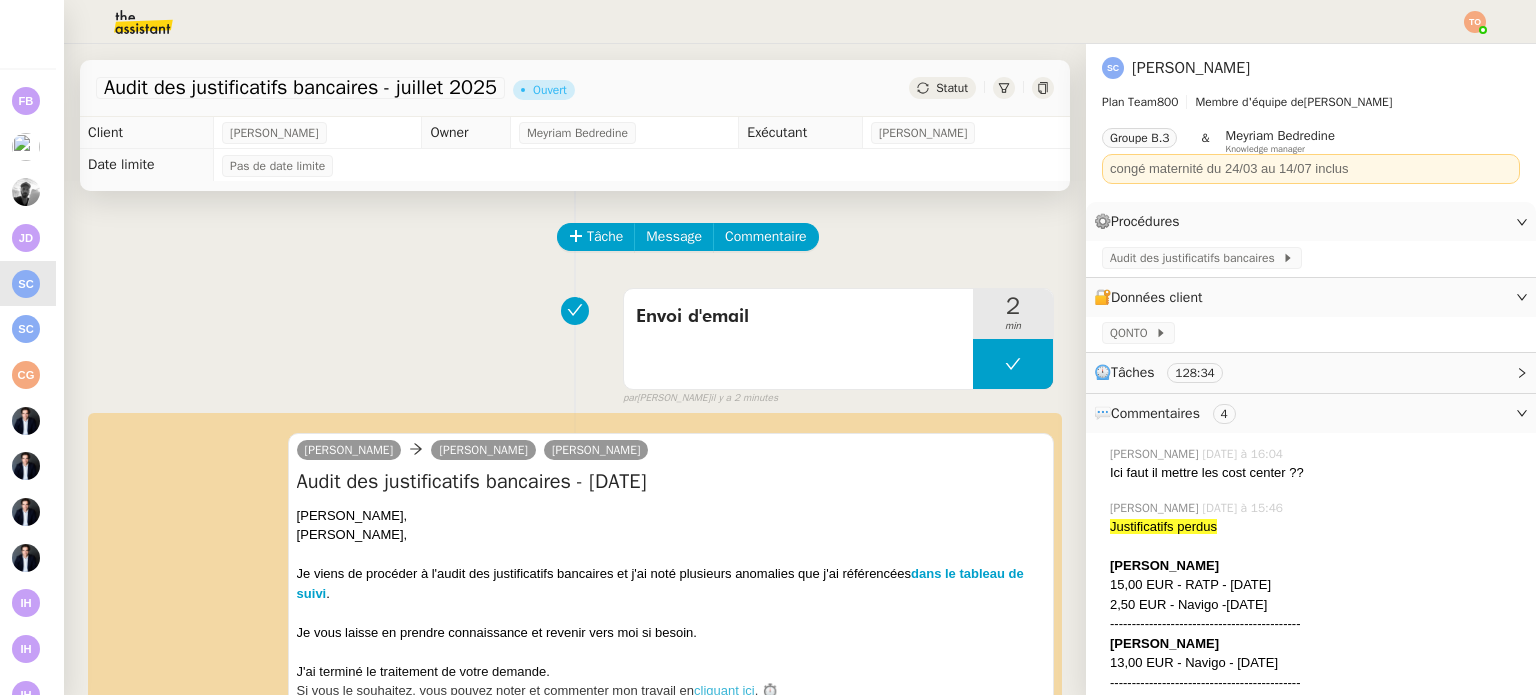 click on "Audit des justificatifs bancaires - juillet 2025      Ouvert     Statut" 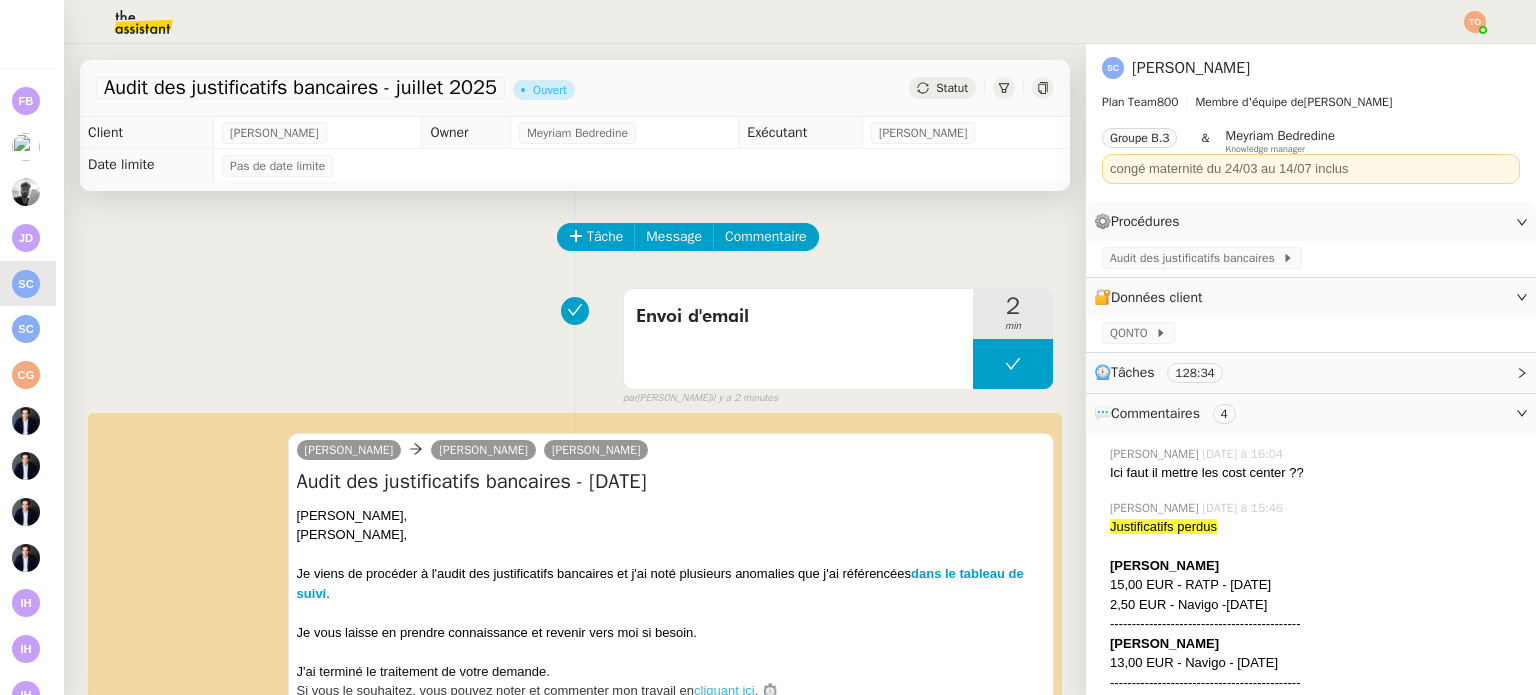 click on "Statut" 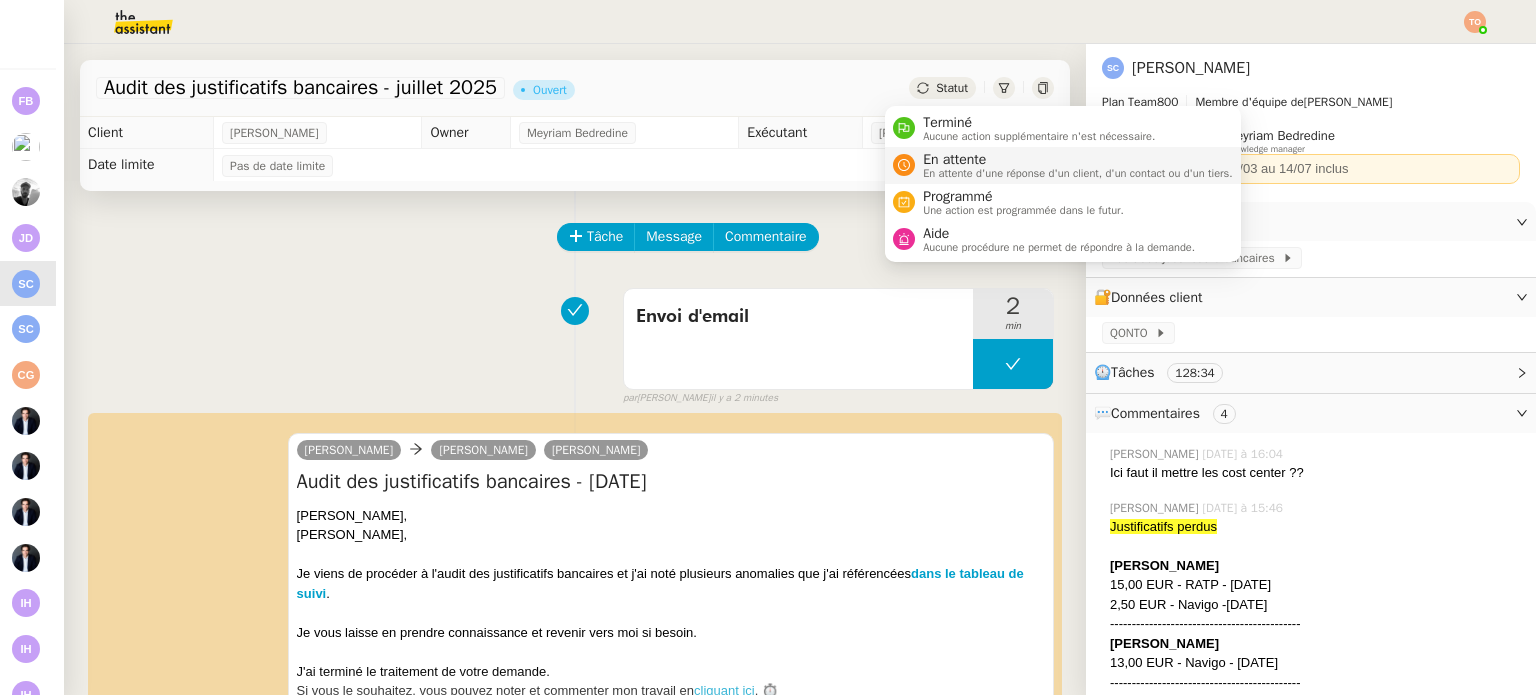 click on "En attente" at bounding box center [1078, 160] 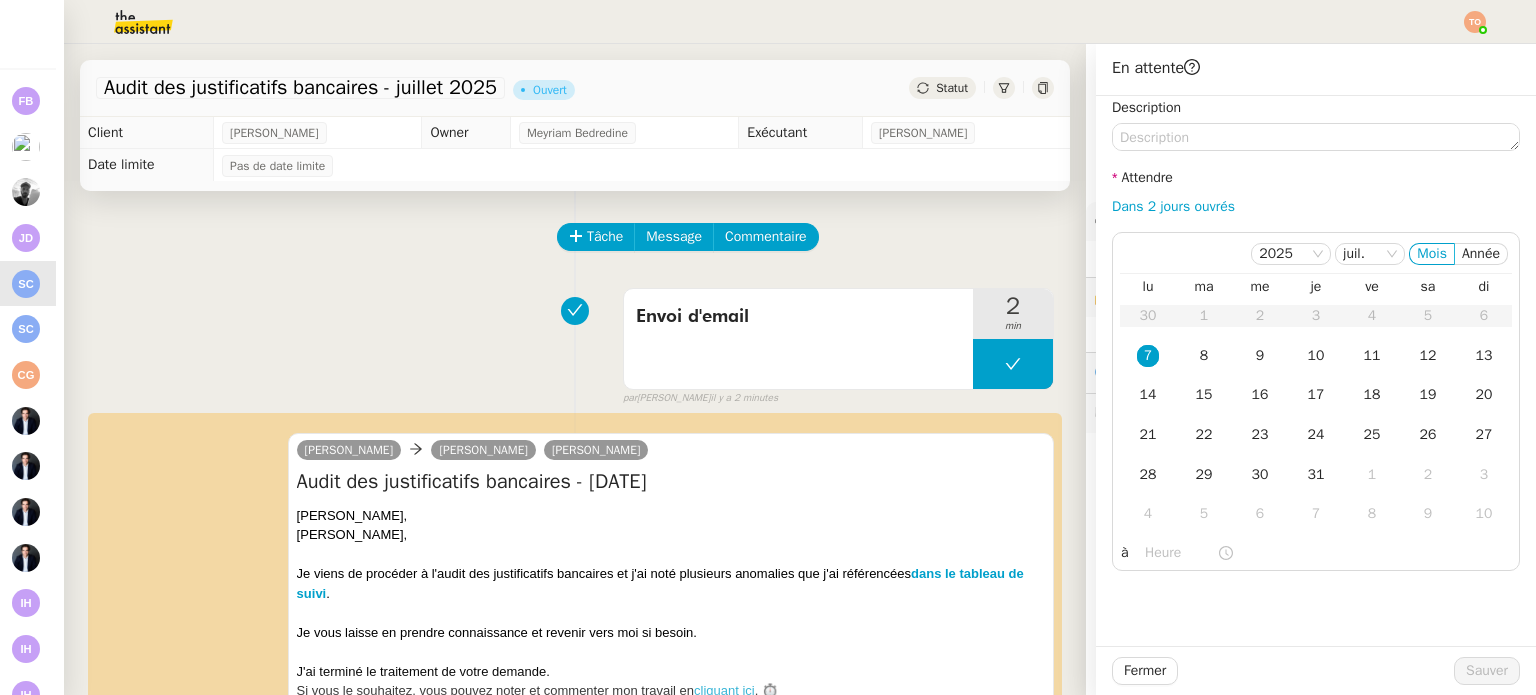 click on "Statut" 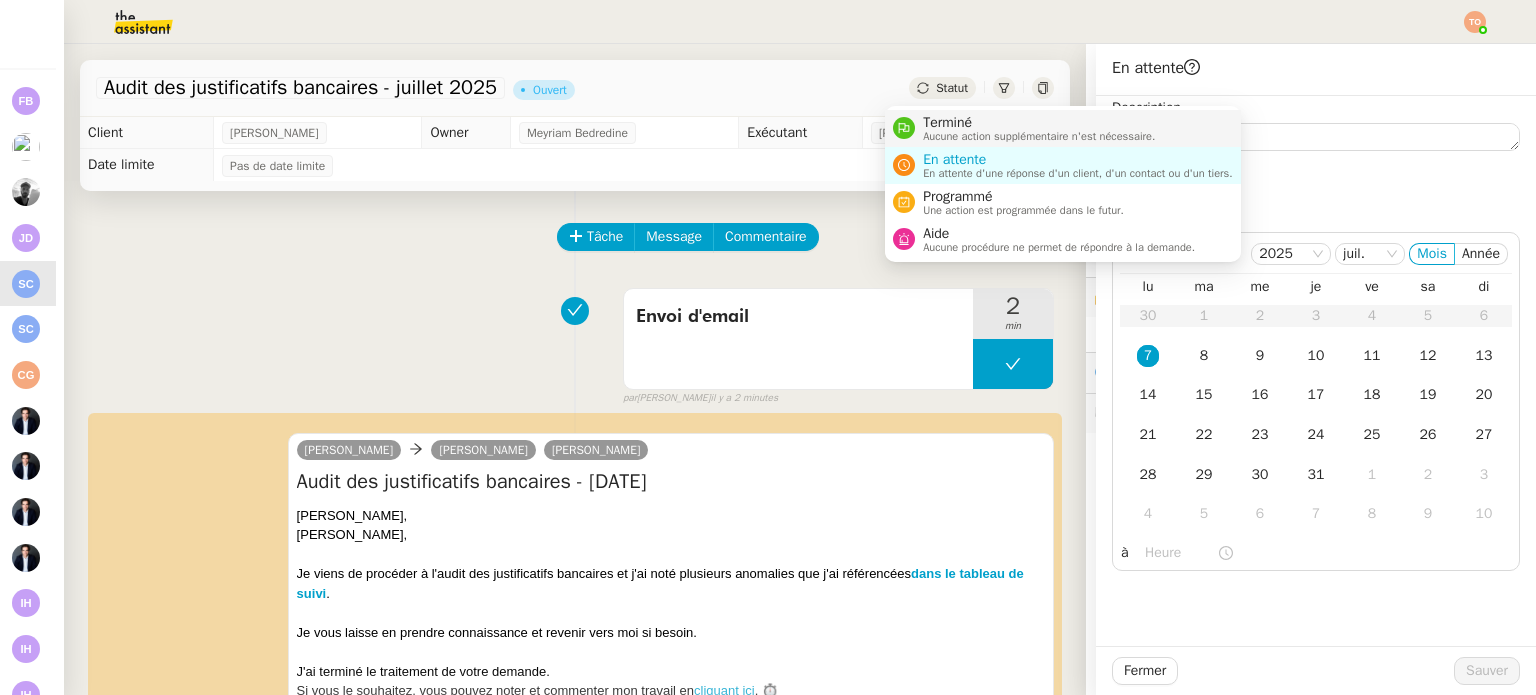 click on "Aucune action supplémentaire n'est nécessaire." at bounding box center [1039, 136] 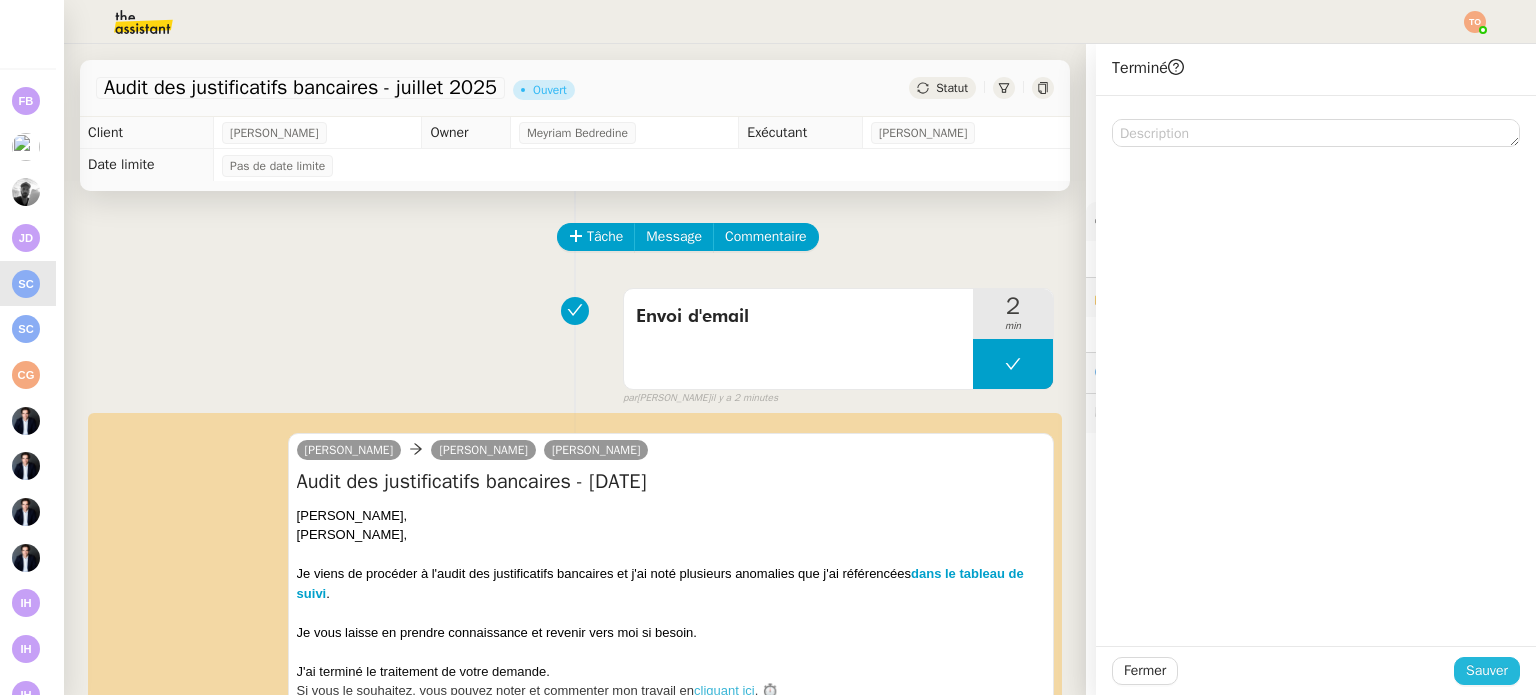 click on "Sauver" 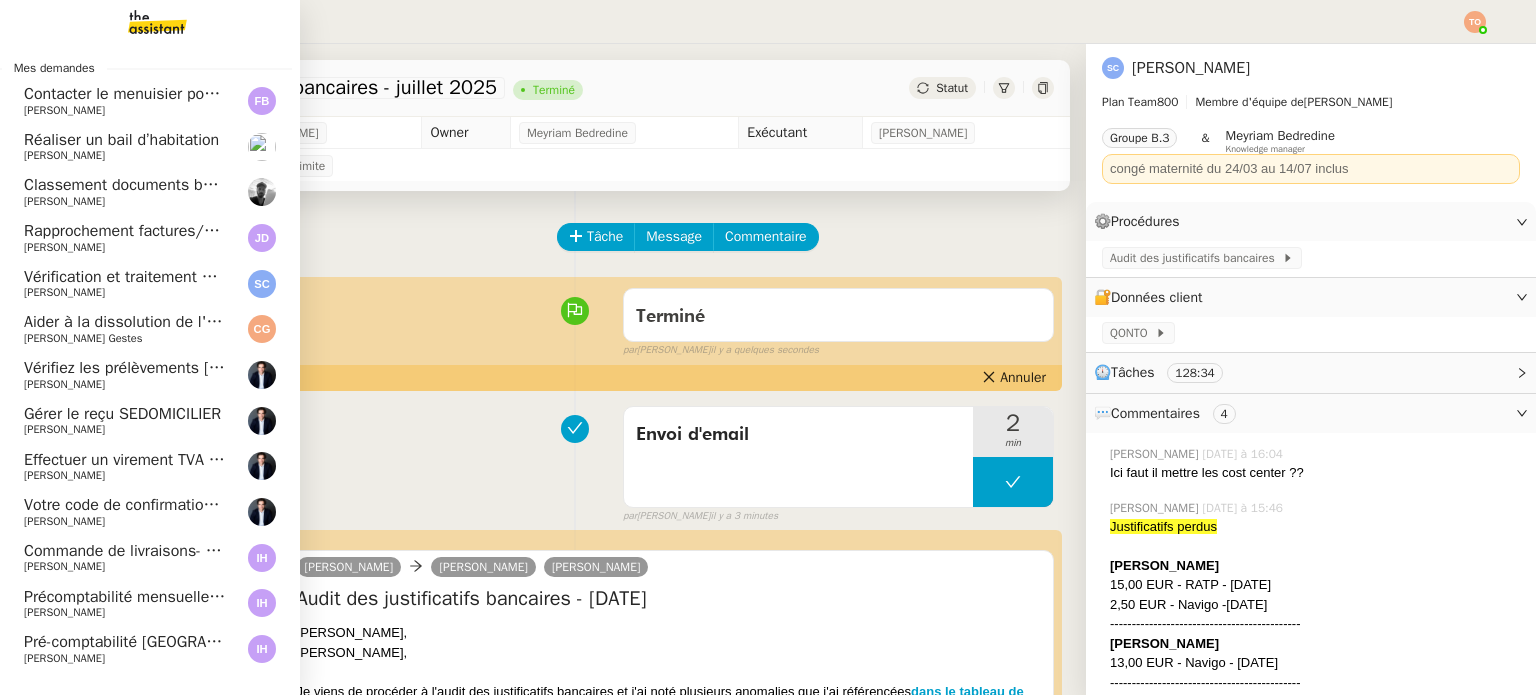 click on "Pré-comptabilité Ilha Bay - juillet 2025" 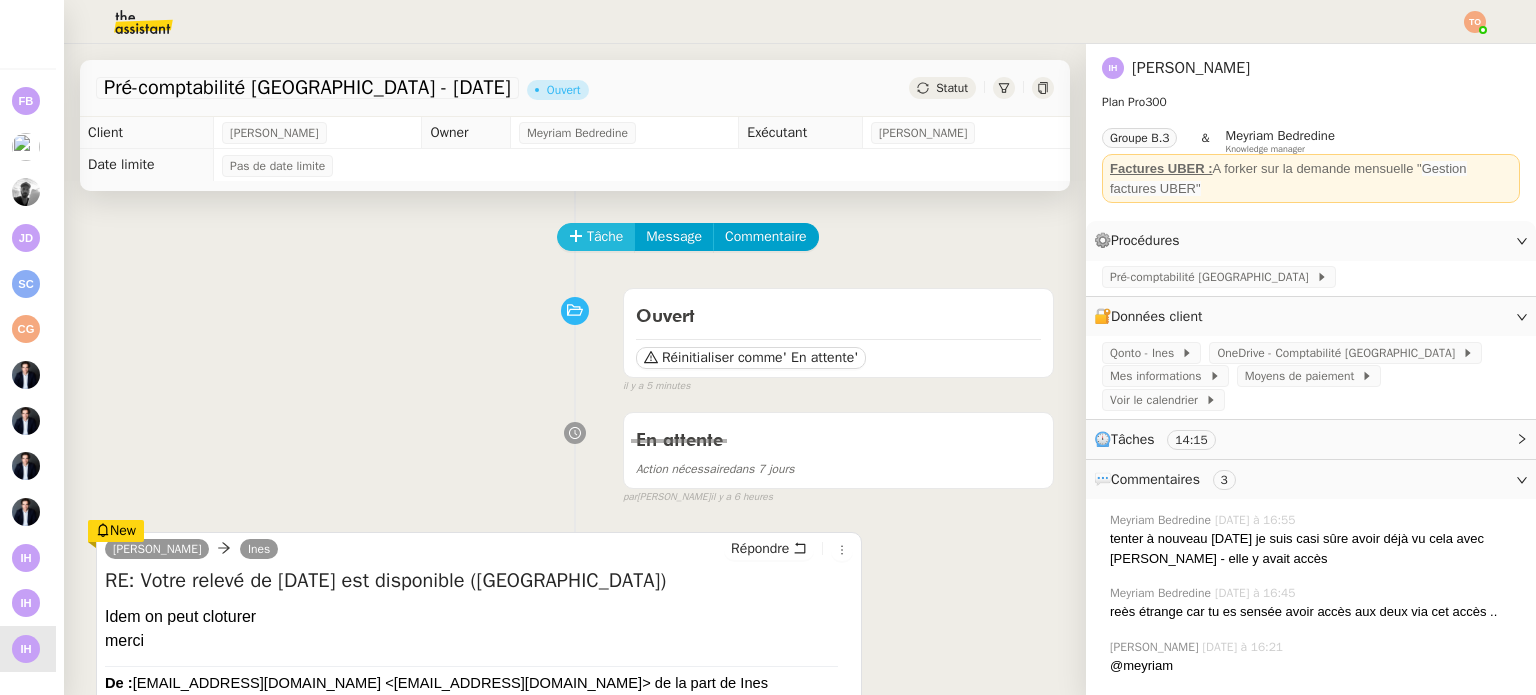 click on "Tâche" 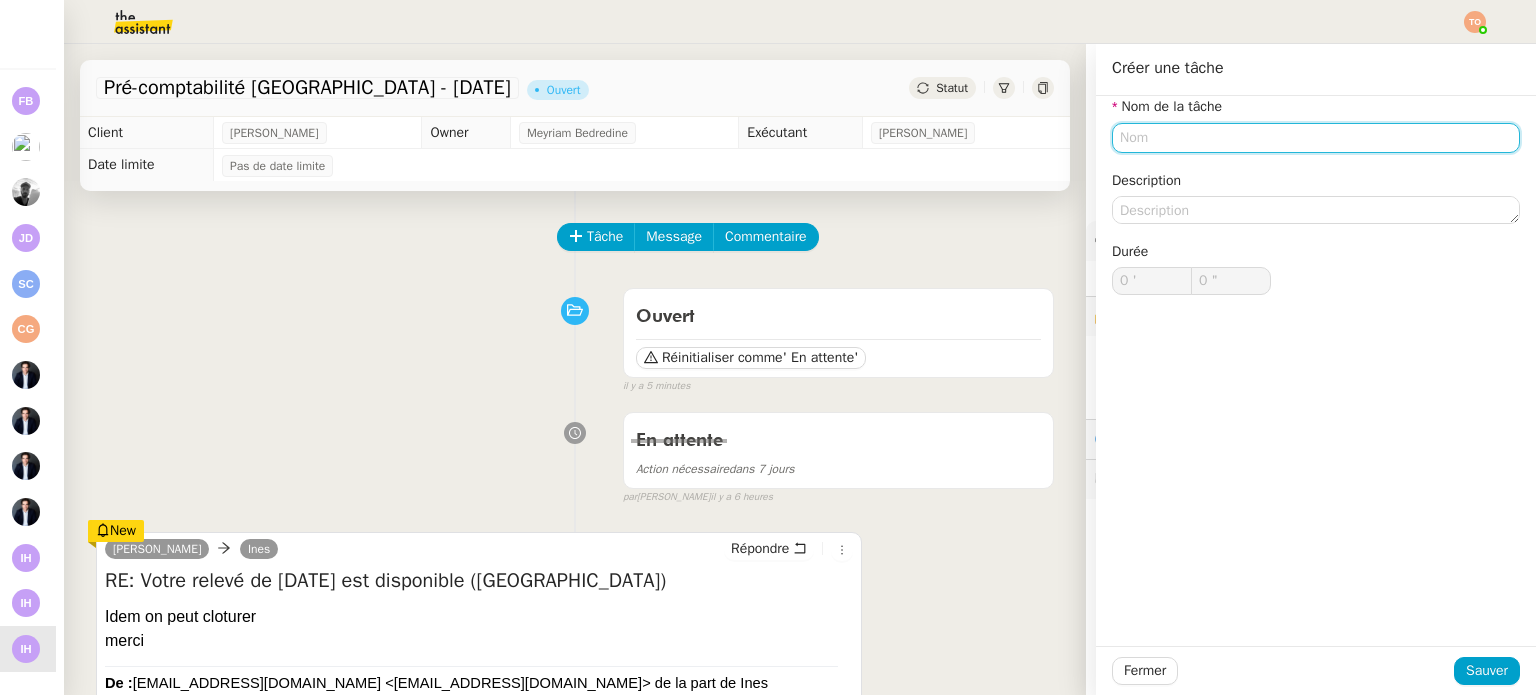click 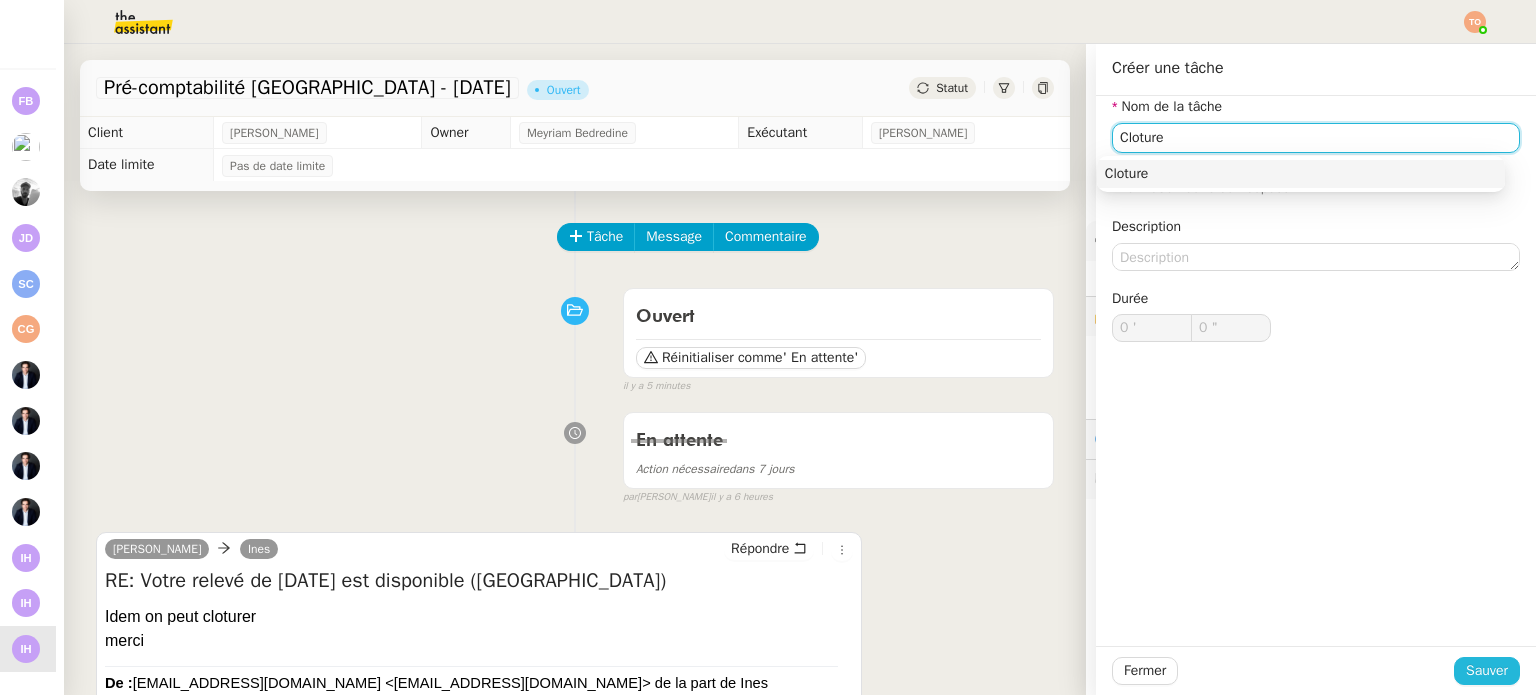 type on "Cloture" 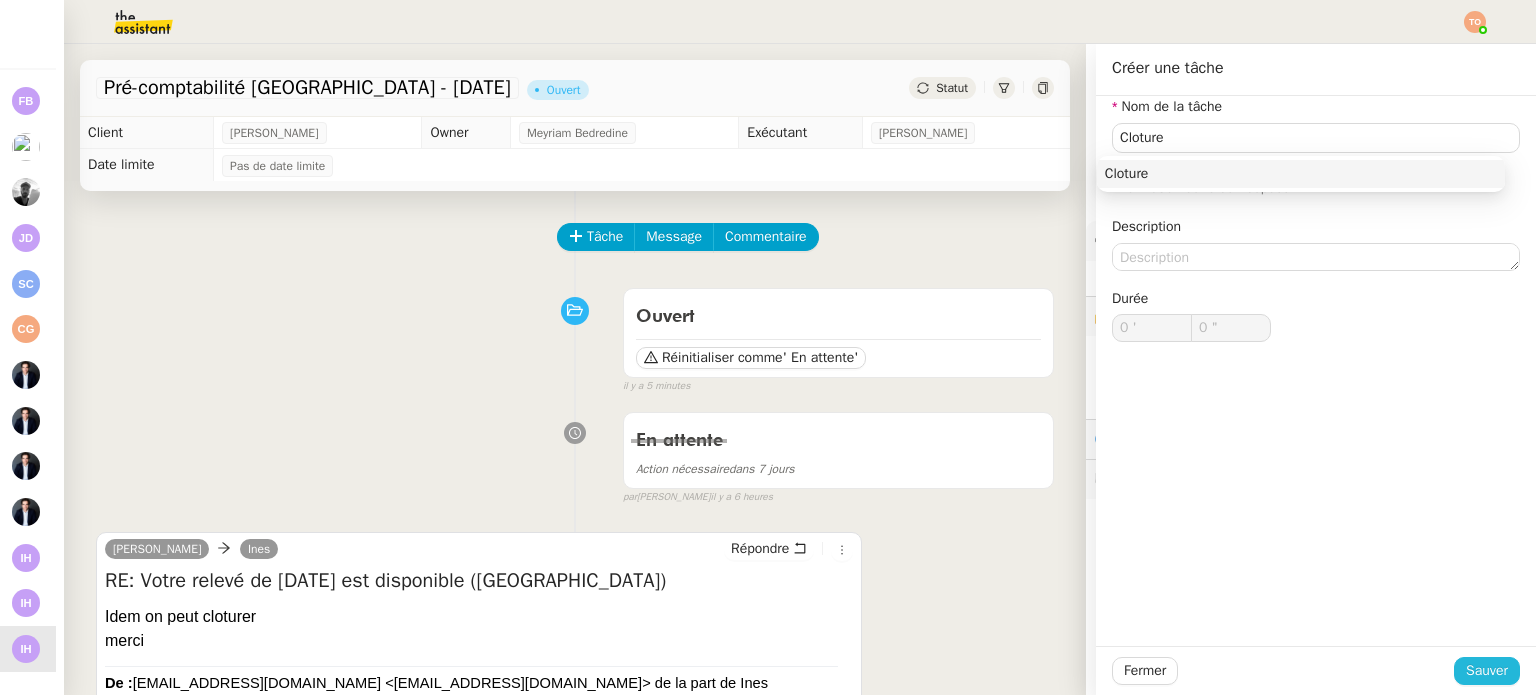 click on "Sauver" 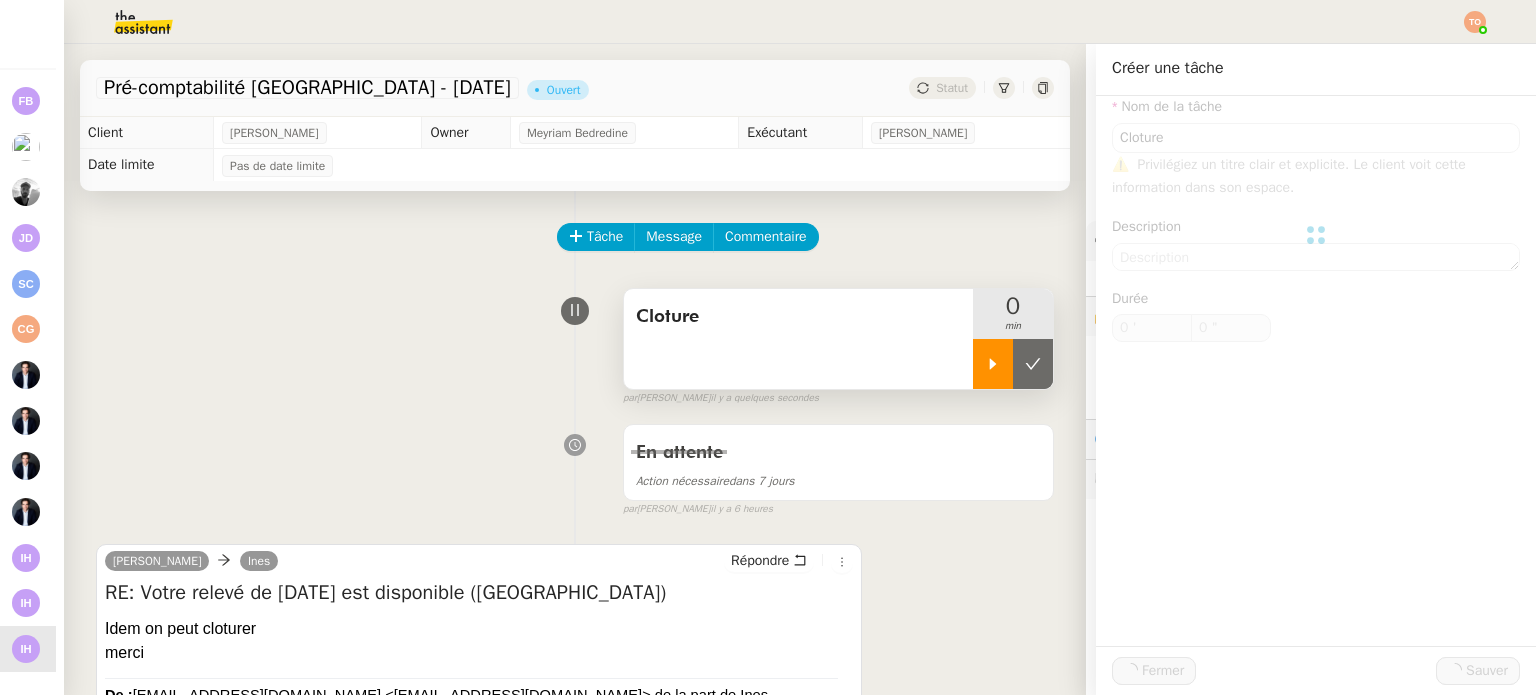 click at bounding box center (993, 364) 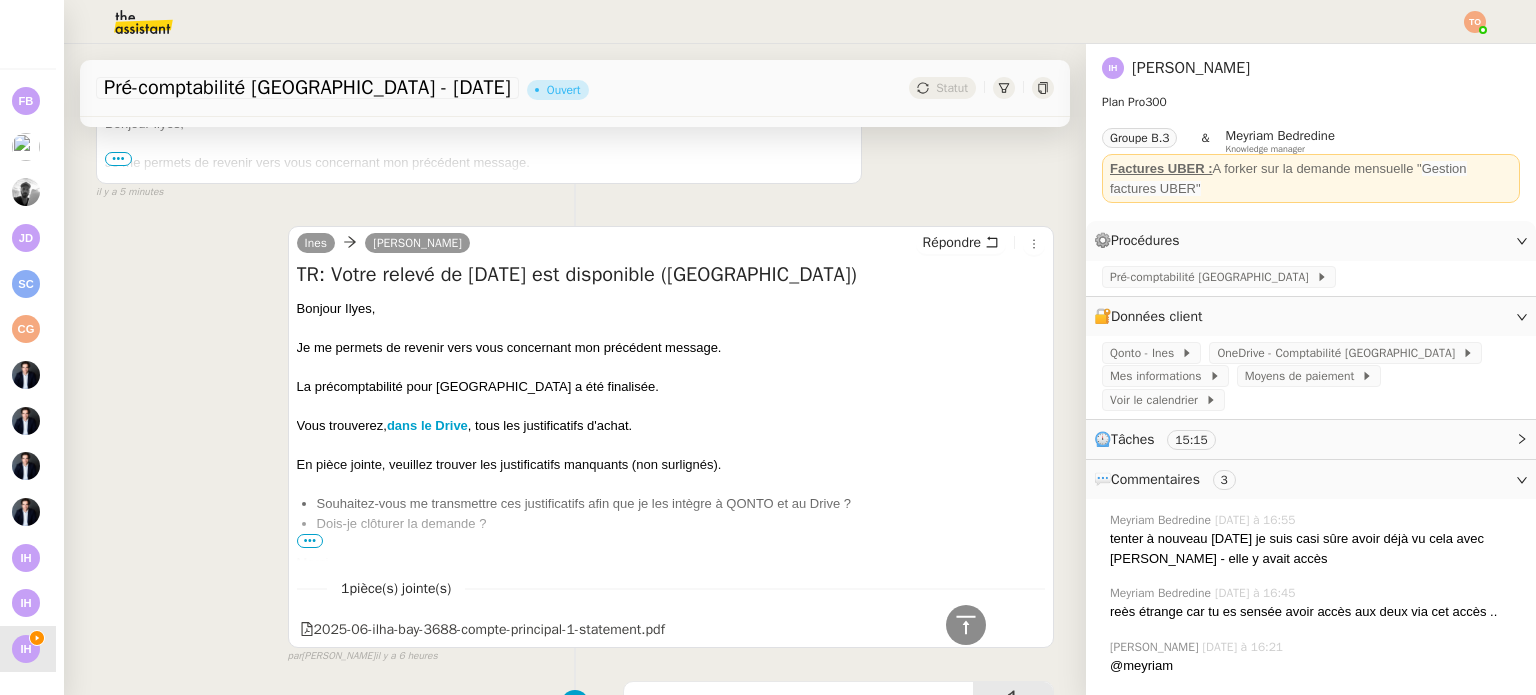 scroll, scrollTop: 100, scrollLeft: 0, axis: vertical 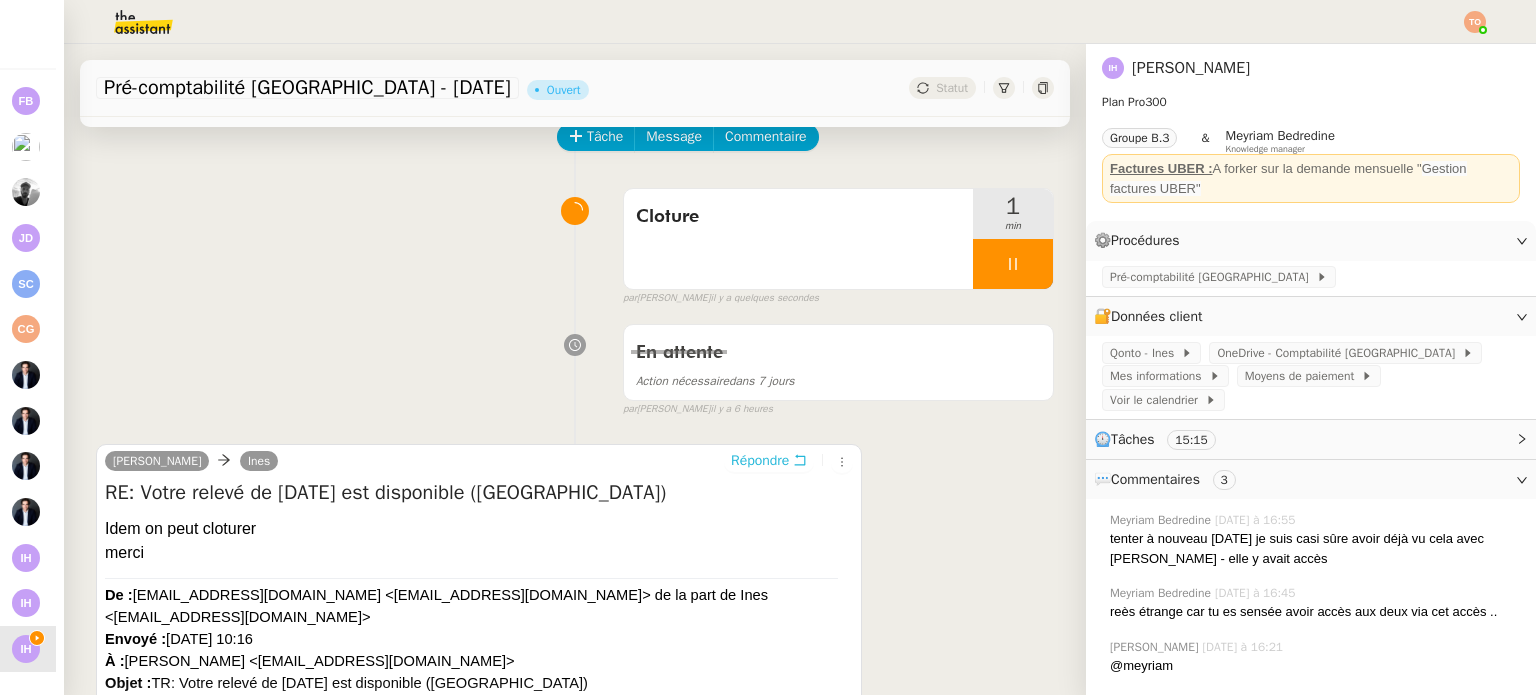 click on "Répondre" at bounding box center [769, 461] 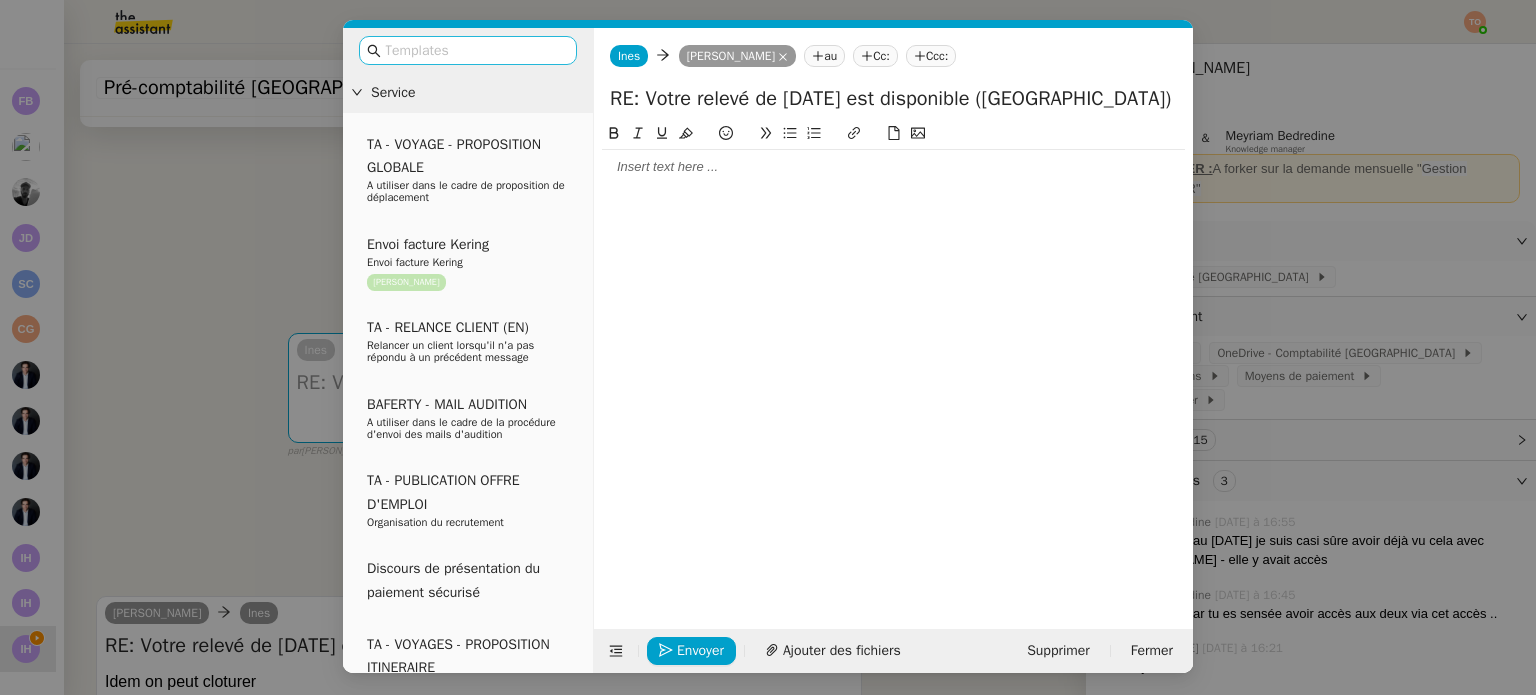 click at bounding box center (468, 50) 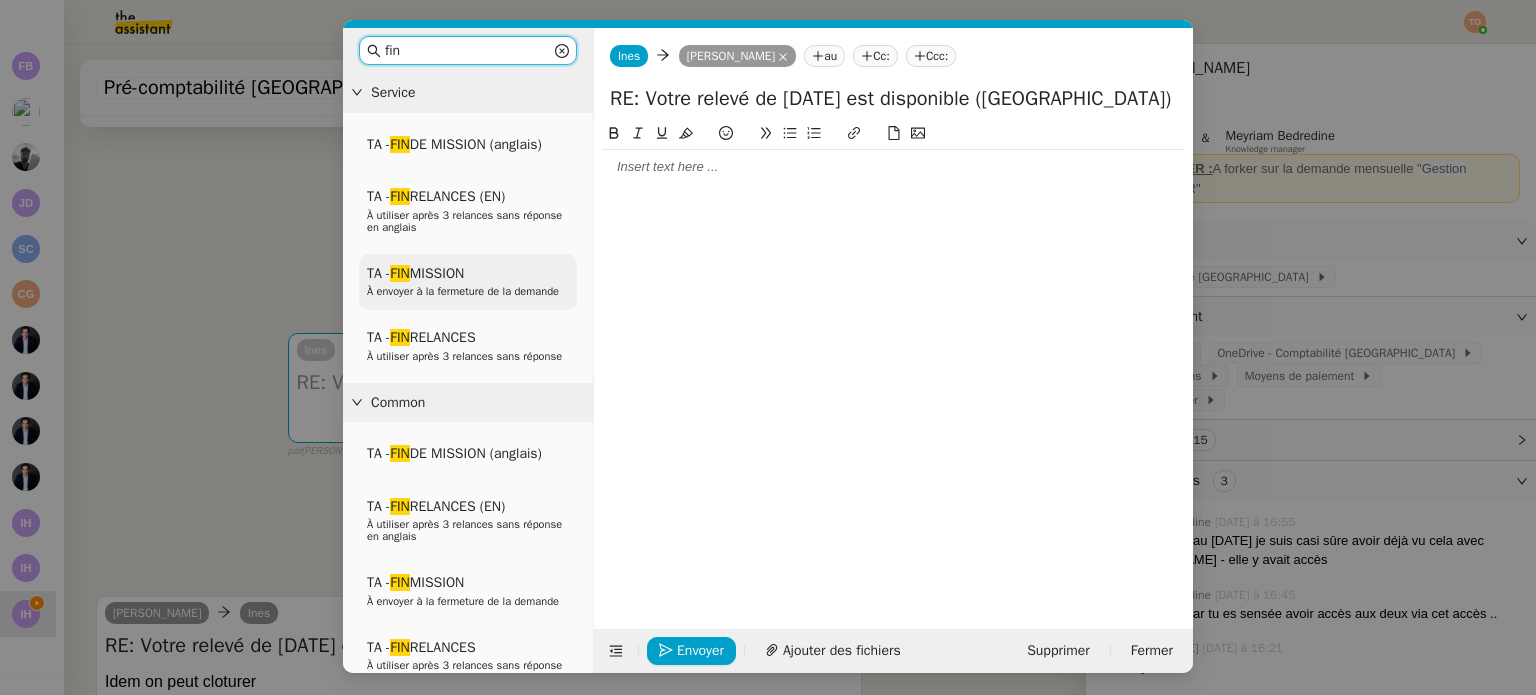 scroll, scrollTop: 8, scrollLeft: 8, axis: both 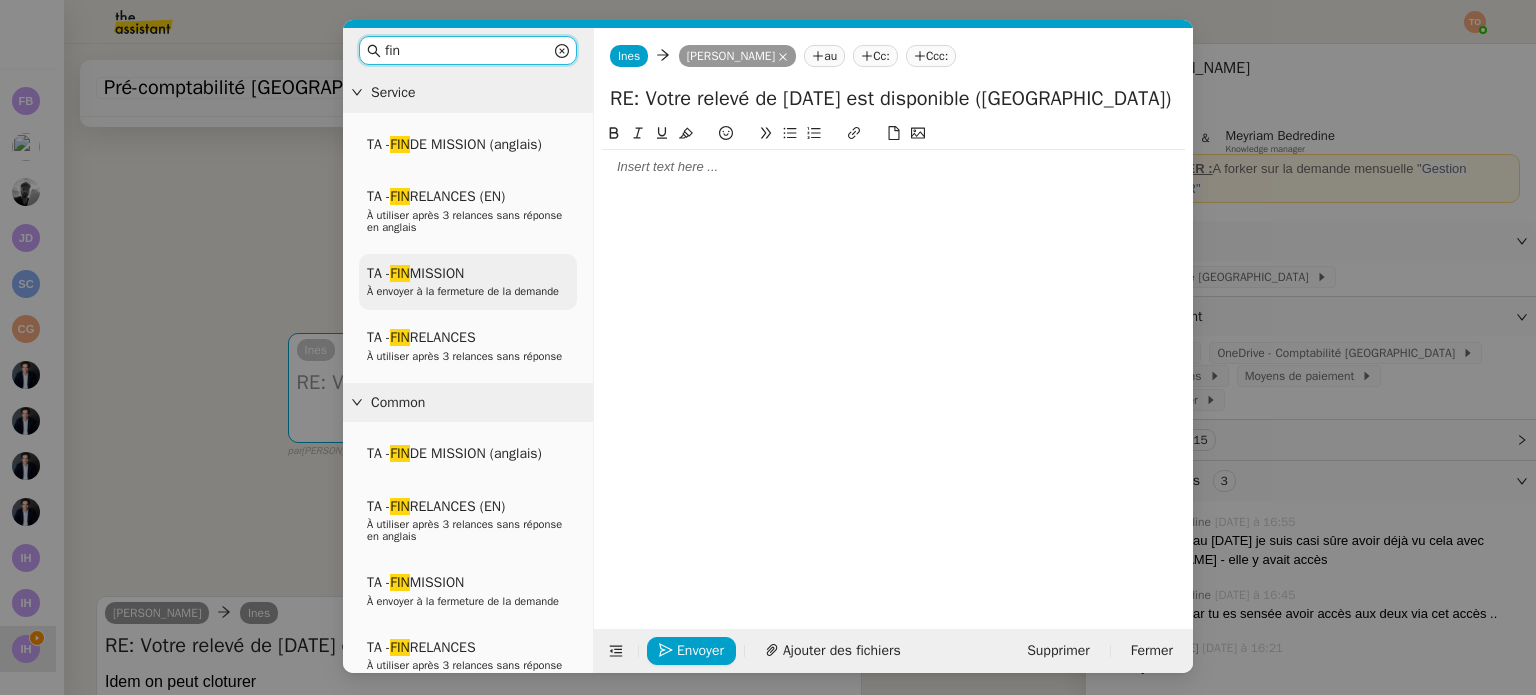 type on "fin" 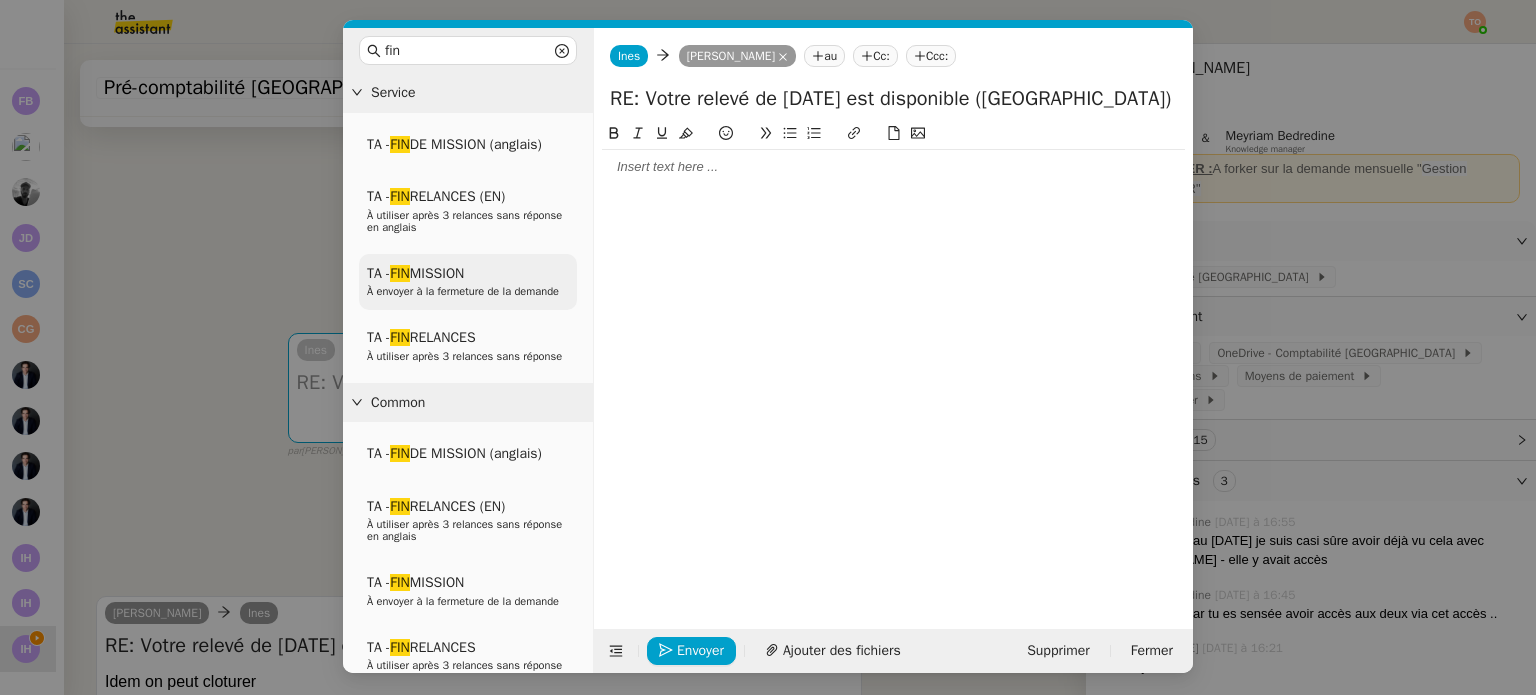 click on "TA -  FIN  MISSION    À envoyer à la fermeture de la demande" at bounding box center [468, 282] 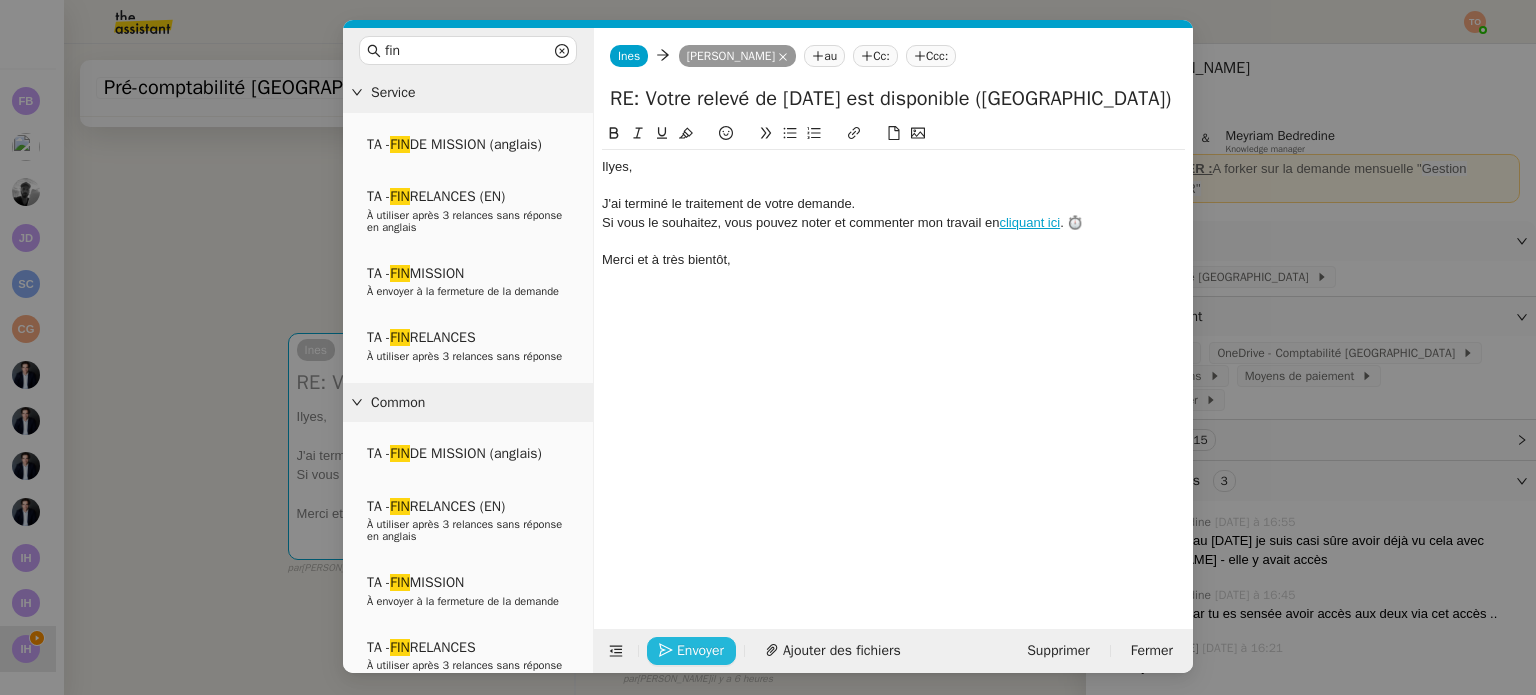 click on "Envoyer" 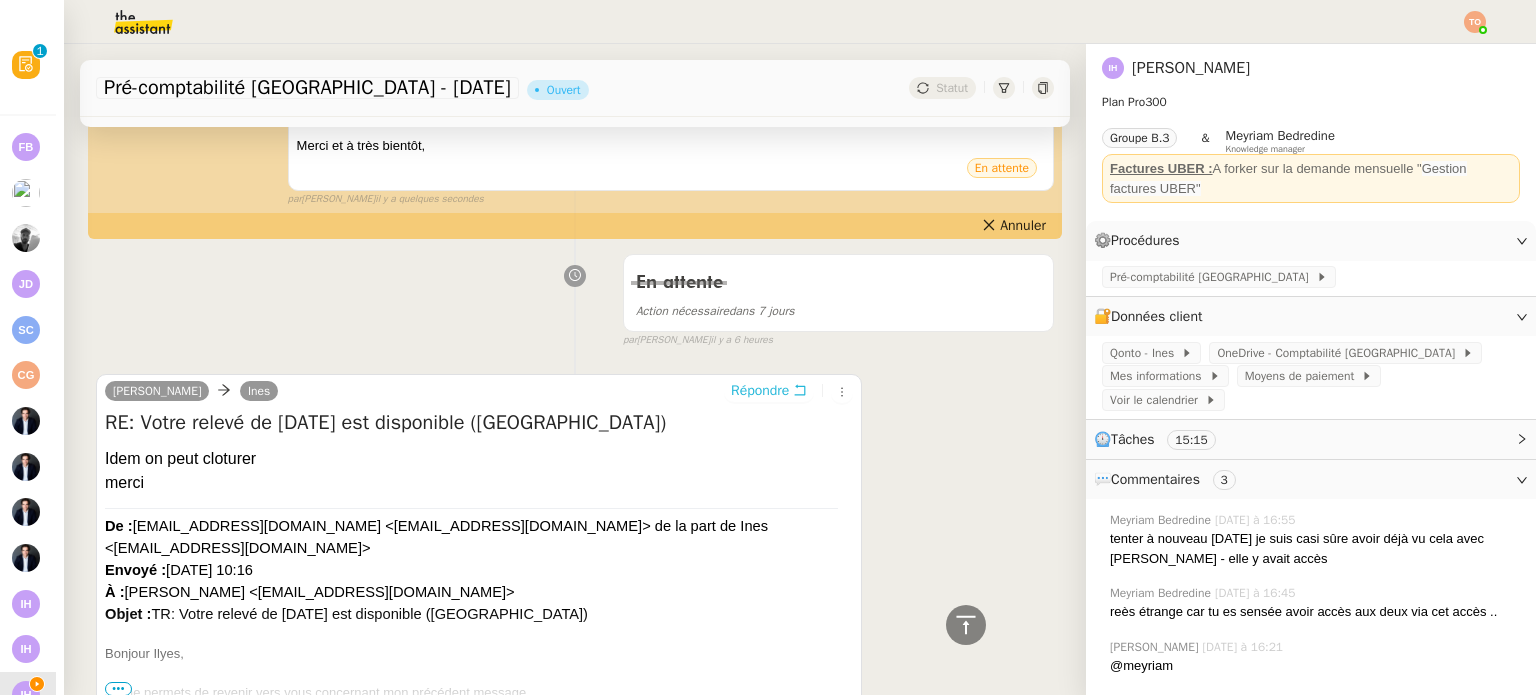 scroll, scrollTop: 0, scrollLeft: 0, axis: both 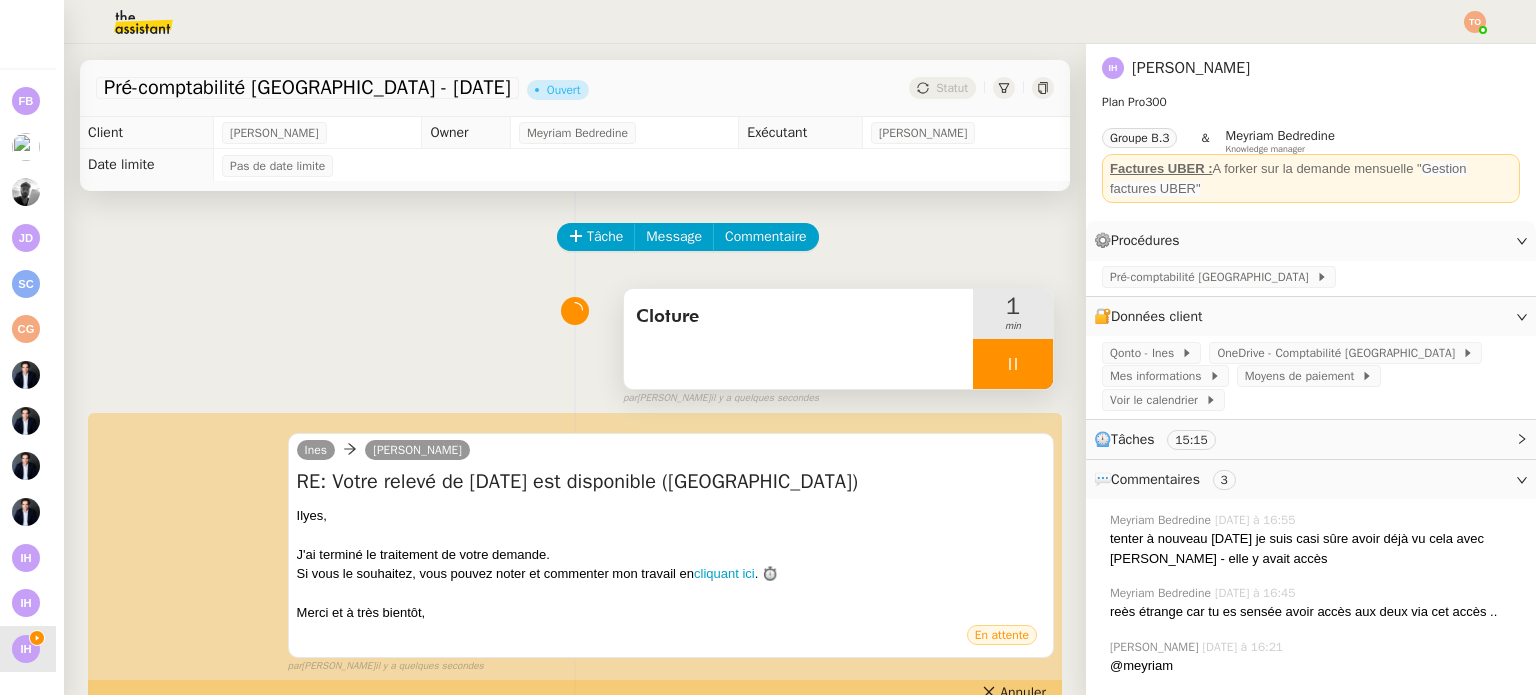 click at bounding box center [1013, 364] 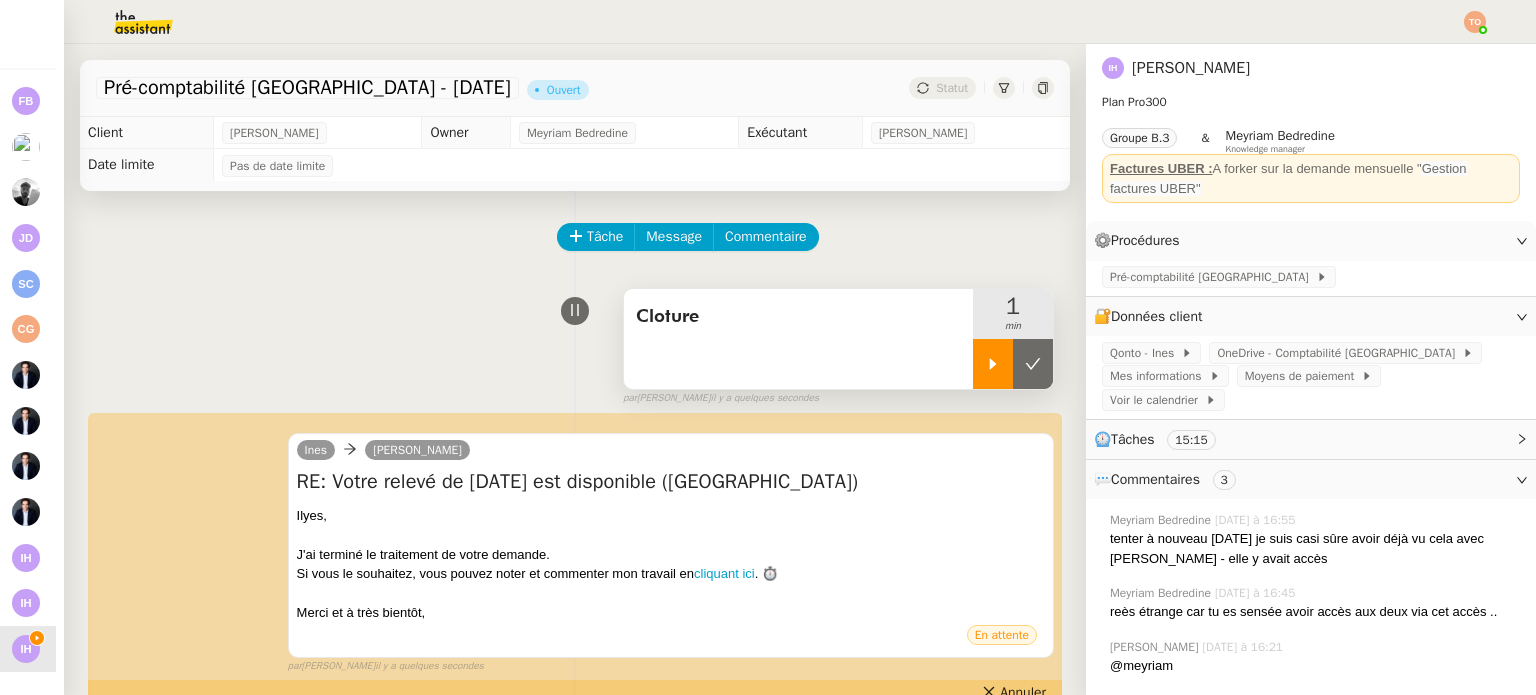 click 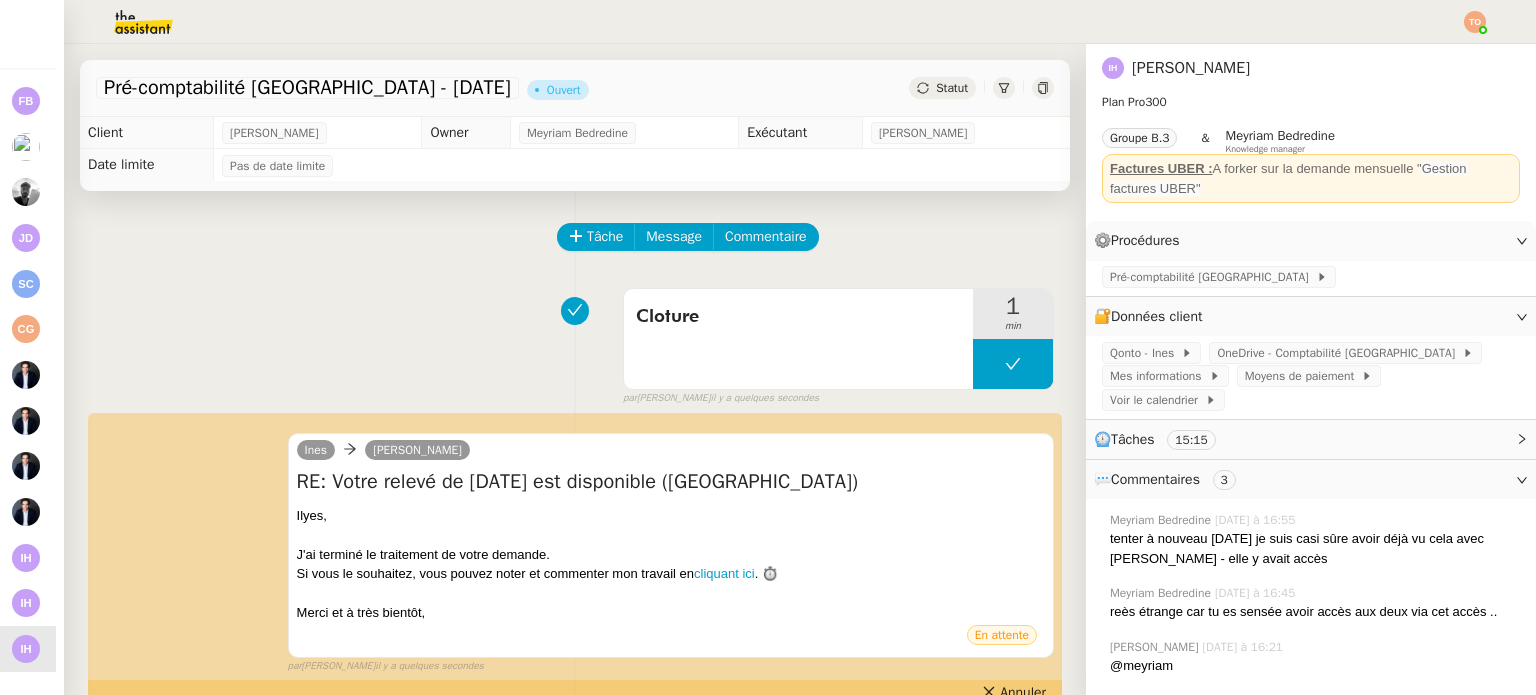 click on "Statut" 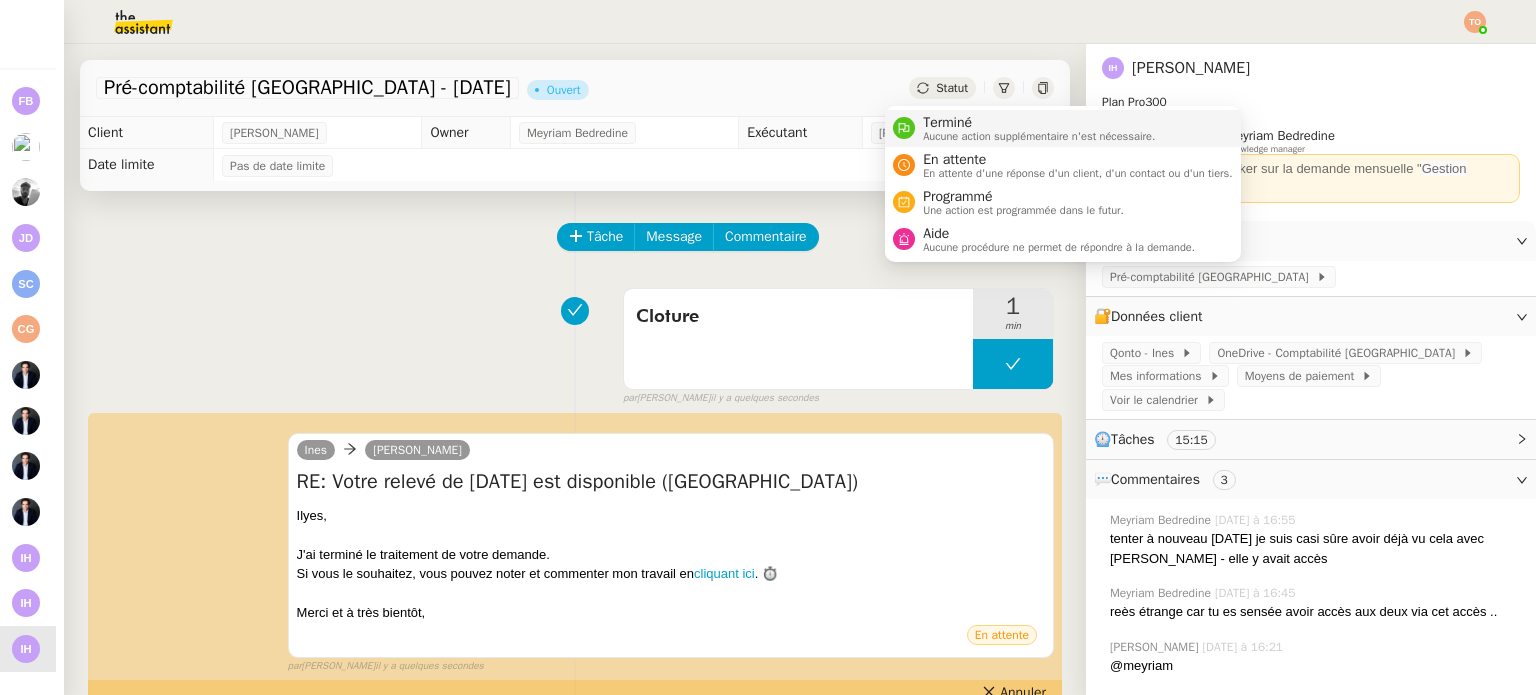 click on "Terminé" at bounding box center (1039, 123) 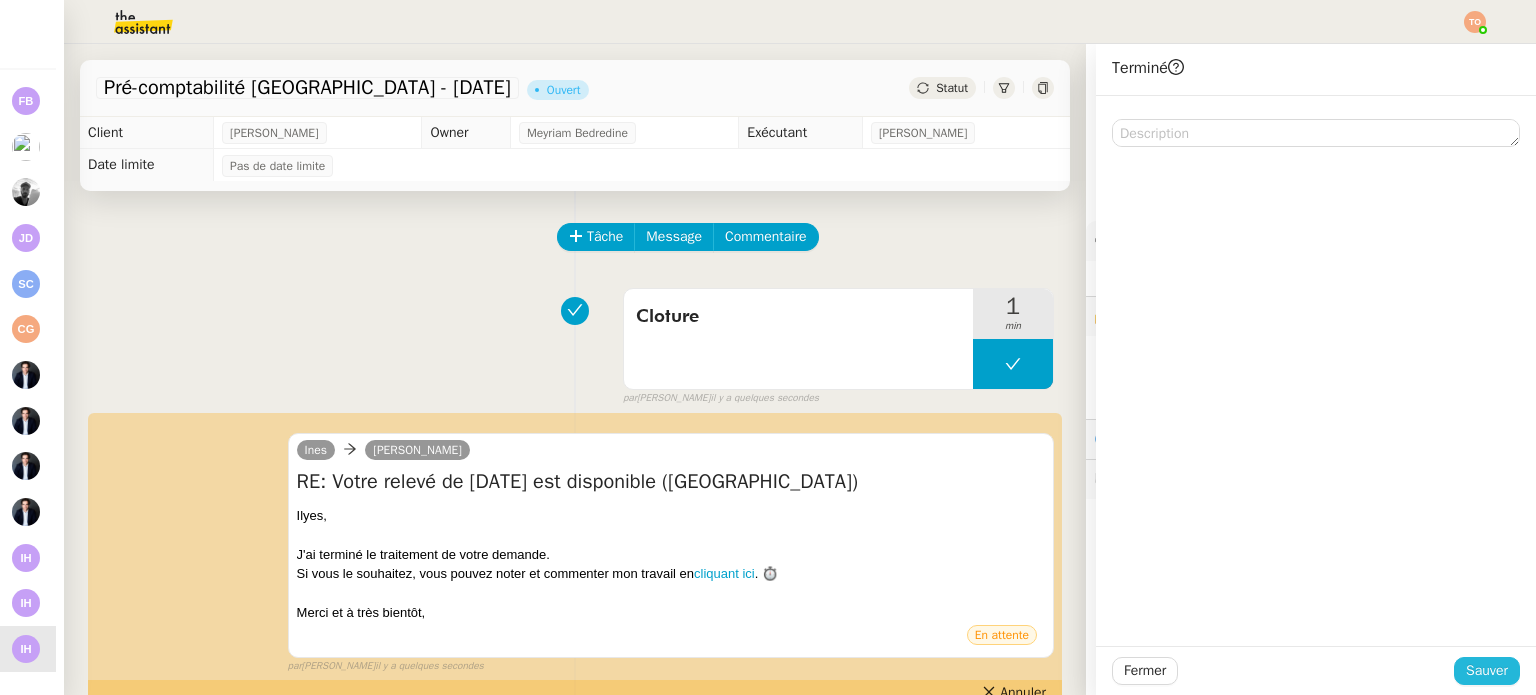 click on "Sauver" 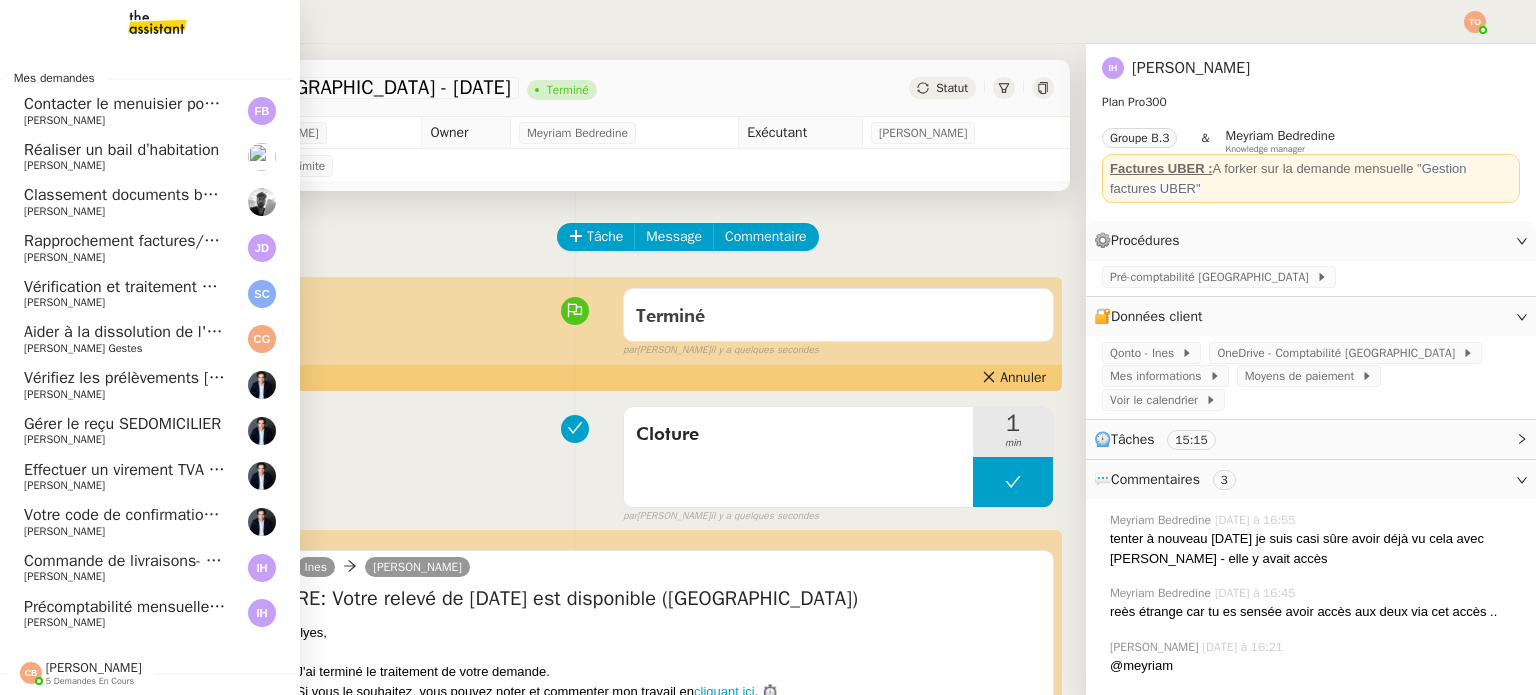 click on "Ilyes Hadj" 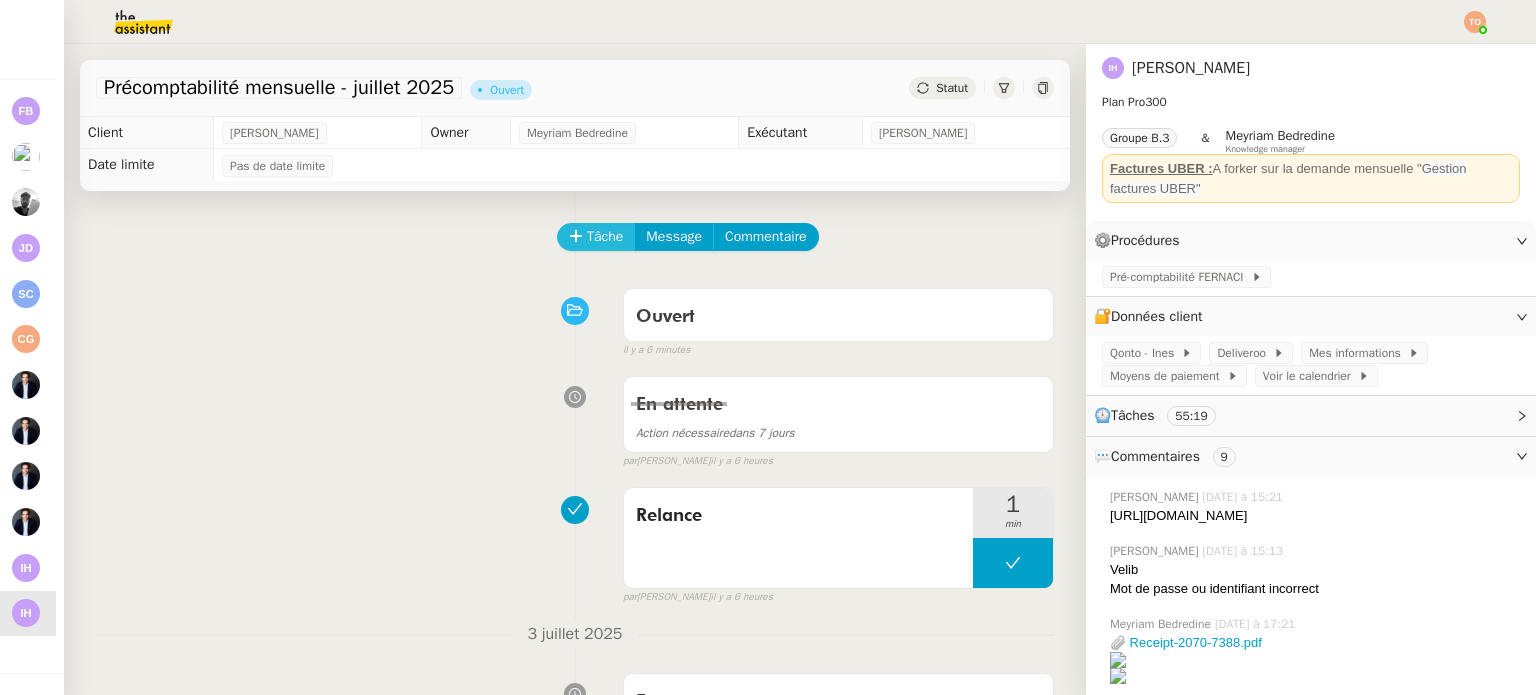 click on "Tâche" 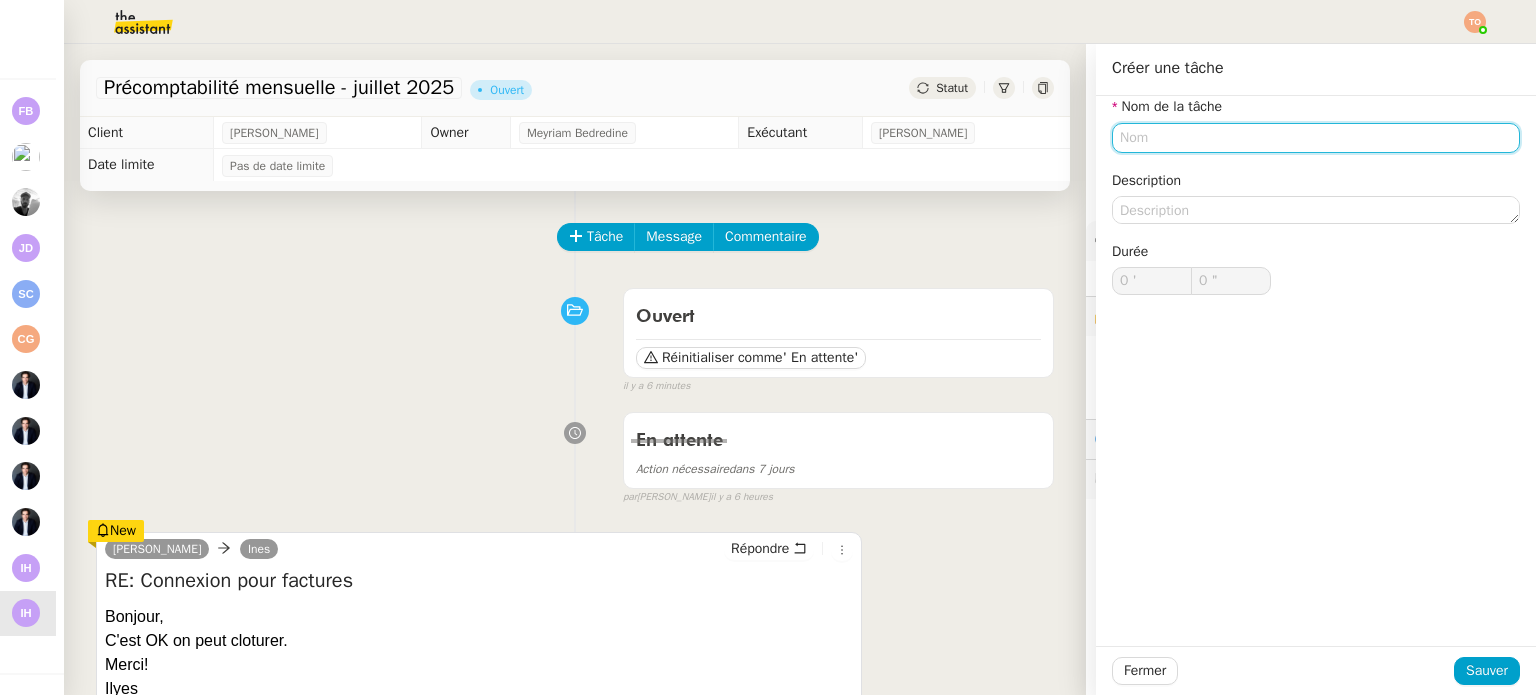 click 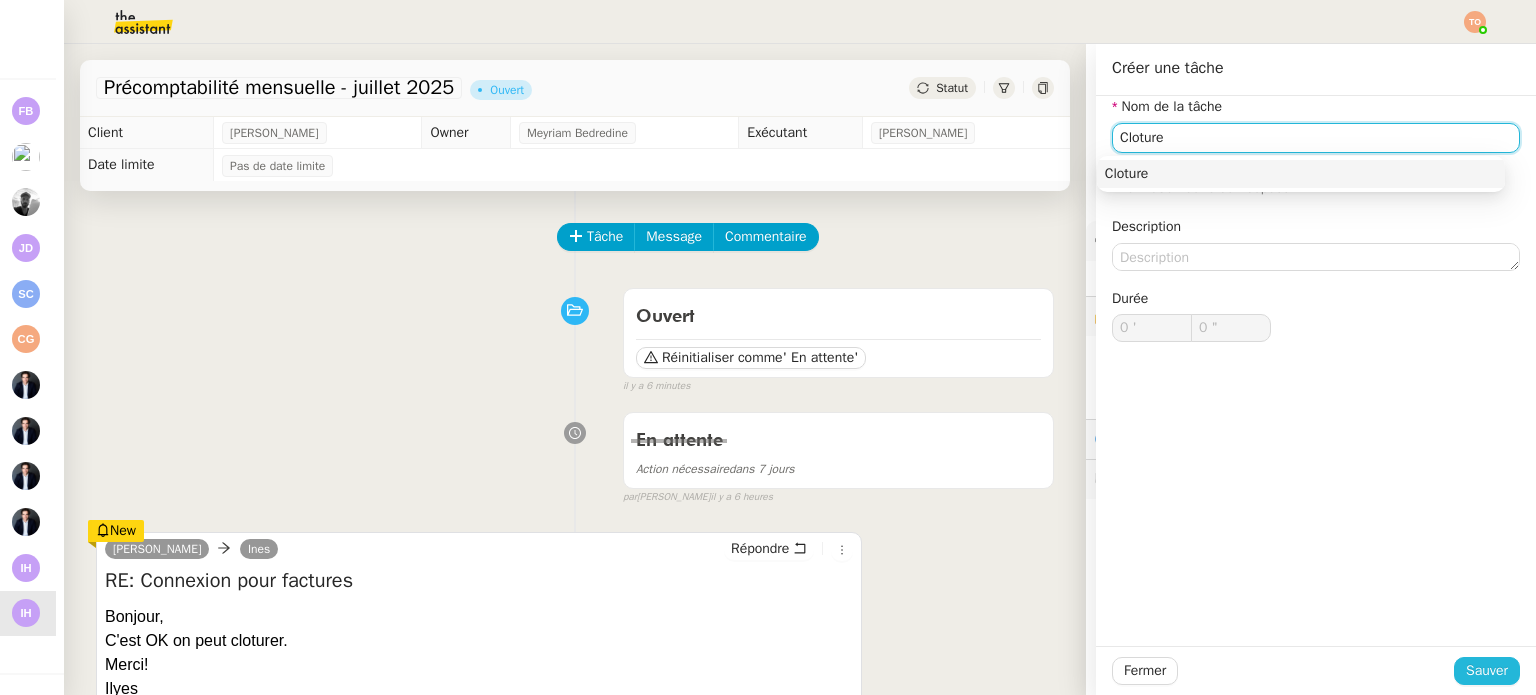 type on "Cloture" 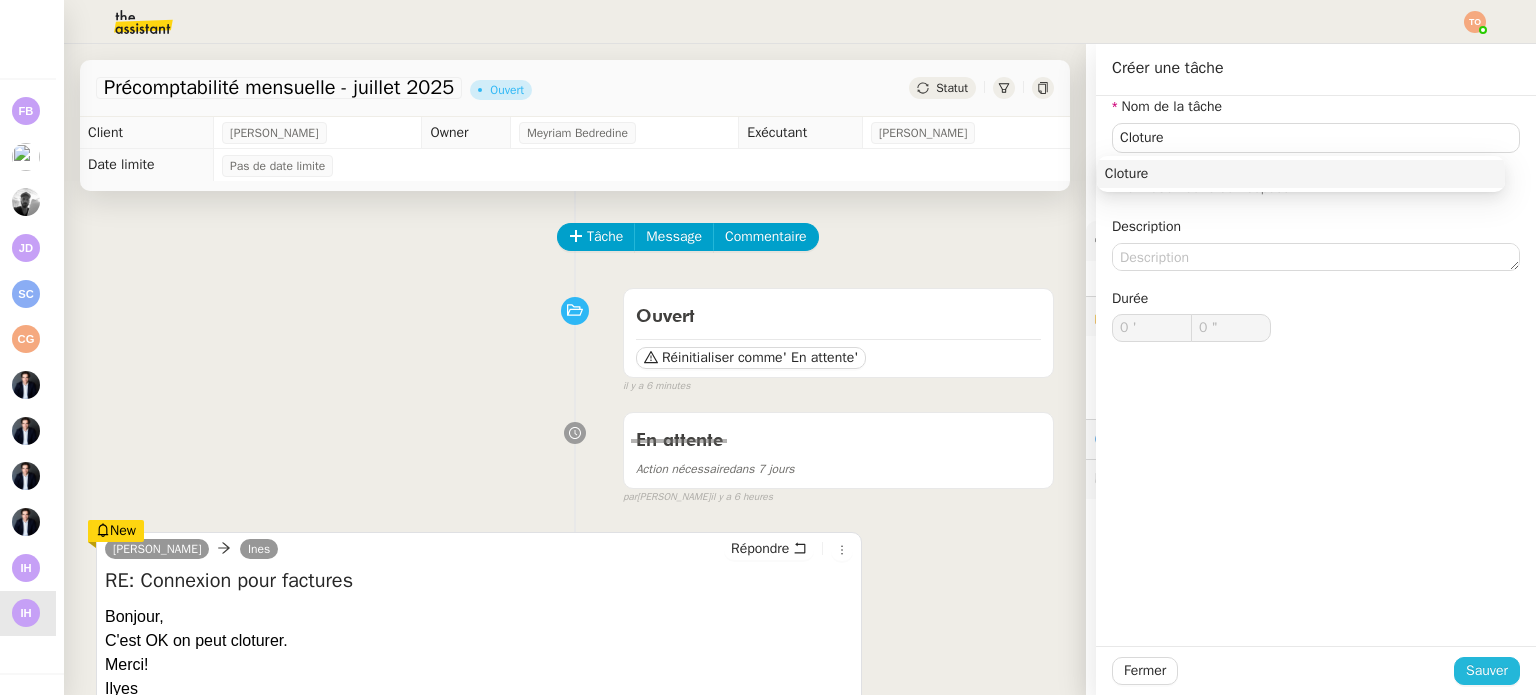 click on "Sauver" 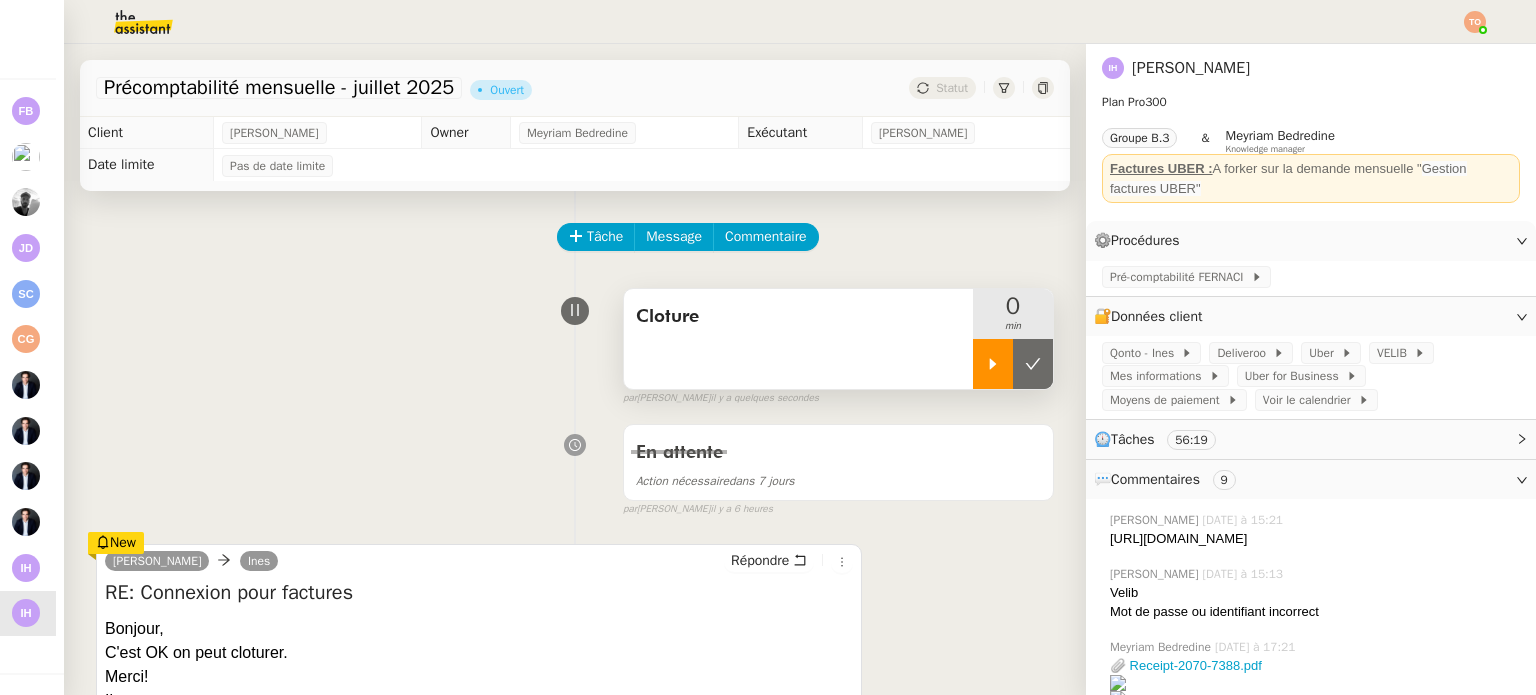 click 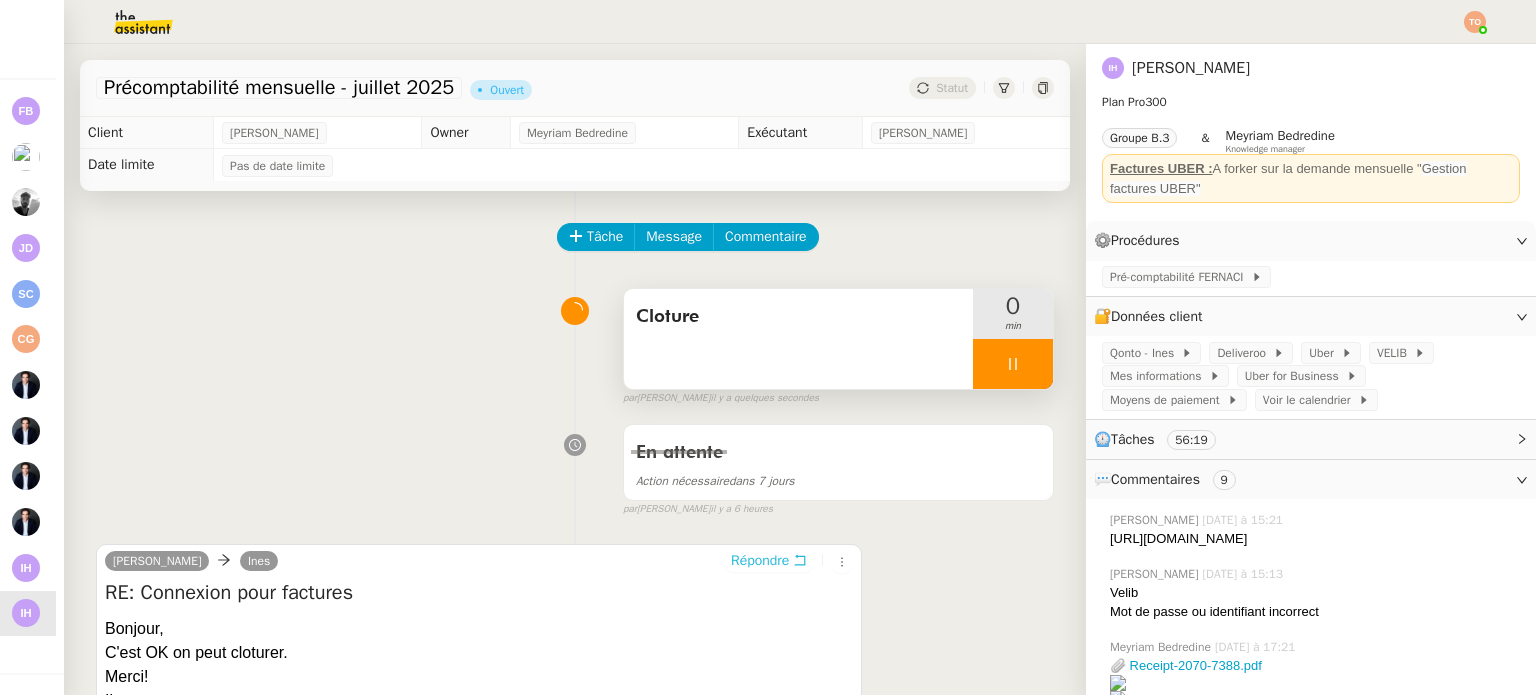 click on "Répondre" at bounding box center (760, 561) 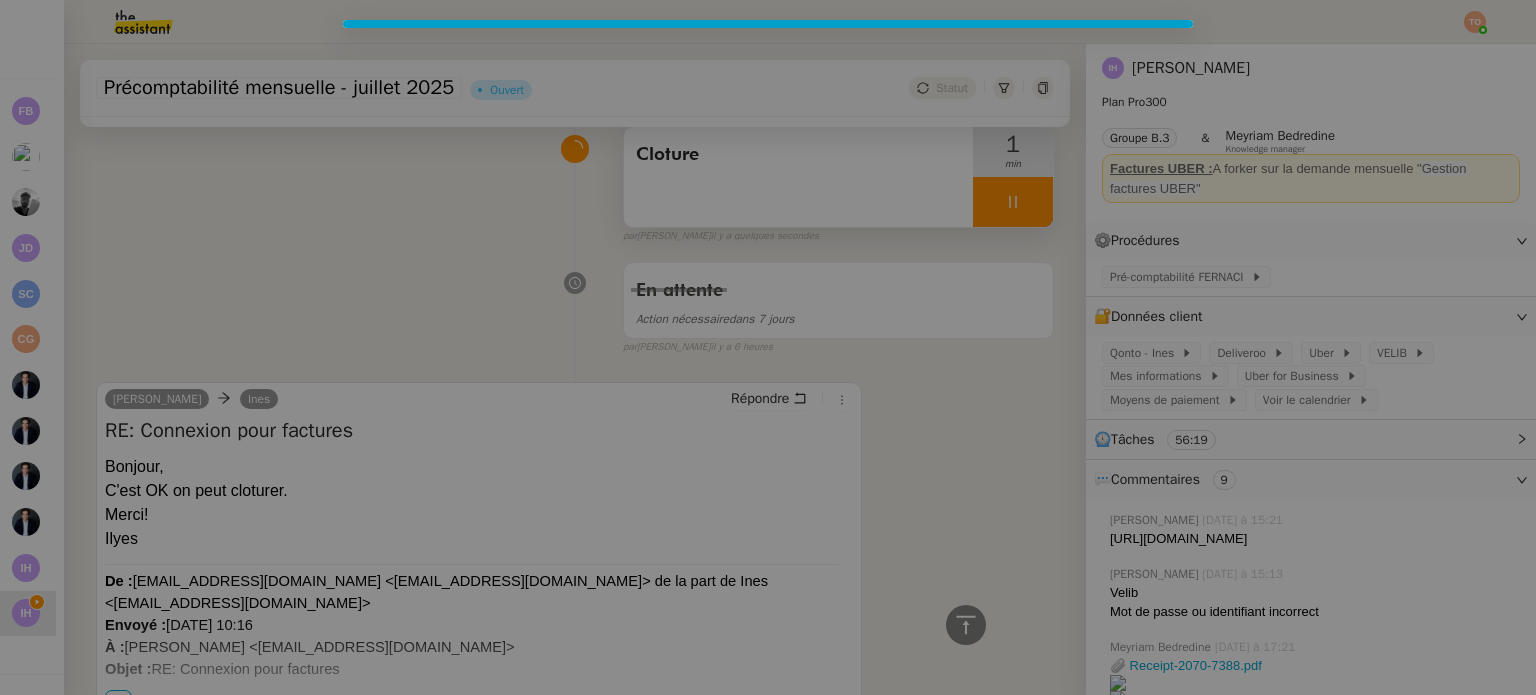 scroll, scrollTop: 0, scrollLeft: 0, axis: both 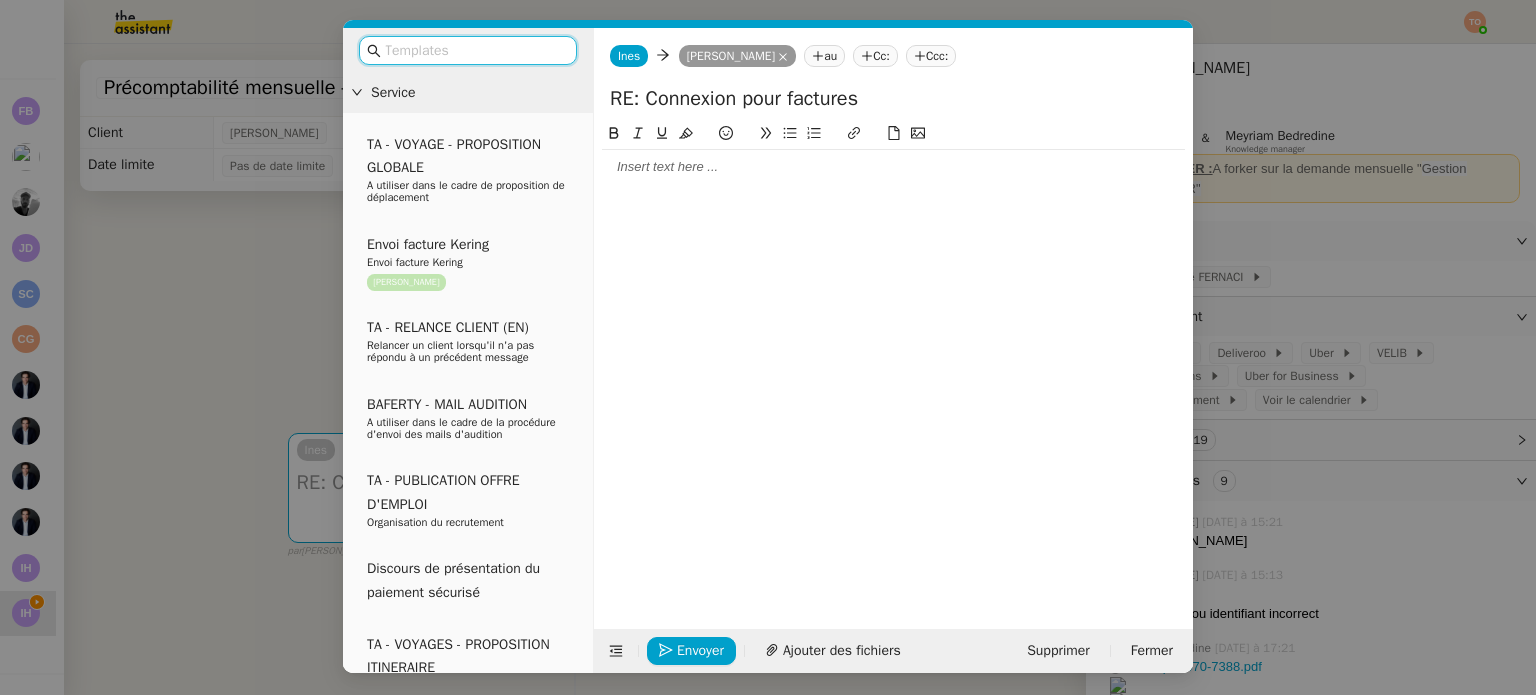 click at bounding box center [475, 50] 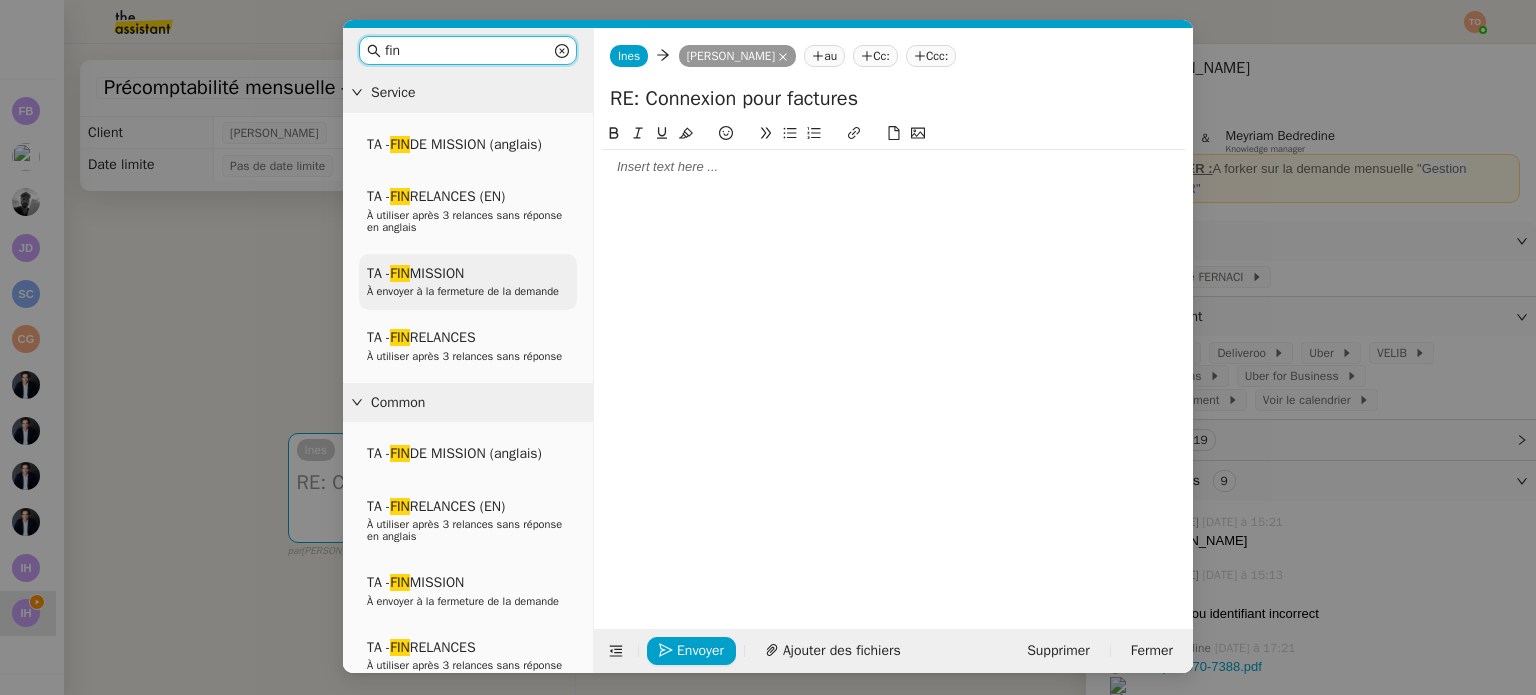type on "fin" 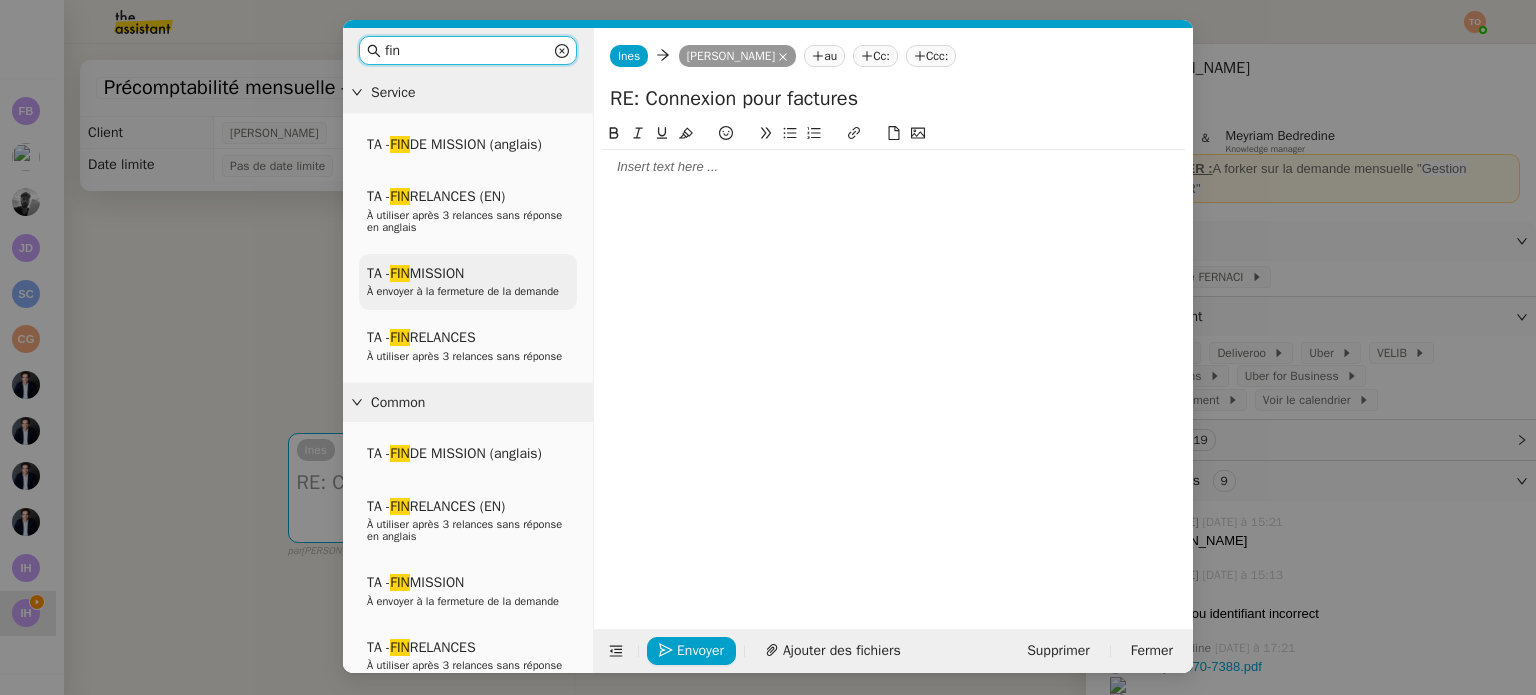 click on "TA -  FIN  MISSION    À envoyer à la fermeture de la demande" at bounding box center (468, 282) 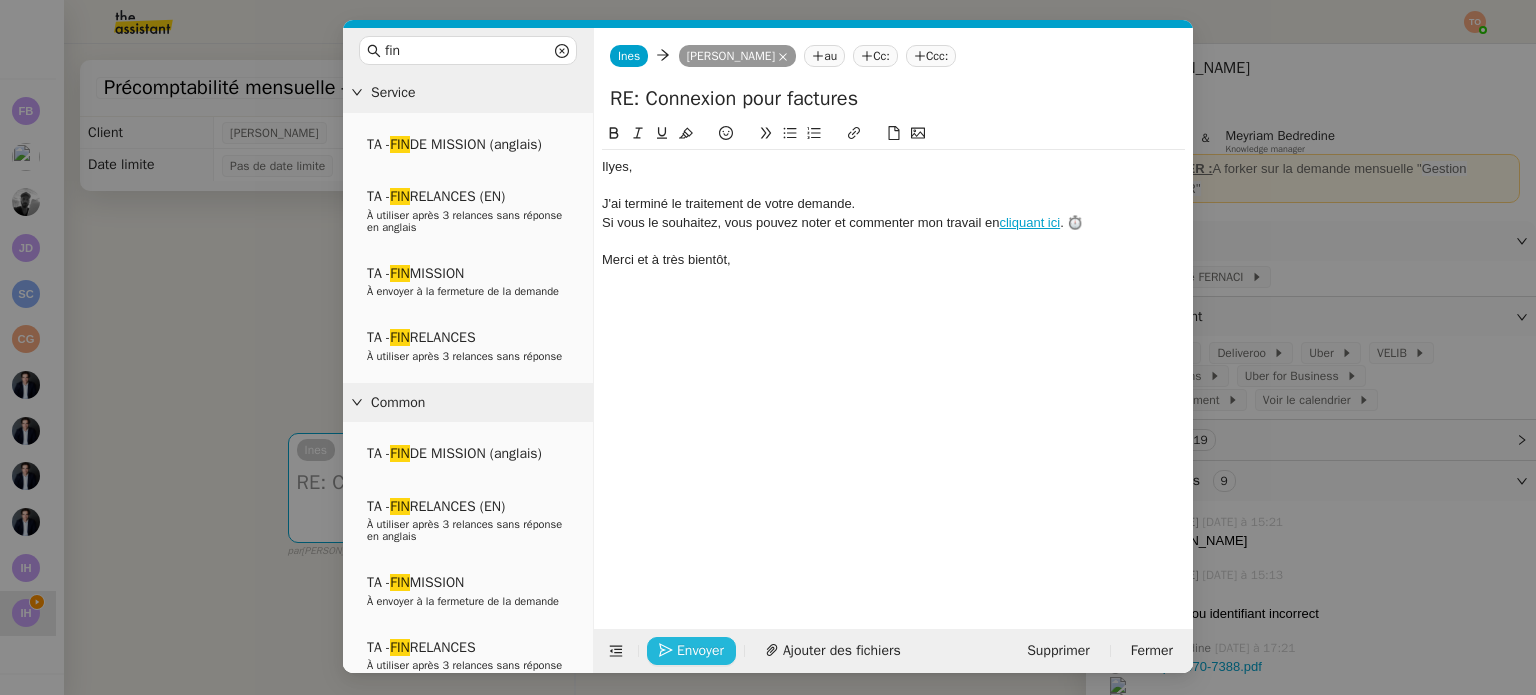 click 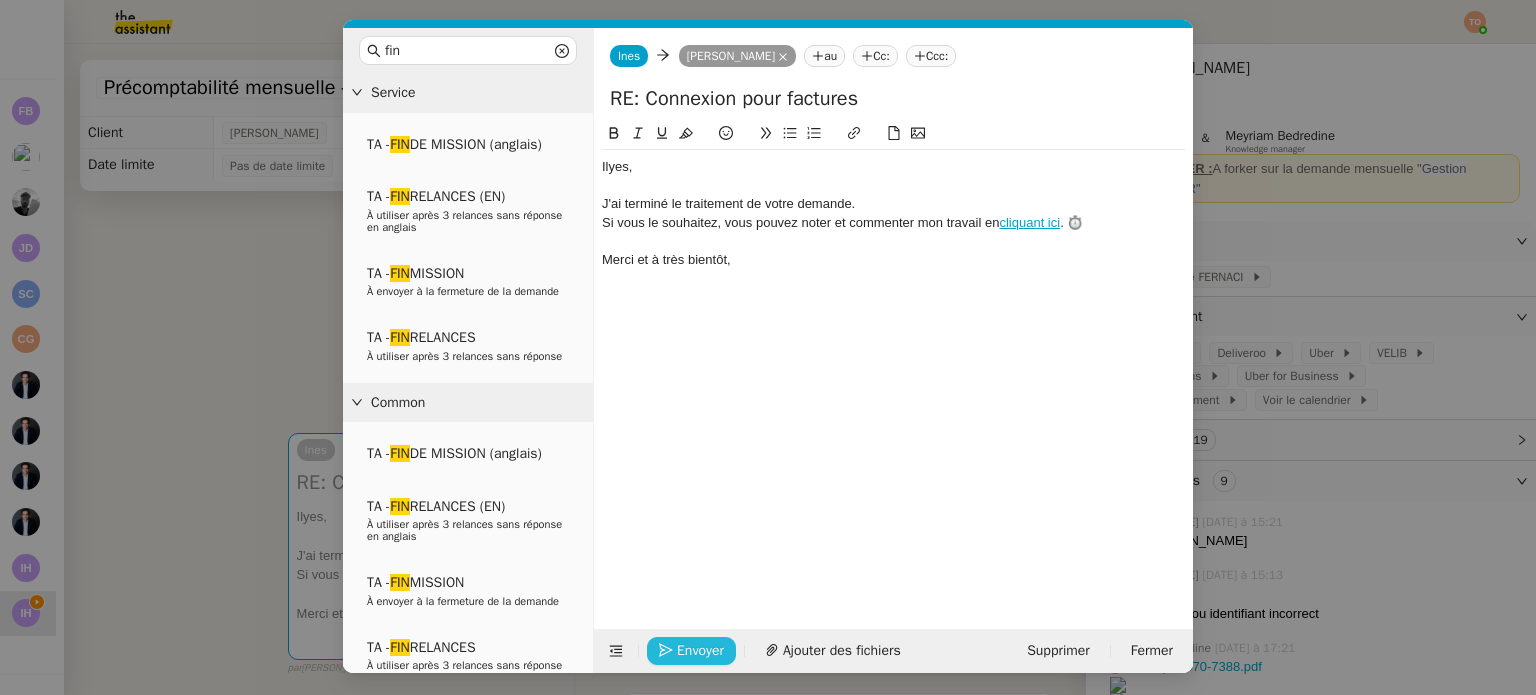 click 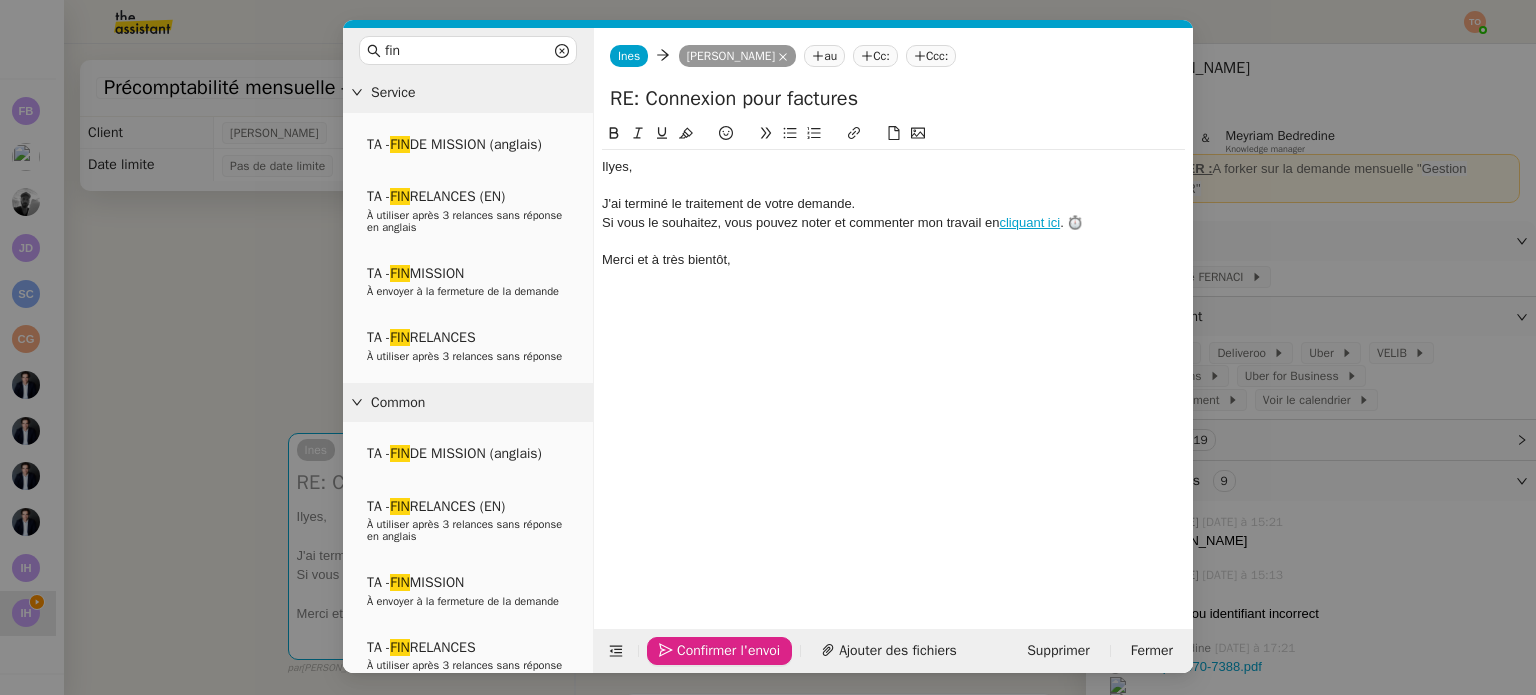 click 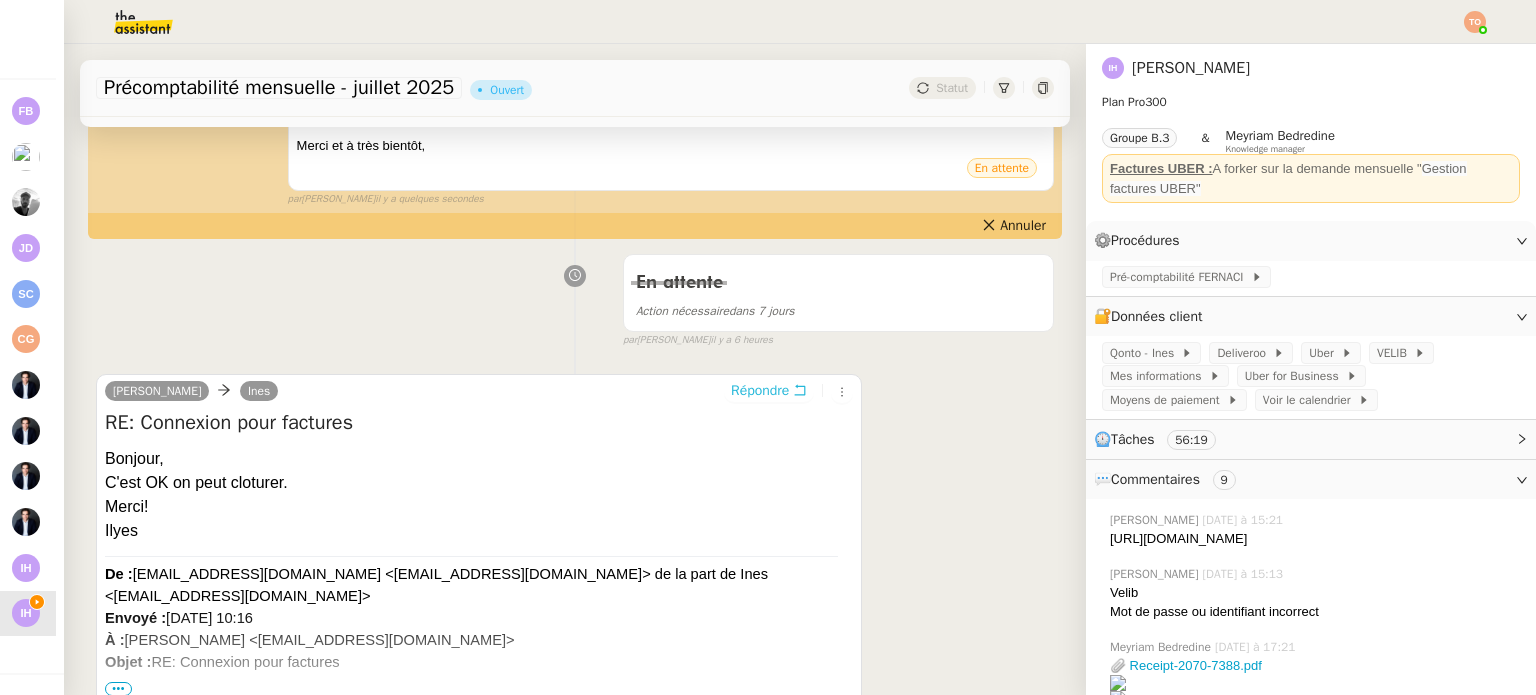 scroll, scrollTop: 0, scrollLeft: 0, axis: both 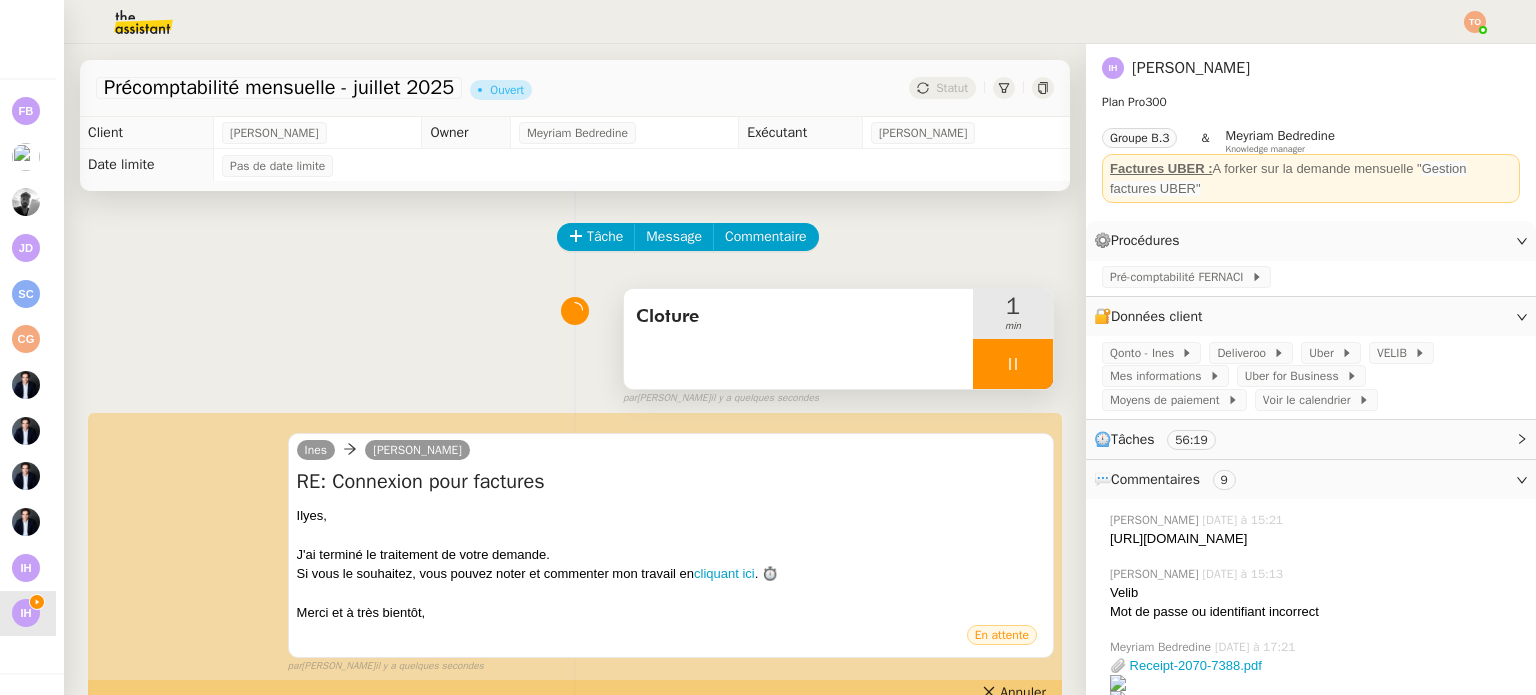click at bounding box center (1013, 364) 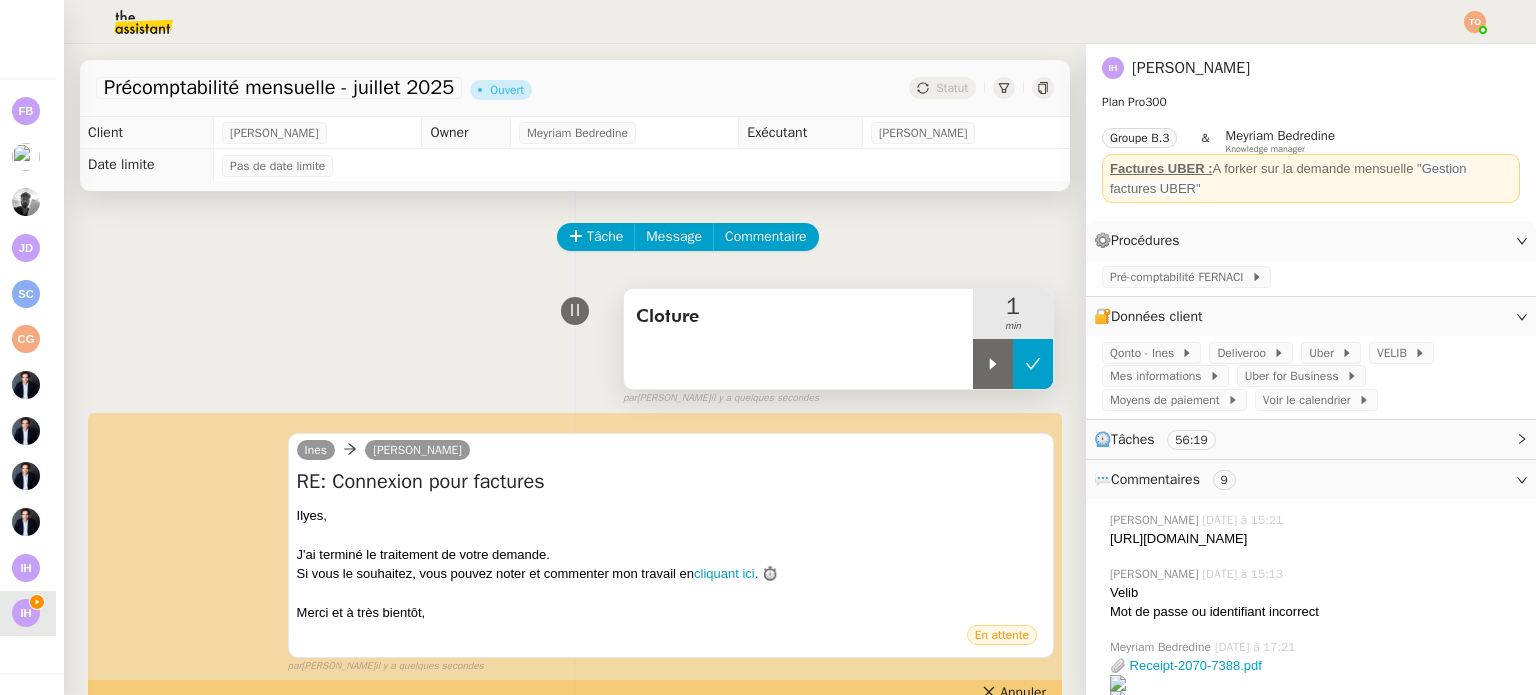 click 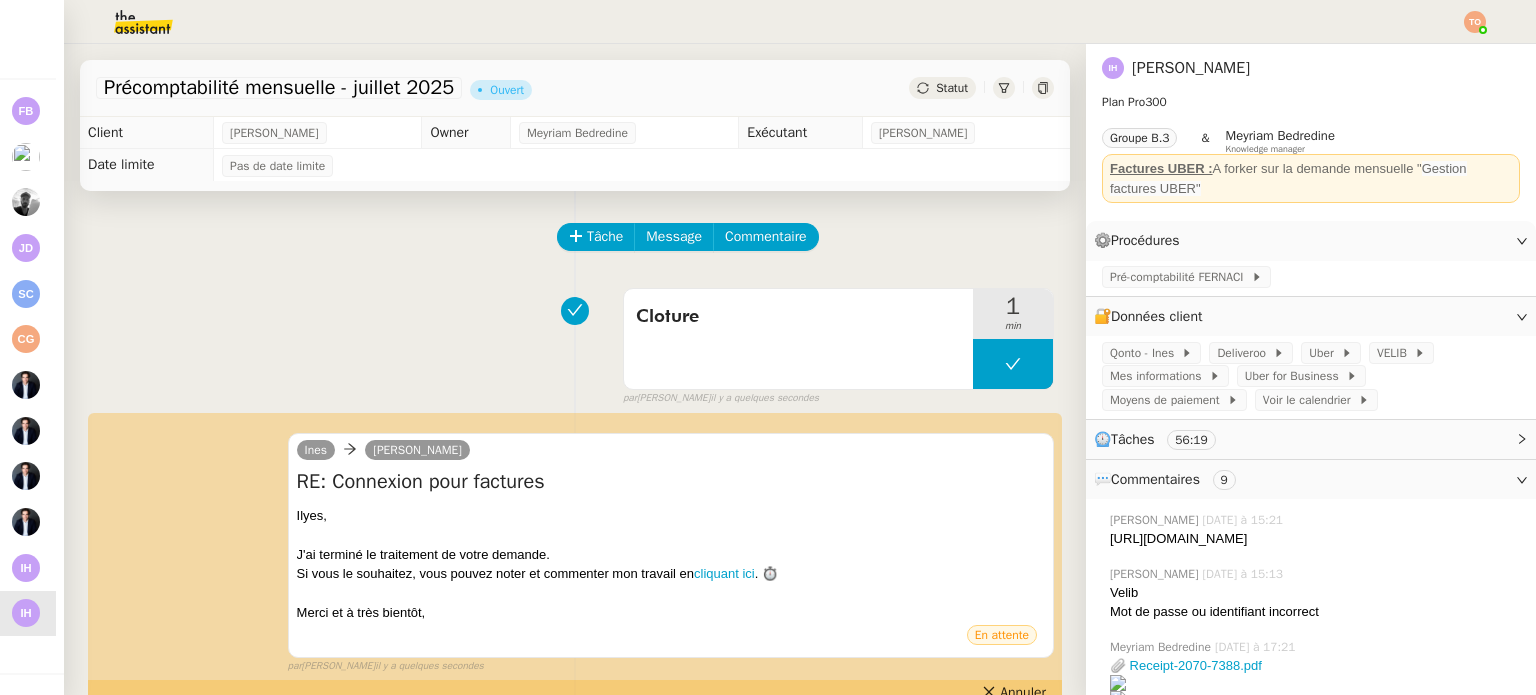 click on "Précomptabilité mensuelle - juillet 2025      Ouvert     Statut" 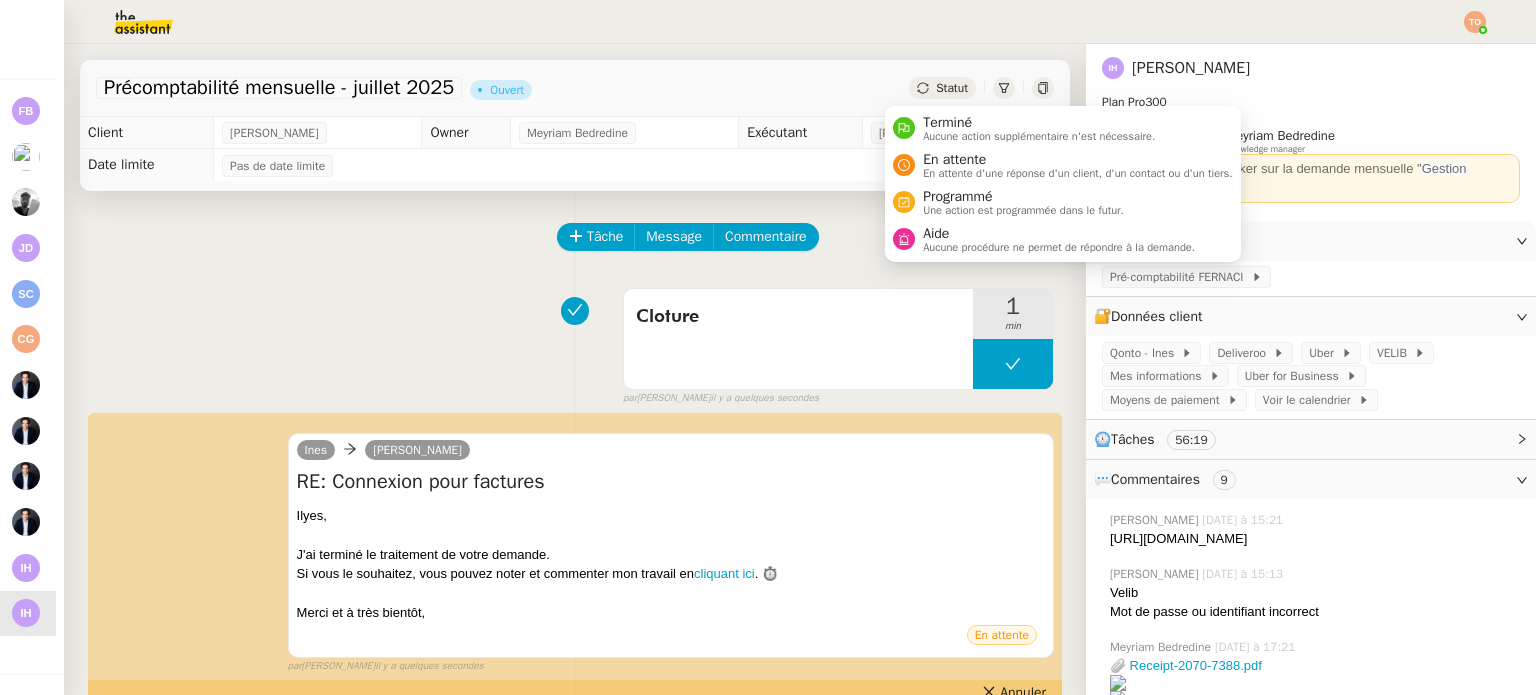click on "Statut" 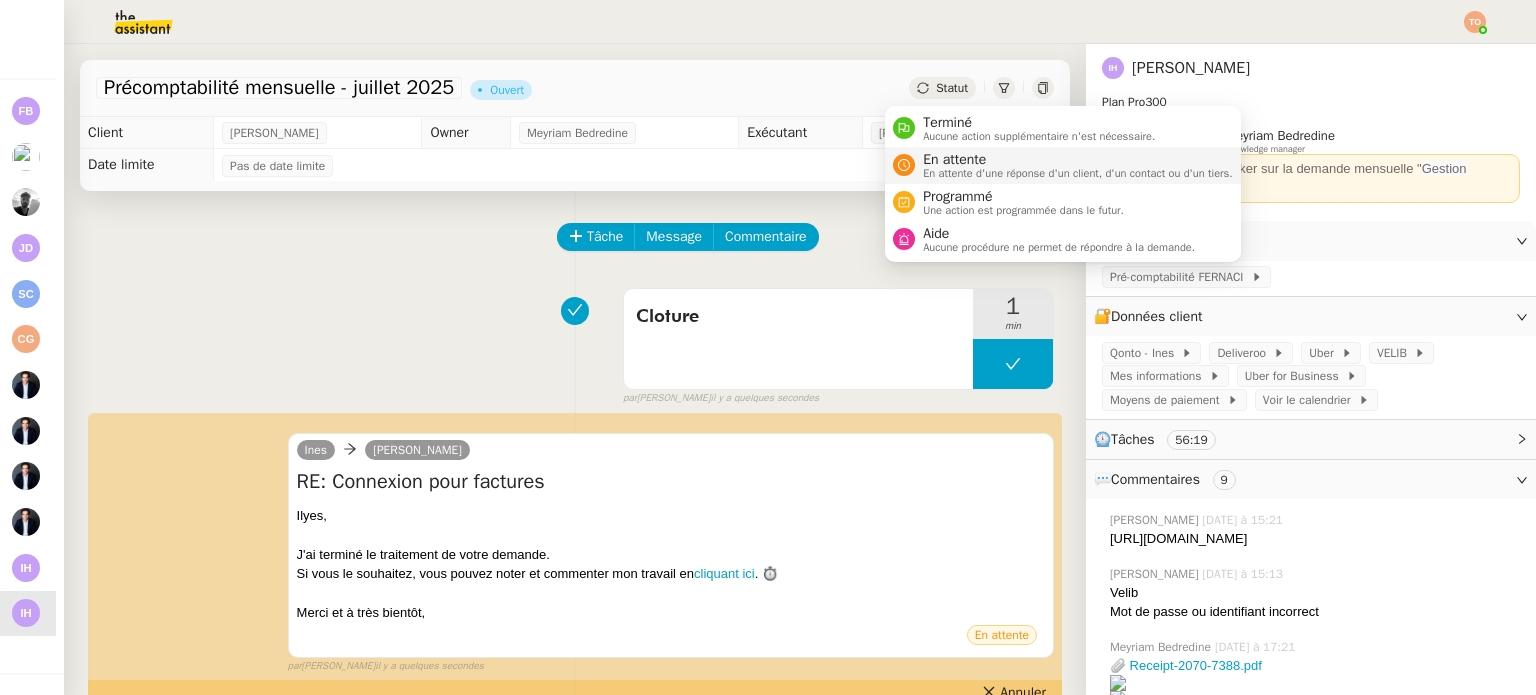 click on "En attente d'une réponse d'un client, d'un contact ou d'un tiers." at bounding box center [1078, 173] 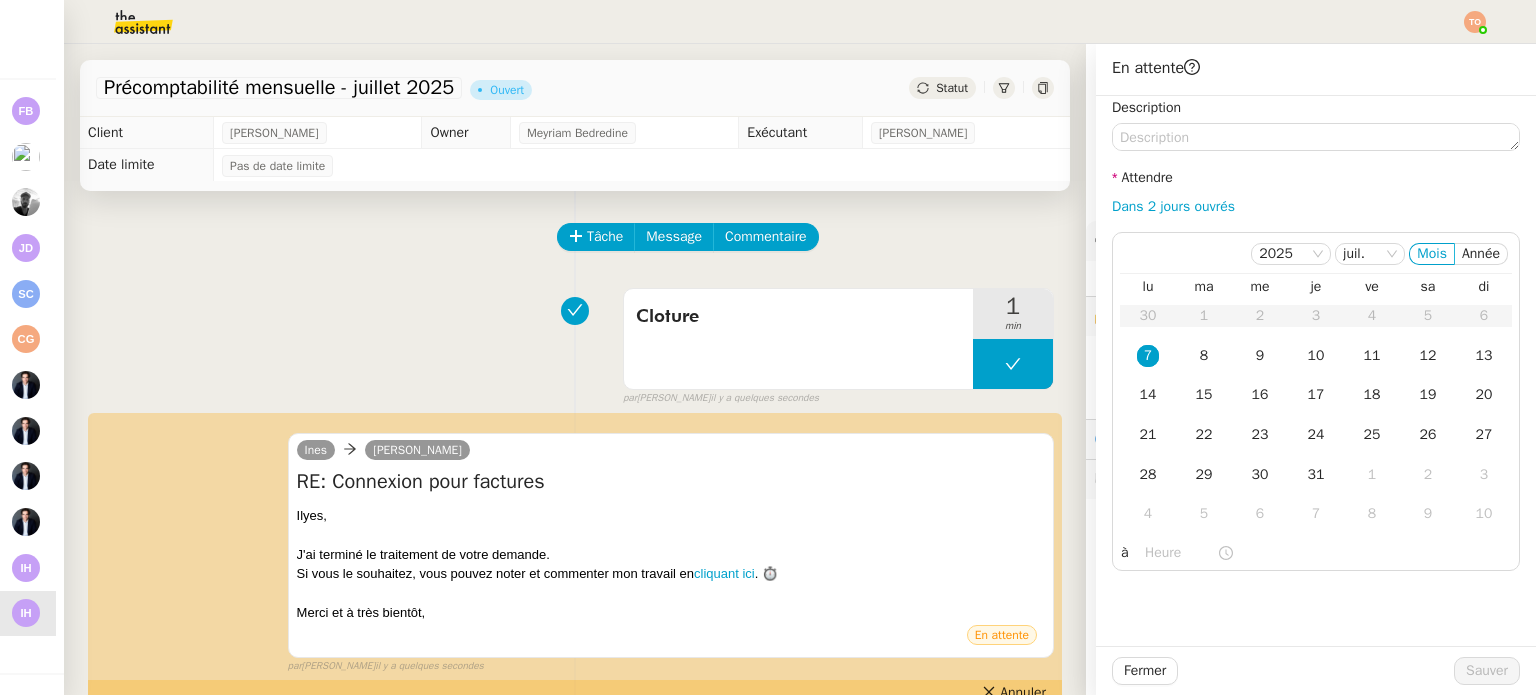 click on "Précomptabilité mensuelle - juillet 2025      Ouvert     Statut" 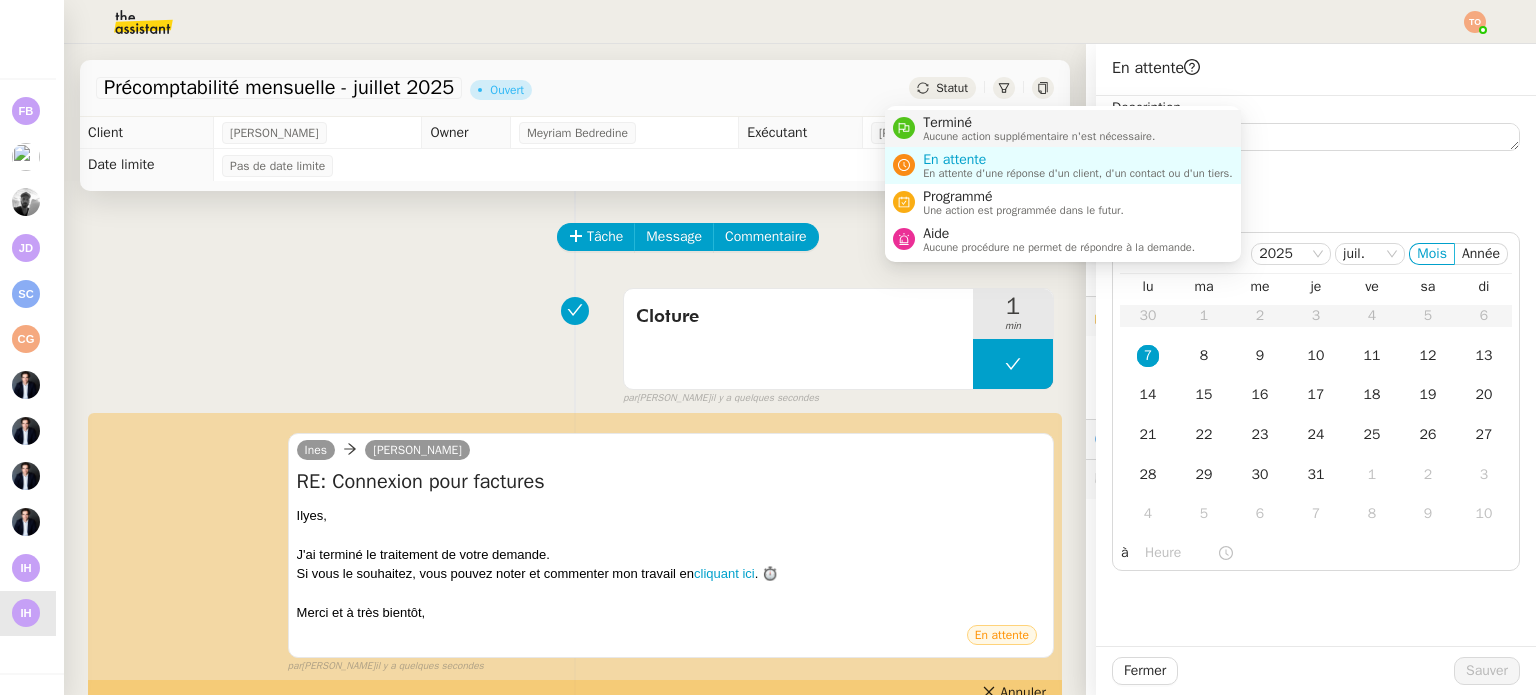 click on "Terminé" at bounding box center [1039, 123] 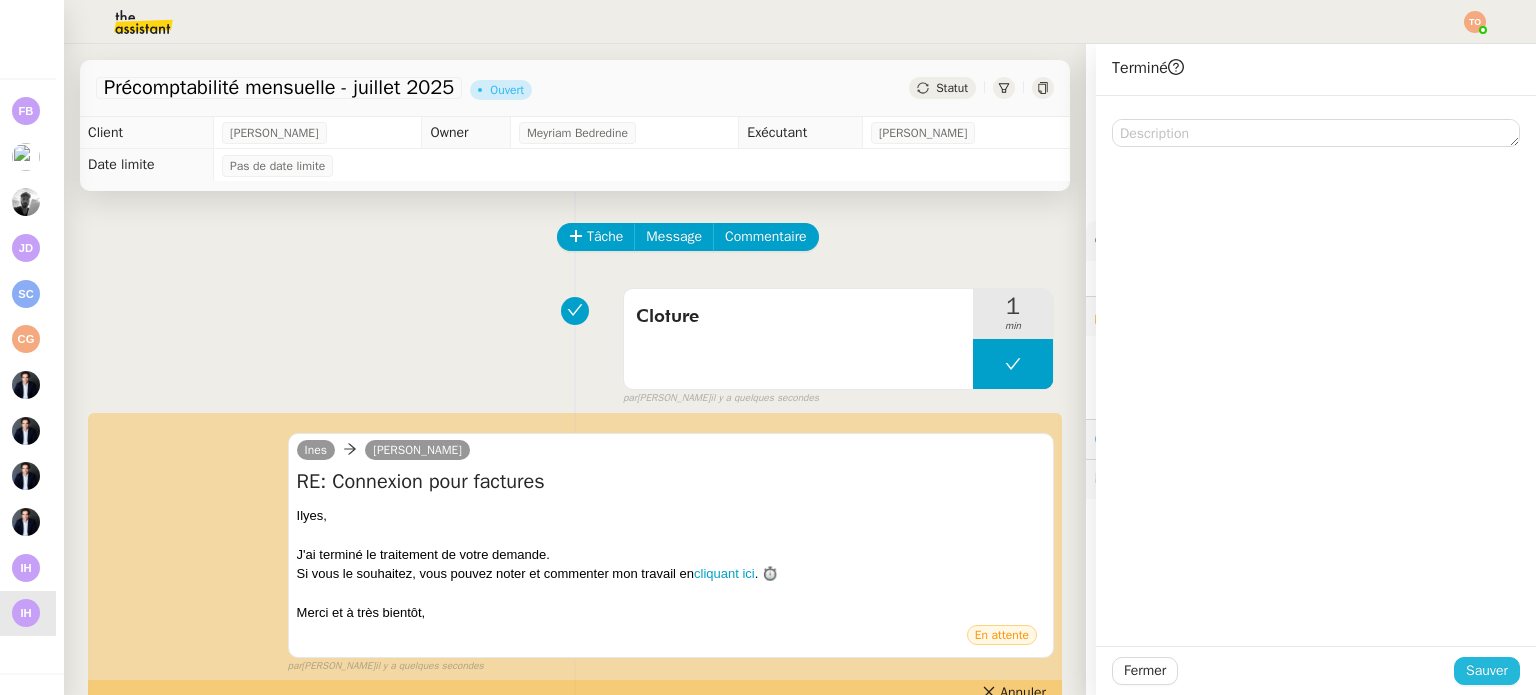 click on "Sauver" 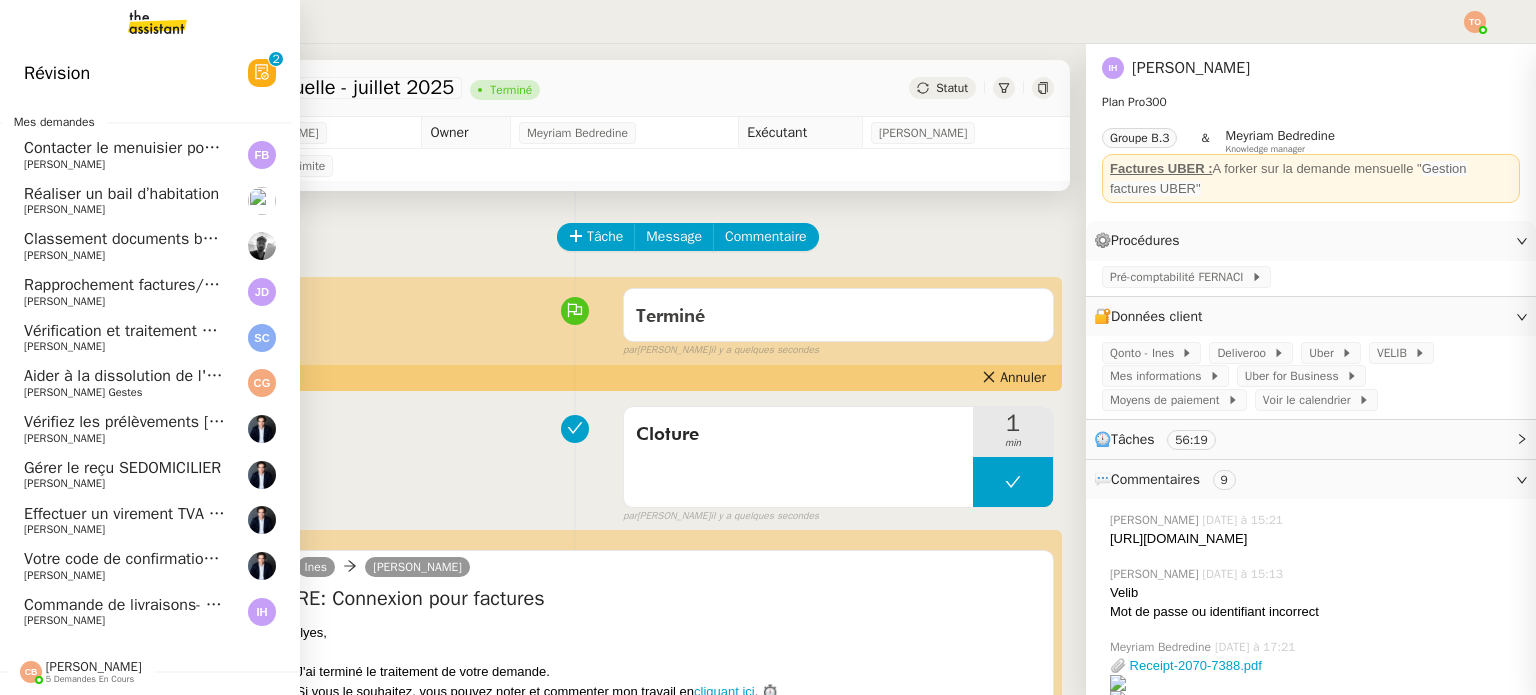 scroll, scrollTop: 8, scrollLeft: 8, axis: both 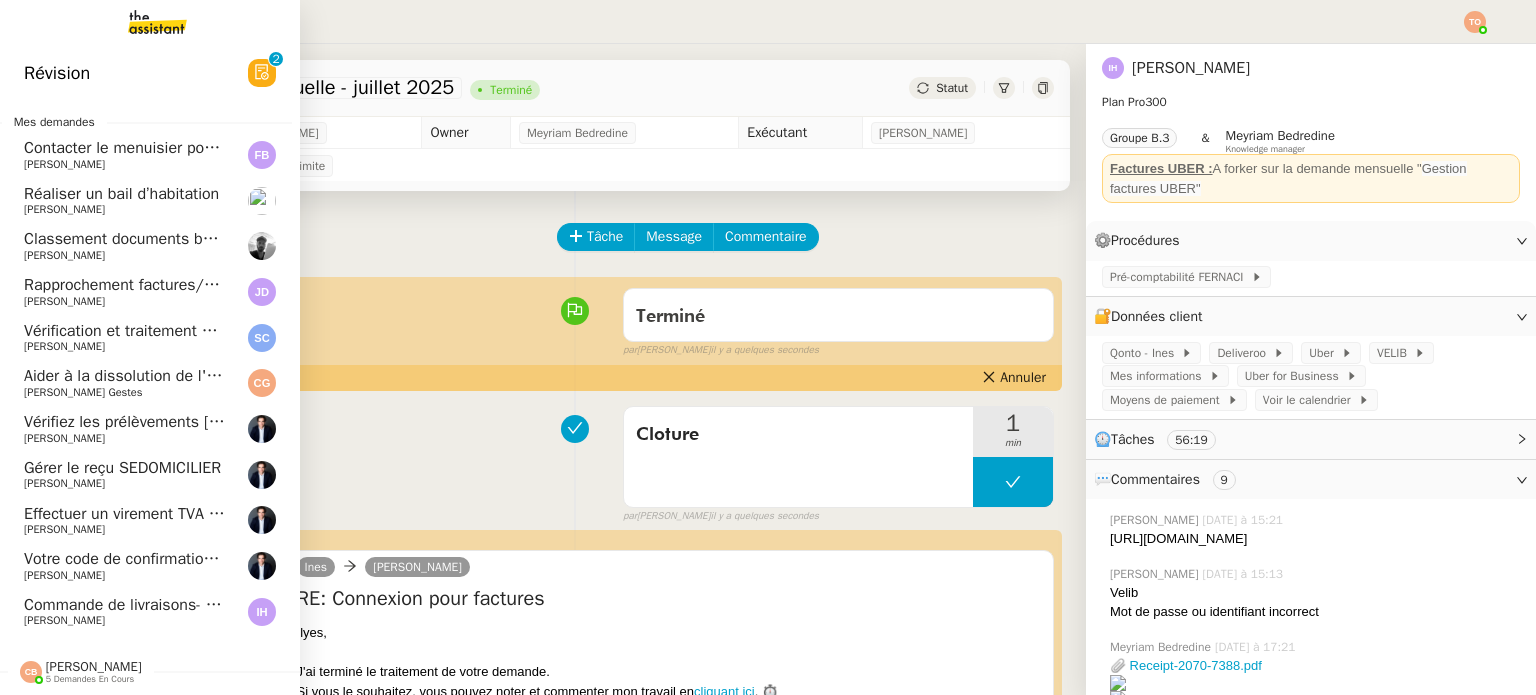 click on "Commande de livraisons- 4 juillet 2025" 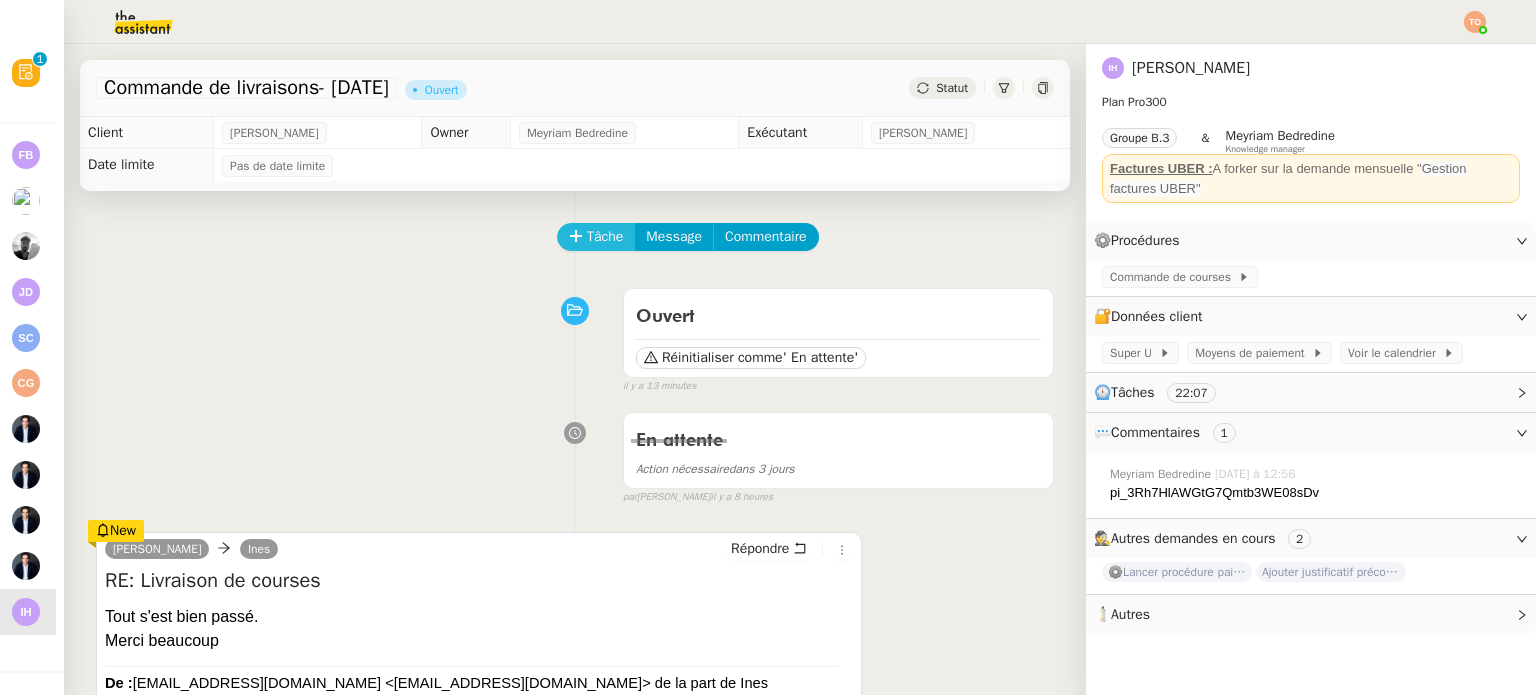 click on "Tâche" 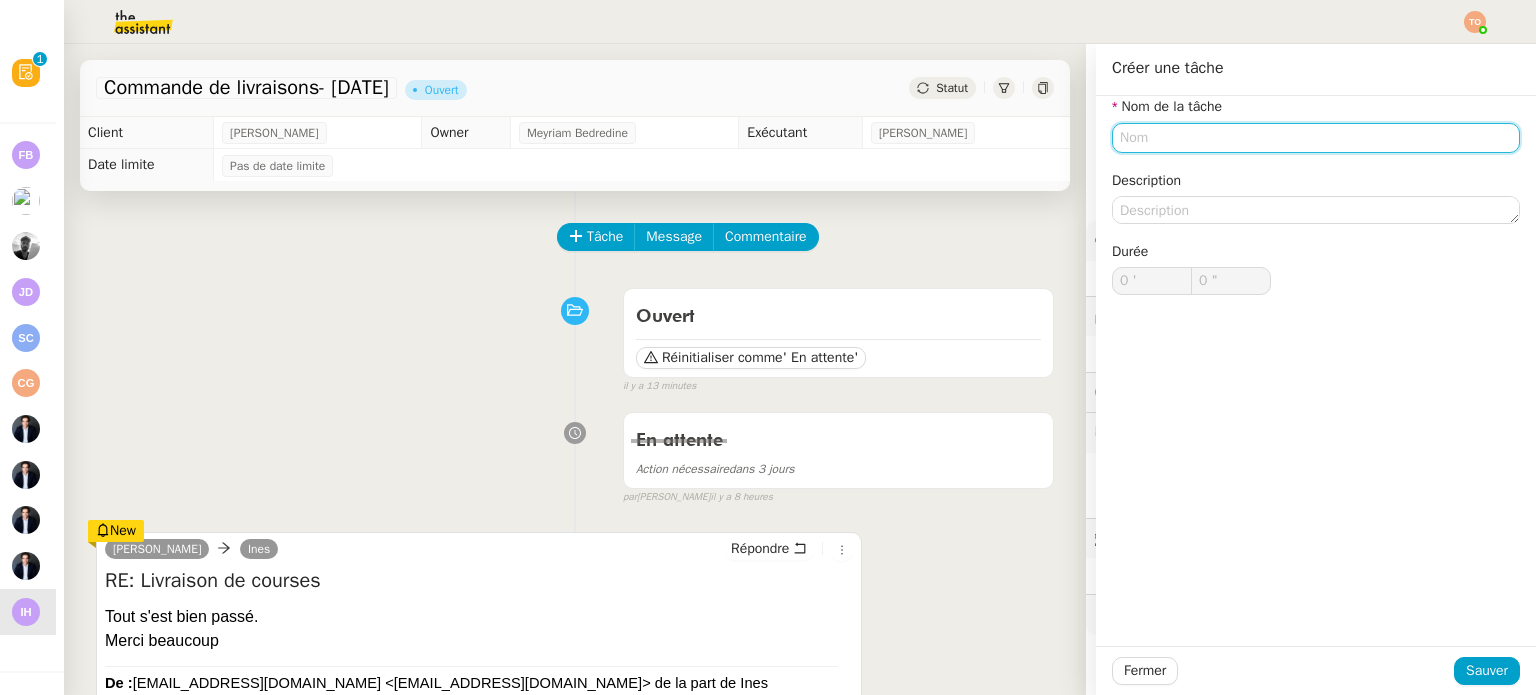 click 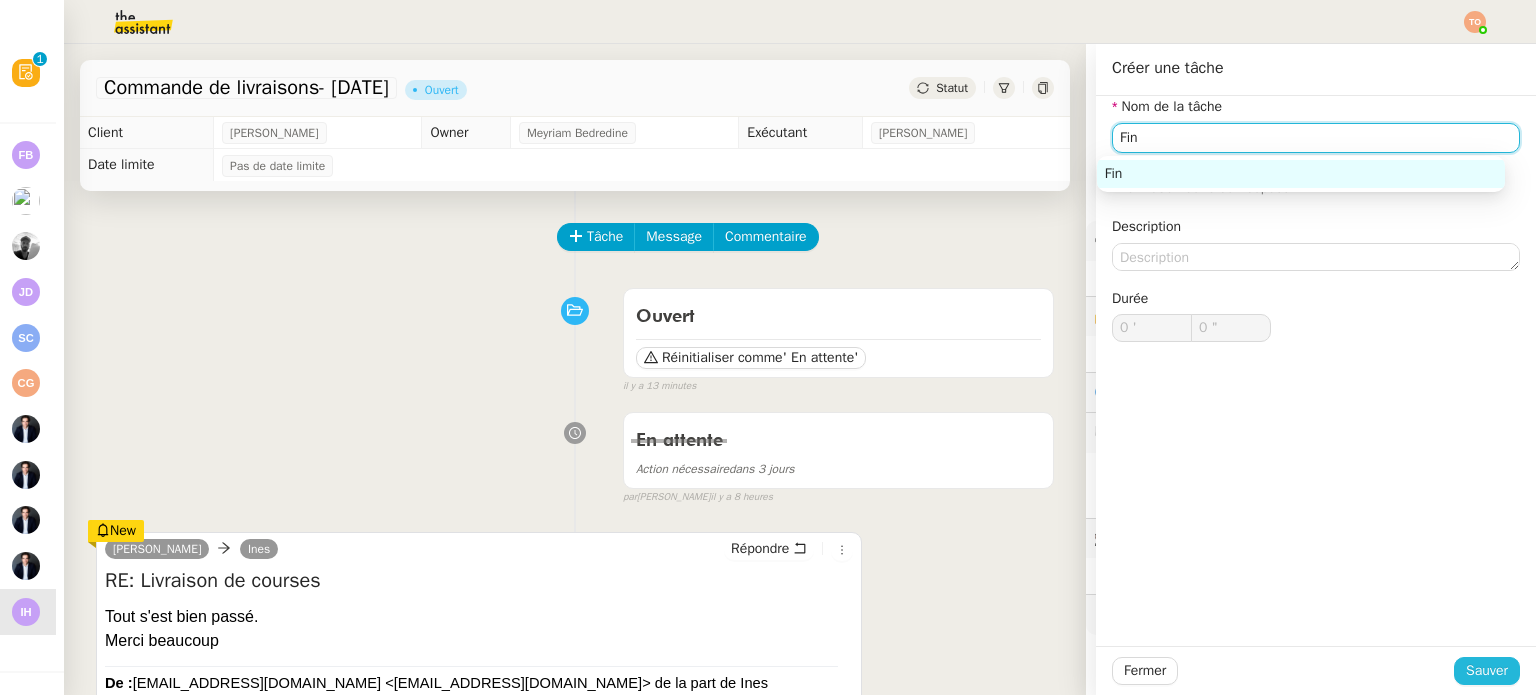type on "Fin" 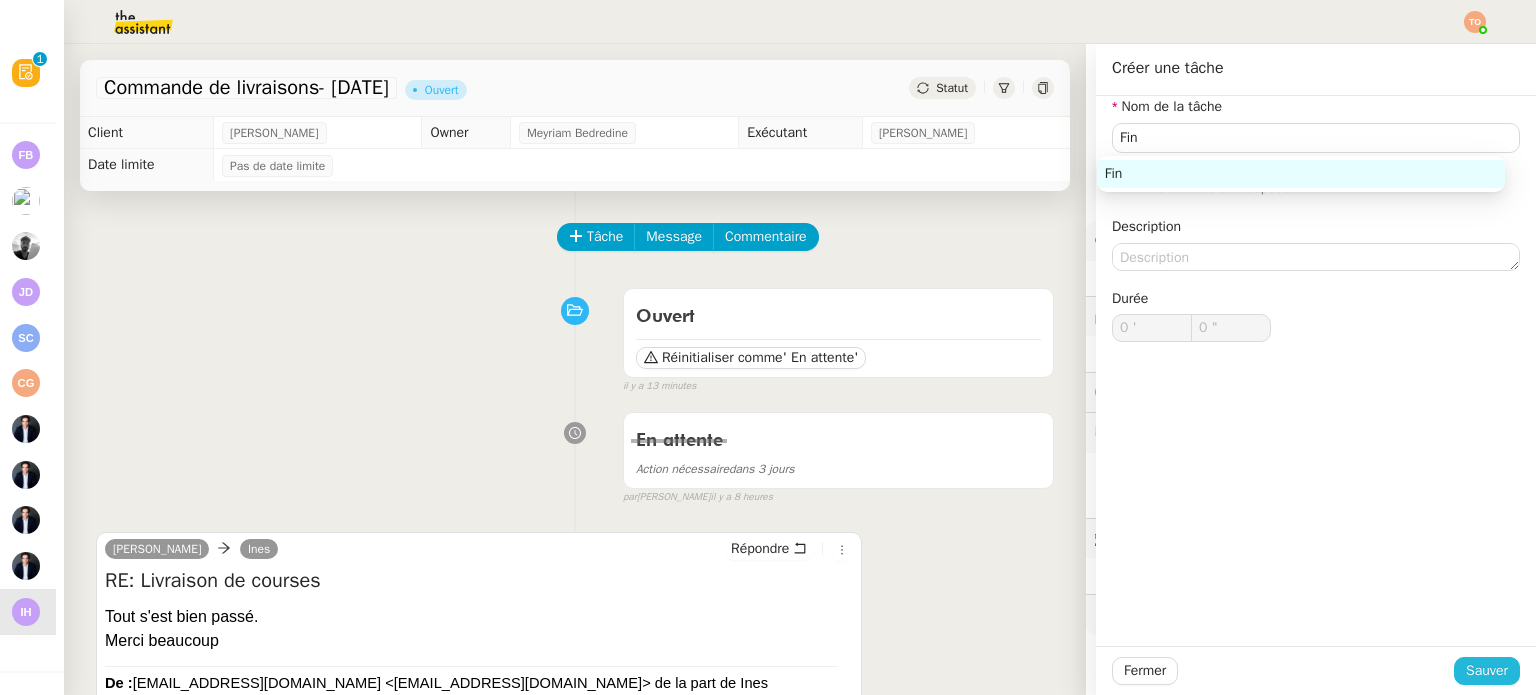 click on "Sauver" 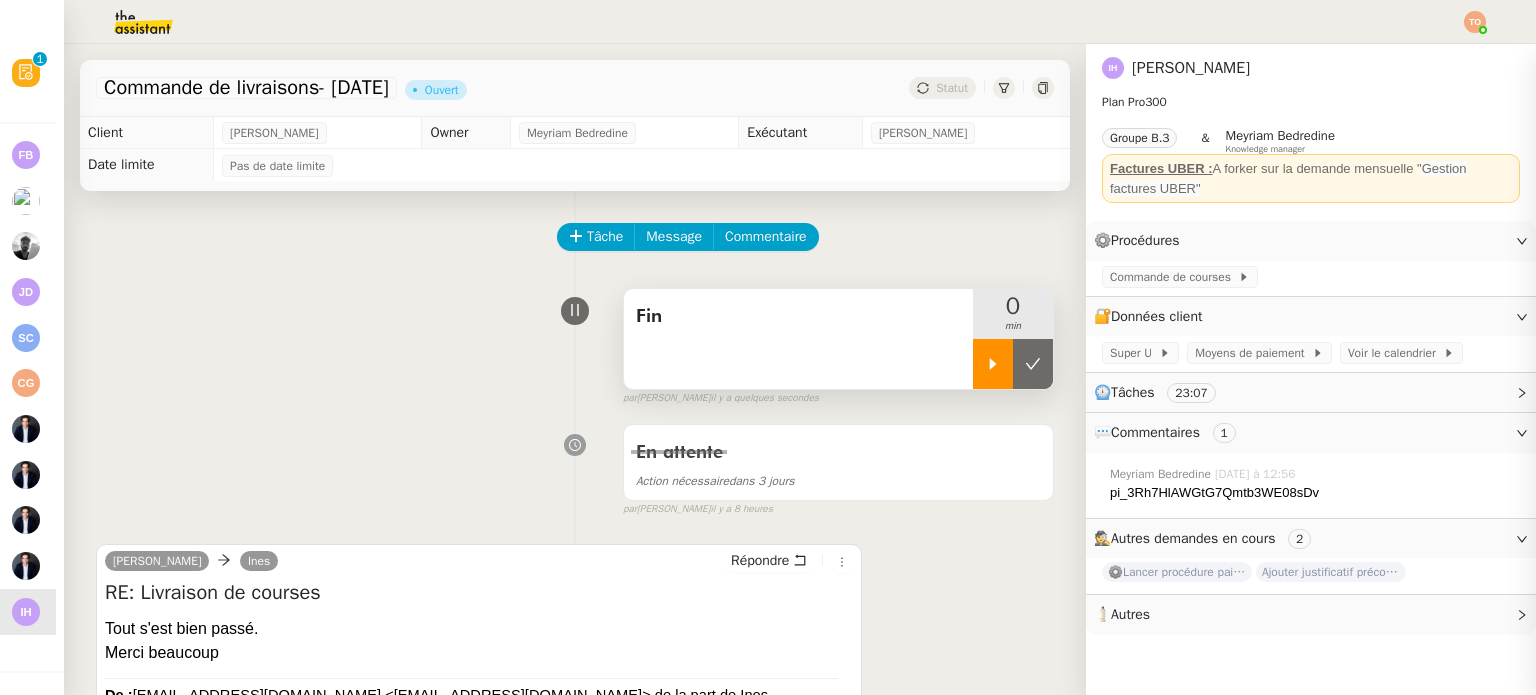 click 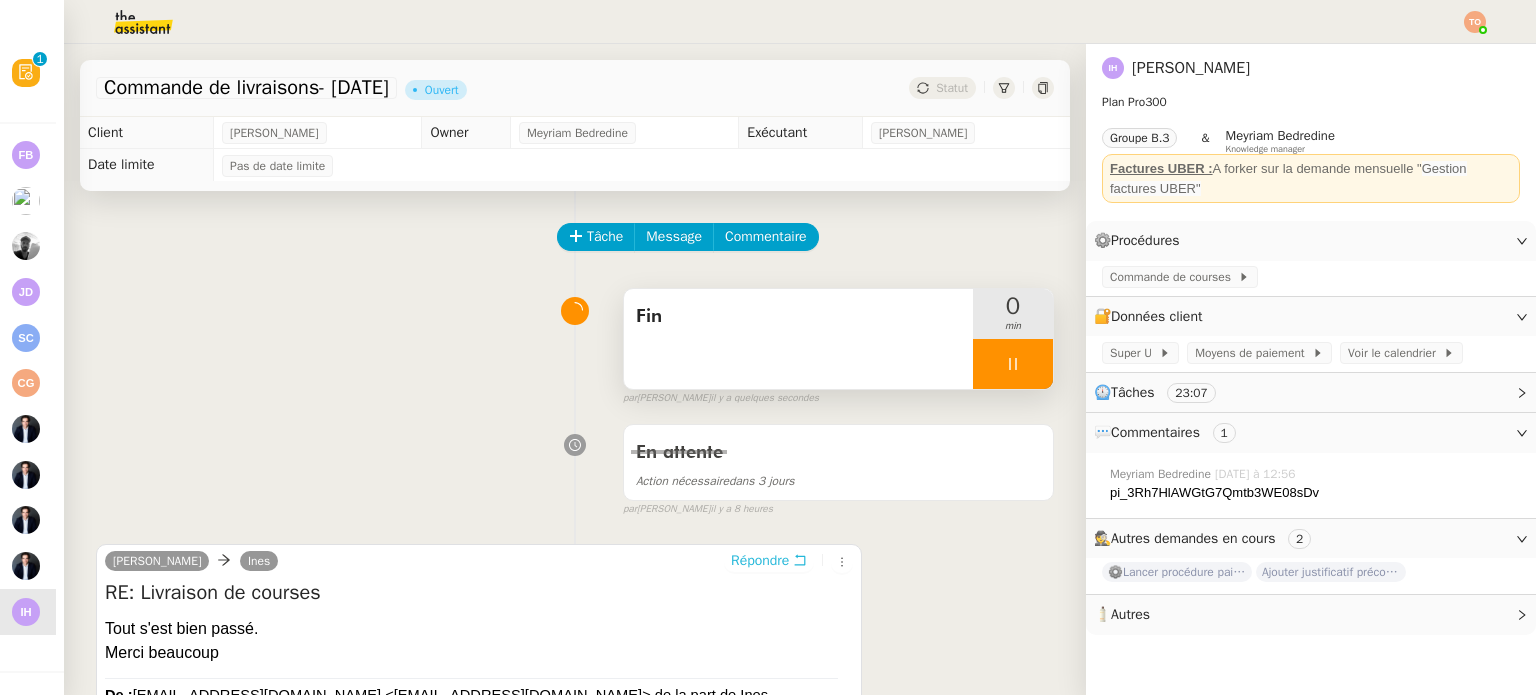 click on "Répondre" at bounding box center [769, 561] 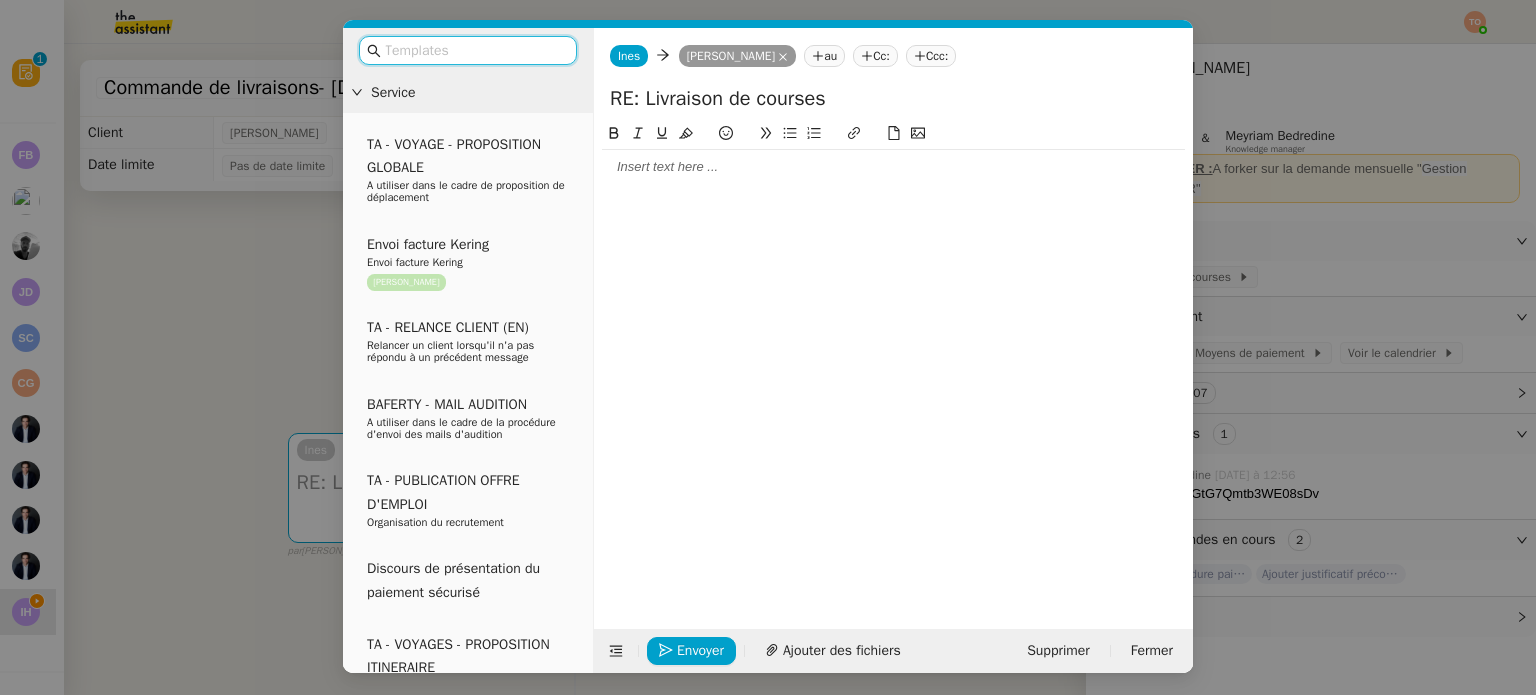 click at bounding box center (475, 50) 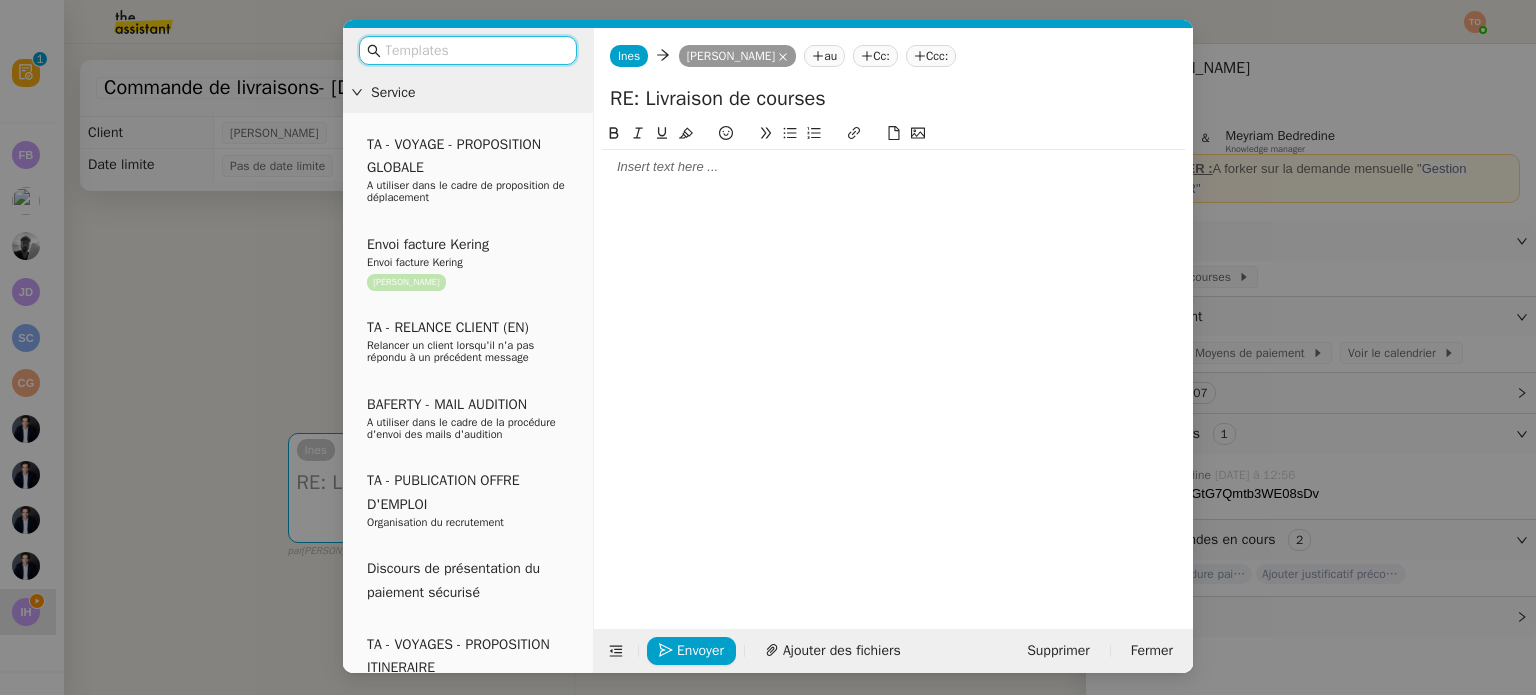 scroll, scrollTop: 0, scrollLeft: 8, axis: horizontal 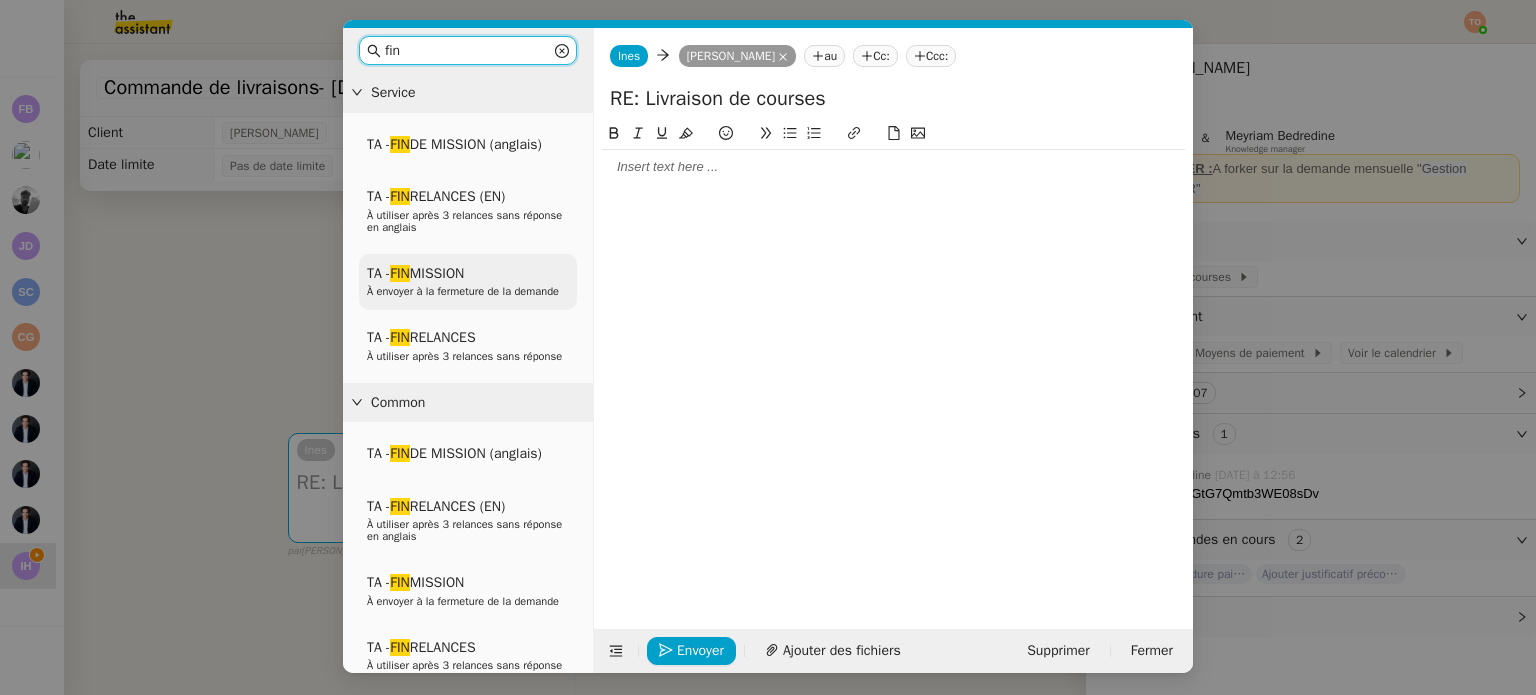 type on "fin" 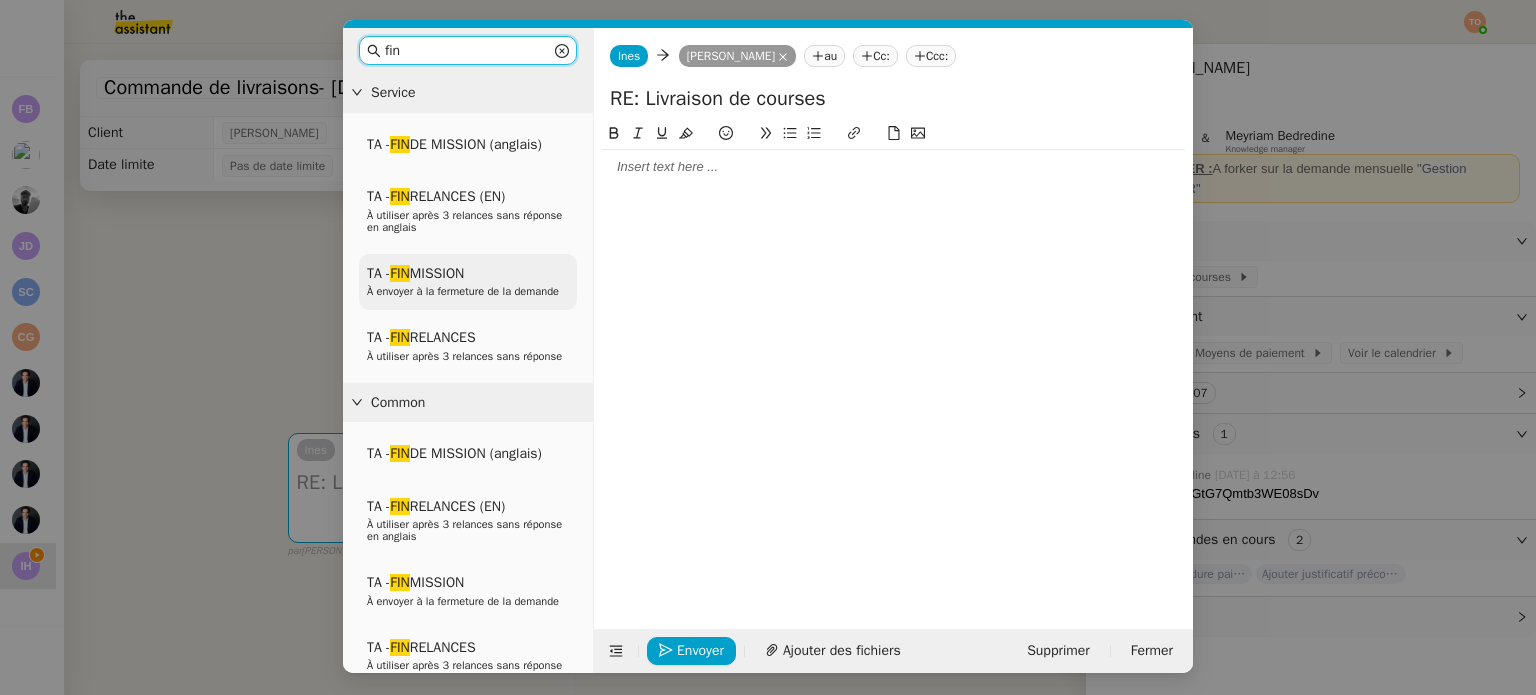 click on "TA -  FIN  MISSION    À envoyer à la fermeture de la demande" at bounding box center (468, 282) 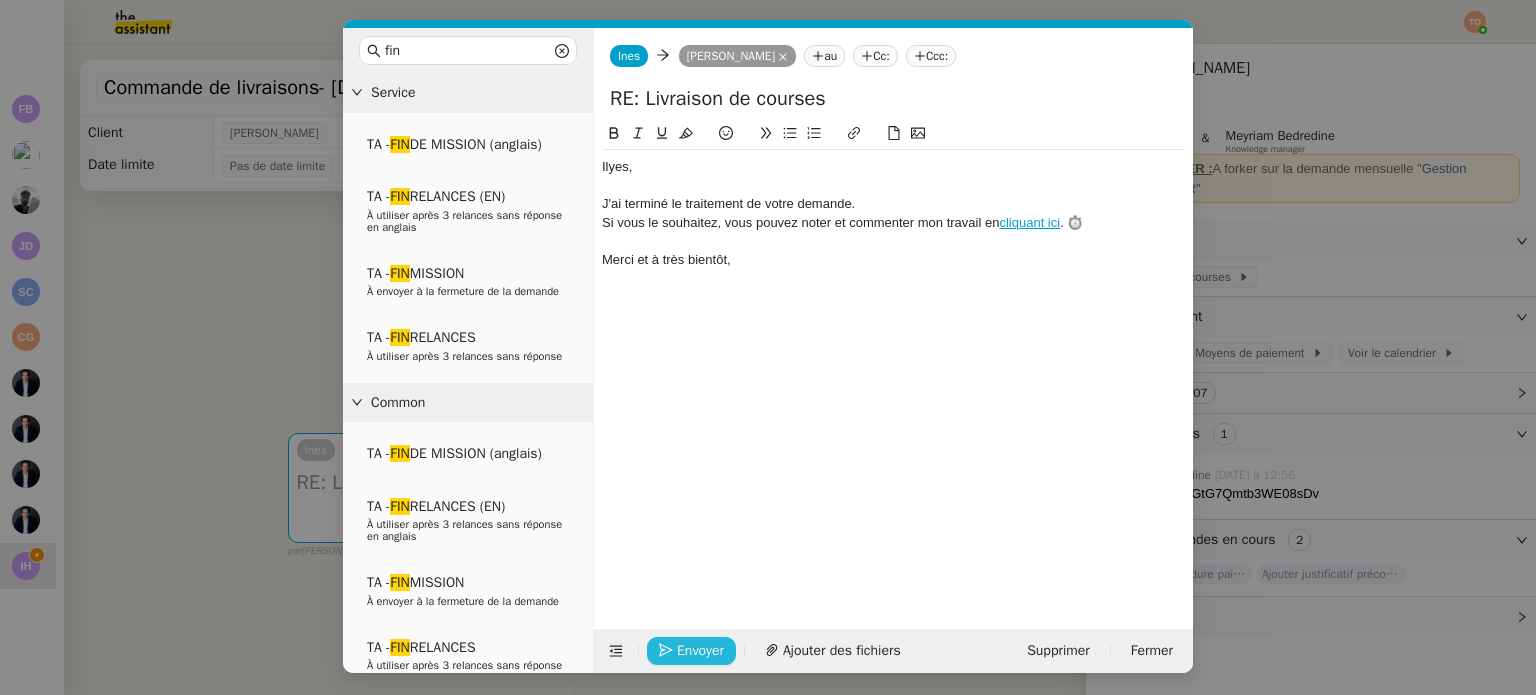 click on "Envoyer" 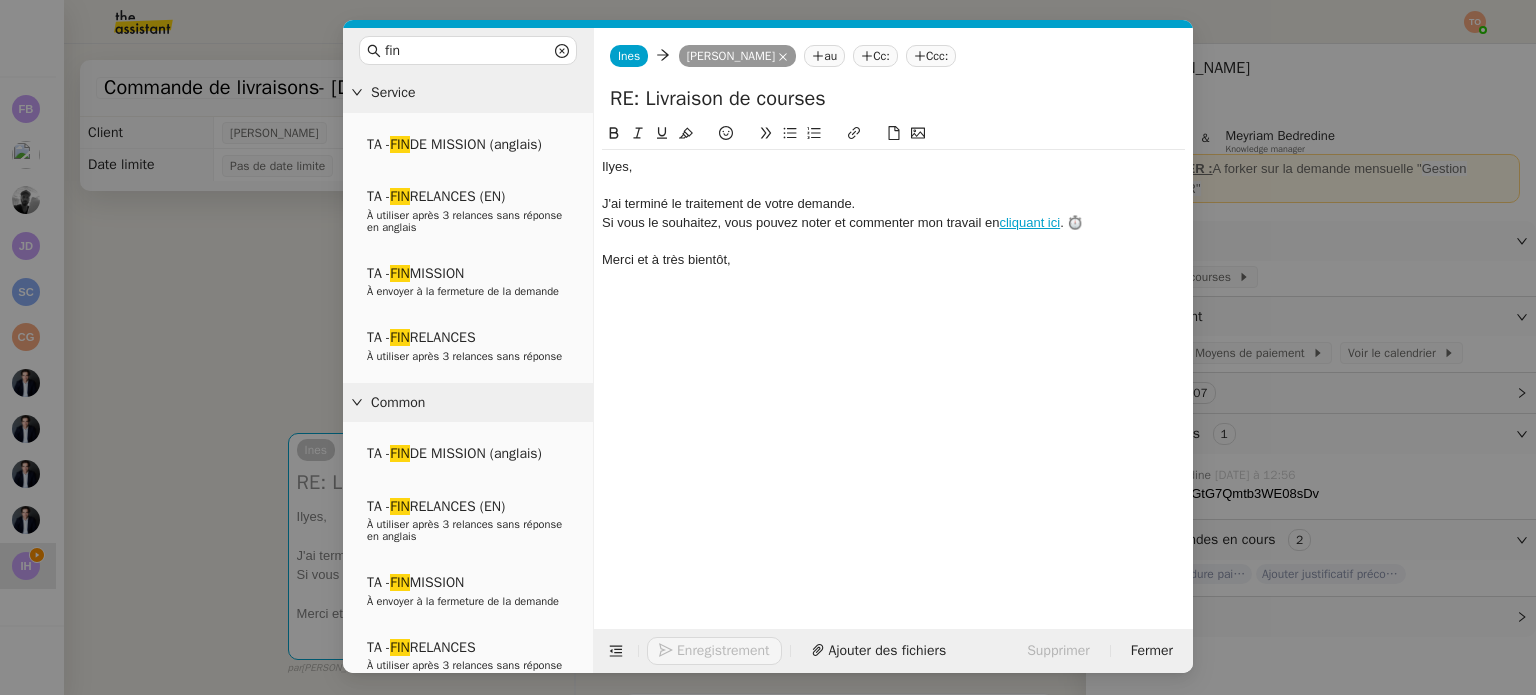 click on "Enregistrement" 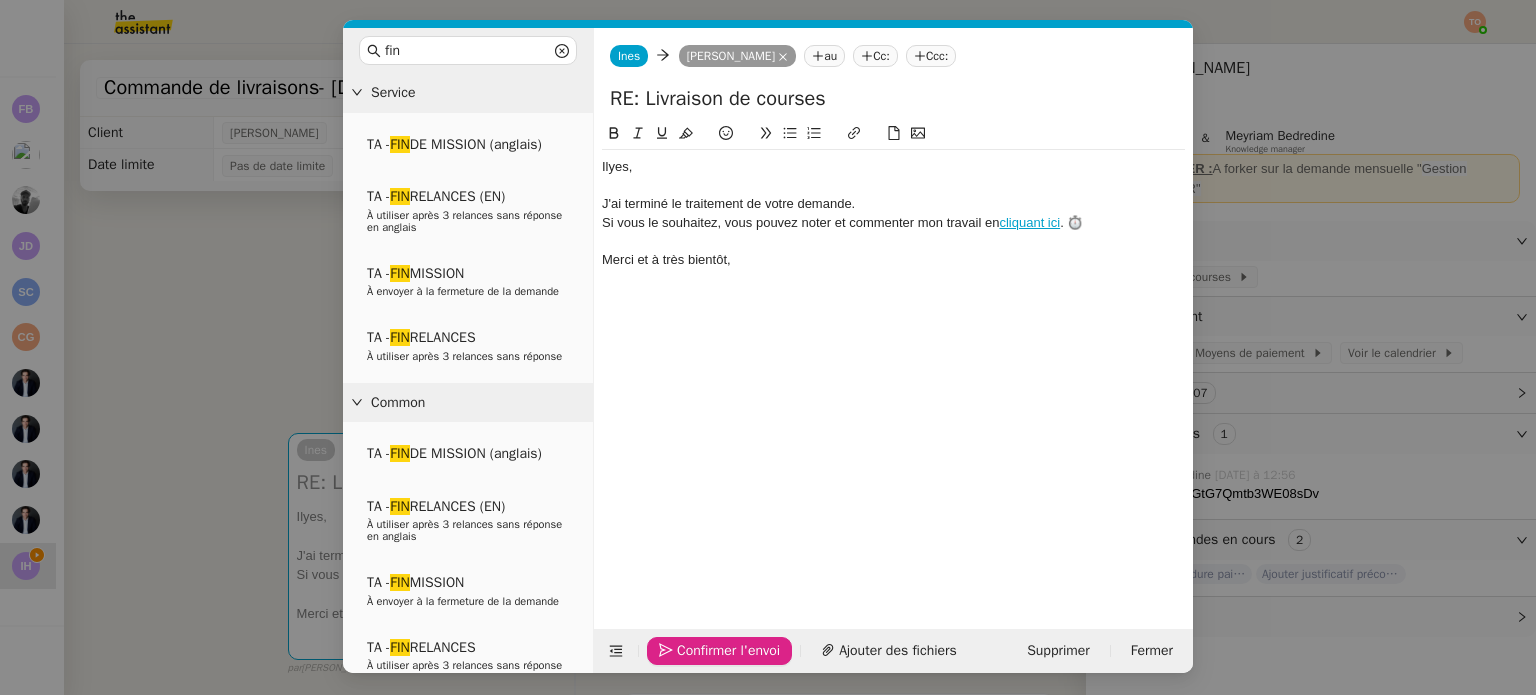 click on "Confirmer l'envoi" 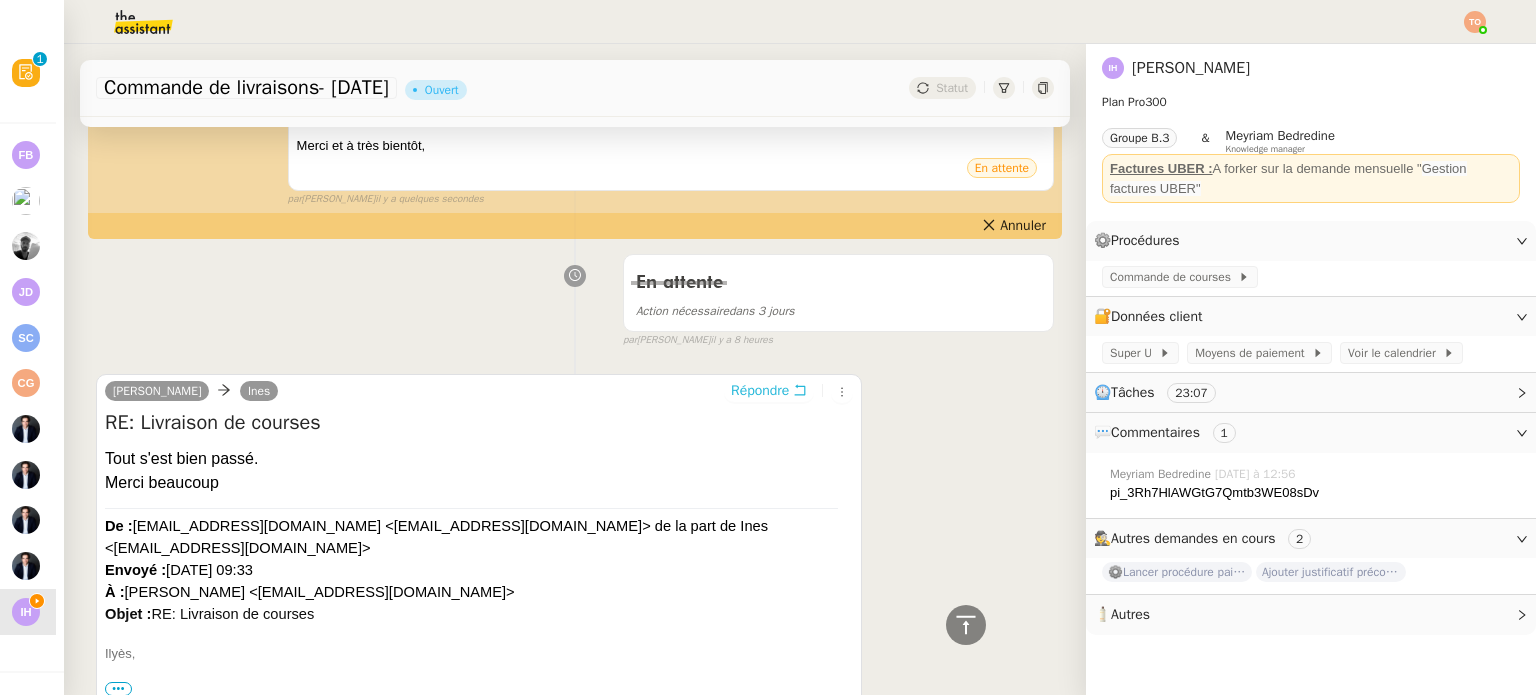 scroll, scrollTop: 0, scrollLeft: 0, axis: both 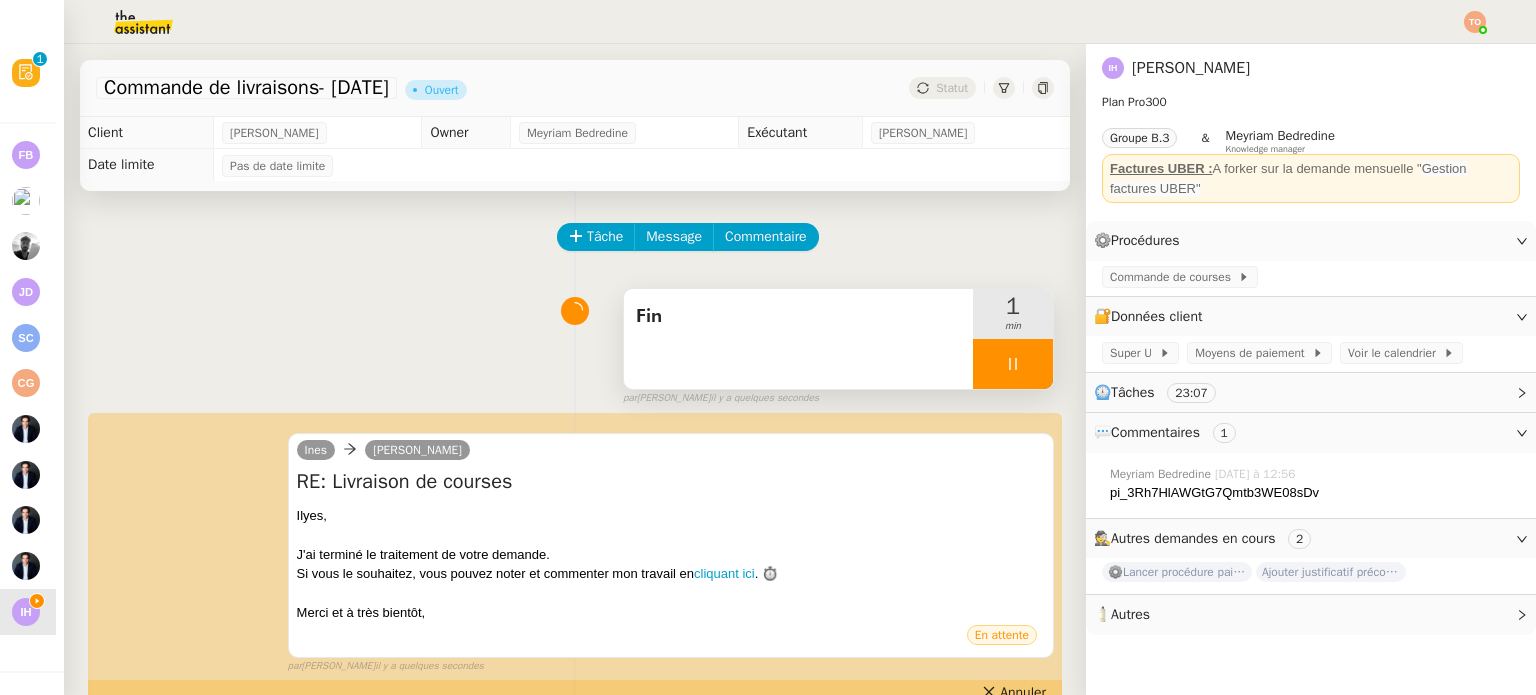 click on "Fin" at bounding box center [798, 317] 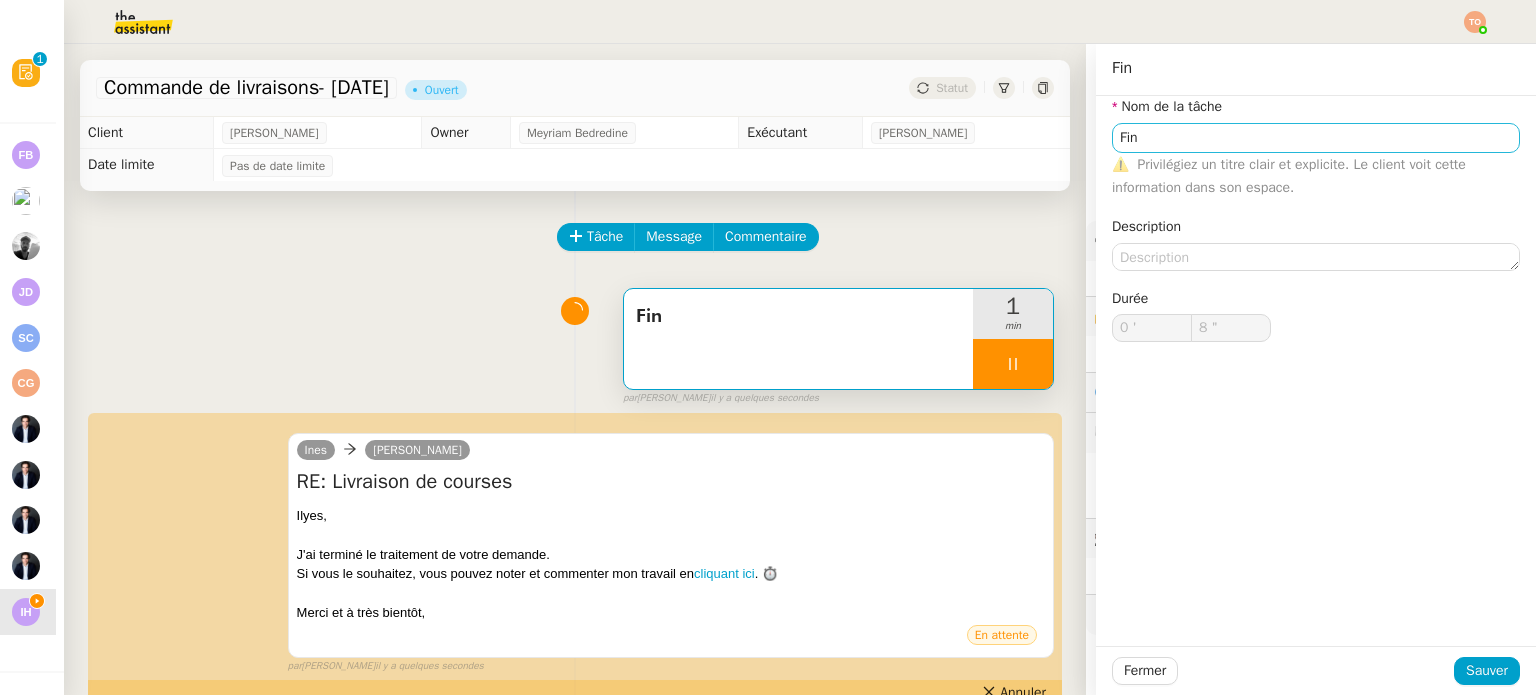 type on "9 "" 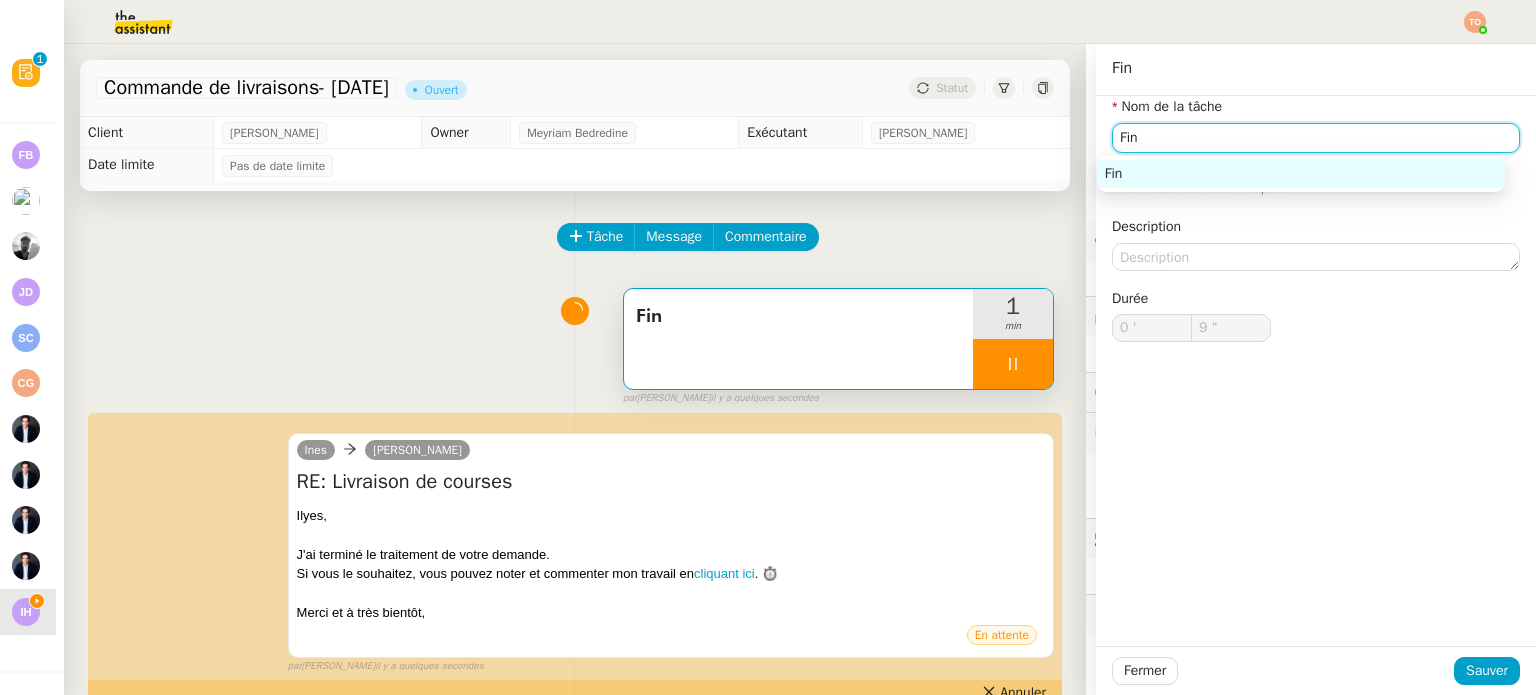 drag, startPoint x: 1049, startPoint y: 126, endPoint x: 1013, endPoint y: 125, distance: 36.013885 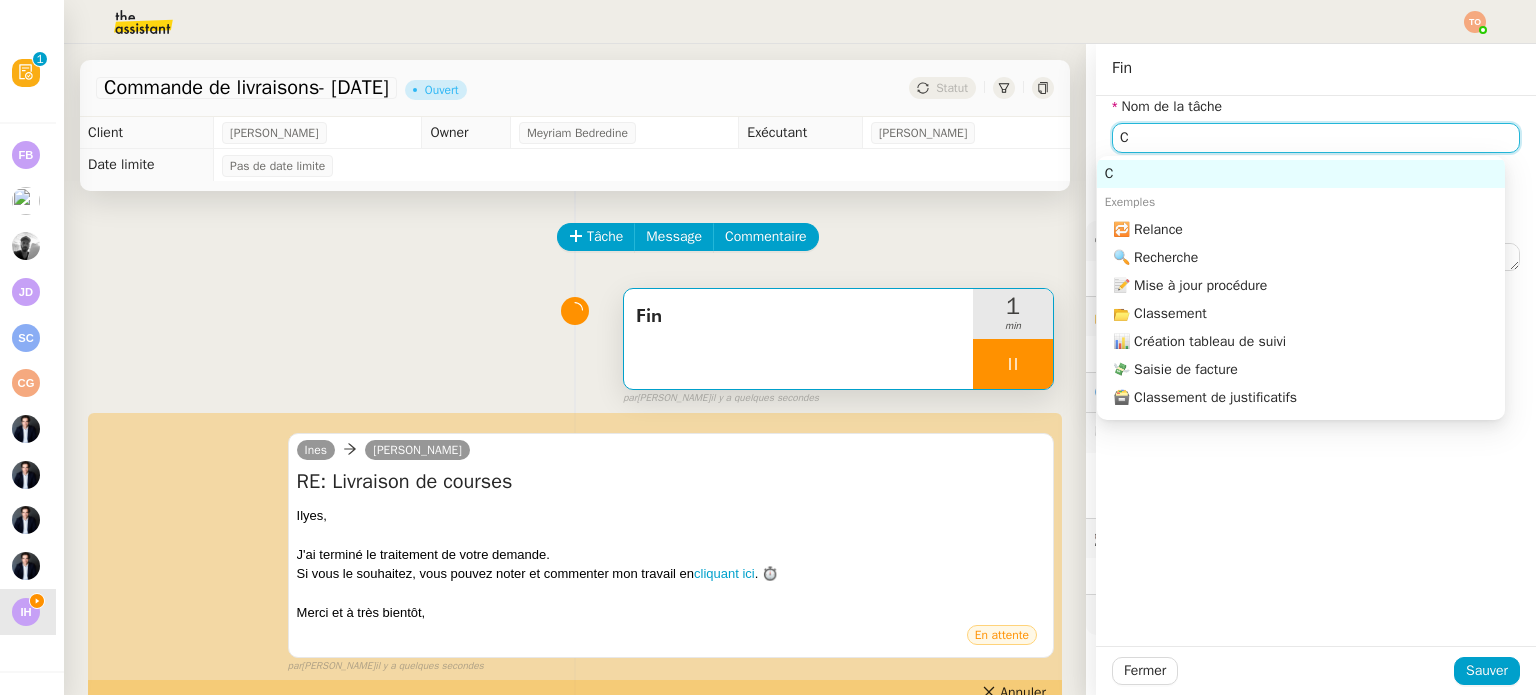 type on "10 "" 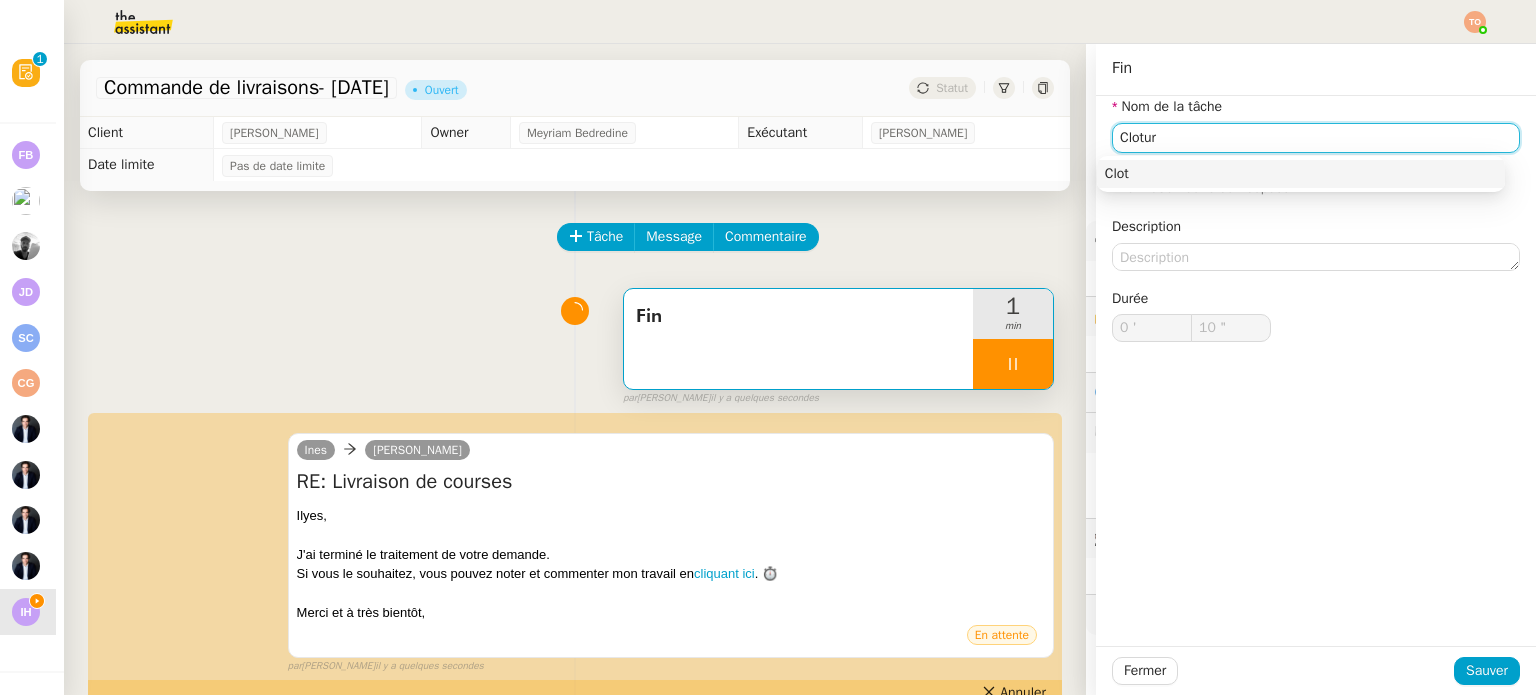 type on "Cloture" 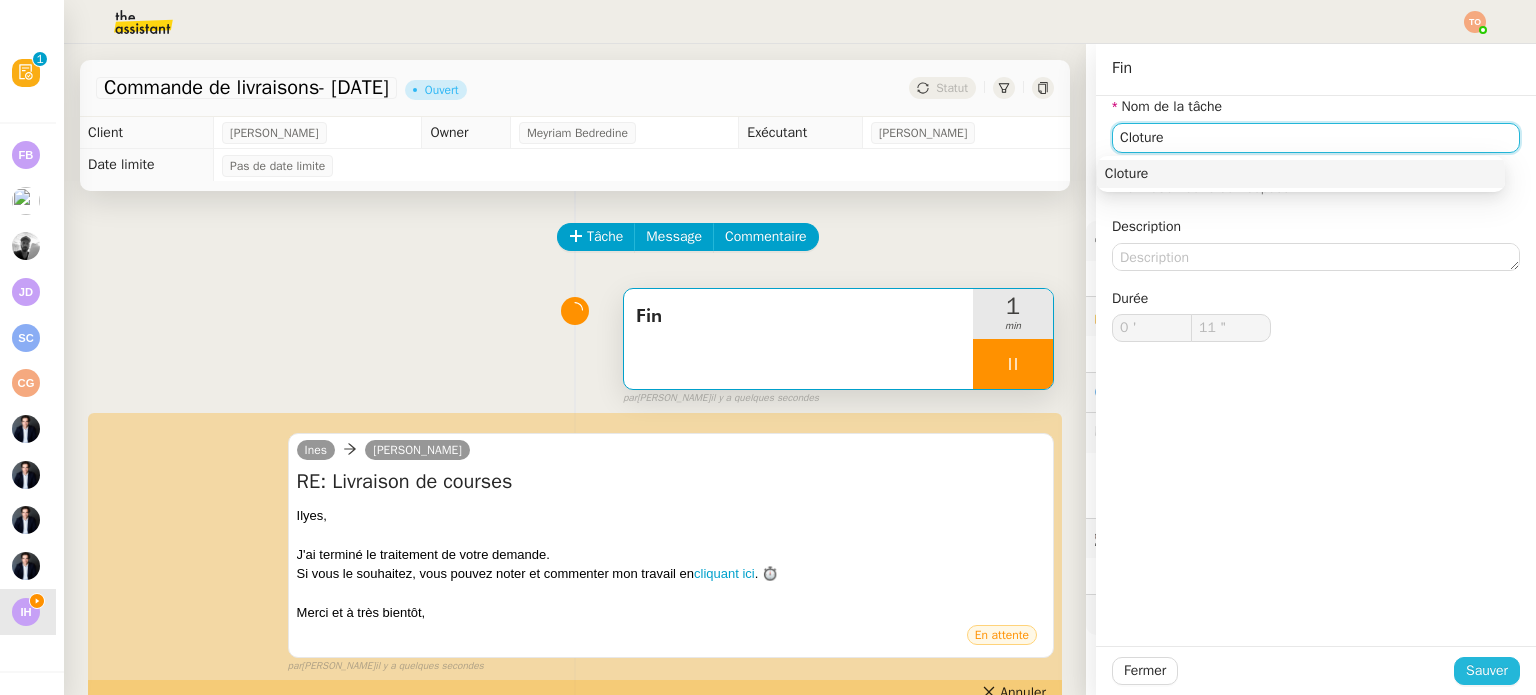 type on "12 "" 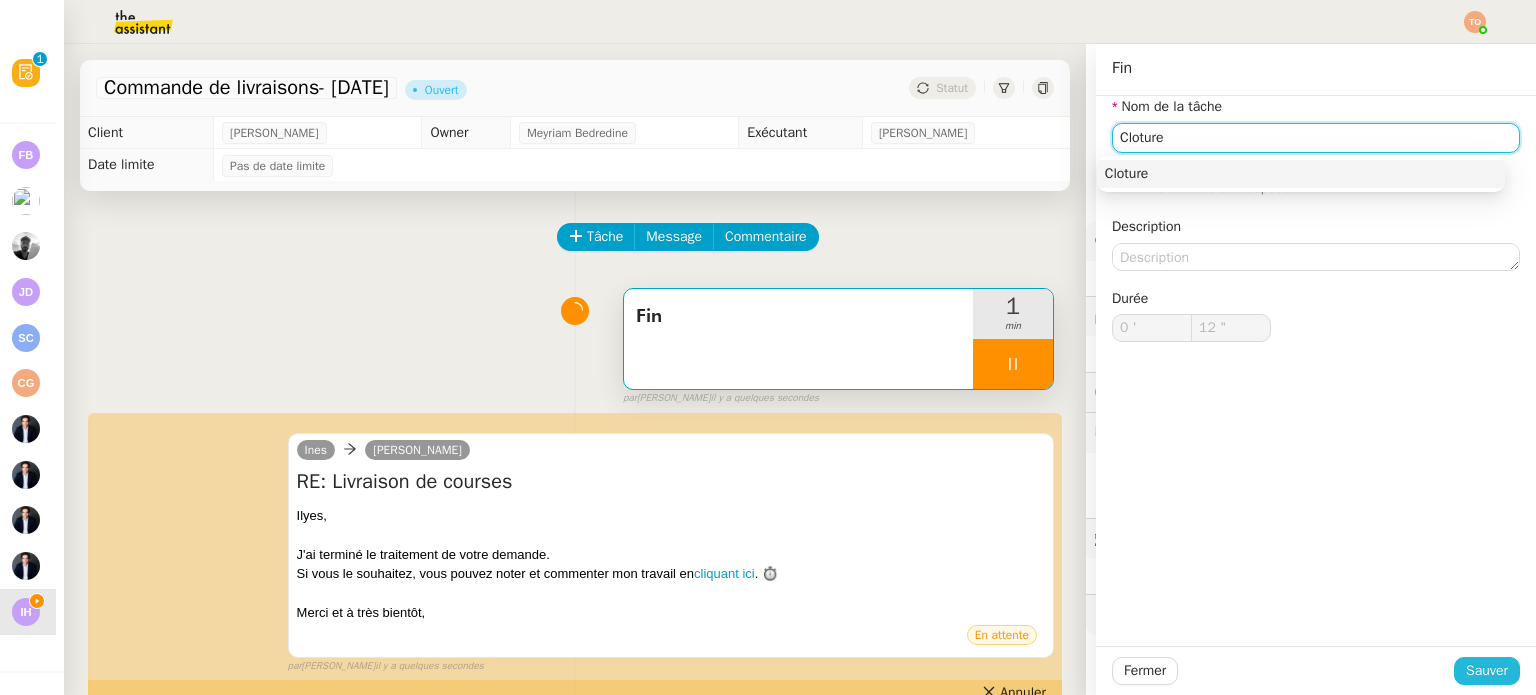 type on "Cloture" 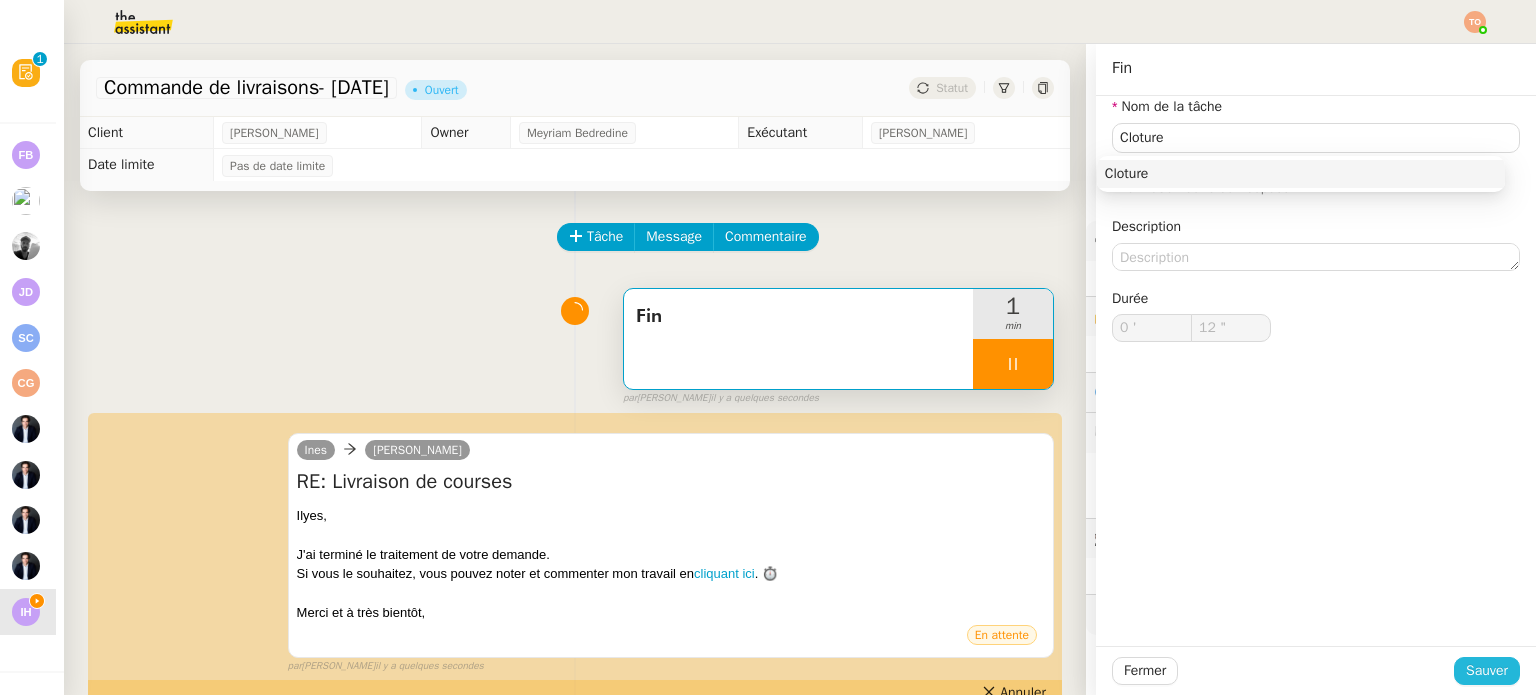 click on "Sauver" 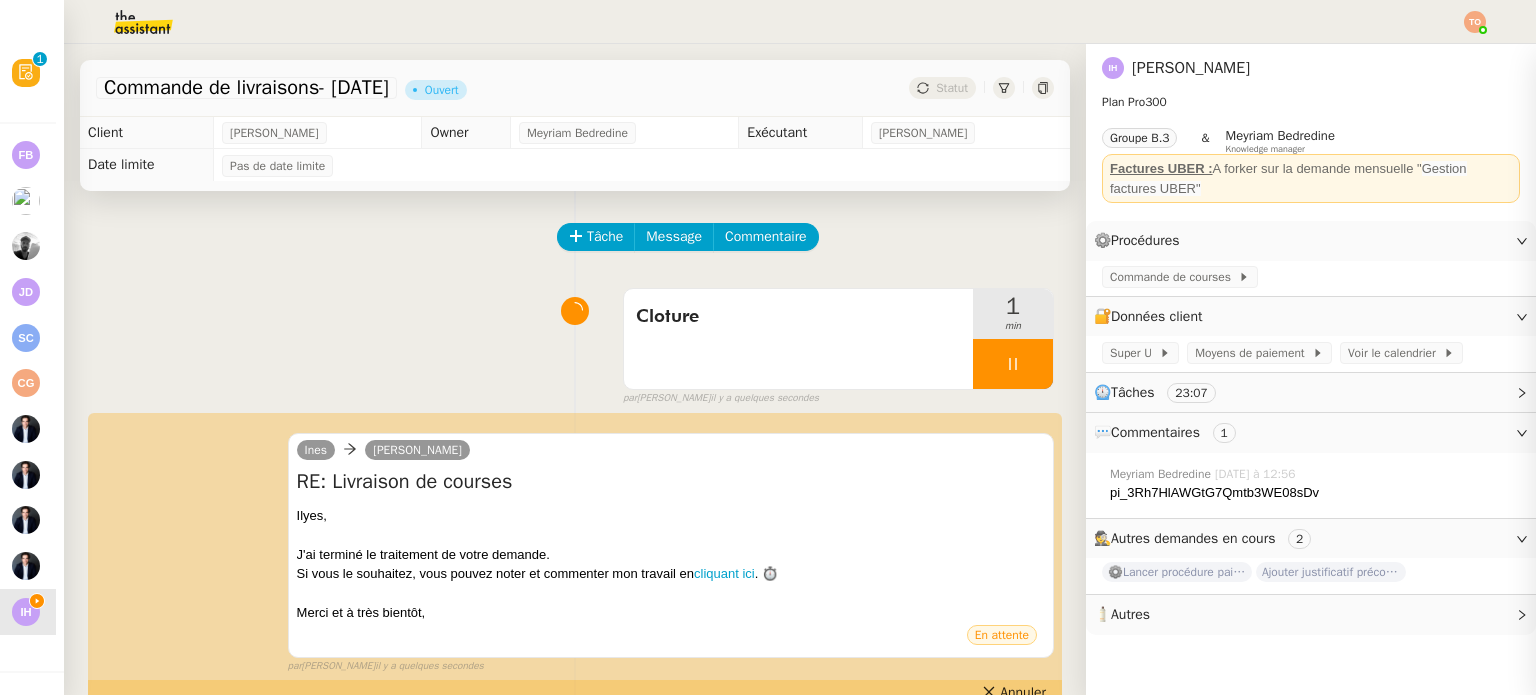 click at bounding box center [1013, 364] 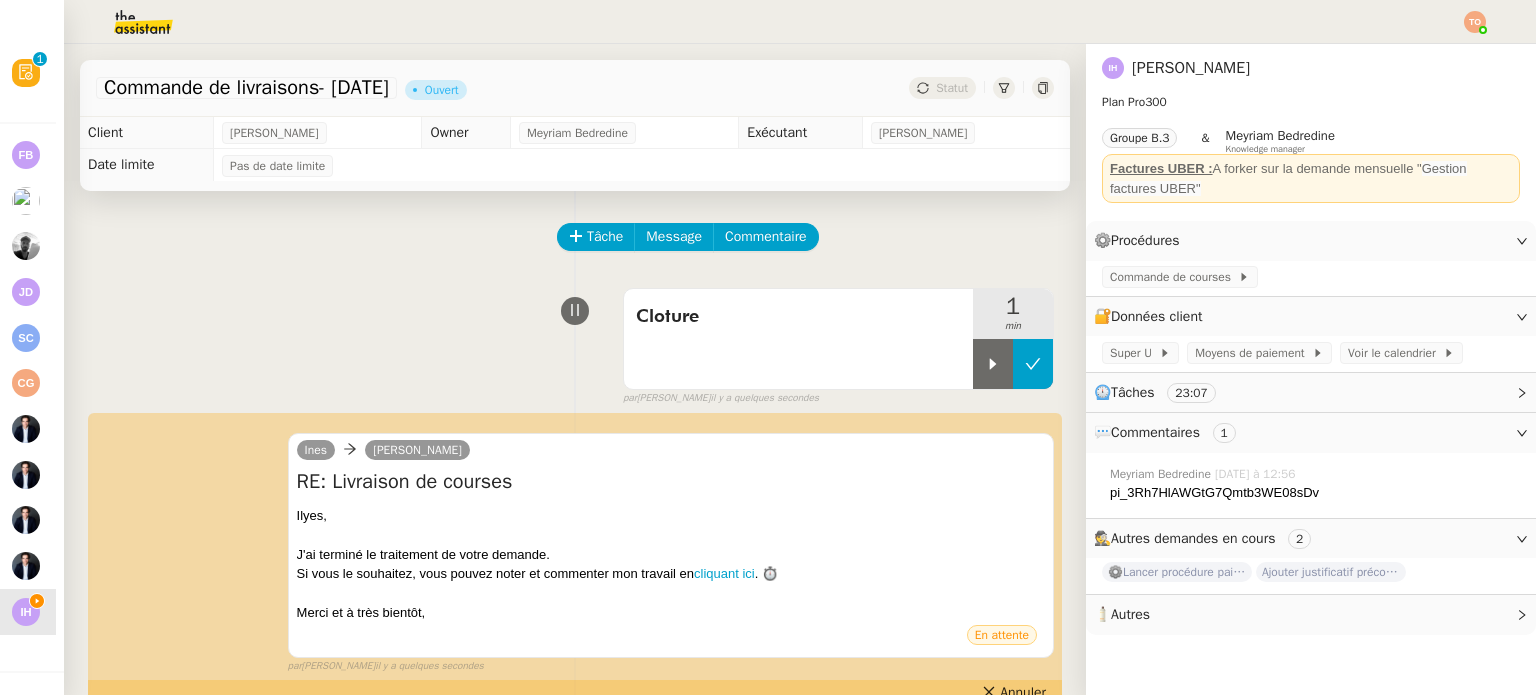 click at bounding box center [1033, 364] 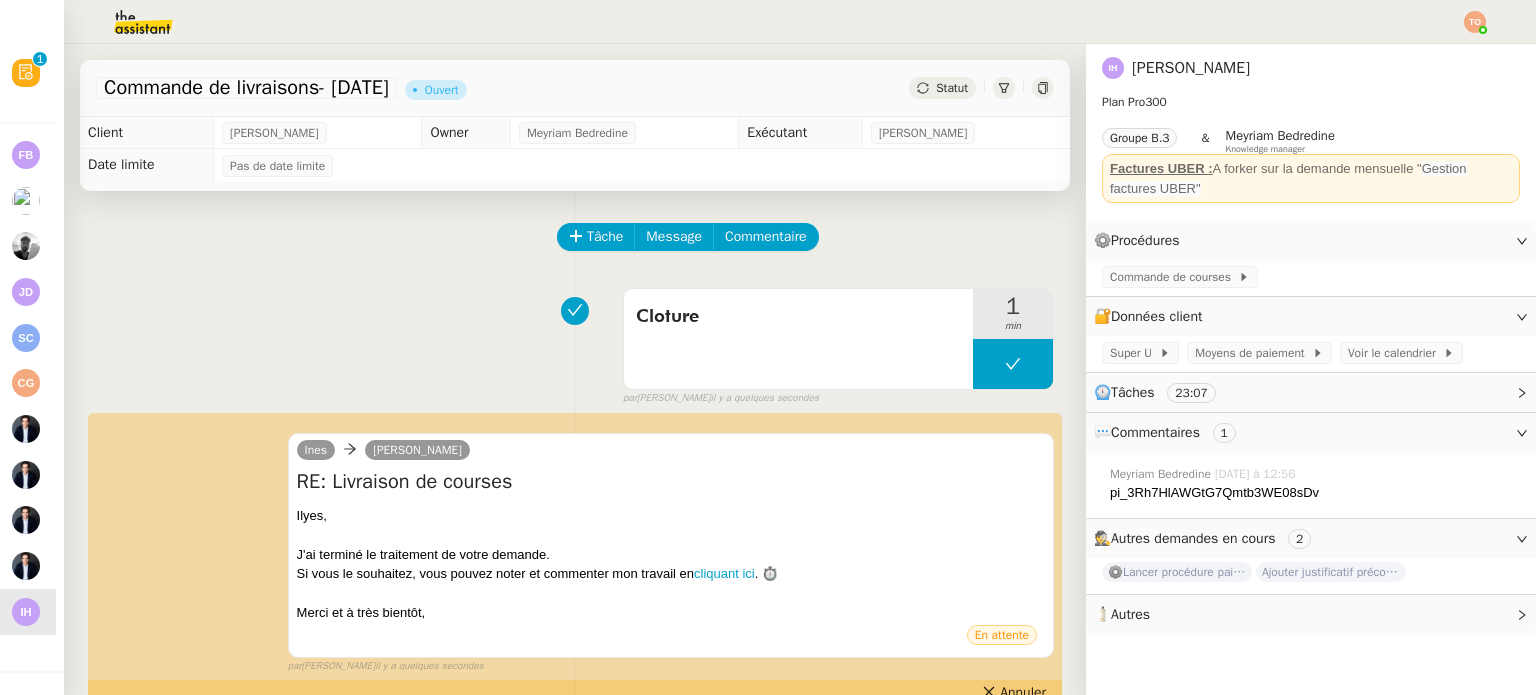 click on "Statut" 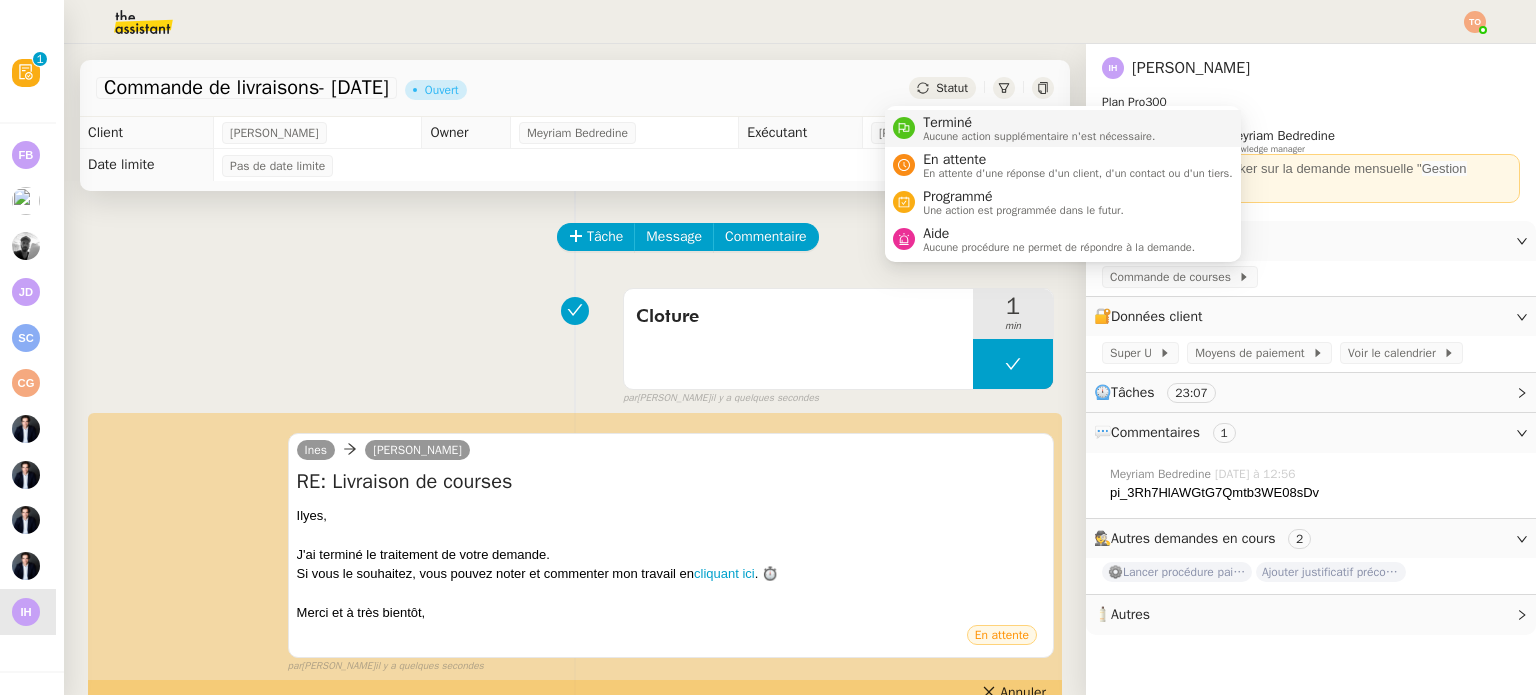 click on "Aucune action supplémentaire n'est nécessaire." at bounding box center [1039, 136] 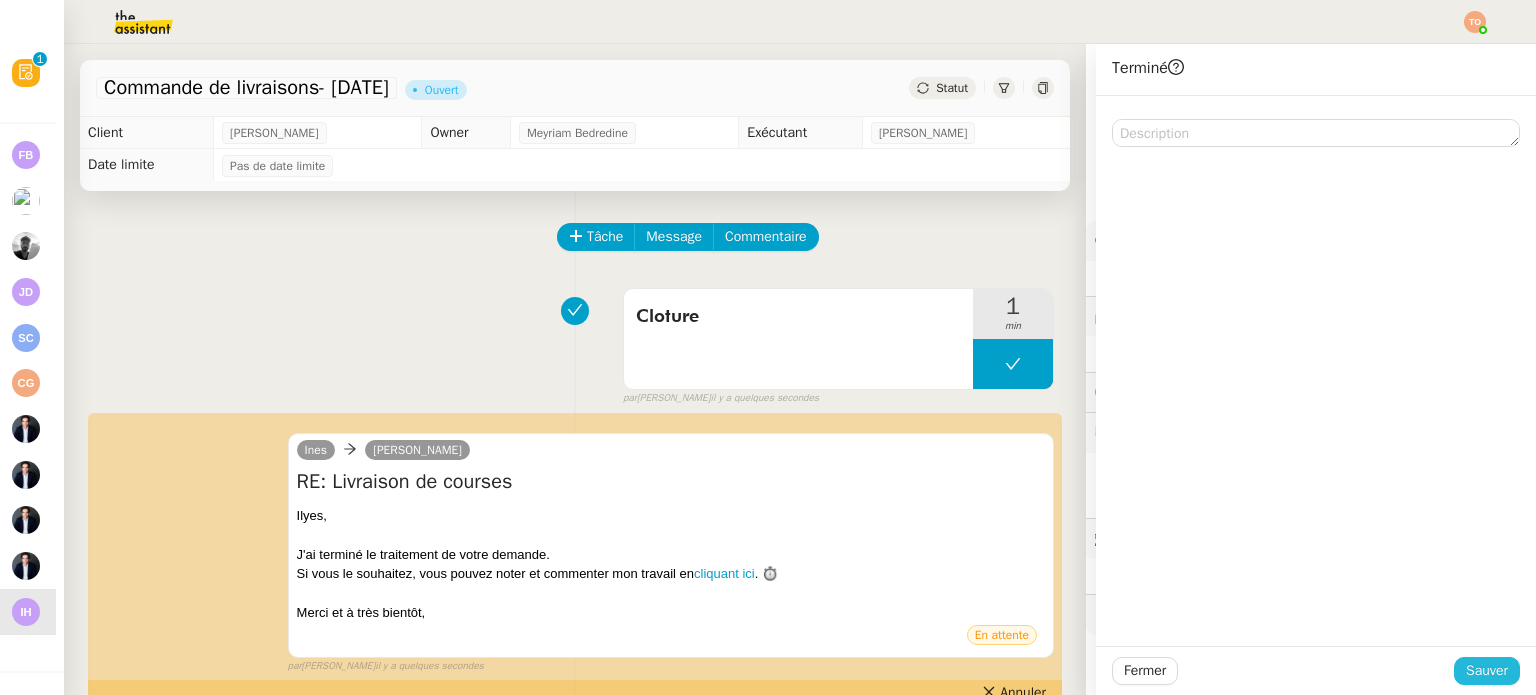 click on "Sauver" 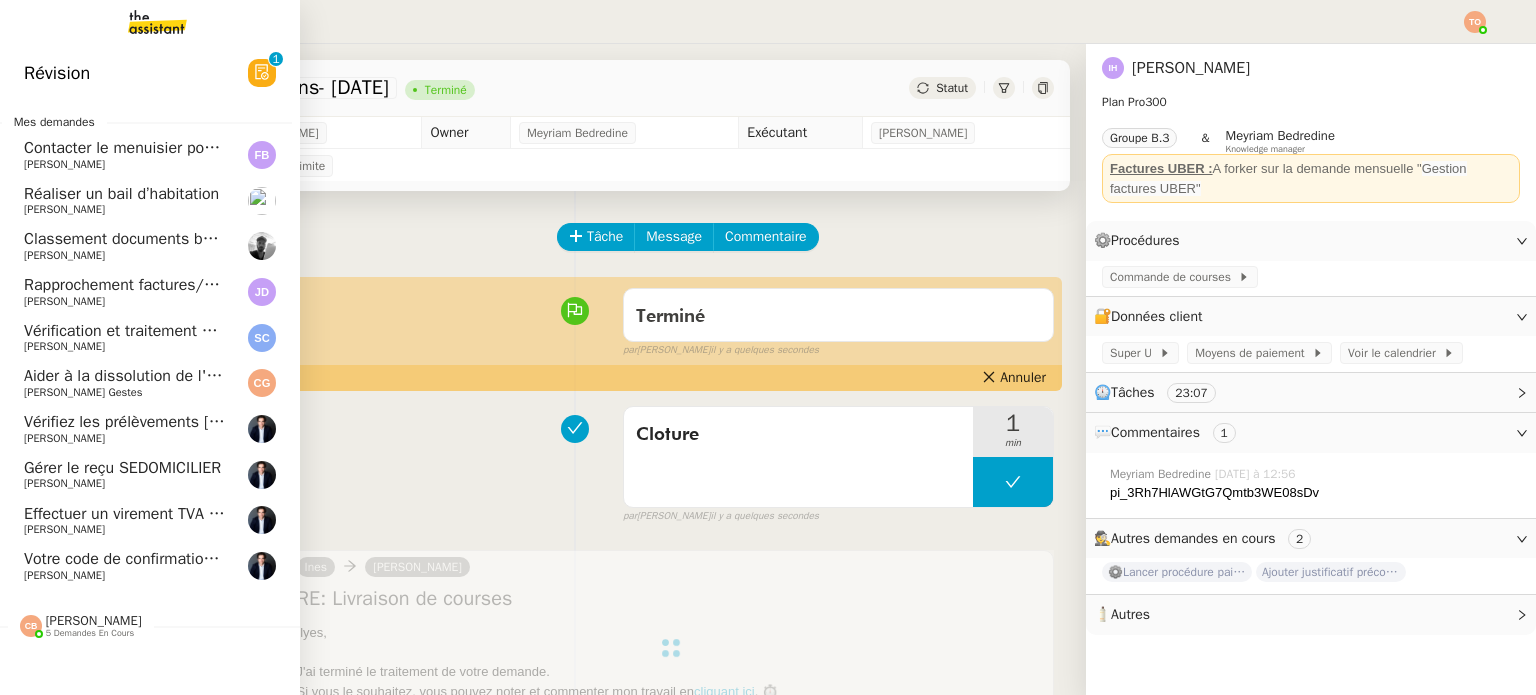 click on "Rapprochement factures/paiements clients - 1 juillet 2025" 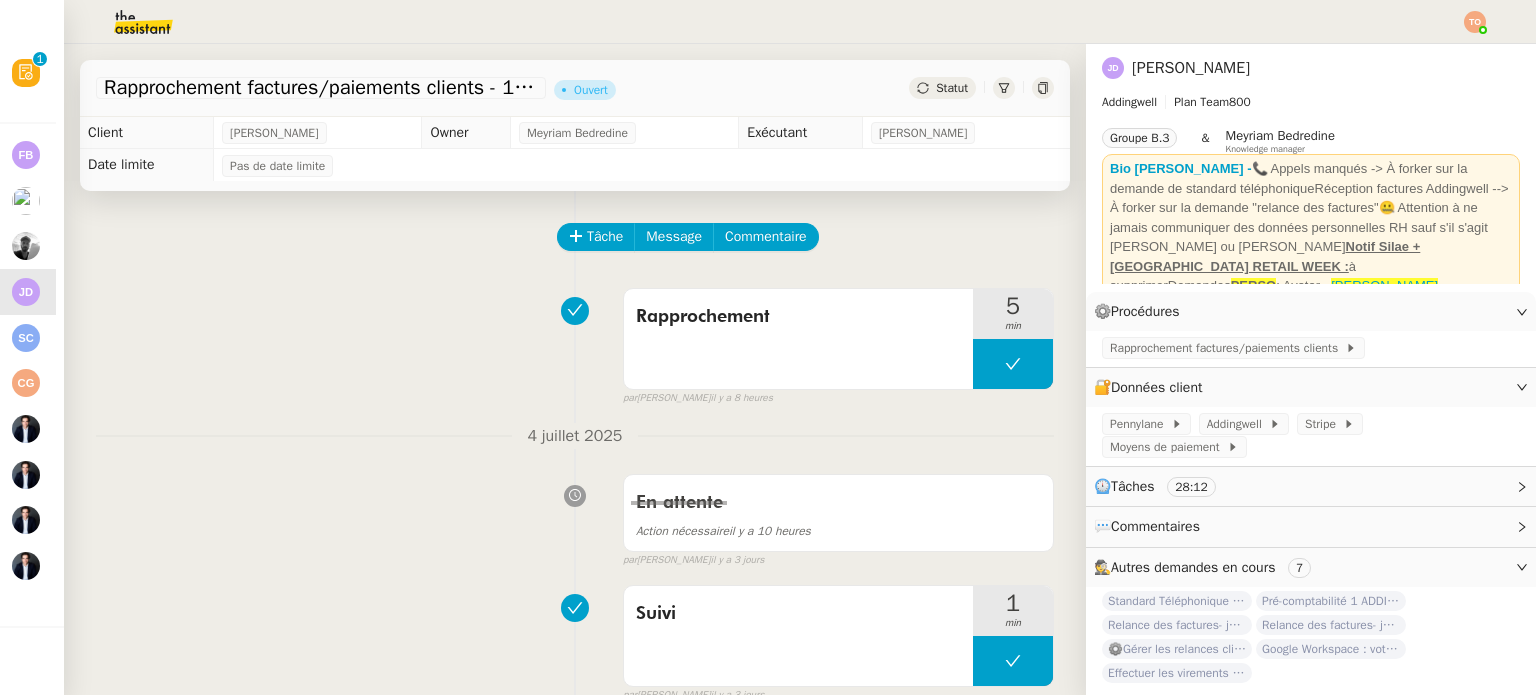 click on "Statut" 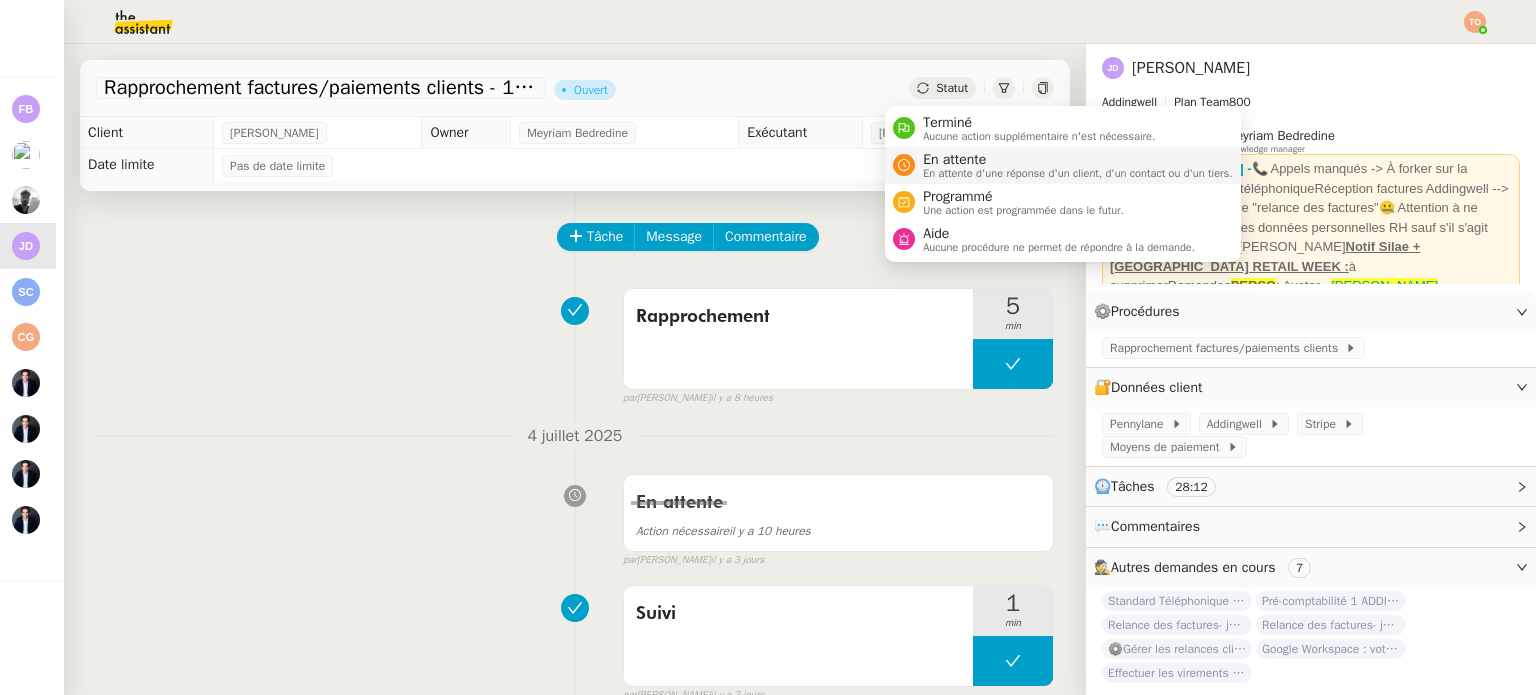 click on "En attente" at bounding box center [1078, 160] 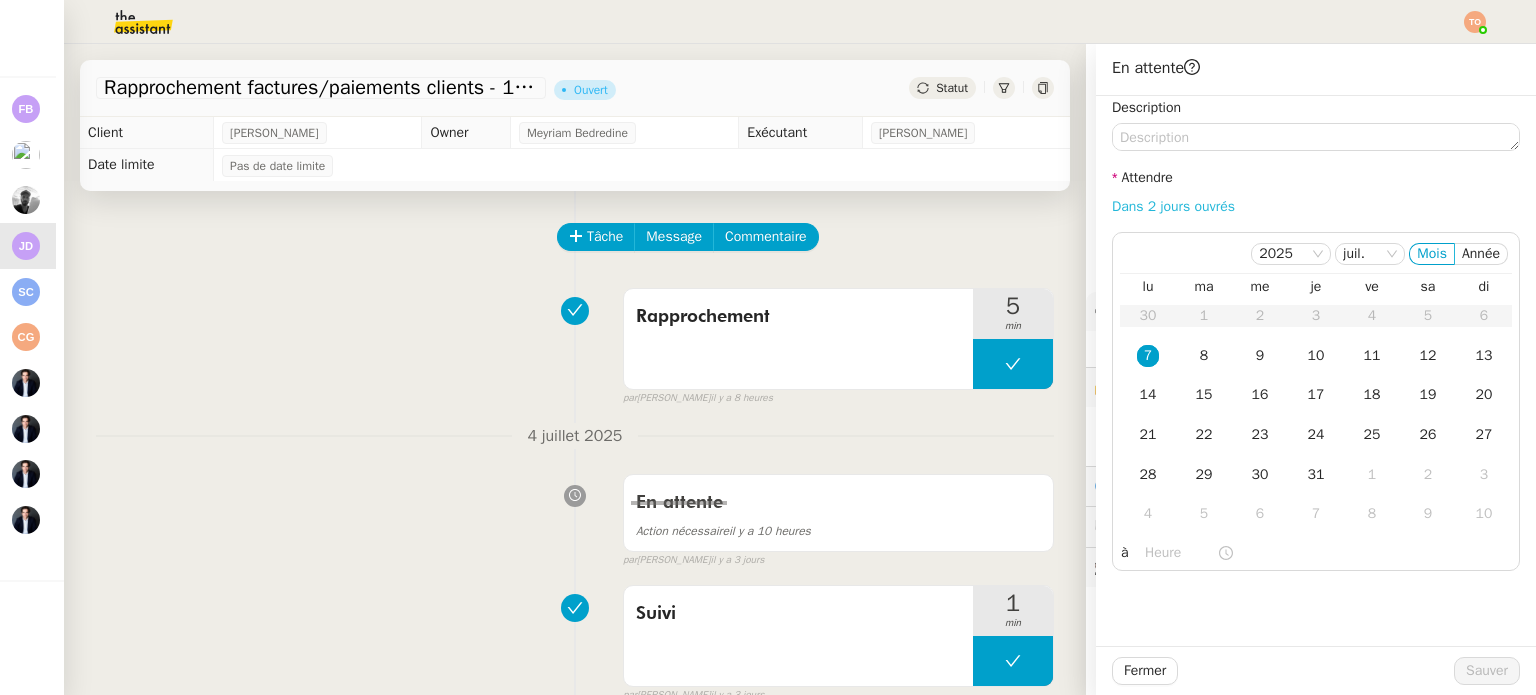 click on "Dans 2 jours ouvrés" 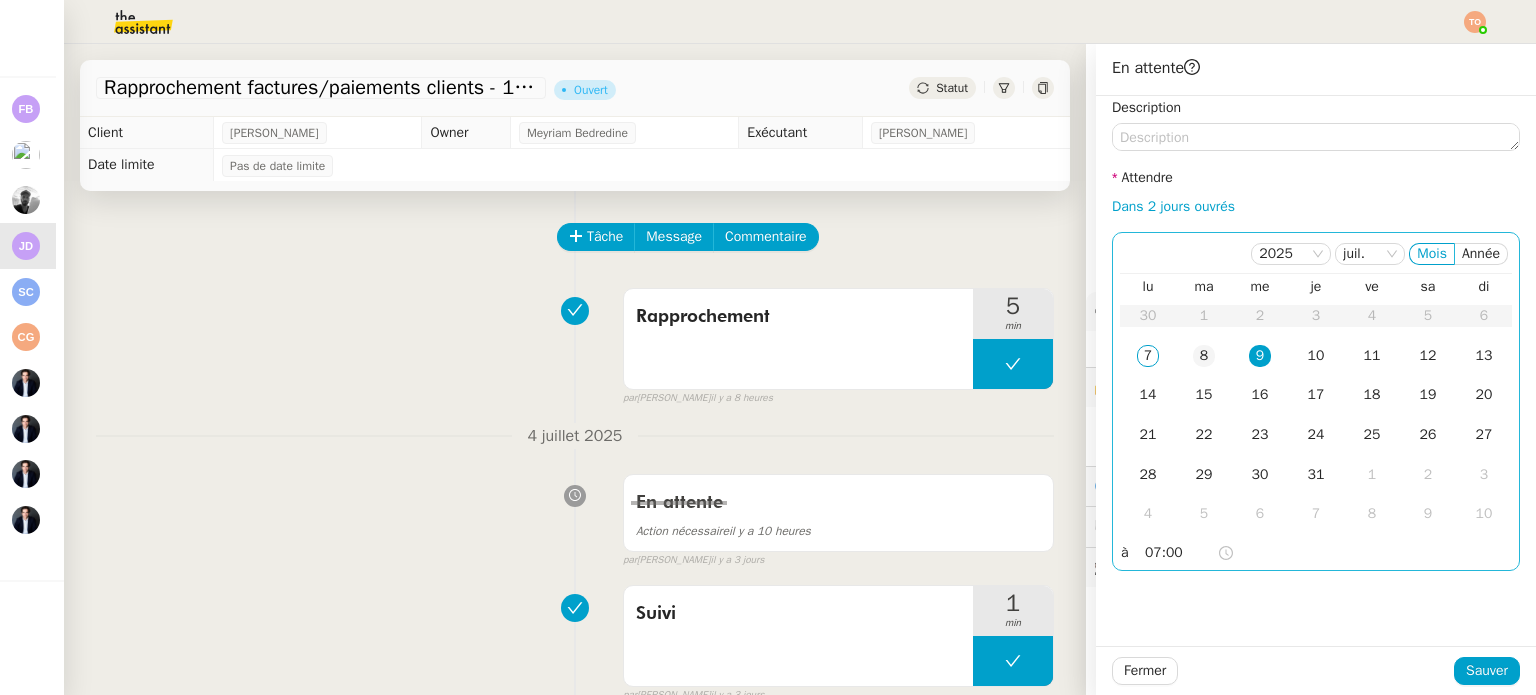 click on "8" 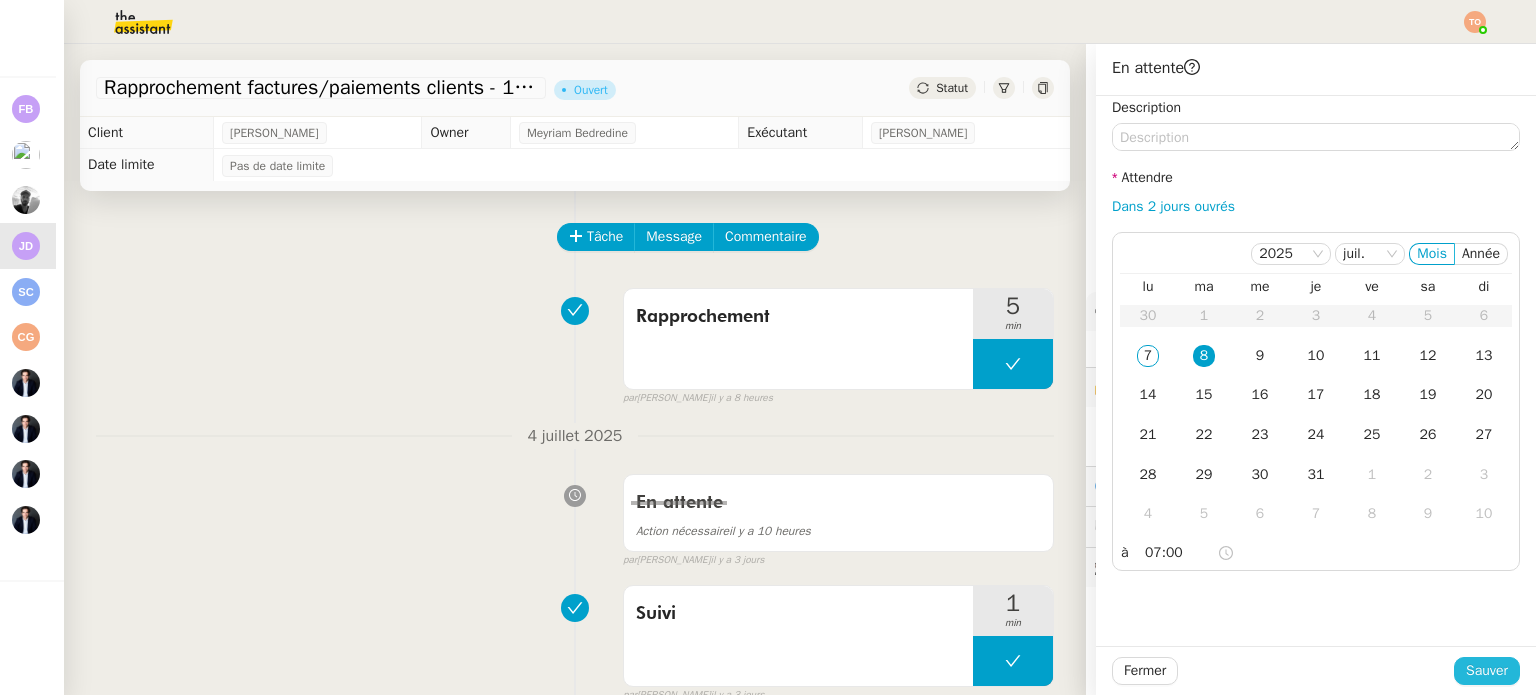 click on "Sauver" 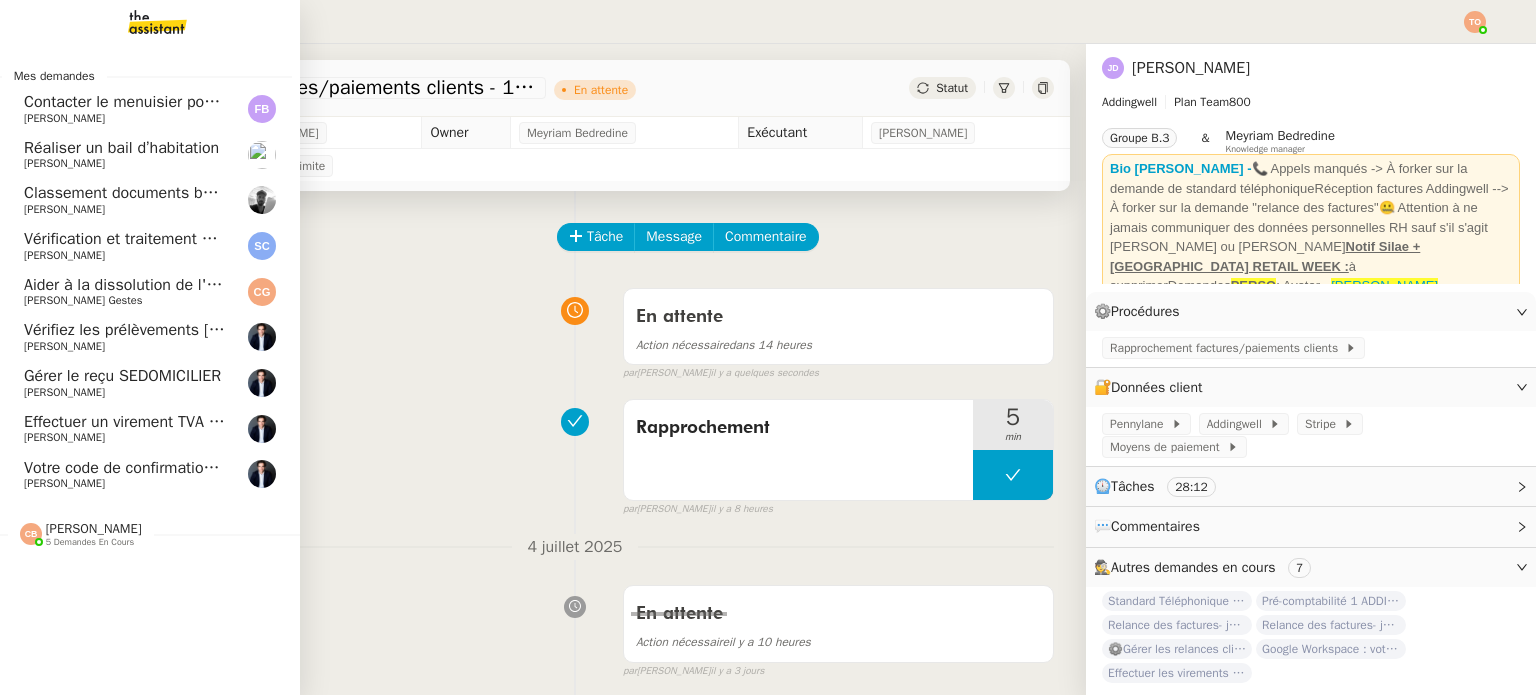 click on "Vérification et traitement des demandes comptables - 2025" 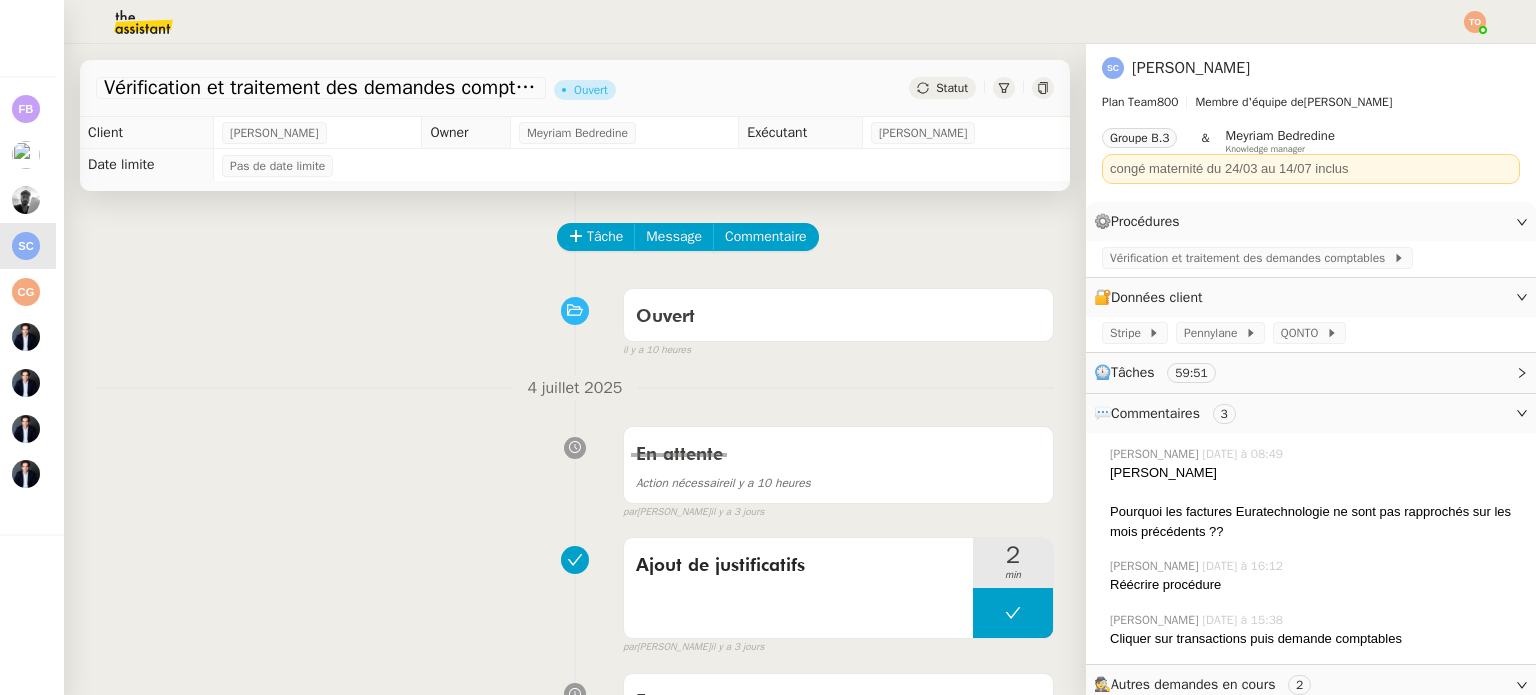 scroll, scrollTop: 300, scrollLeft: 0, axis: vertical 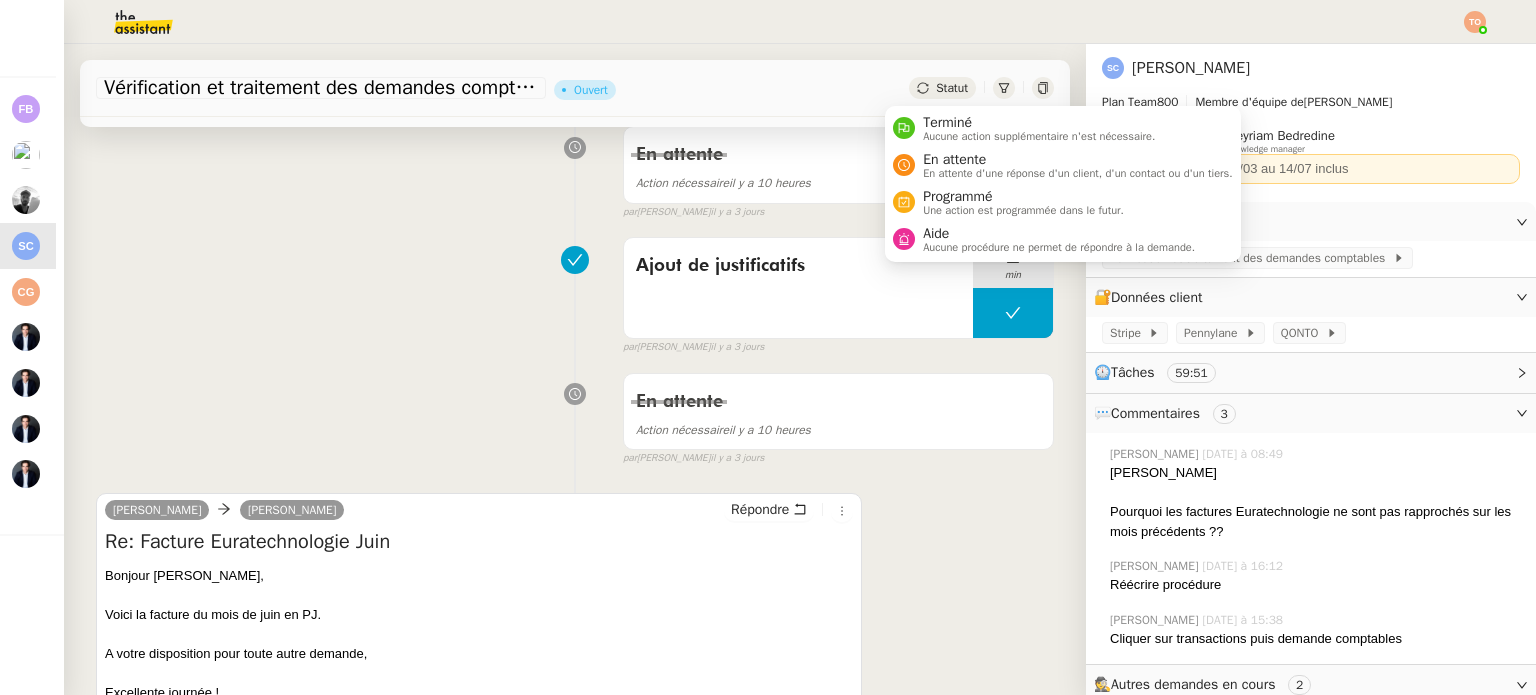 click on "Statut" 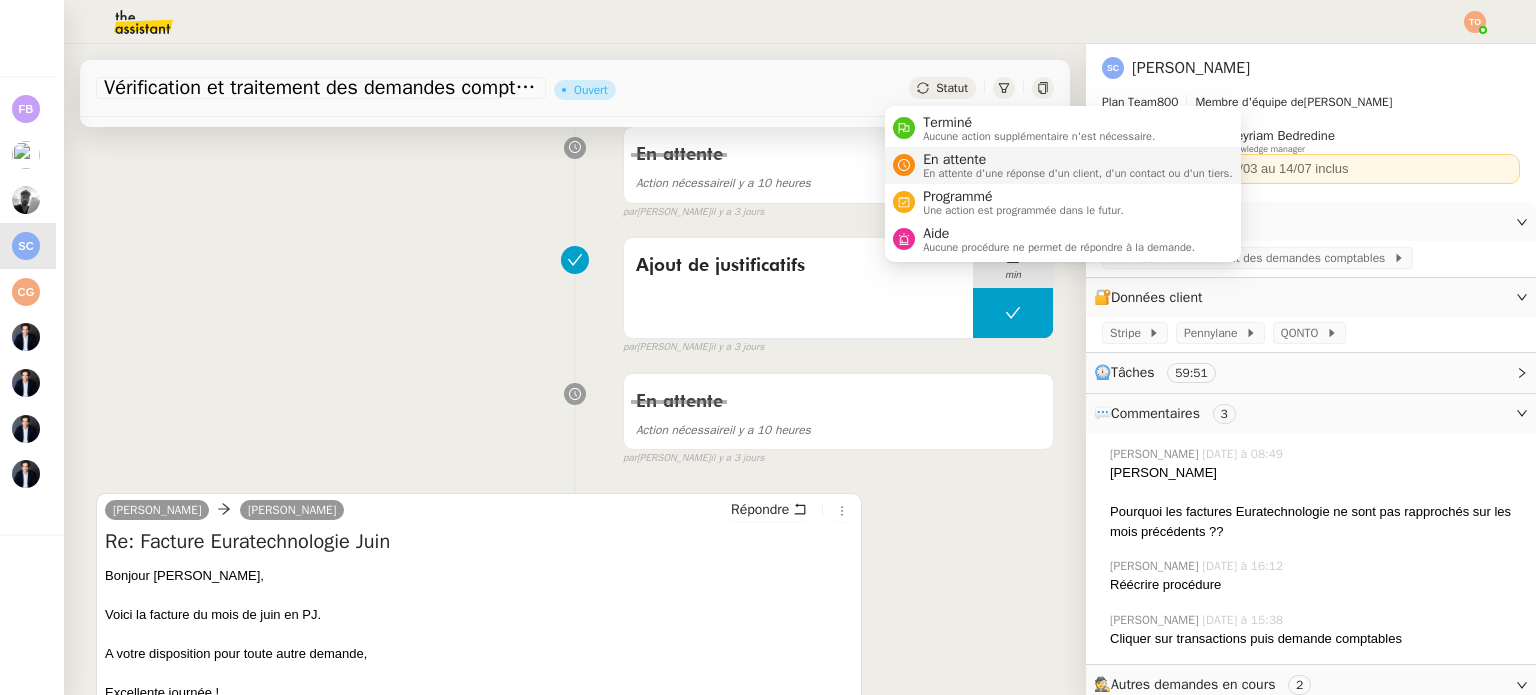 click on "En attente" at bounding box center (1078, 160) 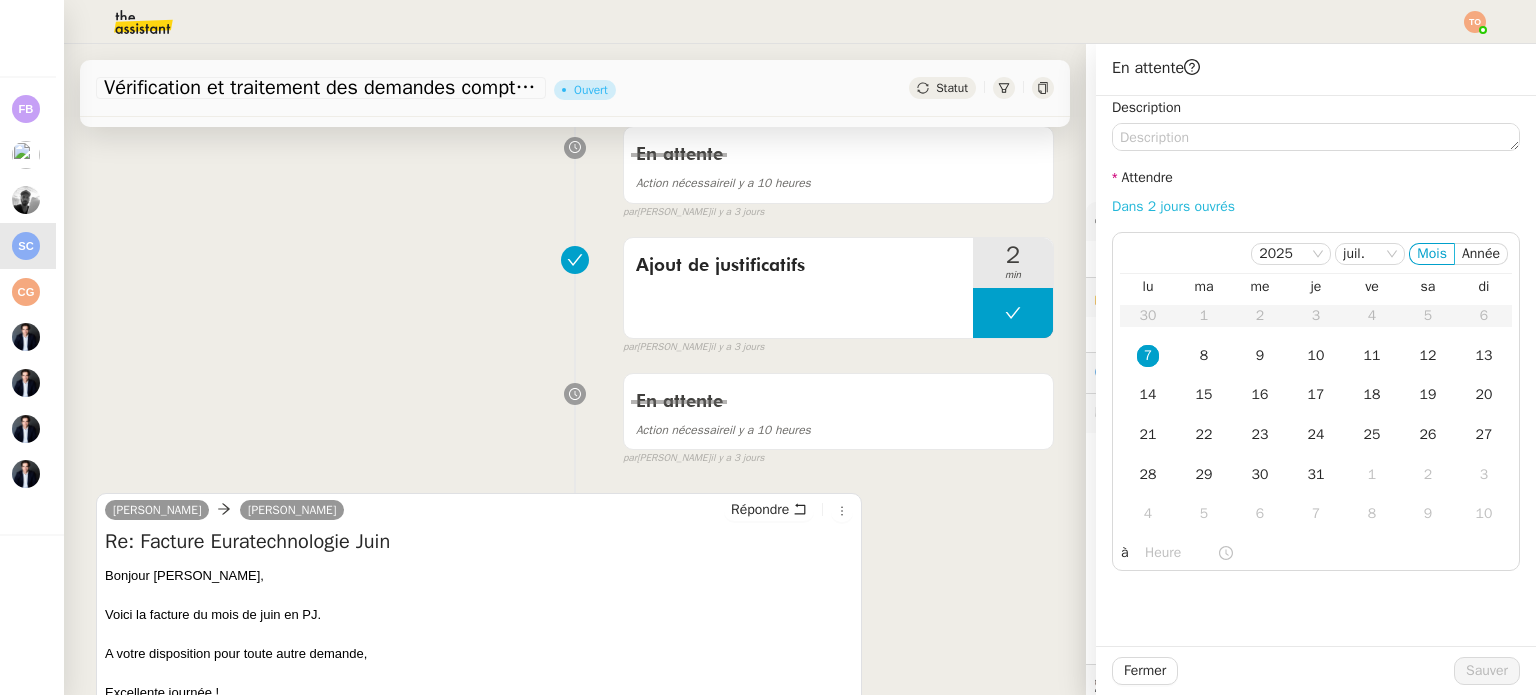 click on "Dans 2 jours ouvrés" 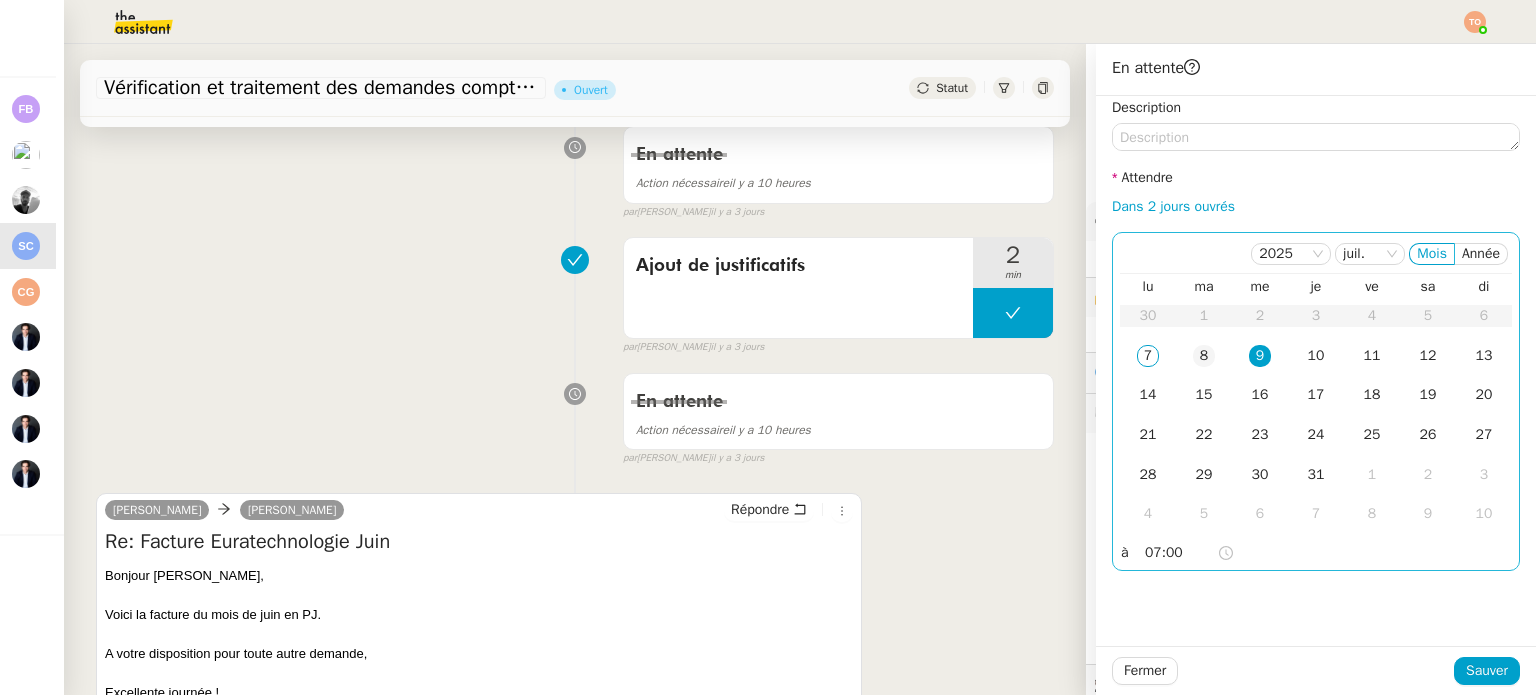 click on "8" 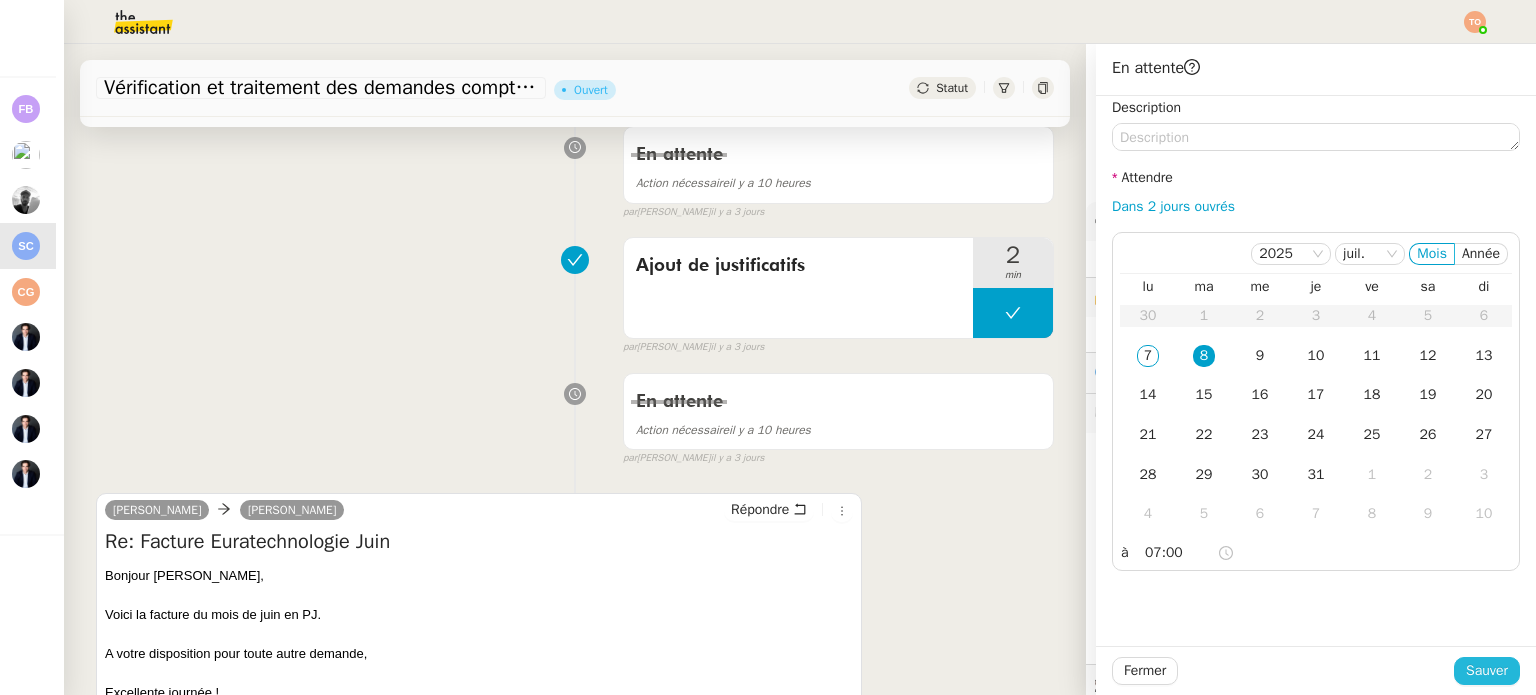 click on "Sauver" 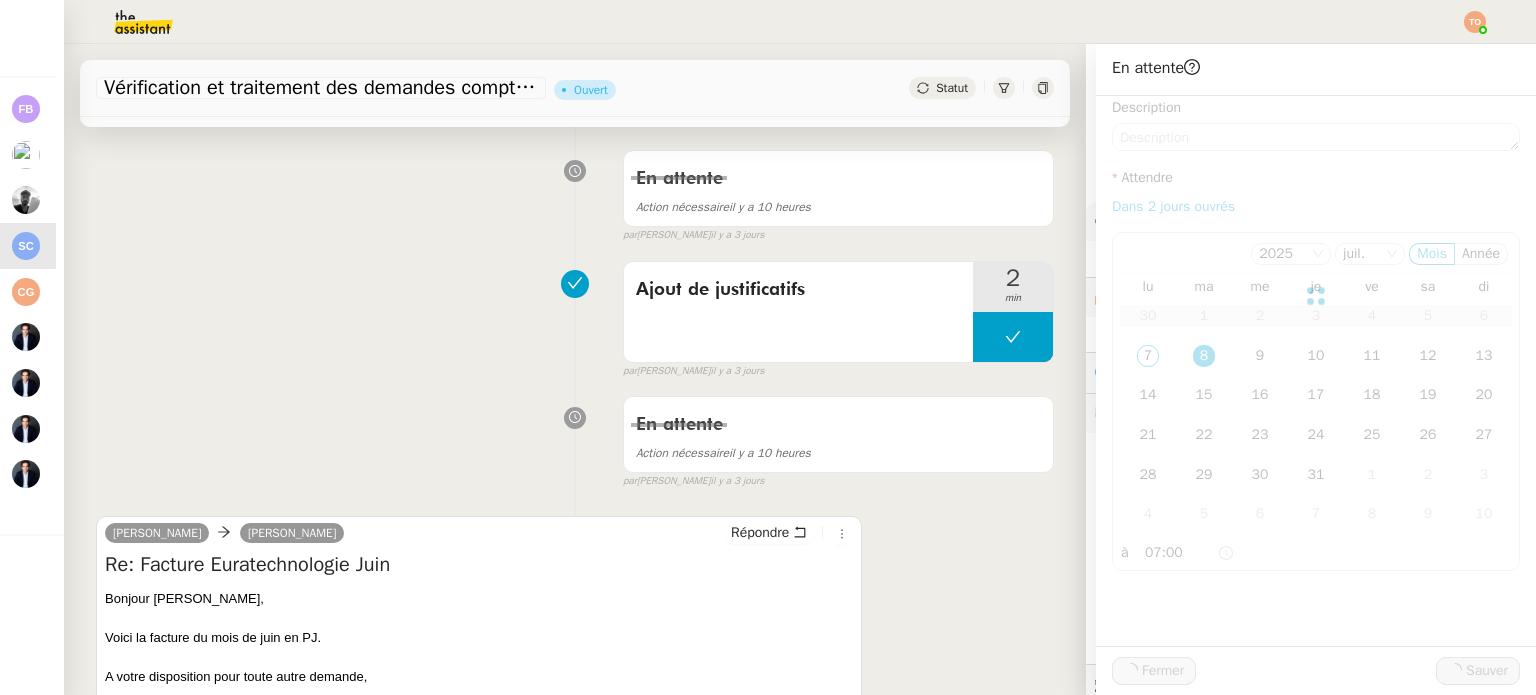 scroll, scrollTop: 323, scrollLeft: 0, axis: vertical 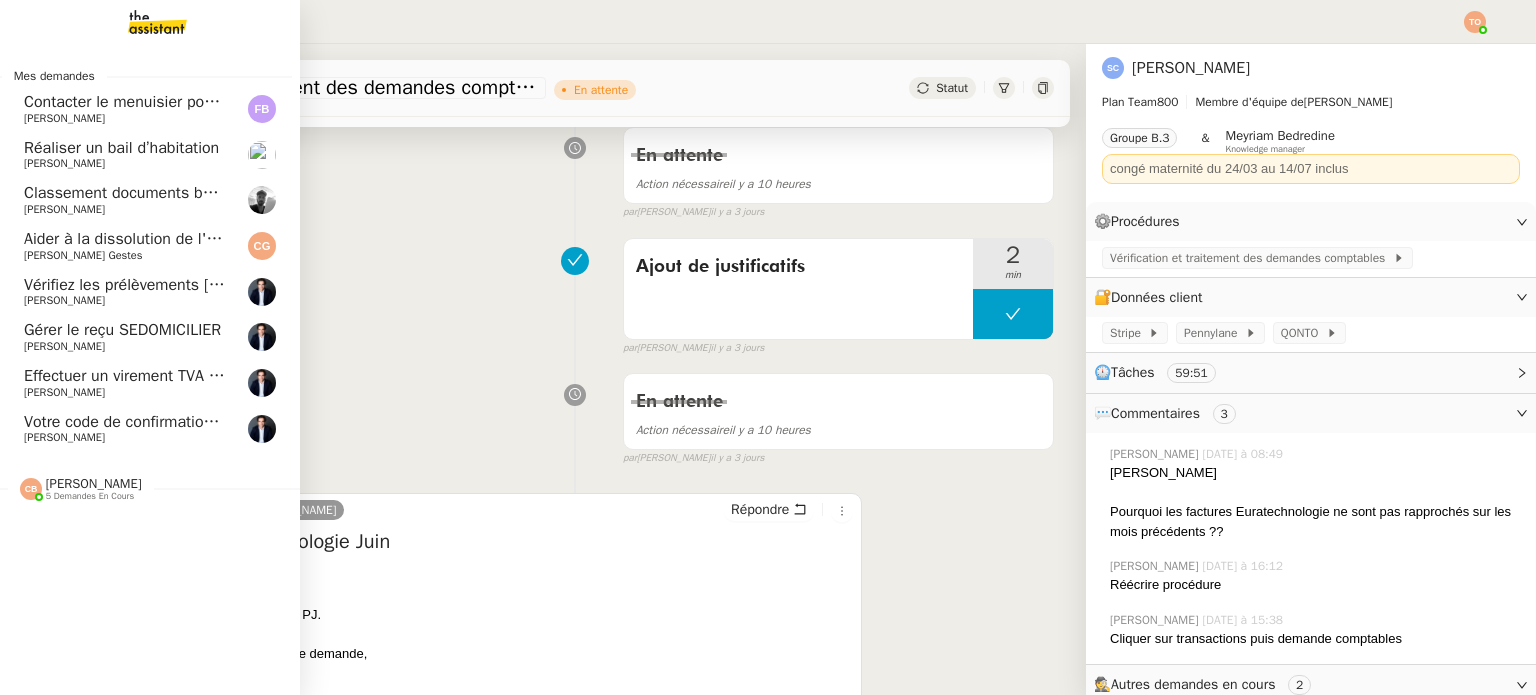 click on "Votre code de confirmation de Revolut Business ✅    Ashley Poniatowski" 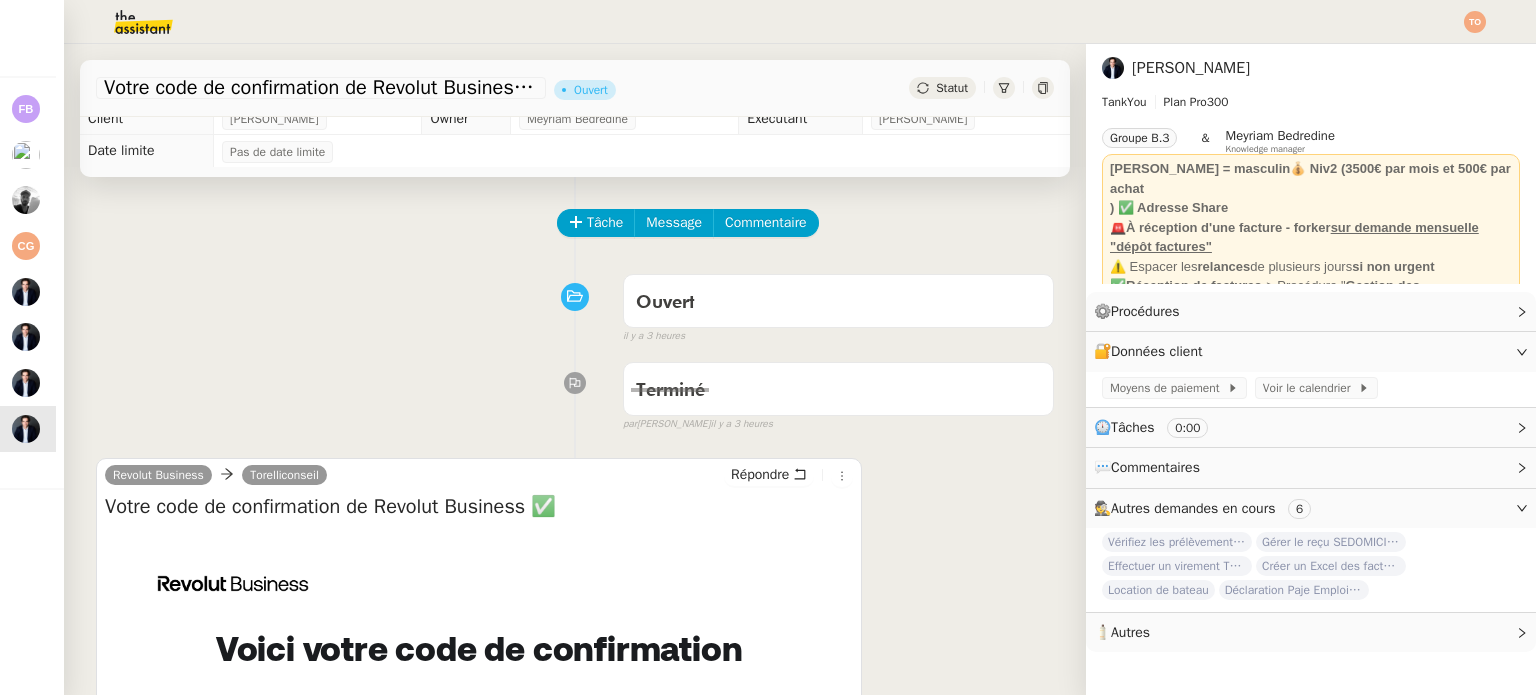 scroll, scrollTop: 0, scrollLeft: 0, axis: both 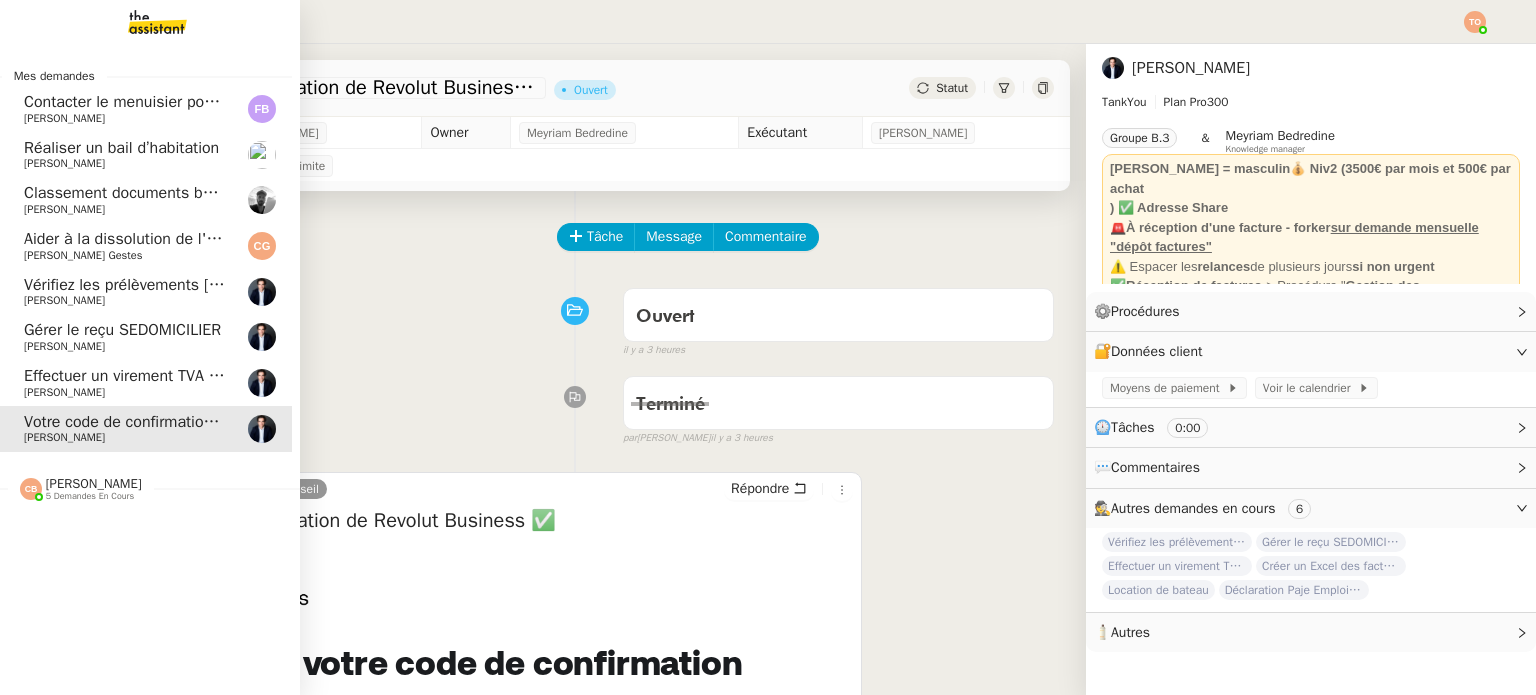 click on "Effectuer un virement TVA via Revolut    Ashley Poniatowski" 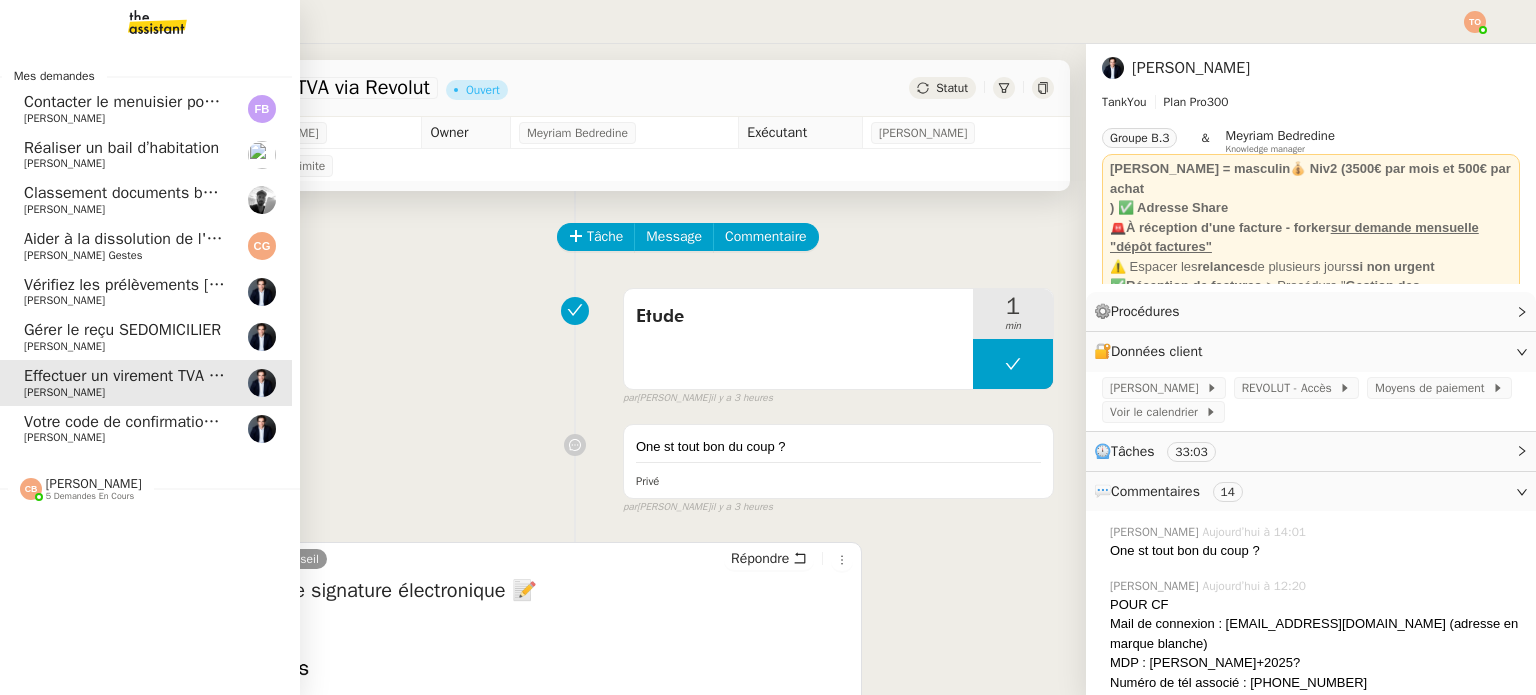 click on "Gérer le reçu SEDOMICILIER    Ashley Poniatowski" 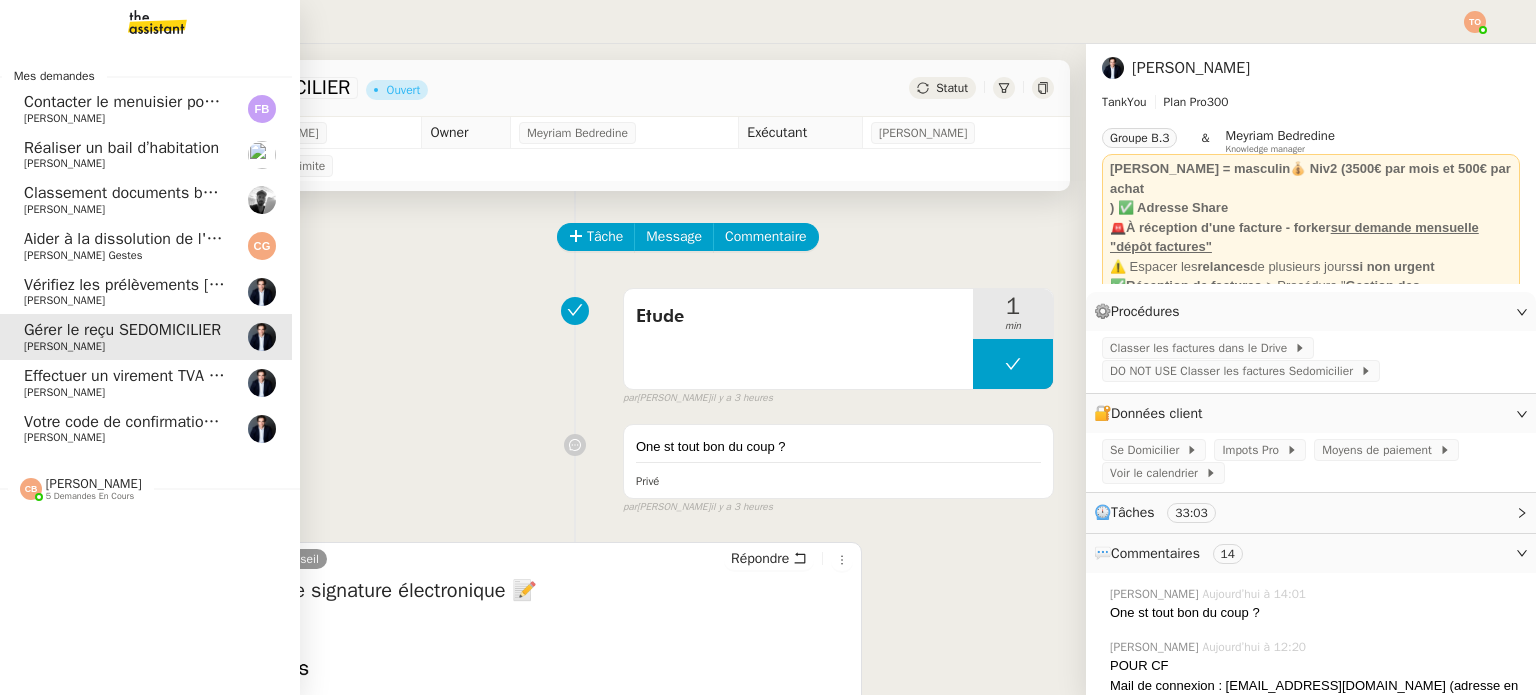 click on "Ashley Poniatowski" 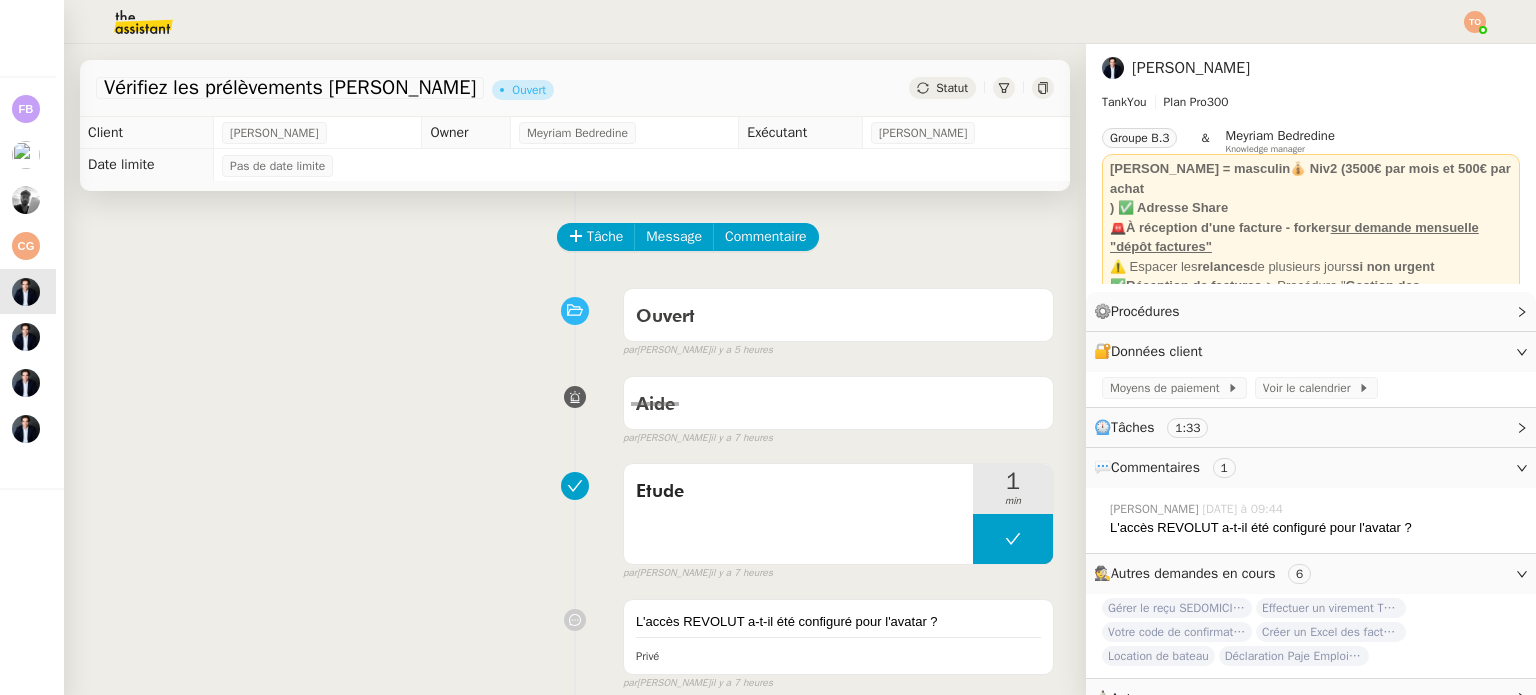click 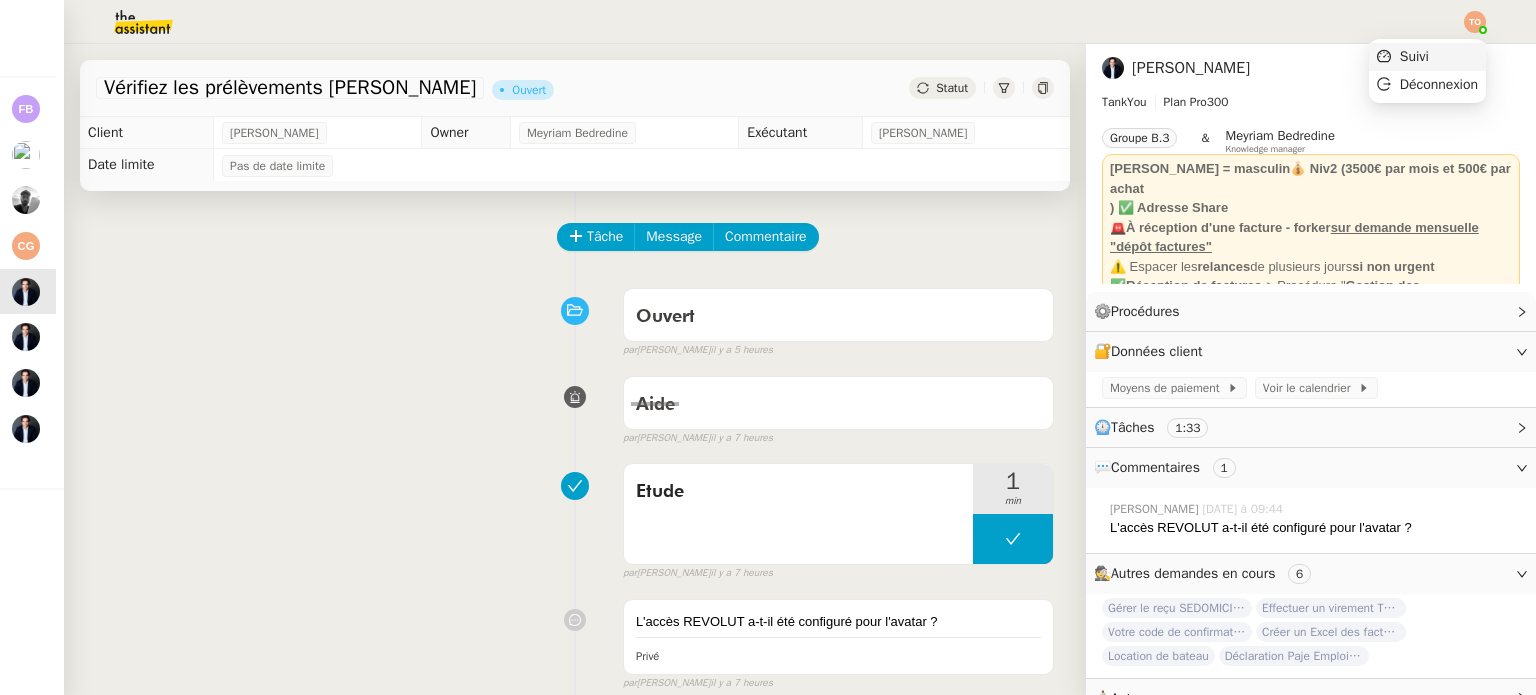 click on "Suivi" at bounding box center [1427, 57] 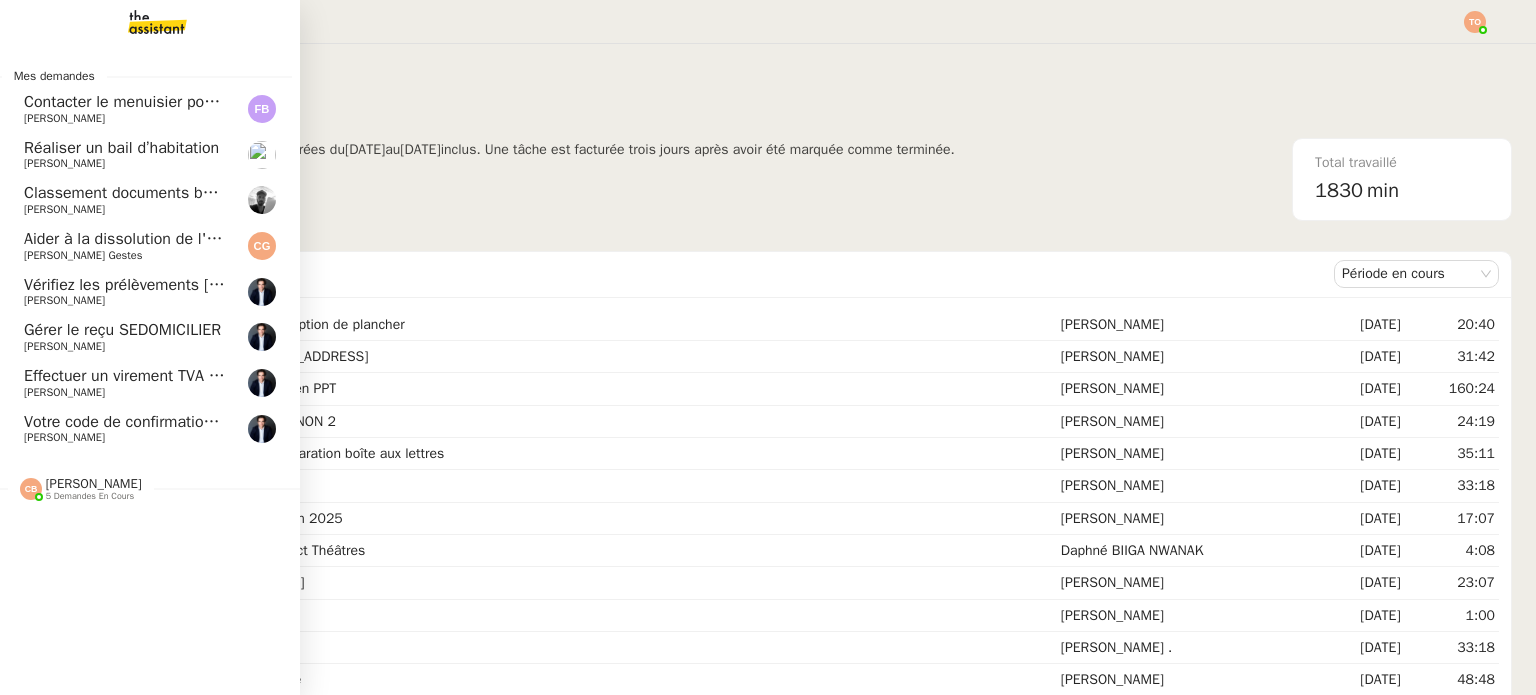 click on "Ashley Poniatowski" 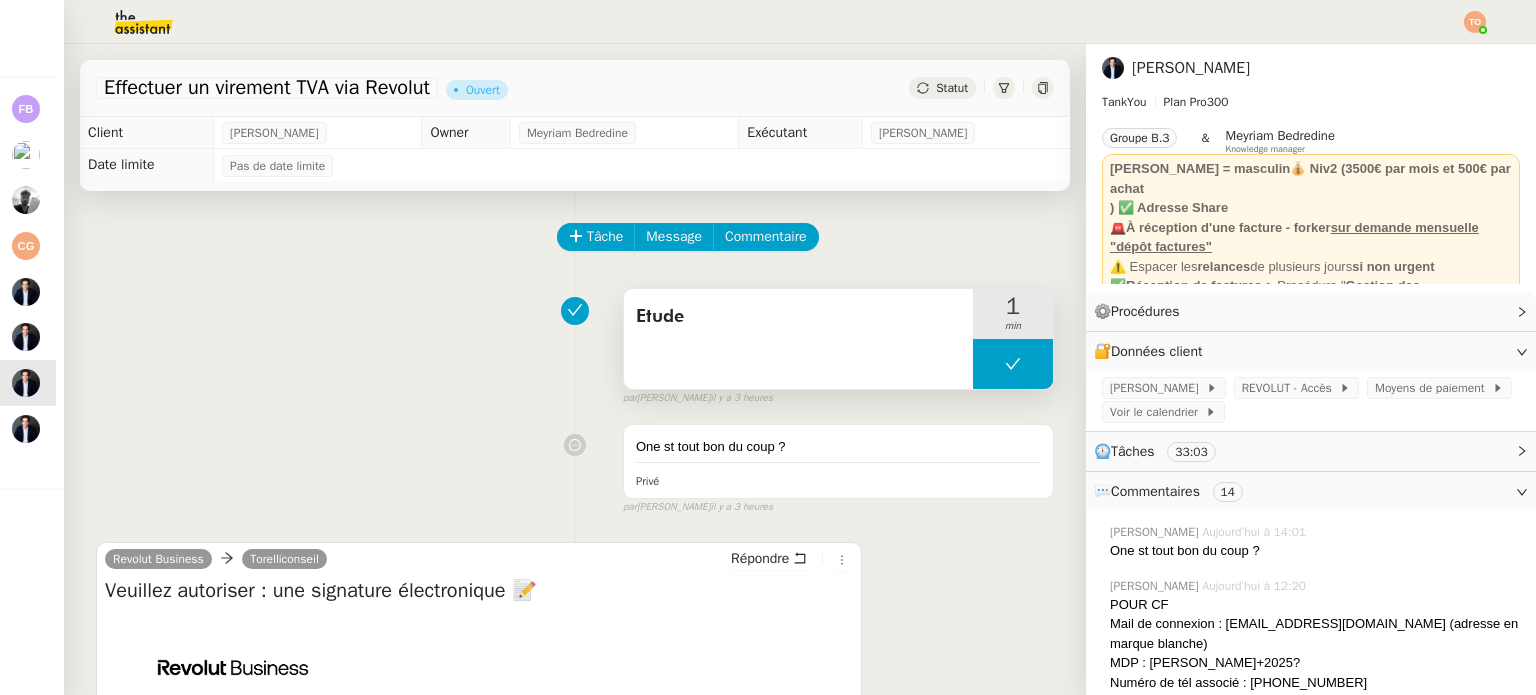 click 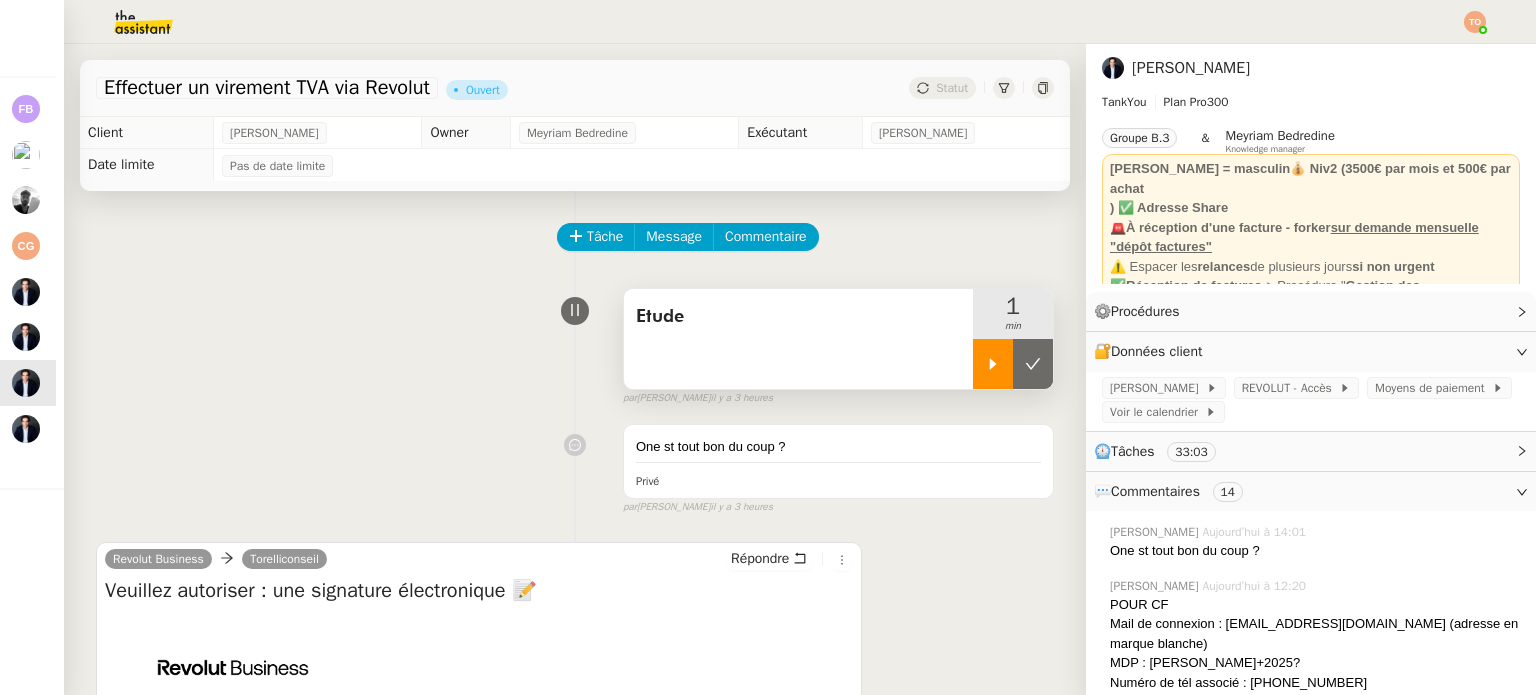 click 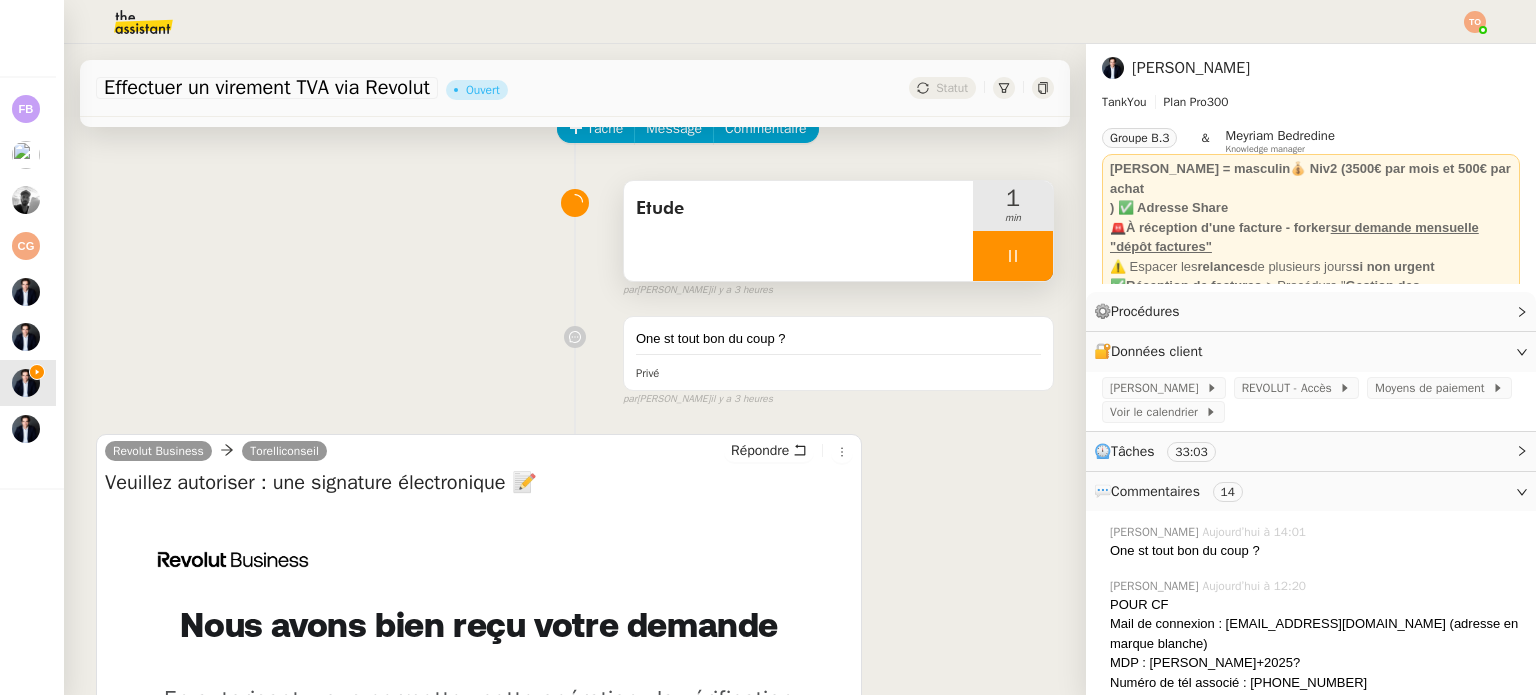 scroll, scrollTop: 200, scrollLeft: 0, axis: vertical 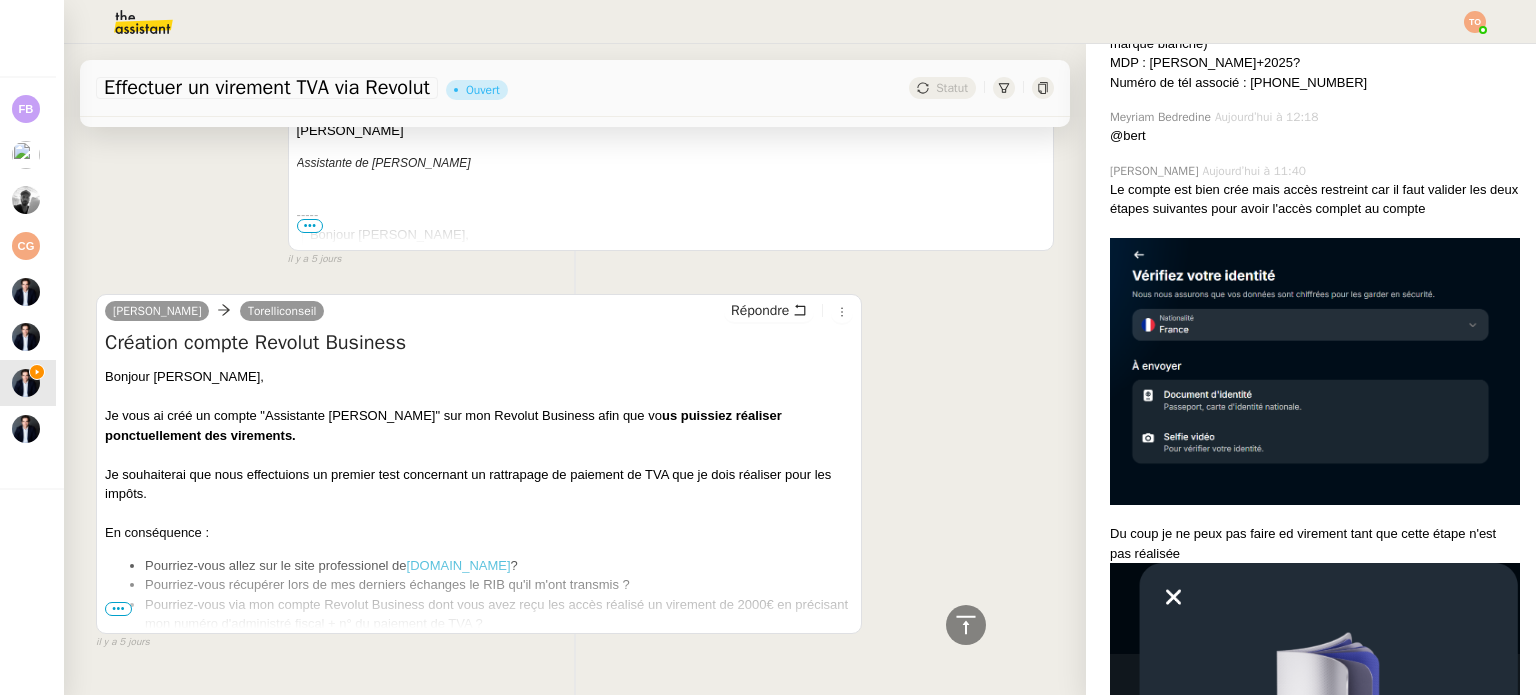 click on "•••" at bounding box center [118, 609] 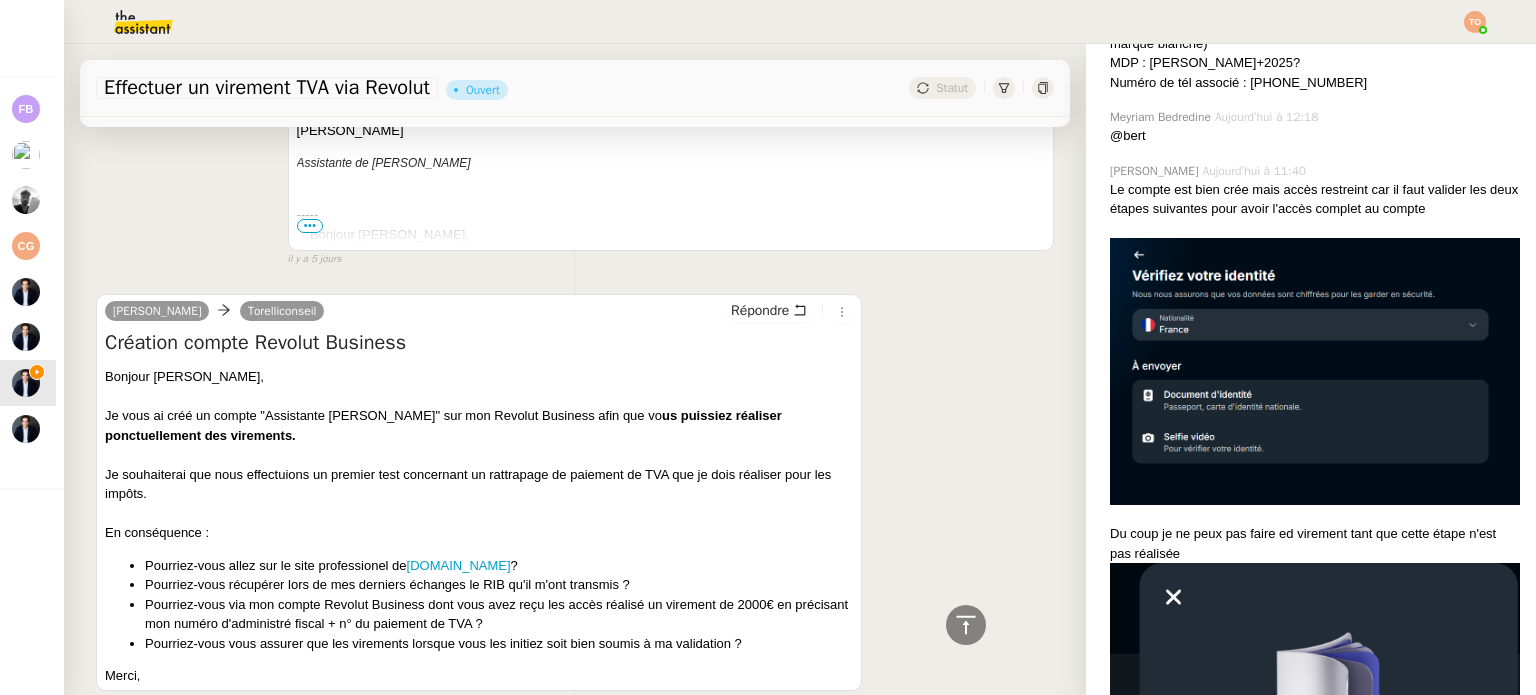 click on "Pourriez-vous allez sur le site professionel de  impôts.gouv.fr  ?  Pourriez-vous récupérer lors de mes derniers échanges le RIB qu'il m'ont transmis ?  Pourriez-vous via mon compte Revolut Business dont vous avez reçu les accès réalisé un virement de 2000€ en précisant mon numéro d'administré fiscal + n° du paiement de TVA ?  Pourriez-vous vous assurer que les virements lorsque vous les initiez soit bien soumis à ma validation ?" at bounding box center [479, 605] 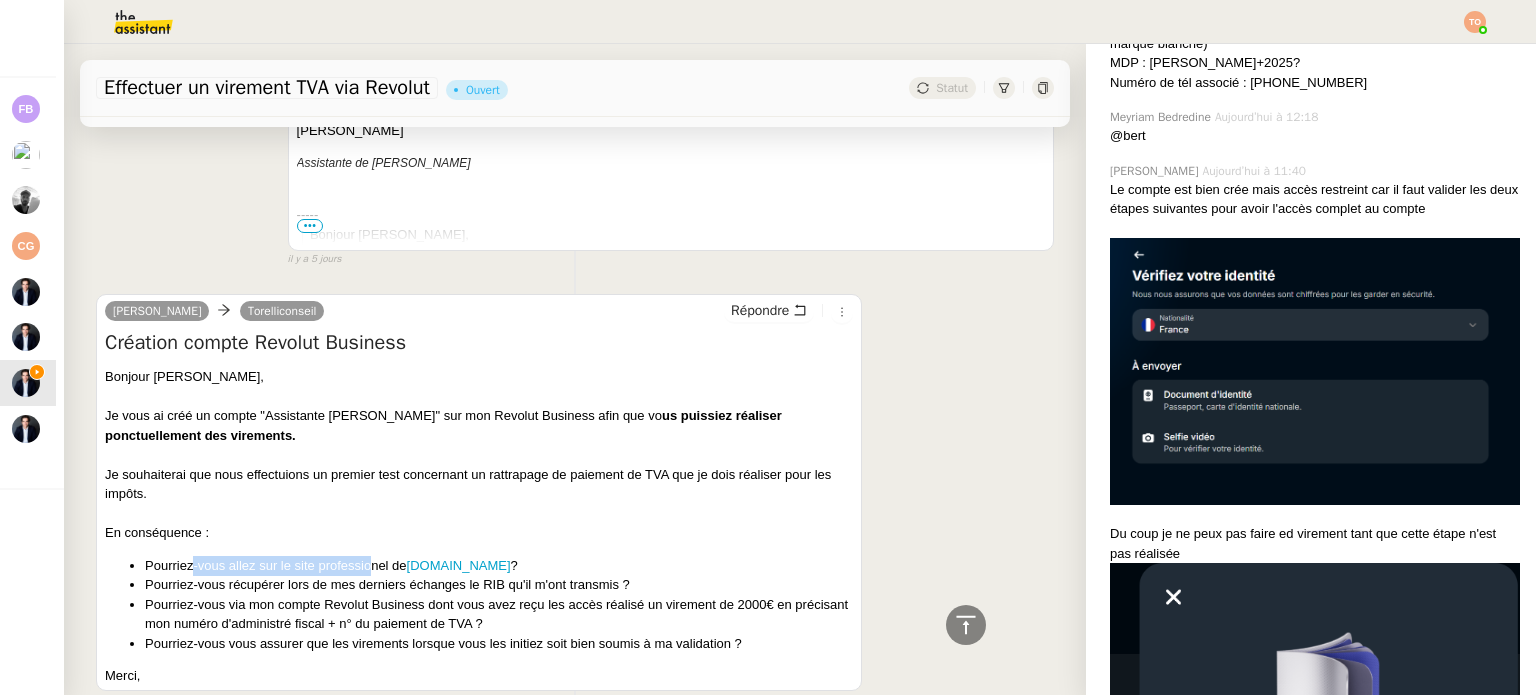 drag, startPoint x: 192, startPoint y: 498, endPoint x: 368, endPoint y: 489, distance: 176.22997 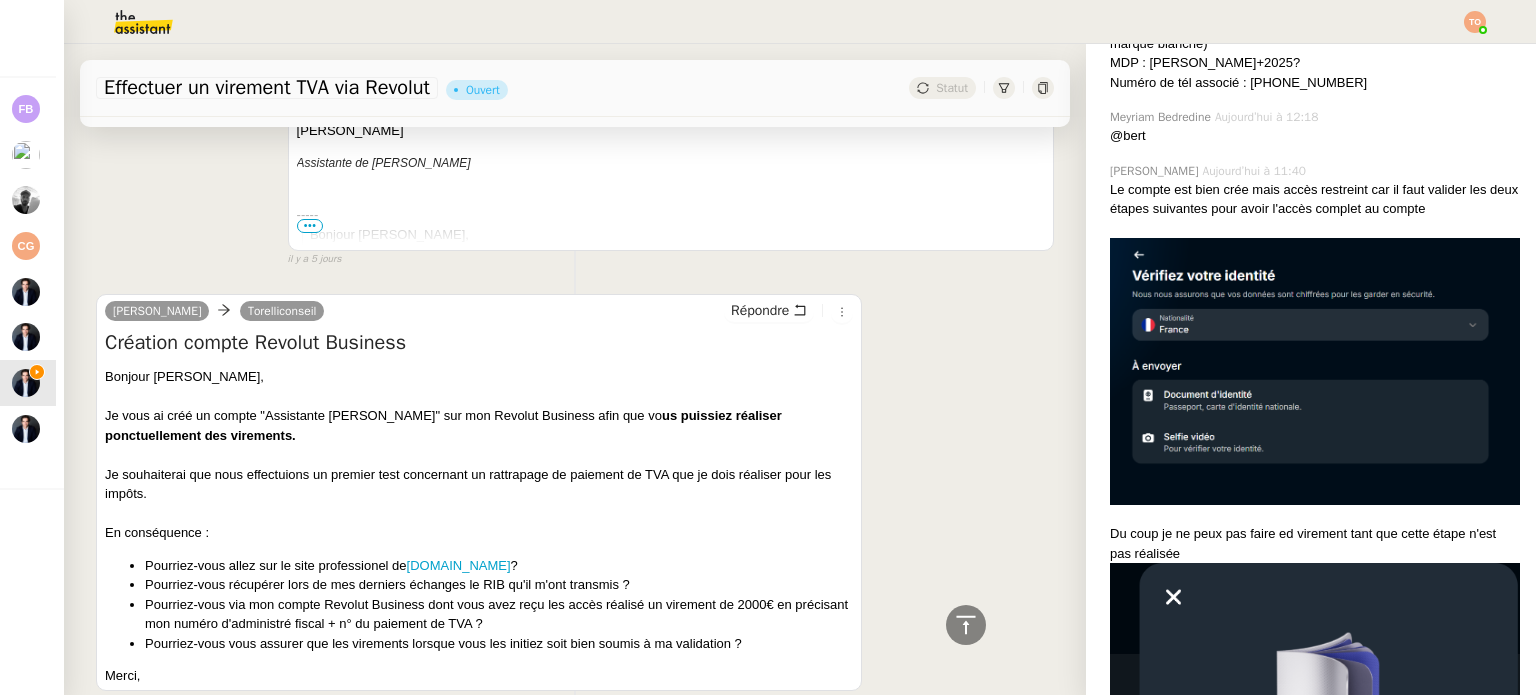 click on "Pourriez-vous récupérer lors de mes derniers échanges le RIB qu'il m'ont transmis ?" at bounding box center (499, 585) 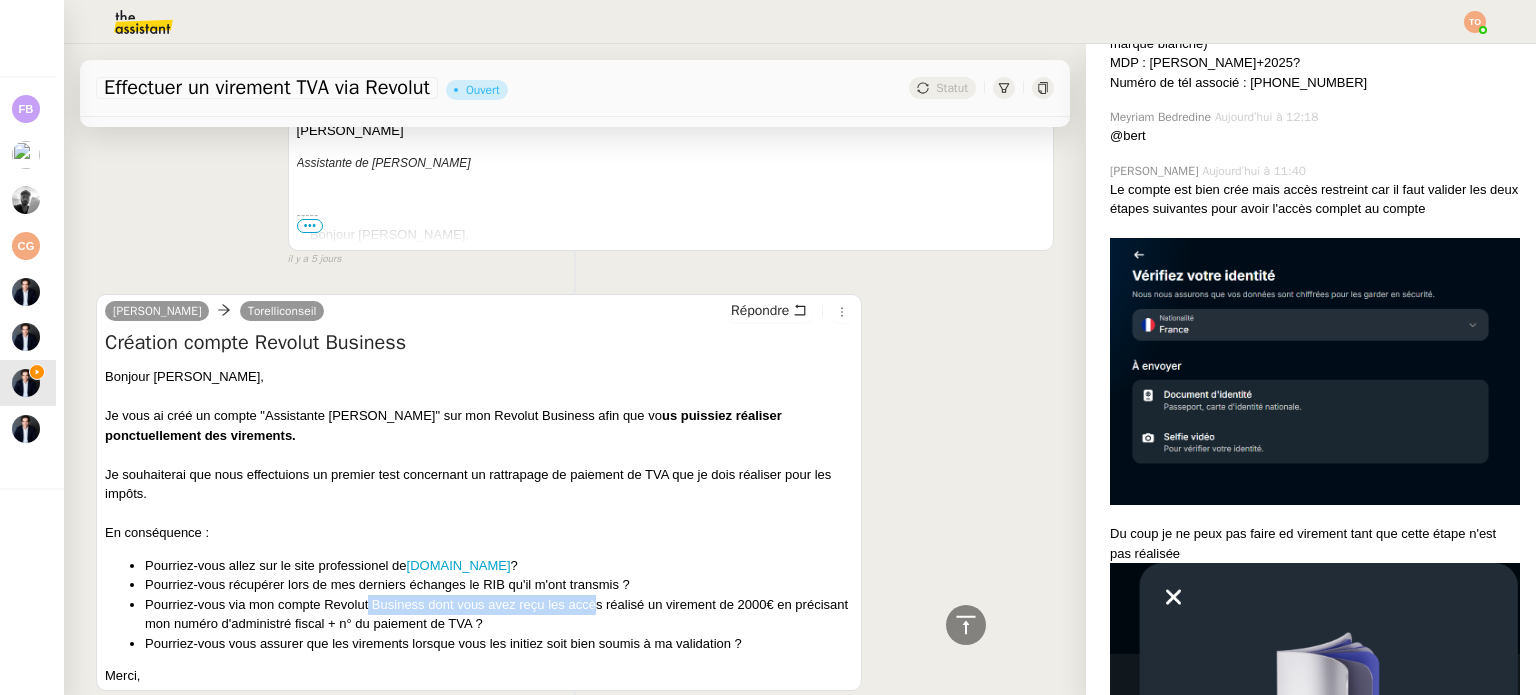 drag, startPoint x: 524, startPoint y: 543, endPoint x: 700, endPoint y: 541, distance: 176.01137 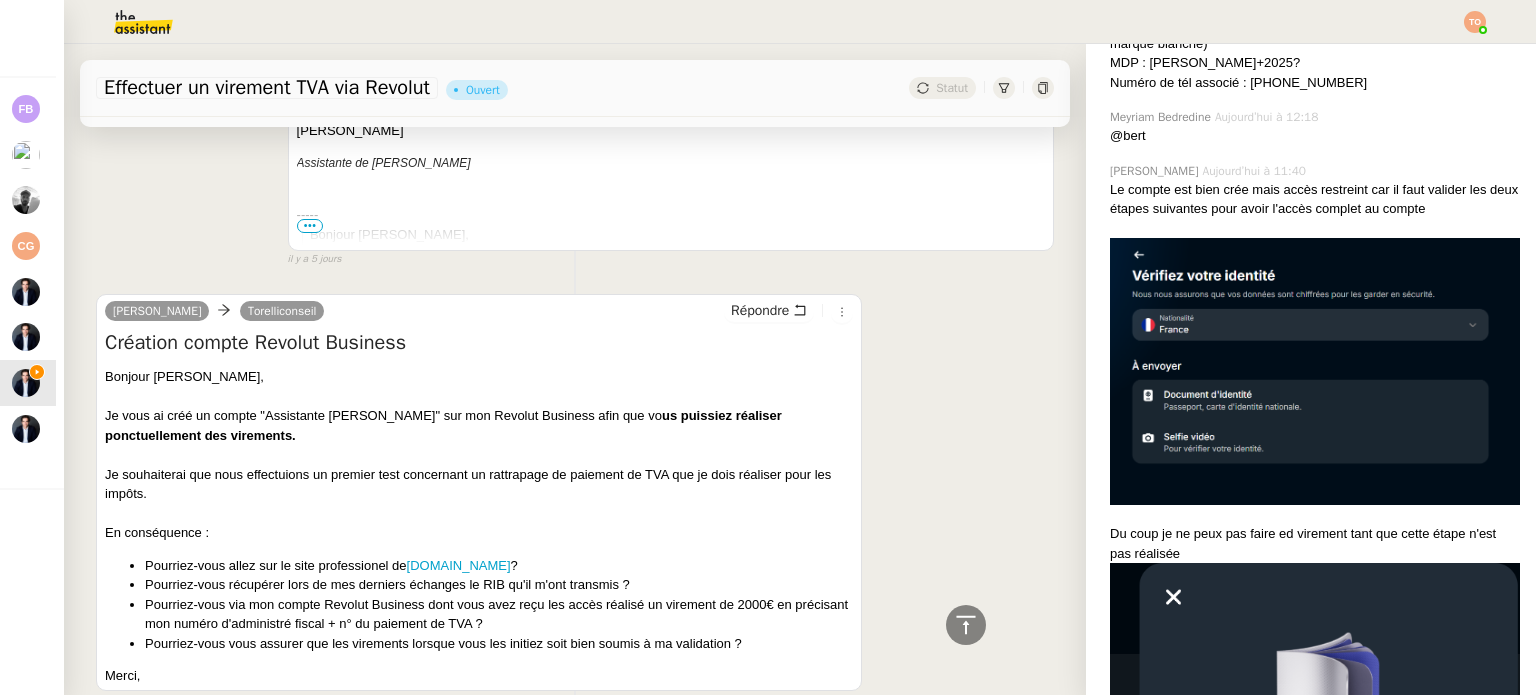 drag, startPoint x: 720, startPoint y: 540, endPoint x: 760, endPoint y: 537, distance: 40.112343 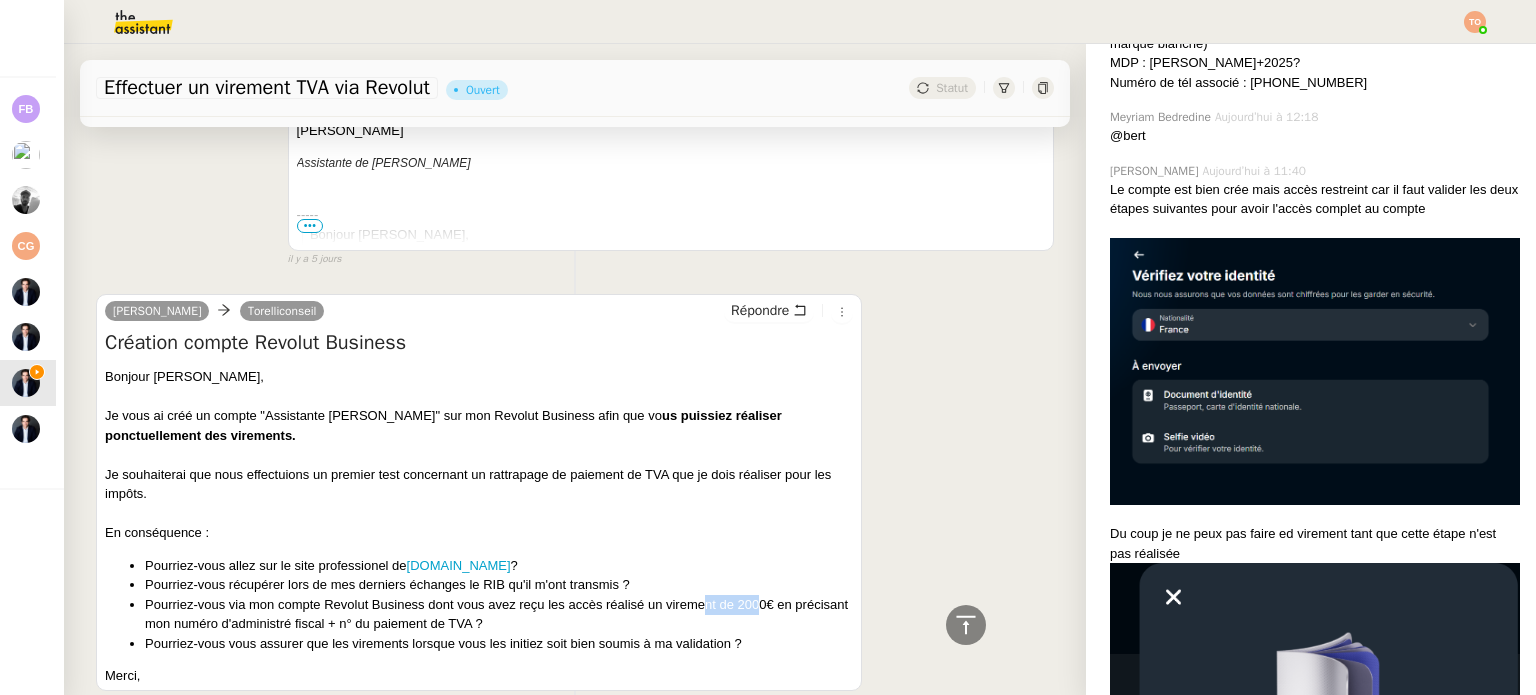 click on "Pourriez-vous via mon compte Revolut Business dont vous avez reçu les accès réalisé un virement de 2000€ en précisant mon numéro d'administré fiscal + n° du paiement de TVA ?" at bounding box center (499, 614) 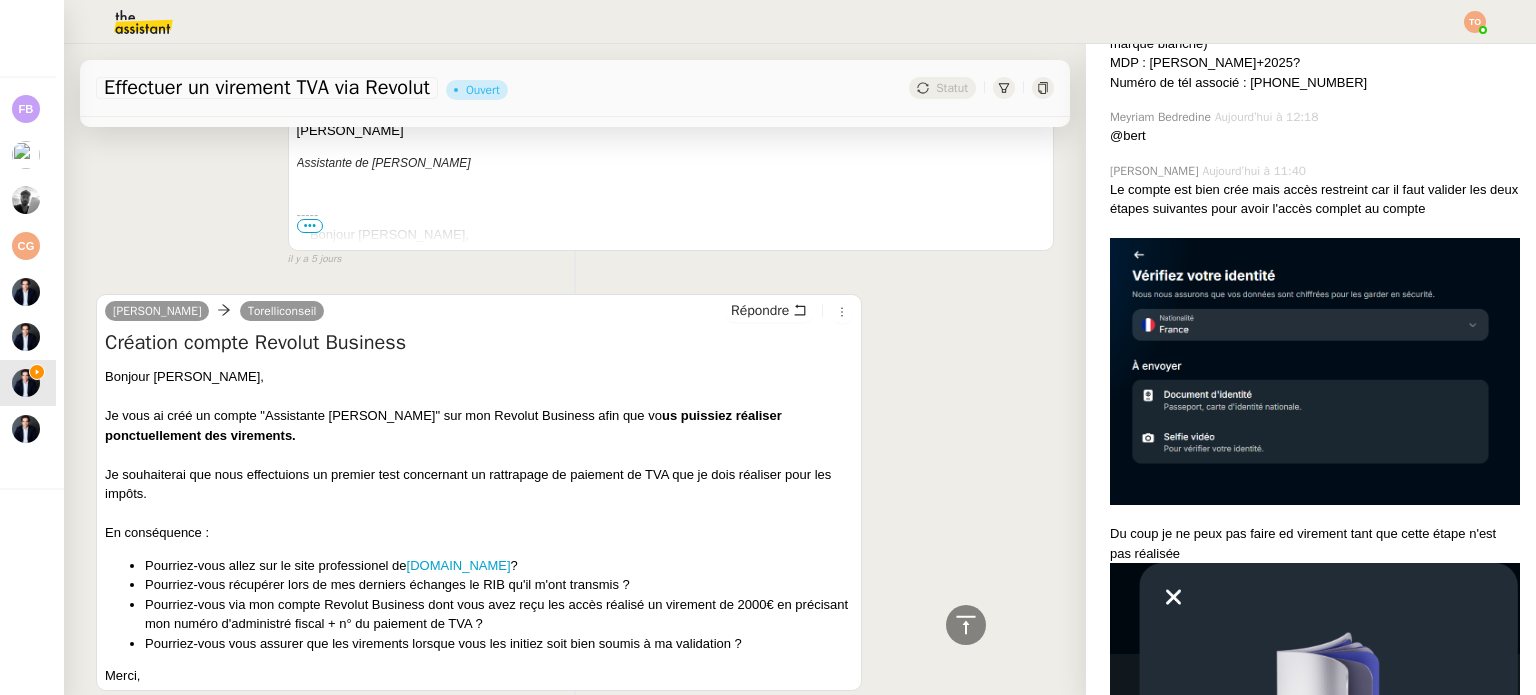 drag, startPoint x: 148, startPoint y: 543, endPoint x: 644, endPoint y: 558, distance: 496.22678 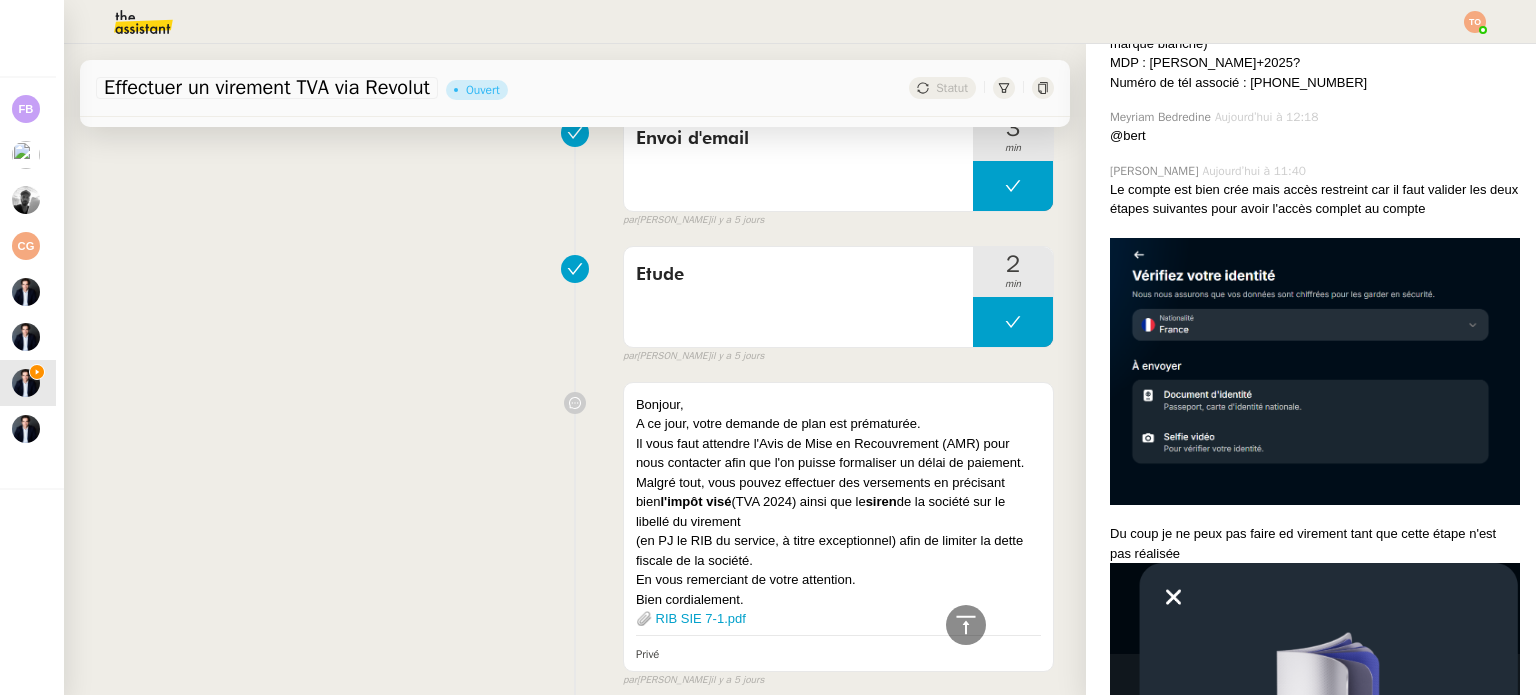 scroll, scrollTop: 8814, scrollLeft: 0, axis: vertical 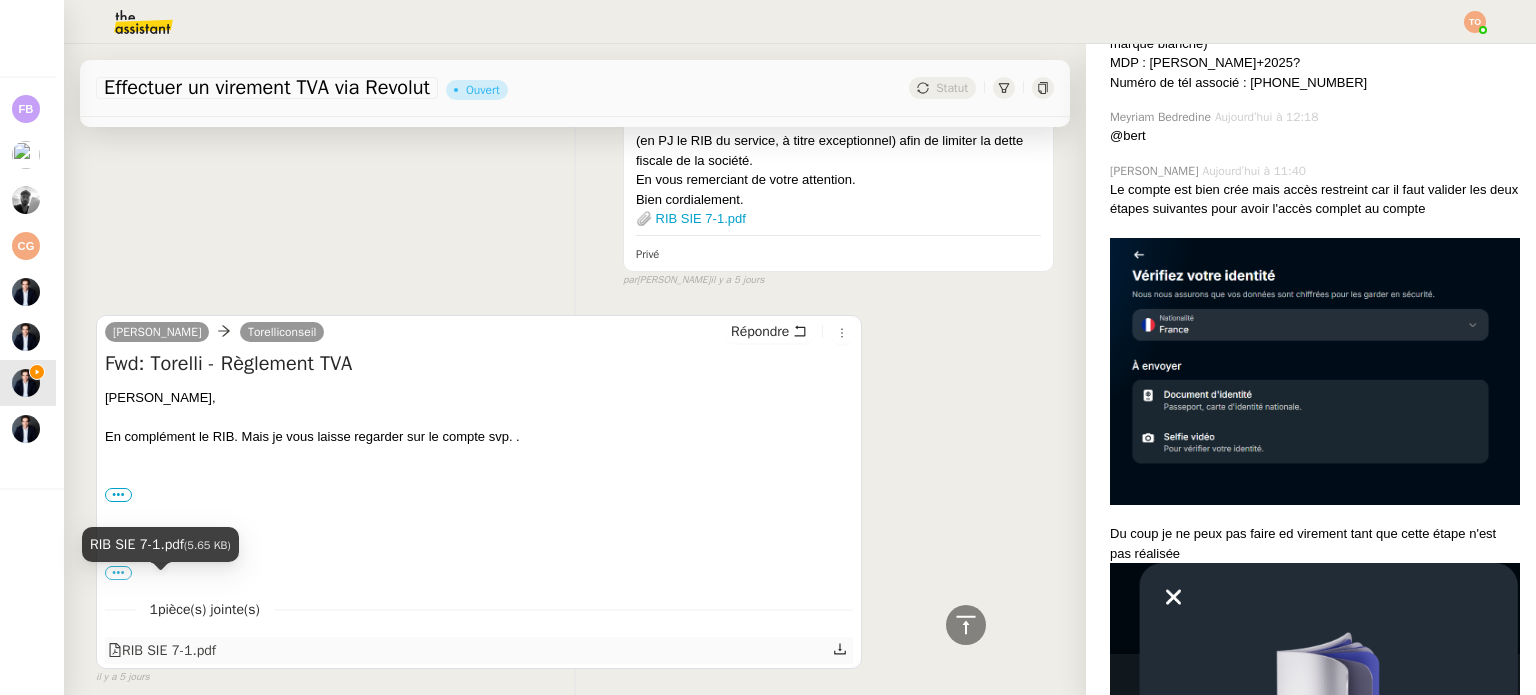 click on "RIB SIE 7-1.pdf" 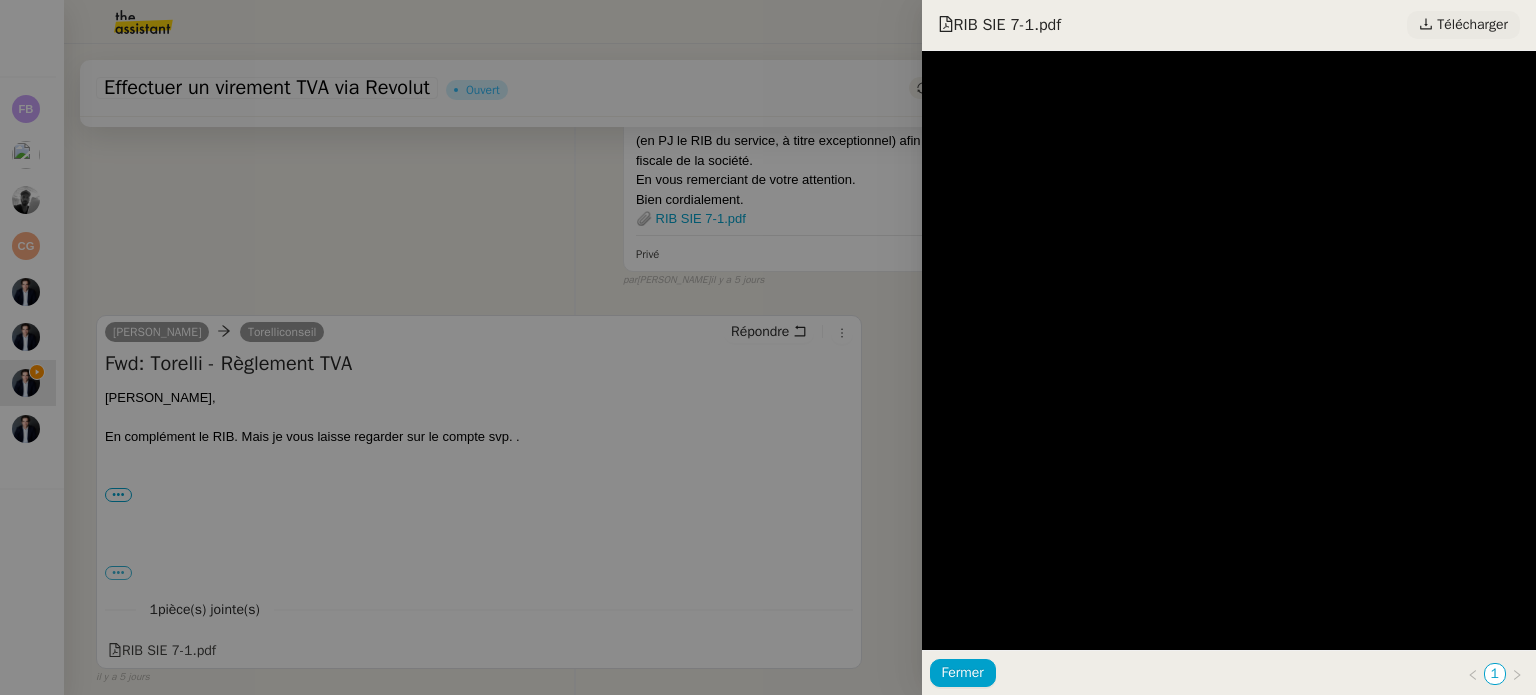 click 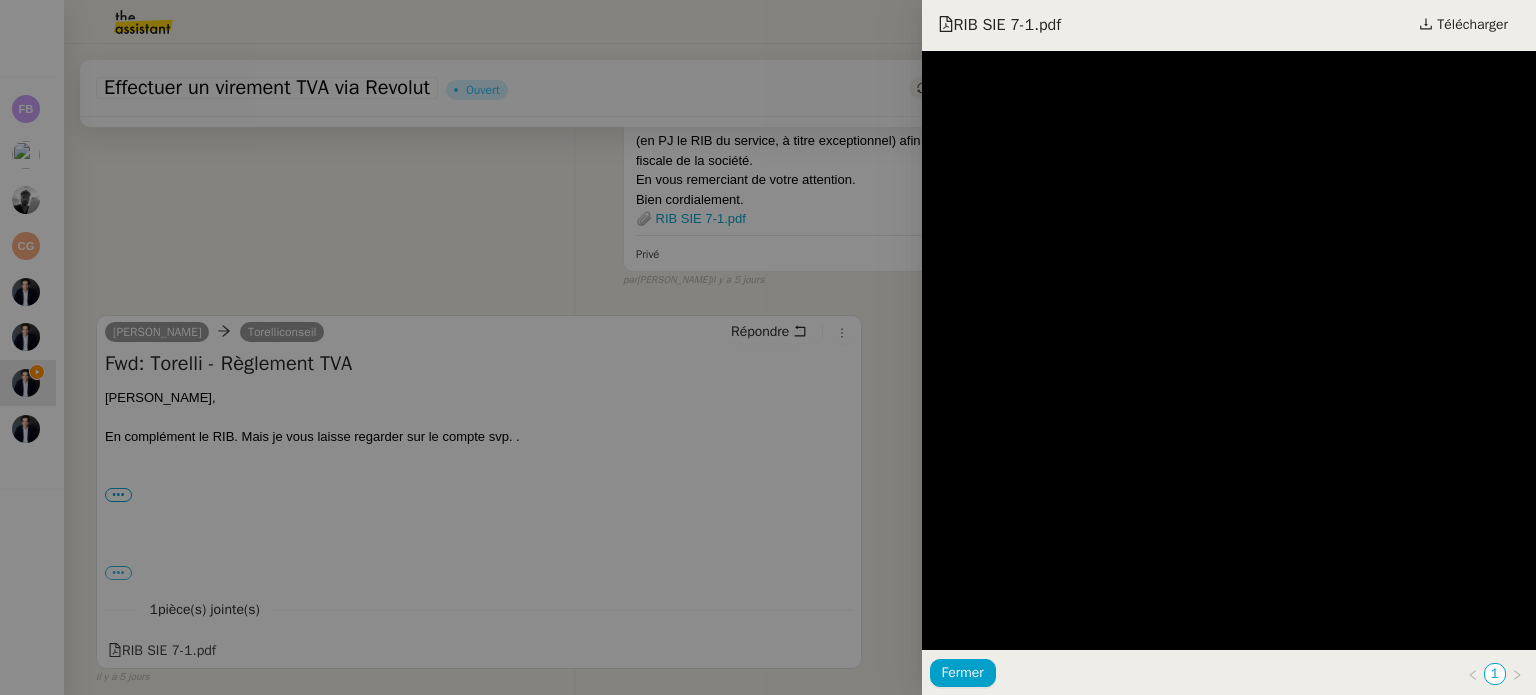 click at bounding box center [768, 347] 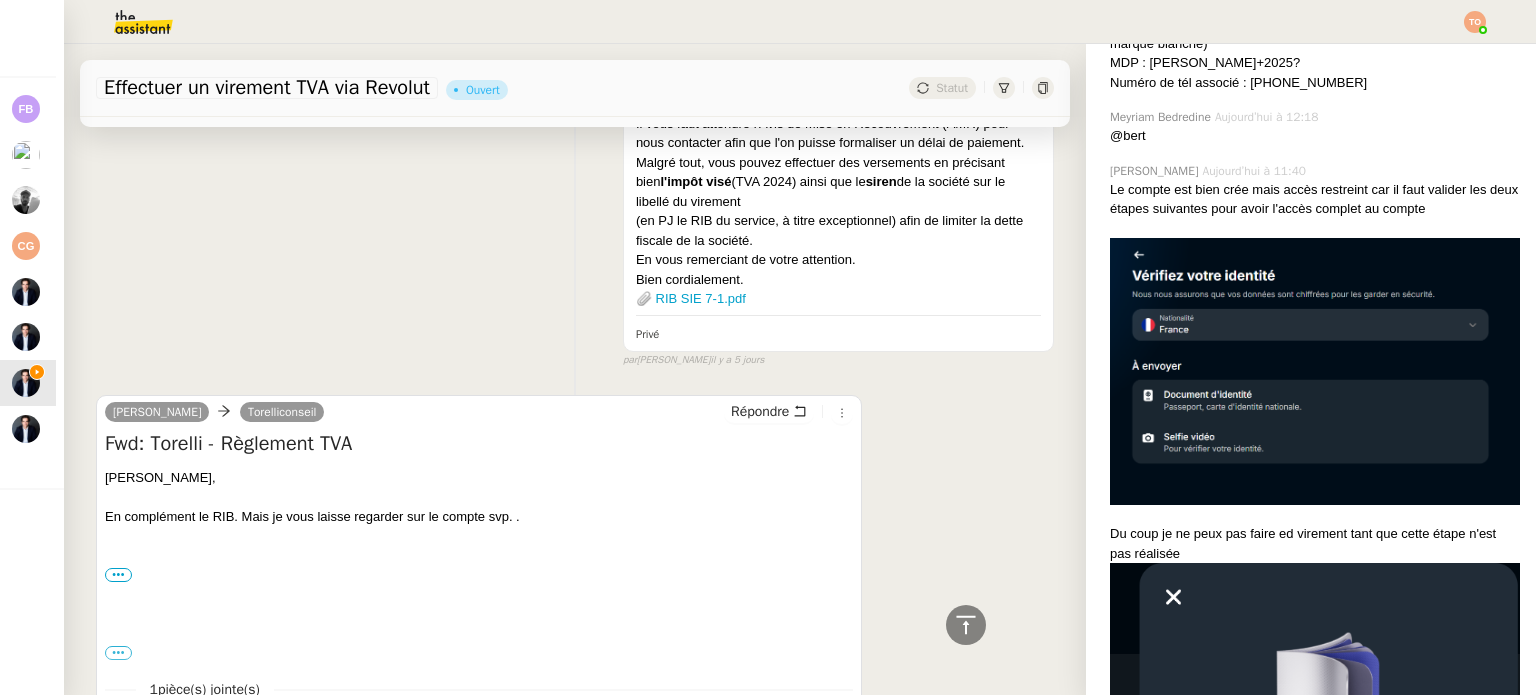 scroll, scrollTop: 8614, scrollLeft: 0, axis: vertical 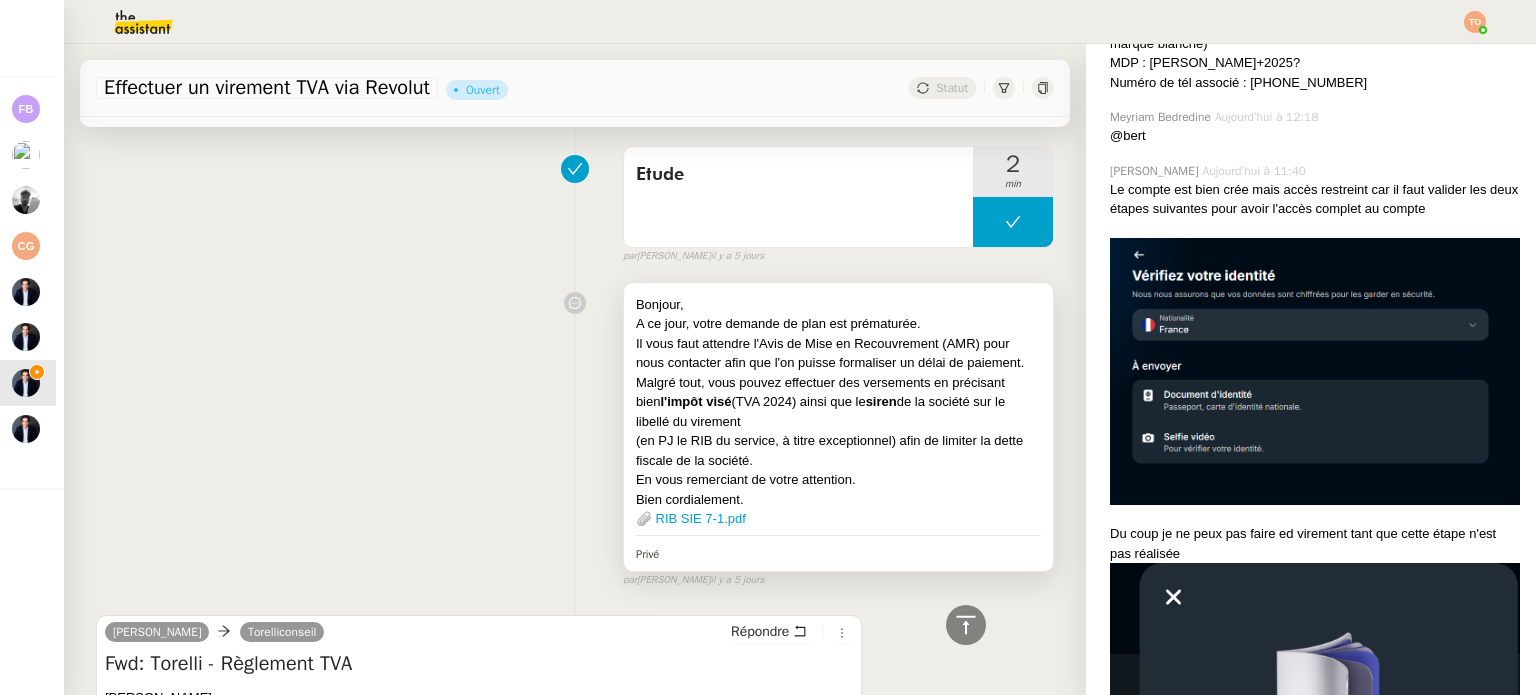 click on "(en PJ le RIB du service, à titre exceptionnel) afin de limiter la dette fiscale de la société." at bounding box center (838, 450) 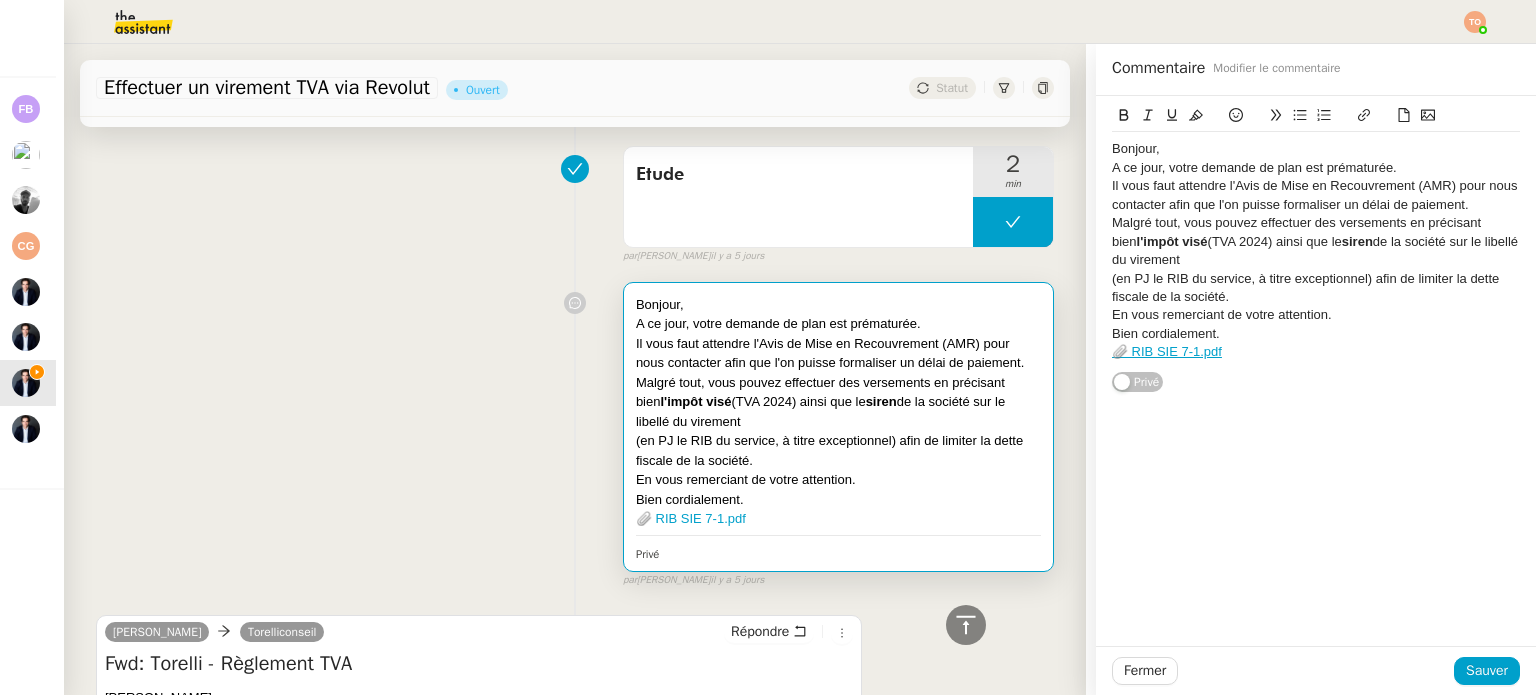 click on "📎 RIB SIE 7-1.pdf" 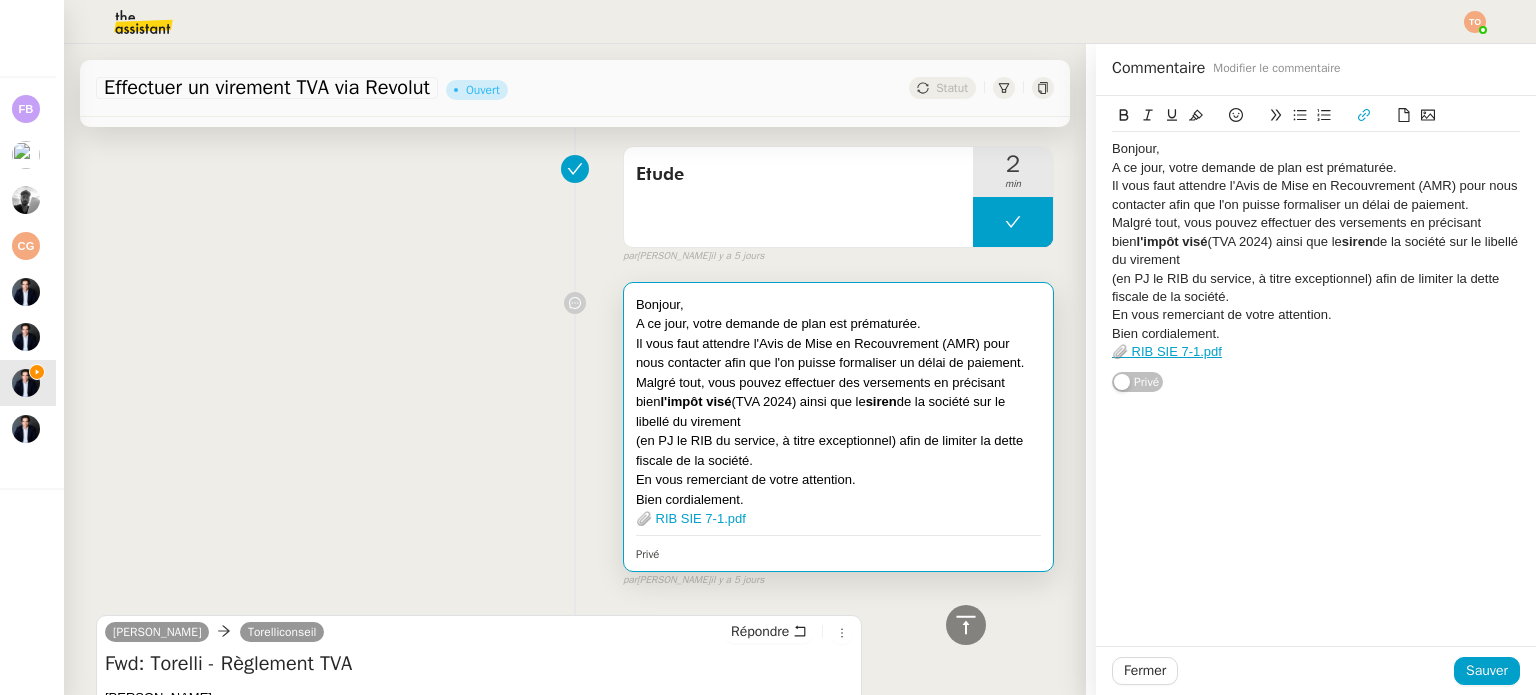 scroll, scrollTop: 8514, scrollLeft: 0, axis: vertical 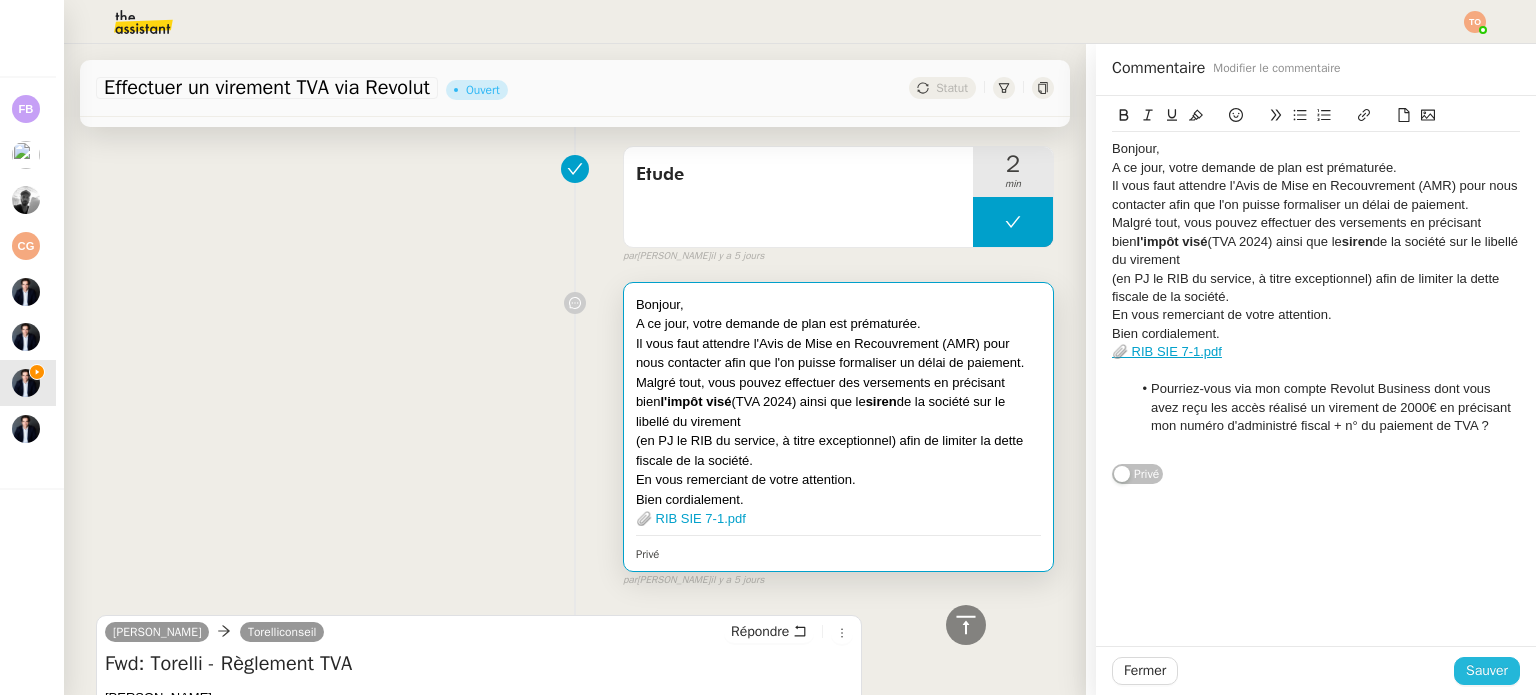 click on "Sauver" 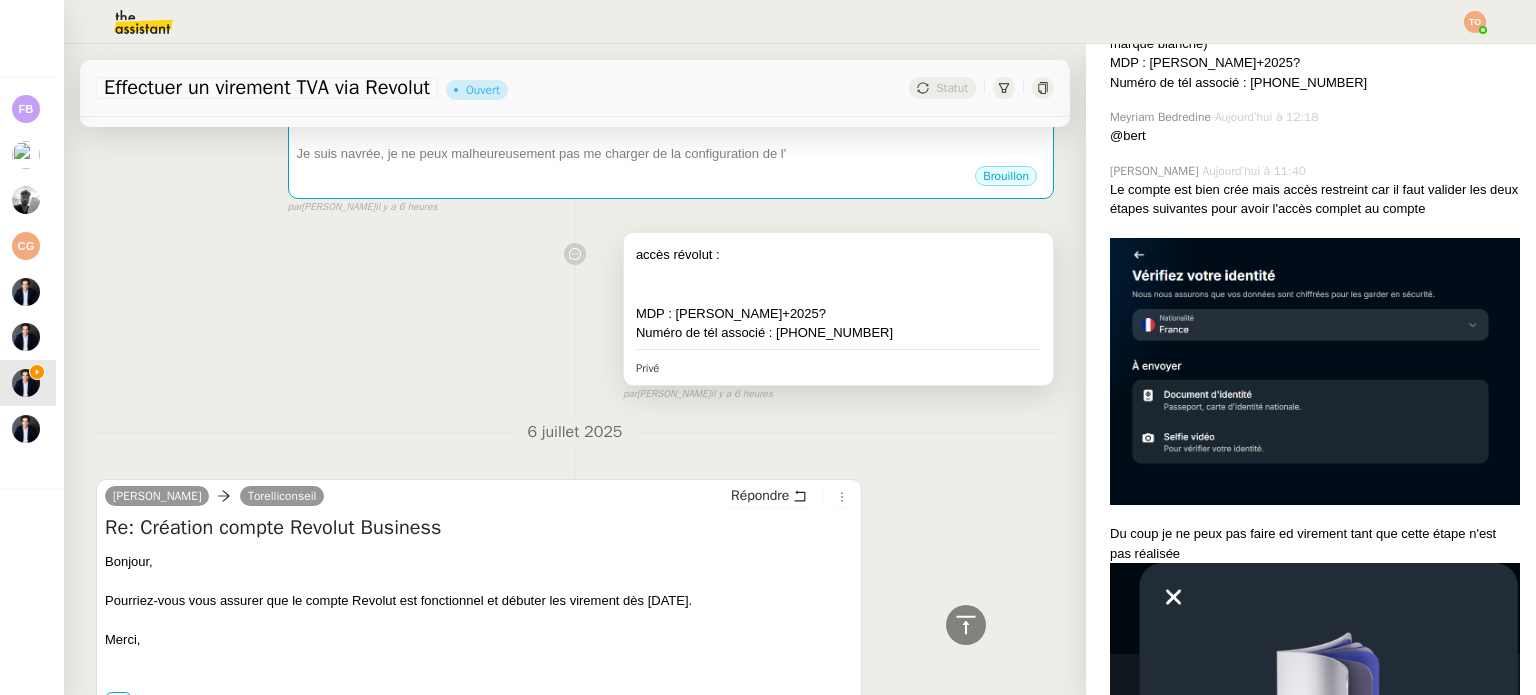 scroll, scrollTop: 4314, scrollLeft: 0, axis: vertical 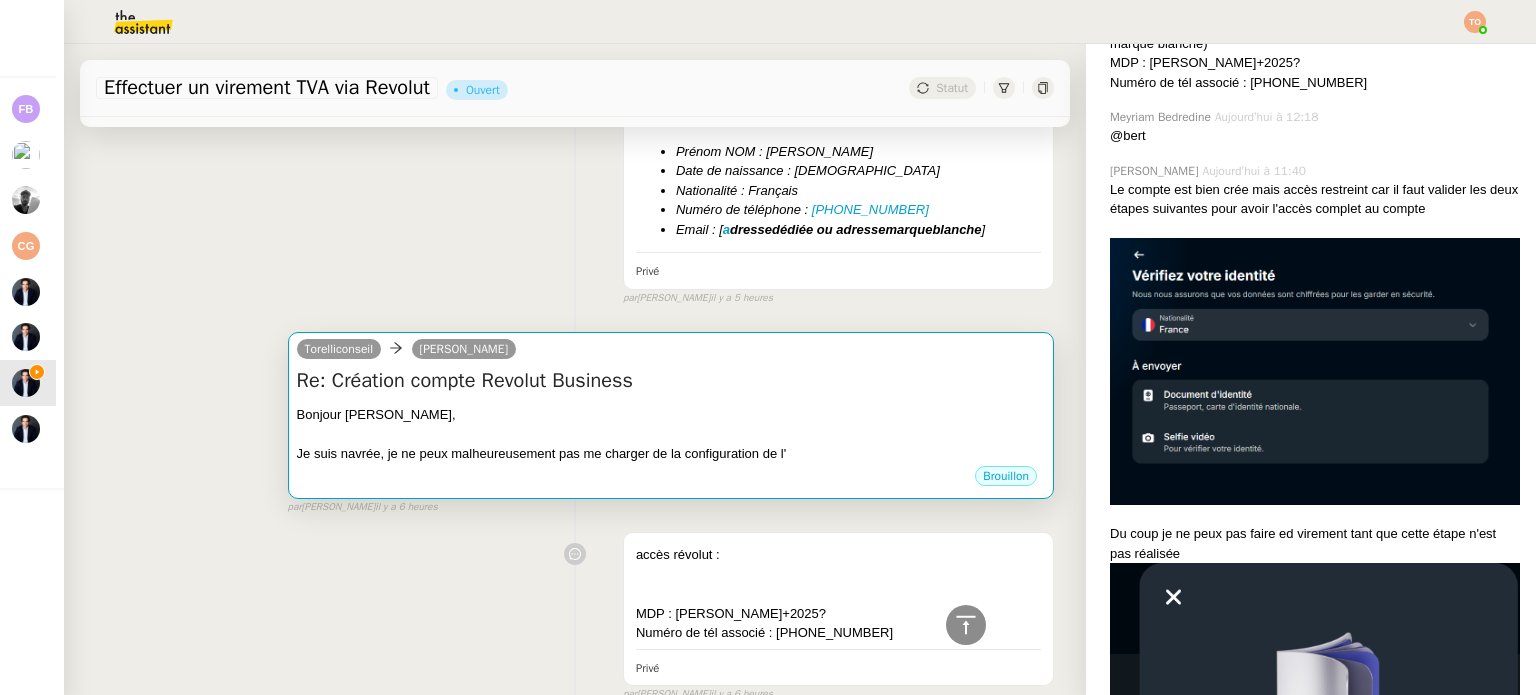 click on "Re: Création compte Revolut Business" at bounding box center (671, 381) 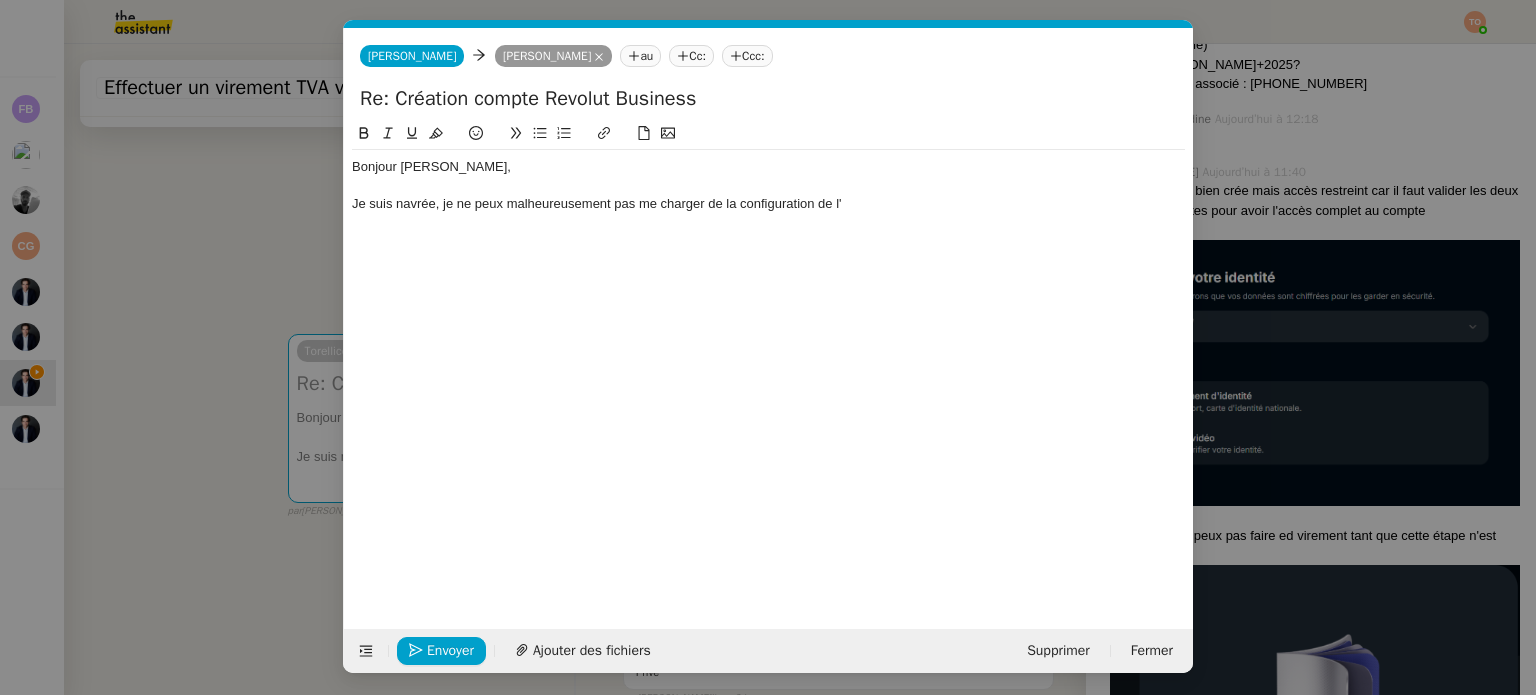 scroll, scrollTop: 4316, scrollLeft: 0, axis: vertical 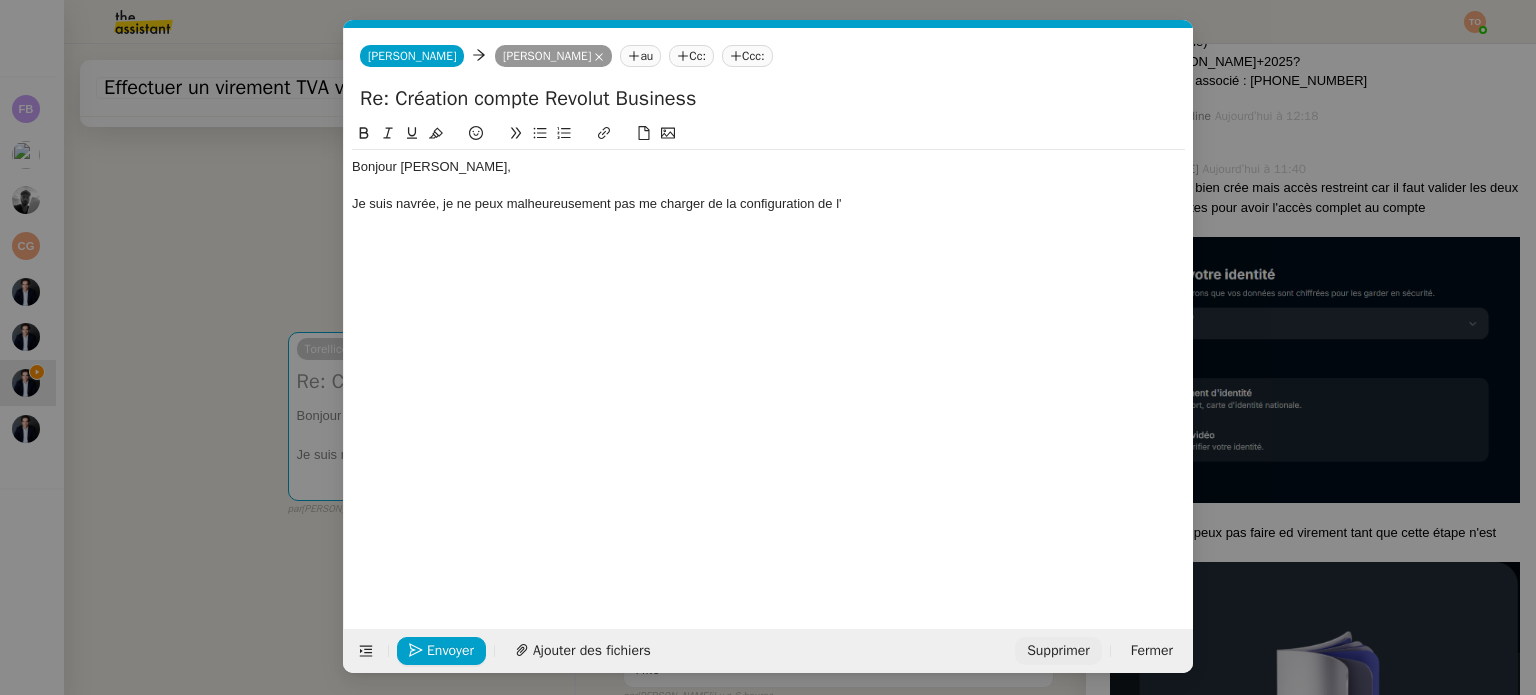 click on "Supprimer" 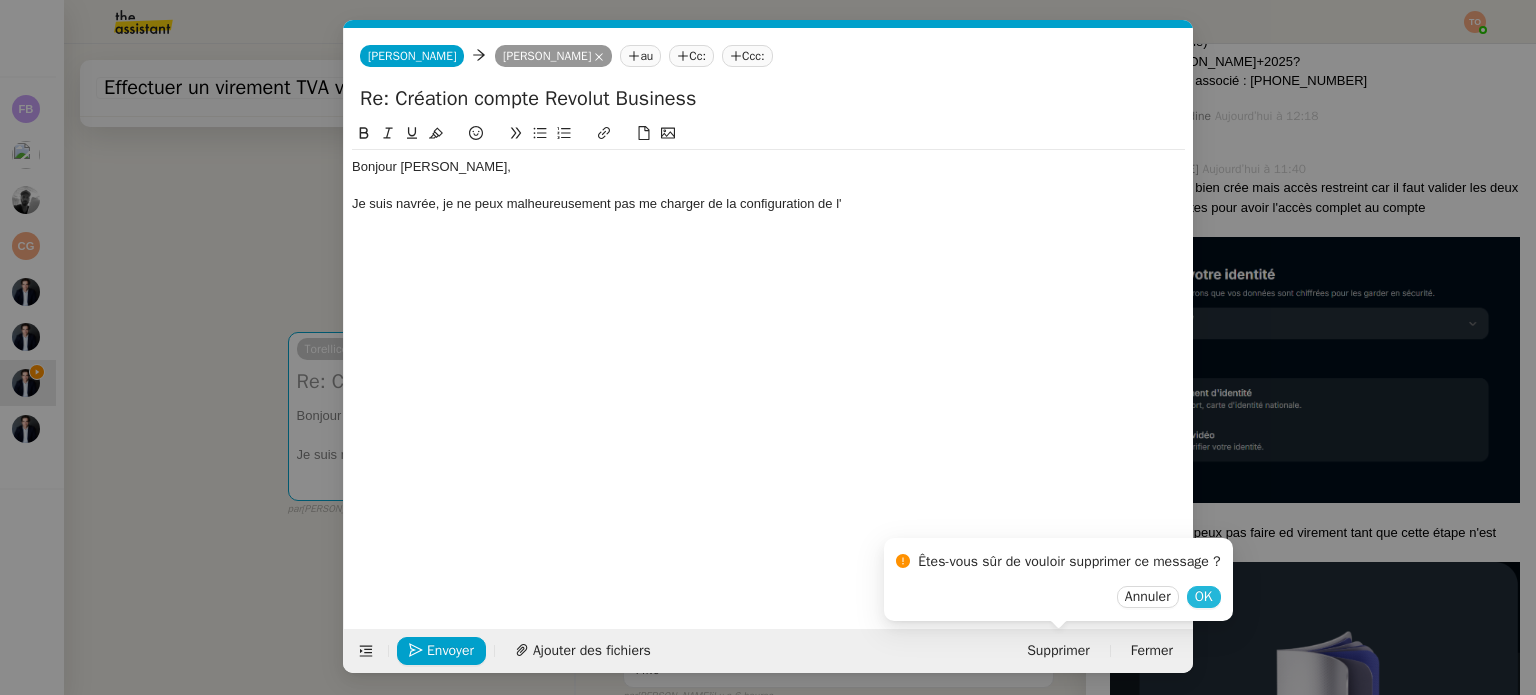 click on "OK" at bounding box center [1204, 597] 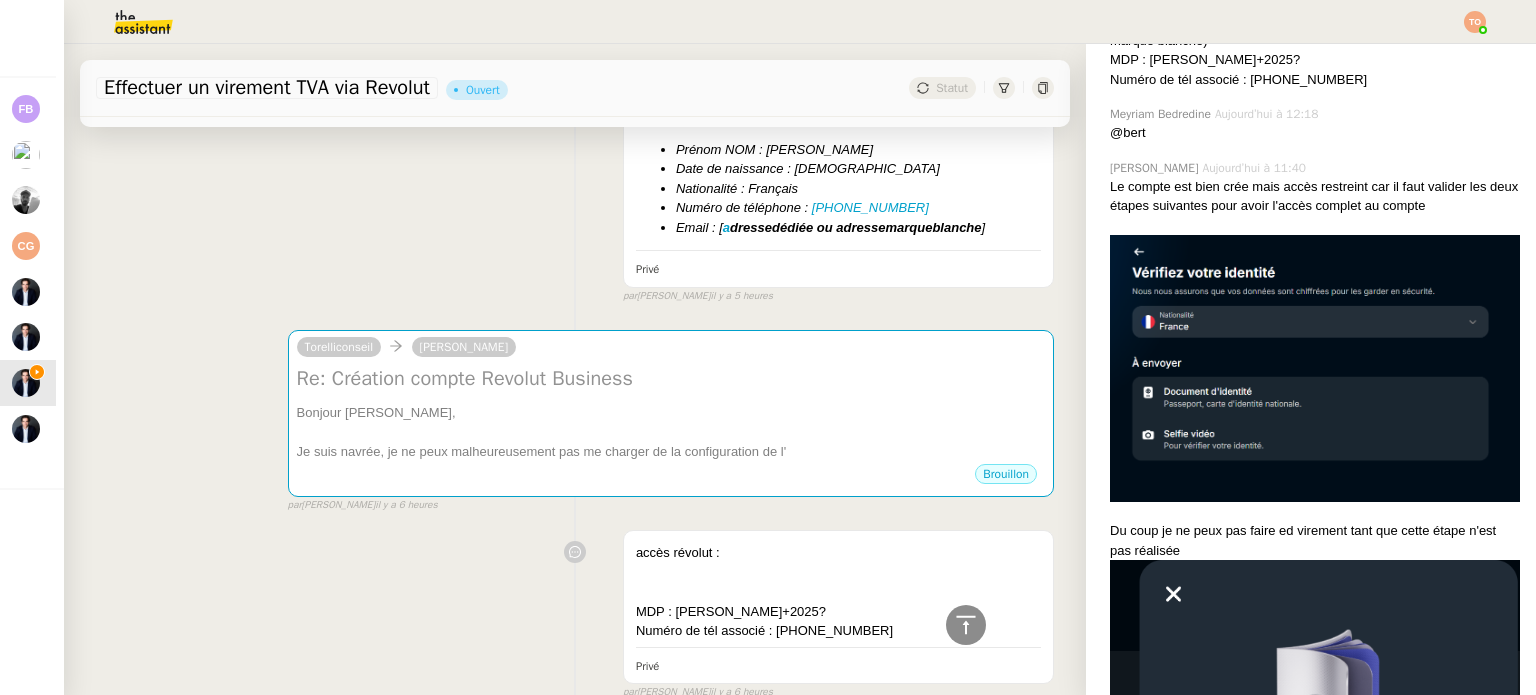 scroll, scrollTop: 600, scrollLeft: 0, axis: vertical 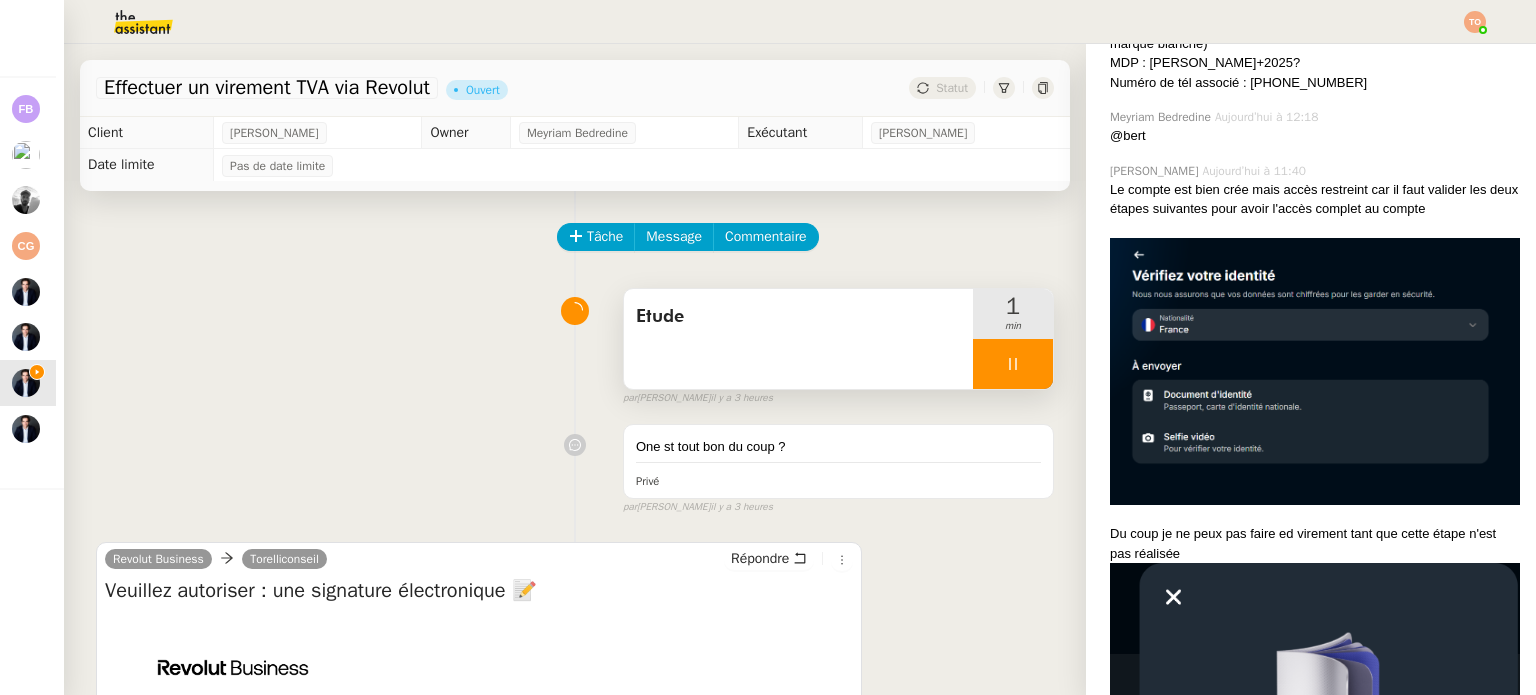 click on "Etude" at bounding box center [798, 339] 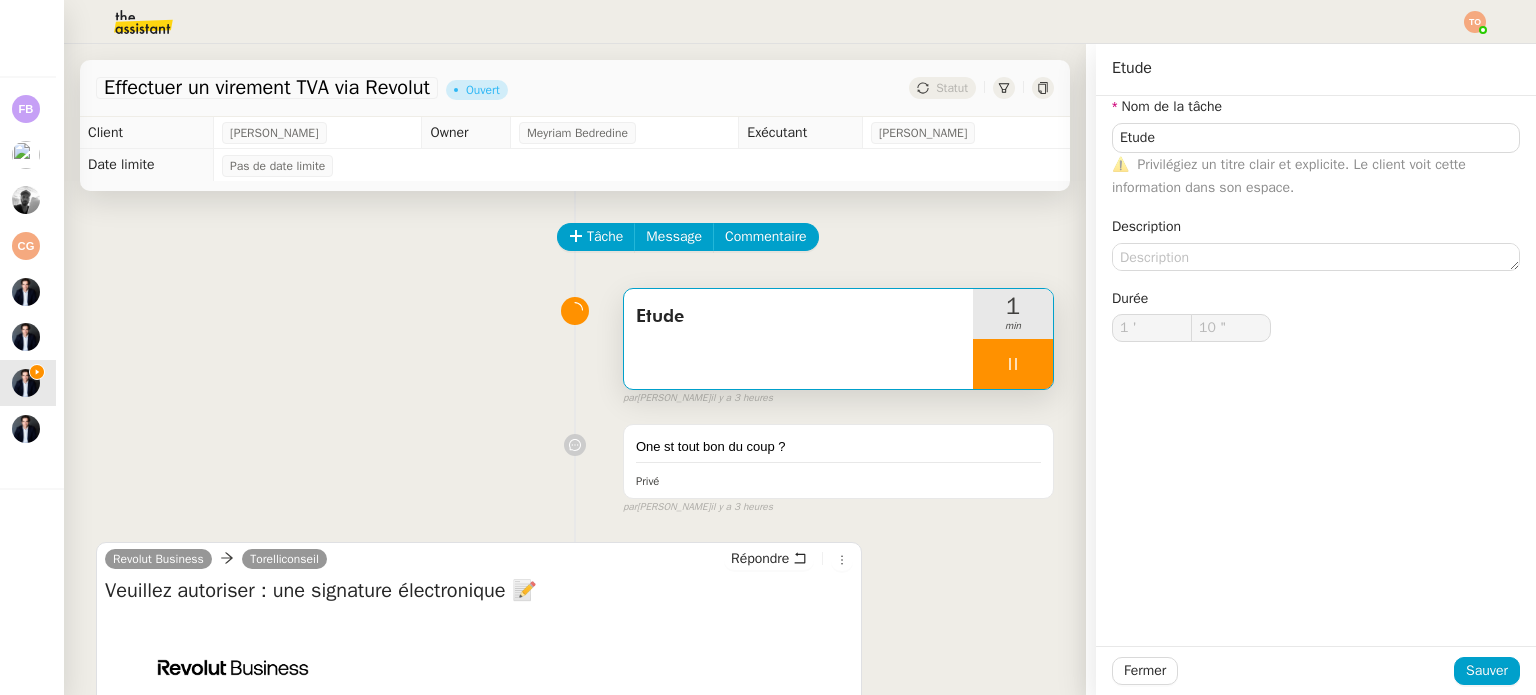 click on "Nom de la tâche" 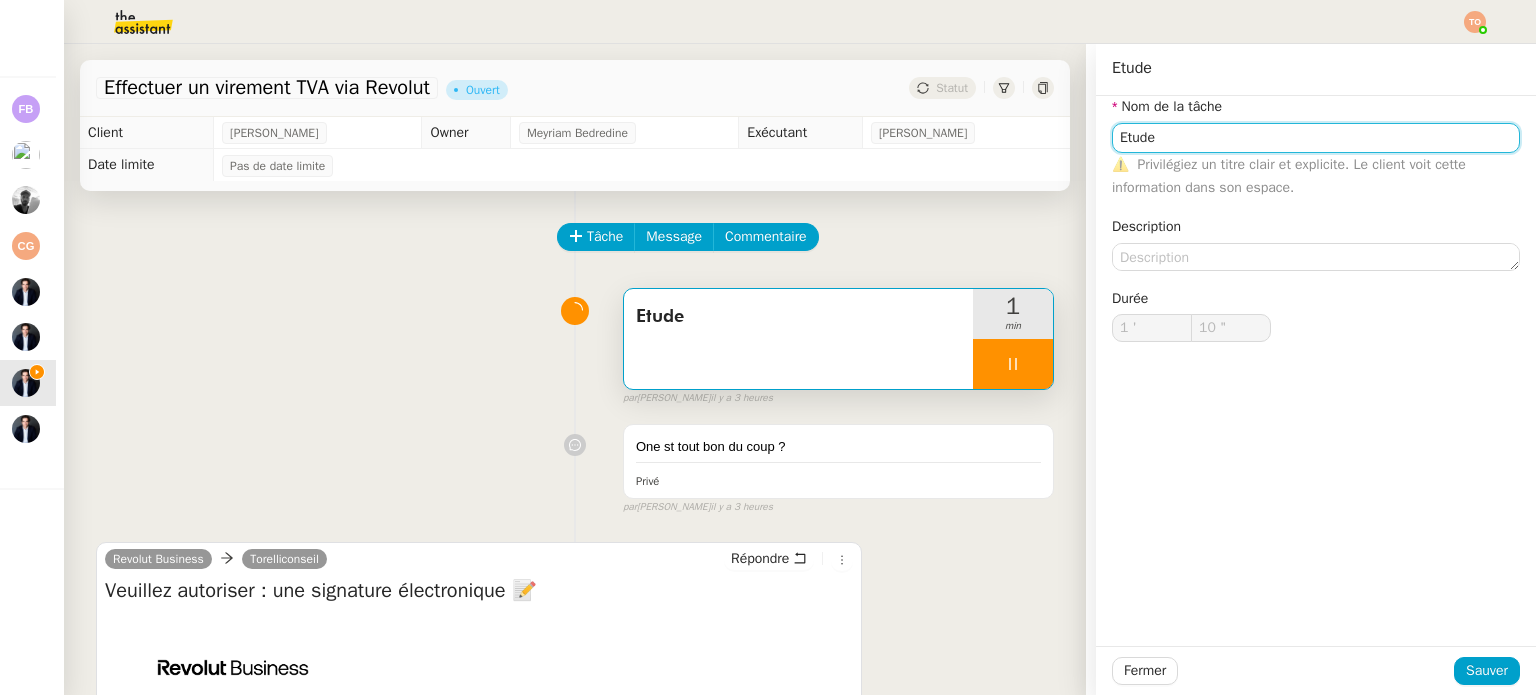 click on "Etude" 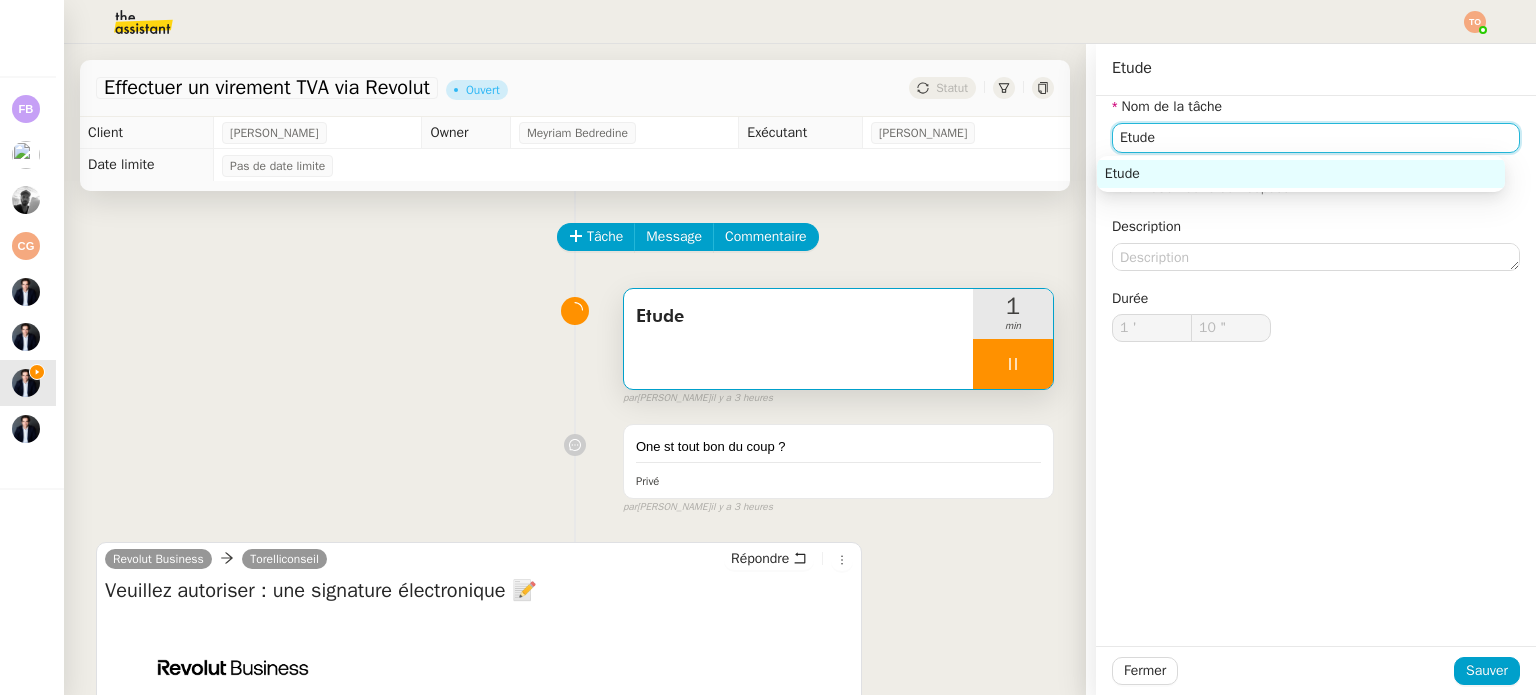 click on "Etude" 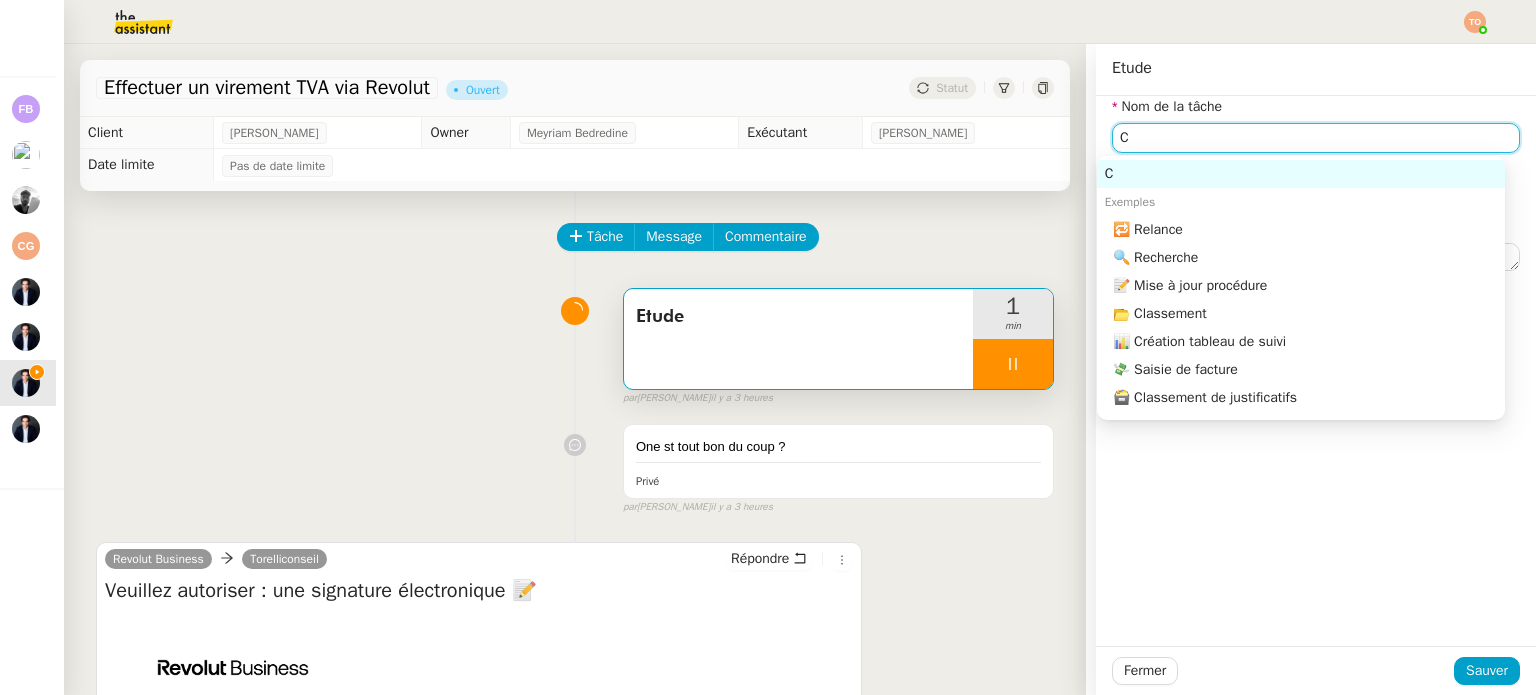 type on "Co" 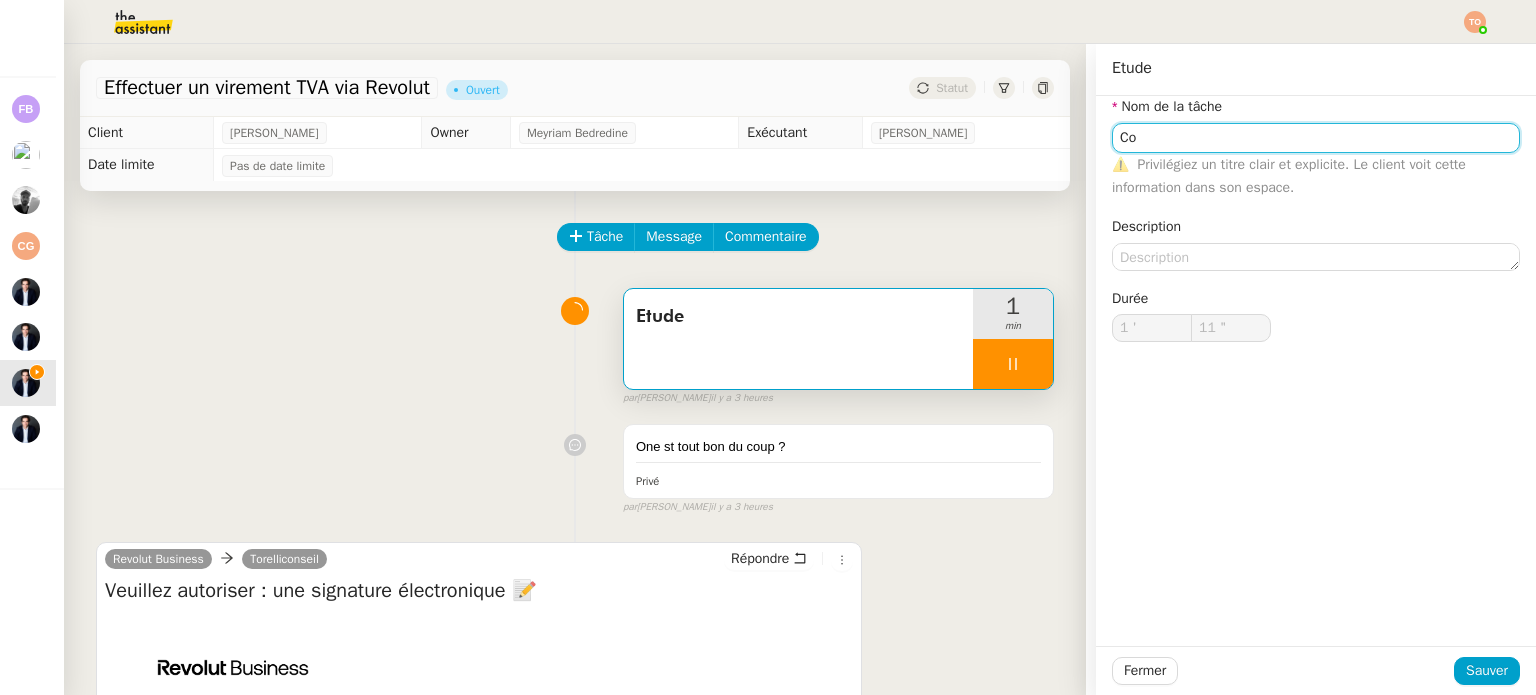 type on "12 "" 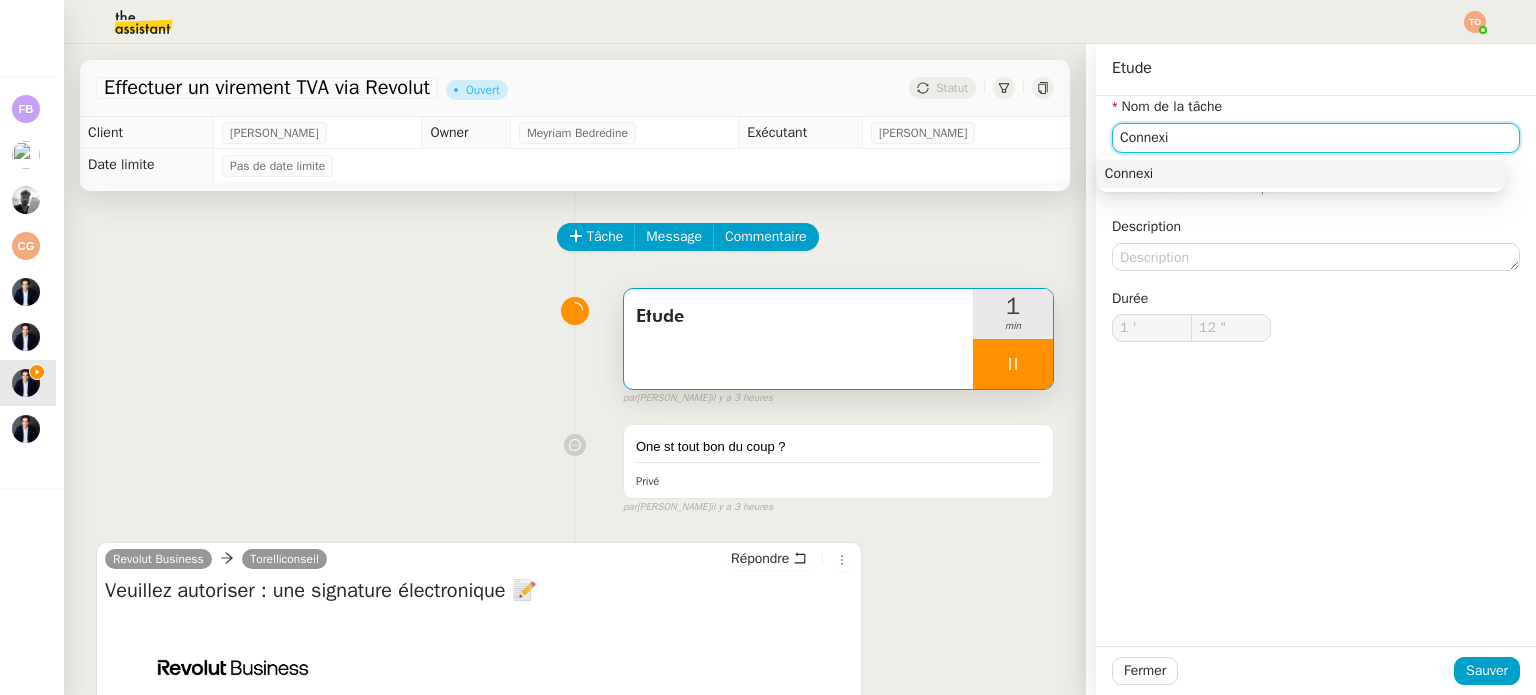 type on "Connexio" 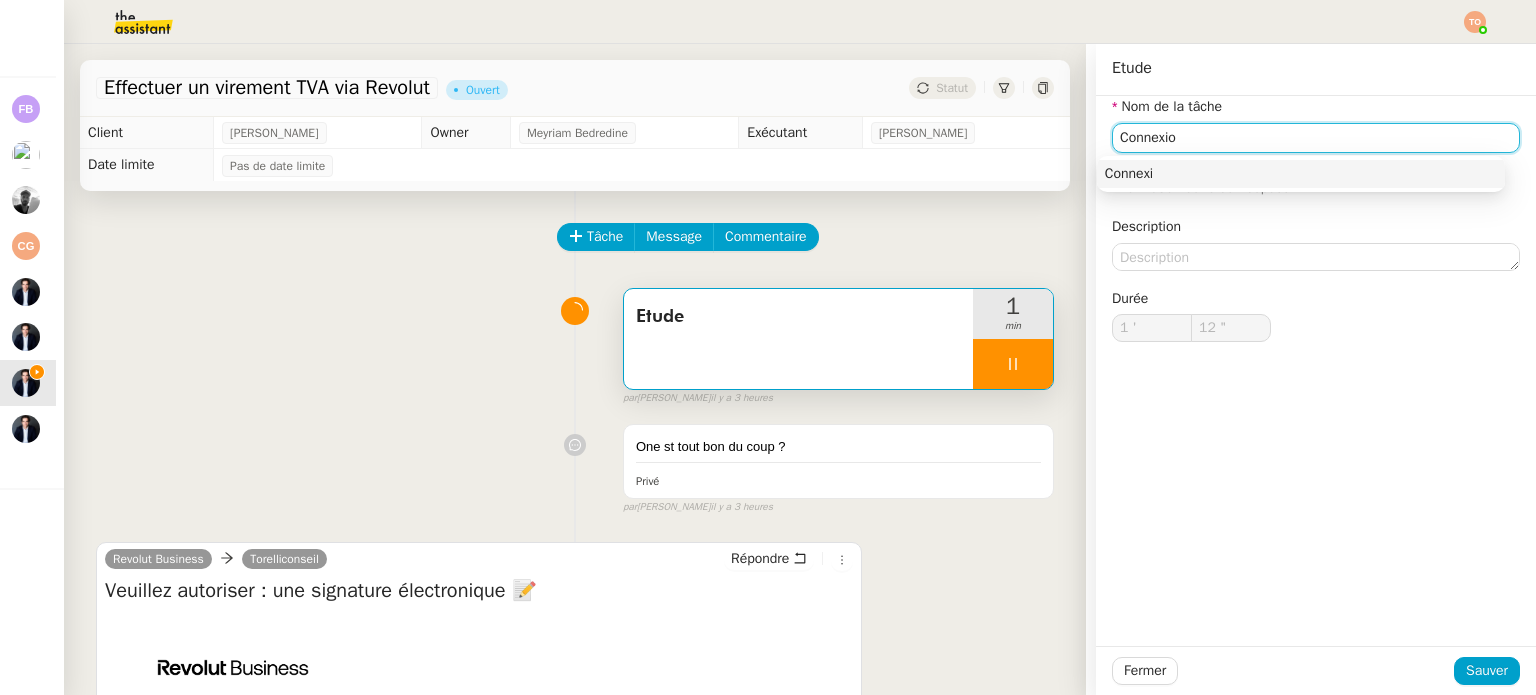 type on "13 "" 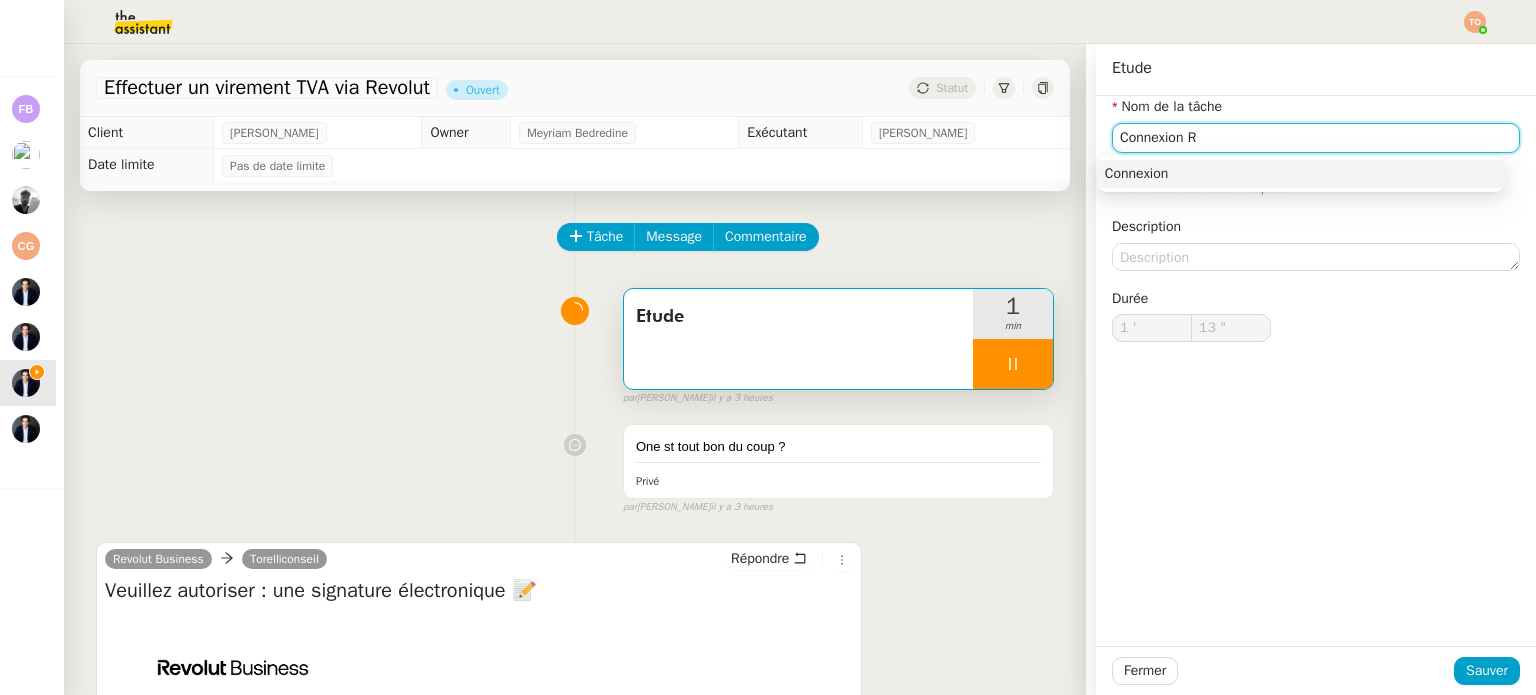 type on "Connexion Re" 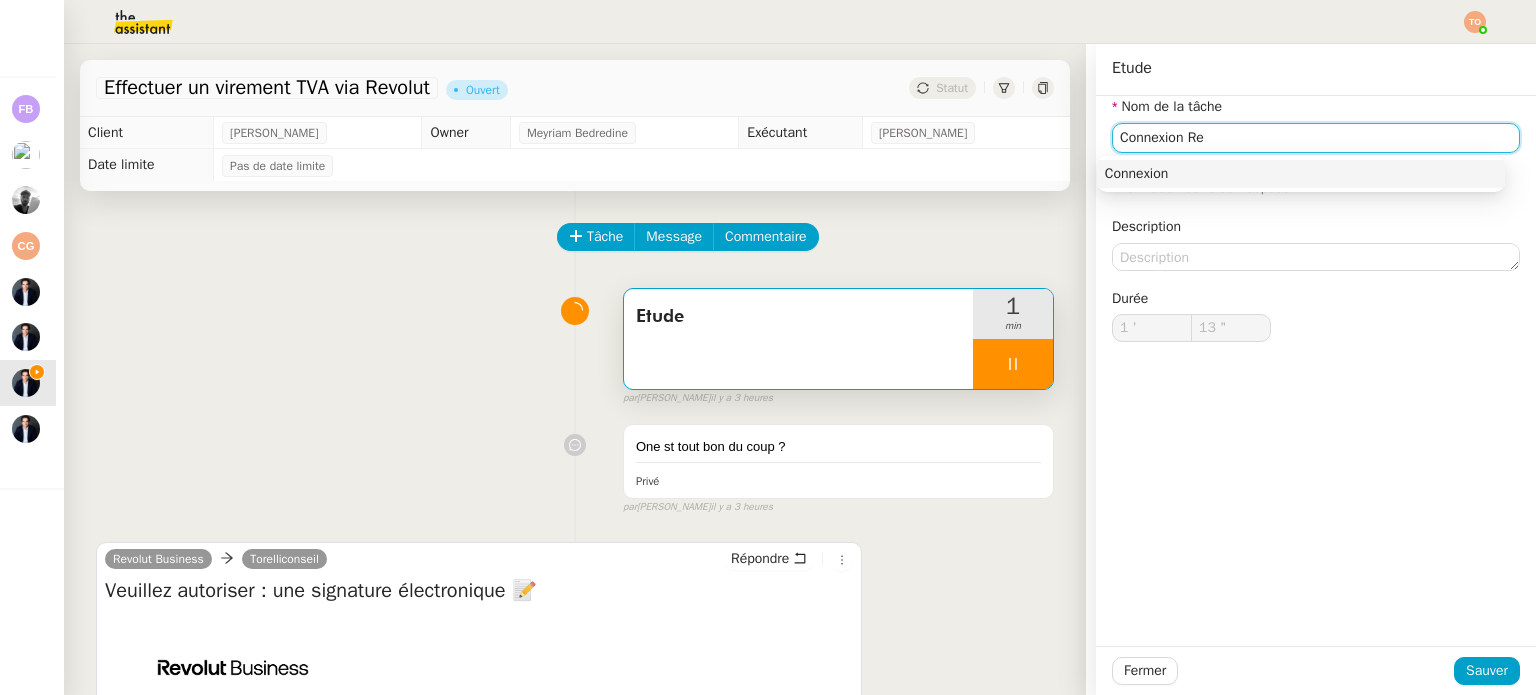 type on "14 "" 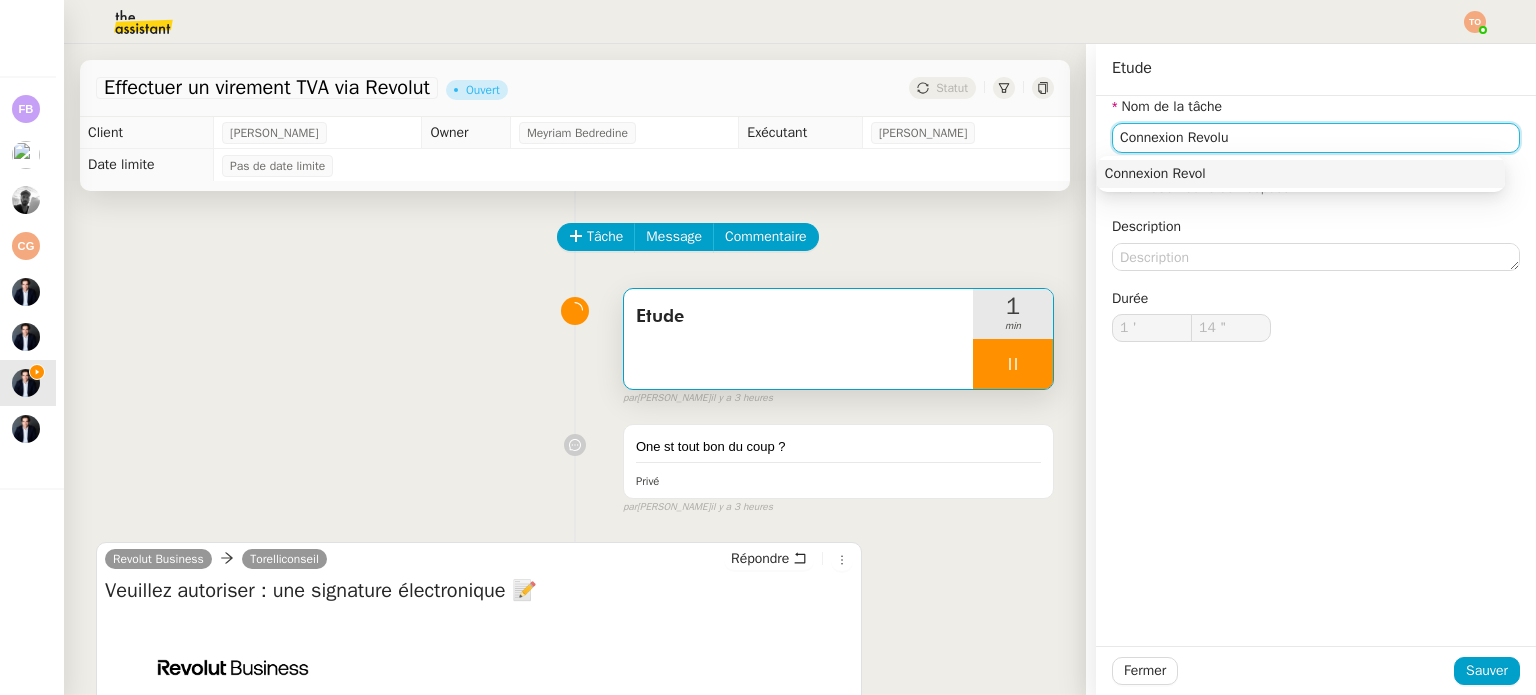 type on "Connexion Revolut" 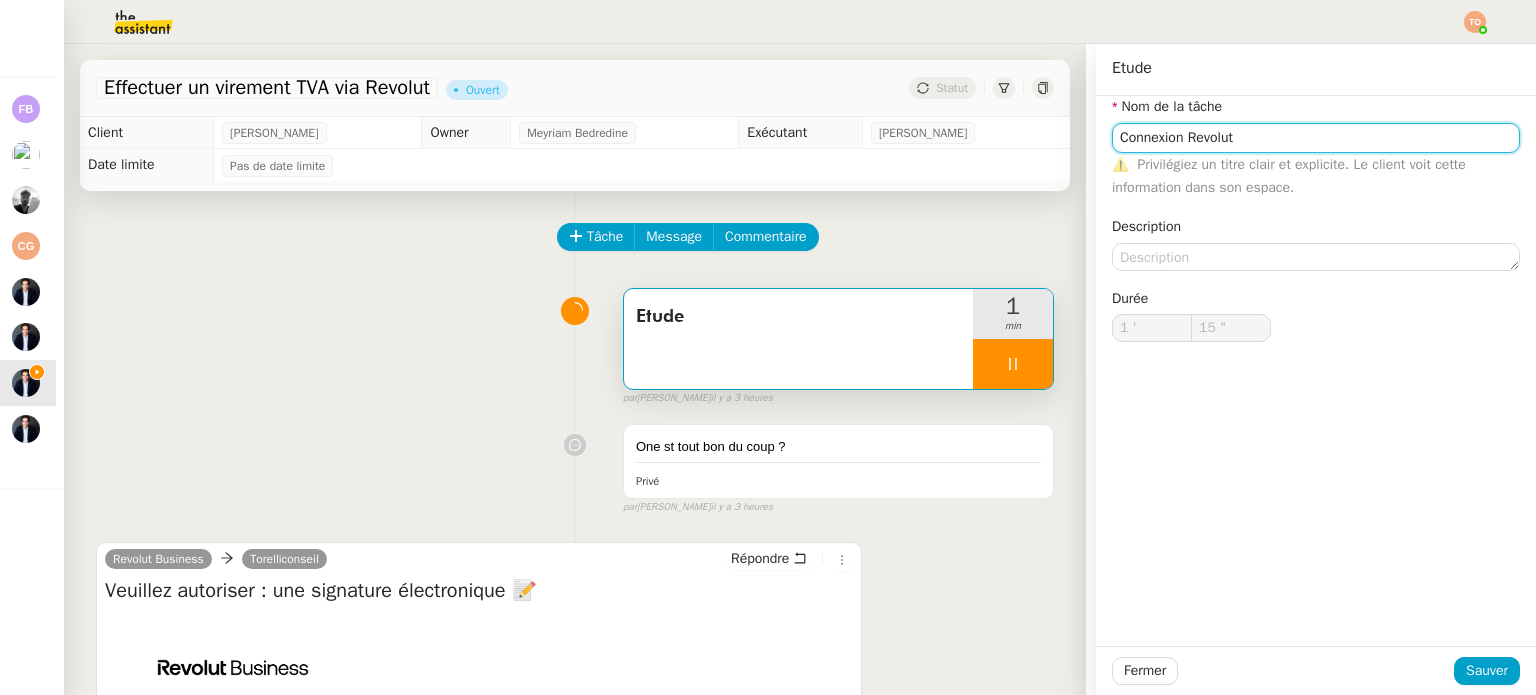 type on "16 "" 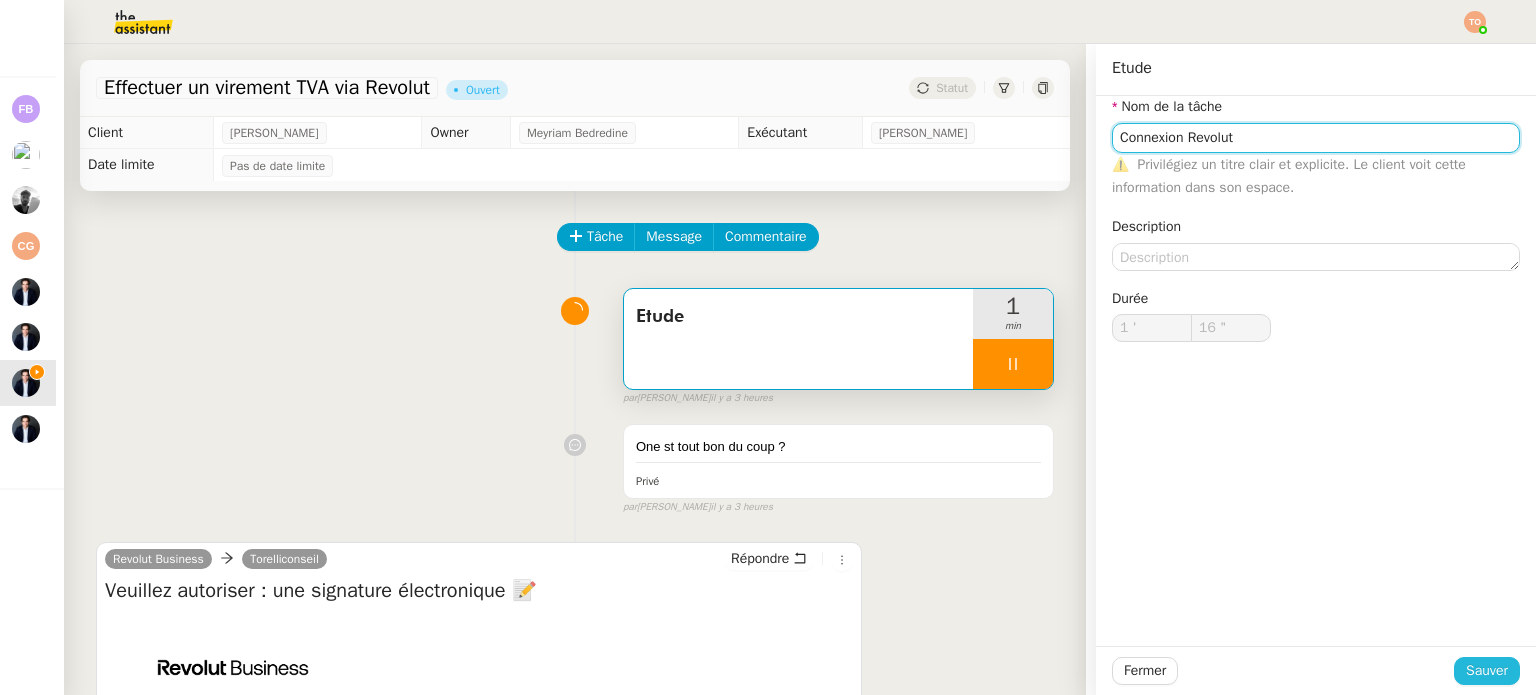 type on "Connexion Revolut" 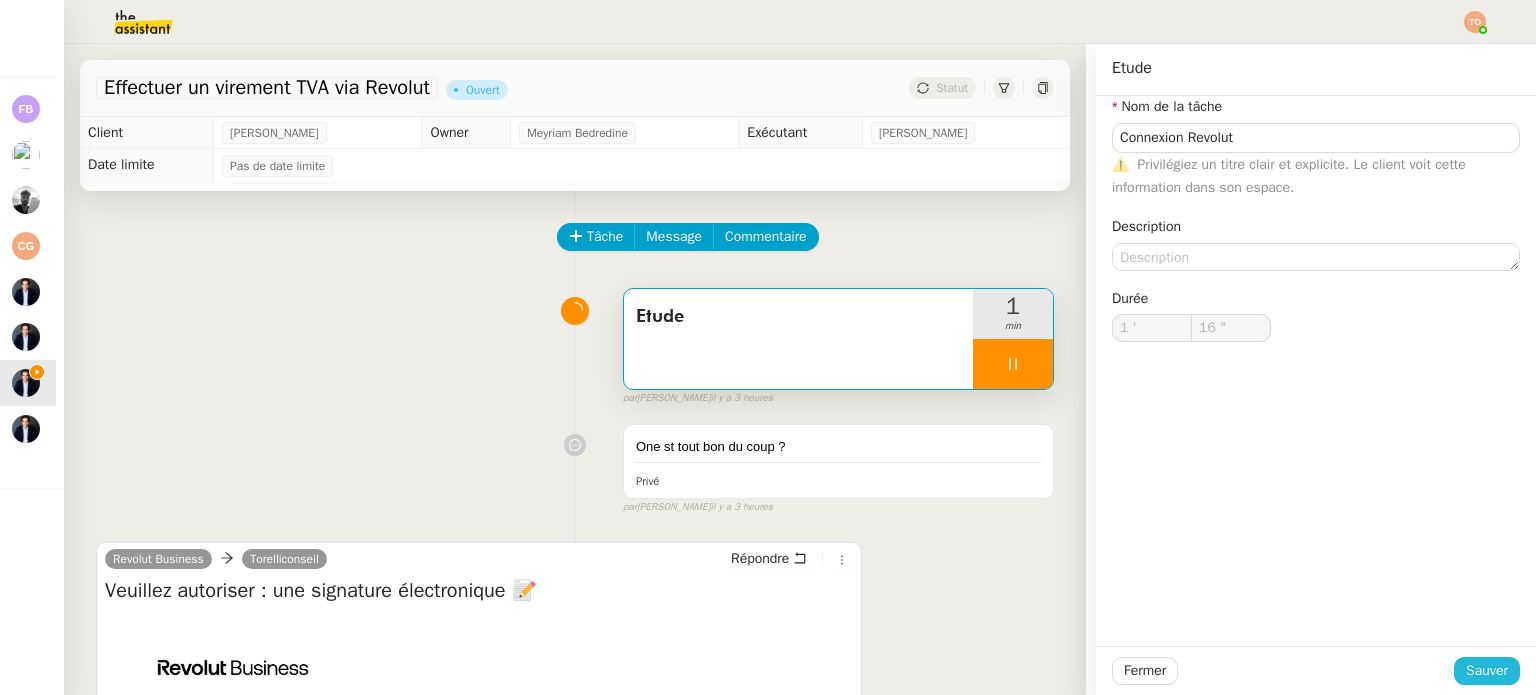click on "Sauver" 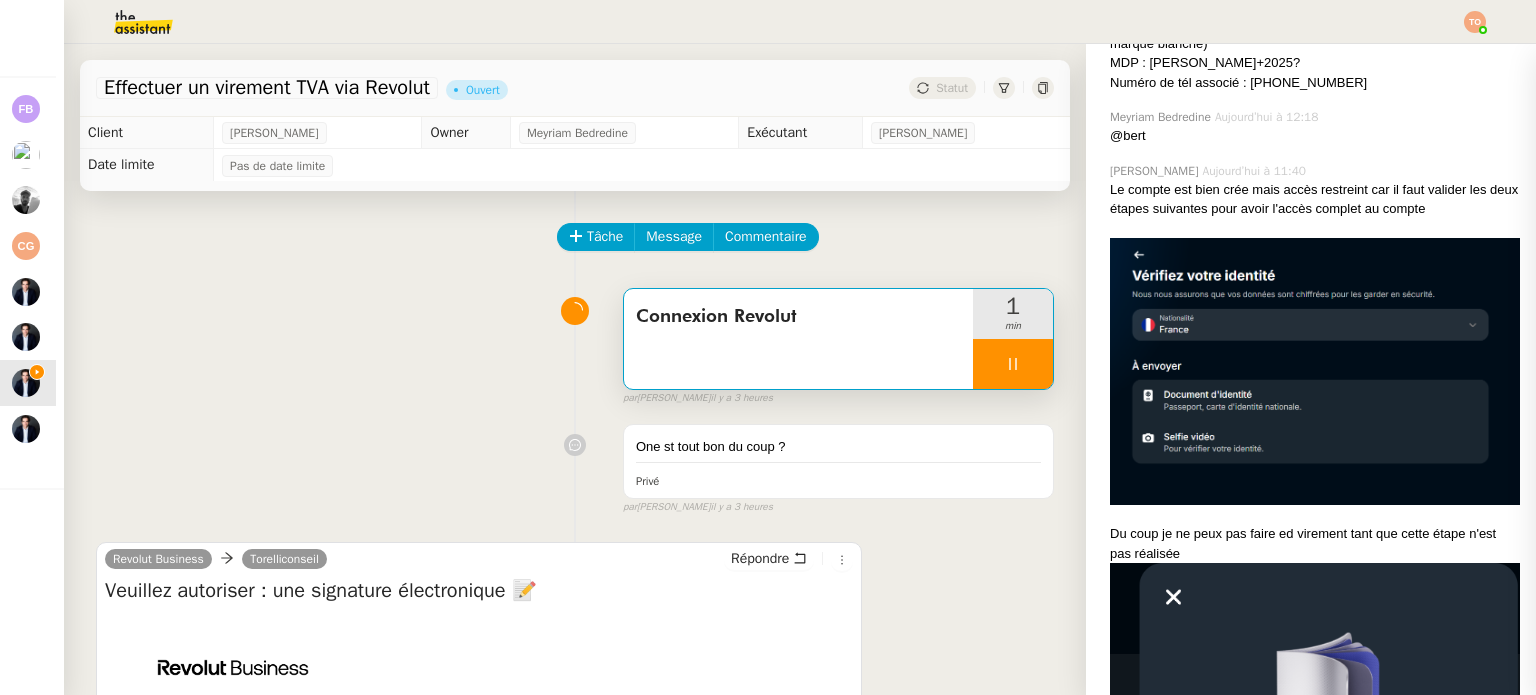 type on "17 "" 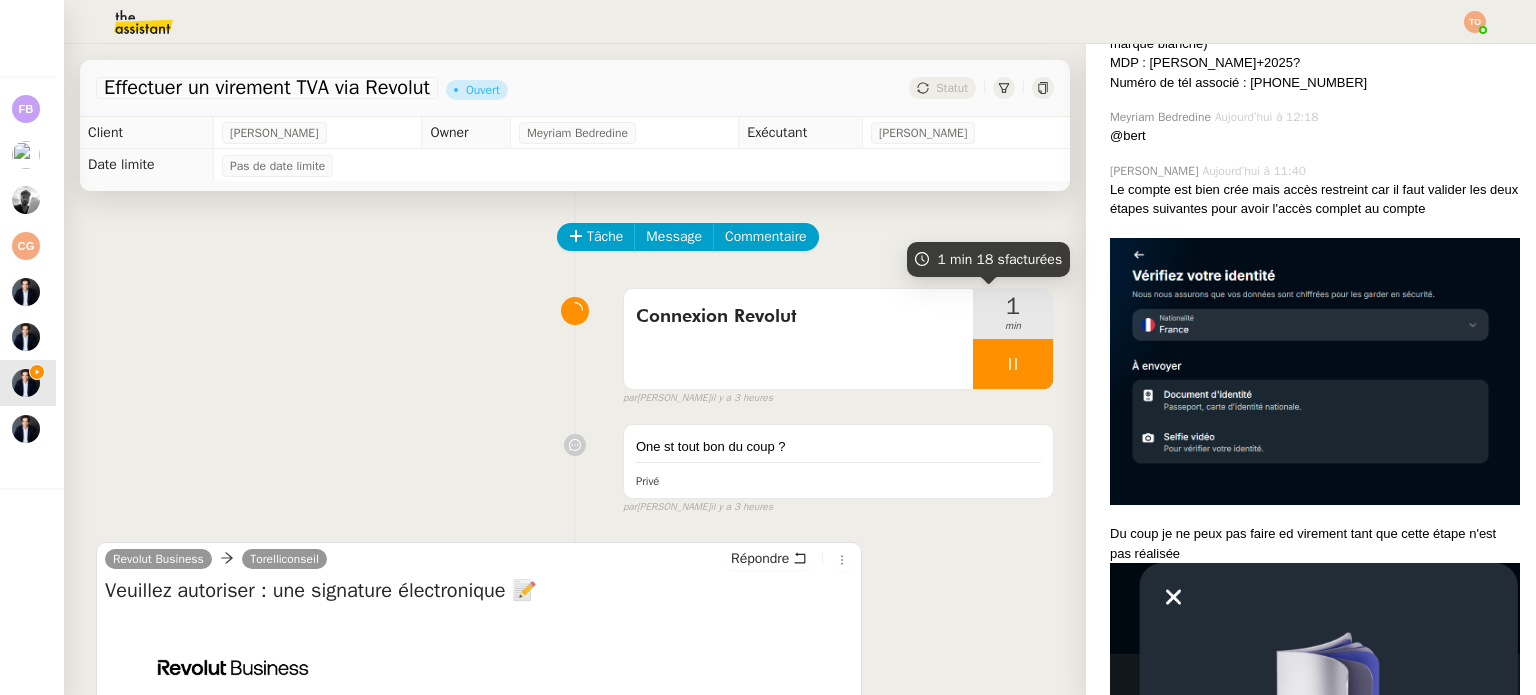scroll, scrollTop: 200, scrollLeft: 0, axis: vertical 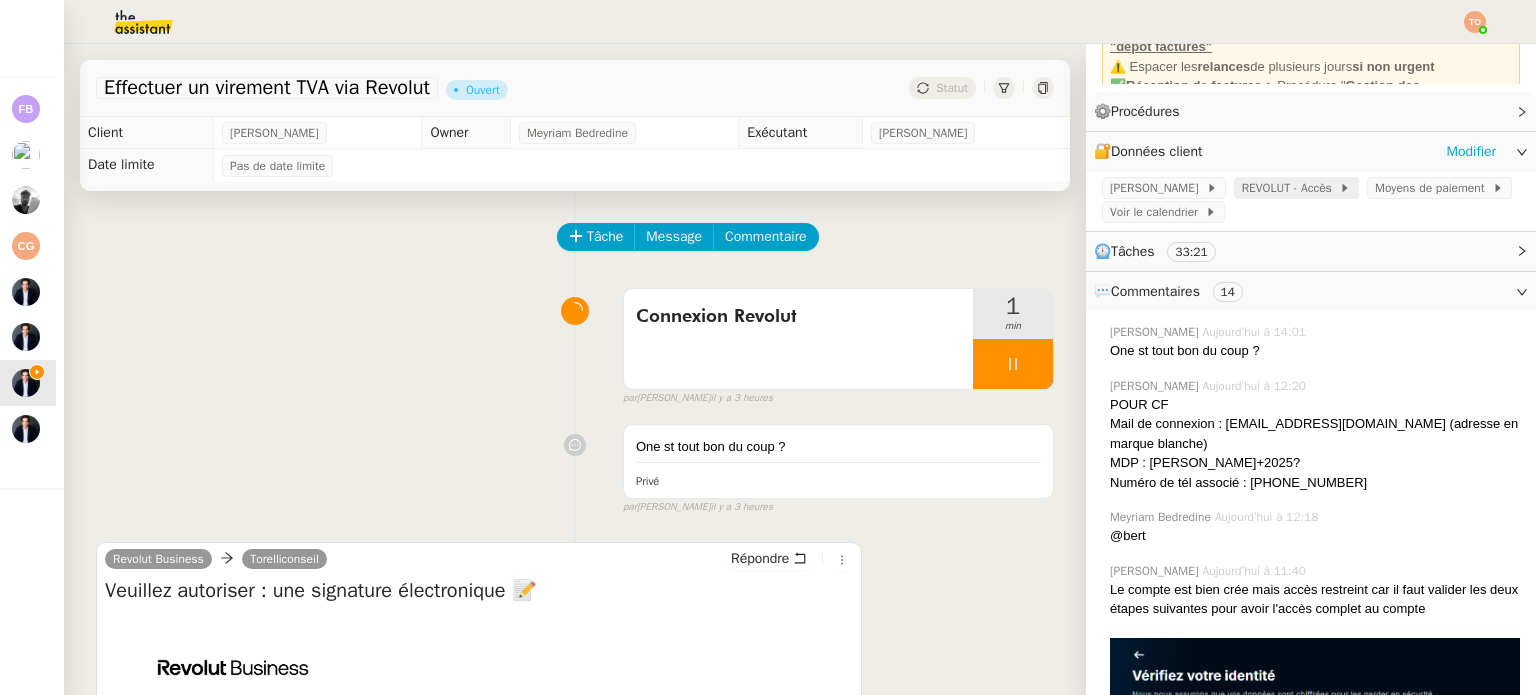 click on "REVOLUT - Accès" 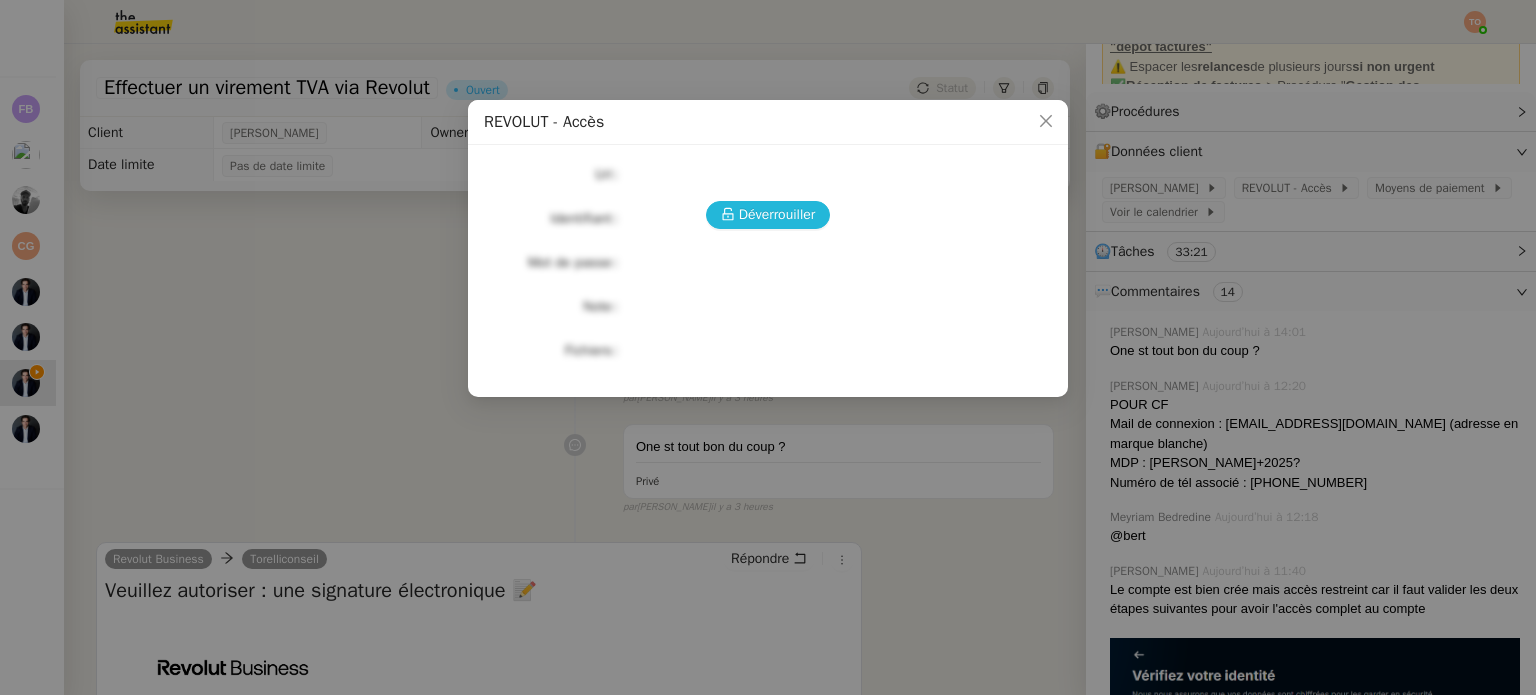 click on "Déverrouiller" at bounding box center [777, 214] 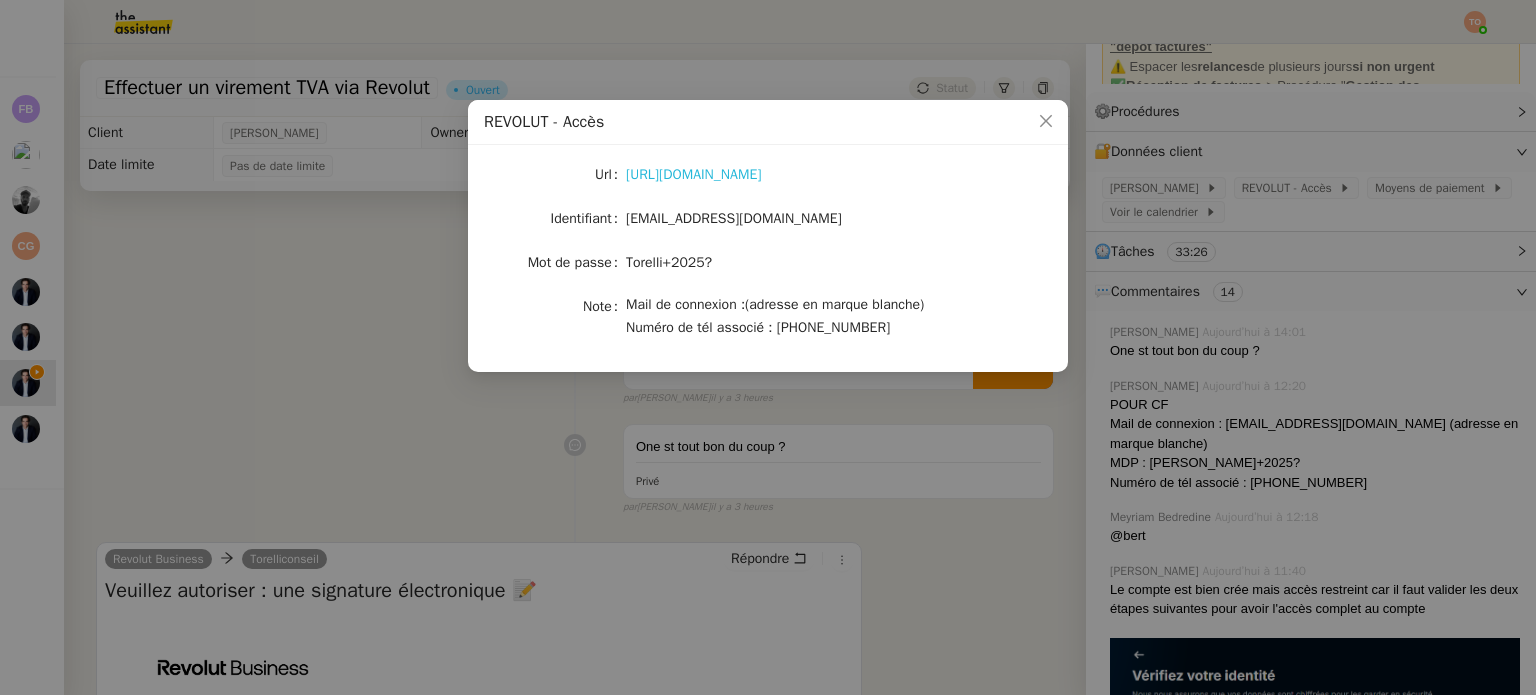 click on "https://www.revolut.com/fr-FR/" 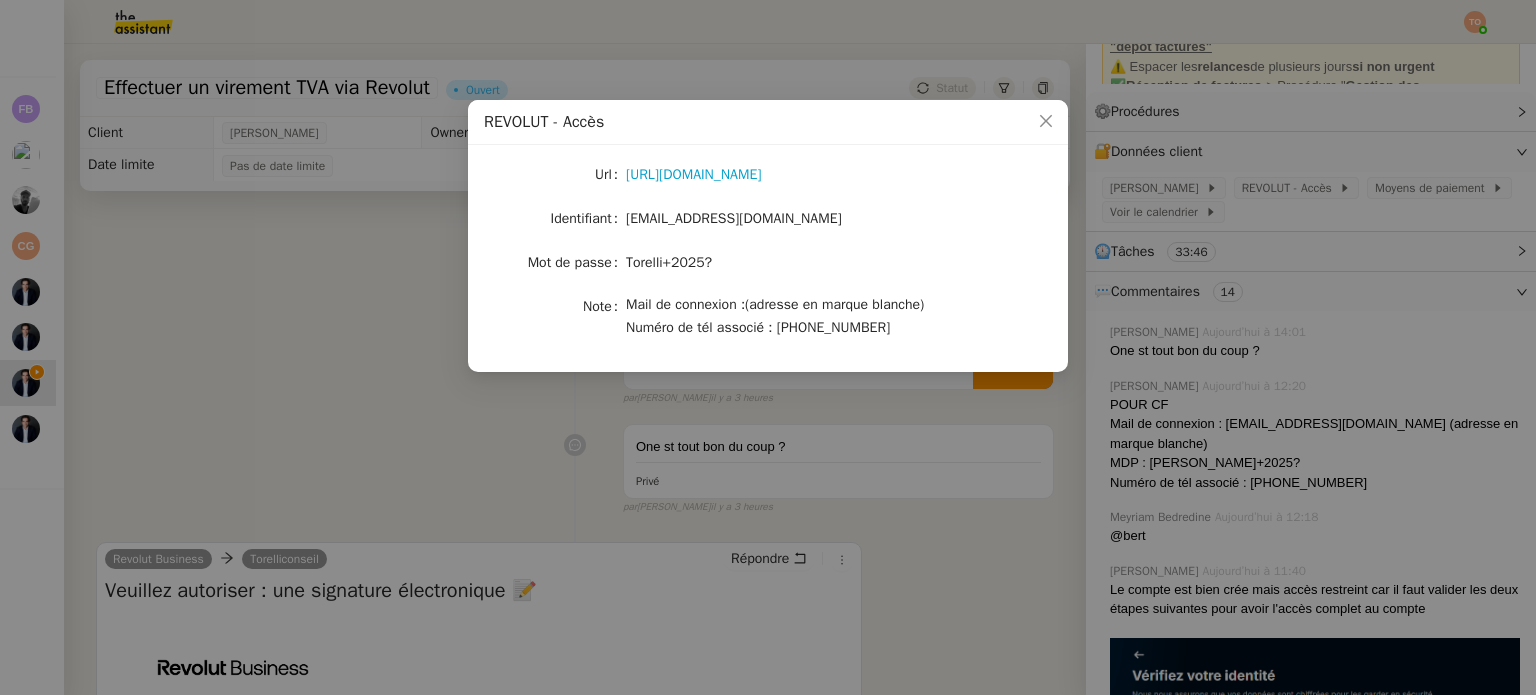 click on "REVOLUT - Accès  Url https://www.revolut.com/fr-FR/    Identifiant  torelliconseil@gmail.com  Mot de passe Torelli+2025? Note Mail de connexion :(adresse en marque blanche)
Numéro de tél associé : +33 6 66 70 20 74" at bounding box center [768, 347] 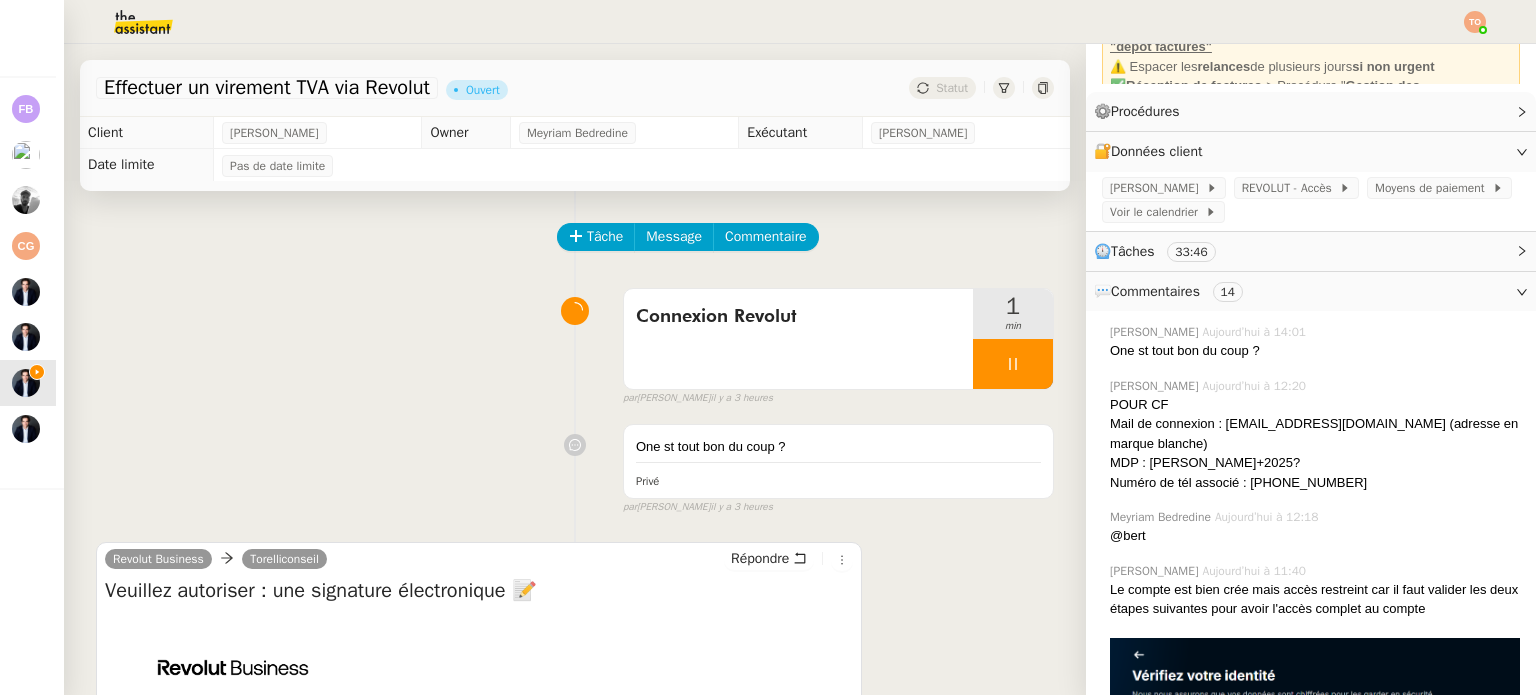 drag, startPoint x: 1258, startPoint y: 485, endPoint x: 1350, endPoint y: 484, distance: 92.00543 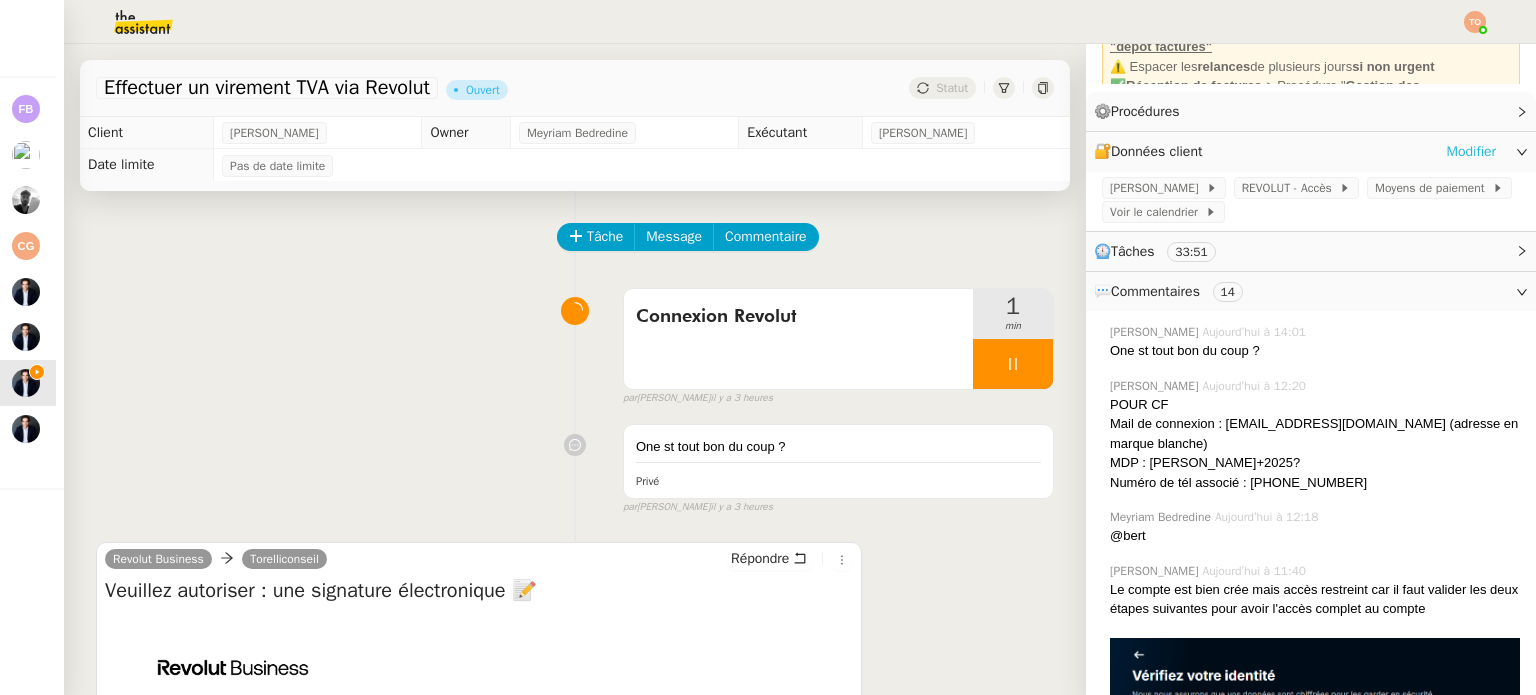 click on "Modifier" 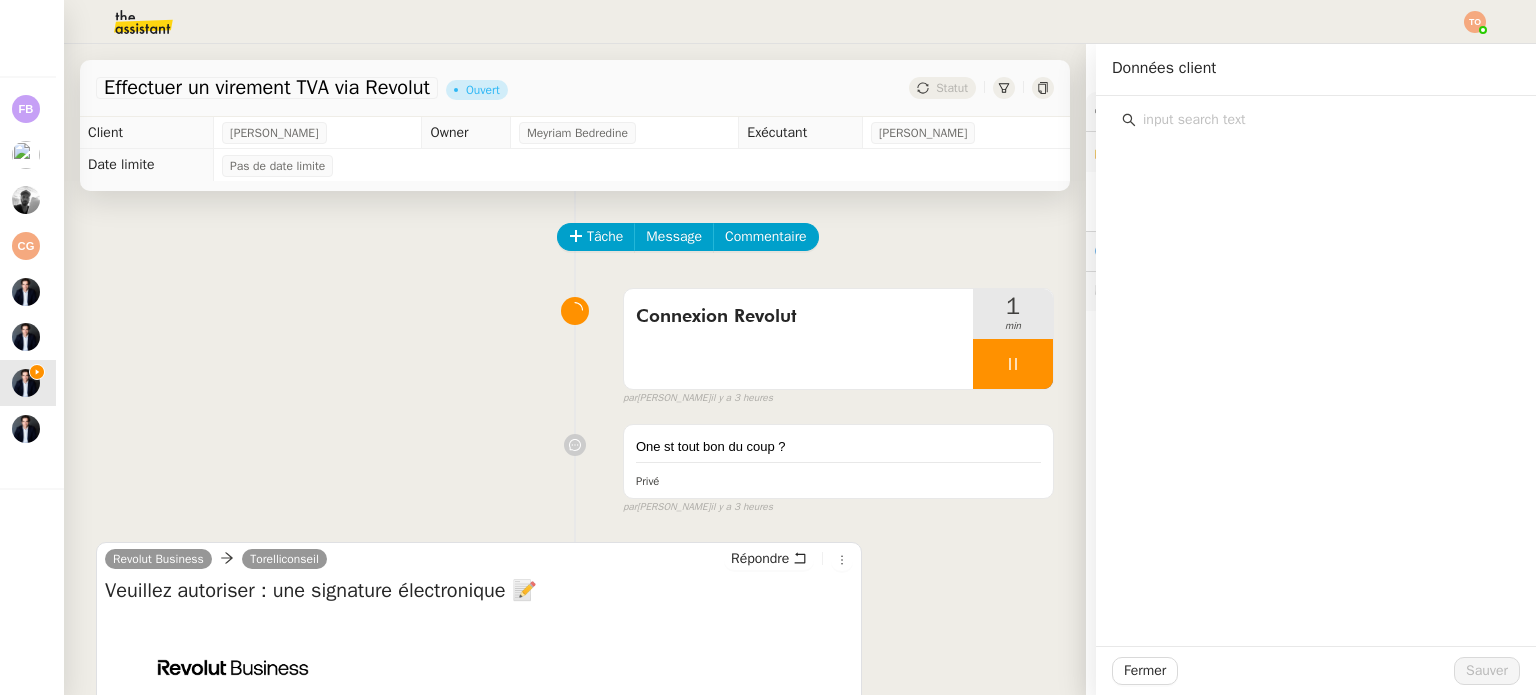 click 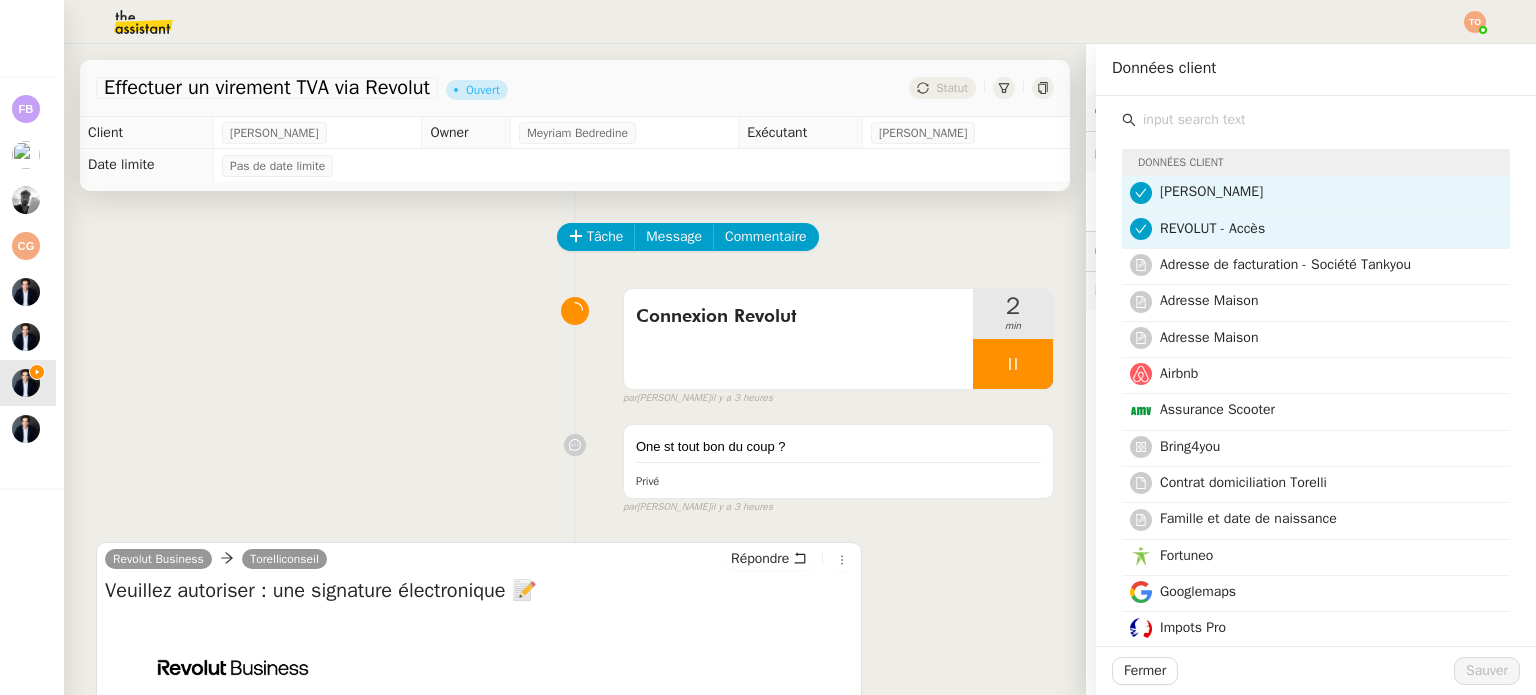 click on "Revolut Business      Torelliconseil  Répondre Veuillez autoriser : une signature électronique 📝
Nous avons bien reçu votre demande En autorisant, vous permettez cette opération : la vérification de votre identité via signature électronique certifiée. Bonjour Bertrand, Pour votre sécurité, veuillez vérifier les détails ci-dessous et confirmer que cette demande vient bien de vous : Avant de continuer... Êtes-vous à l'origine de cette demande ? En cas de doute,  ne cliquez pas ci-dessous . Si quelqu'un vous demande de transférer cet e-mail,  ne l'envoyez  à personne. S'il ne s'agit pas de vous, changez votre code d'accès (mobile) et votre  mot de passe  (web), et contactez-nous immédiatement via la messagerie instantanée dans l'application. Appuyez sur le bouton ci-dessous en utilisant le même appareil ou navigateur que celui que vous avez utilisé pour créer cette demande. Gérez et surveillez tous vos appareils connectés dans les  paramètres . Date et horaire IP" at bounding box center [575, 711] 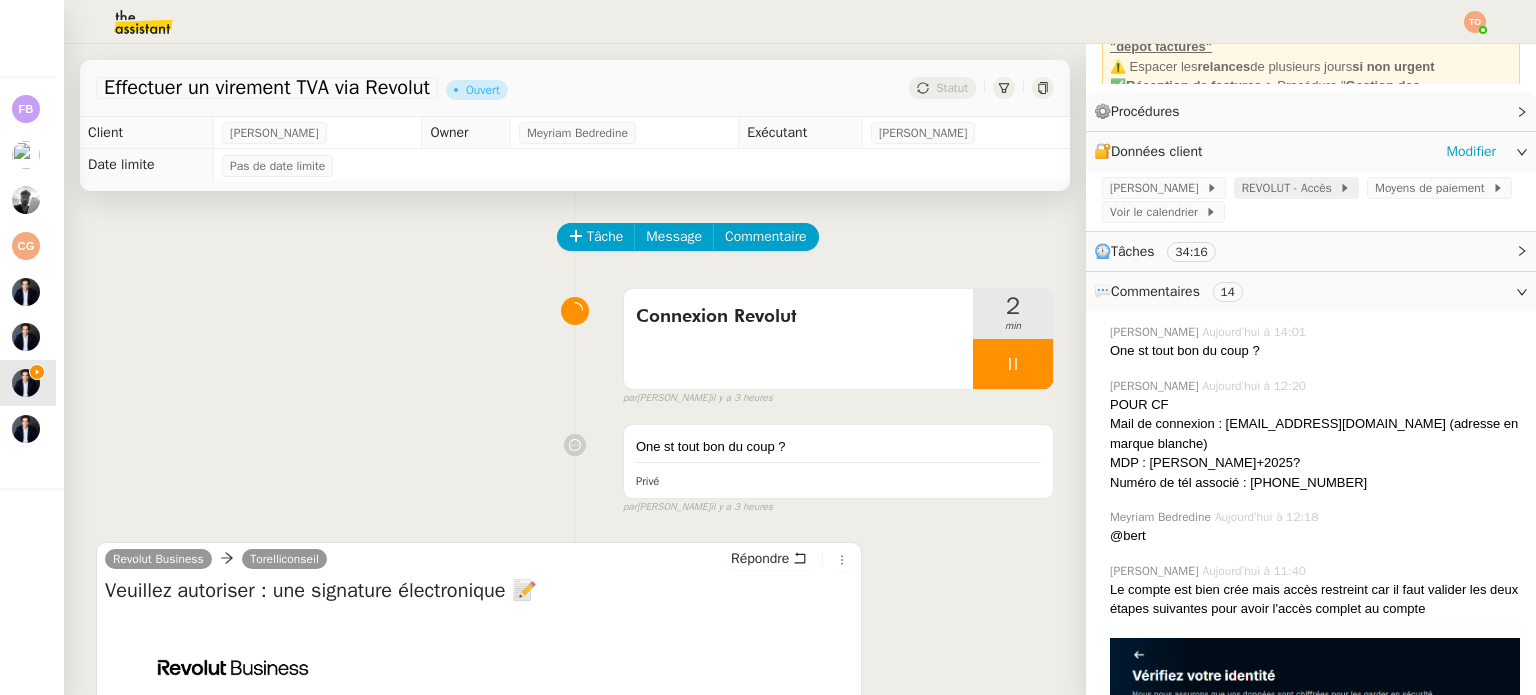click on "REVOLUT - Accès" 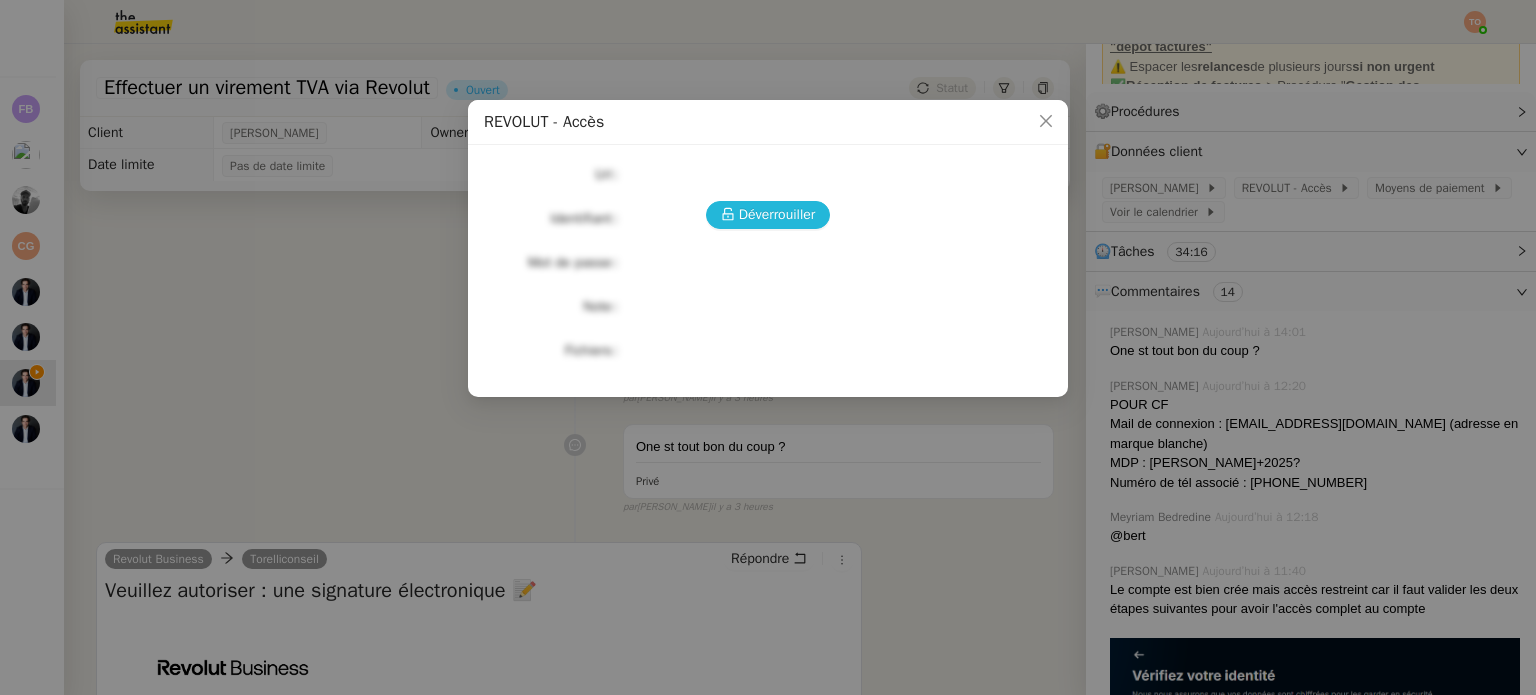 click on "Déverrouiller" at bounding box center (777, 214) 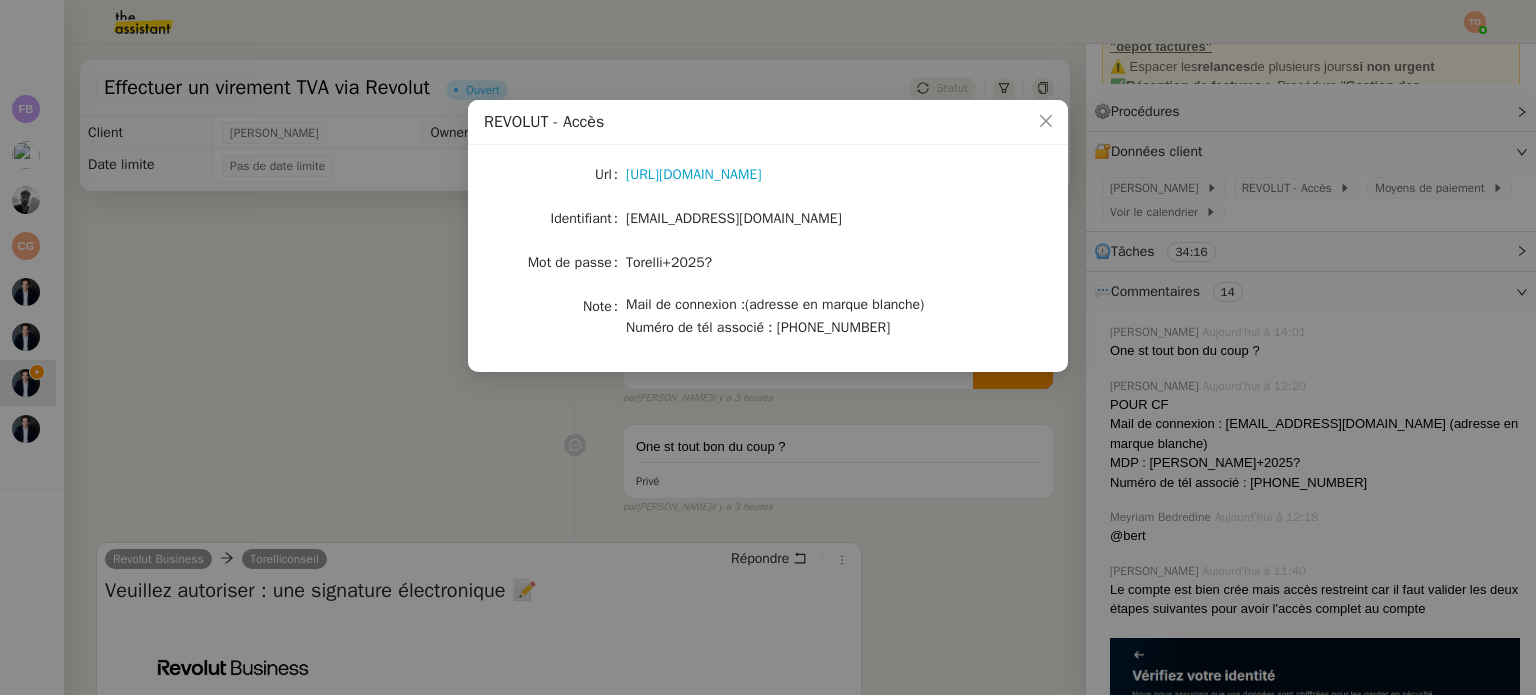 click on "torelliconseil@gmail.com" 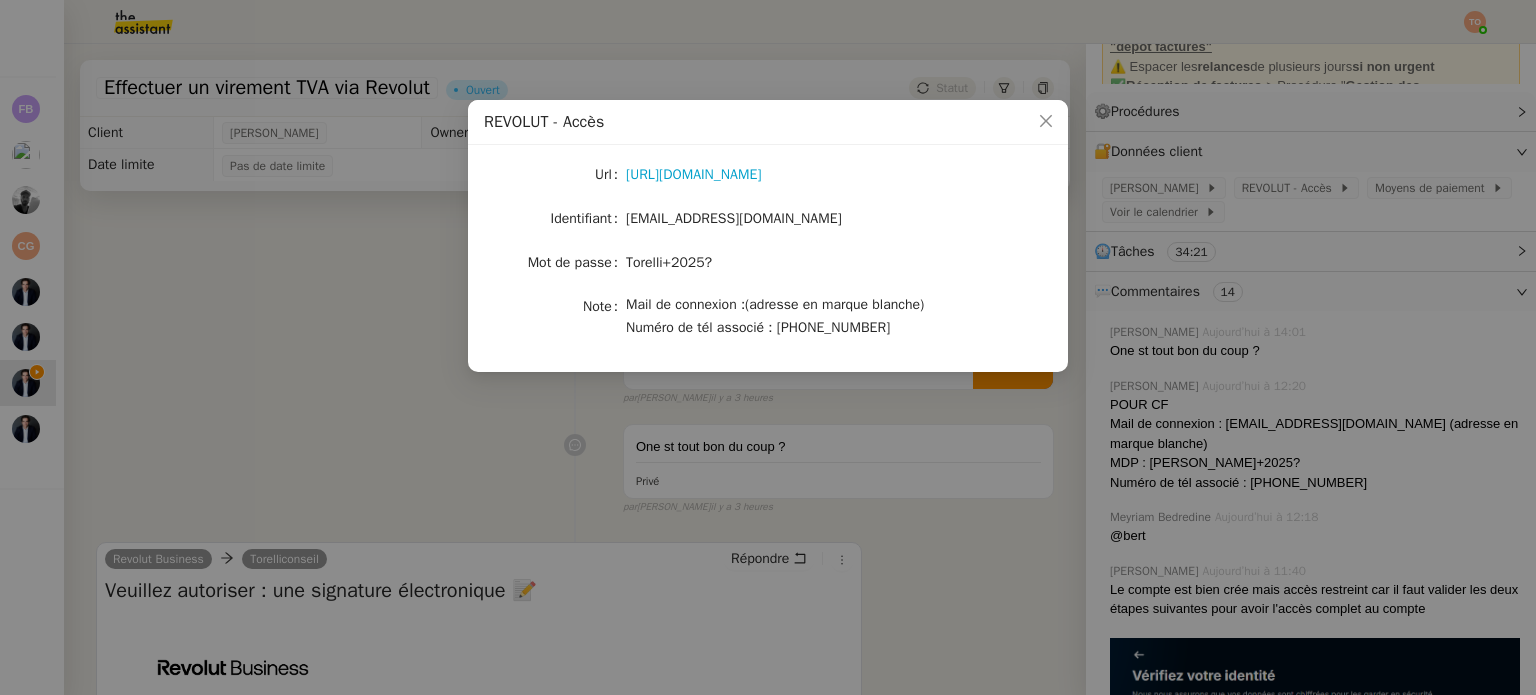 click on "torelliconseil@gmail.com" 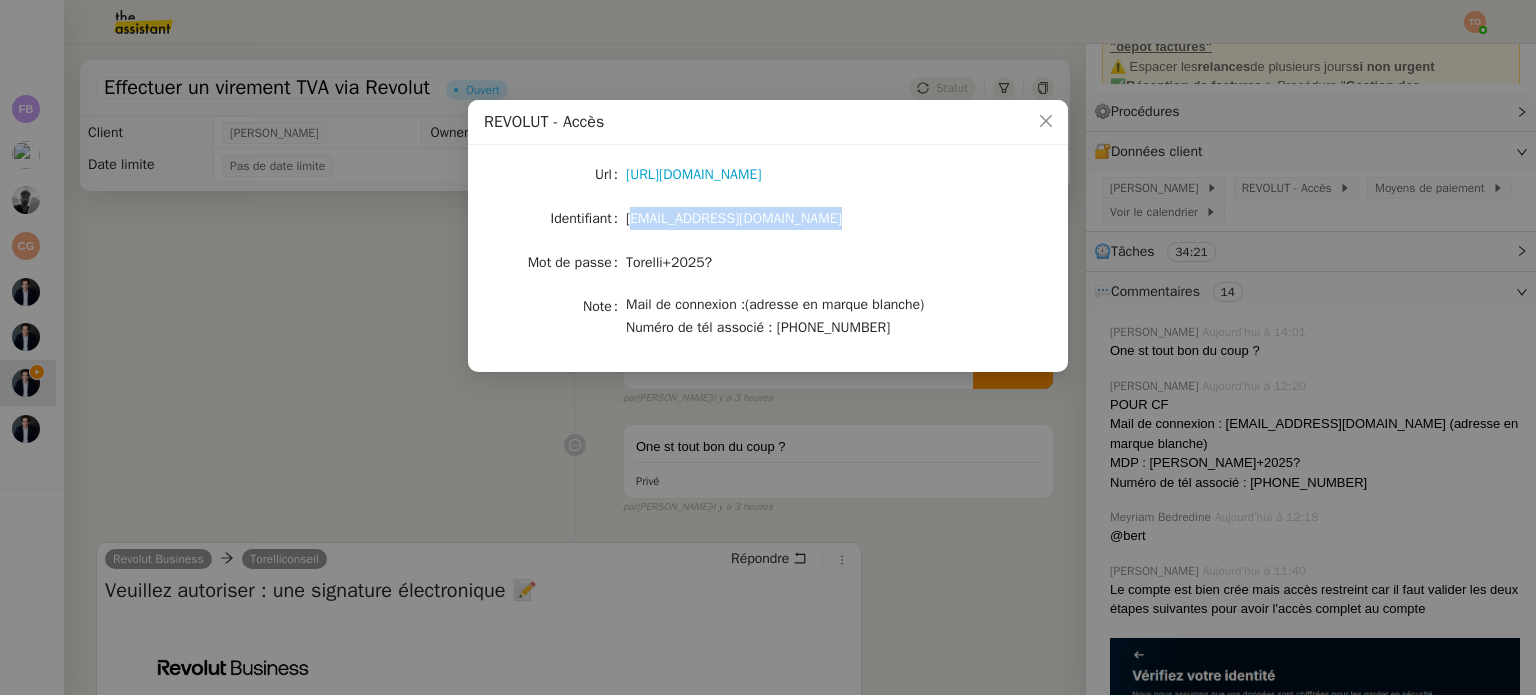 click on "torelliconseil@gmail.com" 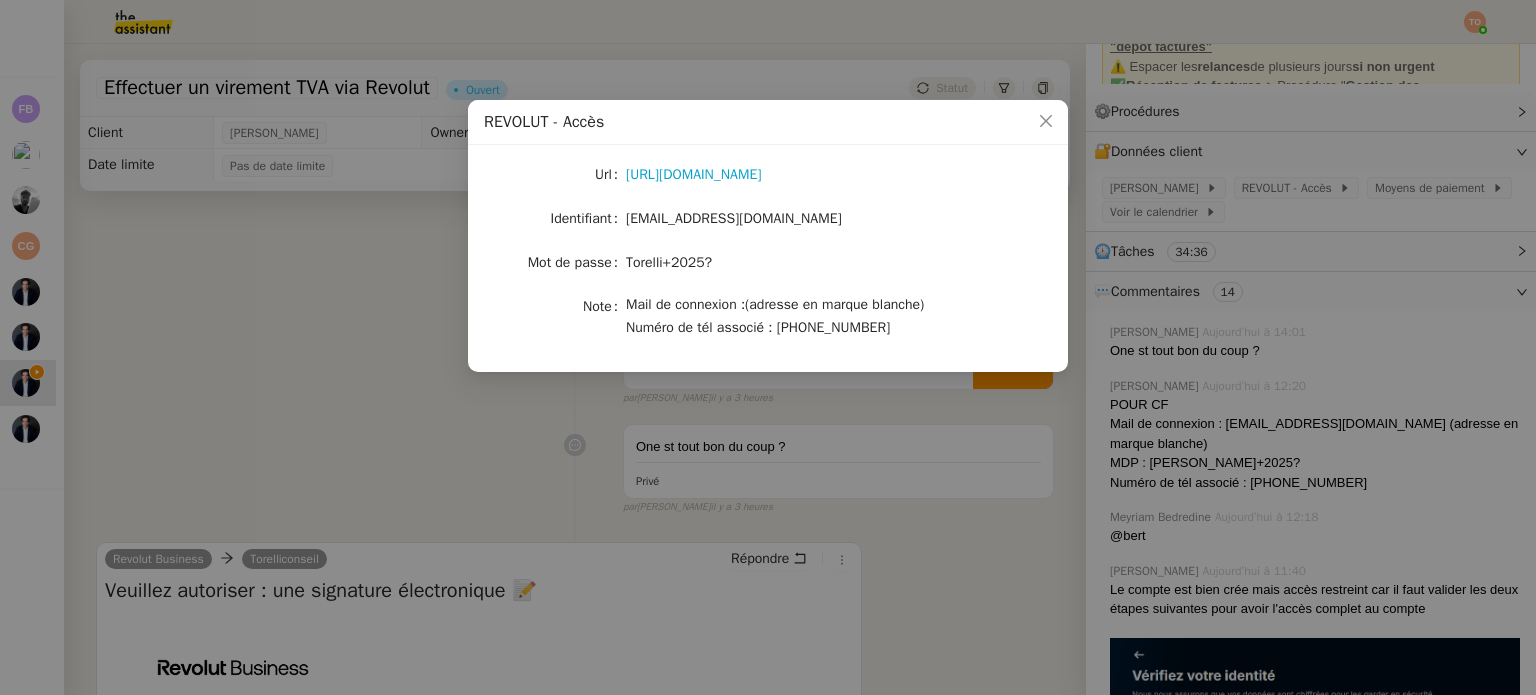 click on "REVOLUT - Accès  Url https://www.revolut.com/fr-FR/    Identifiant  torelliconseil@gmail.com  Mot de passe Torelli+2025? Note Mail de connexion :(adresse en marque blanche)
Numéro de tél associé : +33 6 66 70 20 74" at bounding box center (768, 347) 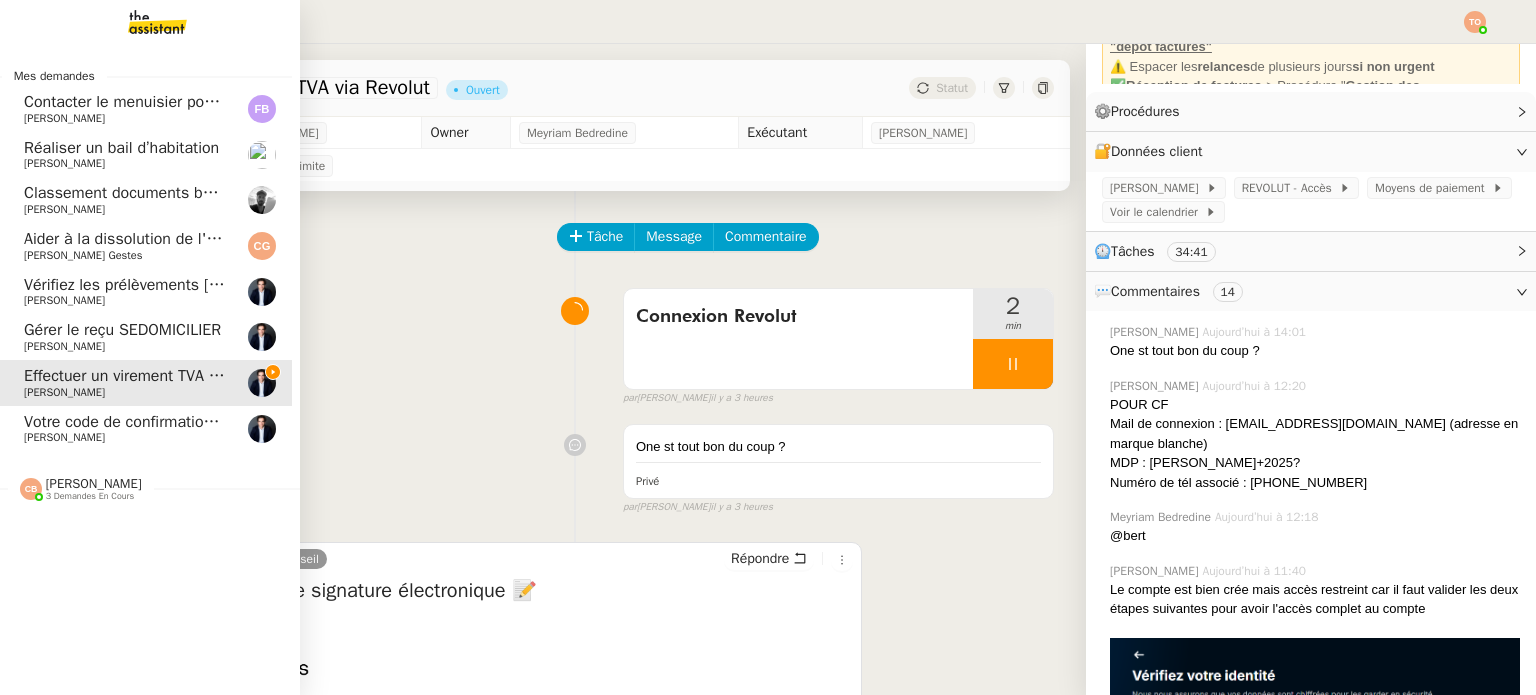 click on "Votre code de confirmation de Revolut Business ✅" 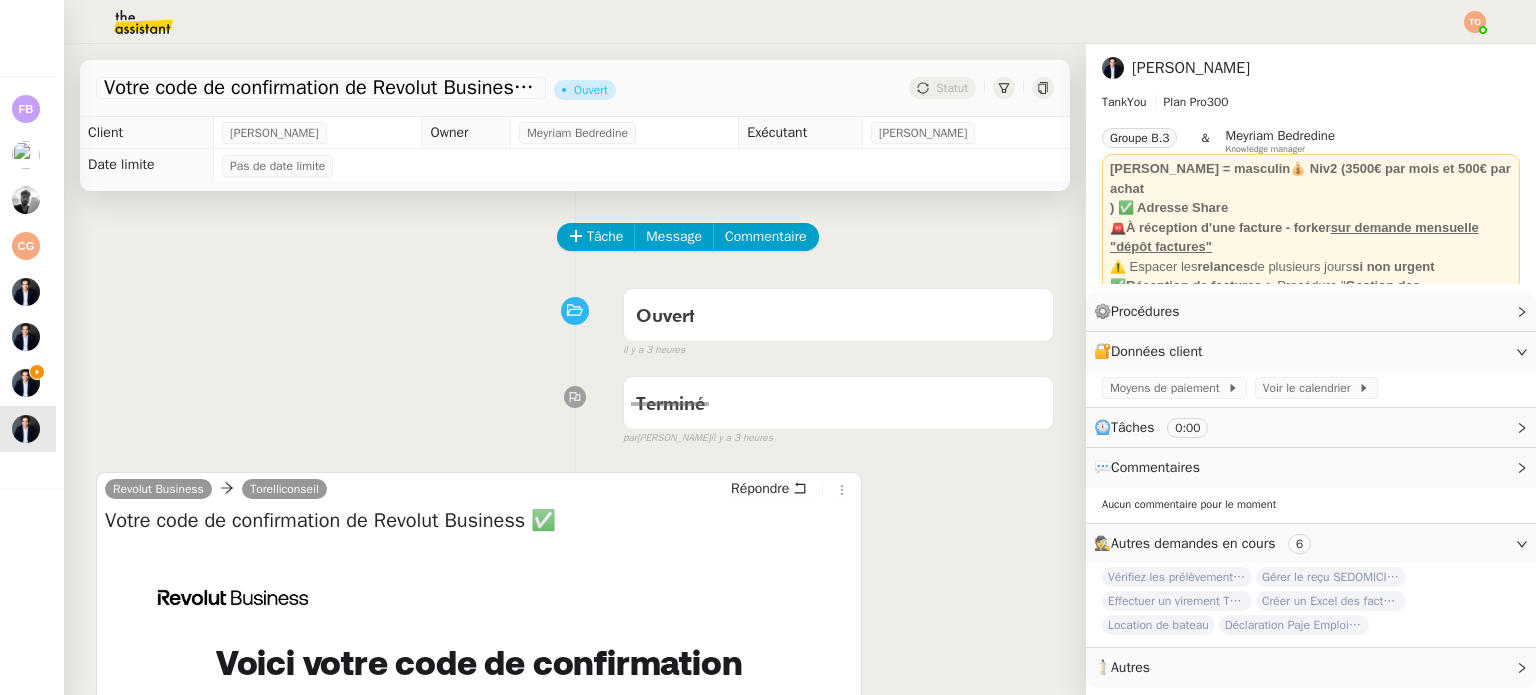 scroll, scrollTop: 0, scrollLeft: 0, axis: both 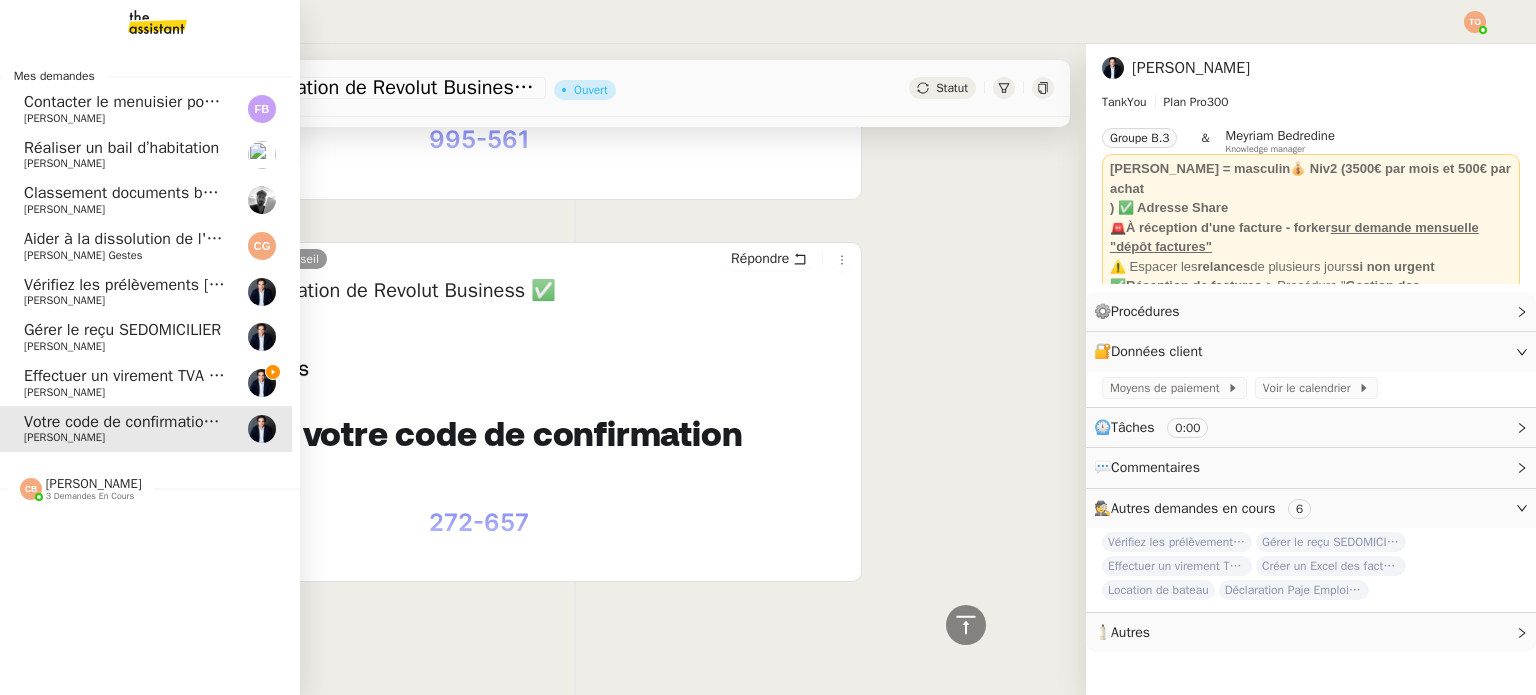 click on "Effectuer un virement TVA via Revolut    Ashley Poniatowski" 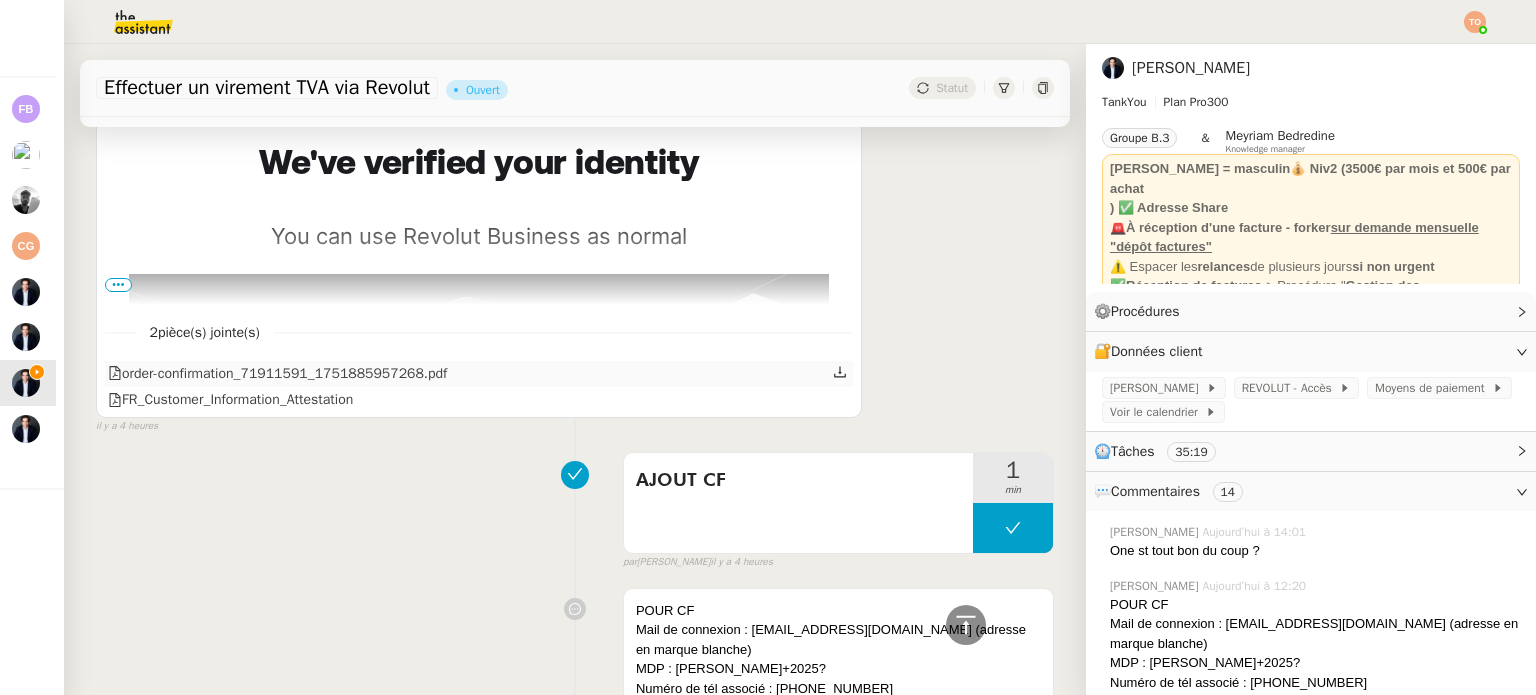 scroll, scrollTop: 868, scrollLeft: 0, axis: vertical 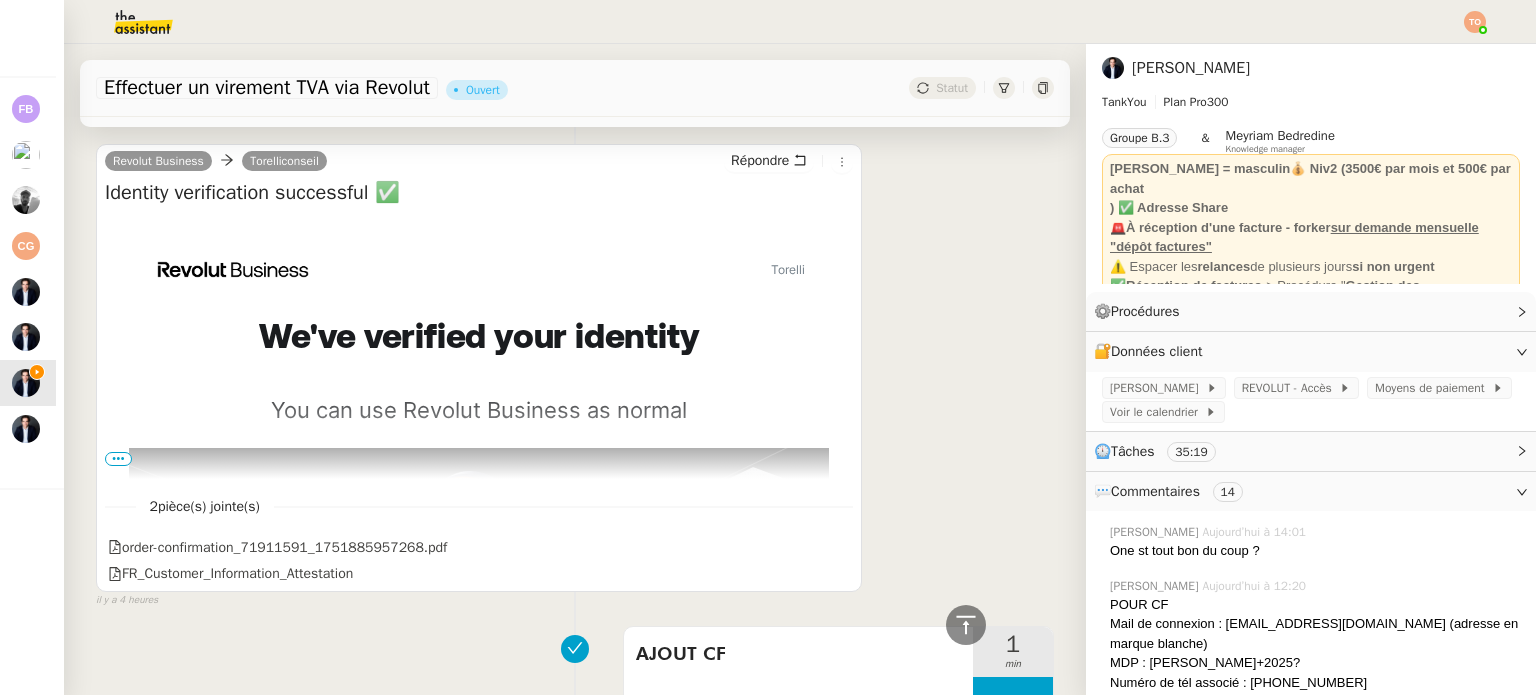 click on "•••" at bounding box center [118, 459] 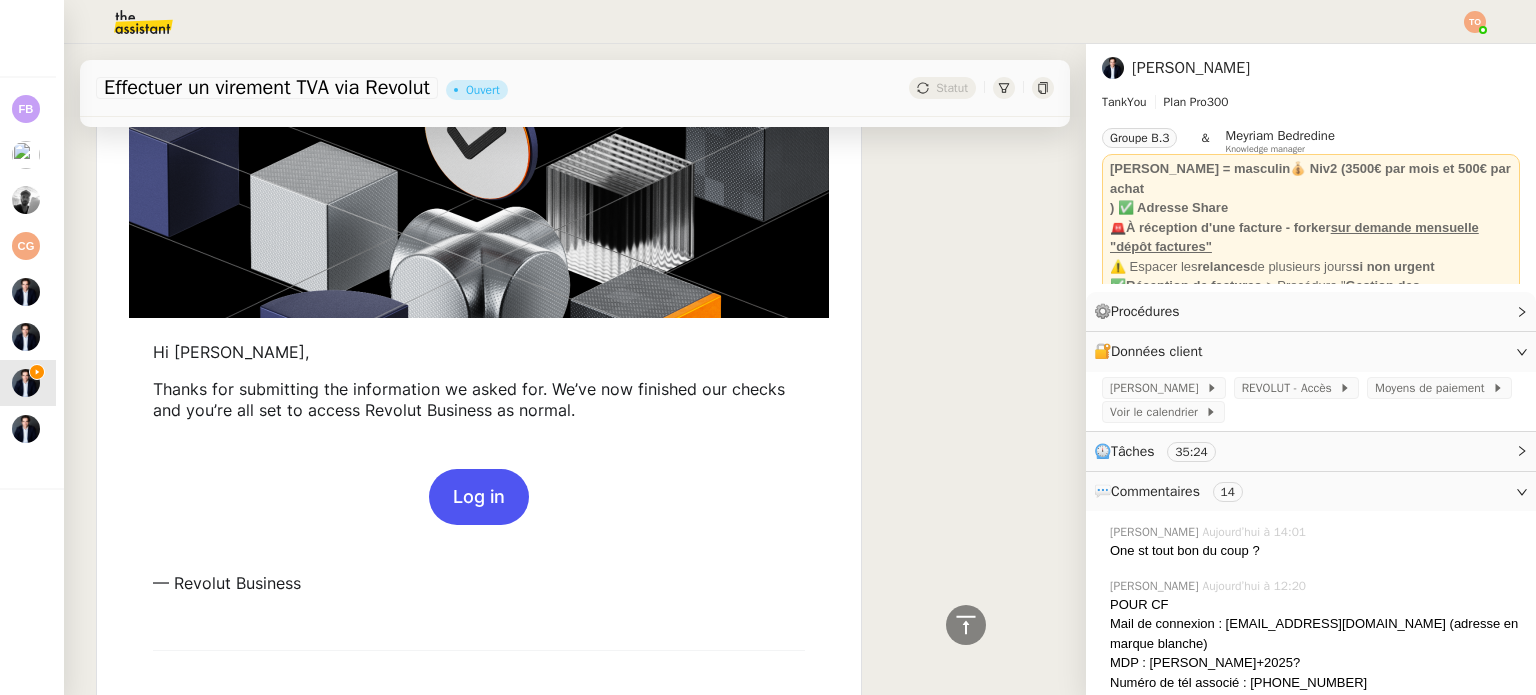 scroll, scrollTop: 1368, scrollLeft: 0, axis: vertical 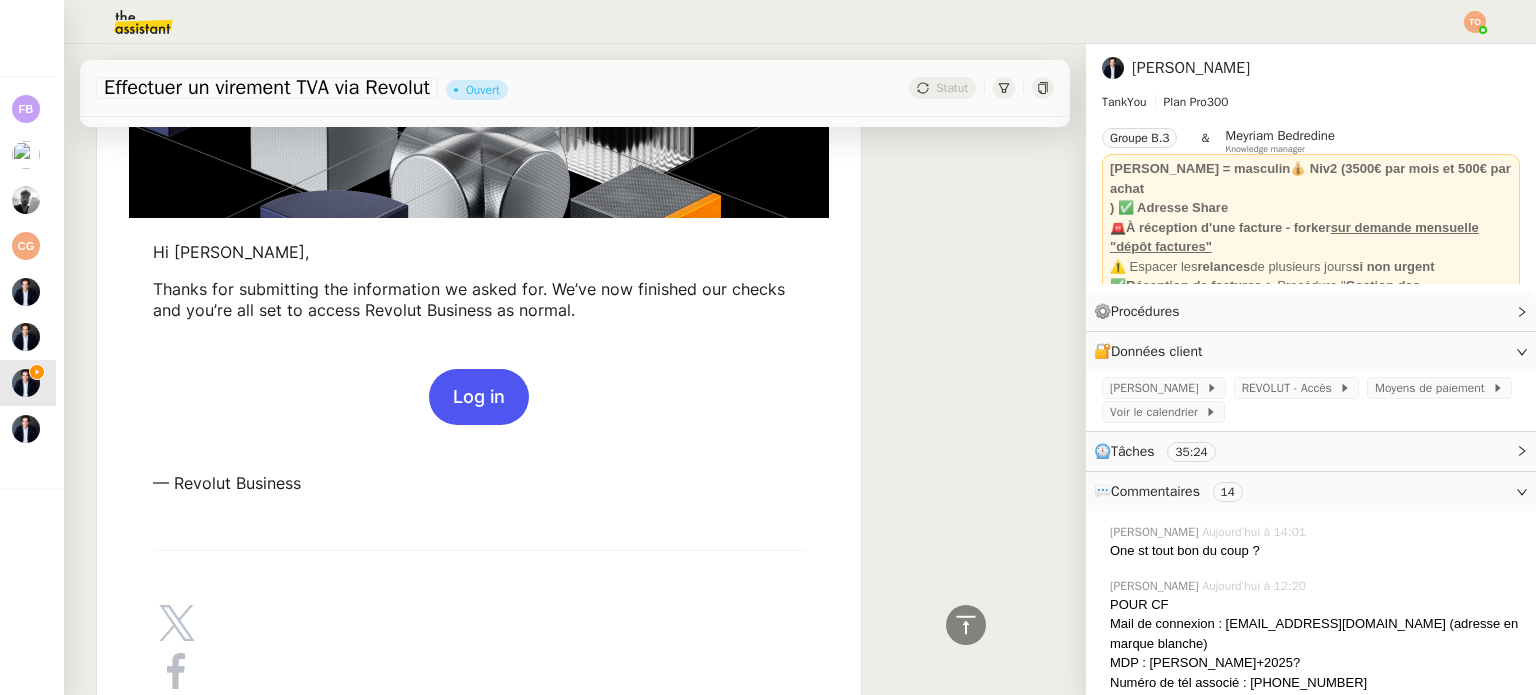 click on "Log in" at bounding box center [479, 397] 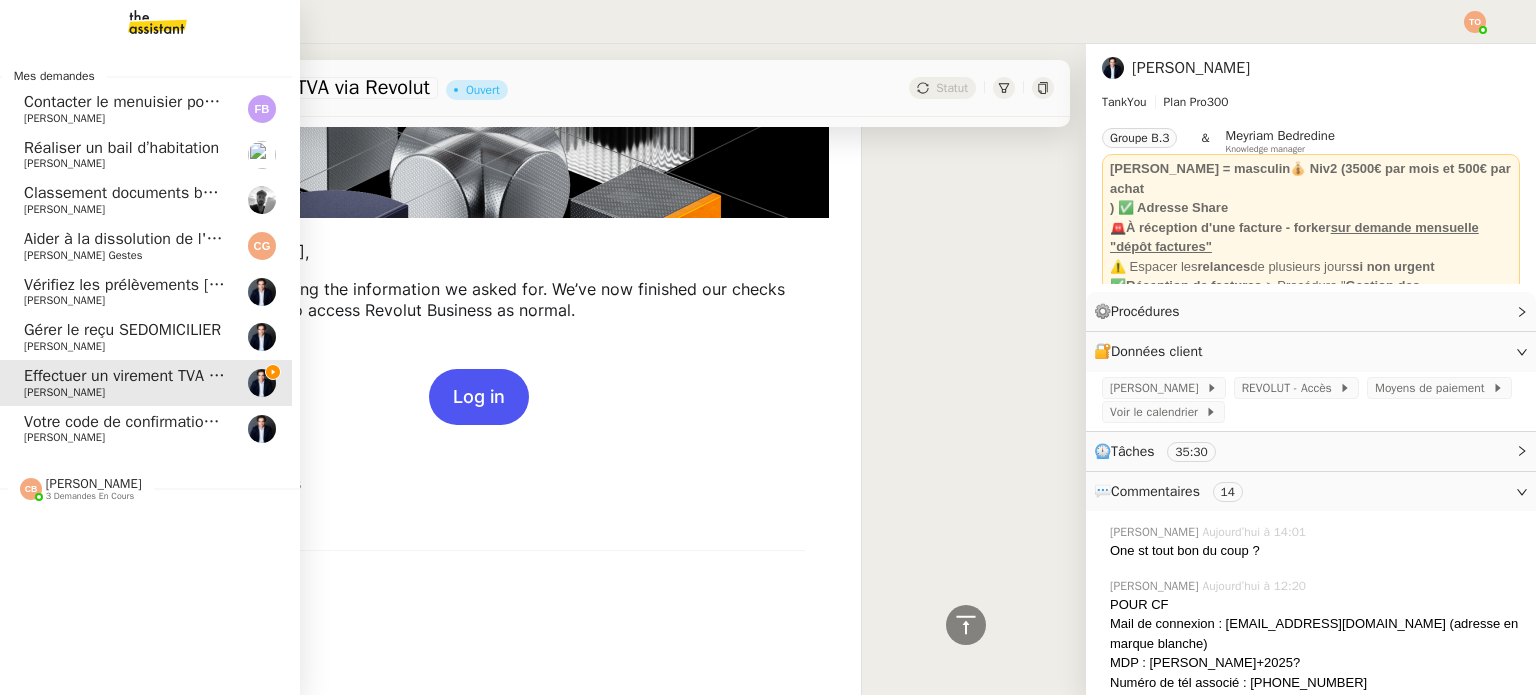 click on "Votre code de confirmation de Revolut Business ✅" 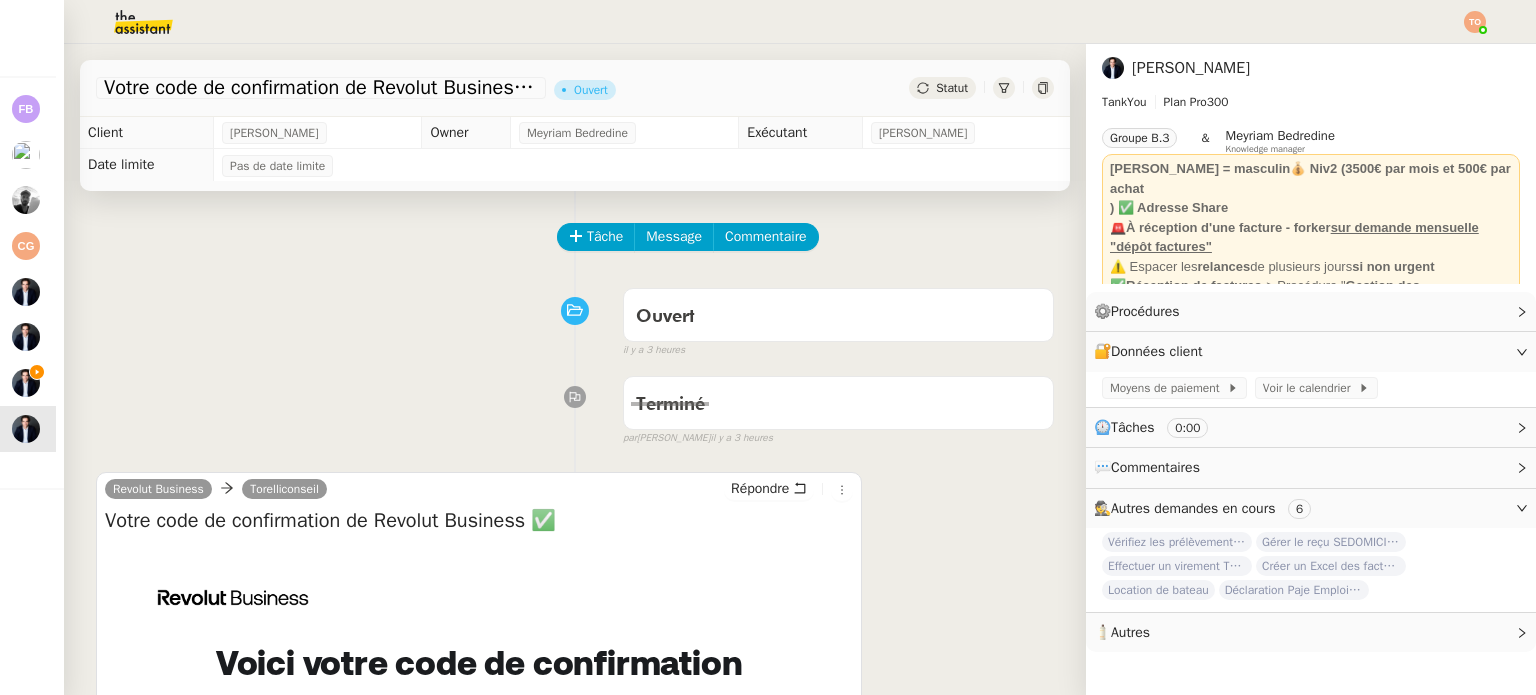 scroll, scrollTop: 600, scrollLeft: 0, axis: vertical 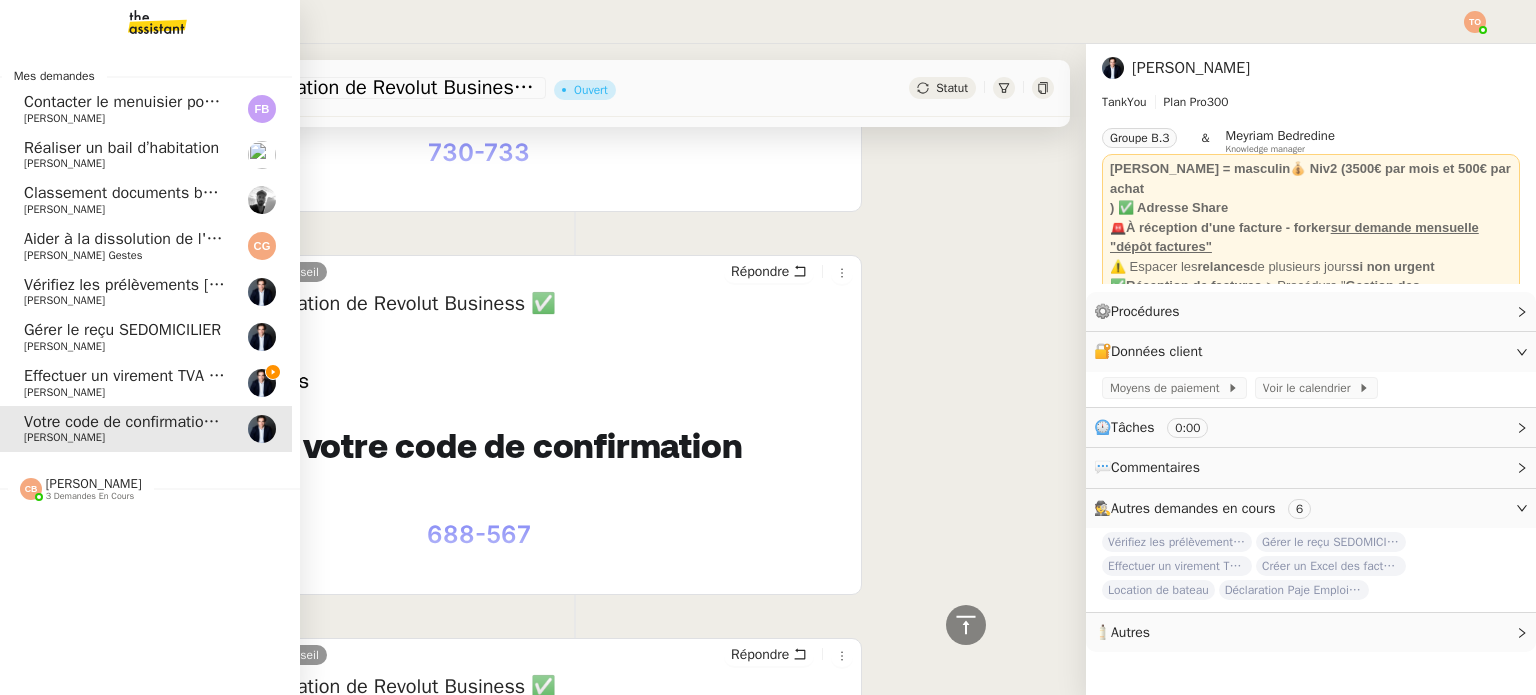 click on "Effectuer un virement TVA via Revolut" 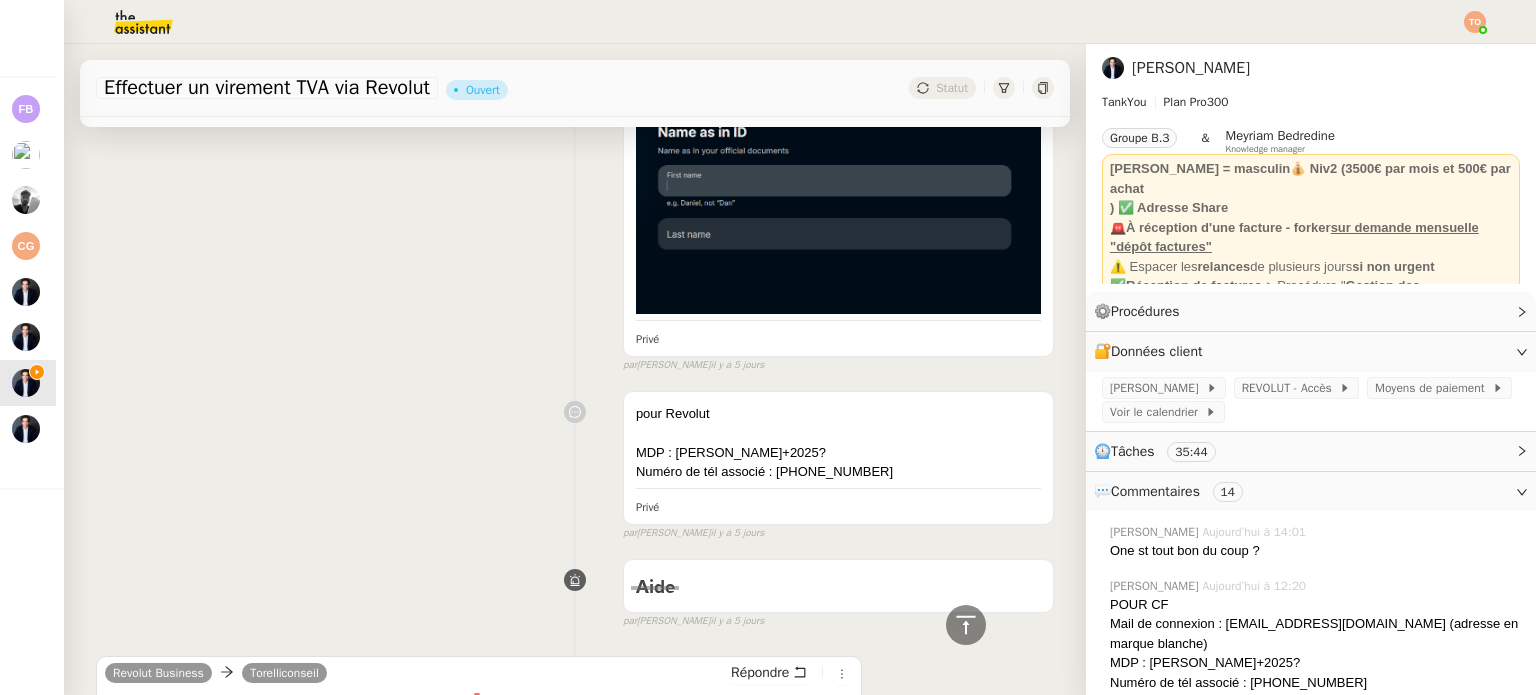 scroll, scrollTop: 6868, scrollLeft: 0, axis: vertical 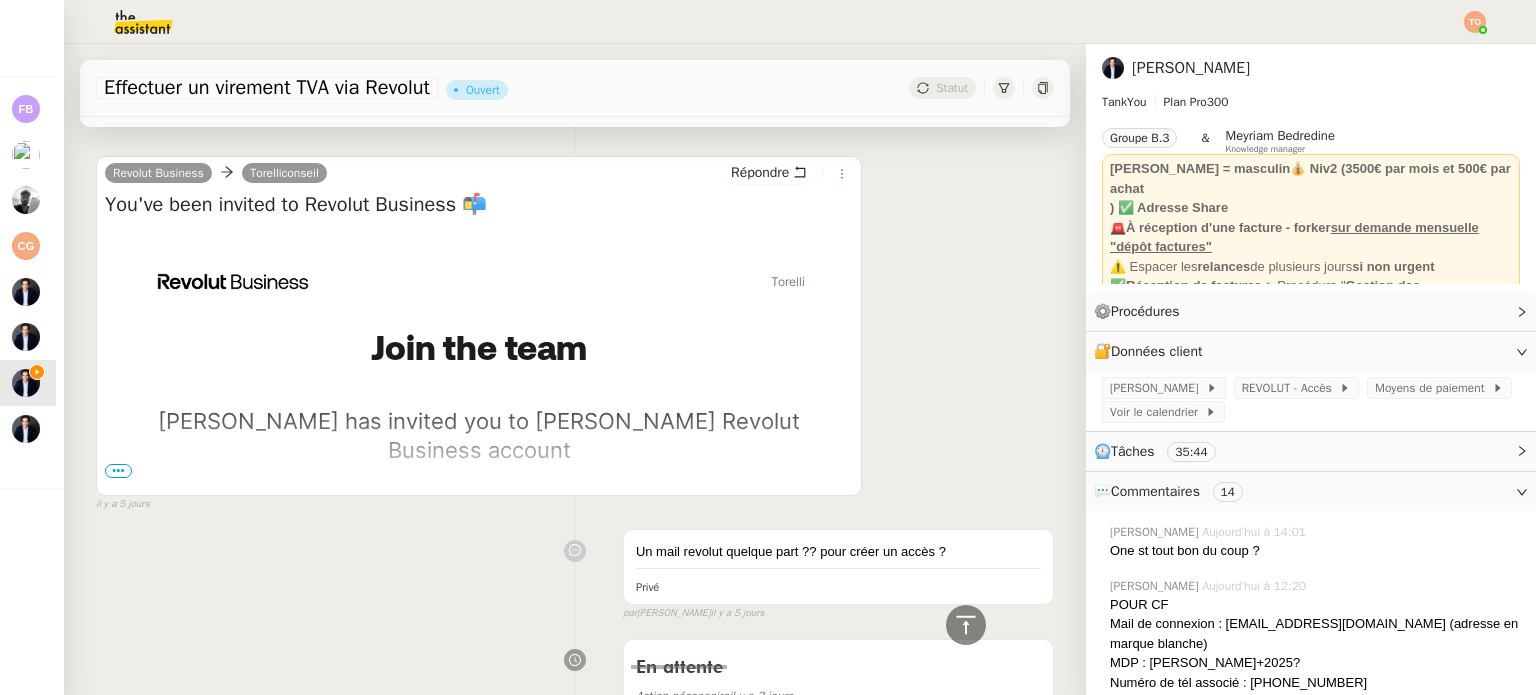 click on "•••" at bounding box center (118, 471) 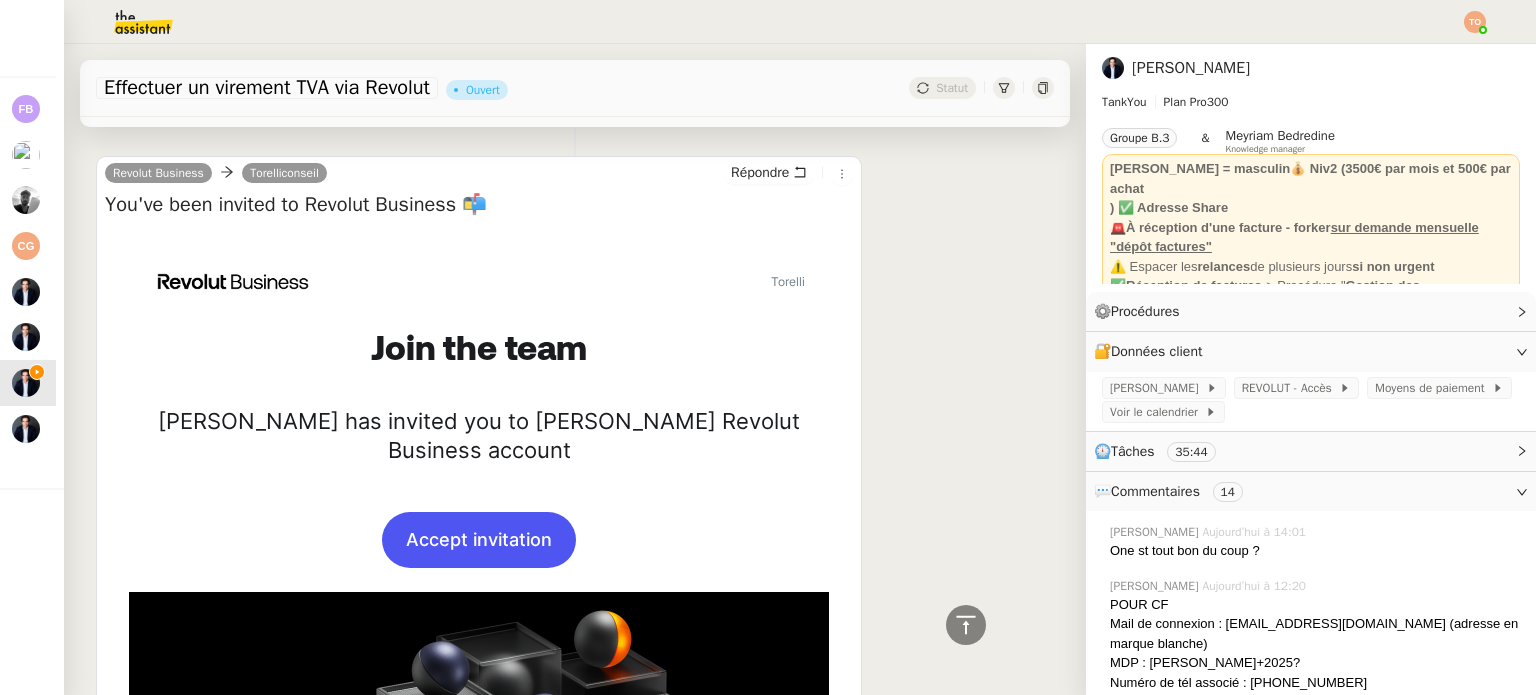 click on "Accept invitation" at bounding box center [479, 540] 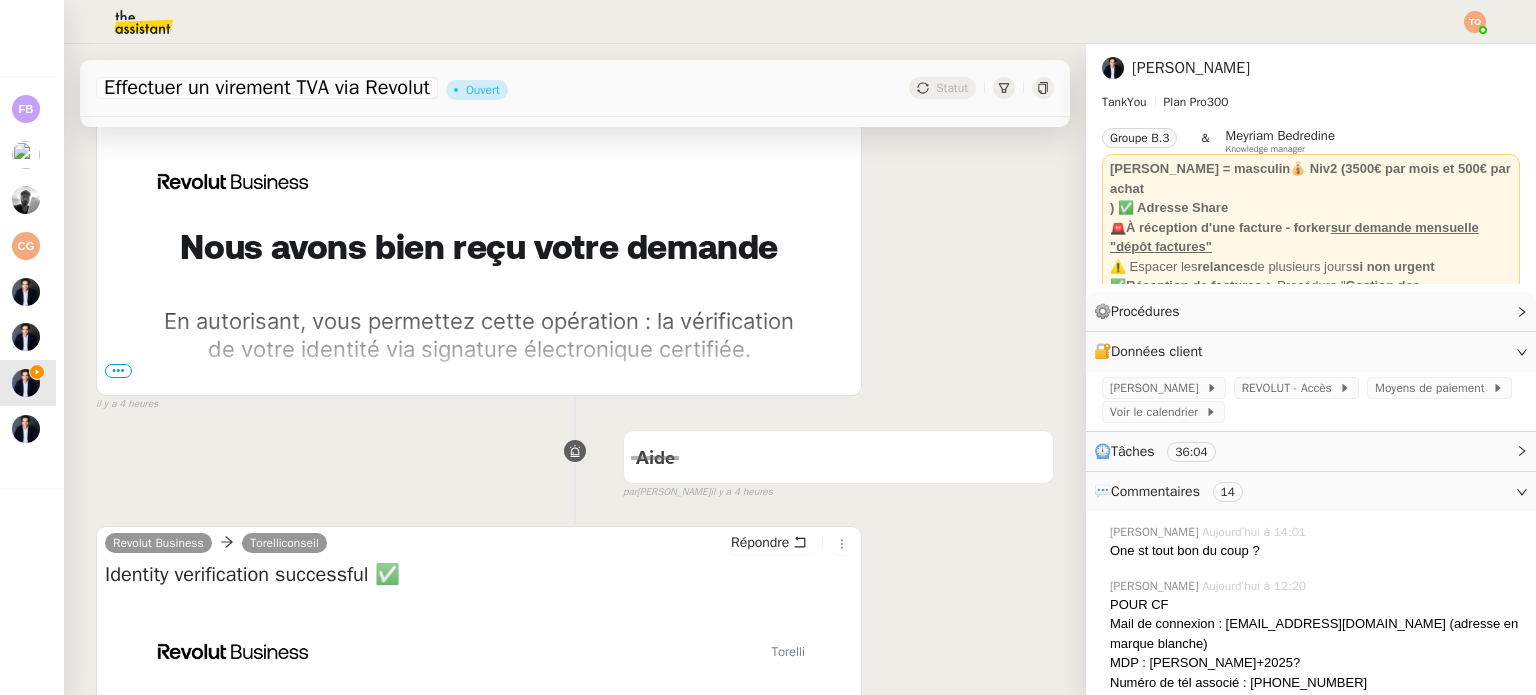 scroll, scrollTop: 600, scrollLeft: 0, axis: vertical 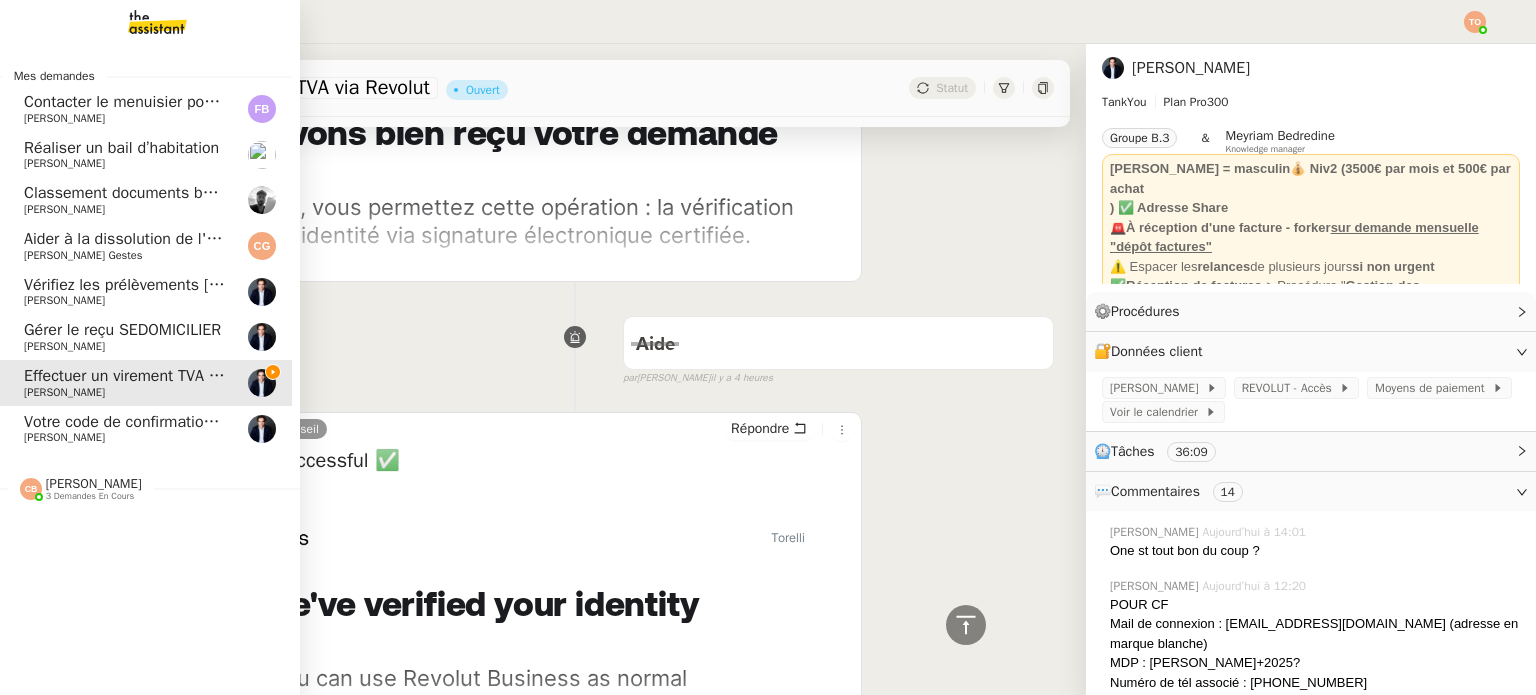 click on "Votre code de confirmation de Revolut Business ✅    Ashley Poniatowski" 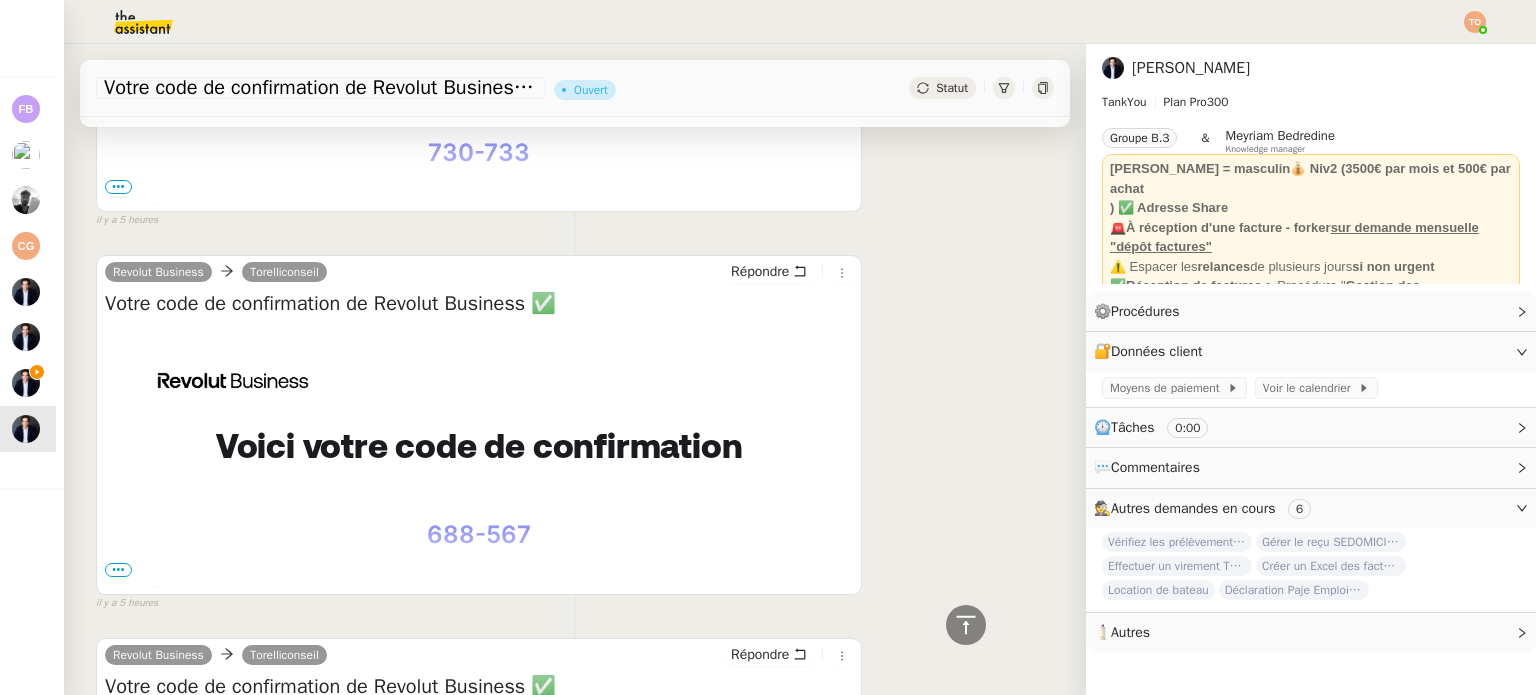scroll, scrollTop: 0, scrollLeft: 0, axis: both 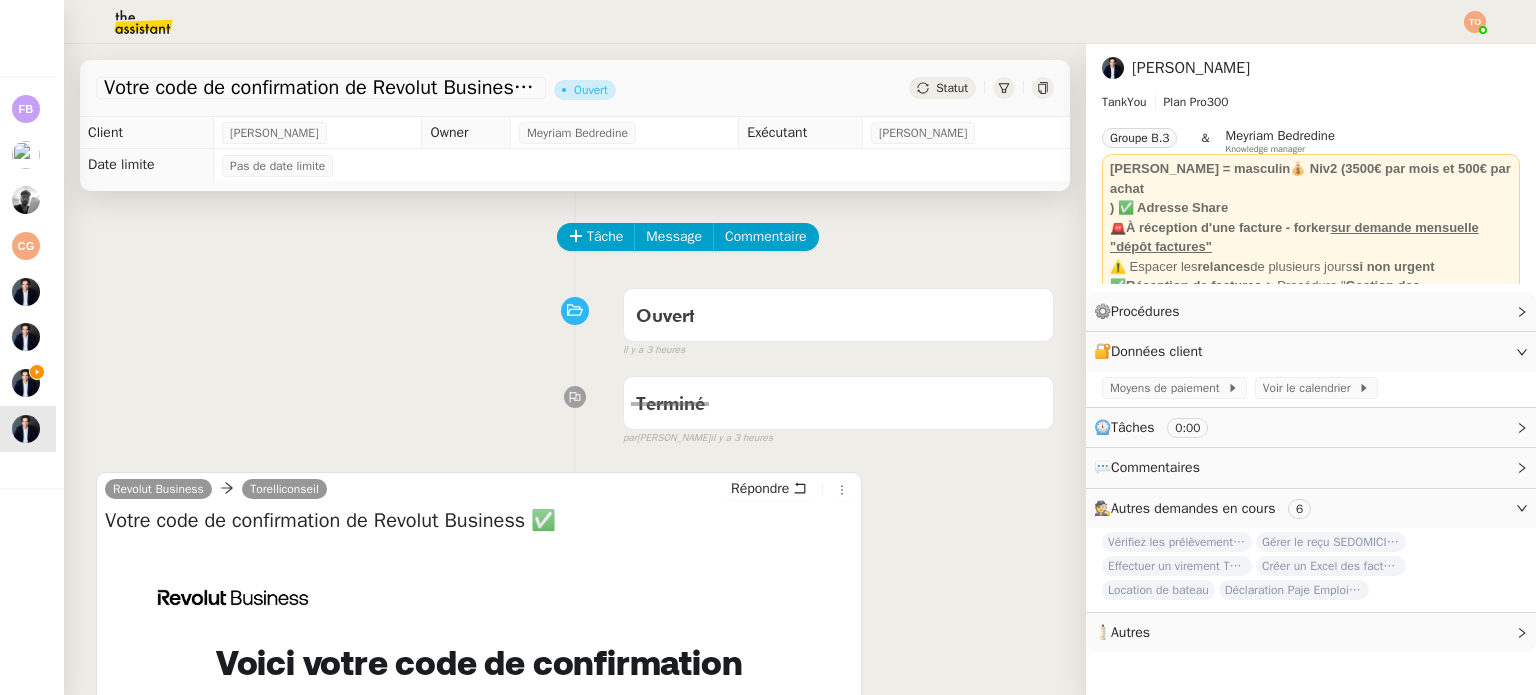 click on "Votre code de confirmation de Revolut Business ✅      Ouvert     Statut" 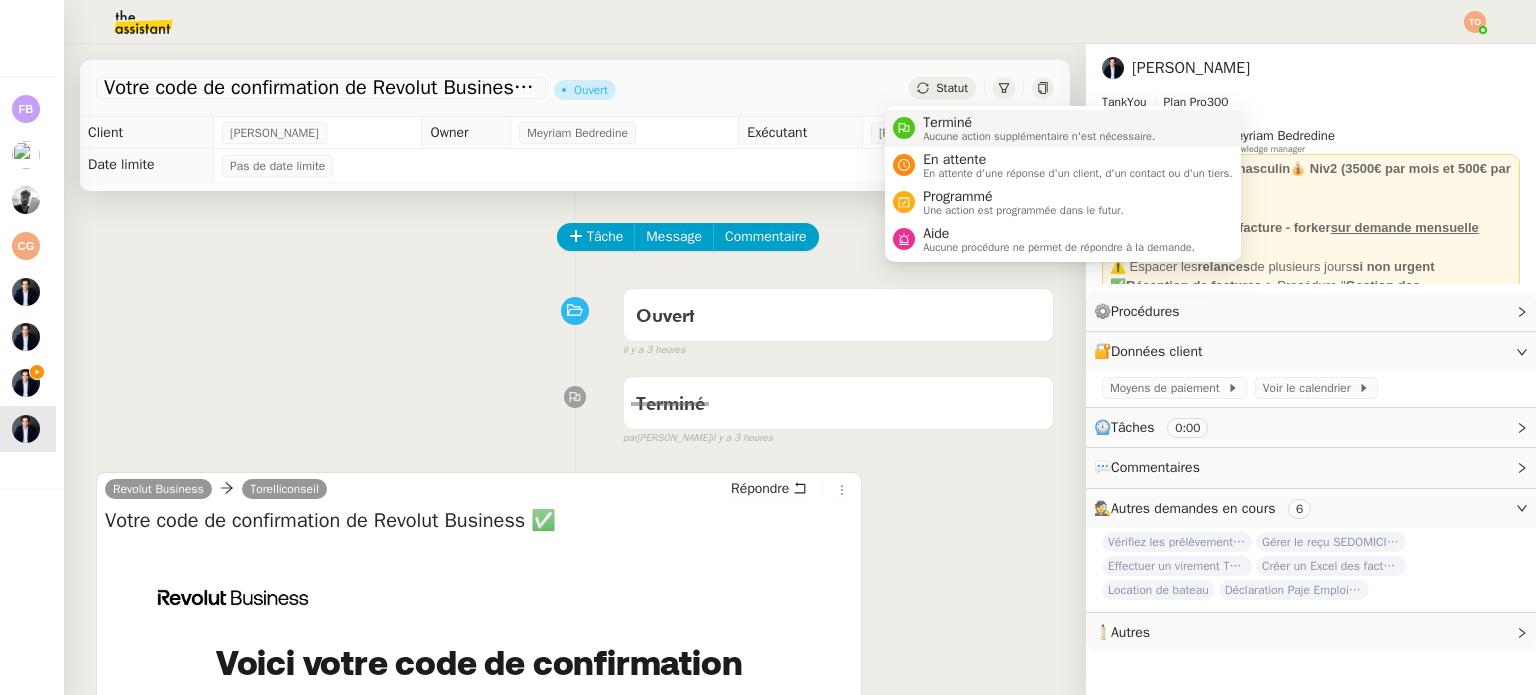 click on "Terminé" at bounding box center [1039, 123] 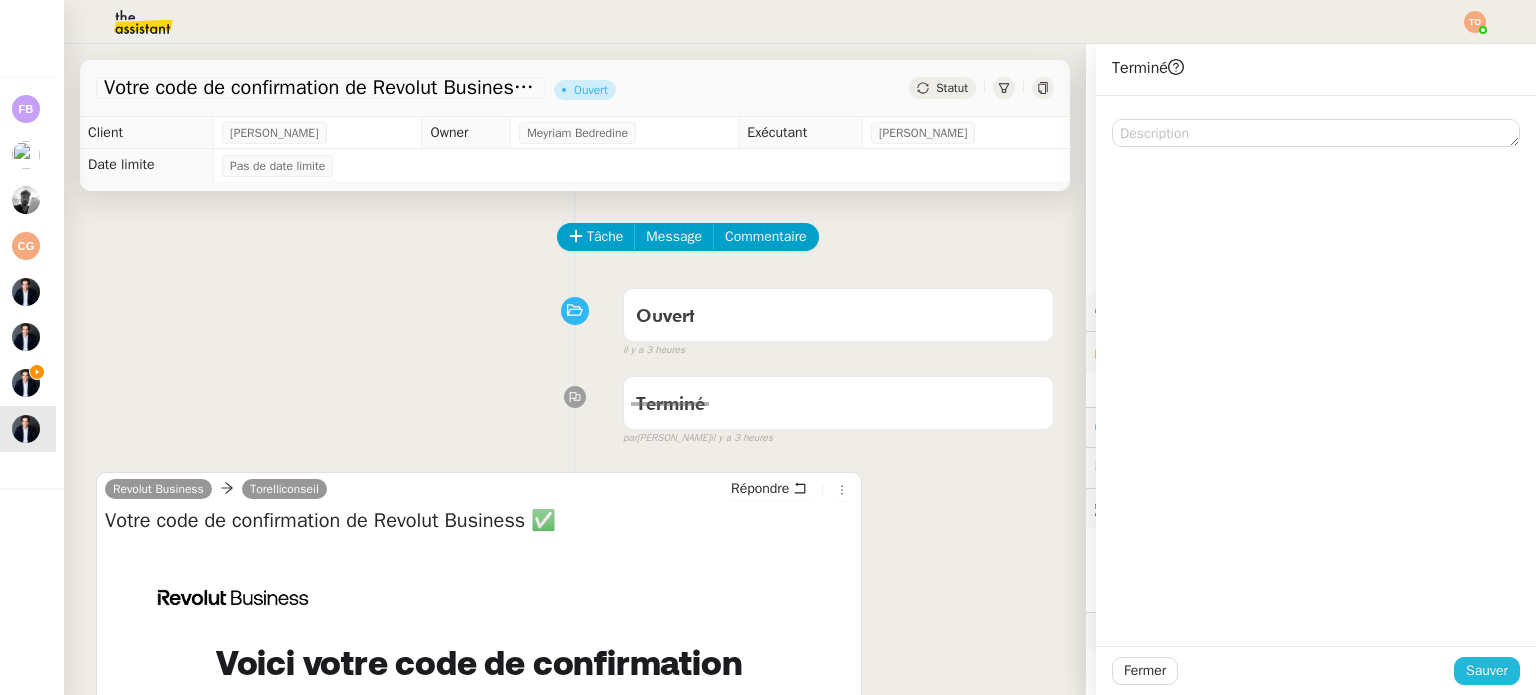 click on "Sauver" 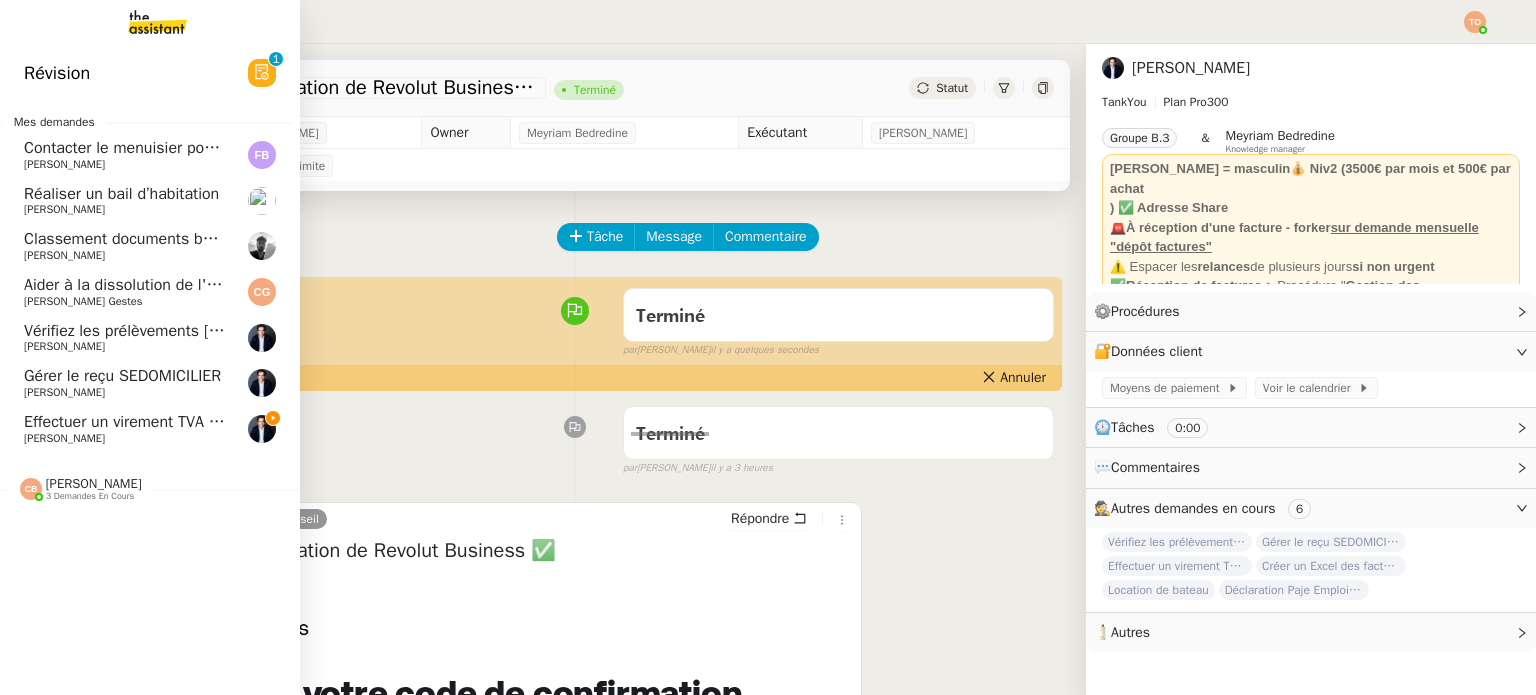 click on "Ashley Poniatowski" 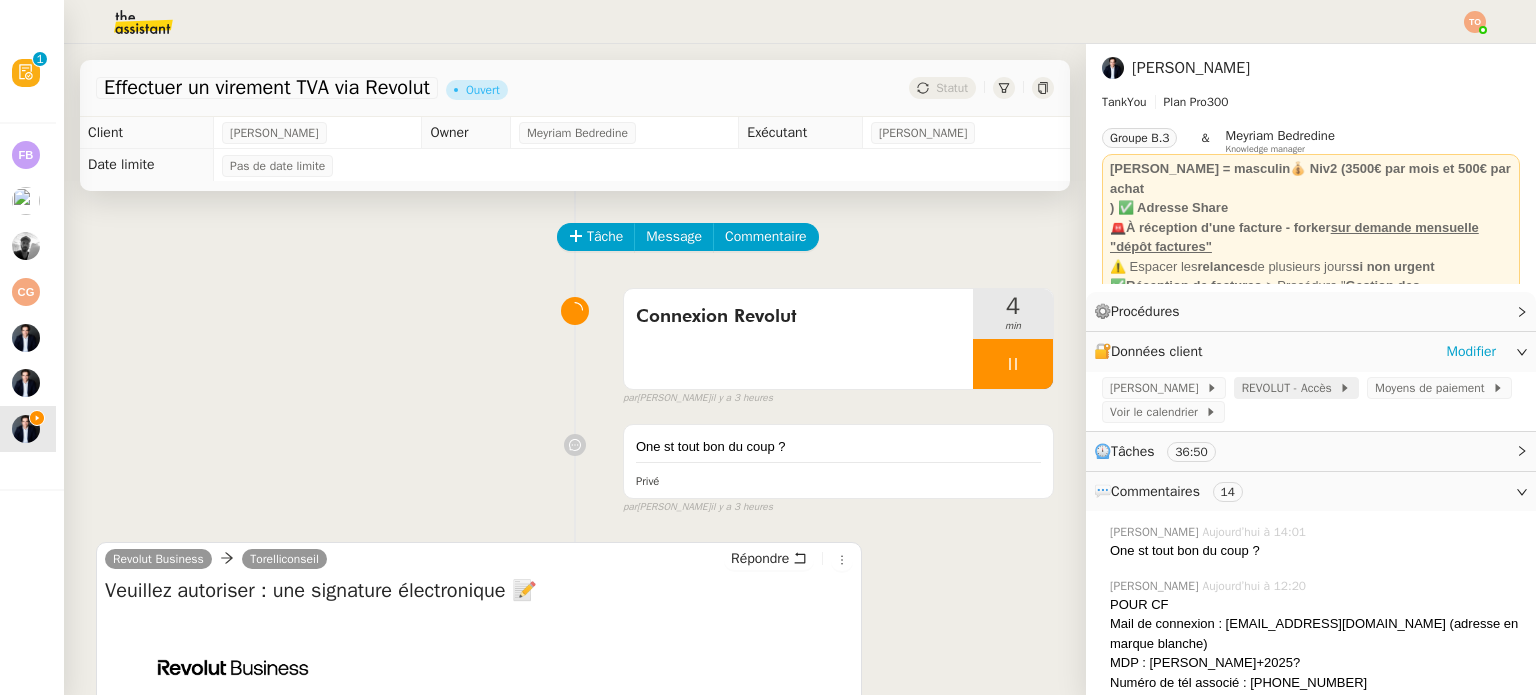 click on "REVOLUT - Accès" 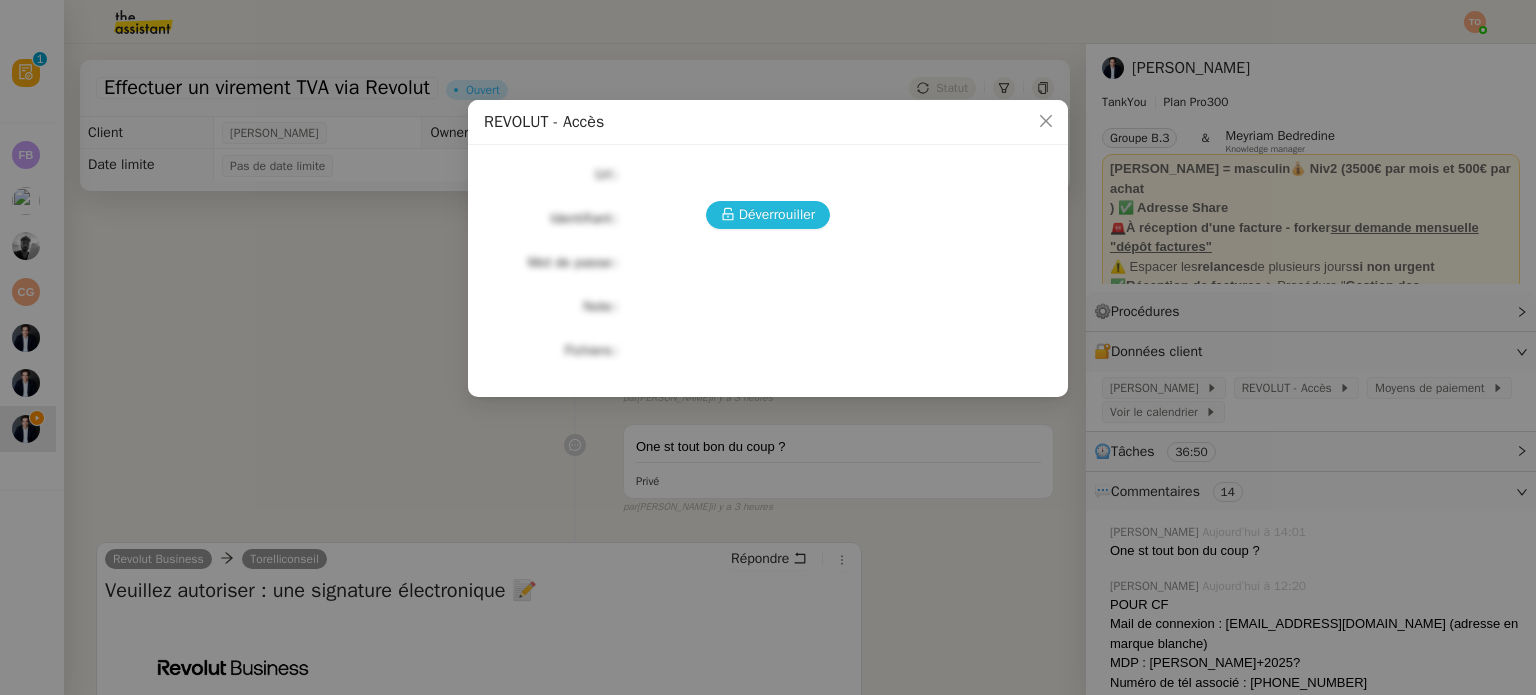 click on "Déverrouiller" at bounding box center (777, 214) 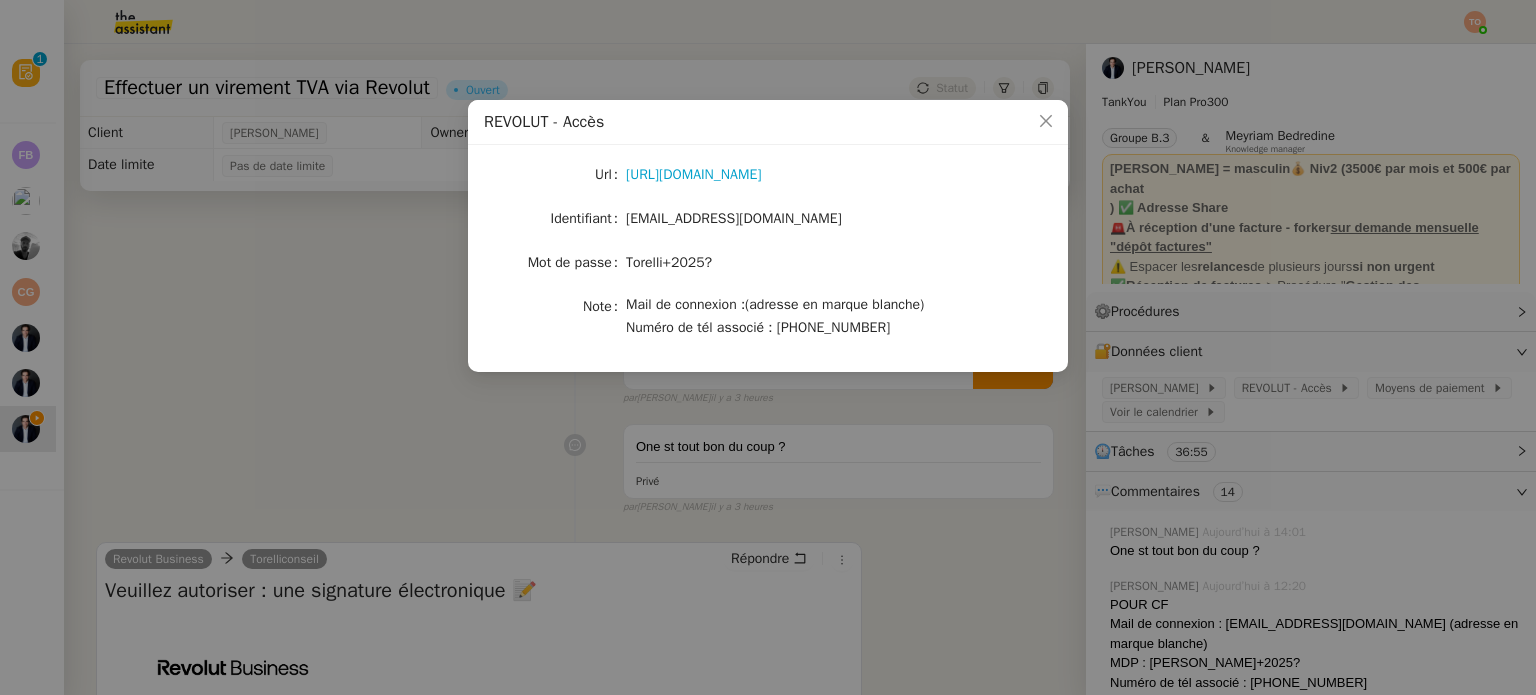 click on "Torelli+2025?" 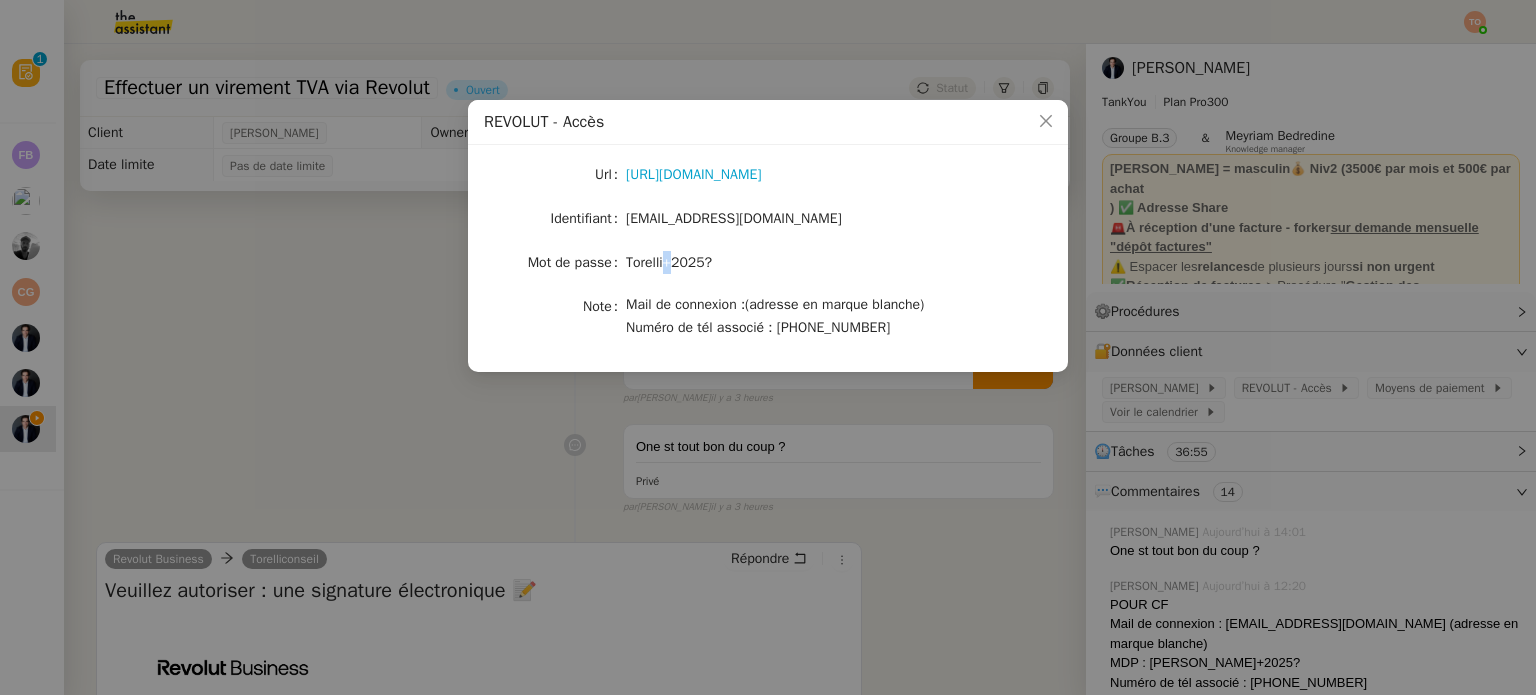 click on "Torelli+2025?" 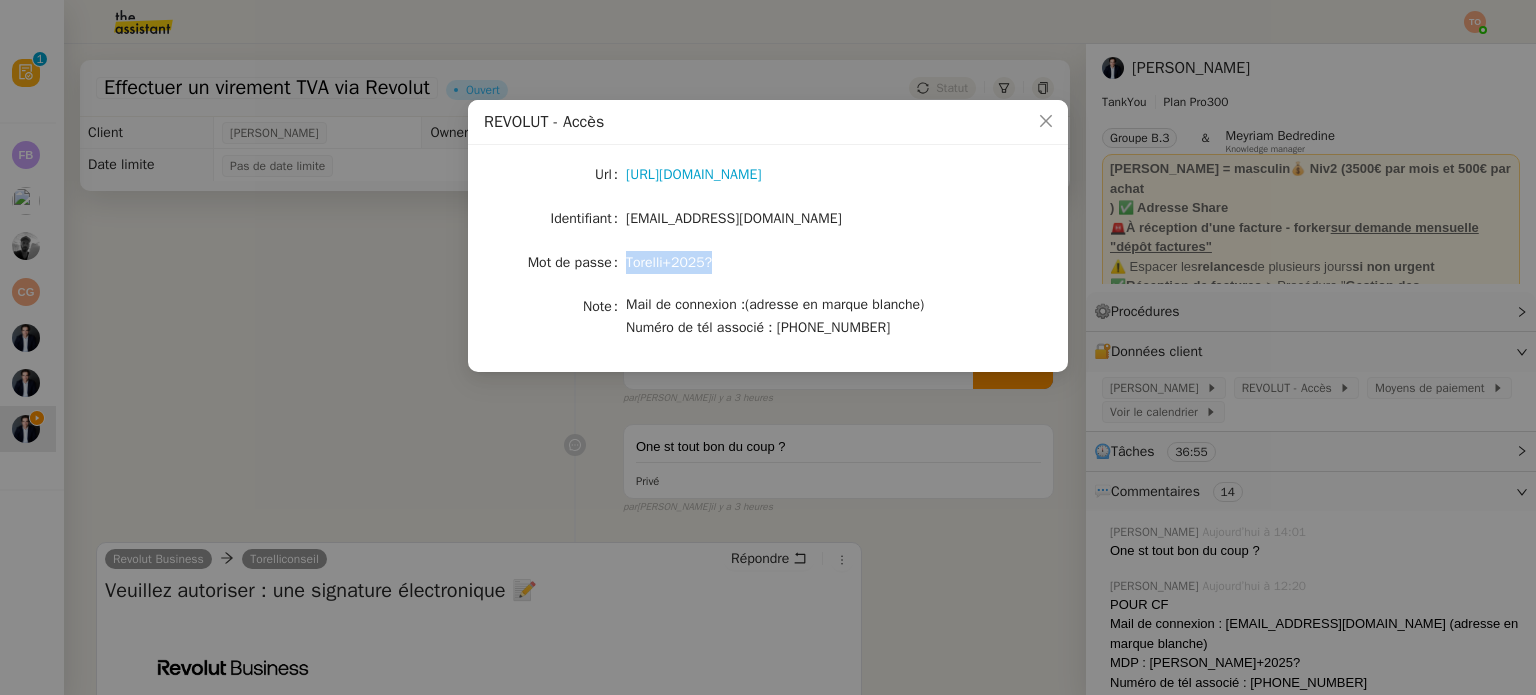 click on "Torelli+2025?" 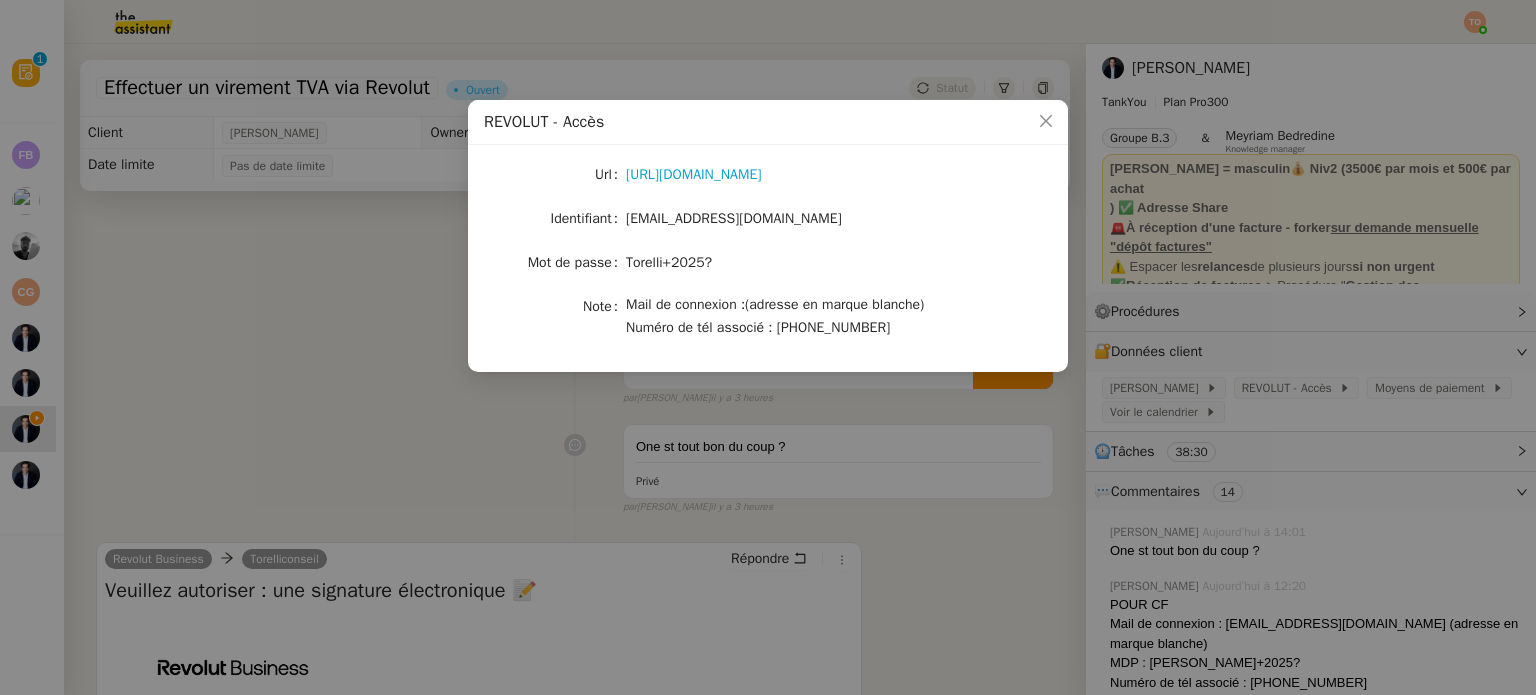 click on "REVOLUT - Accès  Url https://www.revolut.com/fr-FR/    Identifiant  torelliconseil@gmail.com  Mot de passe Torelli+2025? Note Mail de connexion :(adresse en marque blanche)
Numéro de tél associé : +33 6 66 70 20 74" at bounding box center (768, 347) 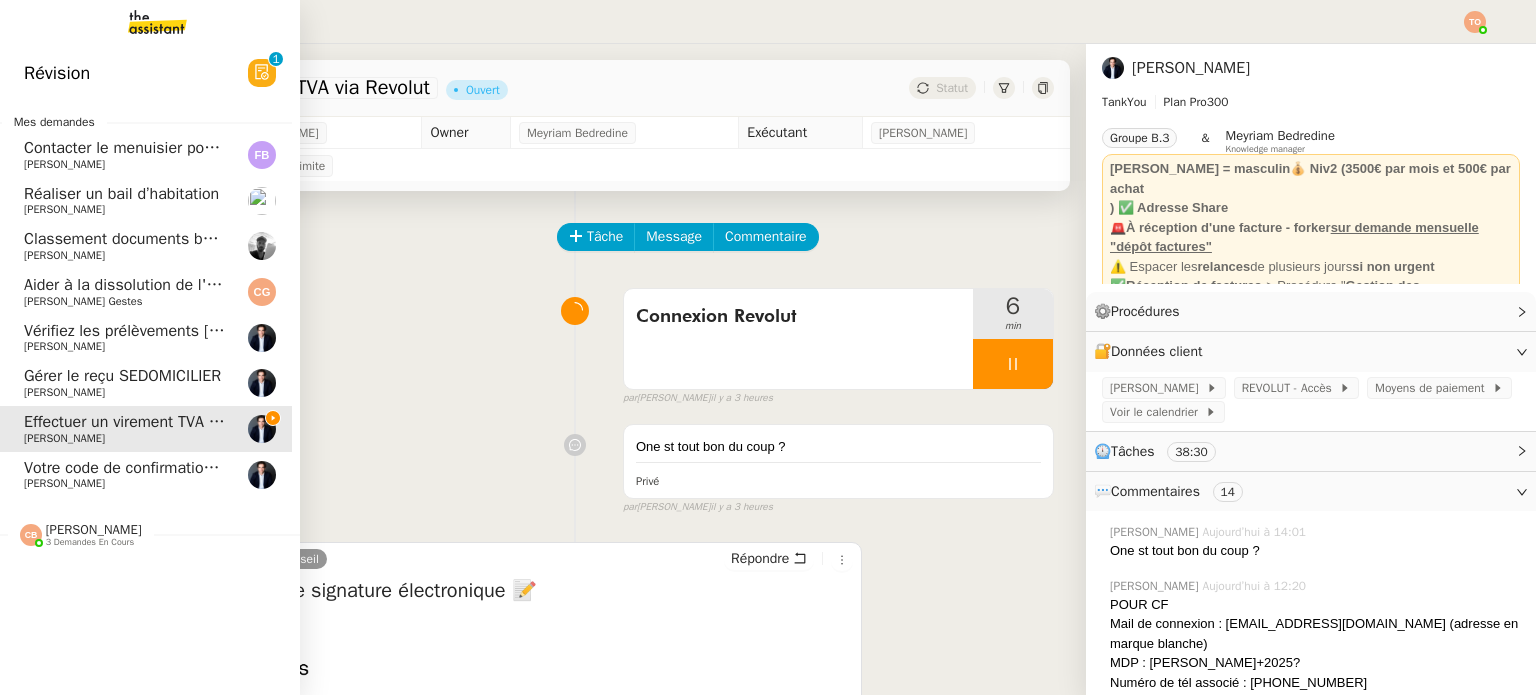 click on "Ashley Poniatowski" 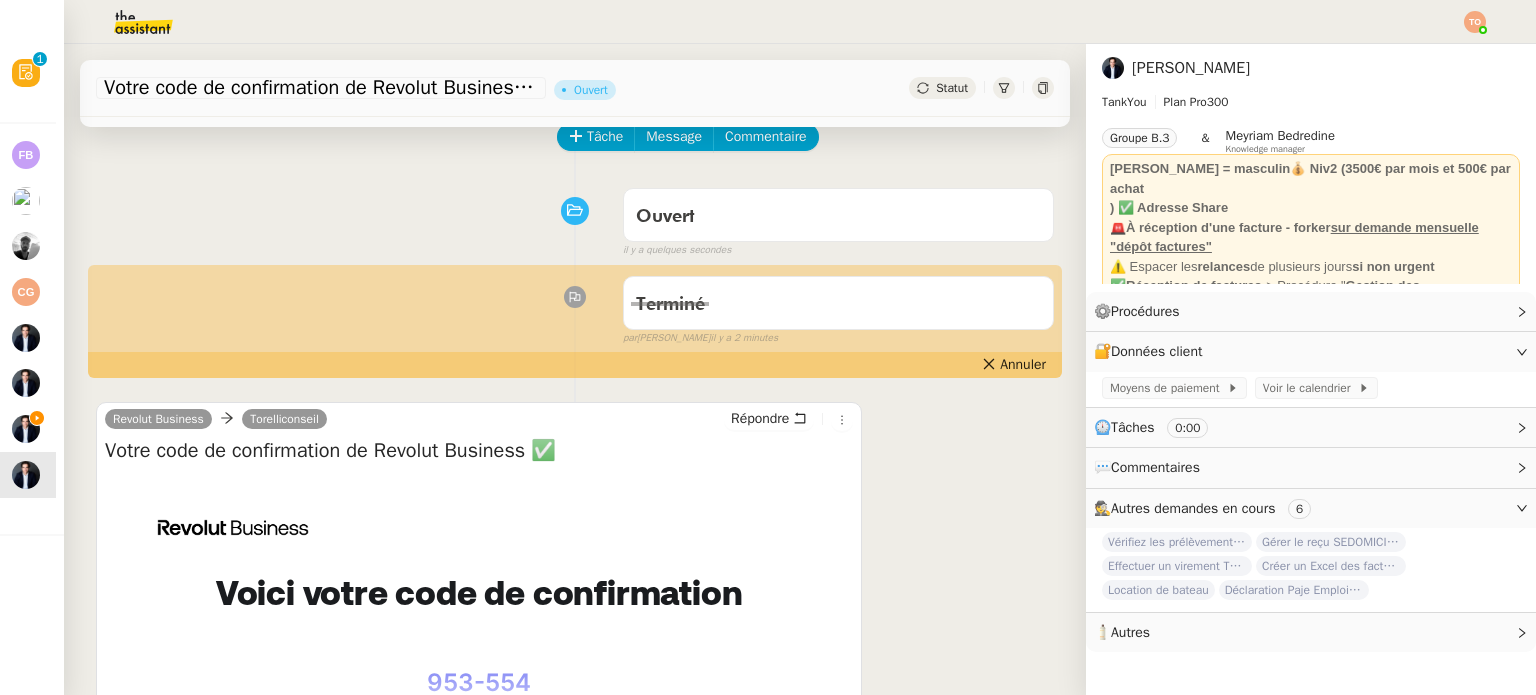 scroll, scrollTop: 0, scrollLeft: 0, axis: both 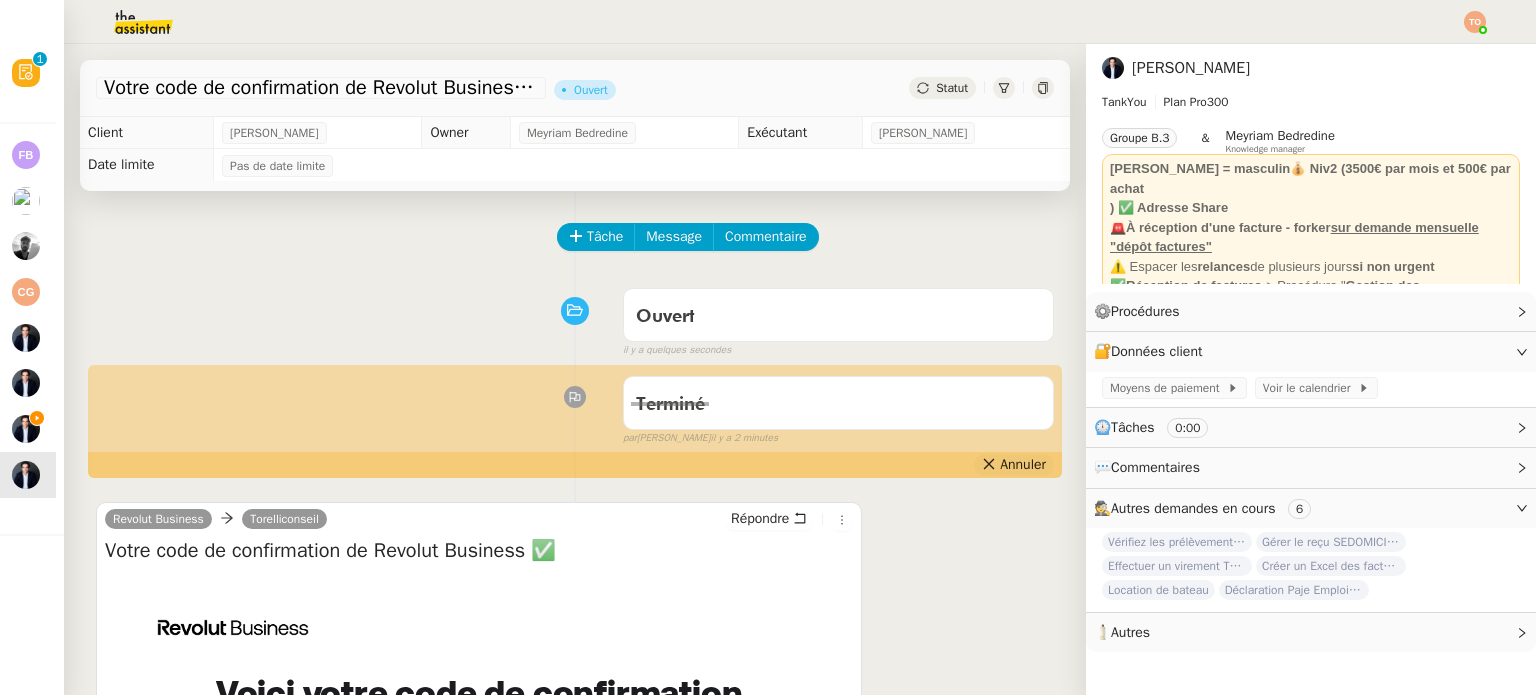 click on "Annuler" at bounding box center [1023, 465] 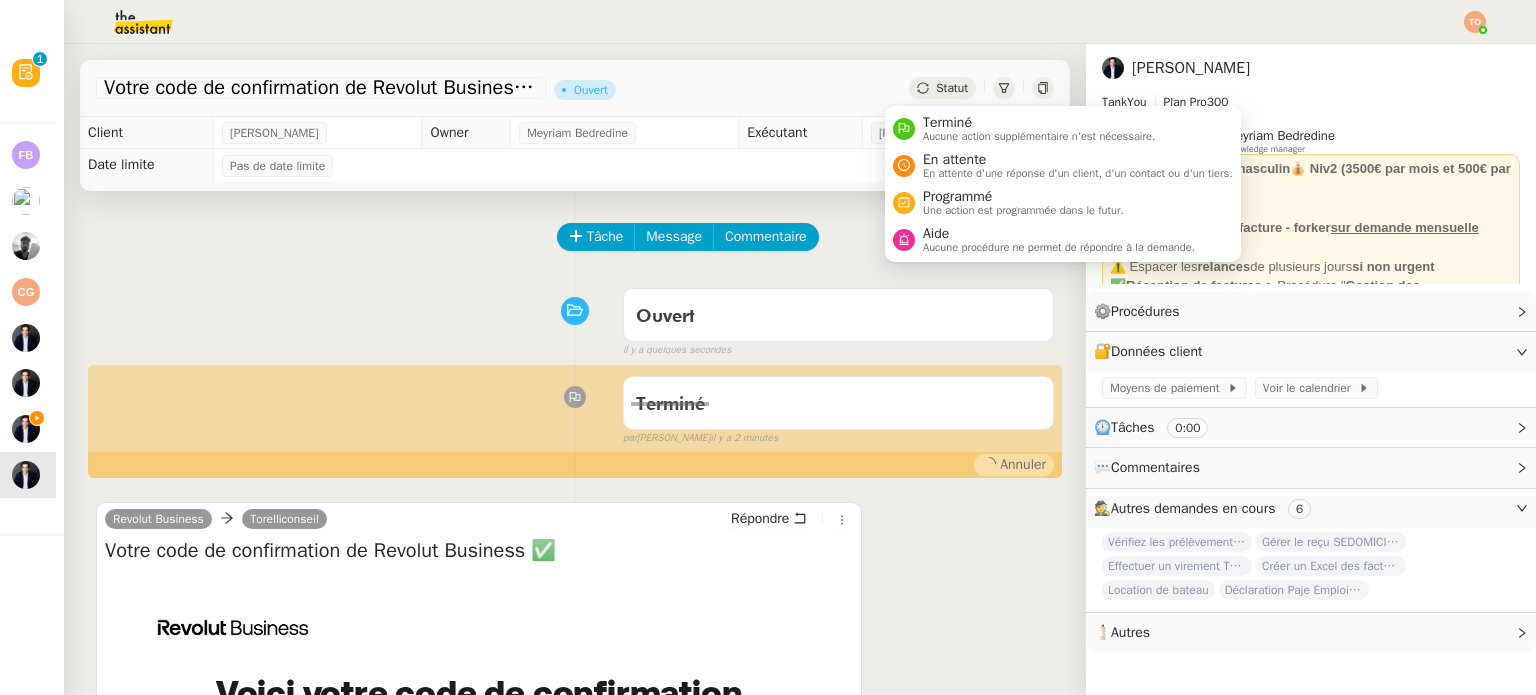 click on "Statut" 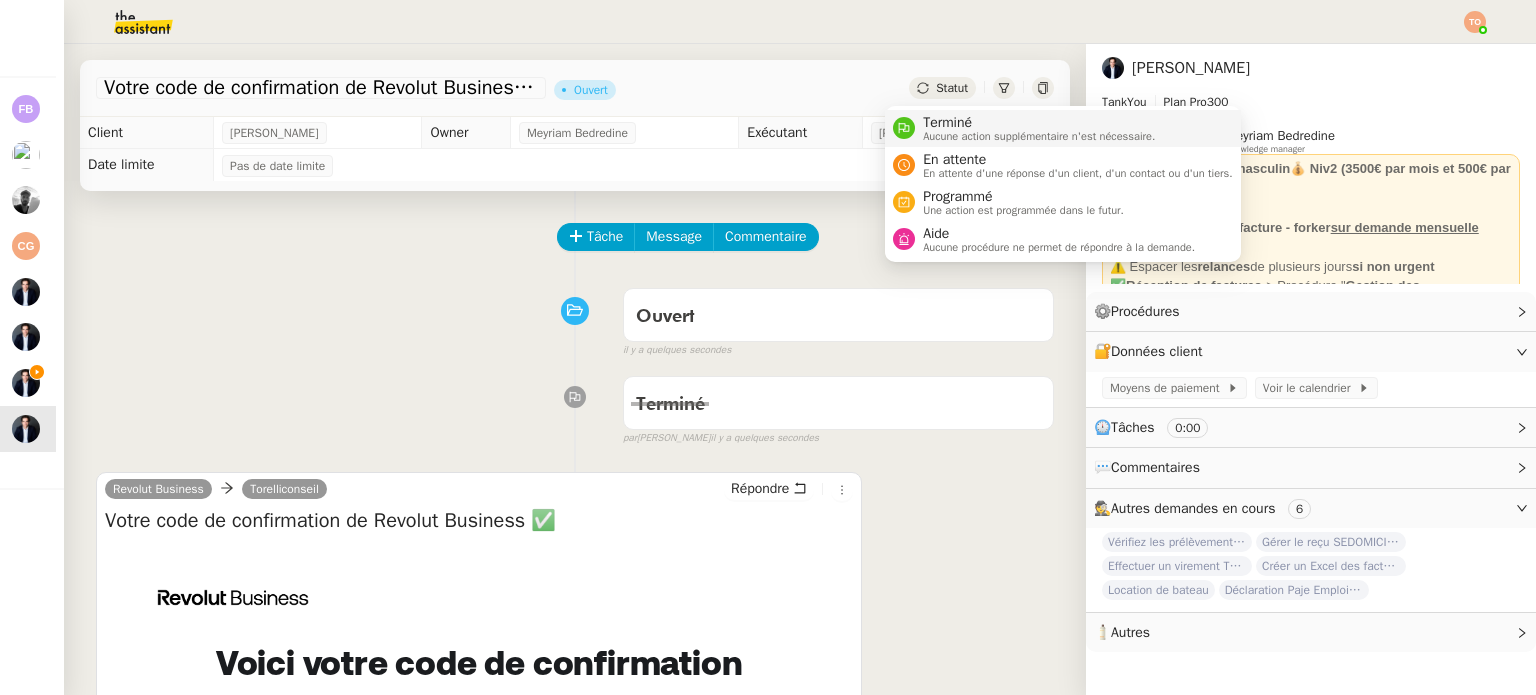 click on "Aucune action supplémentaire n'est nécessaire." at bounding box center [1039, 136] 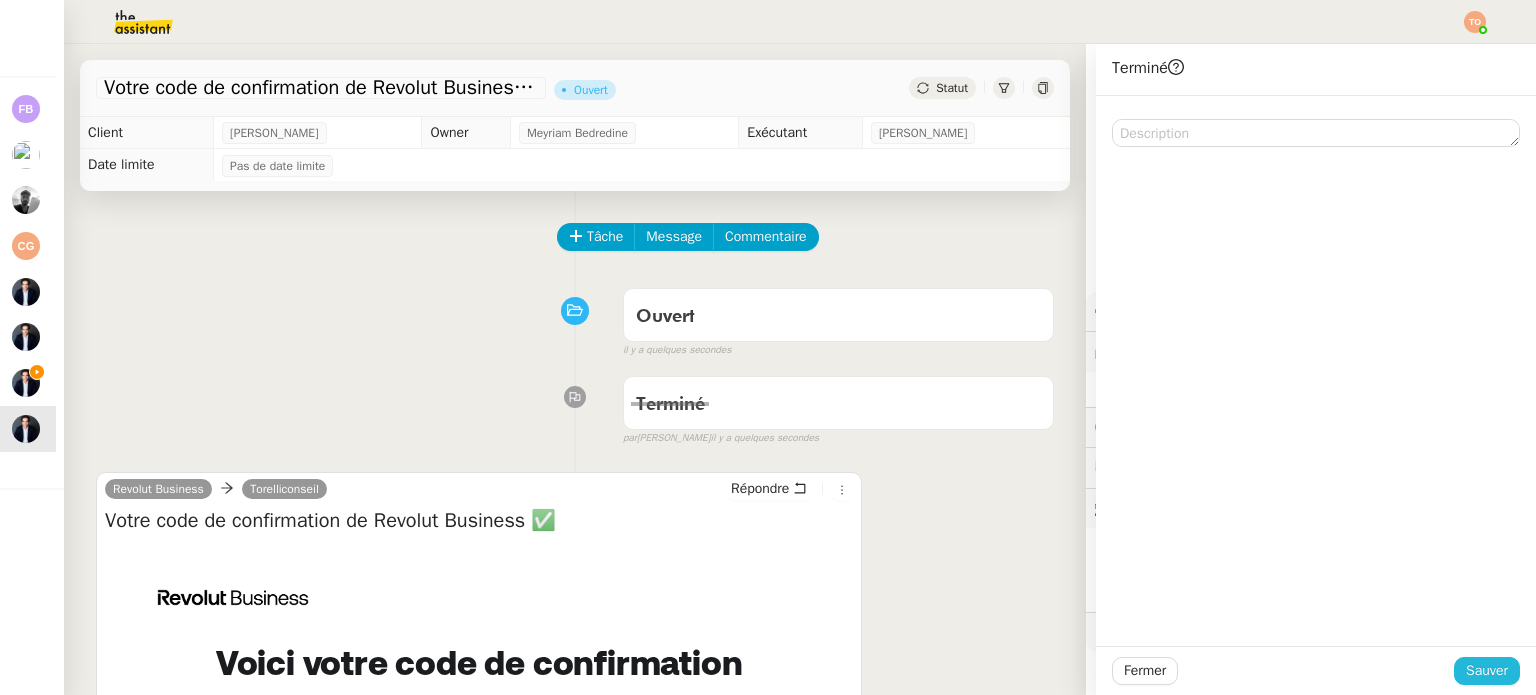 click on "Sauver" 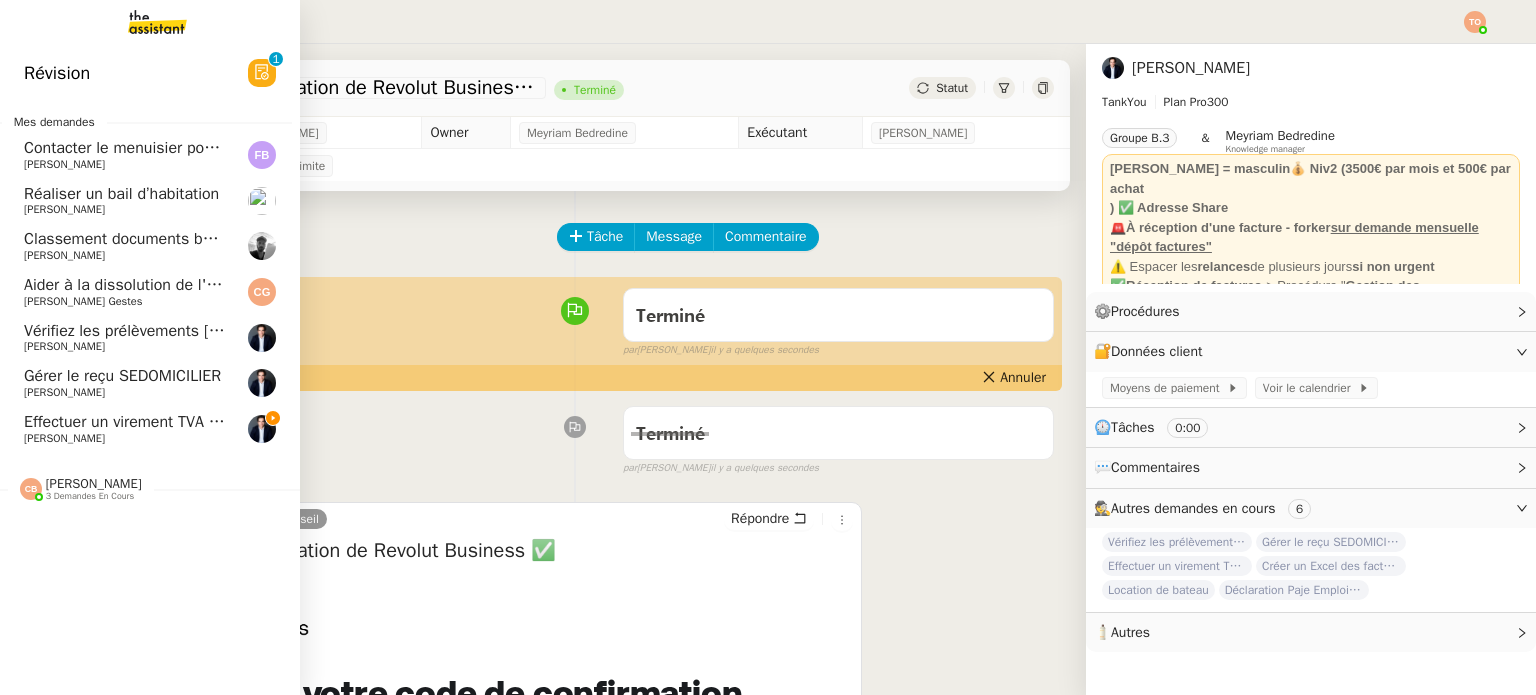 click on "Effectuer un virement TVA via Revolut" 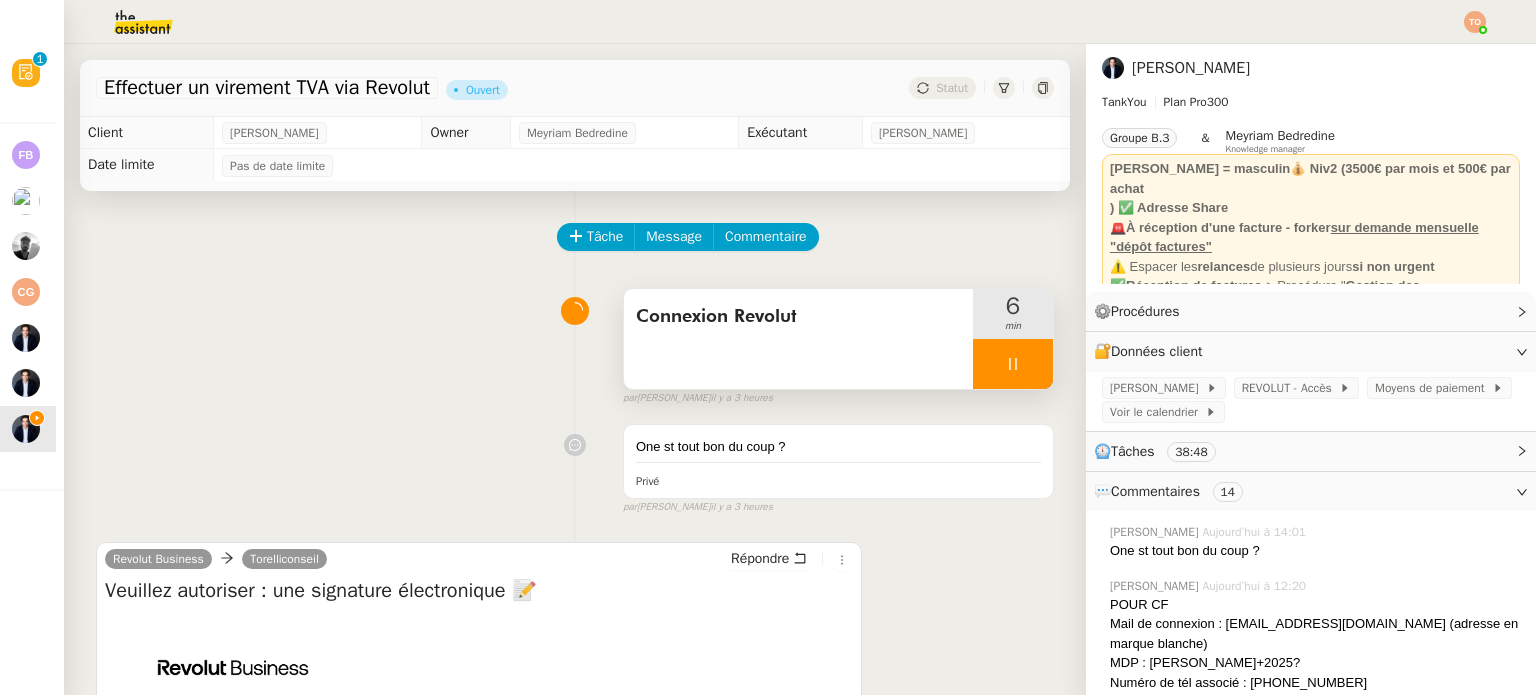click at bounding box center (1013, 364) 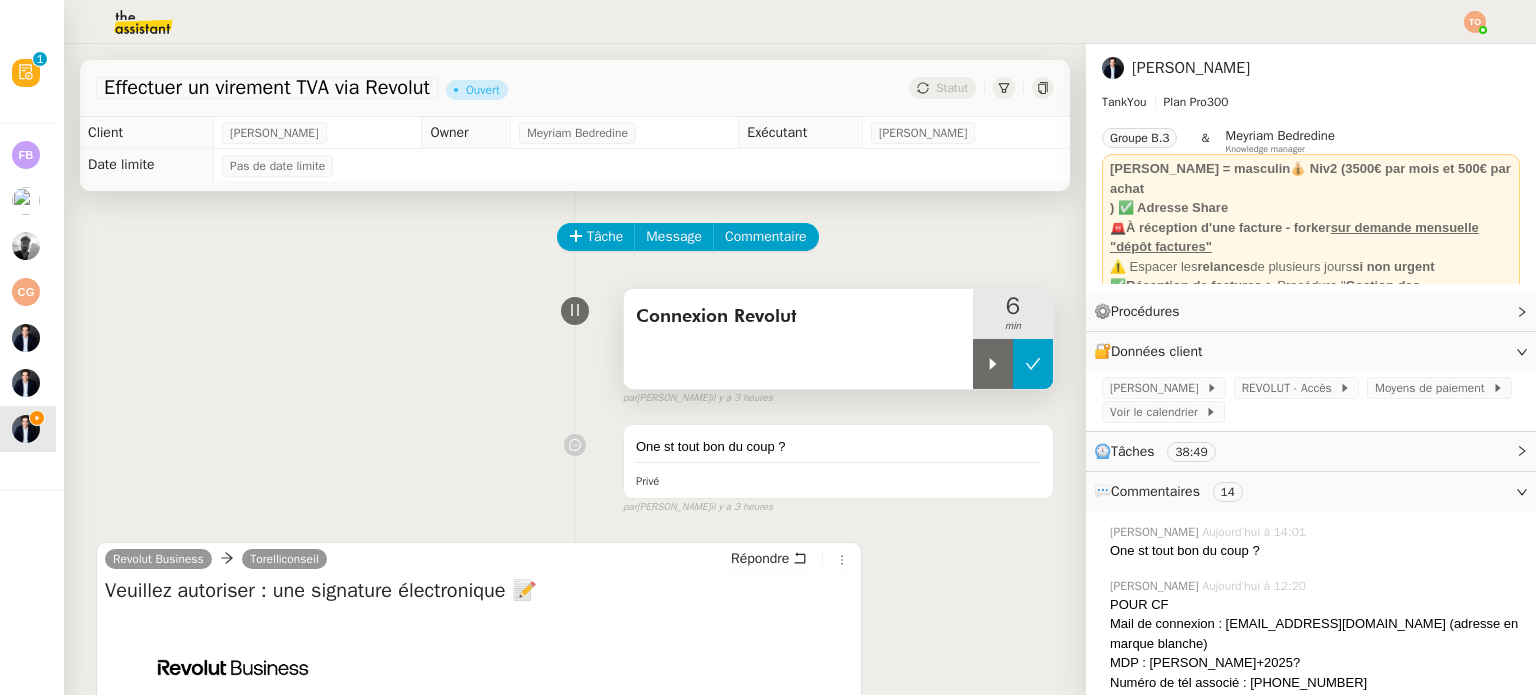 click at bounding box center (1033, 364) 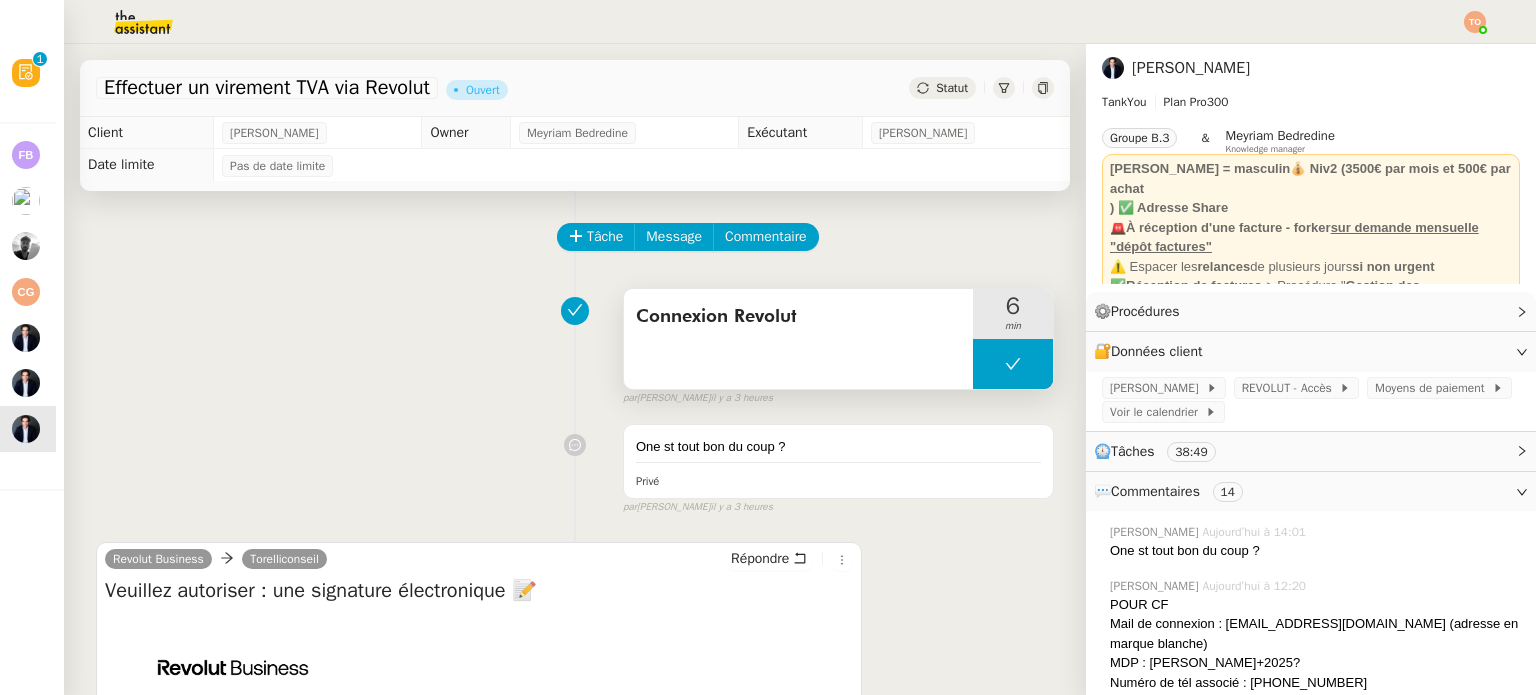 click at bounding box center [1013, 364] 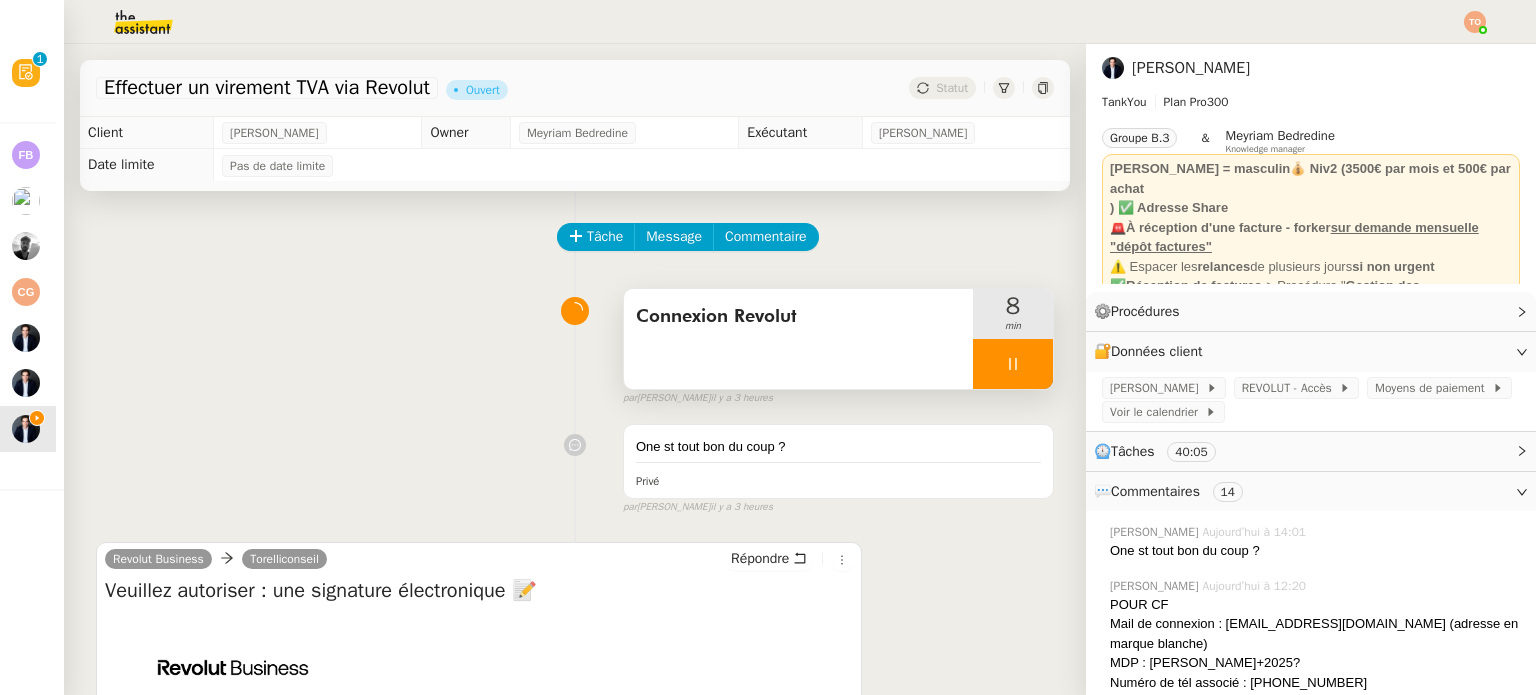 scroll, scrollTop: 100, scrollLeft: 0, axis: vertical 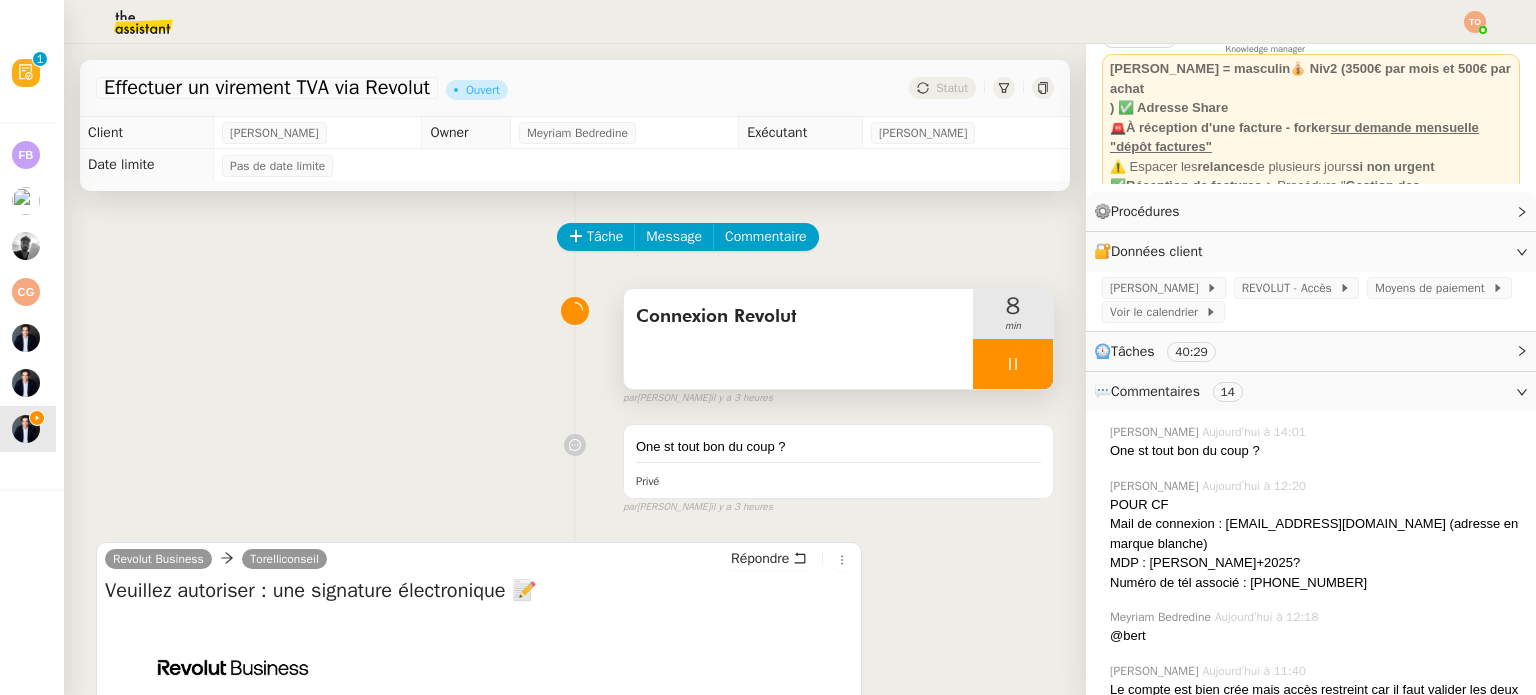 click at bounding box center (1013, 364) 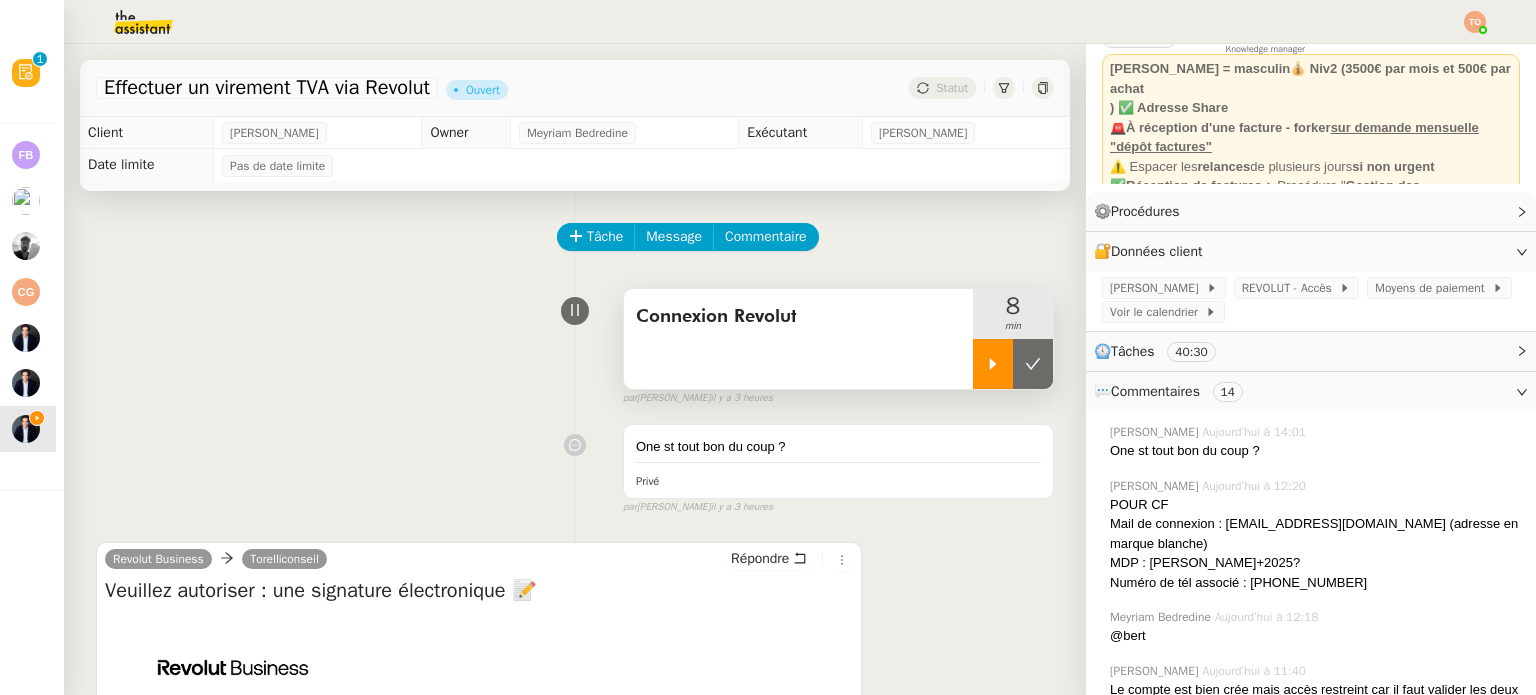 click 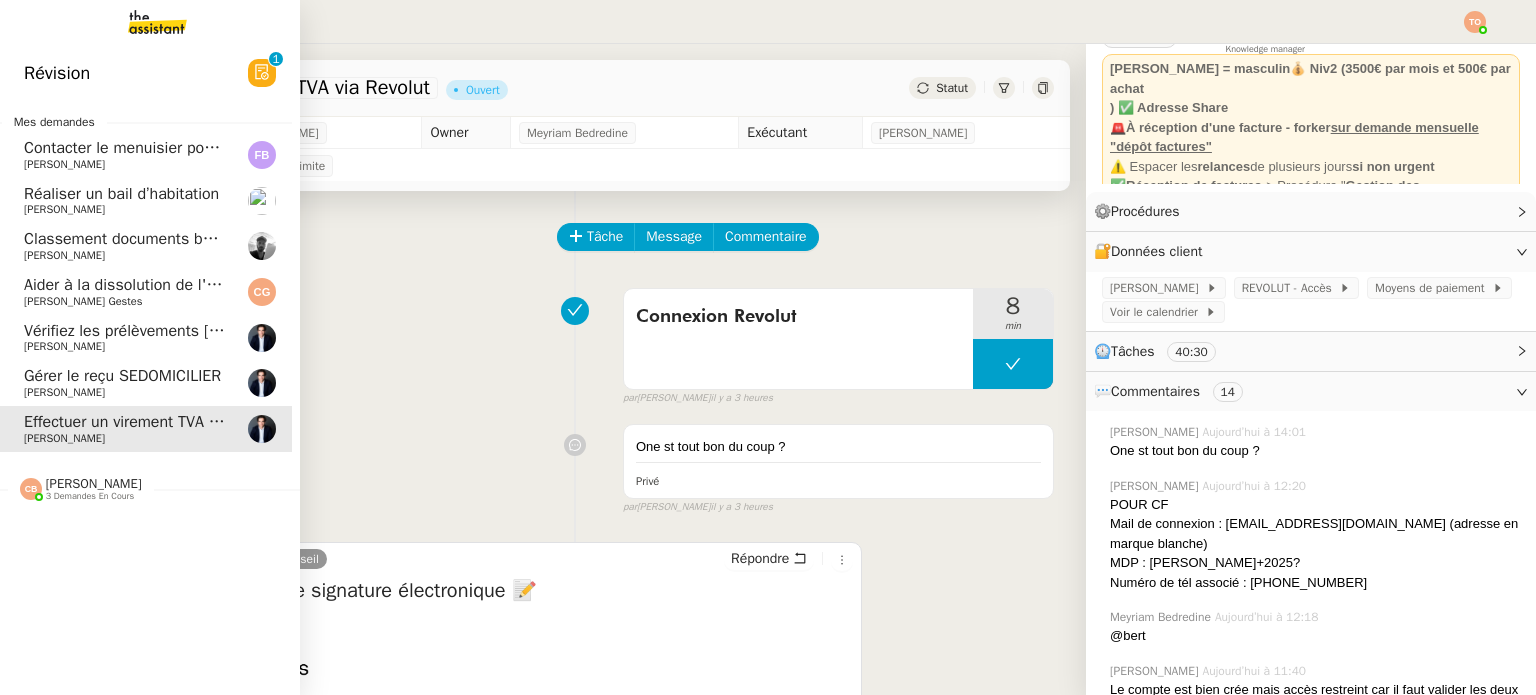 click on "Classement documents bancaires - juillet 2025" 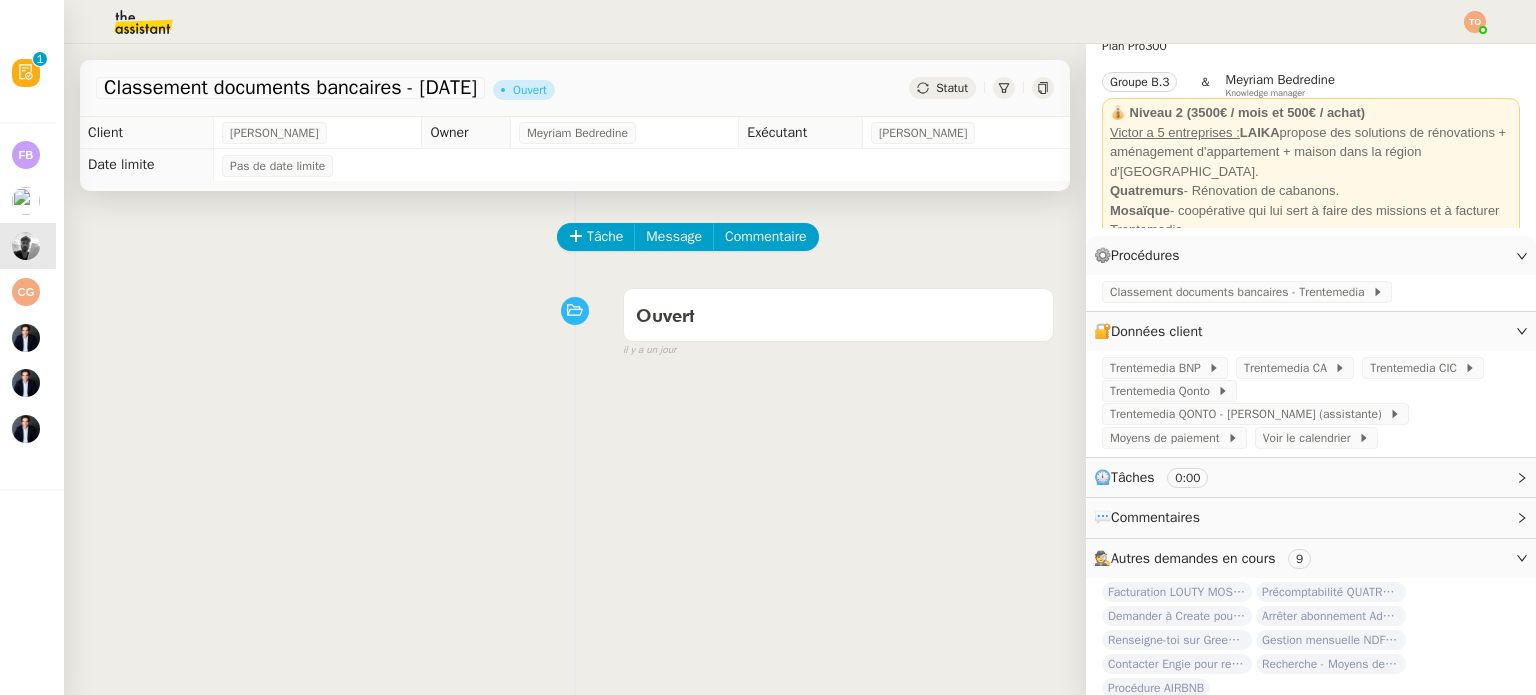scroll, scrollTop: 100, scrollLeft: 0, axis: vertical 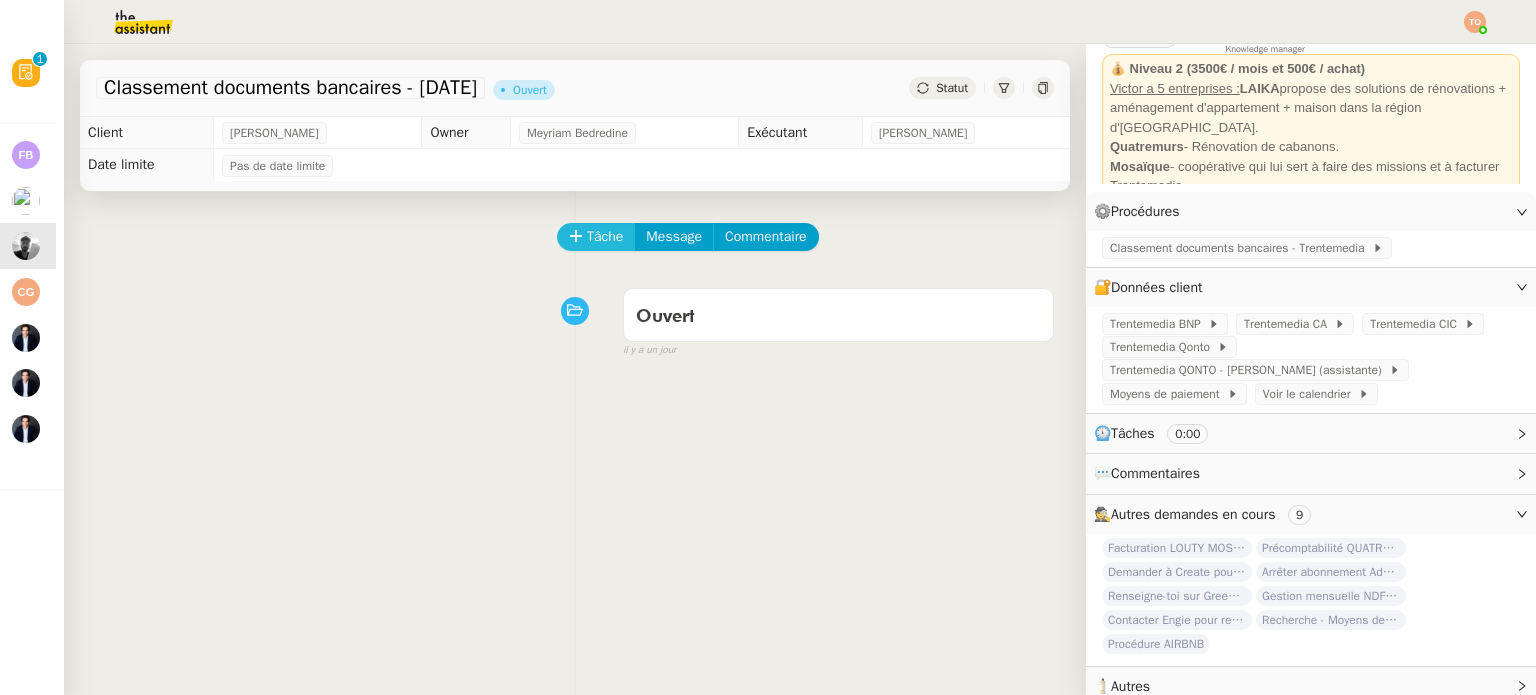 click on "Tâche" 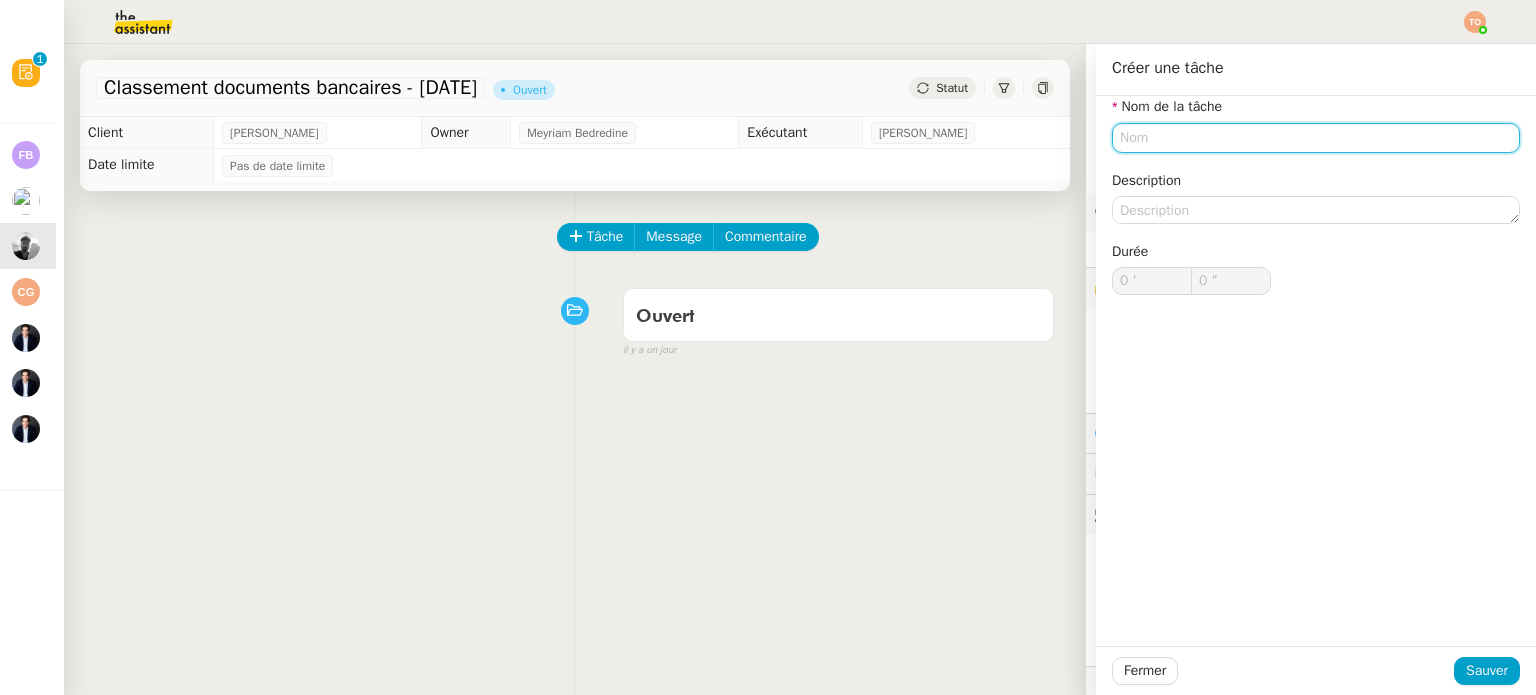 click 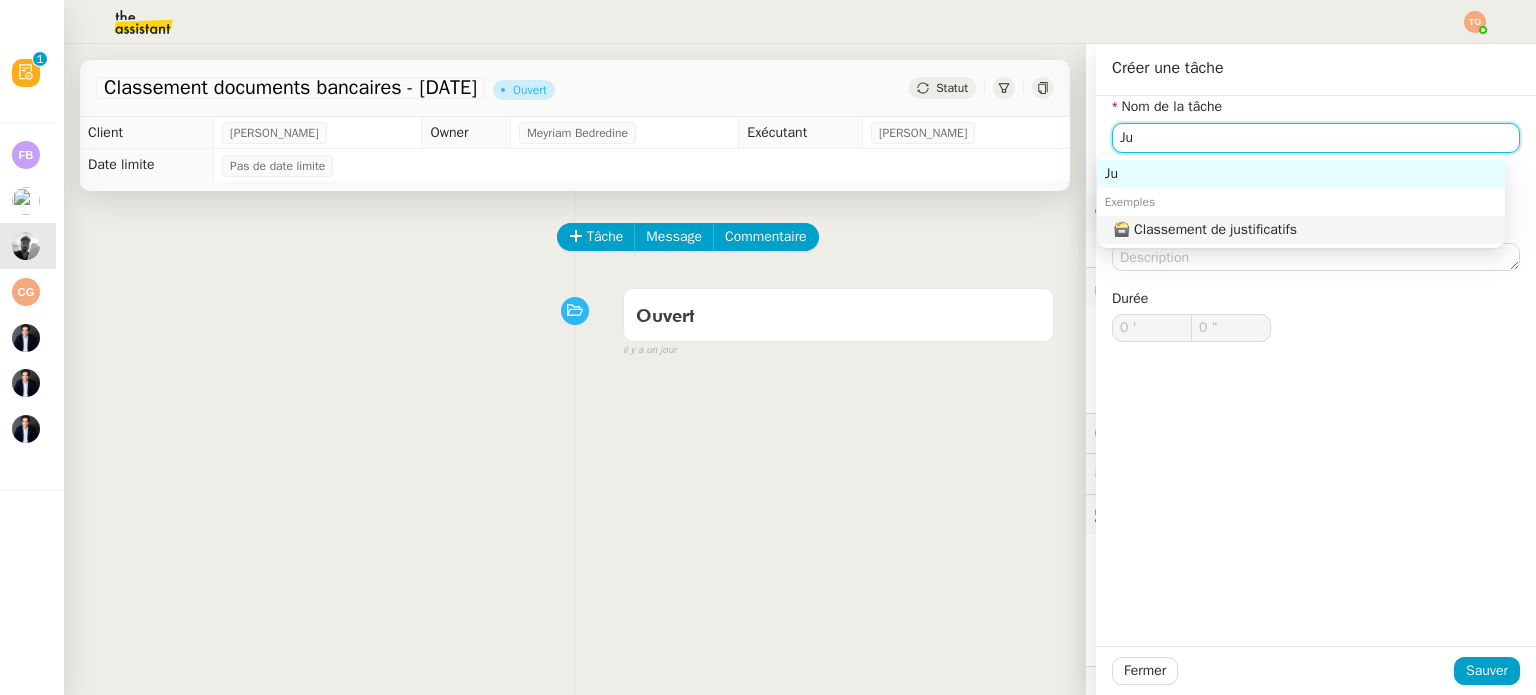 click on "🗃️ Classement de justificatifs" 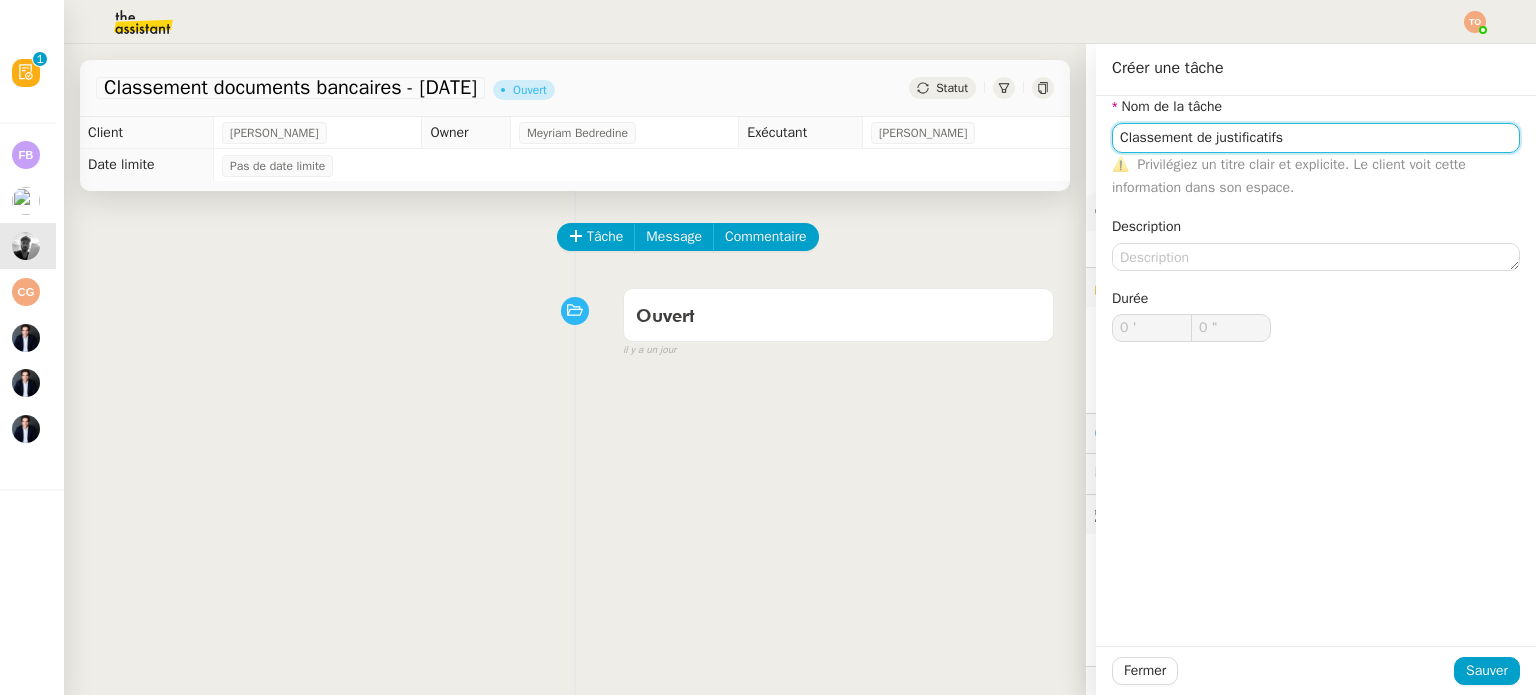 type on "Classement de justificatifs" 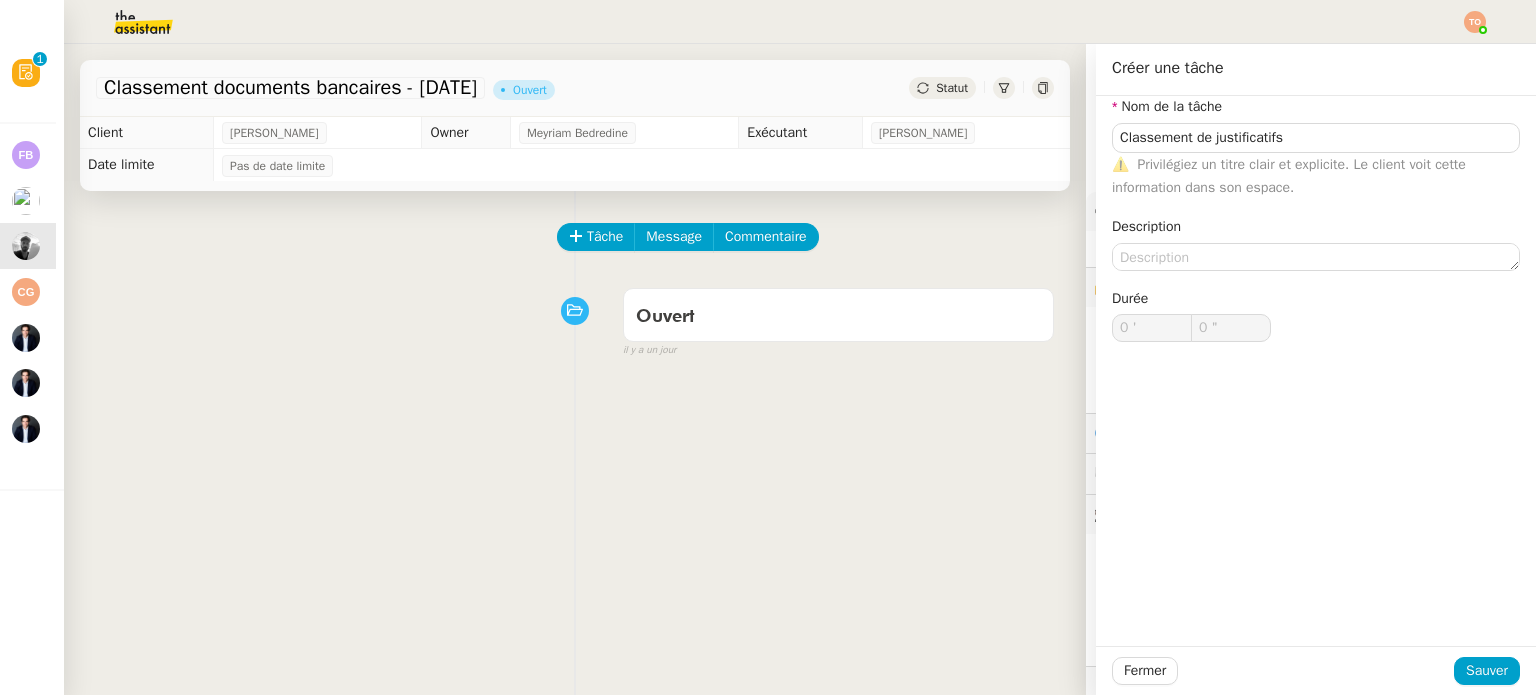 click 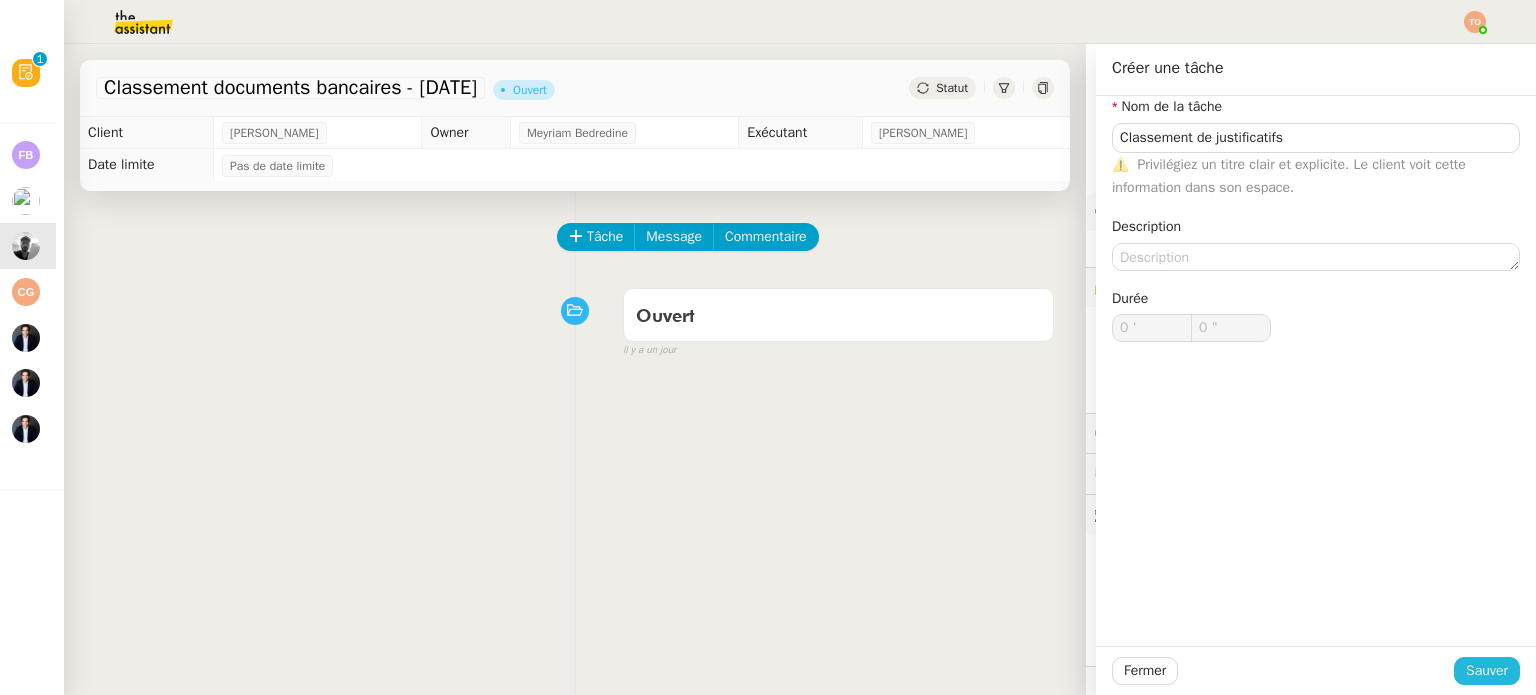 click on "Sauver" 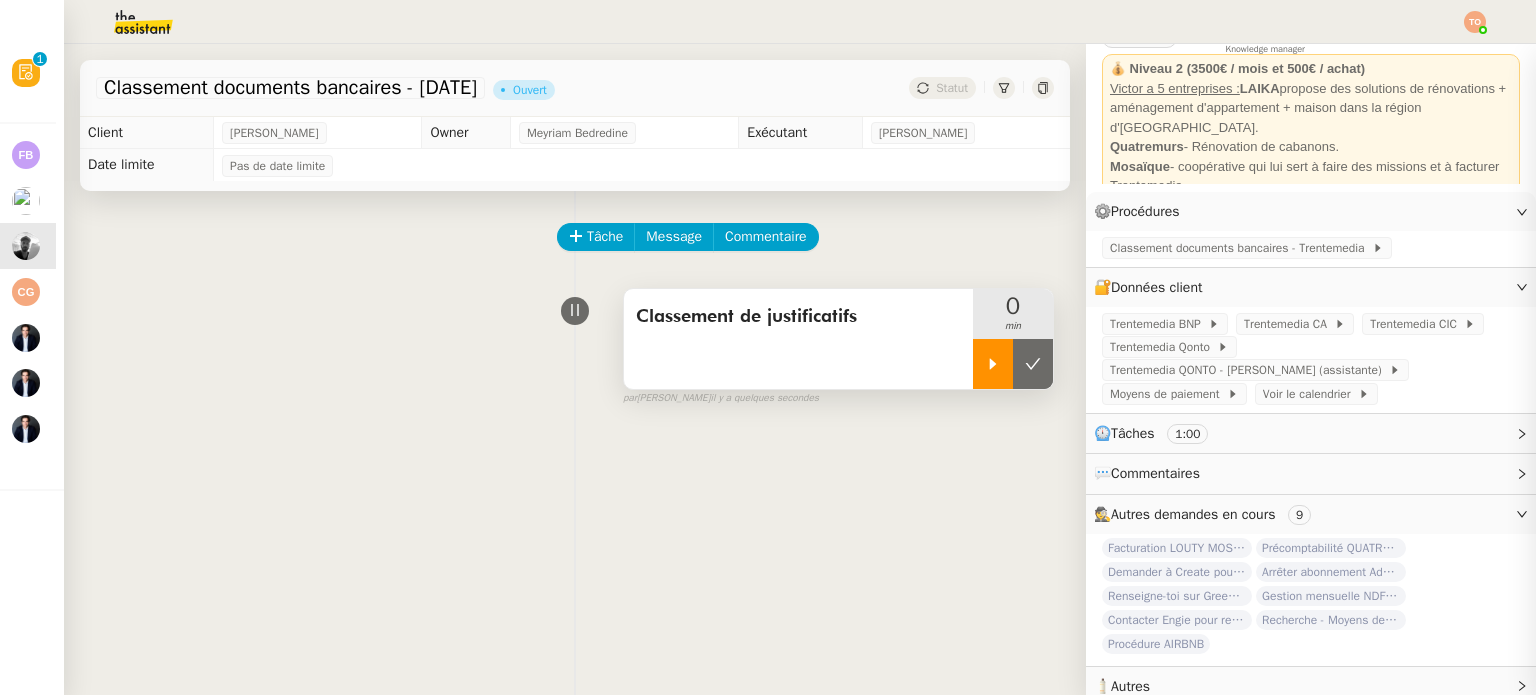 click at bounding box center [993, 364] 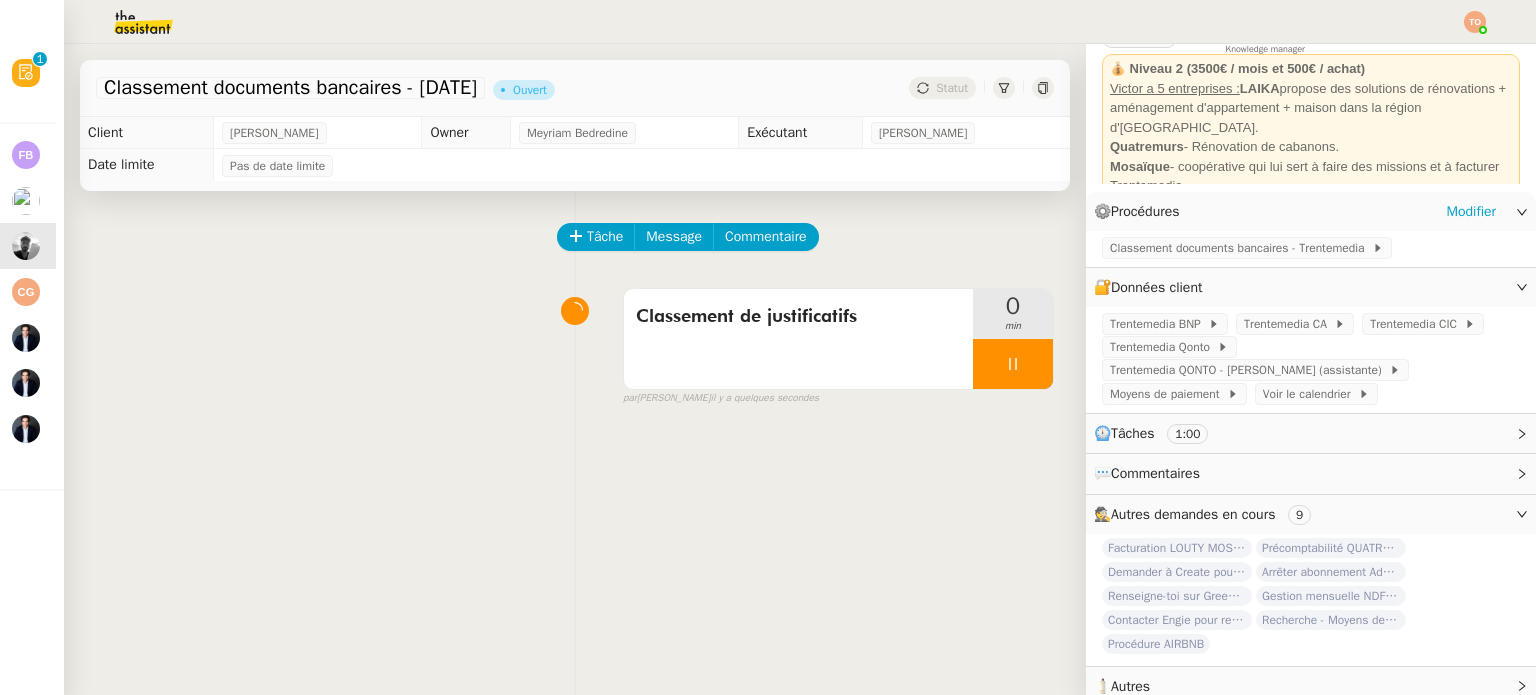 click on "⚙️  Procédures     Modifier" 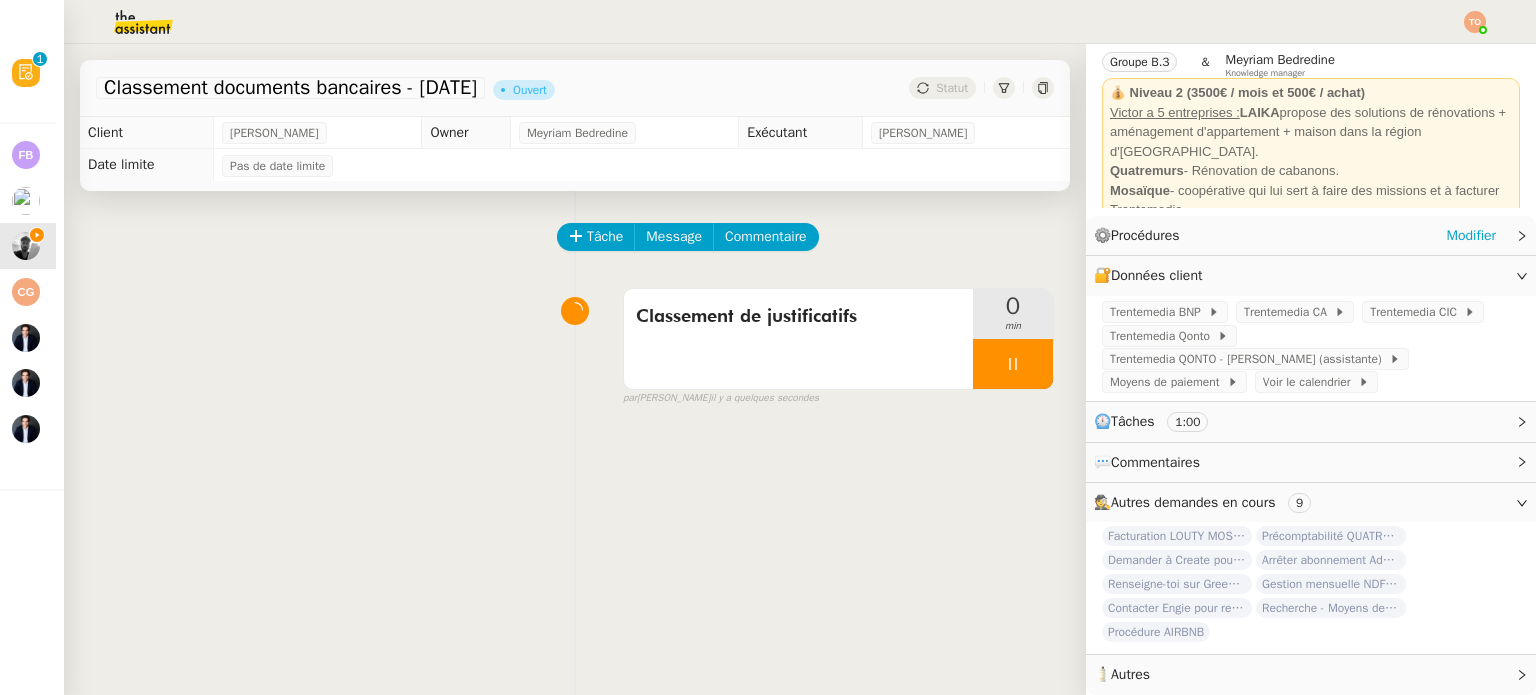 click on "⚙️  Procédures     Modifier" 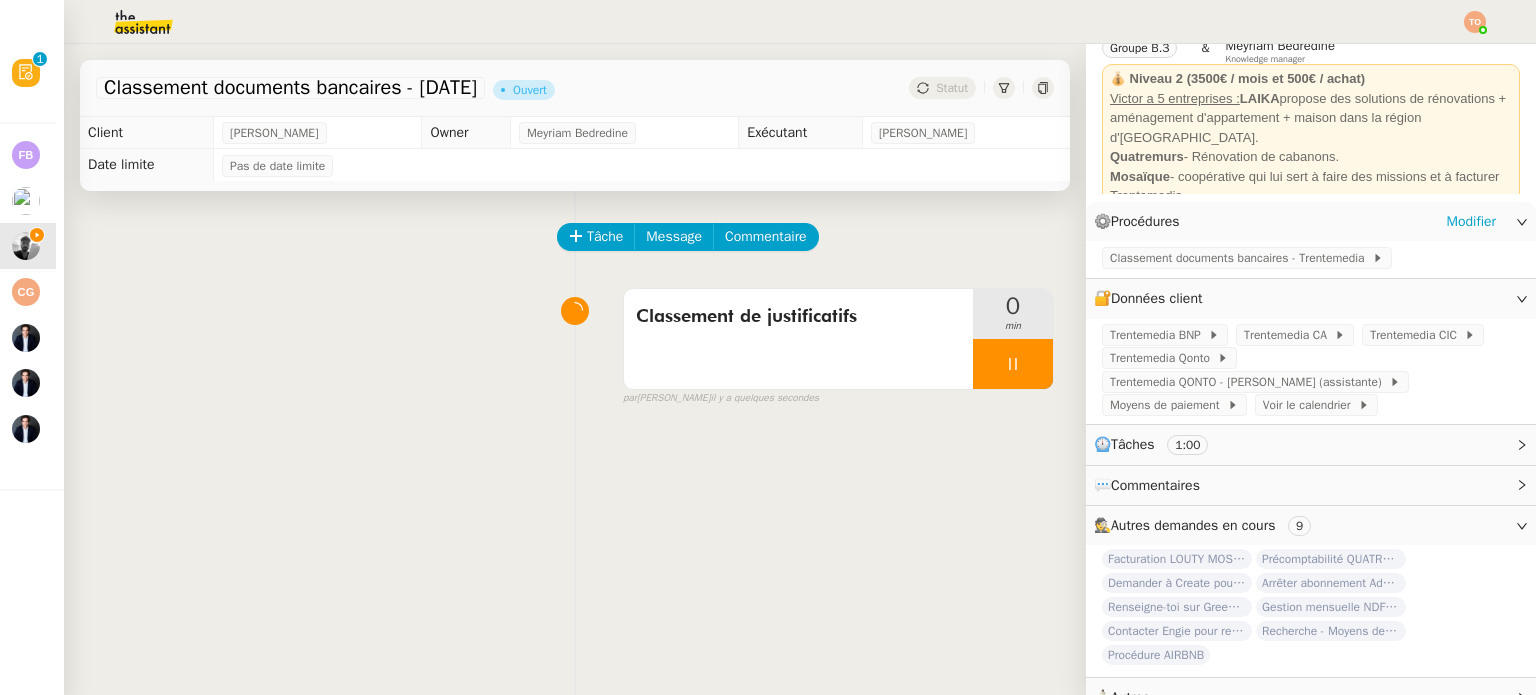 scroll, scrollTop: 100, scrollLeft: 0, axis: vertical 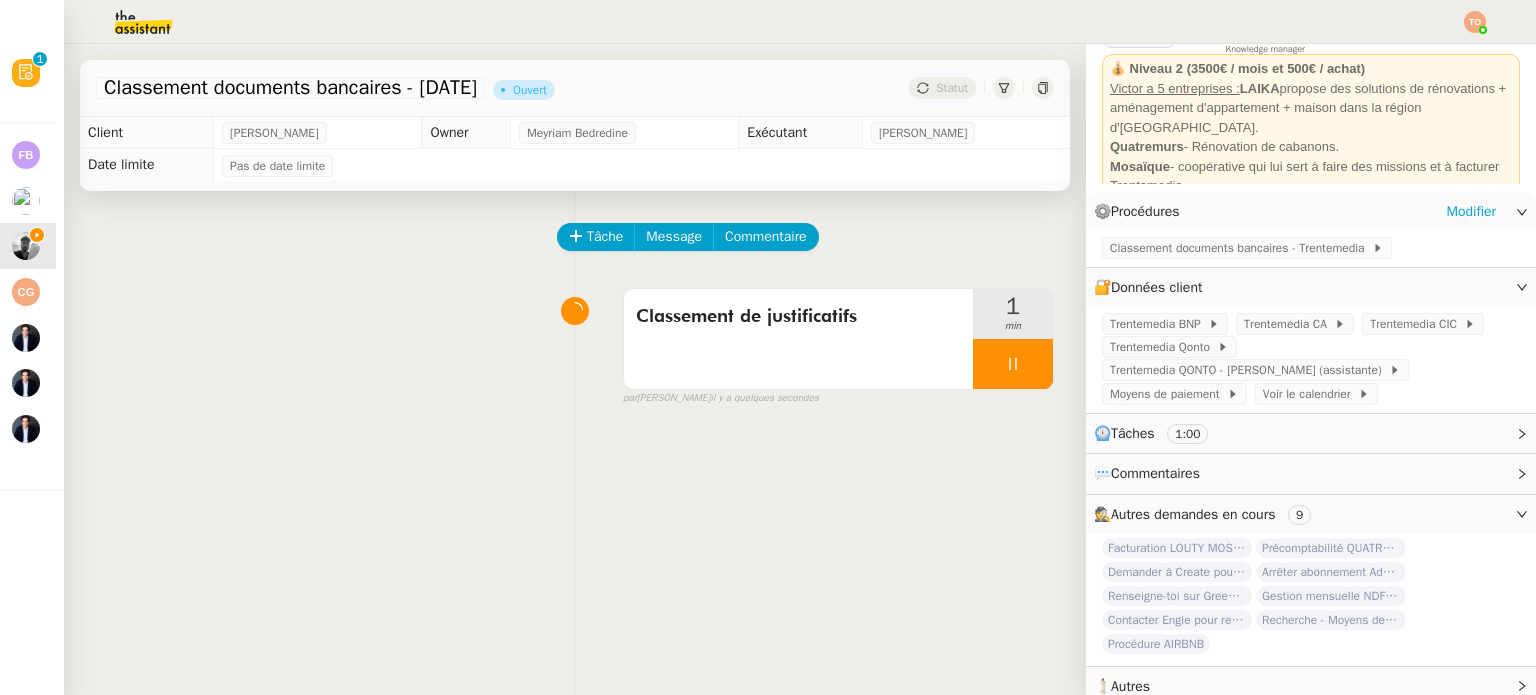 click on "Classement documents bancaires - Trentemedia" 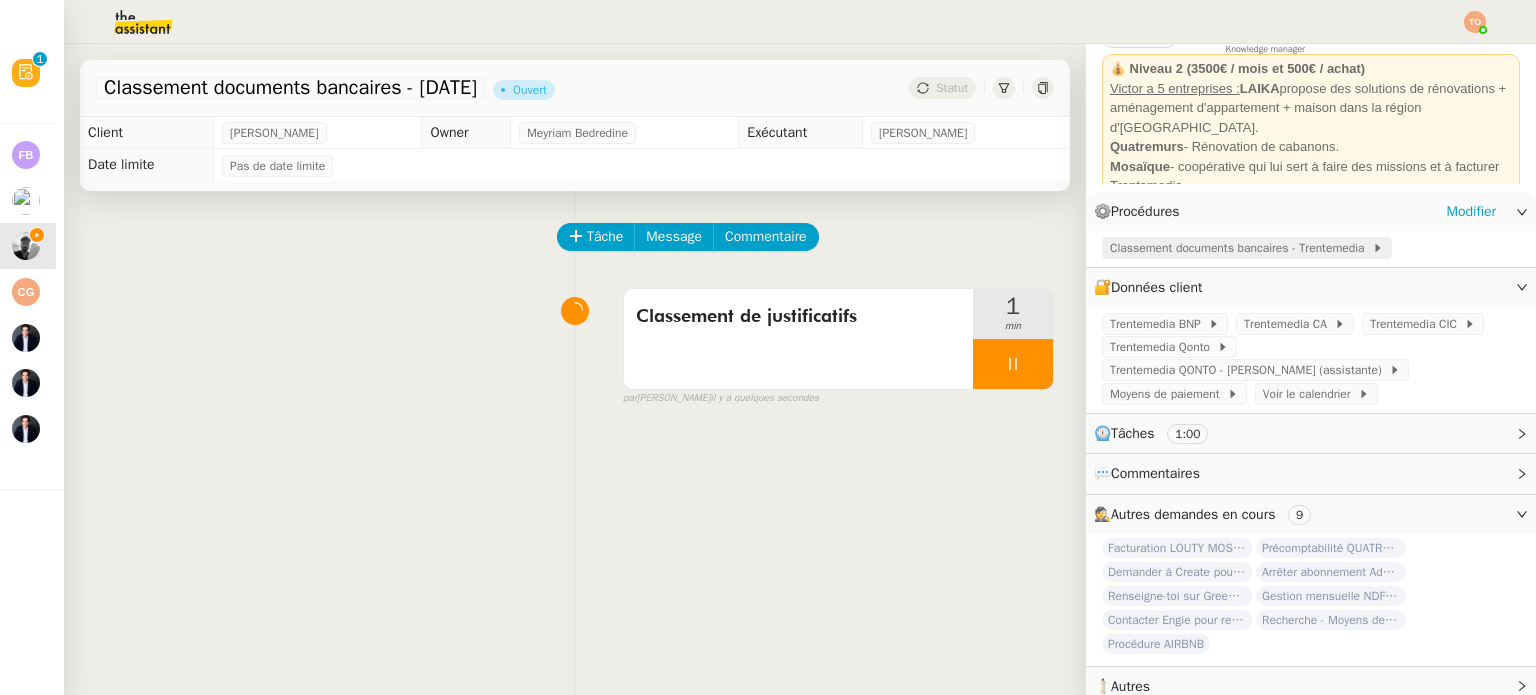 click on "Classement documents bancaires - Trentemedia" 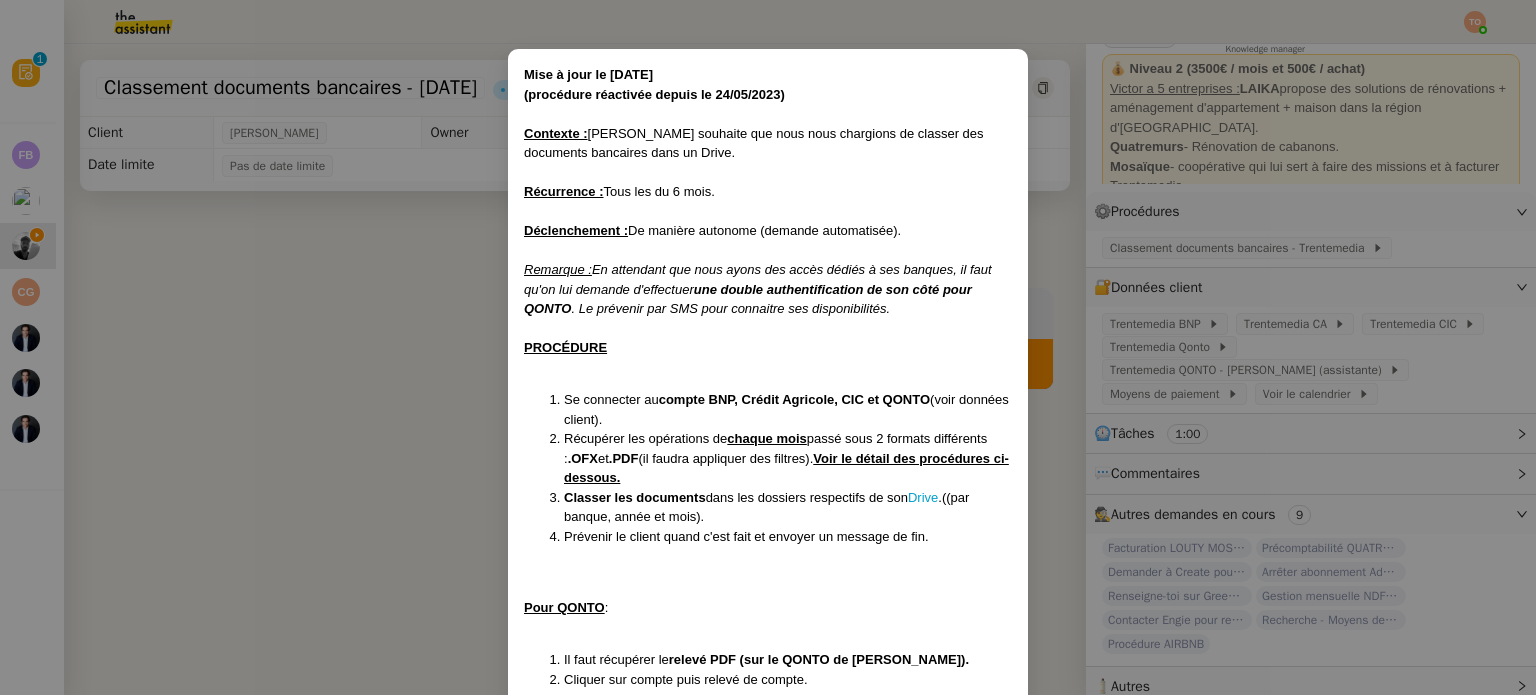 scroll, scrollTop: 100, scrollLeft: 0, axis: vertical 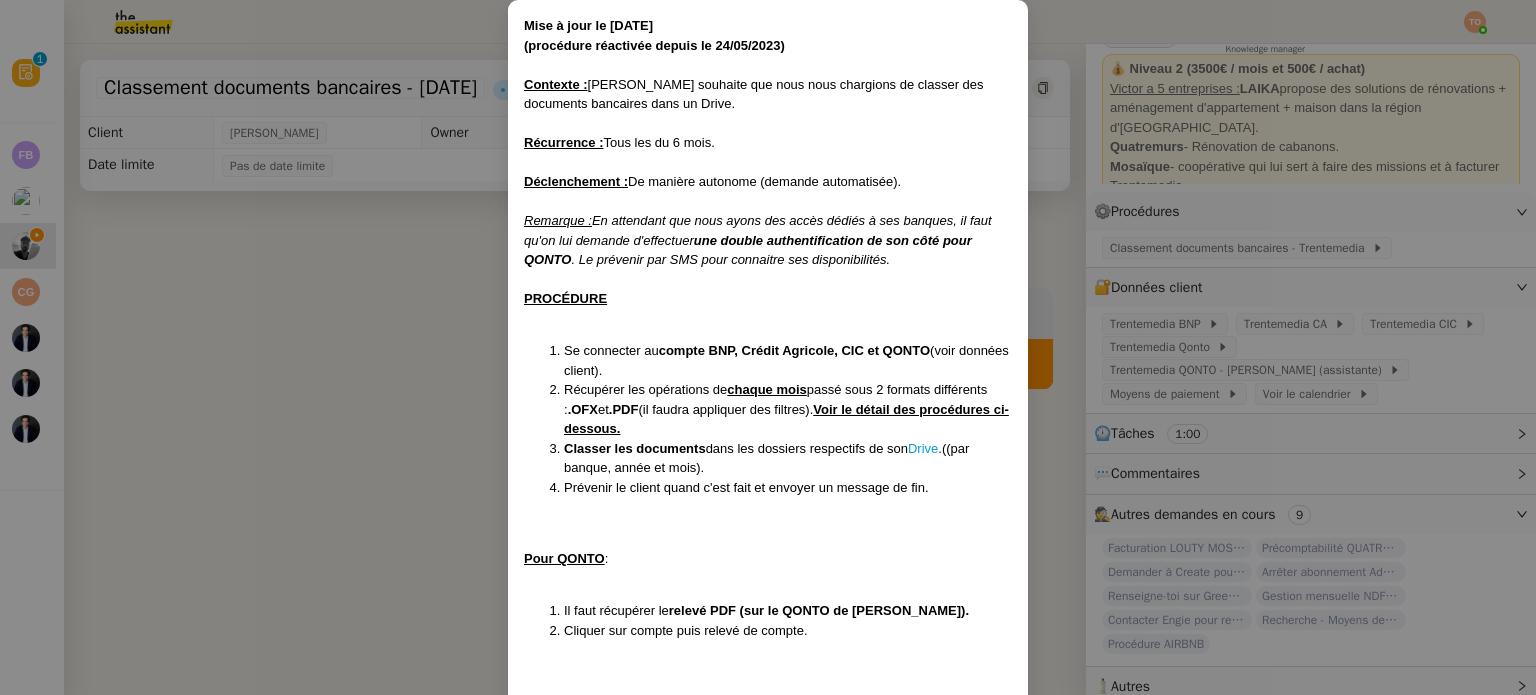 click on "compte BNP, Crédit Agricole, CIC et QONTO" at bounding box center [794, 350] 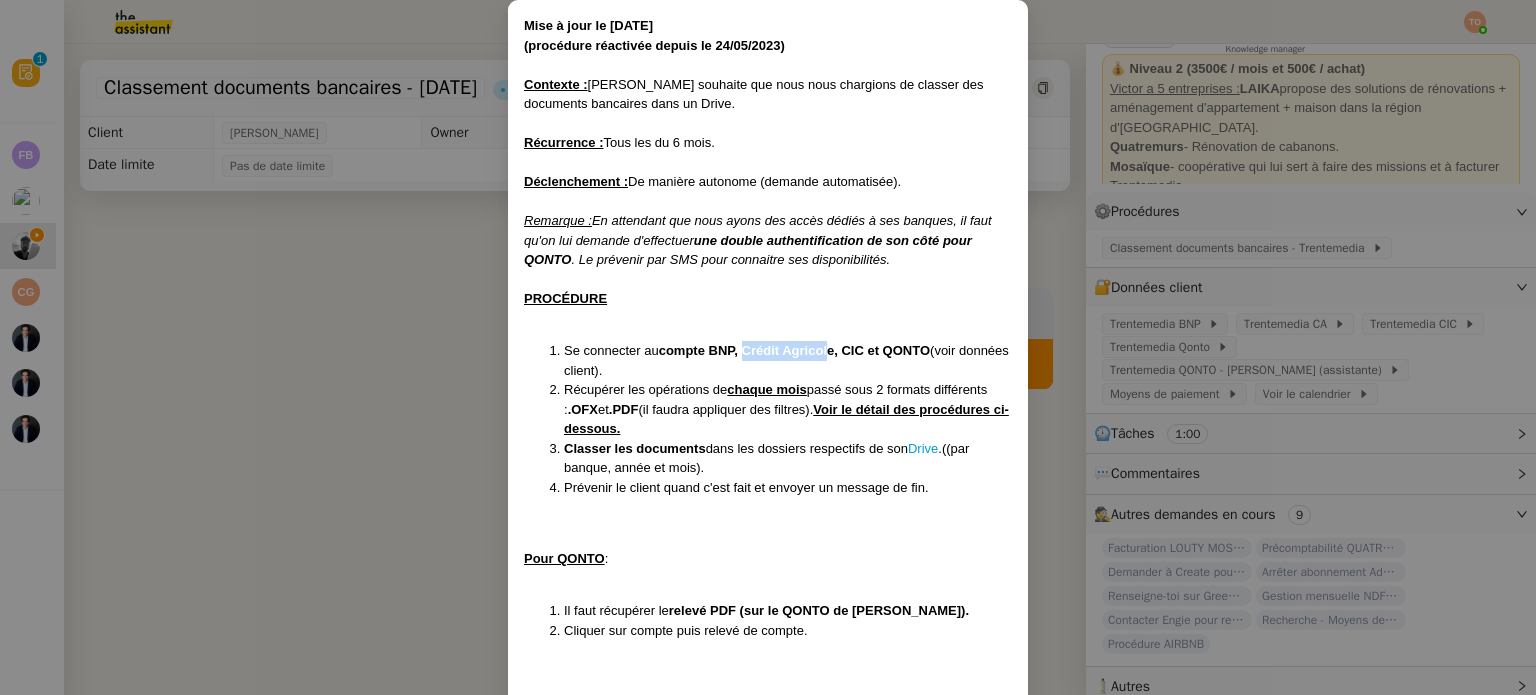 drag, startPoint x: 741, startPoint y: 351, endPoint x: 828, endPoint y: 351, distance: 87 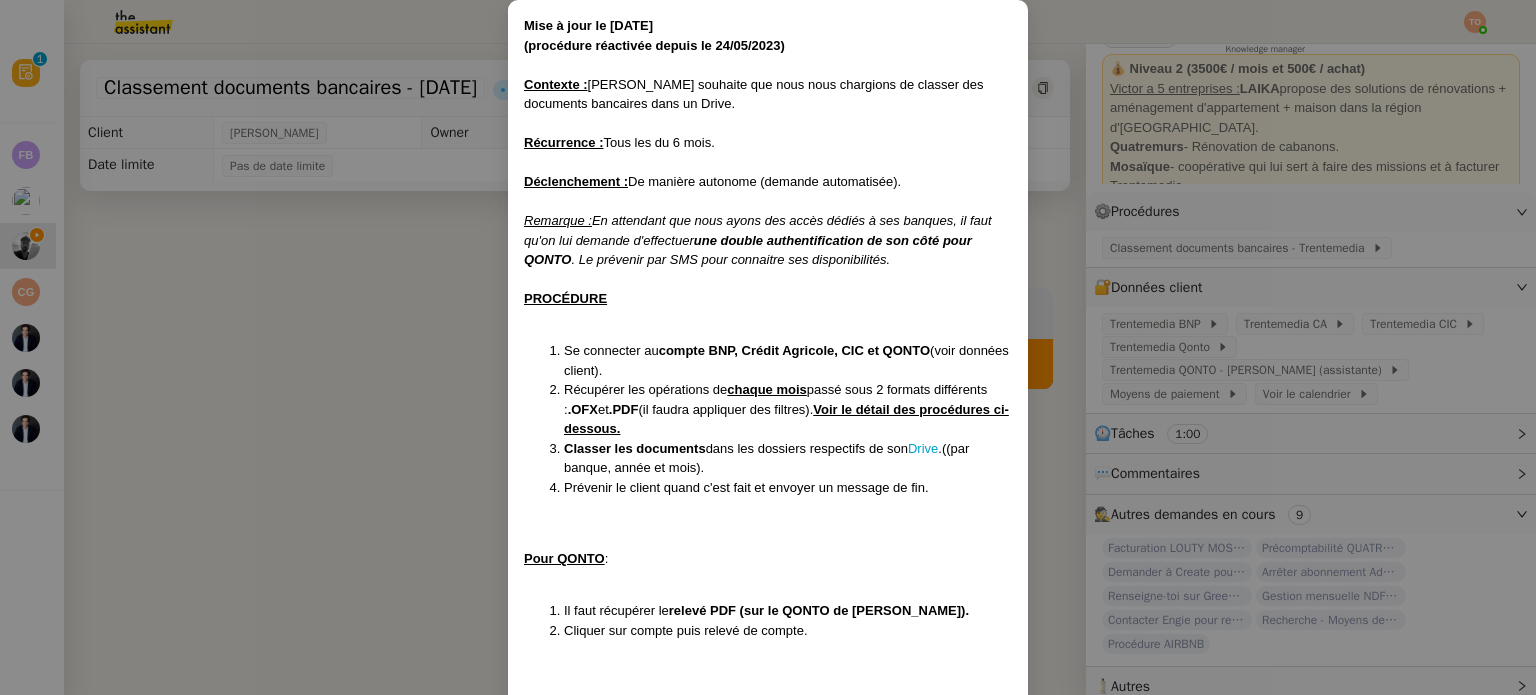 drag, startPoint x: 834, startPoint y: 351, endPoint x: 912, endPoint y: 349, distance: 78.025635 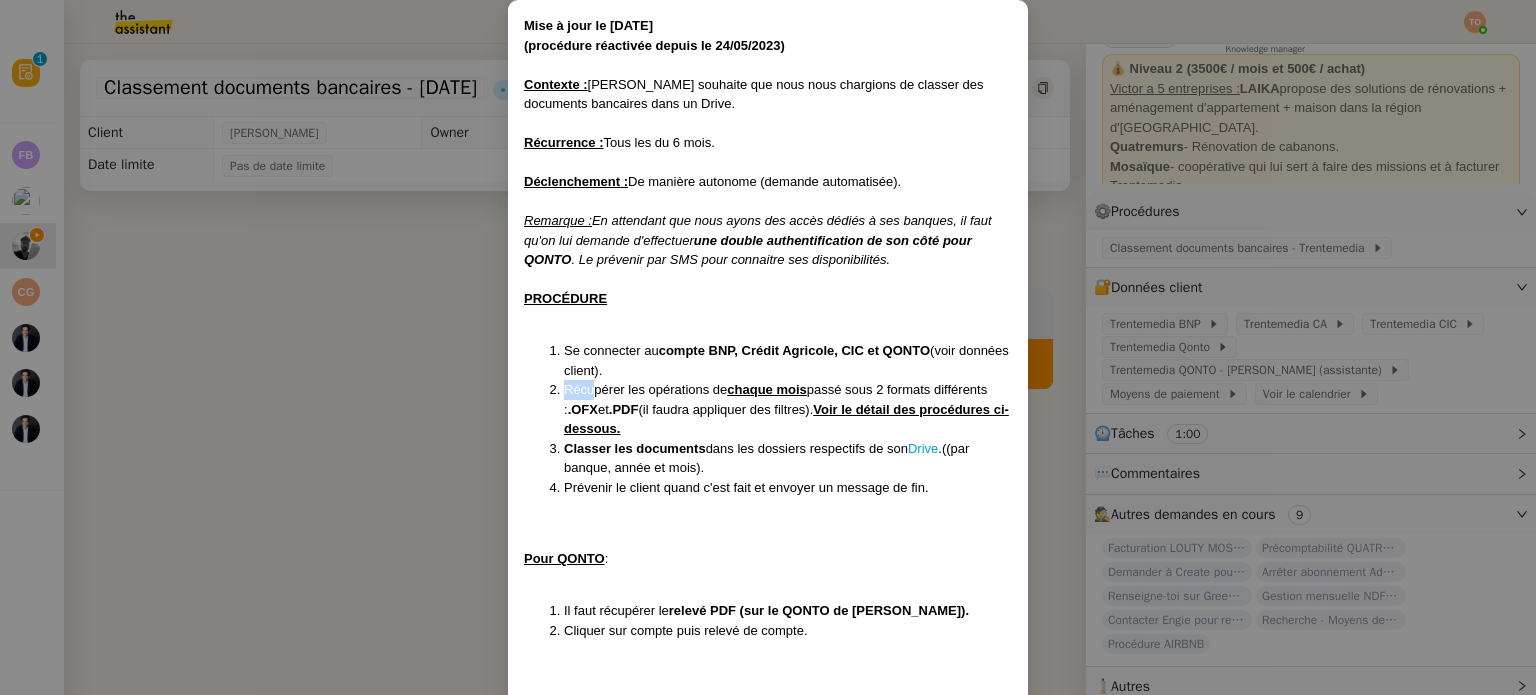 click on "Récupérer les opérations de  chaque mois  passé sous 2 formats différents :  .OFX  et  .PDF  (il faudra appliquer des filtres).  Voir le détail des procédures ci-dessous." at bounding box center [788, 409] 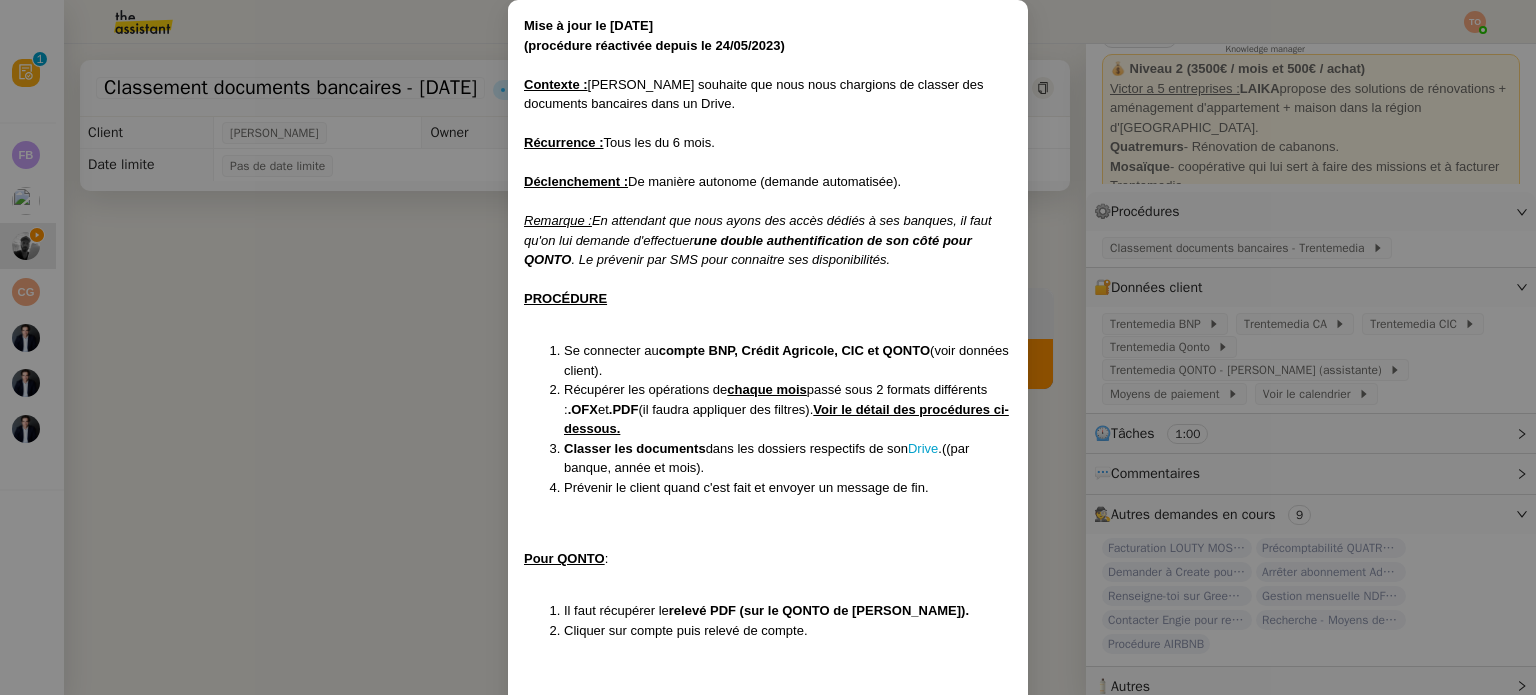 click on "Récupérer les opérations de  chaque mois  passé sous 2 formats différents :  .OFX  et  .PDF  (il faudra appliquer des filtres).  Voir le détail des procédures ci-dessous." at bounding box center [788, 409] 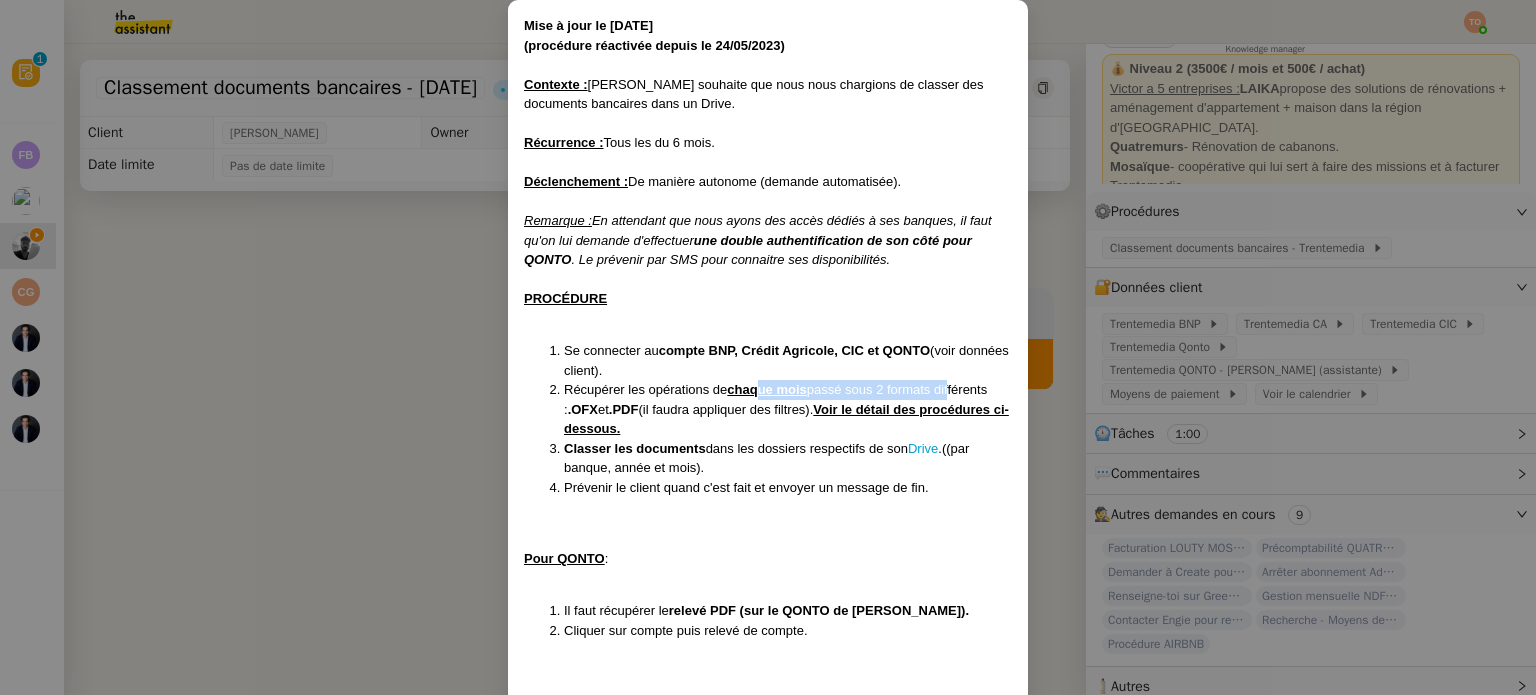 drag, startPoint x: 754, startPoint y: 395, endPoint x: 945, endPoint y: 387, distance: 191.16747 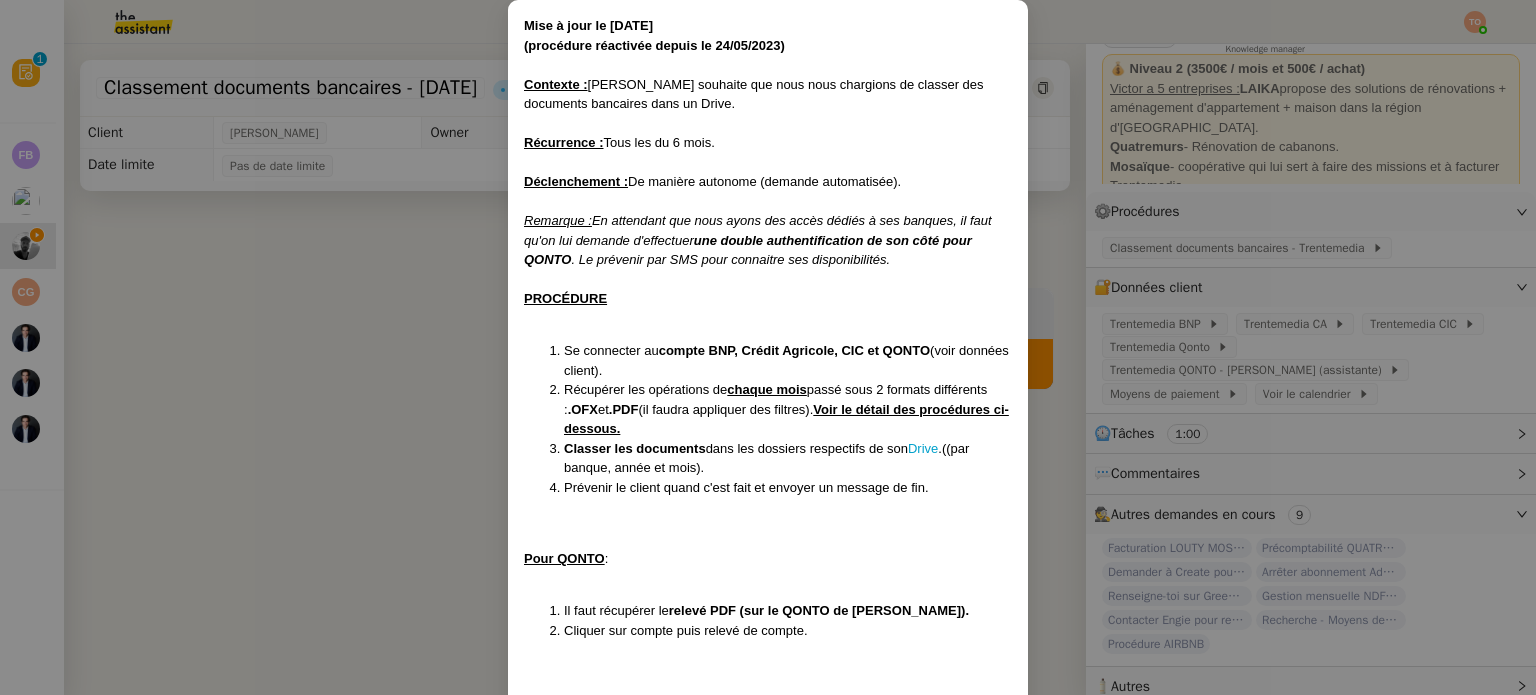 click on "Voir le détail des procédures ci-dessous." at bounding box center [786, 419] 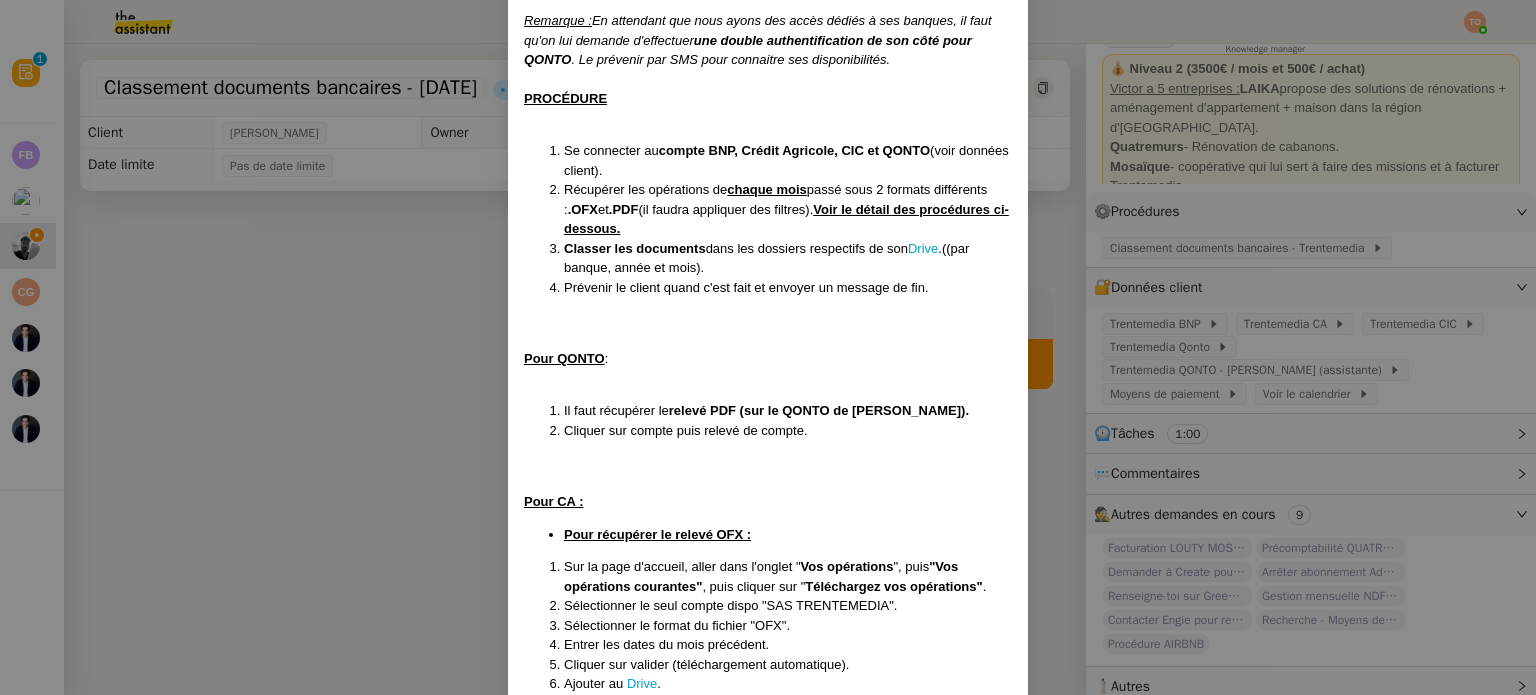 scroll, scrollTop: 400, scrollLeft: 0, axis: vertical 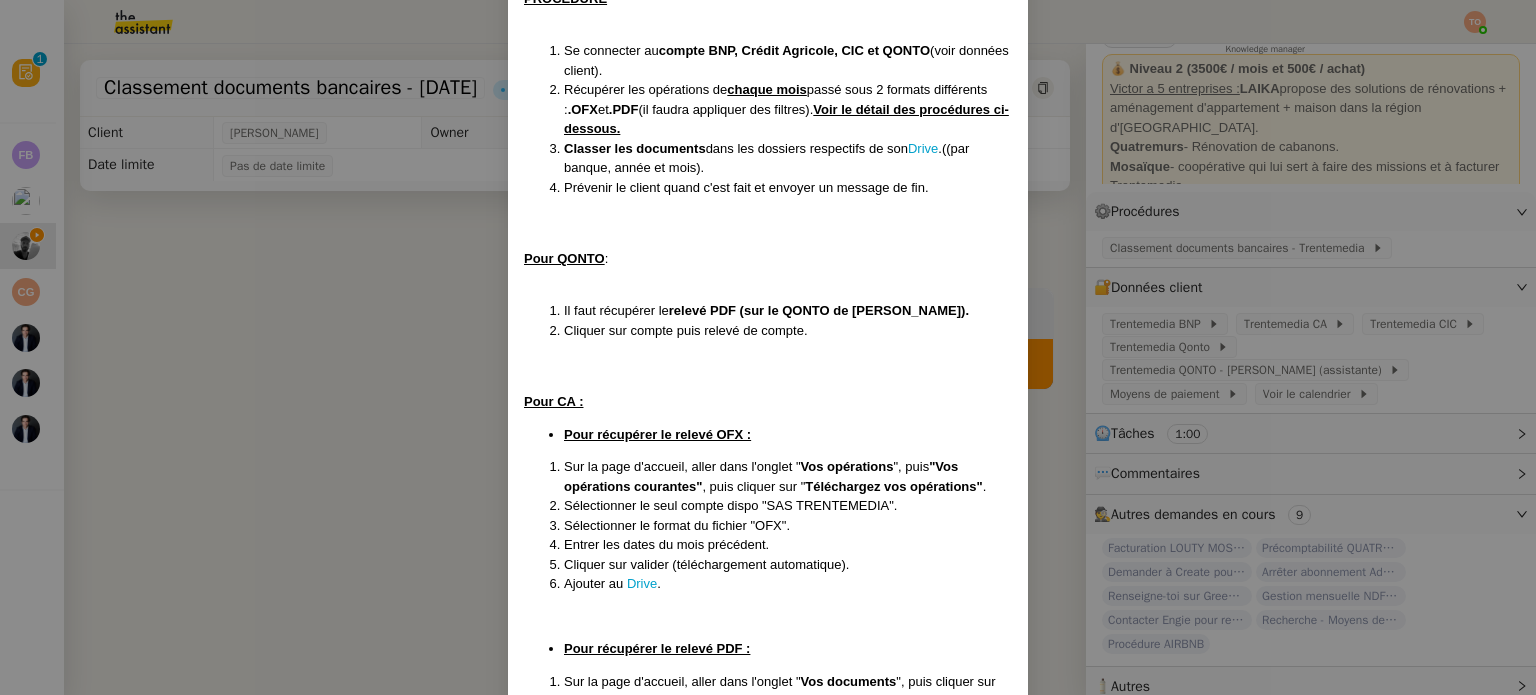 click on "Mise à jour le 20/06/25 ﻿(procédure réactivée depuis le 24/05/2023) Contexte :  Victor souhaite que nous nous chargions de classer des documents bancaires dans un Drive. Récurrence :  Tous les du 6 mois. Déclenchement :  De manière autonome (demande automatisée). Remarque :  En attendant que nous ayons des accès dédiés à ses banques, il faut qu'on lui demande d'effectuer  une double authentification de son côté pour QONTO . Le prévenir par SMS pour connaitre ses disponibilités. PROCÉDURE Se connecter au  compte BNP, Crédit Agricole, CIC et QONTO  (voir données client). Récupérer les opérations de  chaque mois  passé sous 2 formats différents :  .OFX  et  .PDF  (il faudra appliquer des filtres).  Voir le détail des procédures ci-dessous. Classer les documents  dans les dossiers respectifs de son  Drive .((par banque, année et mois). Prévenir le client quand c'est fait et envoyer un message de fin. Pour QONTO  : Il faut récupérer le  relevé PDF (sur le QONTO de Marion). .   ." at bounding box center (768, 347) 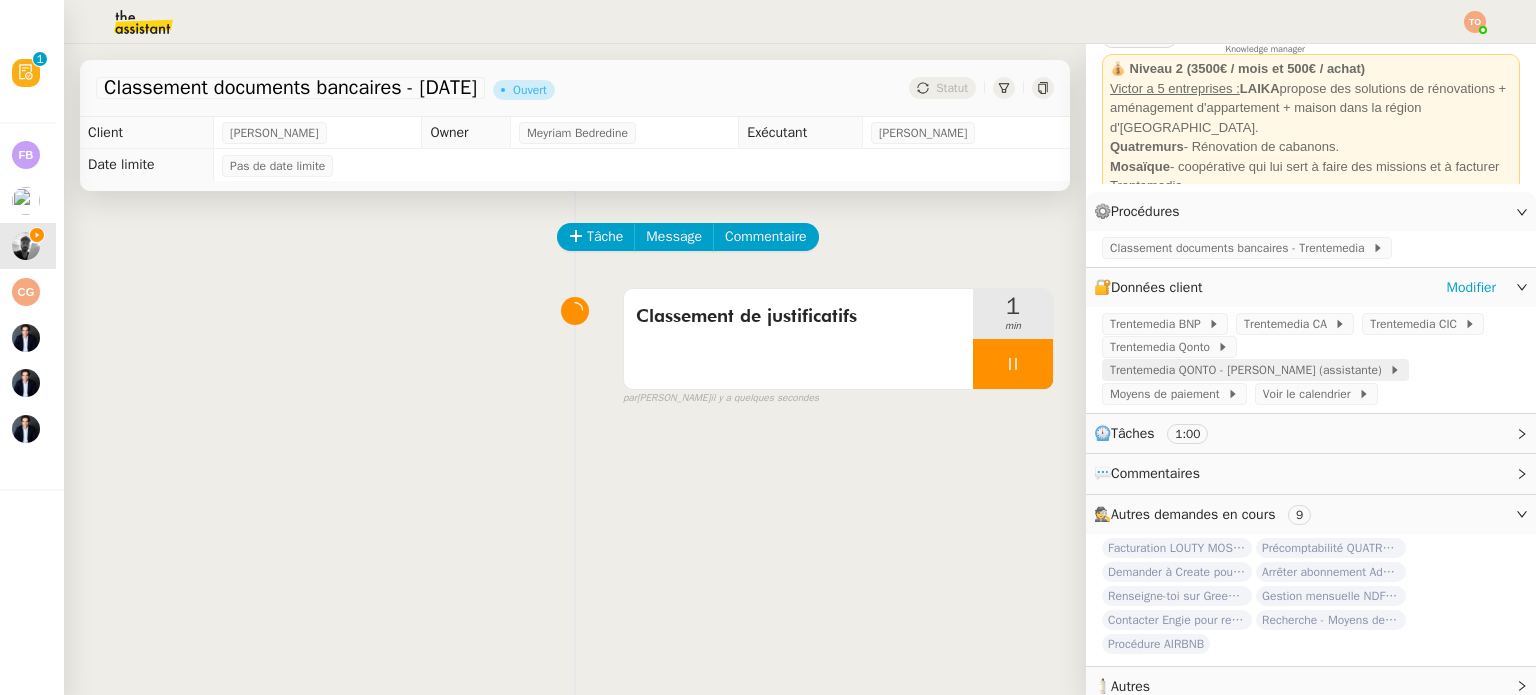click on "Trentemedia QONTO - Marion (assistante)" 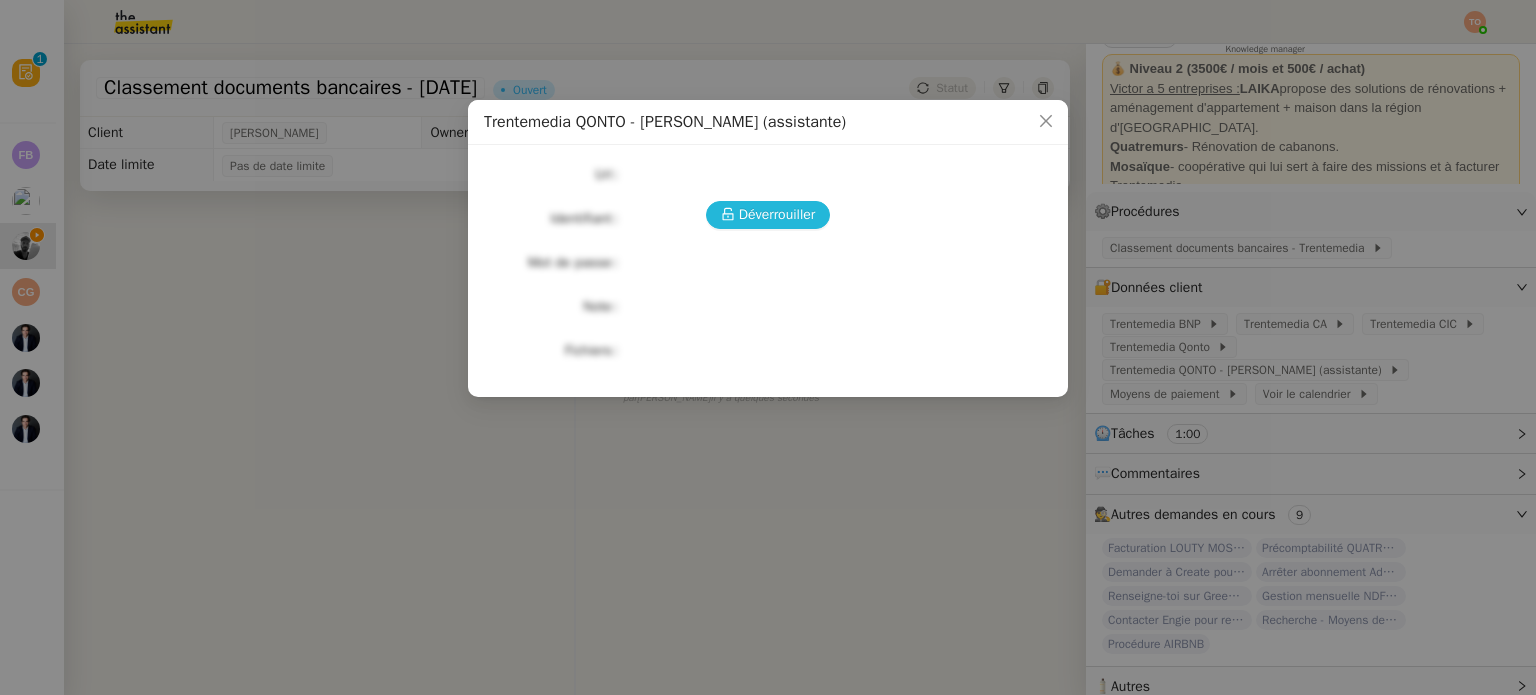 click on "Déverrouiller" at bounding box center (777, 214) 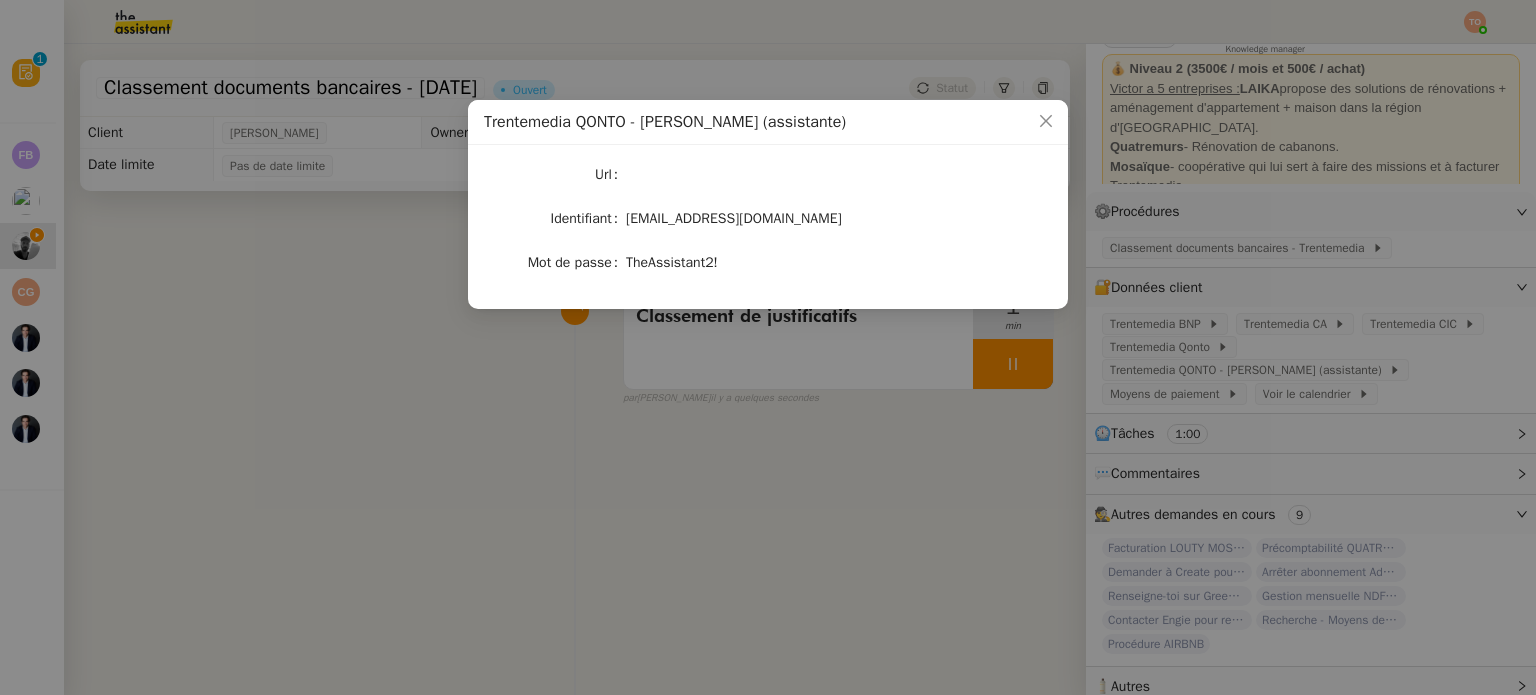 click on "marion.u1h@theassistant.com" 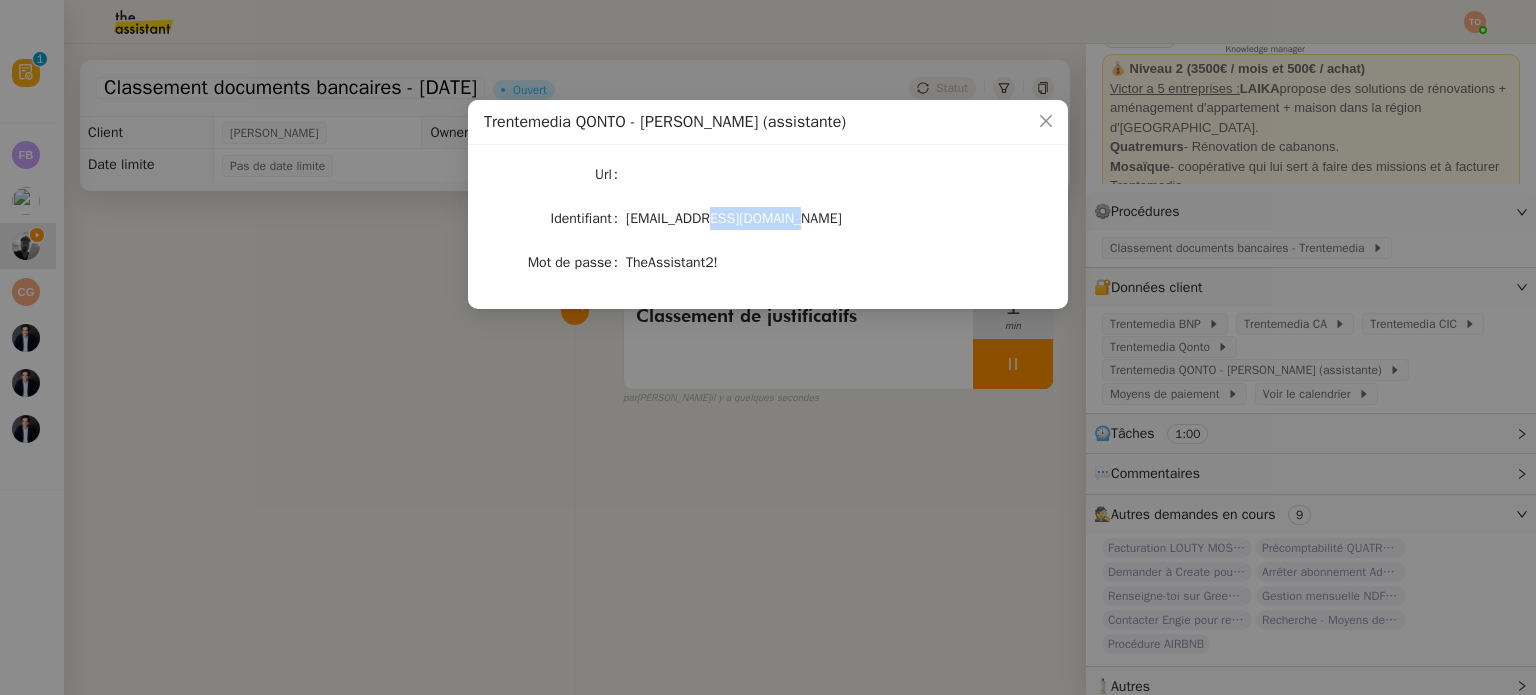 click on "marion.u1h@theassistant.com" 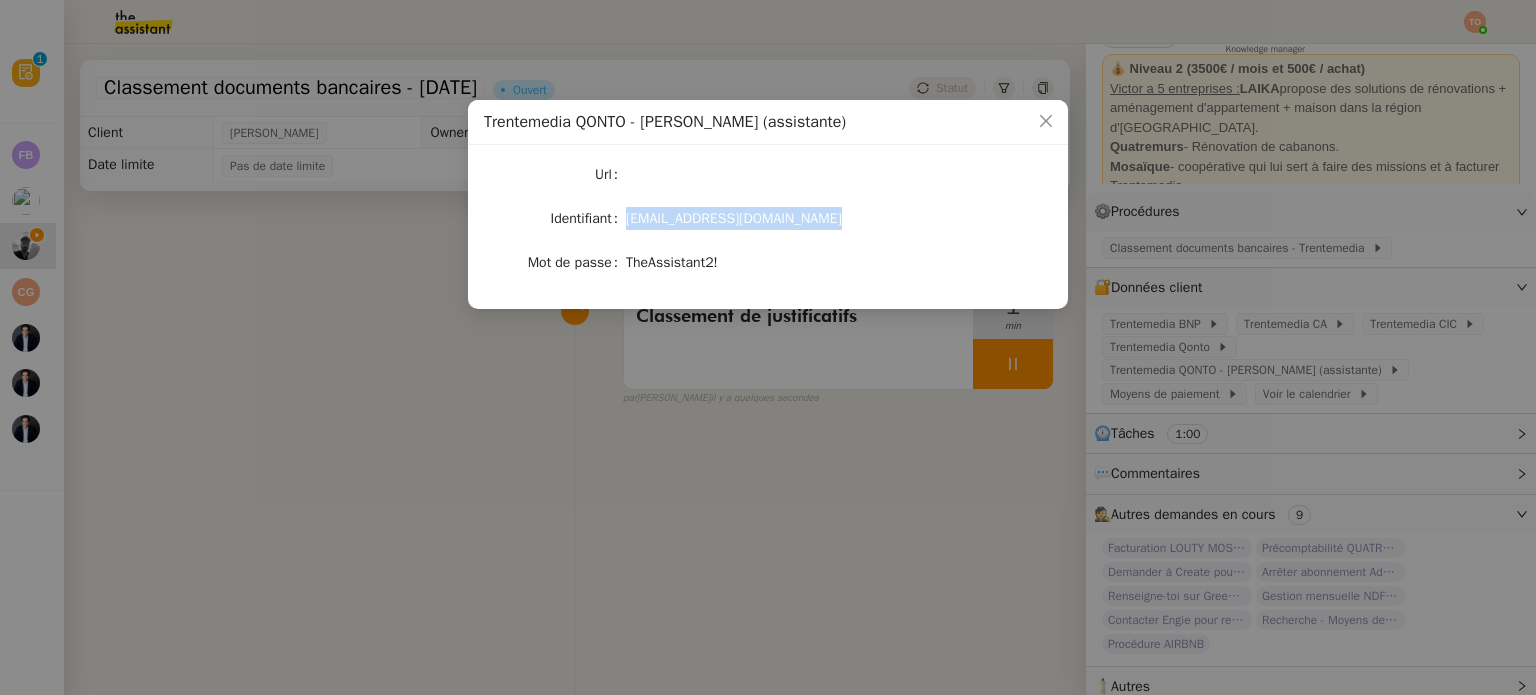 click on "marion.u1h@theassistant.com" 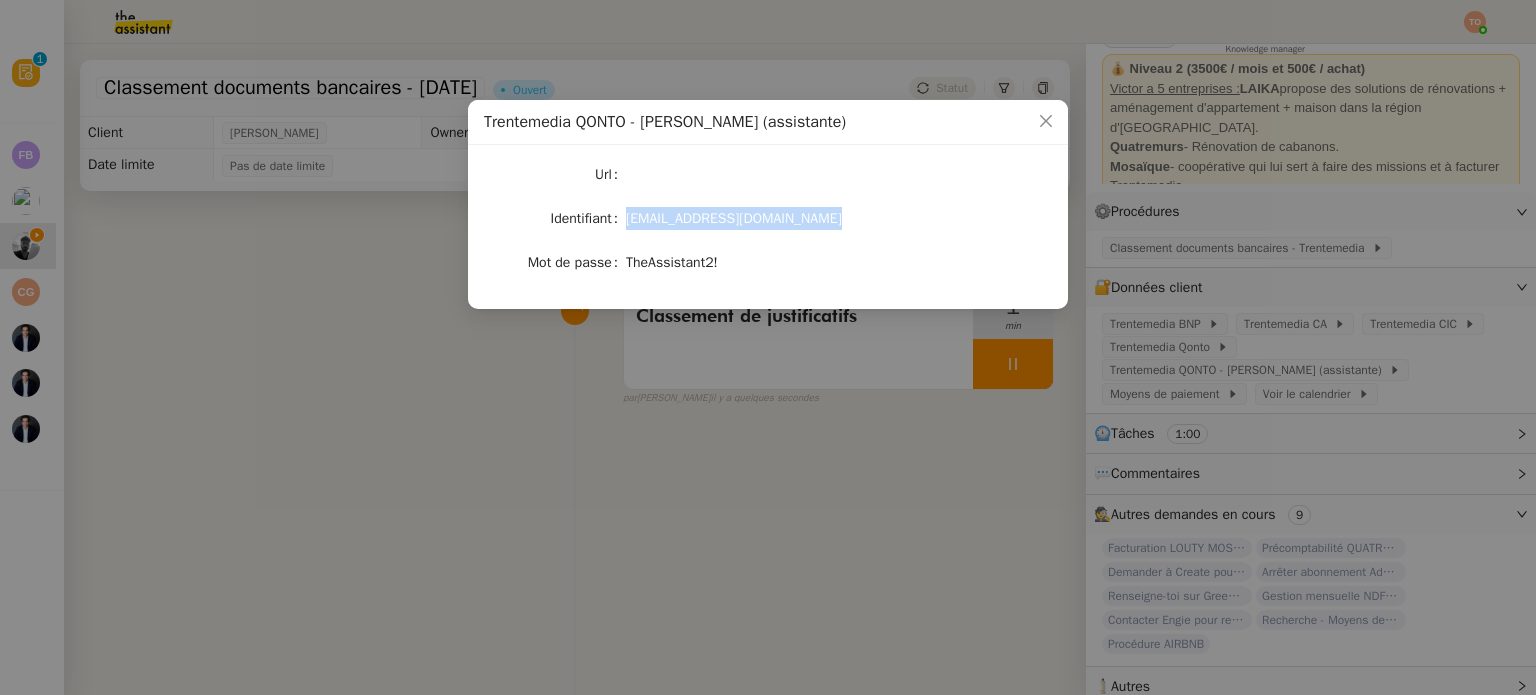copy on "marion.u1h@theassistant.com" 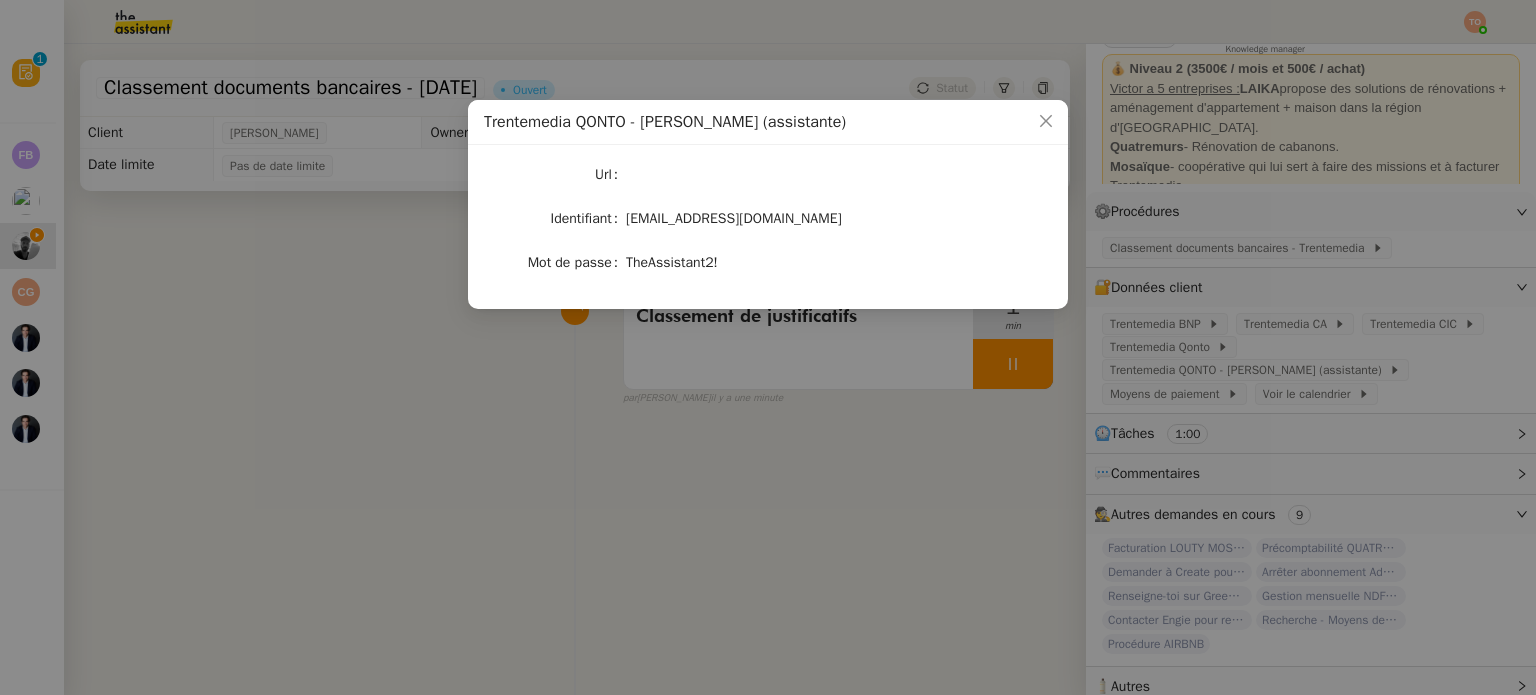 click on "TheAssistant2!" 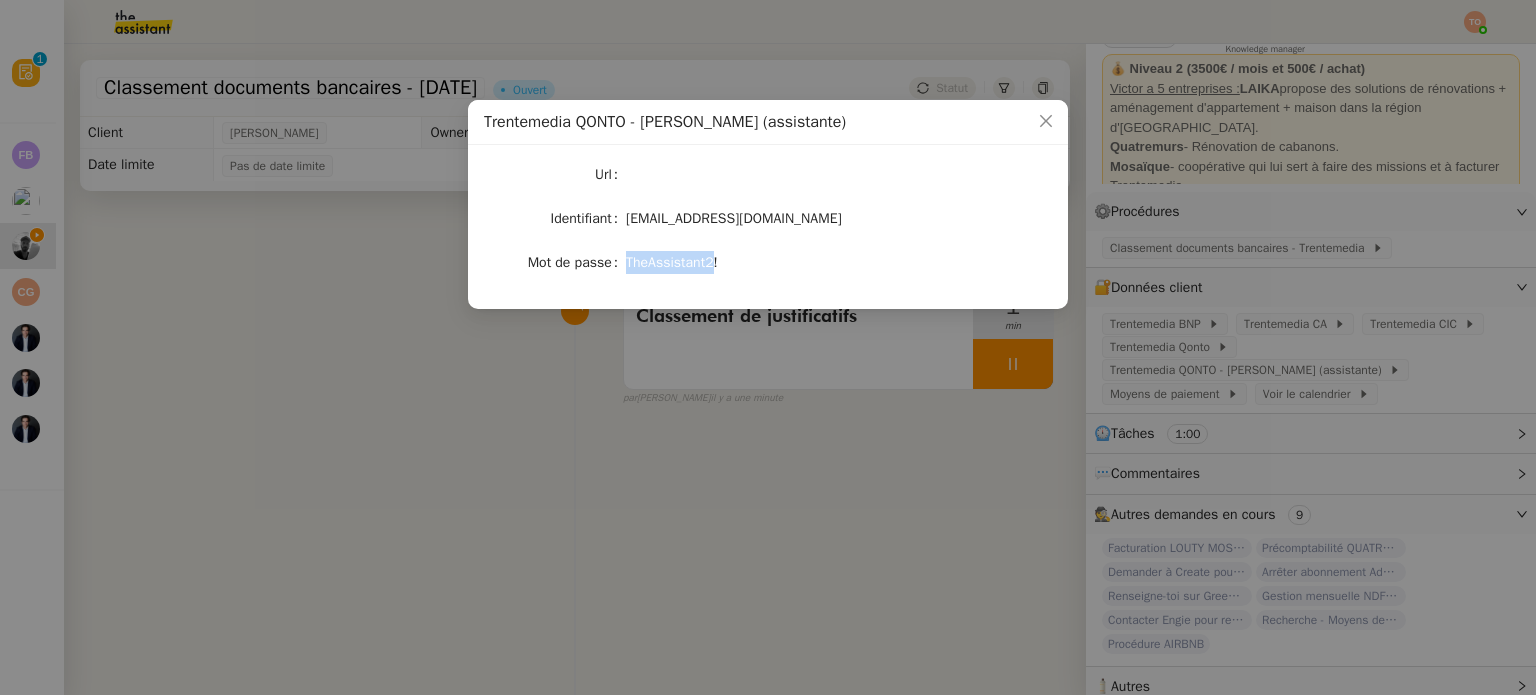 click on "TheAssistant2!" 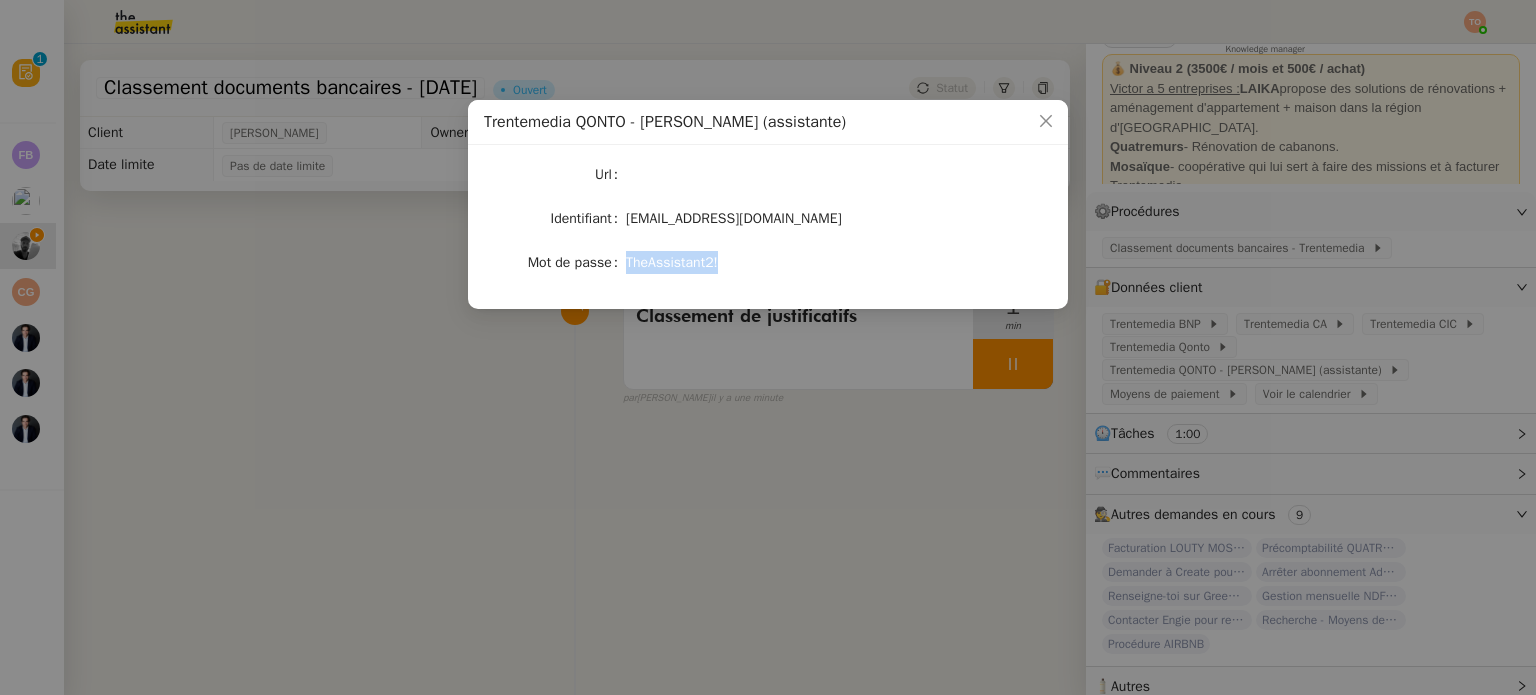 click on "TheAssistant2!" 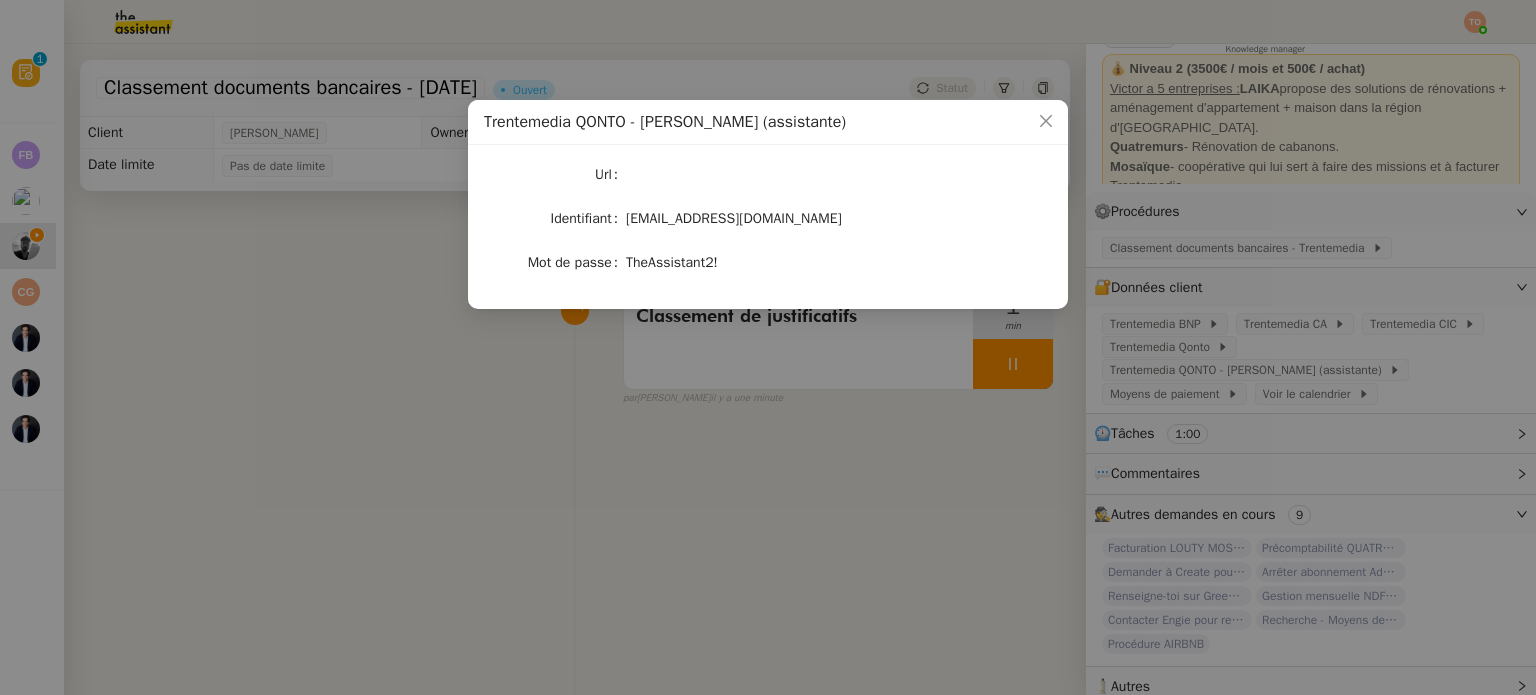 click on "marion.u1h@theassistant.com" 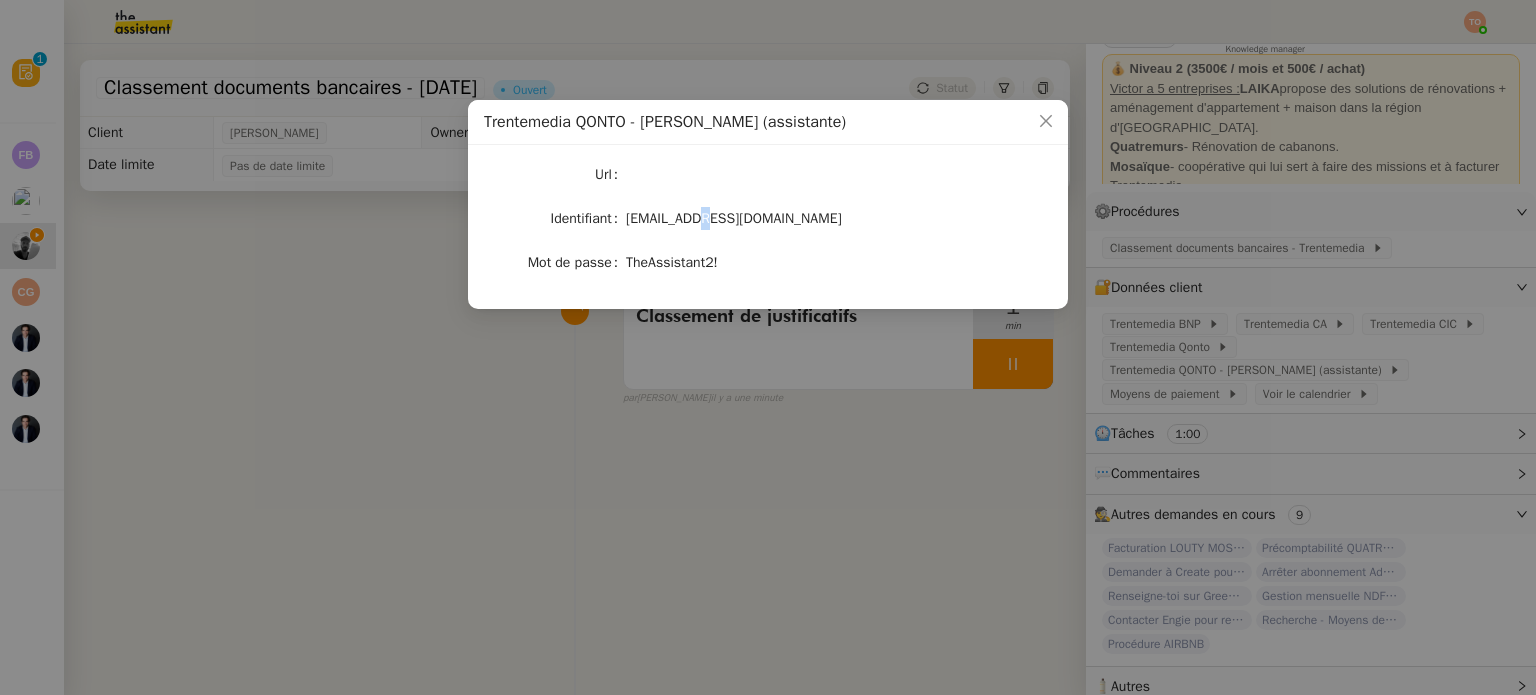 click on "marion.u1h@theassistant.com" 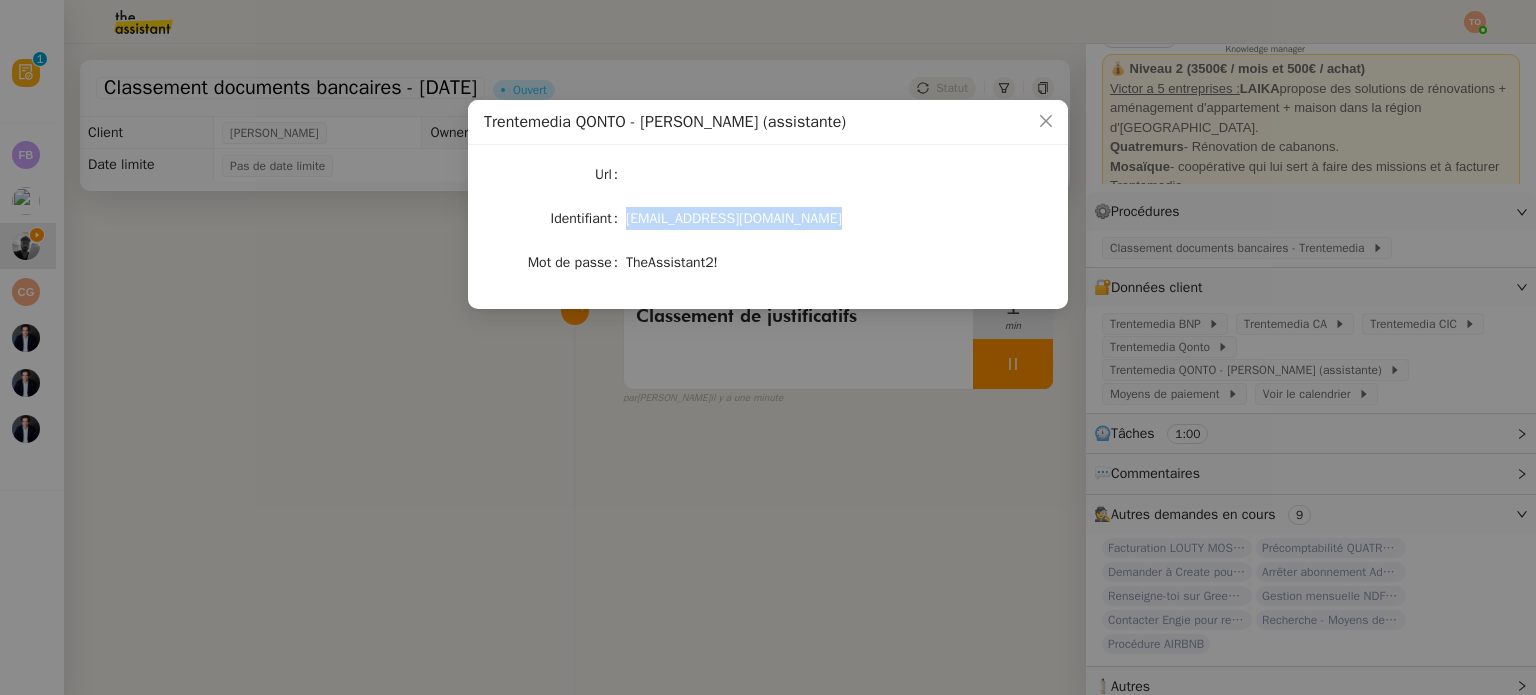 click on "marion.u1h@theassistant.com" 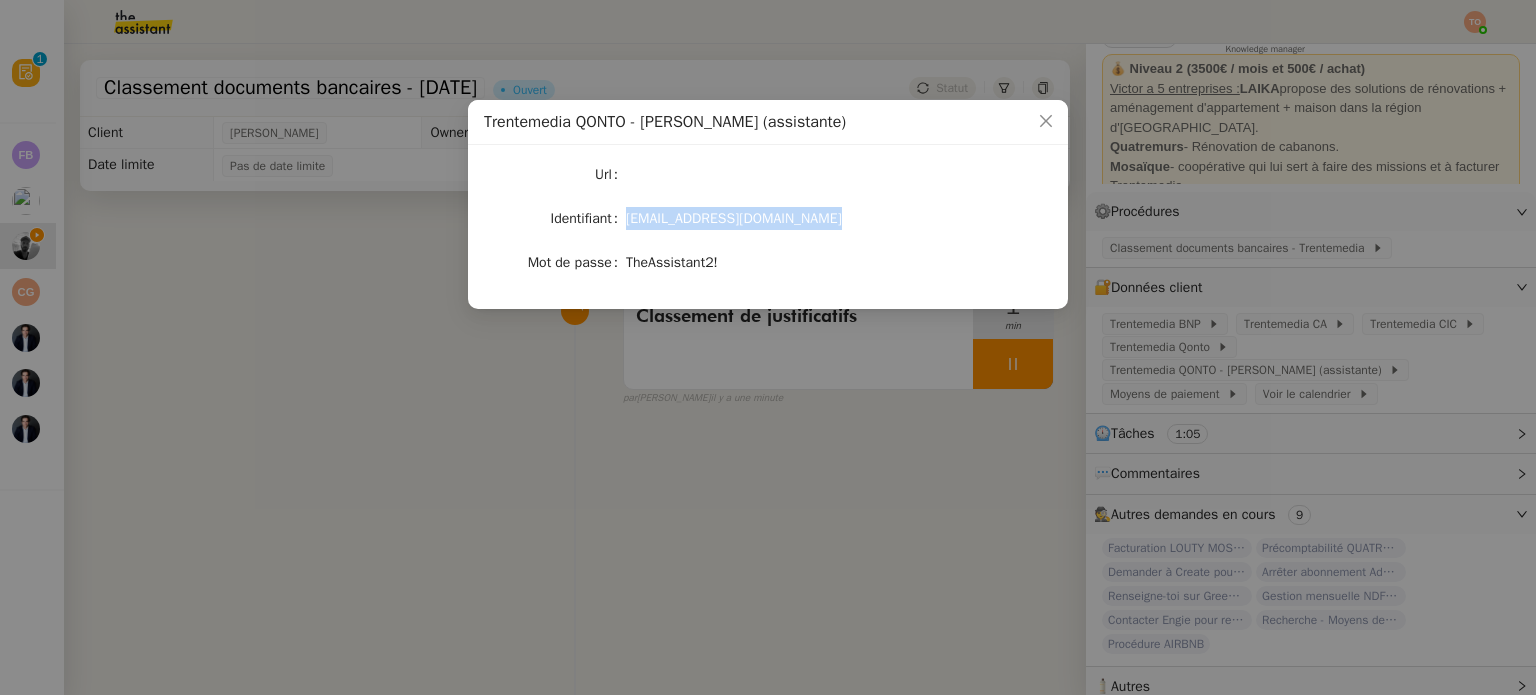 copy on "marion.u1h@theassistant.com" 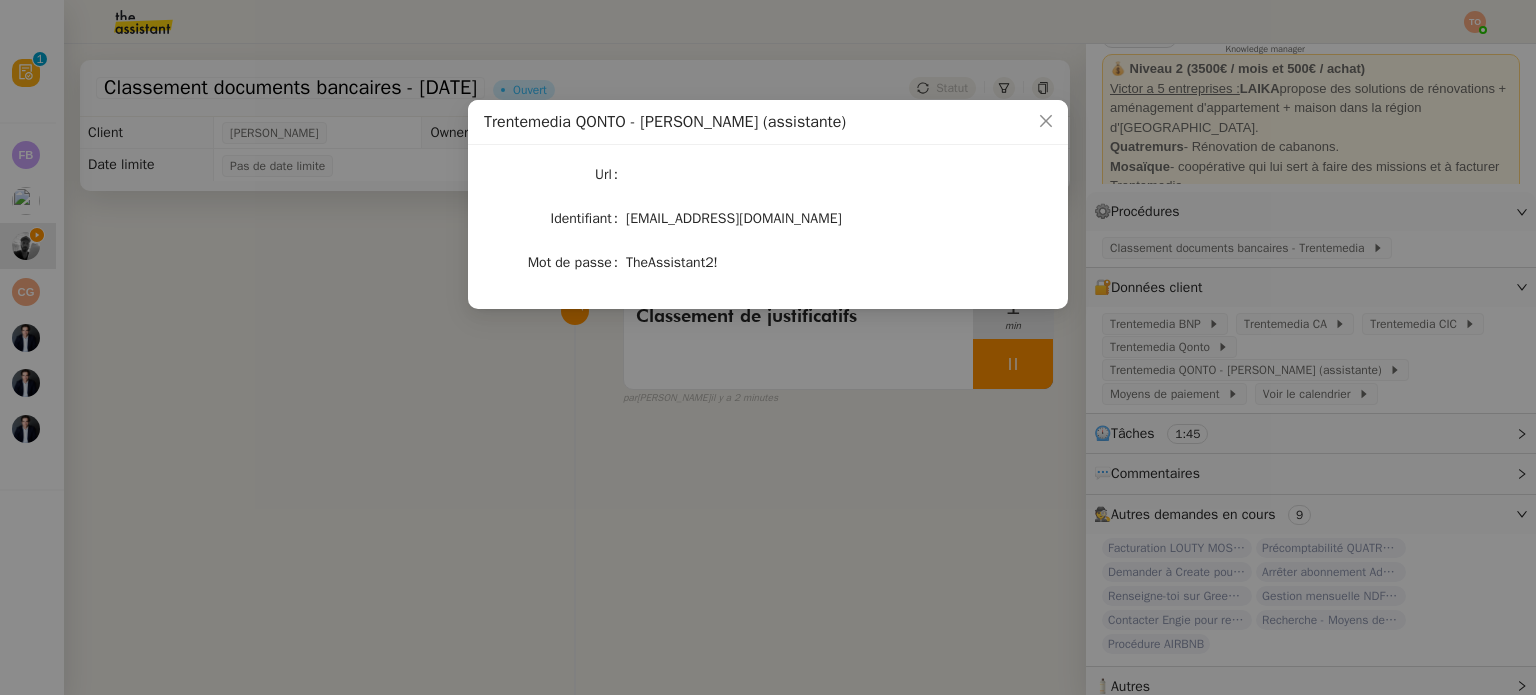 click on "Trentemedia QONTO - Marion (assistante) Url    Identifiant marion.u1h@theassistant.com Mot de passe TheAssistant2!" at bounding box center (768, 347) 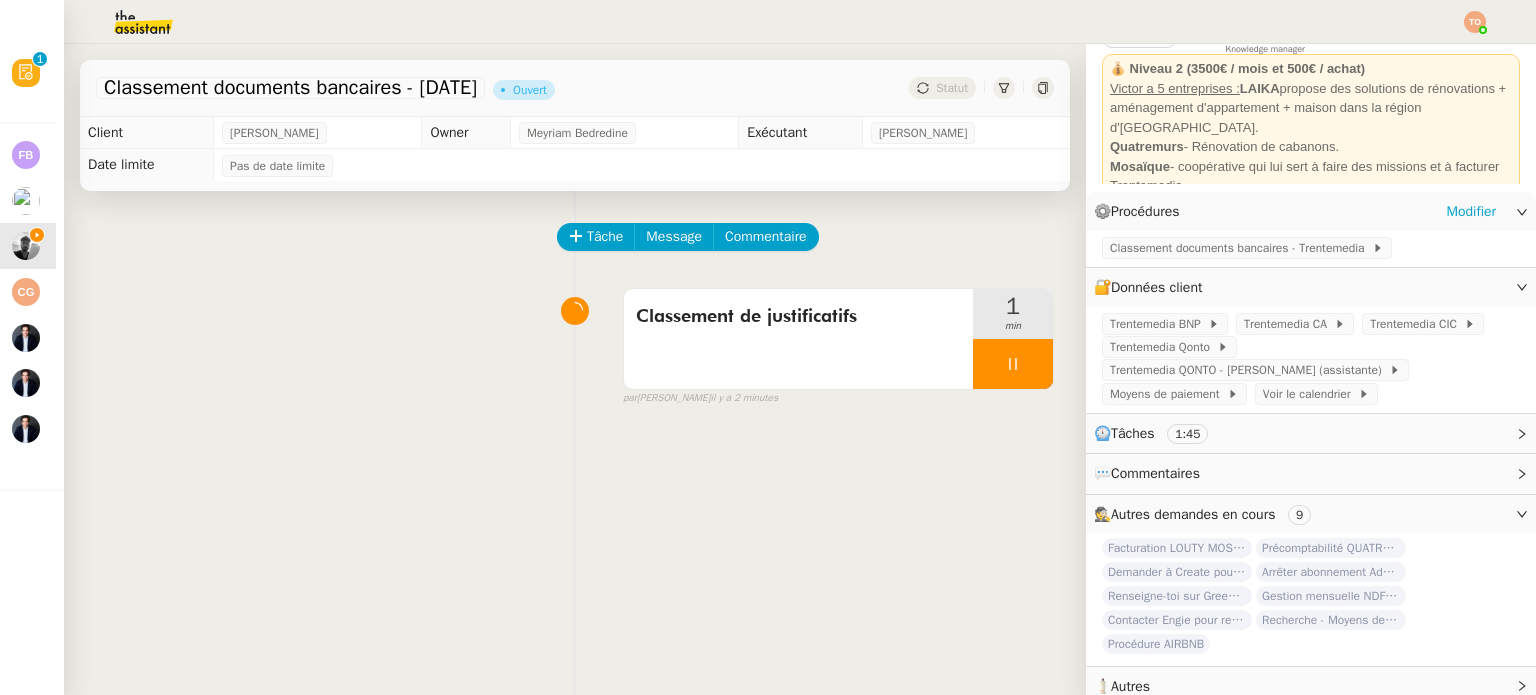click on "Classement documents bancaires - Trentemedia" 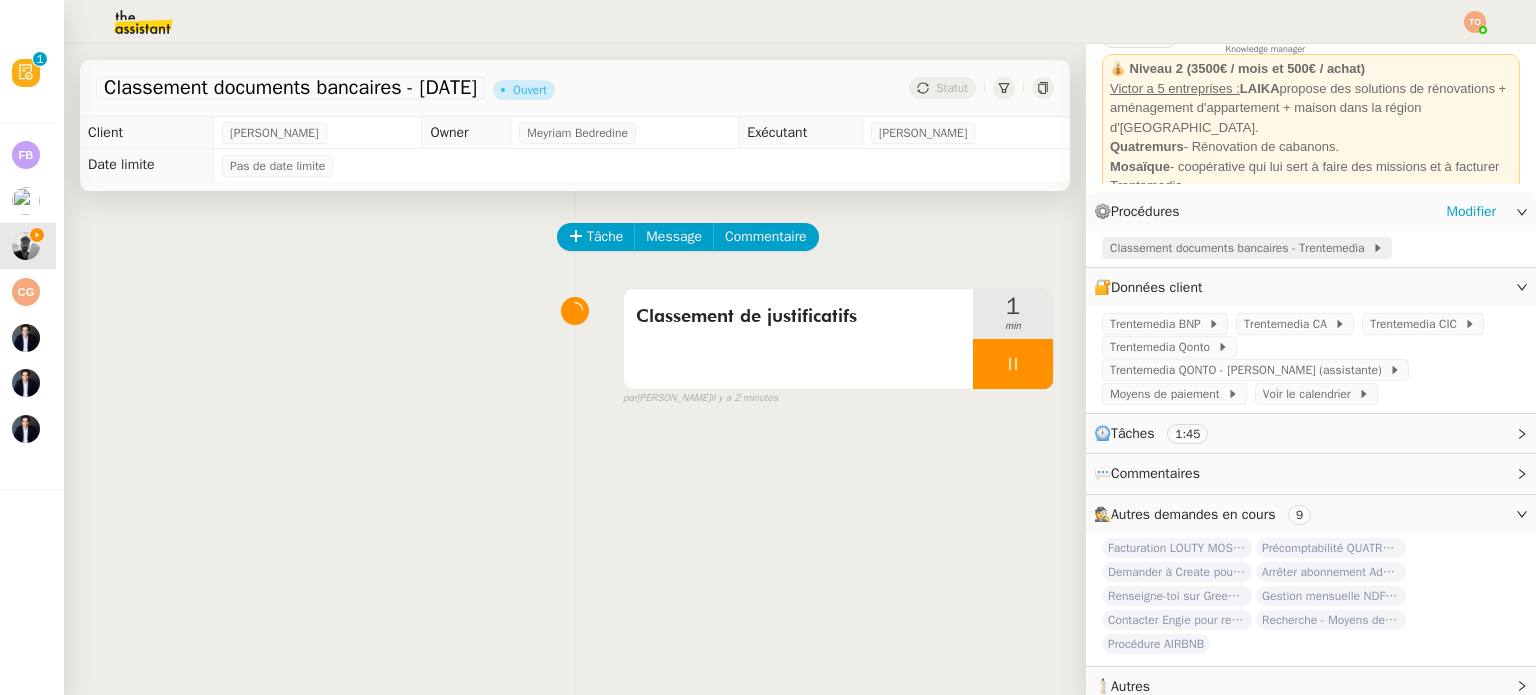 click on "Classement documents bancaires - Trentemedia" 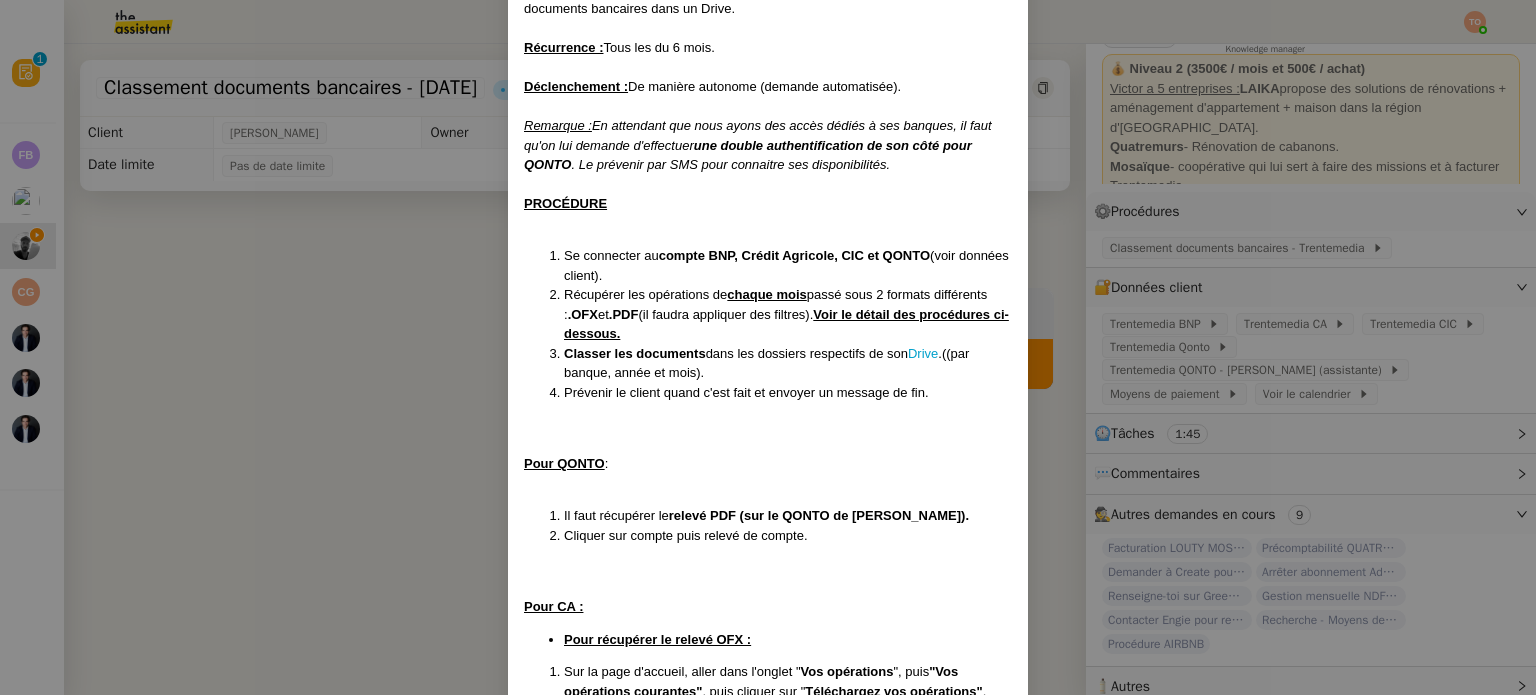 scroll, scrollTop: 200, scrollLeft: 0, axis: vertical 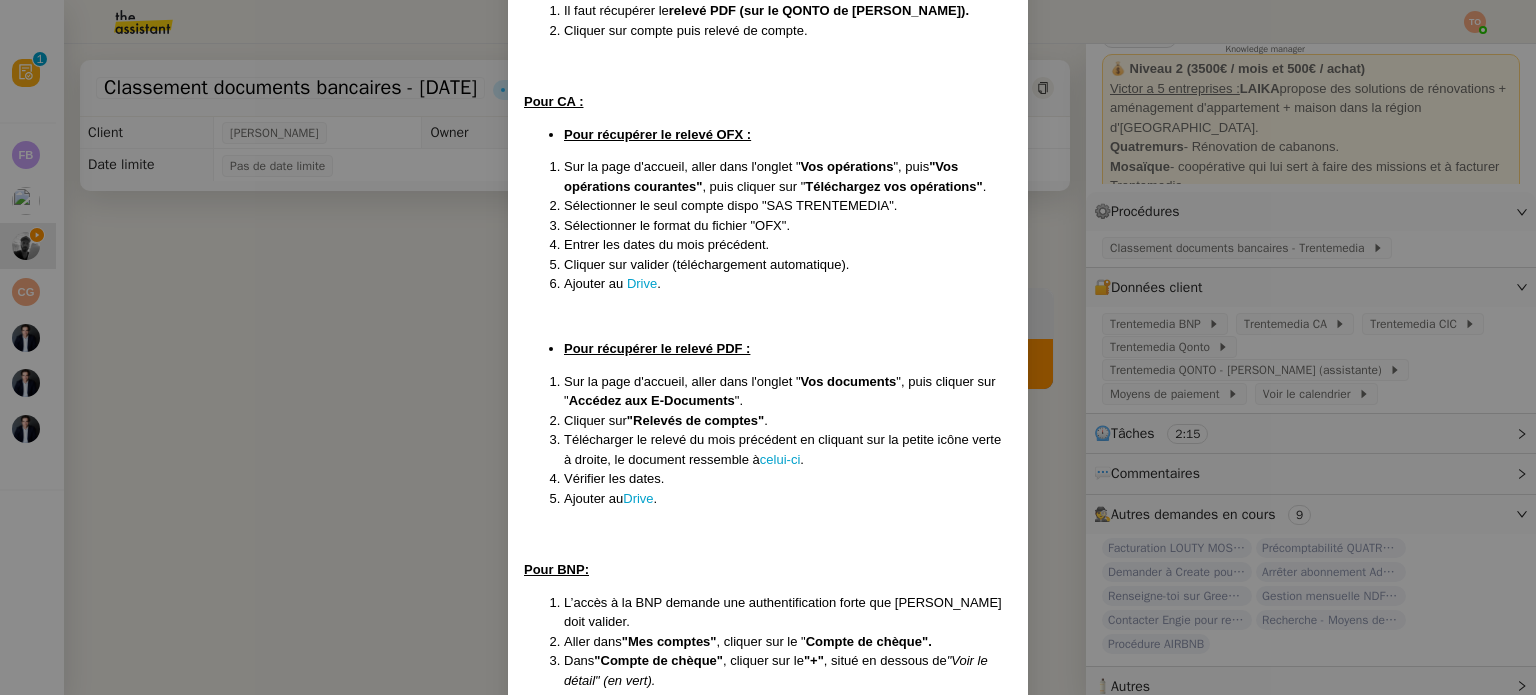 drag, startPoint x: 624, startPoint y: 486, endPoint x: 615, endPoint y: 501, distance: 17.492855 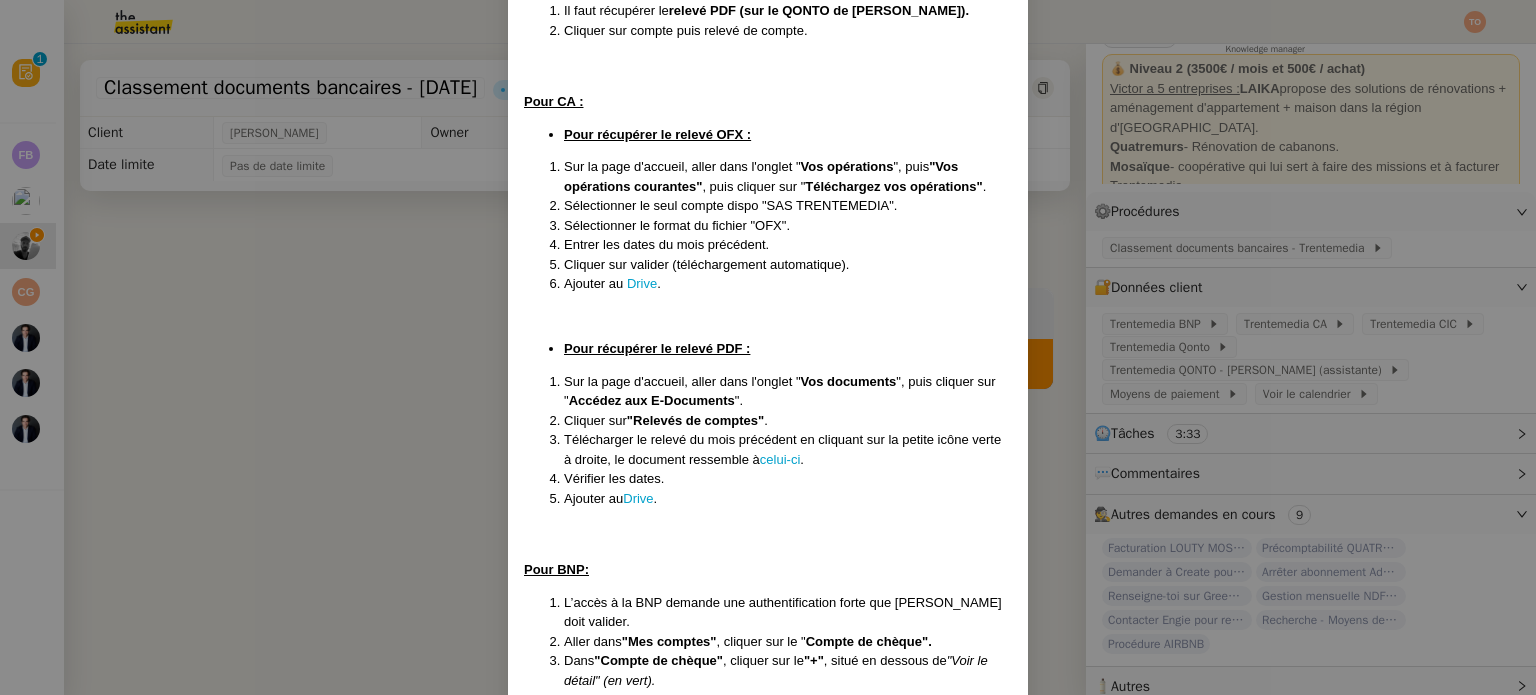 click on "Mise à jour le 20/06/25 ﻿(procédure réactivée depuis le 24/05/2023) Contexte :  Victor souhaite que nous nous chargions de classer des documents bancaires dans un Drive. Récurrence :  Tous les du 6 mois. Déclenchement :  De manière autonome (demande automatisée). Remarque :  En attendant que nous ayons des accès dédiés à ses banques, il faut qu'on lui demande d'effectuer  une double authentification de son côté pour QONTO . Le prévenir par SMS pour connaitre ses disponibilités. PROCÉDURE Se connecter au  compte BNP, Crédit Agricole, CIC et QONTO  (voir données client). Récupérer les opérations de  chaque mois  passé sous 2 formats différents :  .OFX  et  .PDF  (il faudra appliquer des filtres).  Voir le détail des procédures ci-dessous. Classer les documents  dans les dossiers respectifs de son  Drive .((par banque, année et mois). Prévenir le client quand c'est fait et envoyer un message de fin. Pour QONTO  : Il faut récupérer le  relevé PDF (sur le QONTO de Marion). .   ." at bounding box center (768, 347) 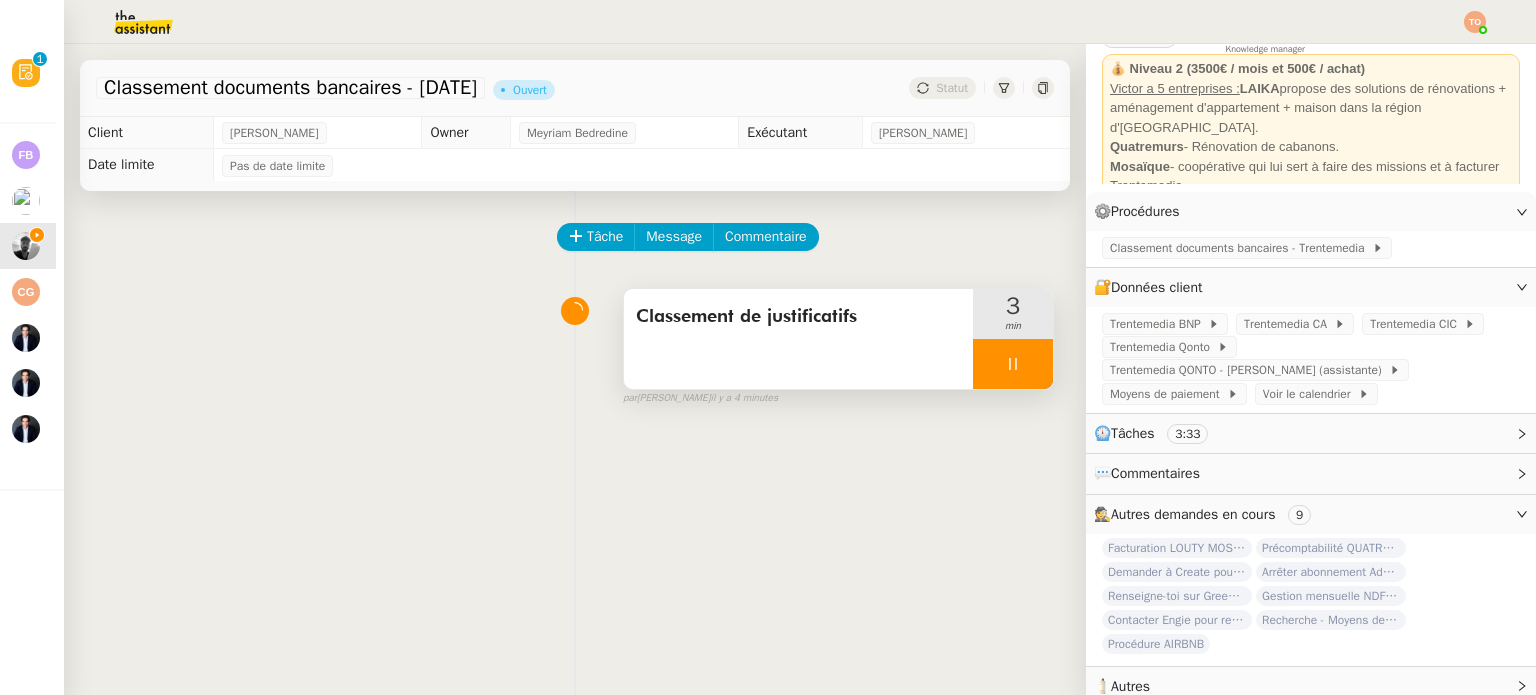 click 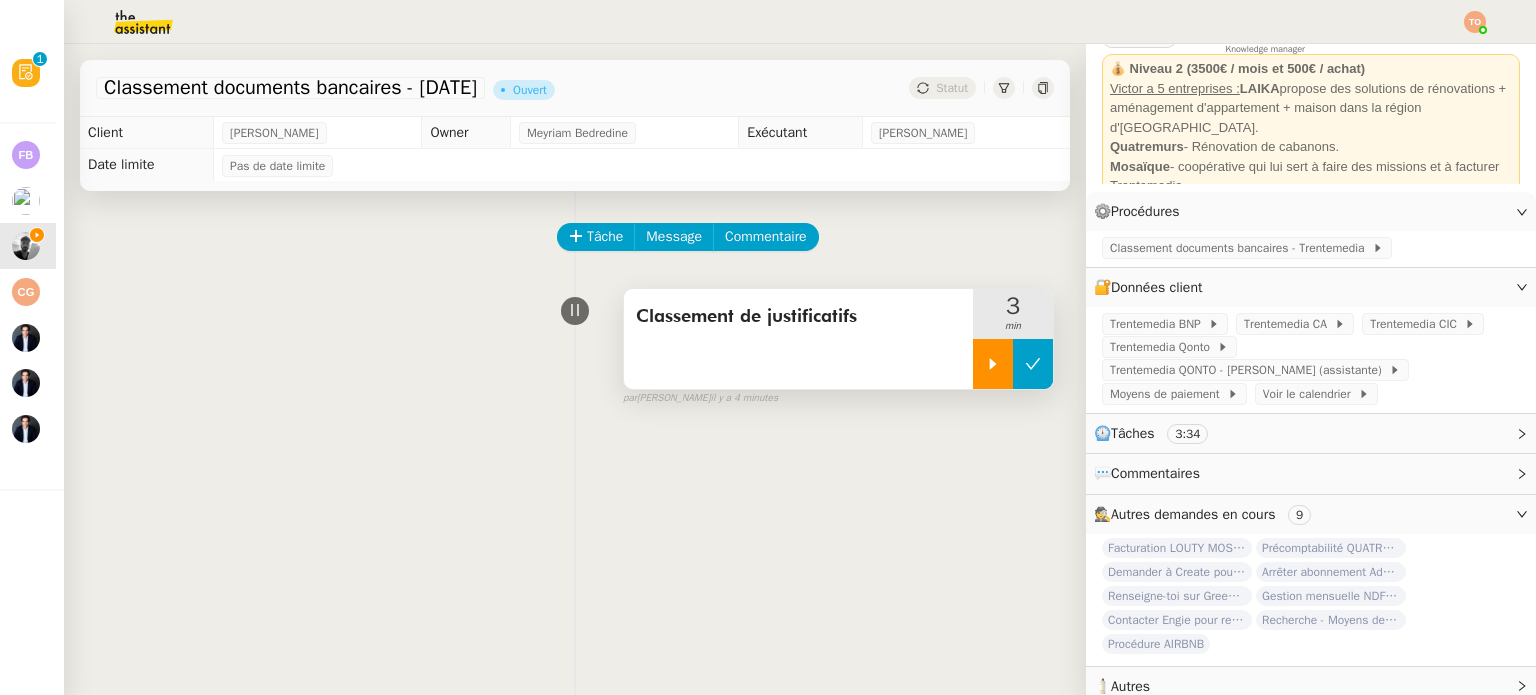 click at bounding box center [1033, 364] 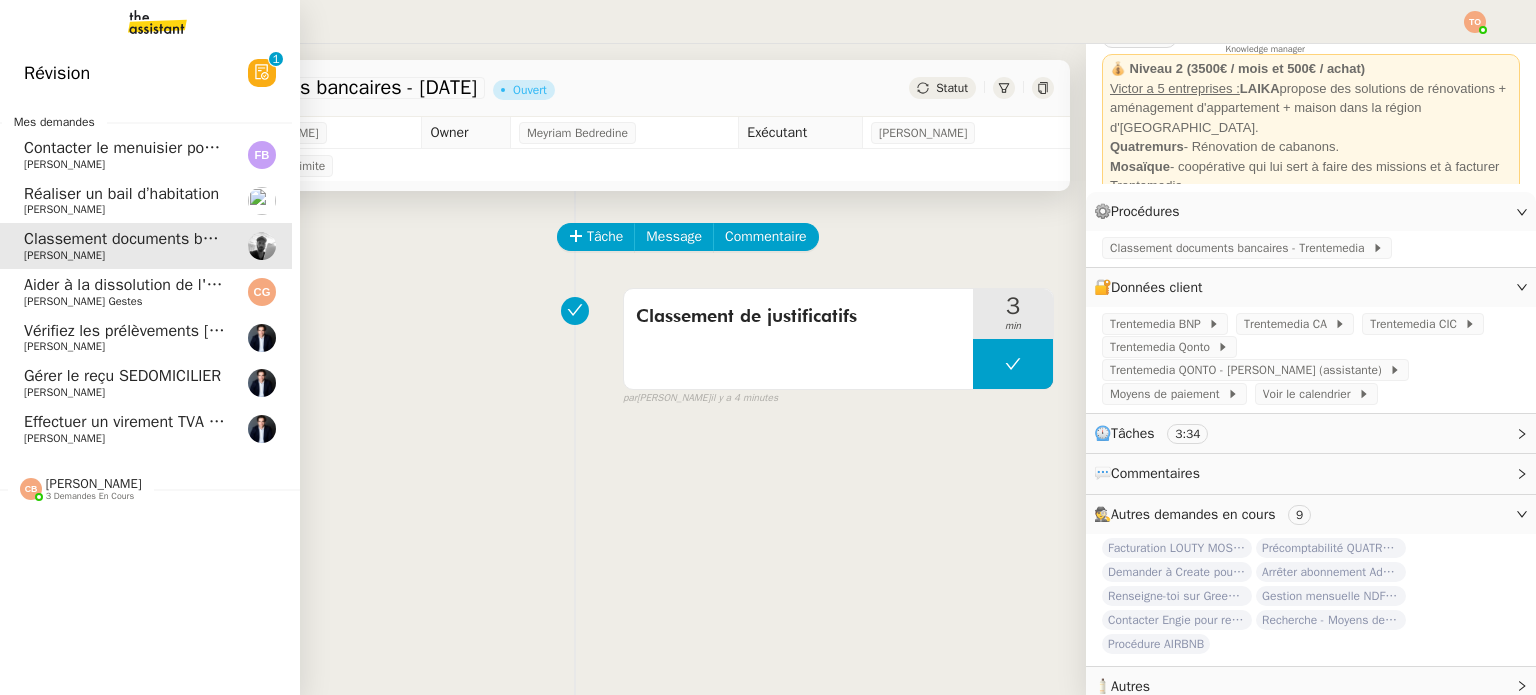 click on "Effectuer un virement TVA via Revolut" 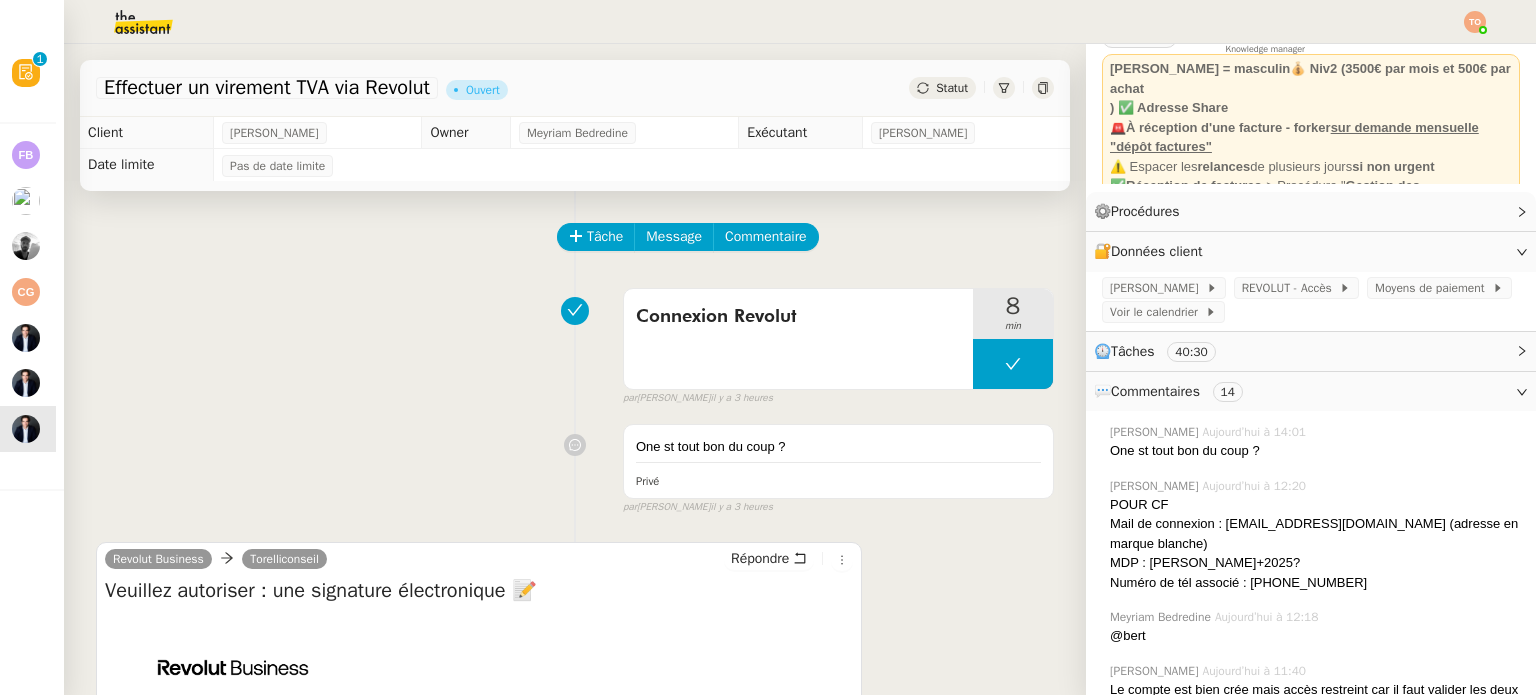 scroll, scrollTop: 0, scrollLeft: 0, axis: both 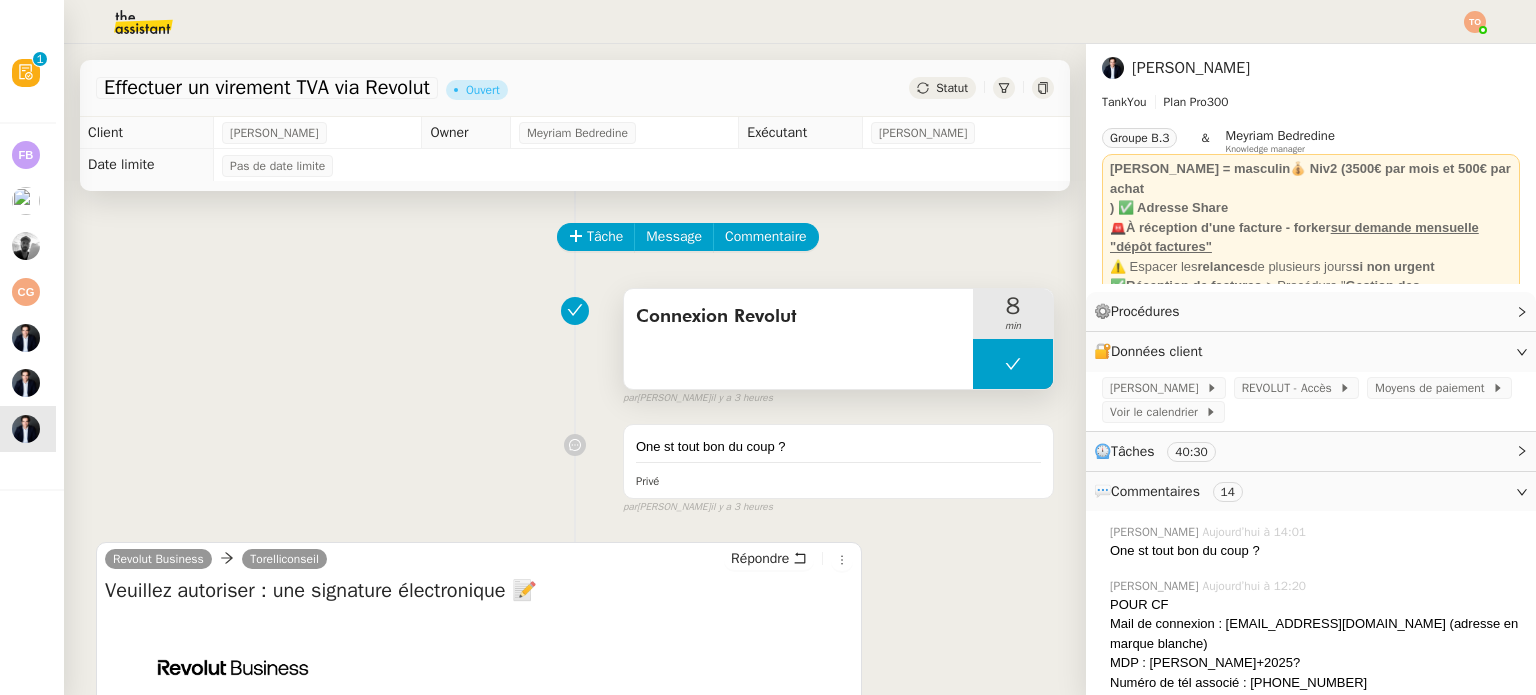 click at bounding box center (1013, 364) 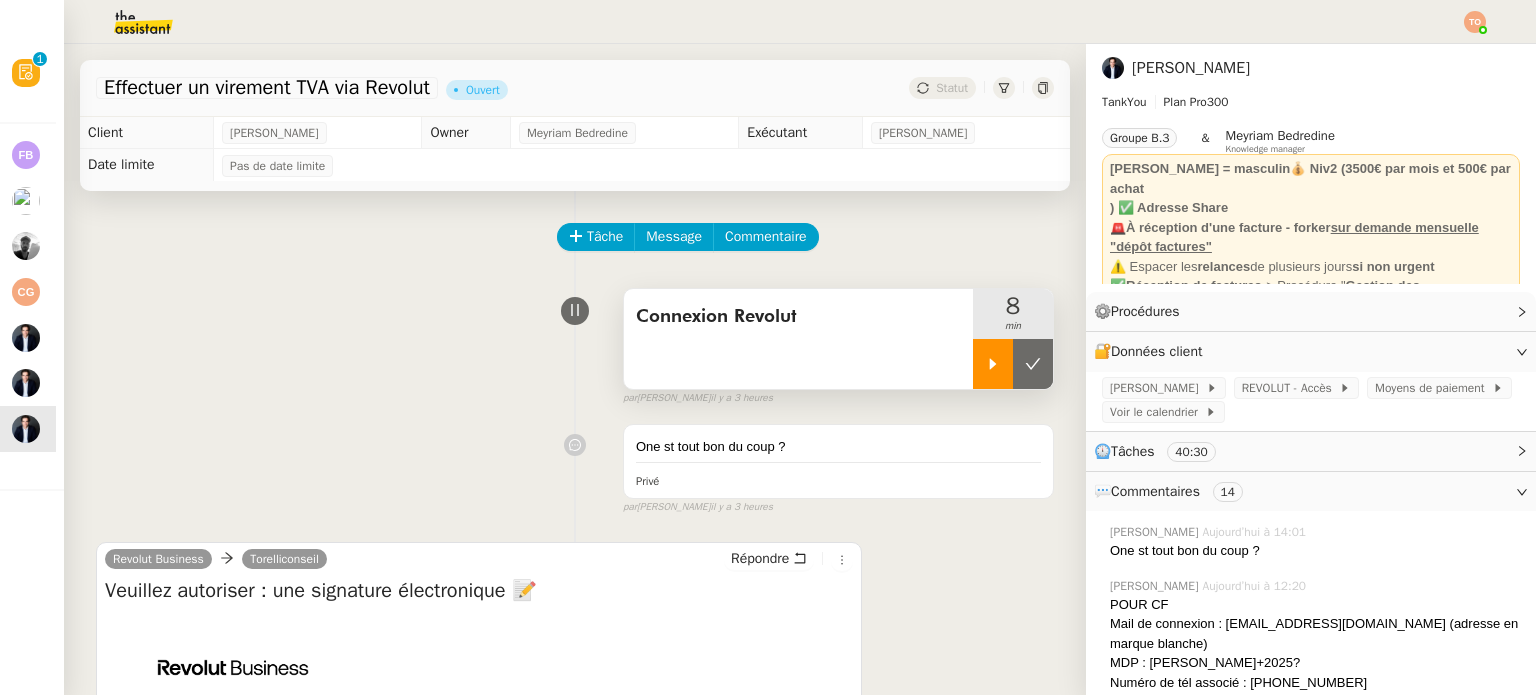 click 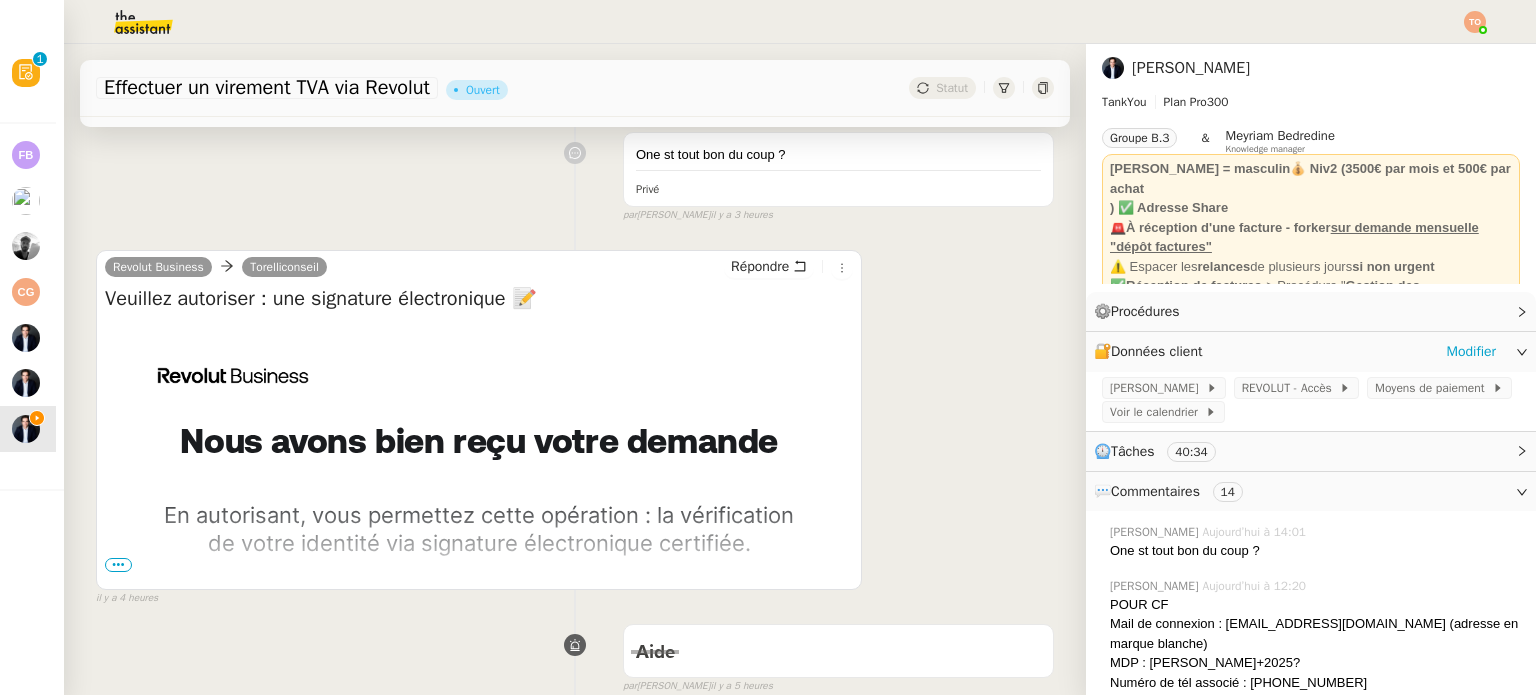 scroll, scrollTop: 300, scrollLeft: 0, axis: vertical 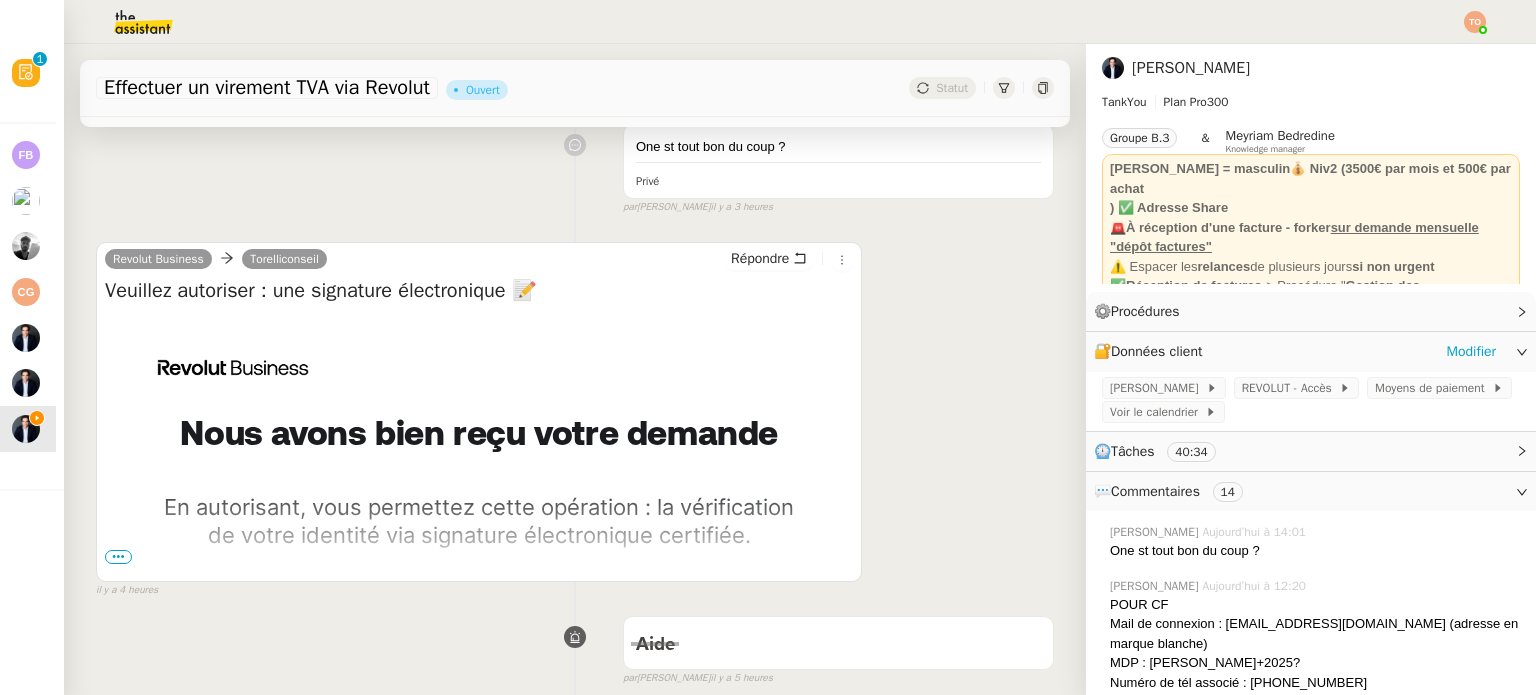 click on "REVOLUT - Accès" 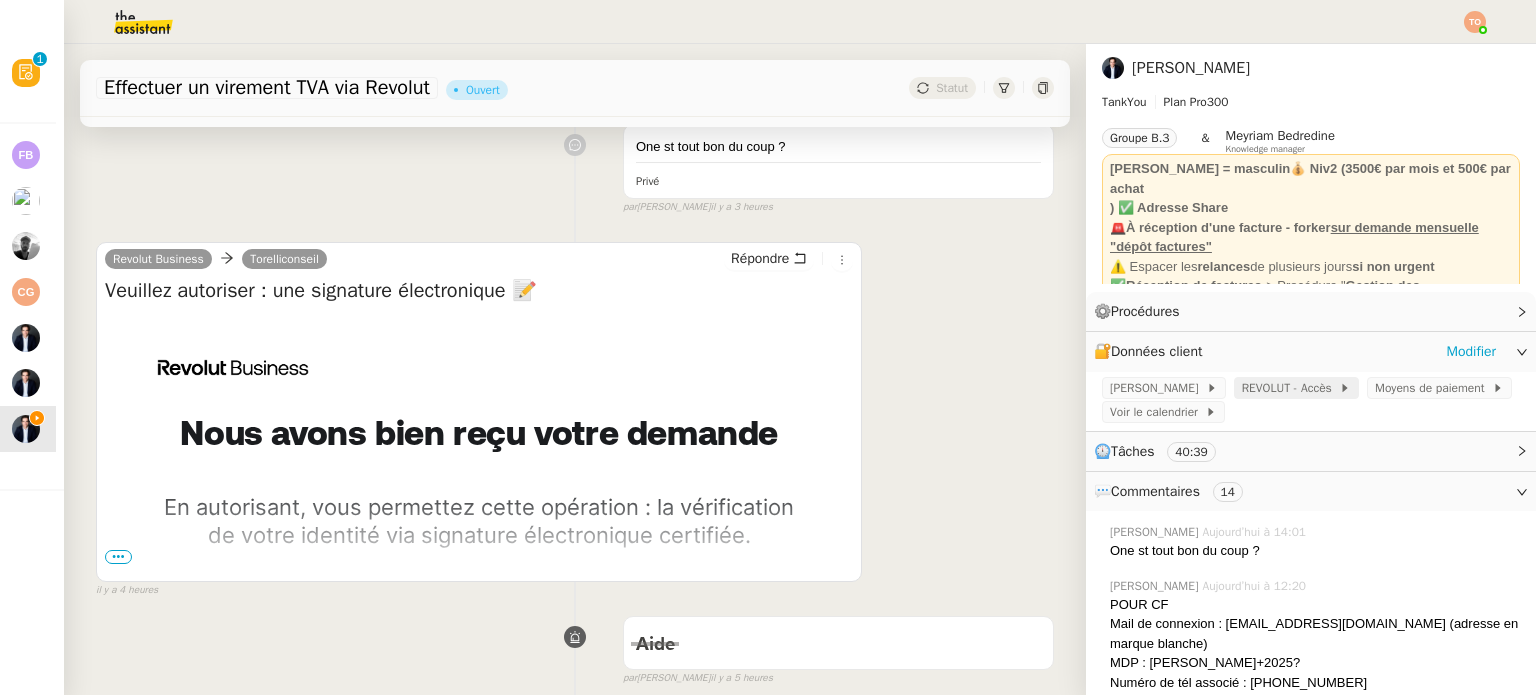 click on "REVOLUT - Accès" 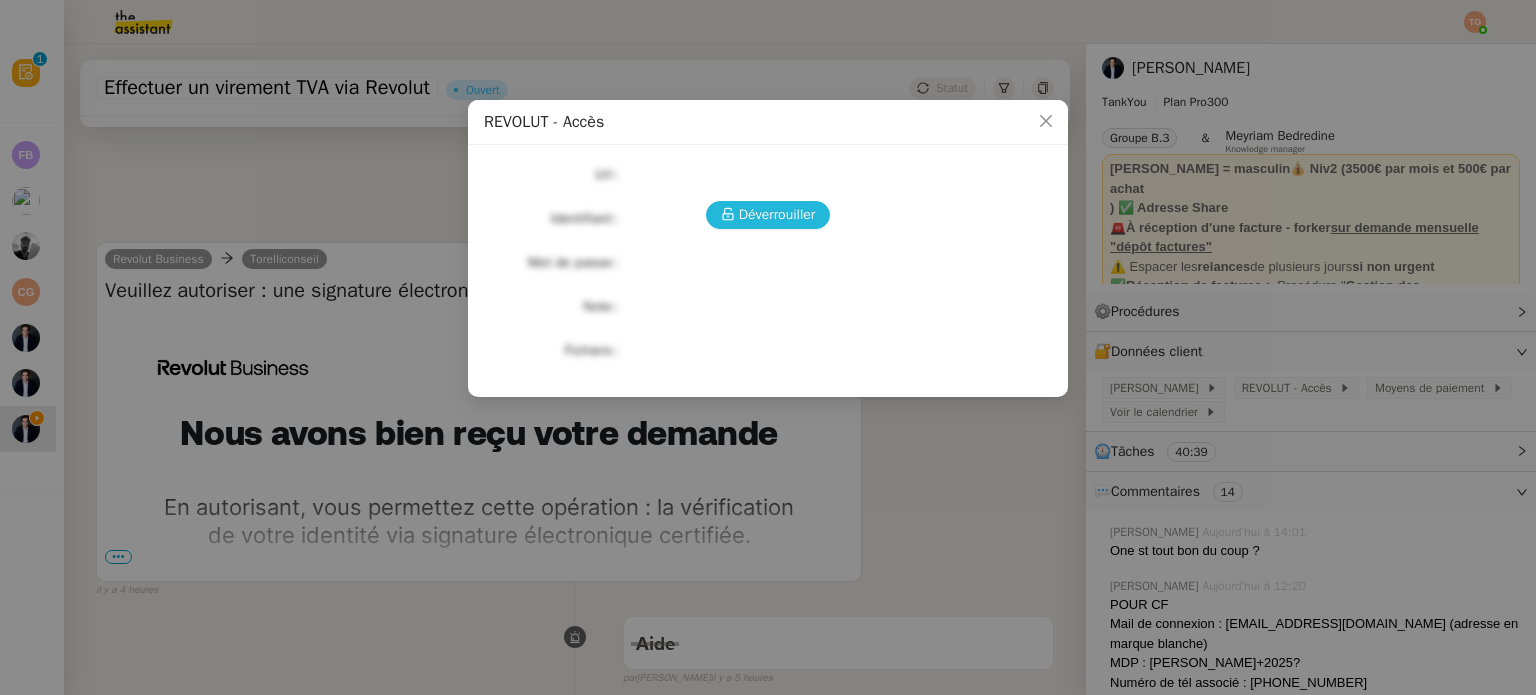 click on "Déverrouiller" at bounding box center (777, 214) 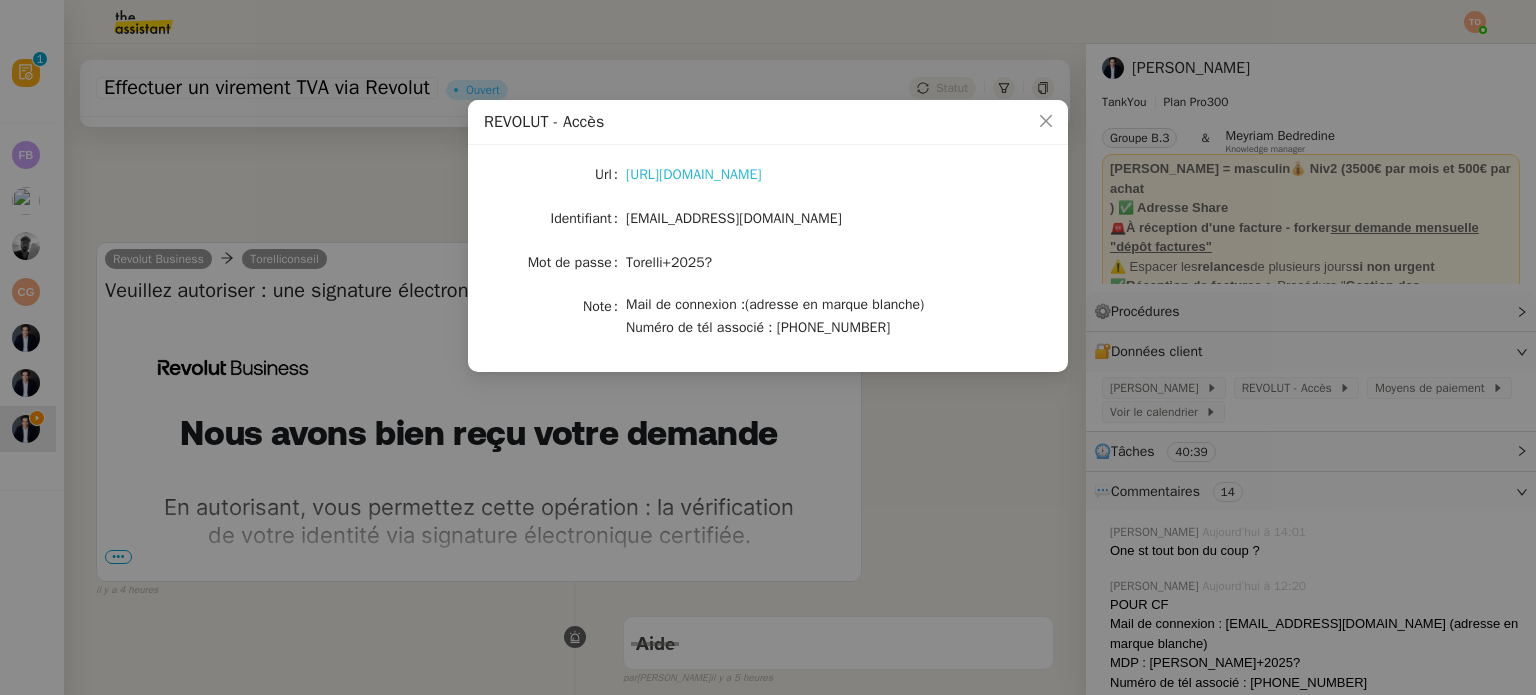 click on "https://www.revolut.com/fr-FR/" 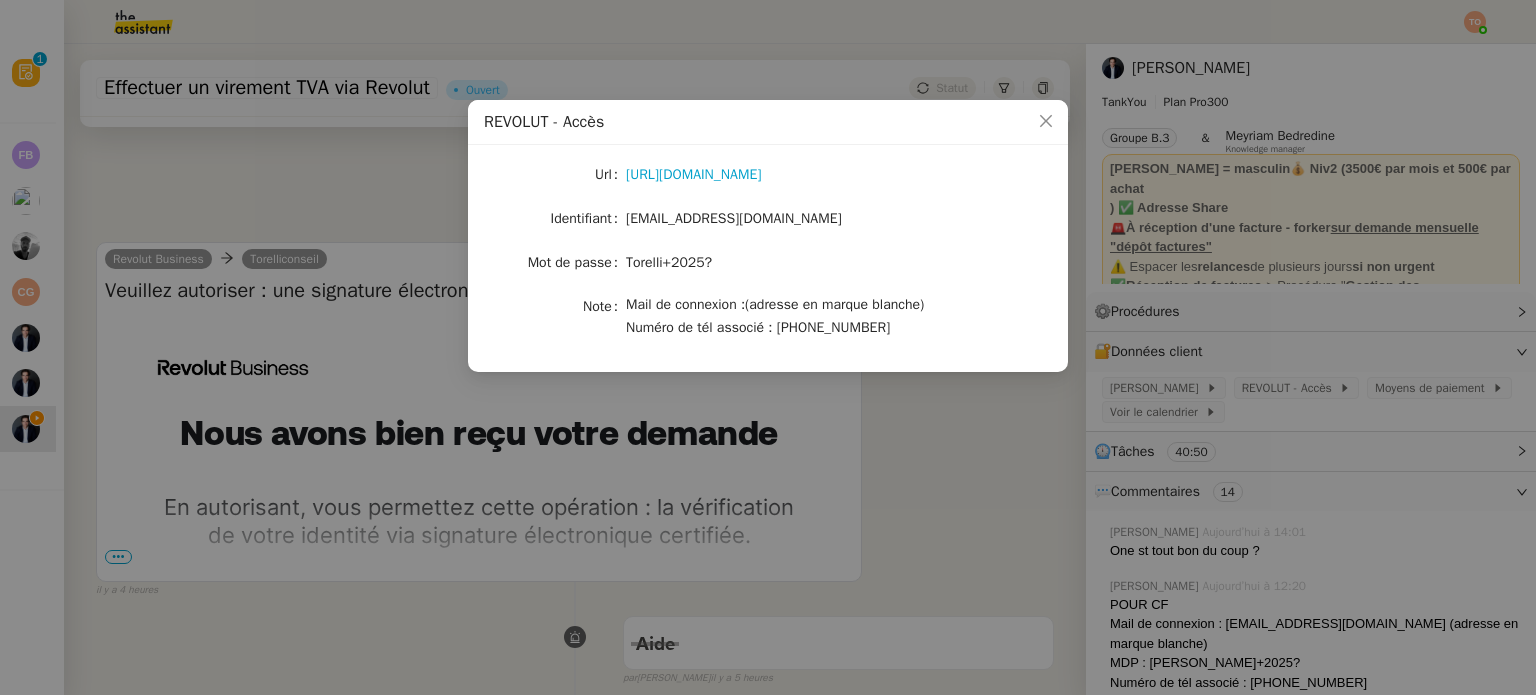 click on "torelliconseil@gmail.com" 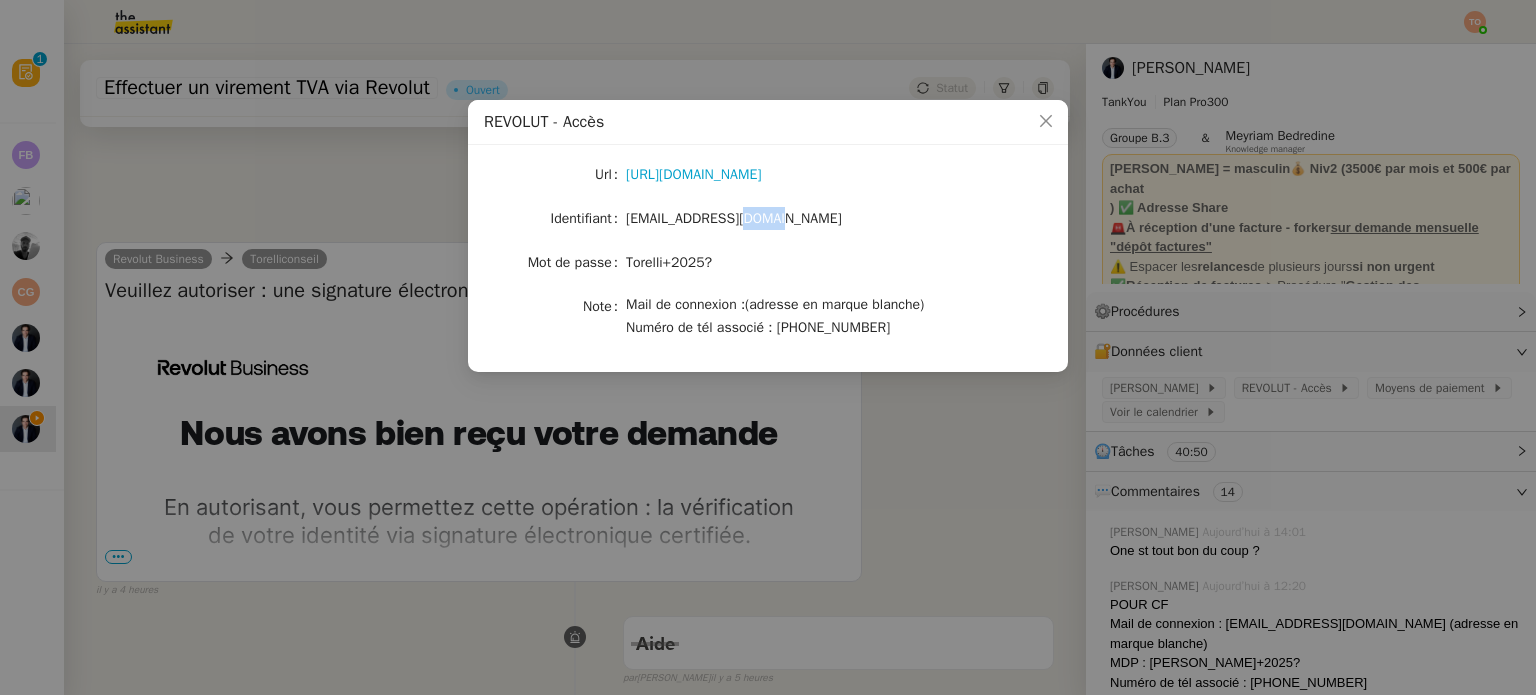 click on "torelliconseil@gmail.com" 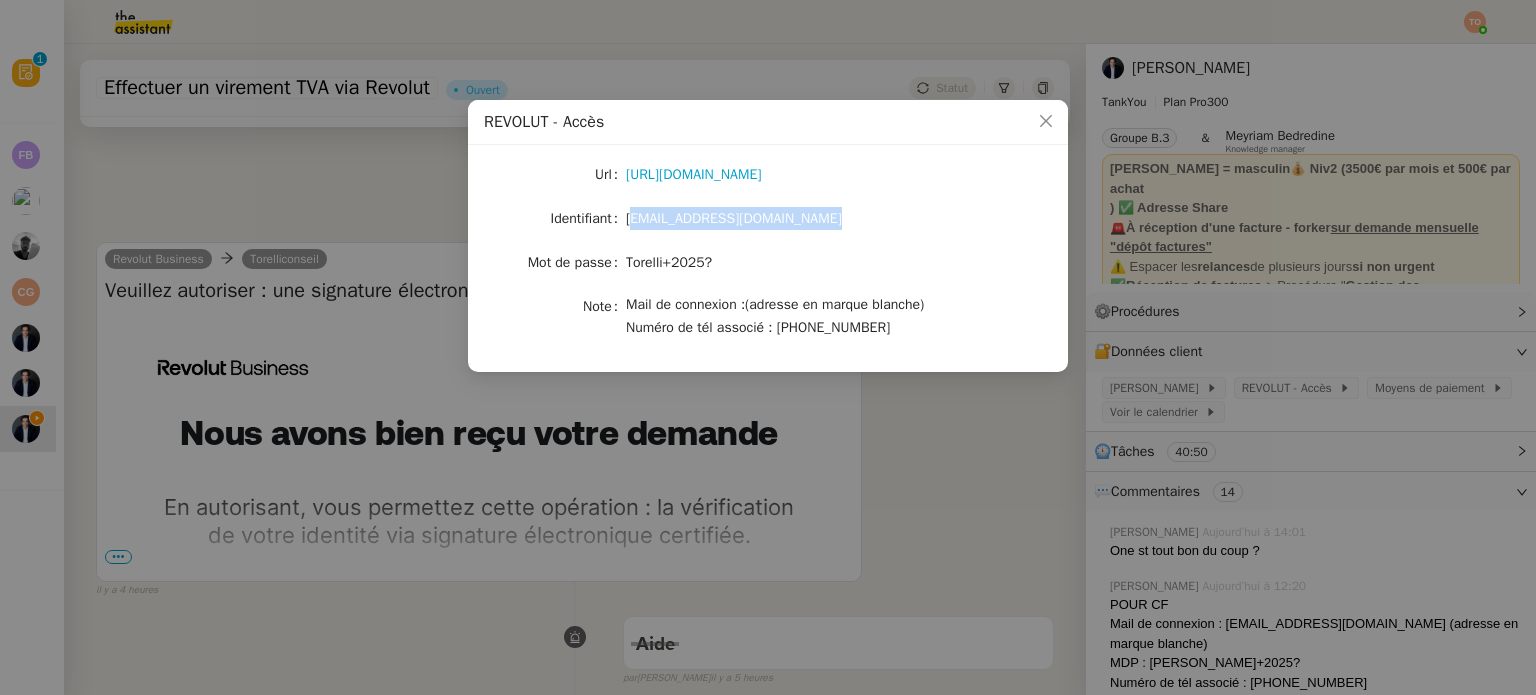 click on "torelliconseil@gmail.com" 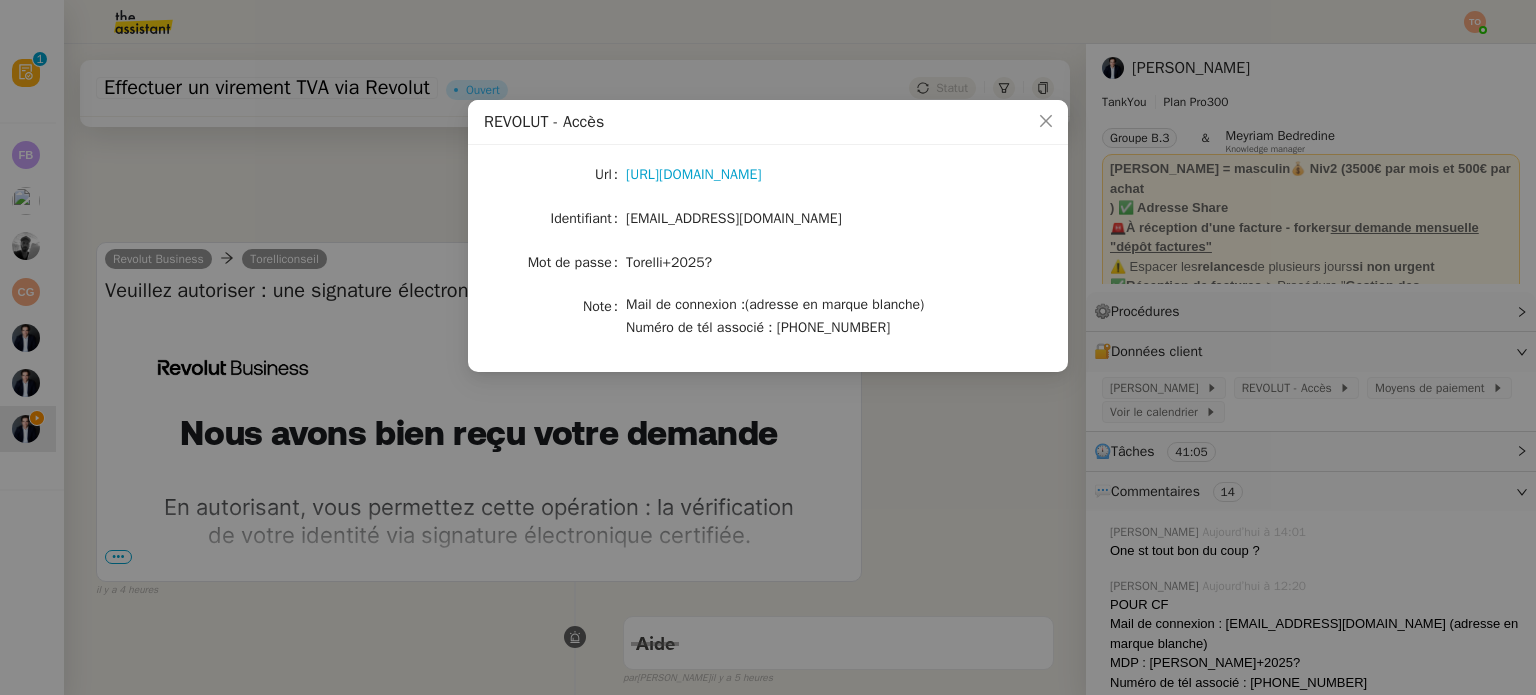 click on "Torelli+2025?" 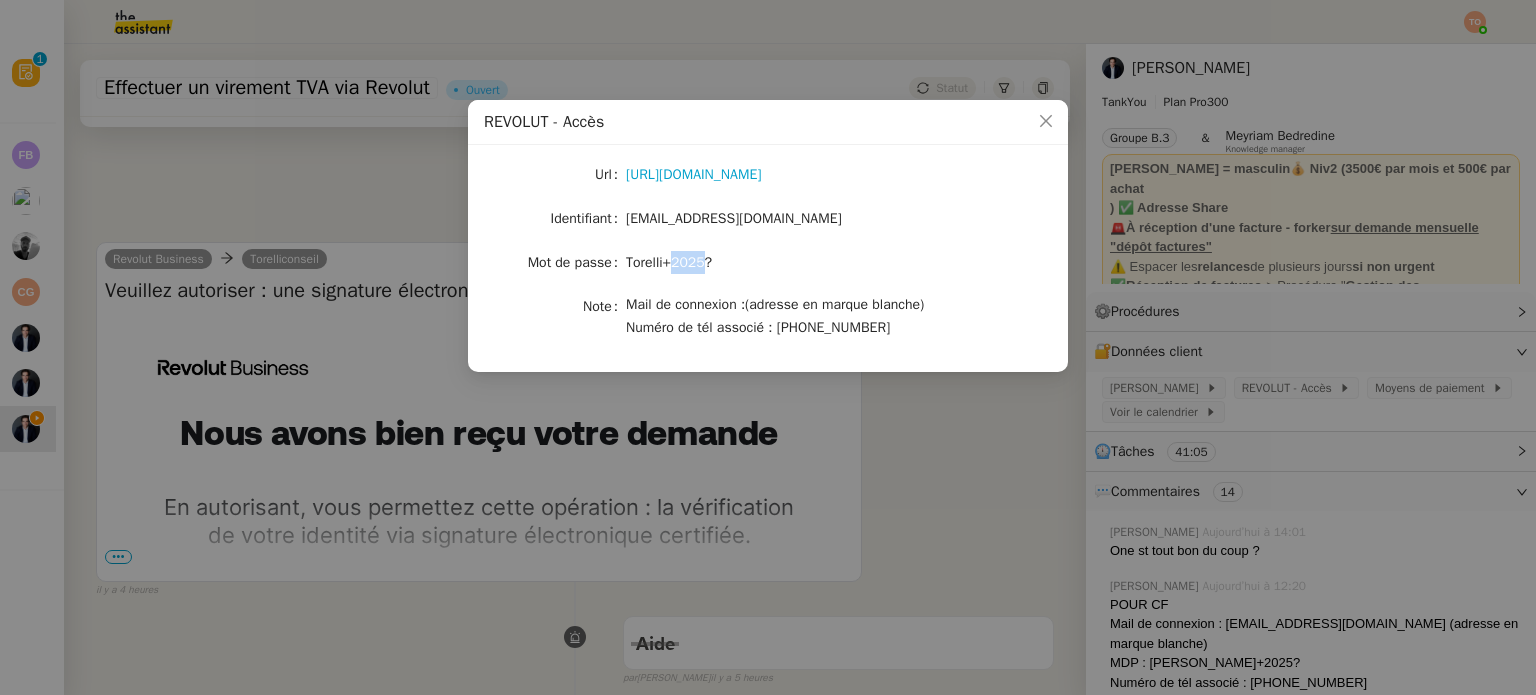 click on "Torelli+2025?" 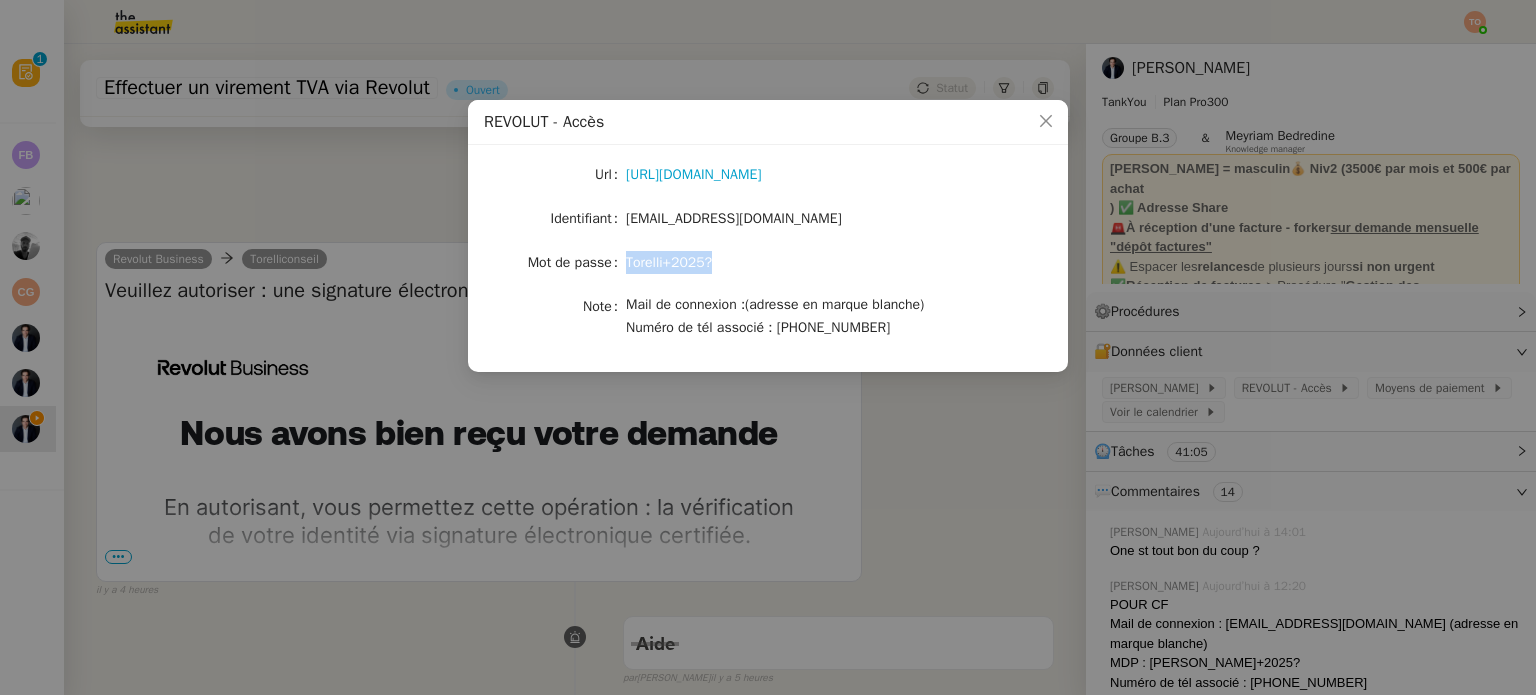 click on "Torelli+2025?" 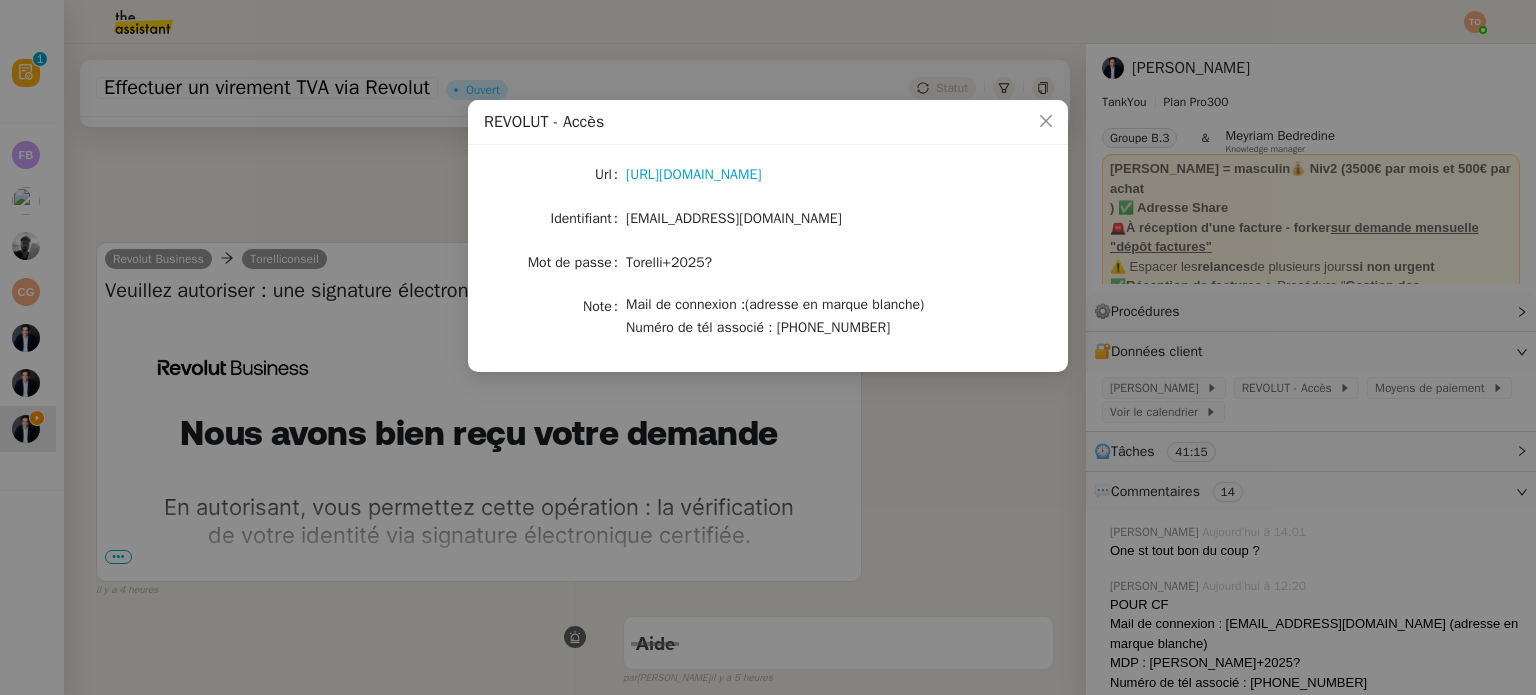 click on "REVOLUT - Accès  Url https://www.revolut.com/fr-FR/    Identifiant  torelliconseil@gmail.com  Mot de passe Torelli+2025? Note Mail de connexion :(adresse en marque blanche)
Numéro de tél associé : +33 6 66 70 20 74" at bounding box center (768, 347) 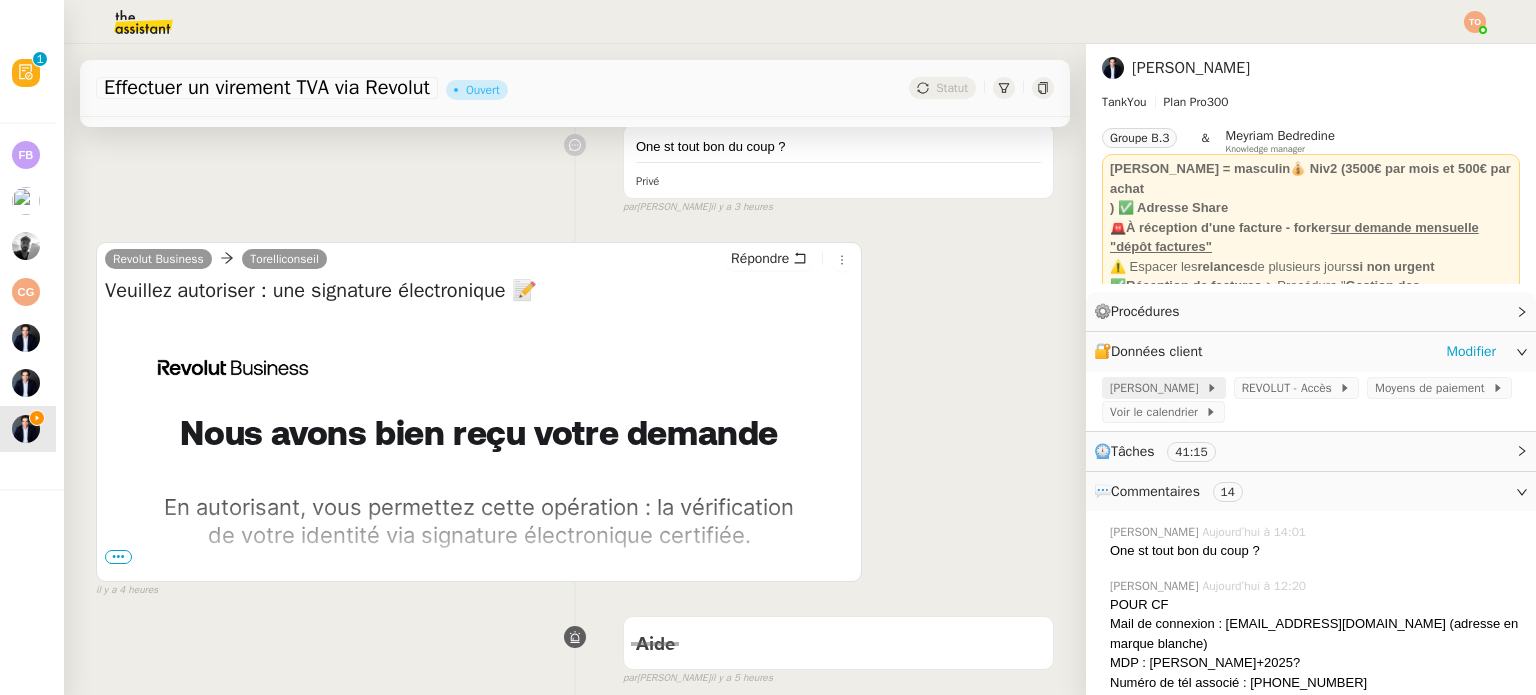 click on "Gmail Torelli" 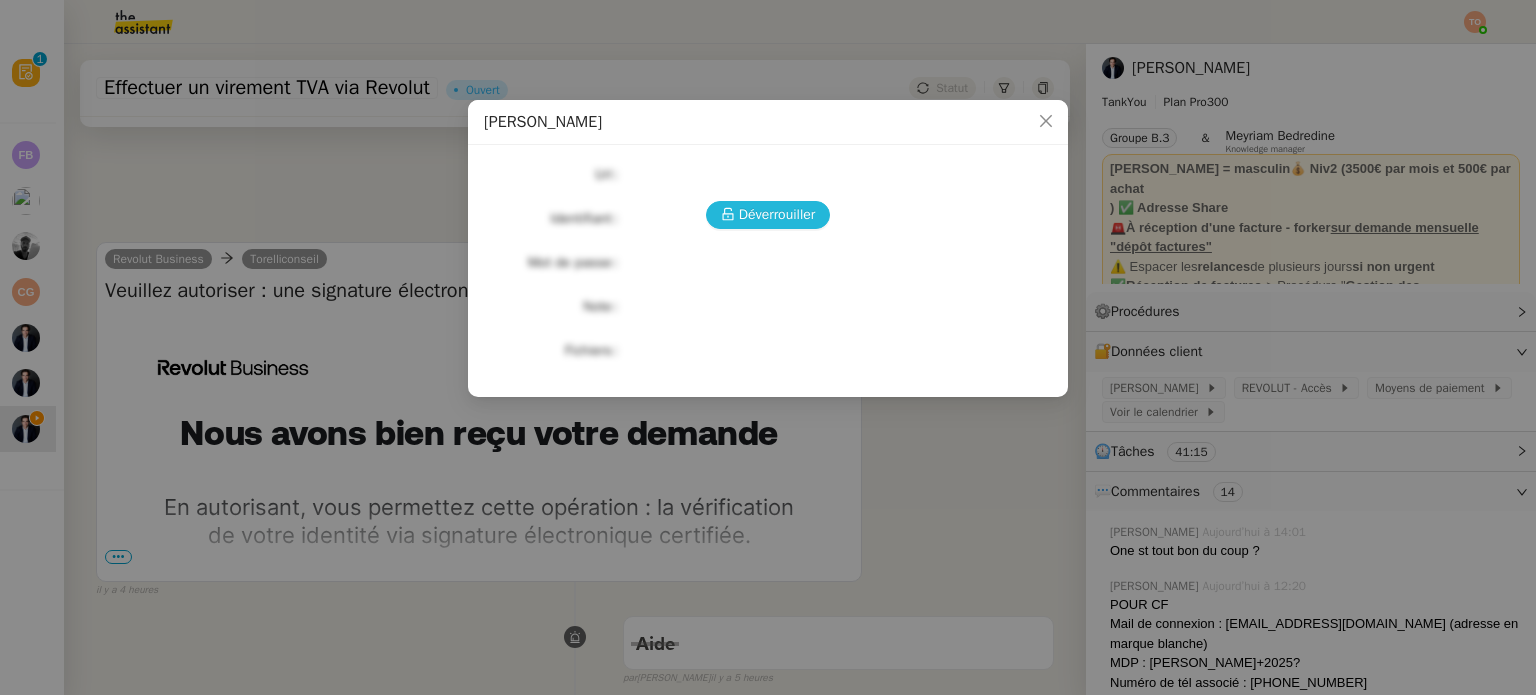 click on "Déverrouiller" at bounding box center (777, 214) 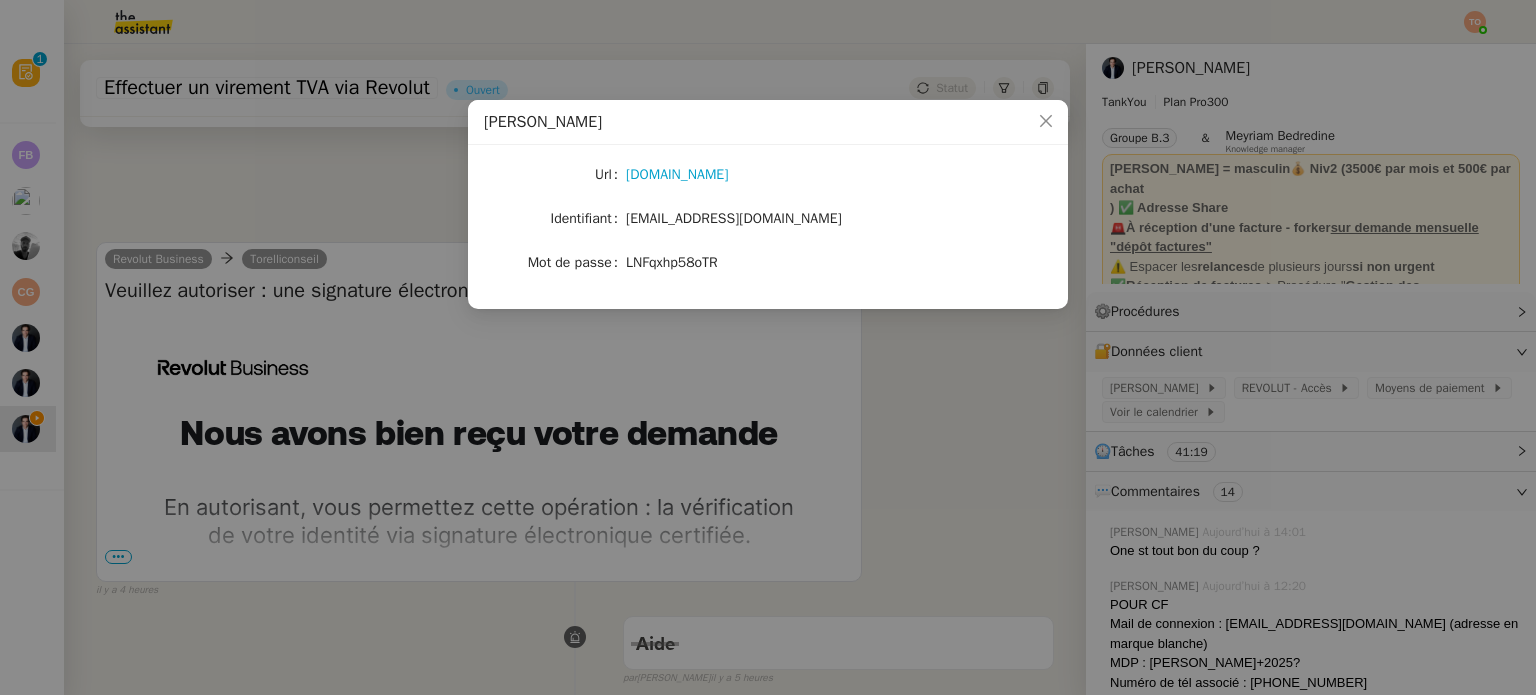 click on "torelliconseil@gmail.com" 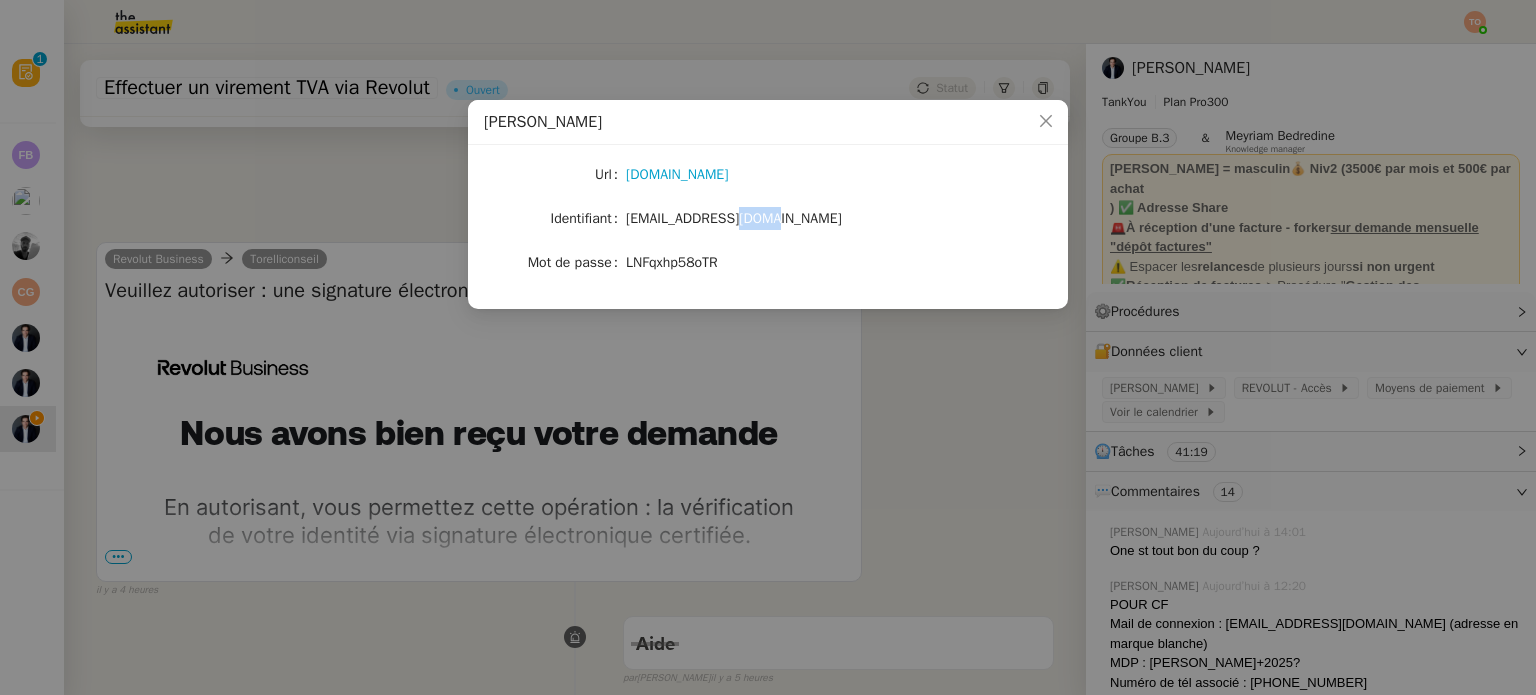 click on "torelliconseil@gmail.com" 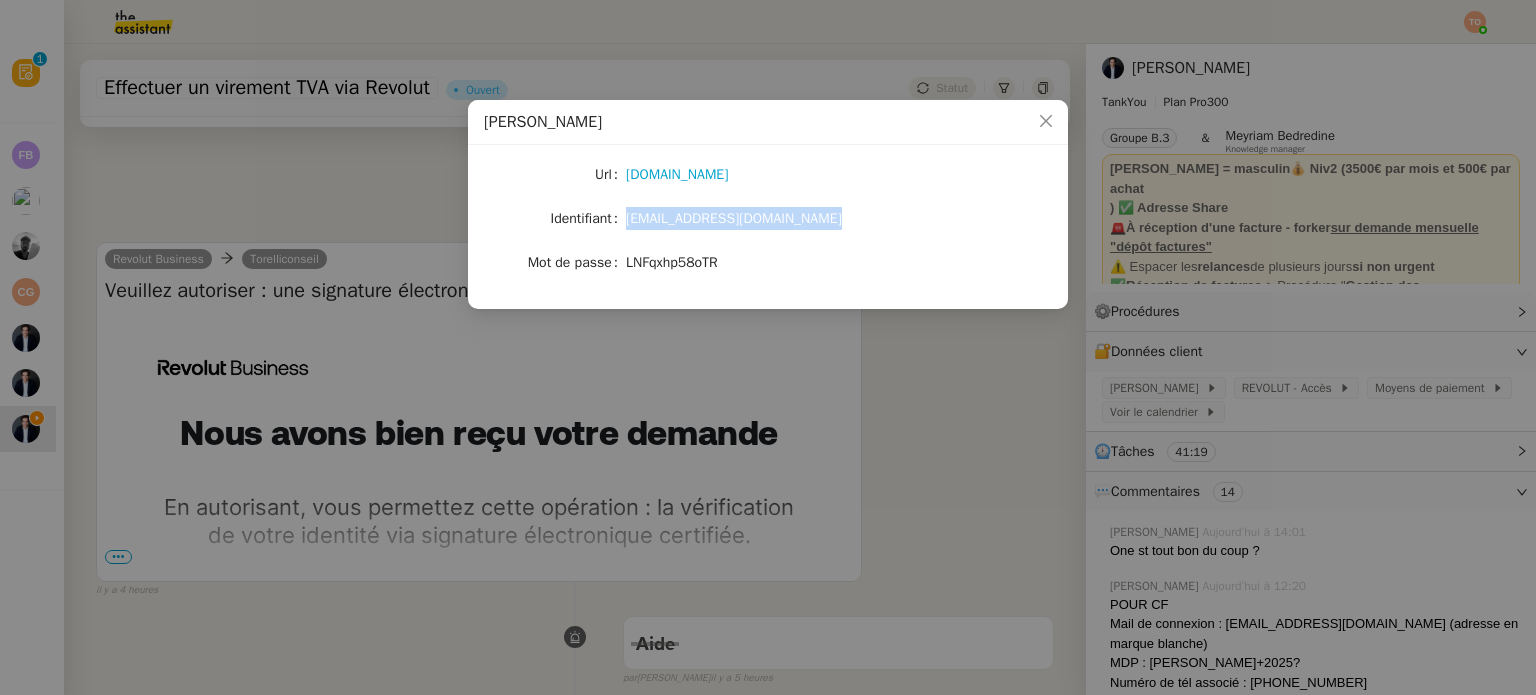 click on "torelliconseil@gmail.com" 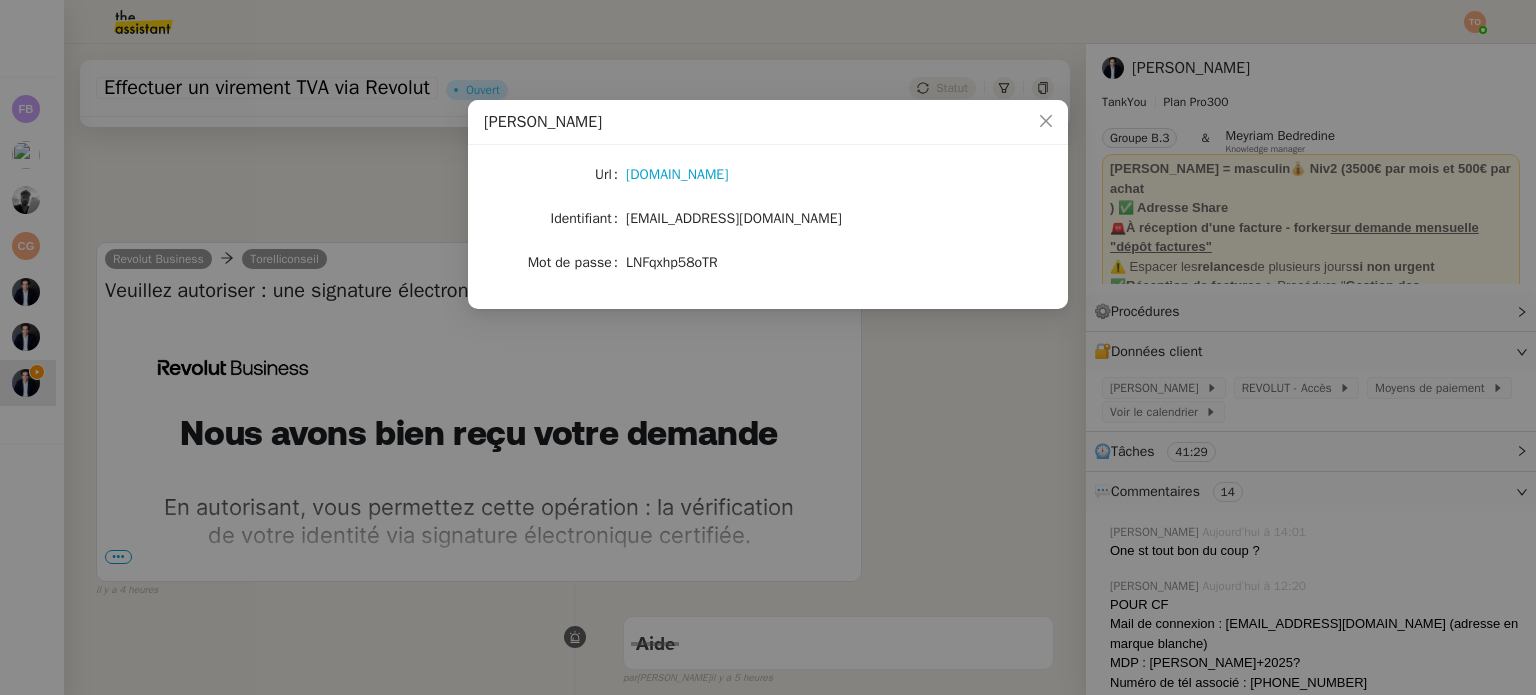 click on "LNFqxhp58oTR" 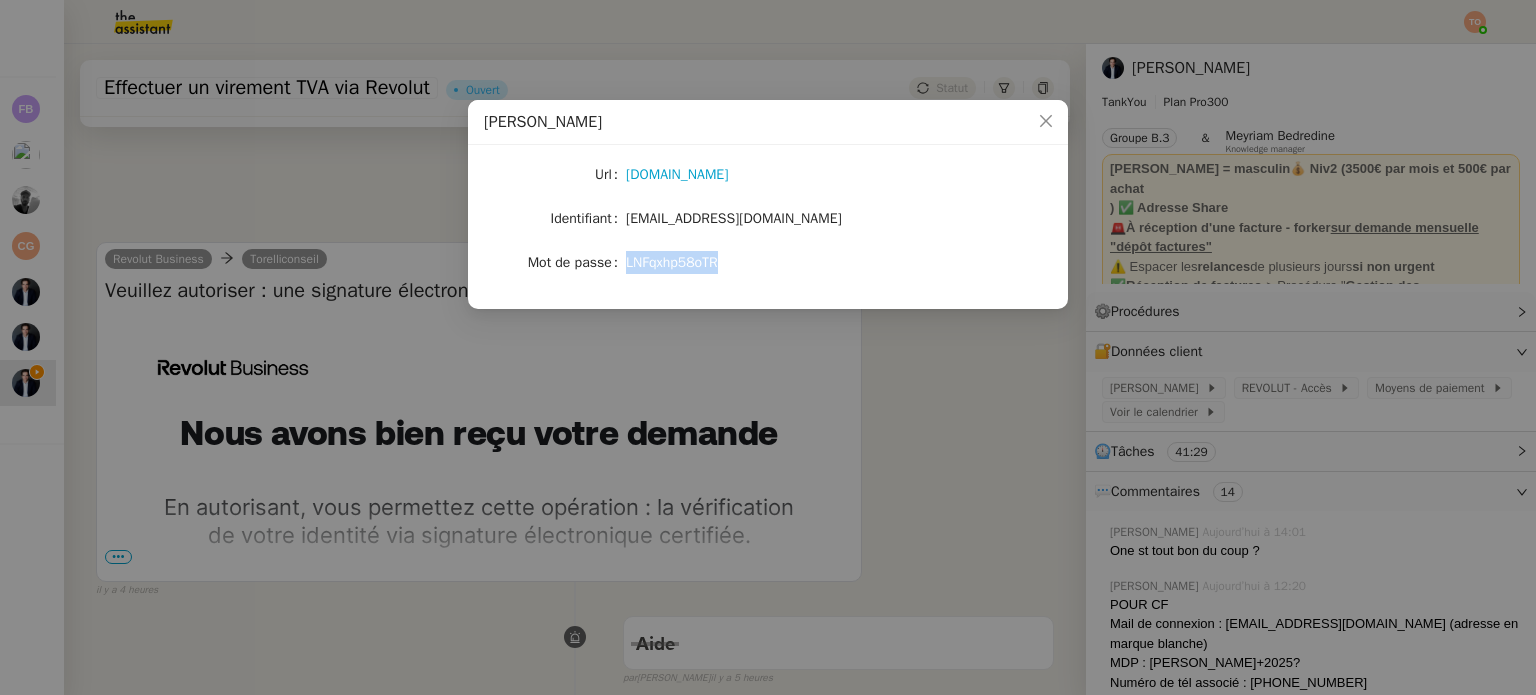 click on "LNFqxhp58oTR" 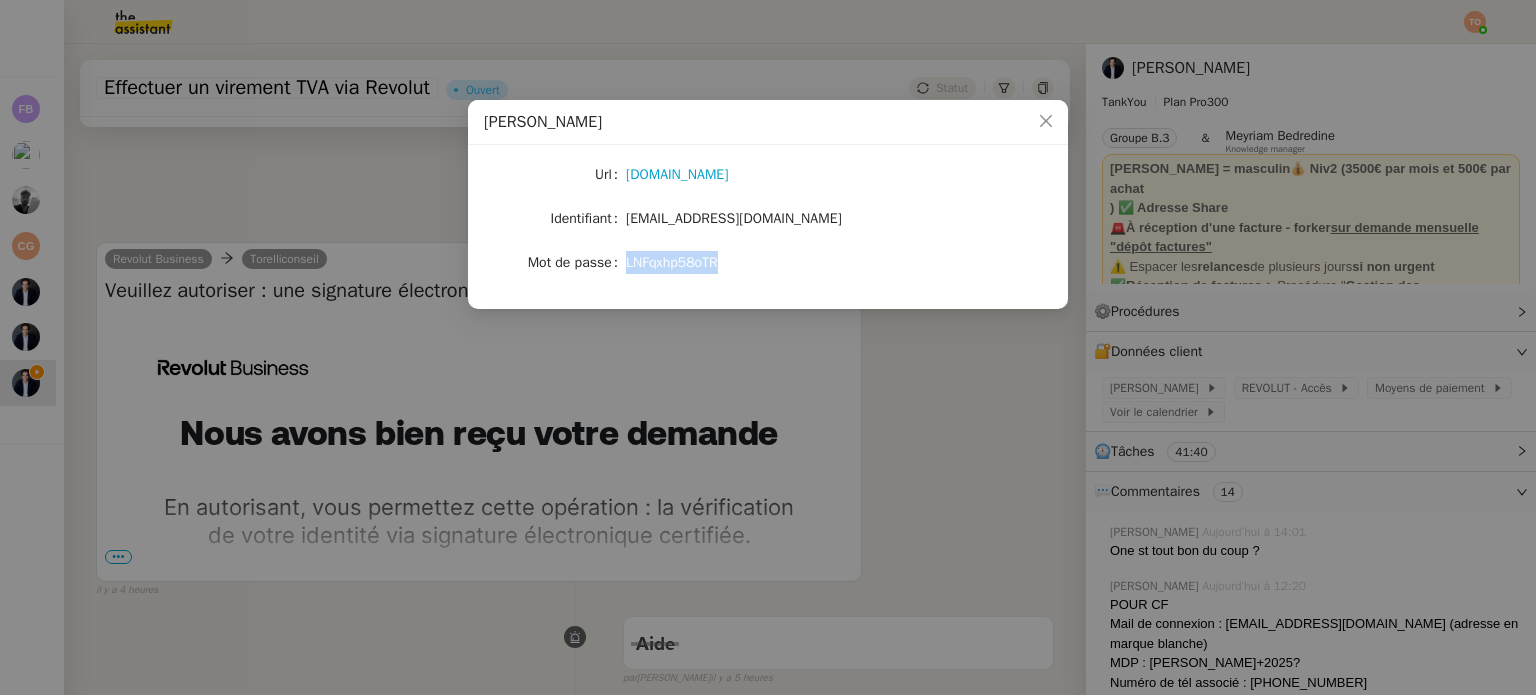 click on "Url gmail.com    Identifiant torelliconseil@gmail.com Mot de passe LNFqxhp58oTR" at bounding box center (768, 227) 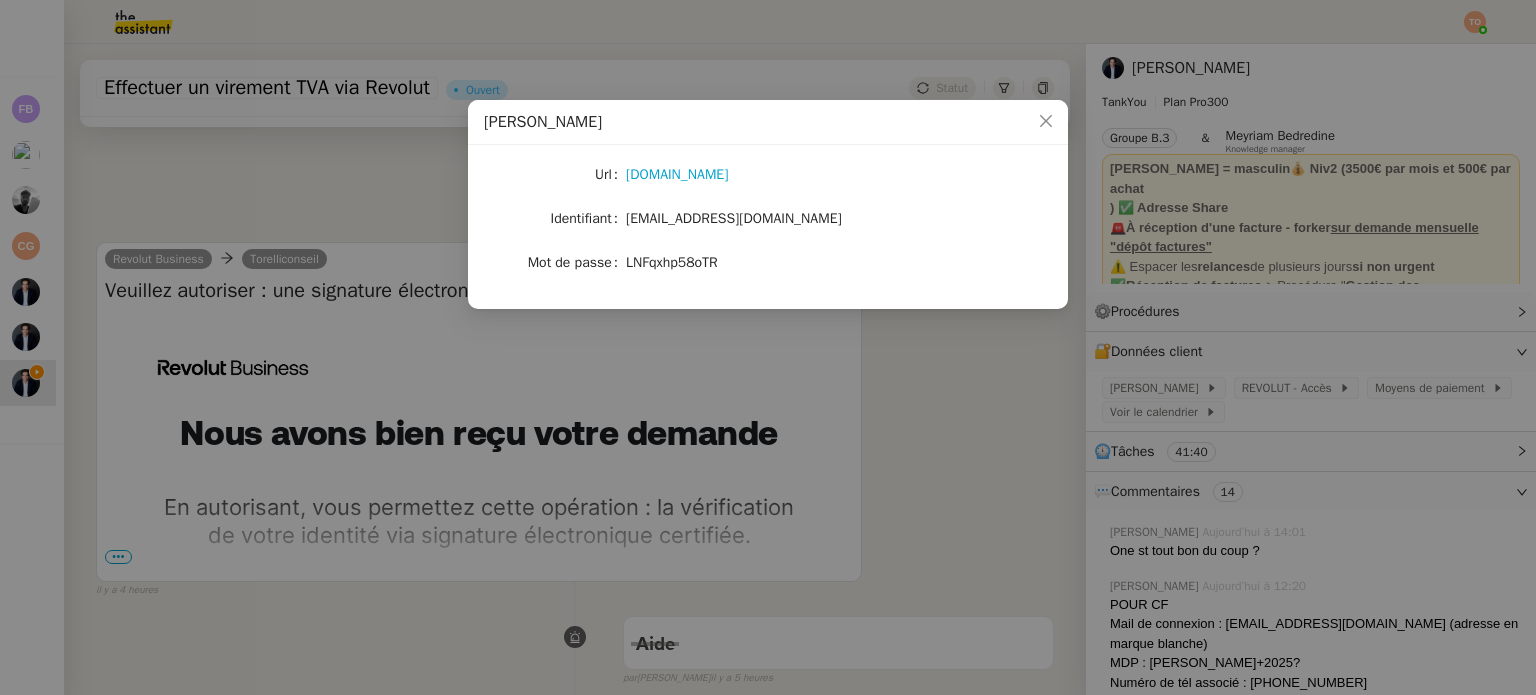 click on "Gmail Torelli  Url gmail.com    Identifiant torelliconseil@gmail.com Mot de passe LNFqxhp58oTR" at bounding box center (768, 347) 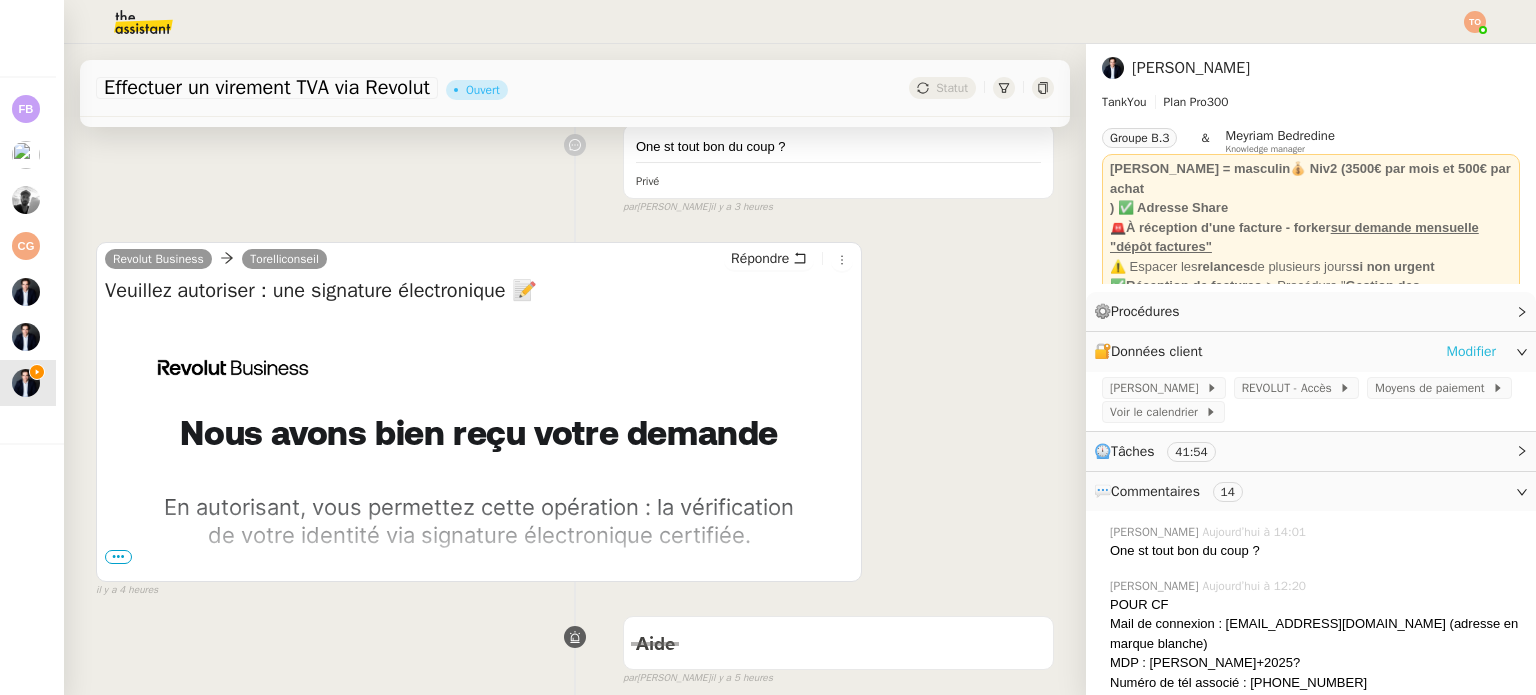 click on "Modifier" 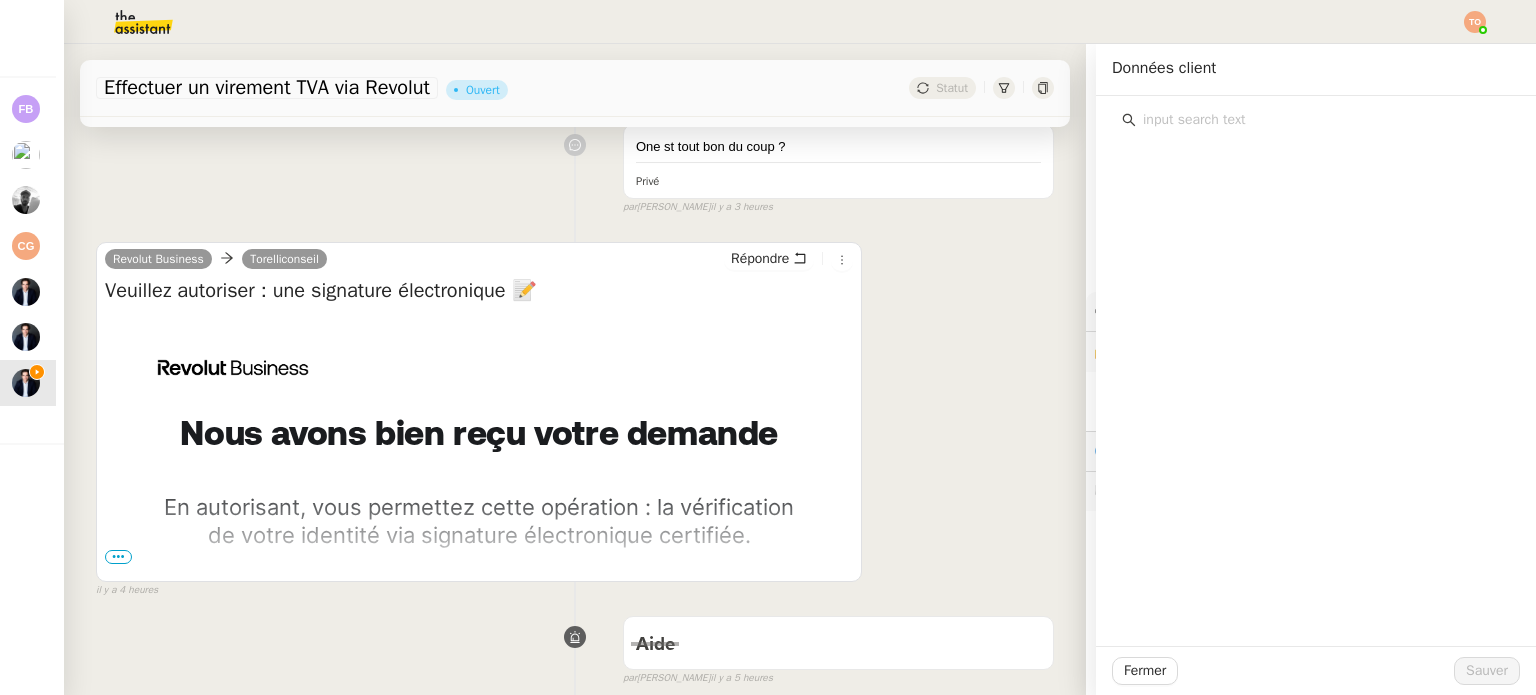 click 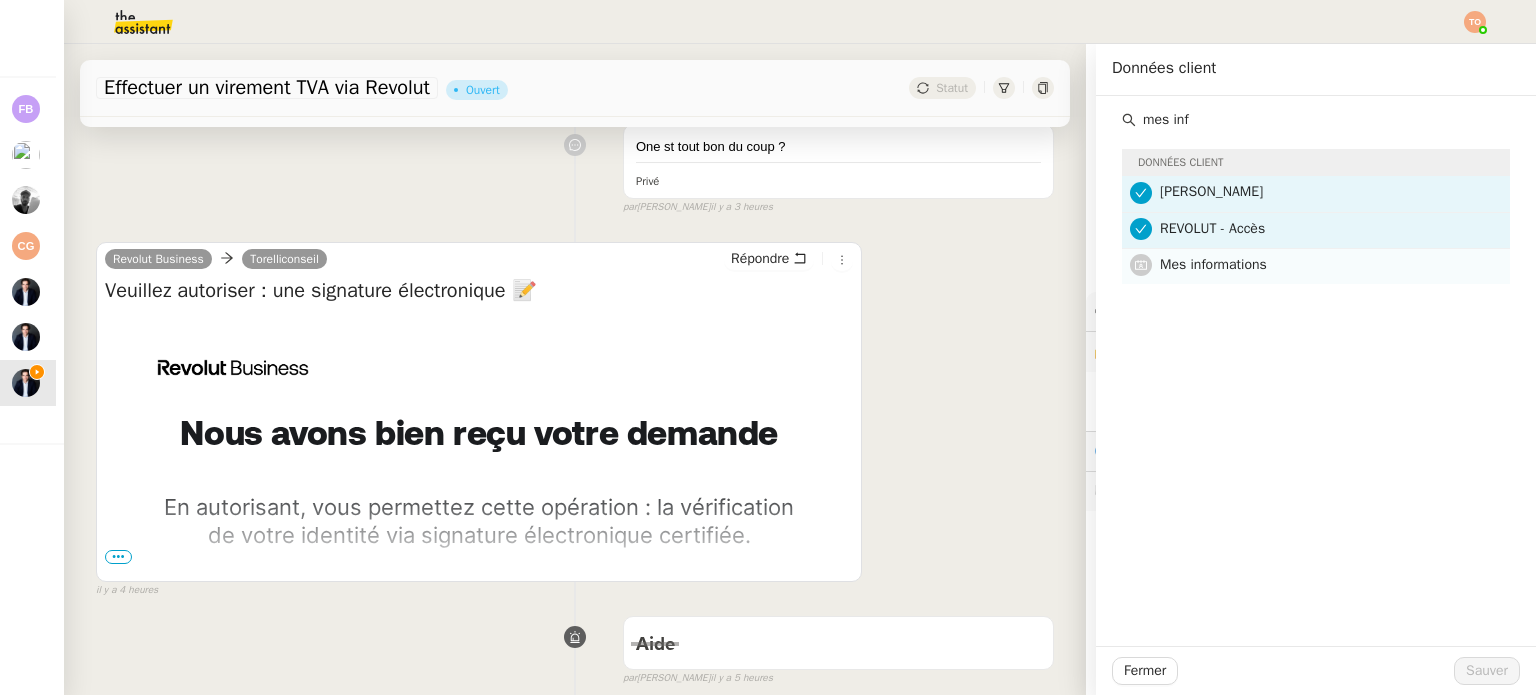 type on "mes inf" 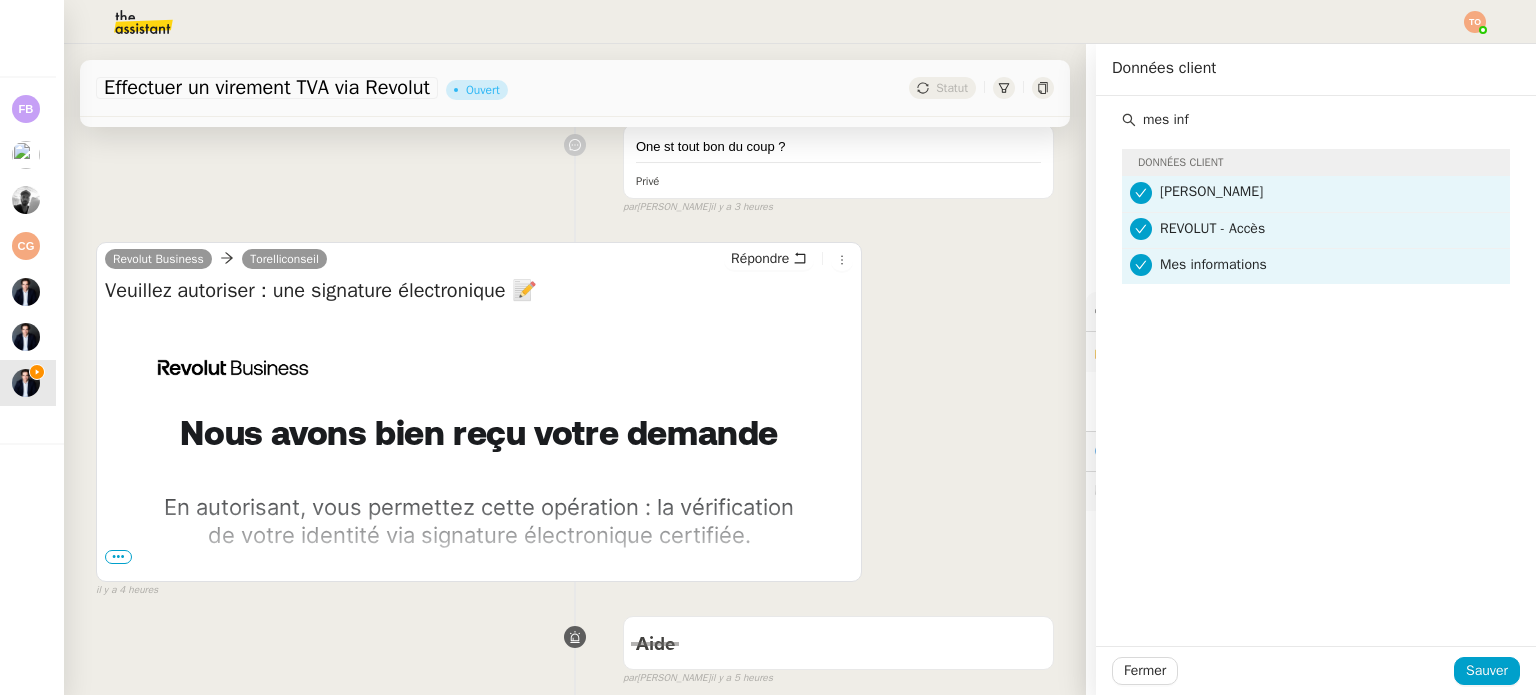 click on "Fermer Sauver" 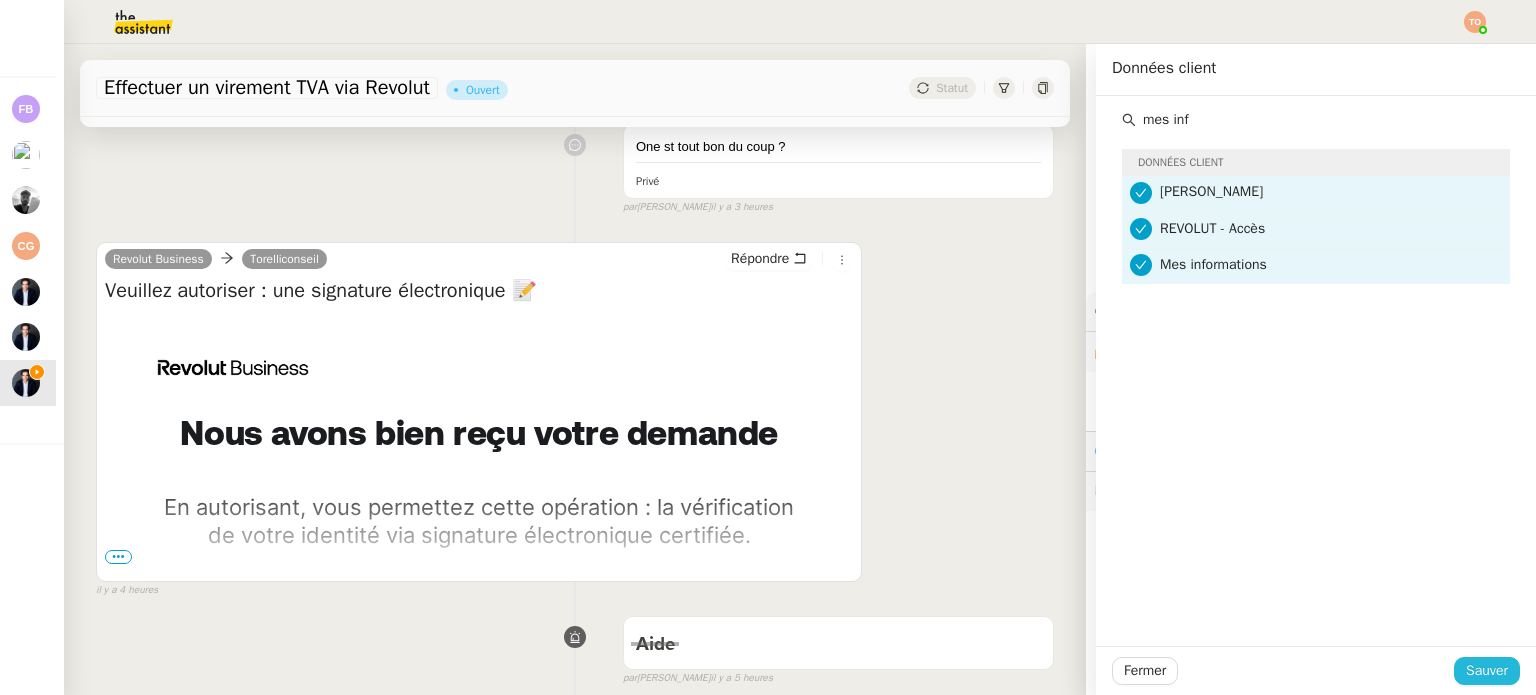 click on "Sauver" 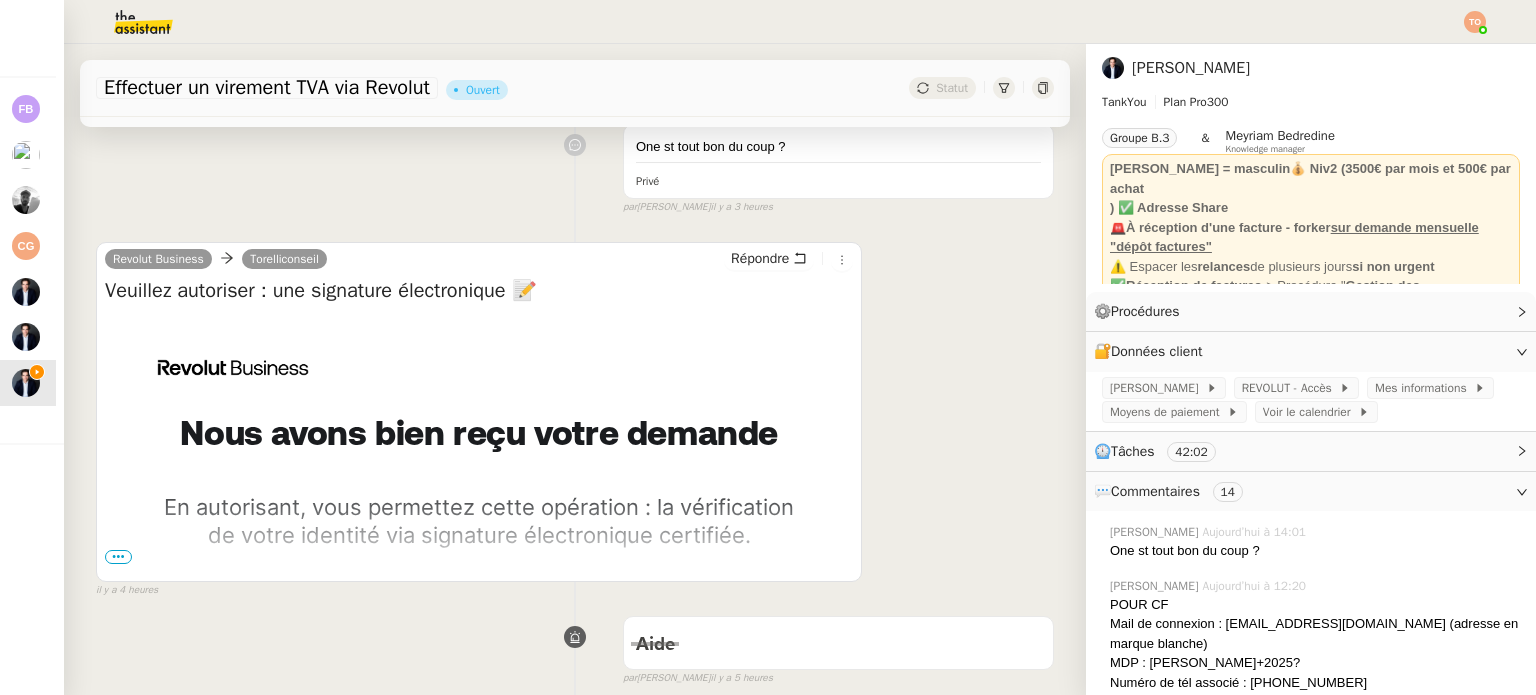 scroll, scrollTop: 0, scrollLeft: 0, axis: both 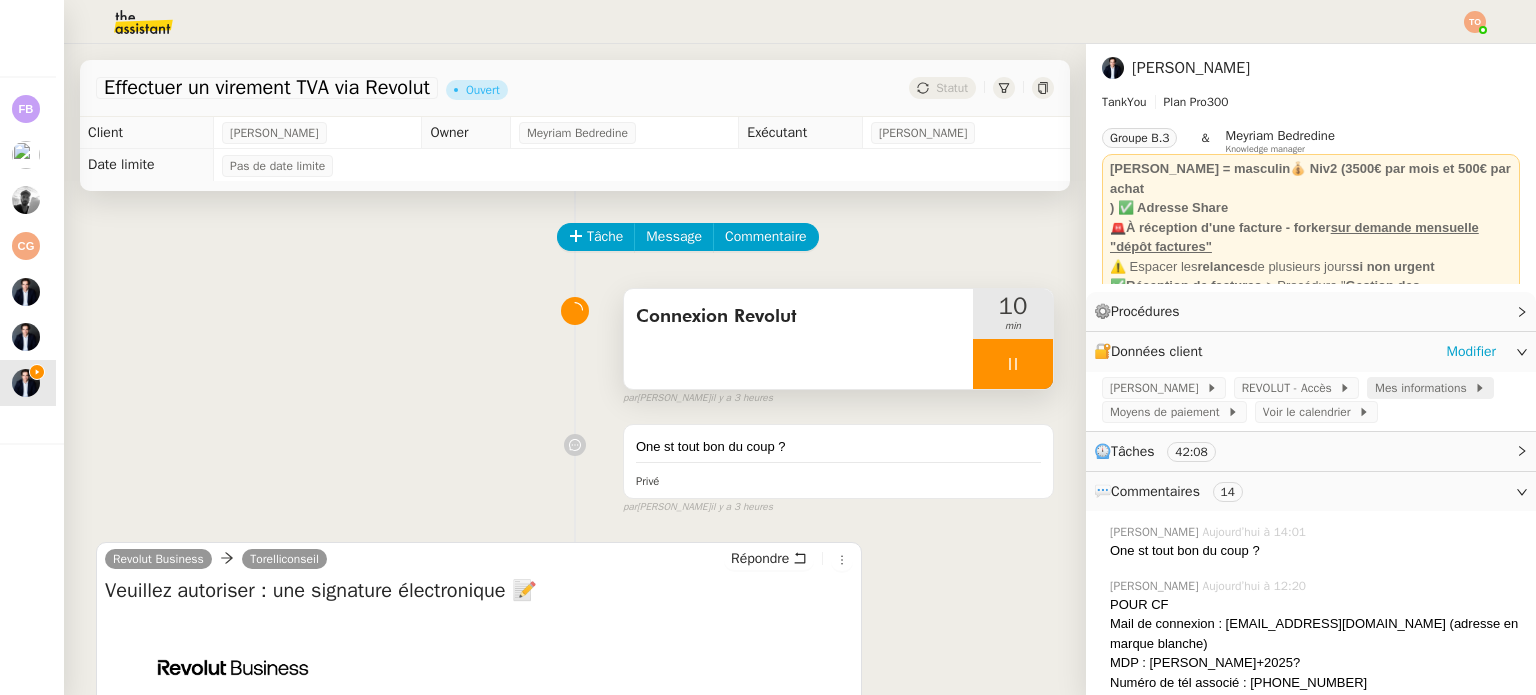 click on "Mes informations" 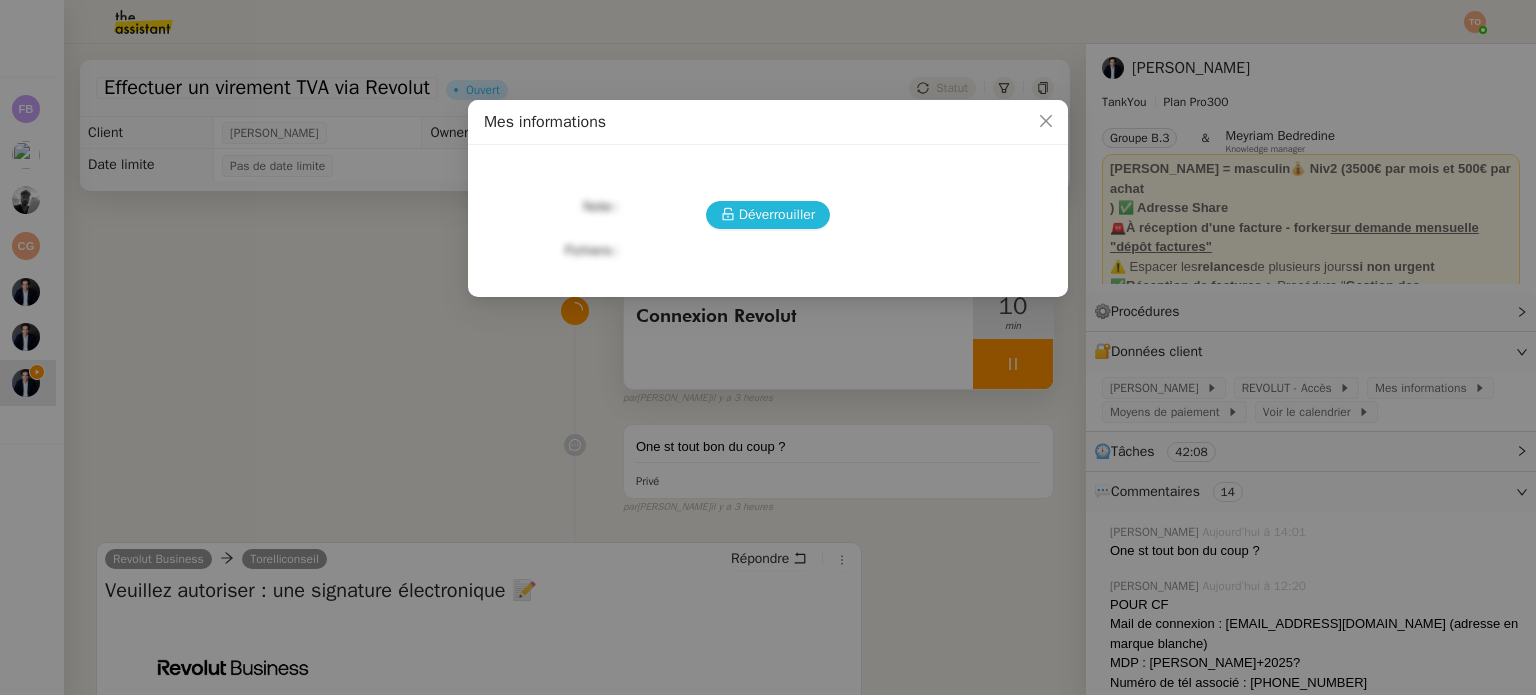 click on "Déverrouiller" at bounding box center (777, 214) 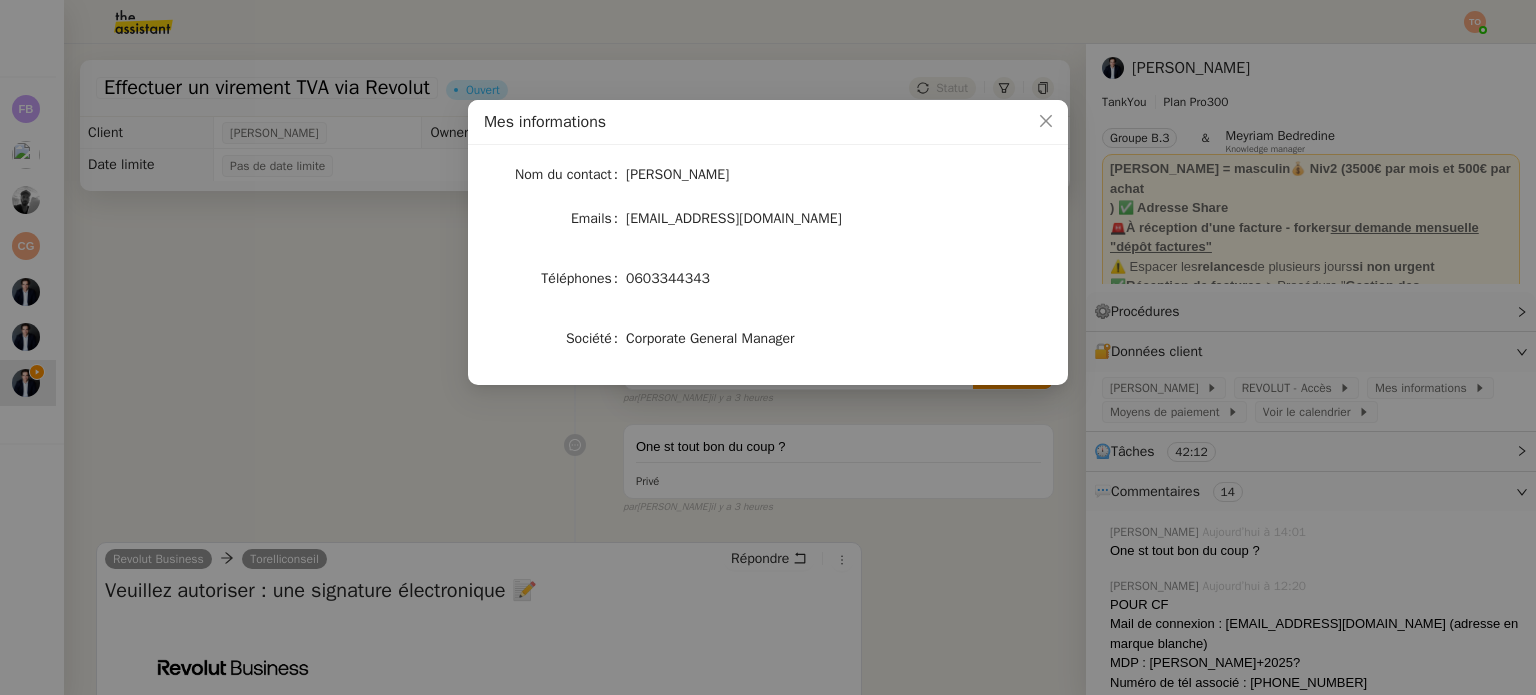 click on "Mes informations Nom du contact Ashley Poniatowski Emails ashleyponiatowski@gmail.com Téléphones 0603344343 Société Corporate General Manager" at bounding box center [768, 347] 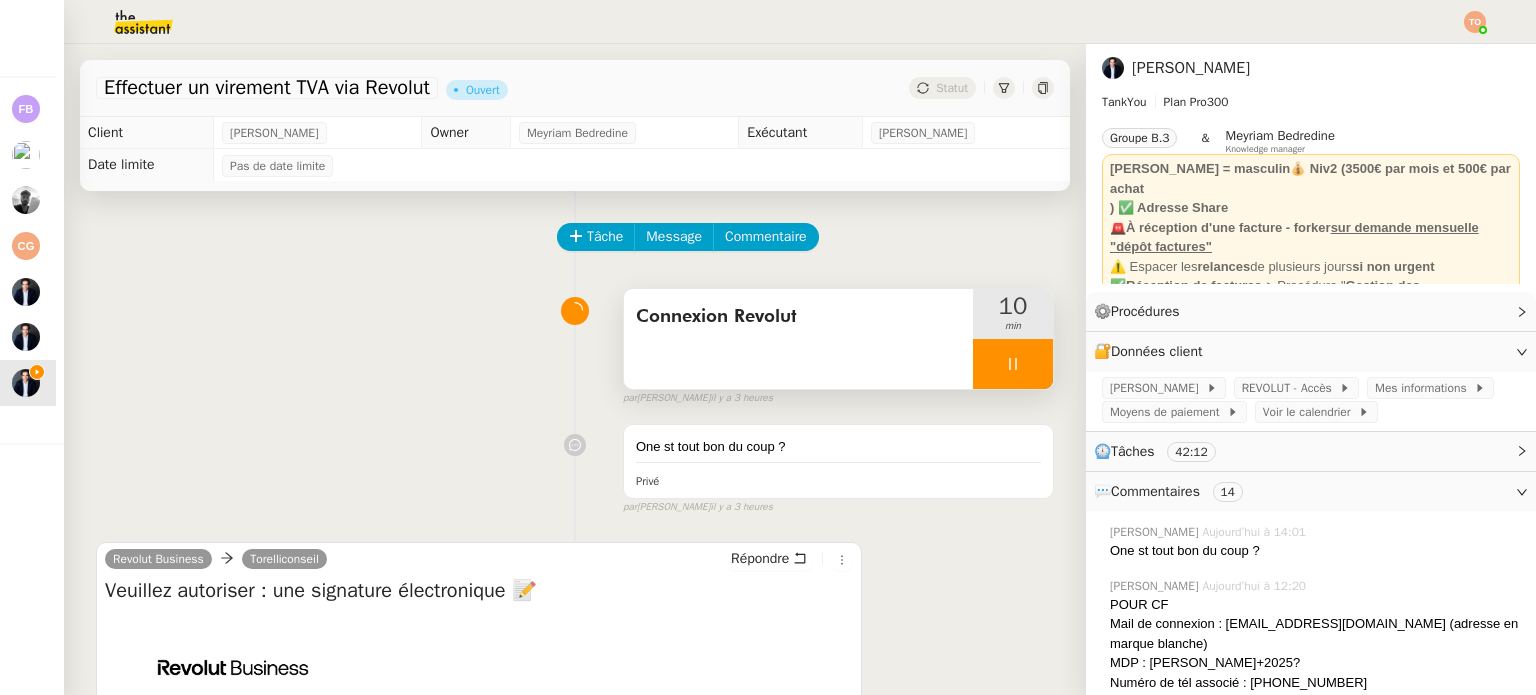 drag, startPoint x: 996, startPoint y: 378, endPoint x: 1012, endPoint y: 371, distance: 17.464249 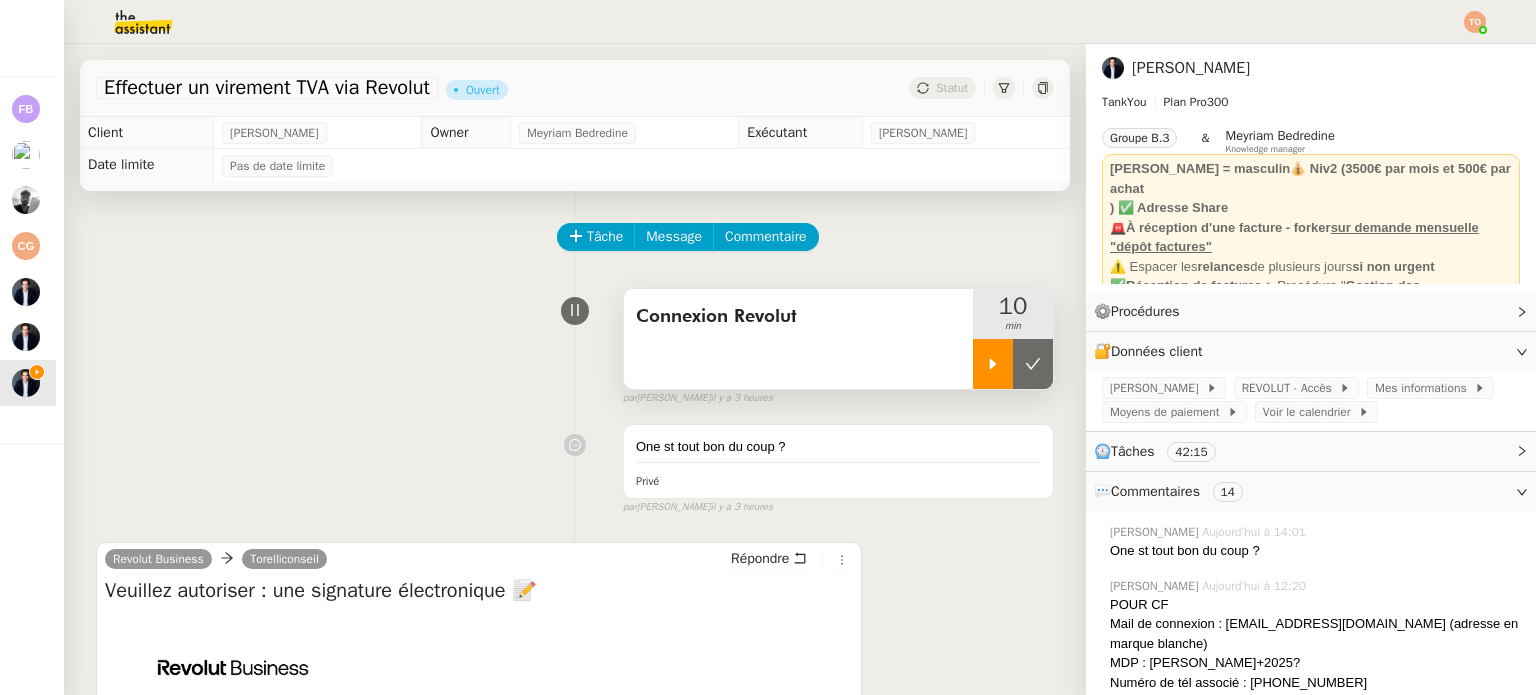 click 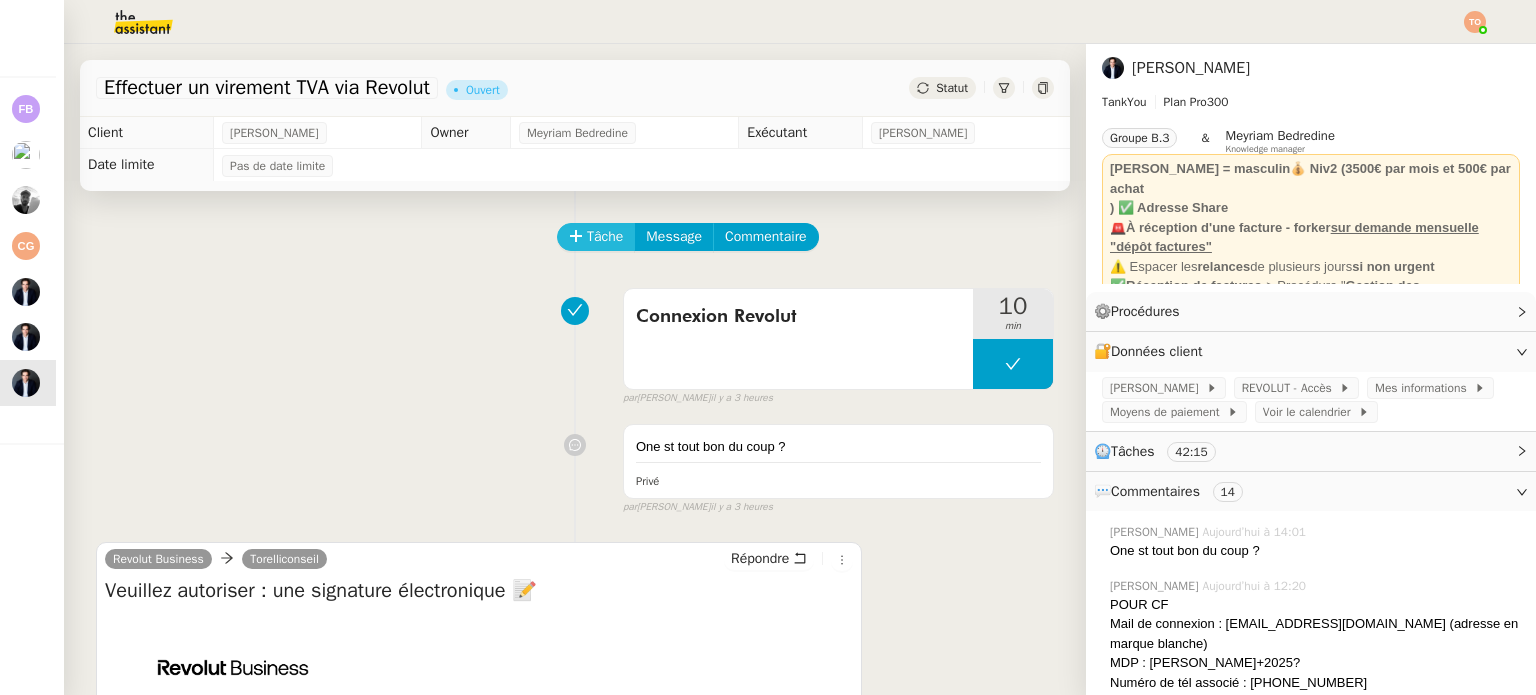 click on "Tâche" 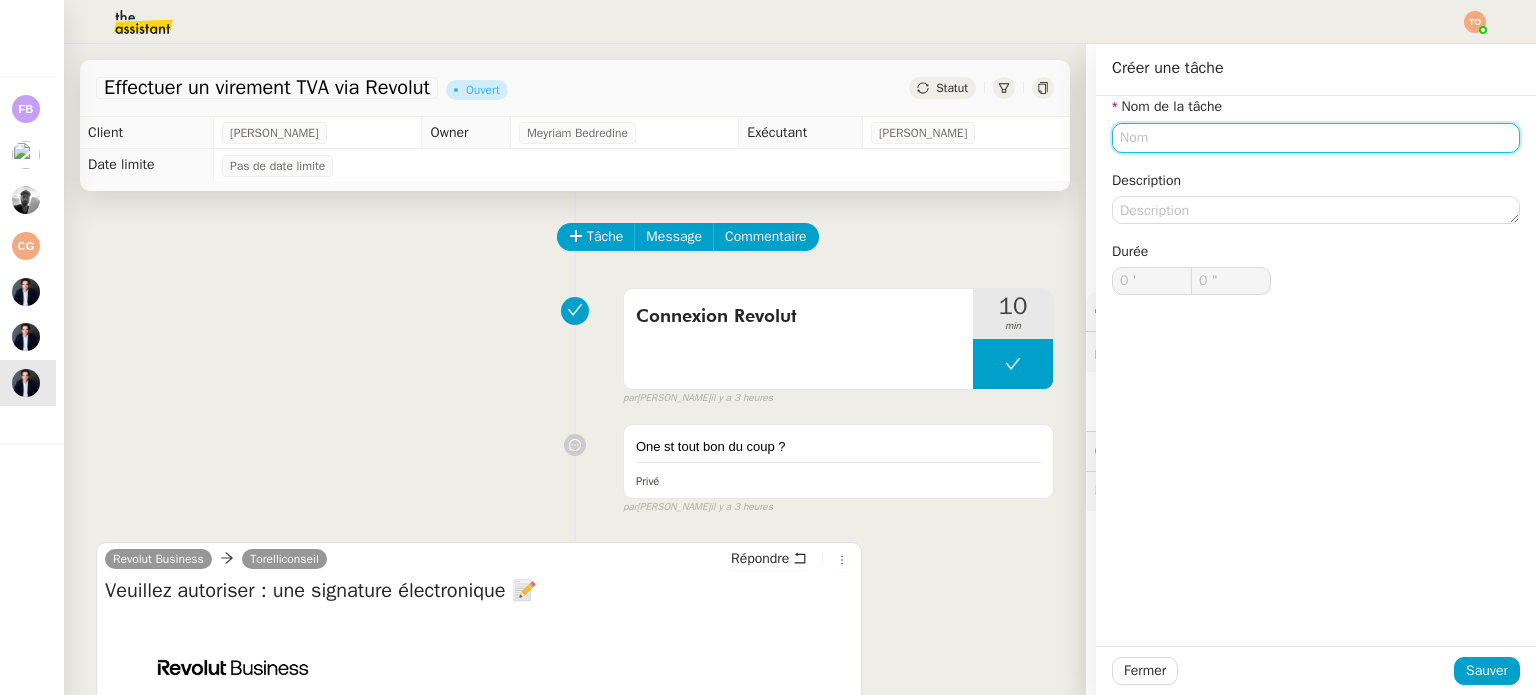 click 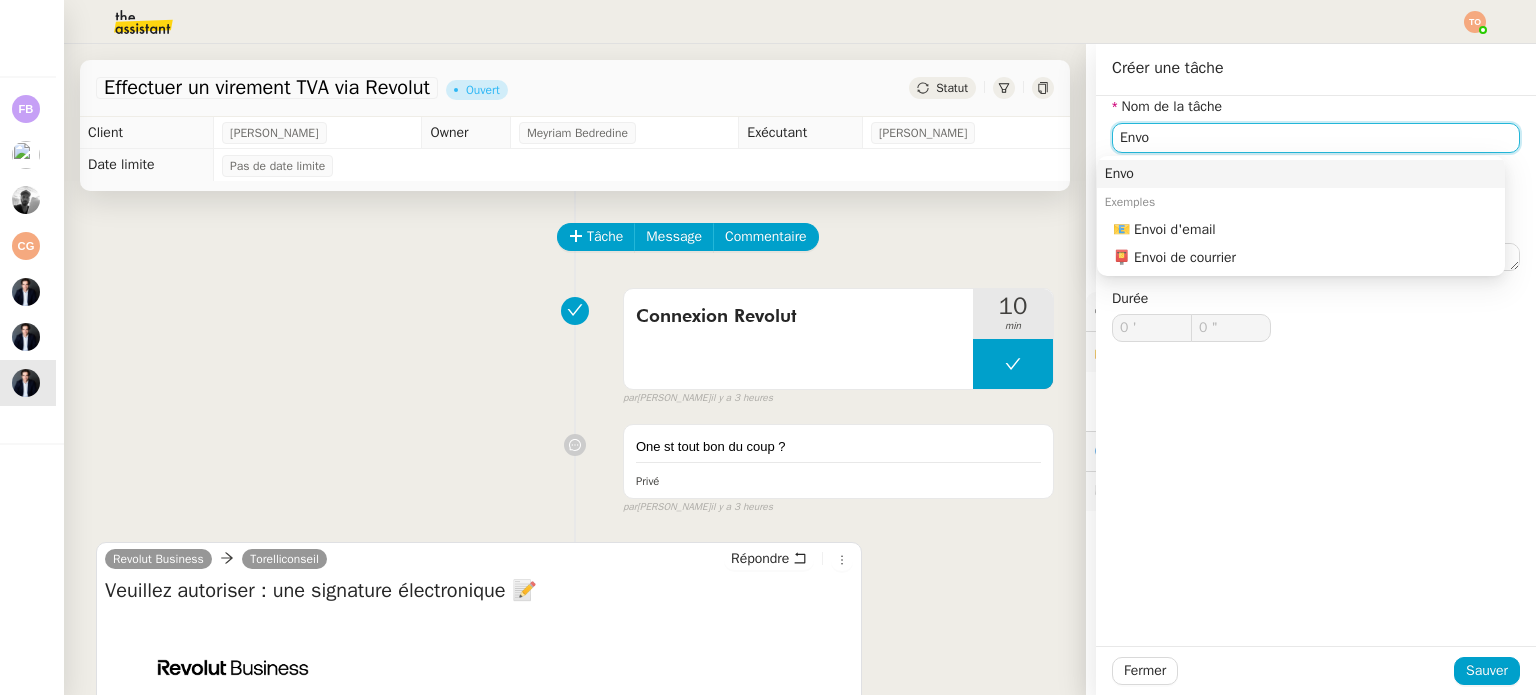 click on "Envo" 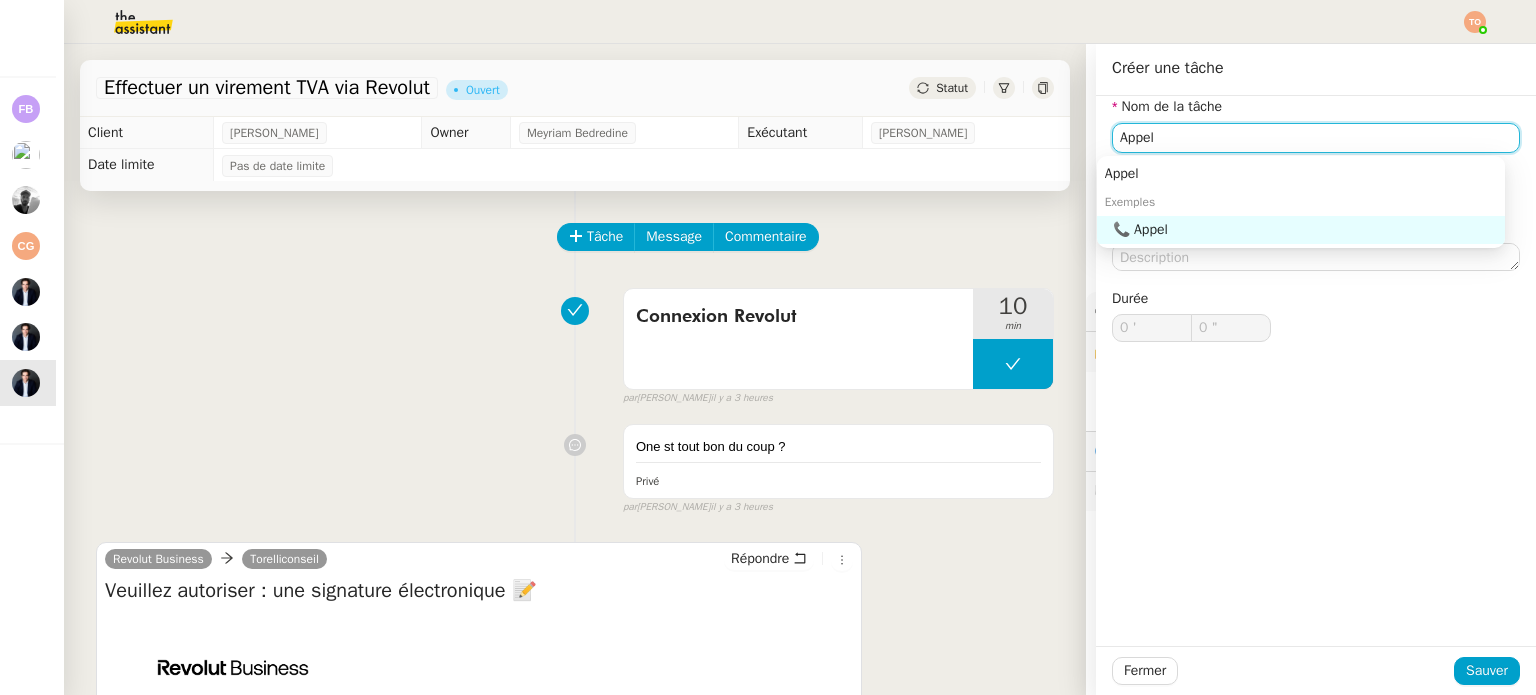 type on "Appel" 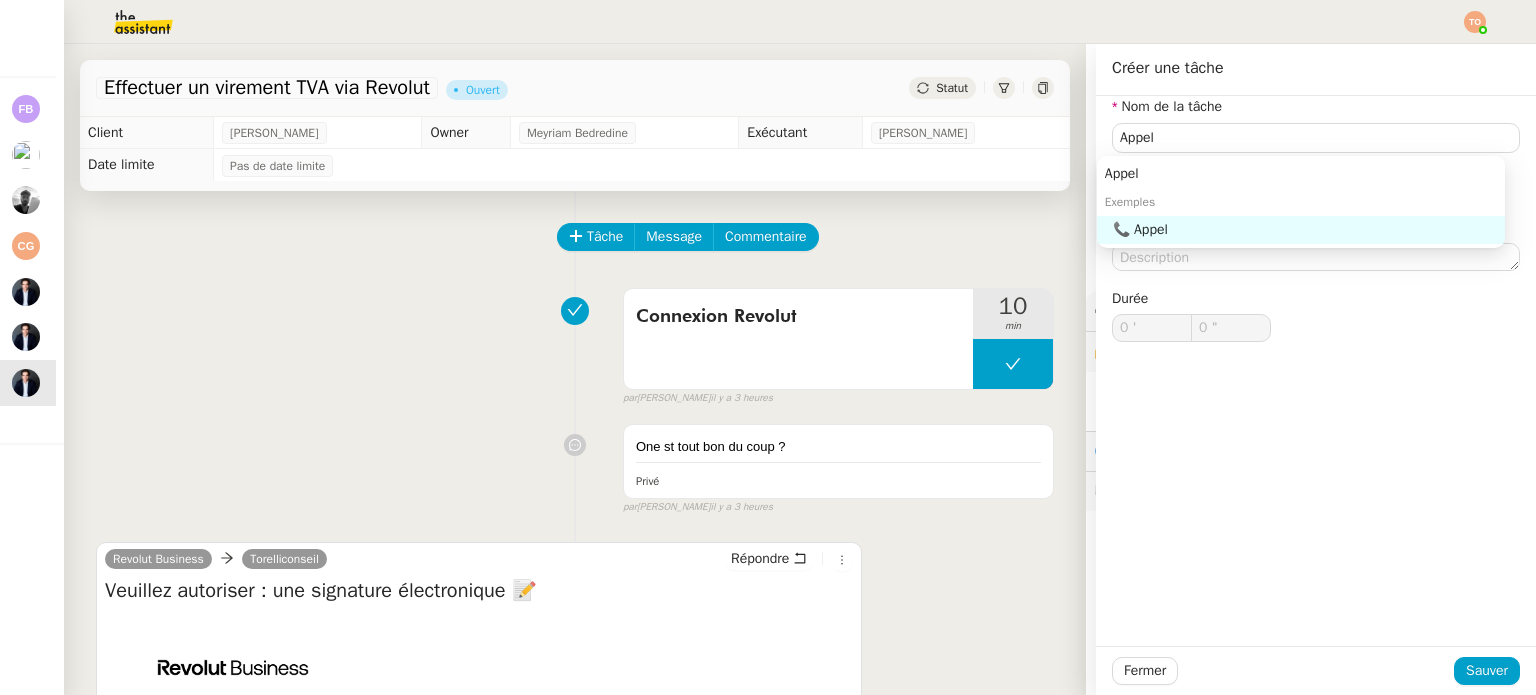 click on "Fermer Sauver" 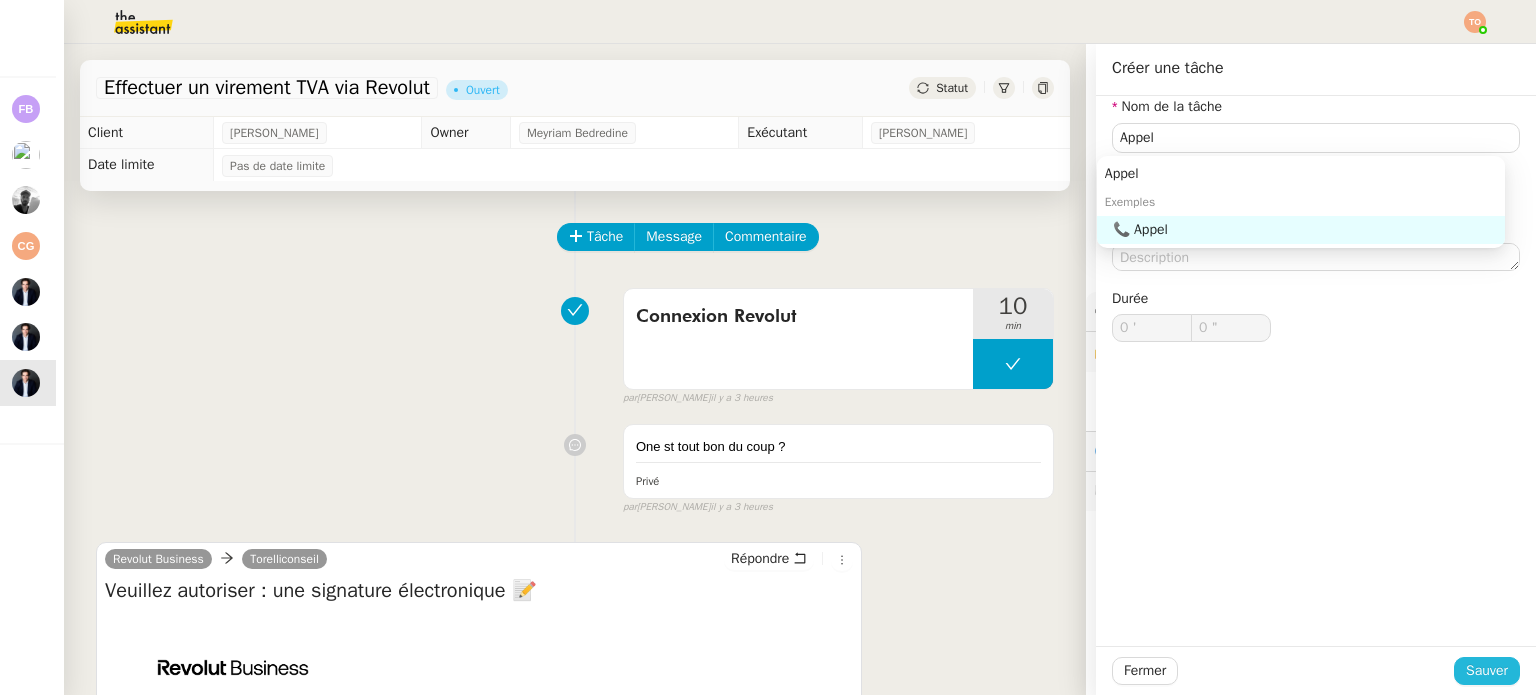 click on "Sauver" 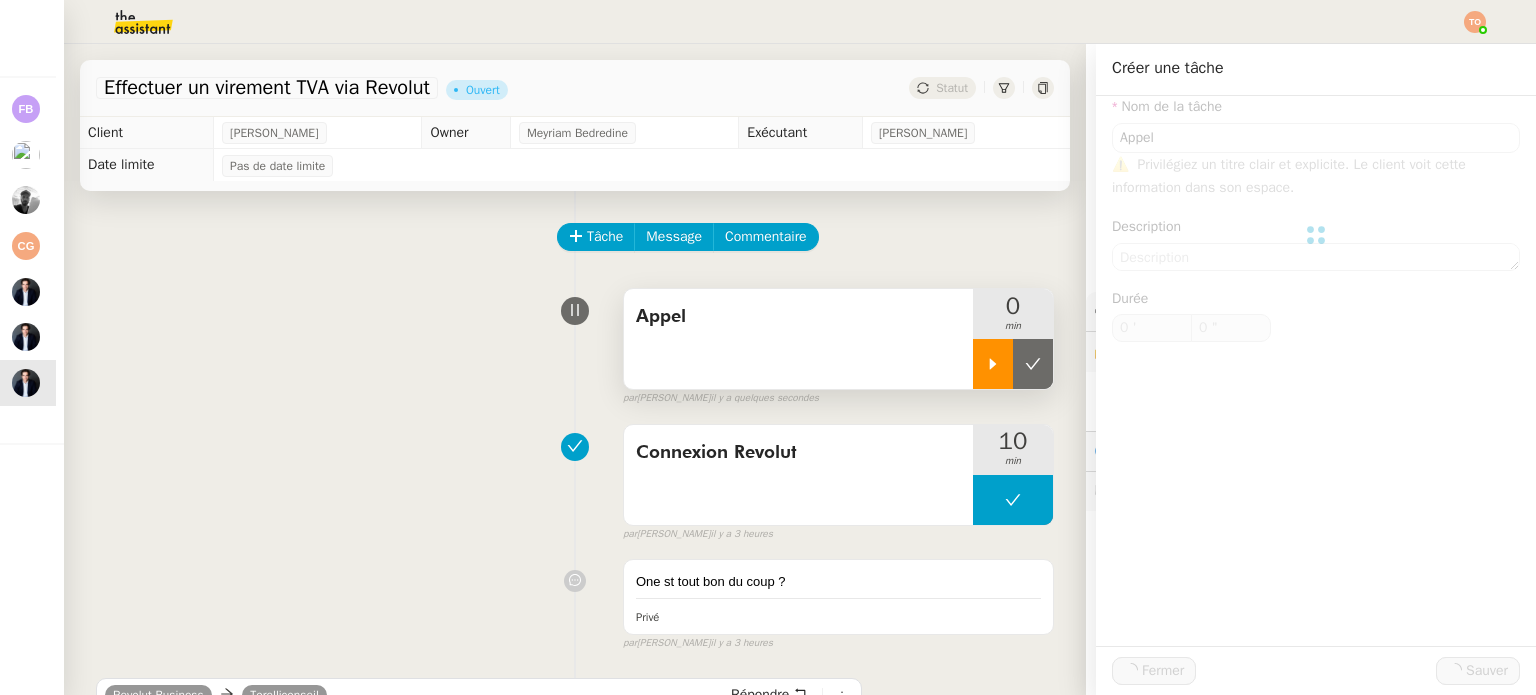 click at bounding box center (993, 364) 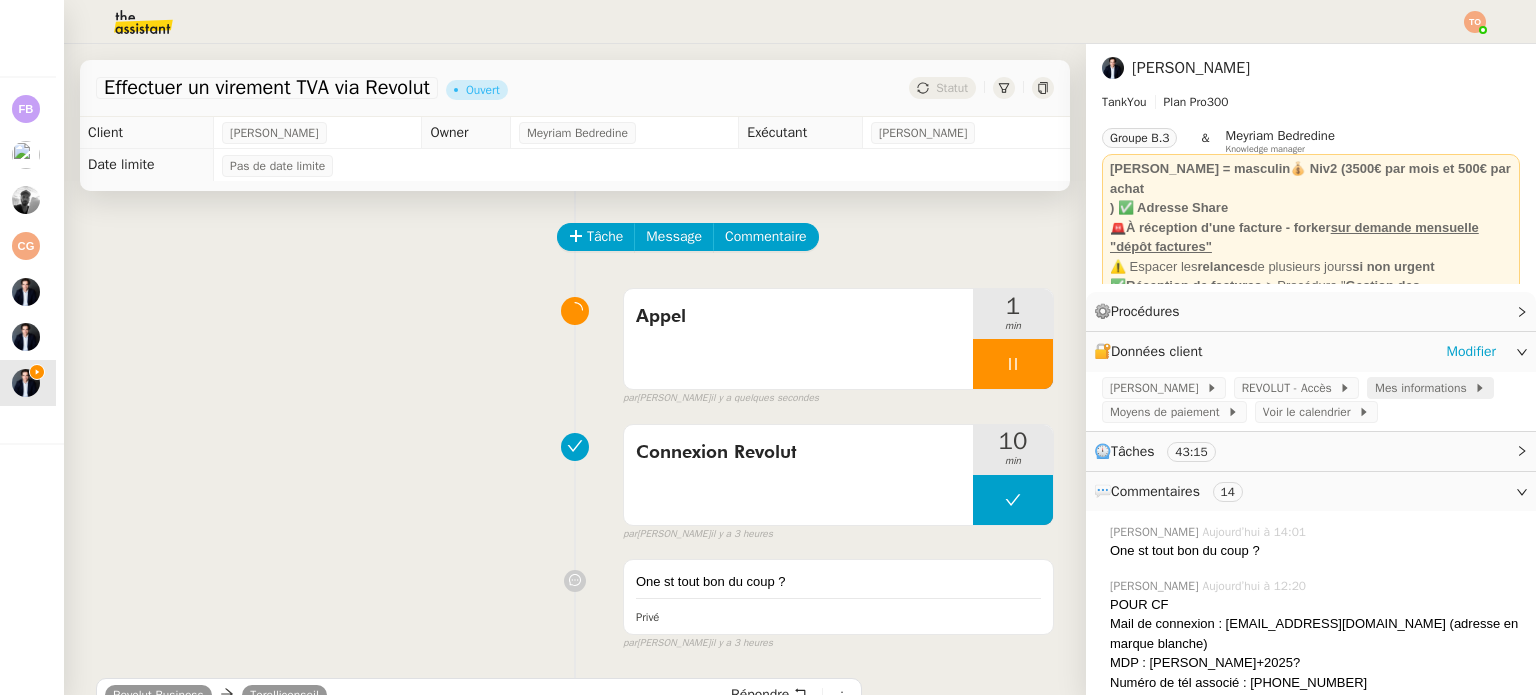 click on "Mes informations" 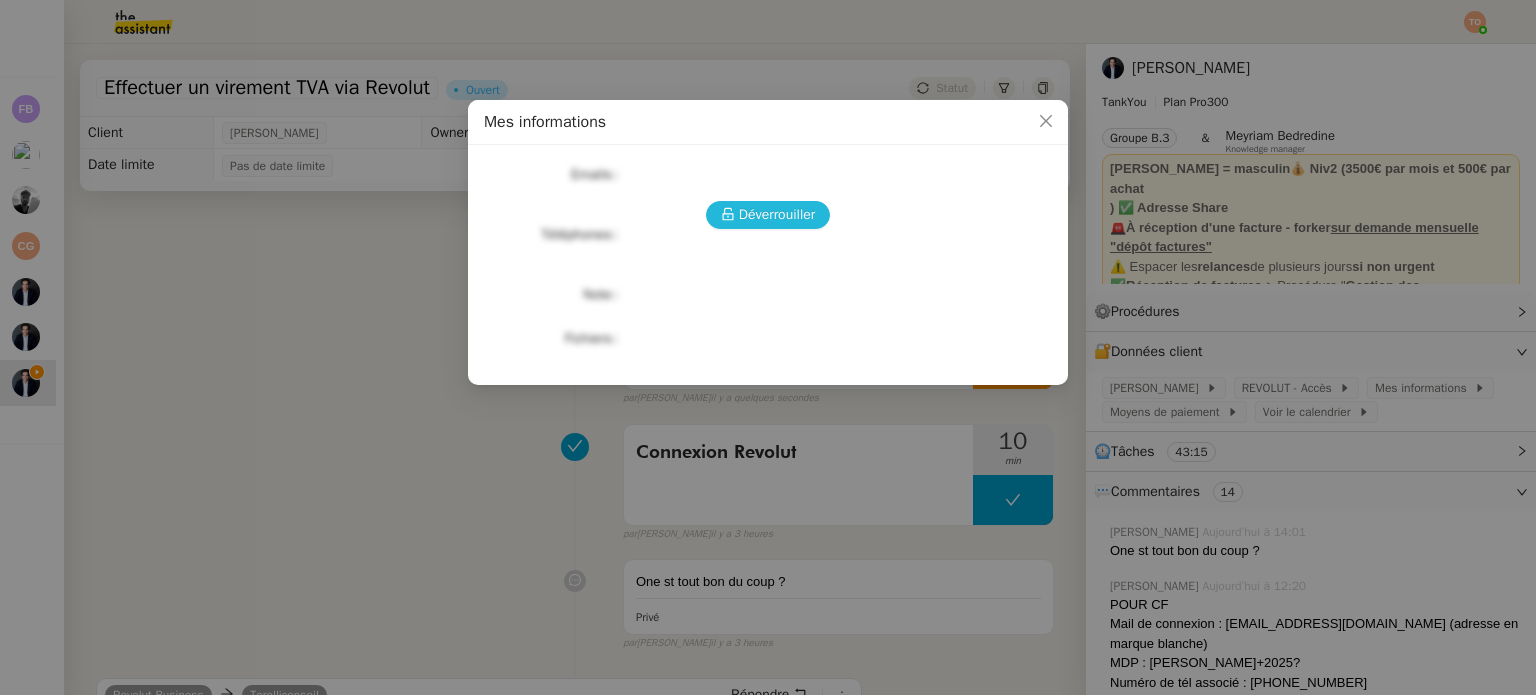 click on "Déverrouiller" at bounding box center (777, 214) 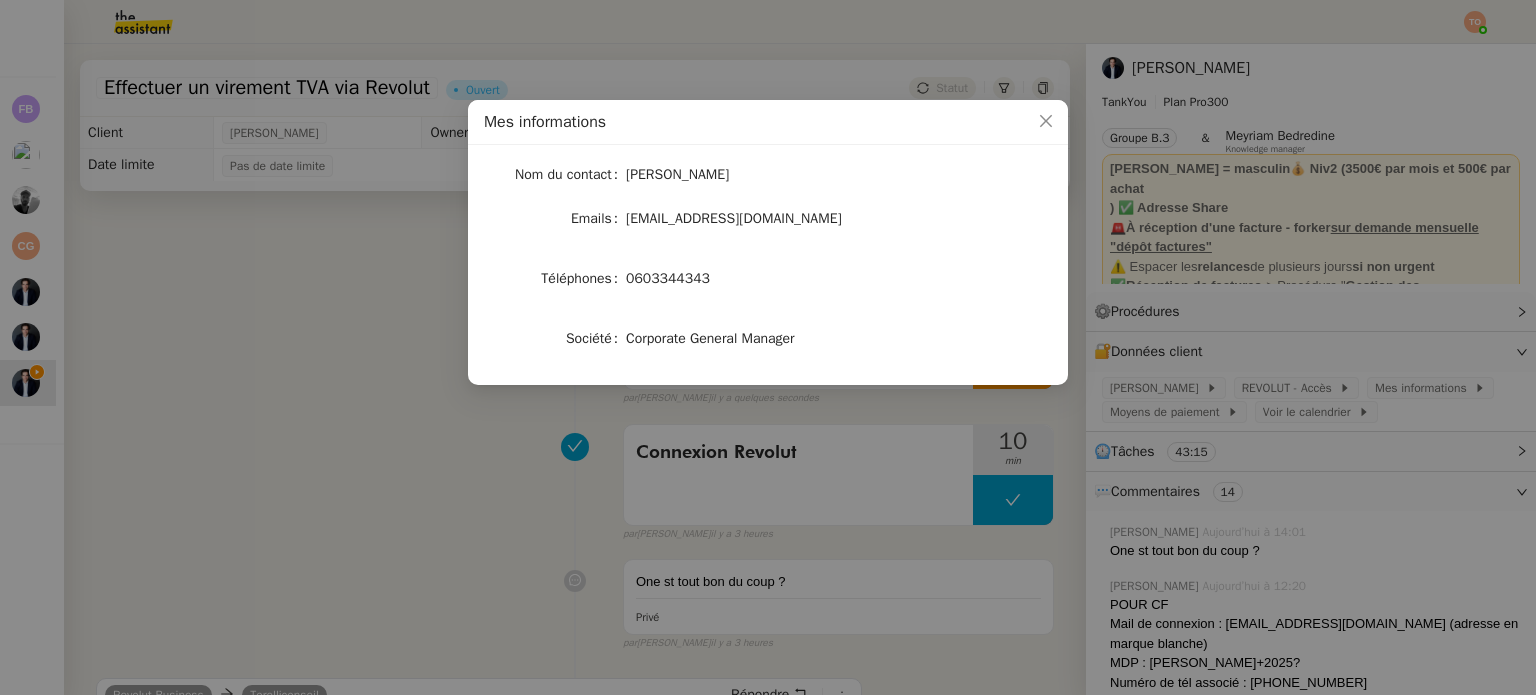 click on "0603344343" 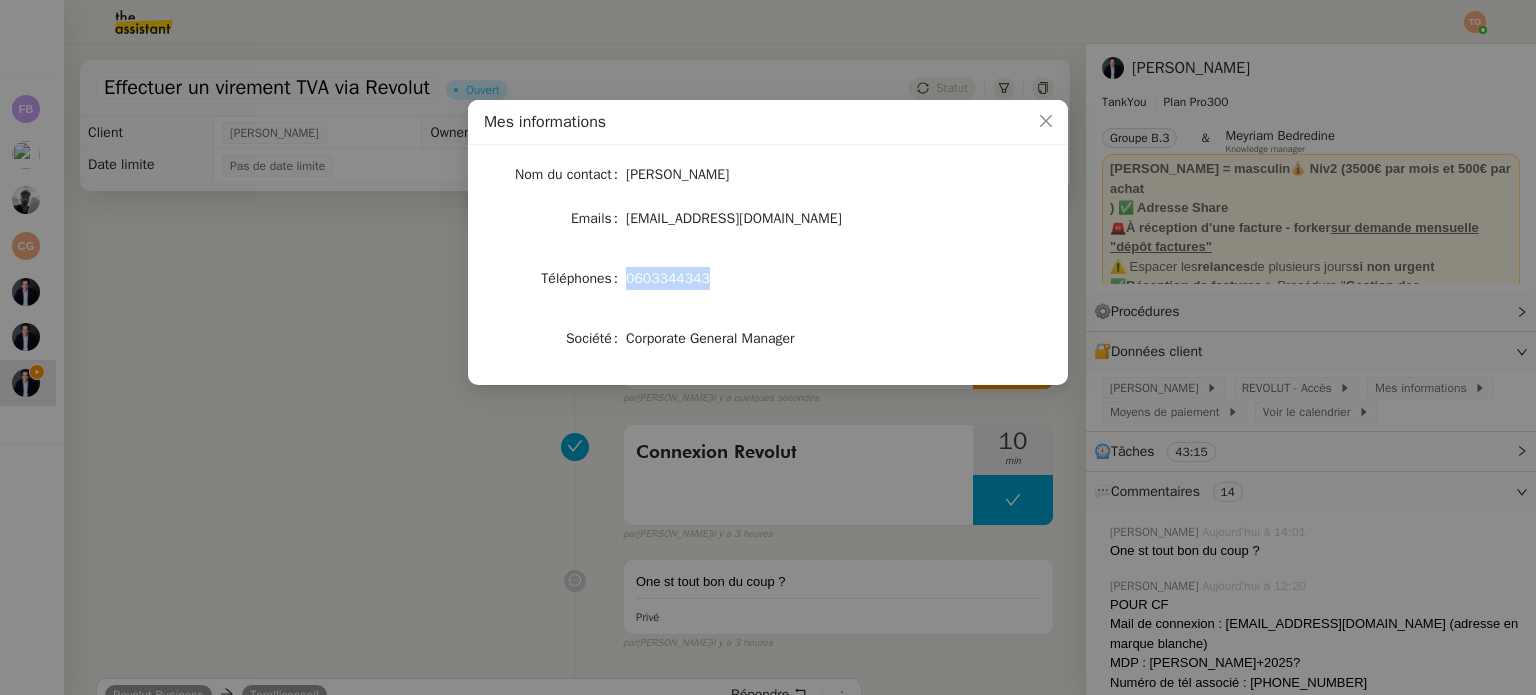 click on "0603344343" 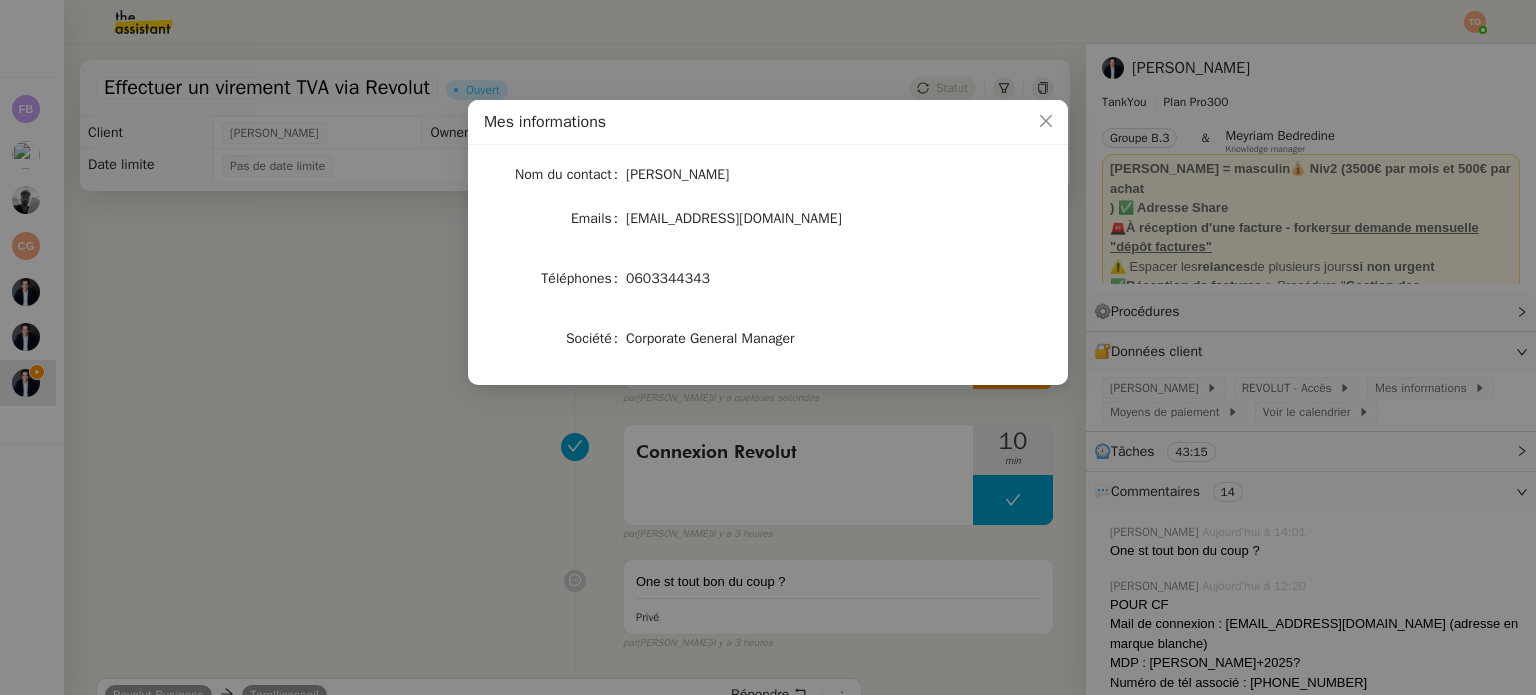 click on "Mes informations Nom du contact Ashley Poniatowski Emails ashleyponiatowski@gmail.com Téléphones 0603344343 Société Corporate General Manager" at bounding box center [768, 347] 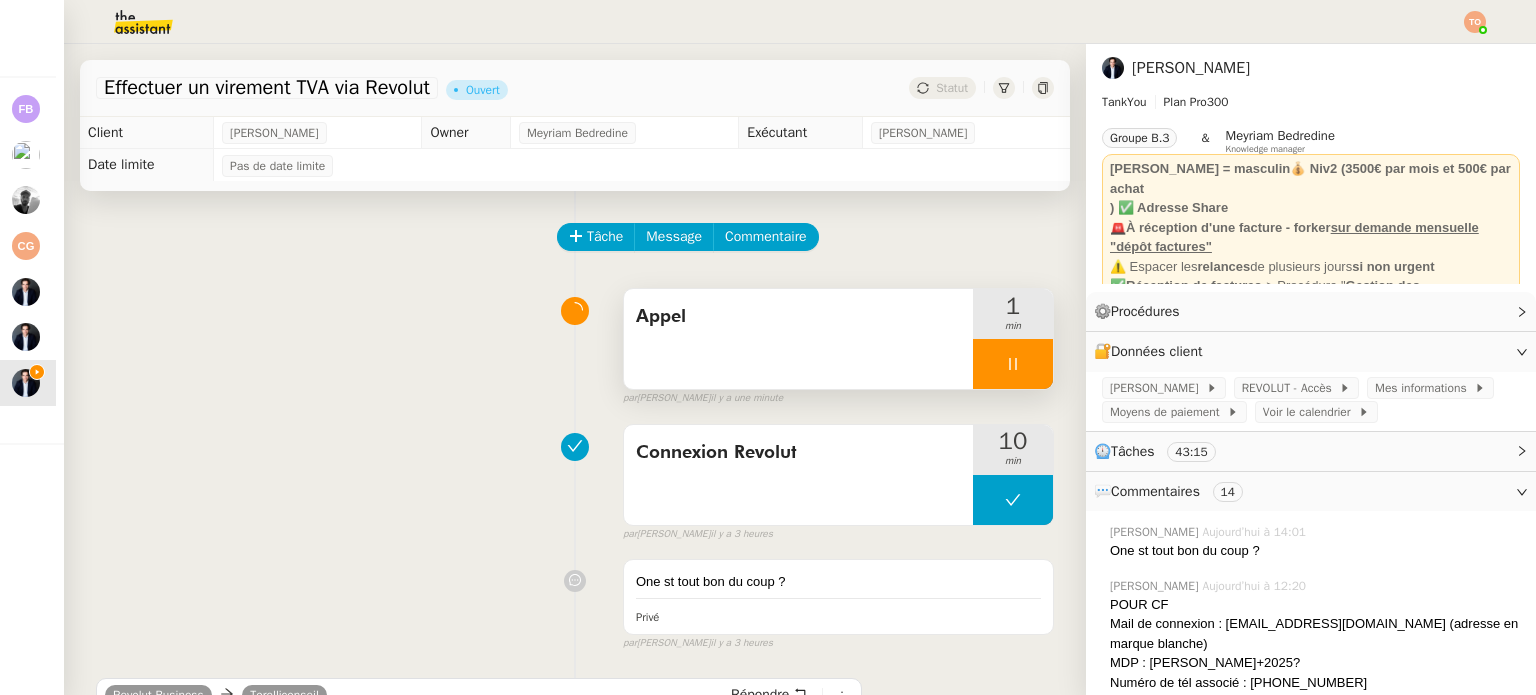 click at bounding box center [1013, 364] 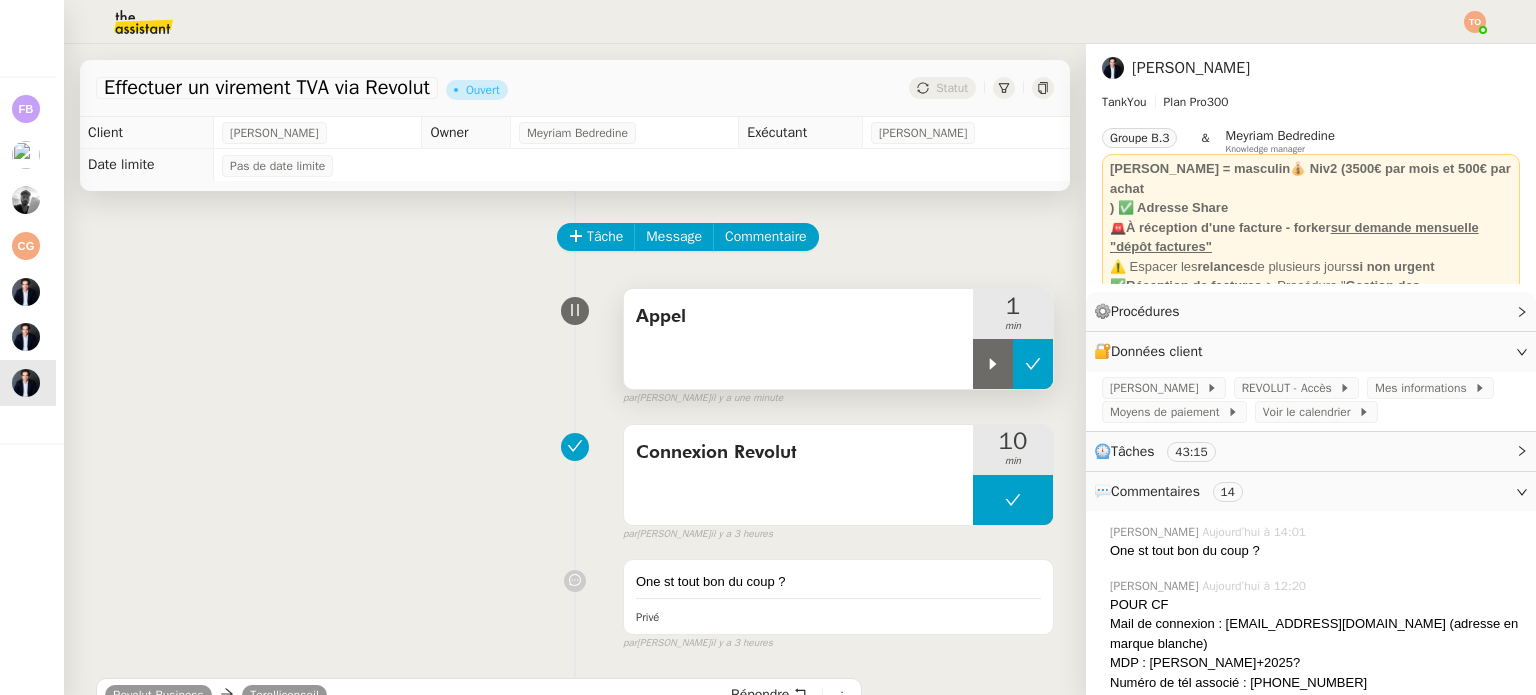 click at bounding box center (1033, 364) 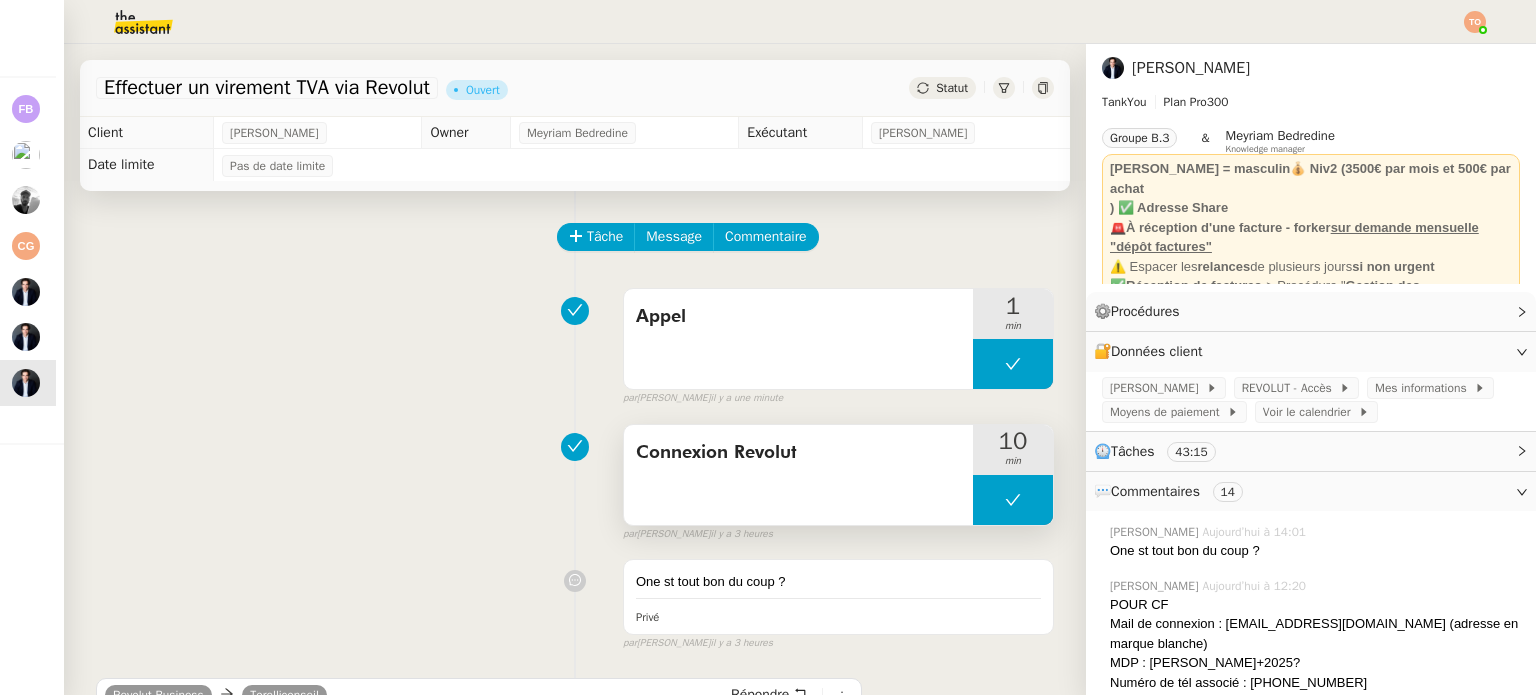 click at bounding box center (1013, 500) 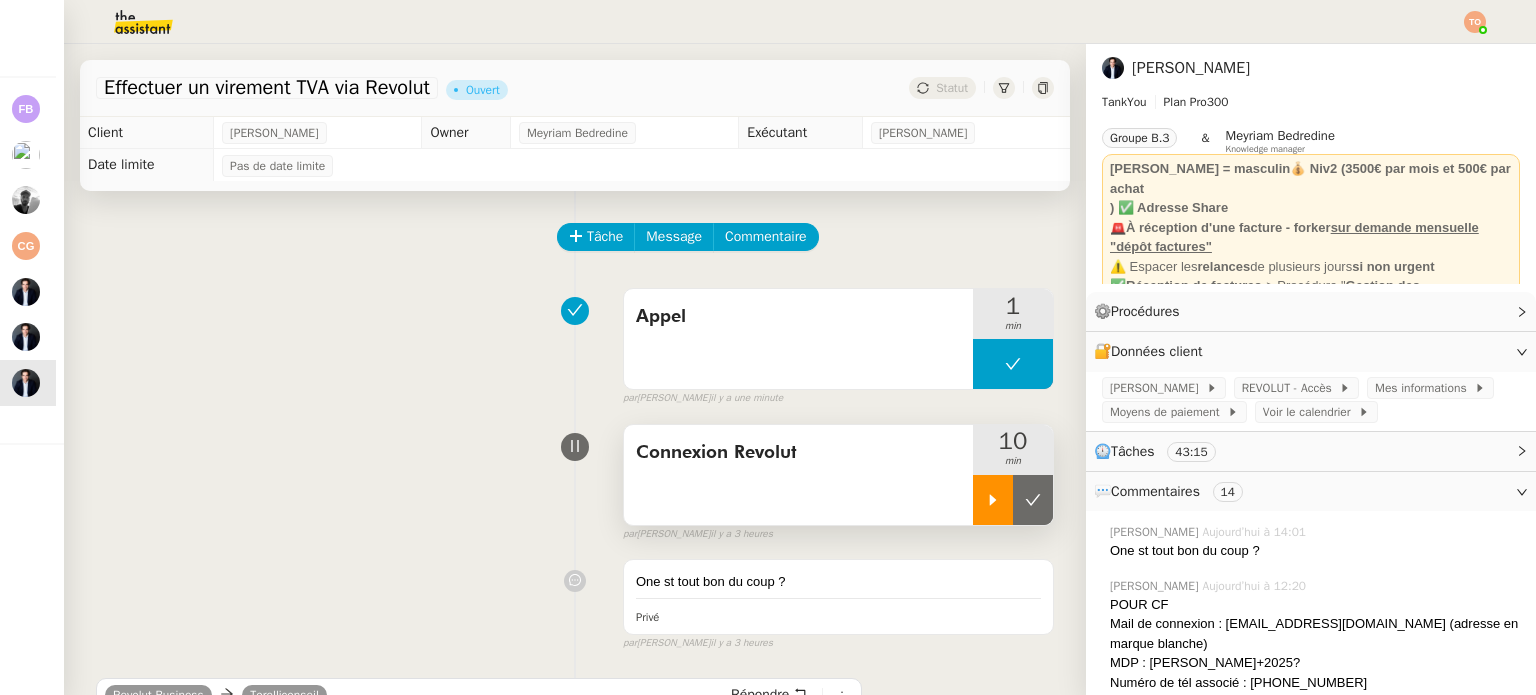click 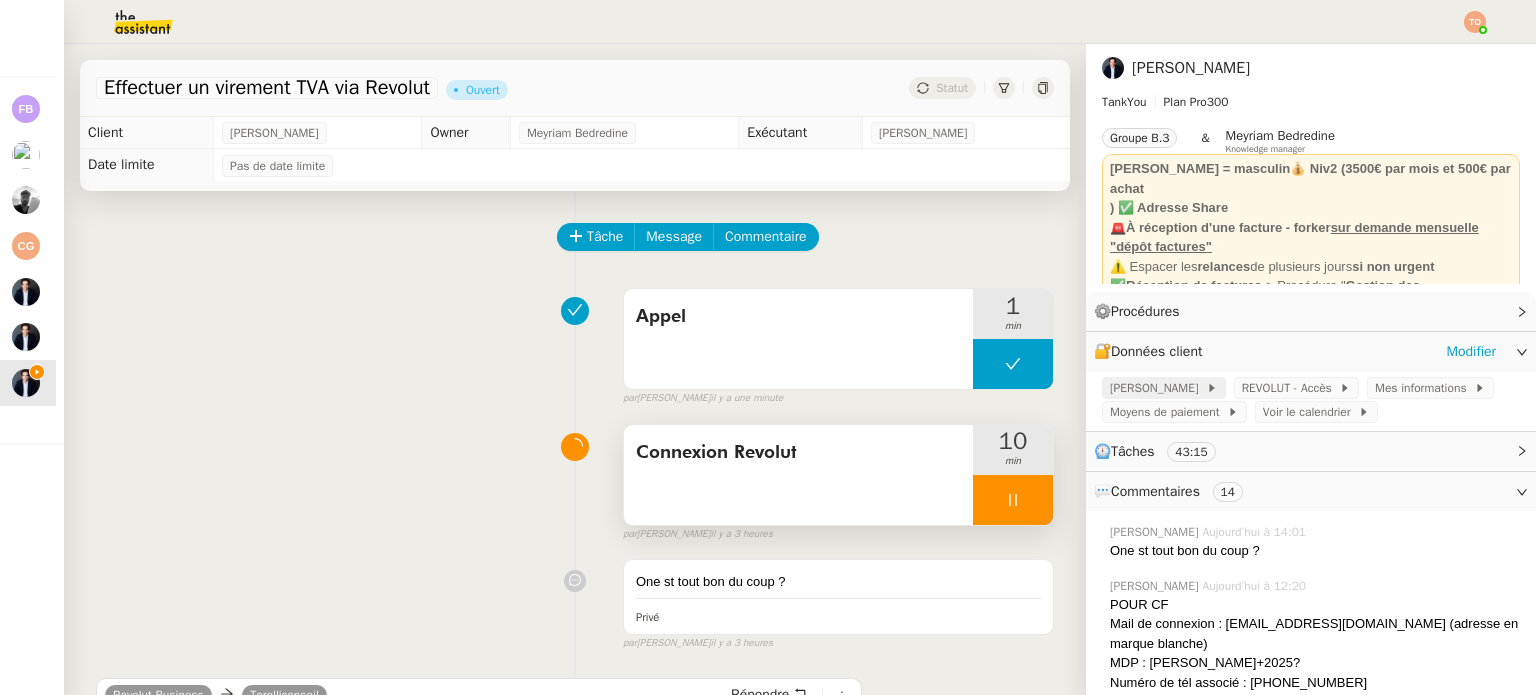 click on "Gmail Torelli" 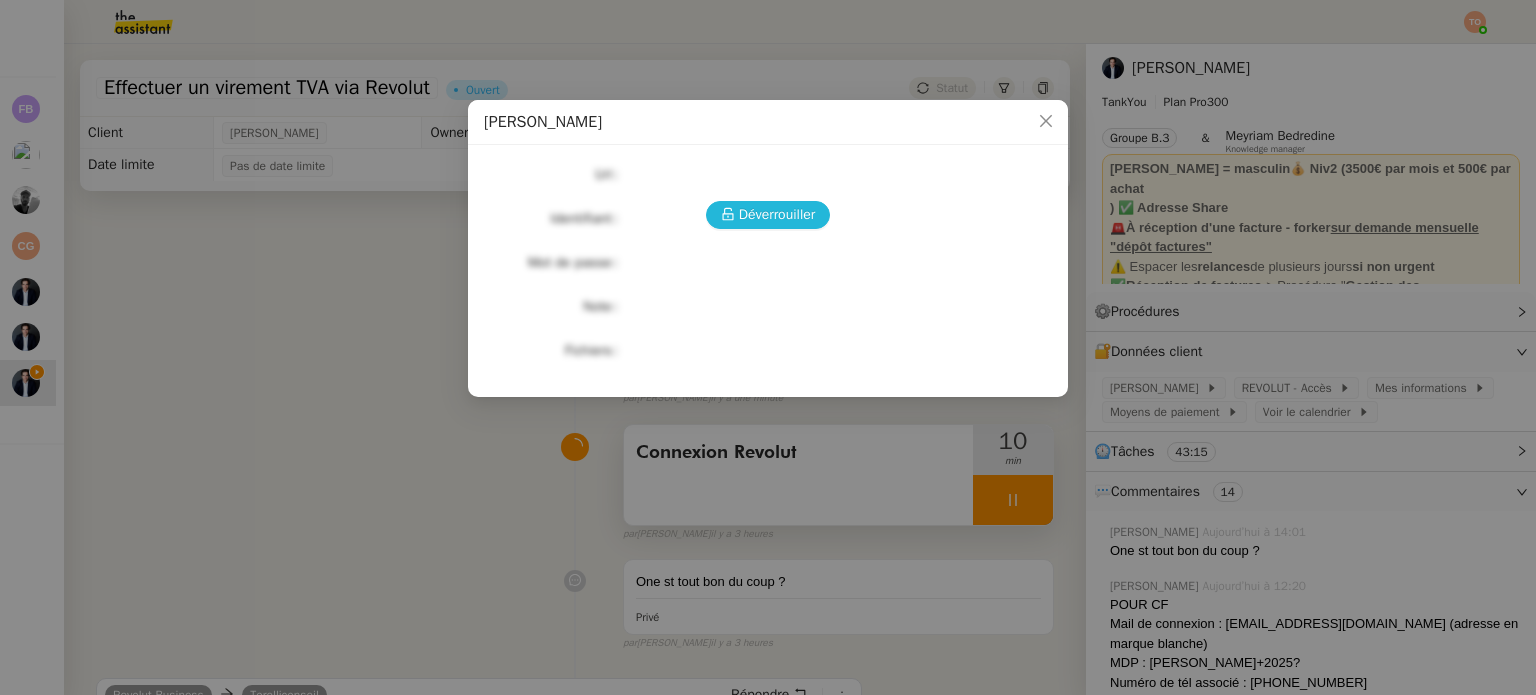 click on "Déverrouiller" at bounding box center (777, 214) 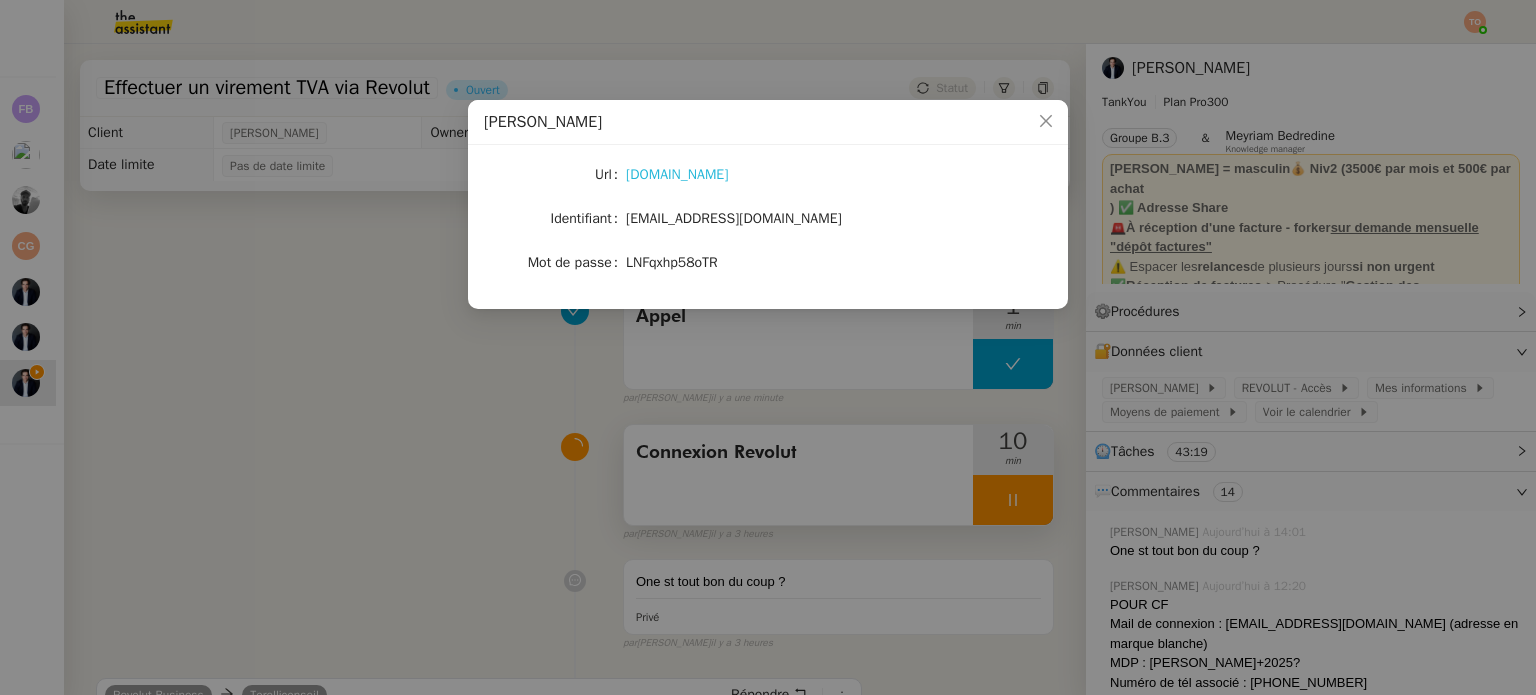 click on "gmail.com" 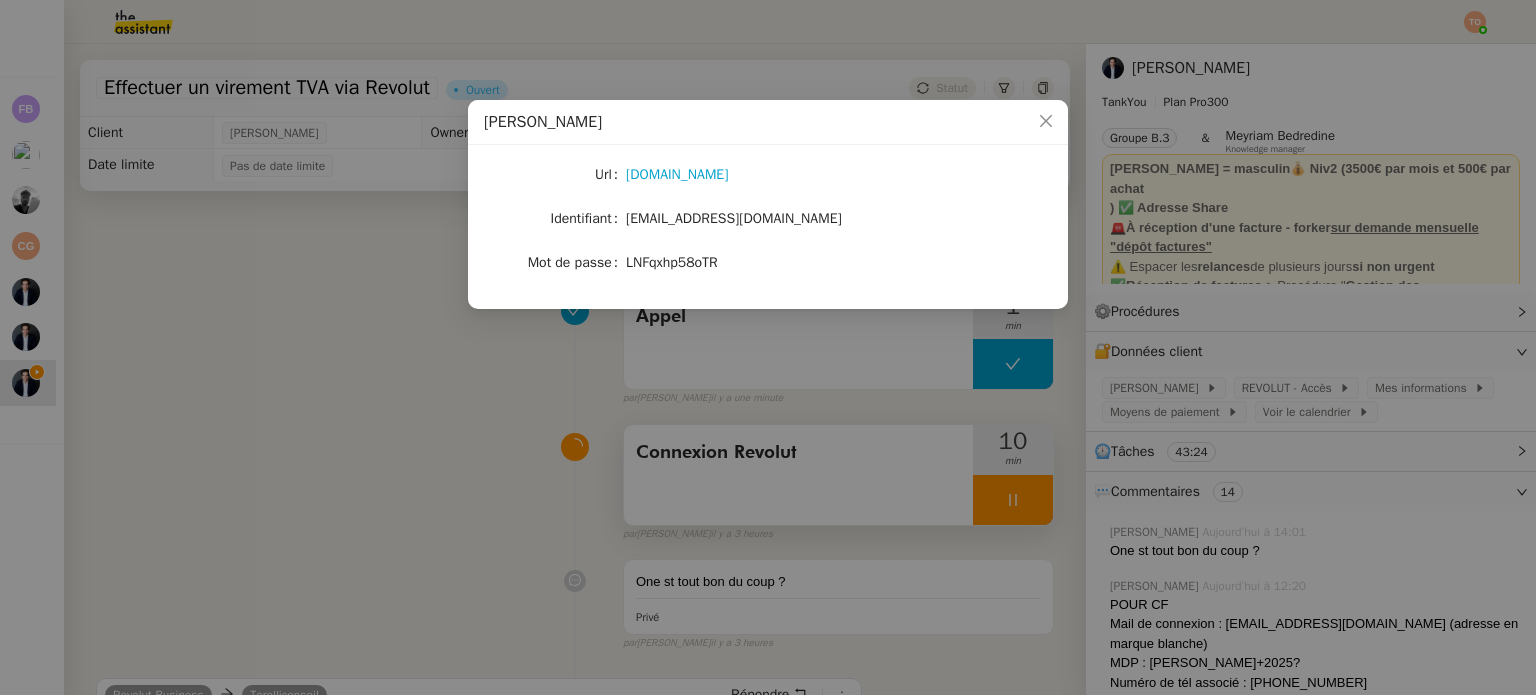 click on "torelliconseil@gmail.com" 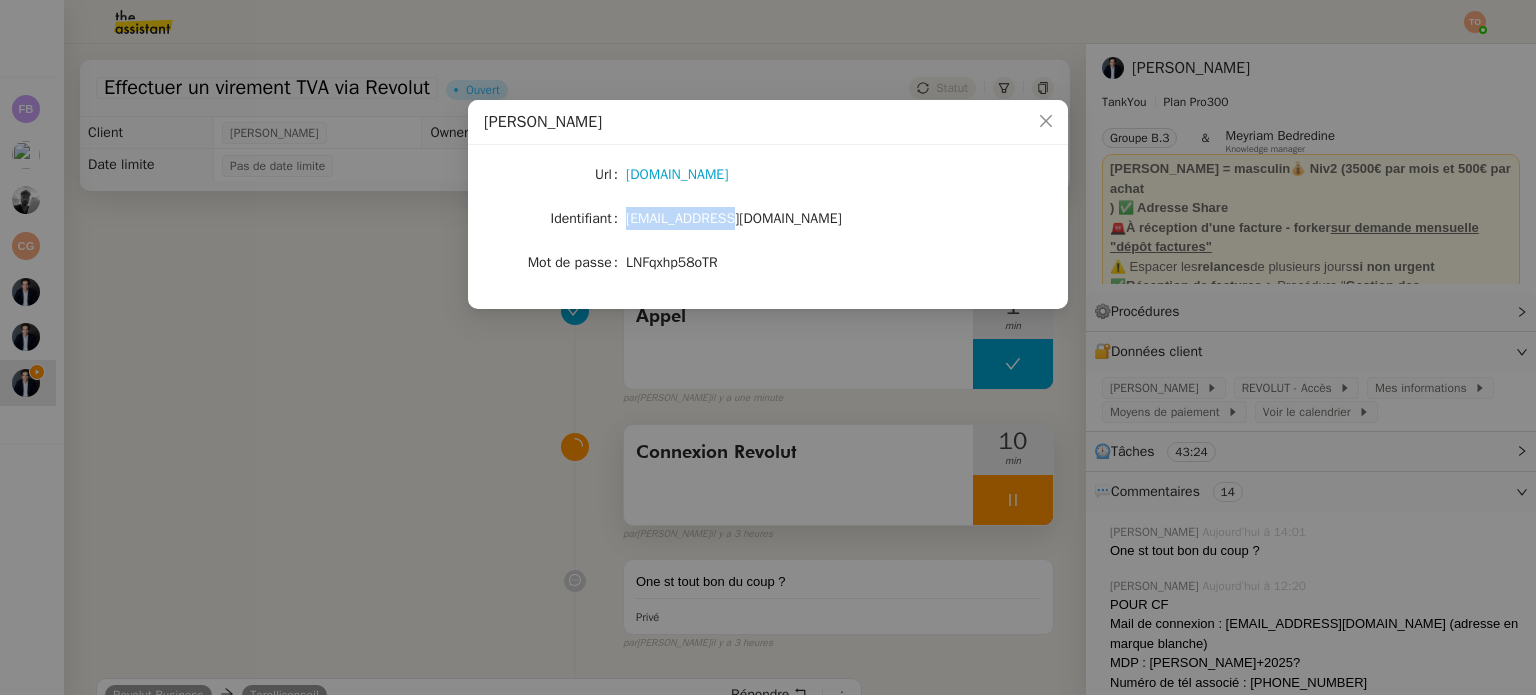 click on "torelliconseil@gmail.com" 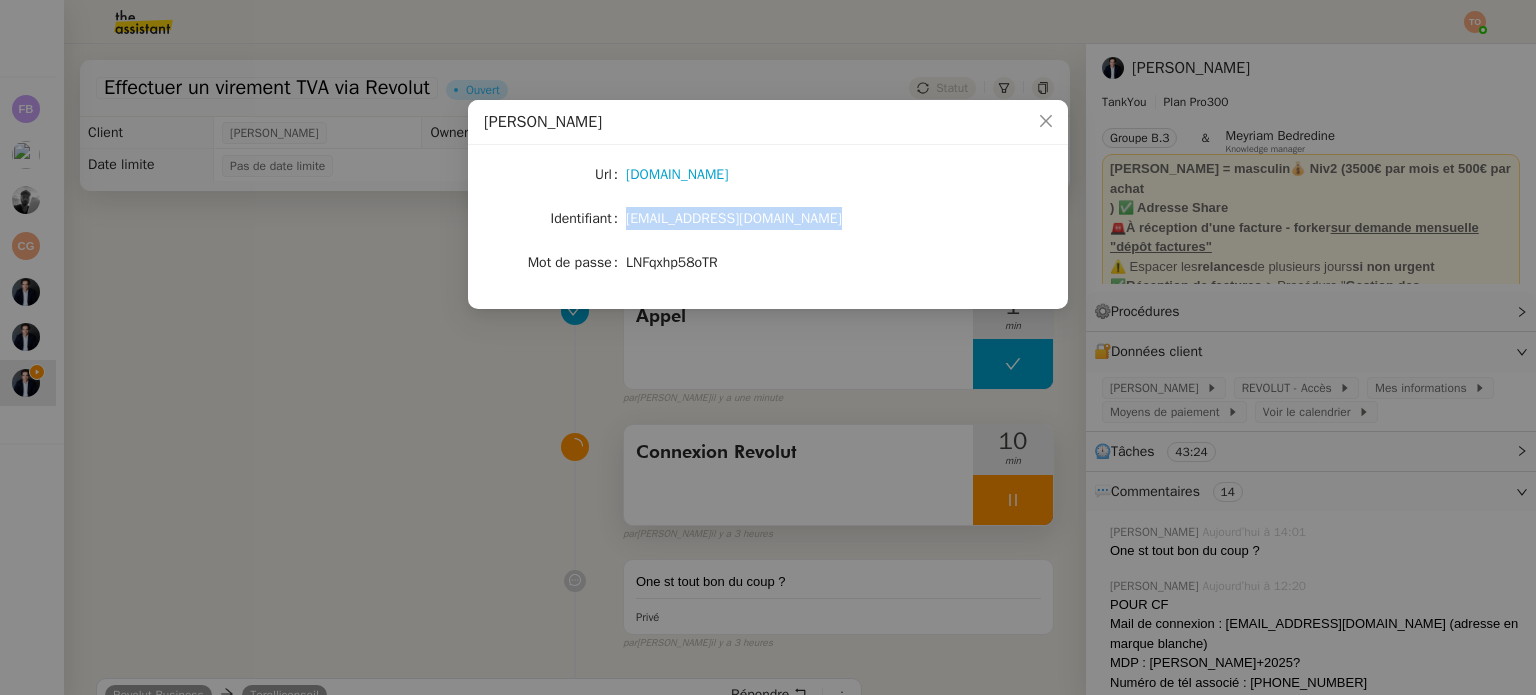 click on "torelliconseil@gmail.com" 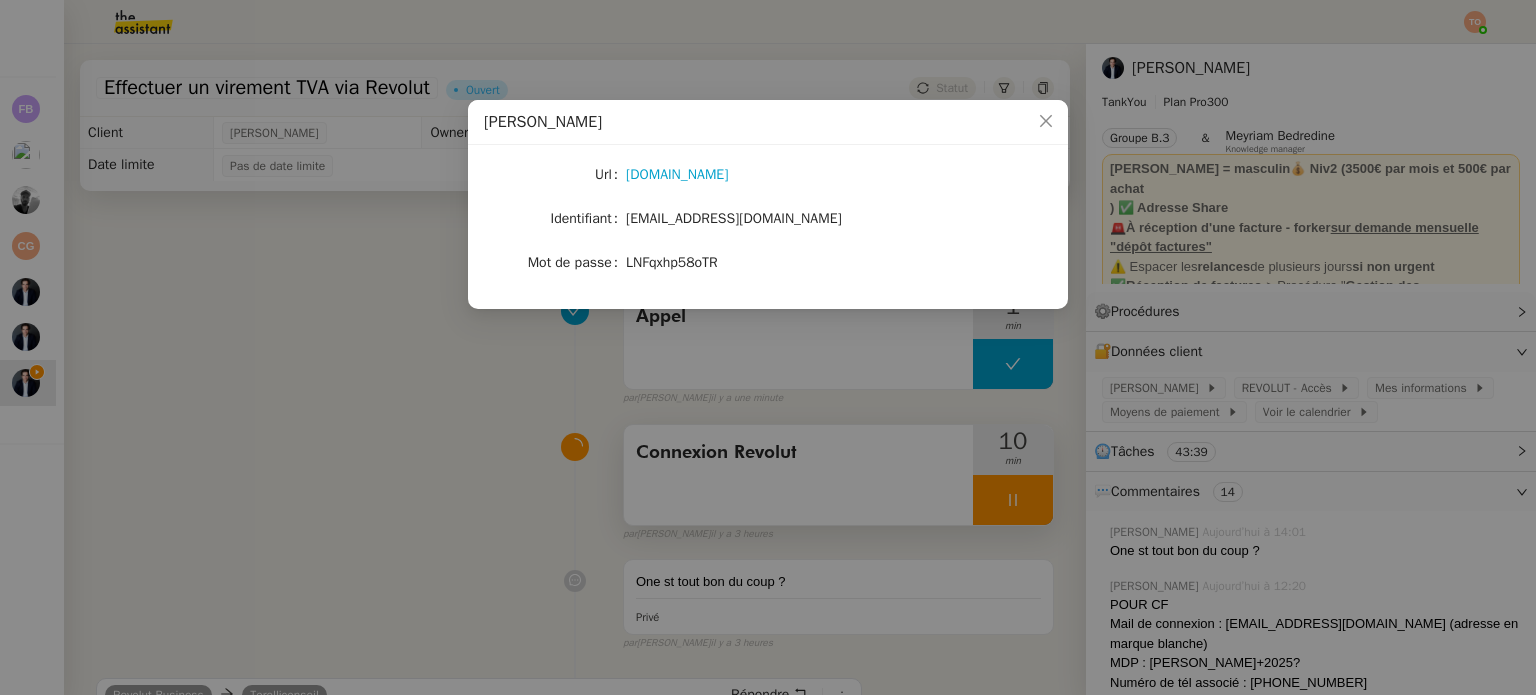 click on "LNFqxhp58oTR" 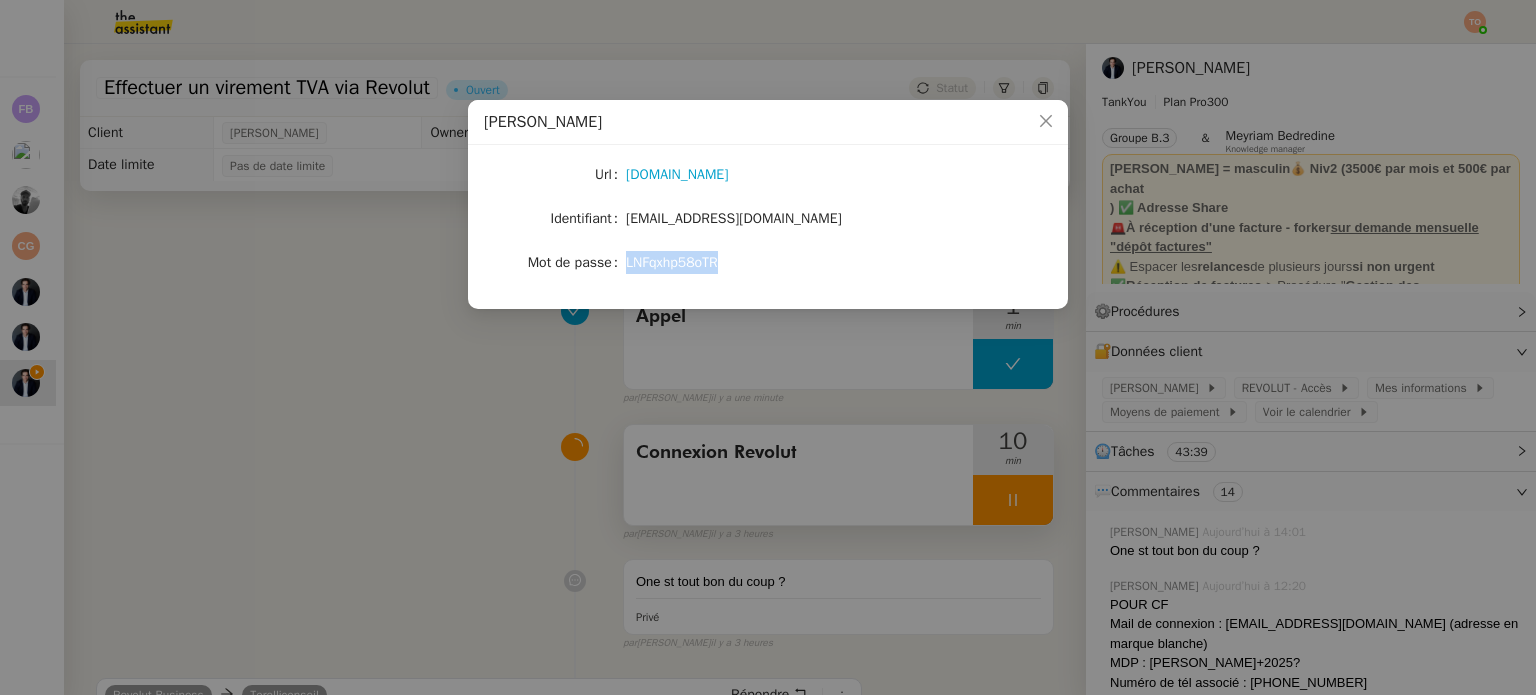 click on "LNFqxhp58oTR" 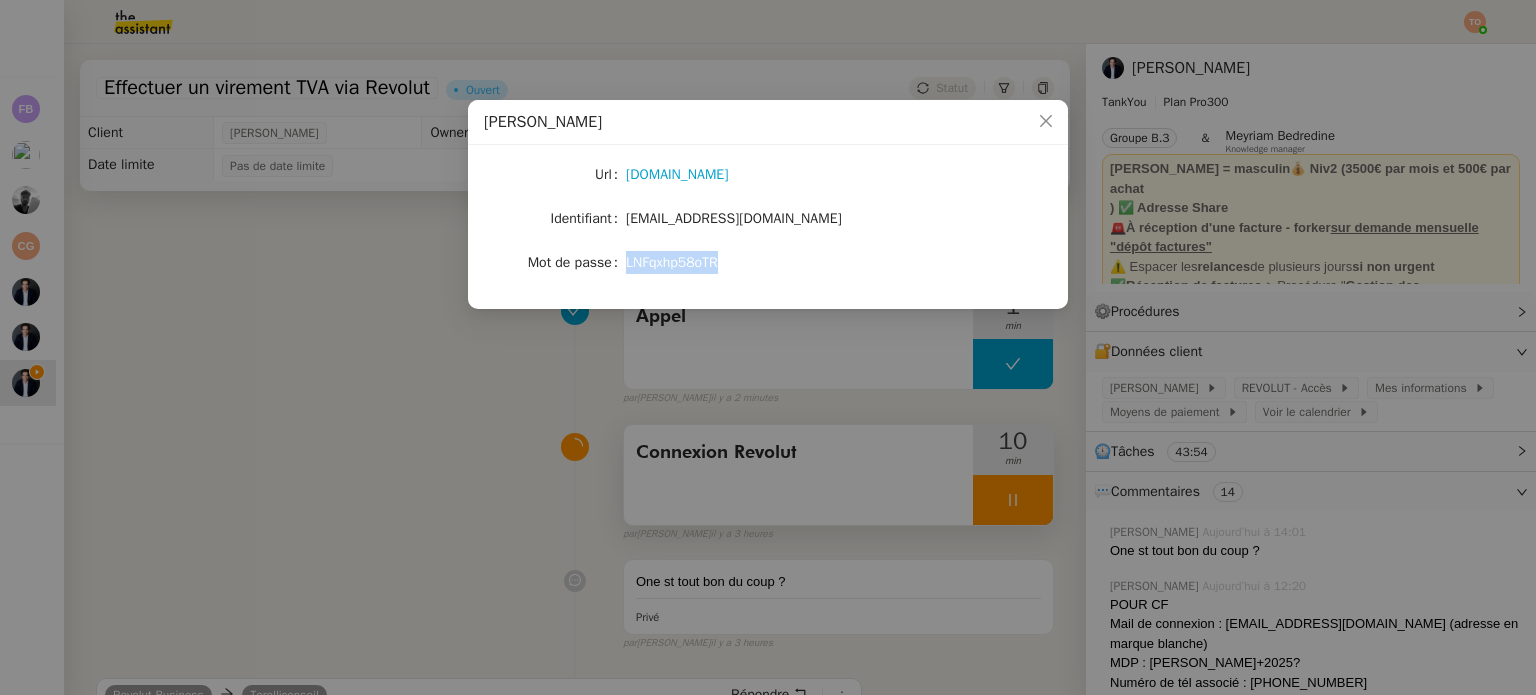 click on "Gmail Torelli  Url gmail.com    Identifiant torelliconseil@gmail.com Mot de passe LNFqxhp58oTR" at bounding box center [768, 347] 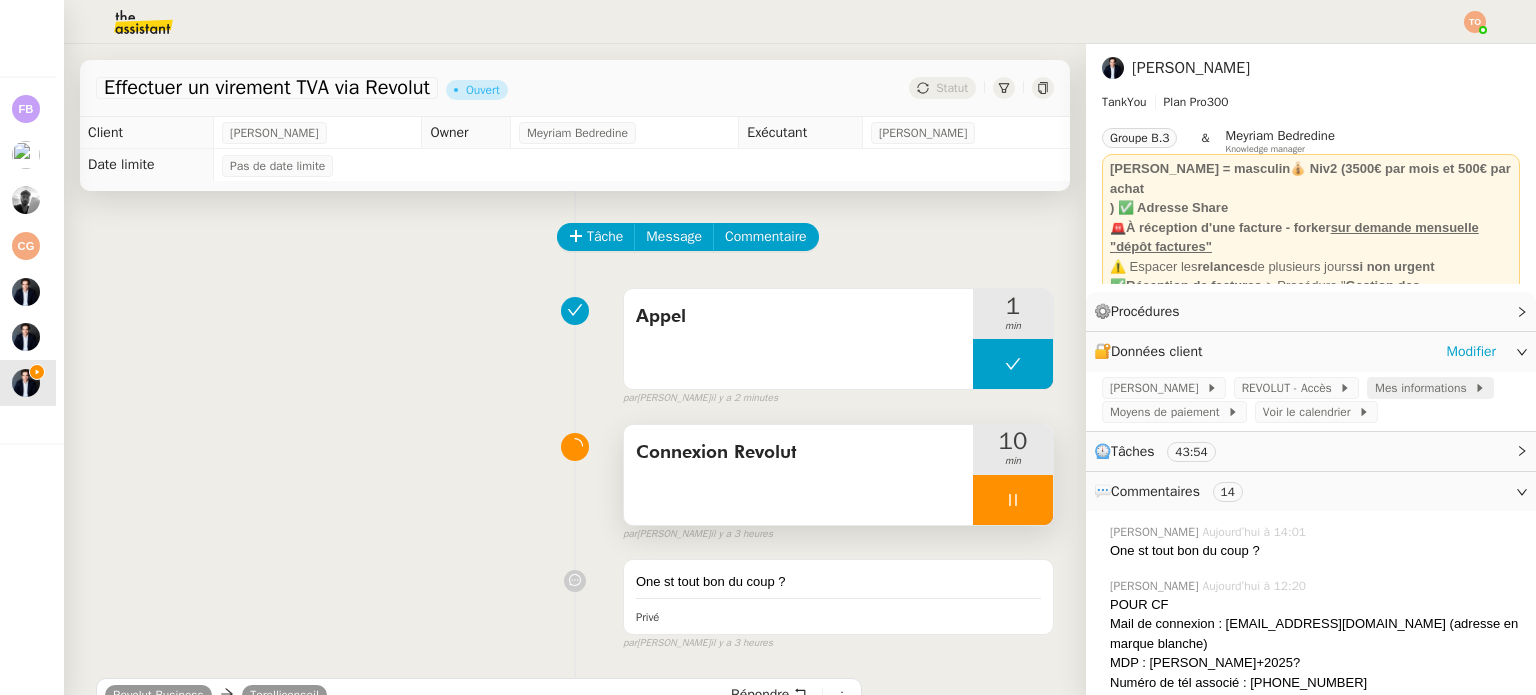 click on "Mes informations" 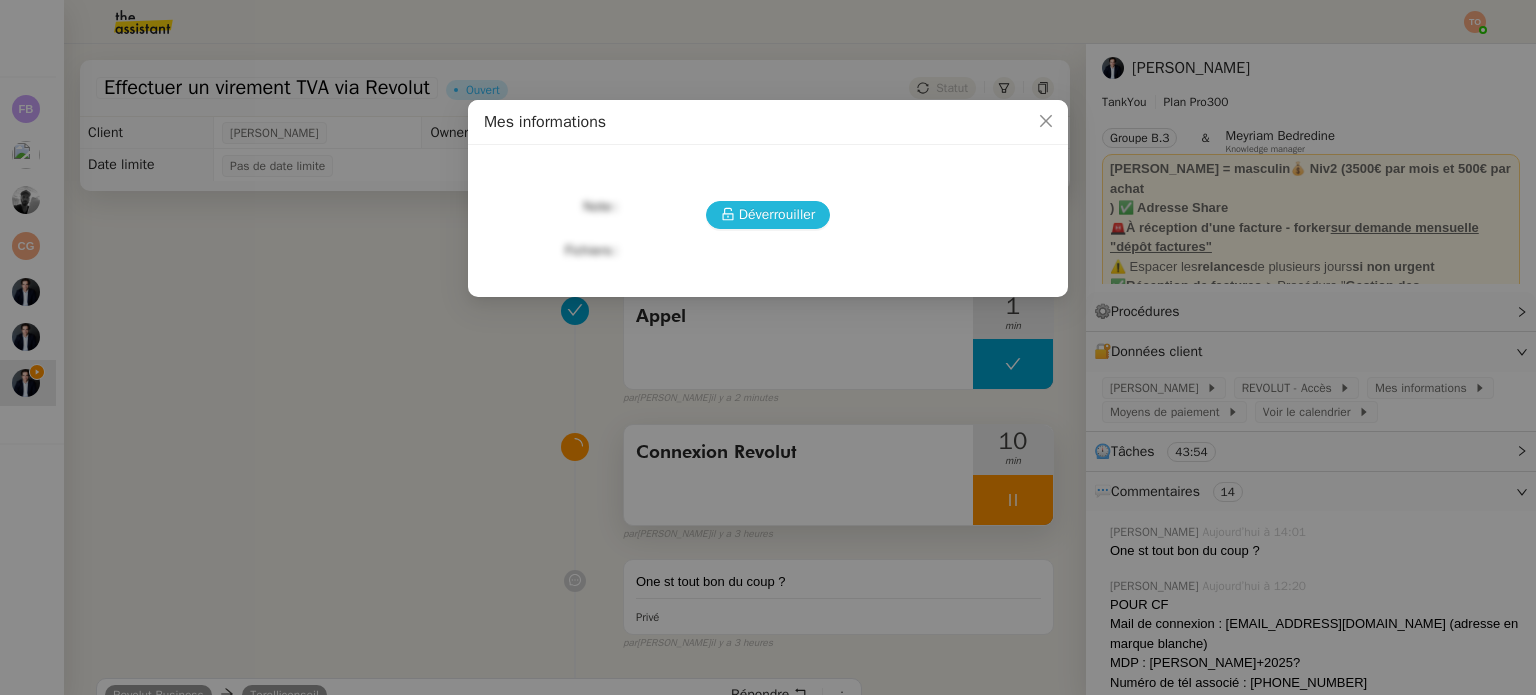 click on "Déverrouiller" at bounding box center (777, 214) 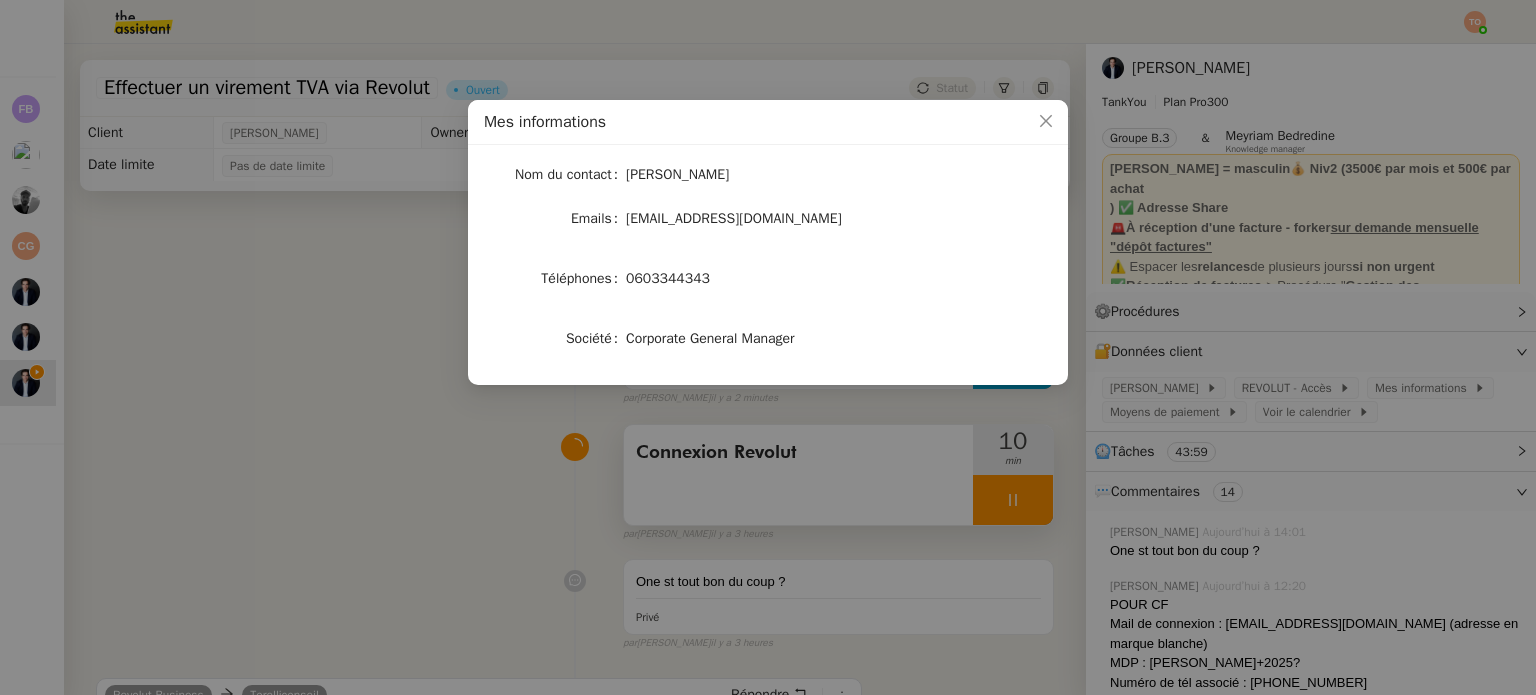 click on "0603344343" 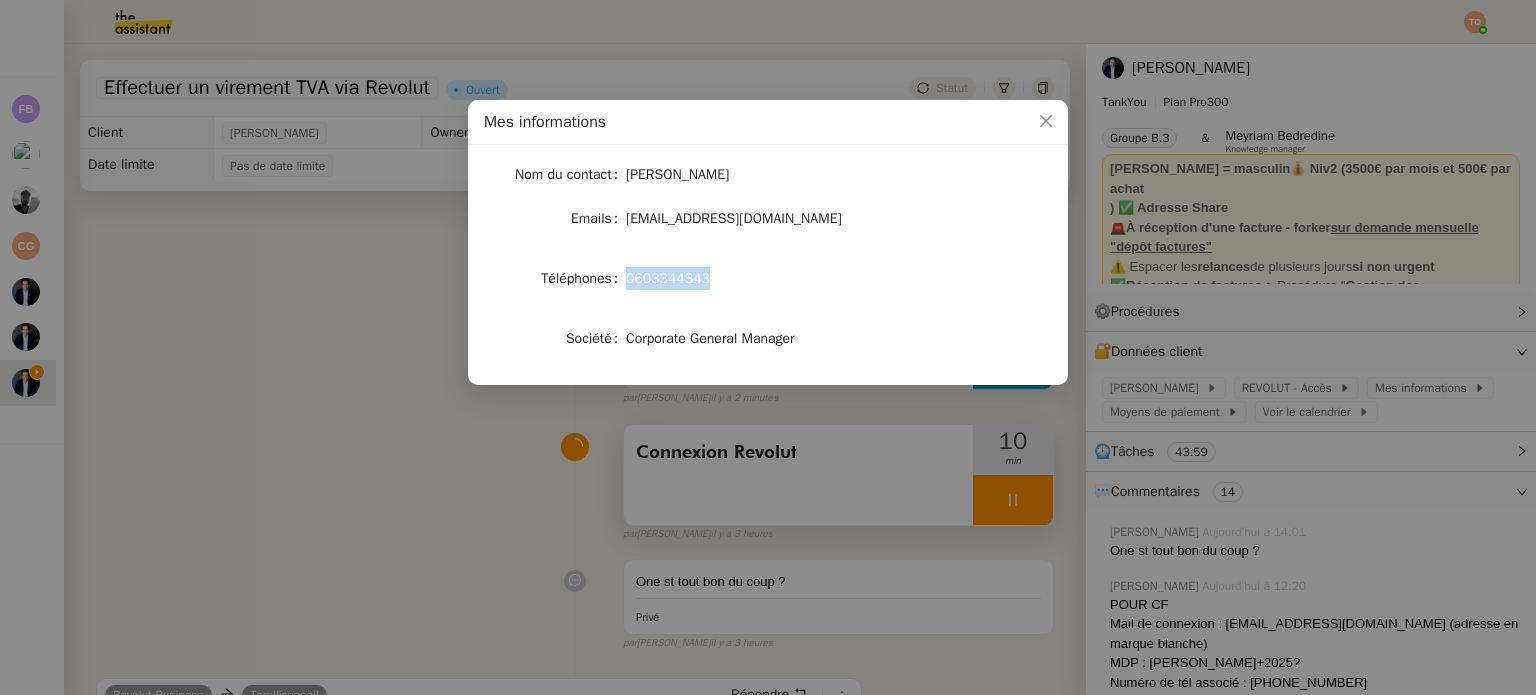 click on "0603344343" 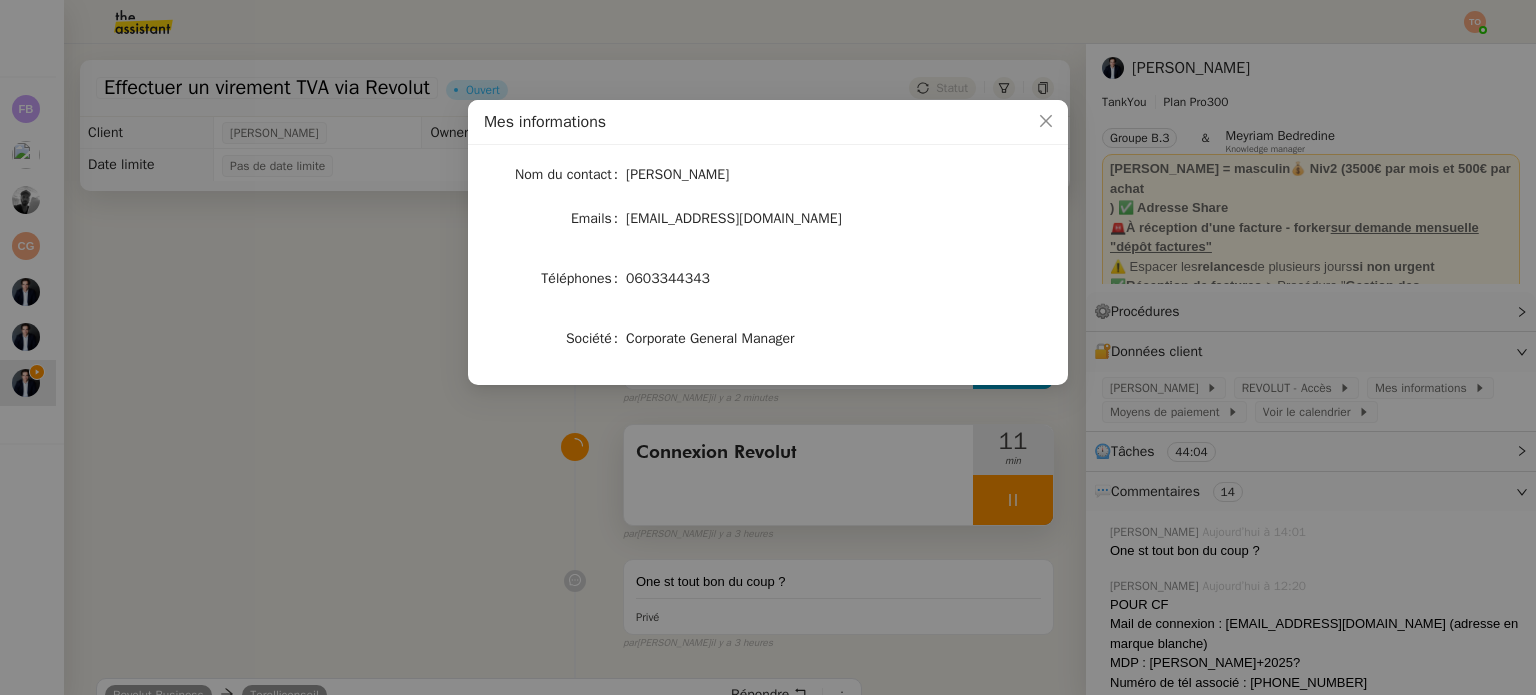 click on "Mes informations Nom du contact Ashley Poniatowski Emails ashleyponiatowski@gmail.com Téléphones 0603344343 Société Corporate General Manager" at bounding box center [768, 347] 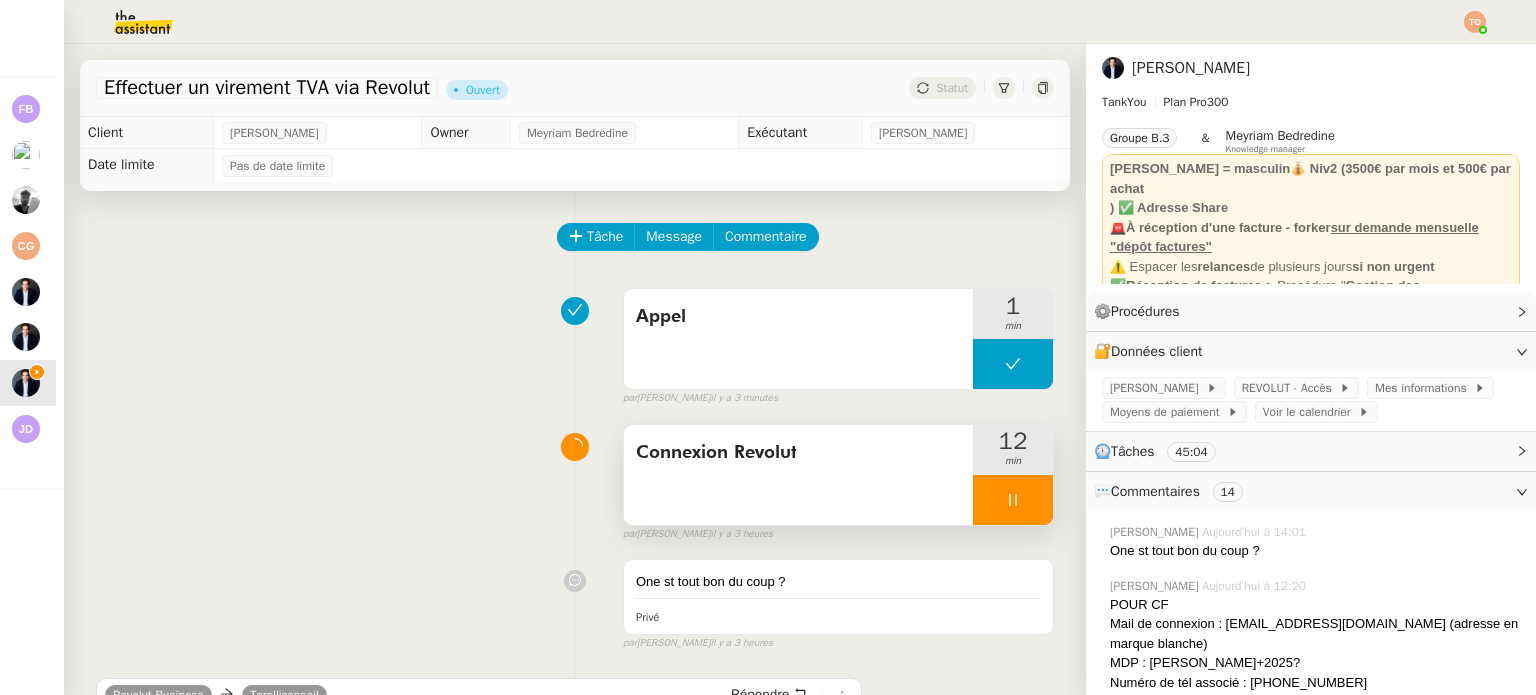 click on "Appel     1 min false par   Tatyana O.   il y a 3 minutes" at bounding box center [575, 343] 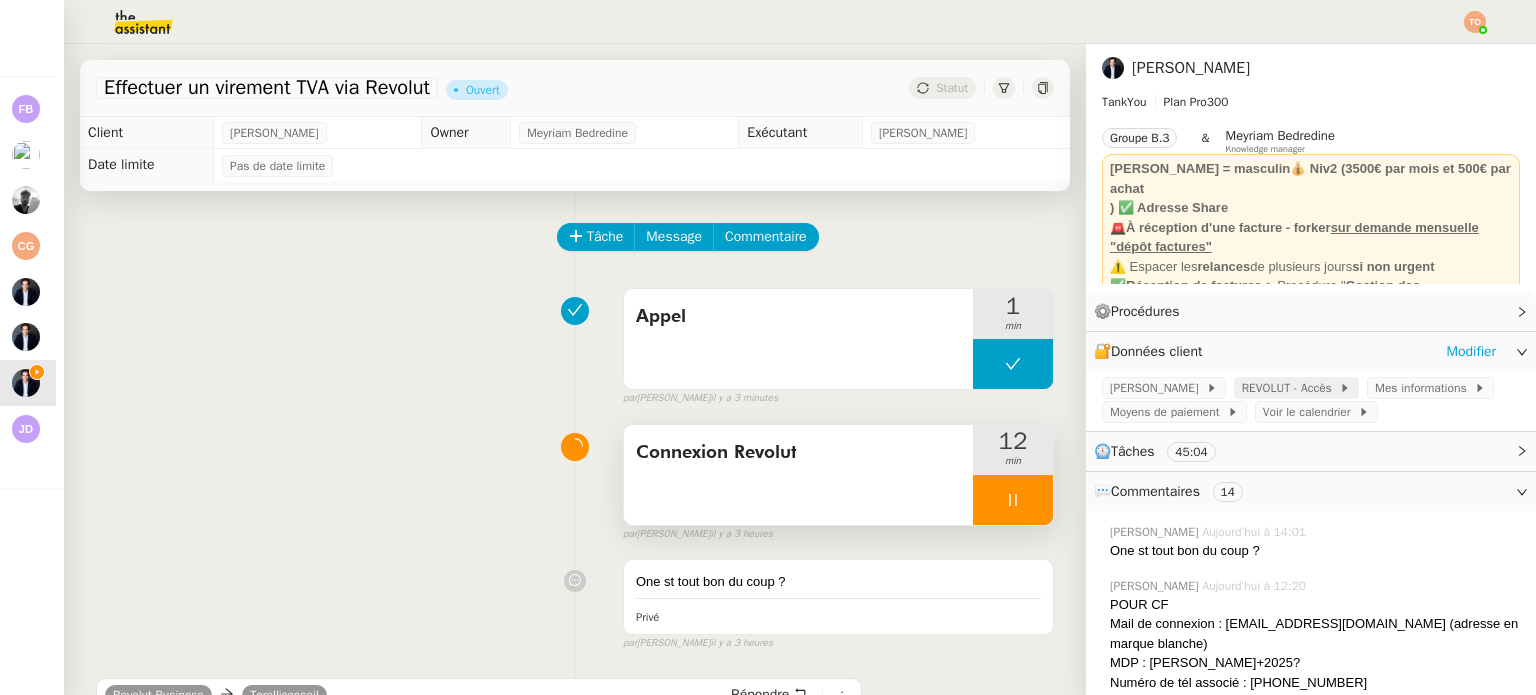 click on "REVOLUT - Accès" 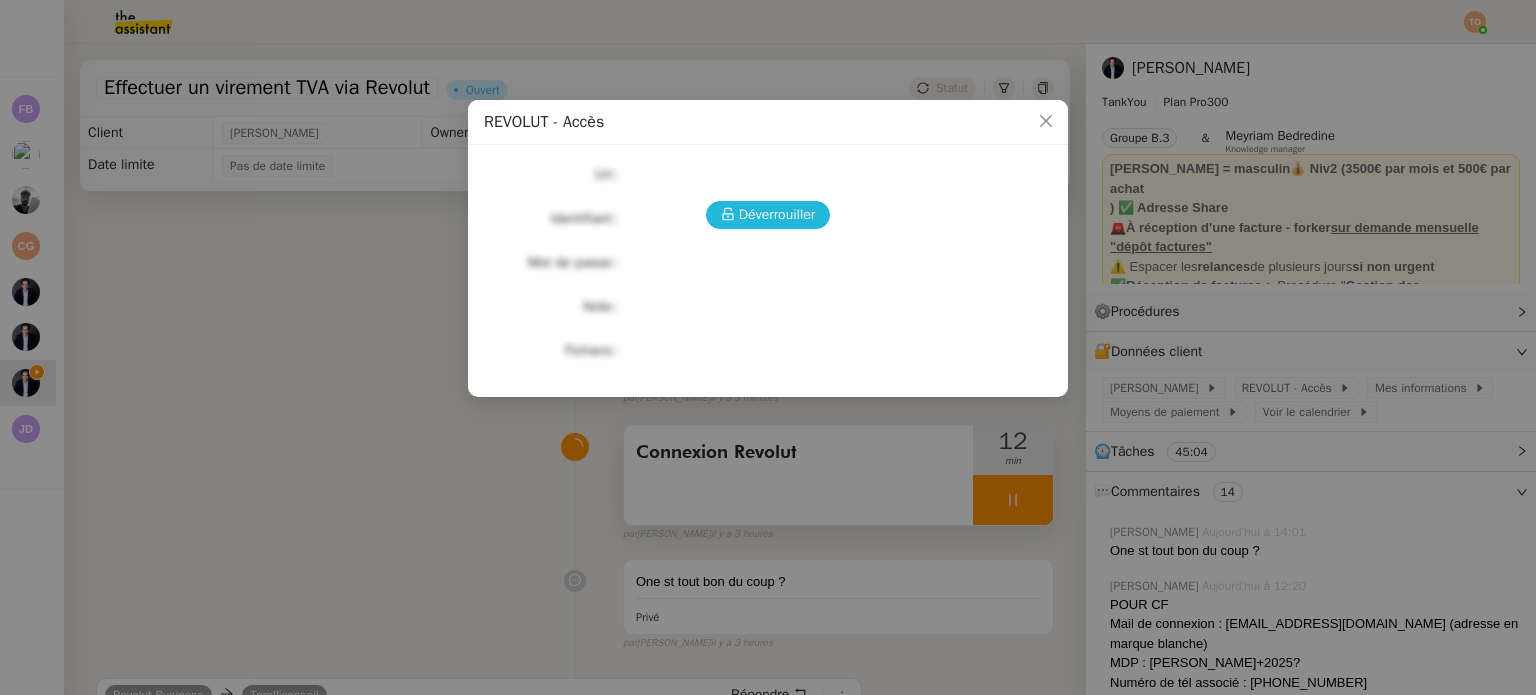 click on "Déverrouiller" at bounding box center [768, 215] 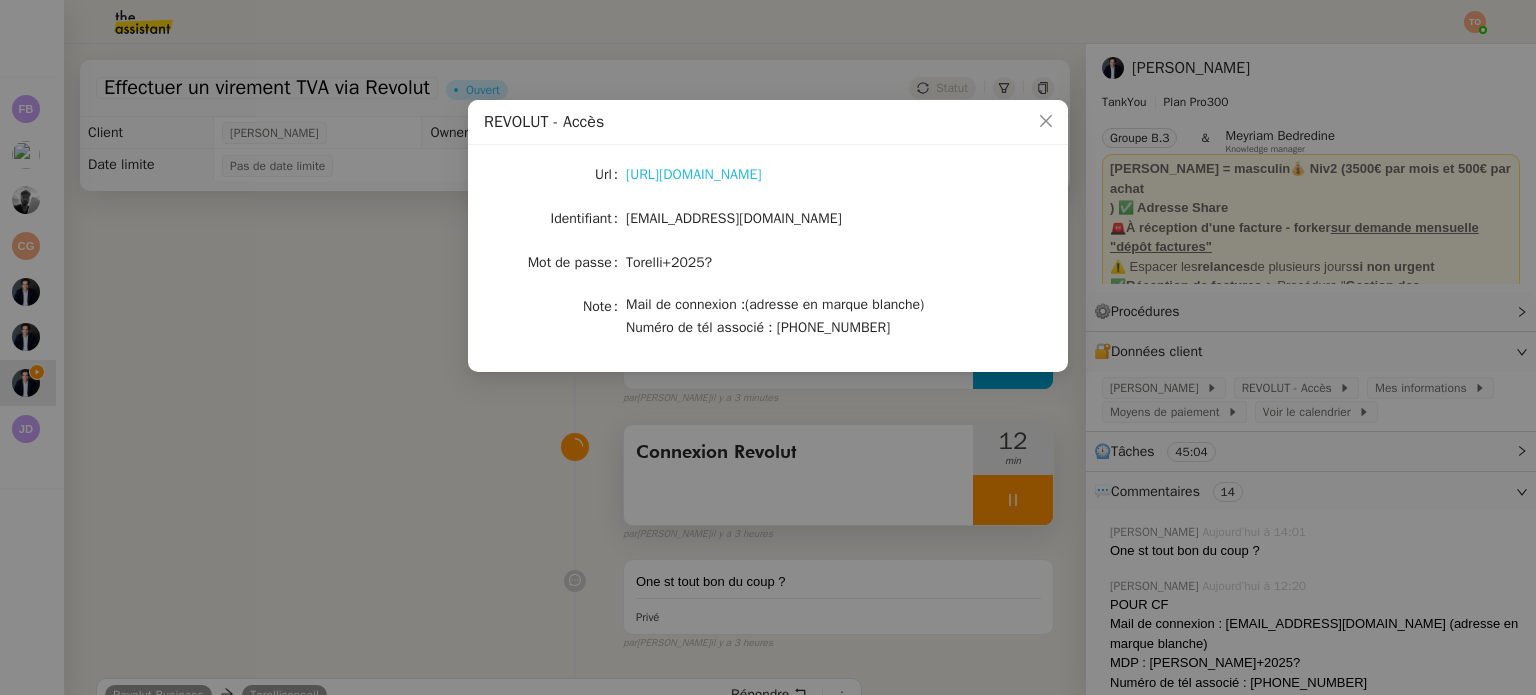 click on "https://www.revolut.com/fr-FR/" 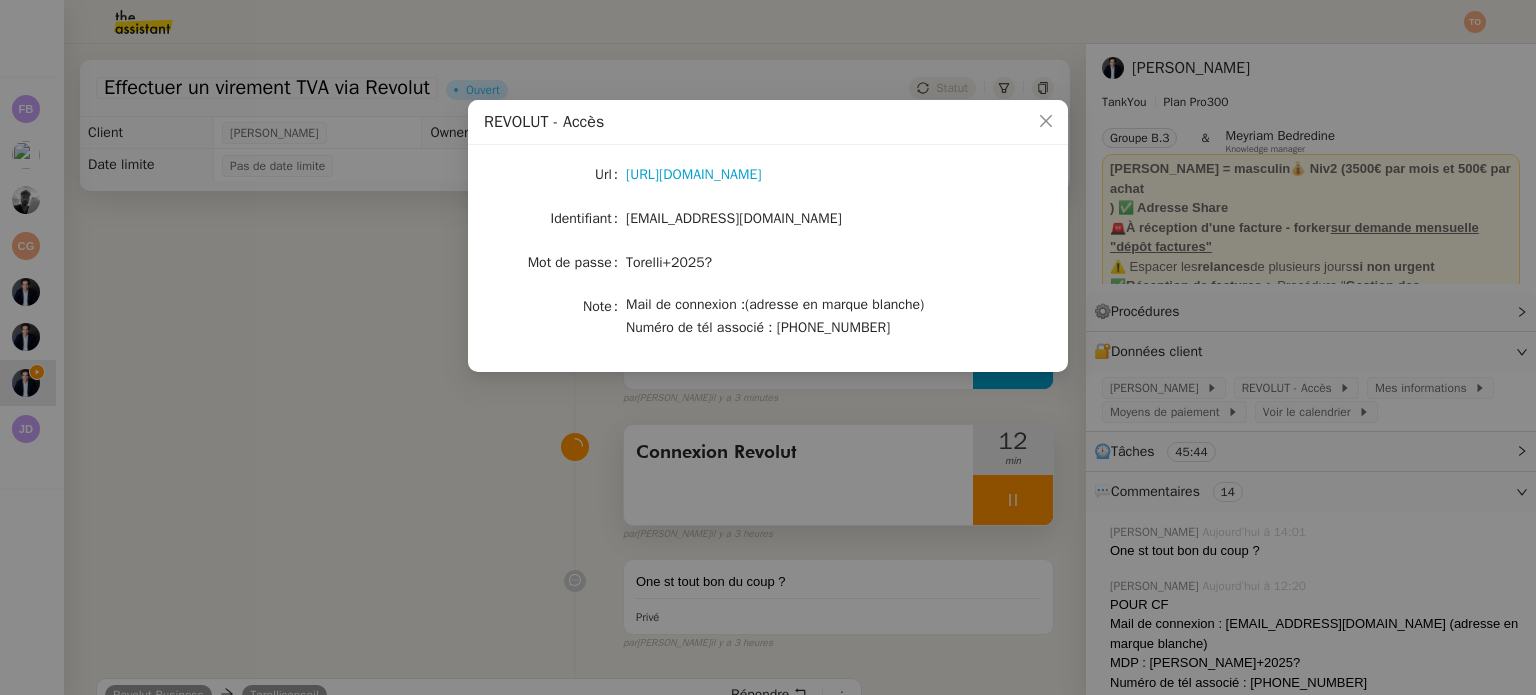 click on "REVOLUT - Accès  Url https://www.revolut.com/fr-FR/    Identifiant  torelliconseil@gmail.com  Mot de passe Torelli+2025? Note Mail de connexion :(adresse en marque blanche)
Numéro de tél associé : +33 6 66 70 20 74" at bounding box center [768, 347] 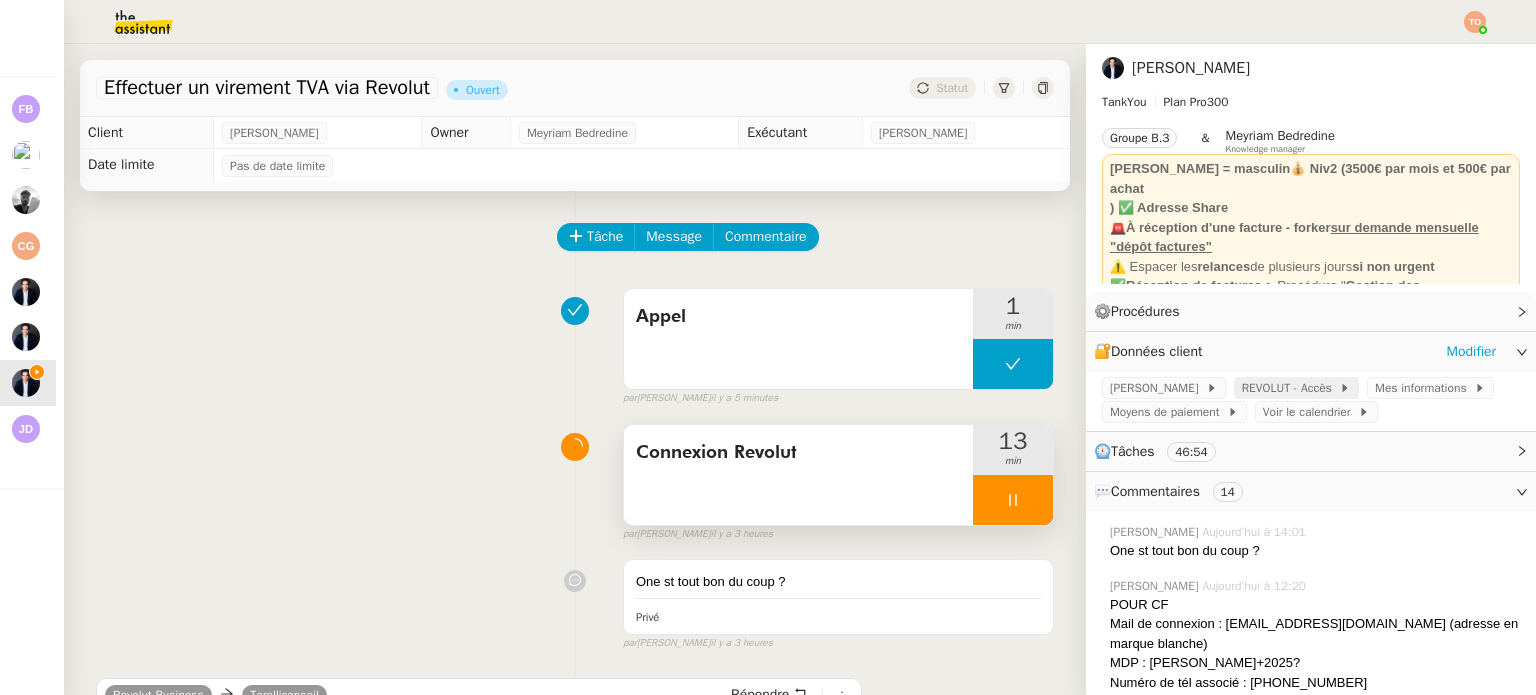 click on "REVOLUT - Accès" 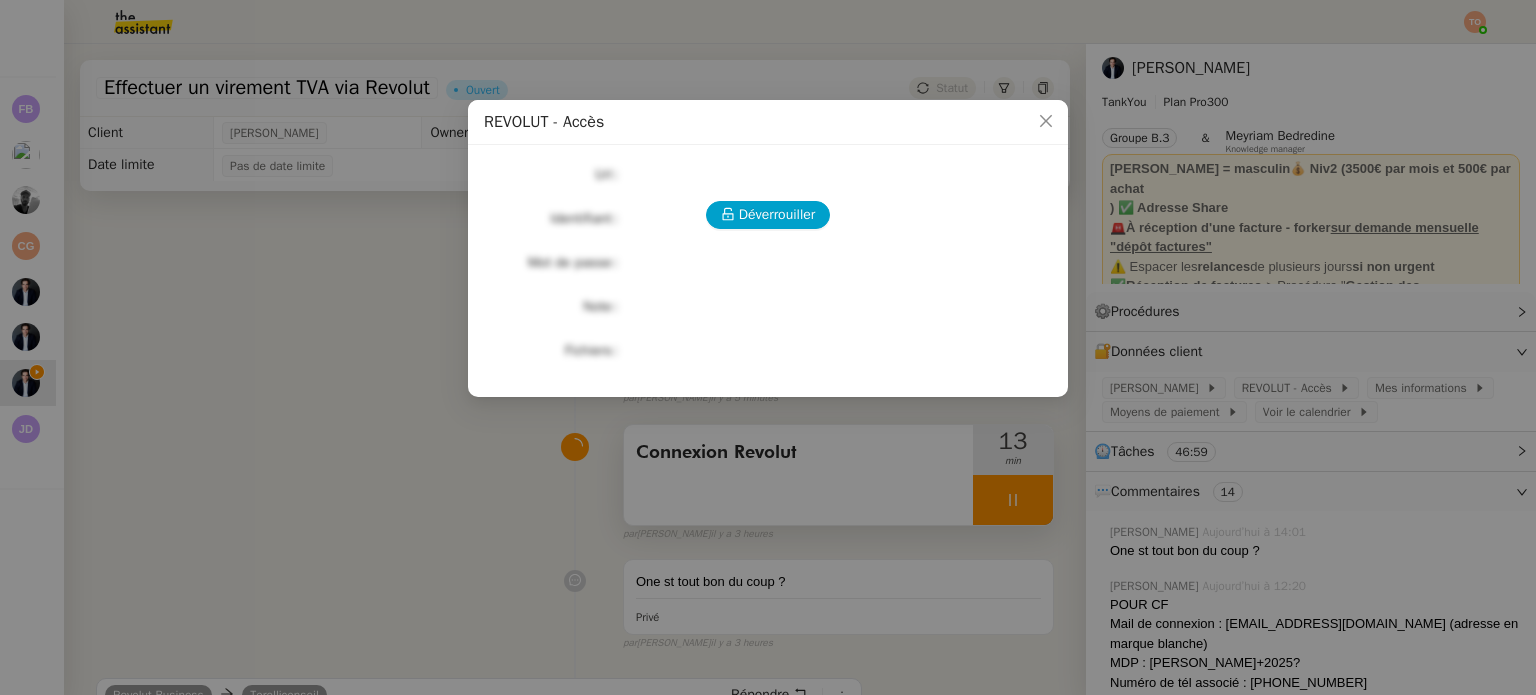 click on "REVOLUT - Accès  Déverrouiller Url    Identifiant Mot de passe Note Fichiers Upload" at bounding box center [768, 347] 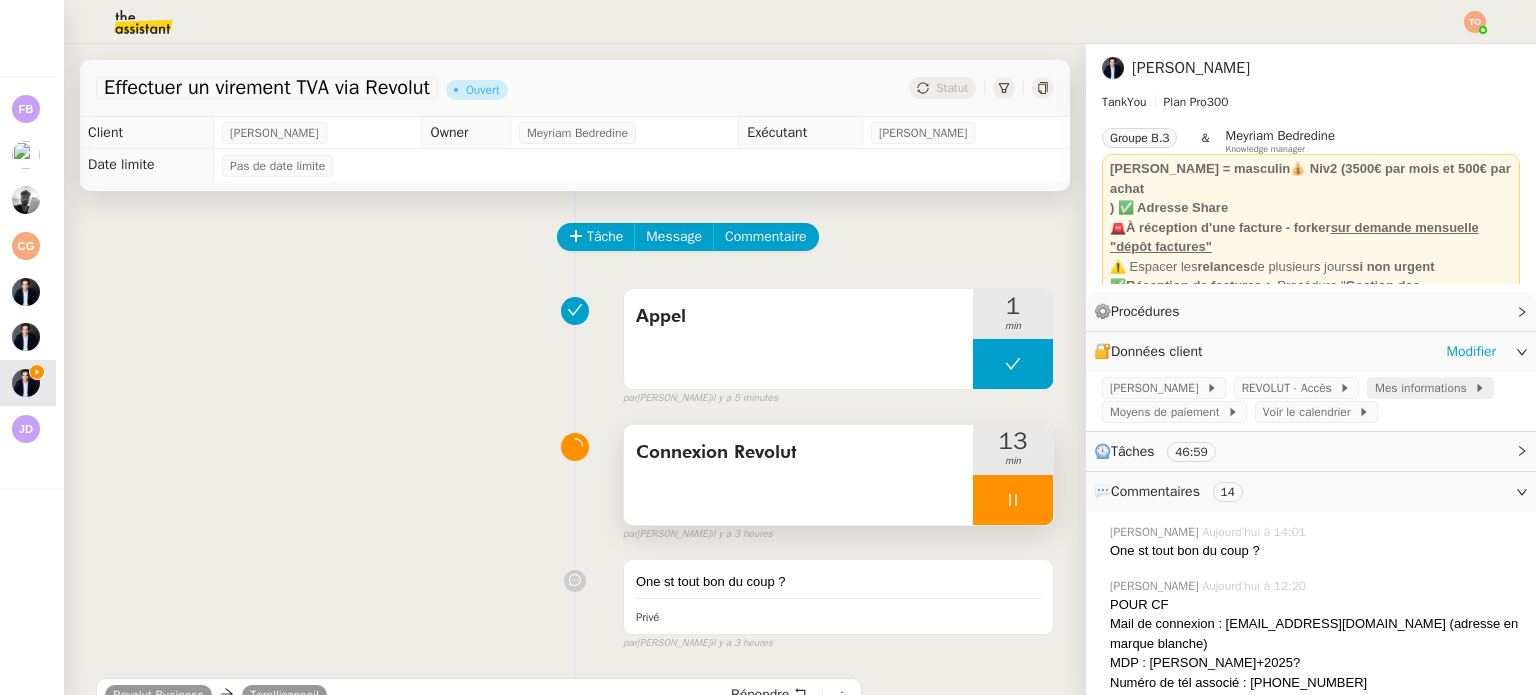 click on "Mes informations" 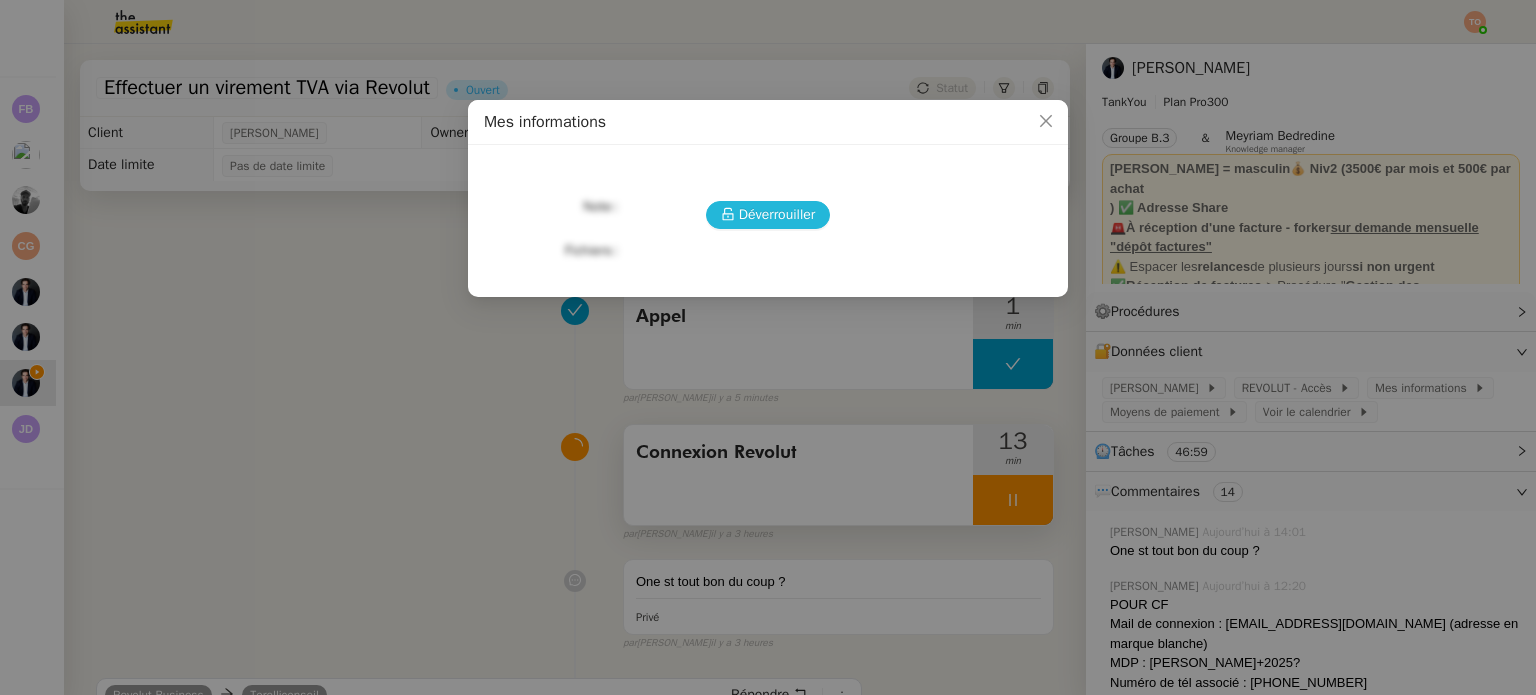 click 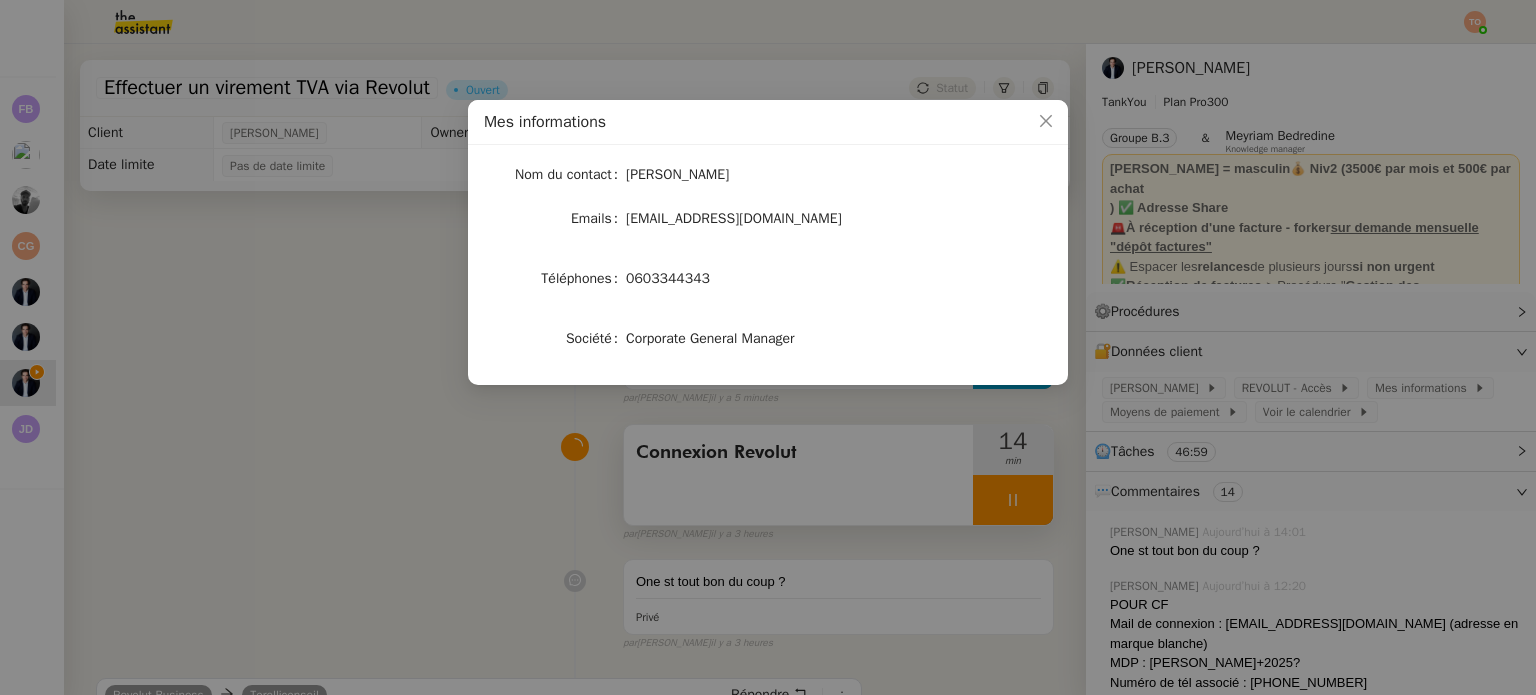 click on "0603344343" 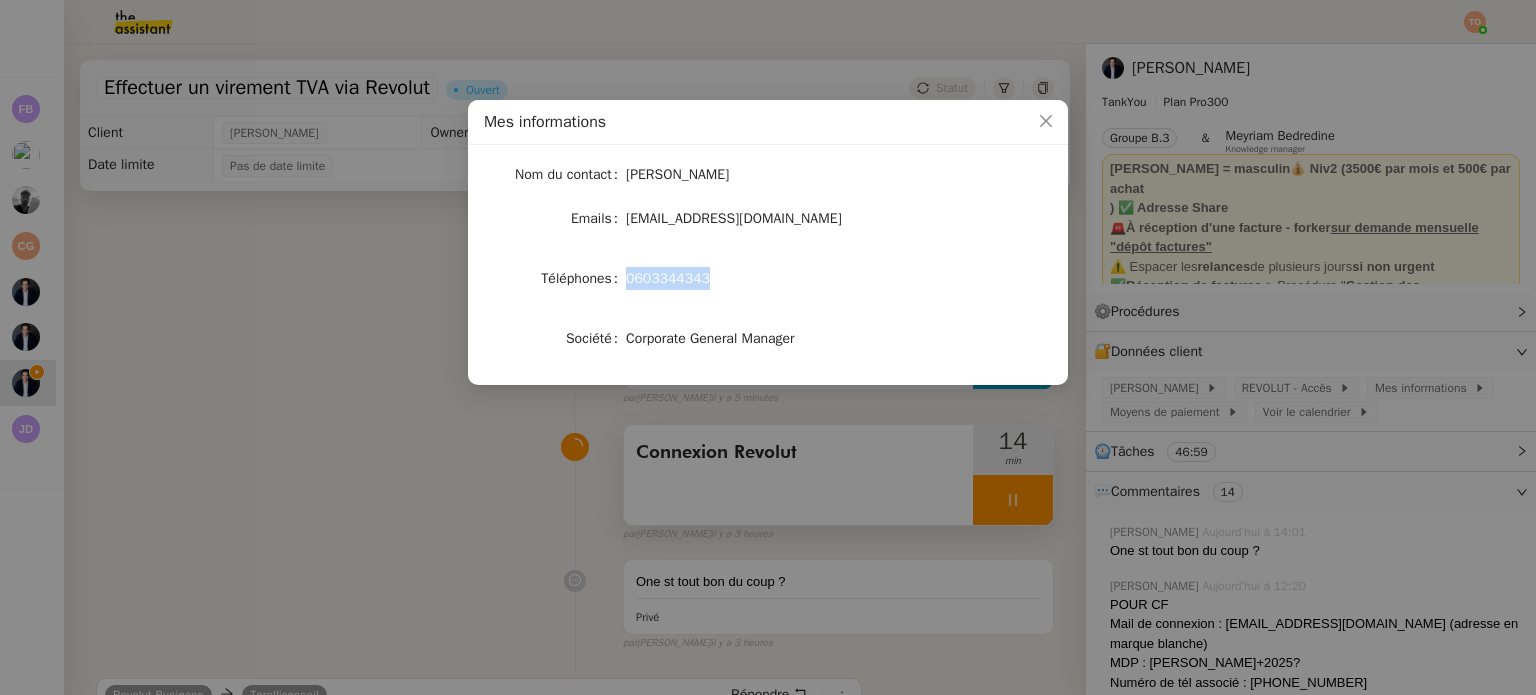 click on "0603344343" 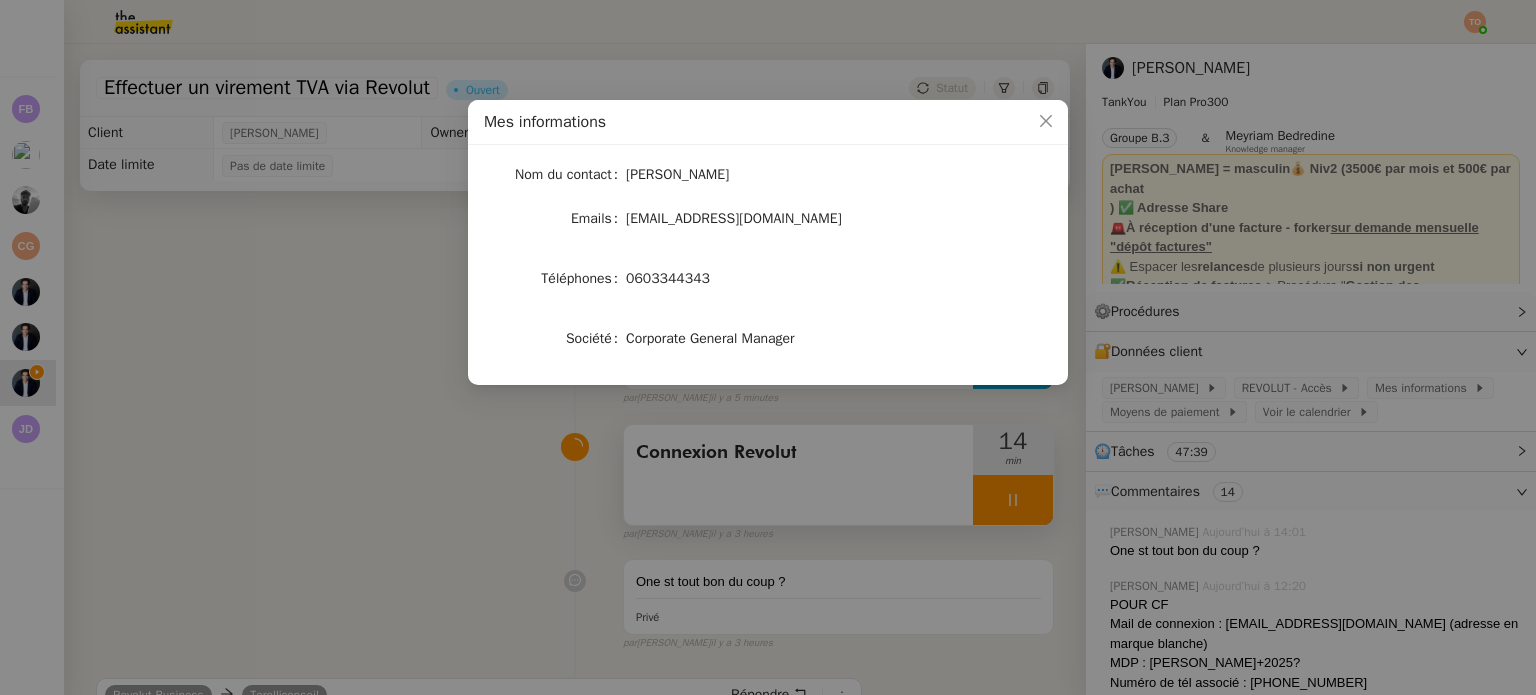 click on "Mes informations Nom du contact Ashley Poniatowski Emails ashleyponiatowski@gmail.com Téléphones 0603344343 Société Corporate General Manager" at bounding box center (768, 347) 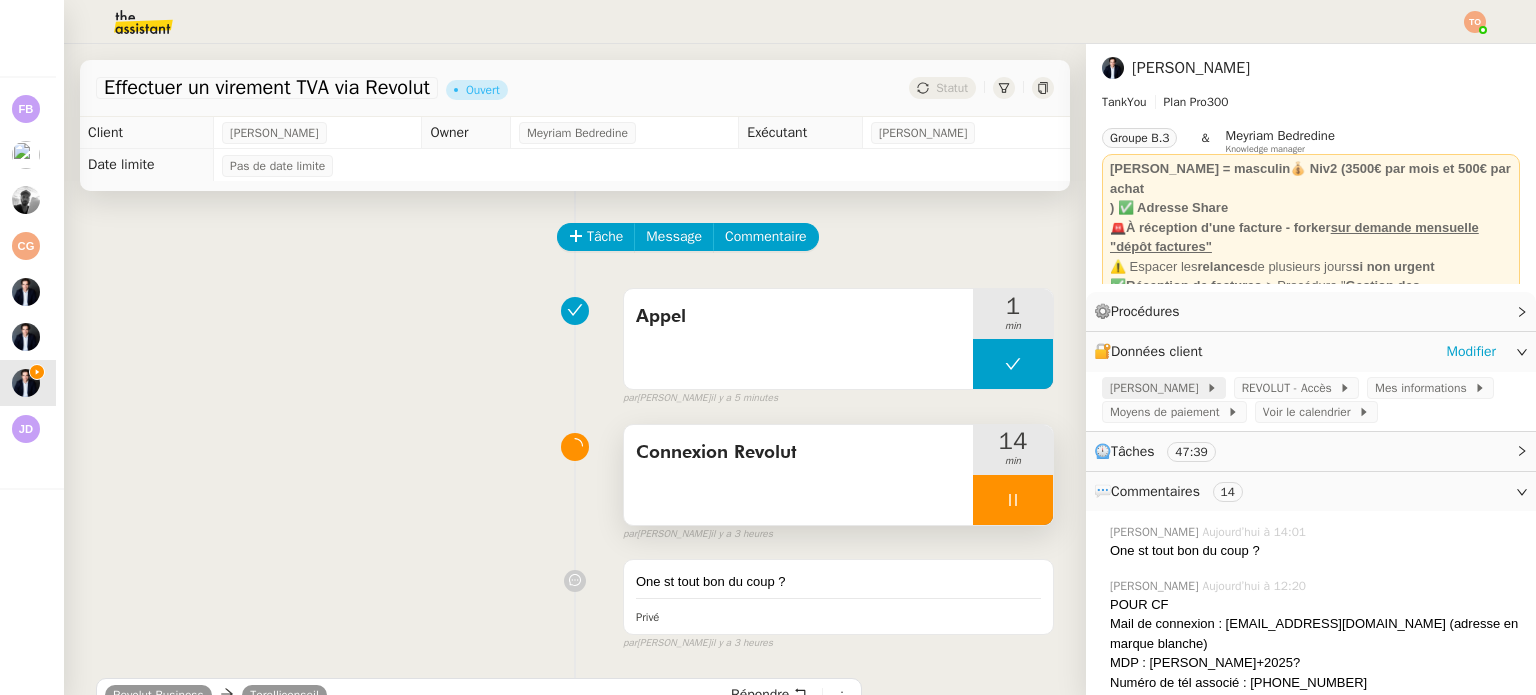 click on "Gmail Torelli" 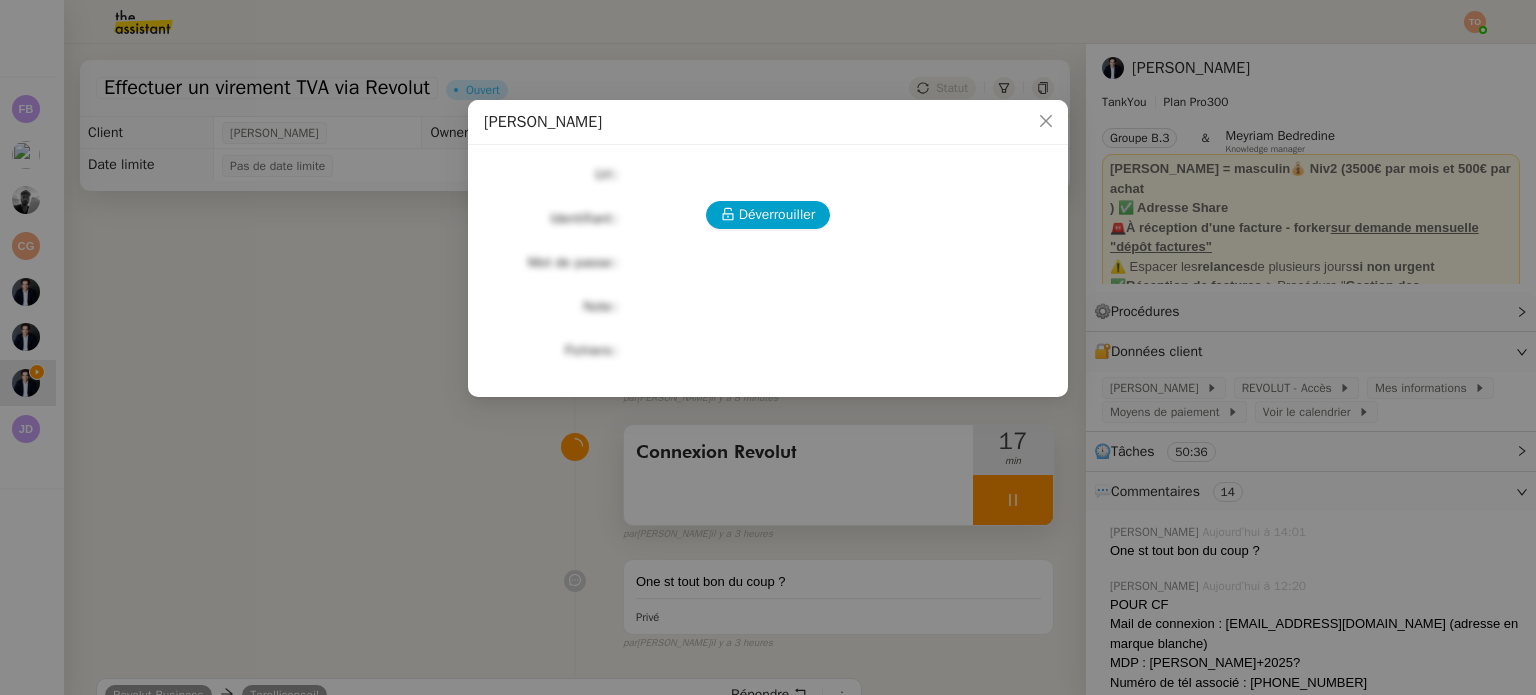 click on "Gmail Torelli  Déverrouiller Url    Identifiant Mot de passe Note Fichiers Upload" at bounding box center [768, 347] 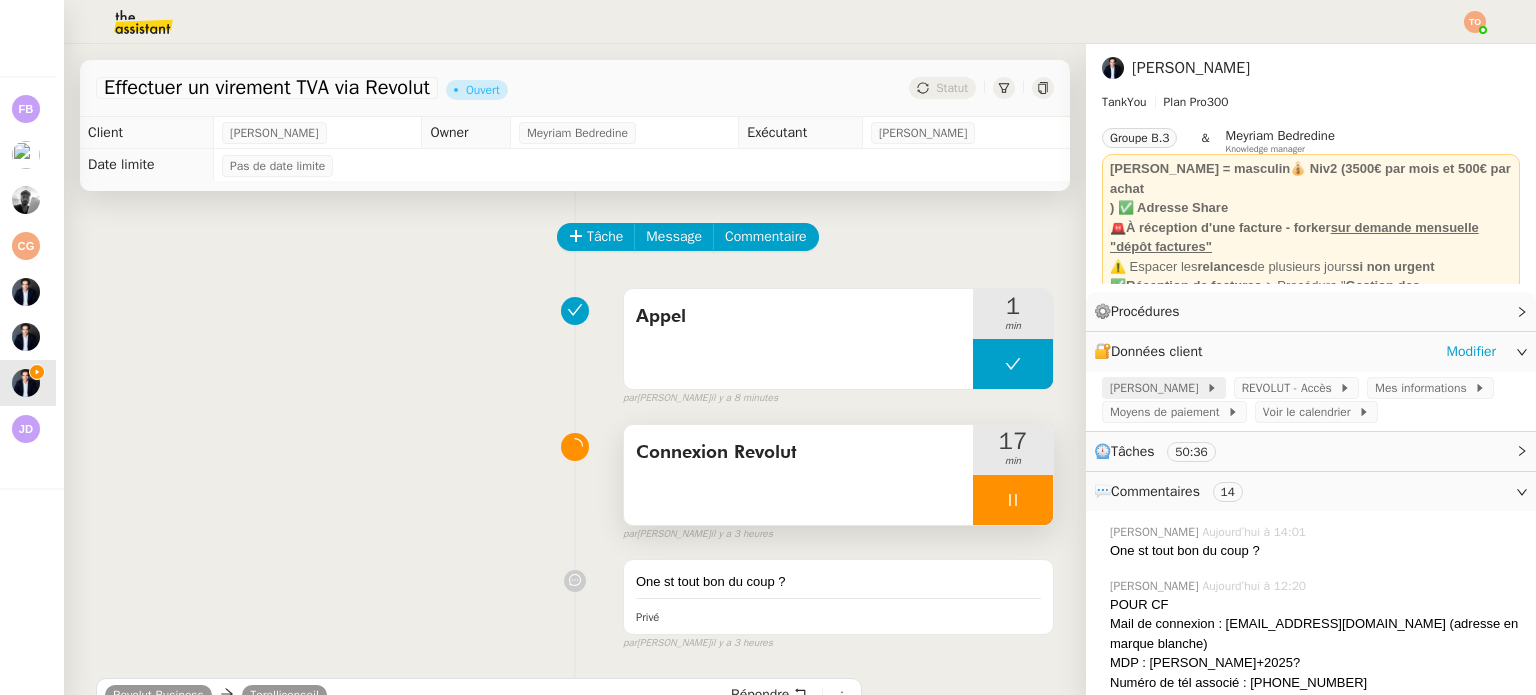 click 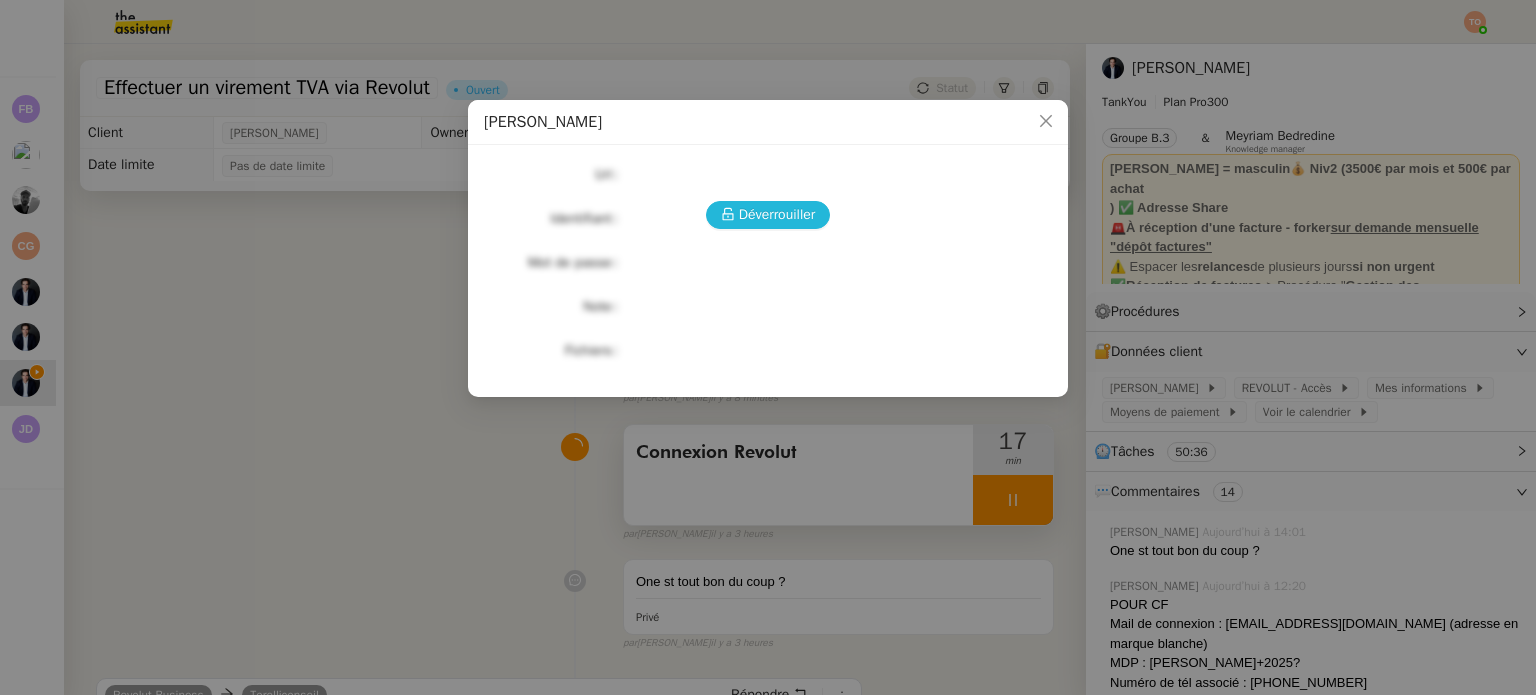 click on "Déverrouiller" at bounding box center (768, 215) 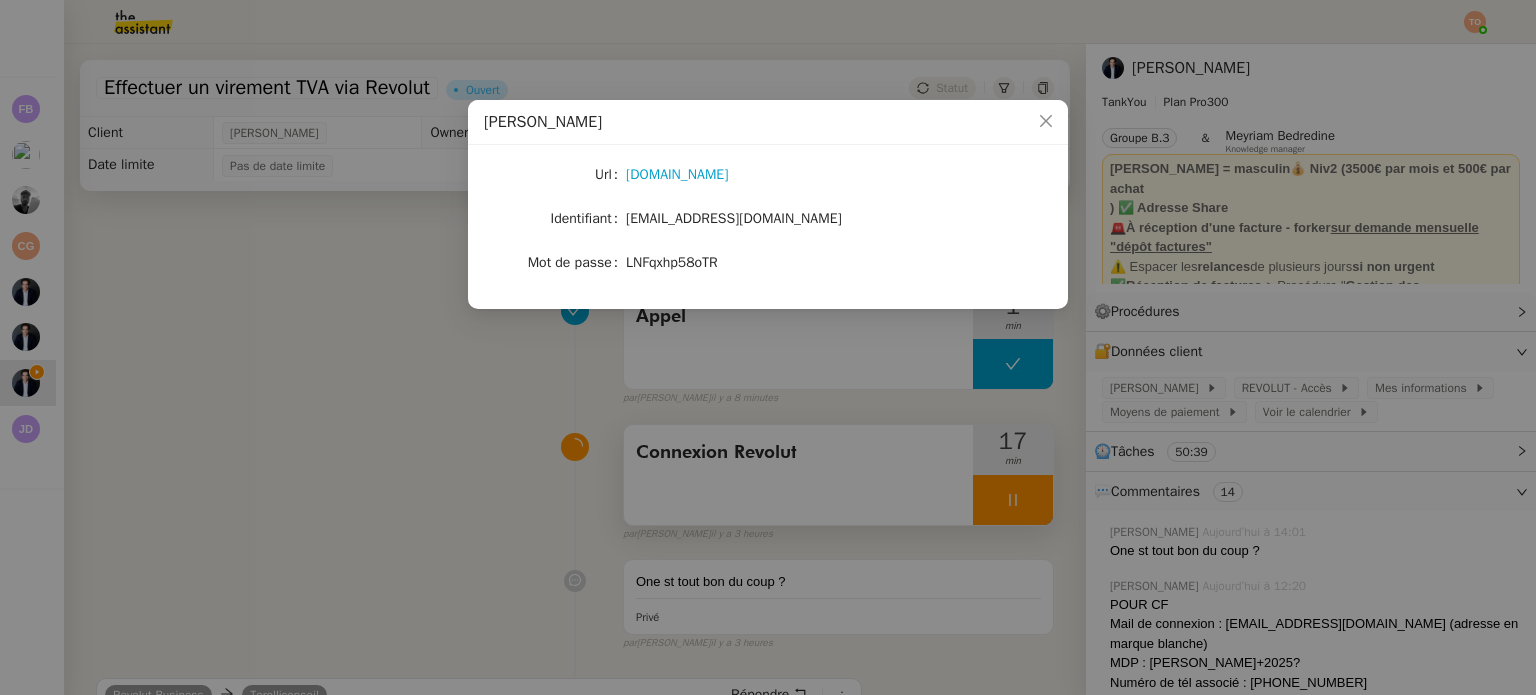 click on "LNFqxhp58oTR" 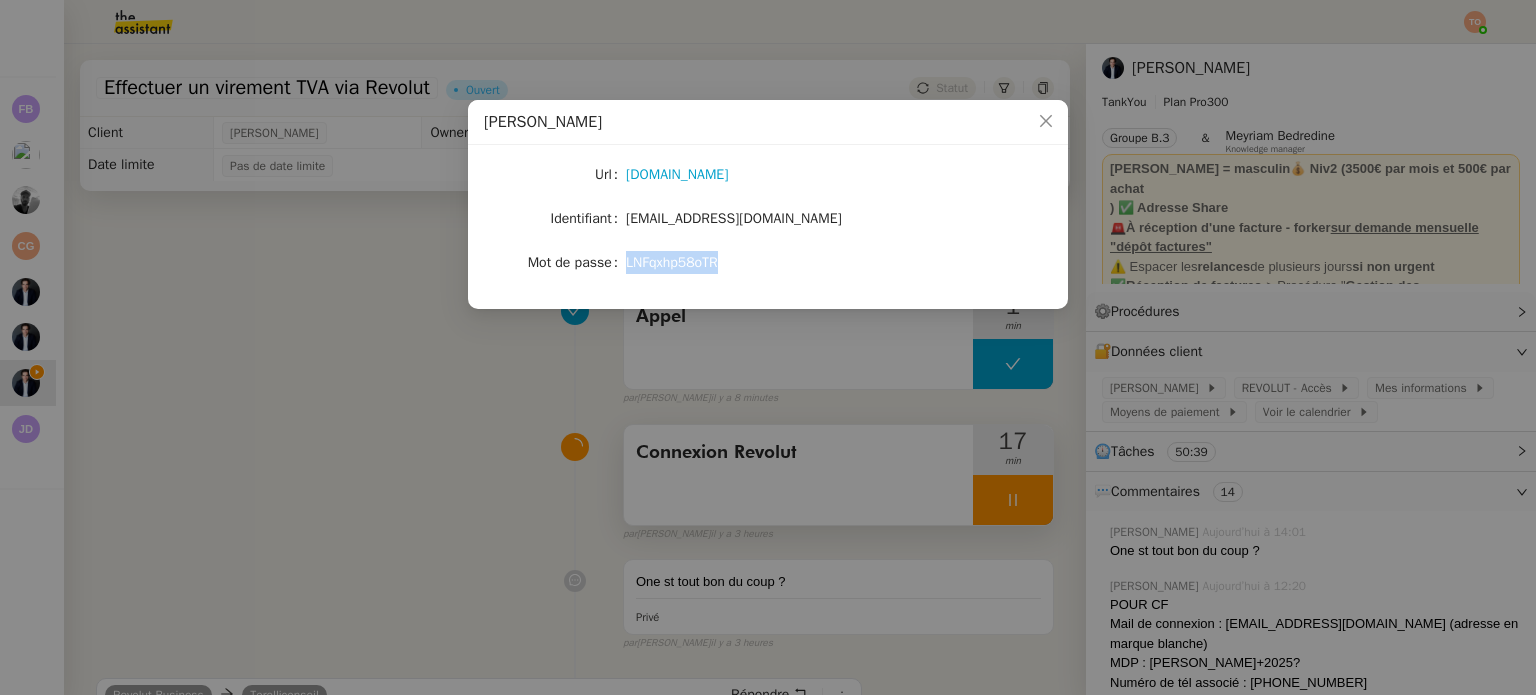 click on "LNFqxhp58oTR" 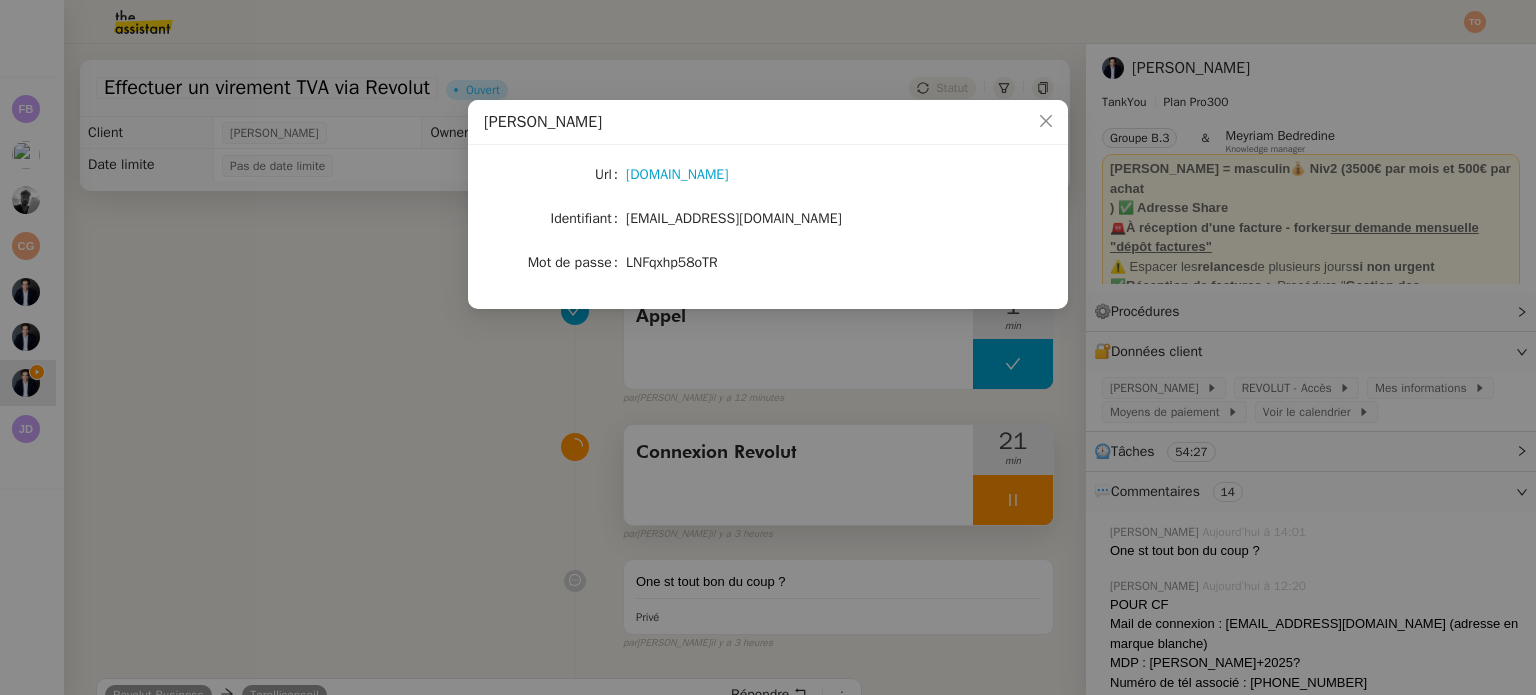 click on "Gmail Torelli  Url gmail.com    Identifiant torelliconseil@gmail.com Mot de passe LNFqxhp58oTR" at bounding box center [768, 347] 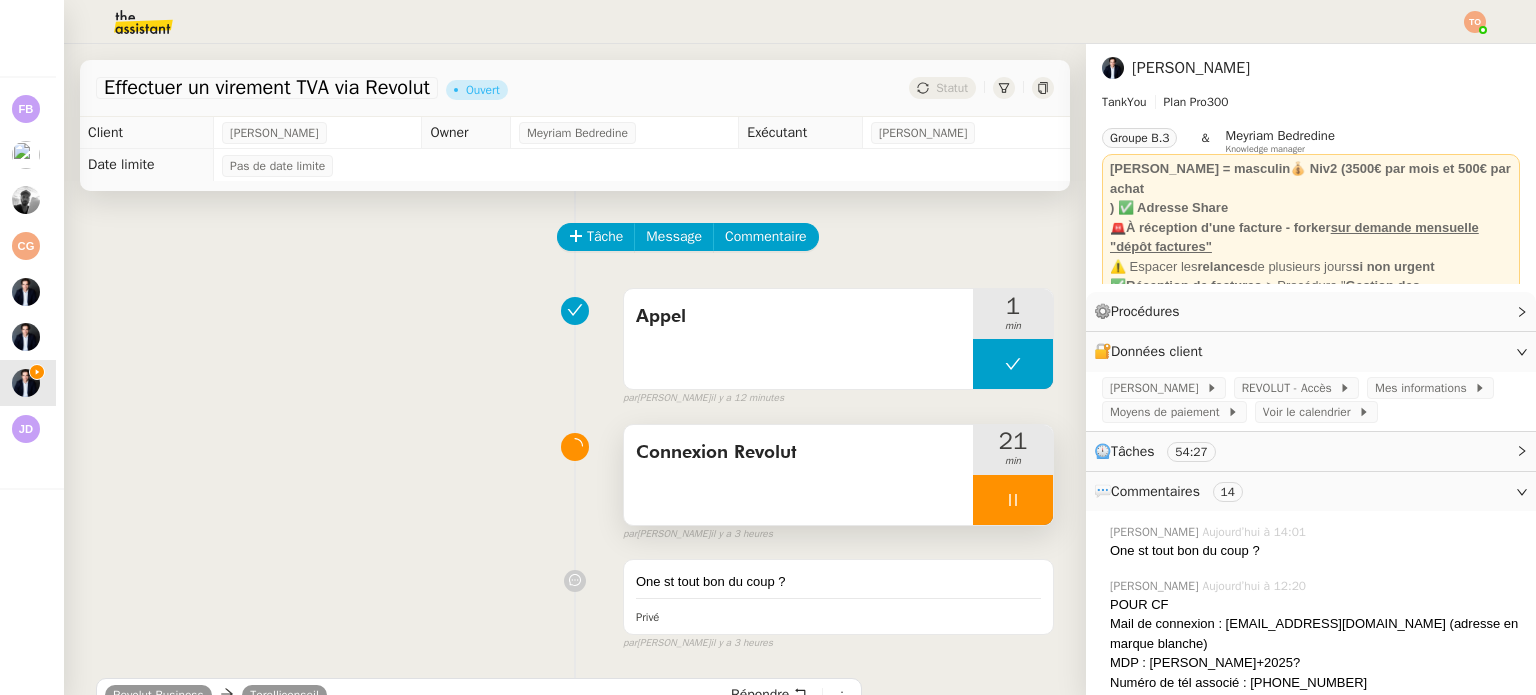 click at bounding box center (1013, 500) 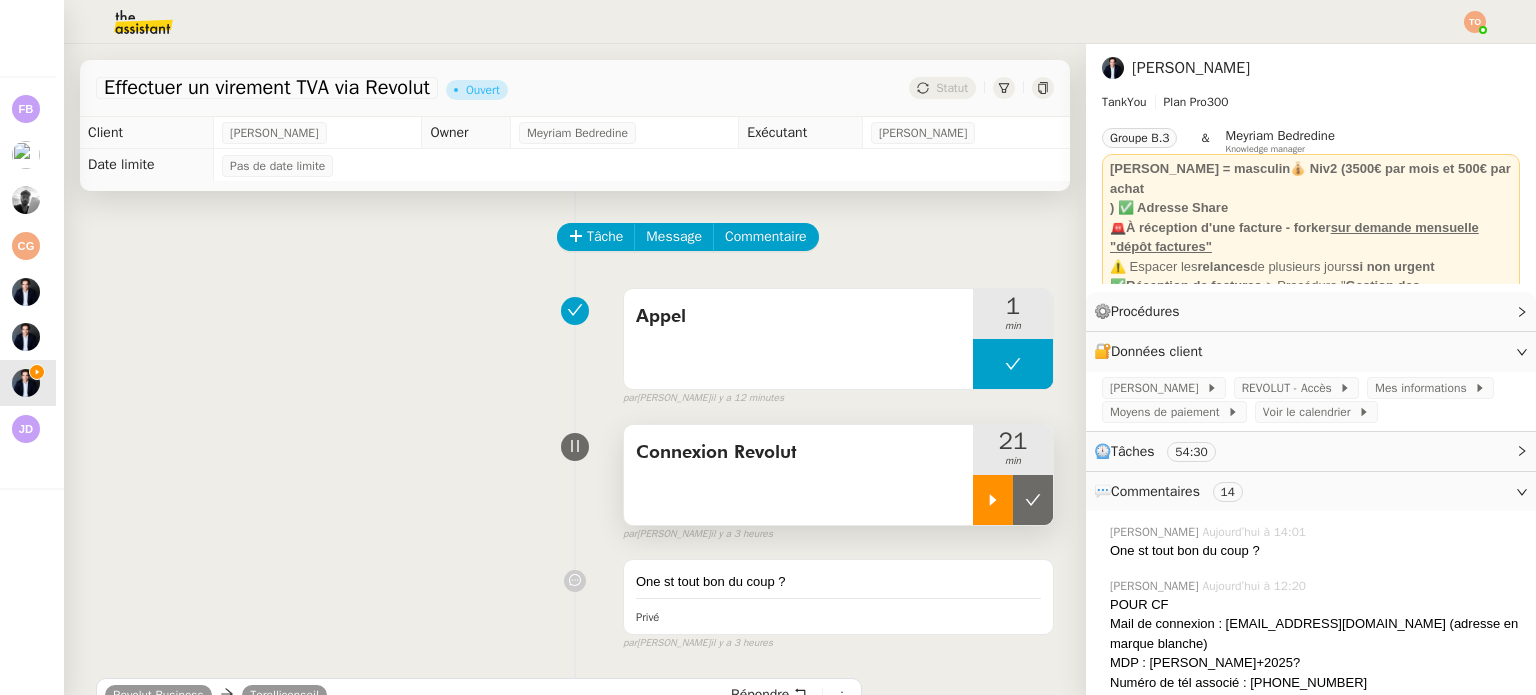 click 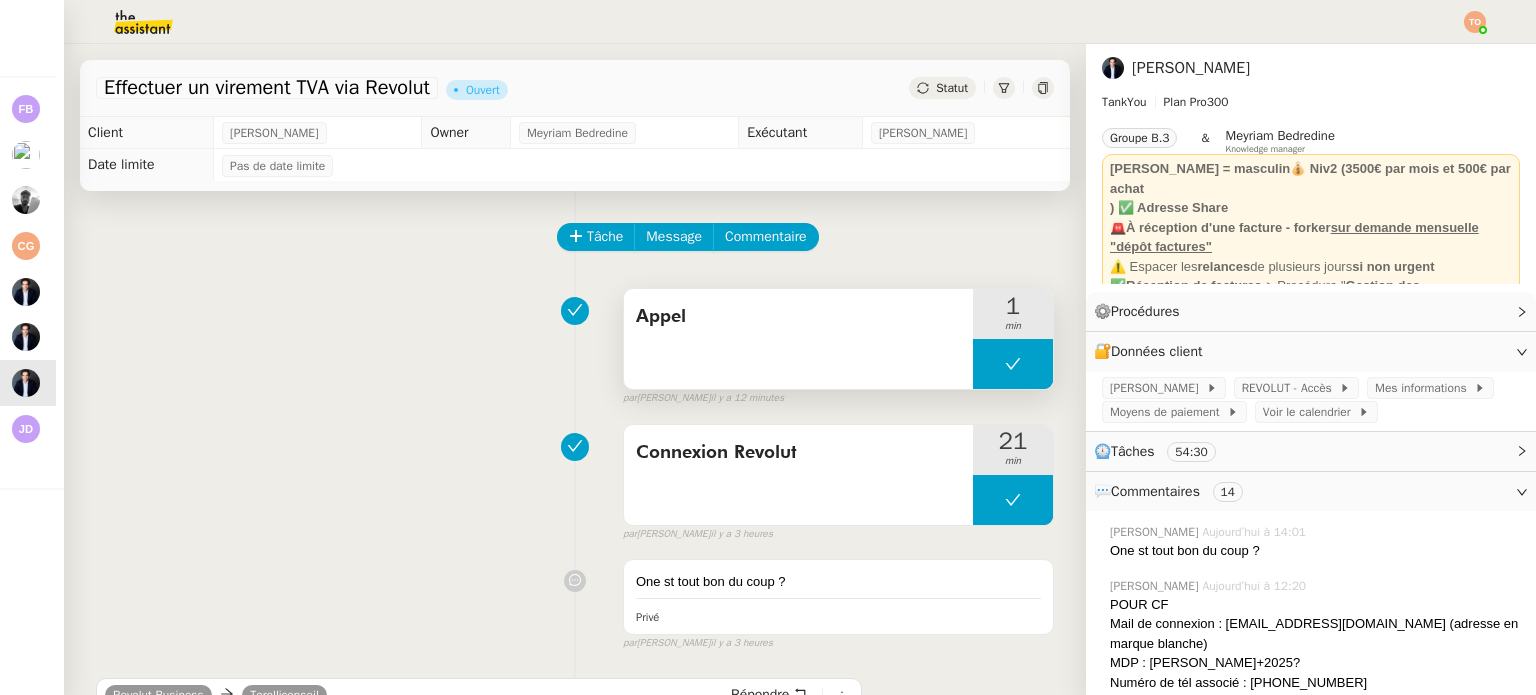 drag, startPoint x: 990, startPoint y: 354, endPoint x: 982, endPoint y: 364, distance: 12.806249 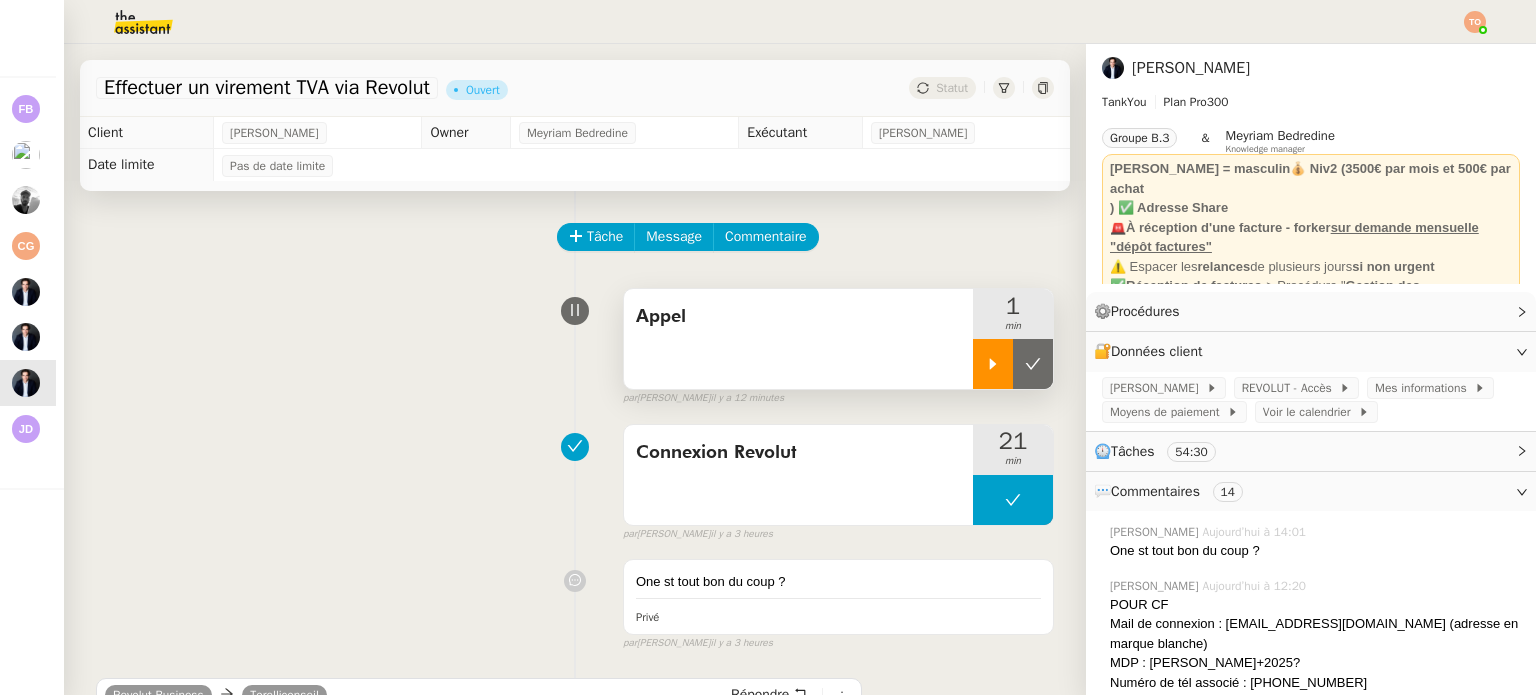 click 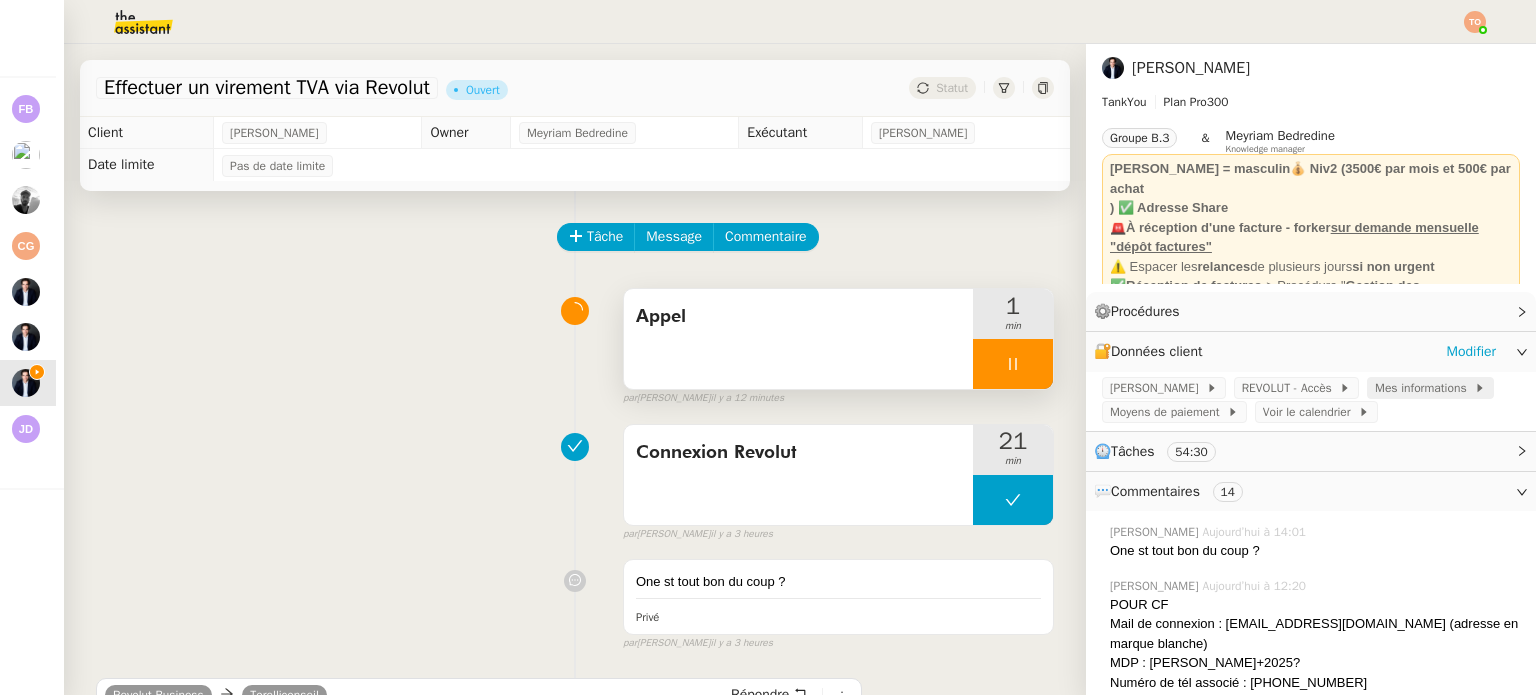 click on "Mes informations" 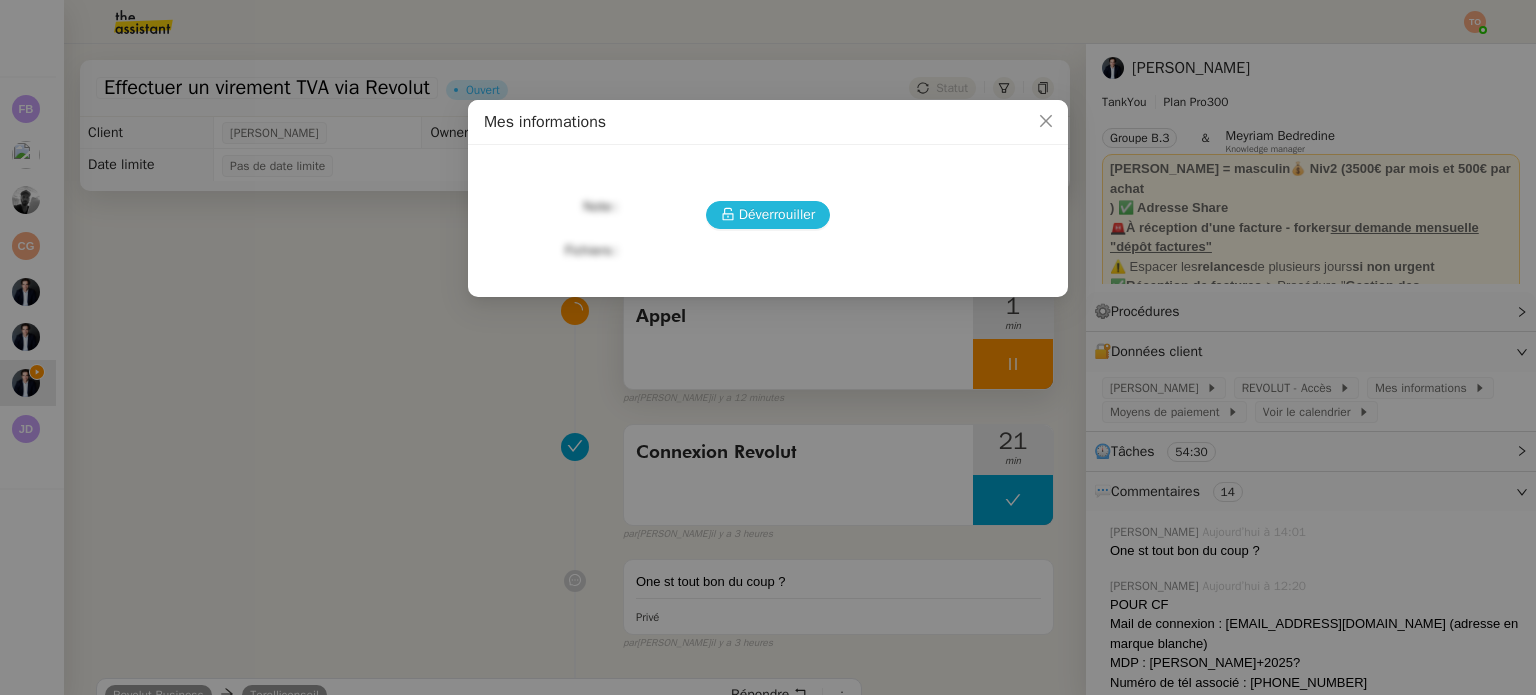 click on "Déverrouiller" at bounding box center [777, 214] 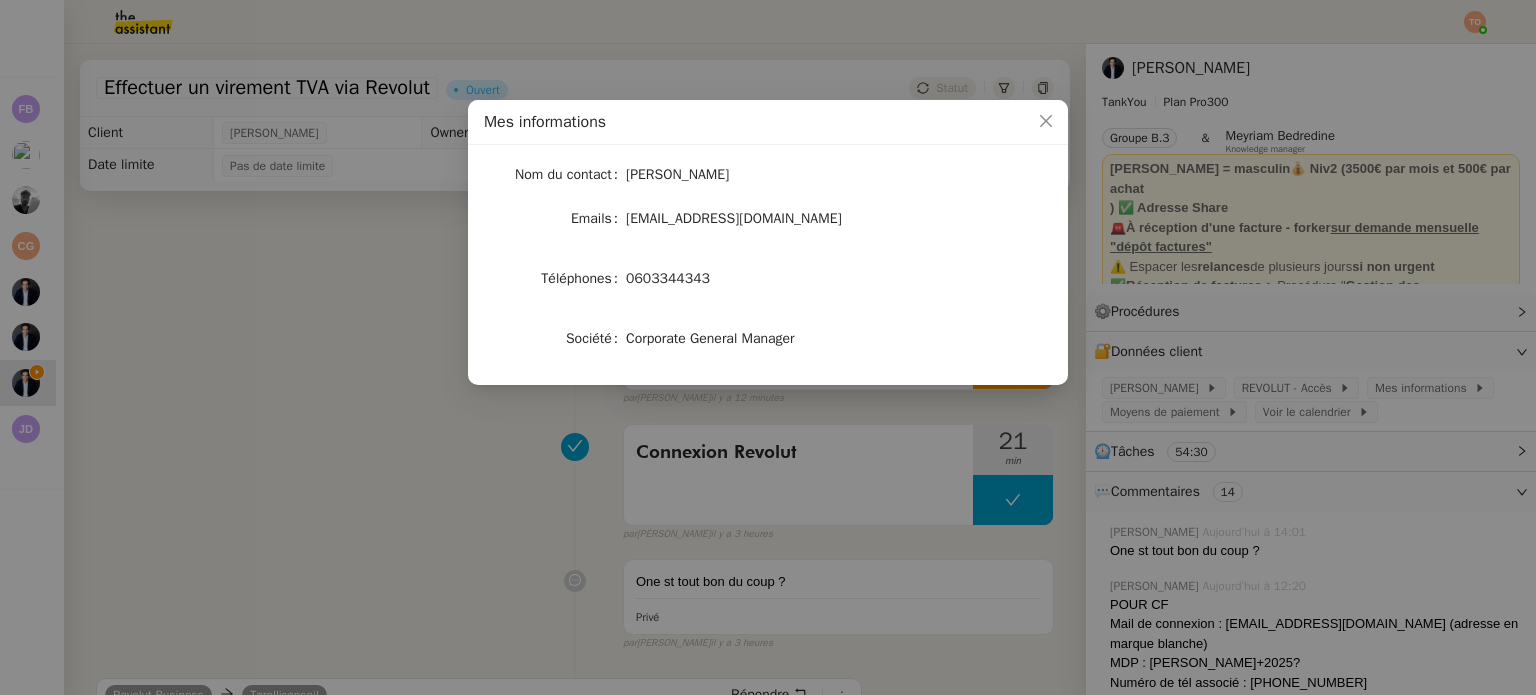 click on "0603344343" 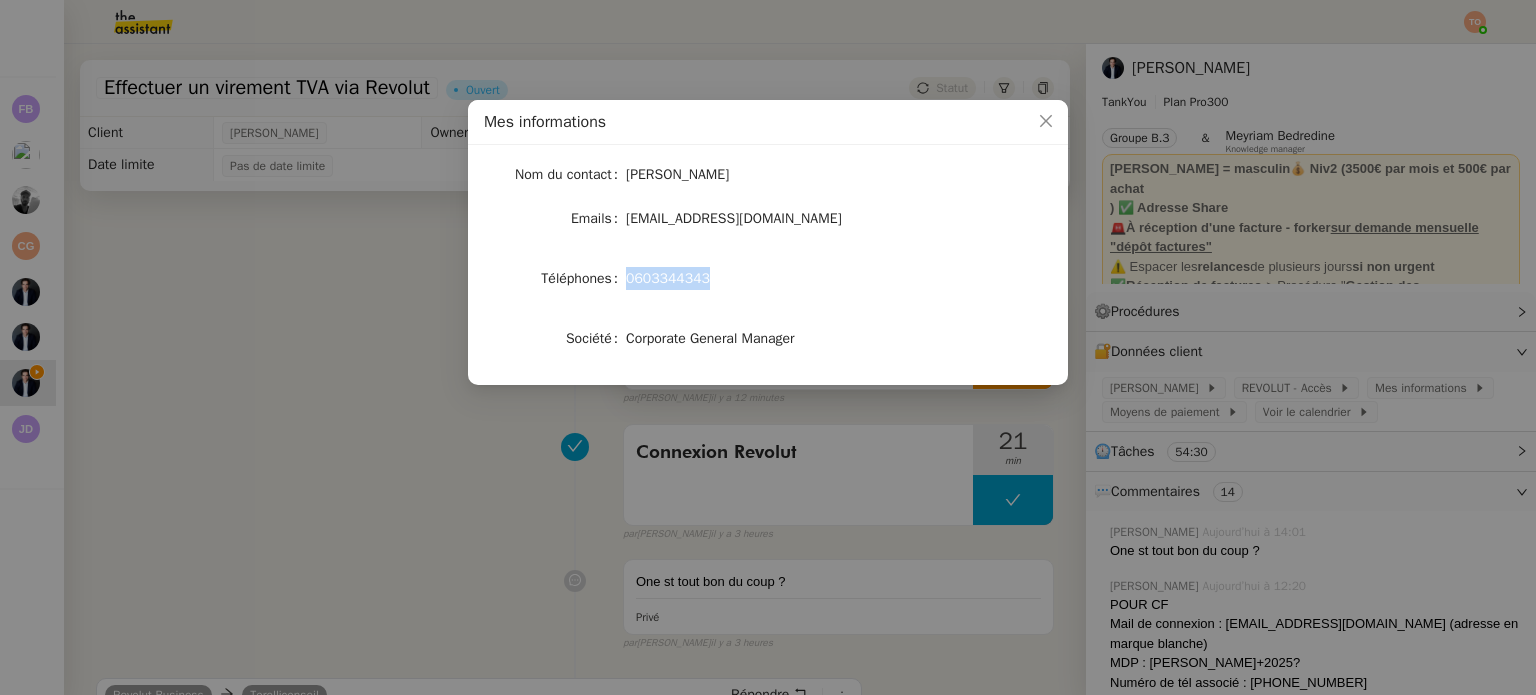 click on "0603344343" 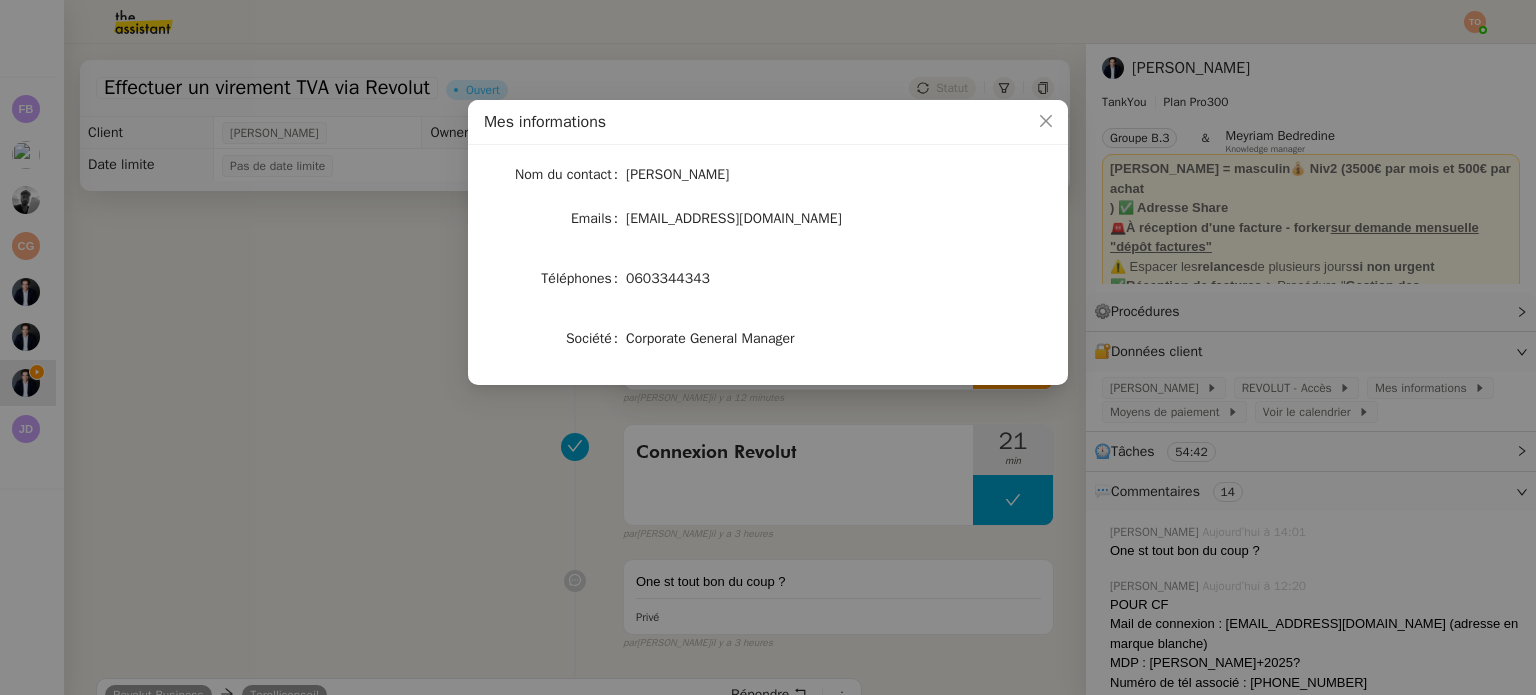 click on "Mes informations Nom du contact Ashley Poniatowski Emails ashleyponiatowski@gmail.com Téléphones 0603344343 Société Corporate General Manager" at bounding box center [768, 347] 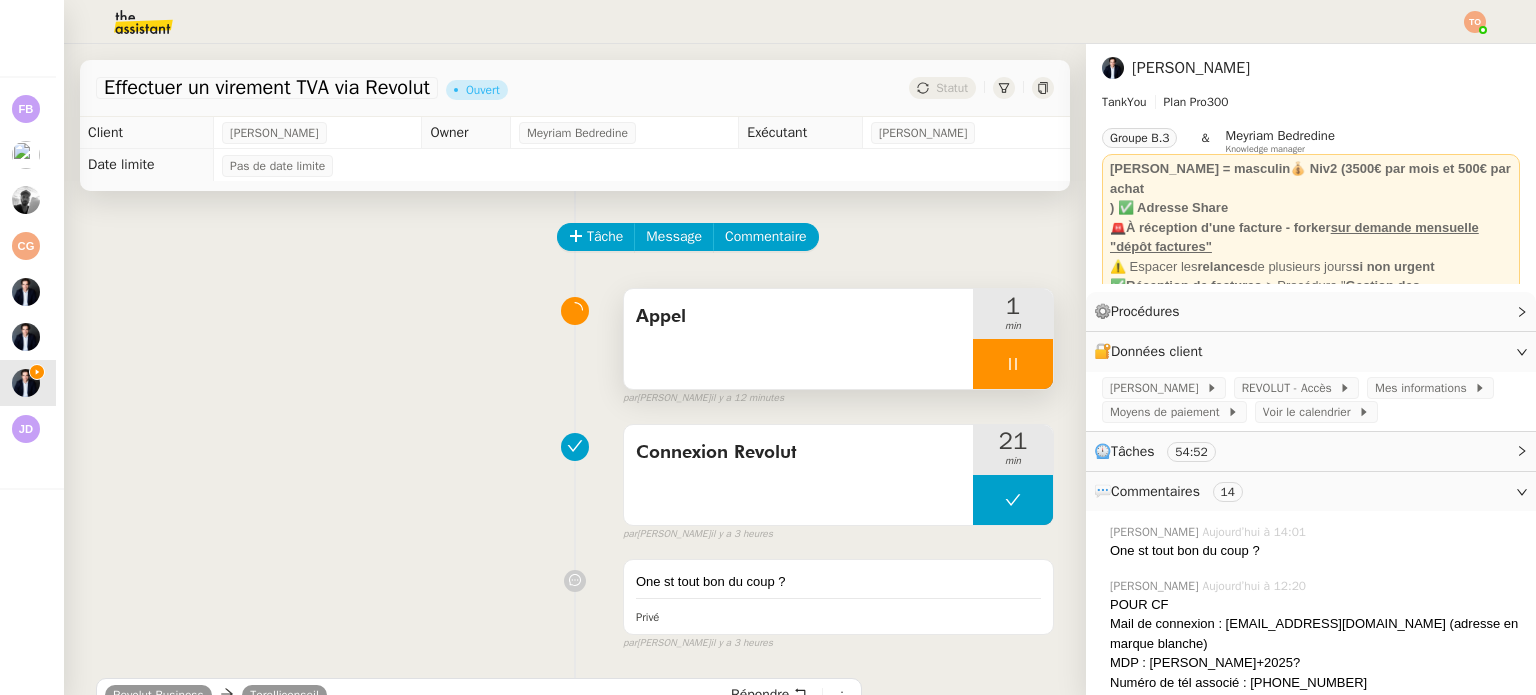 click on "Appel" at bounding box center [798, 339] 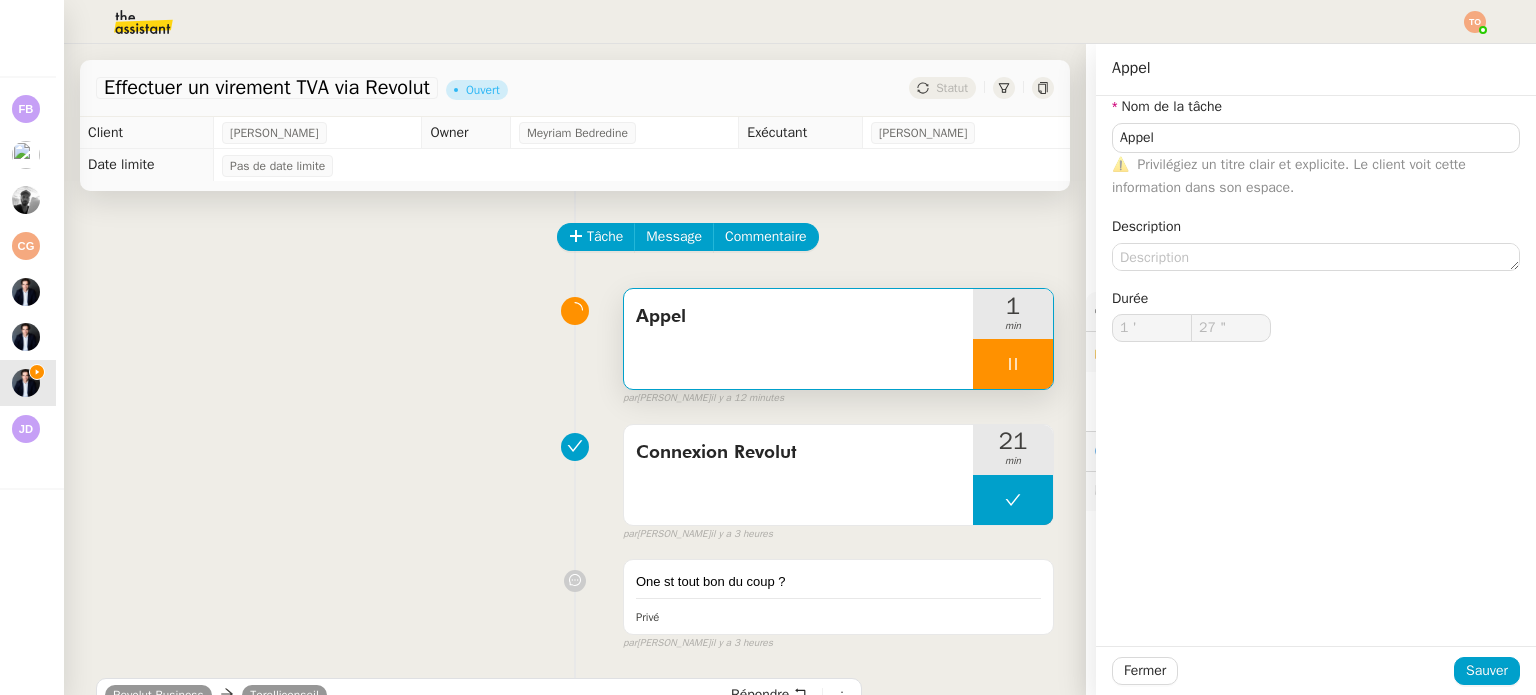click on "Description" 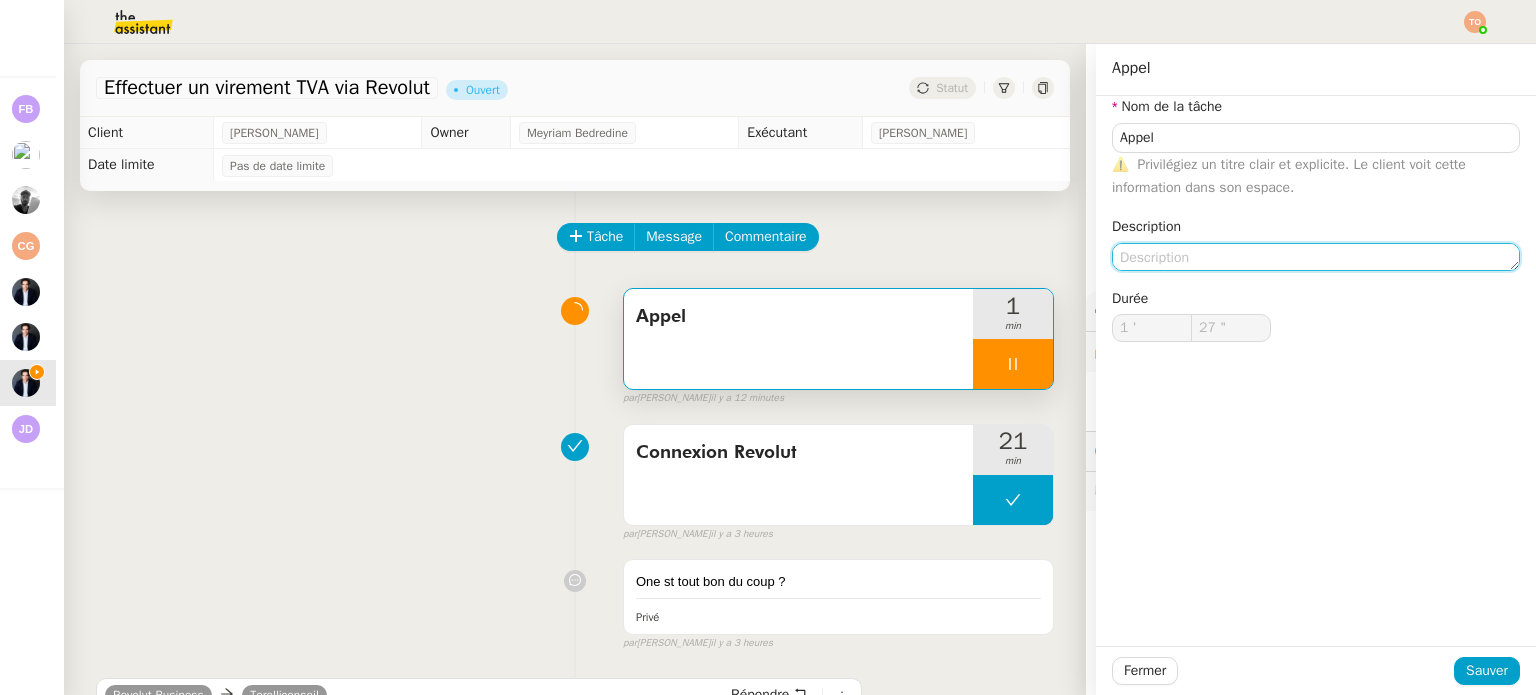 click 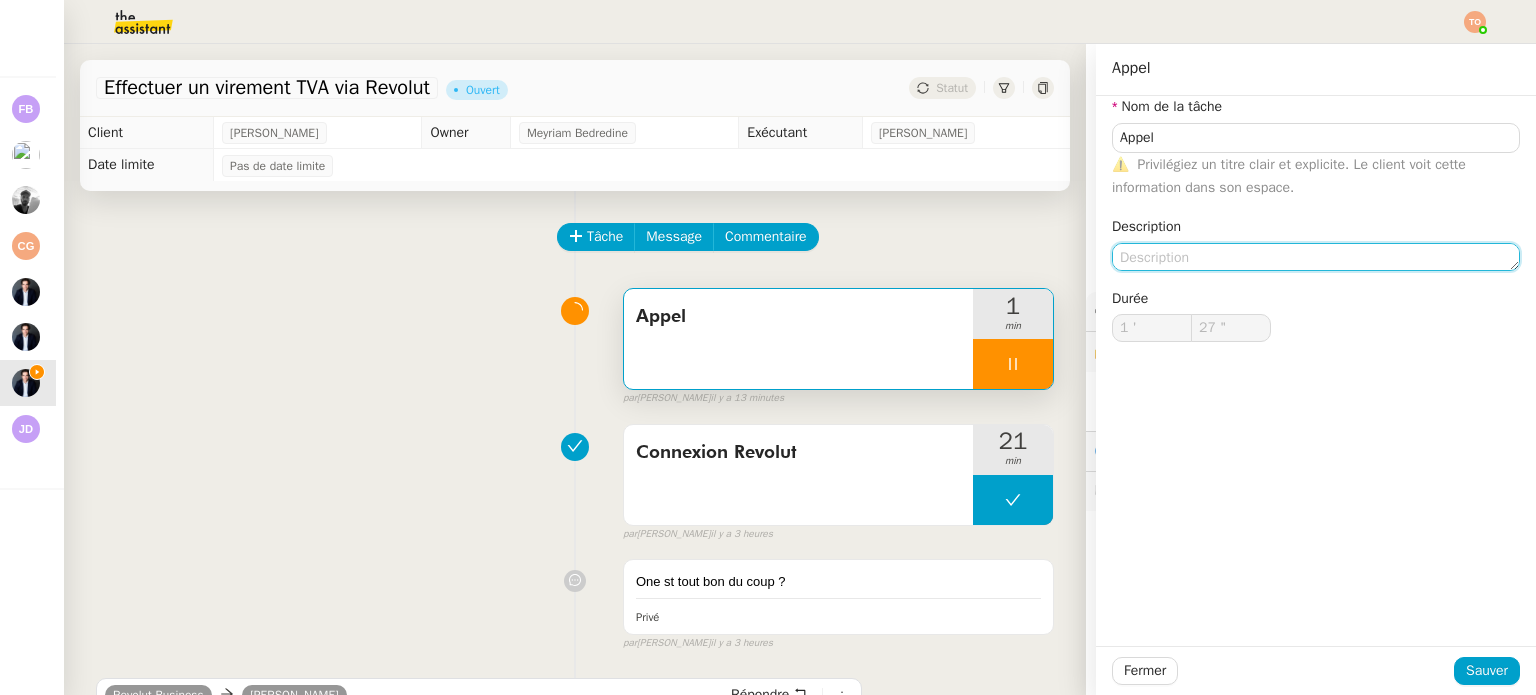 type on "28 "" 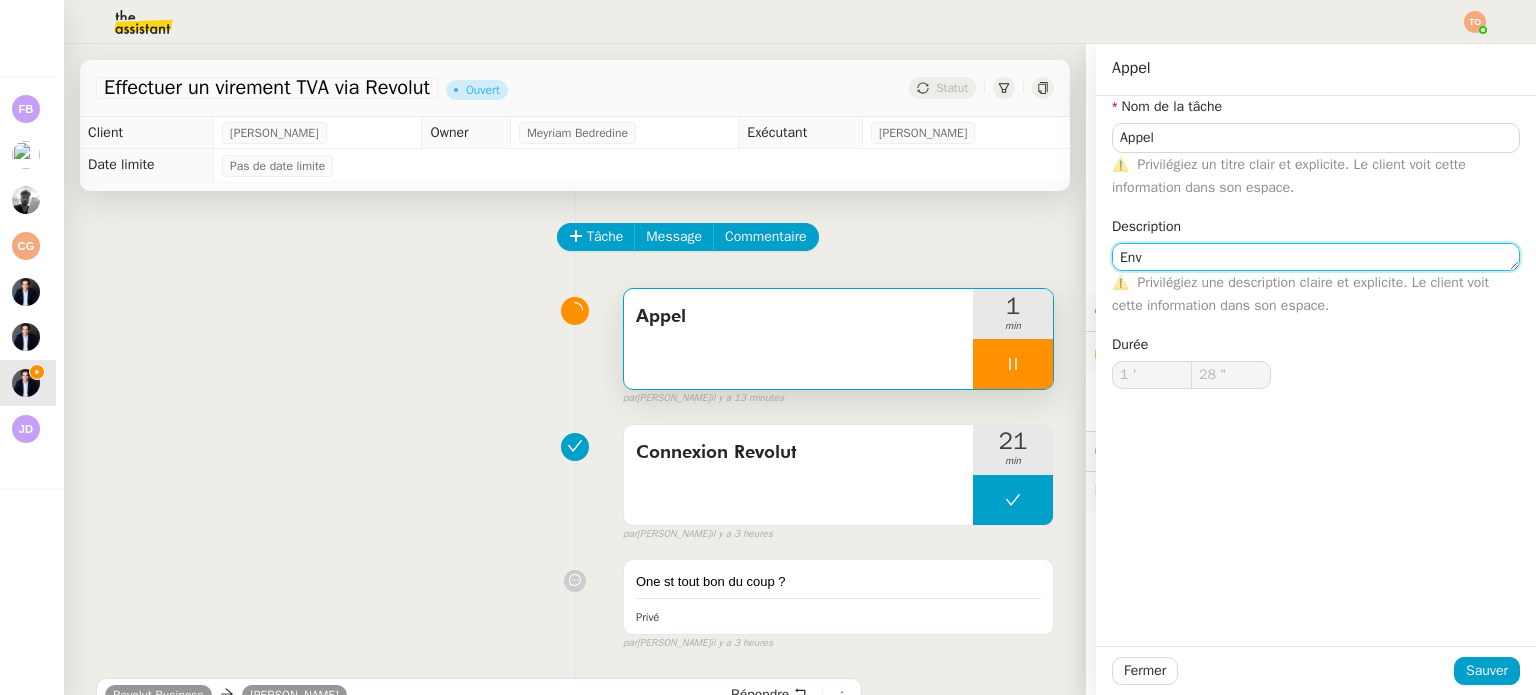 type on "Envo" 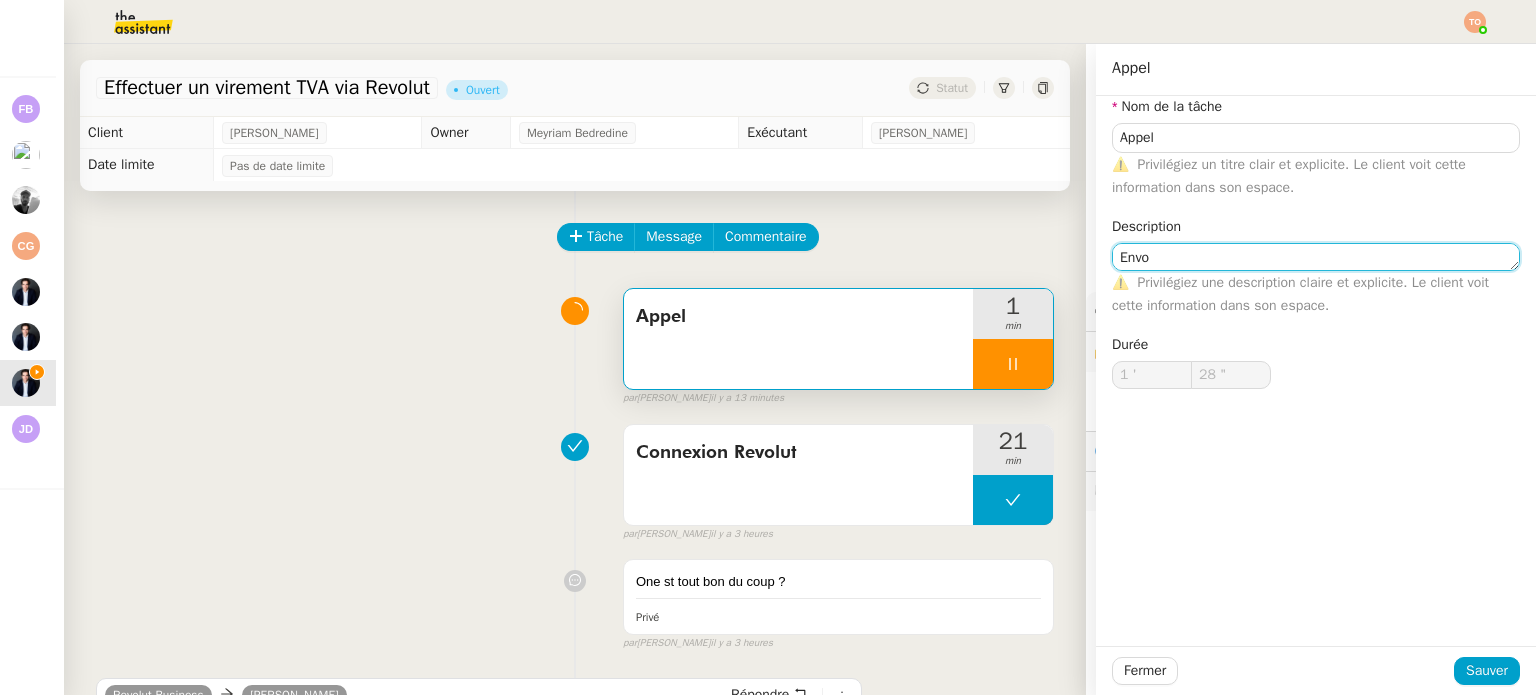 type on "29 "" 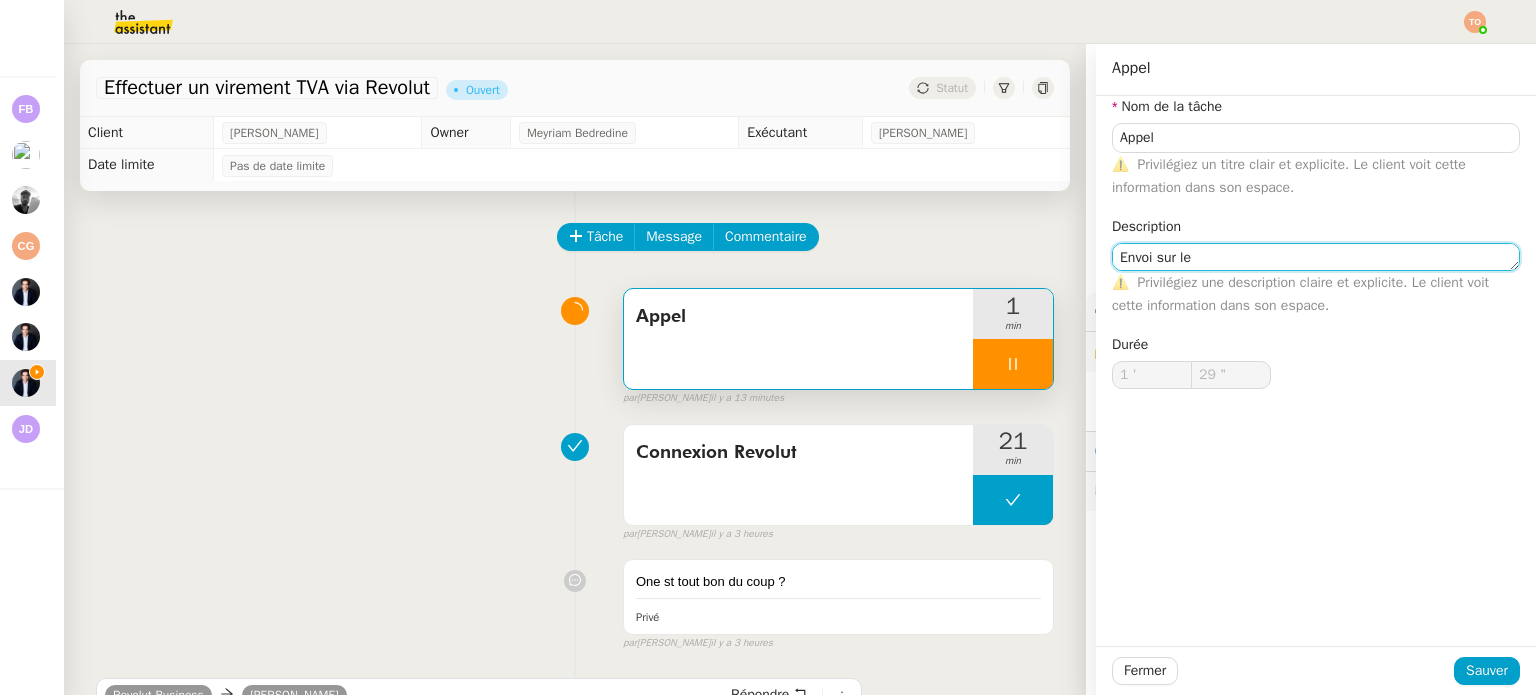 type on "Envoi sur le" 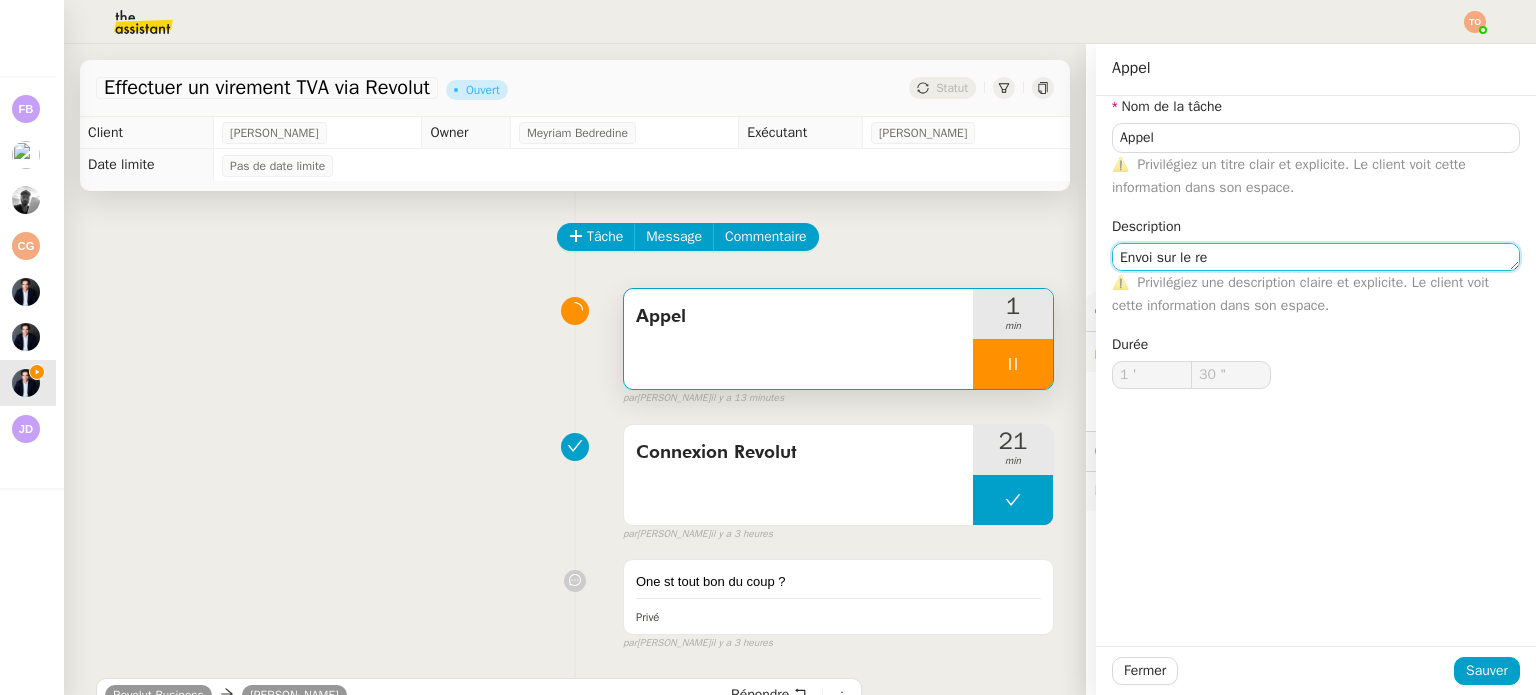 type on "Envoi sur le r" 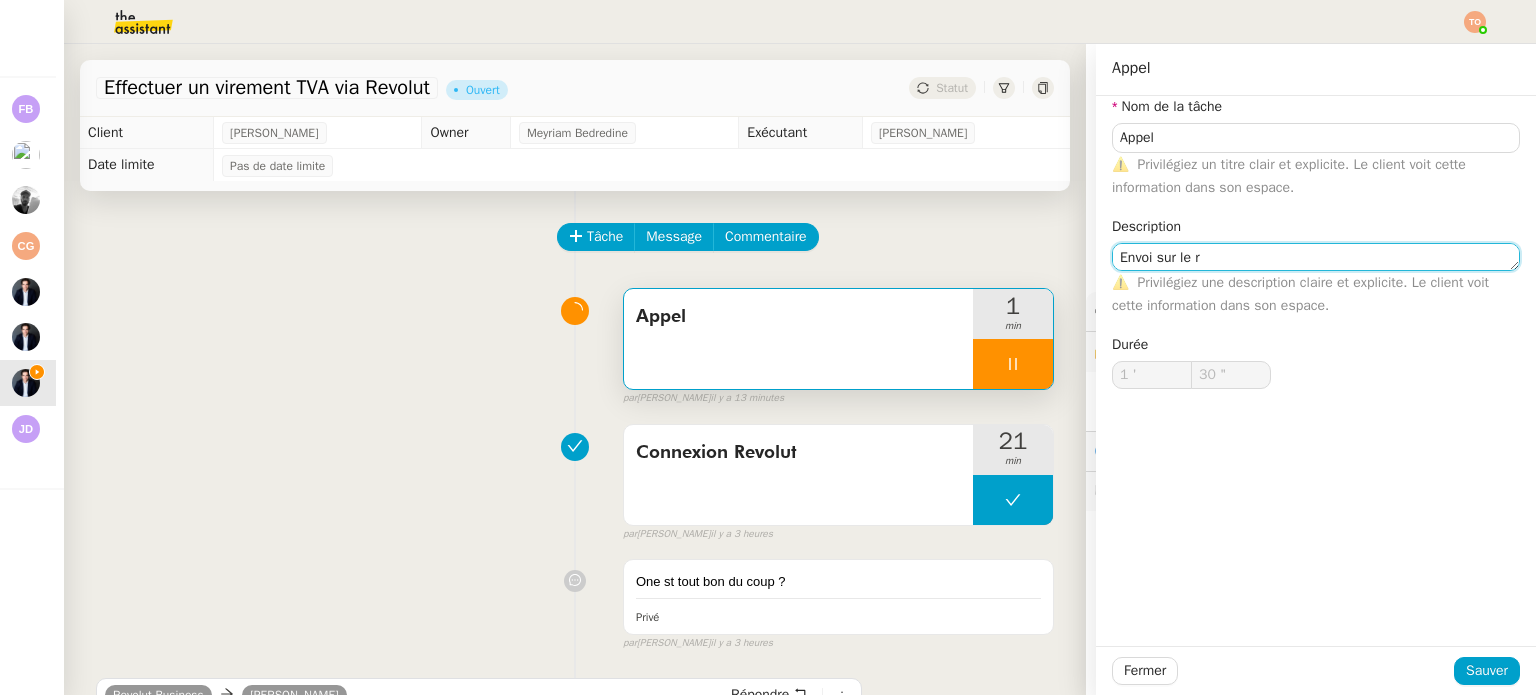 type on "31 "" 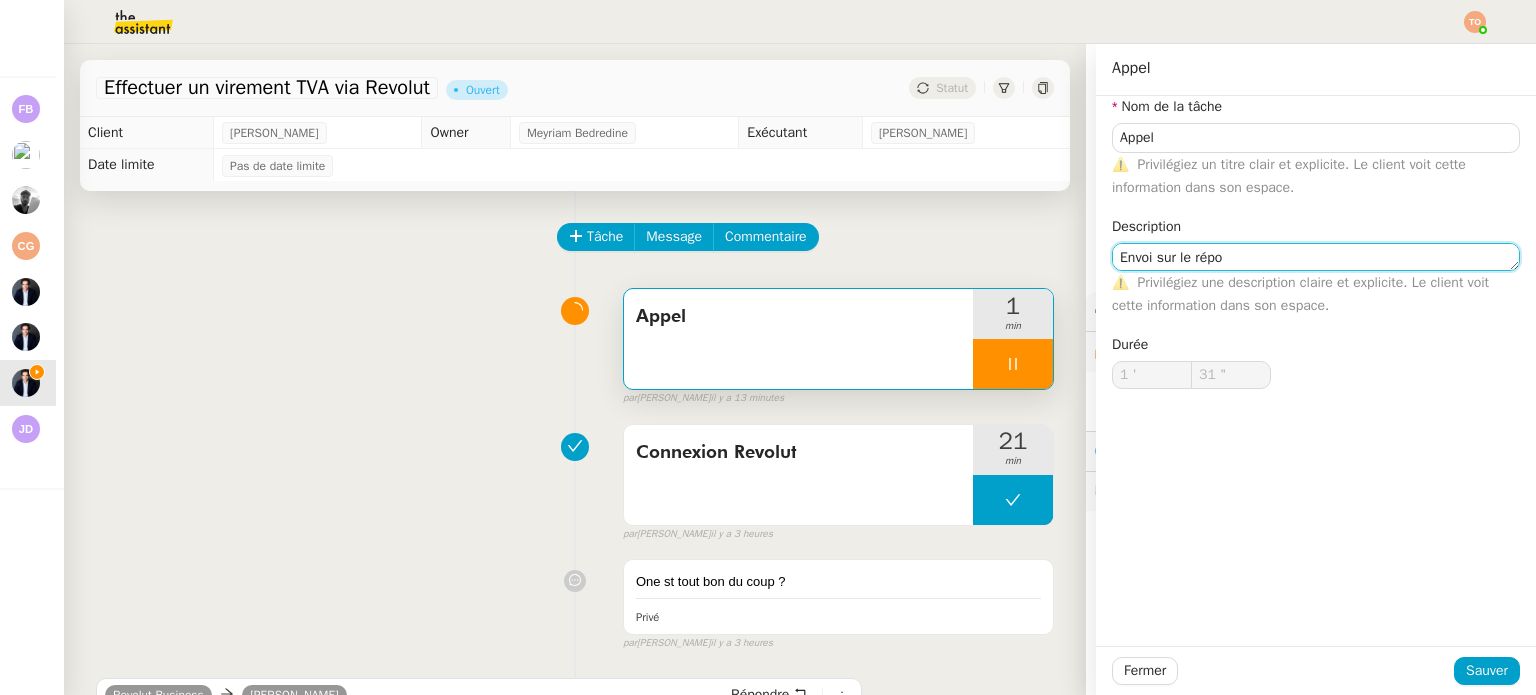 type on "Envoi sur le répon" 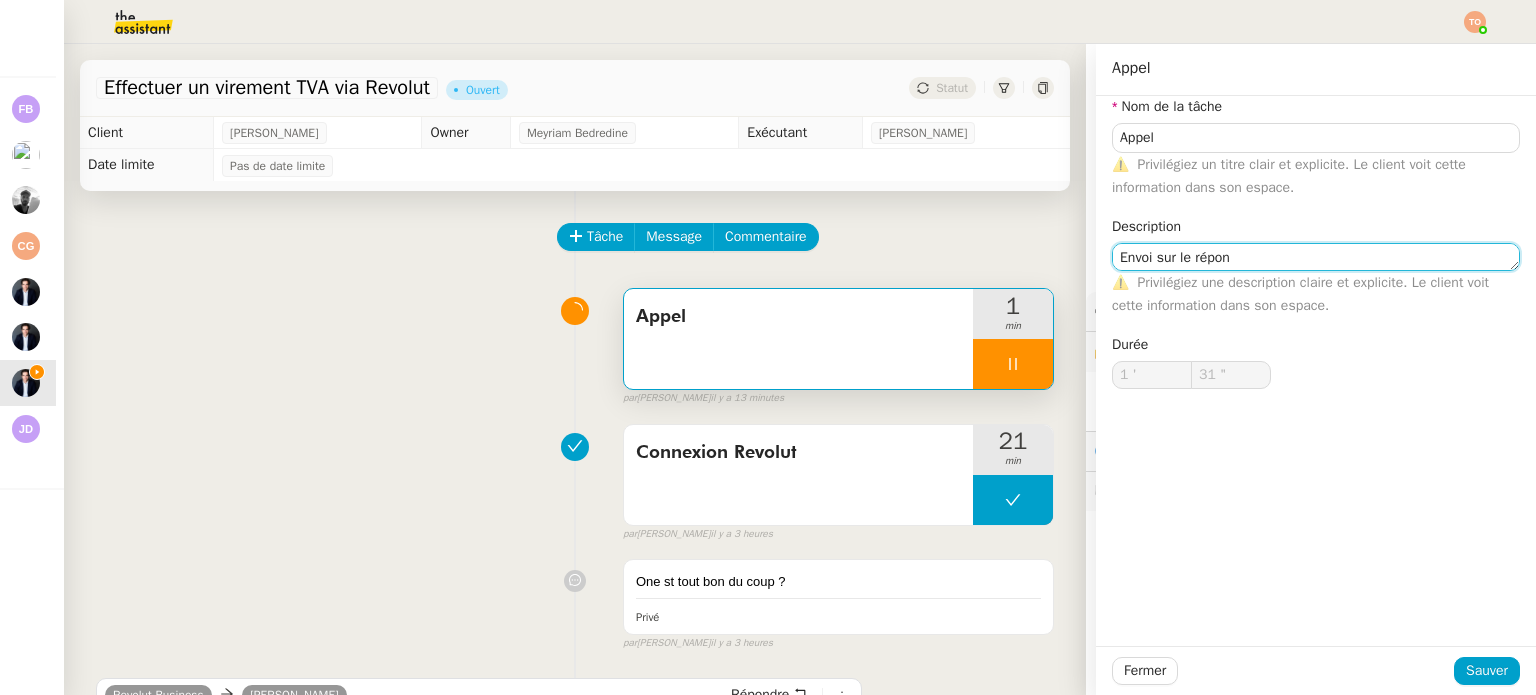type on "32 "" 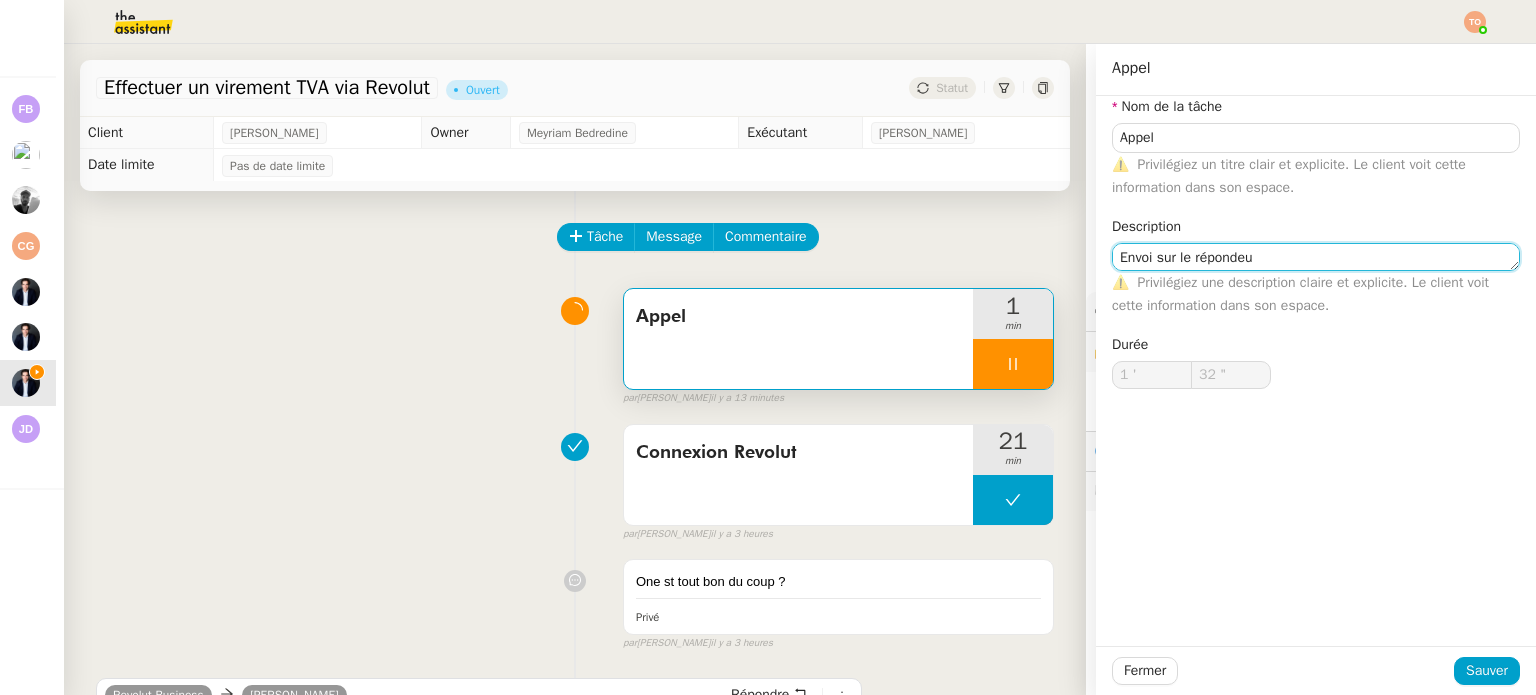 type on "Envoi sur le répondeur" 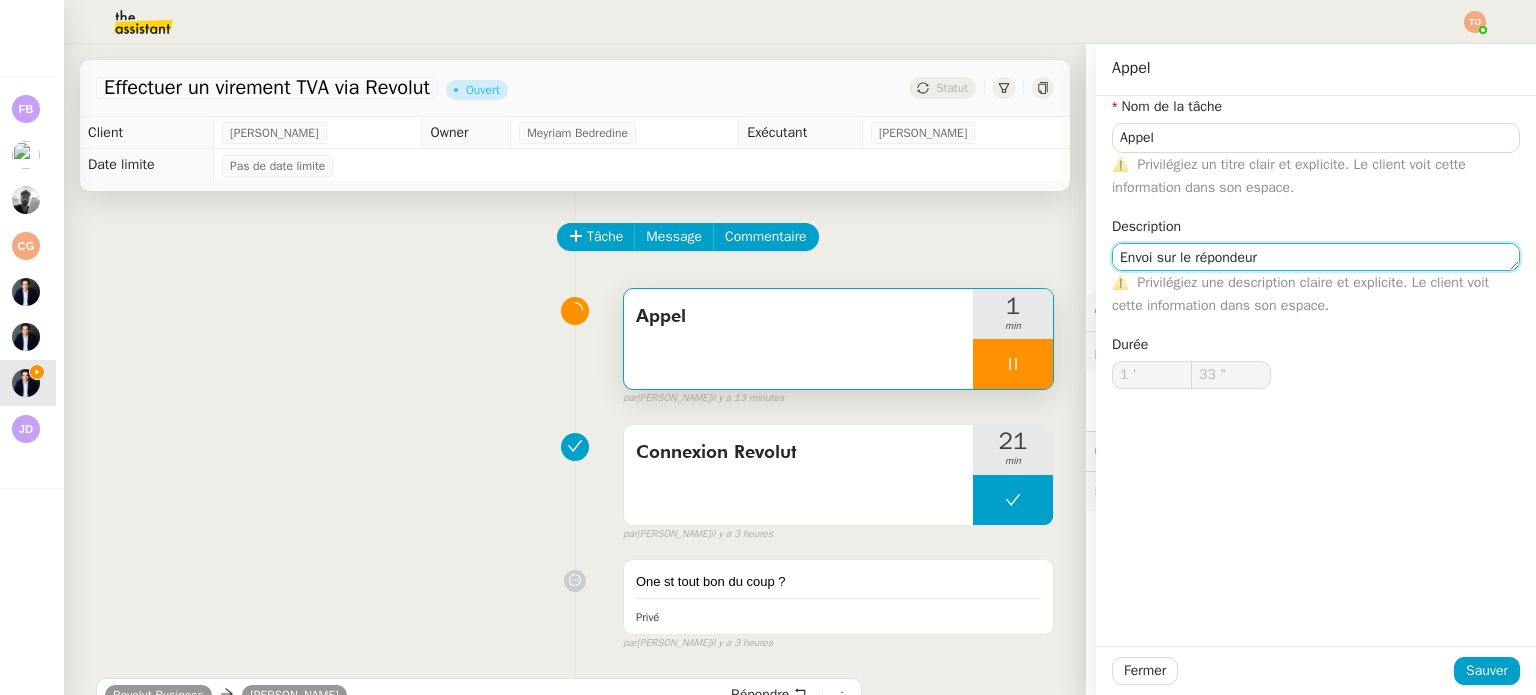 type on "34 "" 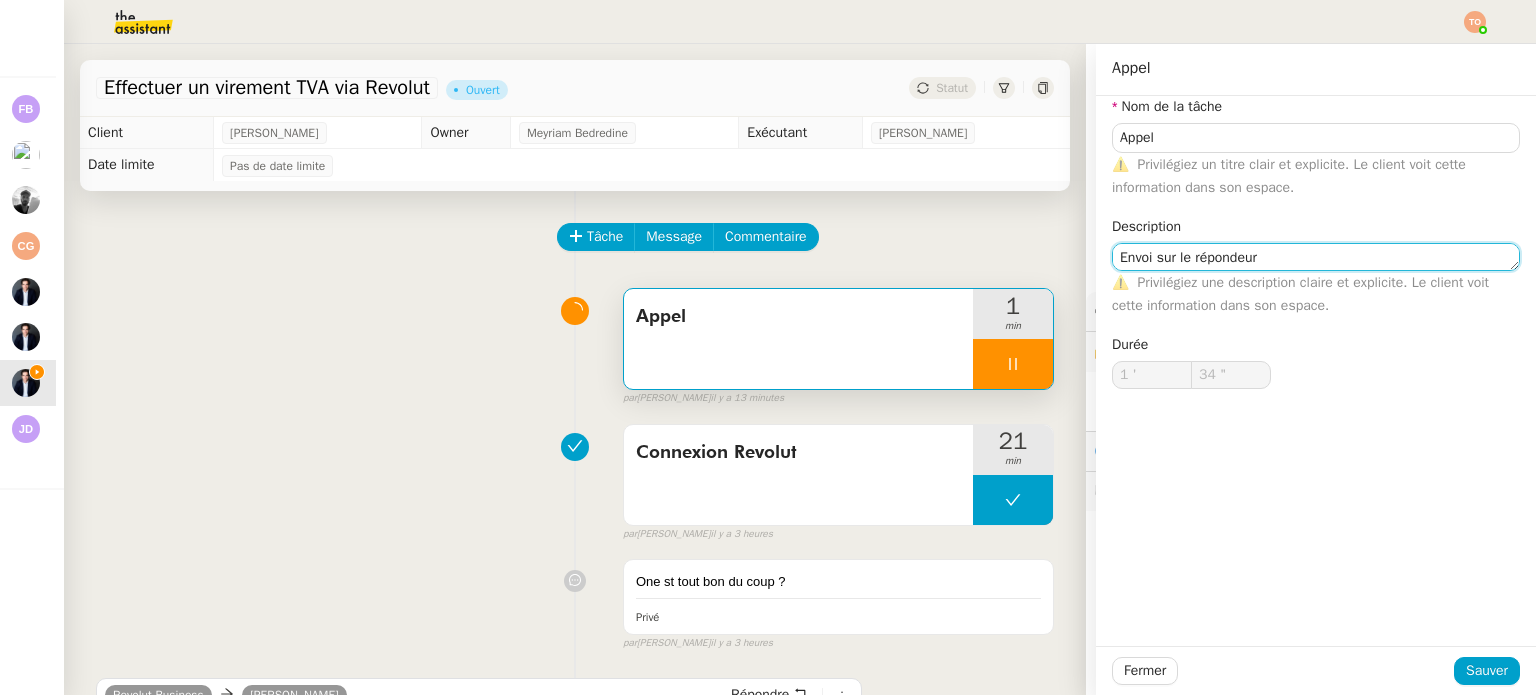 type on "Envoi sur le répondeur" 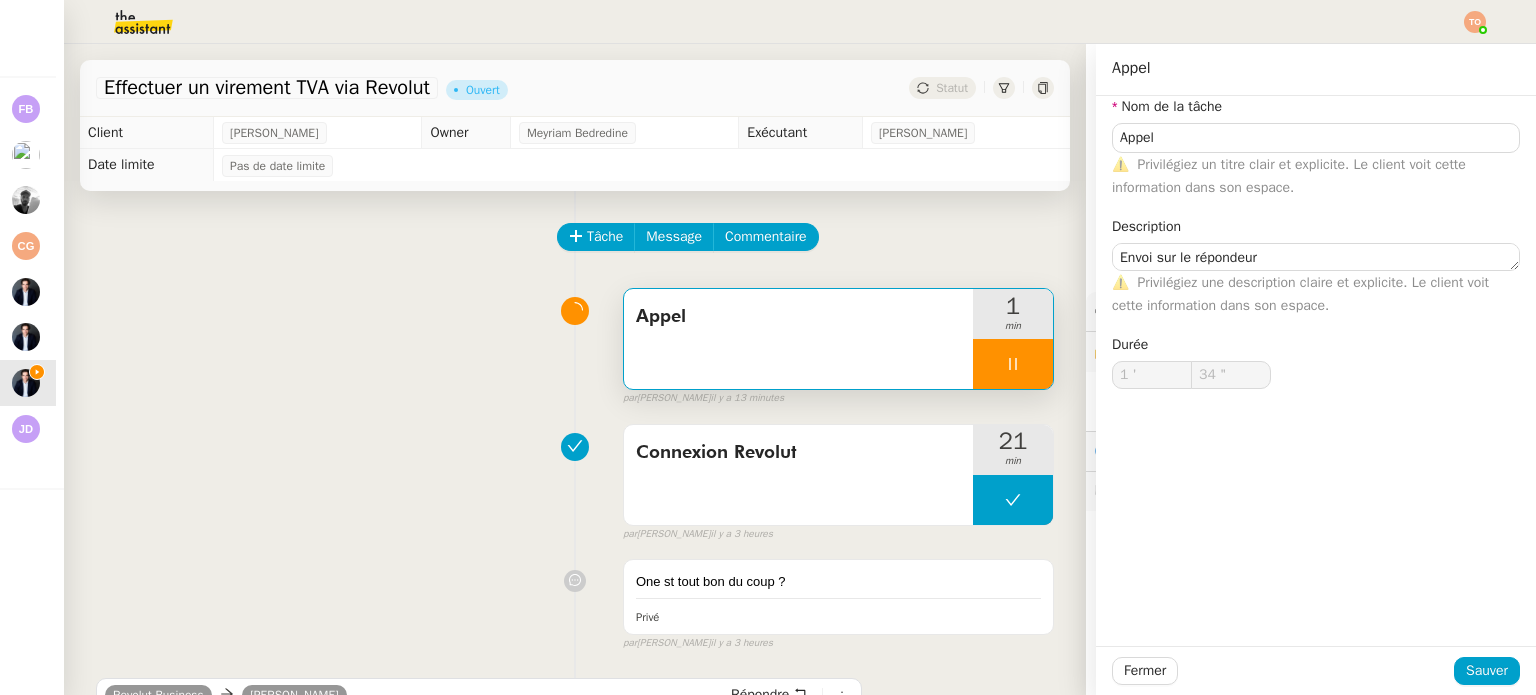 click on "Fermer Sauver" 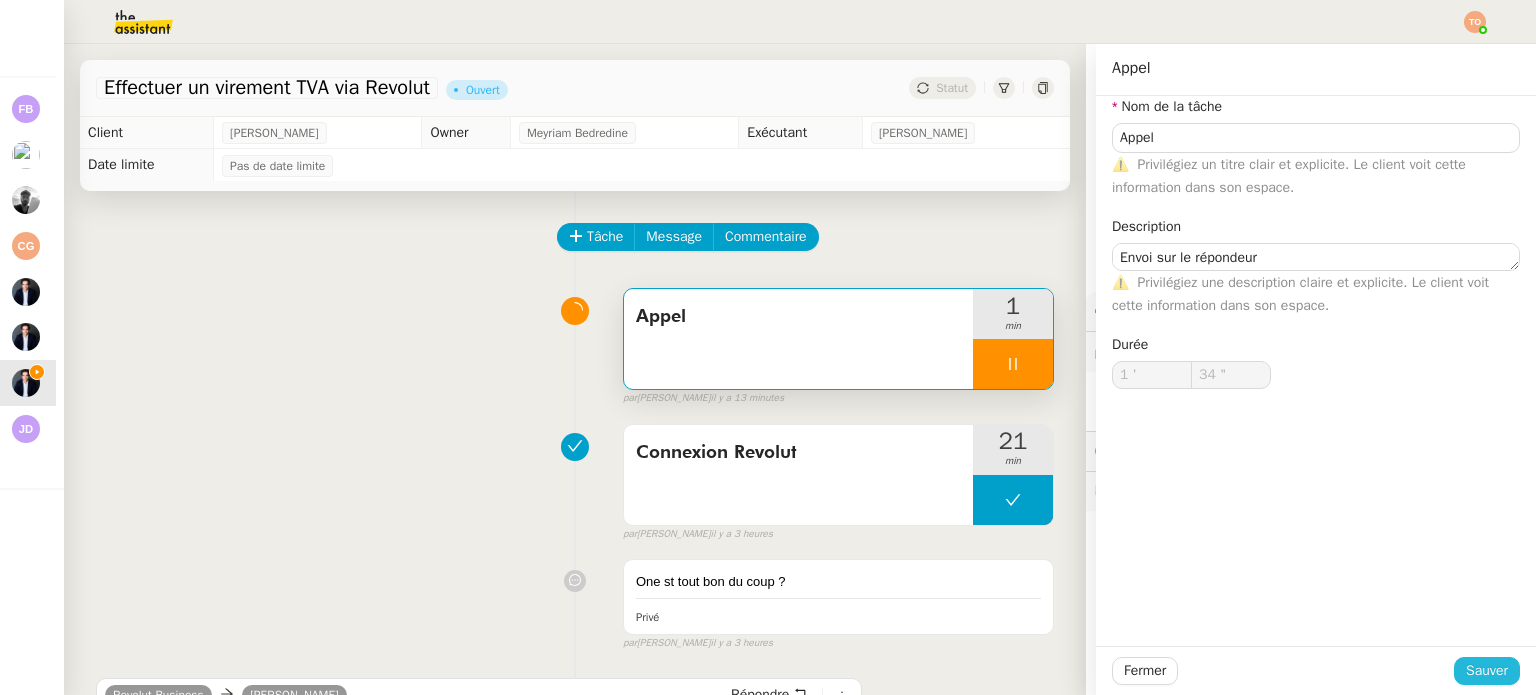 click on "Sauver" 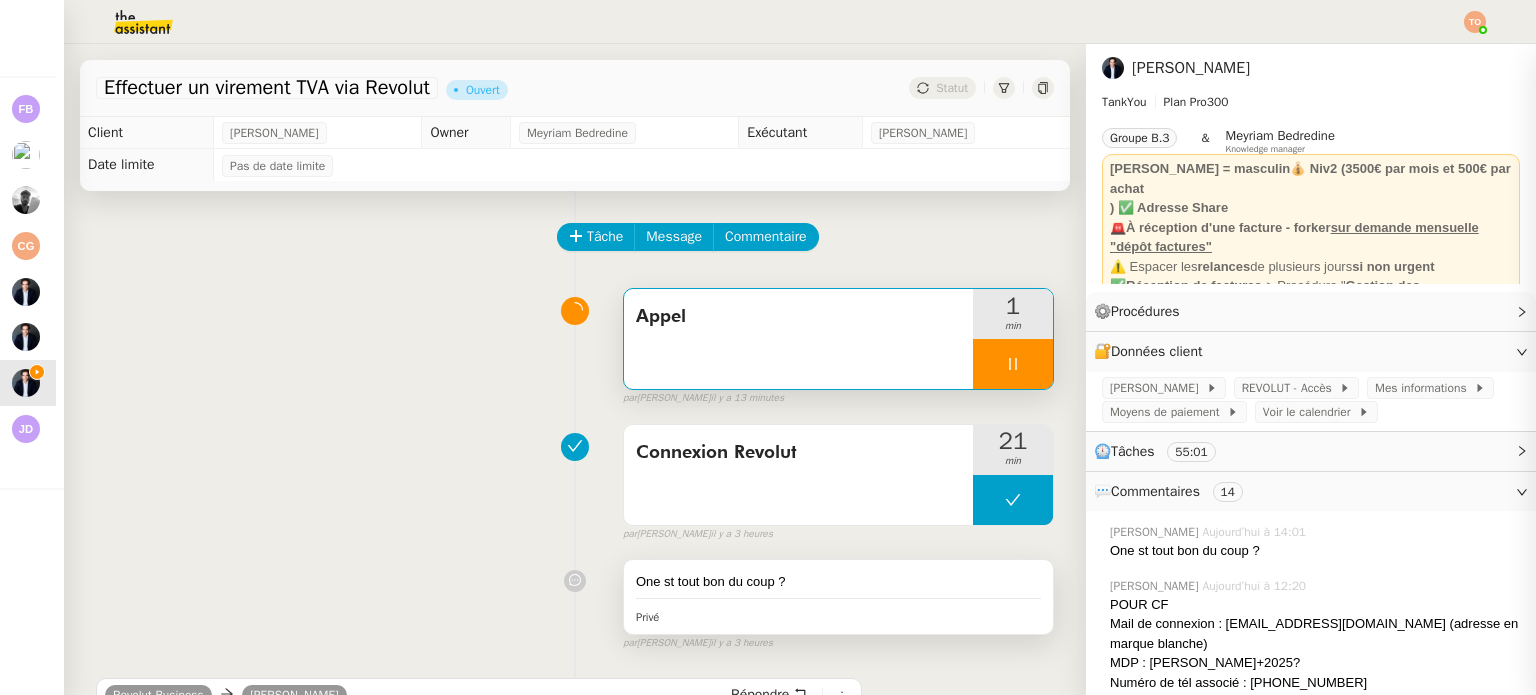 type on "35 "" 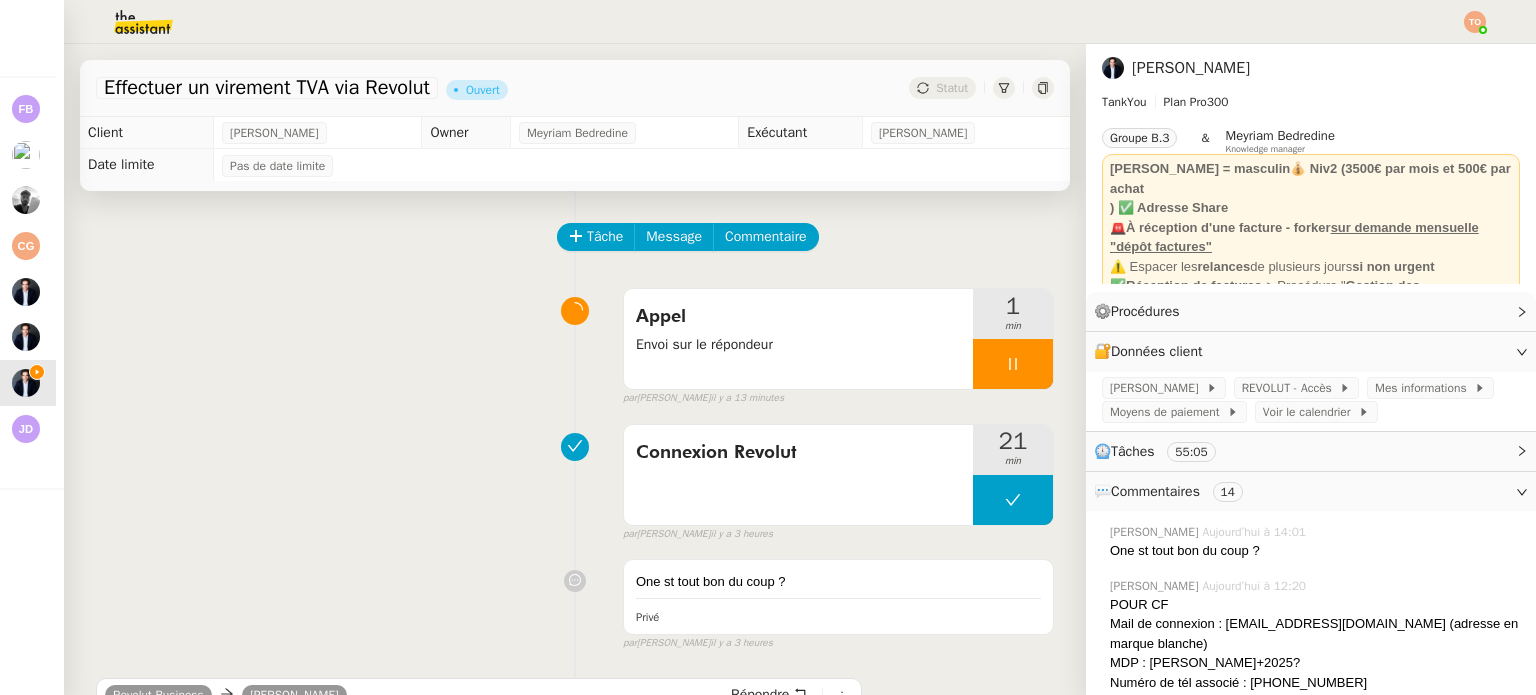 click at bounding box center (1013, 364) 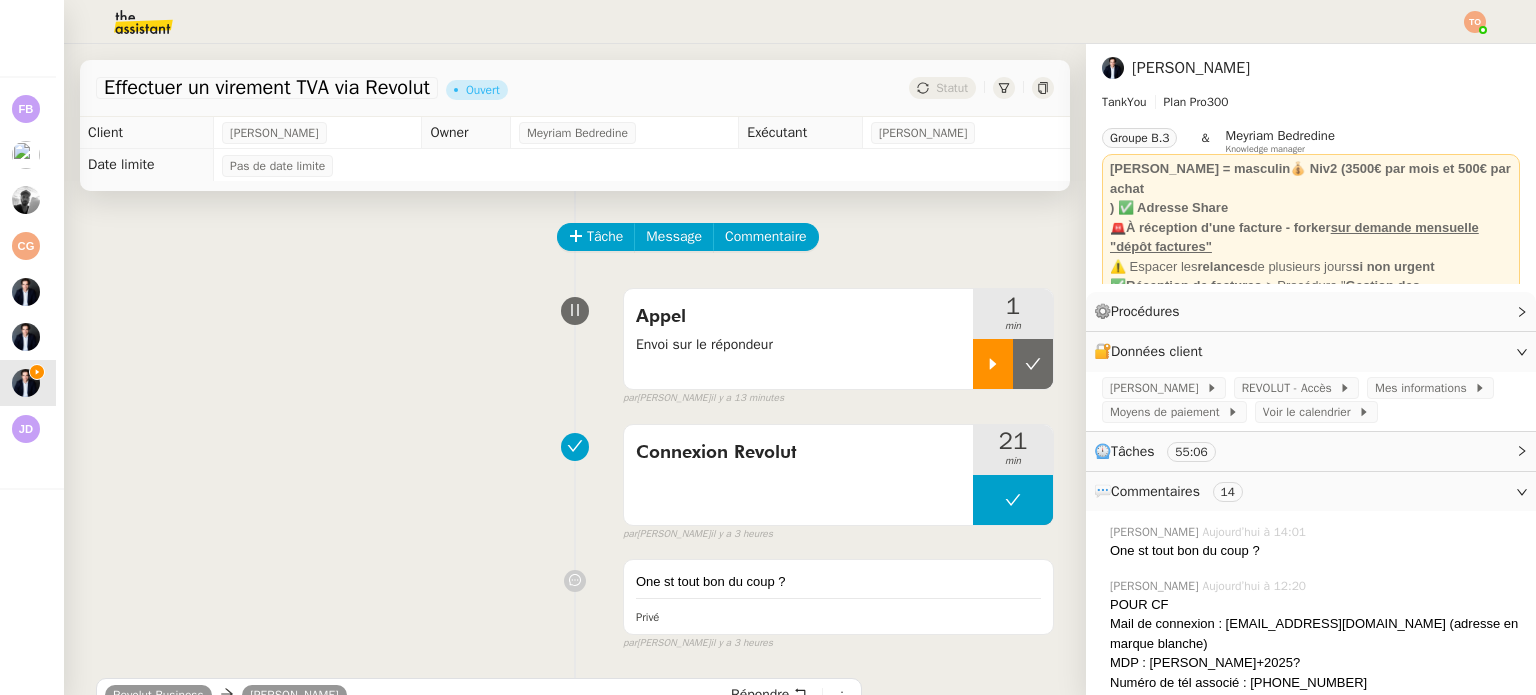 click 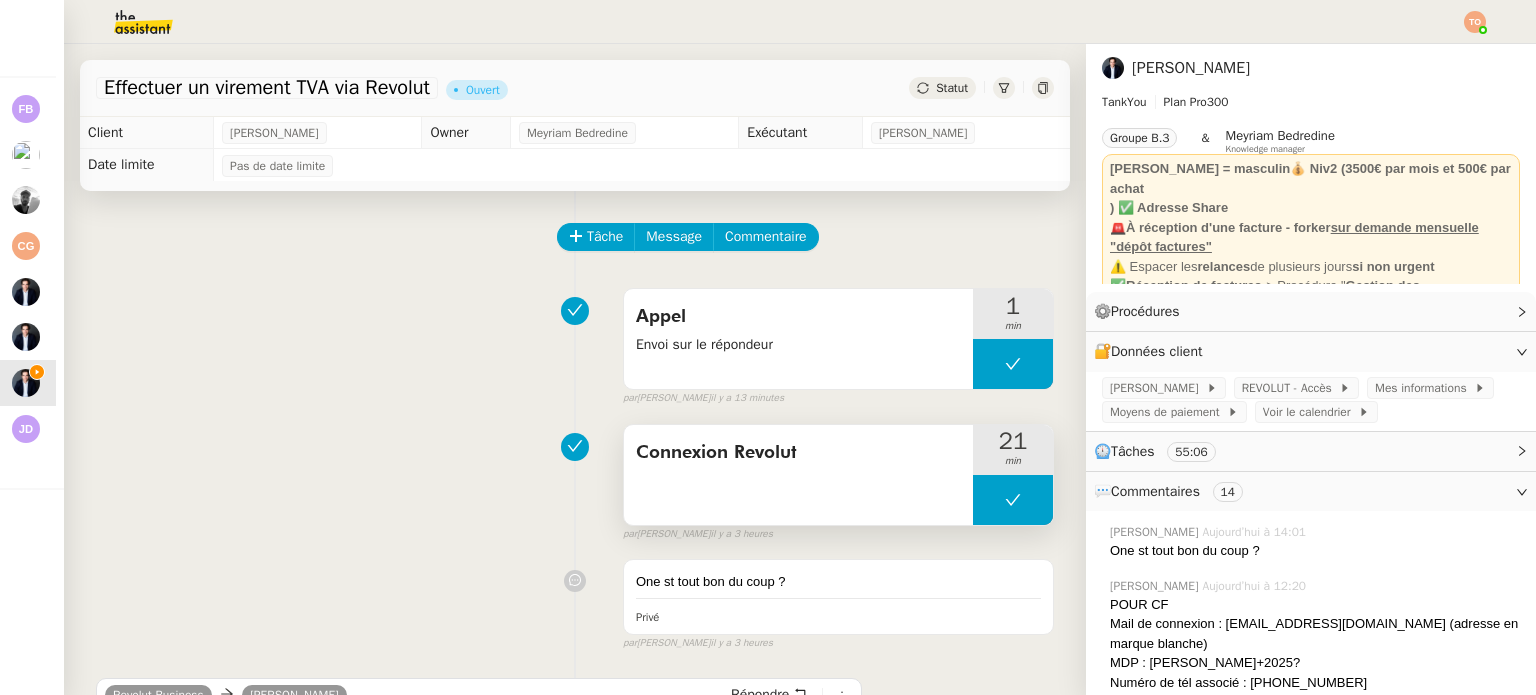 click at bounding box center (1013, 500) 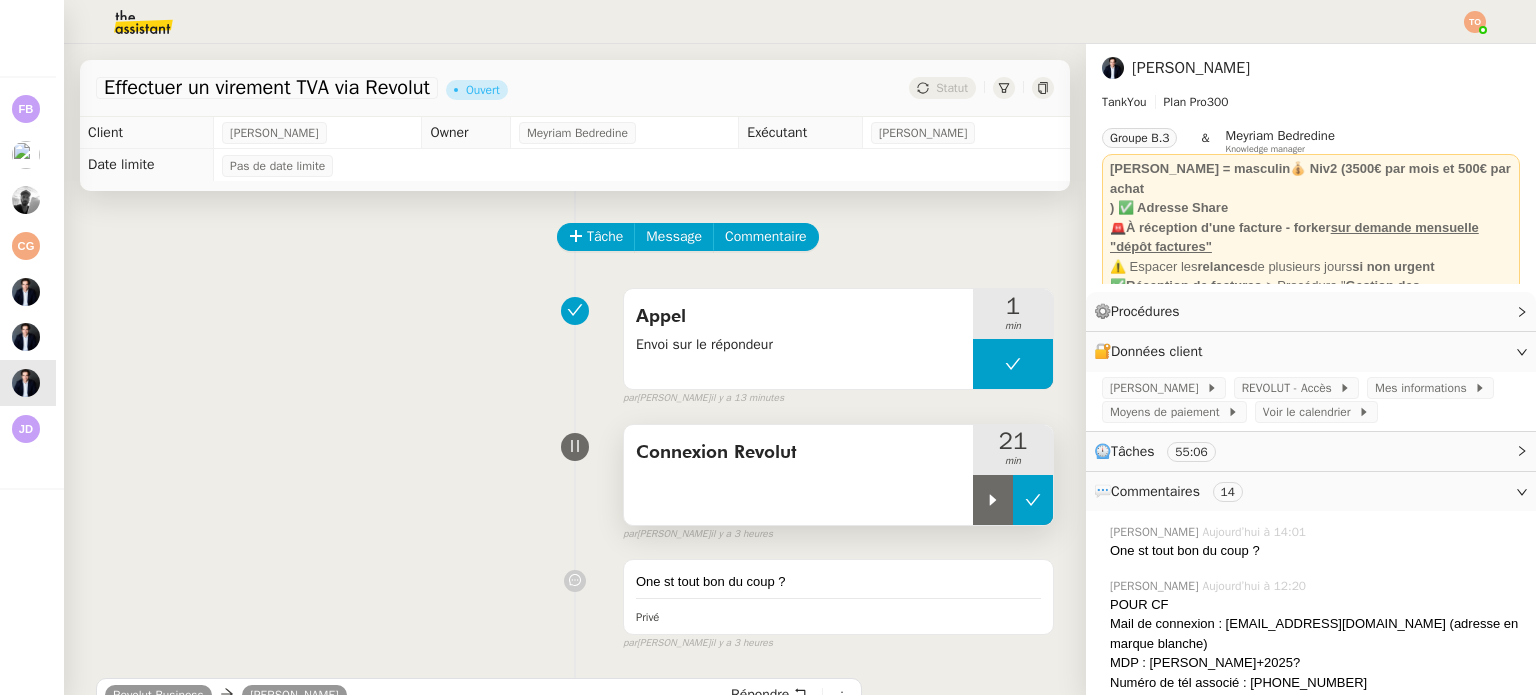 click 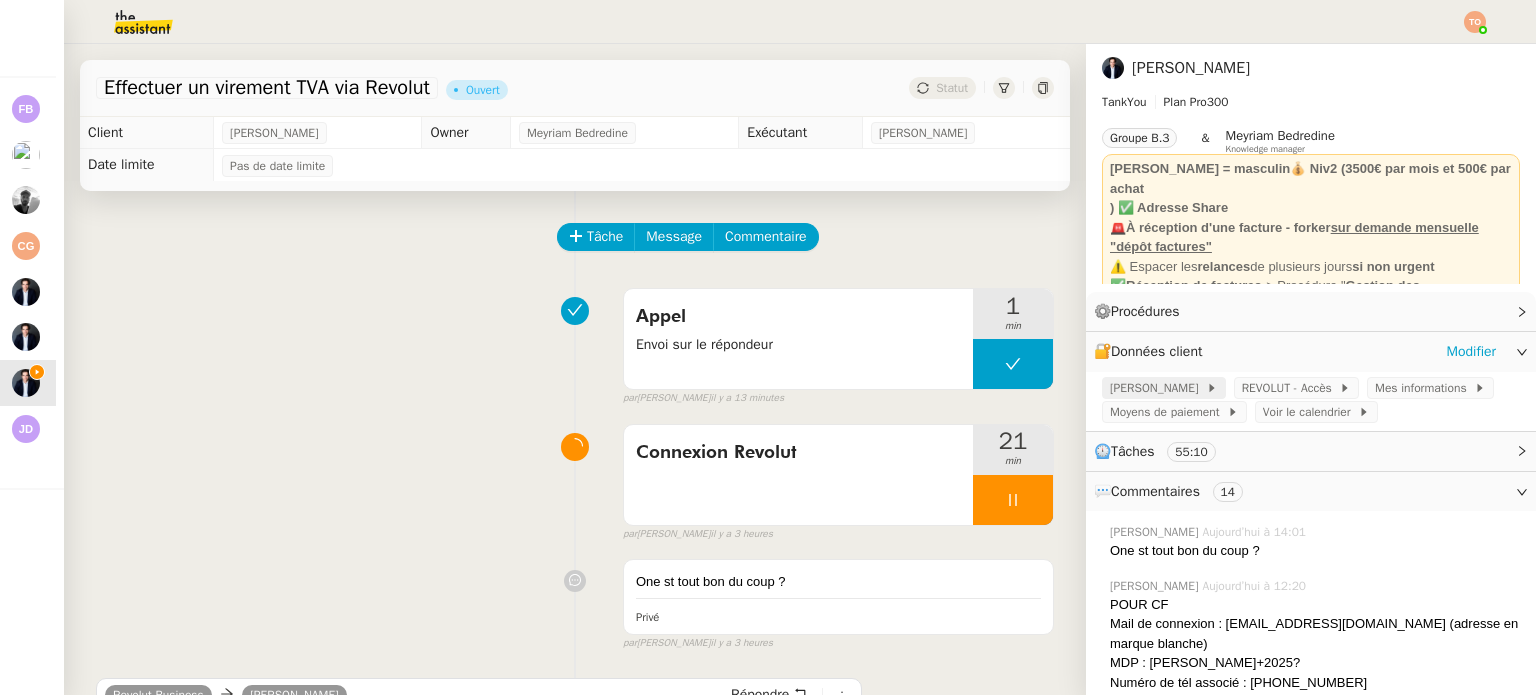 click 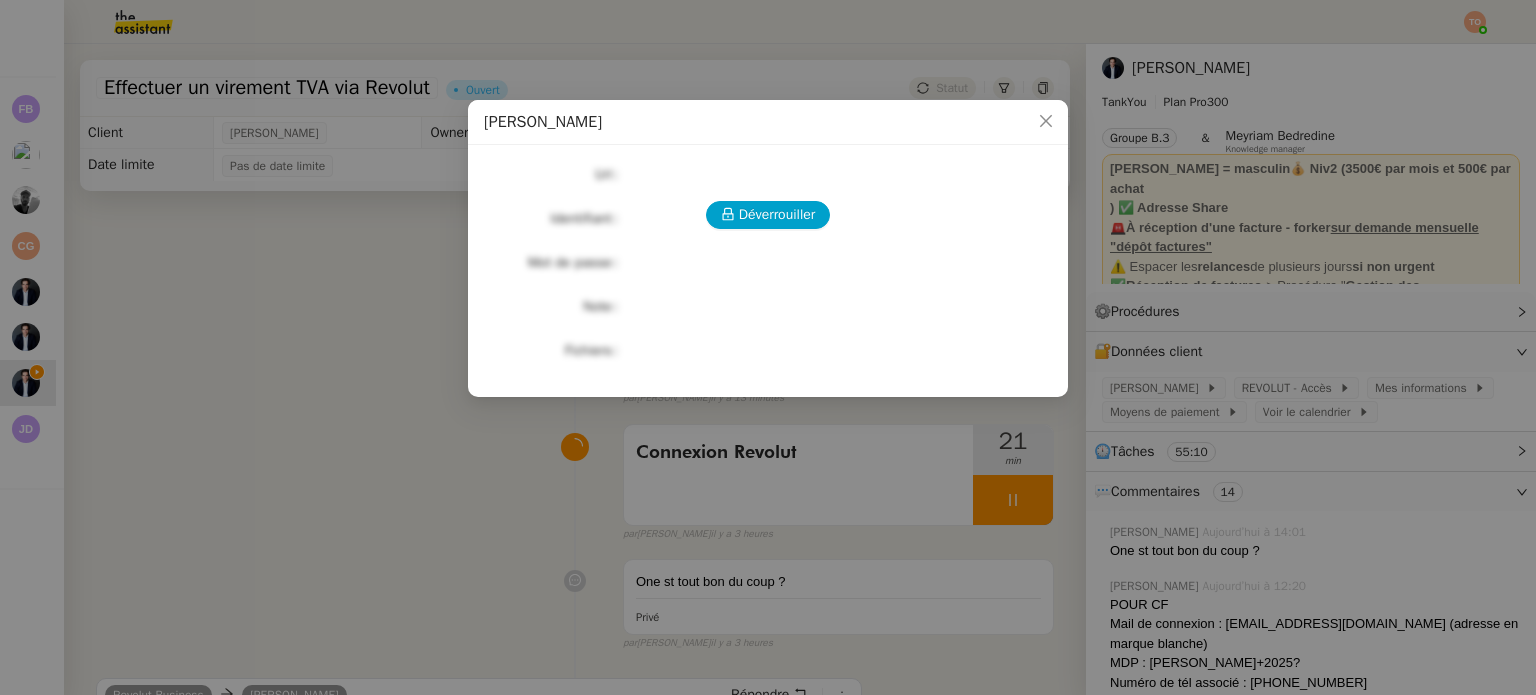 drag, startPoint x: 1346, startPoint y: 383, endPoint x: 1303, endPoint y: 387, distance: 43.185646 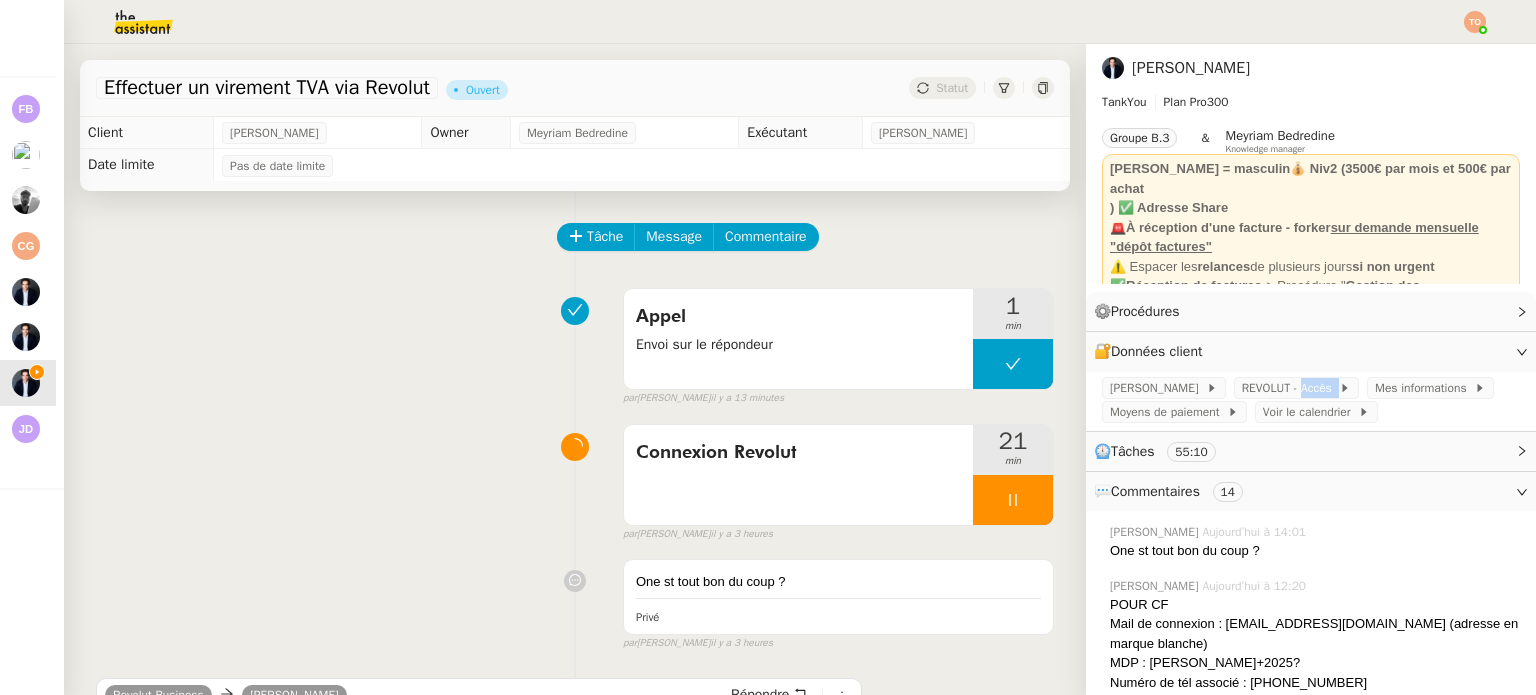 click on "REVOLUT - Accès" 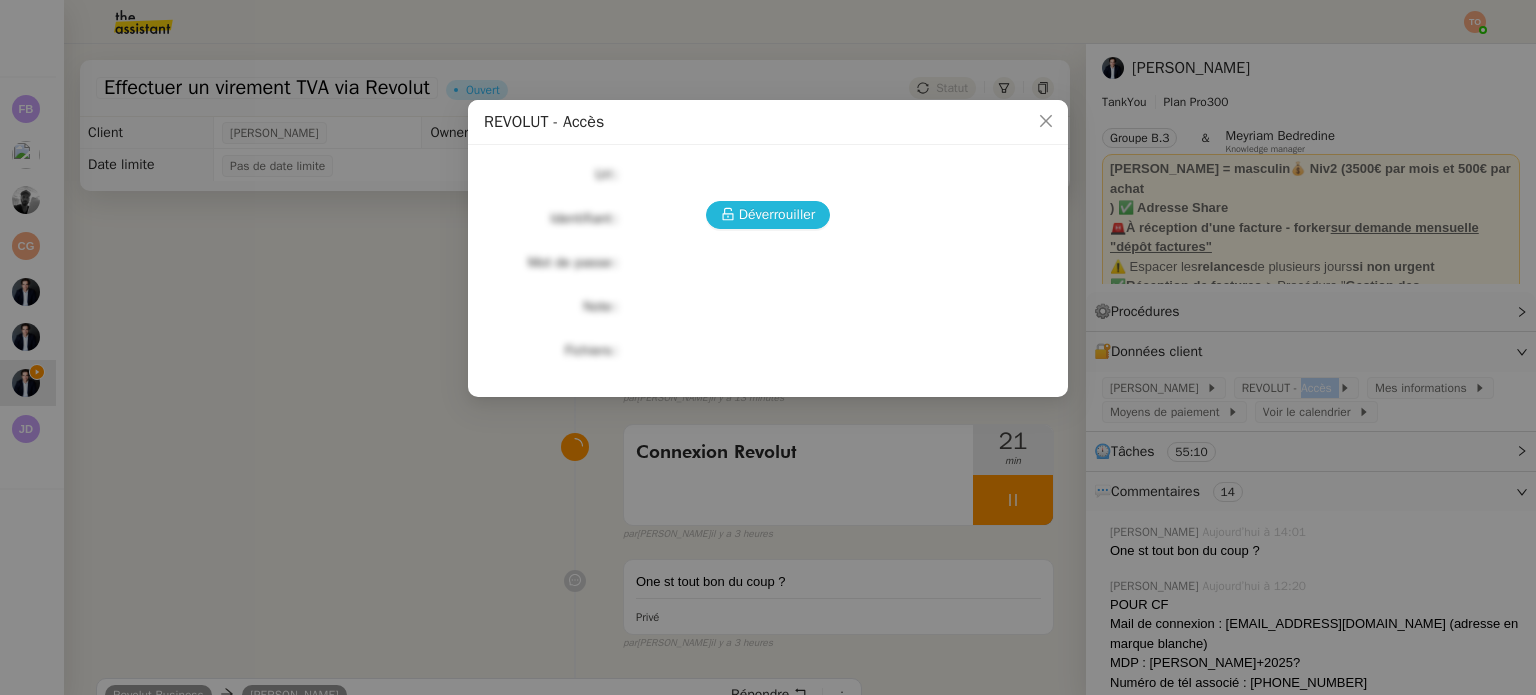 click on "Déverrouiller" at bounding box center [777, 214] 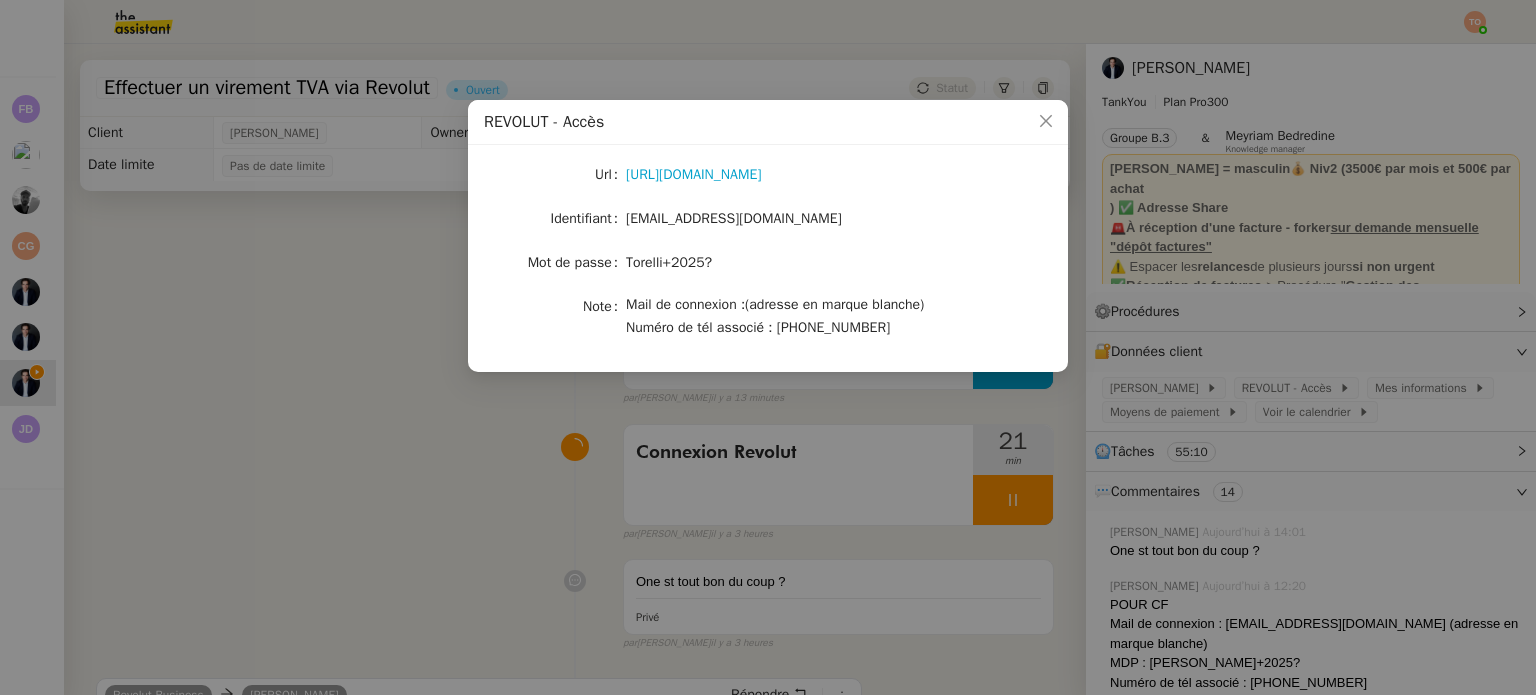 click on "torelliconseil@gmail.com" 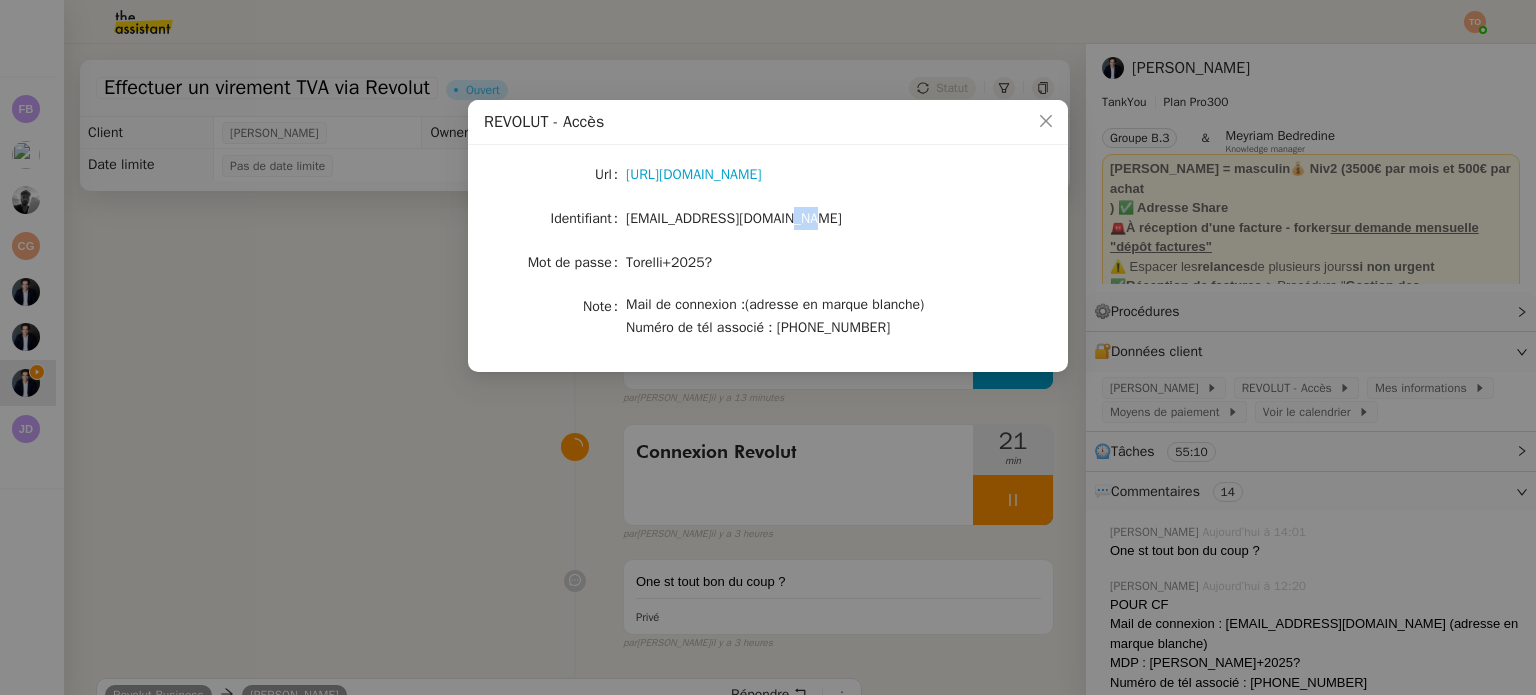 click on "torelliconseil@gmail.com" 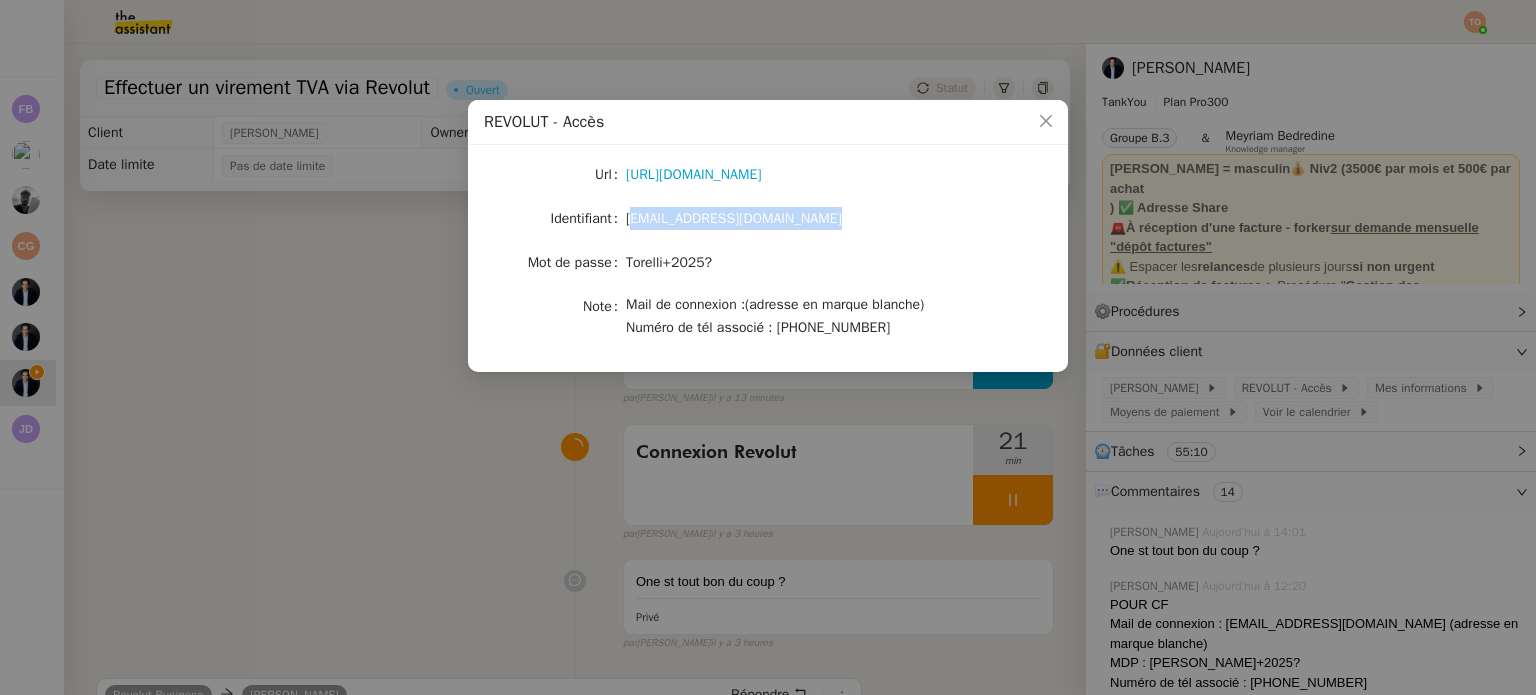 click on "torelliconseil@gmail.com" 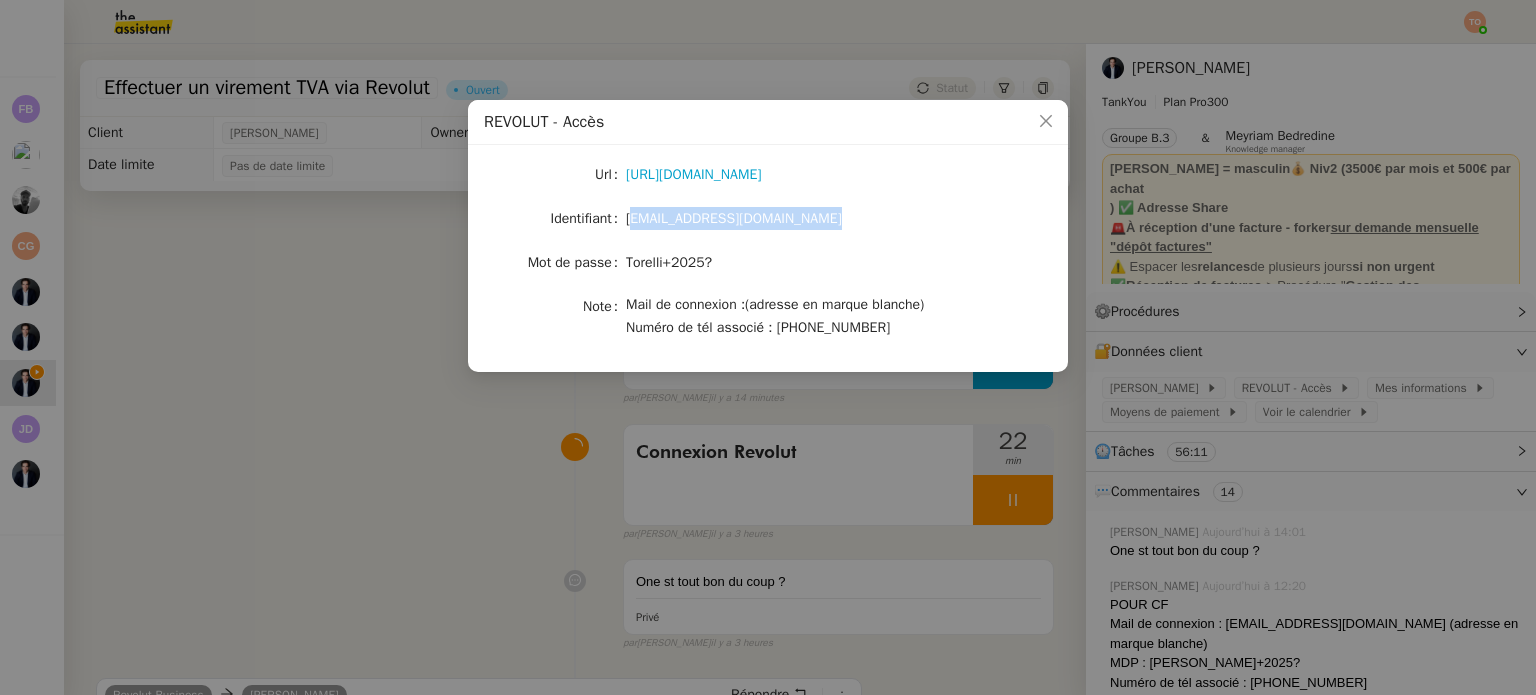 click on "REVOLUT - Accès  Url https://www.revolut.com/fr-FR/    Identifiant  torelliconseil@gmail.com  Mot de passe Torelli+2025? Note Mail de connexion :(adresse en marque blanche)
Numéro de tél associé : +33 6 66 70 20 74" at bounding box center [768, 347] 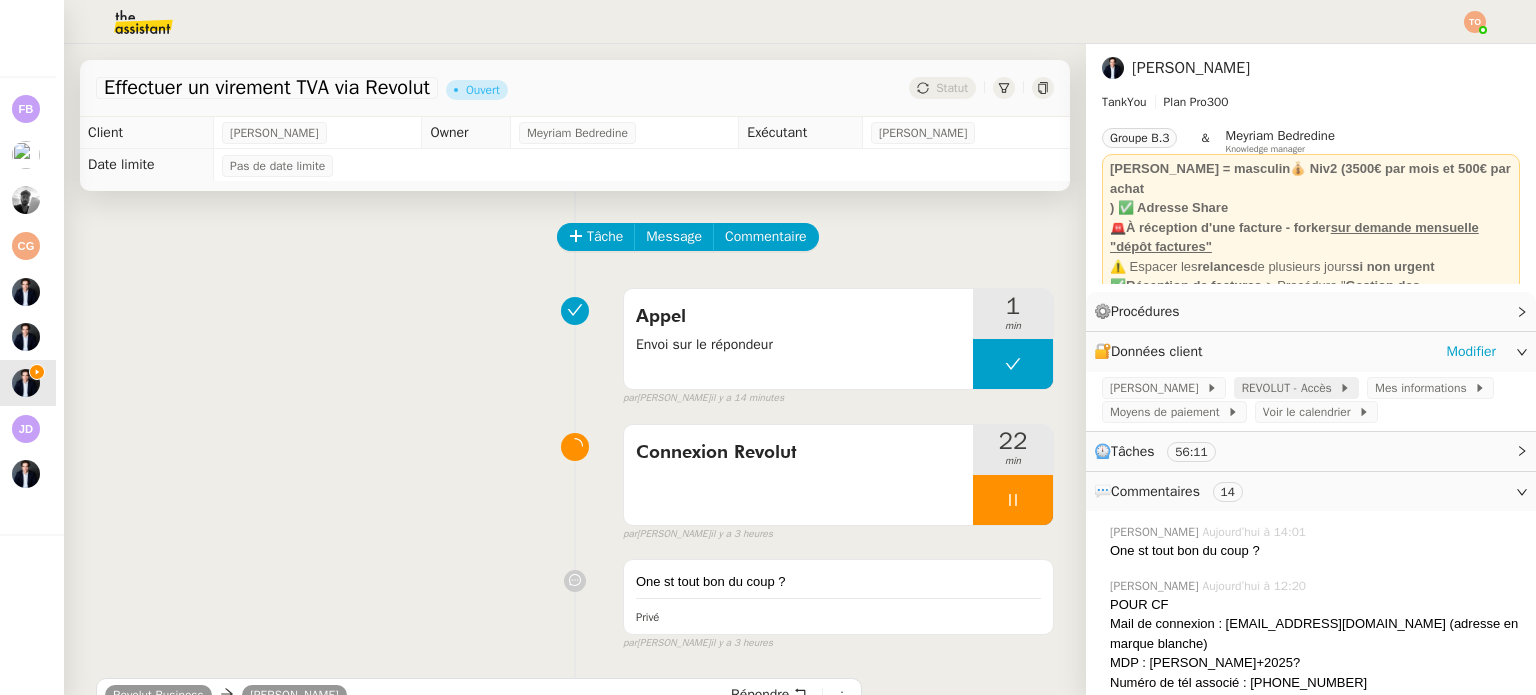 click on "REVOLUT - Accès" 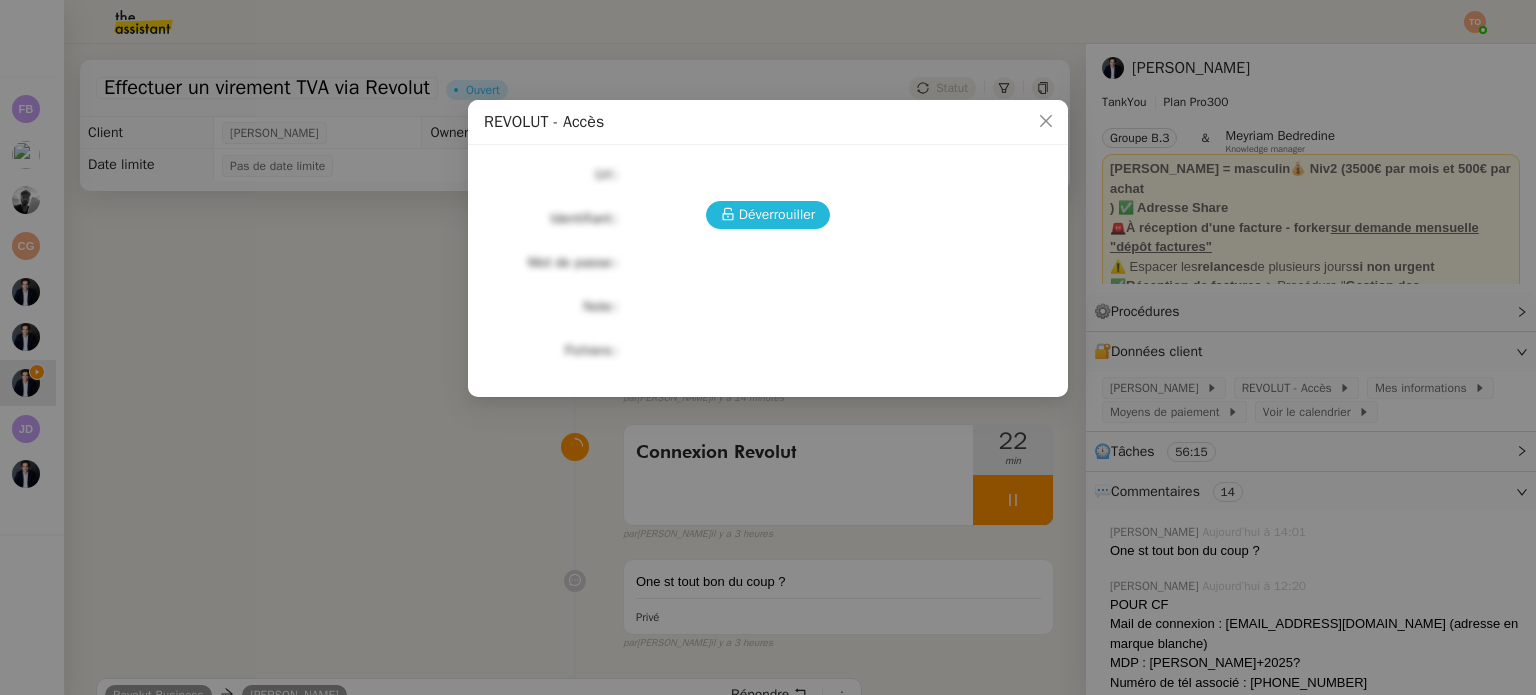 click on "Déverrouiller" at bounding box center (777, 214) 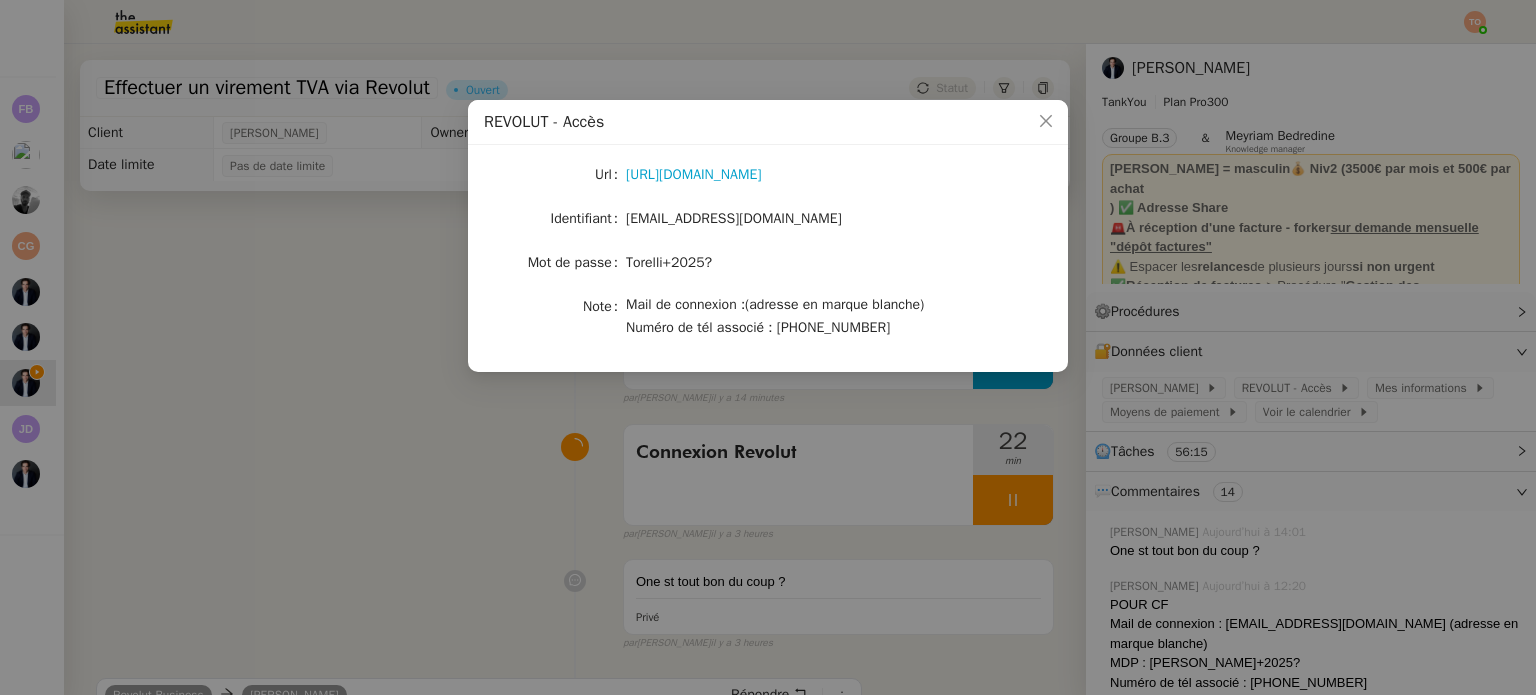 click on "REVOLUT - Accès  Url https://www.revolut.com/fr-FR/    Identifiant  torelliconseil@gmail.com  Mot de passe Torelli+2025? Note Mail de connexion :(adresse en marque blanche)
Numéro de tél associé : +33 6 66 70 20 74" at bounding box center (768, 347) 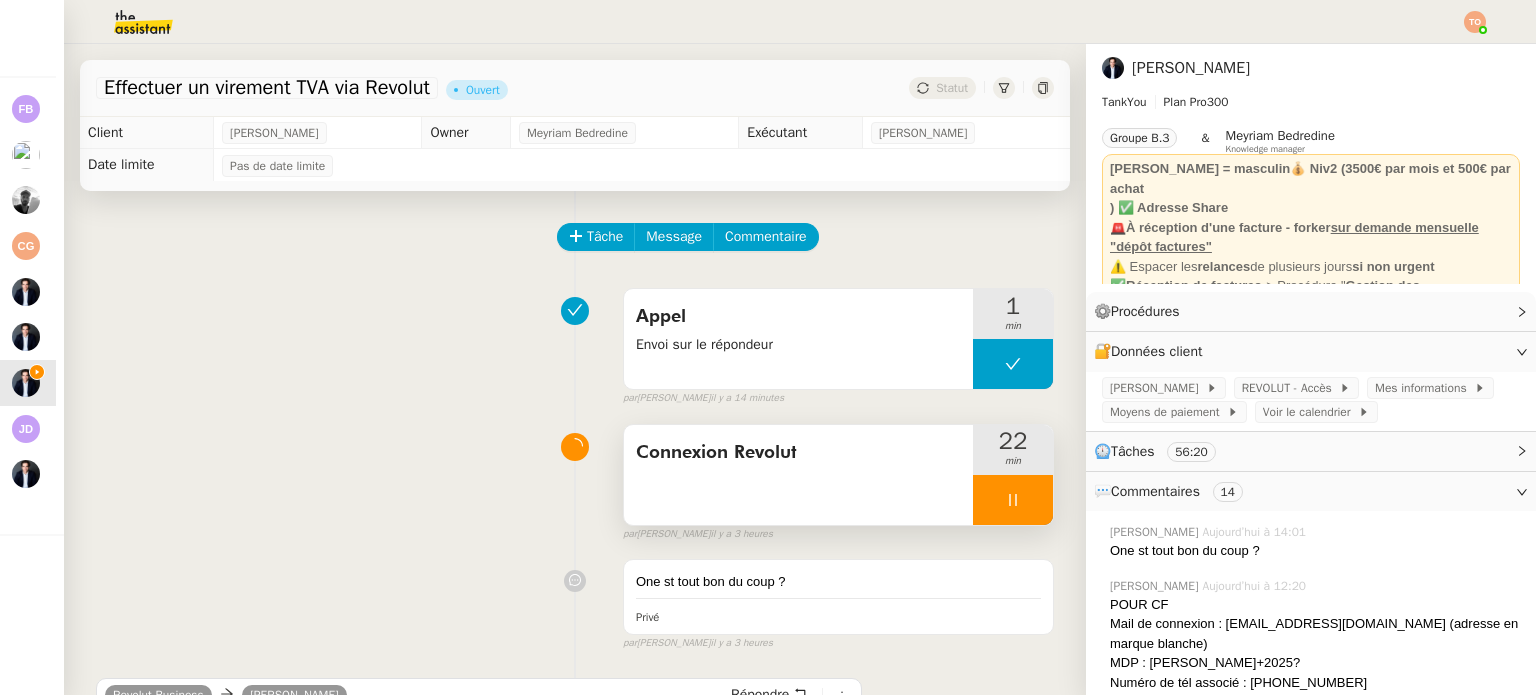 click 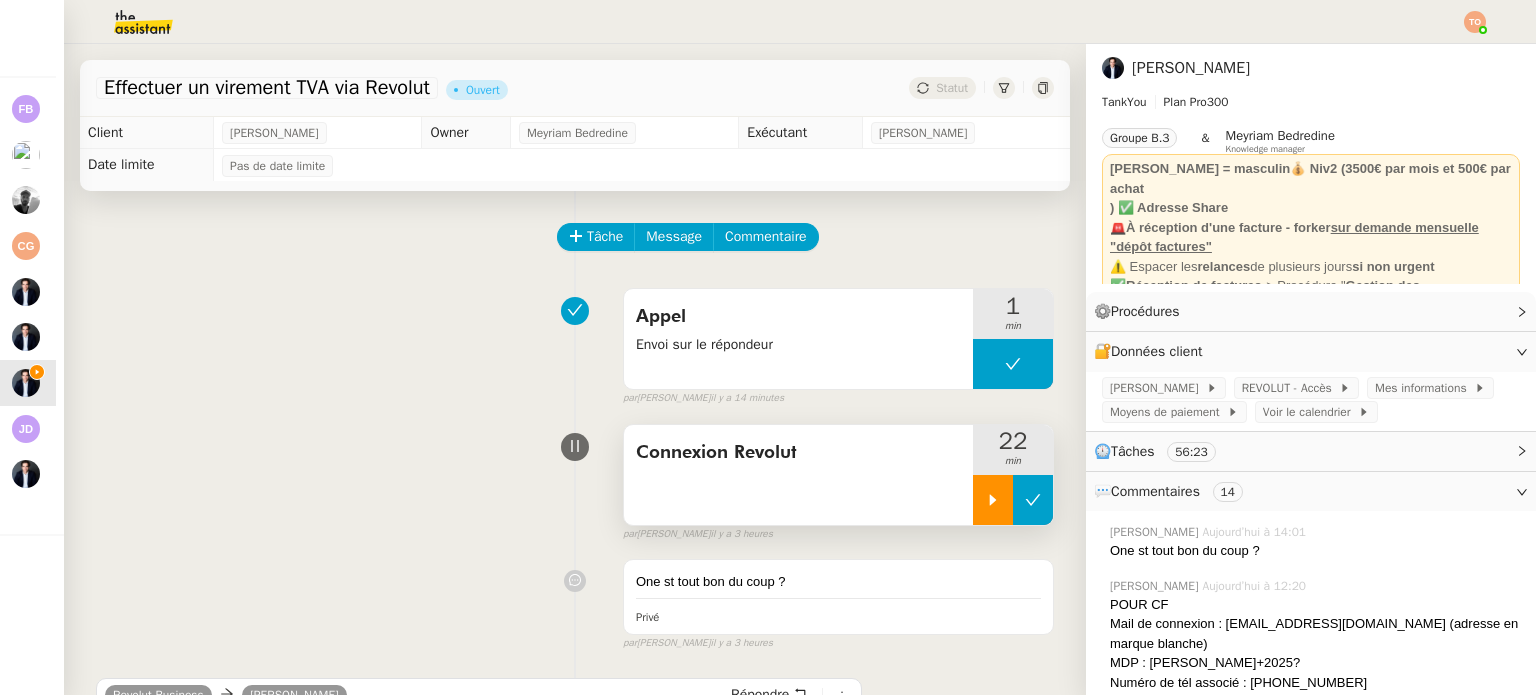 click 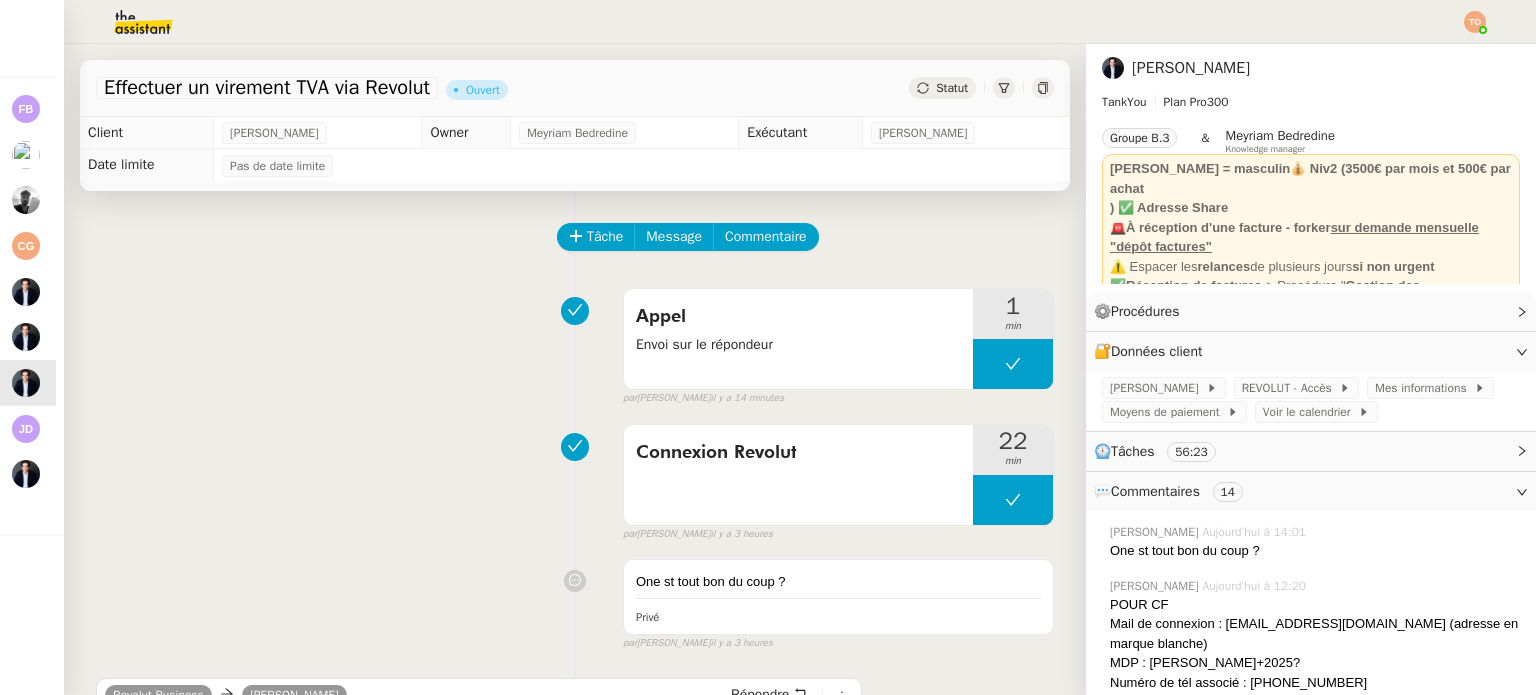 click on "Tâche Message Commentaire" 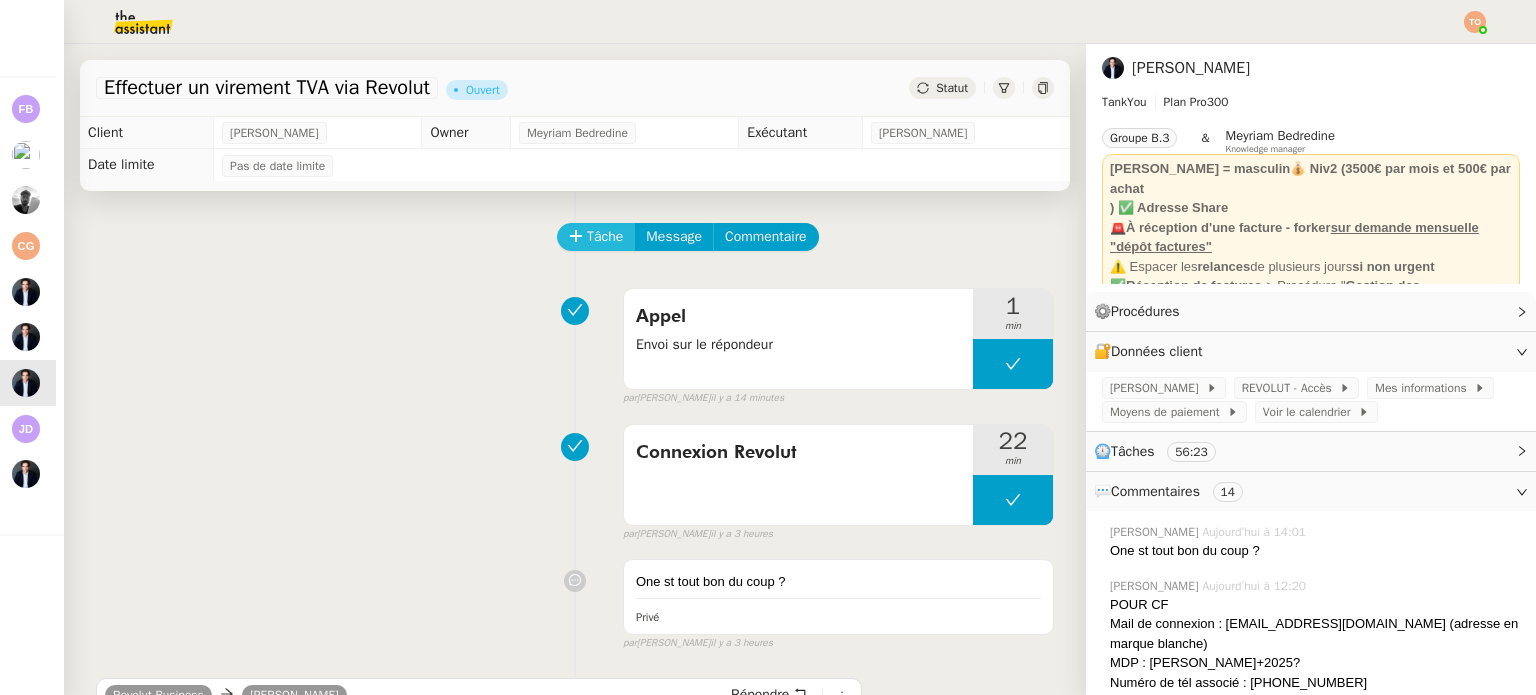 click 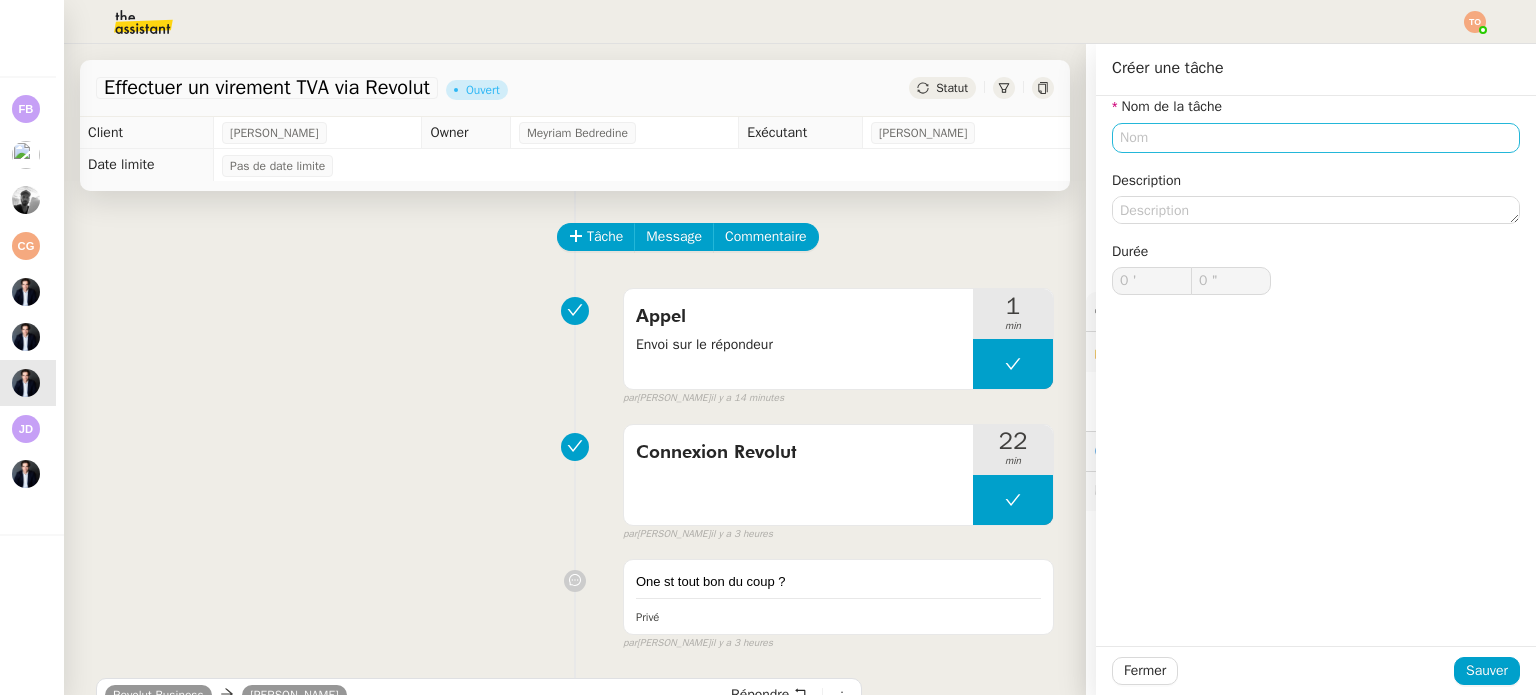 drag, startPoint x: 1212, startPoint y: 153, endPoint x: 1226, endPoint y: 145, distance: 16.124516 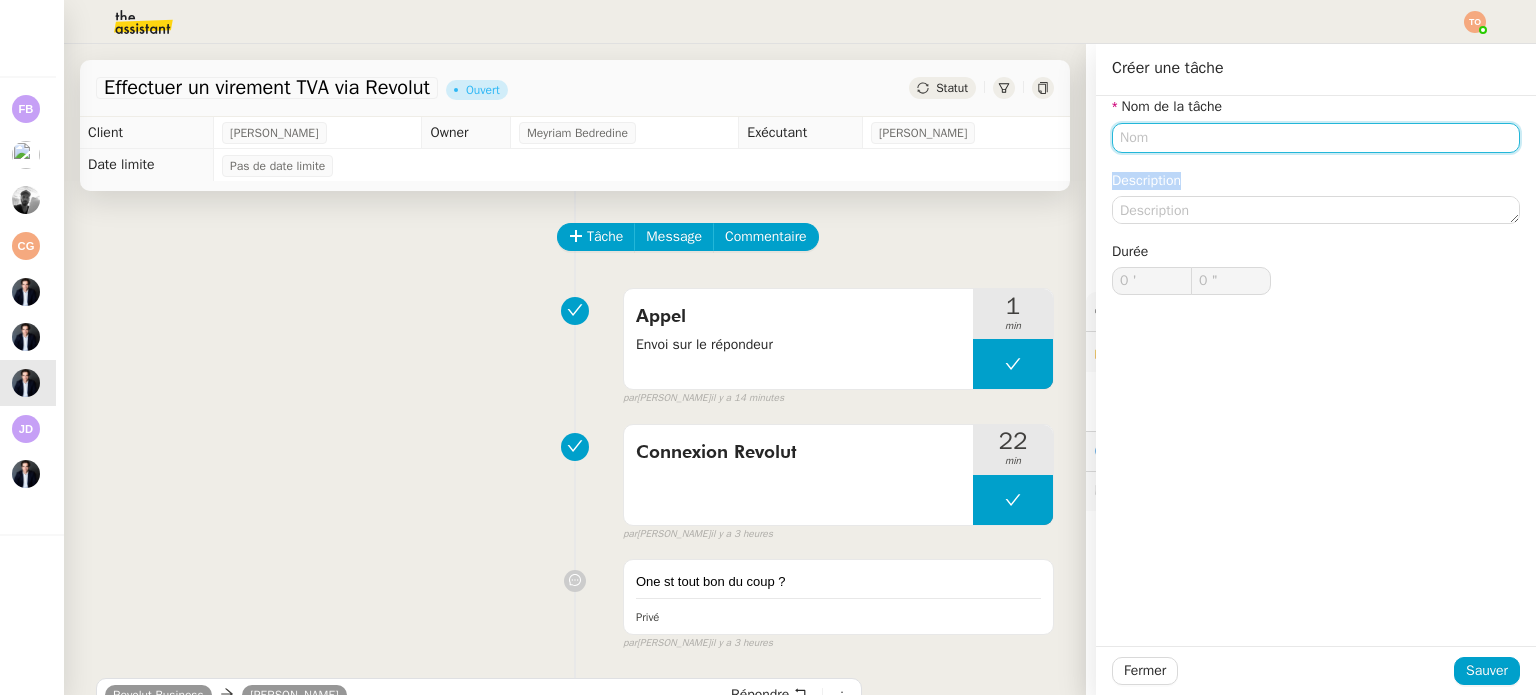 click 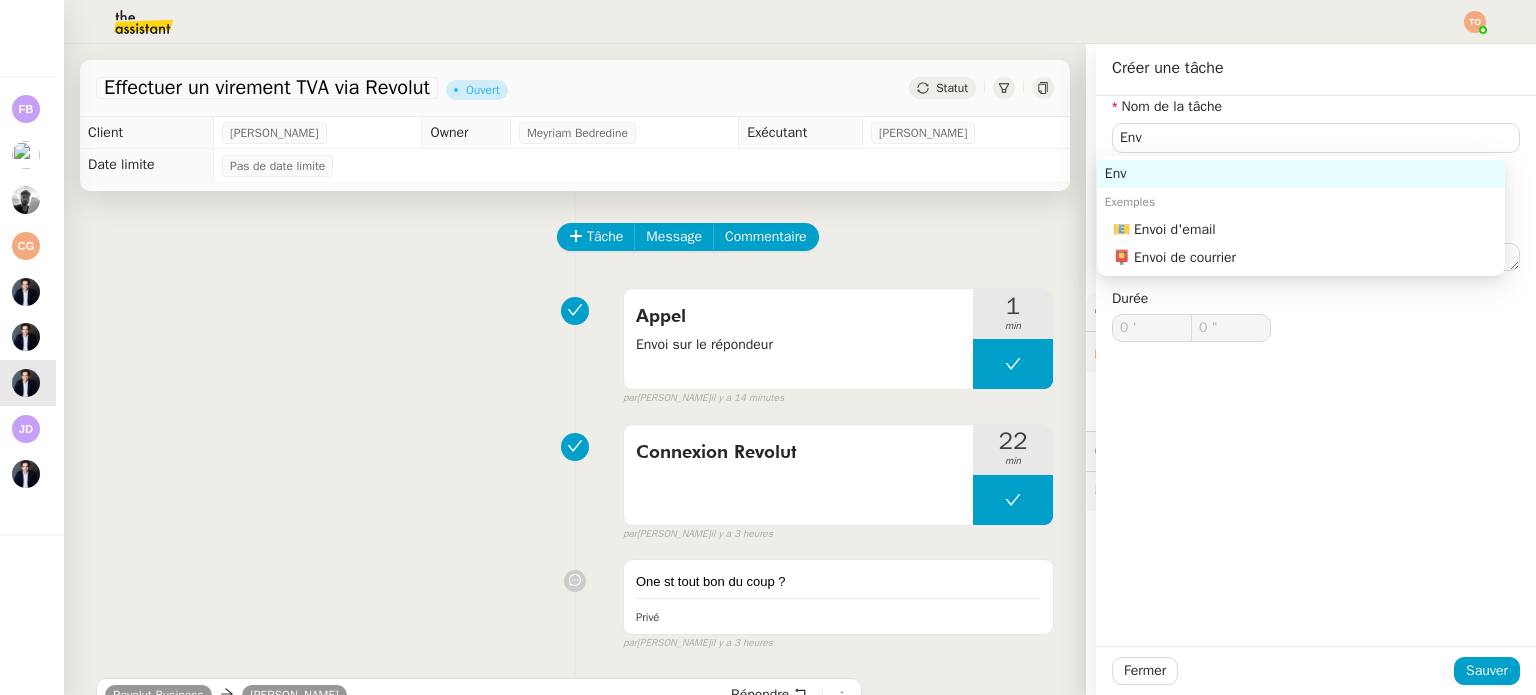 click on "Exemples" 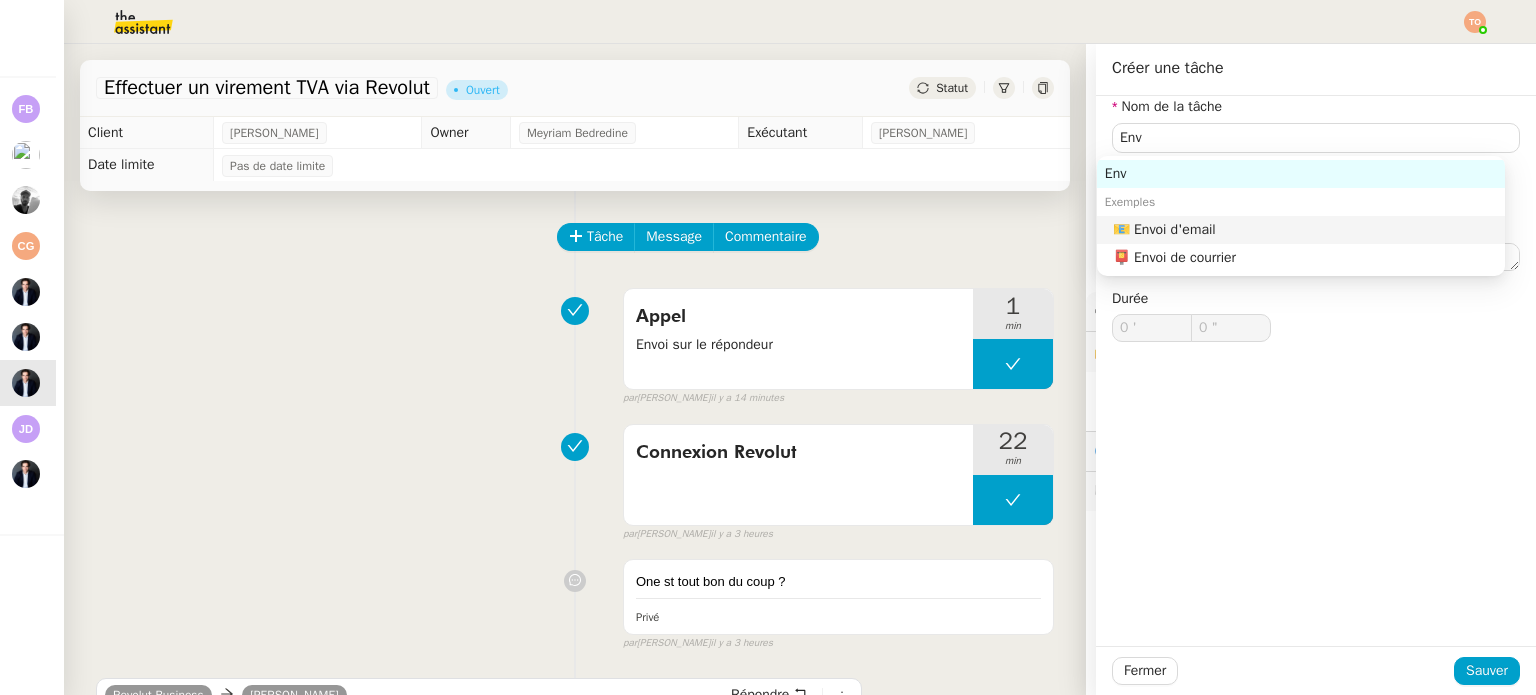 click on "📧 Envoi d'email" 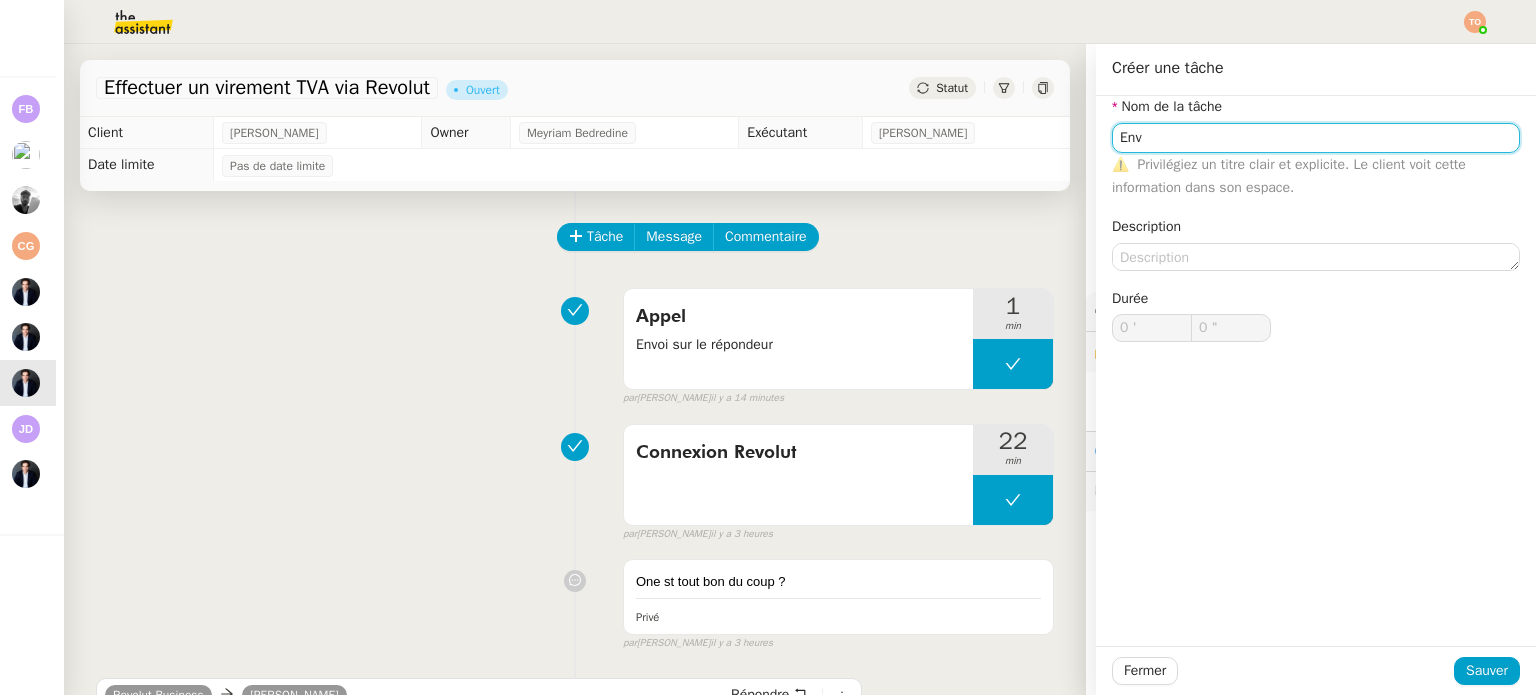 type on "Envoi d'email" 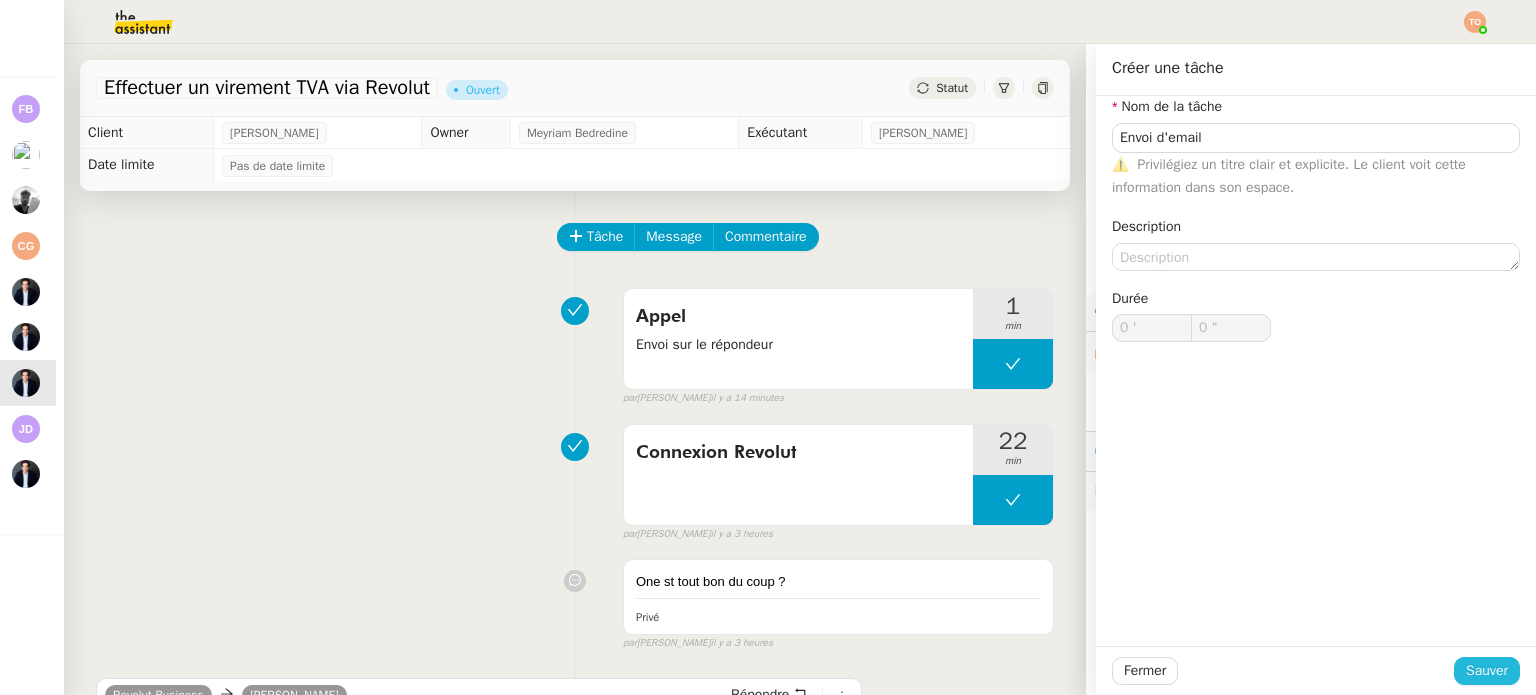 click on "Sauver" 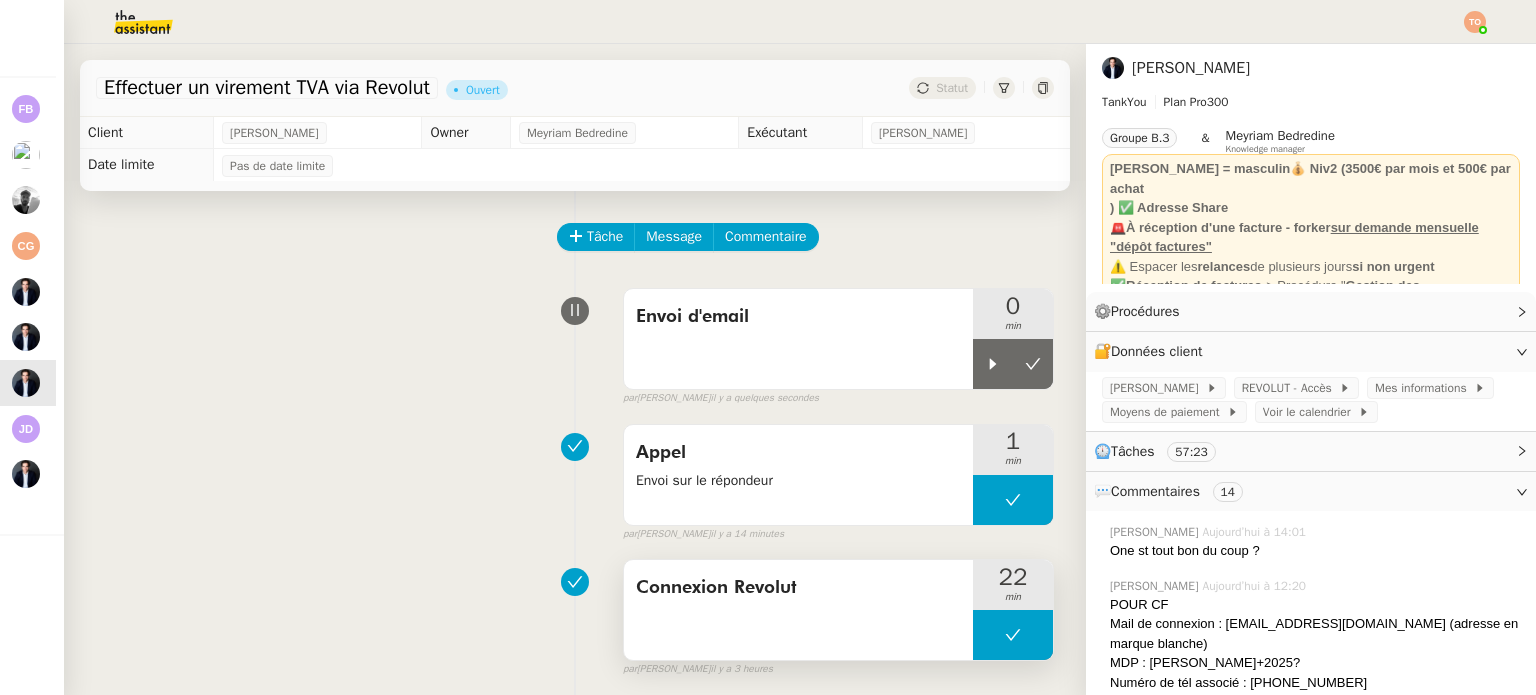 click at bounding box center (993, 364) 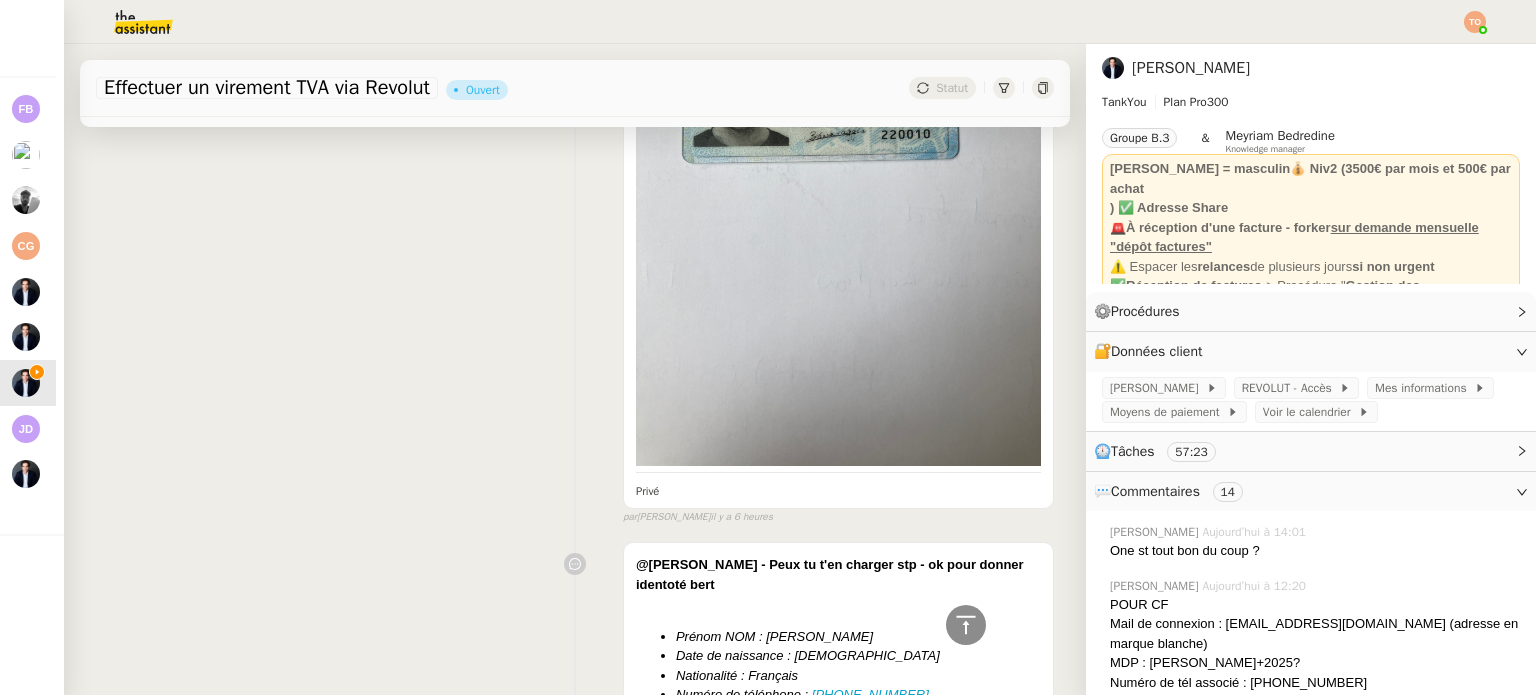 scroll, scrollTop: 4700, scrollLeft: 0, axis: vertical 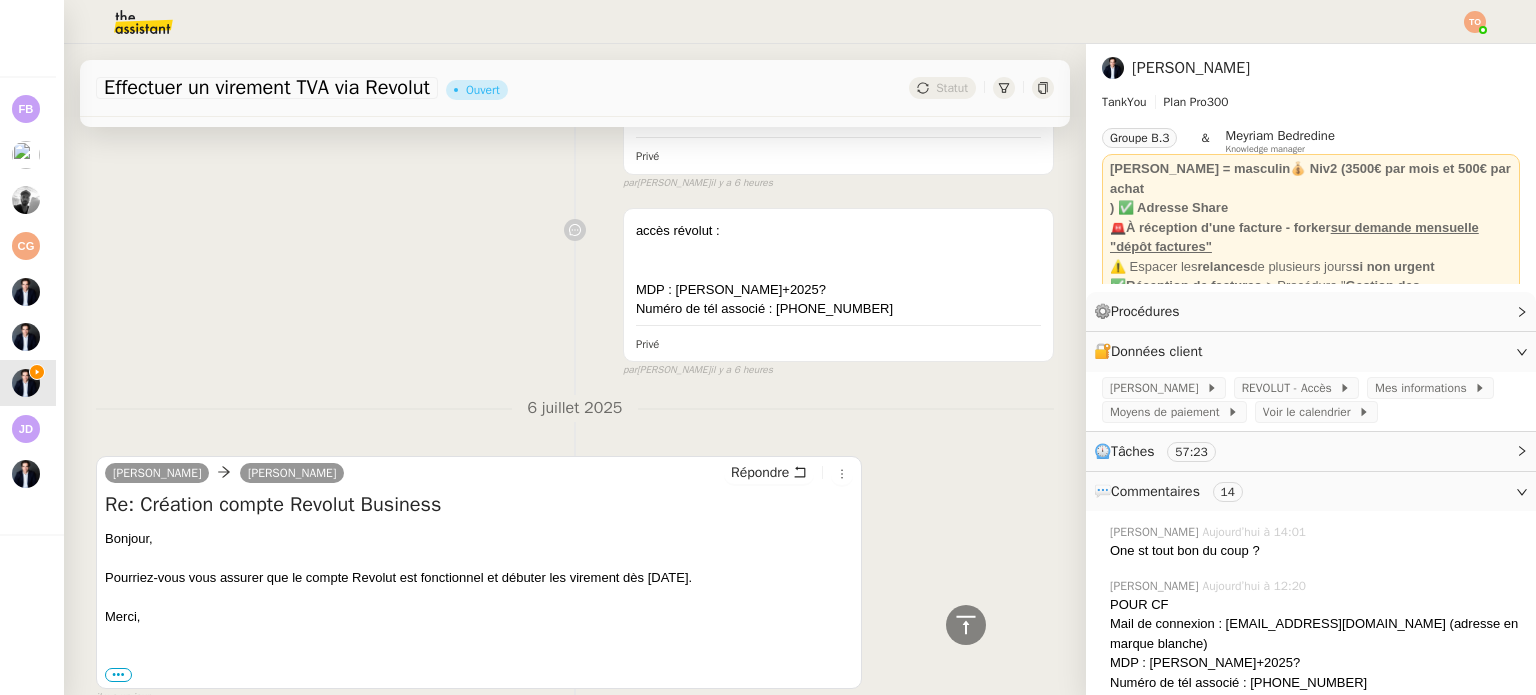 click on "Ashley Poniatowski      Camille  Répondre Re: Création compte Revolut Business
Bonjour,  Pourriez-vous vous assurer que le compte Revolut est fonctionnel et débuter les virement dès ce lundi.  Merci,
•••
Le mer. 2 juil. 2025 à 17:38, Camille < torelliconseil@gmail.com > a écrit : Ashley, Nous allons configurer le compte Revolut de Camille en interne. Je reviens vers vous dès que cela aura été finalisé. Merci, Camille T.  Assistante de Ashley Poniatowski
-----
Bonjour Camille, N’avez-vous pas reçu des accès pour créer votre propre accès Revolut ? Sur la boîte mail Torelli ? Ashley Poniatowski  Le mer. 2 juil. 2025 à 15:45, Camille < torelliconseil@gmail.com > a écrit : Ashley, Je vous remercie d’avoir créé un accès pour moi sur votre compte Revolut. votre coffre-fort . Merci, Camille T." at bounding box center (479, 573) 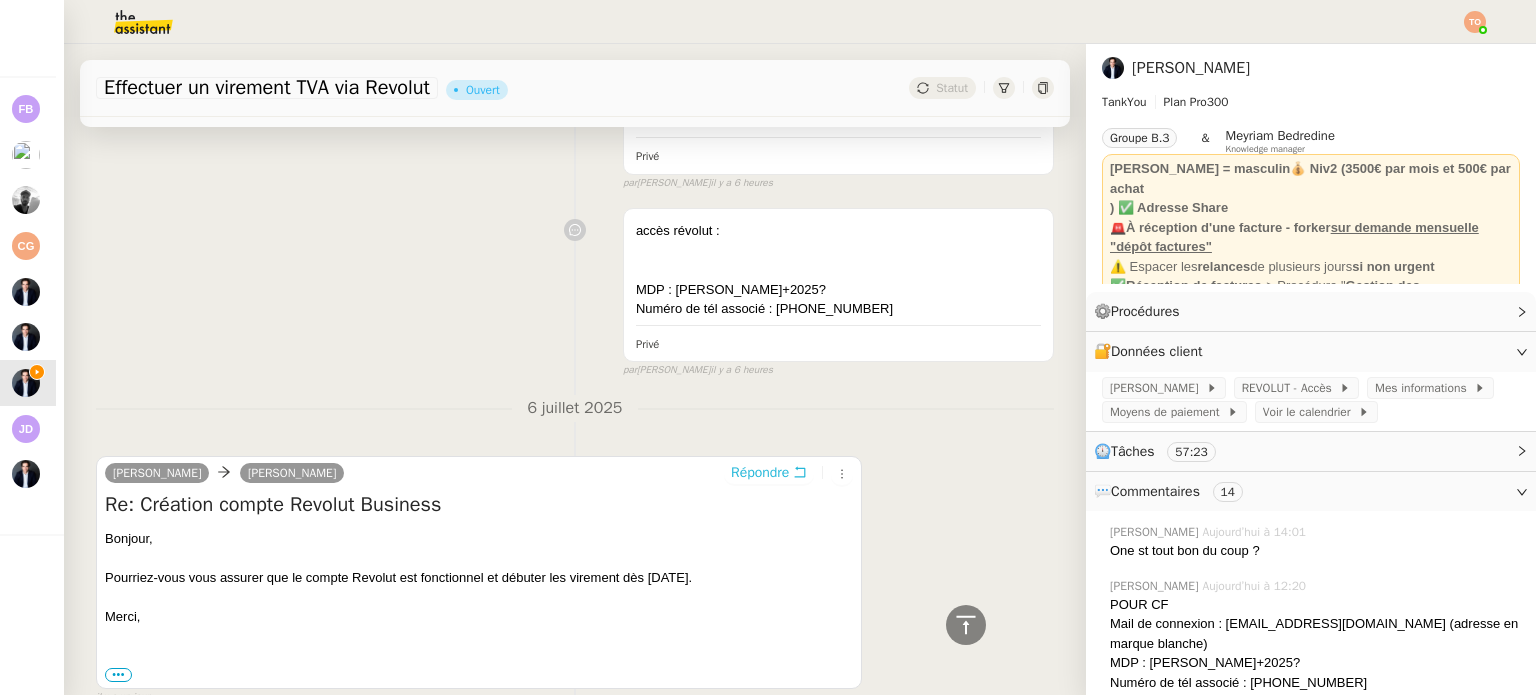 click on "Répondre" at bounding box center [760, 473] 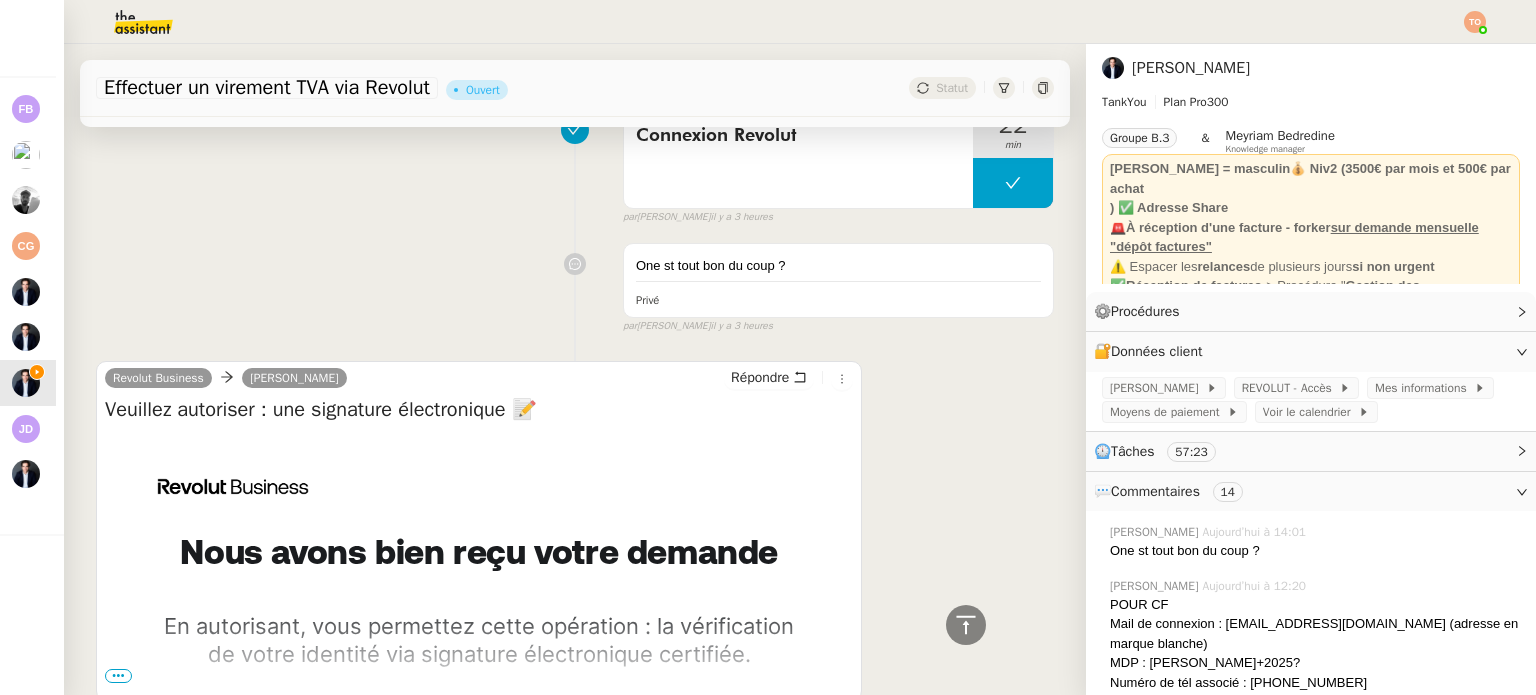scroll, scrollTop: 0, scrollLeft: 0, axis: both 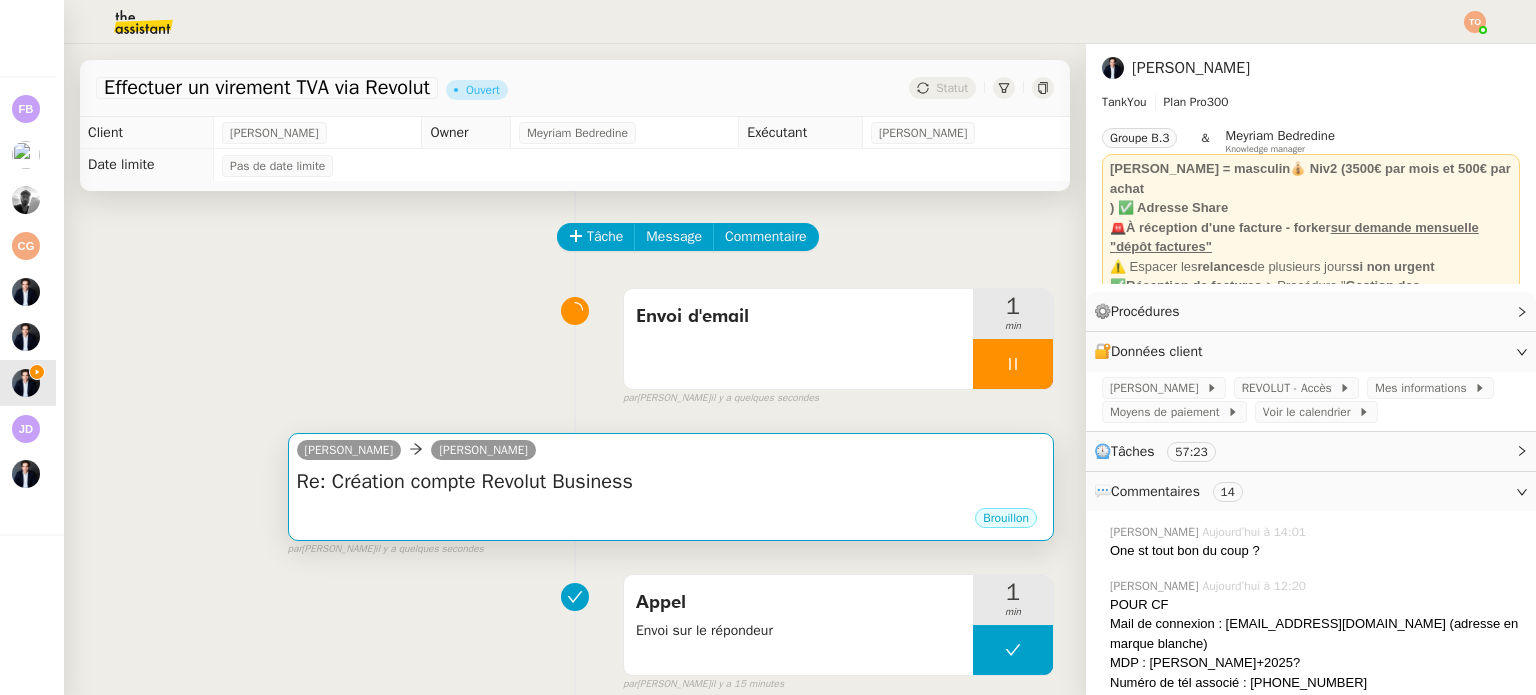 click on "Camille      Ashley Poniatowski" at bounding box center [671, 453] 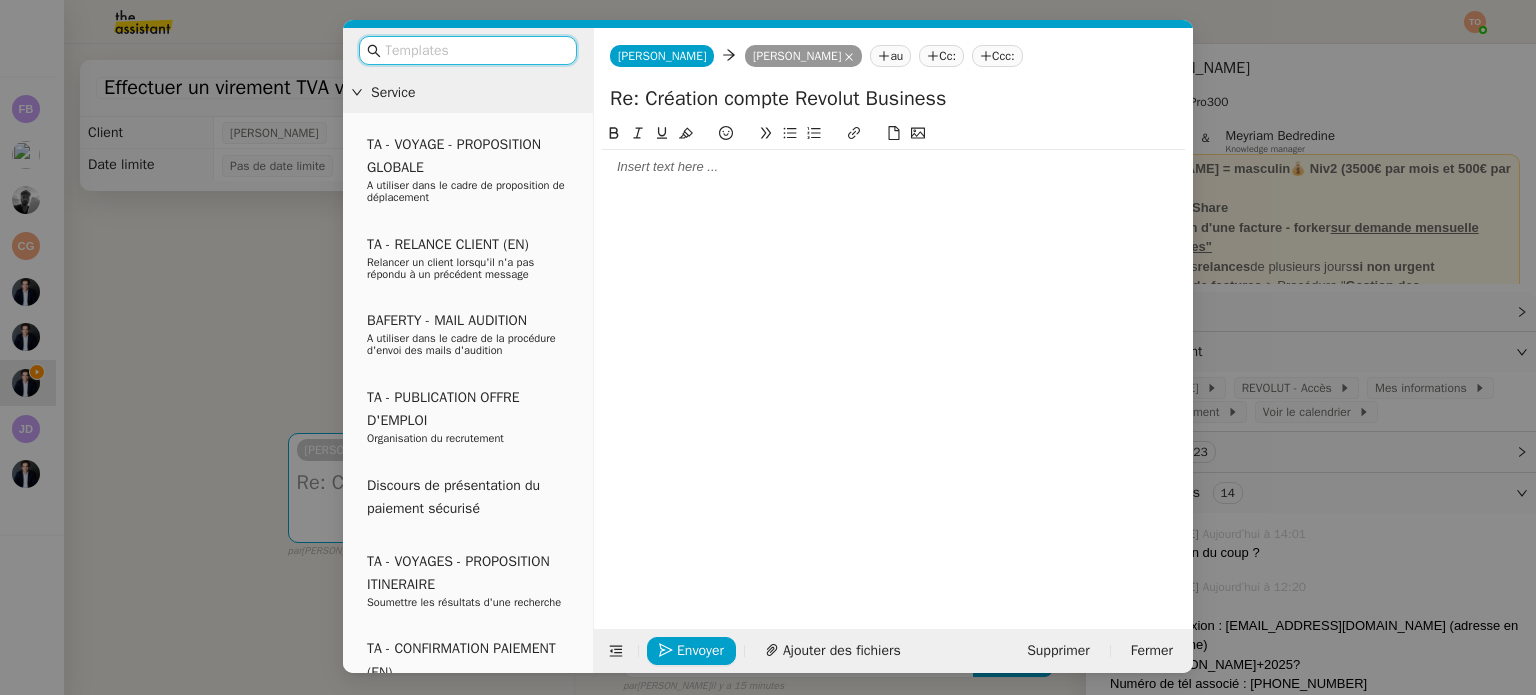 click 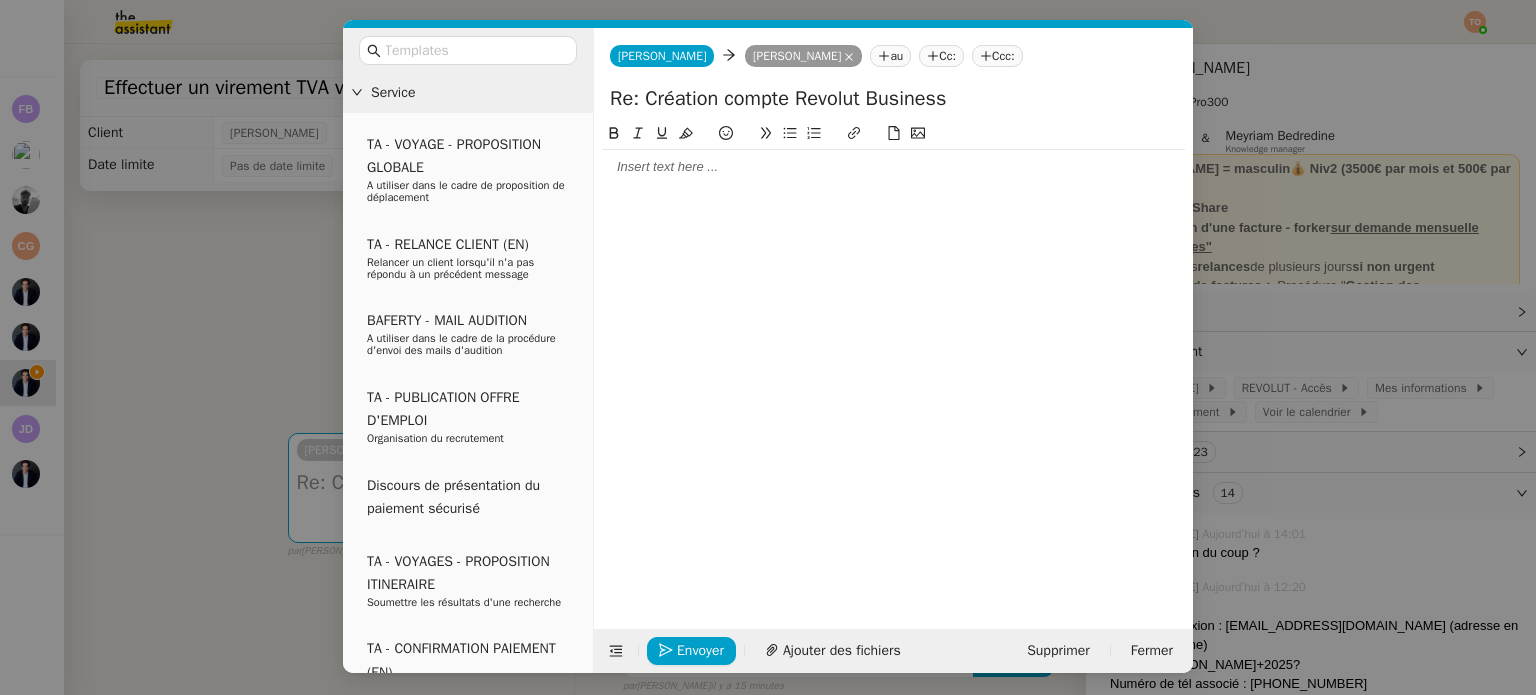 type 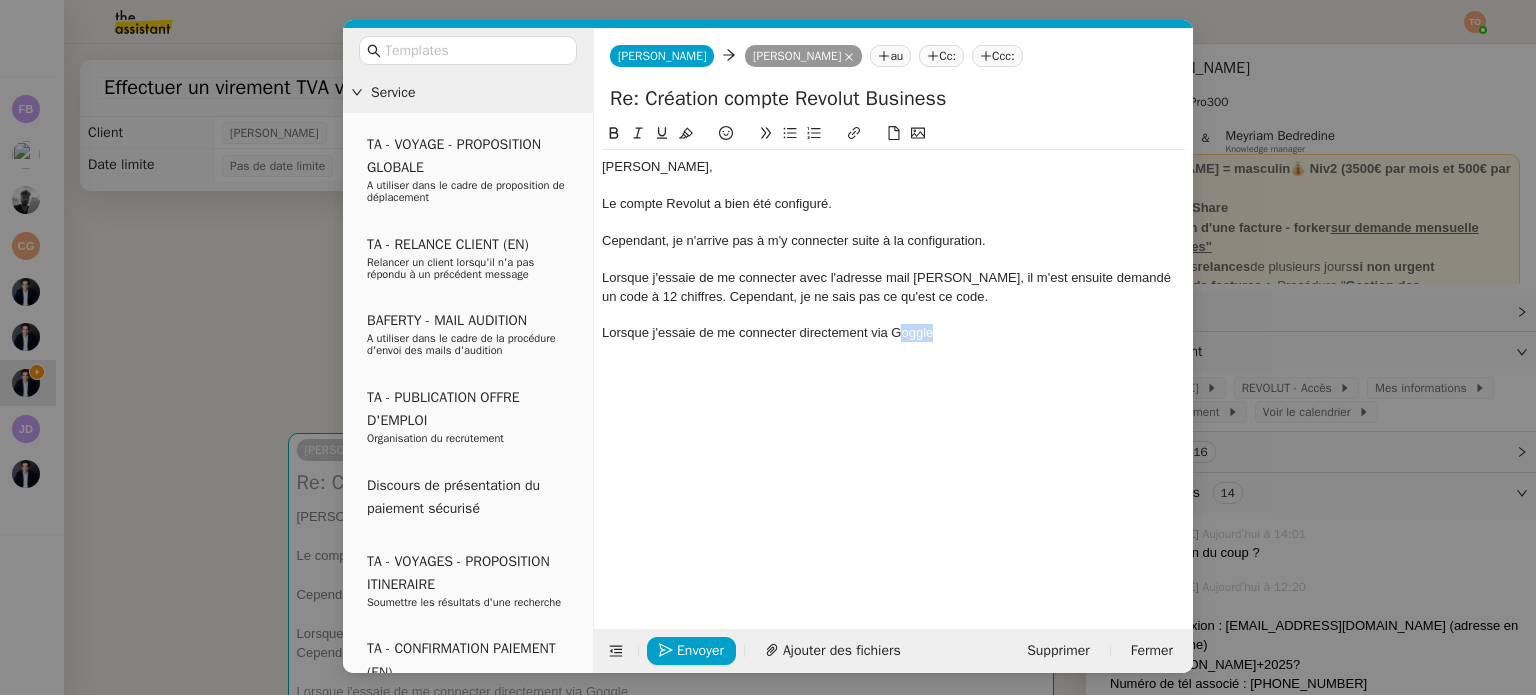 drag, startPoint x: 941, startPoint y: 340, endPoint x: 901, endPoint y: 336, distance: 40.1995 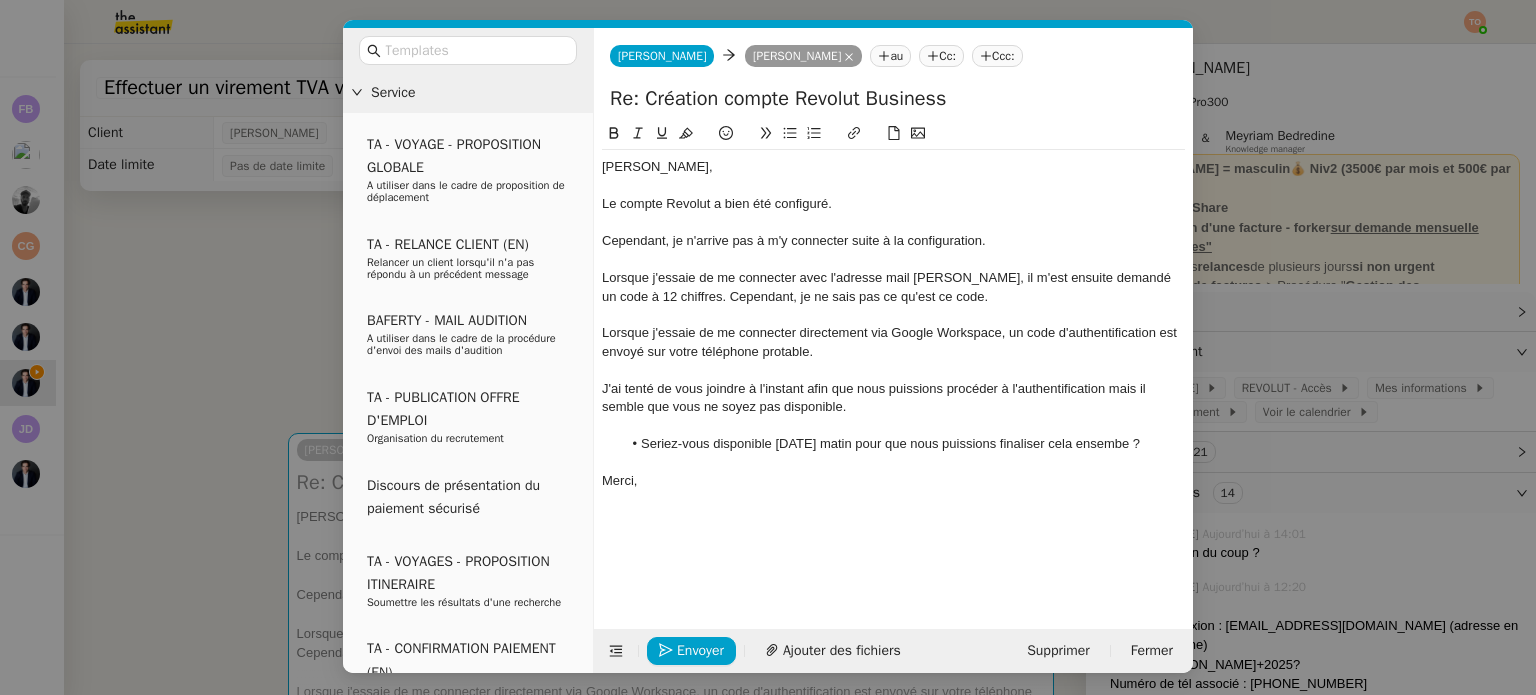 click on "Seriez-vous disponible demain matin pour que nous puissions finaliser cela ensembe ?" 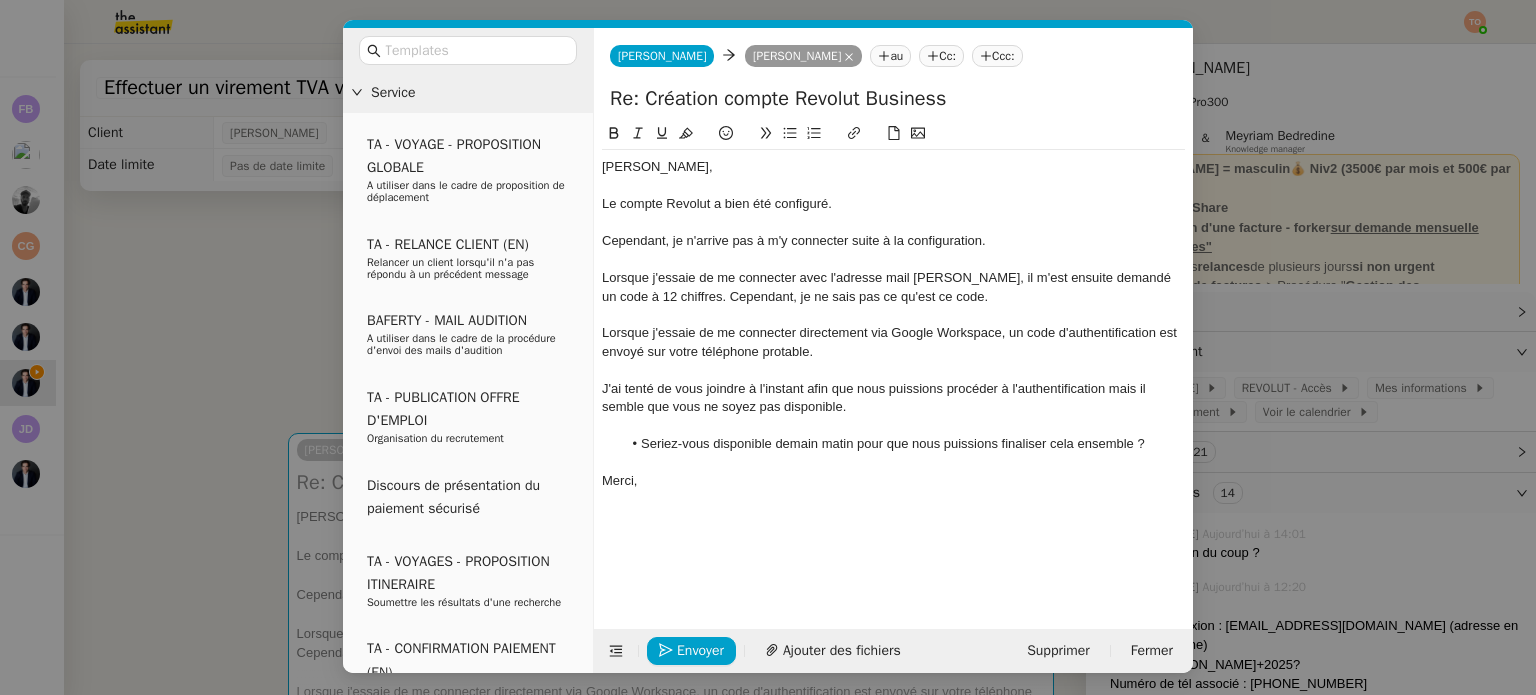 click on "Lorsque j'essaie de me connecter directement via Google Workspace, un code d'authentification est envoyé sur votre téléphone protable." 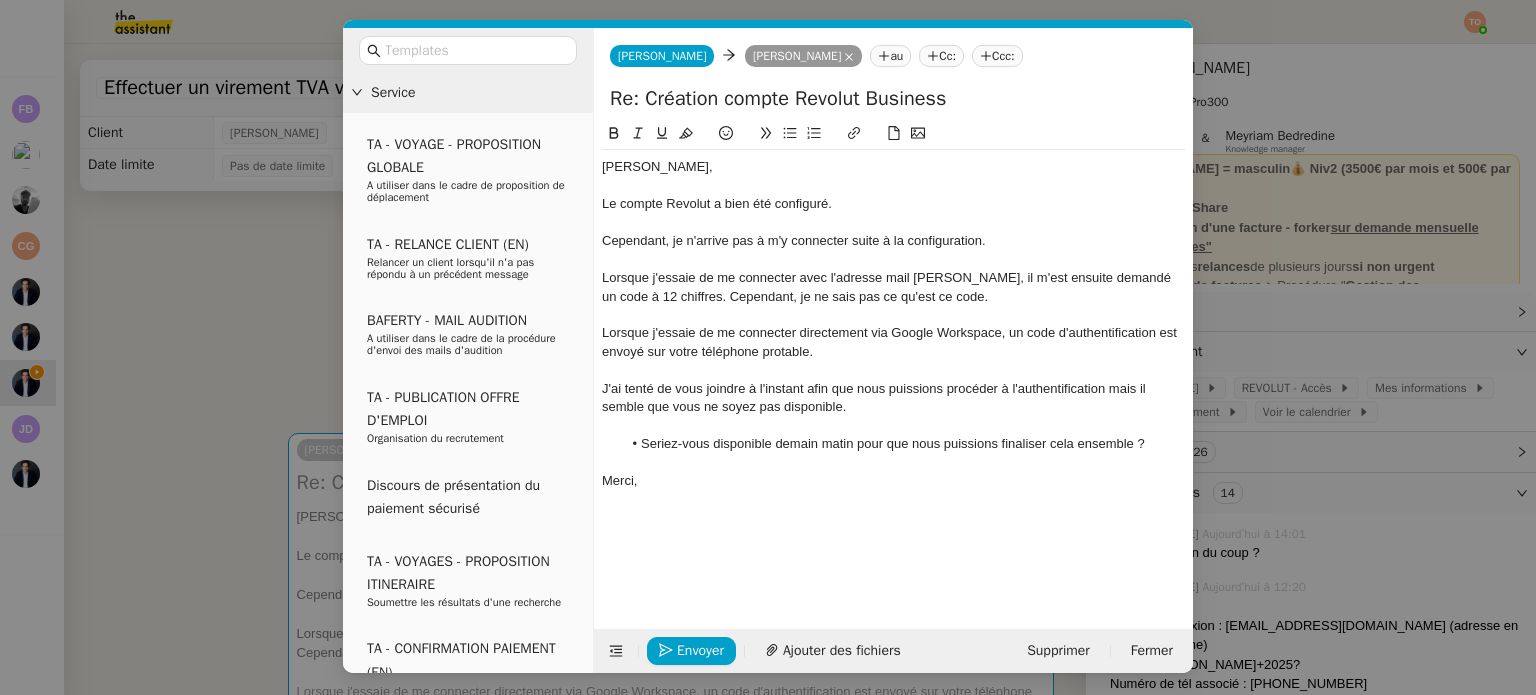 click on "portable" 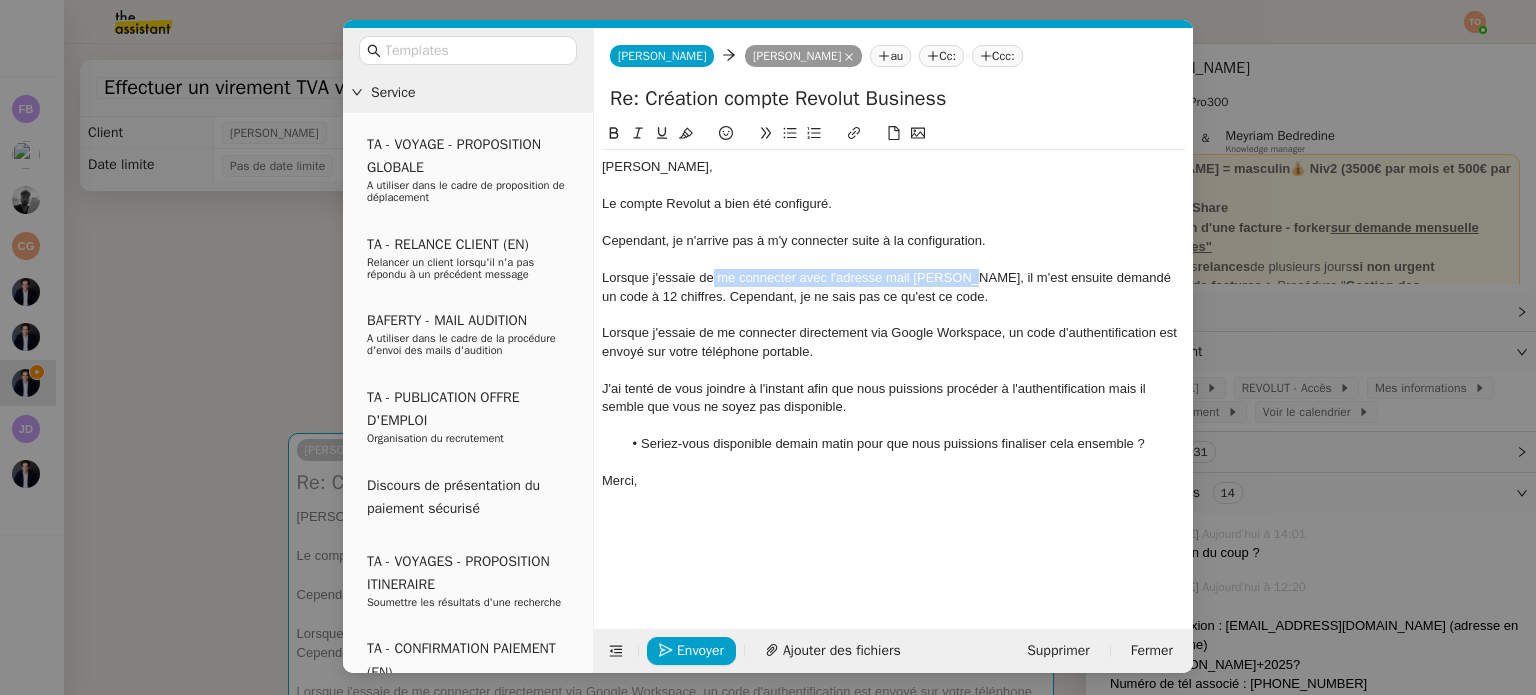 drag, startPoint x: 715, startPoint y: 278, endPoint x: 948, endPoint y: 278, distance: 233 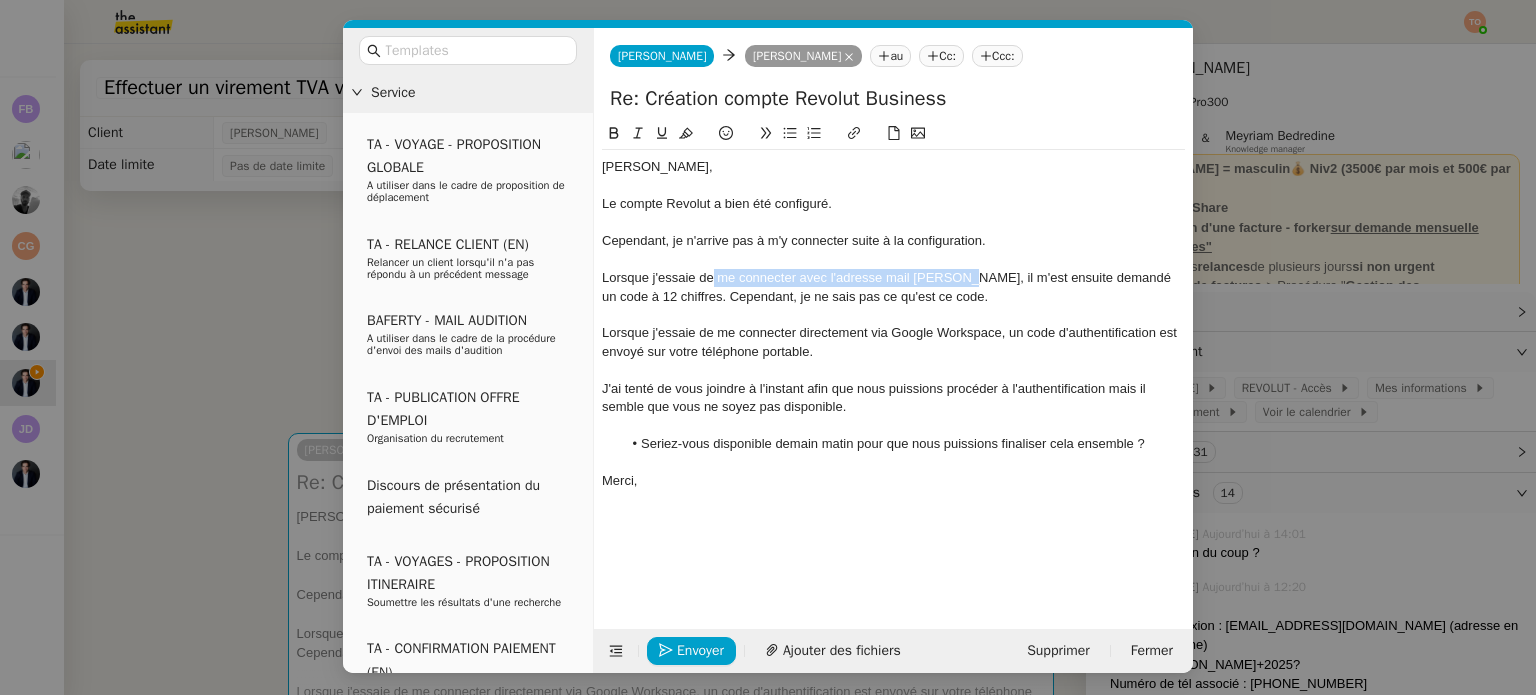 click on "Lorsque j'essaie de me connecter avec l'adresse mail Torelli, il m'est ensuite demandé un code à 12 chiffres. Cependant, je ne sais pas ce qu'est ce code." 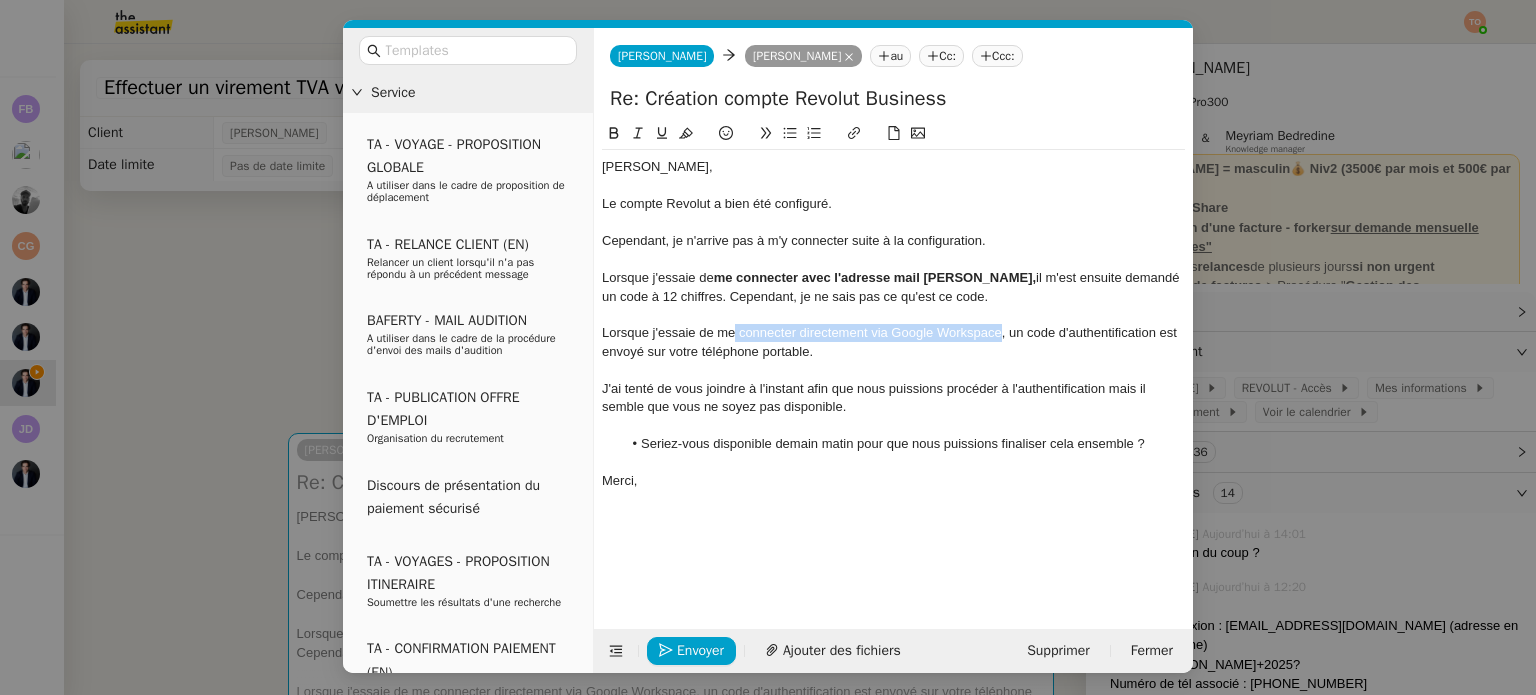 drag, startPoint x: 736, startPoint y: 331, endPoint x: 998, endPoint y: 333, distance: 262.00763 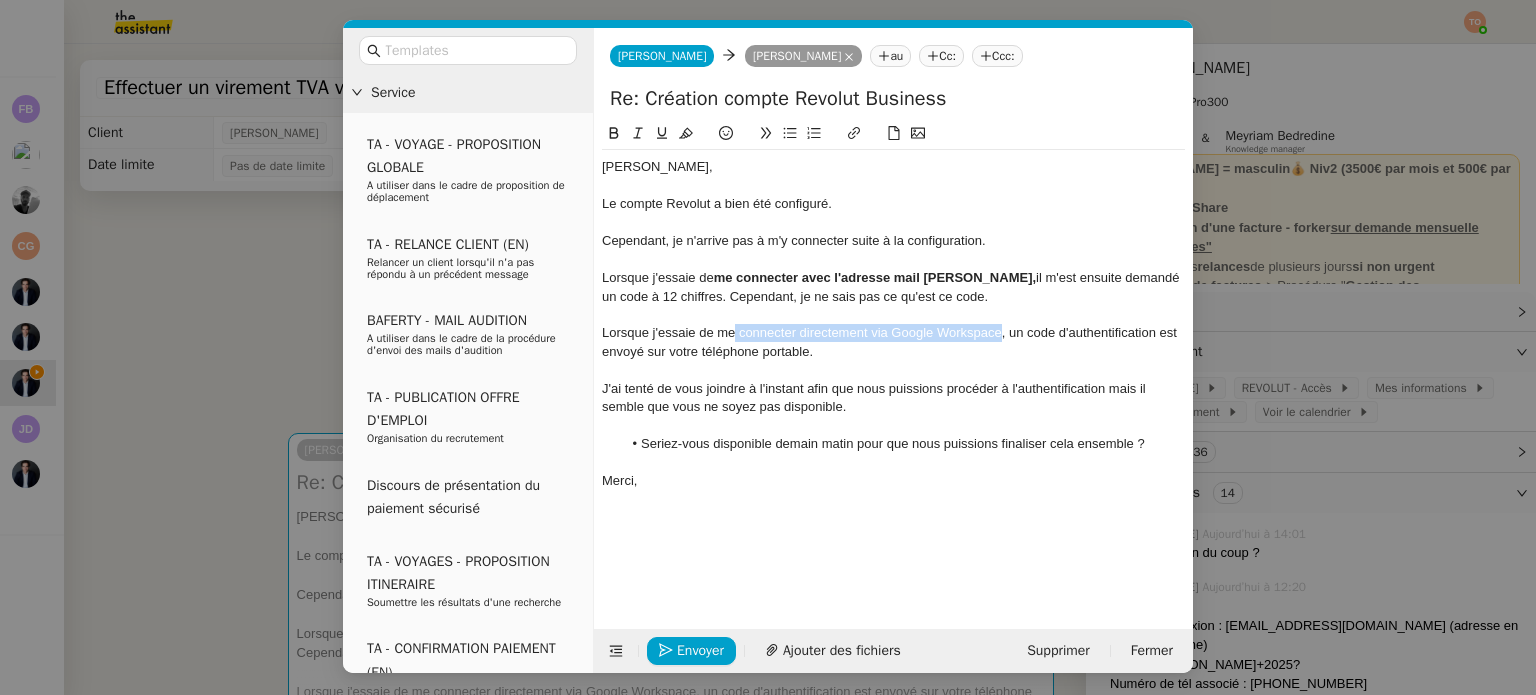 click on "Lorsque j'essaie de me connecter directement via Google Workspace, un code d'authentification est envoyé sur votre téléphone portable." 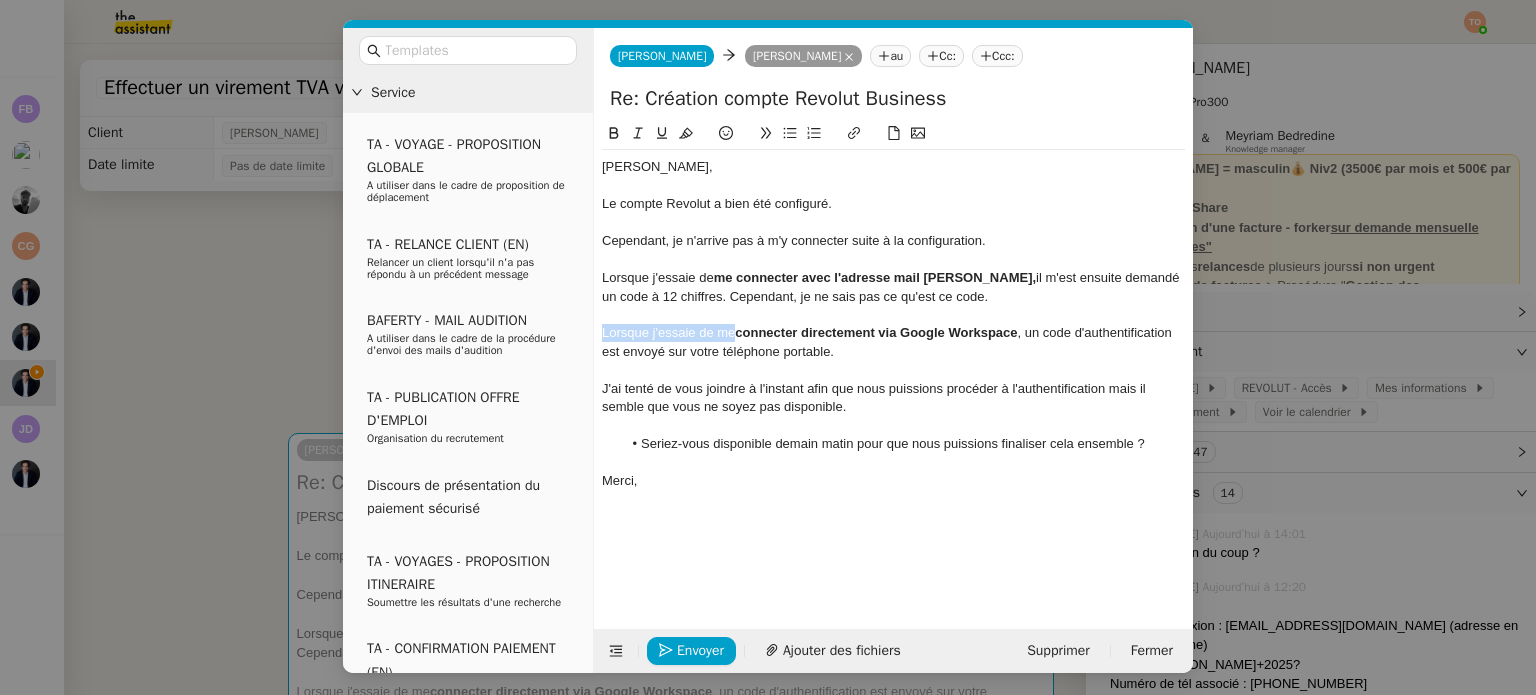 click on "Service TA - VOYAGE - PROPOSITION GLOBALE    A utiliser dans le cadre de proposition de déplacement TA - RELANCE CLIENT (EN)    Relancer un client lorsqu'il n'a pas répondu à un précédent message BAFERTY - MAIL AUDITION    A utiliser dans le cadre de la procédure d'envoi des mails d'audition TA - PUBLICATION OFFRE D'EMPLOI     Organisation du recrutement Discours de présentation du paiement sécurisé    TA - VOYAGES - PROPOSITION ITINERAIRE    Soumettre les résultats d'une recherche TA - CONFIRMATION PAIEMENT (EN)    Confirmer avec le client de modèle de transaction - Attention Plan Pro nécessaire. TA - COURRIER EXPEDIE (recommandé)    A utiliser dans le cadre de l'envoi d'un courrier recommandé TA - PARTAGE DE CALENDRIER (EN)    A utiliser pour demander au client de partager son calendrier afin de faciliter l'accès et la gestion PSPI - Appel de fonds MJL    A utiliser dans le cadre de la procédure d'appel de fonds MJL TA - RELANCE CLIENT    TA - AR PROCEDURES           21 YIELD" at bounding box center [768, 347] 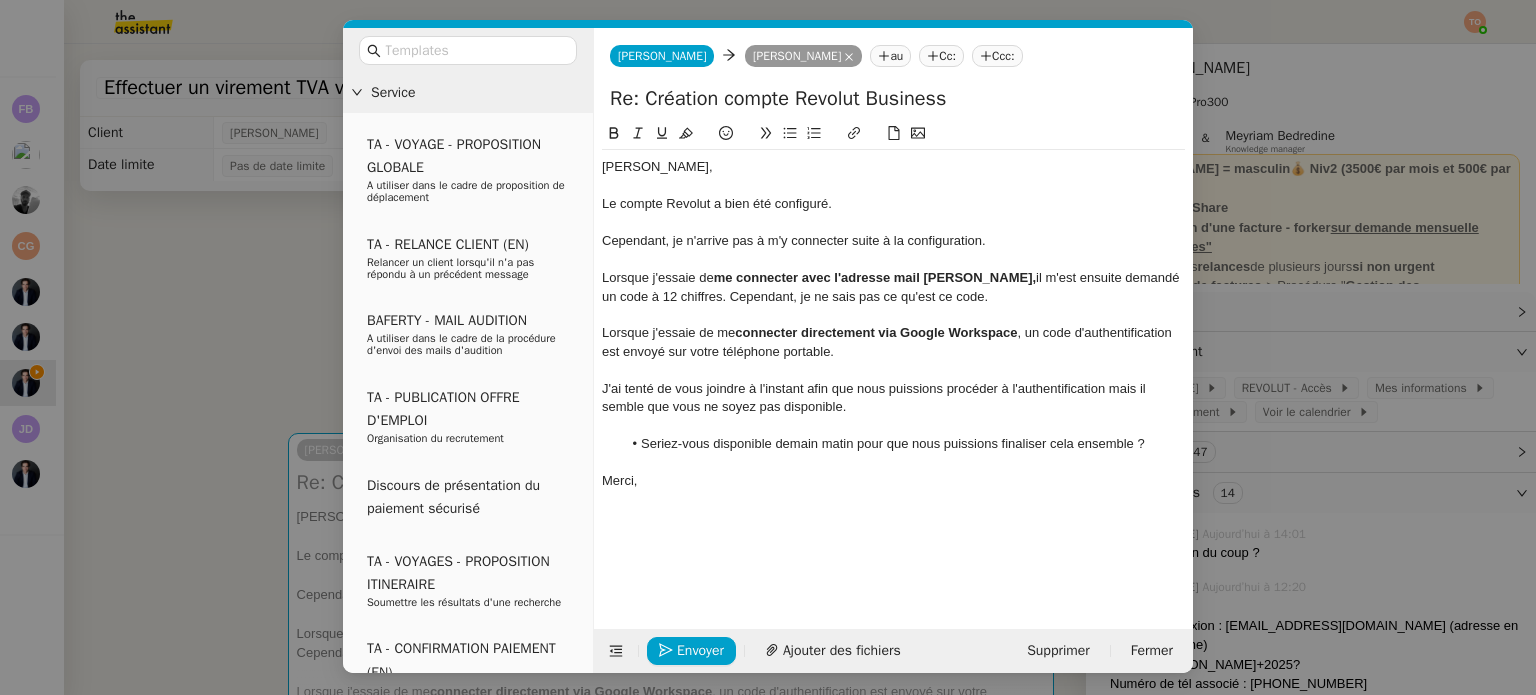 click on "REVOLUT - Accès" 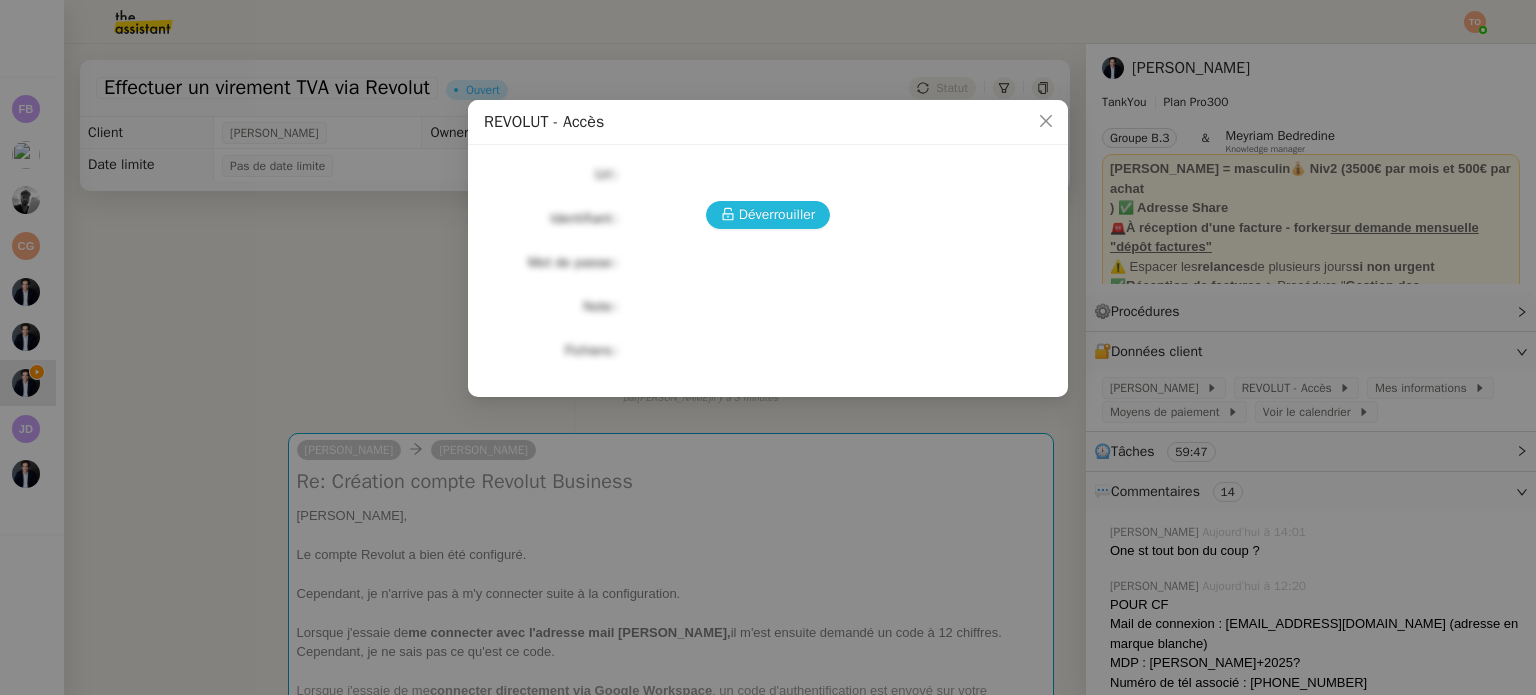 click on "Déverrouiller" at bounding box center (777, 214) 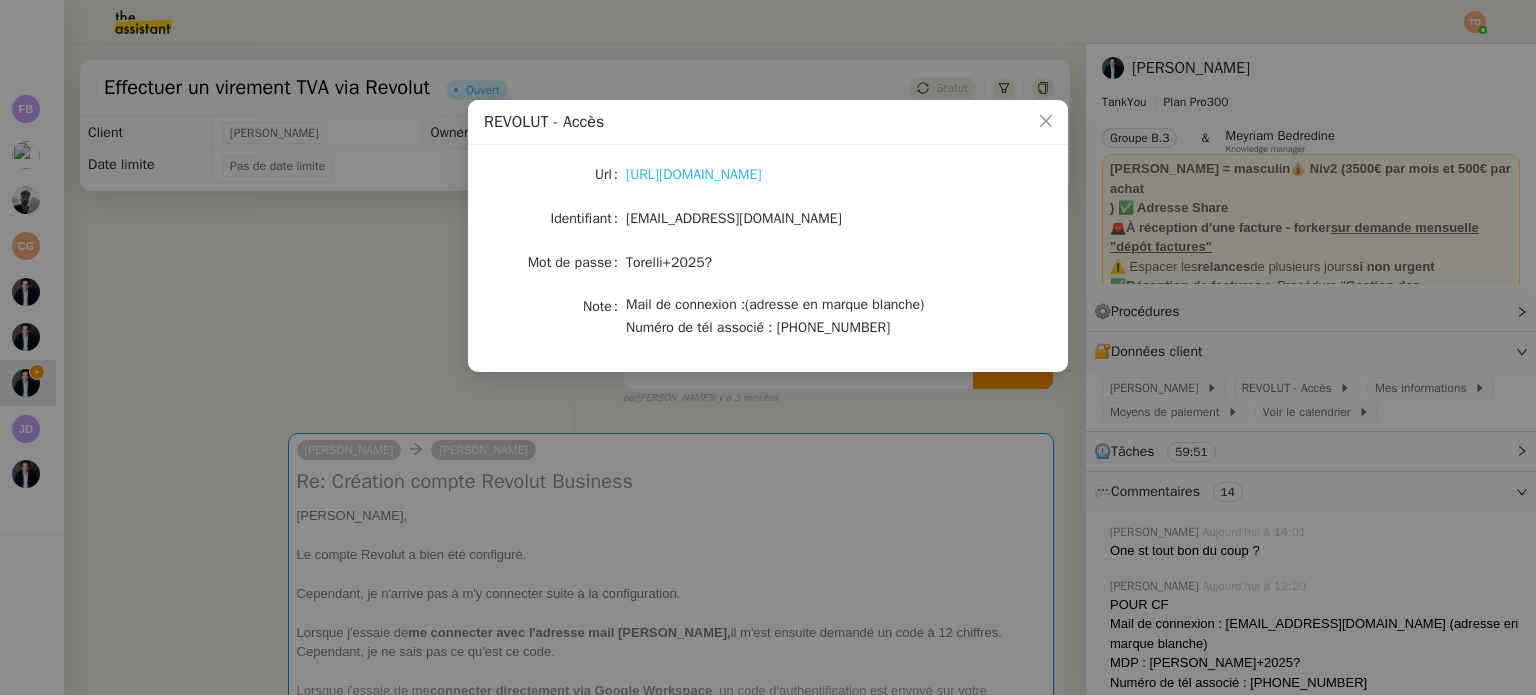 click on "https://www.revolut.com/fr-FR/" 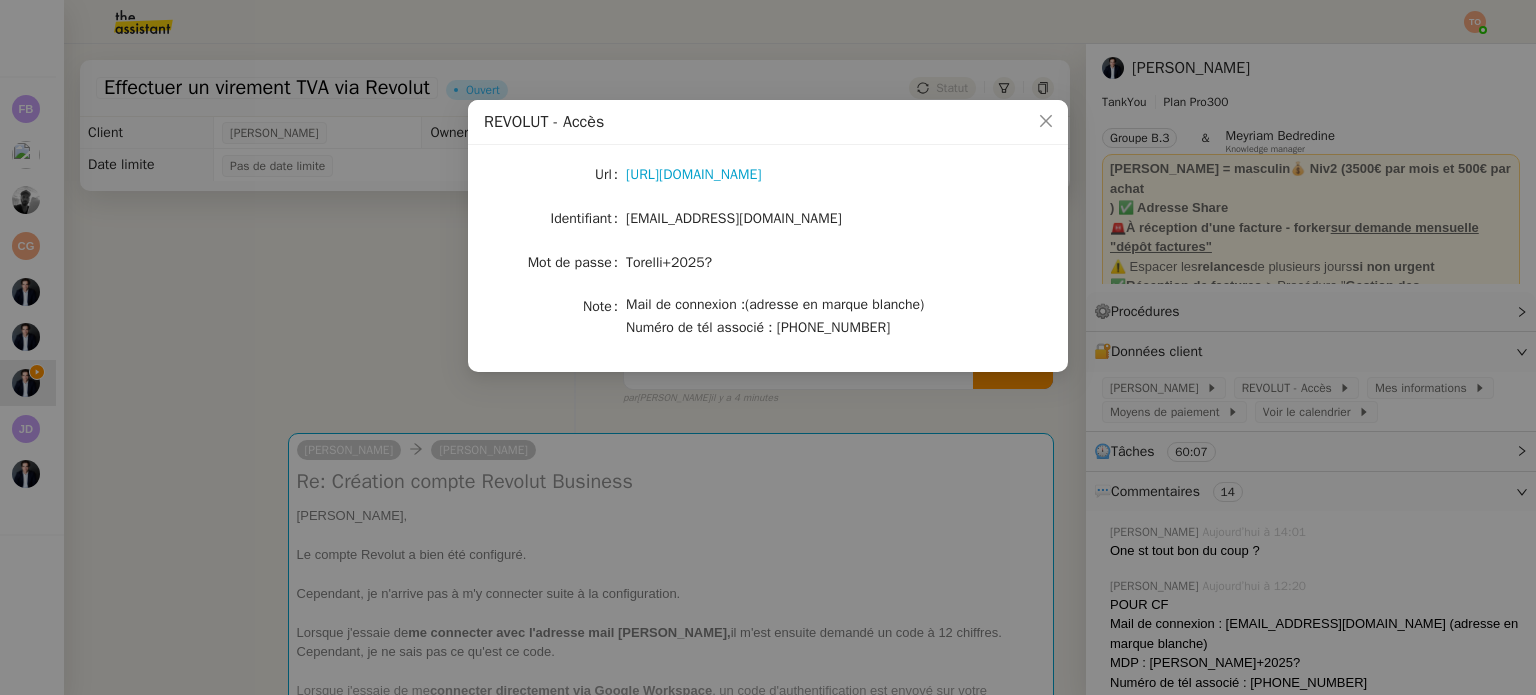 click on "REVOLUT - Accès  Url https://www.revolut.com/fr-FR/    Identifiant  torelliconseil@gmail.com  Mot de passe Torelli+2025? Note Mail de connexion :(adresse en marque blanche)
Numéro de tél associé : +33 6 66 70 20 74" at bounding box center [768, 347] 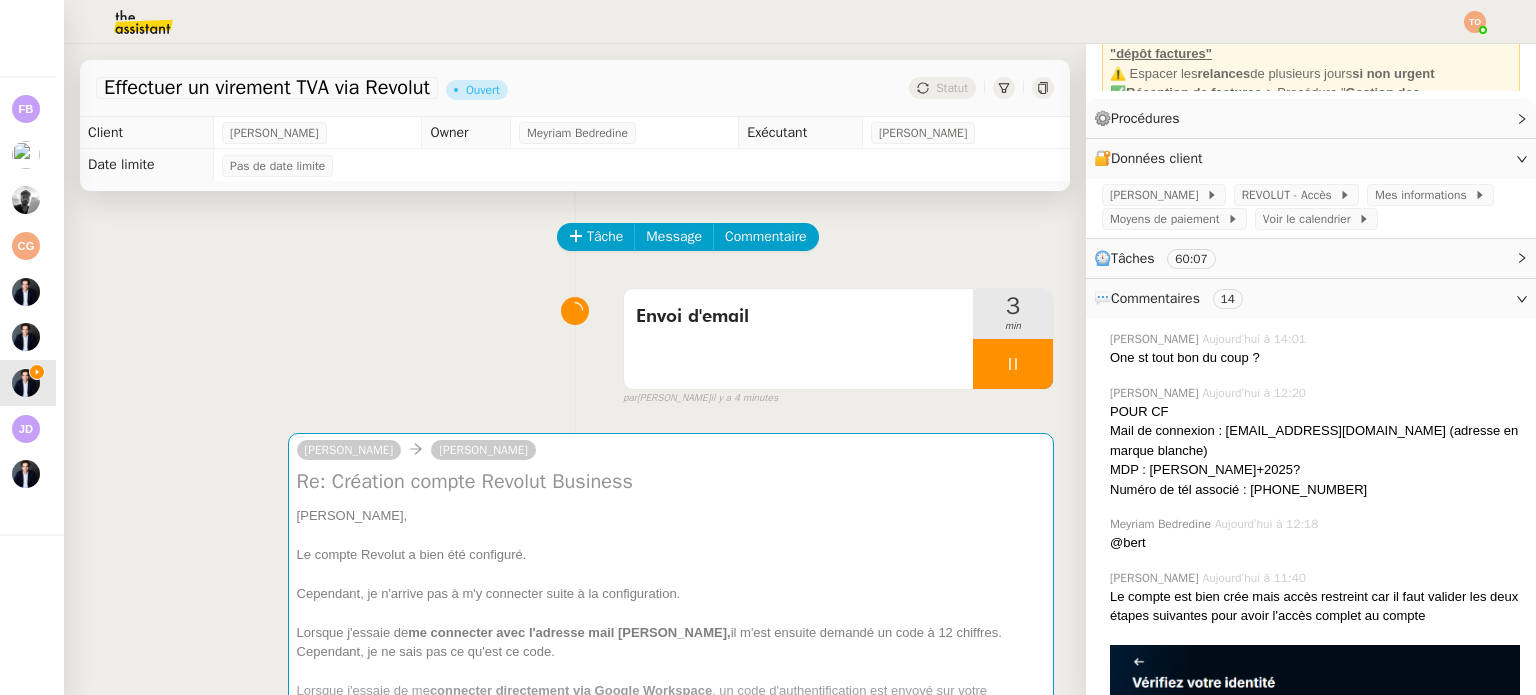scroll, scrollTop: 200, scrollLeft: 0, axis: vertical 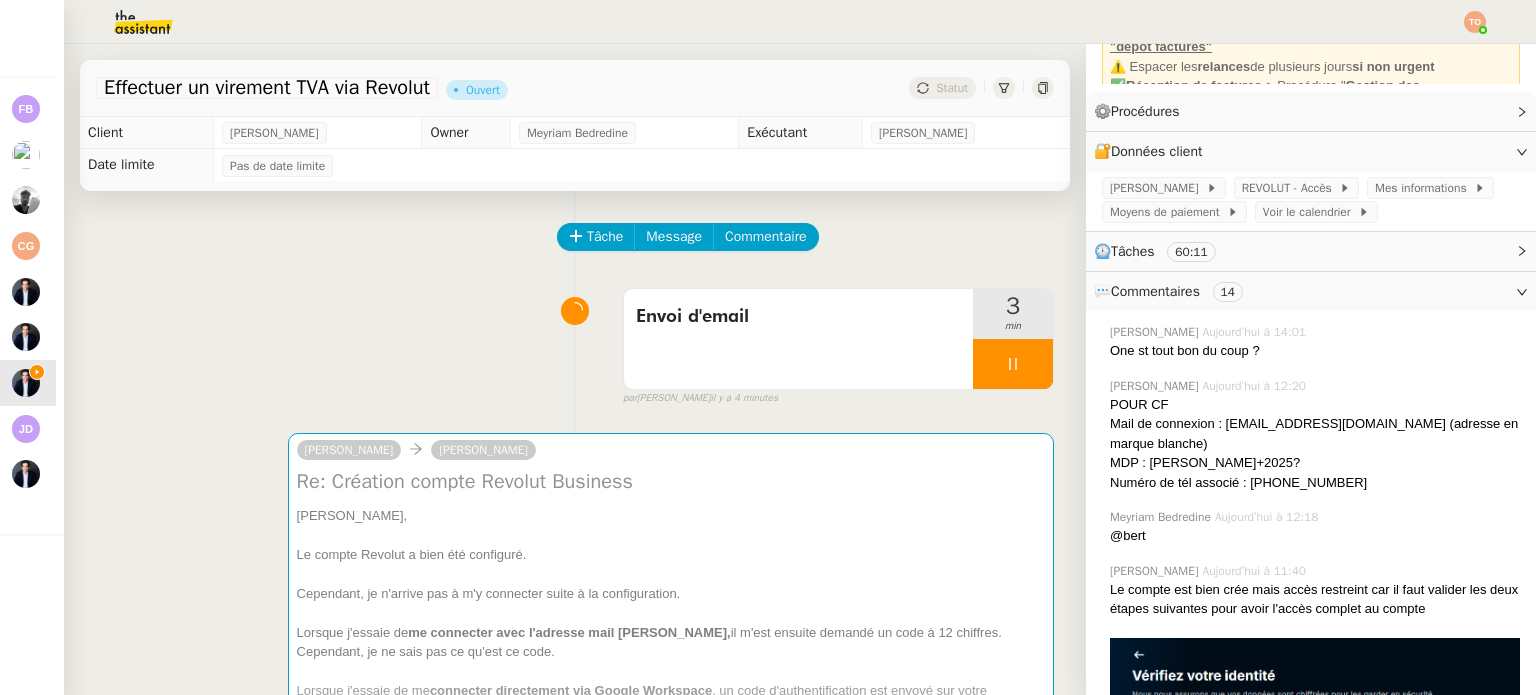 click on "Numéro de tél associé : +33 6 66 70 20 74" 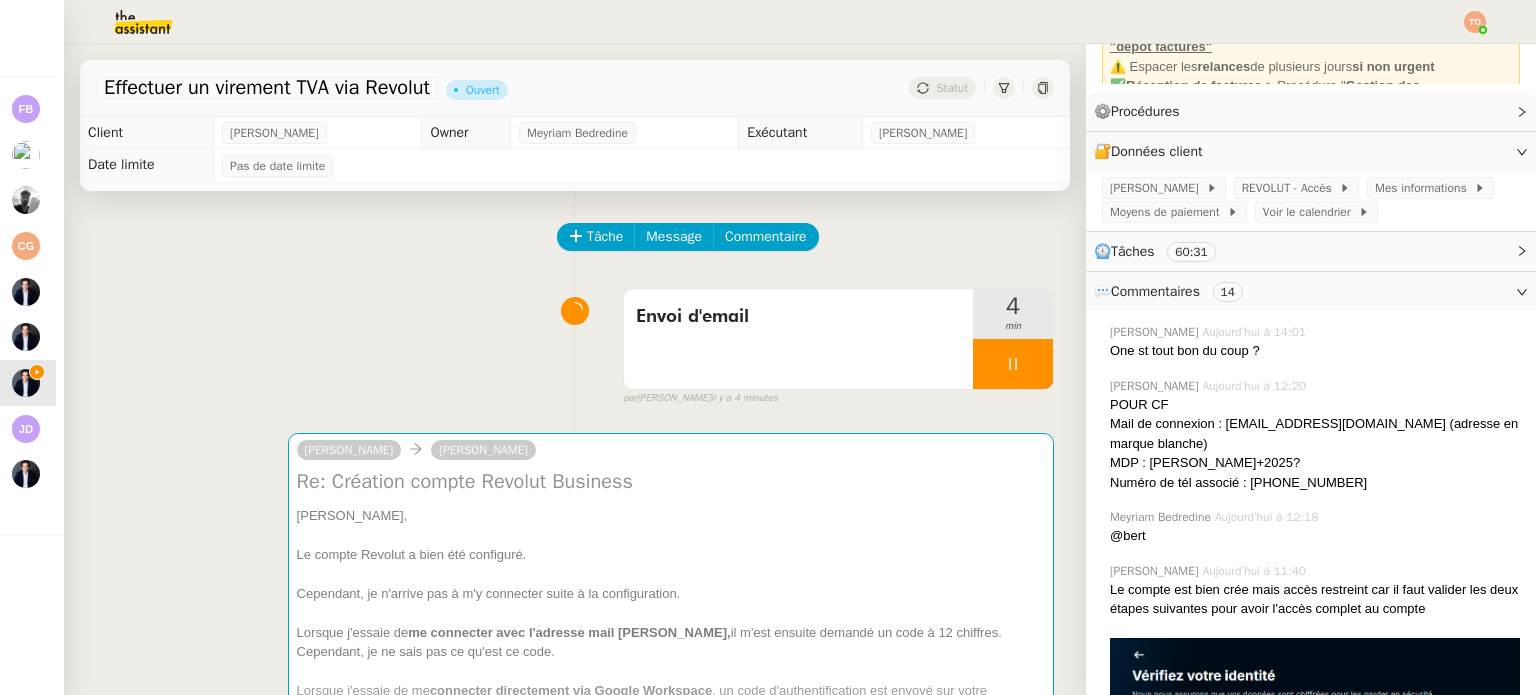 click on "Mail de connexion : torelliconseil@gmail.com (adresse en marque blanche)" 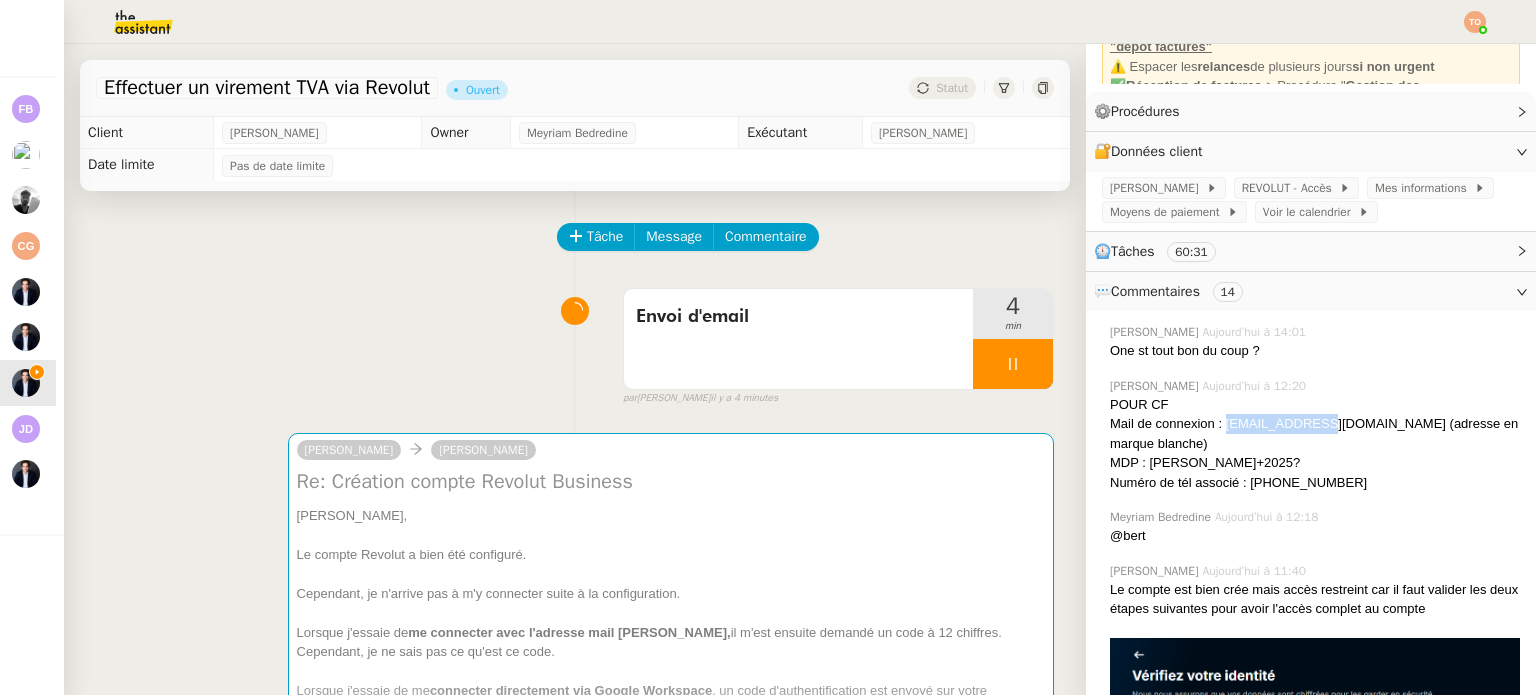 click on "Mail de connexion : torelliconseil@gmail.com (adresse en marque blanche)" 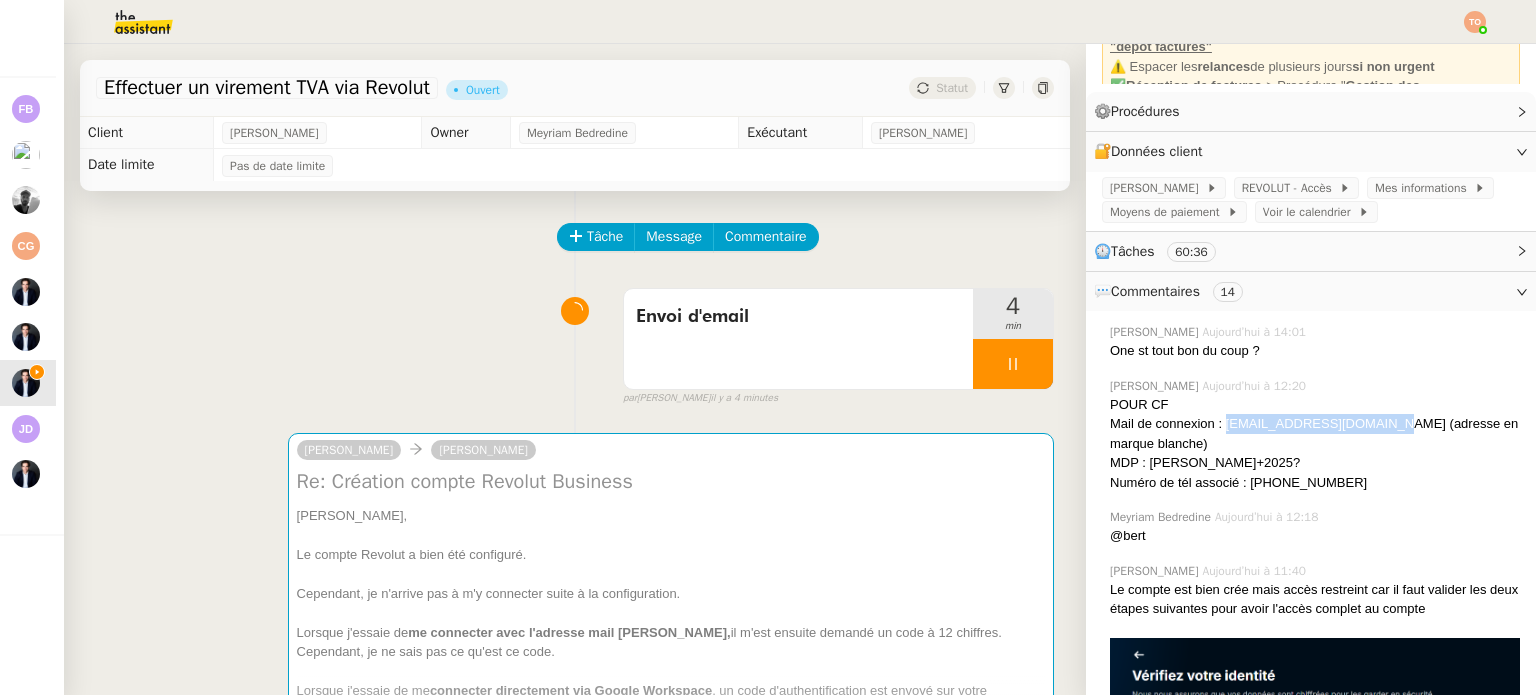 drag, startPoint x: 1355, startPoint y: 429, endPoint x: 1209, endPoint y: 431, distance: 146.0137 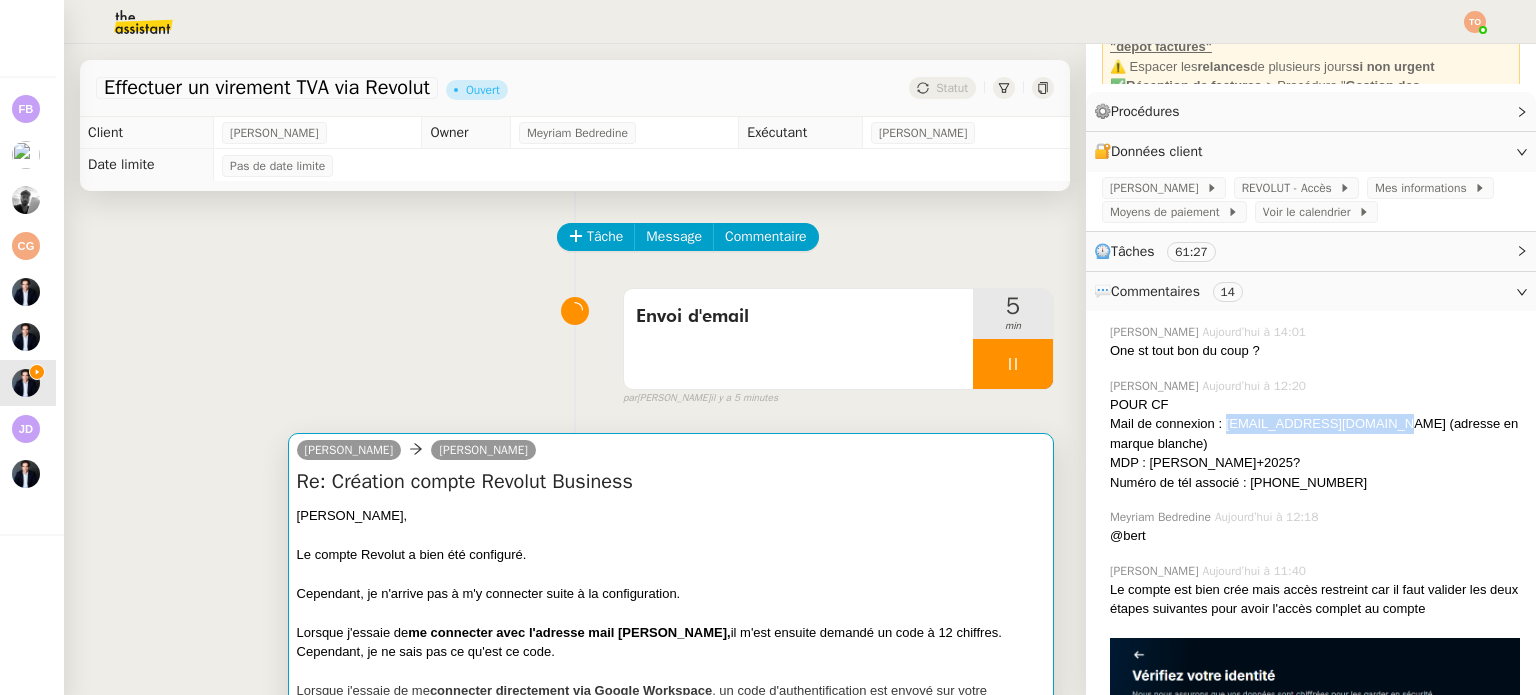 click on "Re: Création compte Revolut Business
Ashley, Le compte Revolut a bien été configuré. Cependant, je n'arrive pas à m'y connecter suite à la configuration. Lorsque j'essaie de  me connecter avec l'adresse mail Torelli,  il m'est ensuite demandé un code à 12 chiffres. Cependant, je ne sais pas ce qu'est ce code. Lorsque j'essaie de me  connecter directement via Google Workspace , un code d'authentification est envoyé sur votre téléphone portable. J'ai tenté de vous joindre à l'instant afin que nous puissions procéder à l'authentification mais il semble que vous ne soyez pas disponible. Seriez-vous disponible demain matin pour que nous puissions finaliser cela ensemble ? Merci, •••" at bounding box center (671, 618) 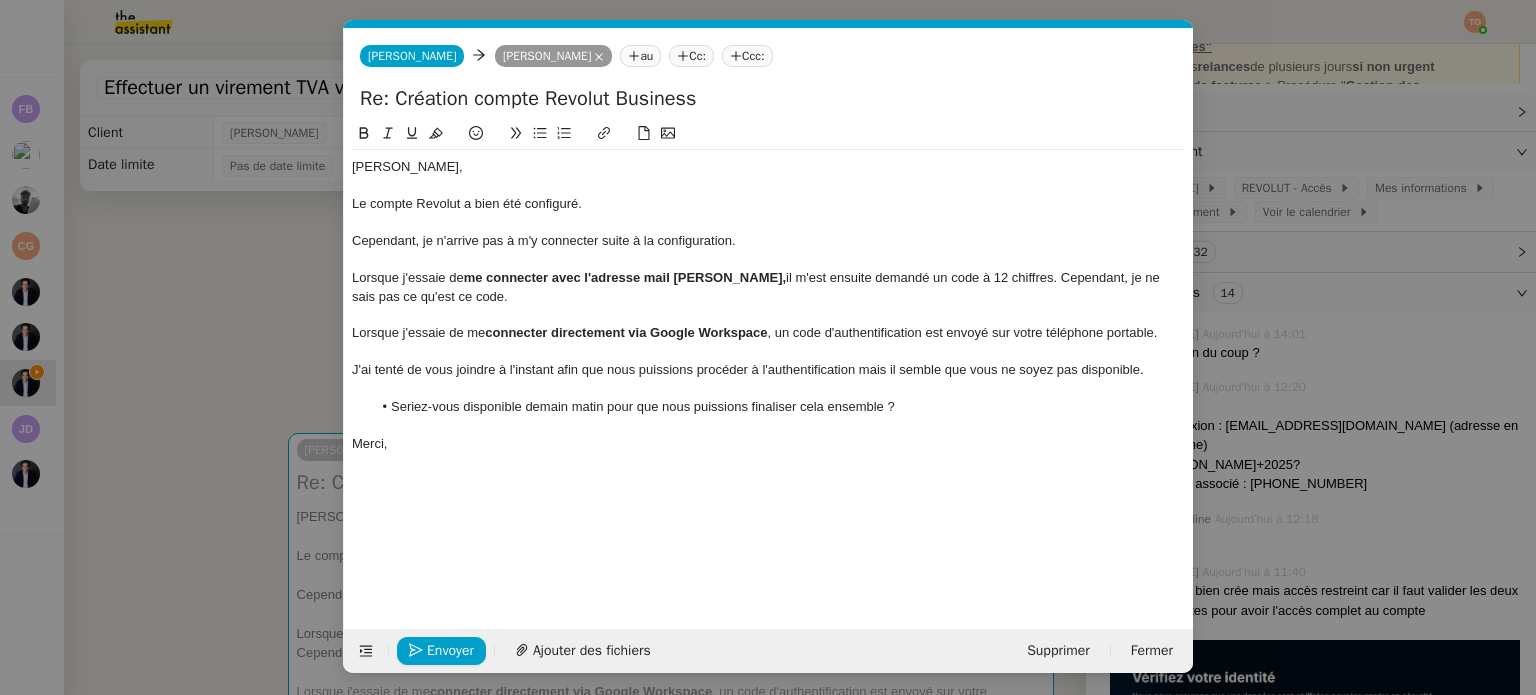 scroll, scrollTop: 0, scrollLeft: 42, axis: horizontal 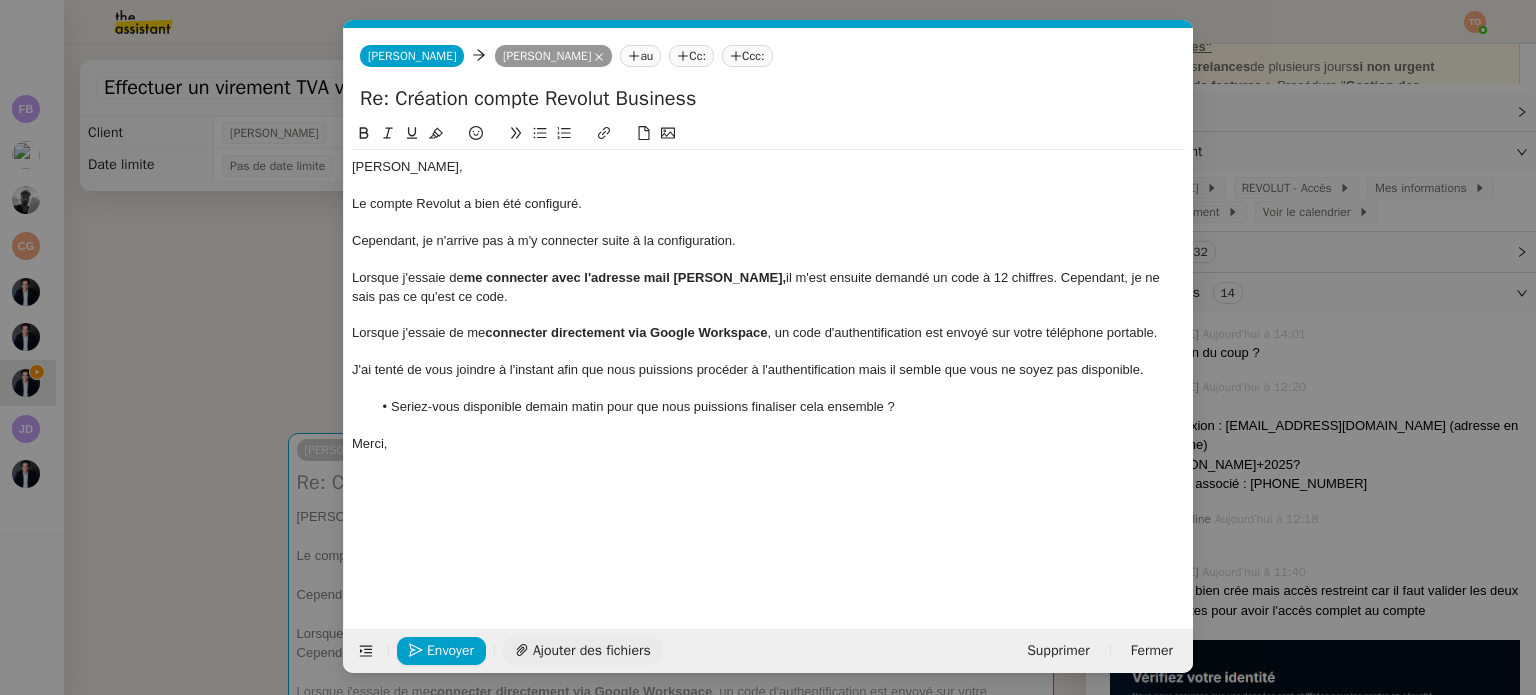 click on "Ajouter des fichiers" 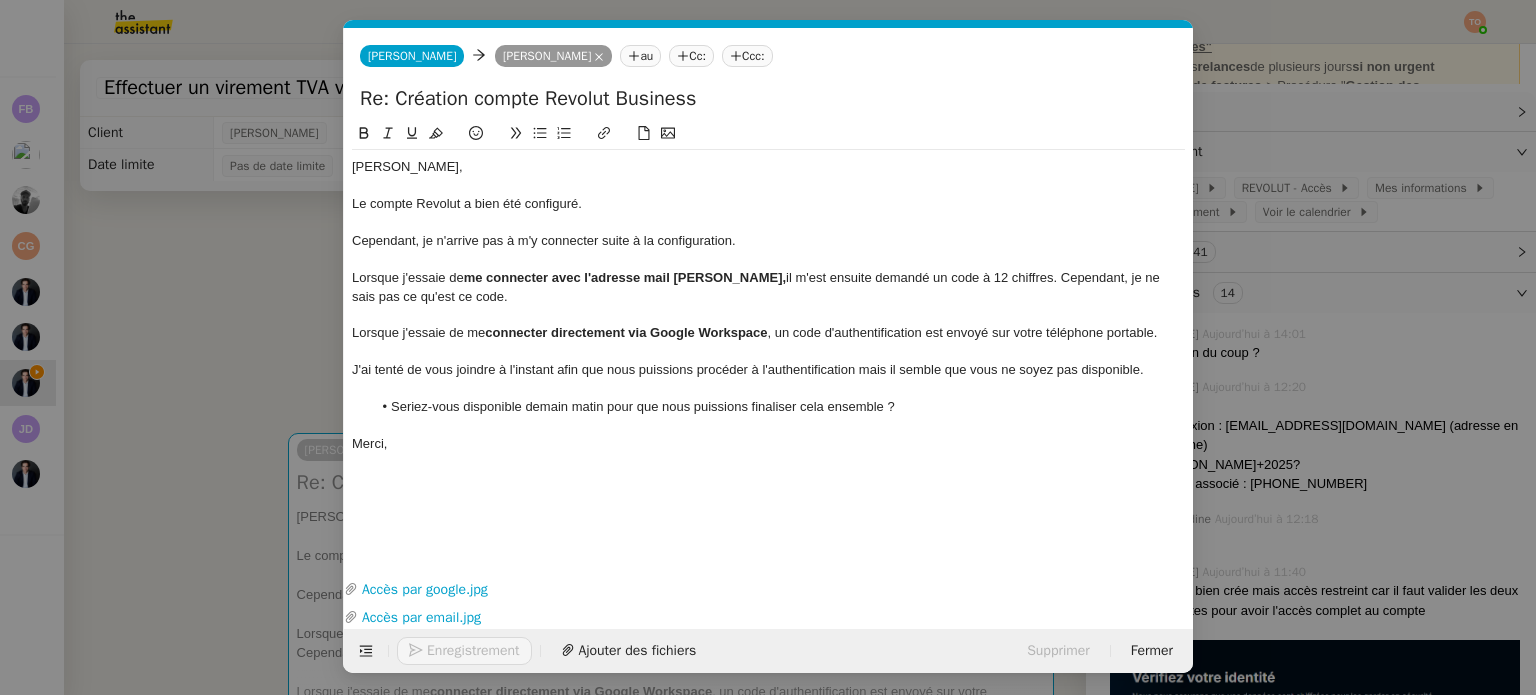 click on "Lorsque j'essaie de  me connecter avec l'adresse mail Torelli,  il m'est ensuite demandé un code à 12 chiffres. Cependant, je ne sais pas ce qu'est ce code." 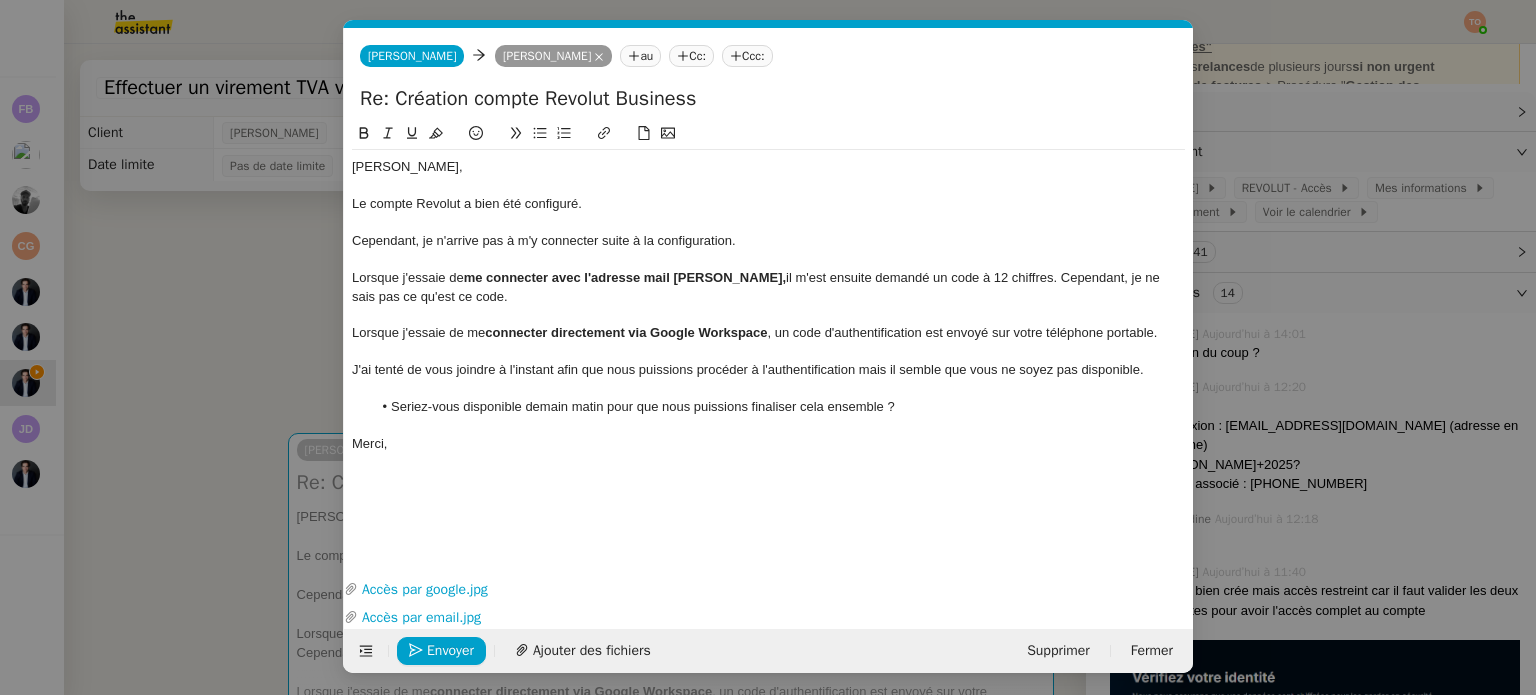 type 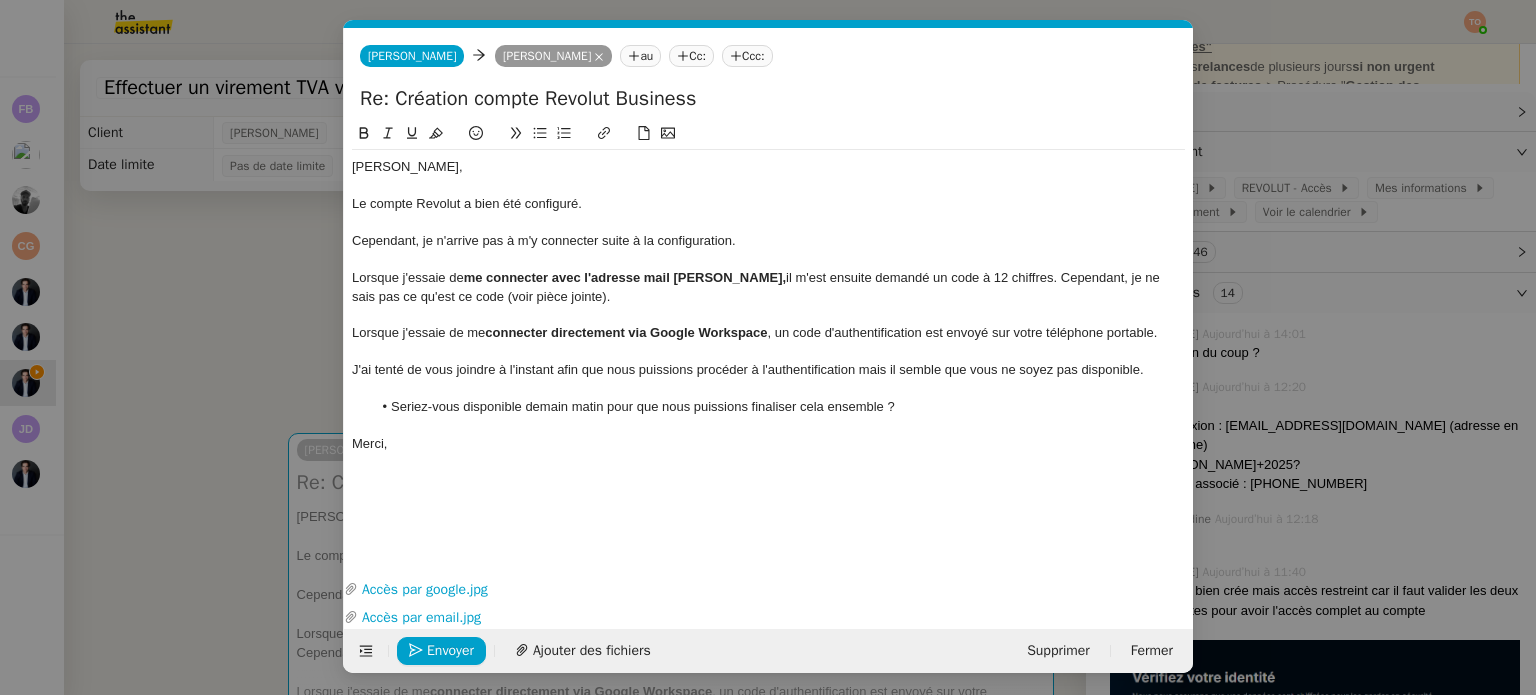 drag, startPoint x: 561, startPoint y: 295, endPoint x: 440, endPoint y: 297, distance: 121.016525 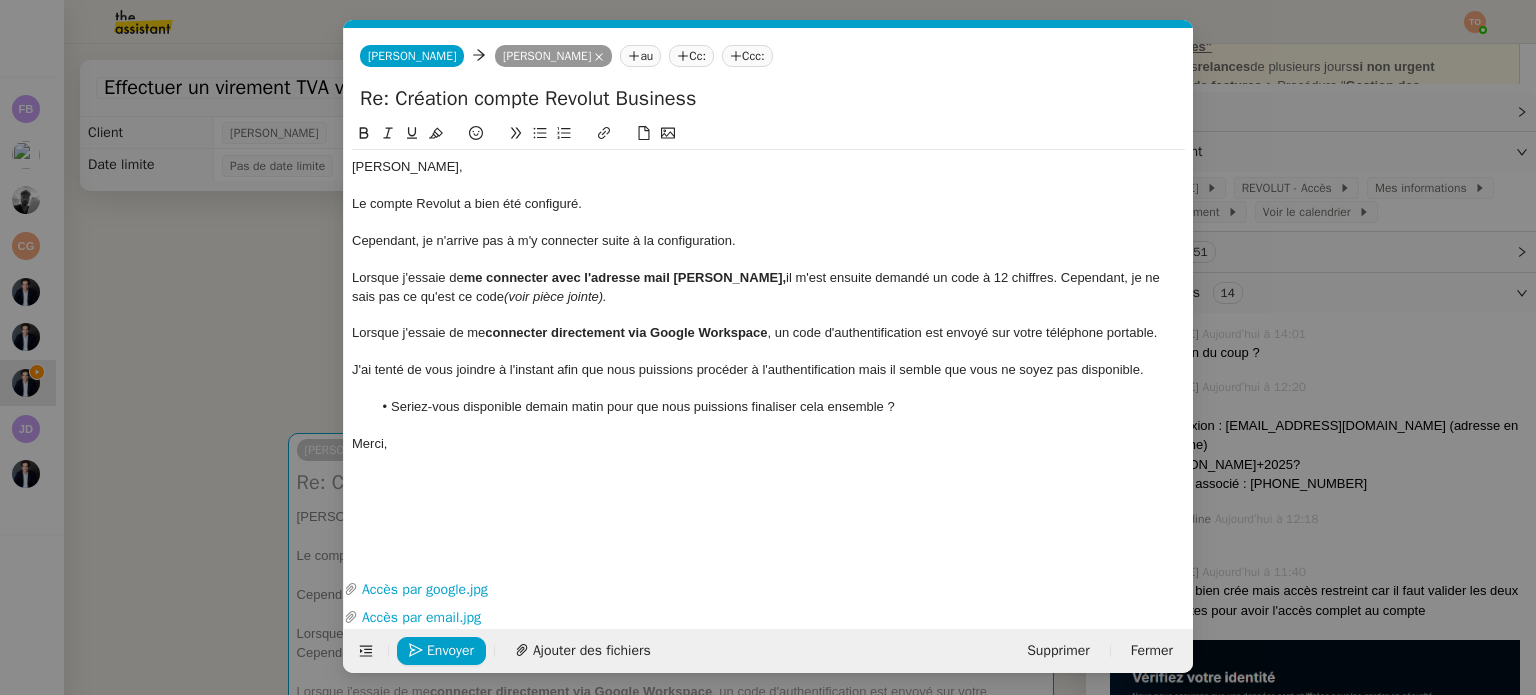 click on "Lorsque j'essaie de me  connecter directement via Google Workspace , un code d'authentification est envoyé sur votre téléphone portable." 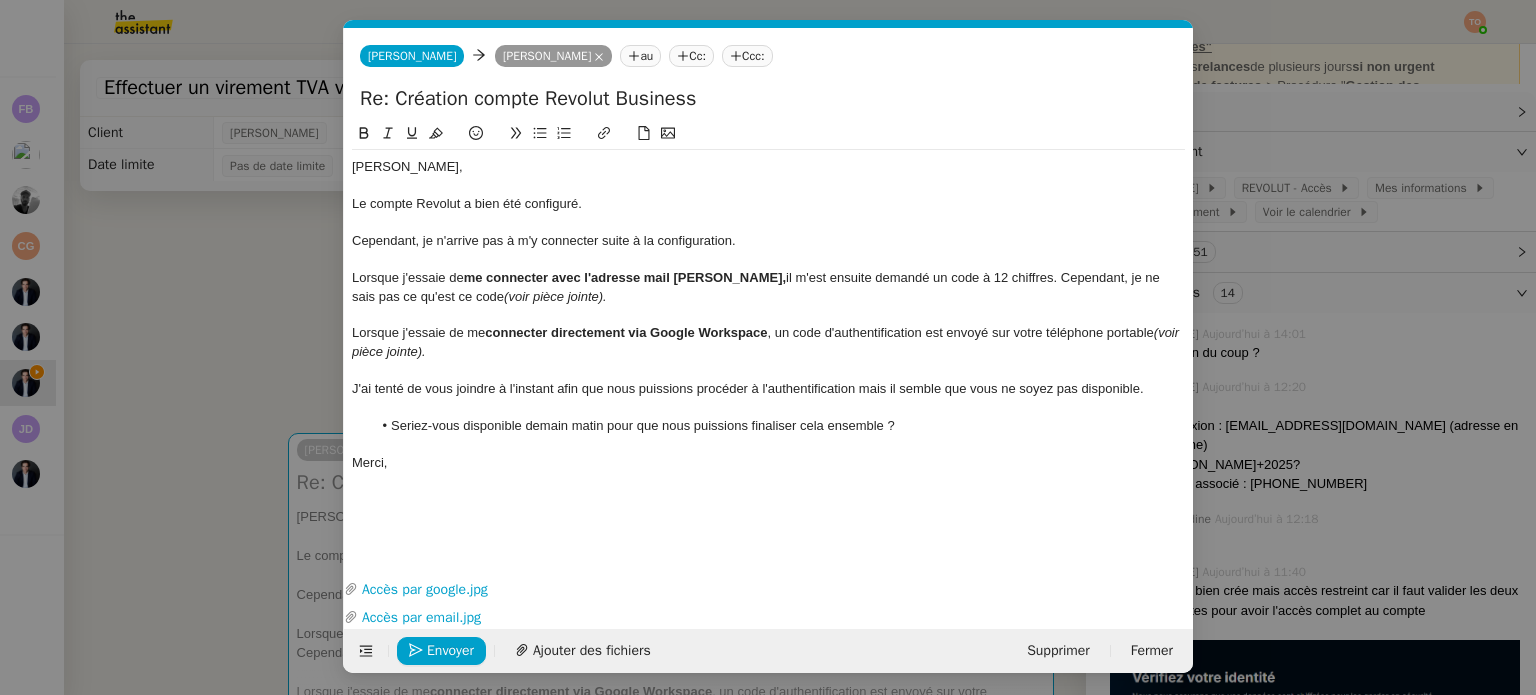 scroll, scrollTop: 0, scrollLeft: 0, axis: both 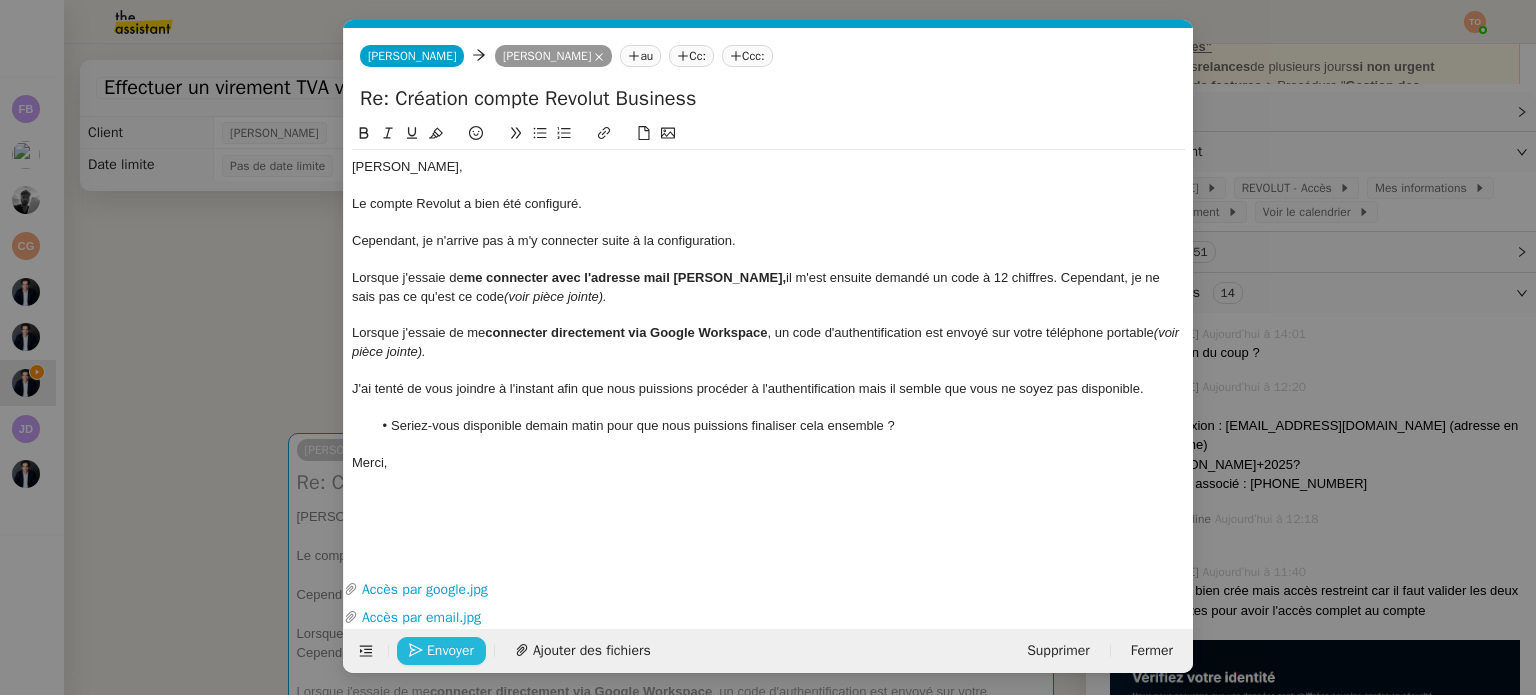 click on "Envoyer" 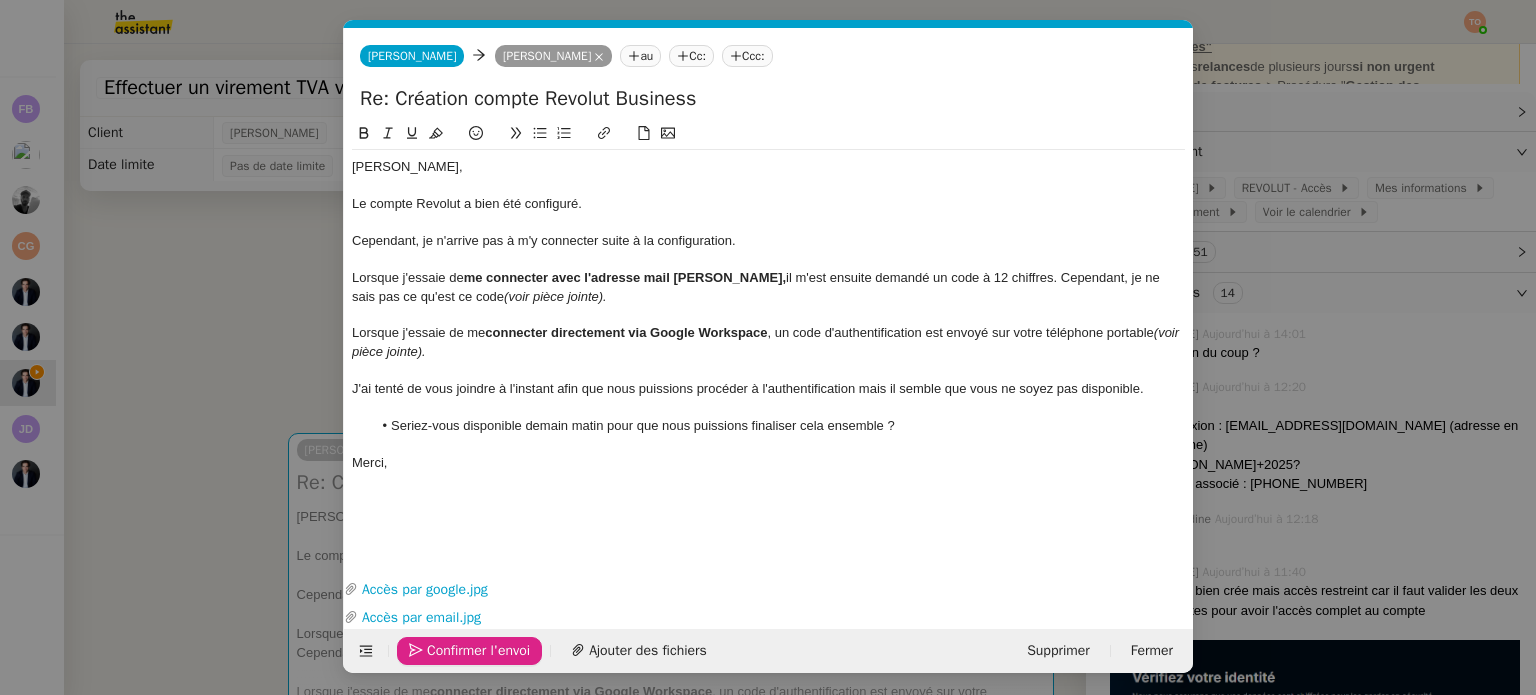 click on "Confirmer l'envoi" 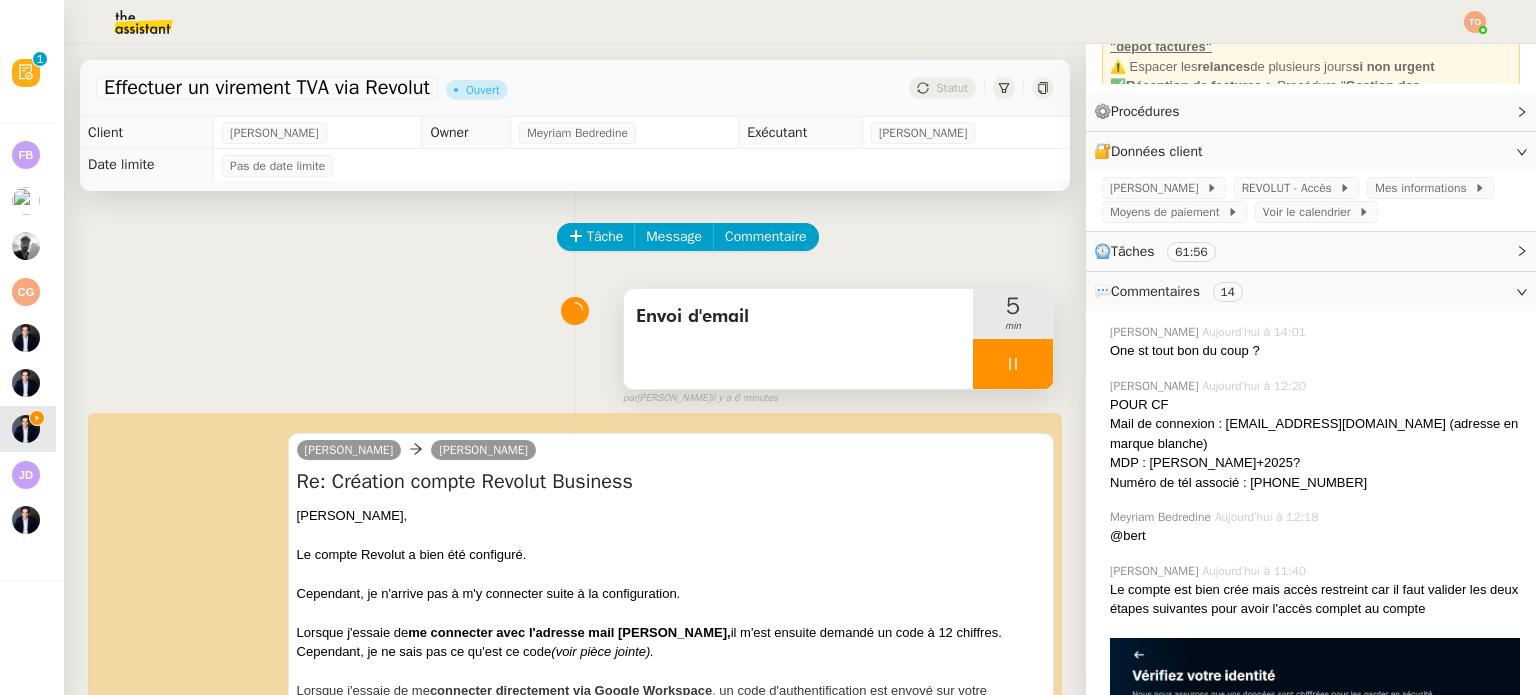 click at bounding box center (1013, 364) 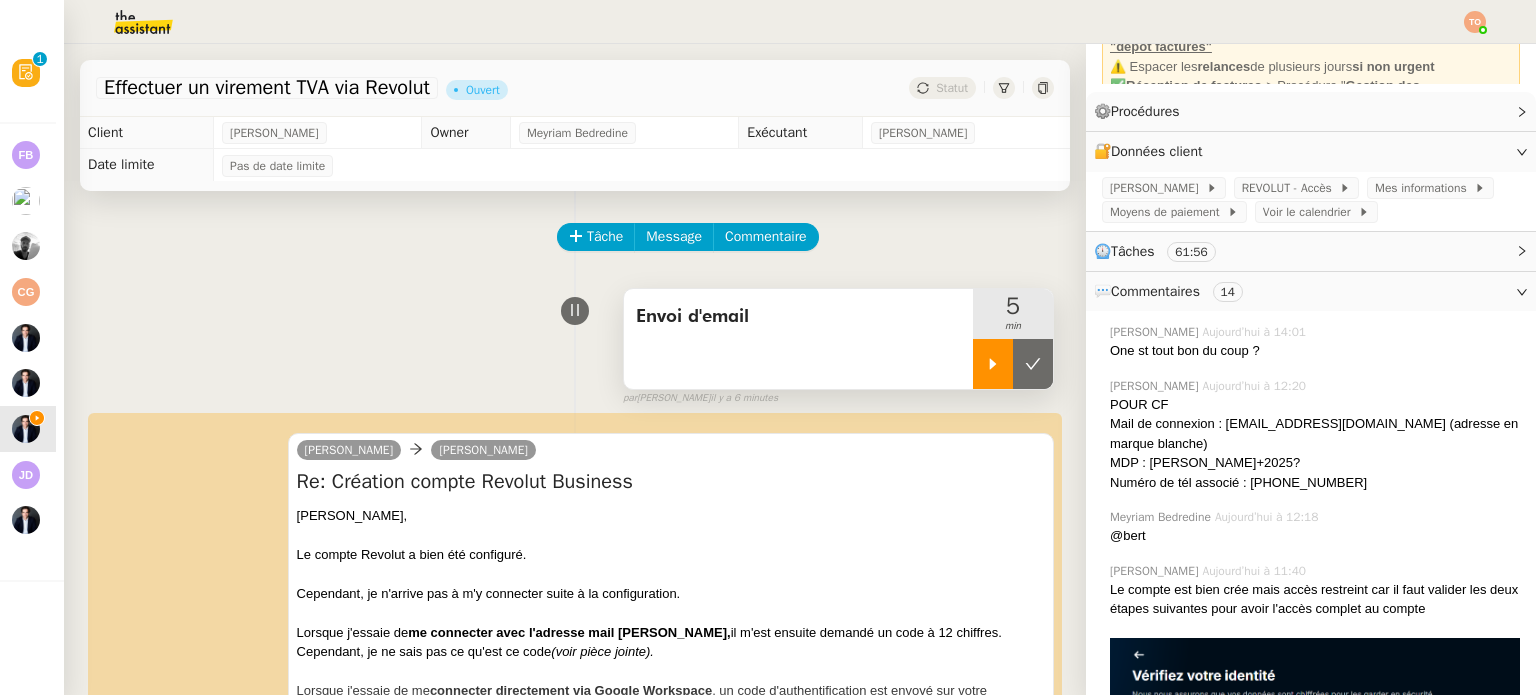 click 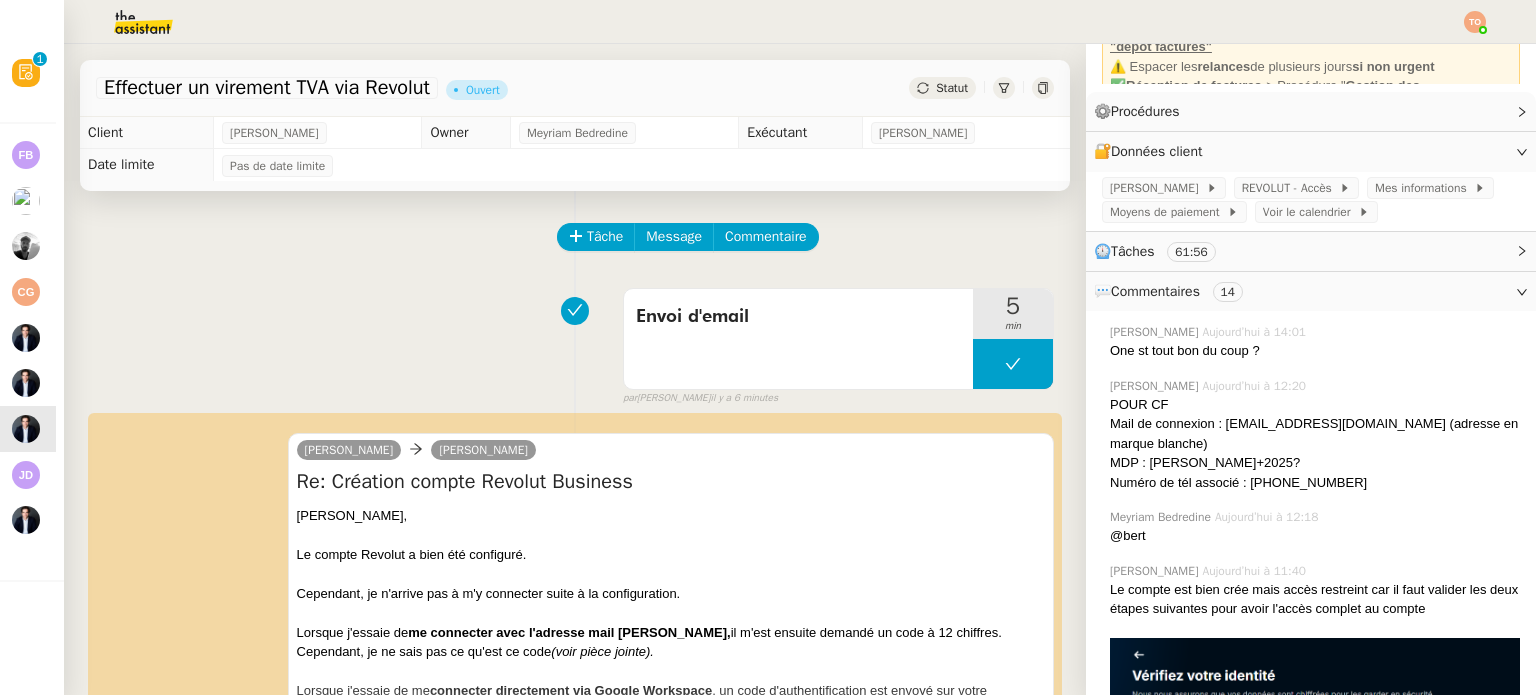 click on "Statut" 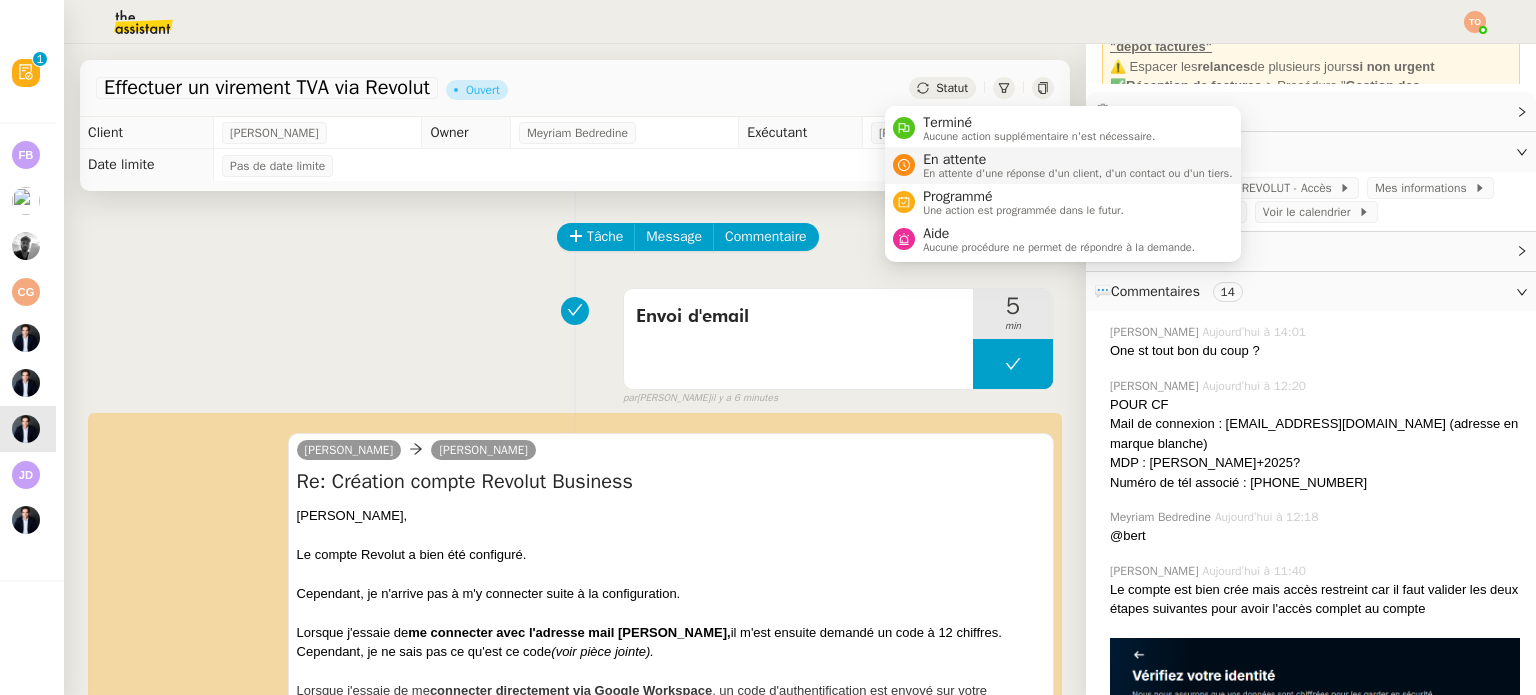 click on "En attente" at bounding box center [1078, 160] 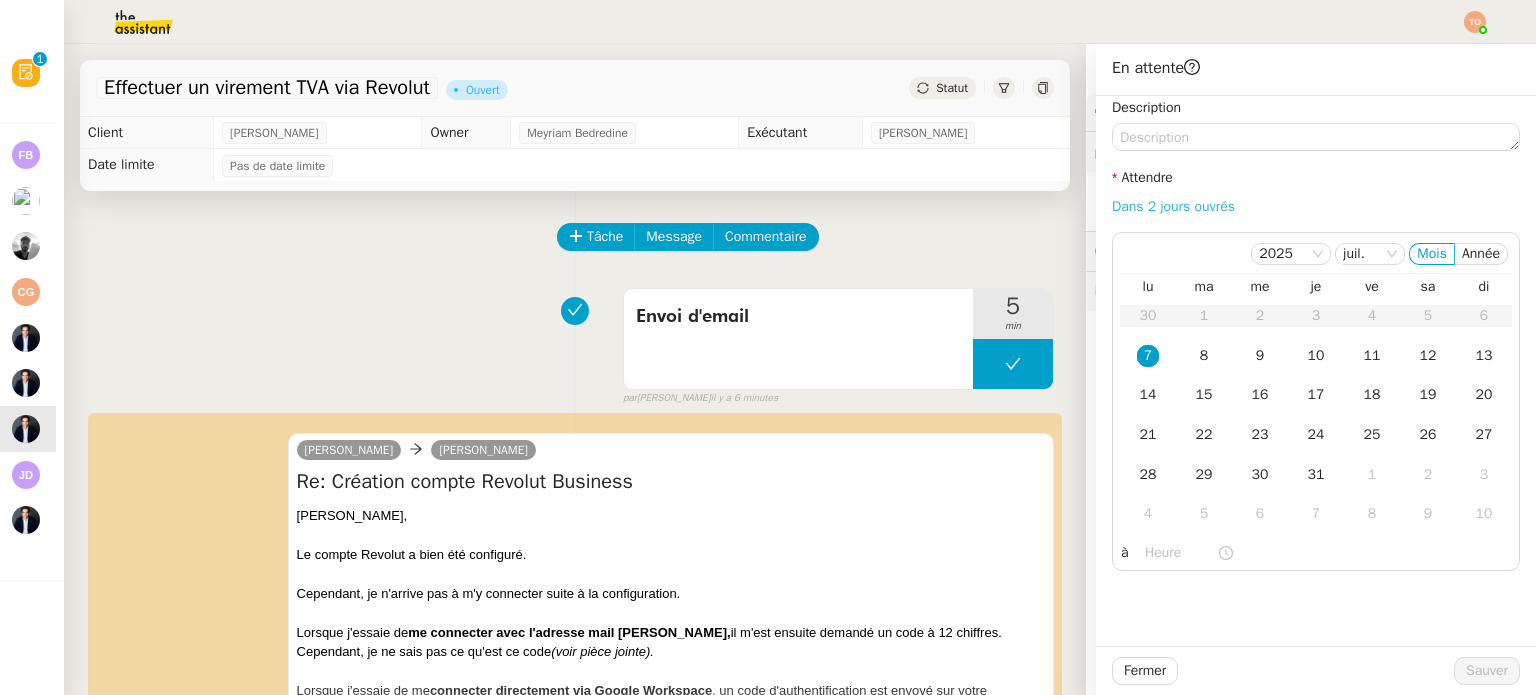 click on "Dans 2 jours ouvrés" 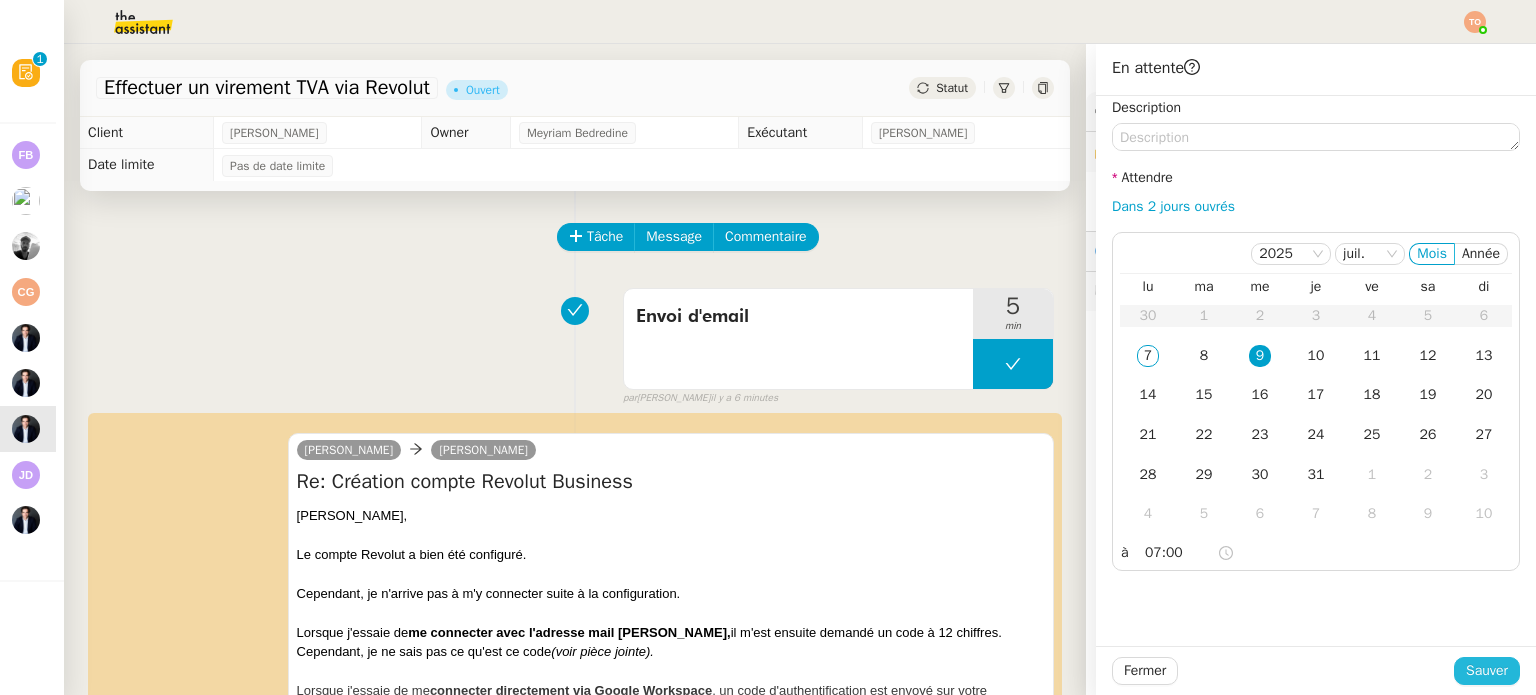click on "Sauver" 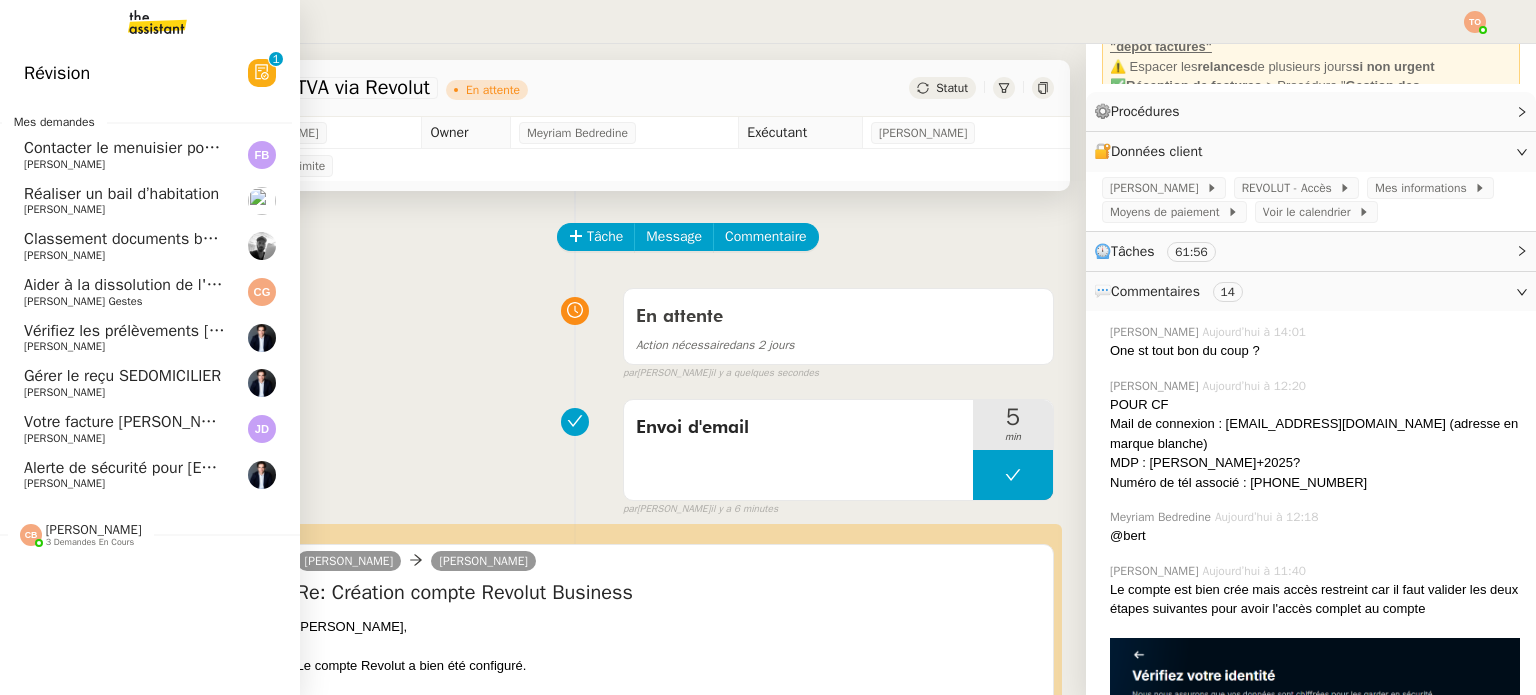 click on "Coralie Bordas    3 demandes en cours" 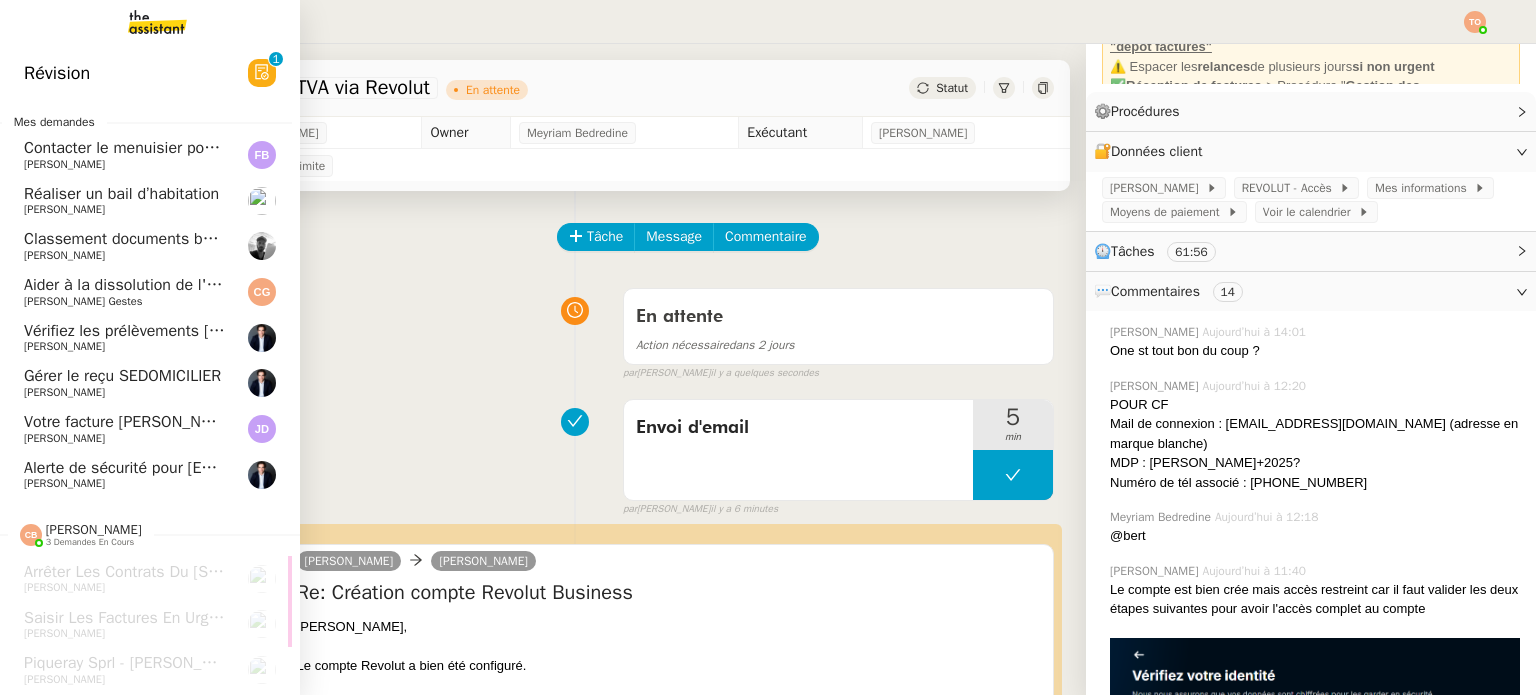 click on "Alerte de sécurité pour torelliconseil@gmail.com" 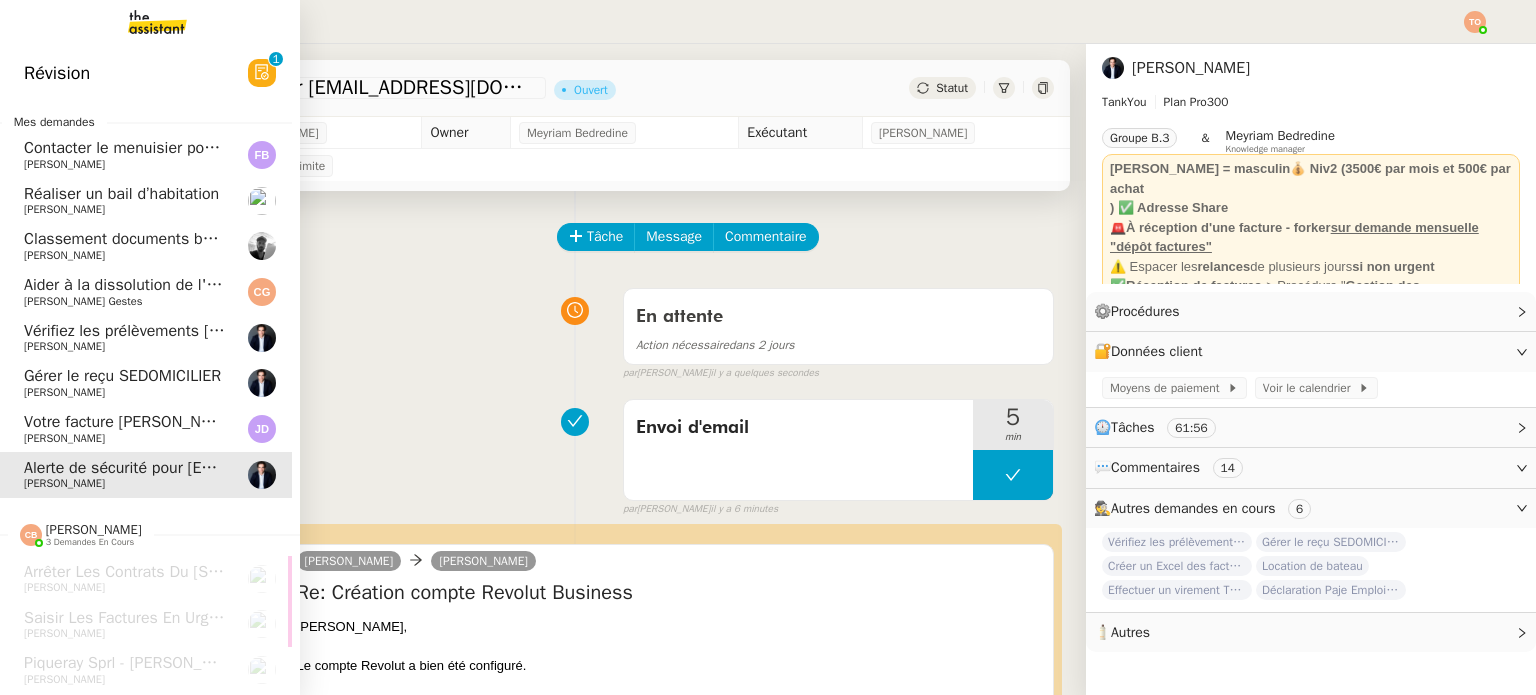 scroll, scrollTop: 0, scrollLeft: 0, axis: both 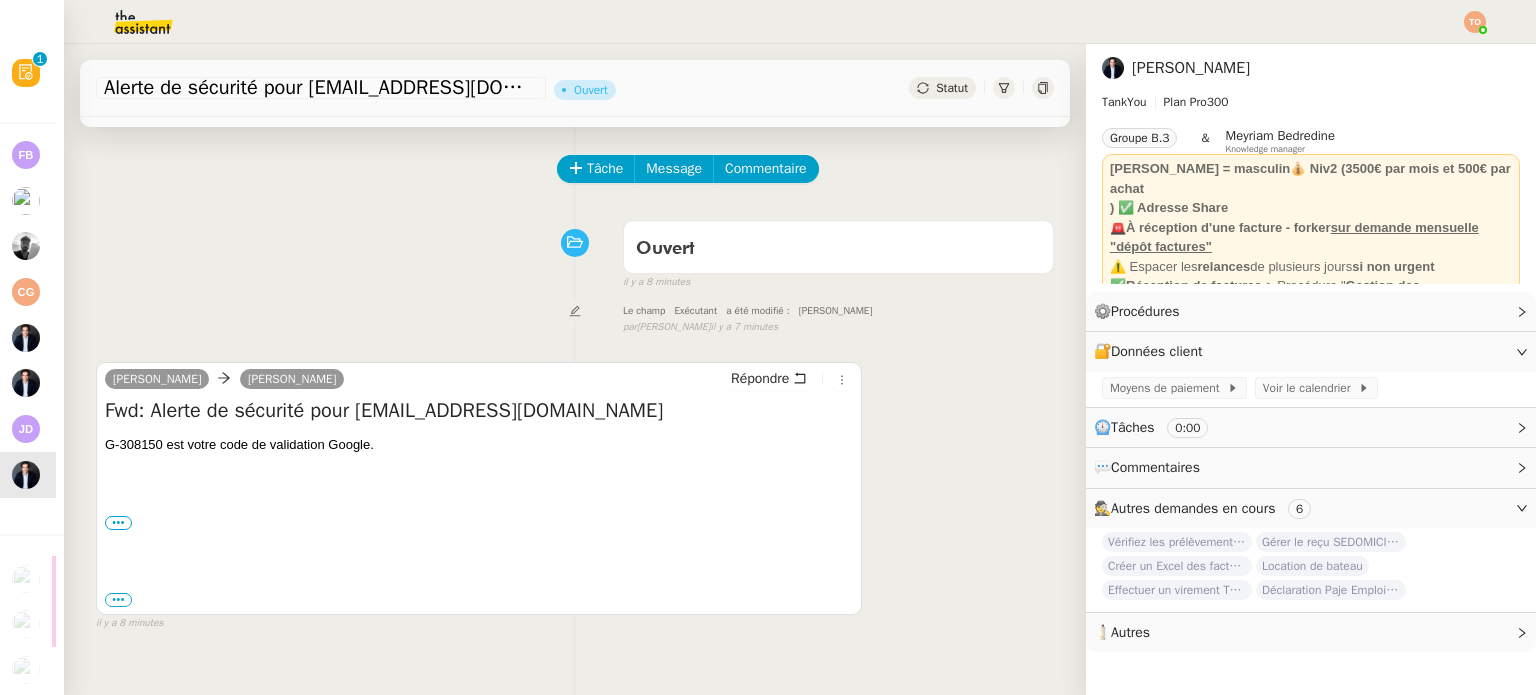 click on "Statut" 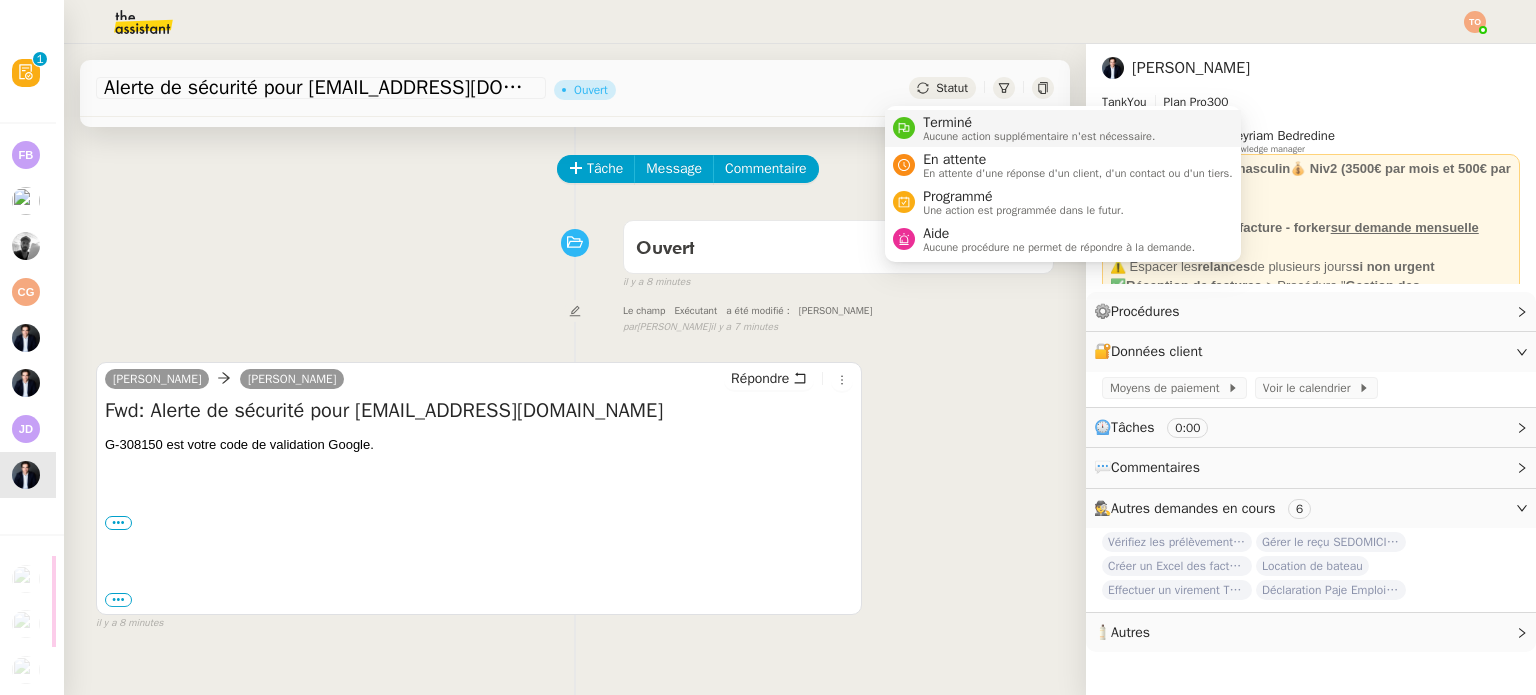 click on "Aucune action supplémentaire n'est nécessaire." at bounding box center [1039, 136] 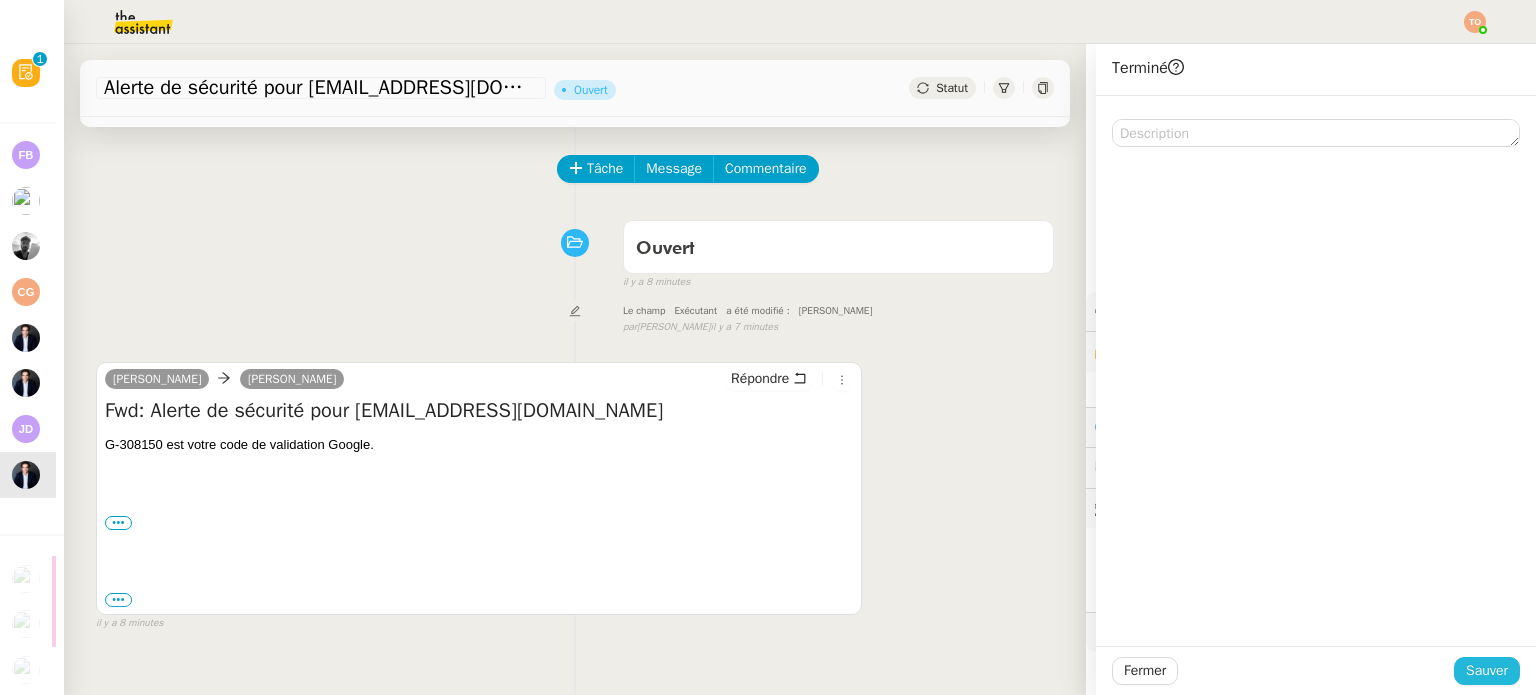 click on "Sauver" 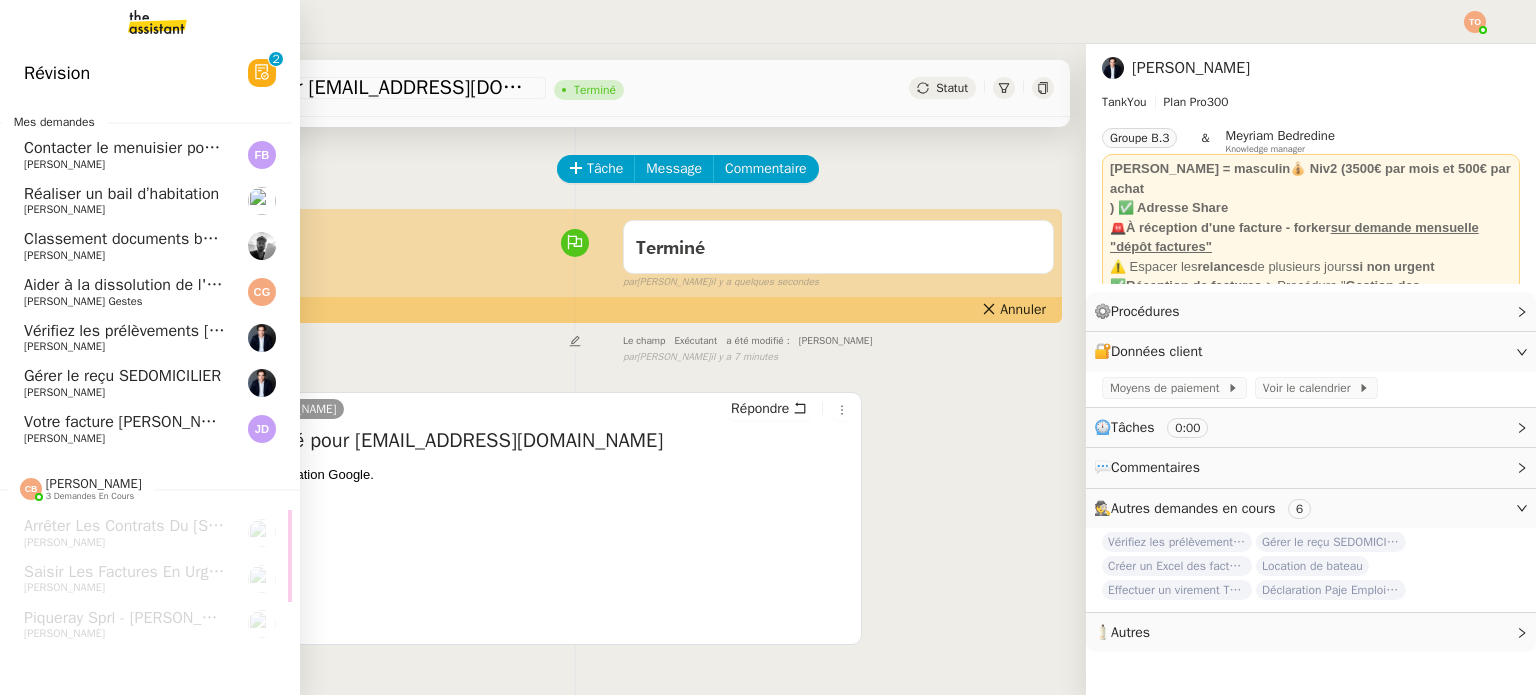 click on "Votre facture Alan Prévoyance pour juin 2025 !" 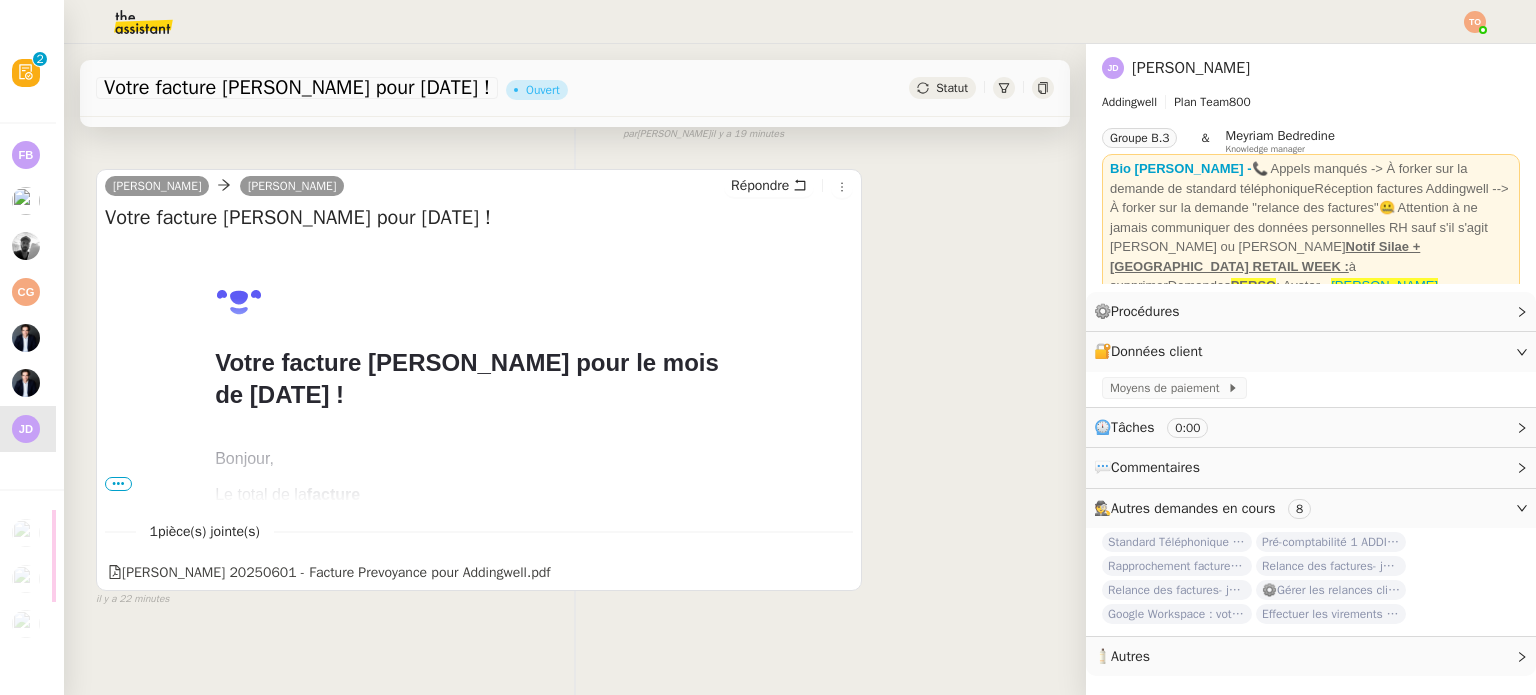 scroll, scrollTop: 282, scrollLeft: 0, axis: vertical 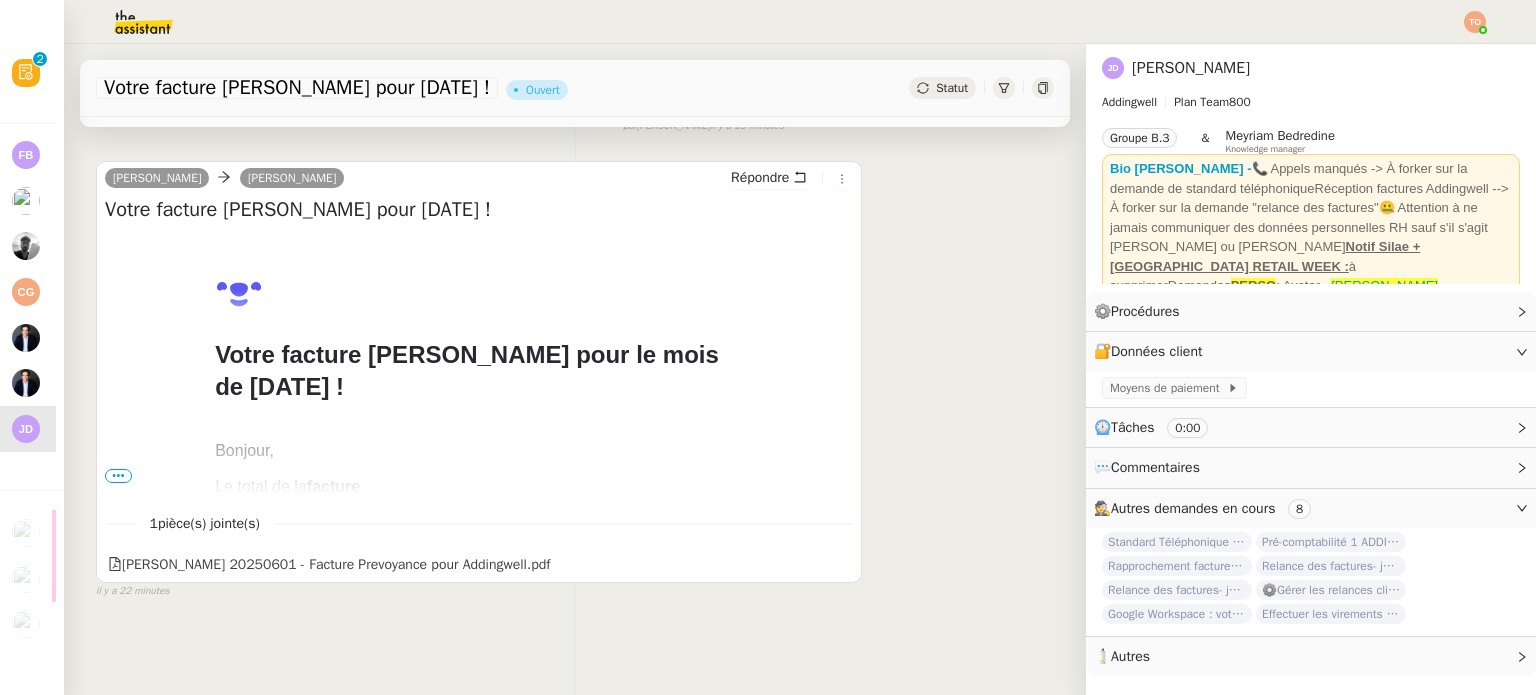 click on "•••" at bounding box center (118, 476) 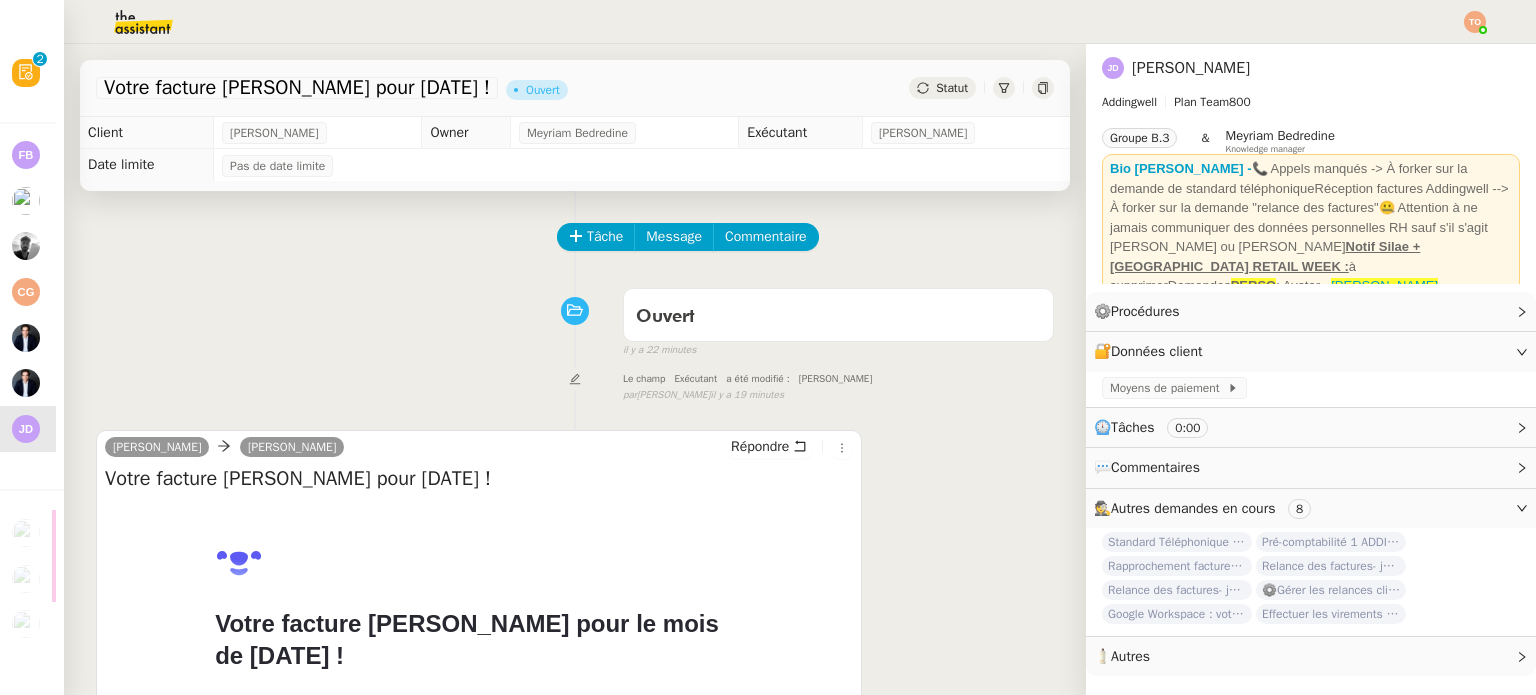 scroll, scrollTop: 0, scrollLeft: 0, axis: both 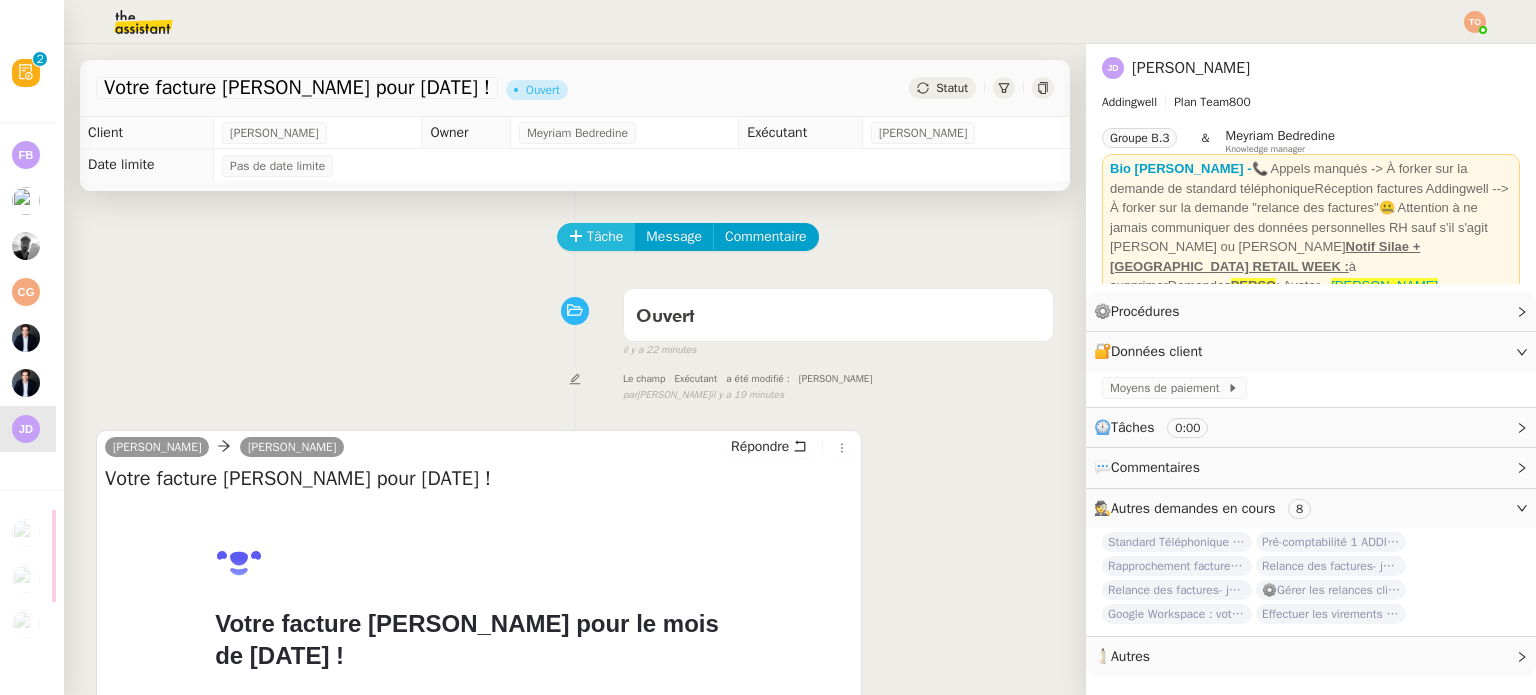click on "Tâche" 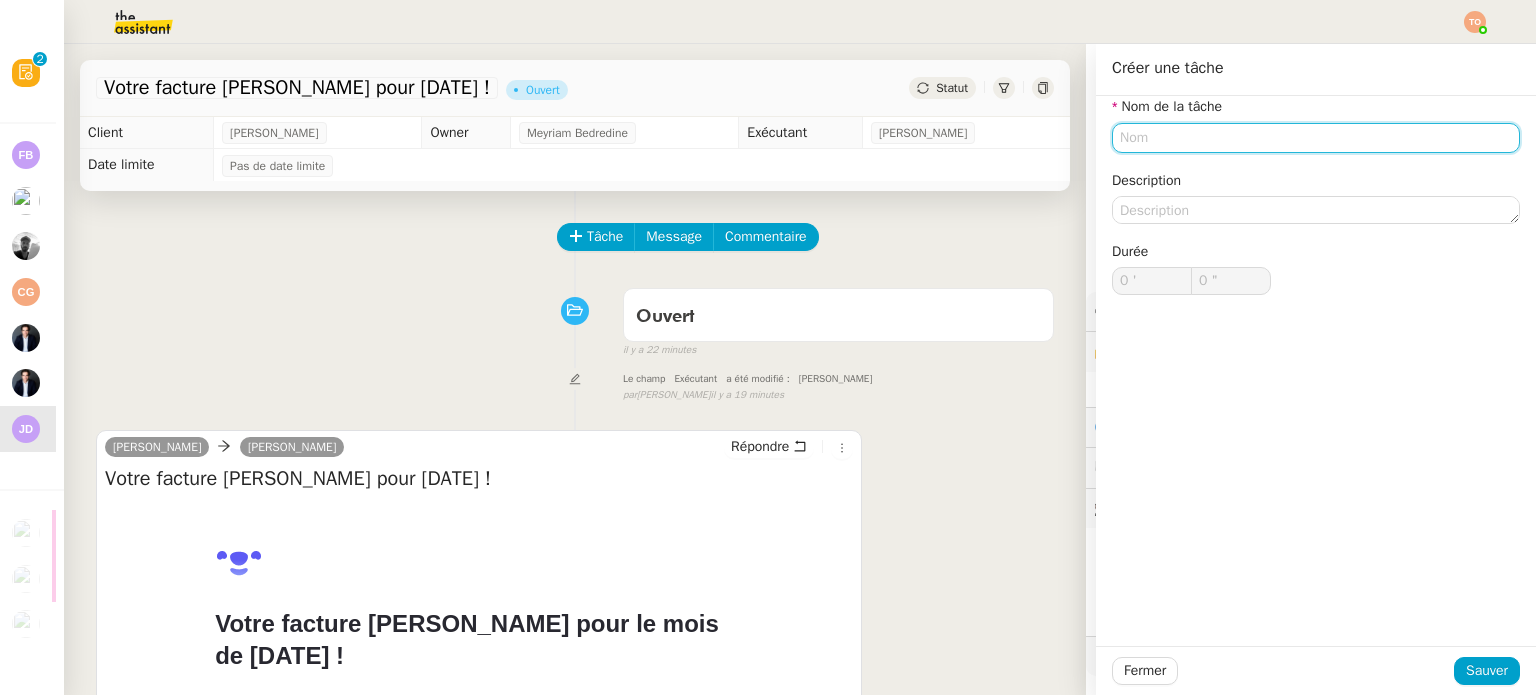 click 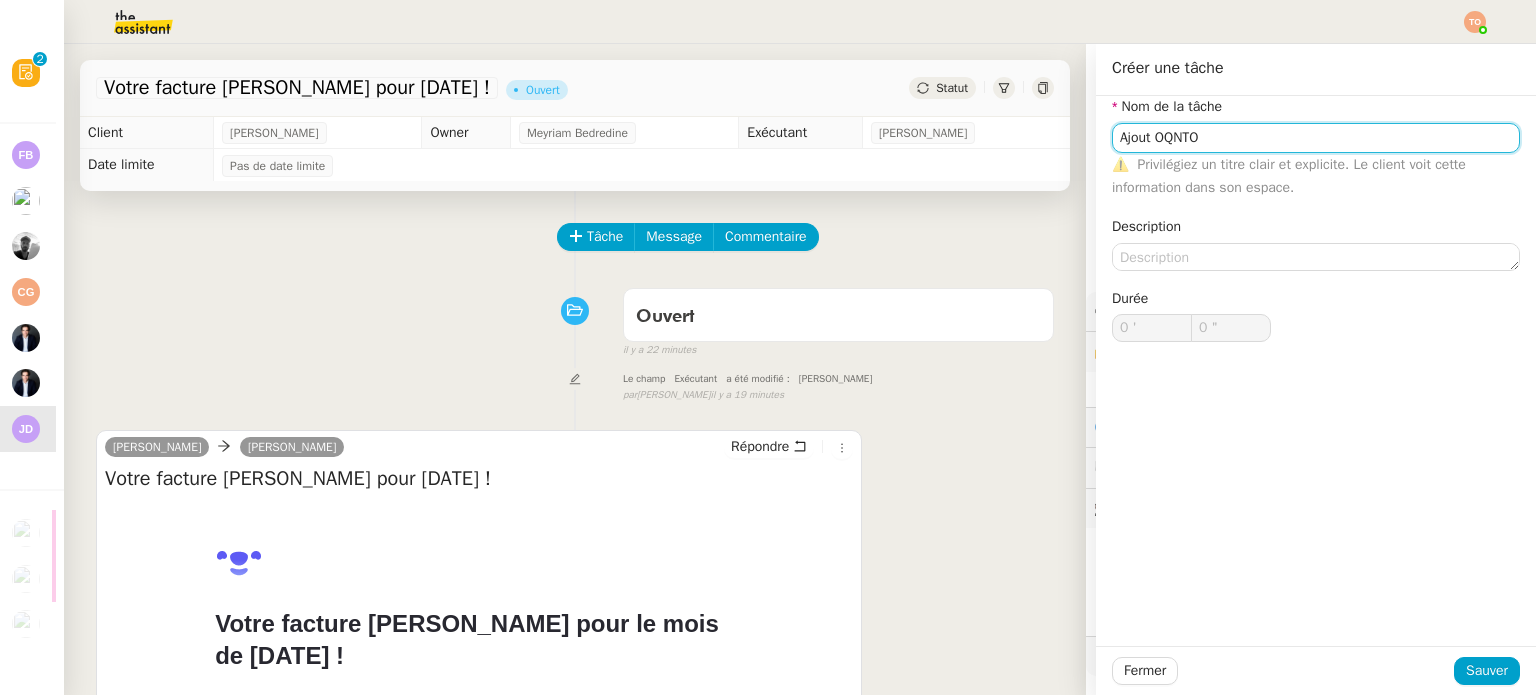 drag, startPoint x: 1222, startPoint y: 151, endPoint x: 1142, endPoint y: 144, distance: 80.305664 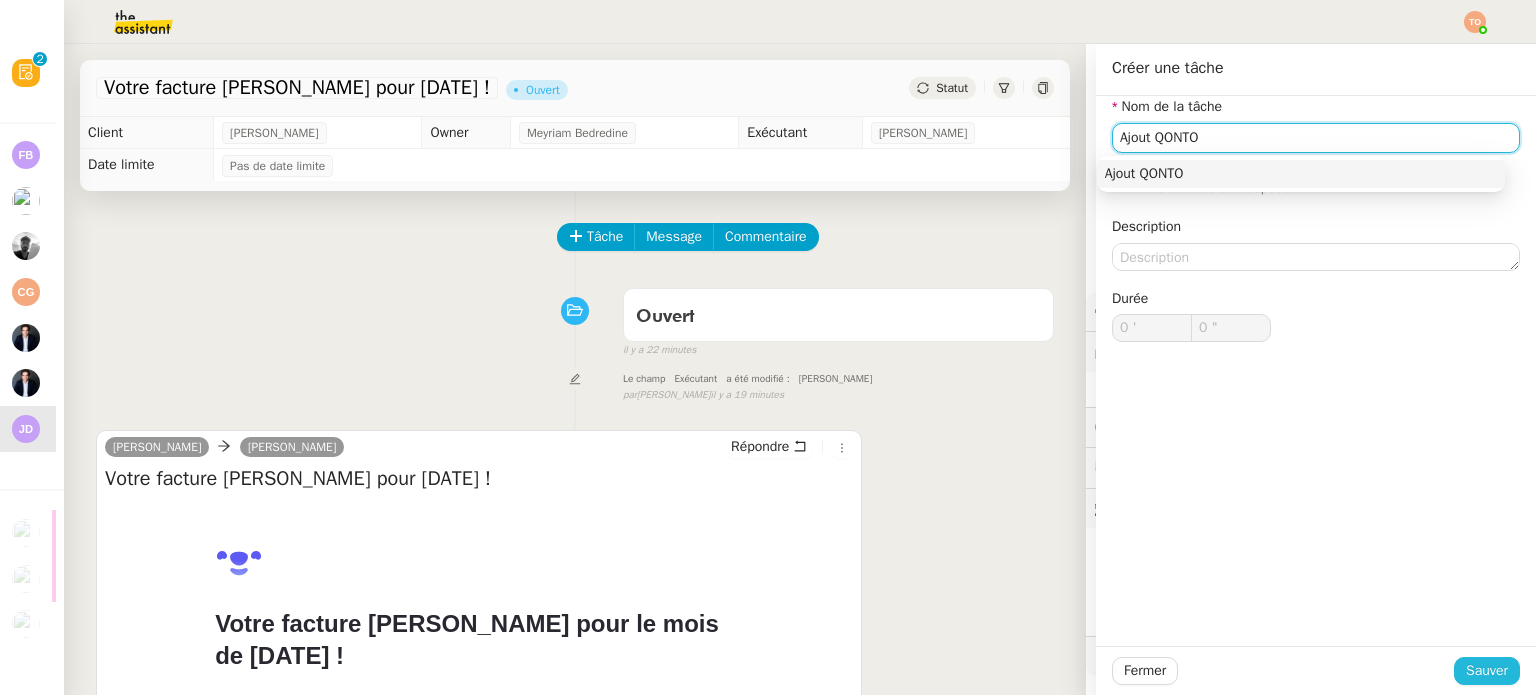type on "Ajout QONTO" 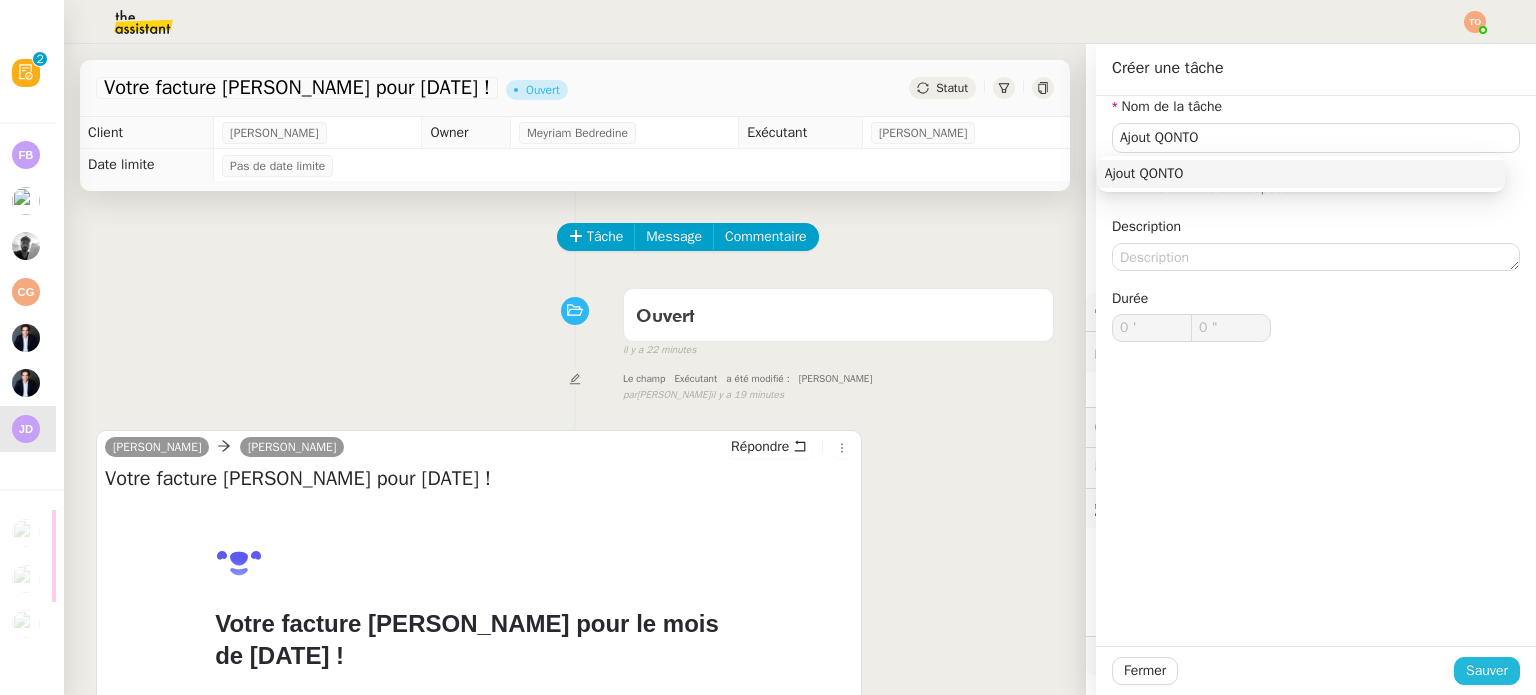 click on "Sauver" 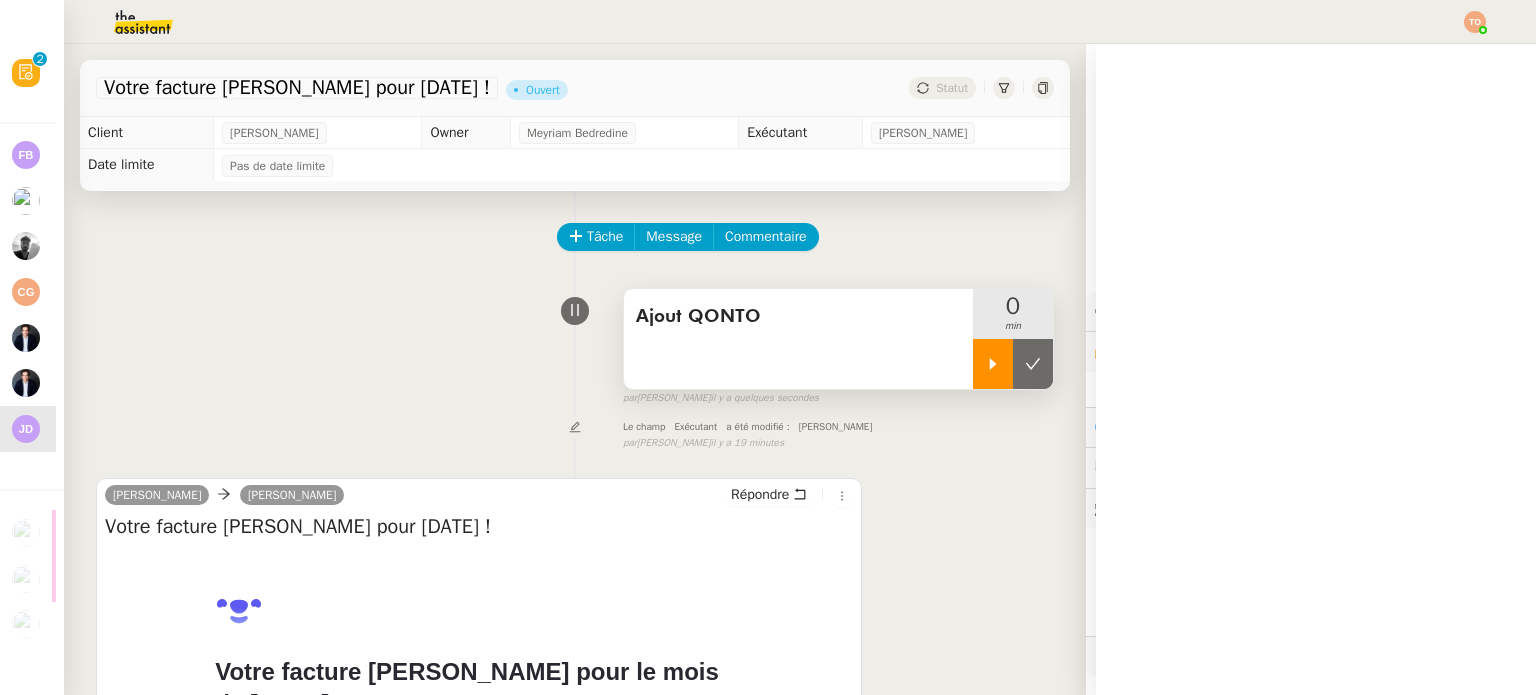 click at bounding box center [993, 364] 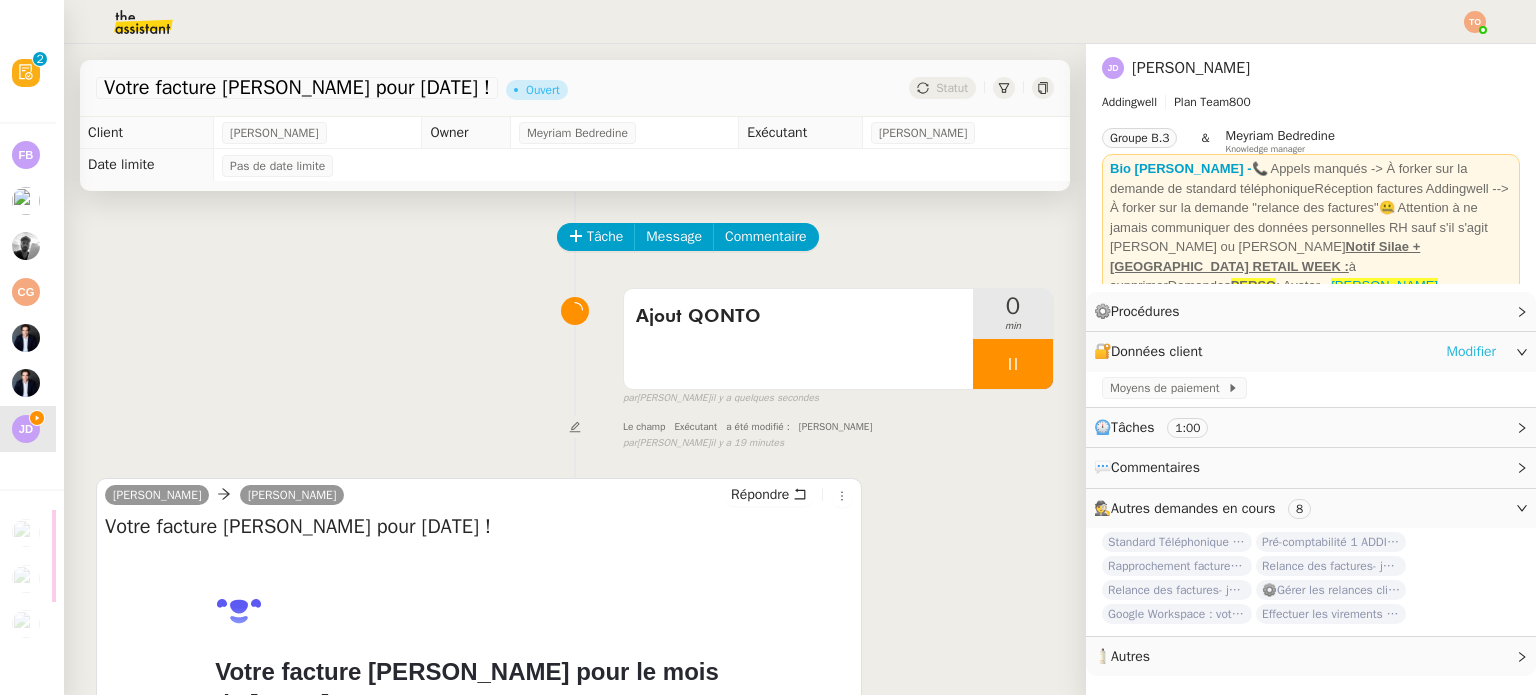 click on "Modifier" 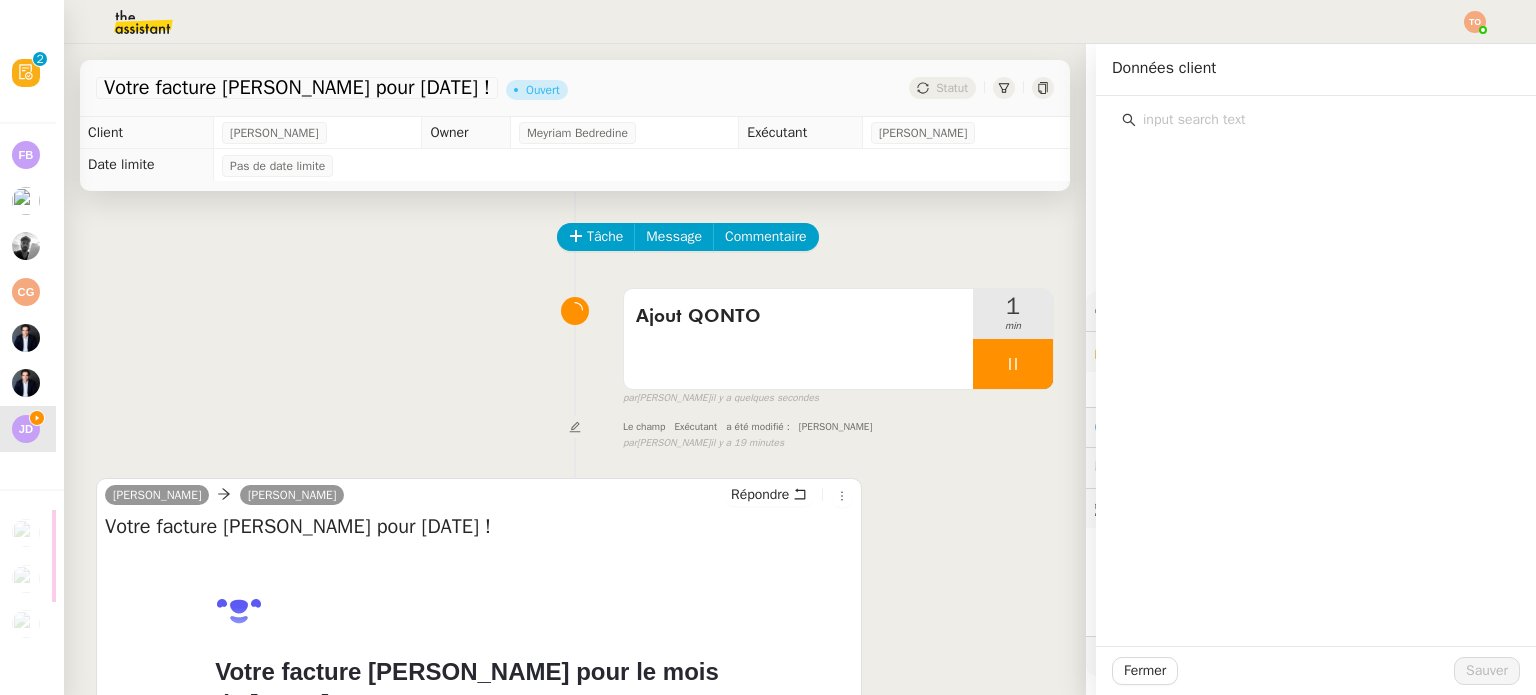 click 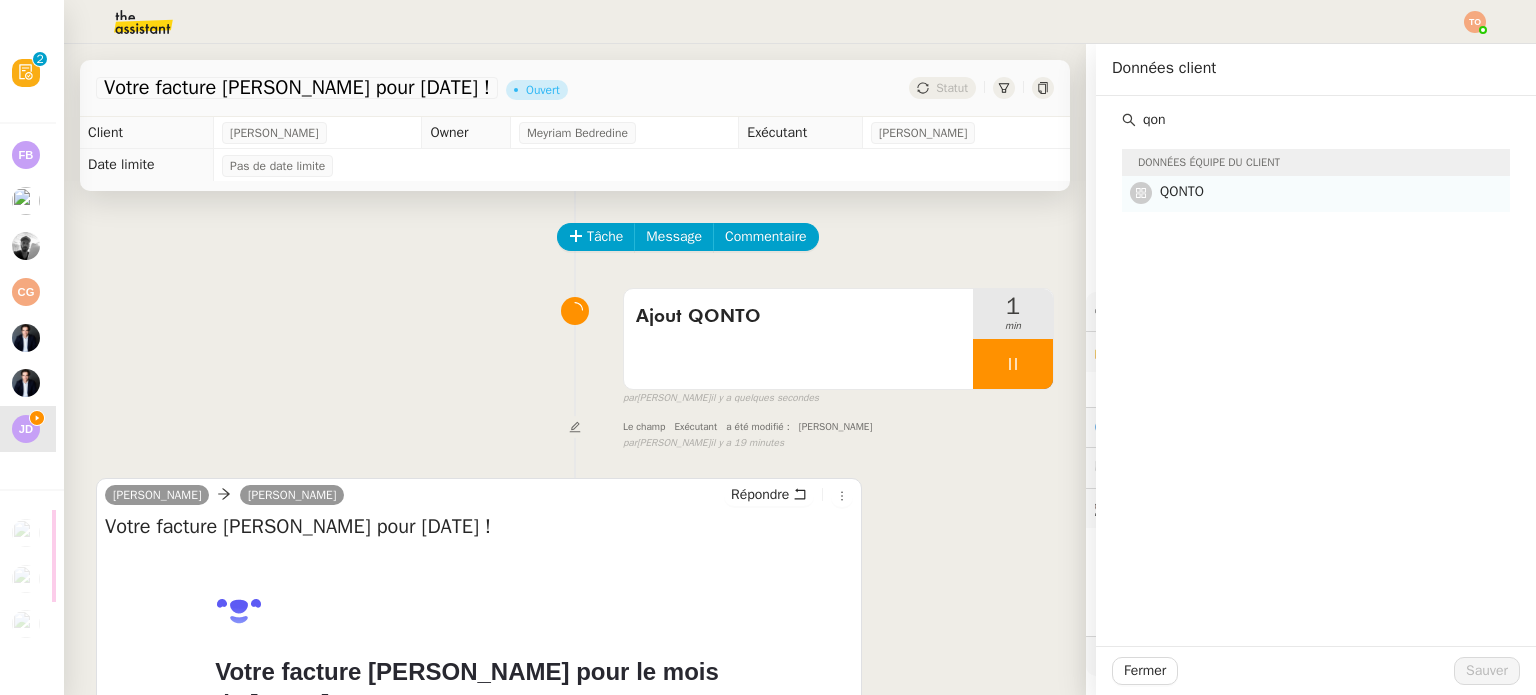 type on "qon" 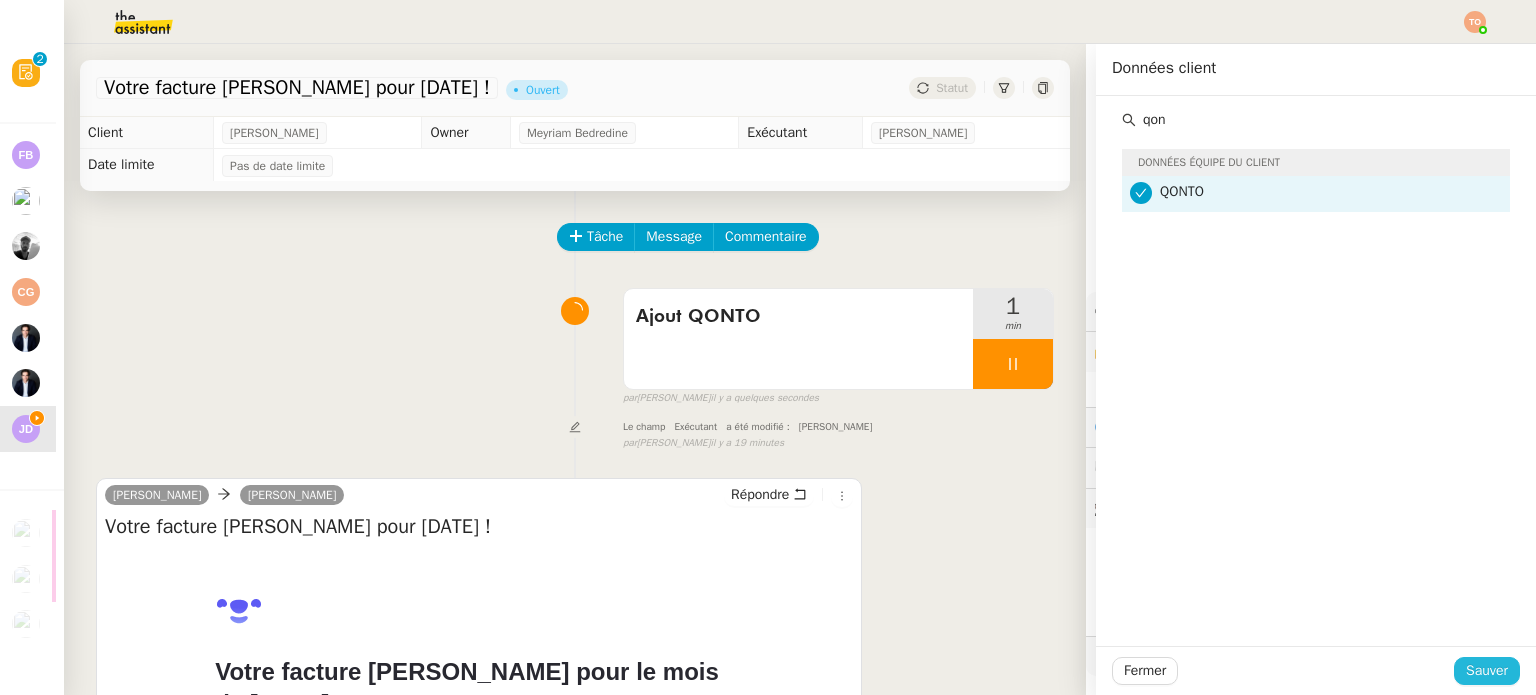 click on "Sauver" 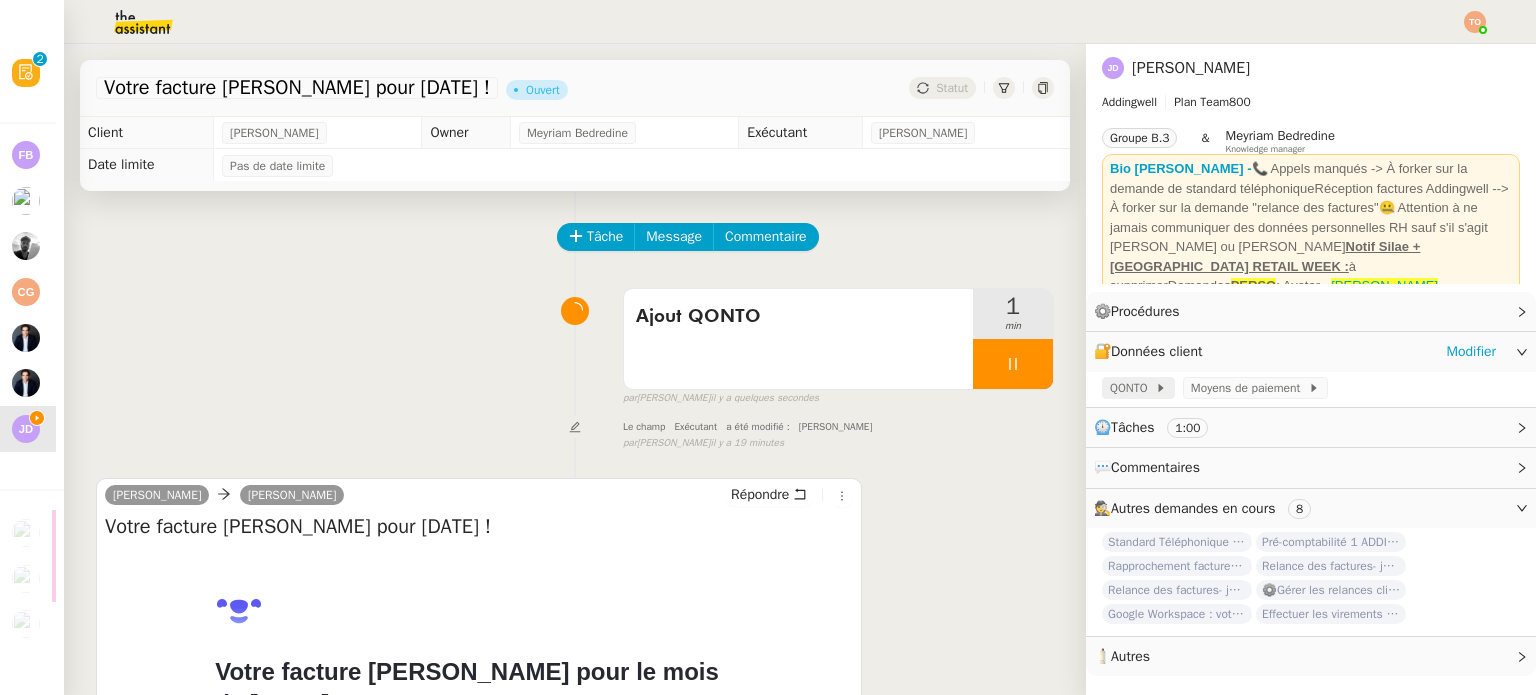 click 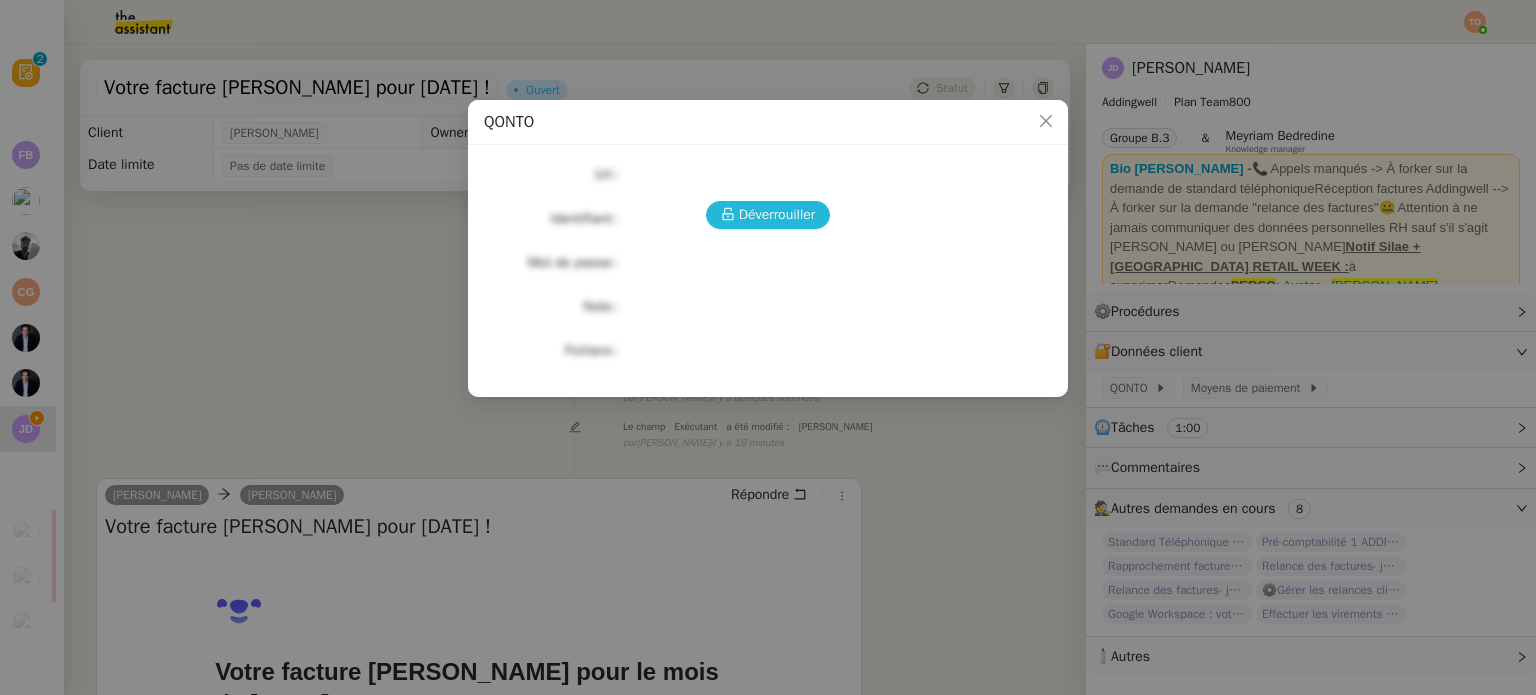 click on "Déverrouiller" at bounding box center [777, 214] 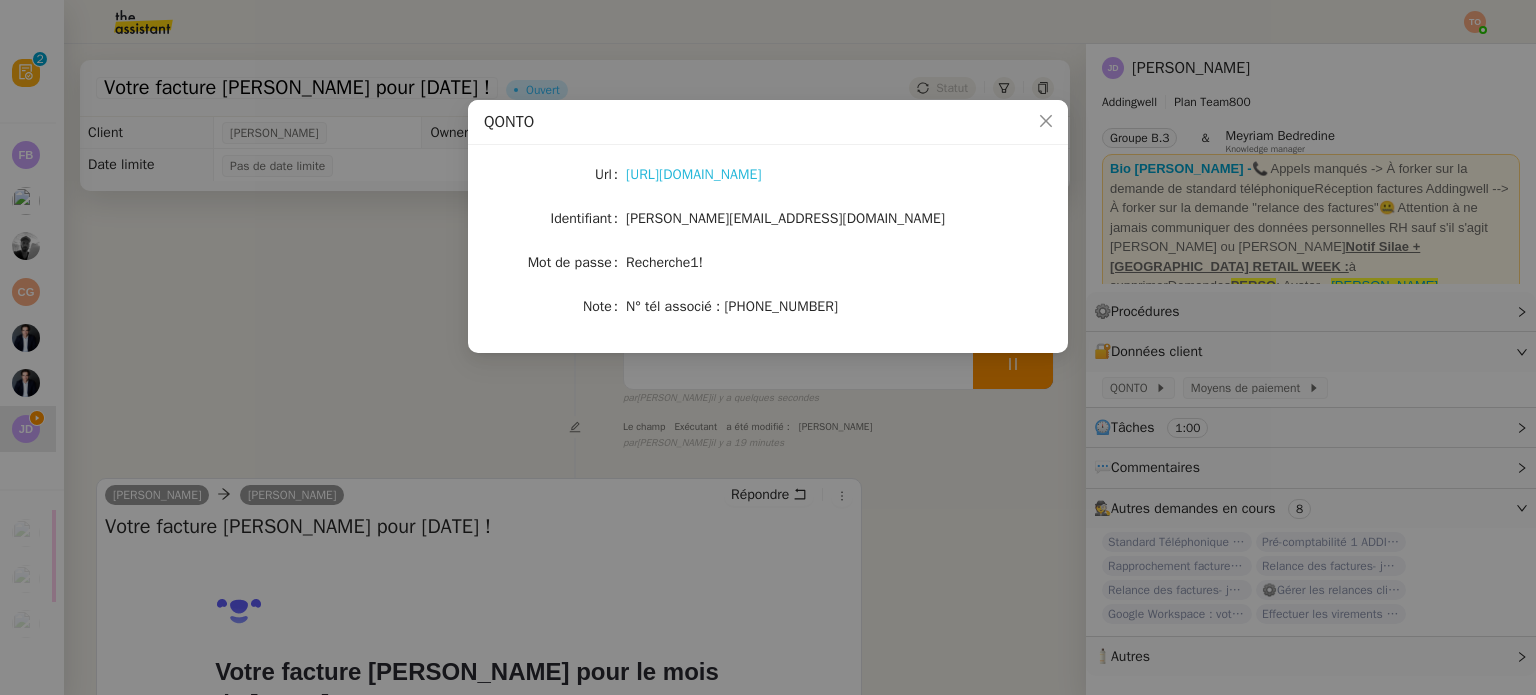 click on "https://qonto.com/fr/connect" 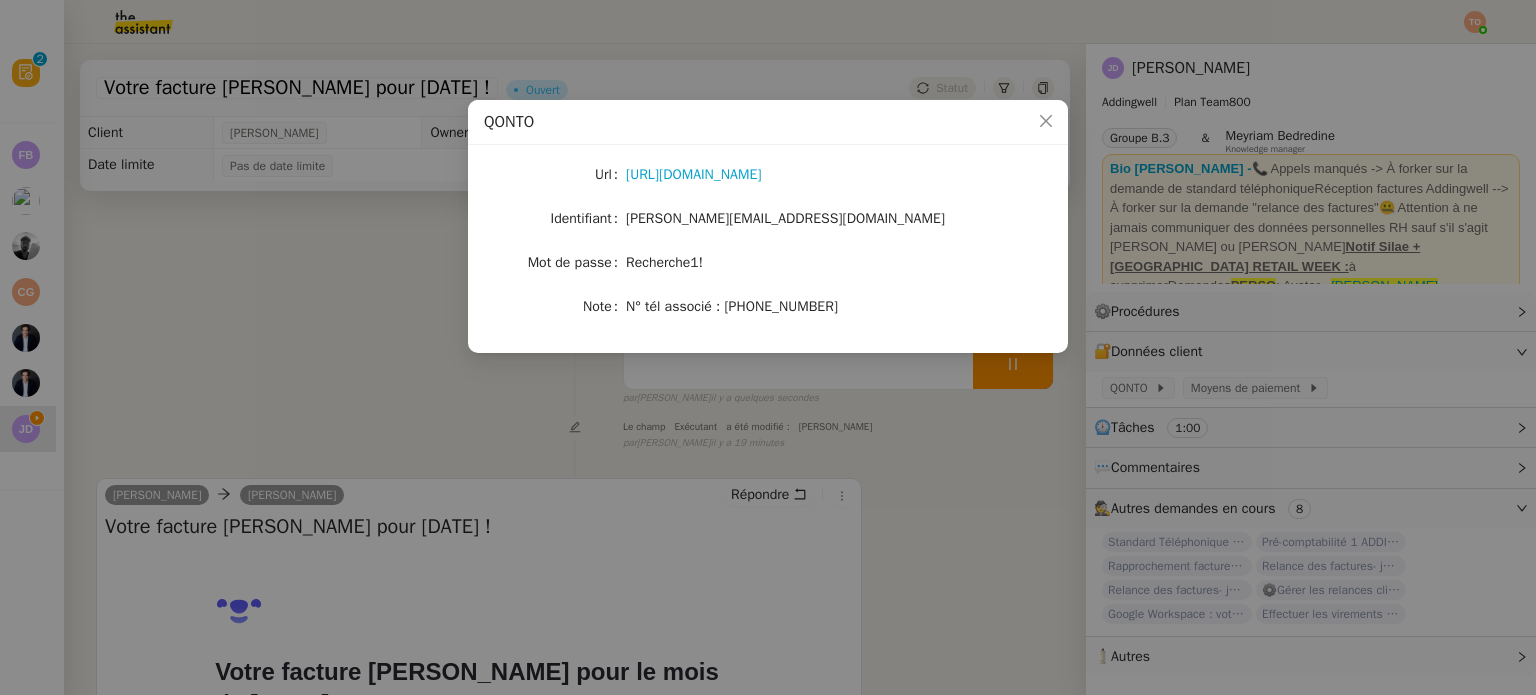 click on "camille@addingwell.com" 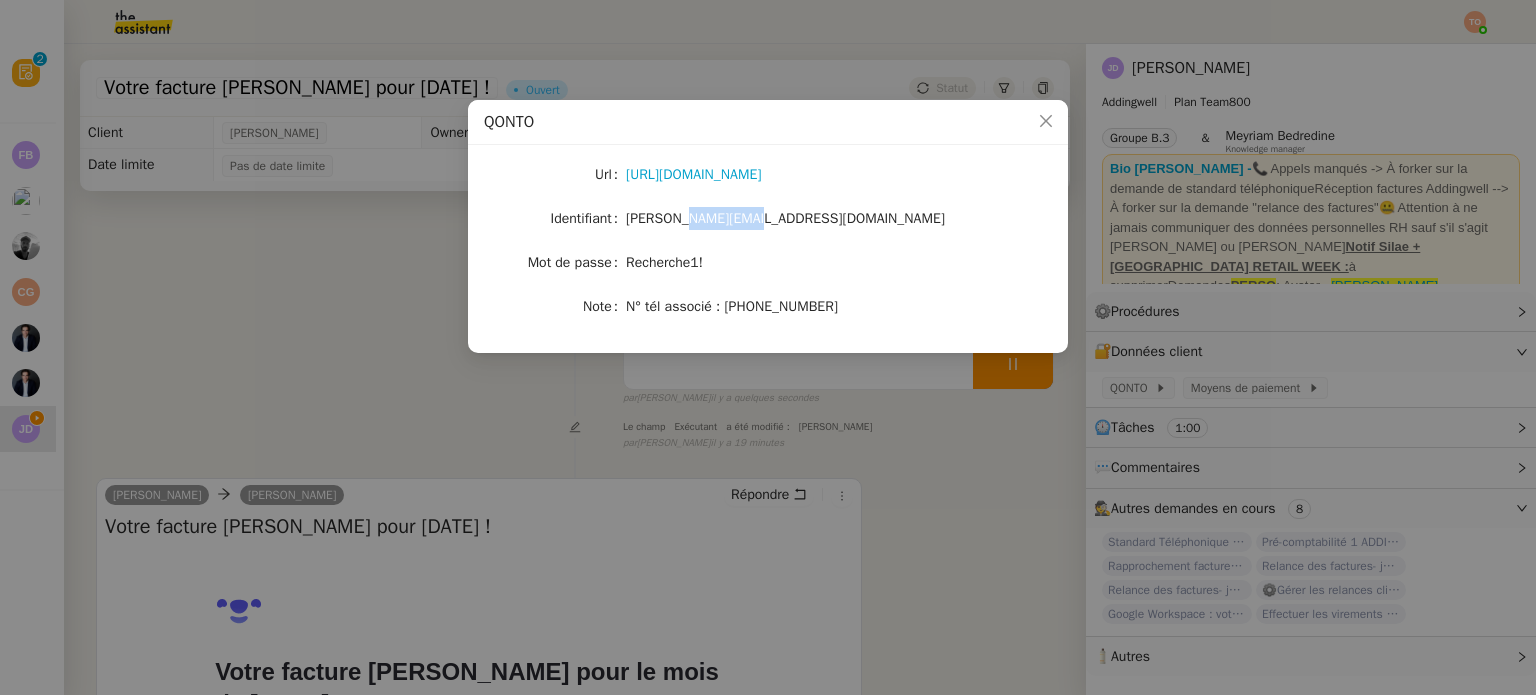 click on "camille@addingwell.com" 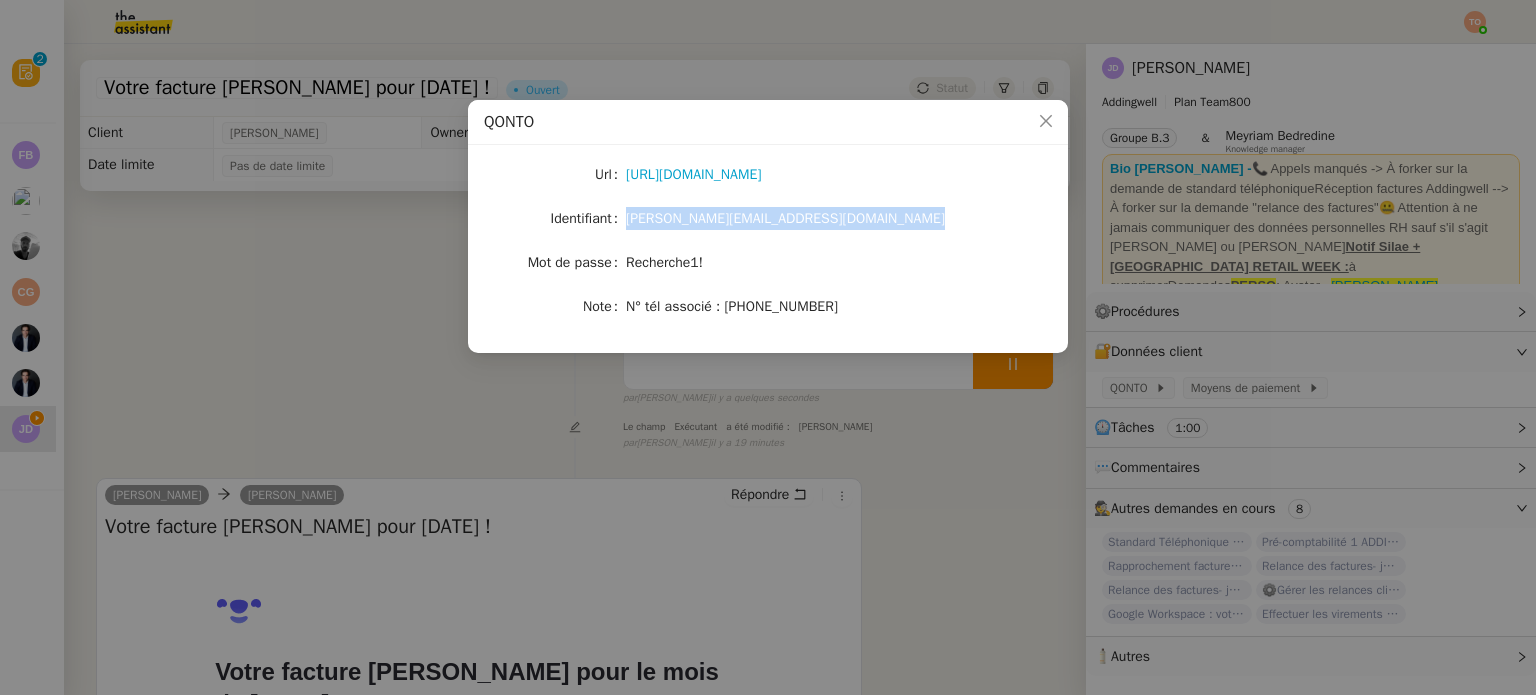 click on "camille@addingwell.com" 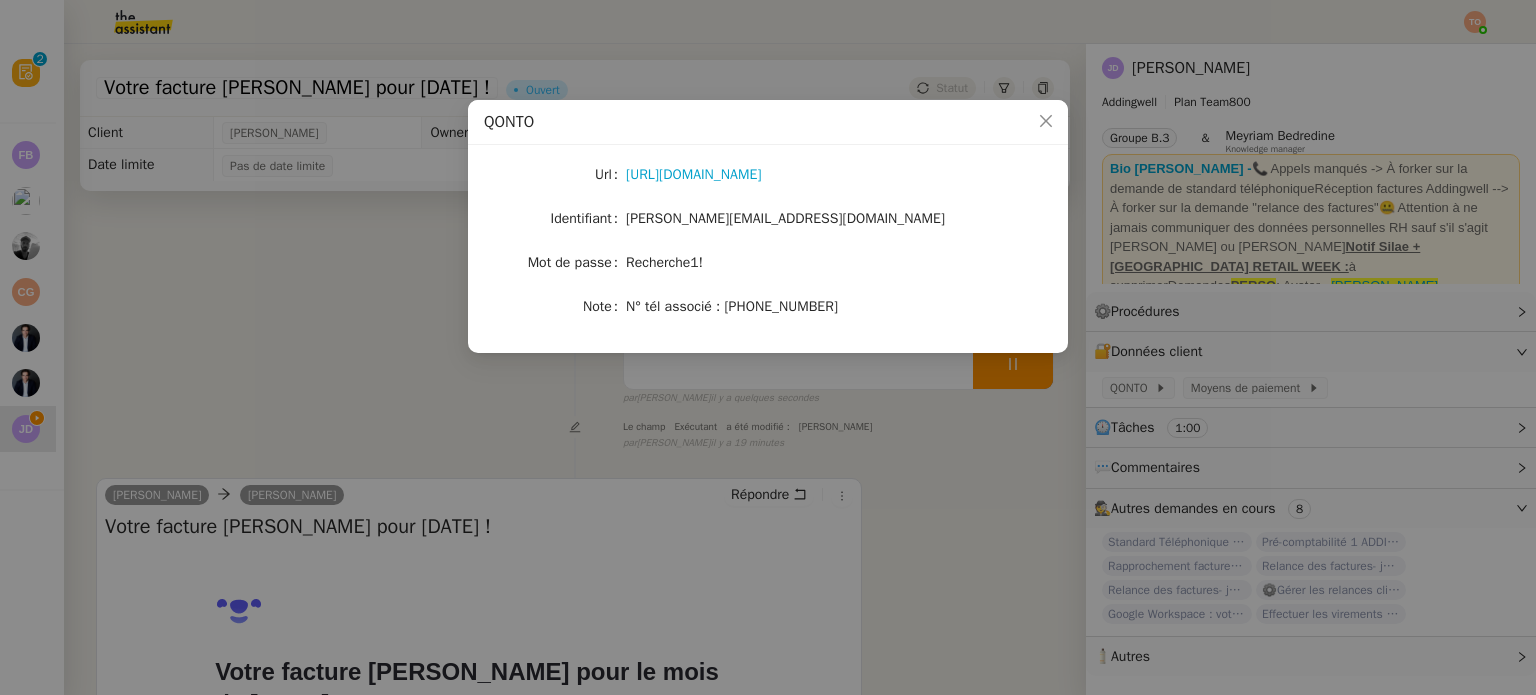 click on "Recherche1!" 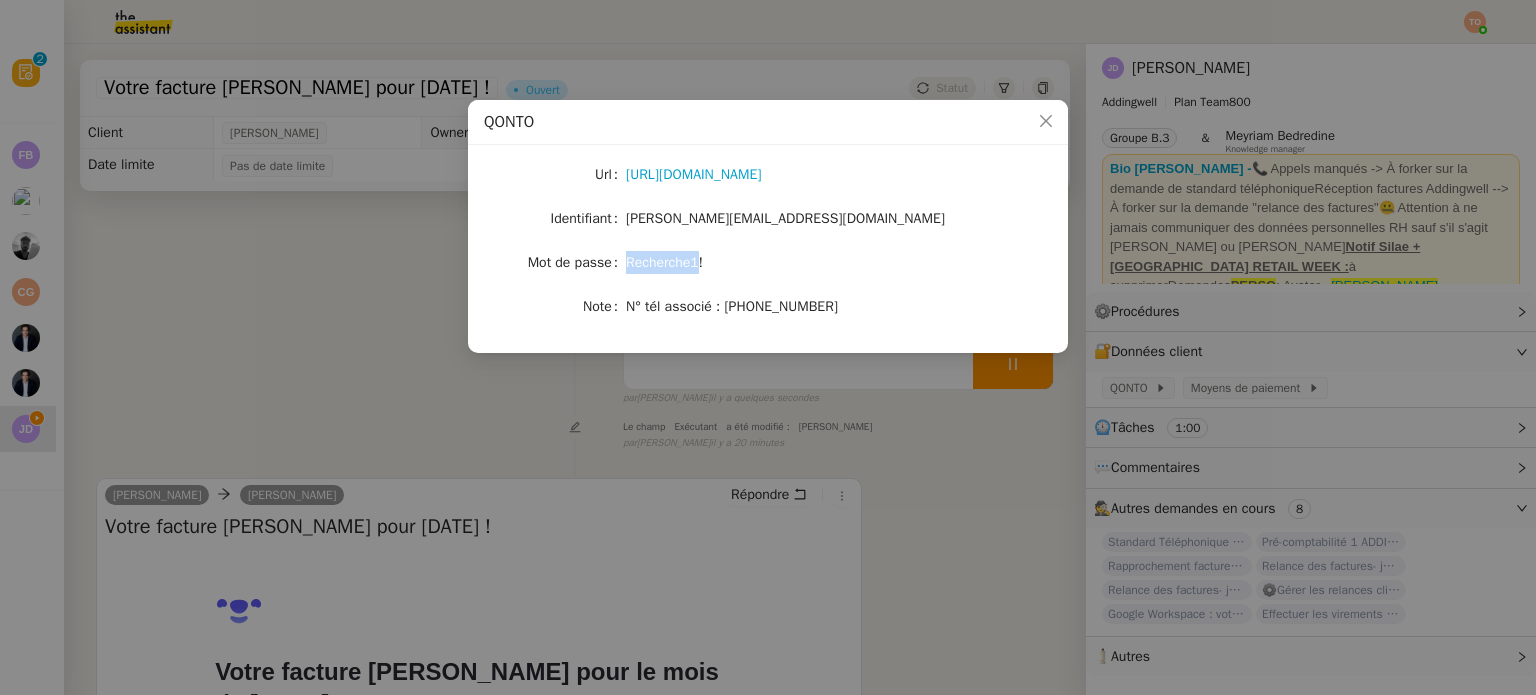 click on "Recherche1!" 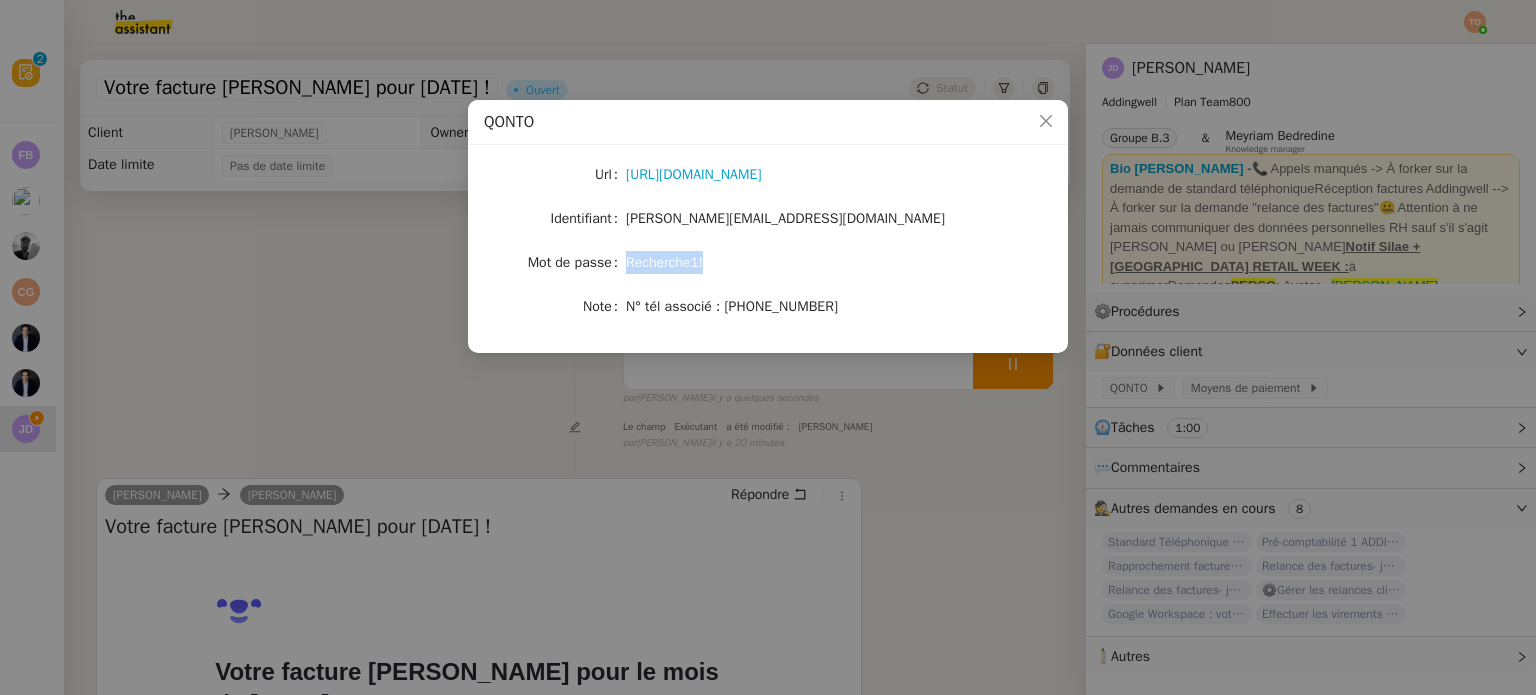 click on "Recherche1!" 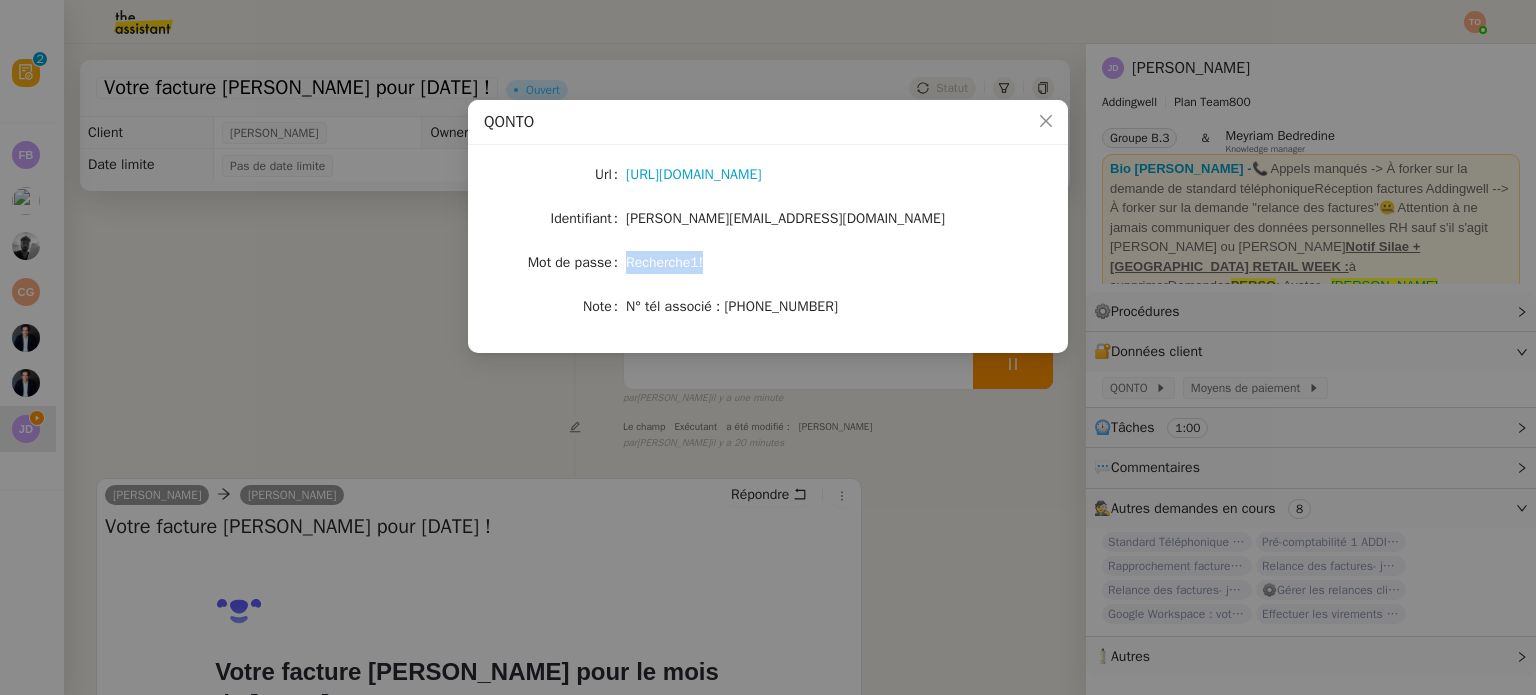 click on "camille@addingwell.com" 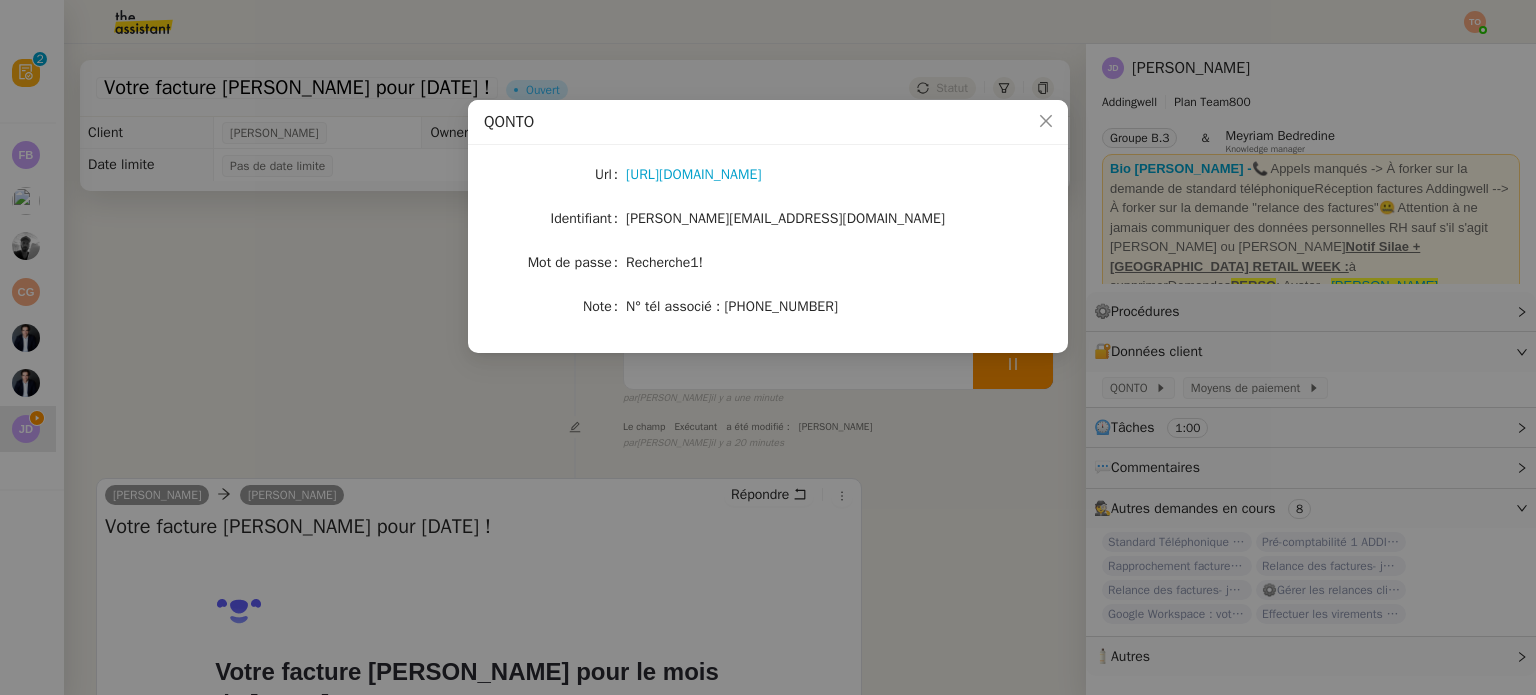 click on "camille@addingwell.com" 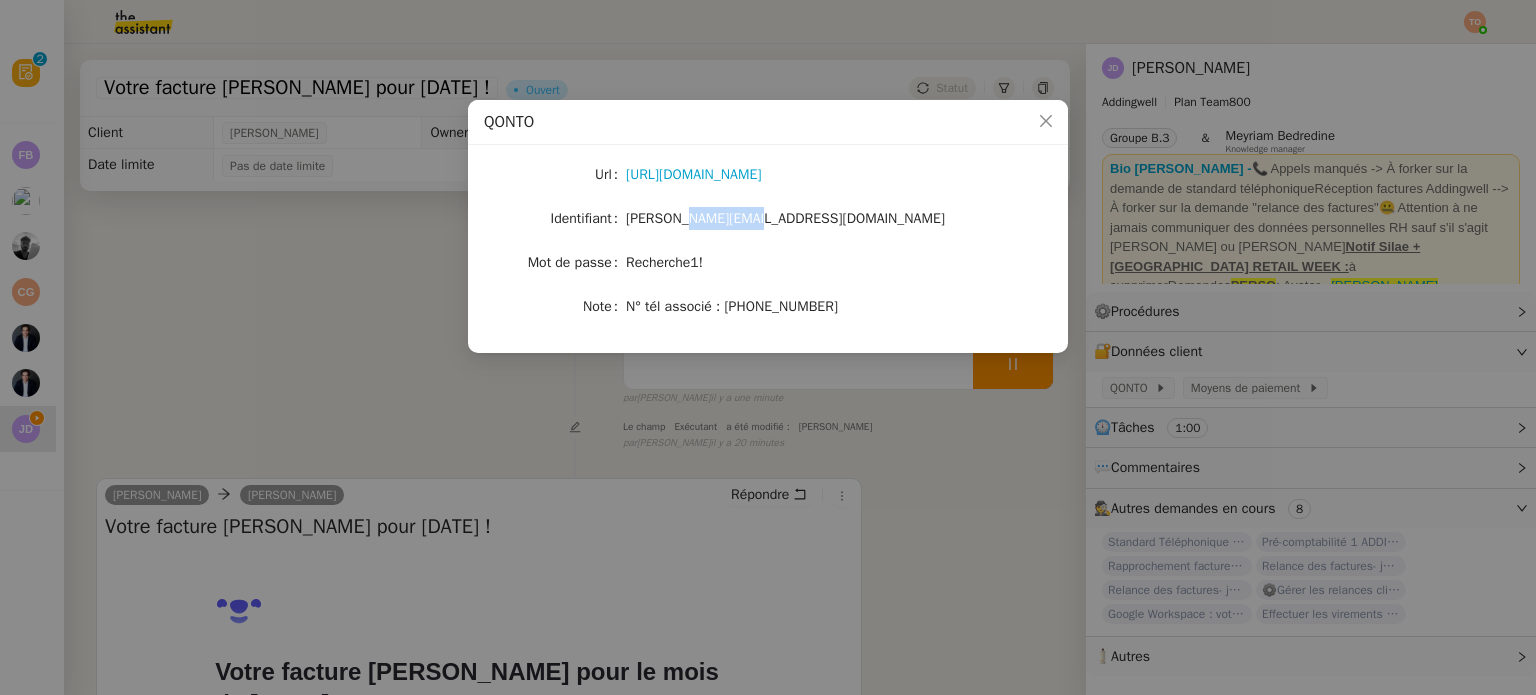 click on "camille@addingwell.com" 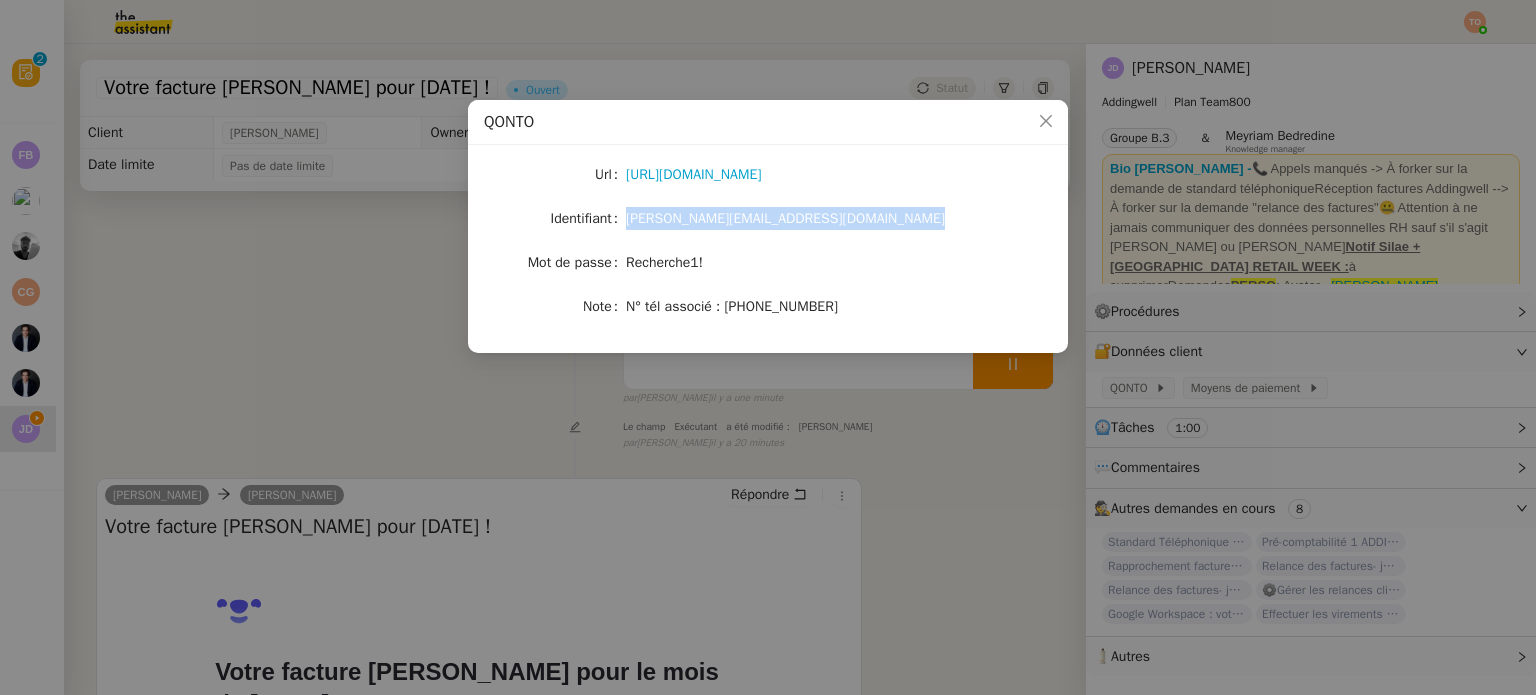 click on "camille@addingwell.com" 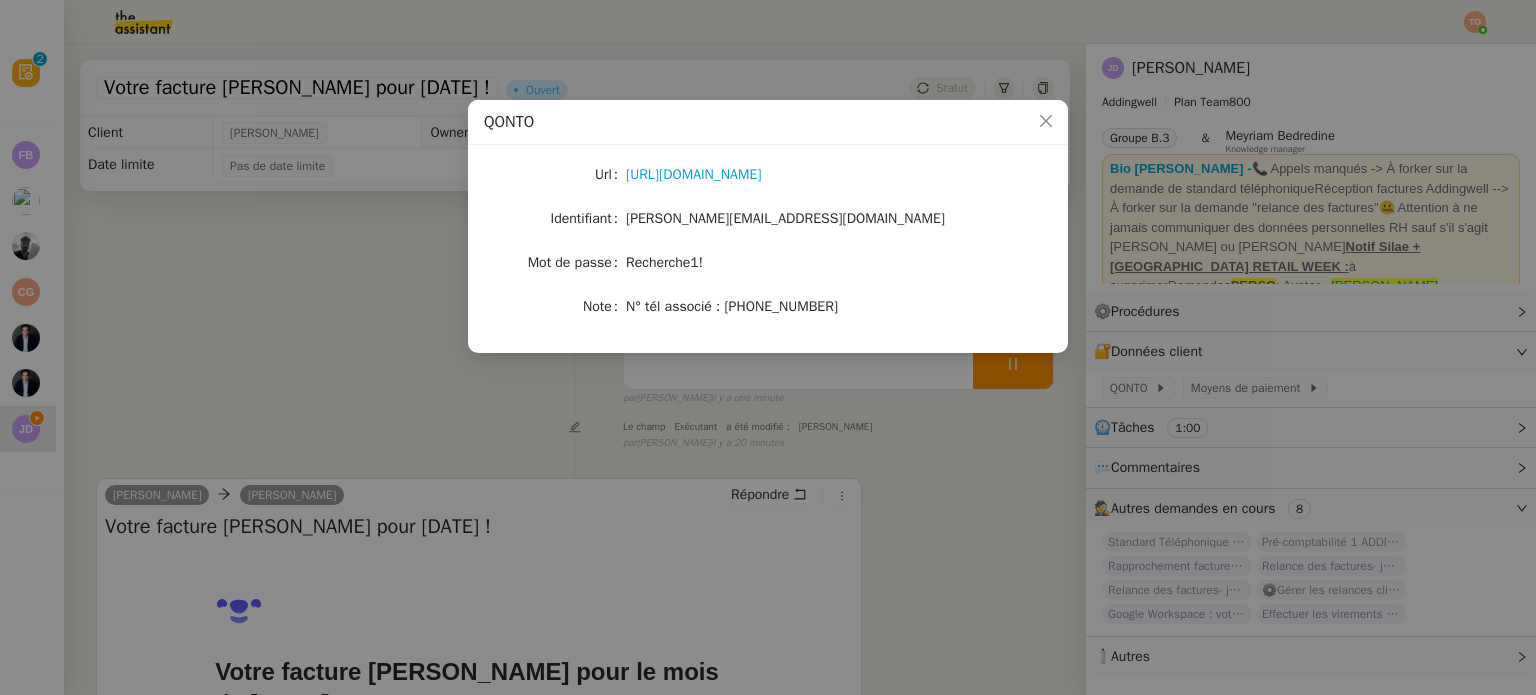 click on "Url https://qonto.com/fr/connect    Identifiant camille@addingwell.com Mot de passe Recherche1! Note N° tél associé : +33666702074" at bounding box center (768, 241) 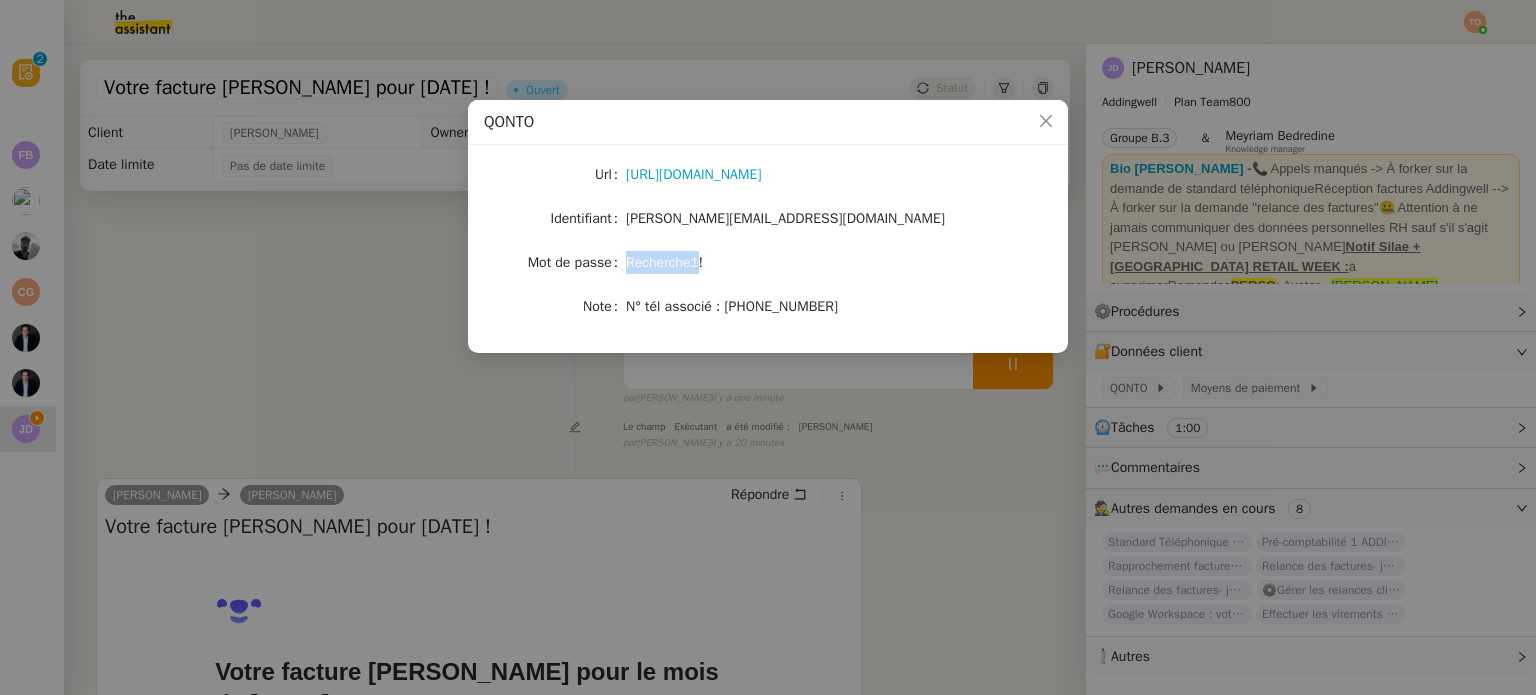 click on "Recherche1!" 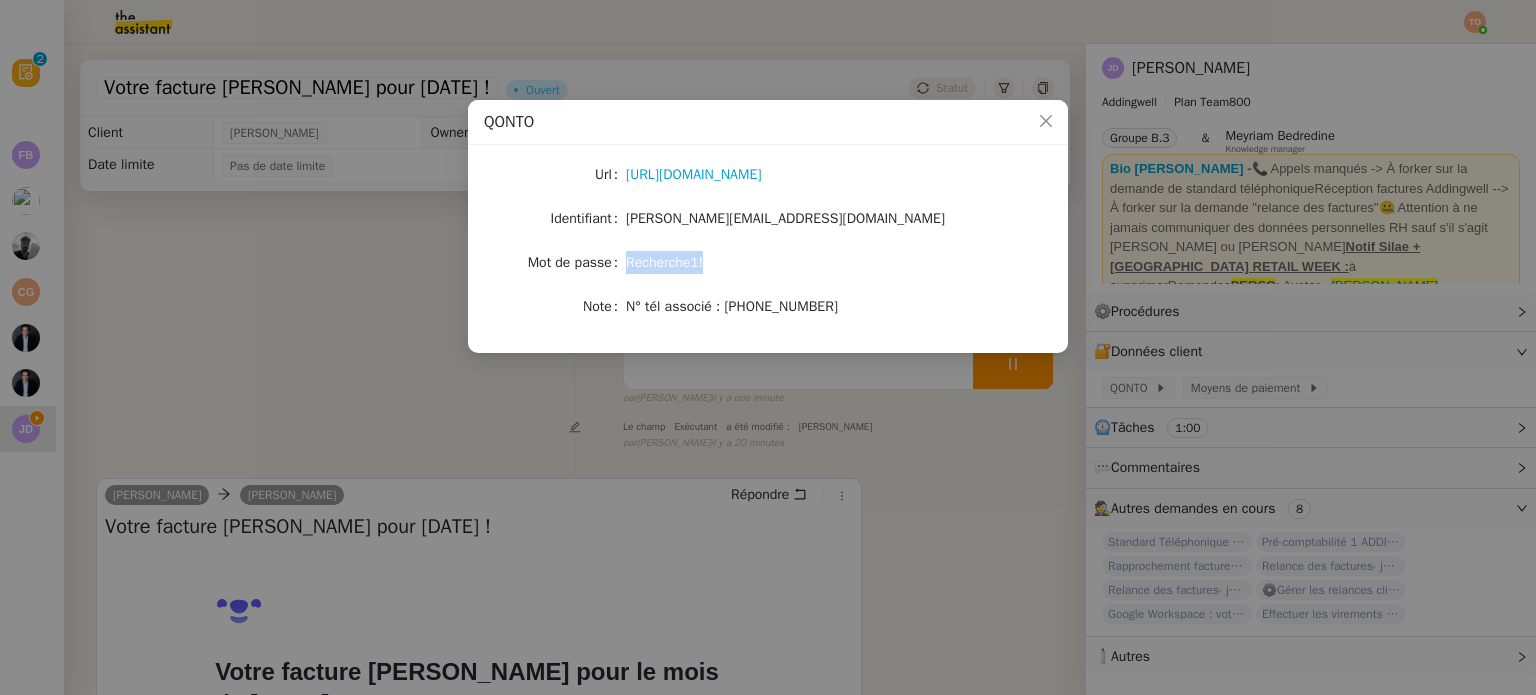 click on "Recherche1!" 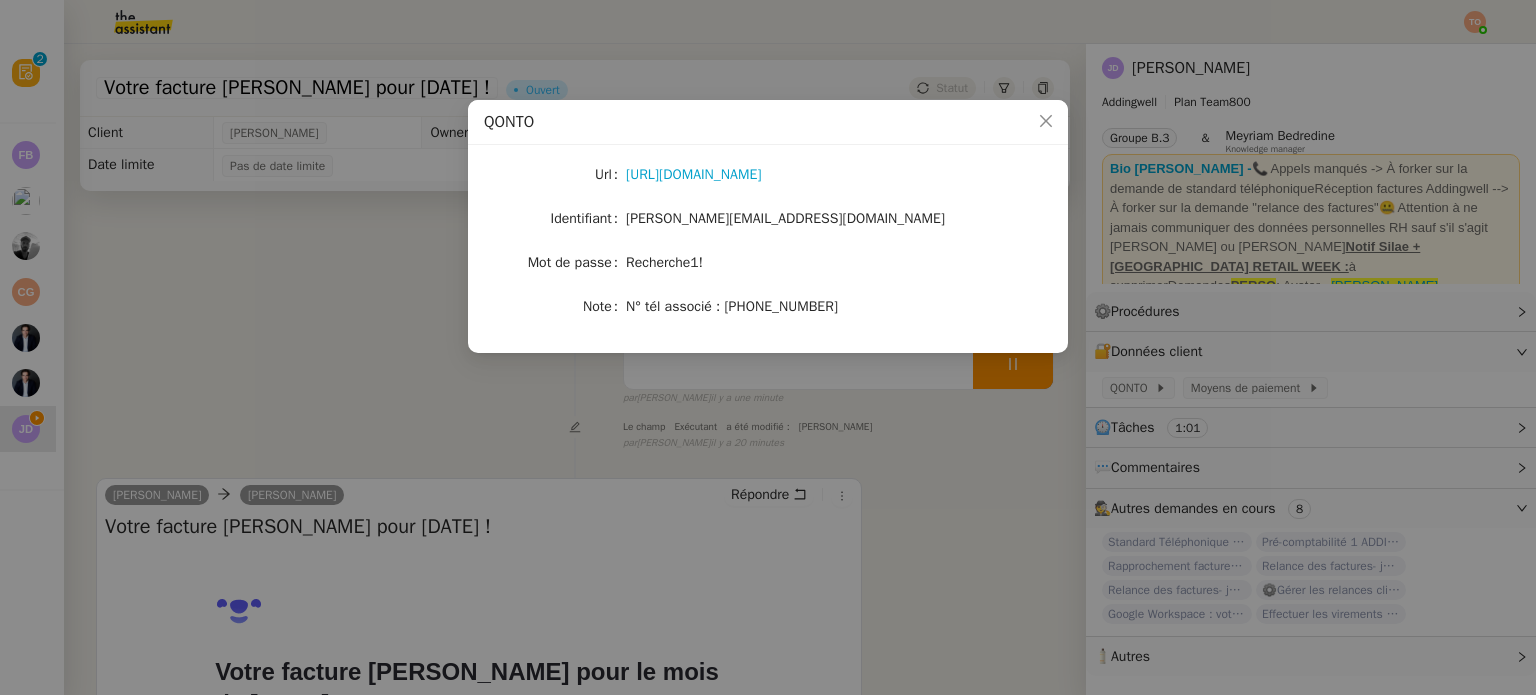 click on "QONTO Url https://qonto.com/fr/connect    Identifiant camille@addingwell.com Mot de passe Recherche1! Note N° tél associé : +33666702074" at bounding box center (768, 347) 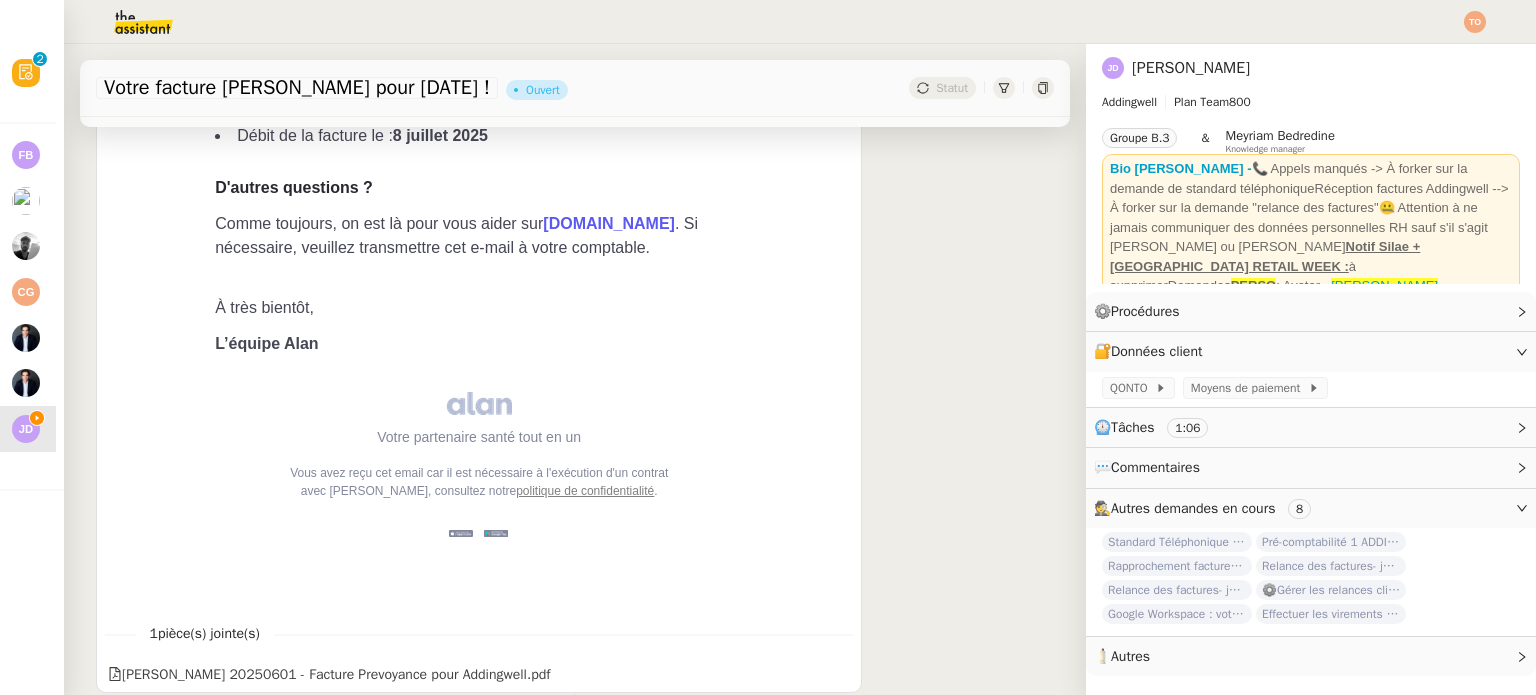 scroll, scrollTop: 900, scrollLeft: 0, axis: vertical 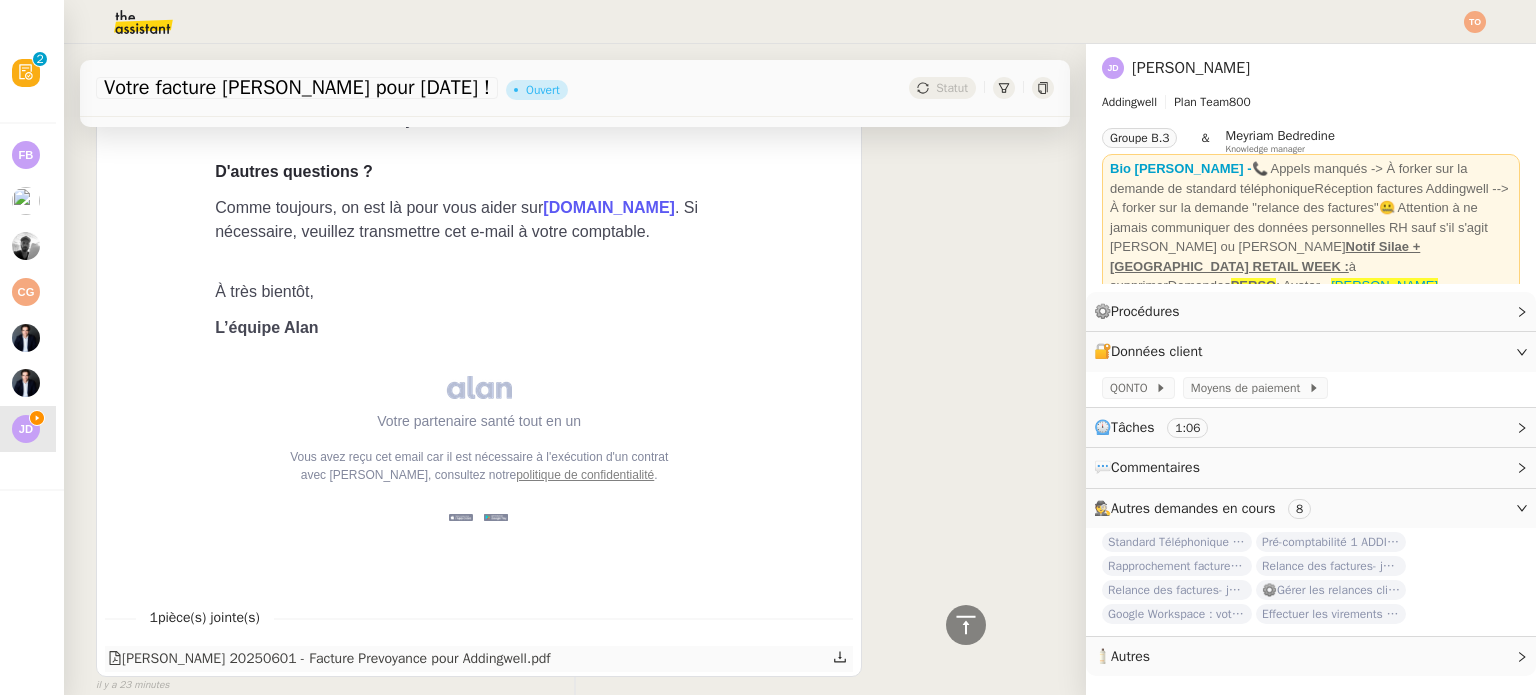 click on "Alan 20250601 - Facture Prevoyance pour Addingwell.pdf" 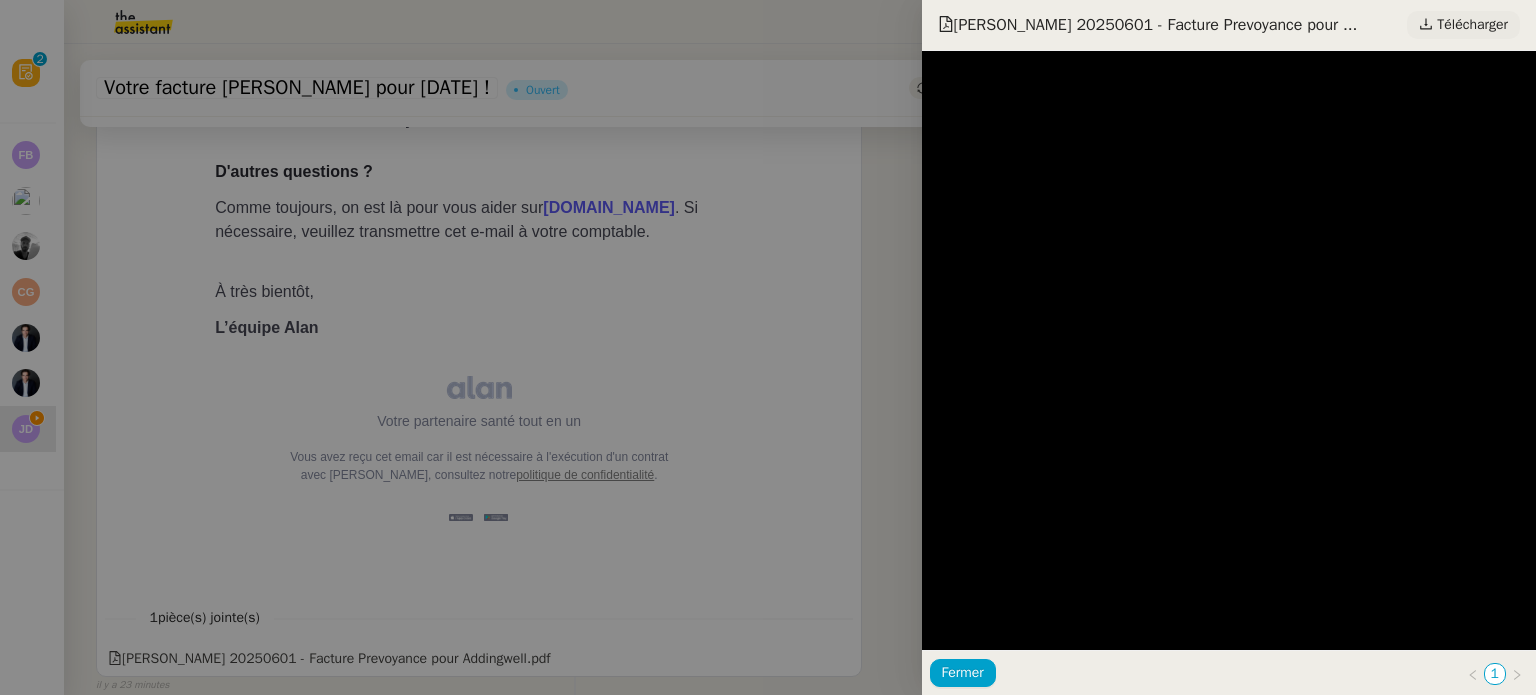 click on "Télécharger" at bounding box center [1463, 25] 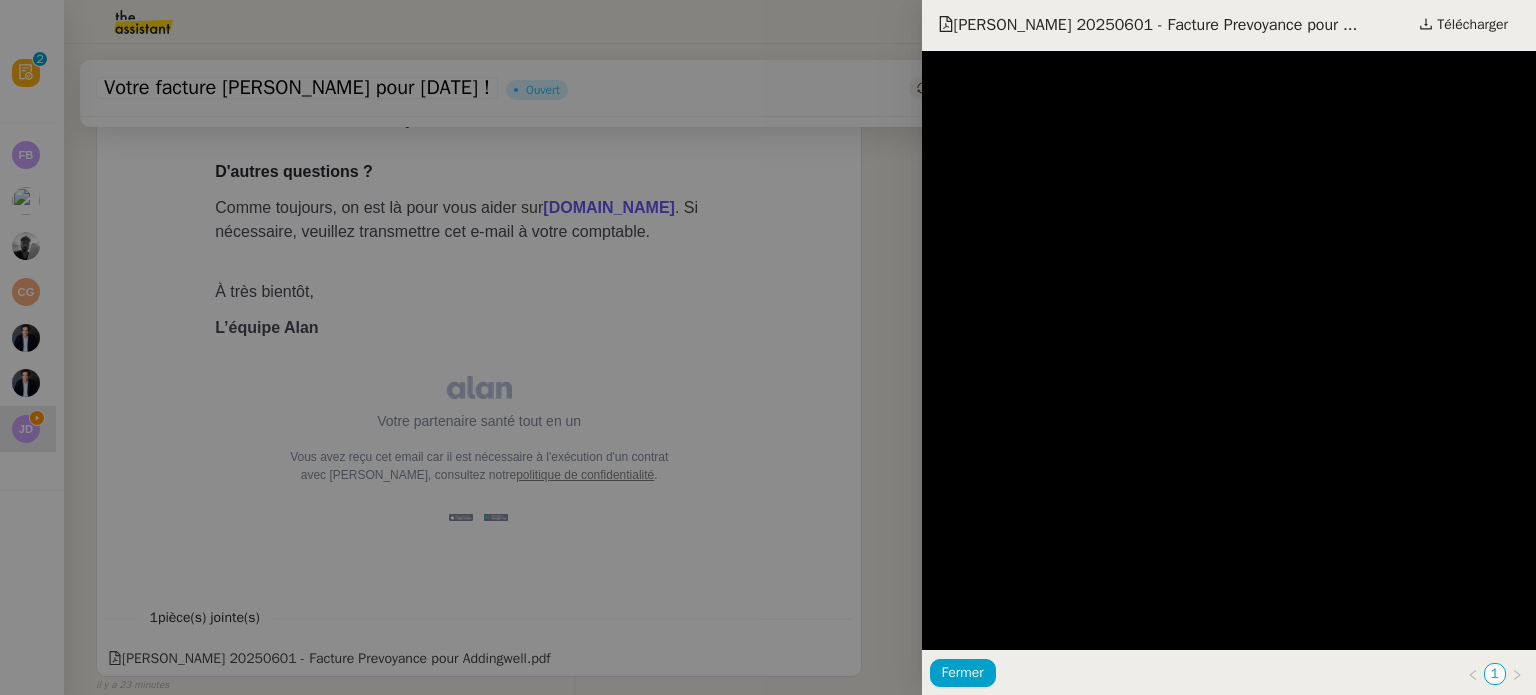 click at bounding box center [768, 347] 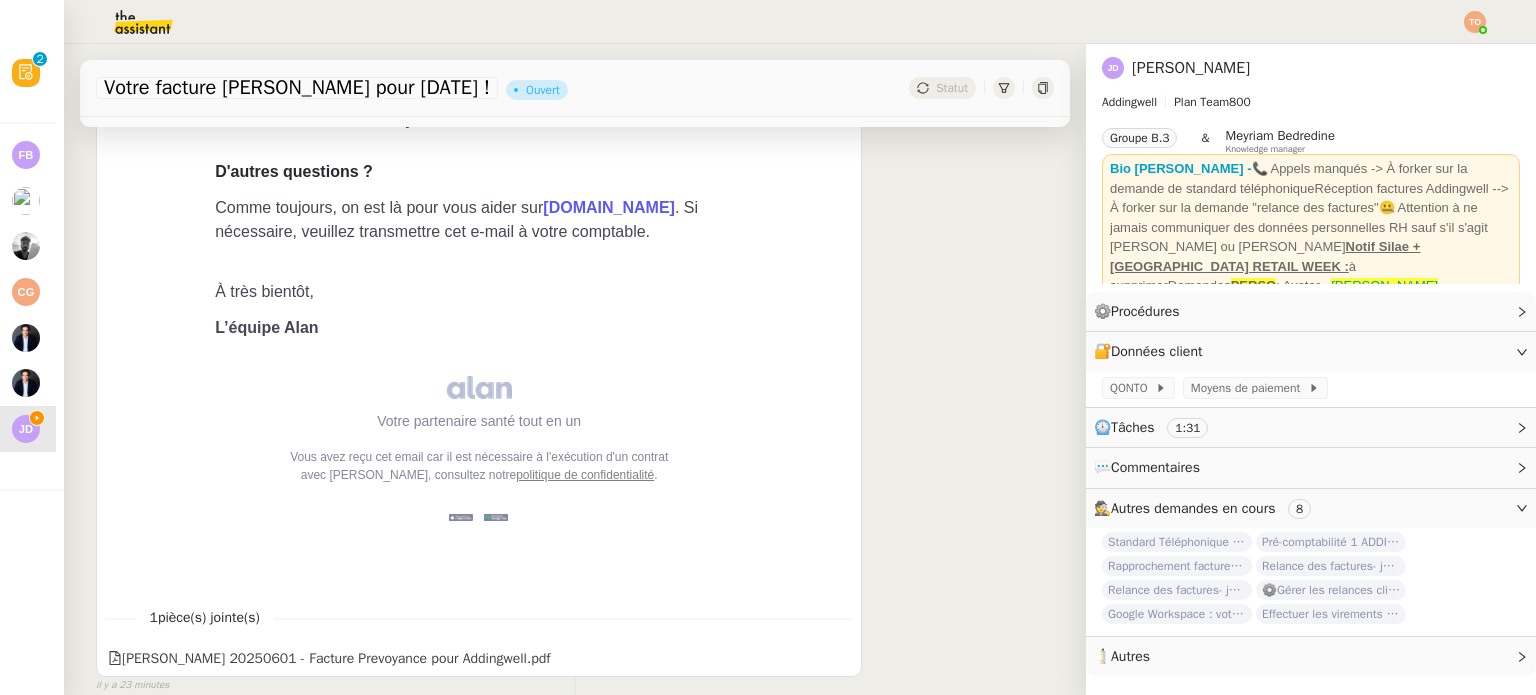 scroll, scrollTop: 0, scrollLeft: 0, axis: both 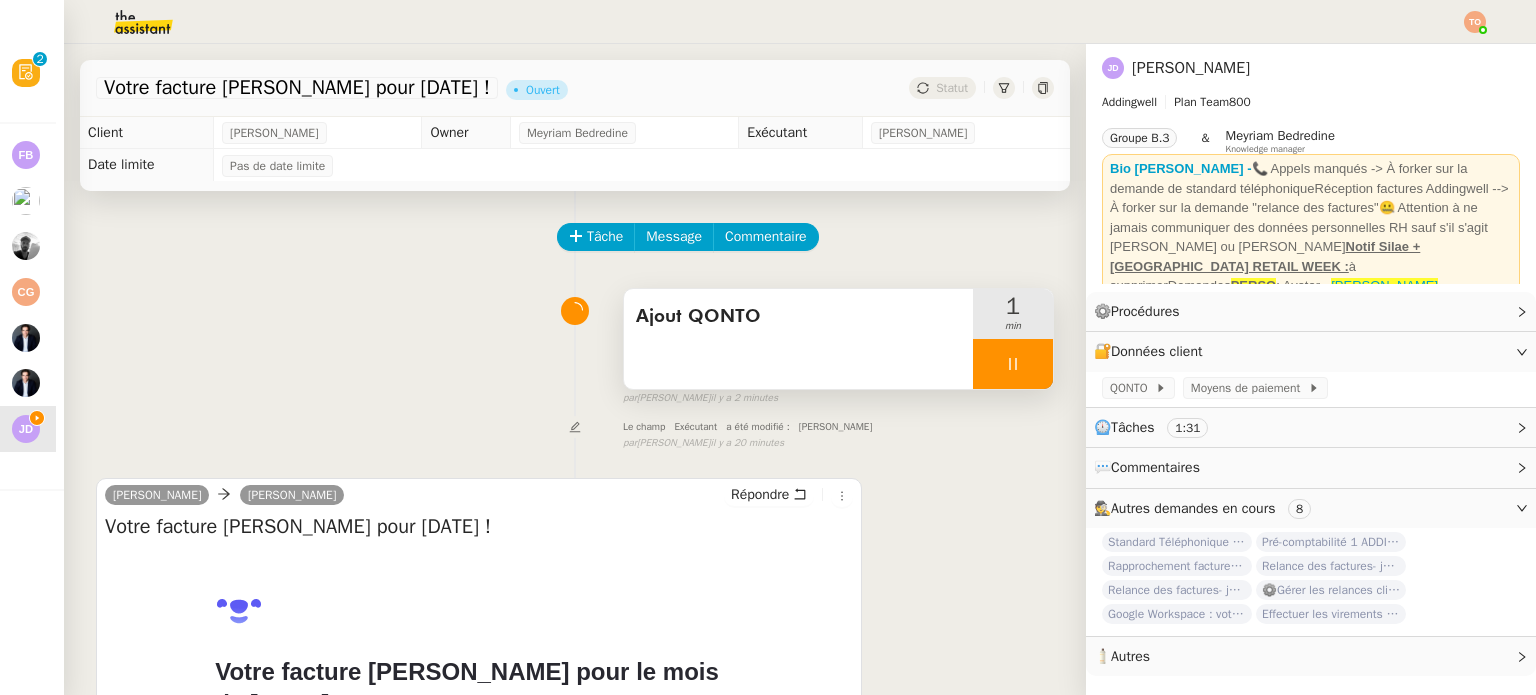 click at bounding box center [1013, 364] 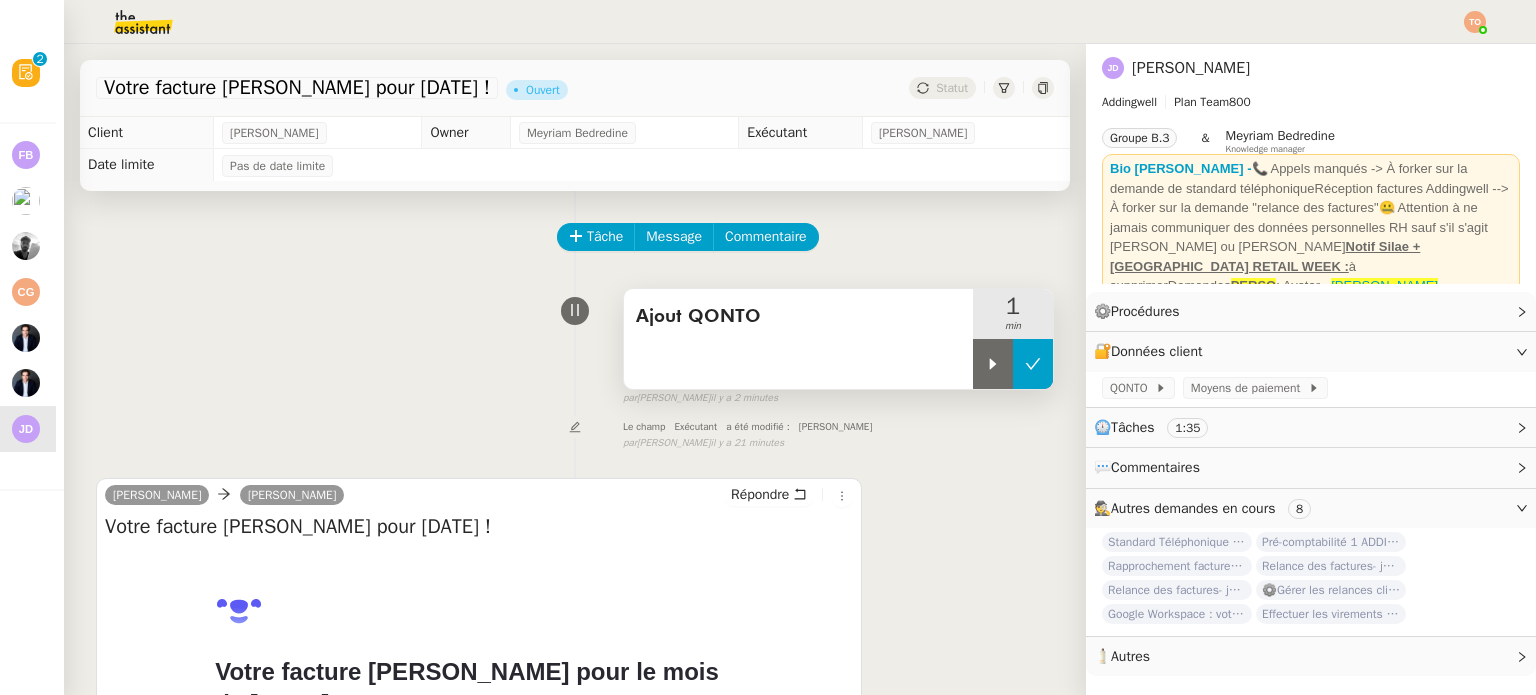 click 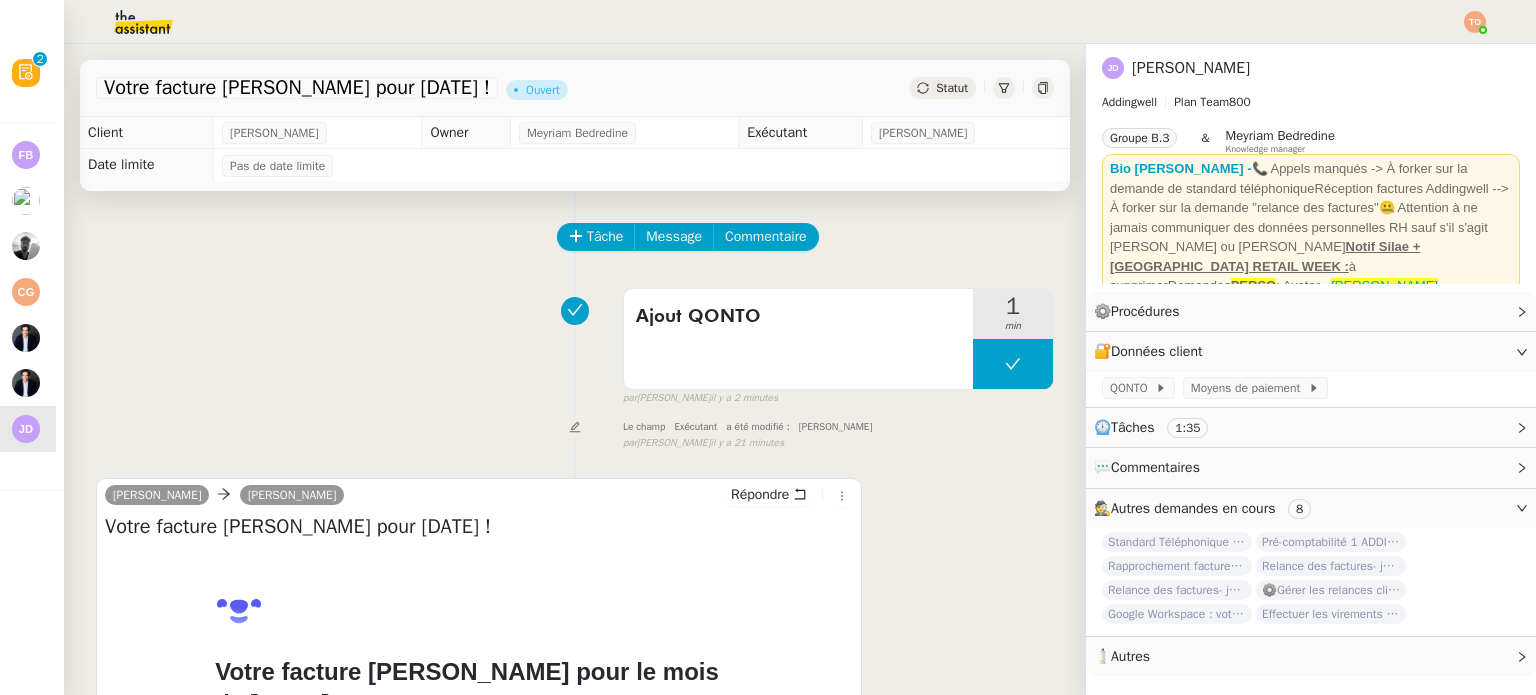 click 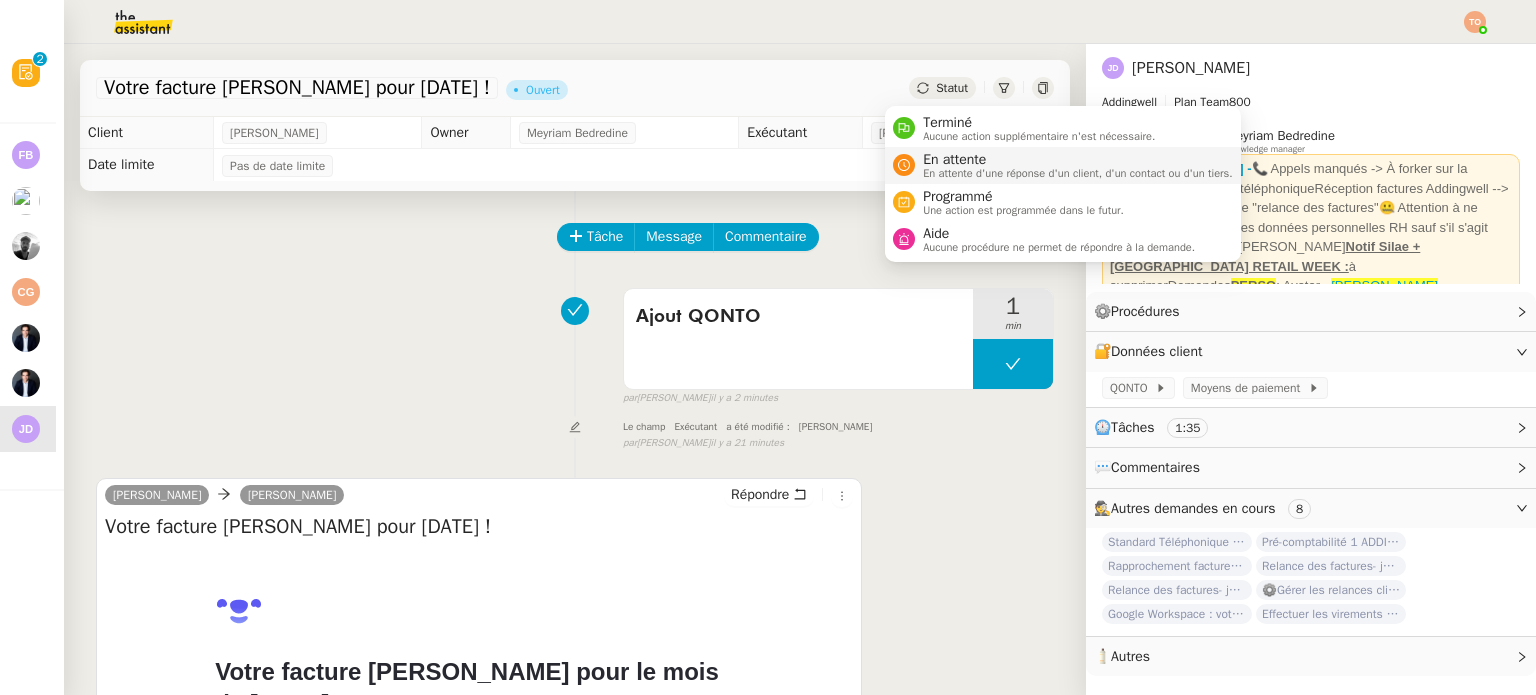 click on "En attente d'une réponse d'un client, d'un contact ou d'un tiers." at bounding box center (1078, 173) 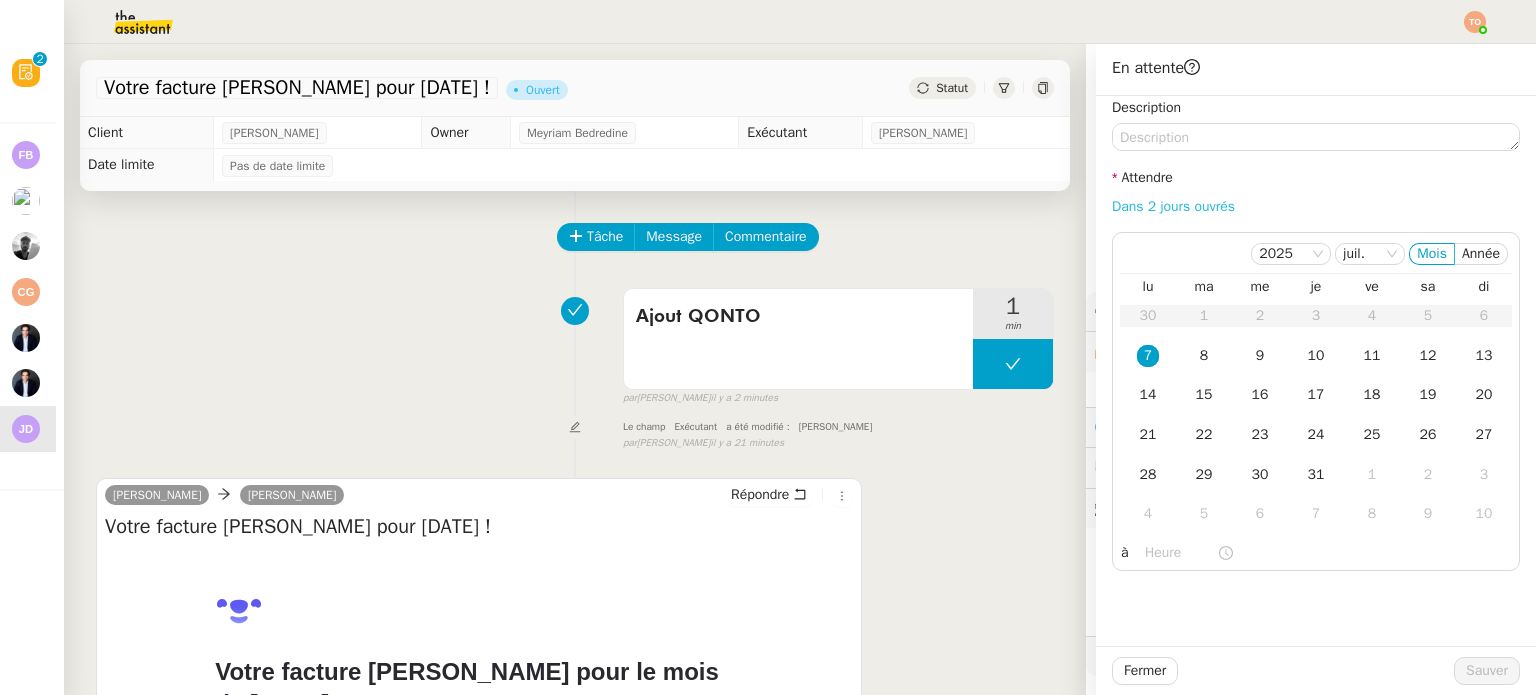 click on "Dans 2 jours ouvrés" 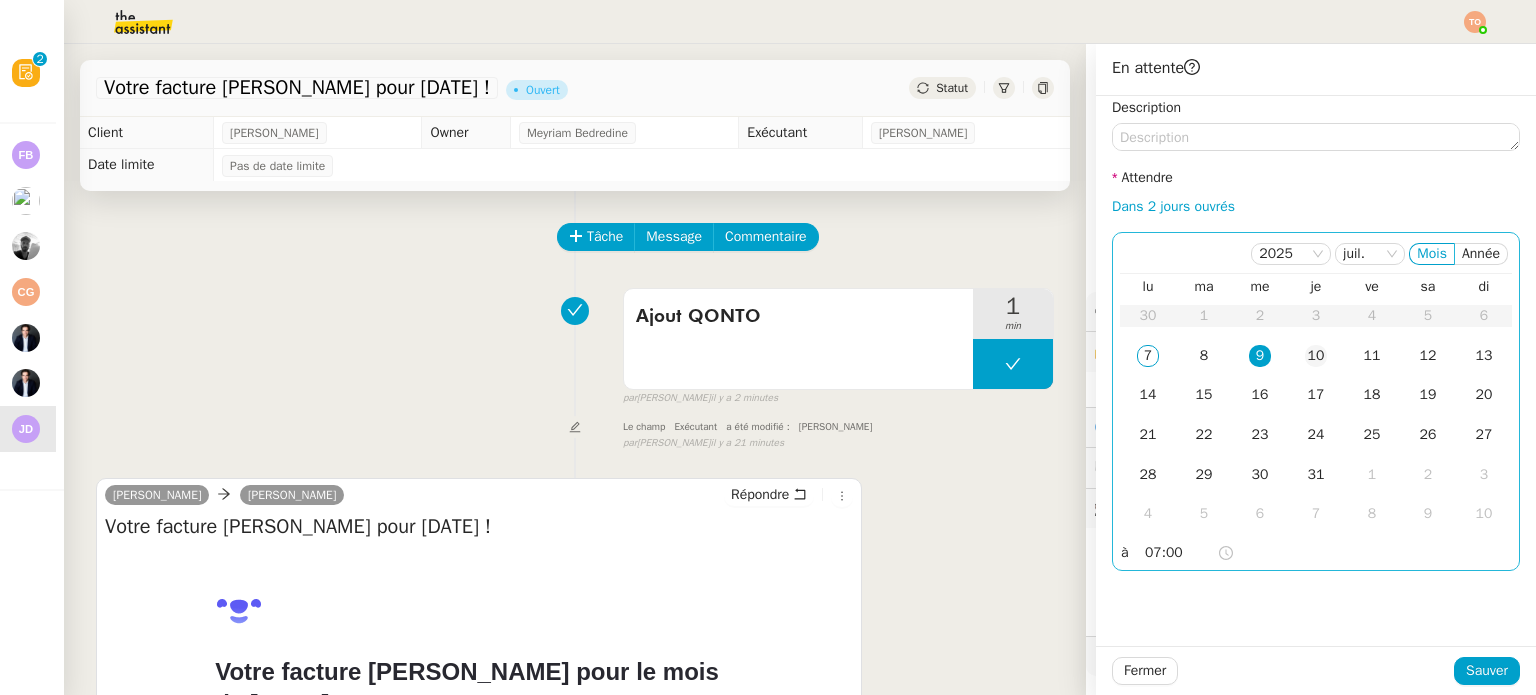 click on "10" 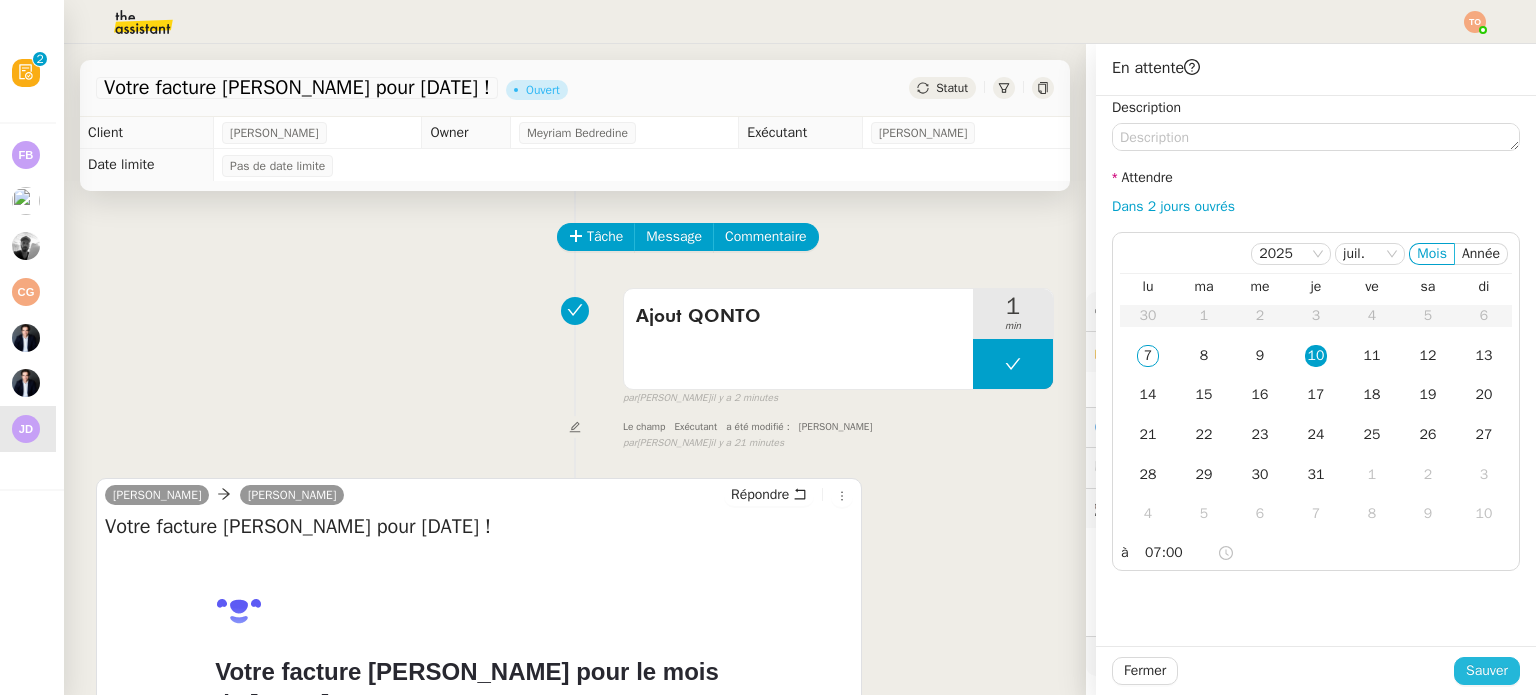 click on "Sauver" 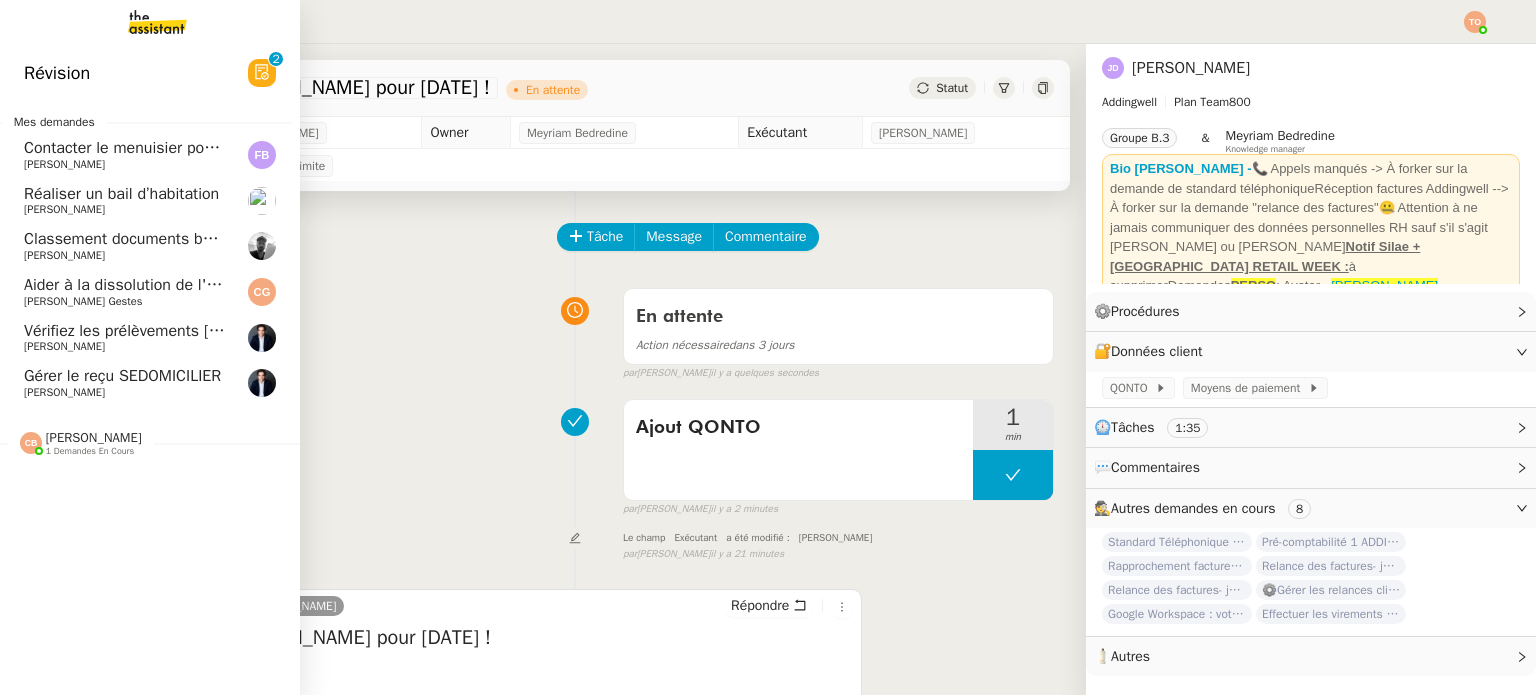 click on "Ashley Poniatowski" 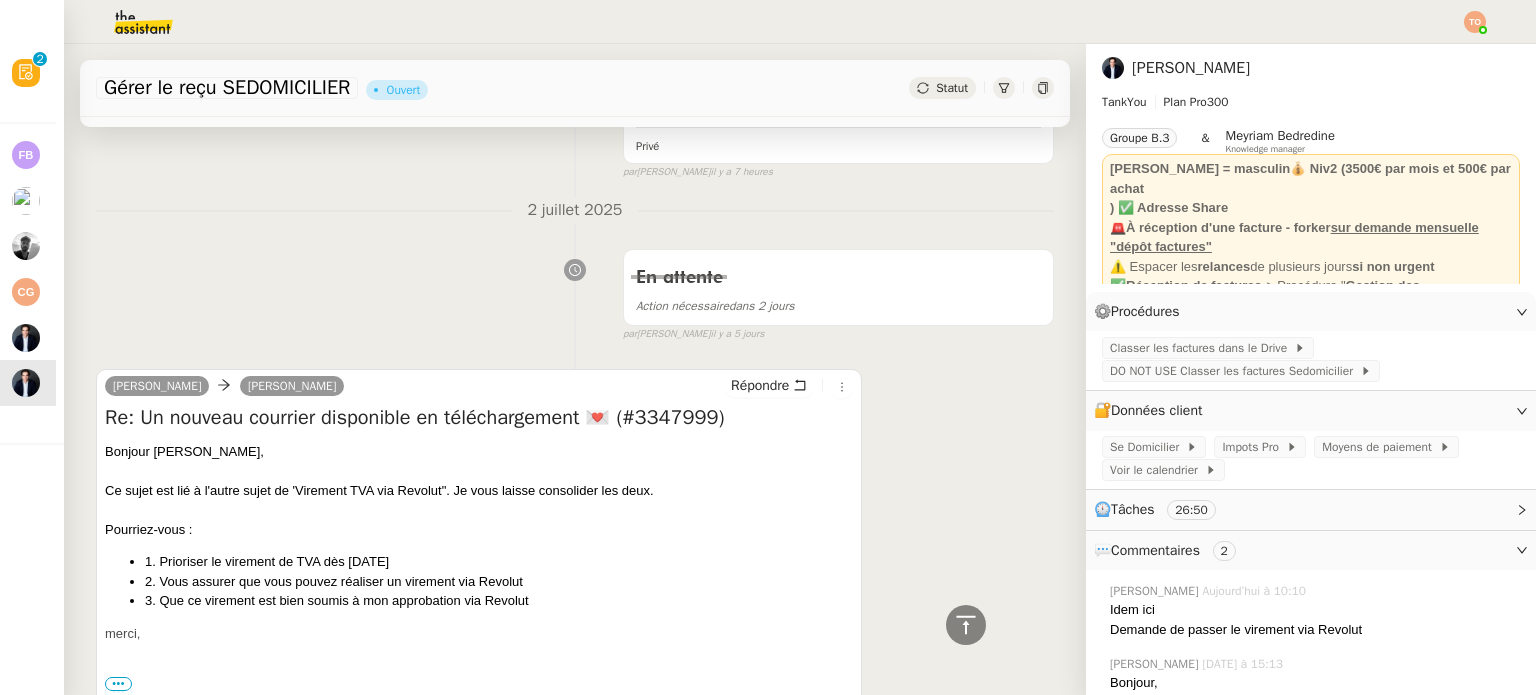 scroll, scrollTop: 0, scrollLeft: 0, axis: both 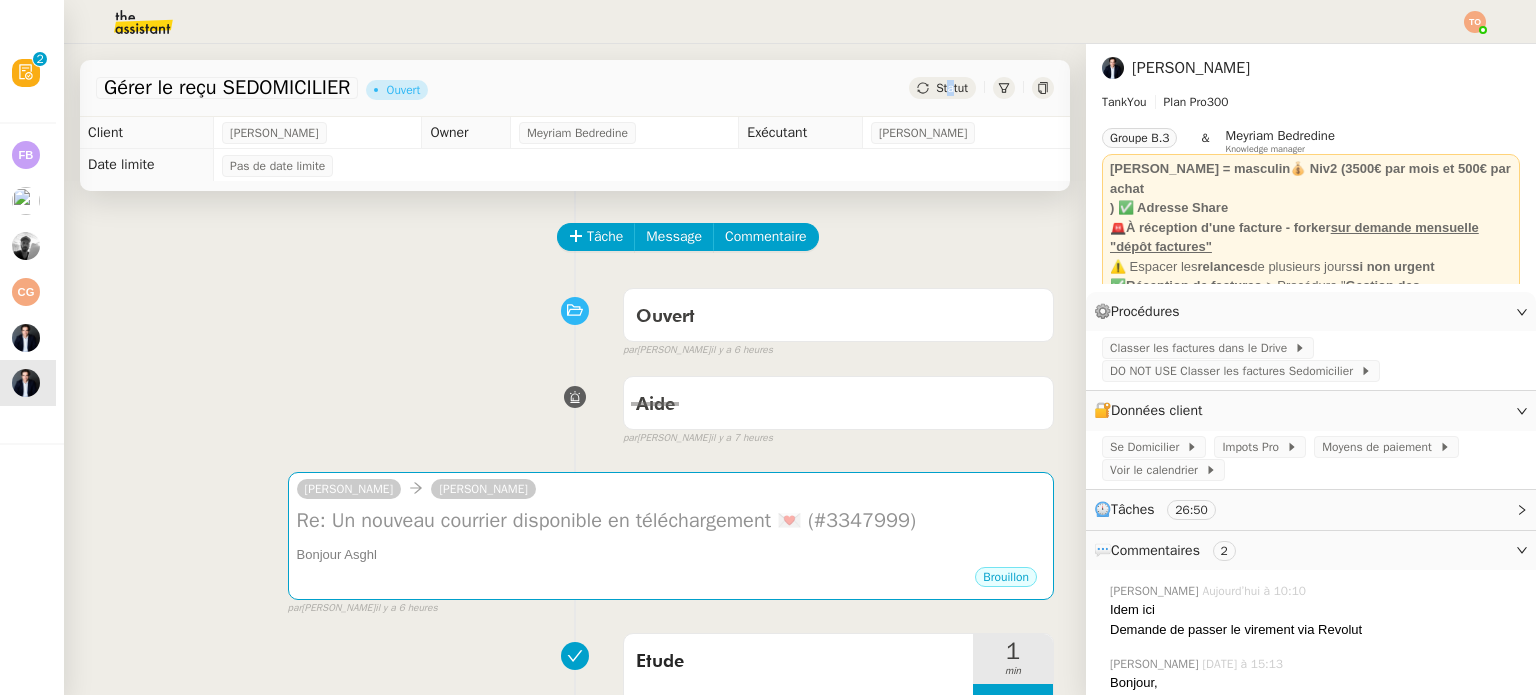 click on "Statut" 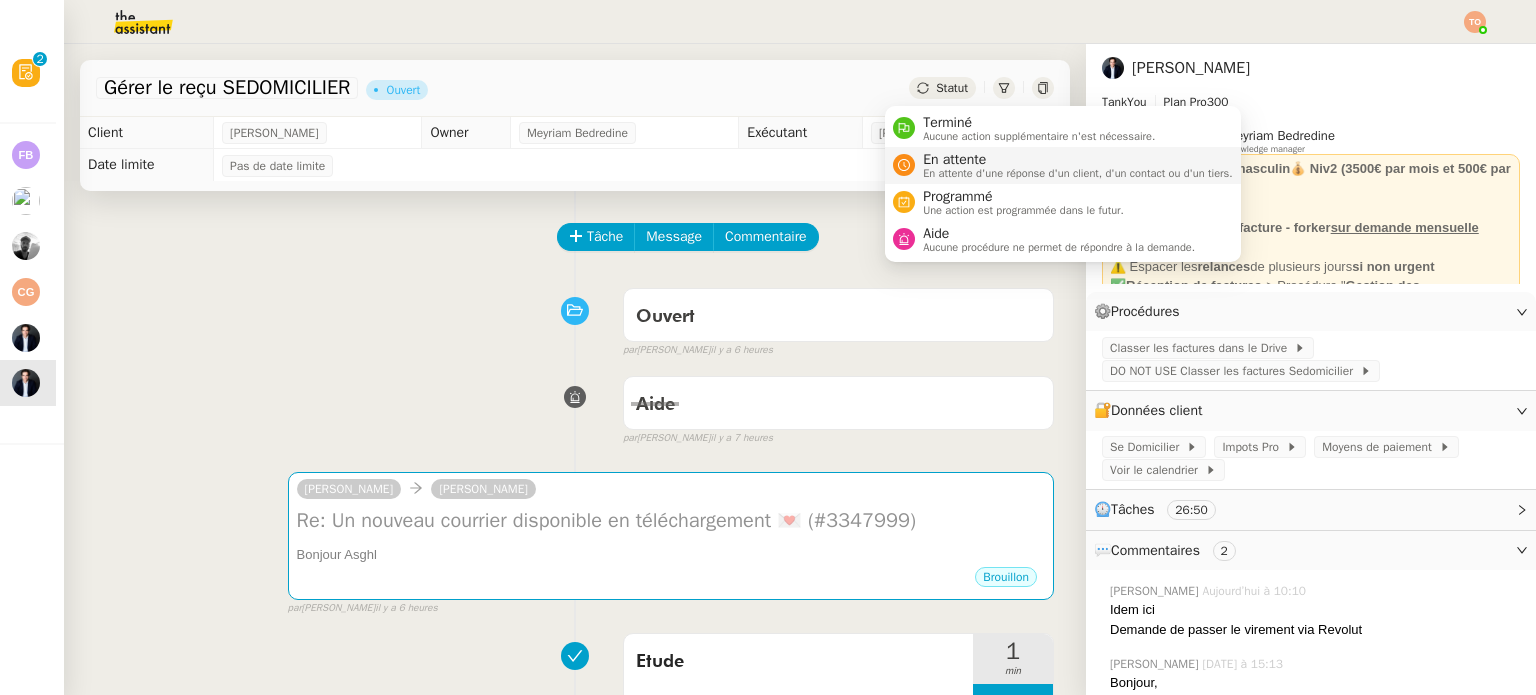 click on "En attente" at bounding box center [1078, 160] 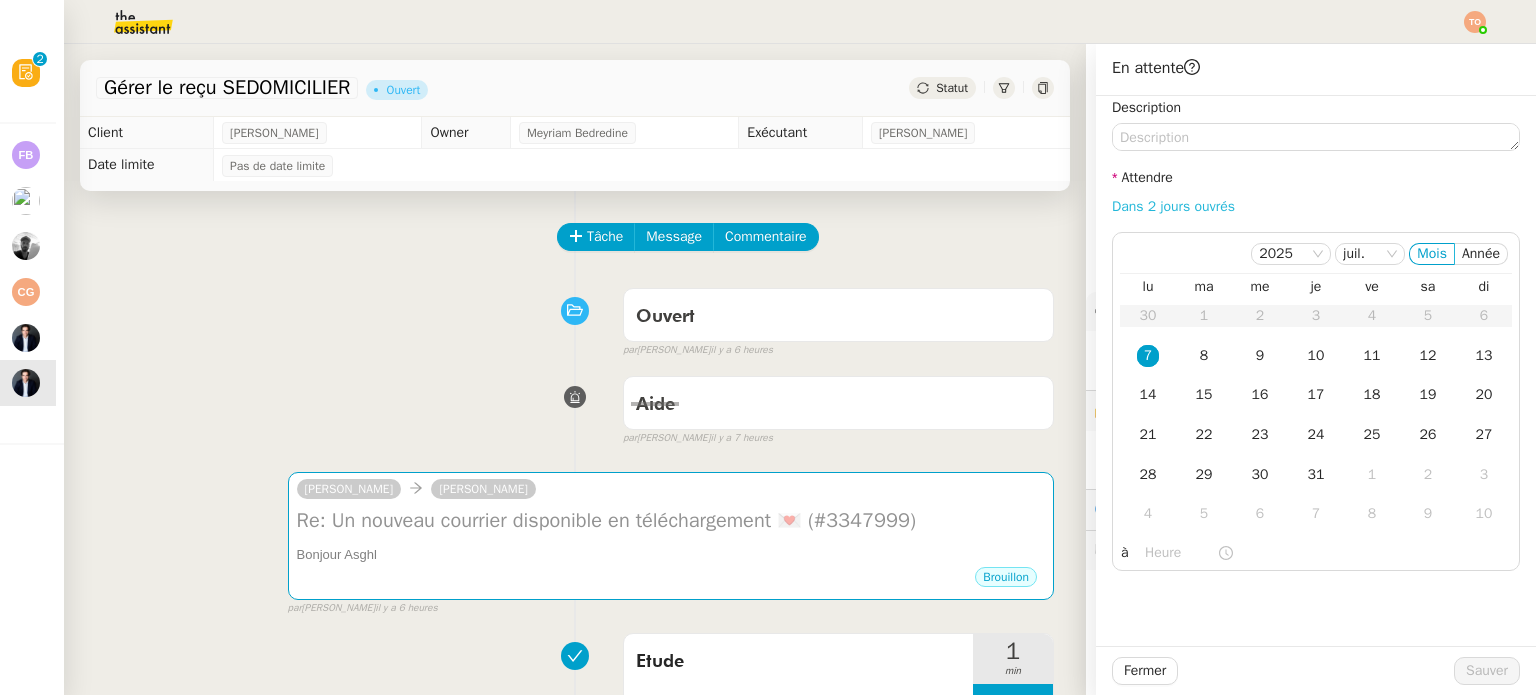 click on "Dans 2 jours ouvrés" 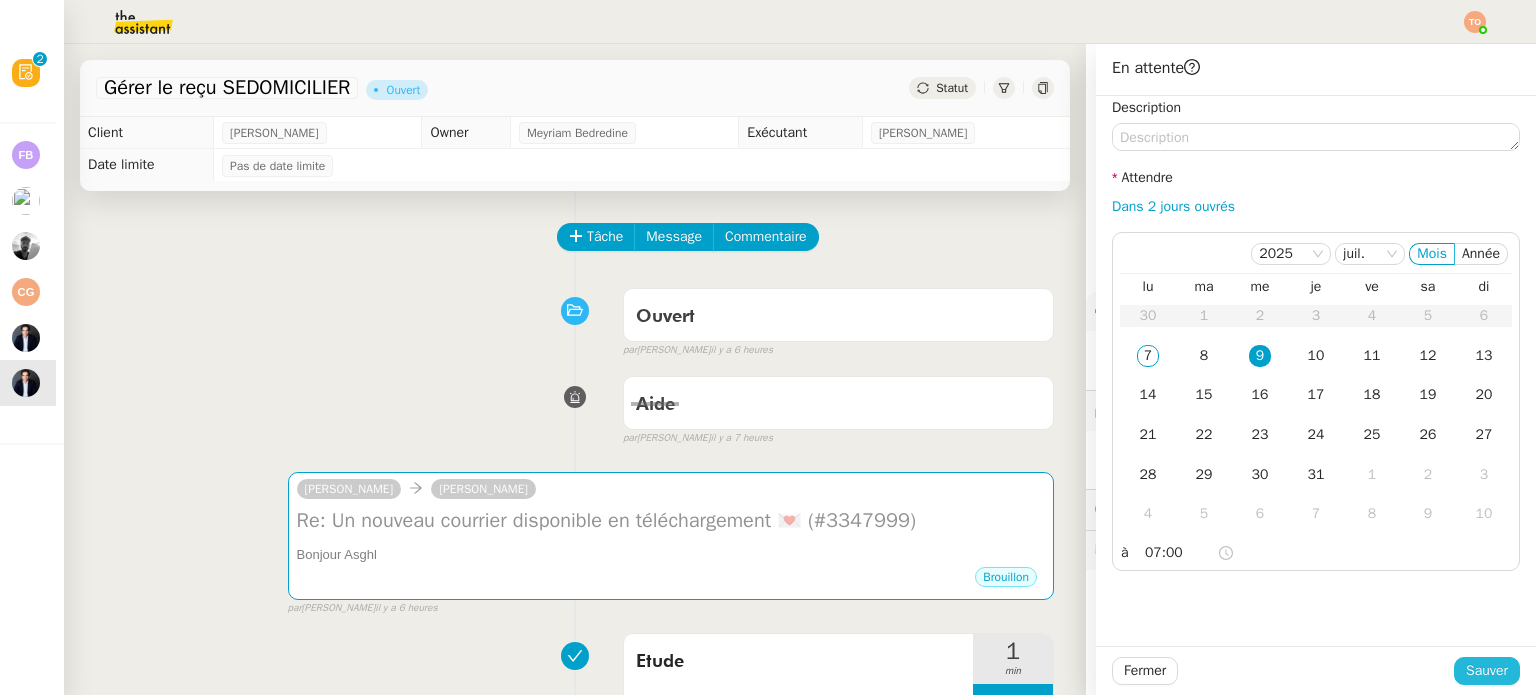 drag, startPoint x: 1466, startPoint y: 681, endPoint x: 1356, endPoint y: 641, distance: 117.047 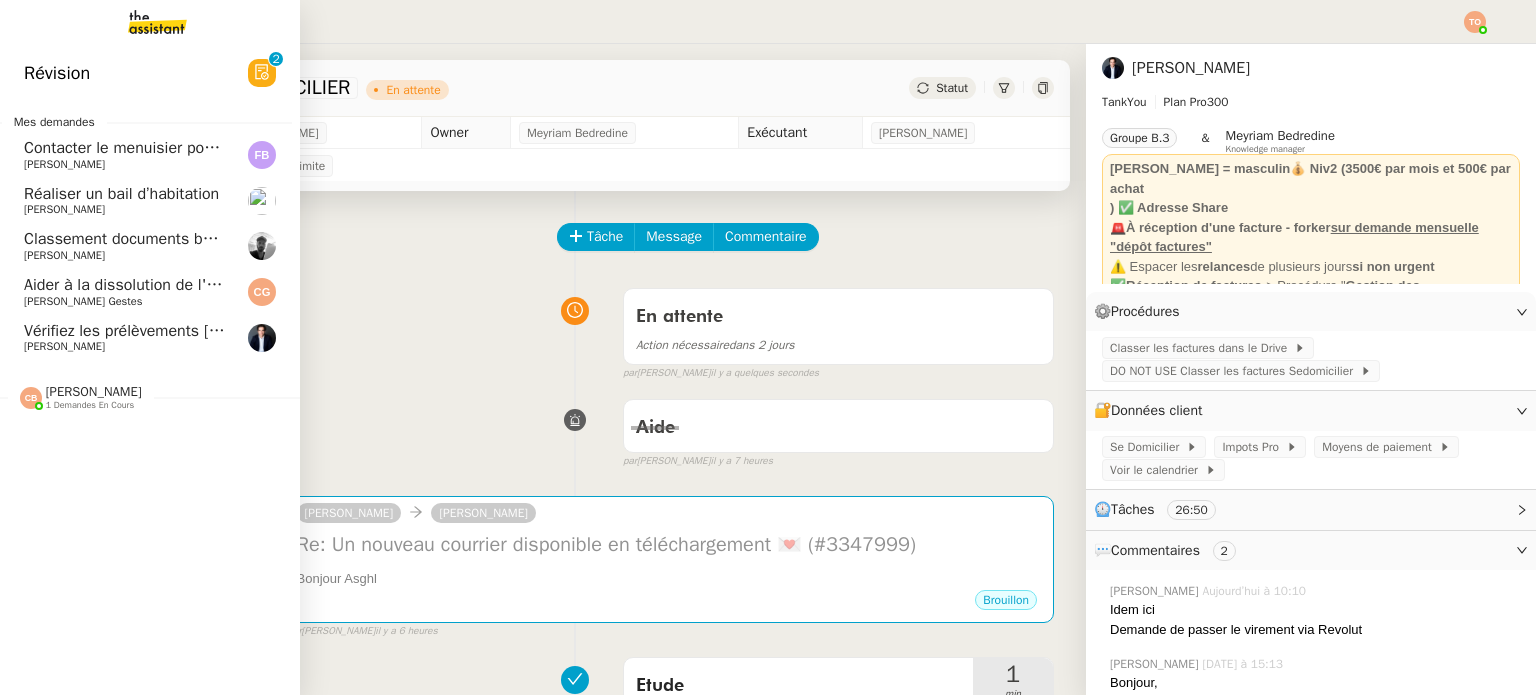 click on "Ashley Poniatowski" 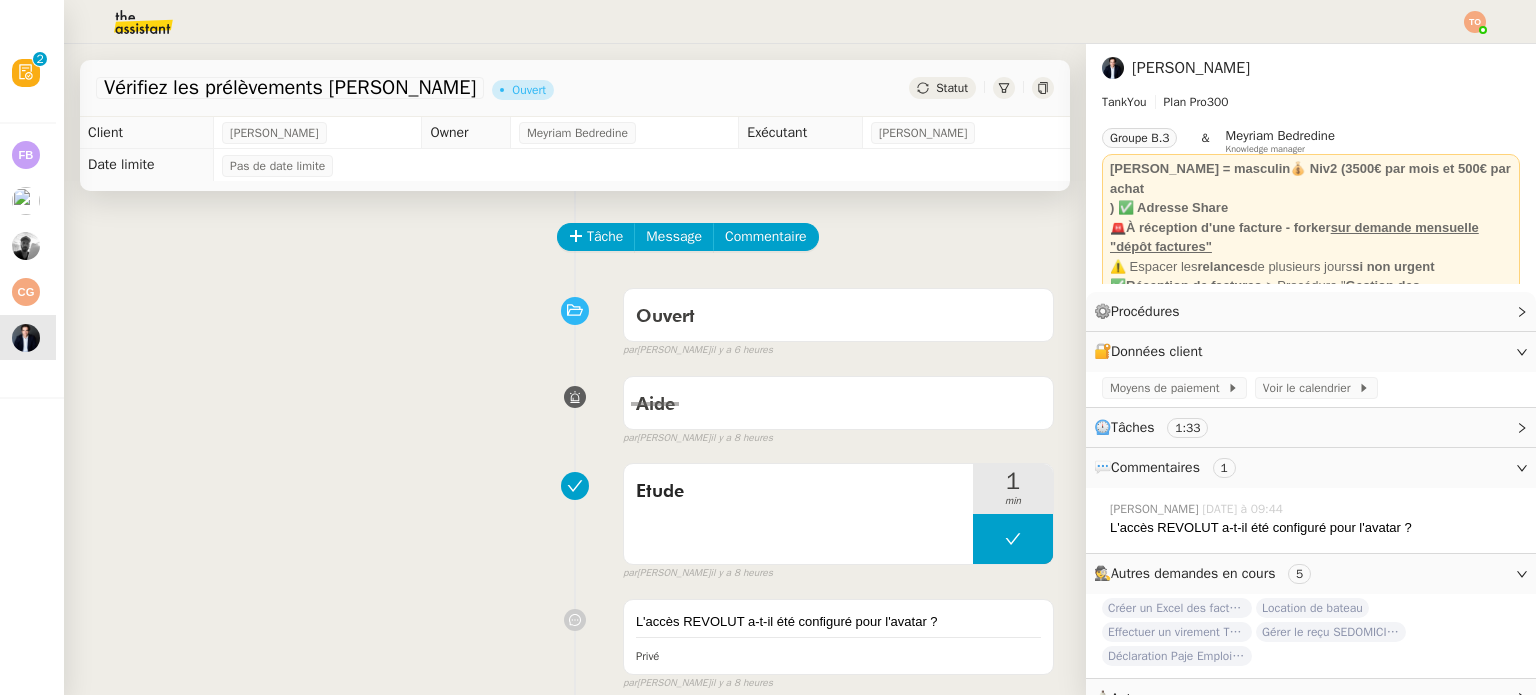click on "Vérifiez les prélèvements Torelli      Ouvert     Statut" 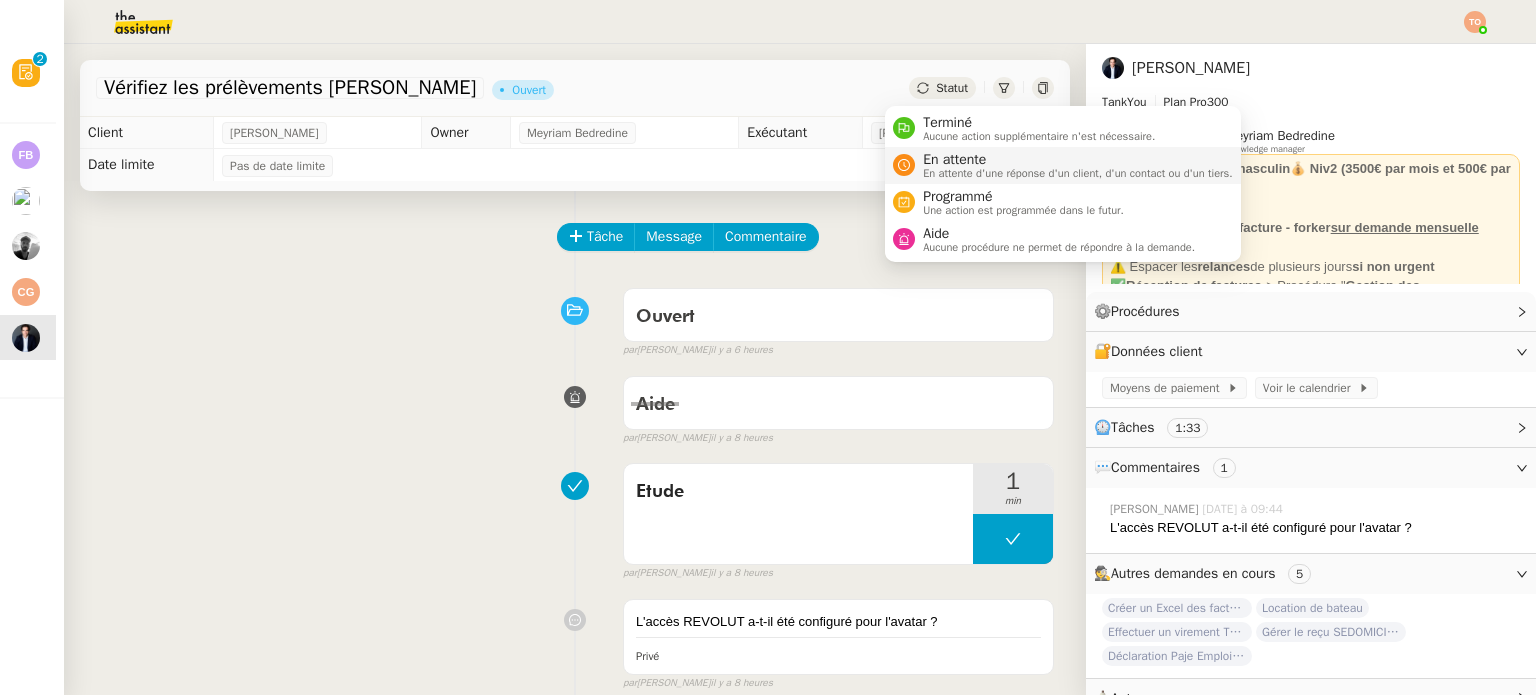 click on "En attente" at bounding box center [1078, 160] 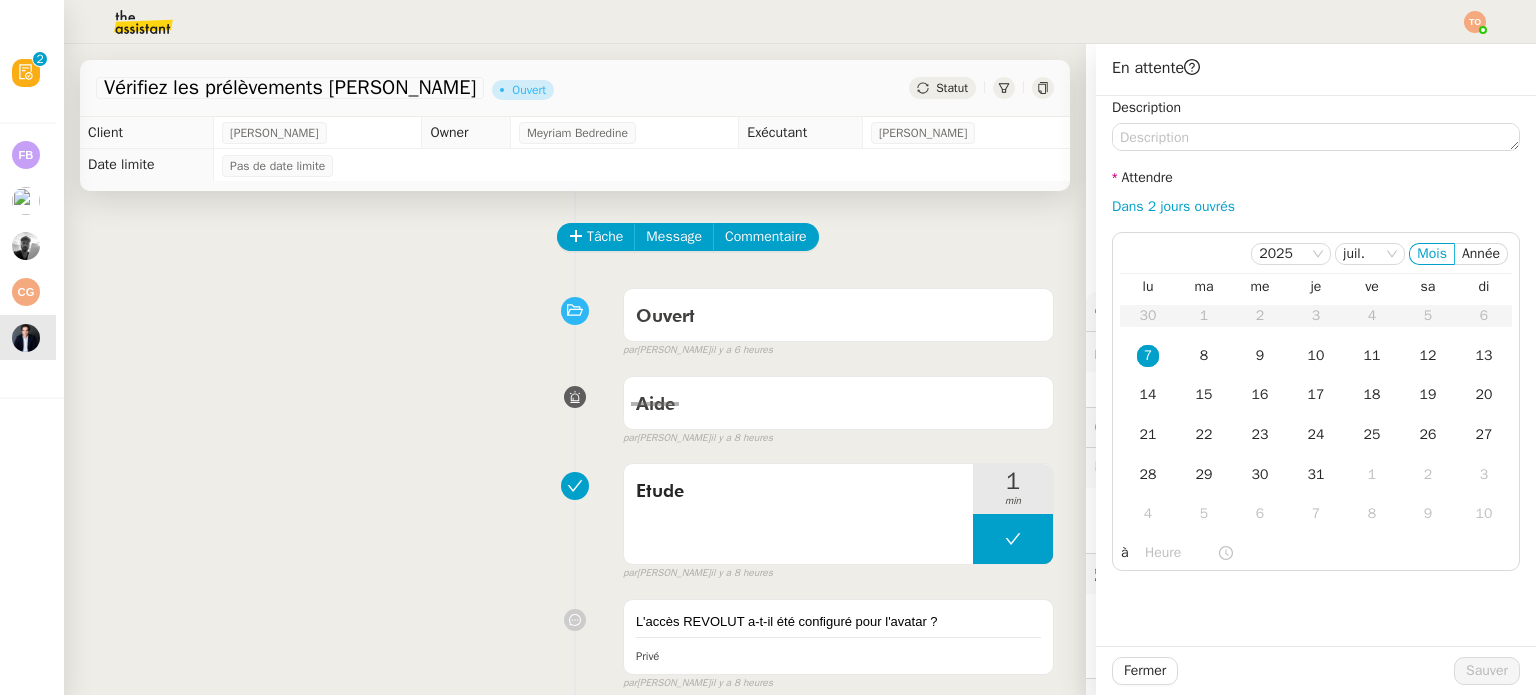 click on "Description Attendre Dans 2 jours ouvrés    2025 juil. Mois Année  lu   ma   me   je   ve   sa   di  30 1 2 3 4 5 6 7 8 9 10 11 12 13 14 15 16 17 18 19 20 21 22 23 24 25 26 27 28 29 30 31 1 2 3 4 5 6 7 8 9 10 à" 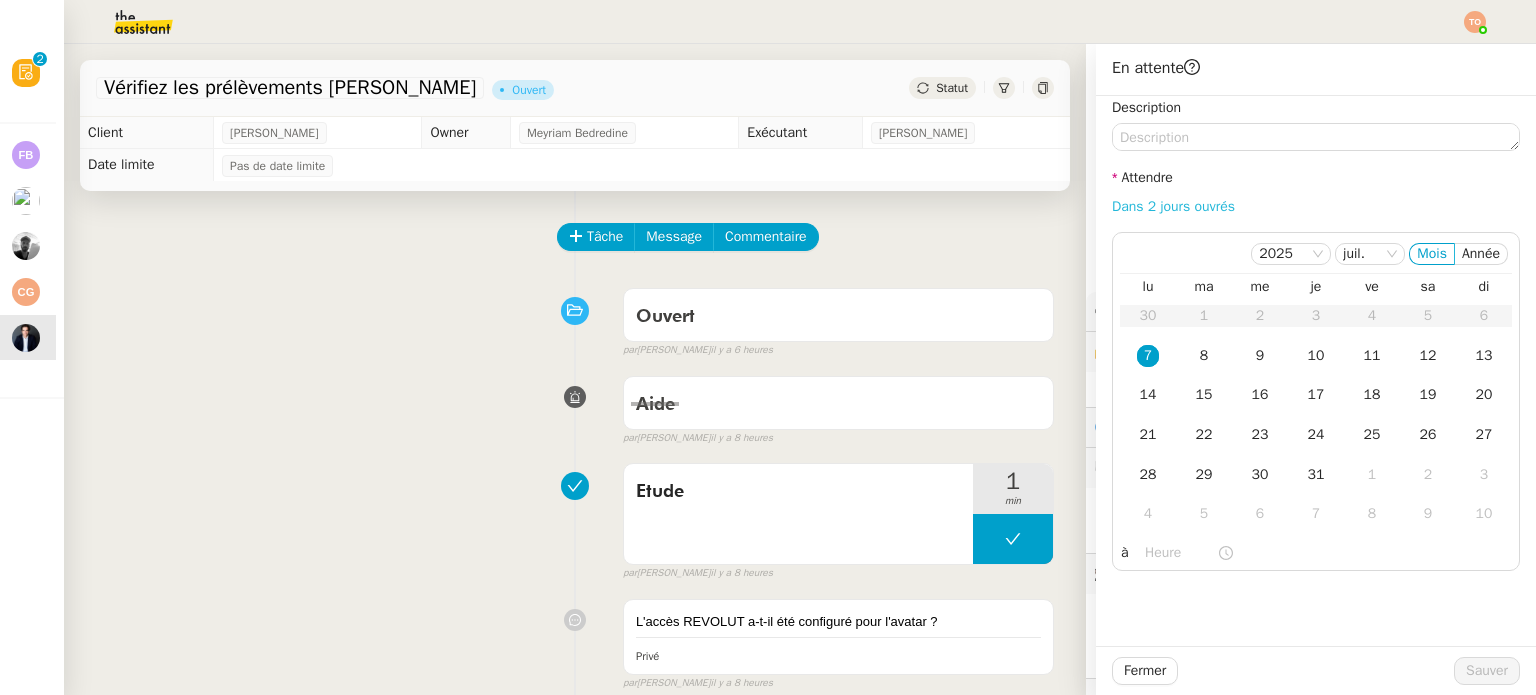 click on "Dans 2 jours ouvrés" 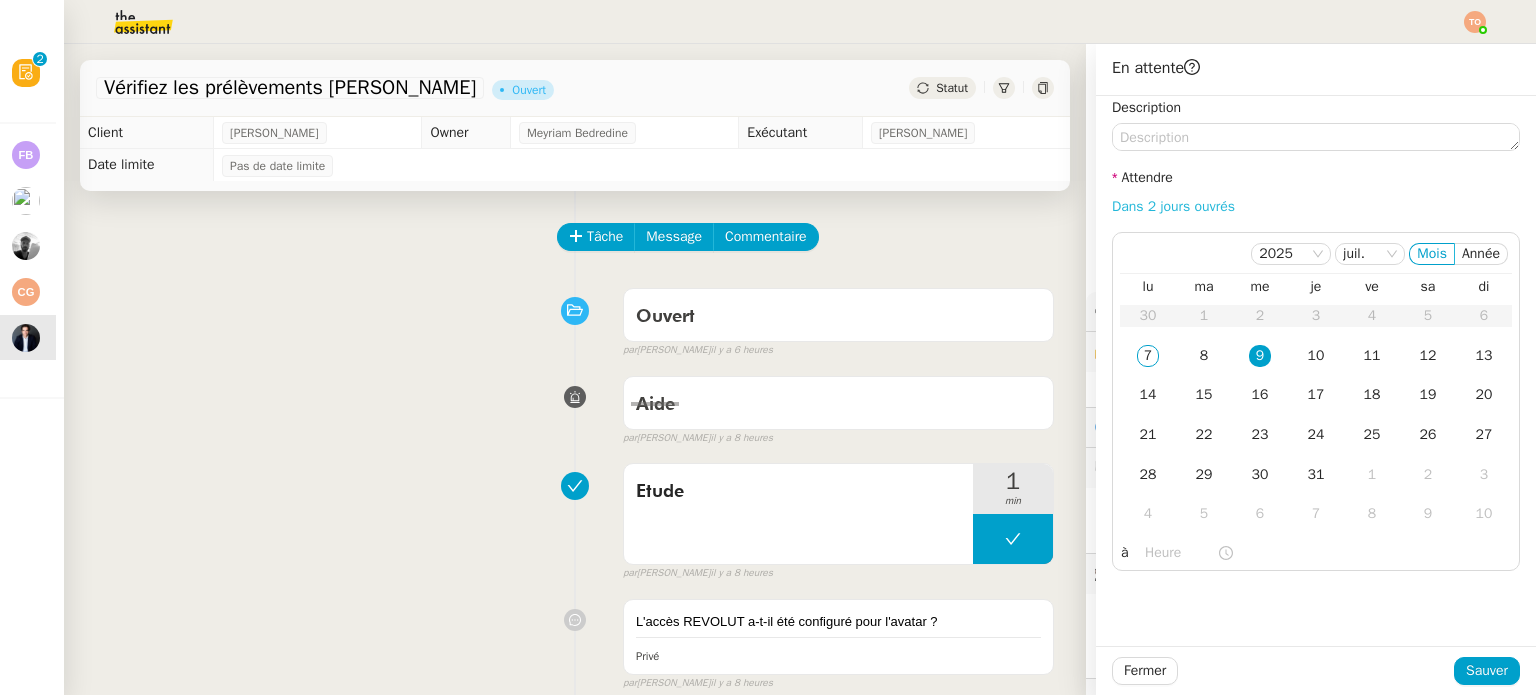 type on "07:00" 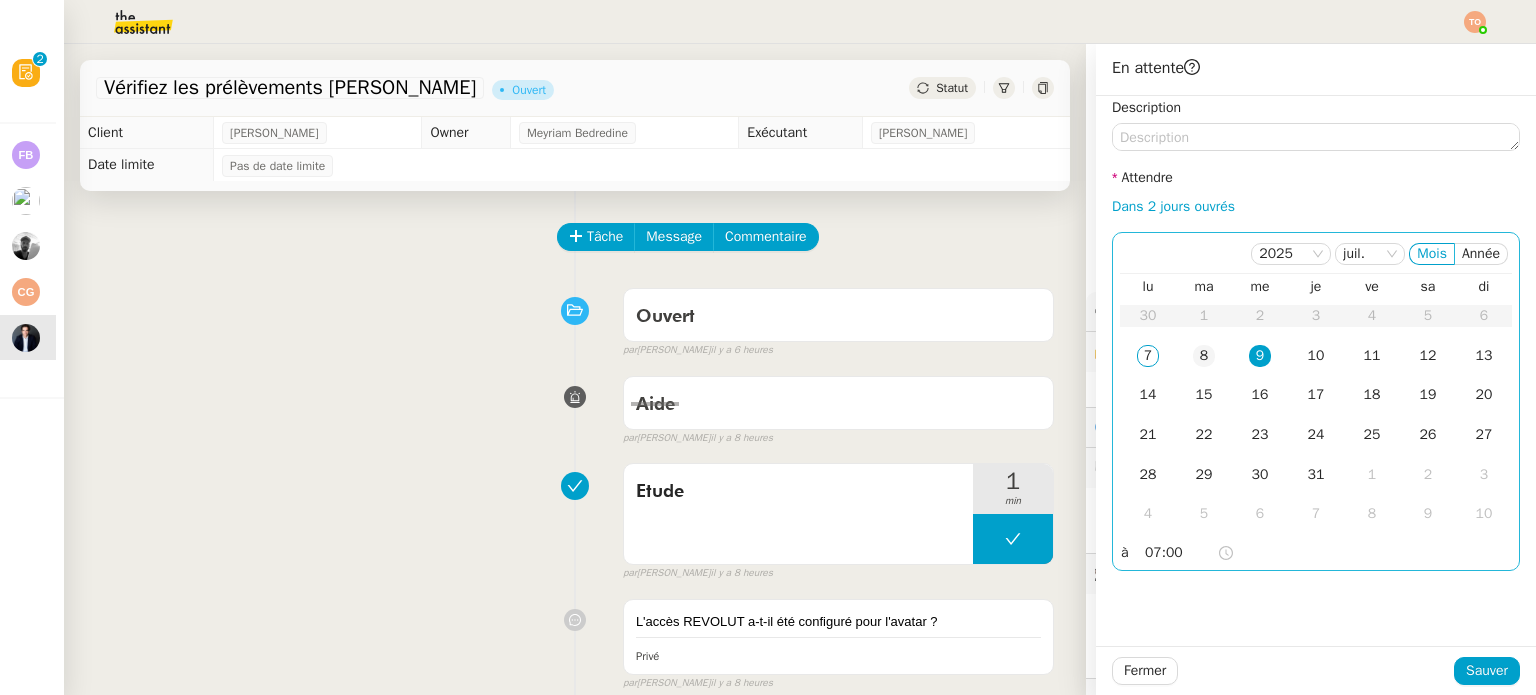 click on "8" 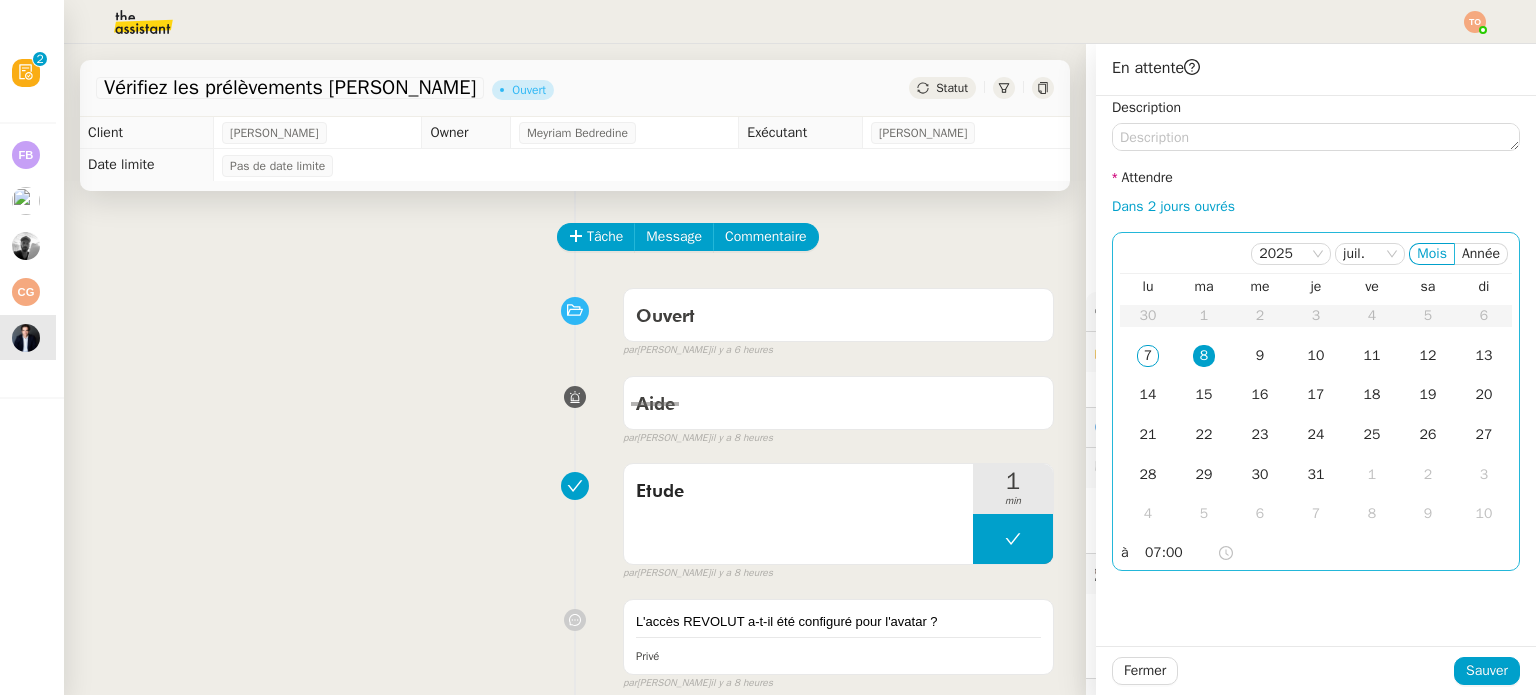 click on "07:00" 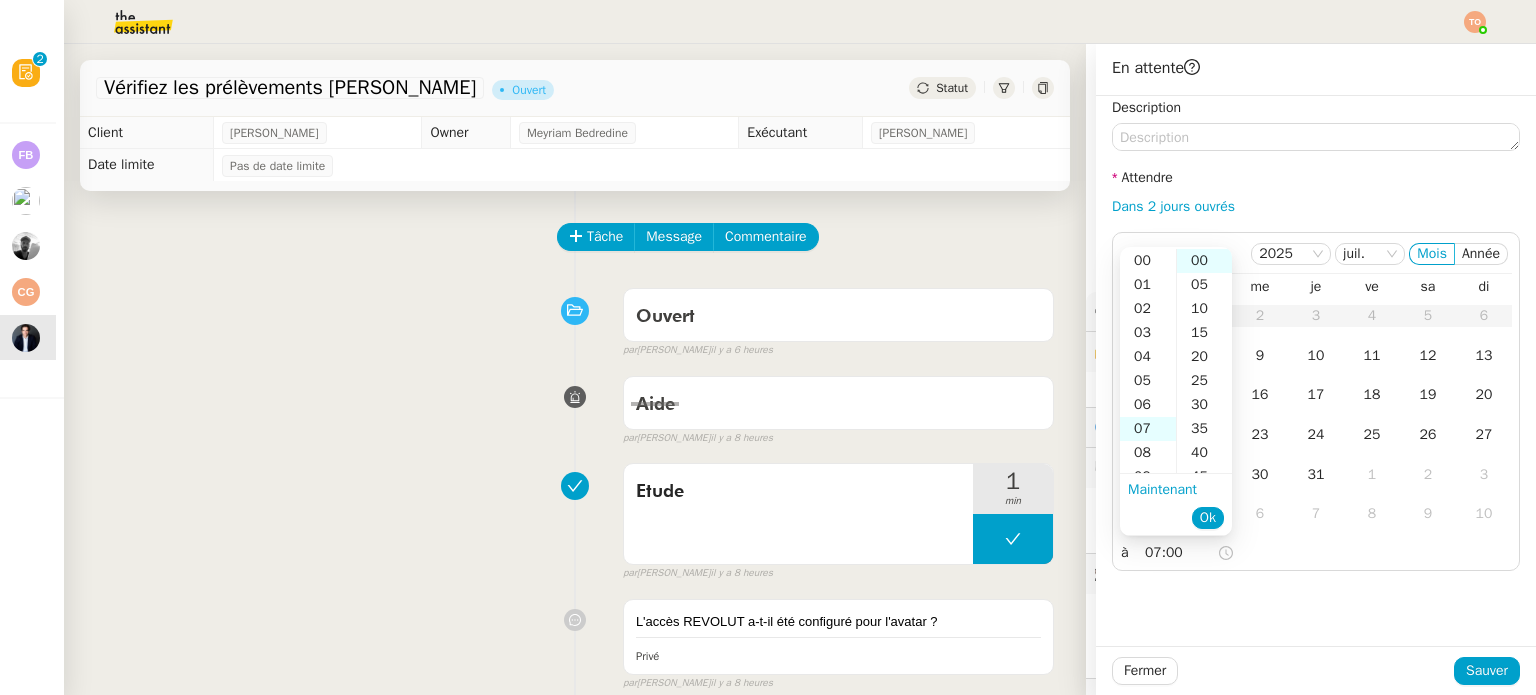 scroll, scrollTop: 168, scrollLeft: 0, axis: vertical 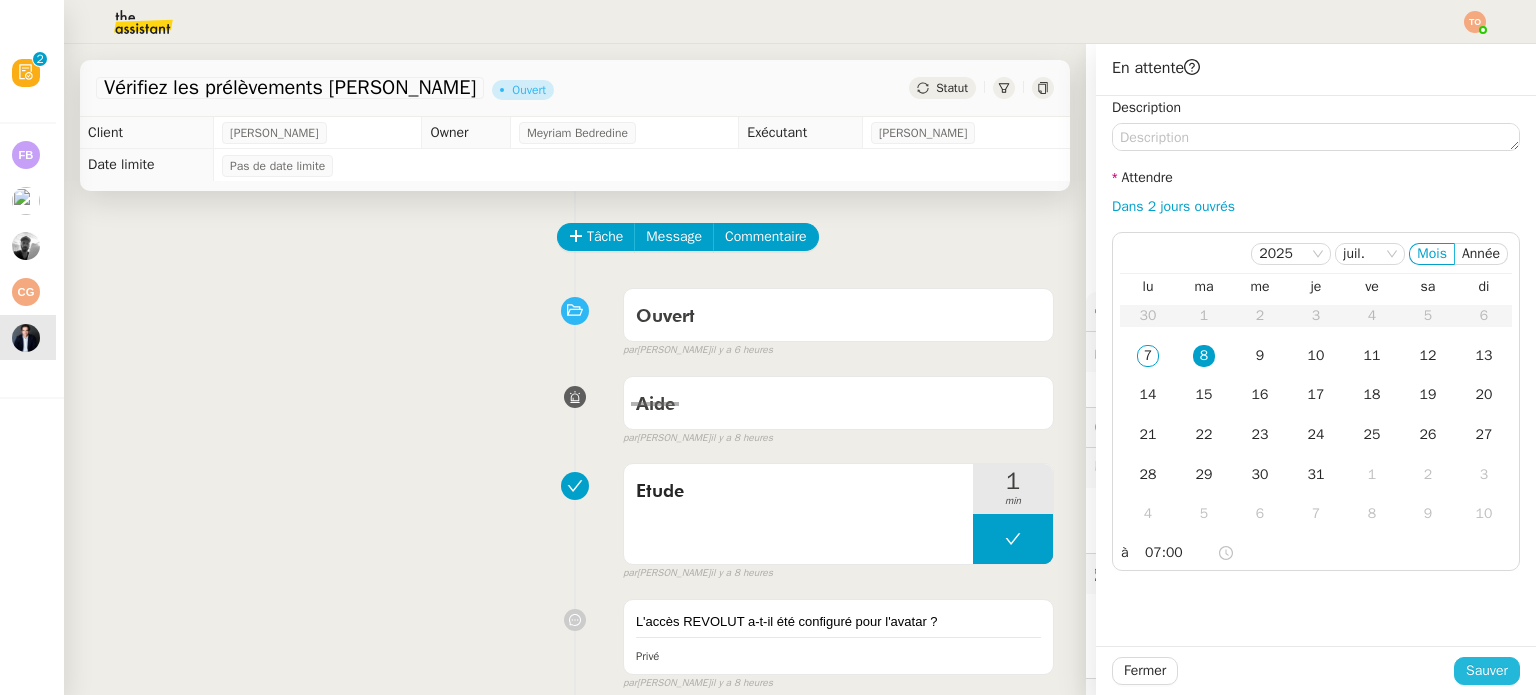 click on "Sauver" 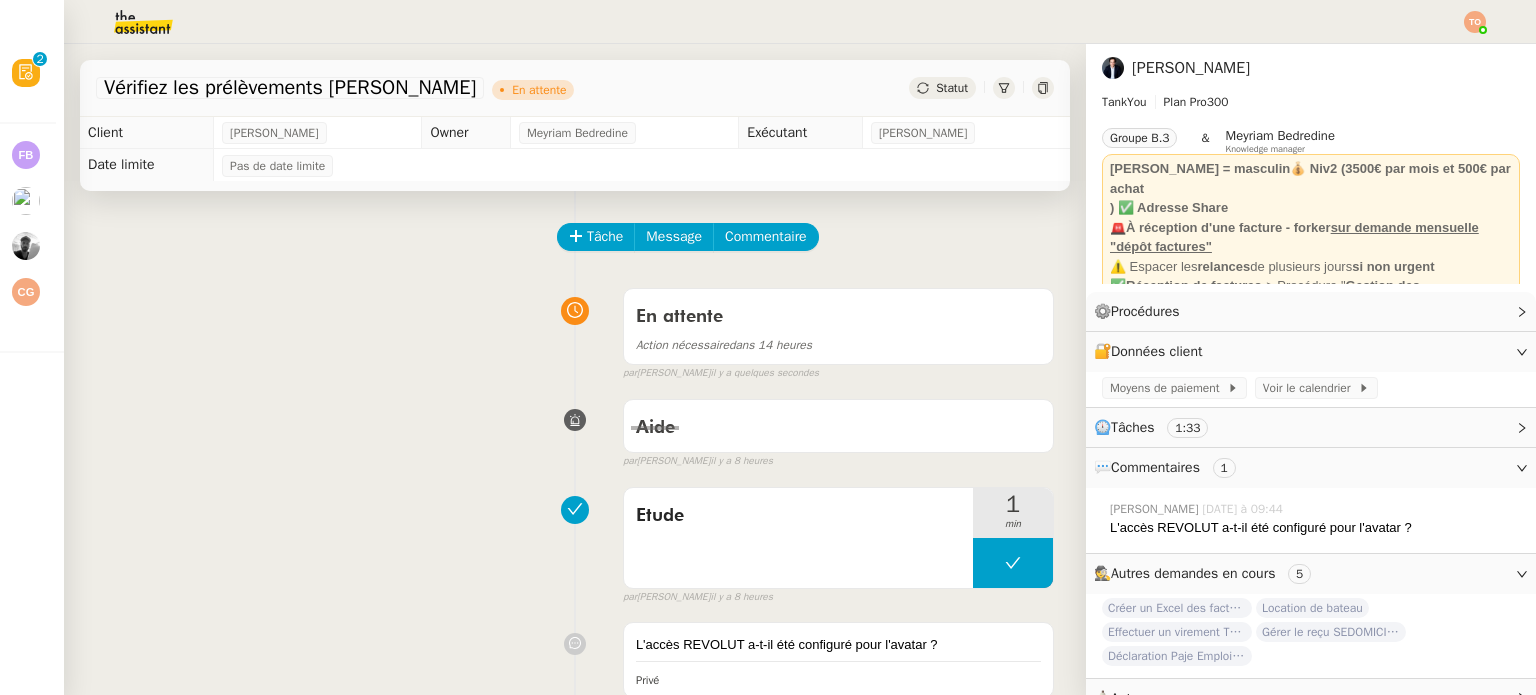 click 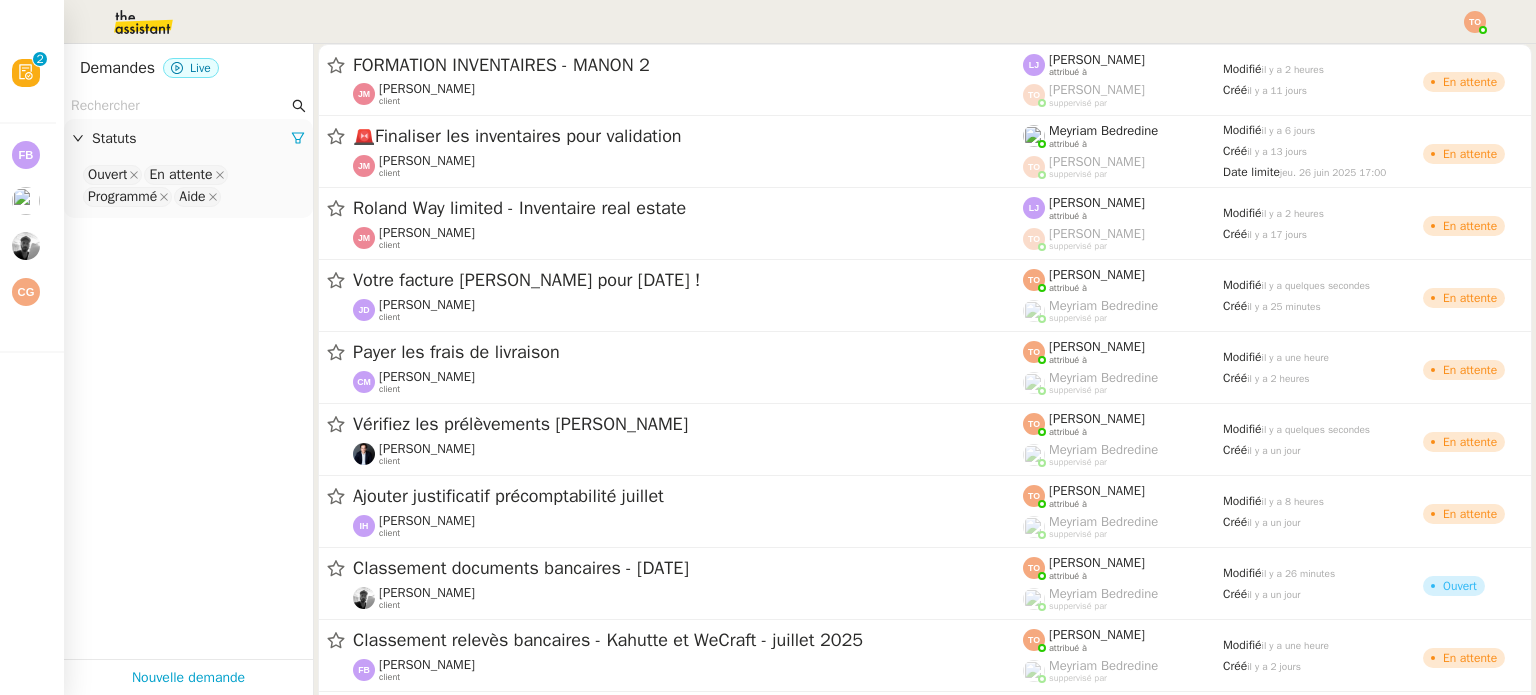 click 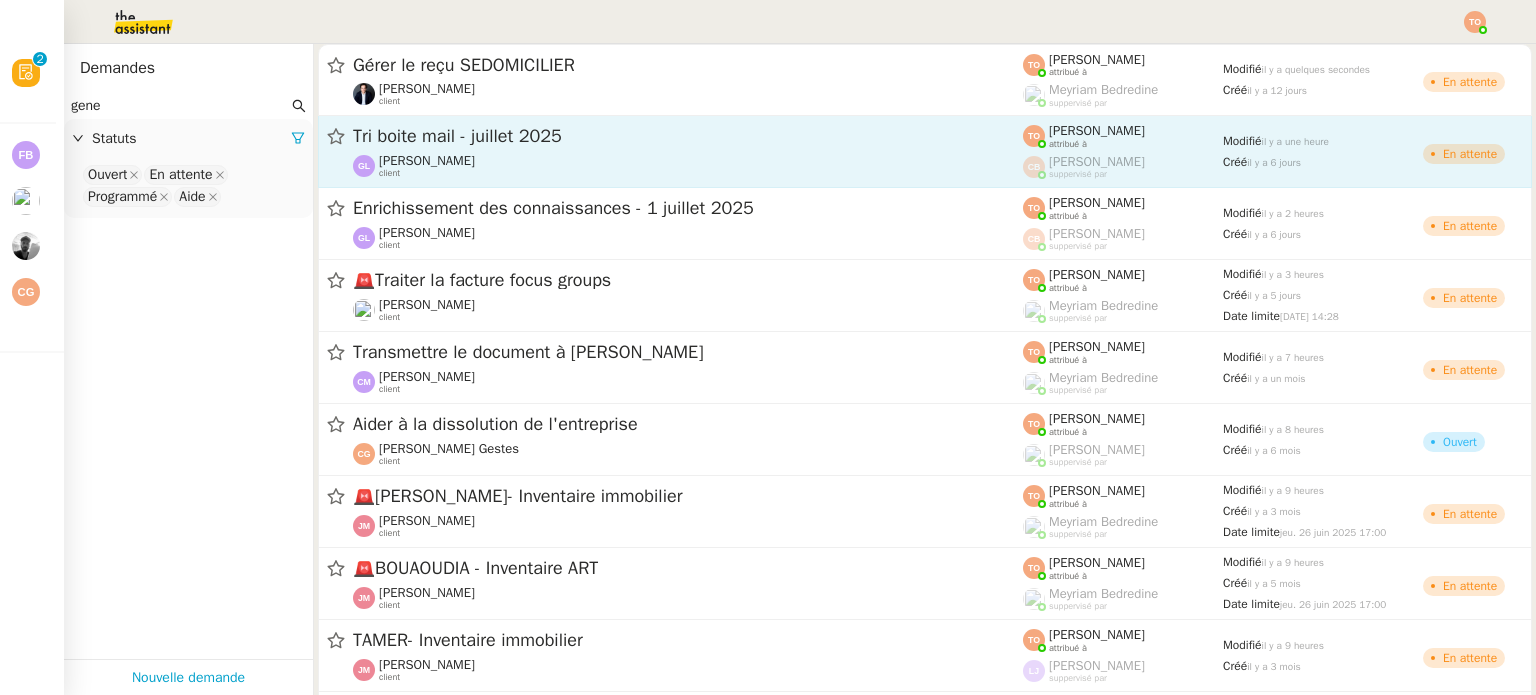 type on "gene" 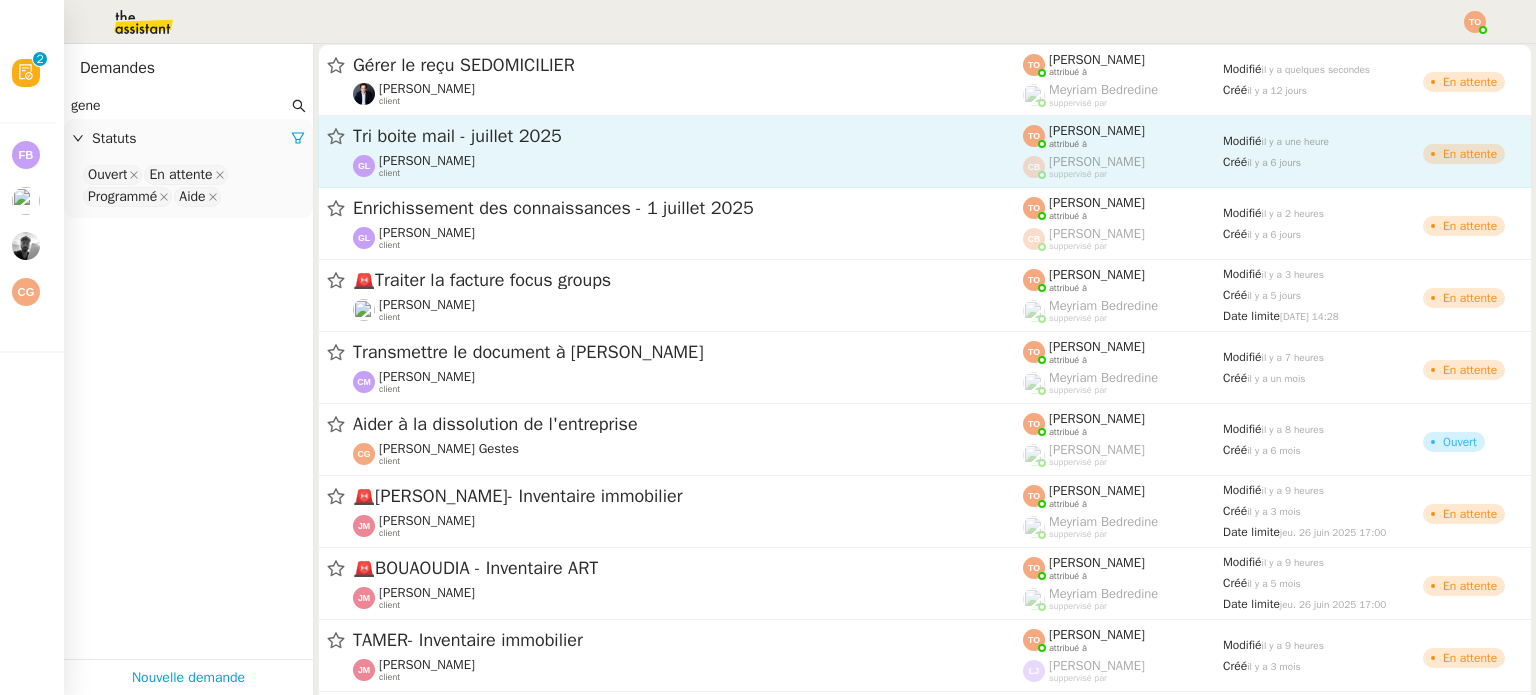 click on "Tri boite mail - juillet 2025" 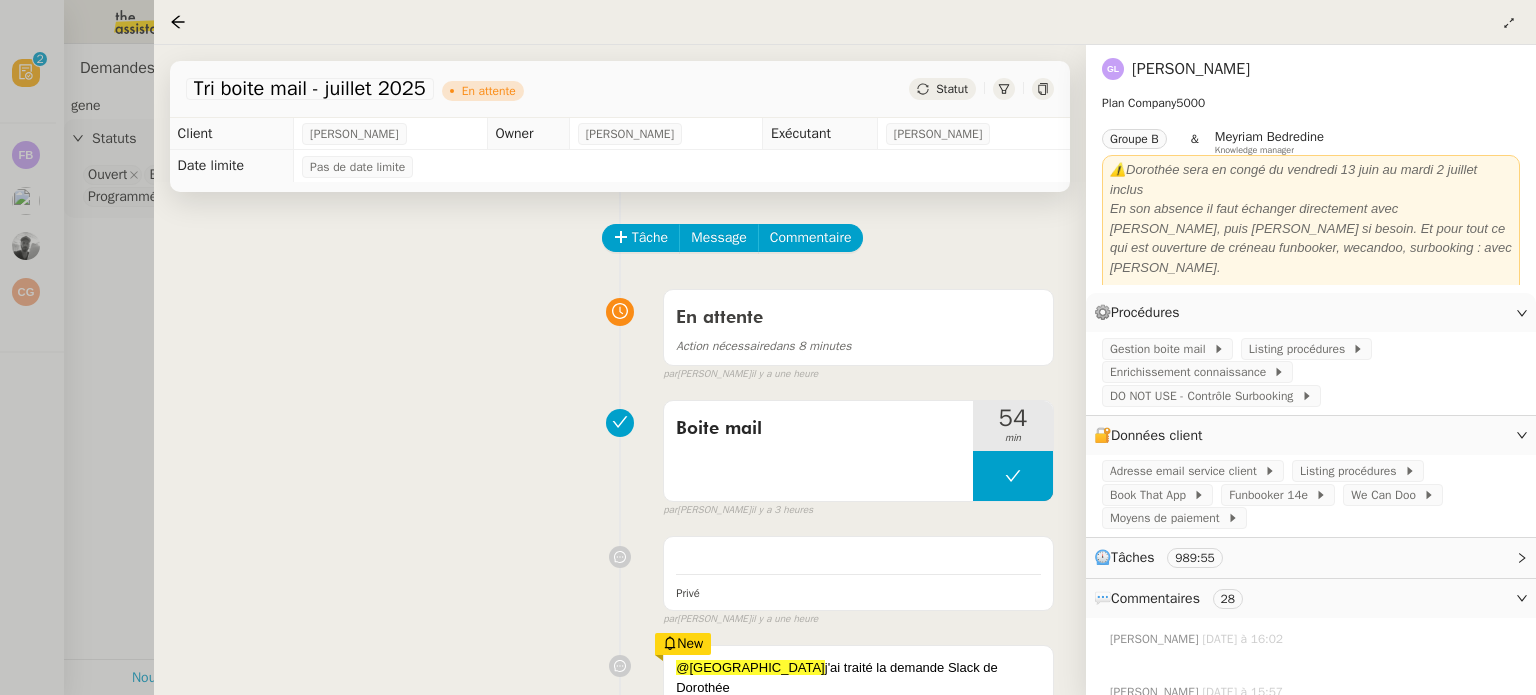 click on "Statut" 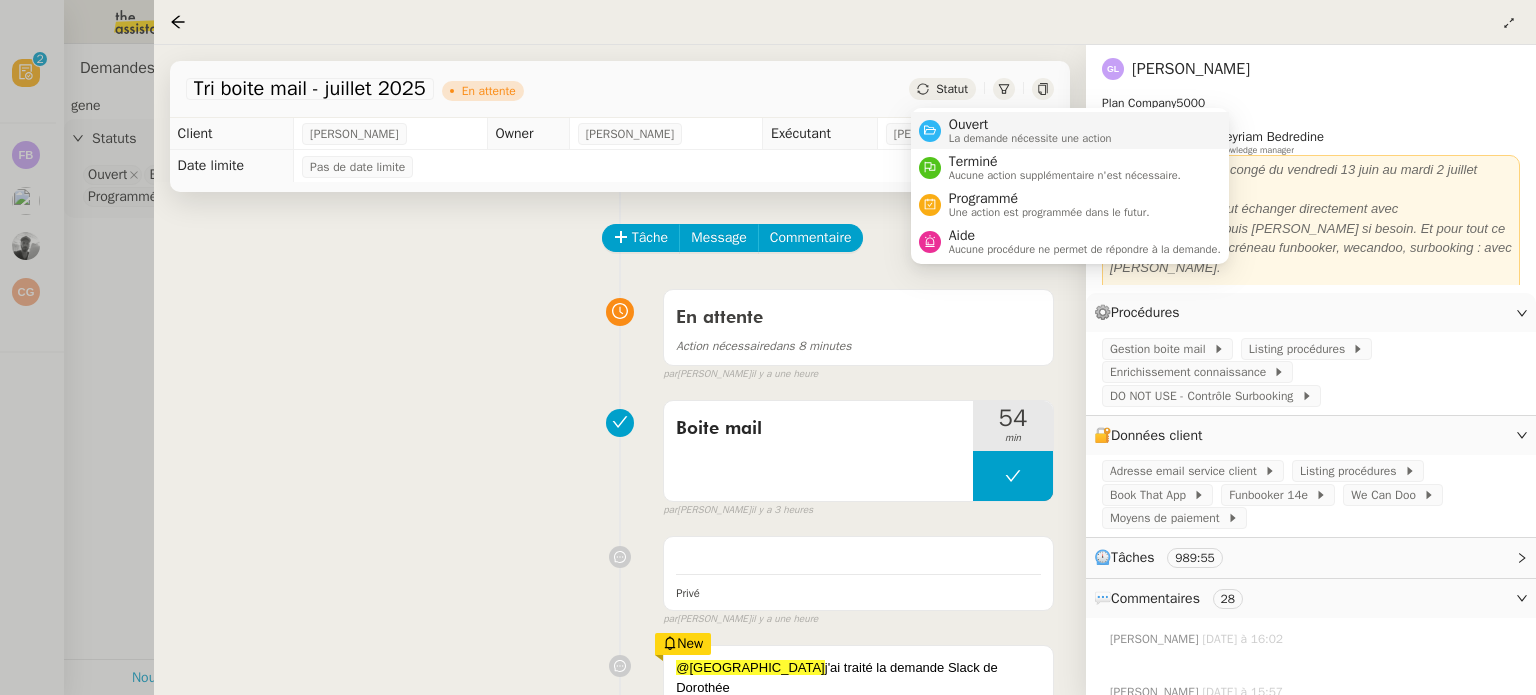 click on "Ouvert" at bounding box center [1030, 125] 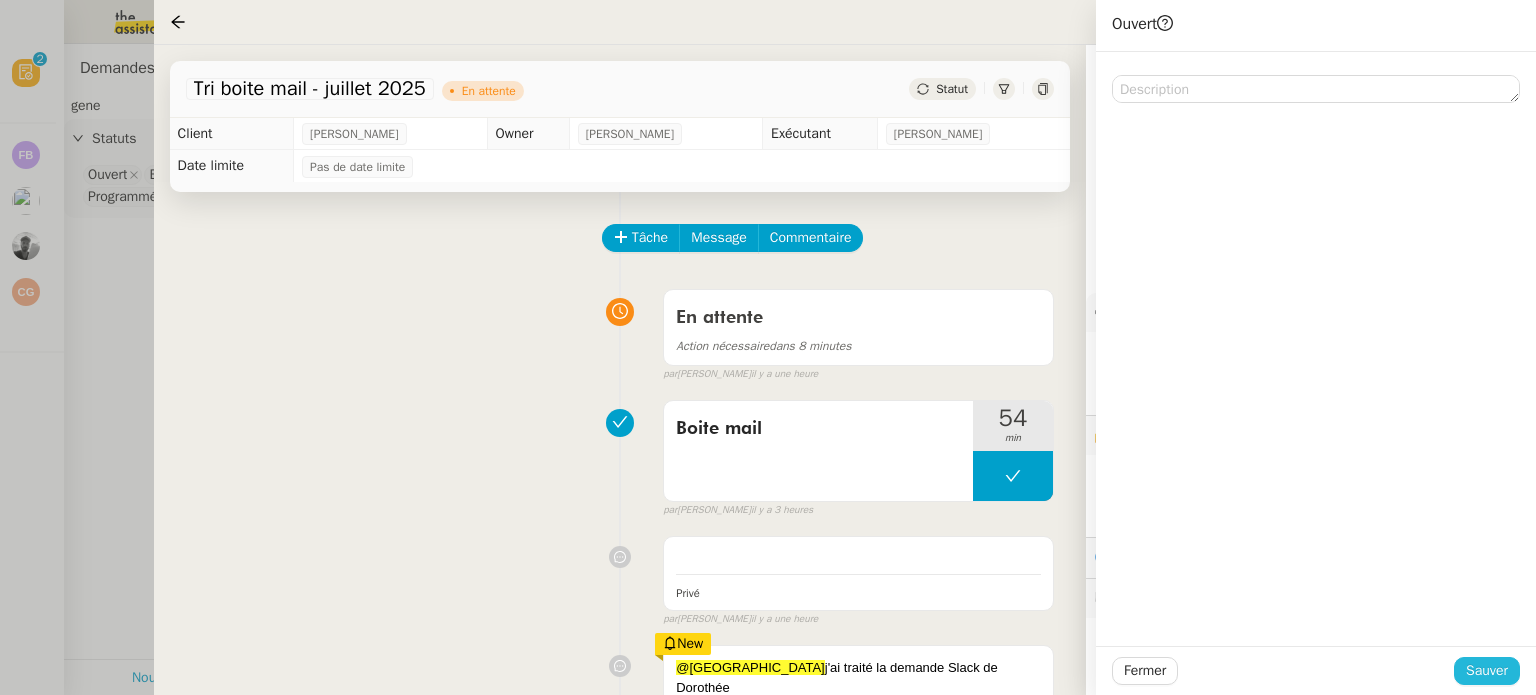 click on "Sauver" 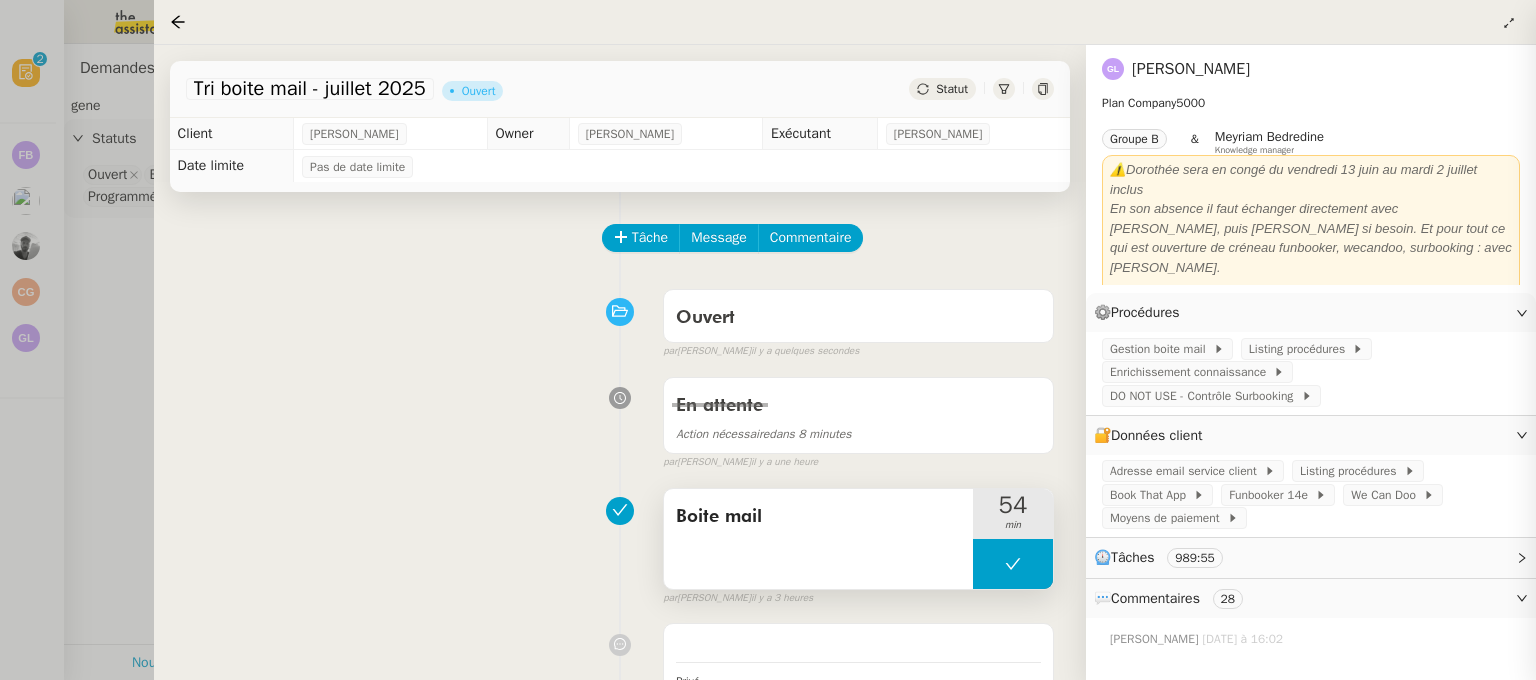 click at bounding box center [1013, 564] 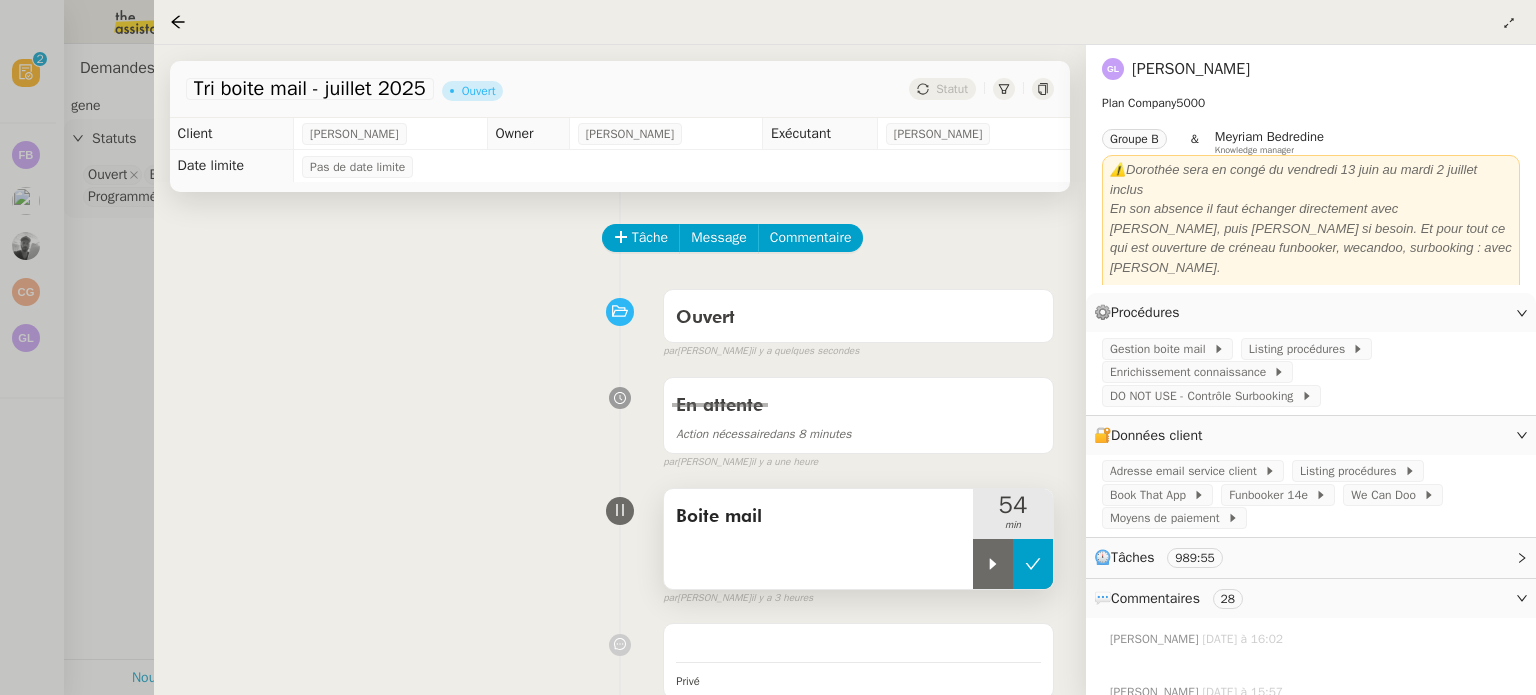 click 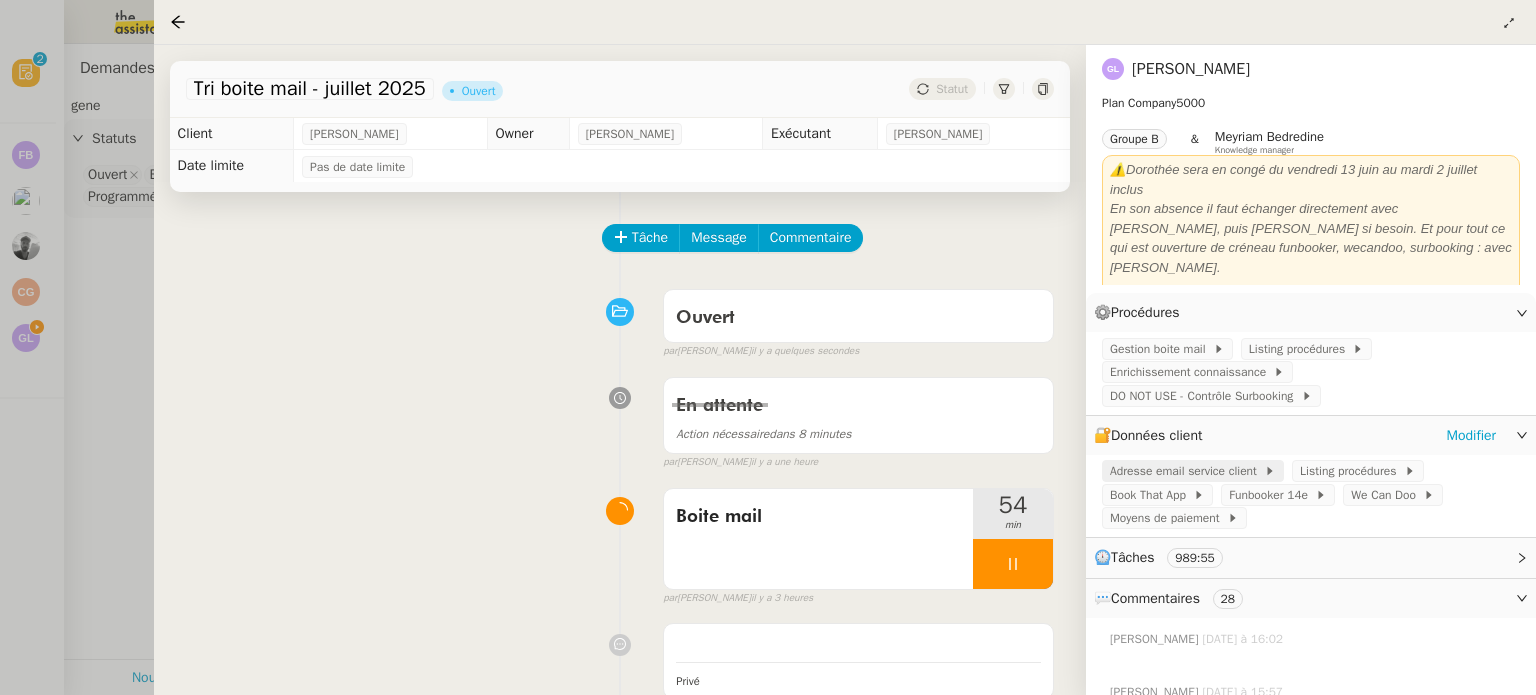 click on "Adresse email service client" 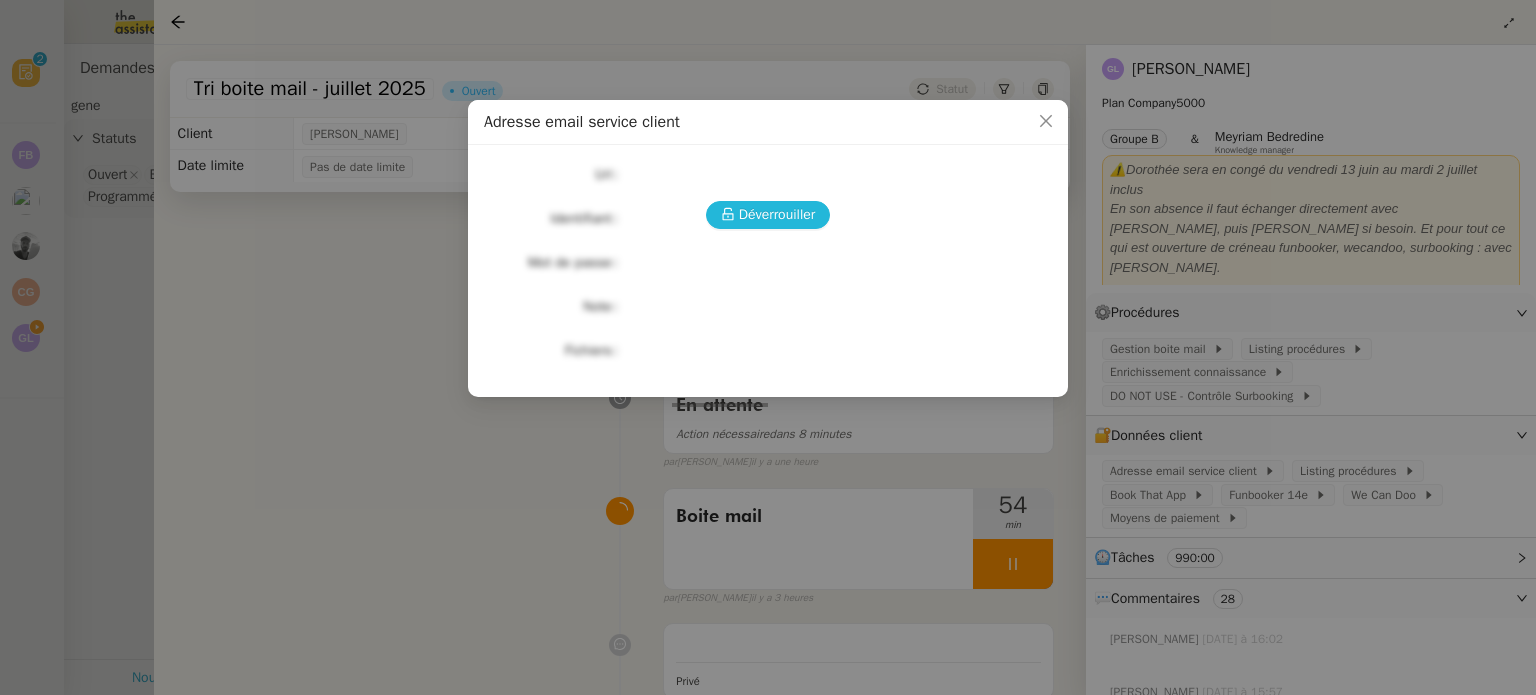 click on "Déverrouiller" at bounding box center (777, 214) 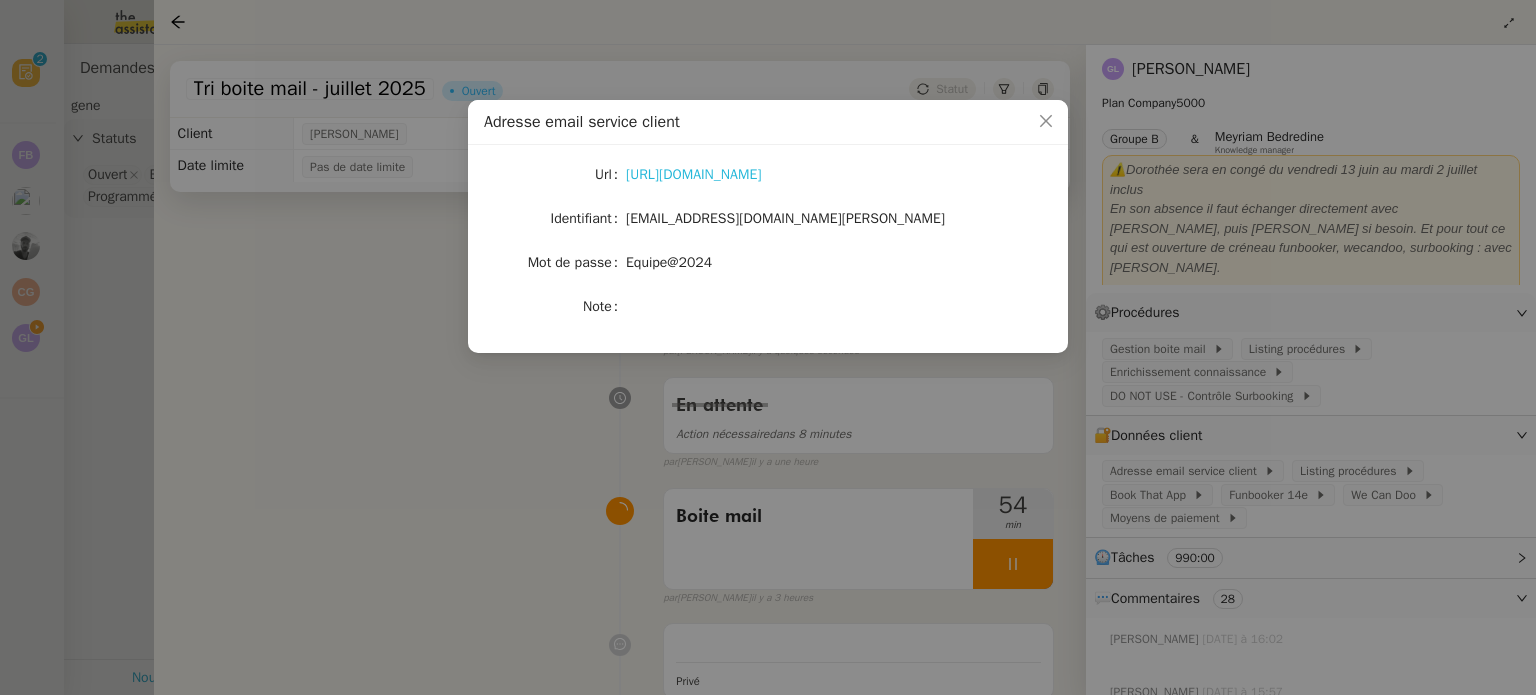 click on "https://ex4.mail.ovh.net/owa/#path=/mail" 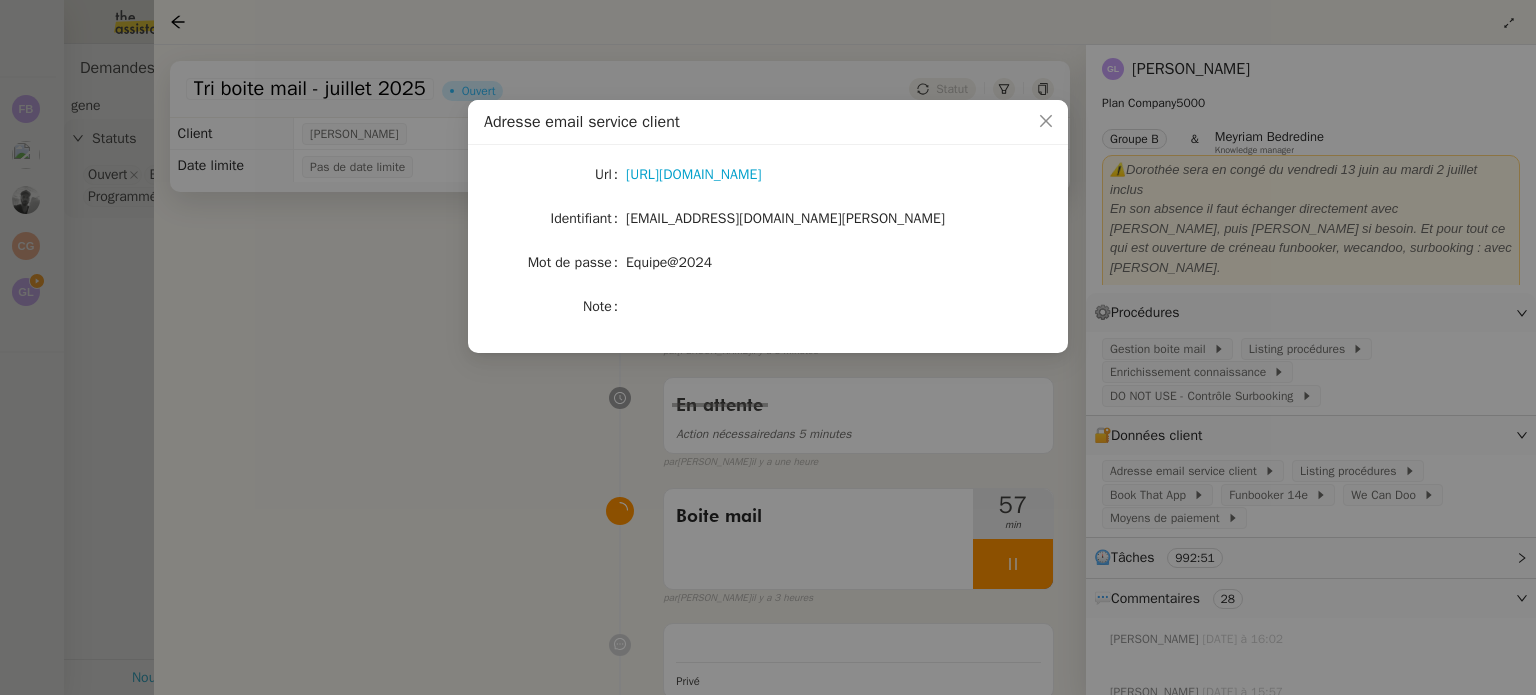click on "Adresse email service client Url https://ex4.mail.ovh.net/owa/#path=/mail    Identifiant bonjour@ceramicafe-genevieve.fr Mot de passe Equipe@2024 Note" at bounding box center [768, 347] 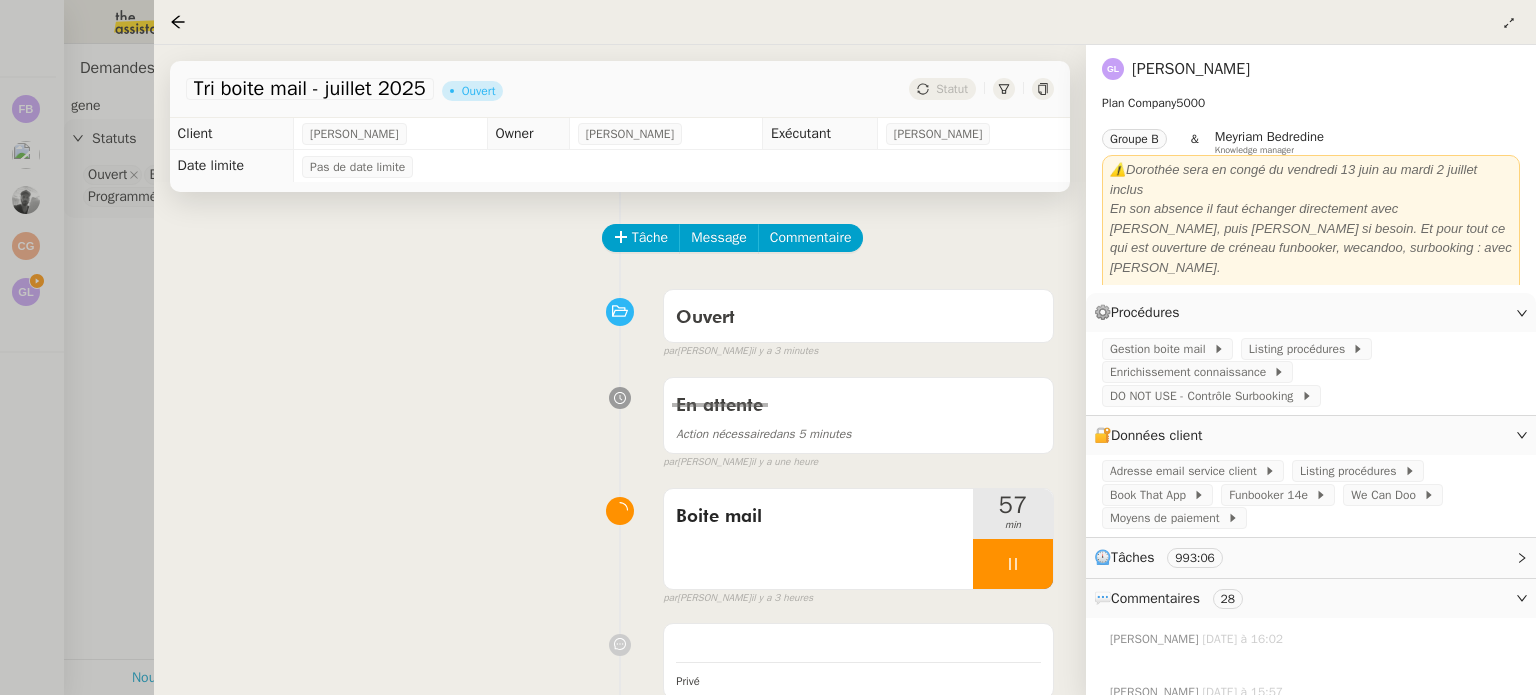 click at bounding box center (768, 347) 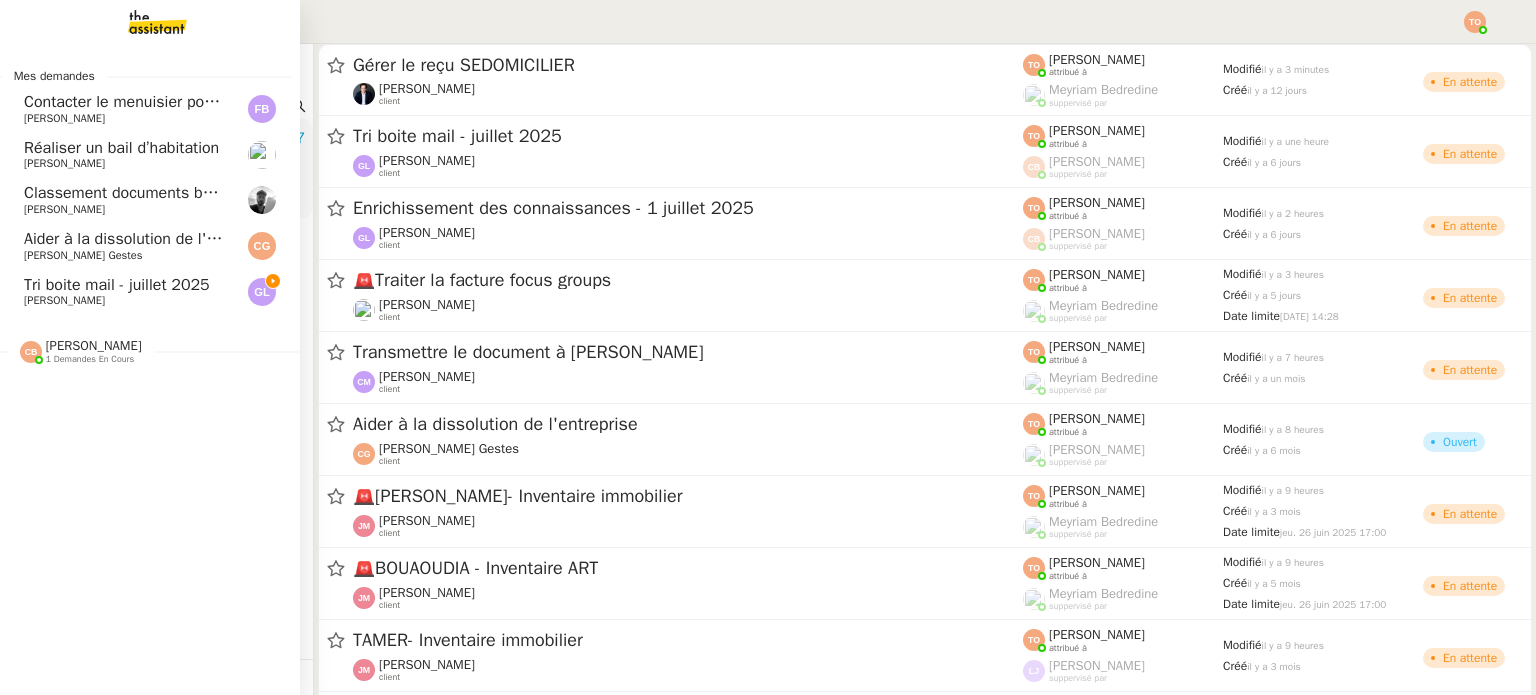 click on "1 demandes en cours" 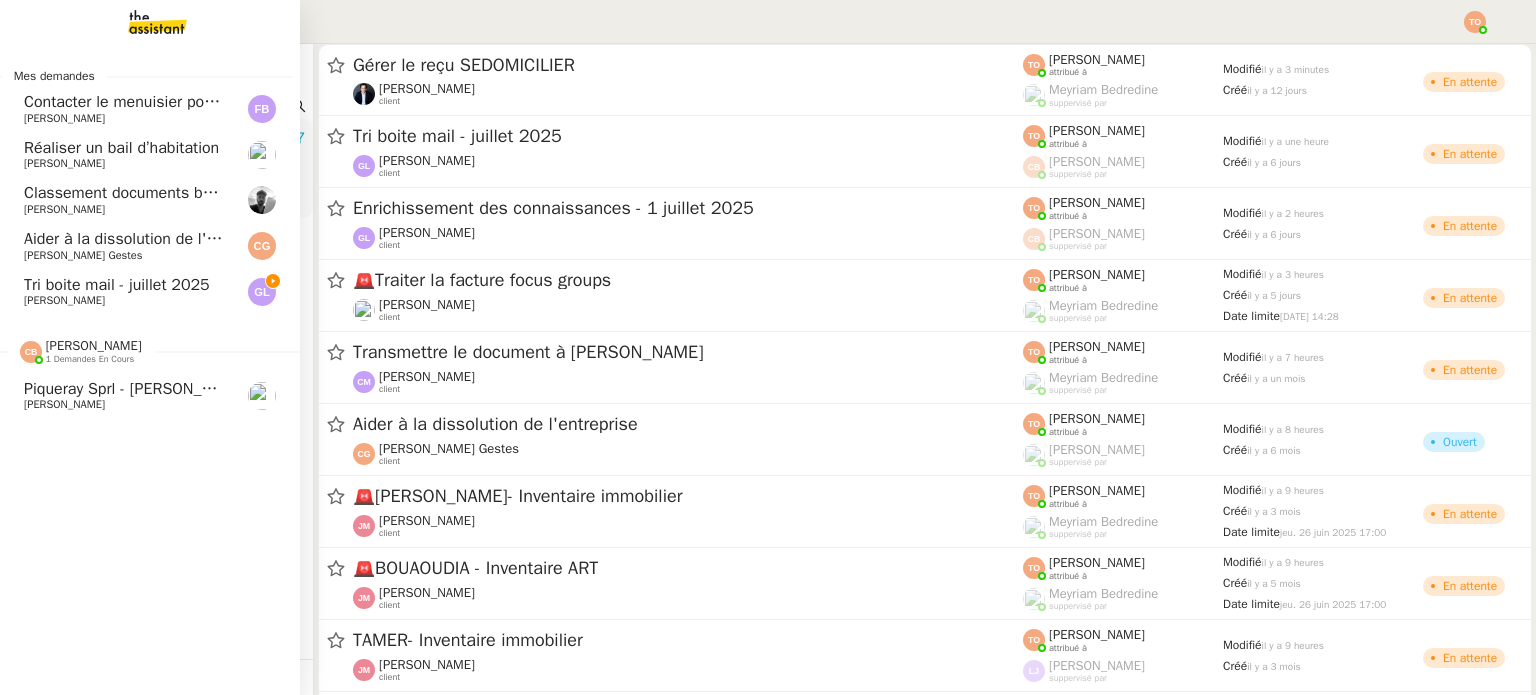 click on "Piqueray Sprl  -  [PERSON_NAME]- Mme Chane Alune [PERSON_NAME] - Facture  02VEN20251567 - [DATE]" 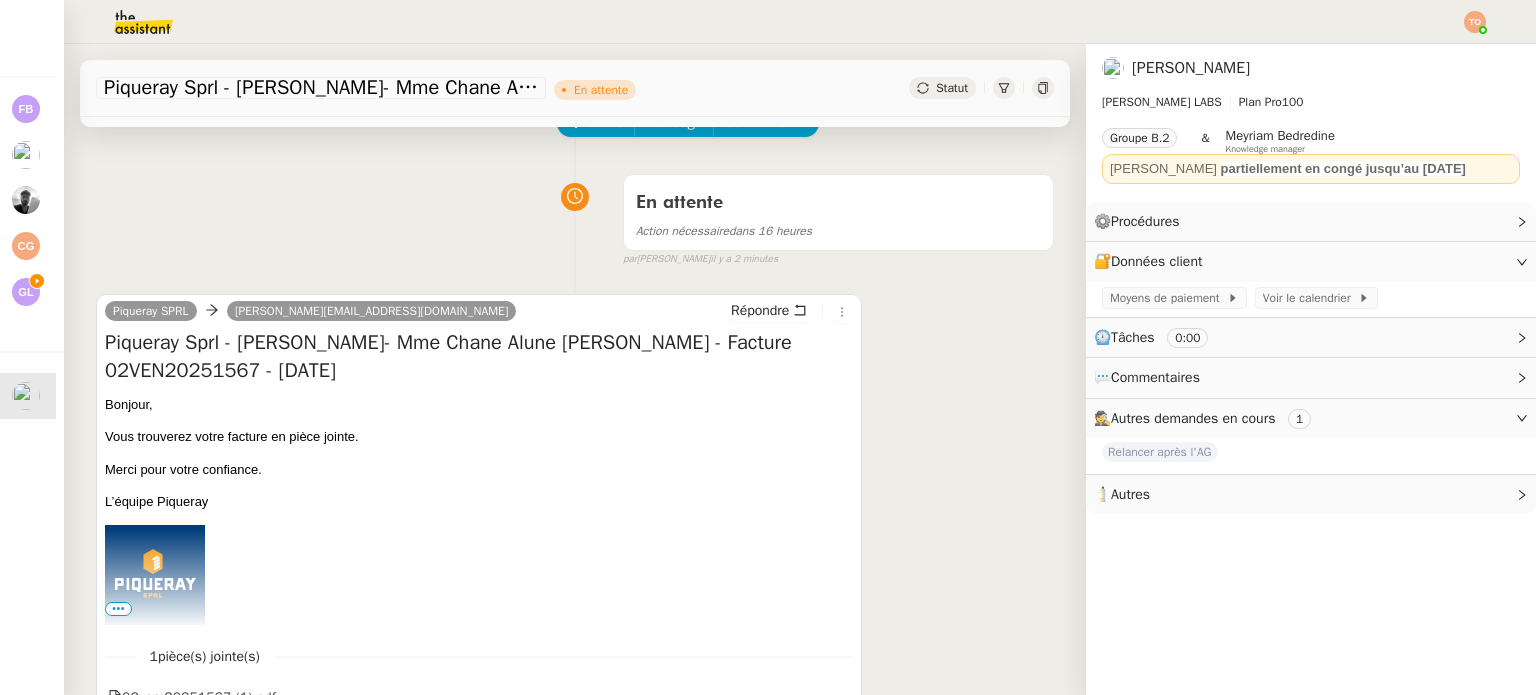 scroll, scrollTop: 268, scrollLeft: 0, axis: vertical 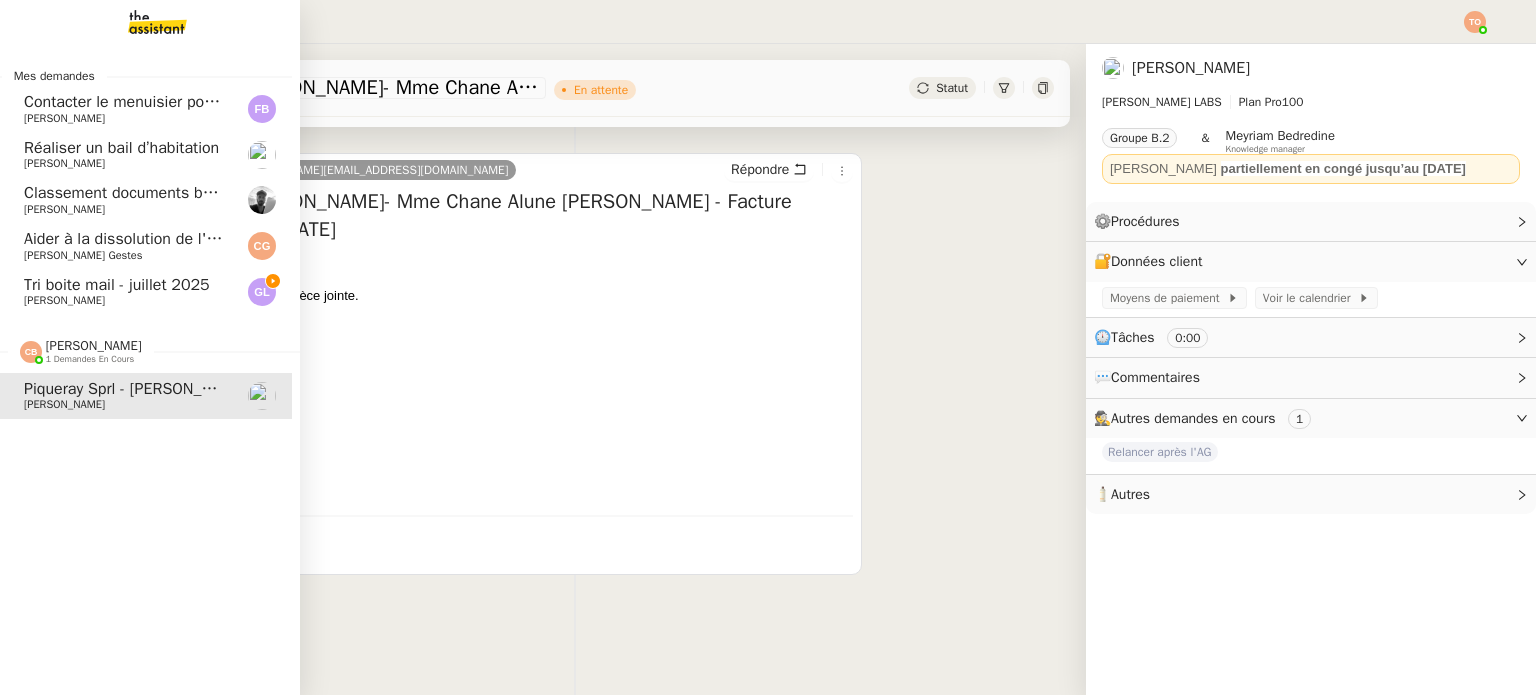 click on "Genevieve Landsmann" 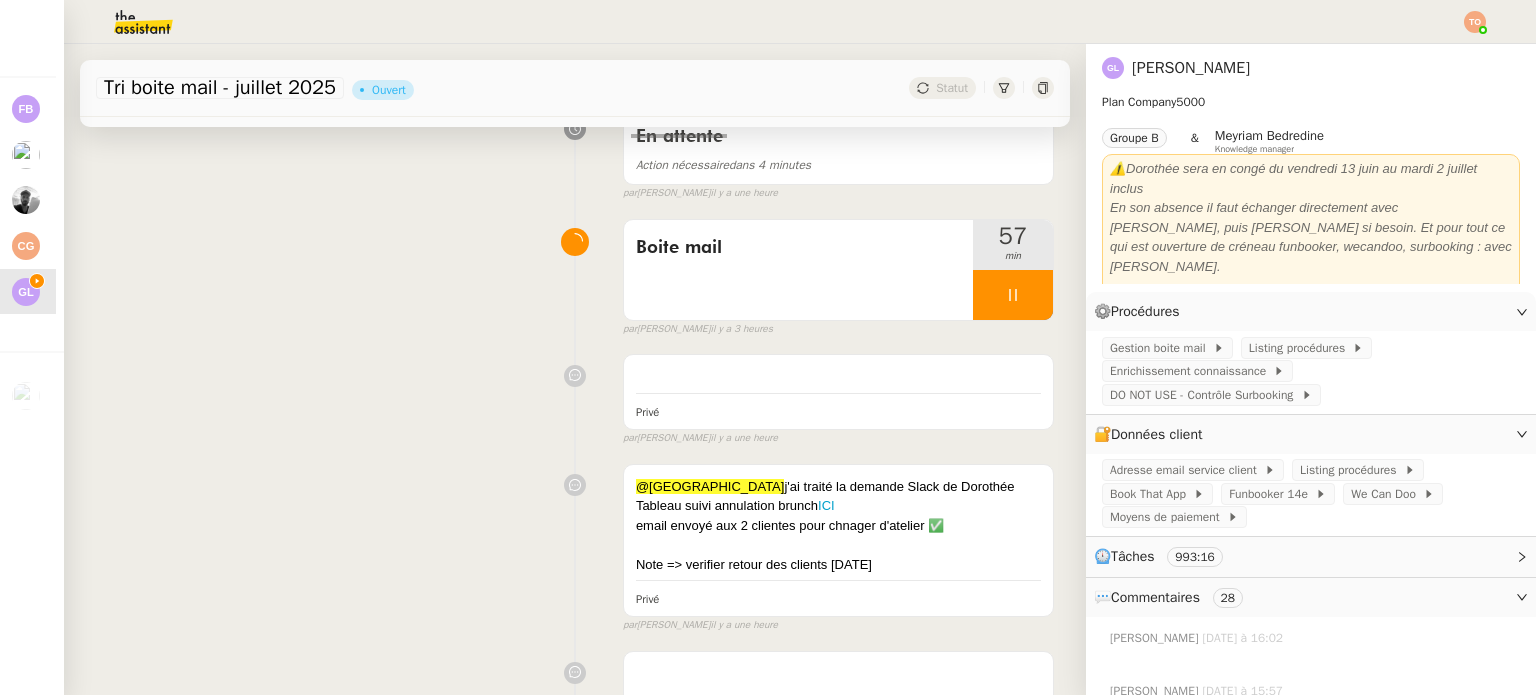 scroll, scrollTop: 4755, scrollLeft: 0, axis: vertical 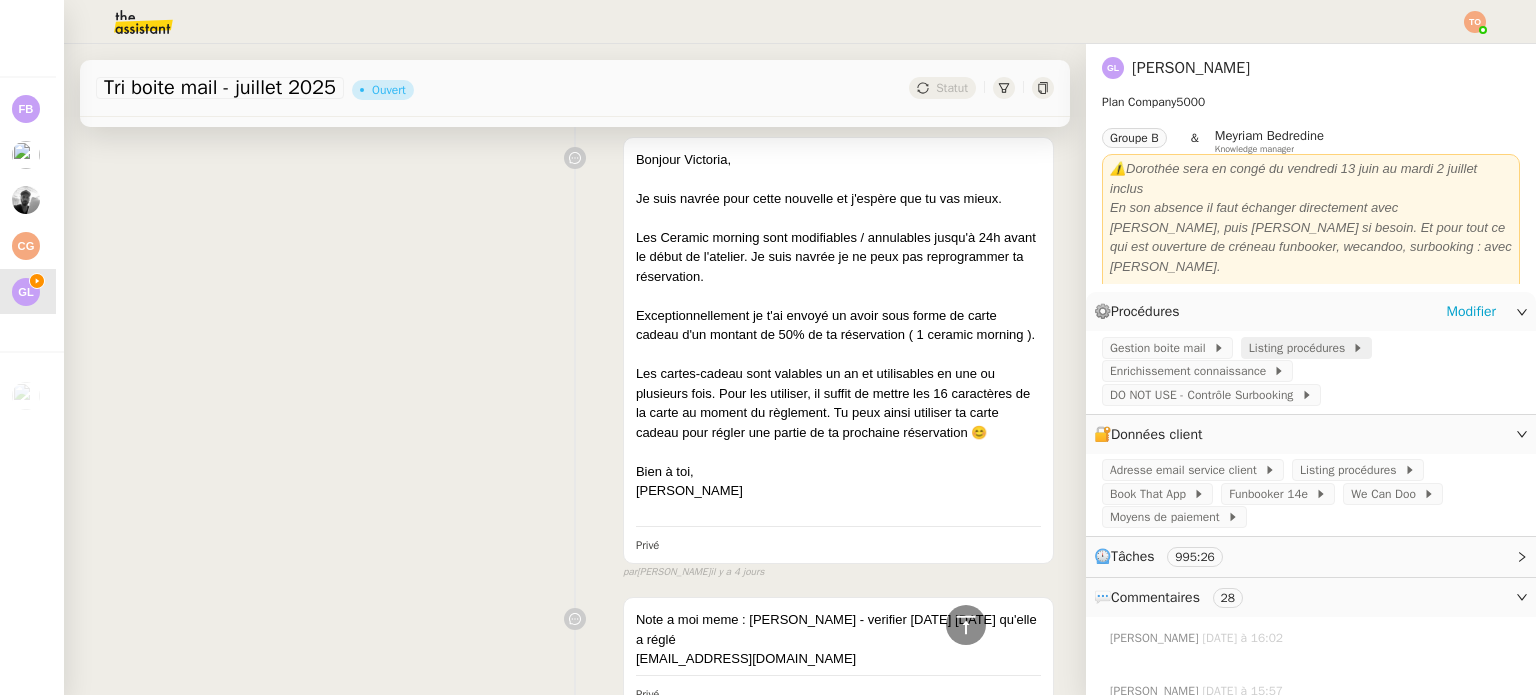 click on "Listing procédures" 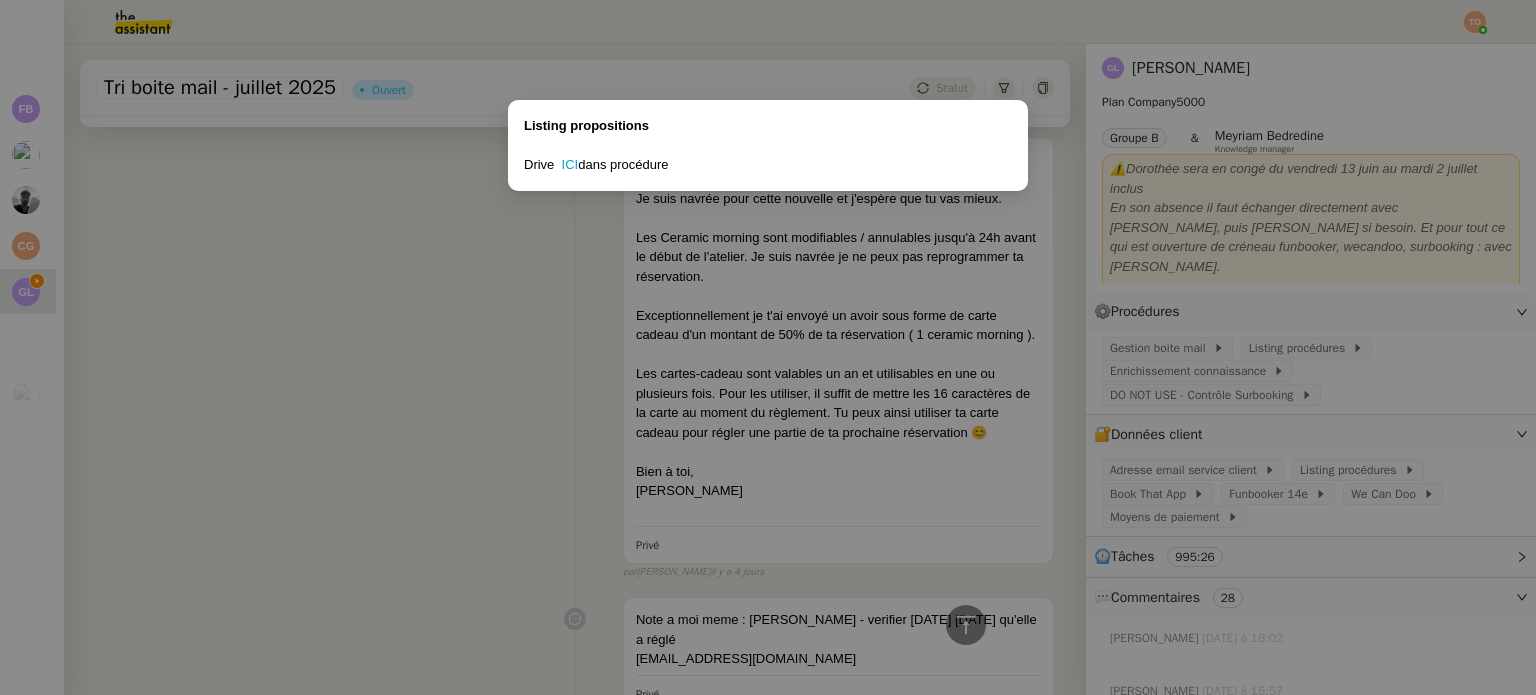 click on "Drive     ICI  dans procédure" at bounding box center [768, 165] 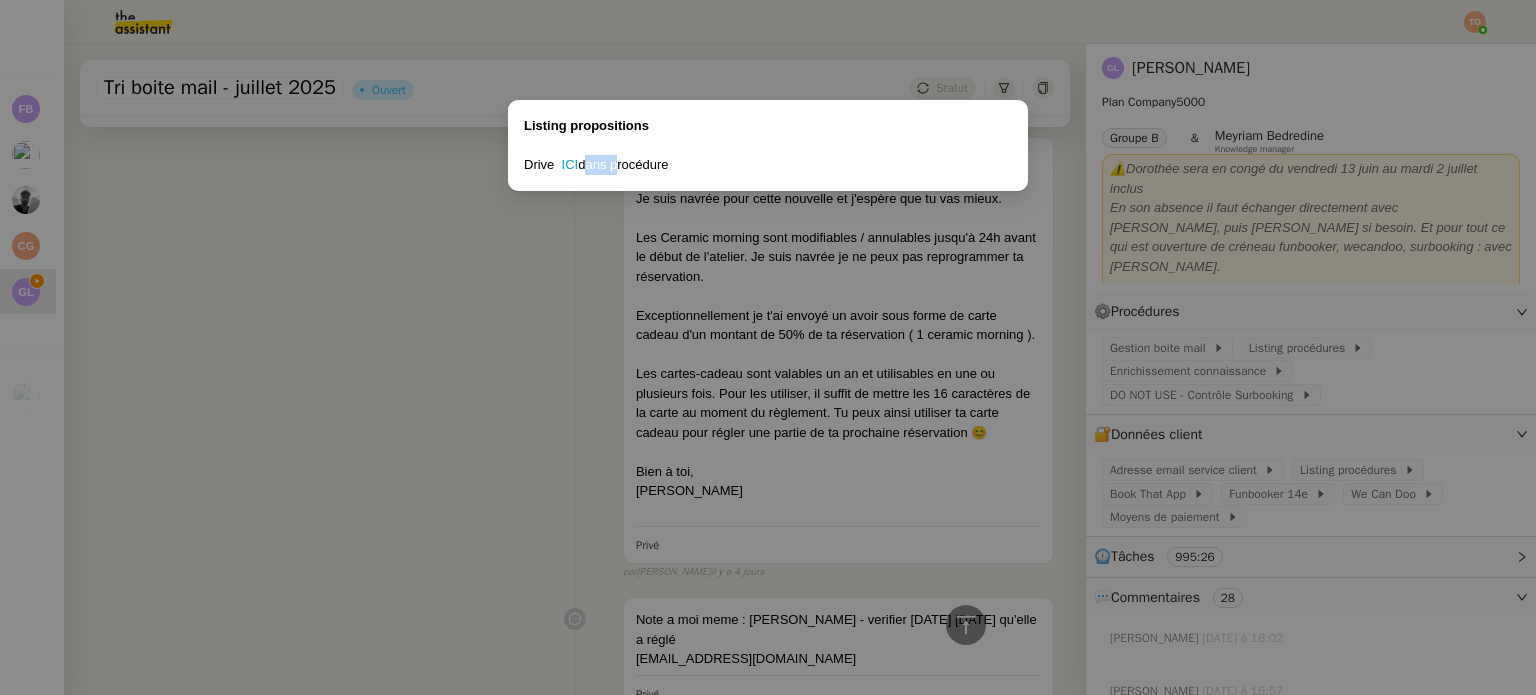 click on "Drive     ICI  dans procédure" at bounding box center (768, 165) 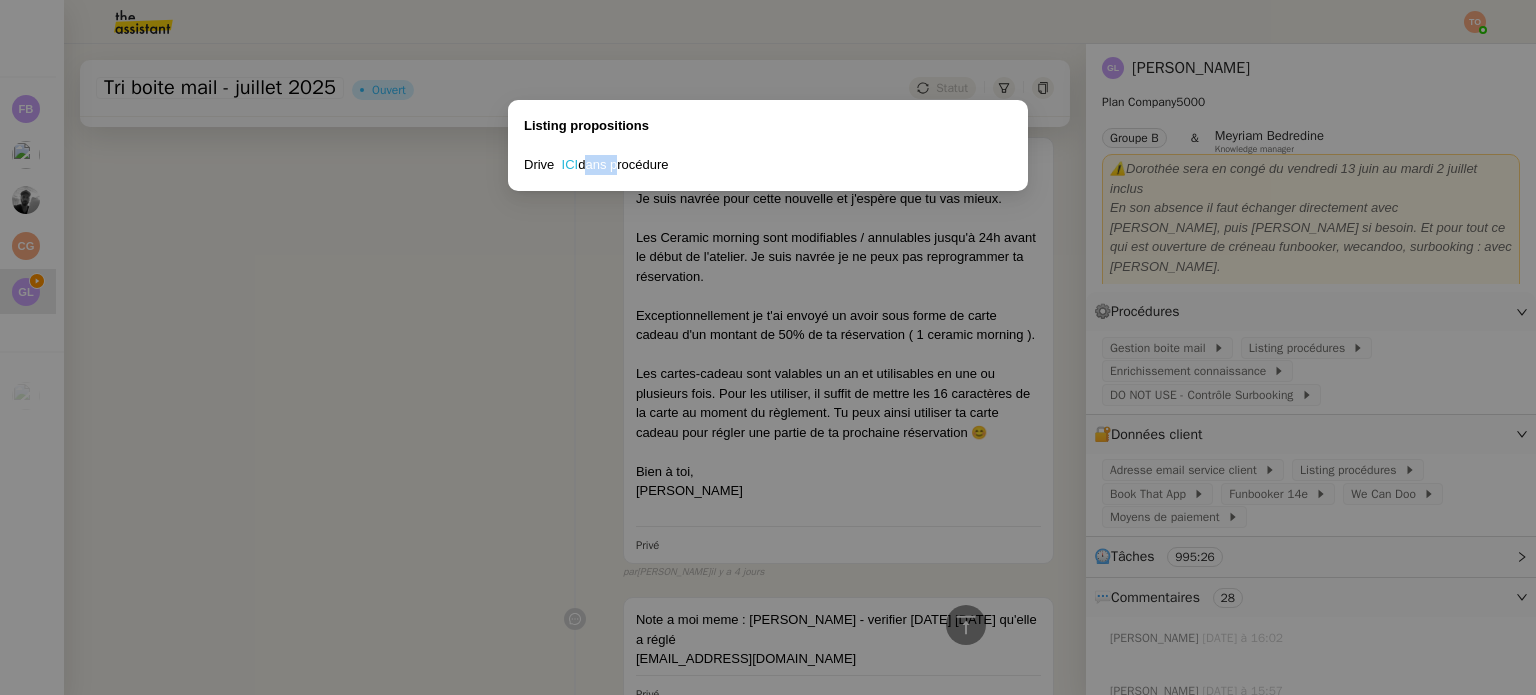 click on "ICI" at bounding box center [570, 164] 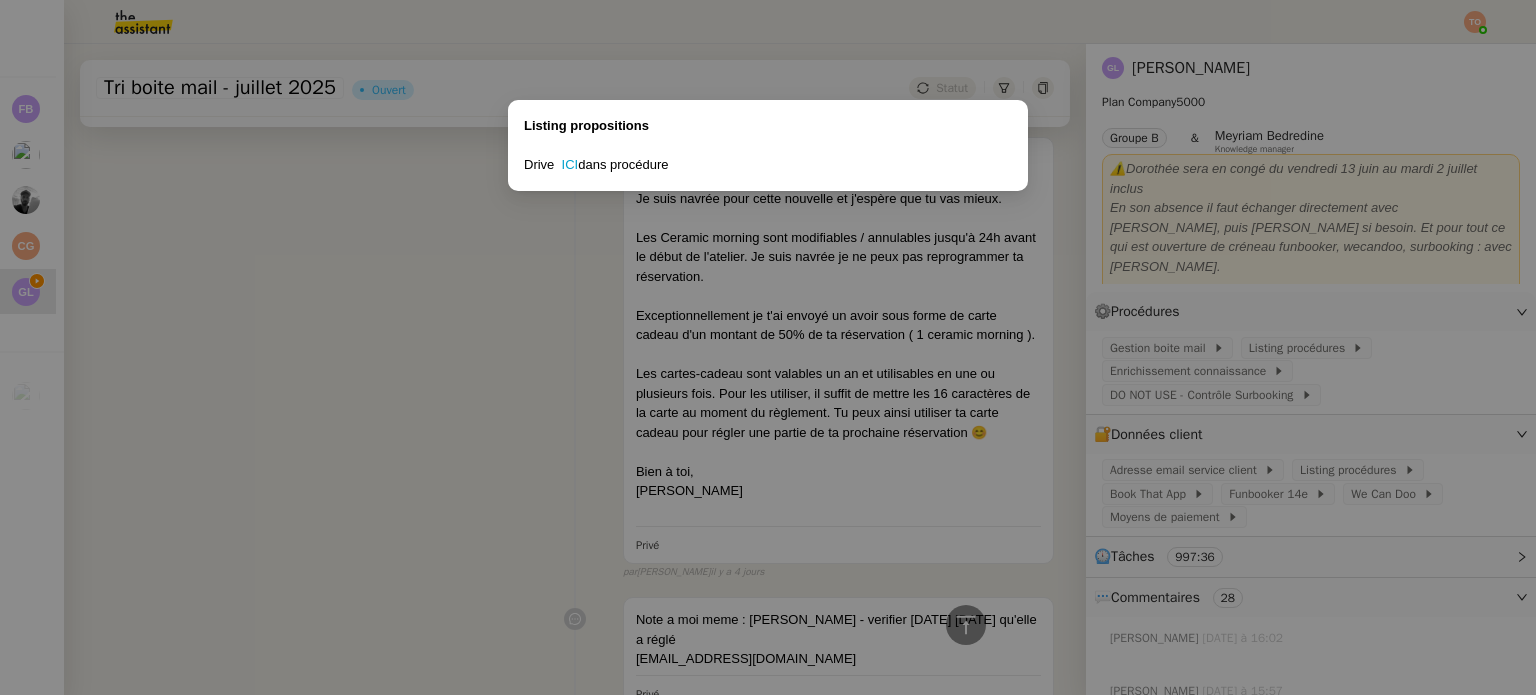 click on "Listing propositions Drive     ICI  dans procédure" at bounding box center [768, 347] 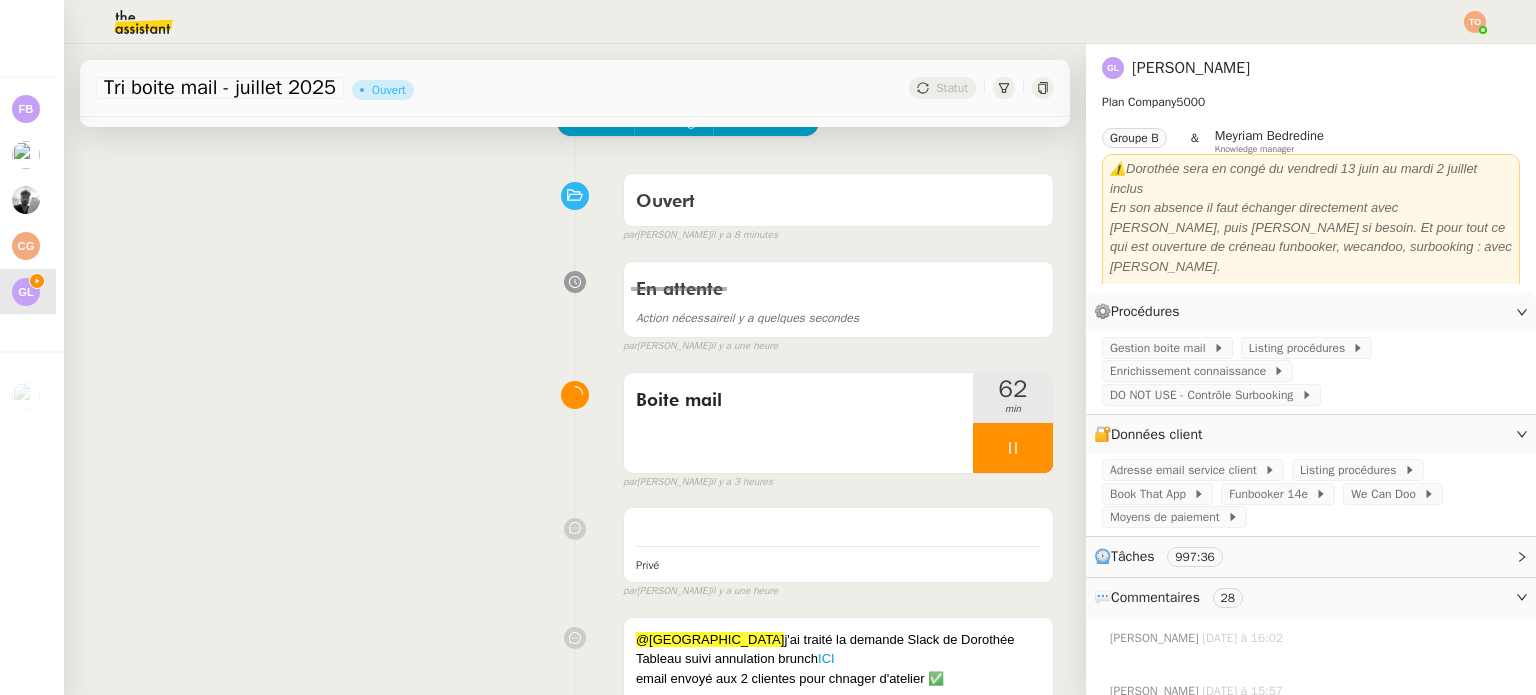 scroll, scrollTop: 0, scrollLeft: 0, axis: both 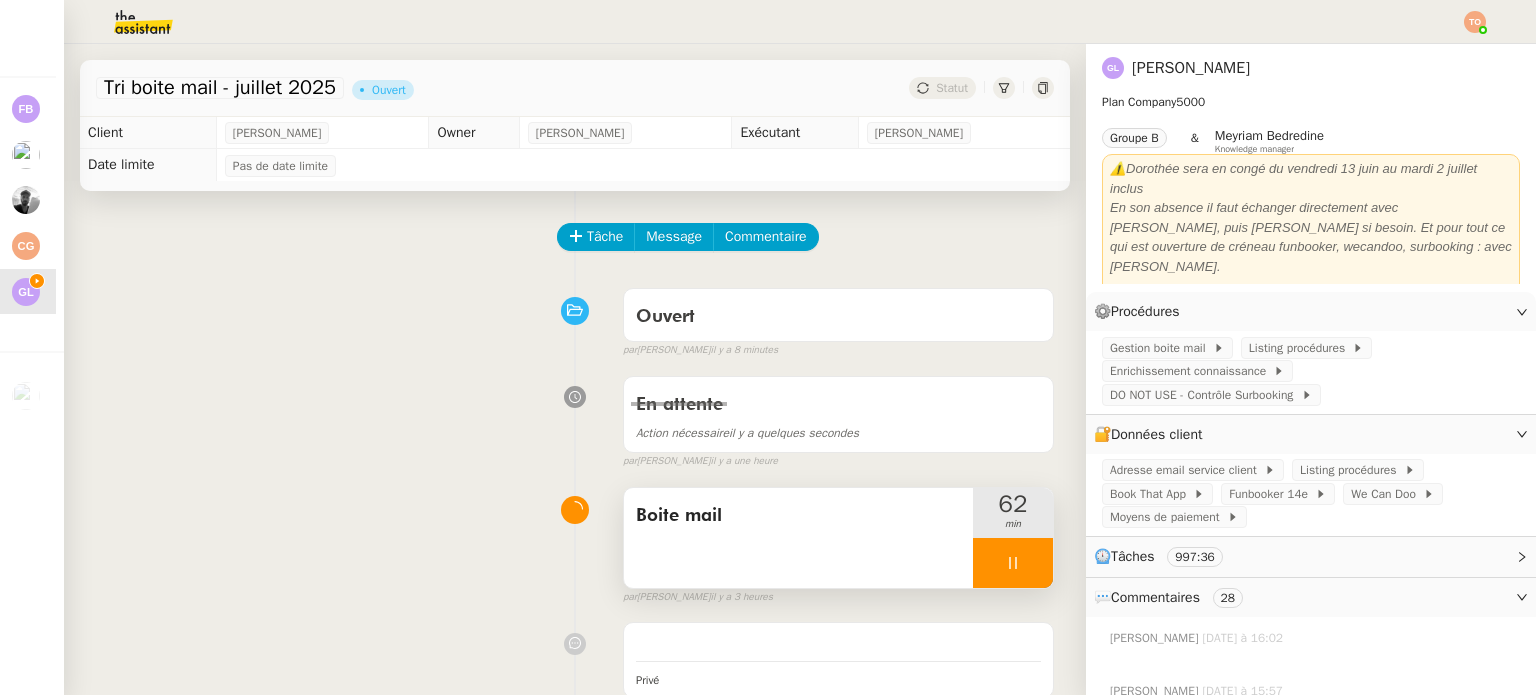 click 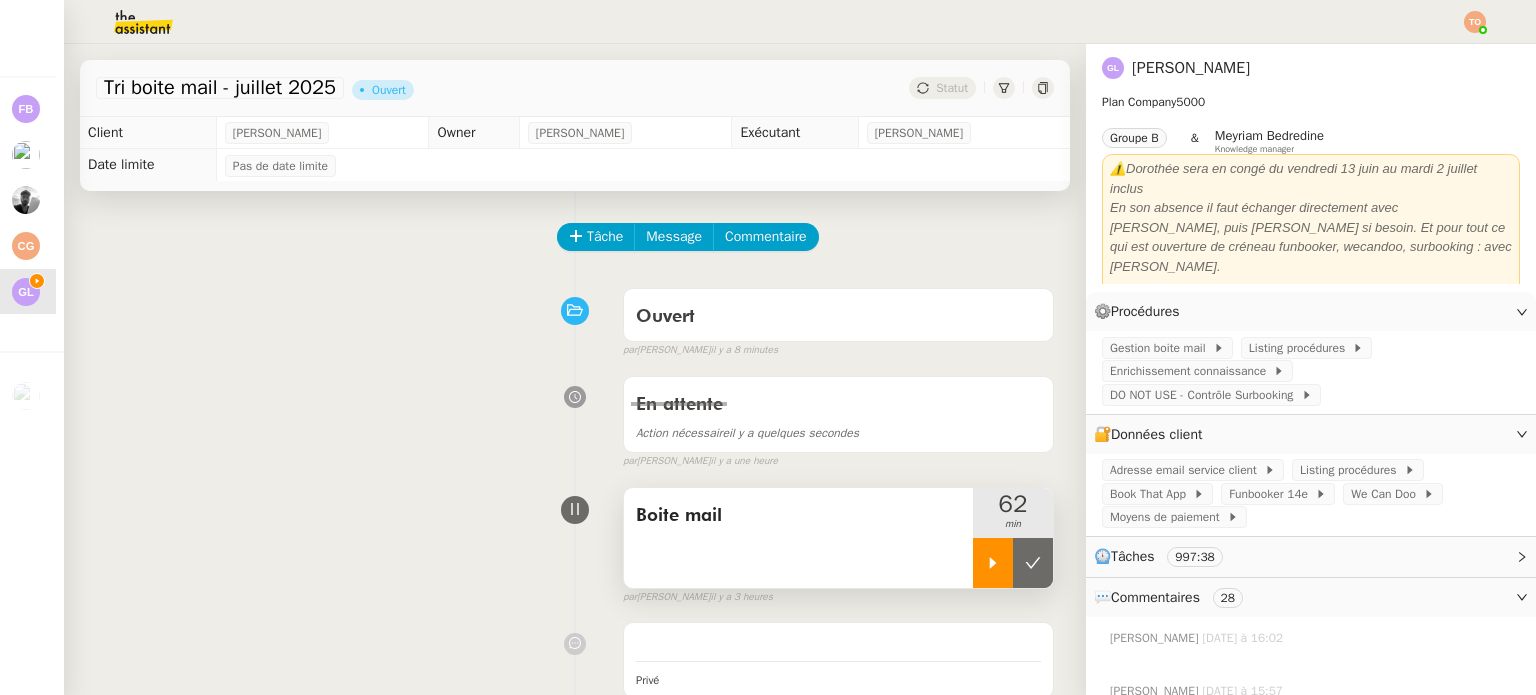 click 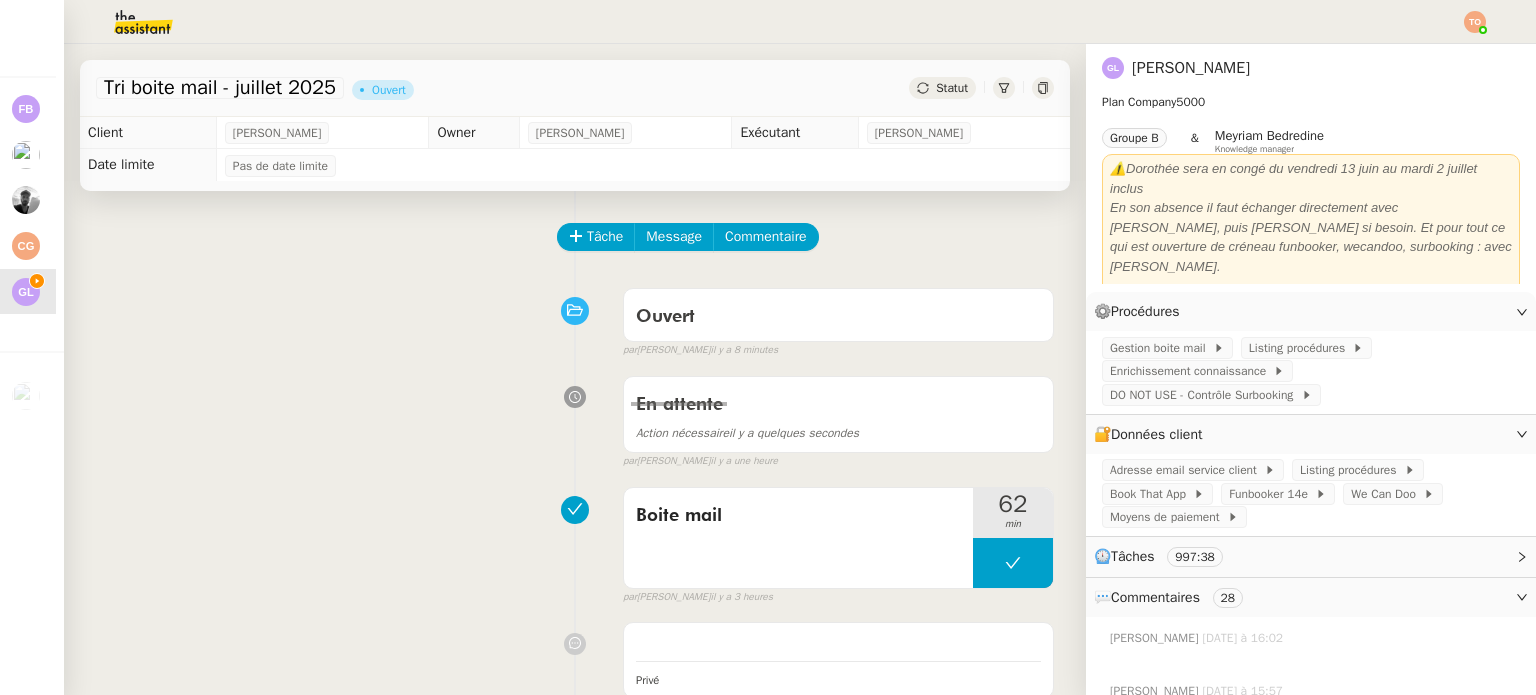click on "Statut" 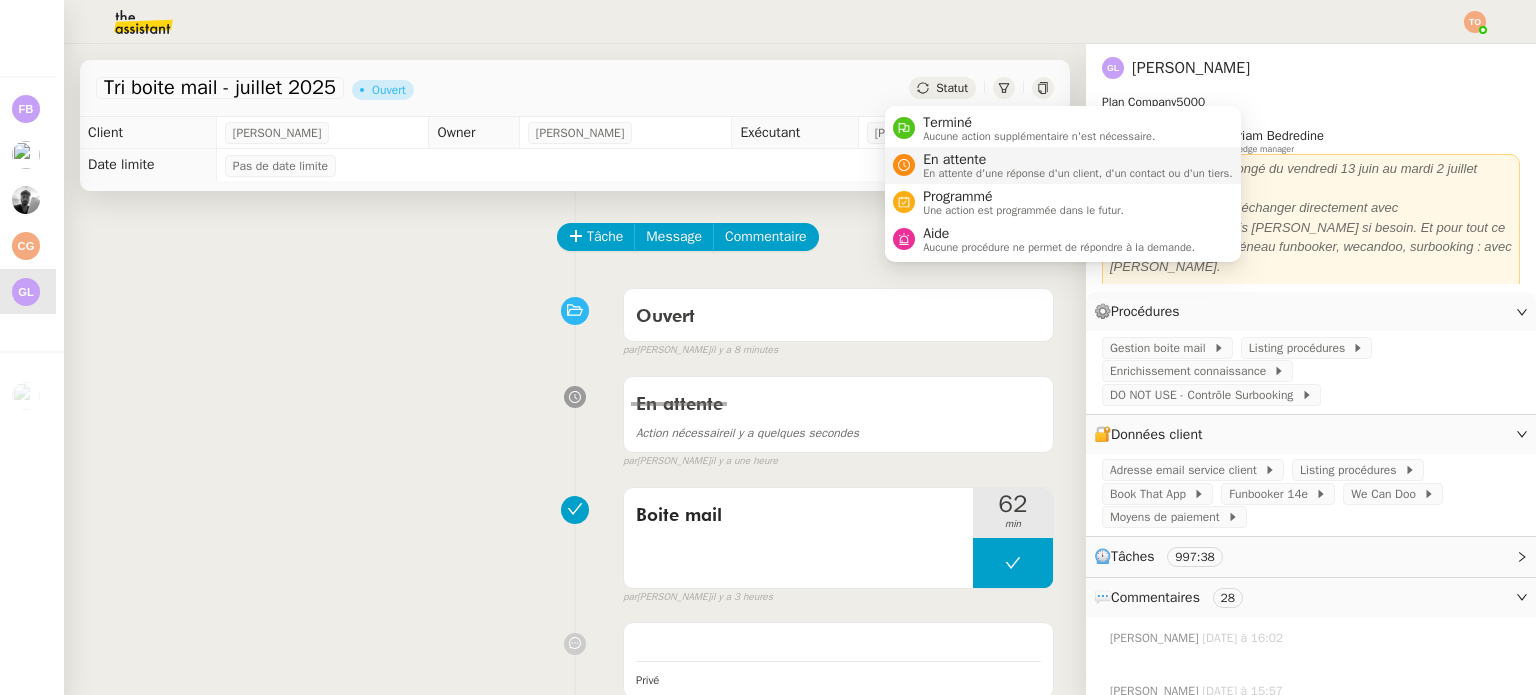 click on "En attente d'une réponse d'un client, d'un contact ou d'un tiers." at bounding box center (1078, 173) 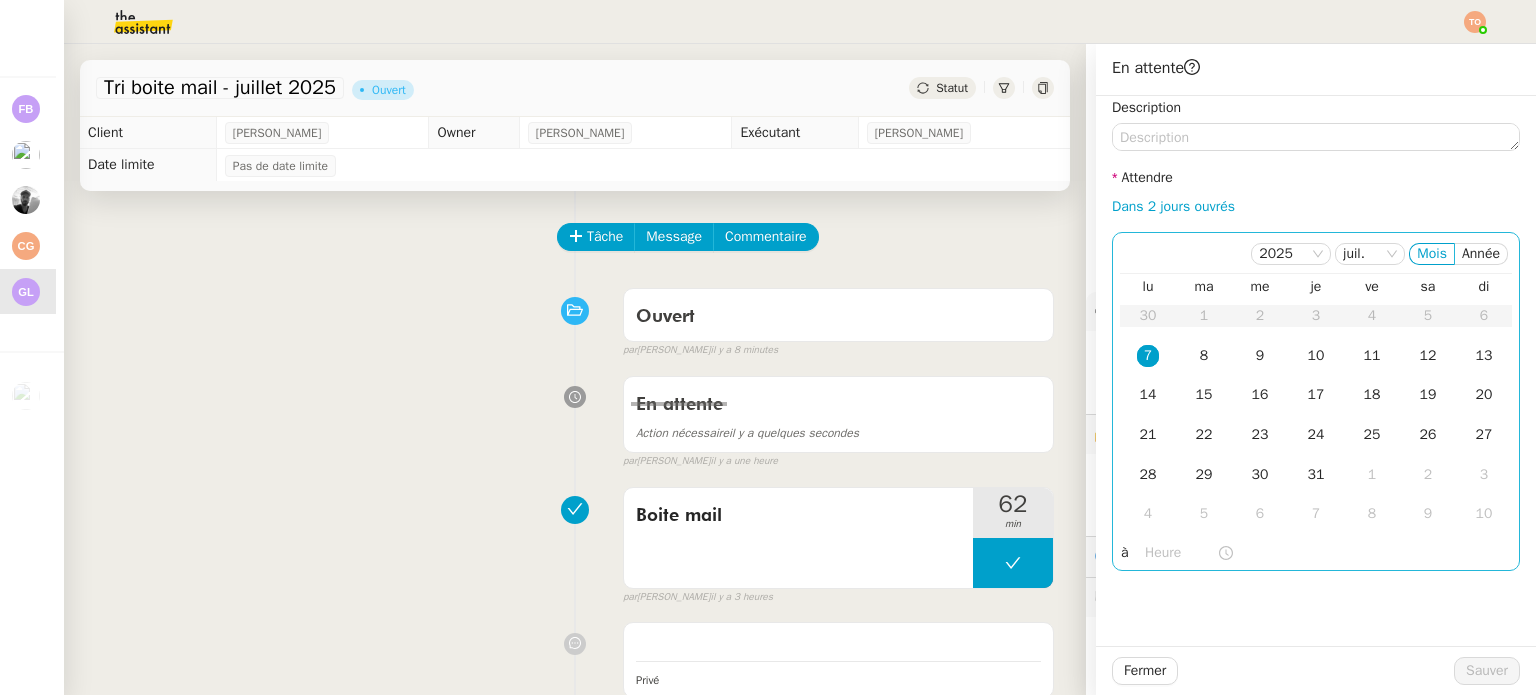 click on "7" 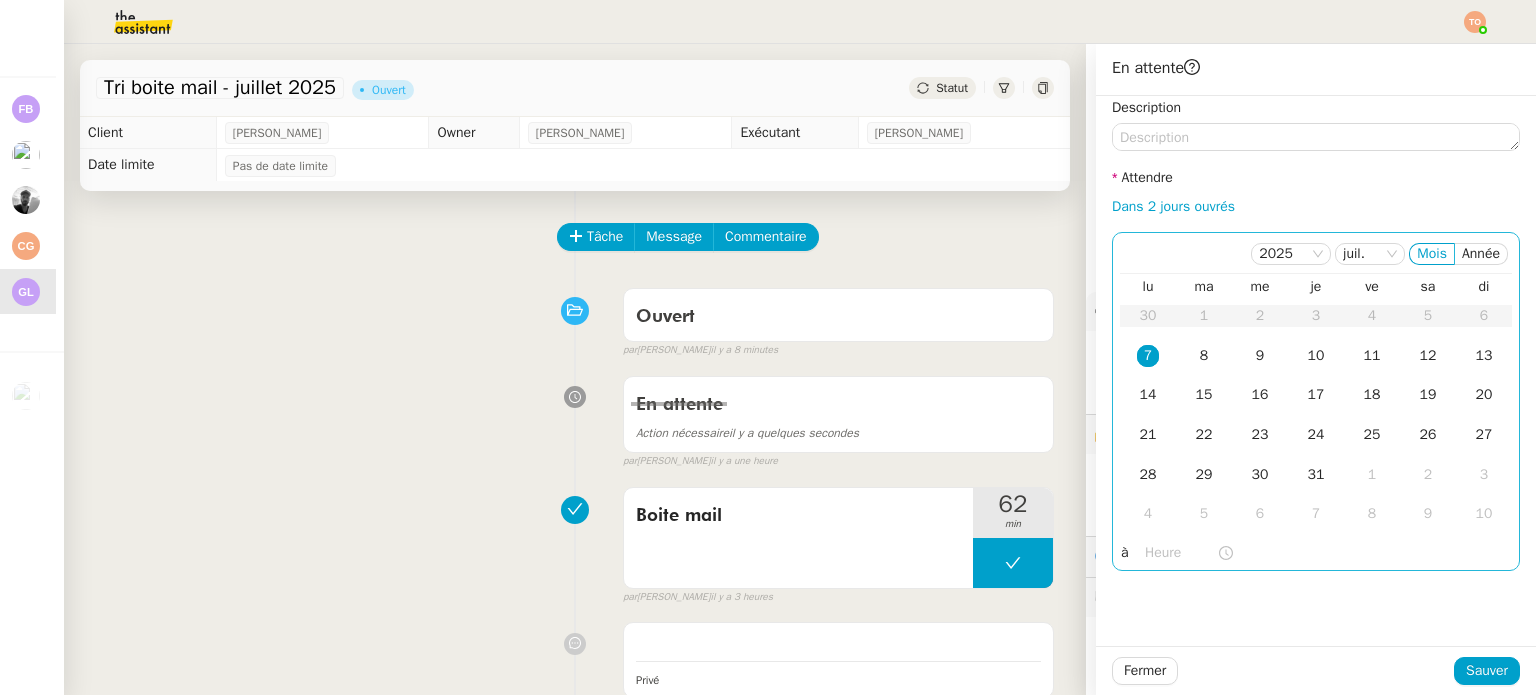 click 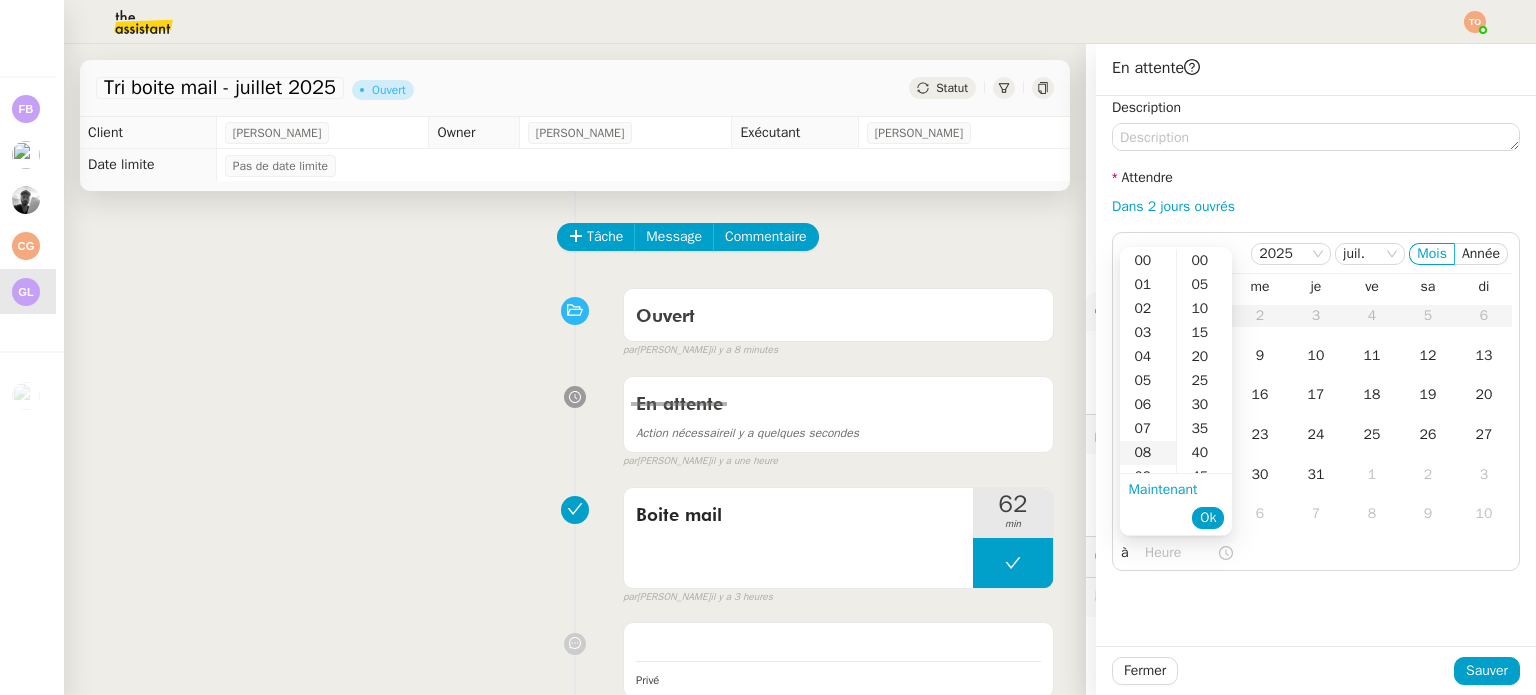 scroll, scrollTop: 200, scrollLeft: 0, axis: vertical 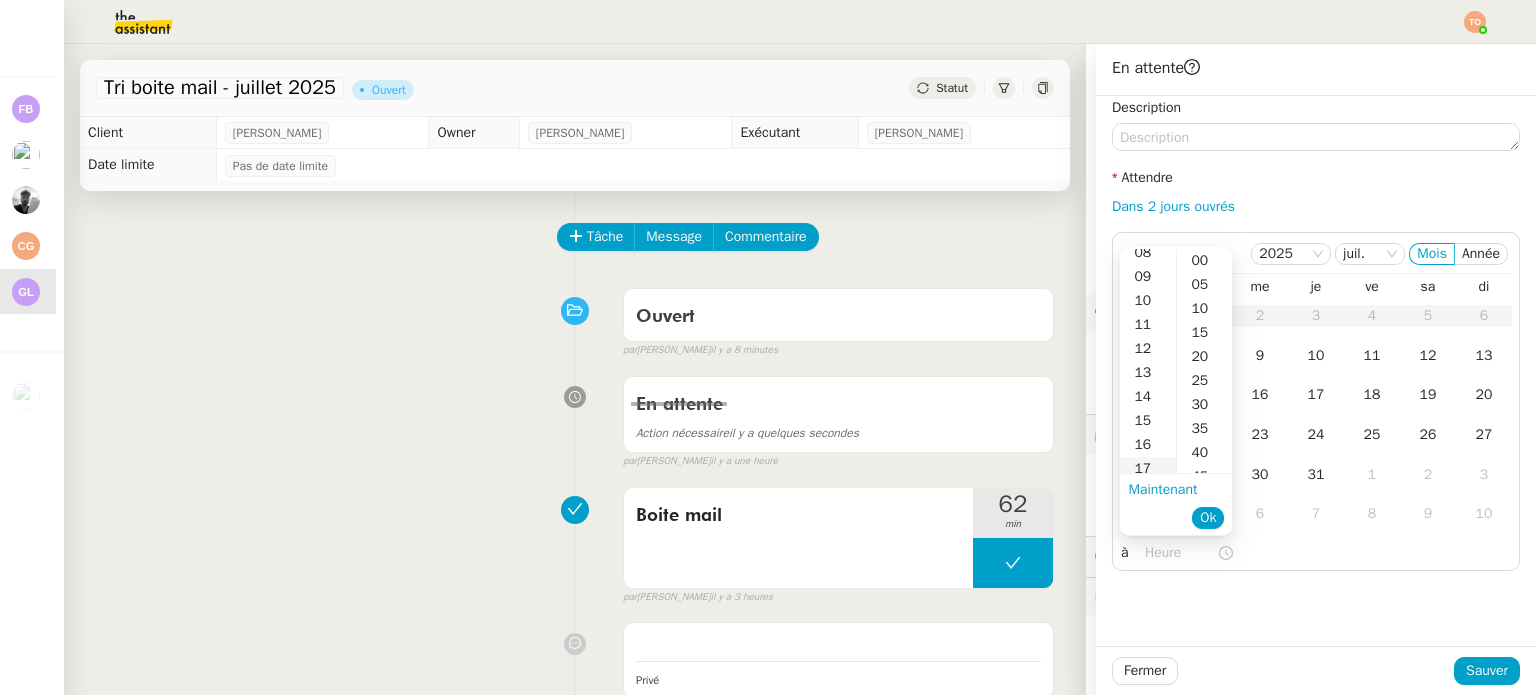 click on "17" at bounding box center [1148, 469] 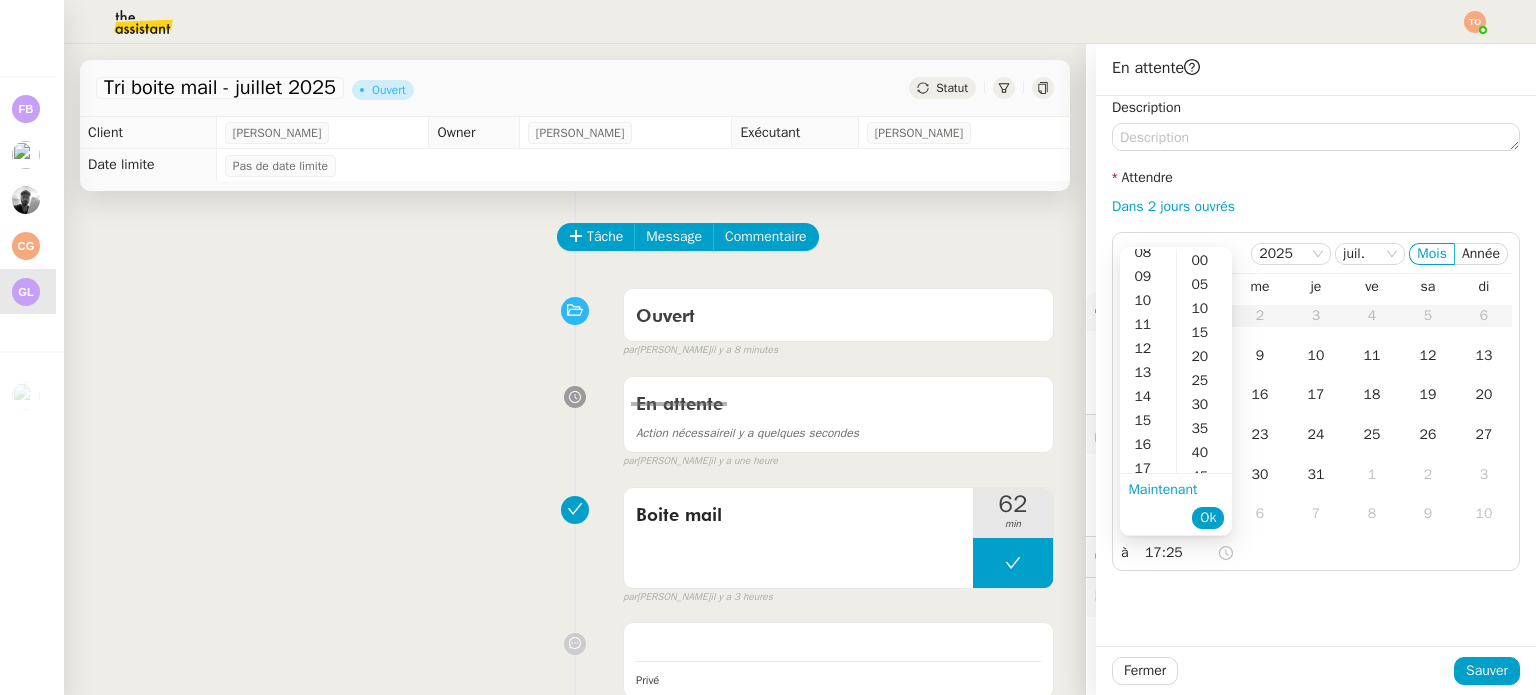 scroll, scrollTop: 393, scrollLeft: 0, axis: vertical 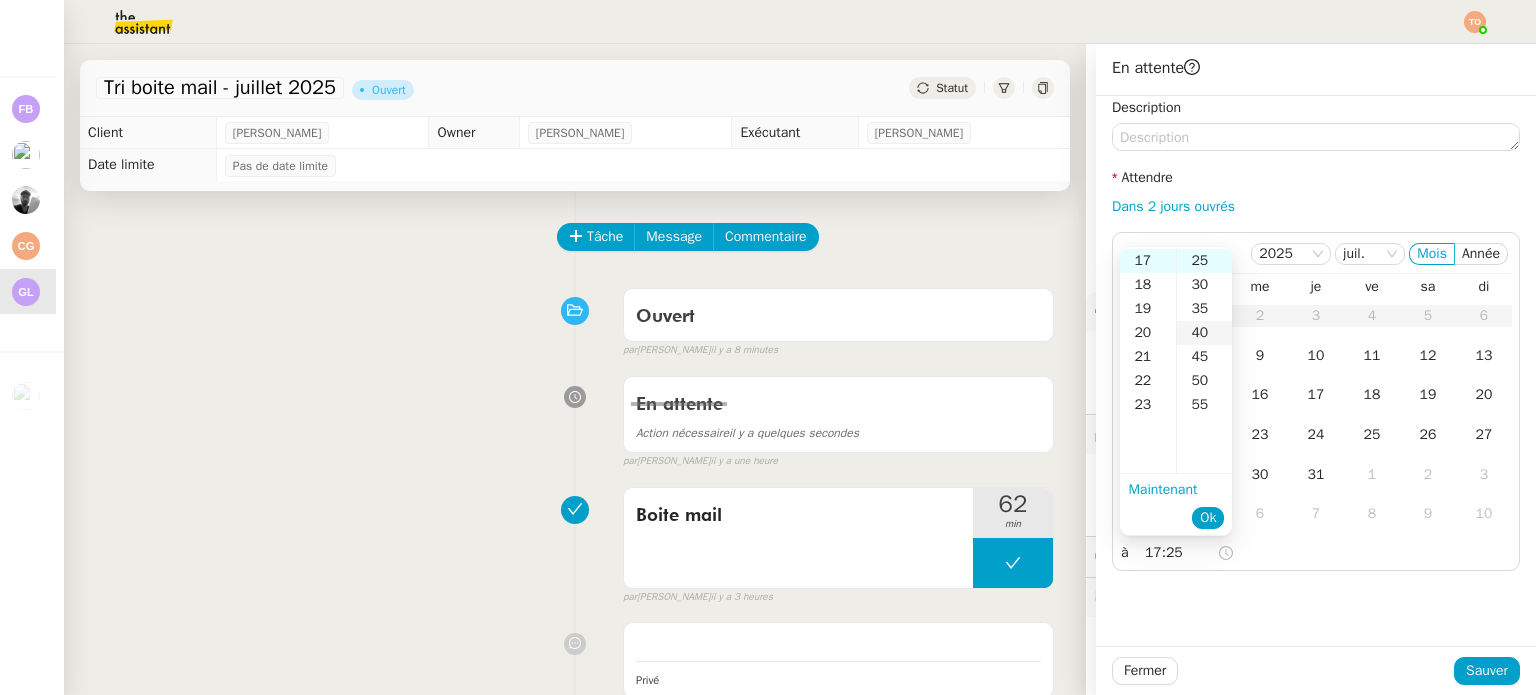 click on "40" at bounding box center (1204, 333) 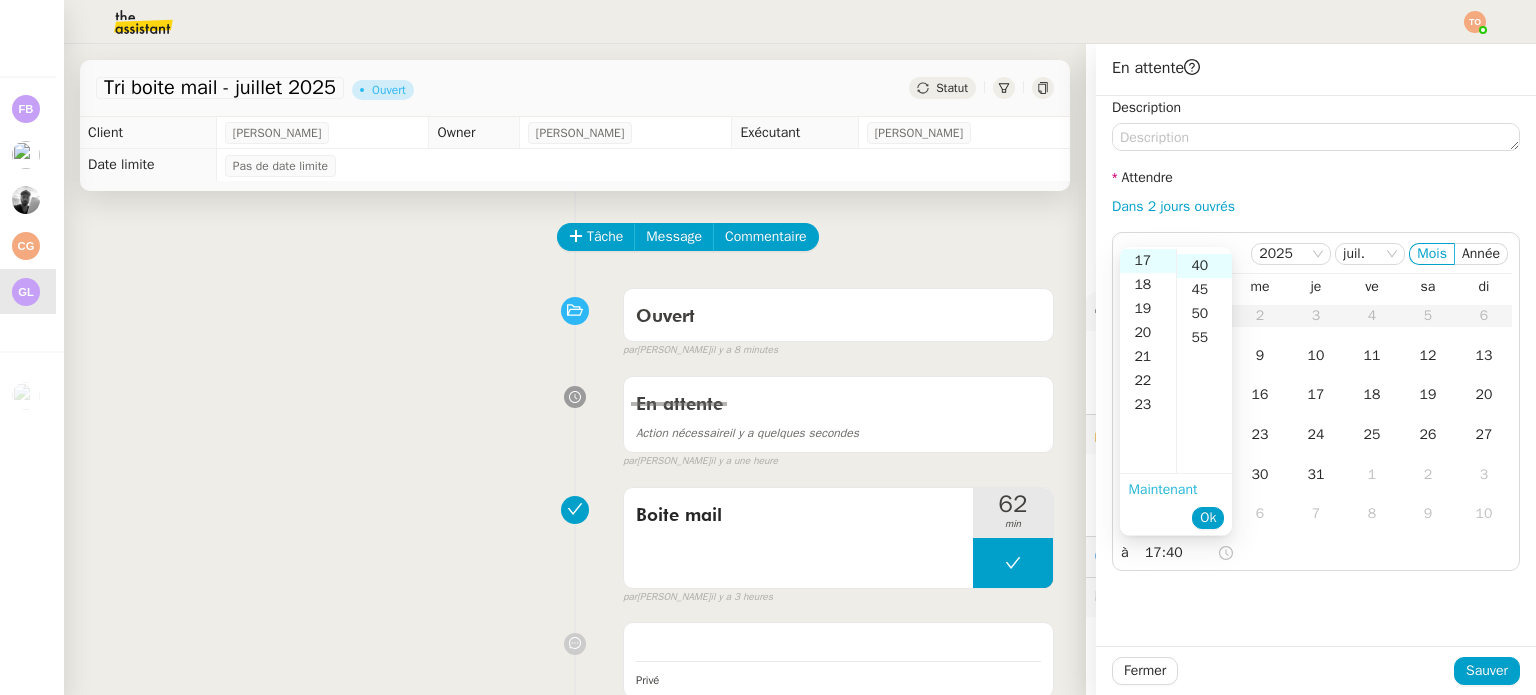 scroll, scrollTop: 192, scrollLeft: 0, axis: vertical 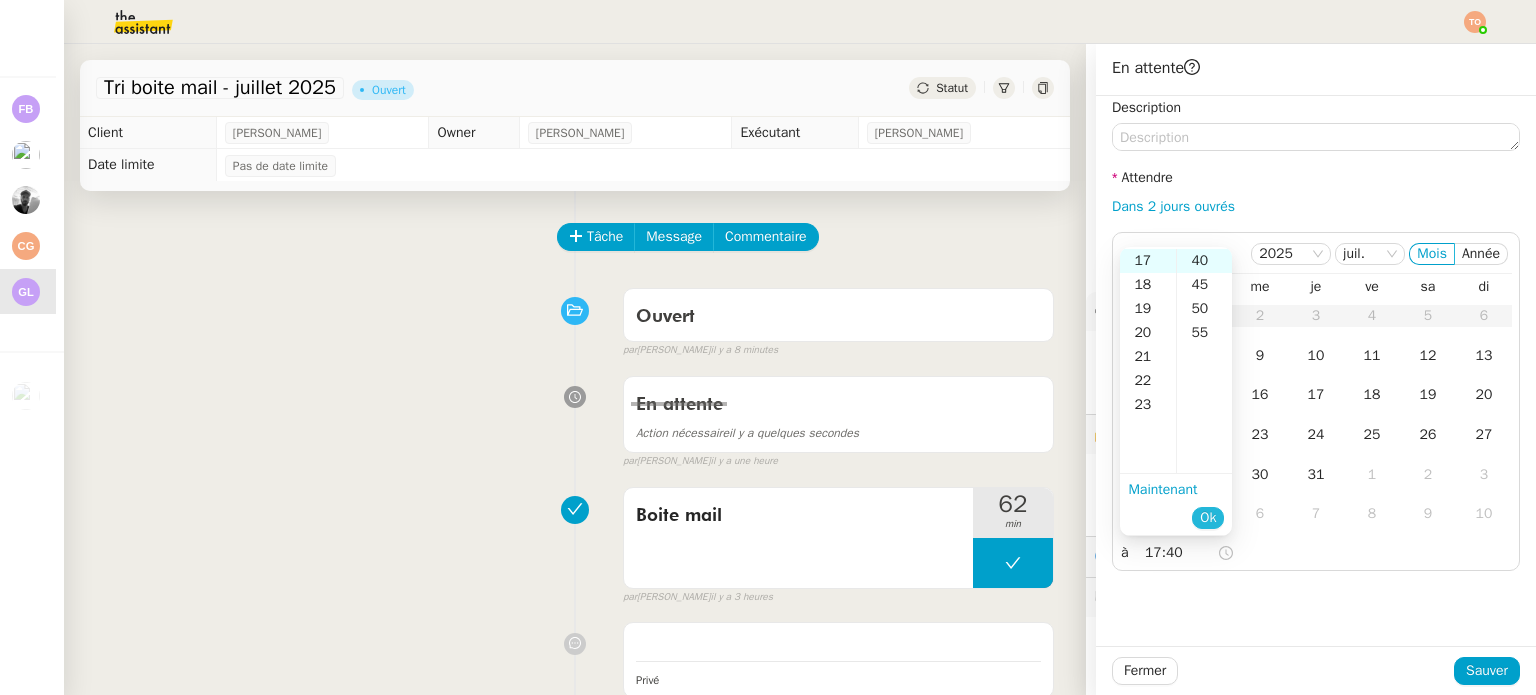 click on "Ok" at bounding box center (1208, 518) 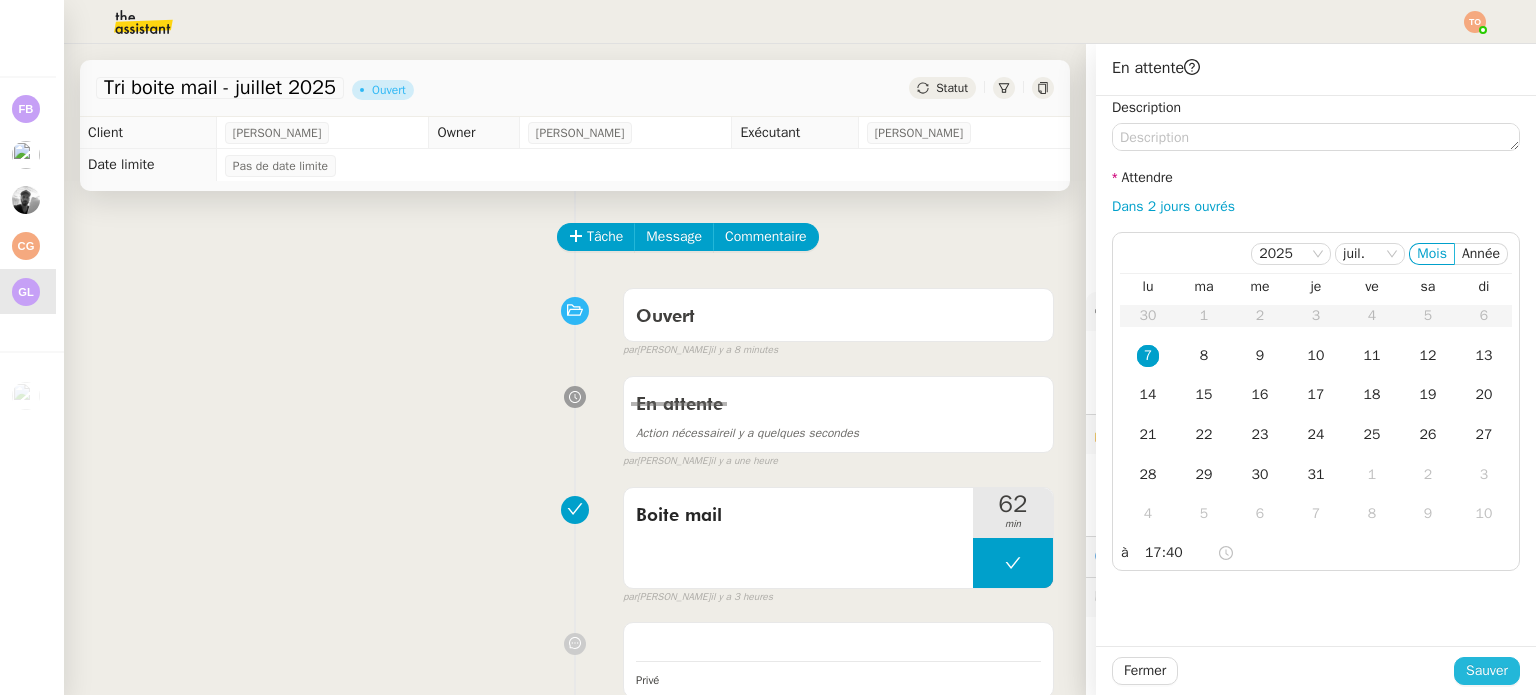 click on "Sauver" 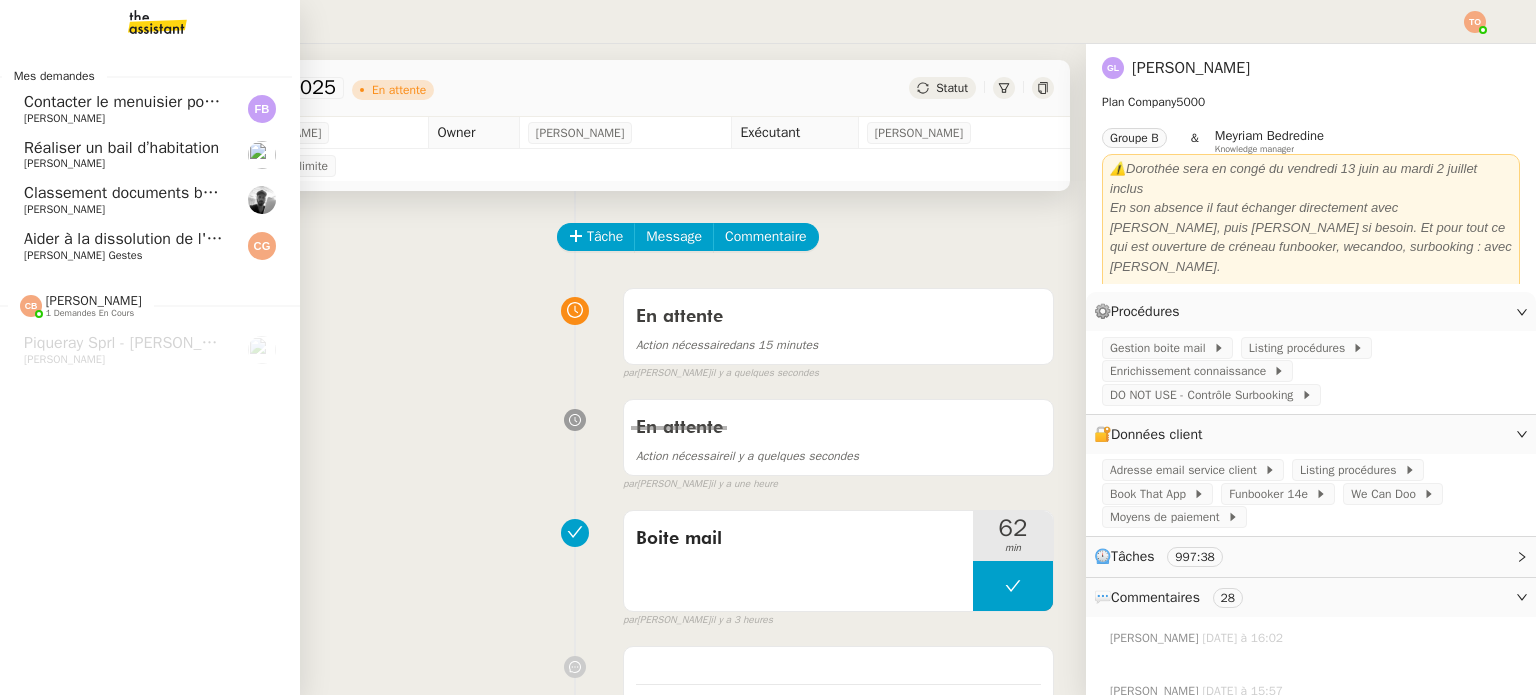 click on "Contacter le menuisier pour réparation boîte aux lettres    Fabien Bousquet" 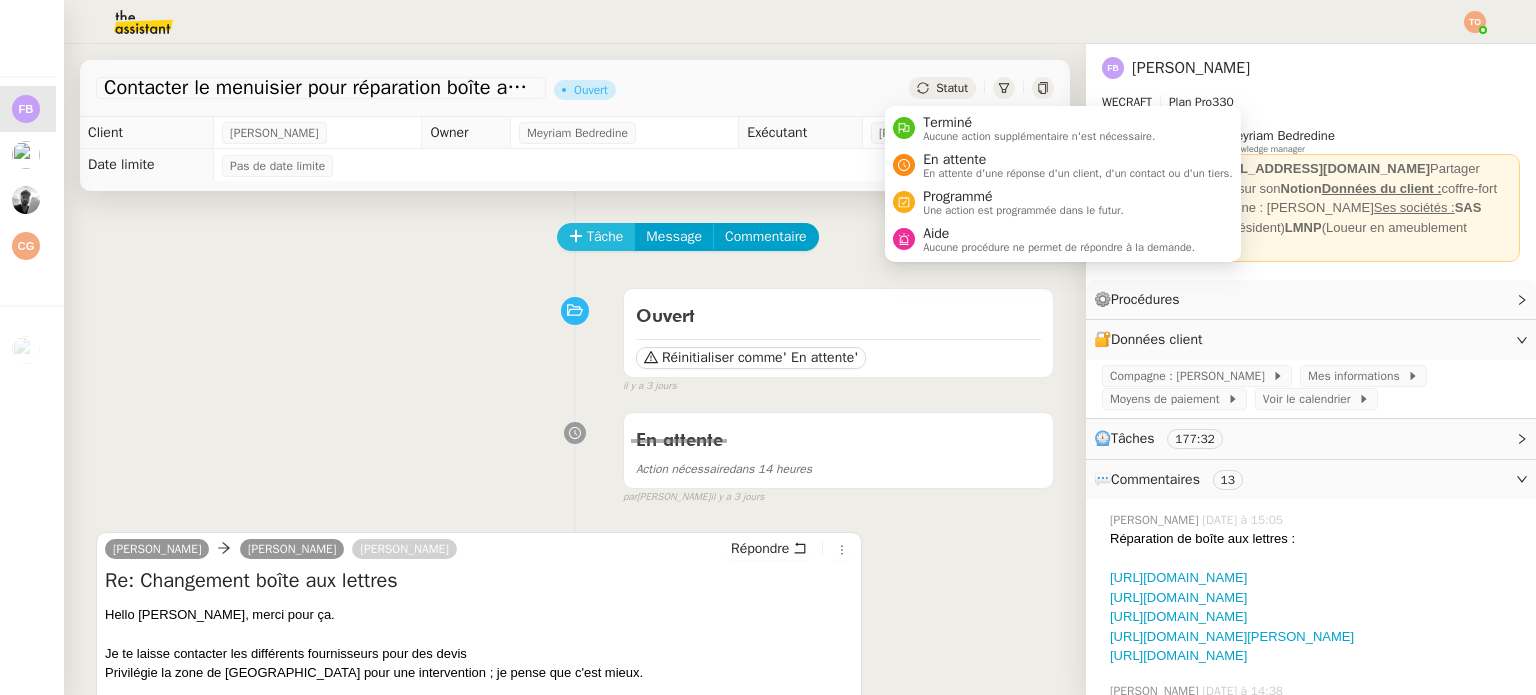 click on "Tâche" 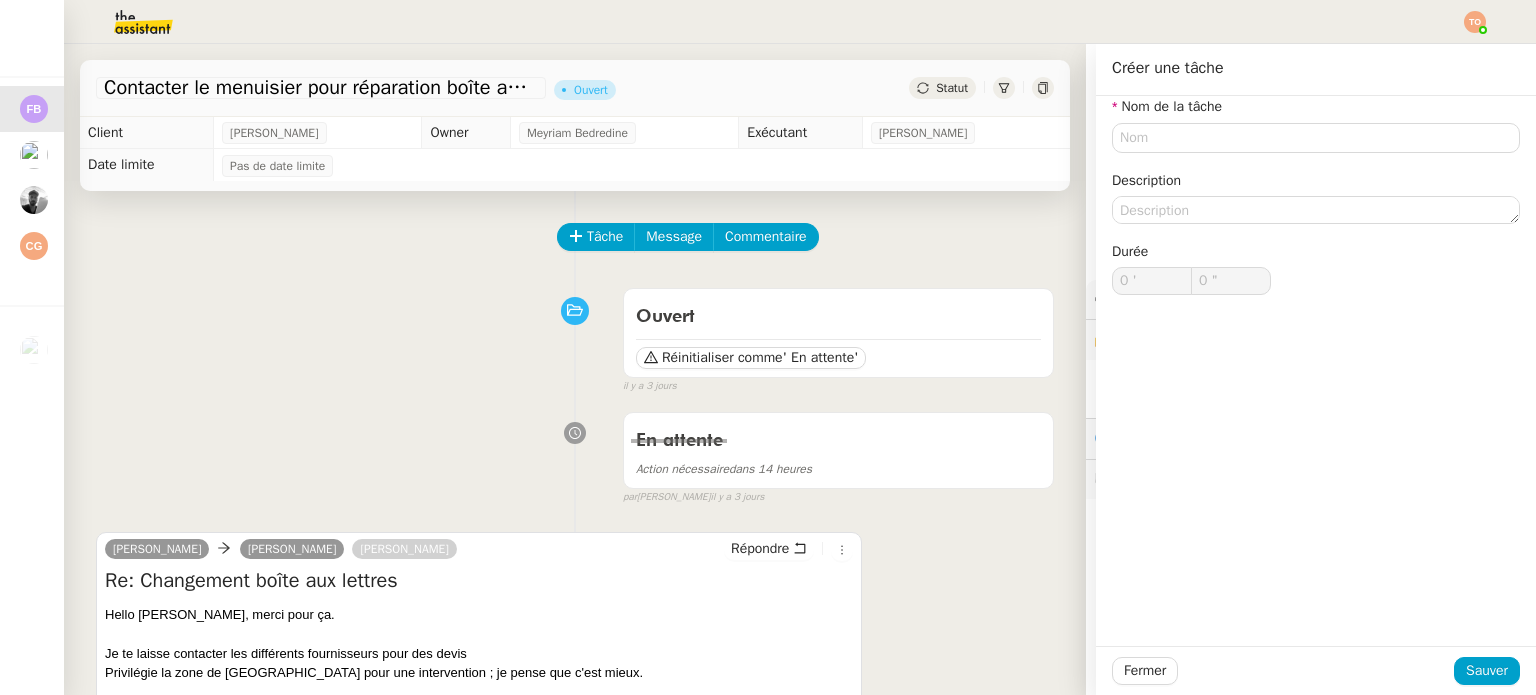 scroll, scrollTop: 0, scrollLeft: 0, axis: both 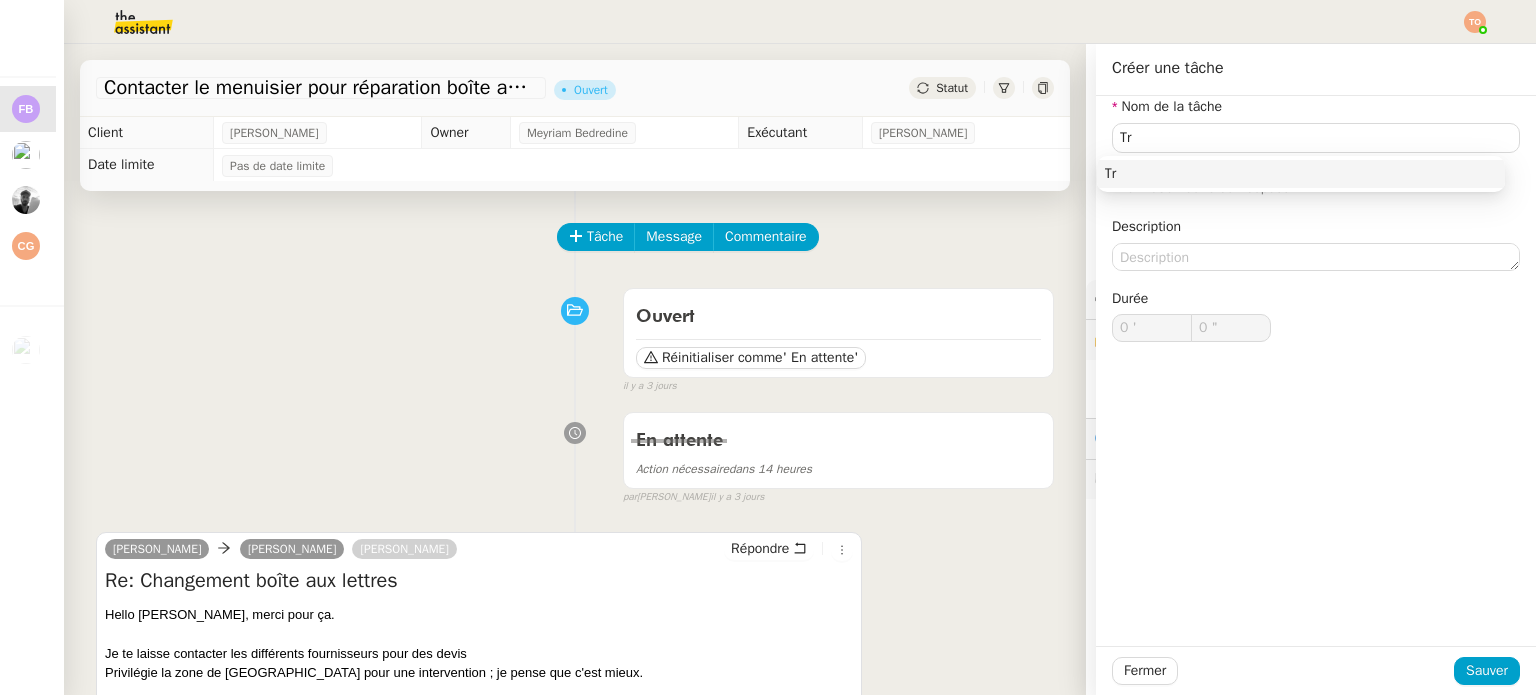 type on "T" 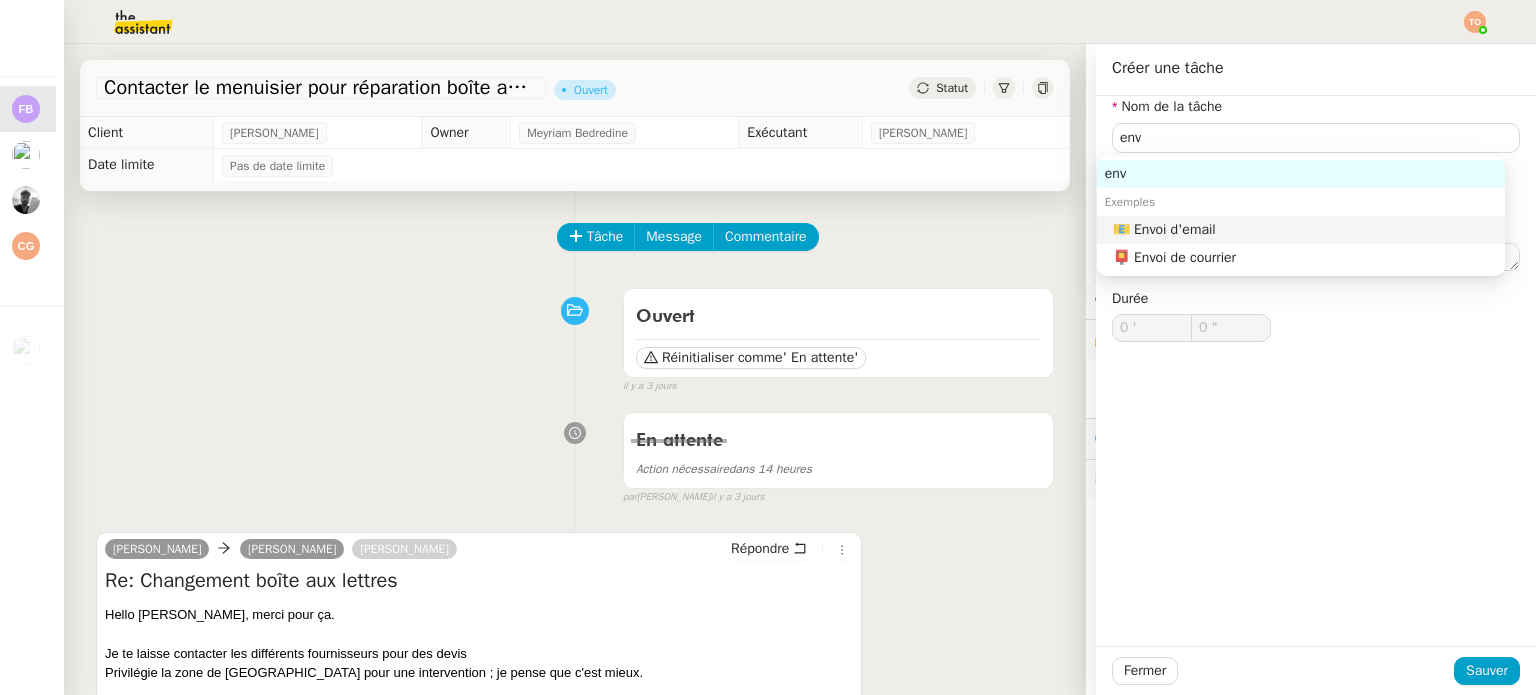 click on "📧 Envoi d'email" 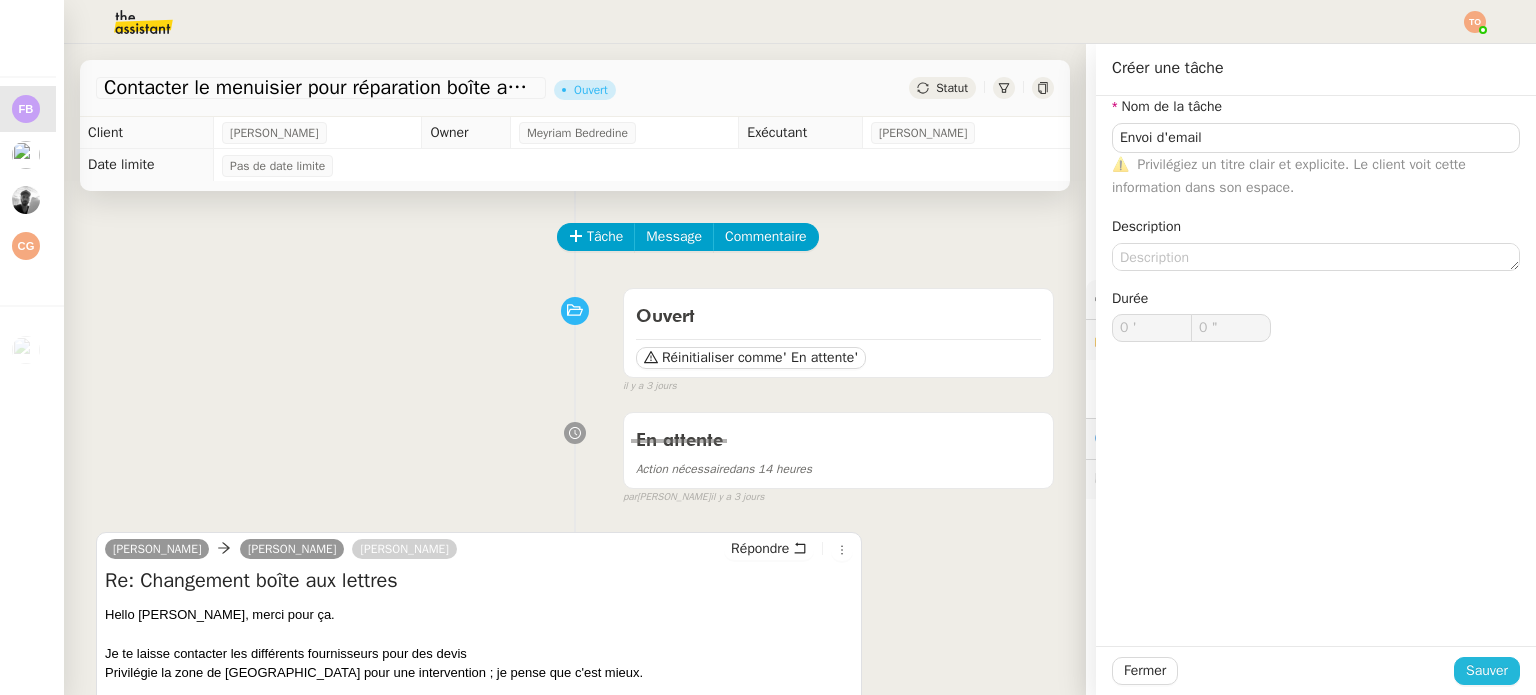 type on "Envoi d'email" 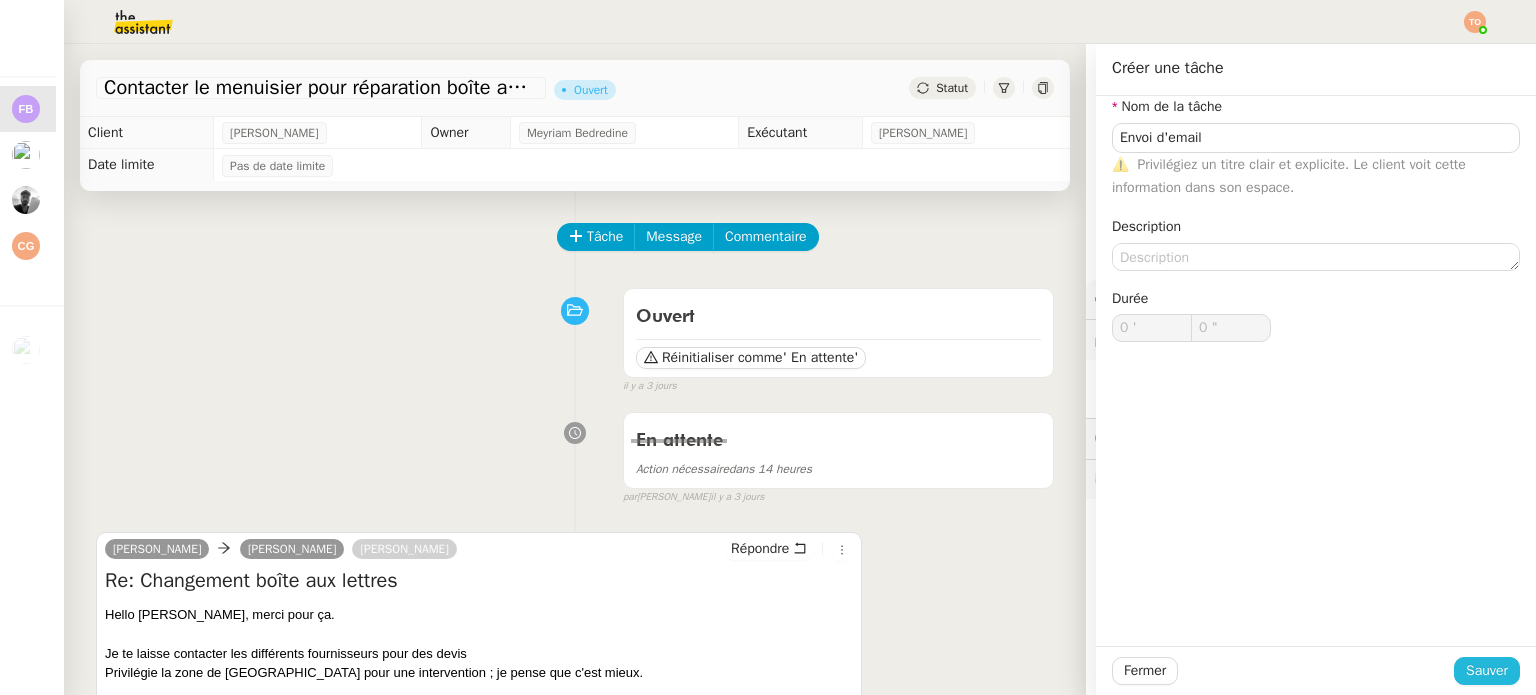 click on "Sauver" 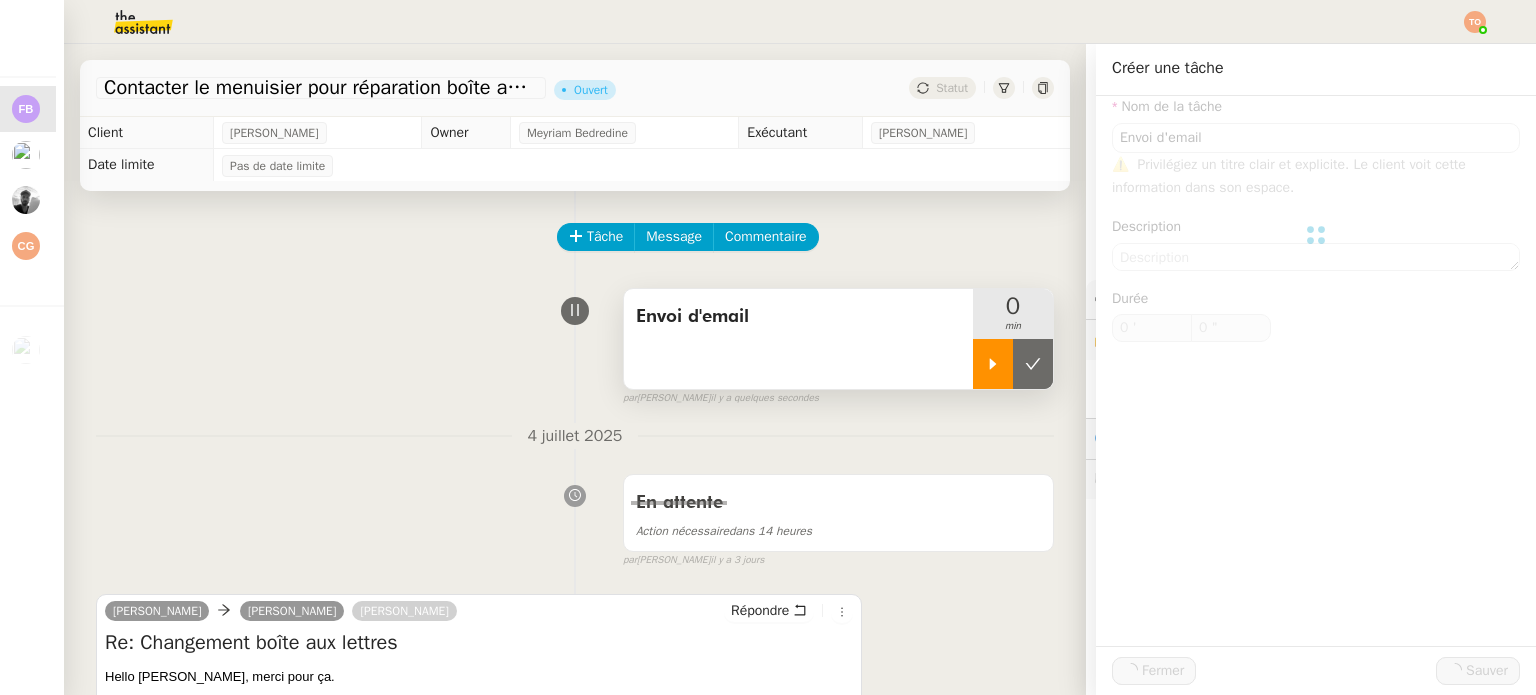 click at bounding box center (993, 364) 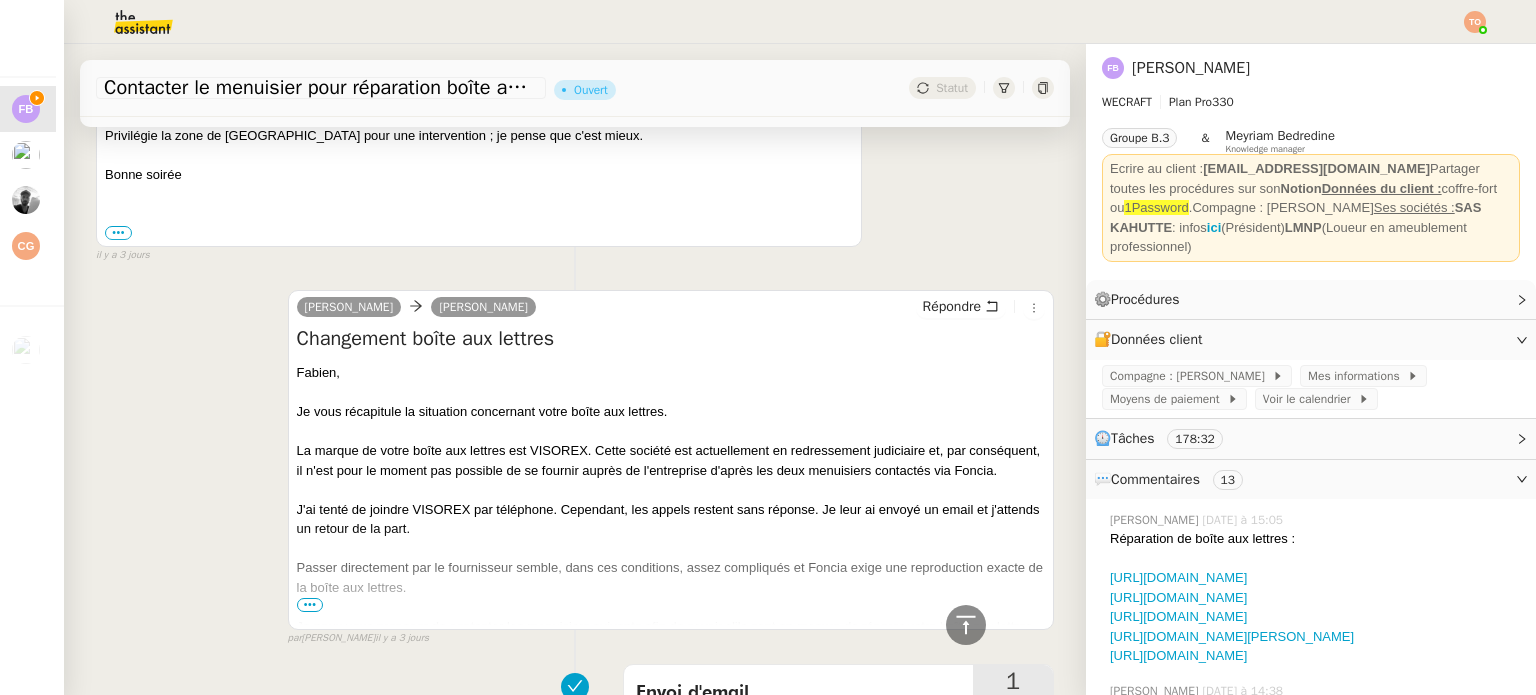 click on "•••" at bounding box center [310, 605] 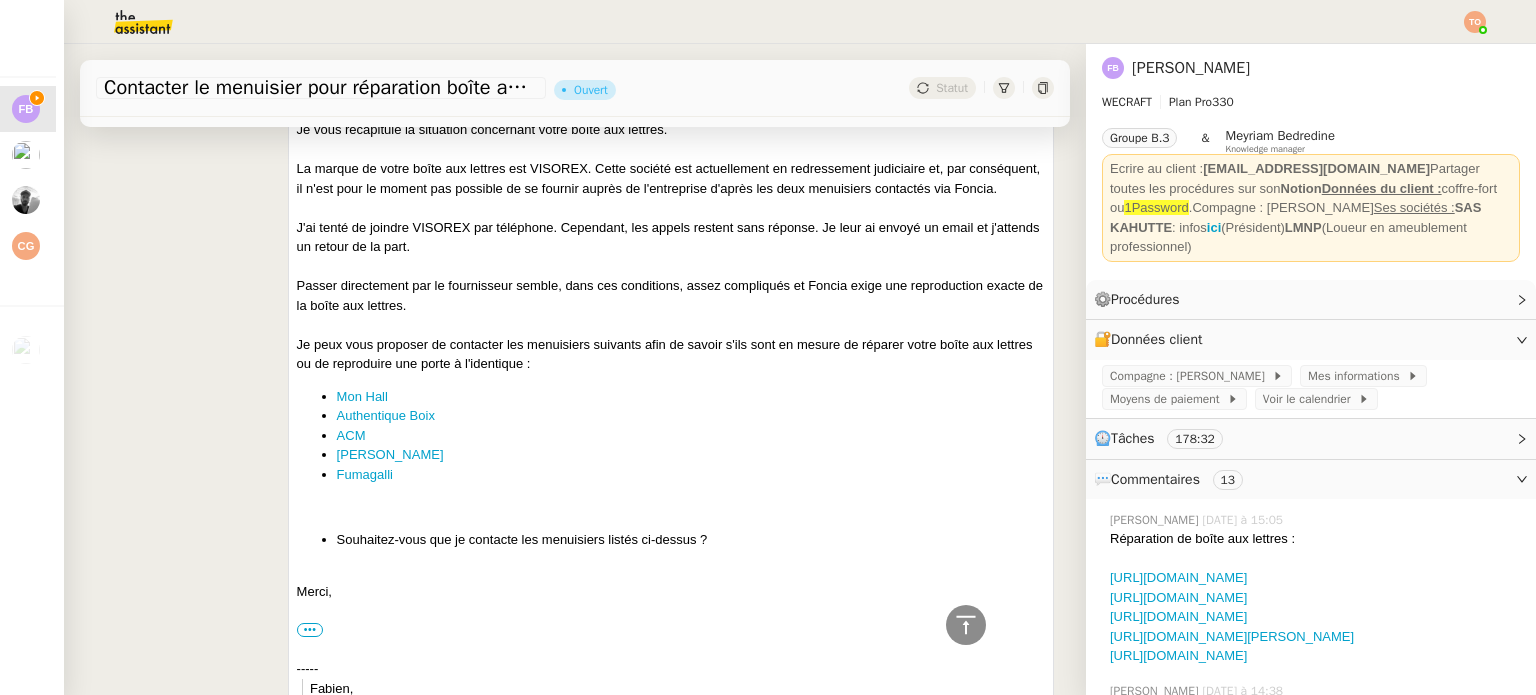 scroll, scrollTop: 300, scrollLeft: 0, axis: vertical 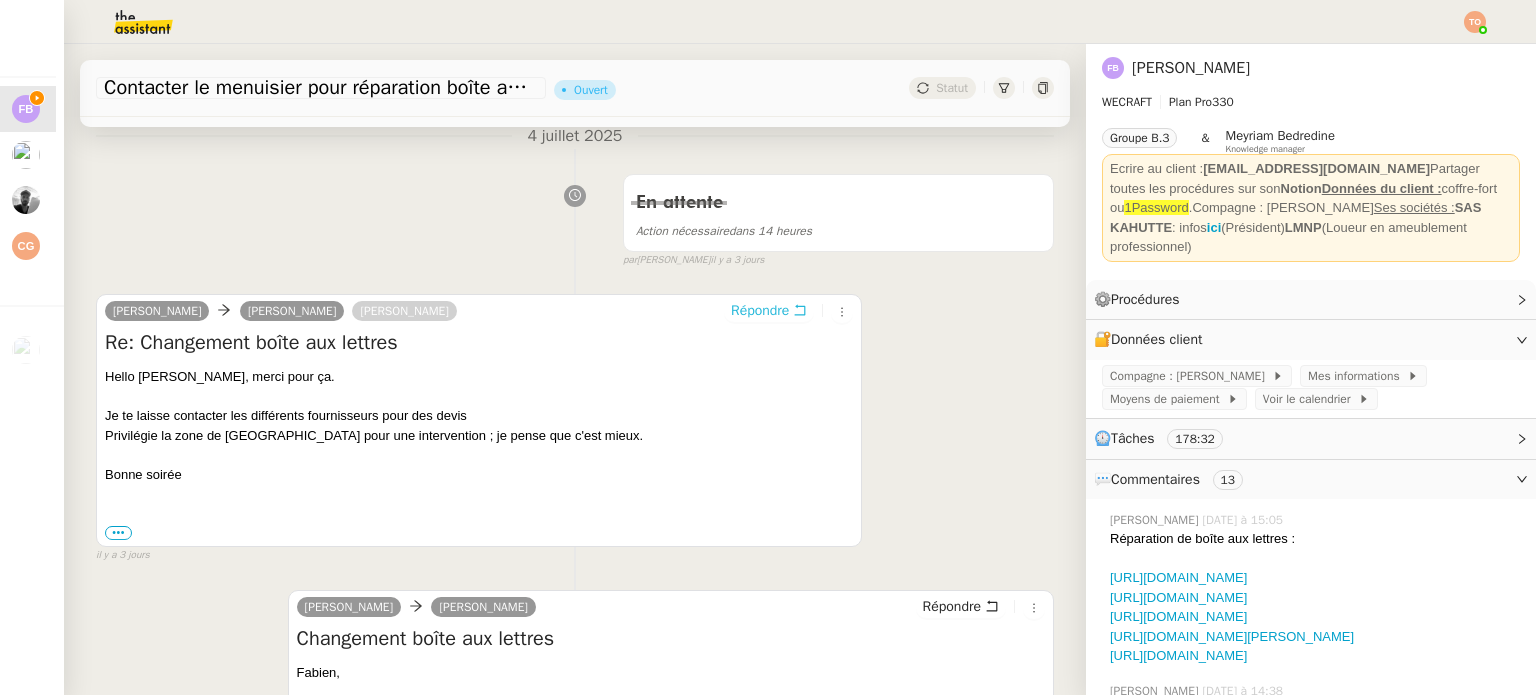 click on "Répondre" at bounding box center [760, 311] 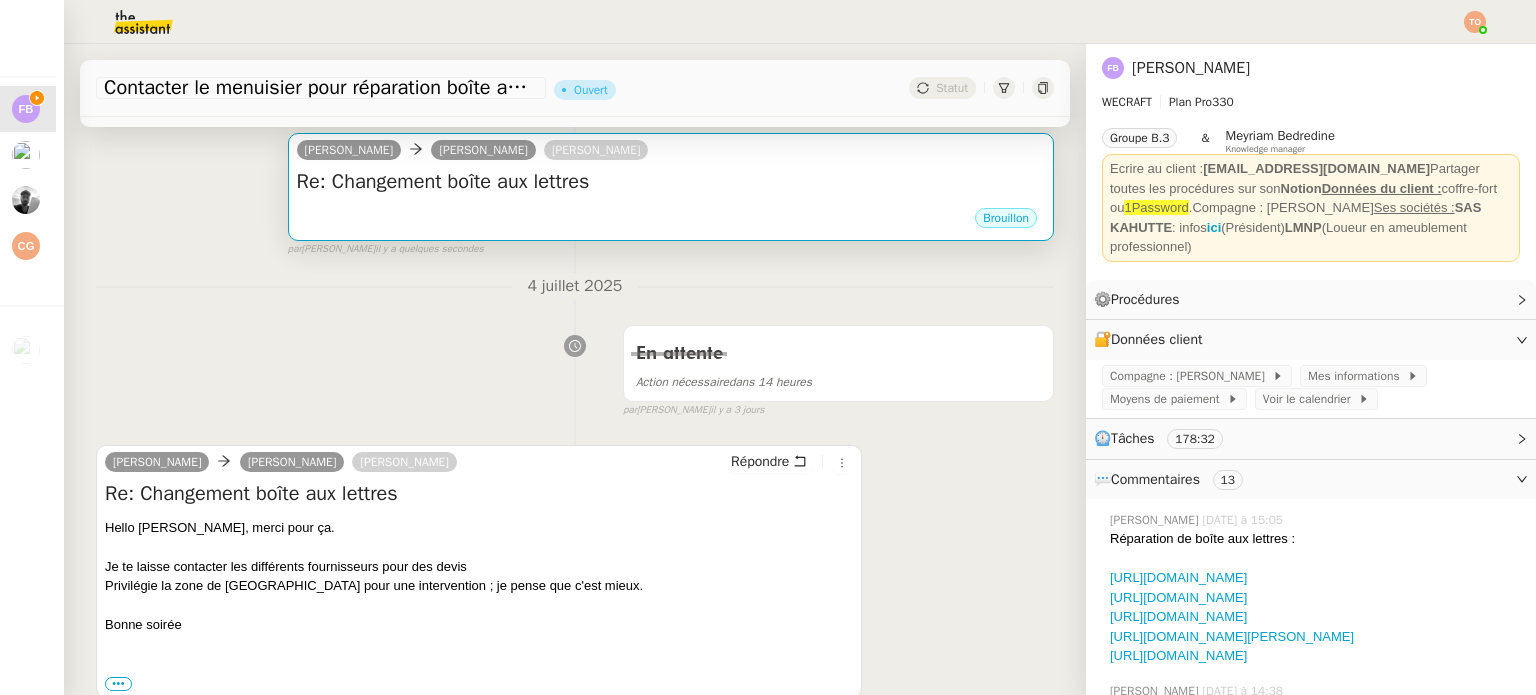 click on "Brouillon" at bounding box center (671, 221) 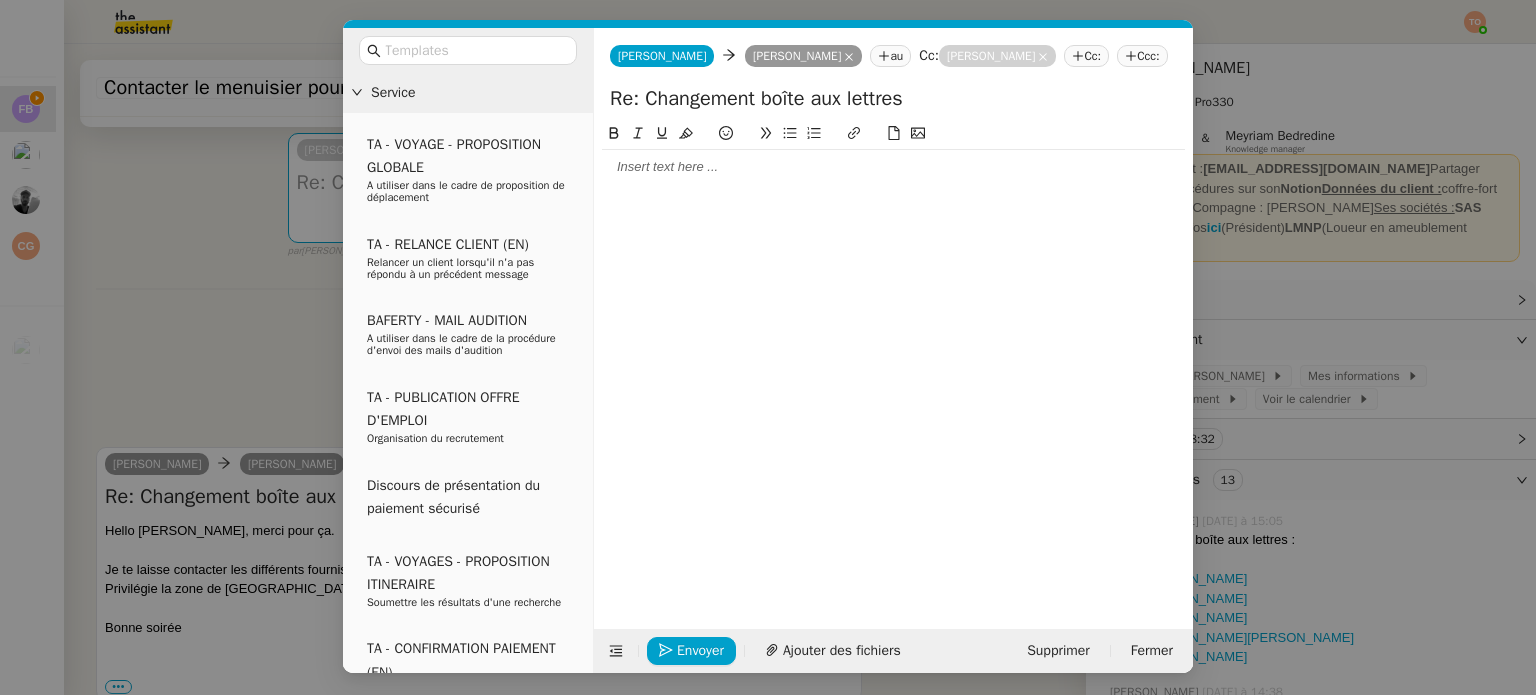 click 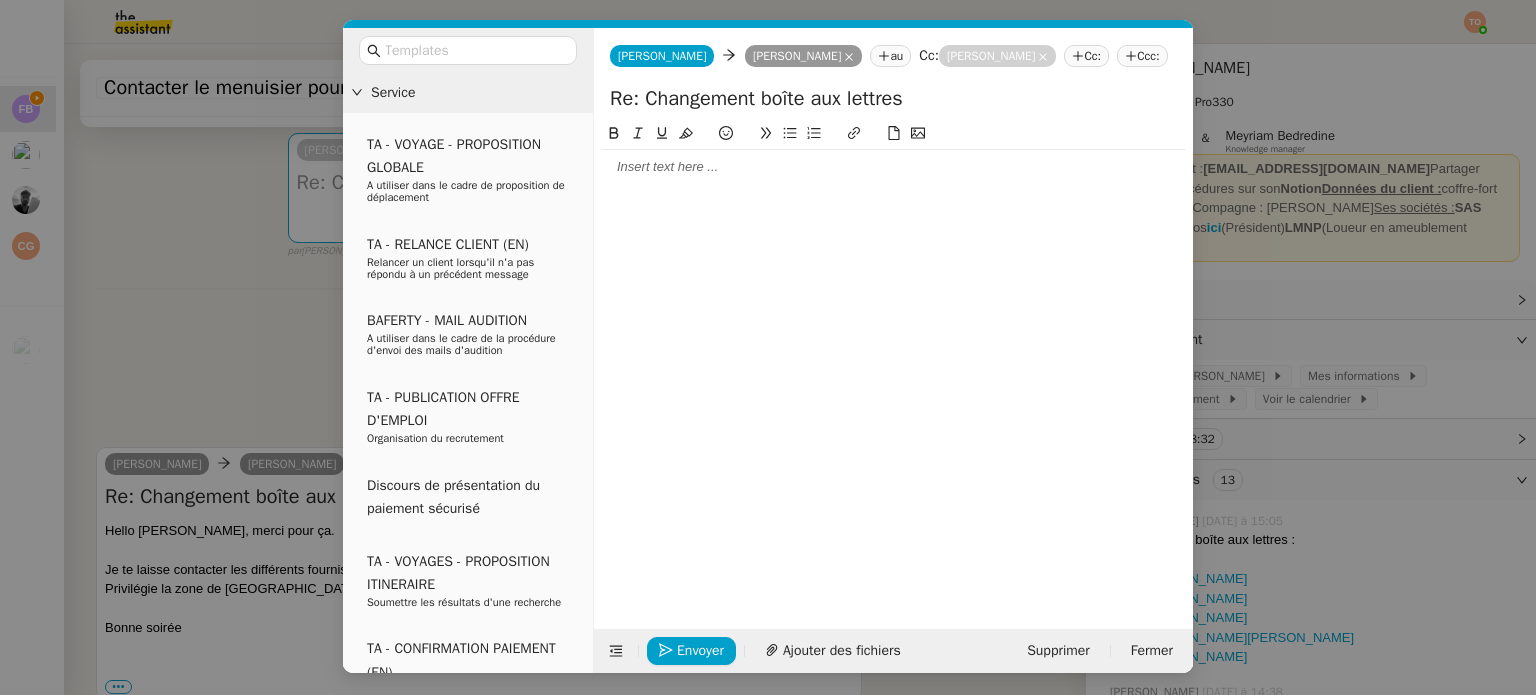 type 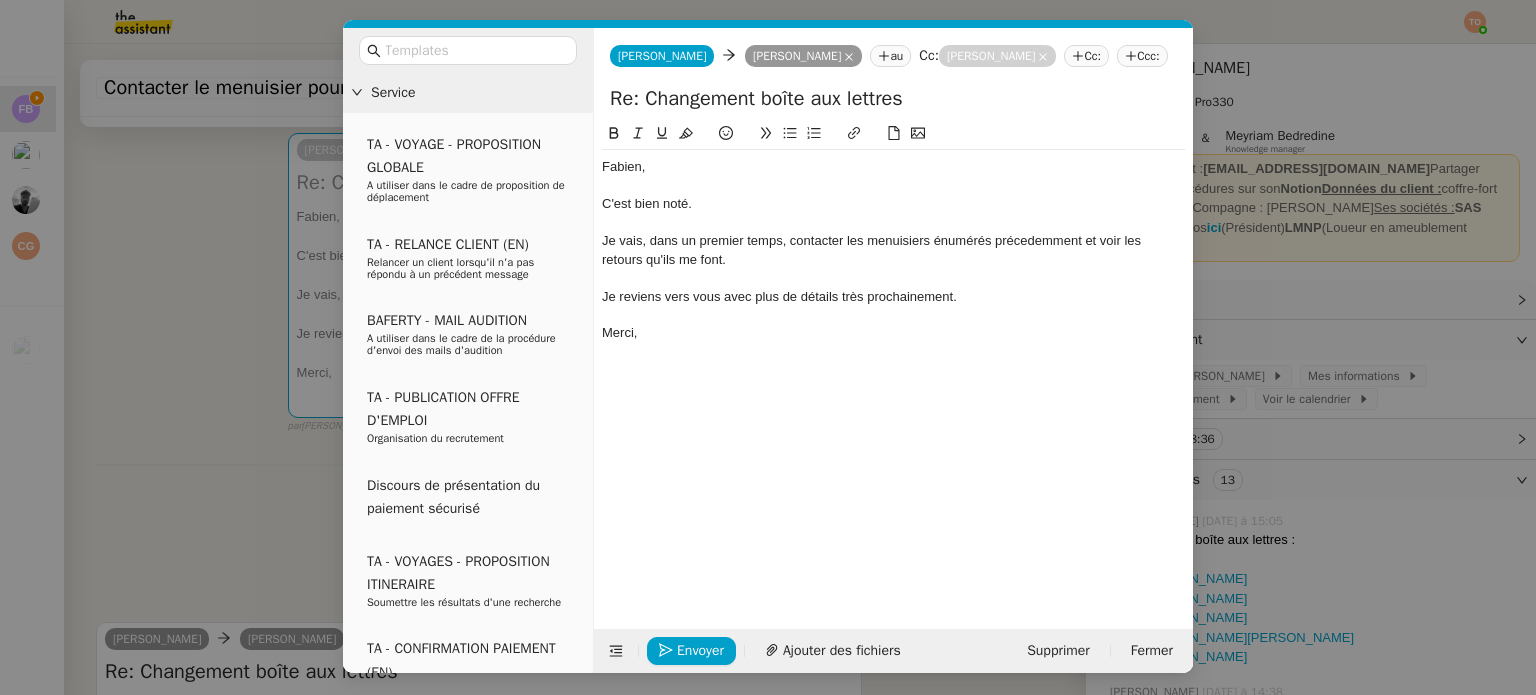 click on "Je vais, dans un premier temps, contacter les menuisiers énumérés précedemment et voir les retours qu'ils me font." 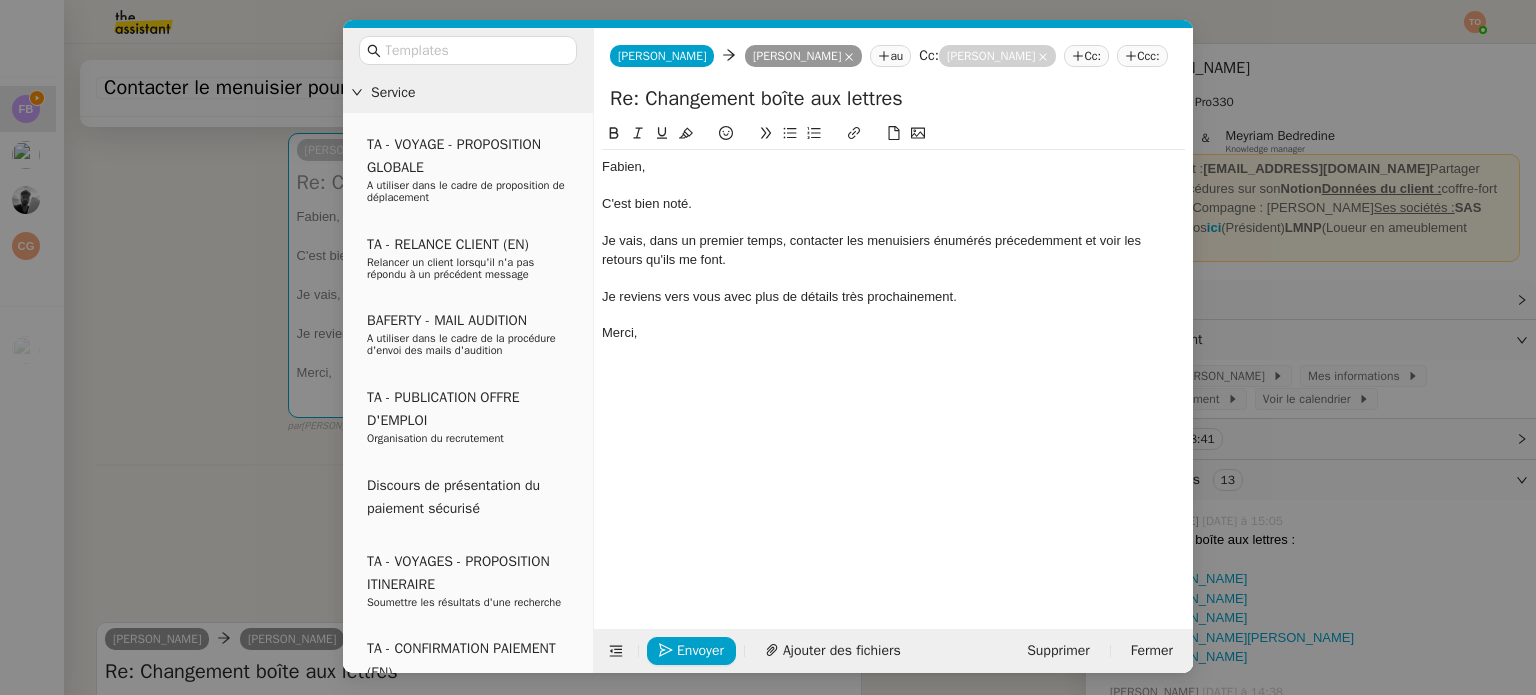 click on "préc é demment" 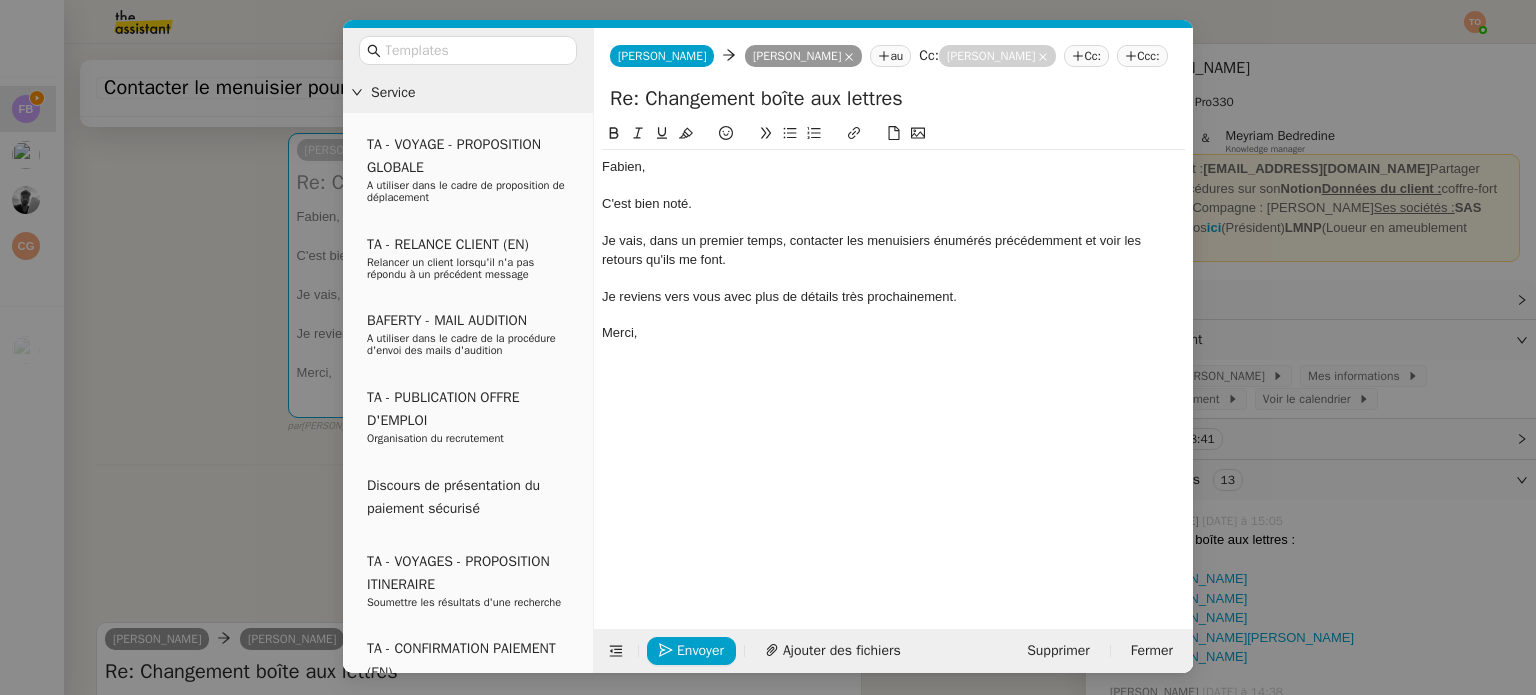 click on "Je vais, dans un premier temps, contacter les menuisiers énumérés précédemment et voir les retours qu'ils me font." 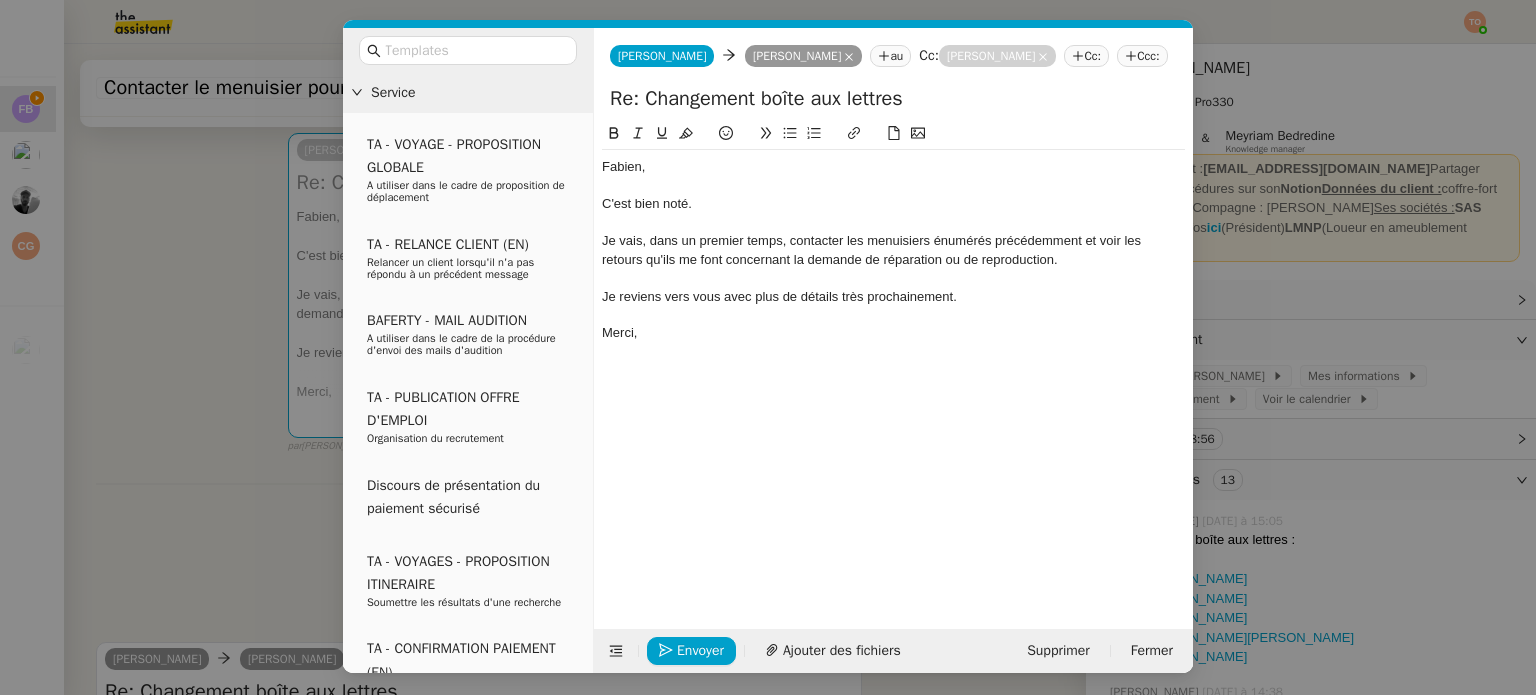 click on "Envoyer Ajouter des fichiers Supprimer Fermer" 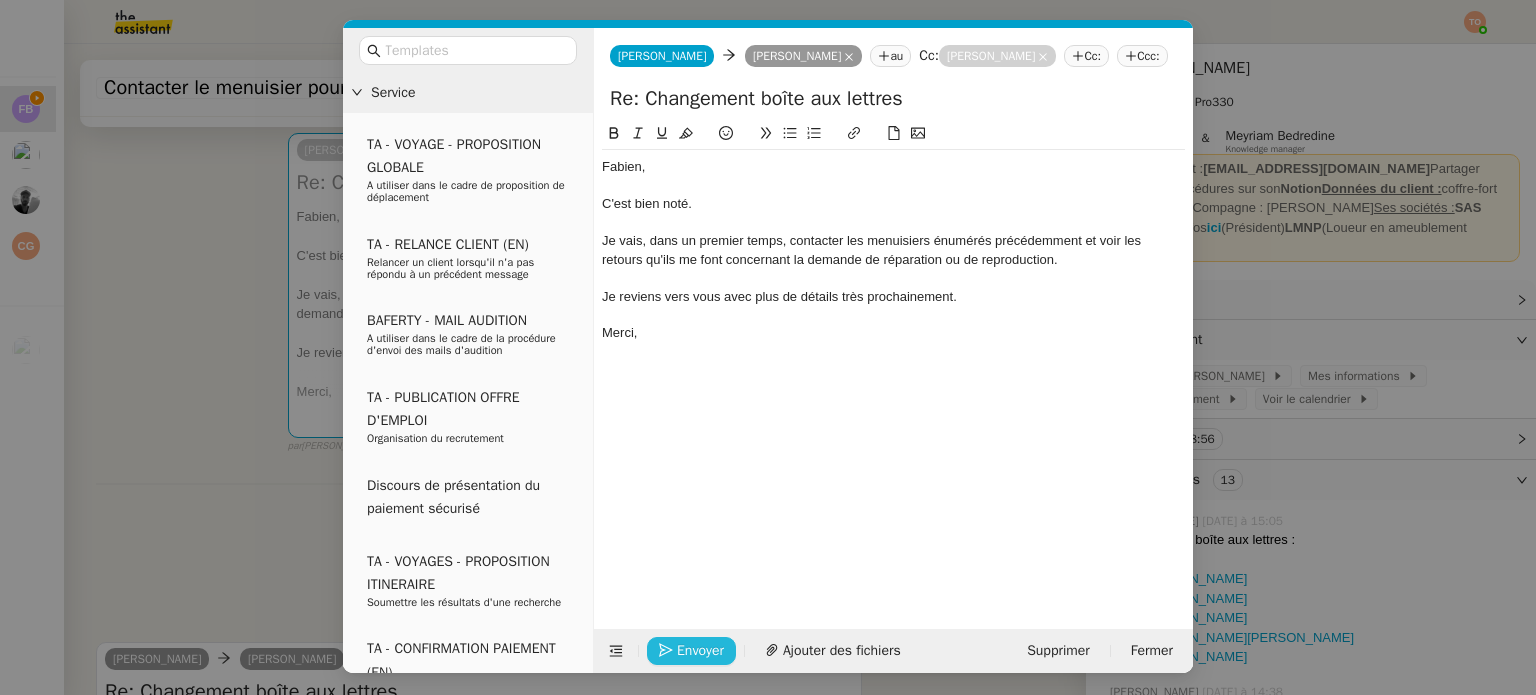 click on "Envoyer" 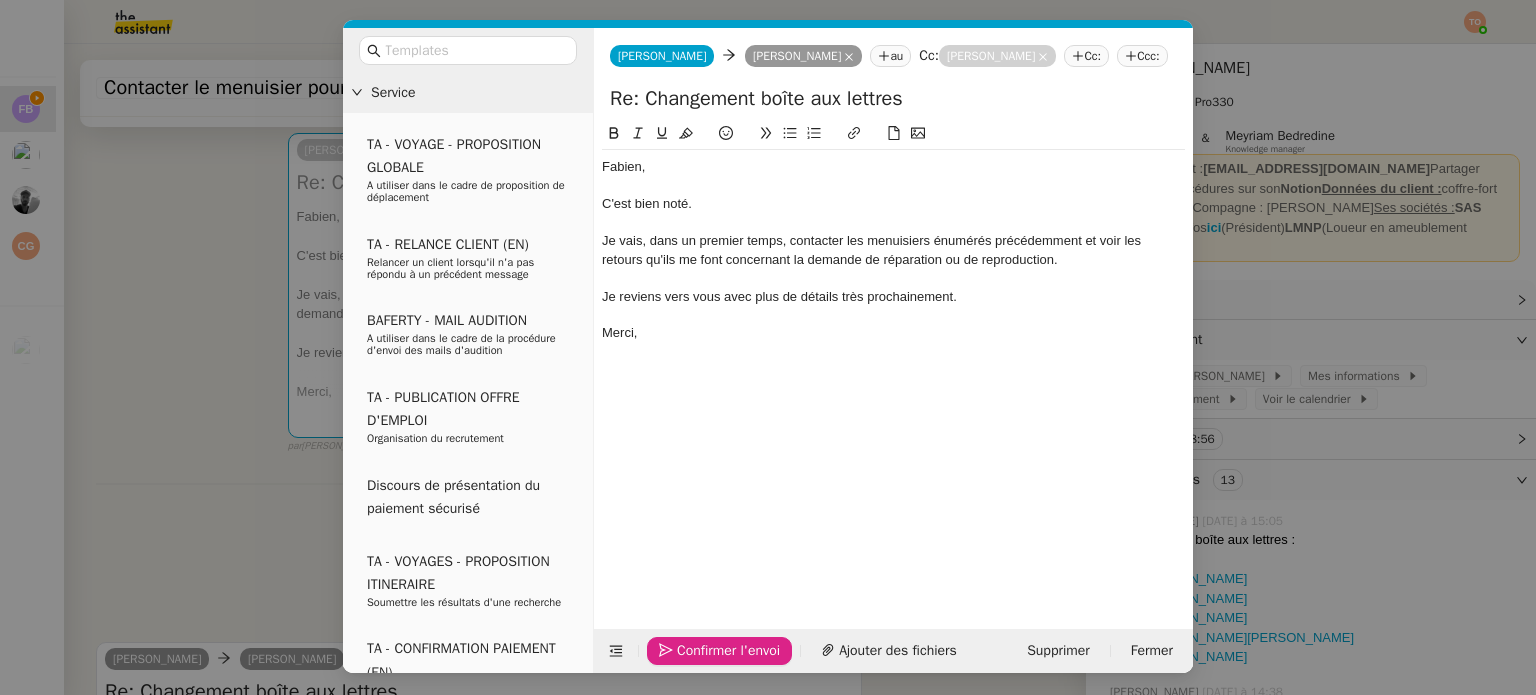 click on "Confirmer l'envoi" 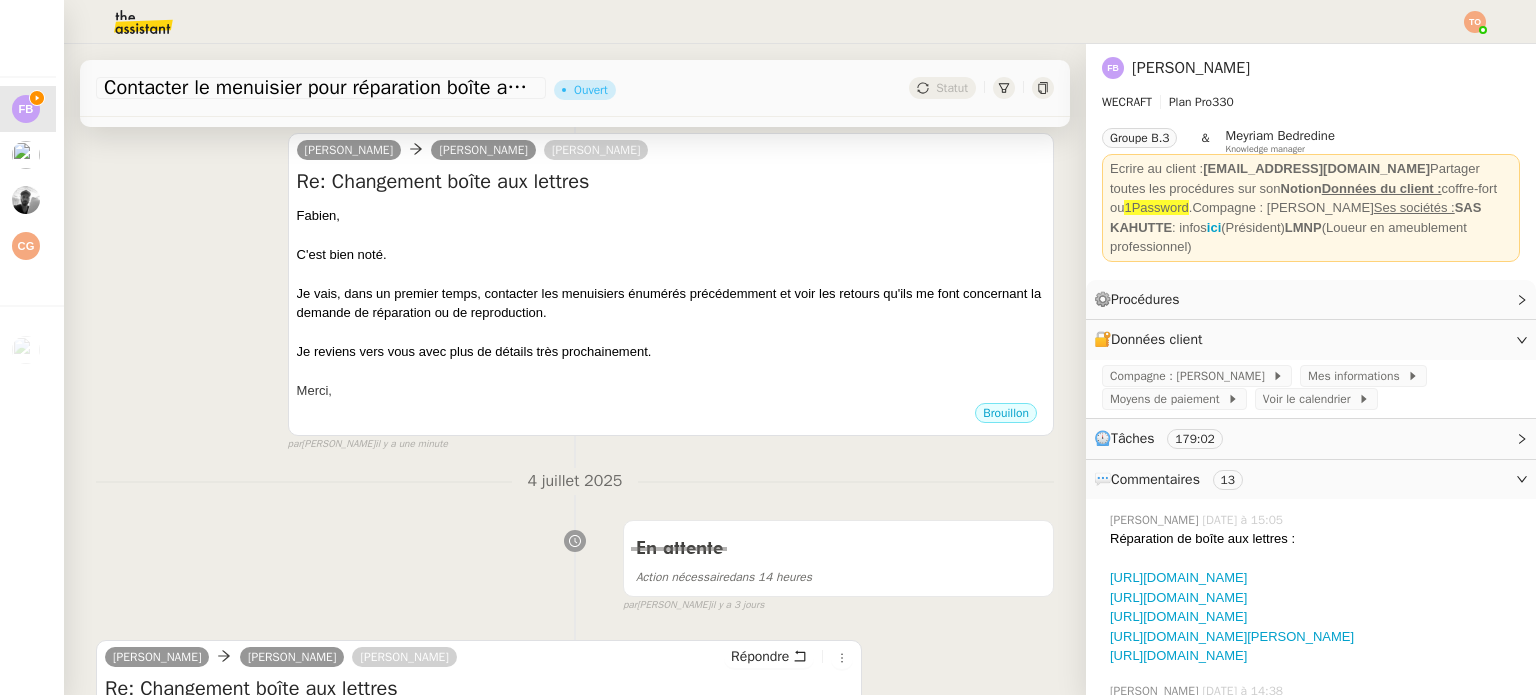 click at bounding box center [1013, 64] 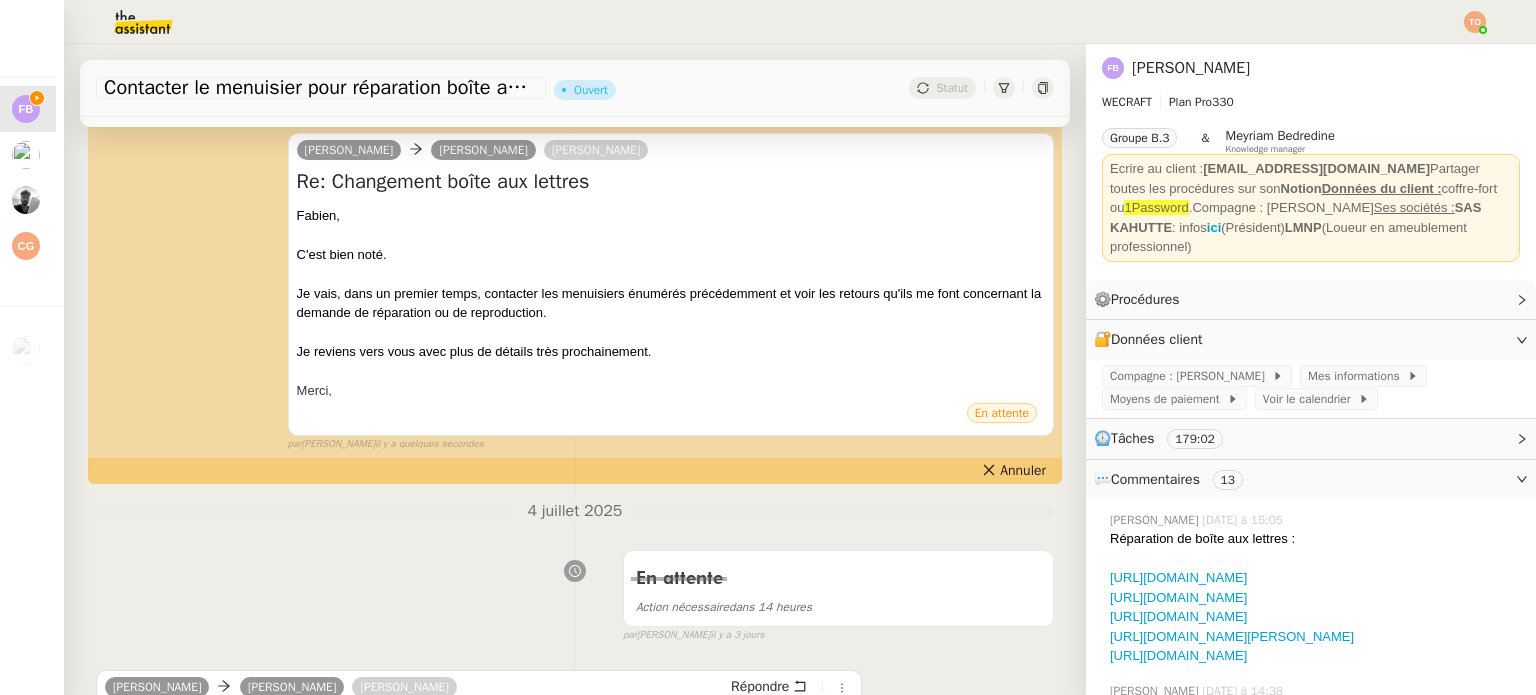 scroll, scrollTop: 0, scrollLeft: 0, axis: both 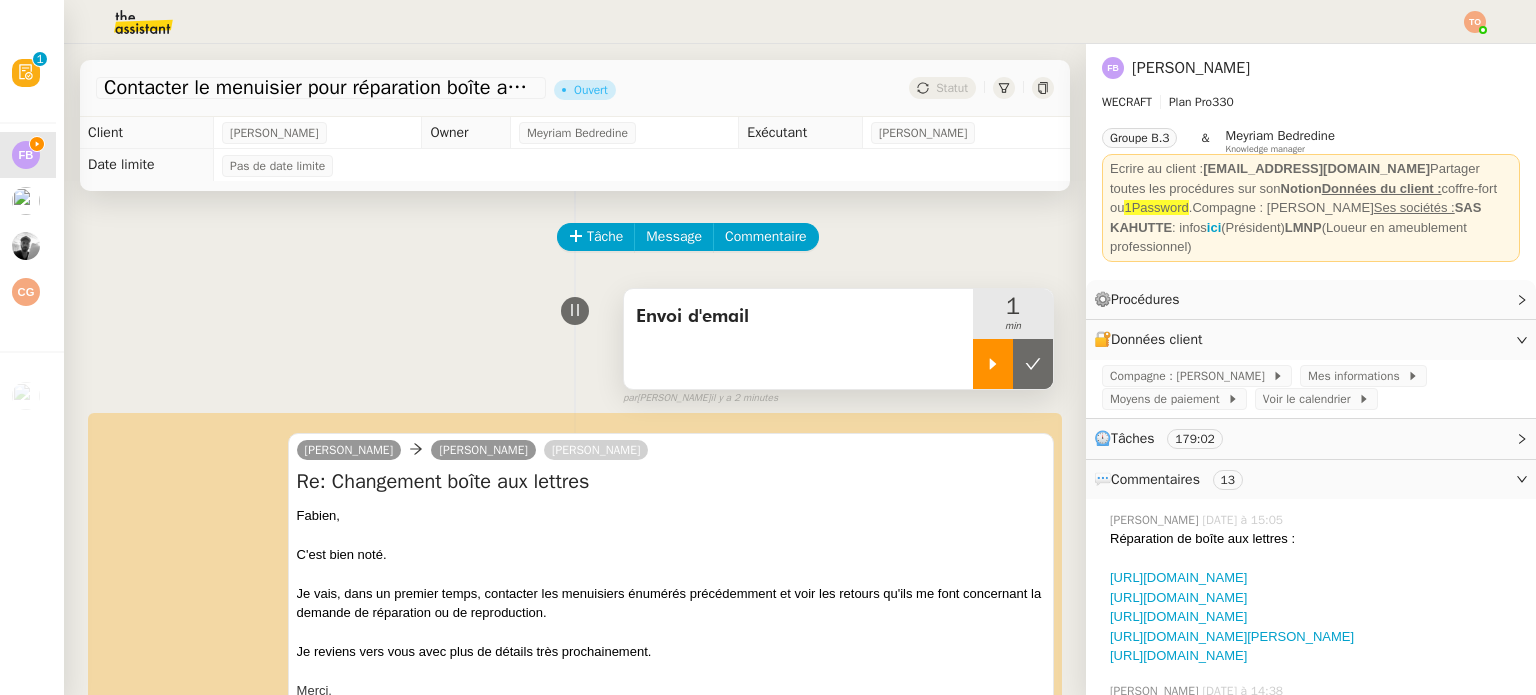 click 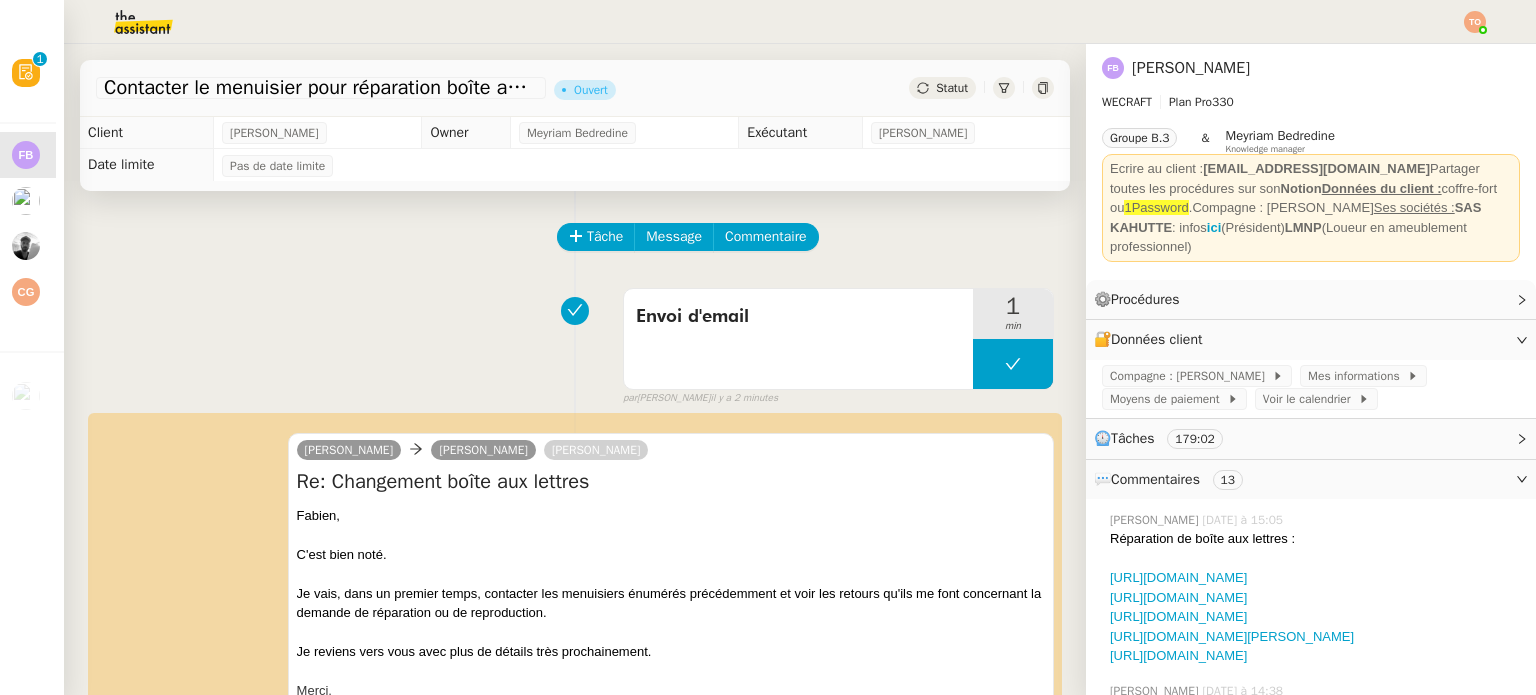 click on "Statut" 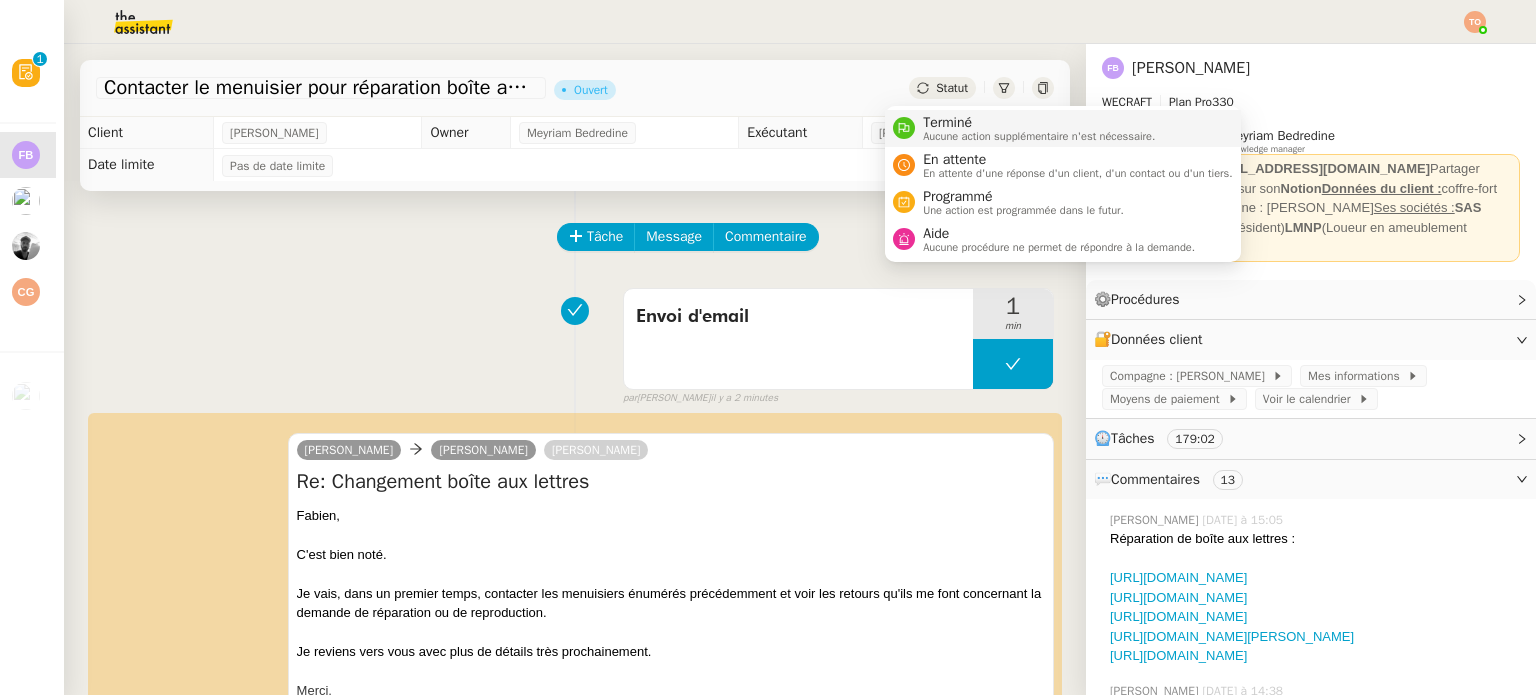 click on "Terminé Aucune action supplémentaire n'est nécessaire." at bounding box center (1063, 128) 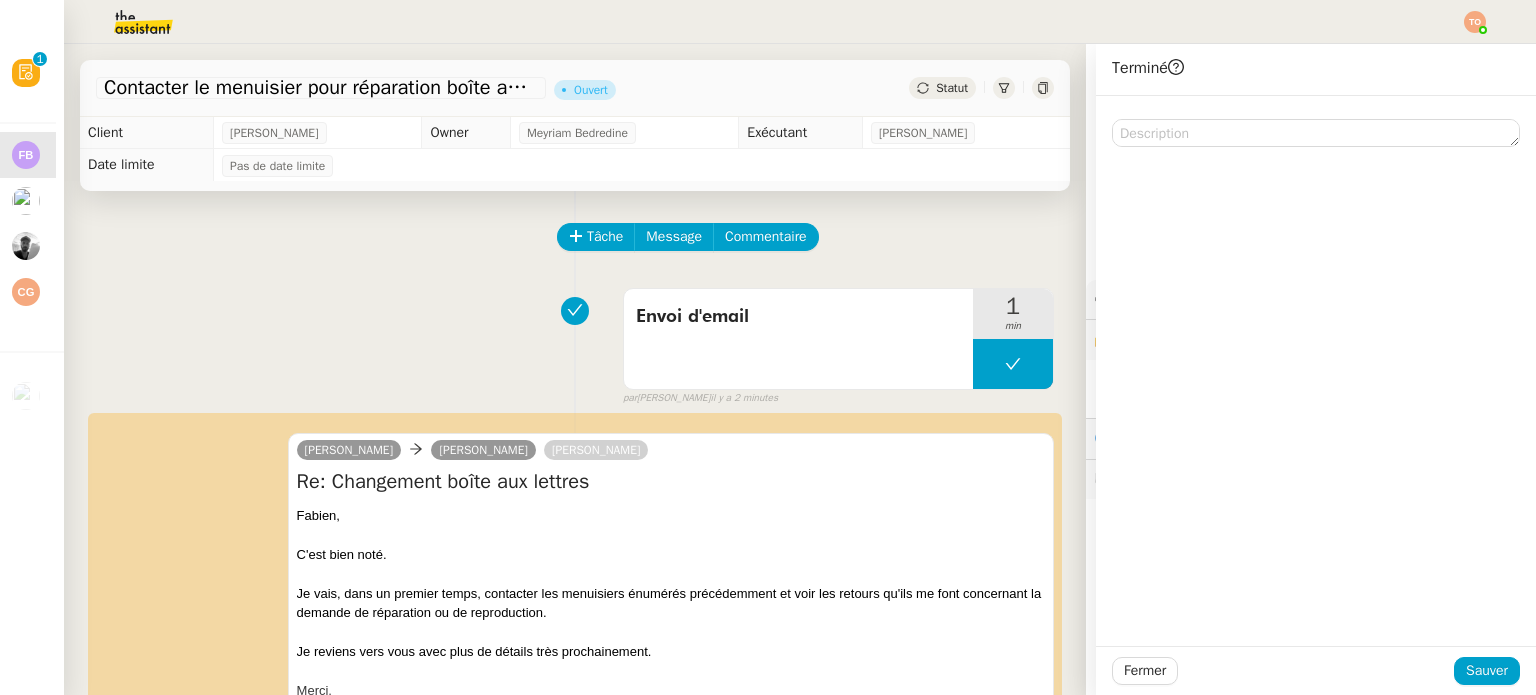 click on "Statut" 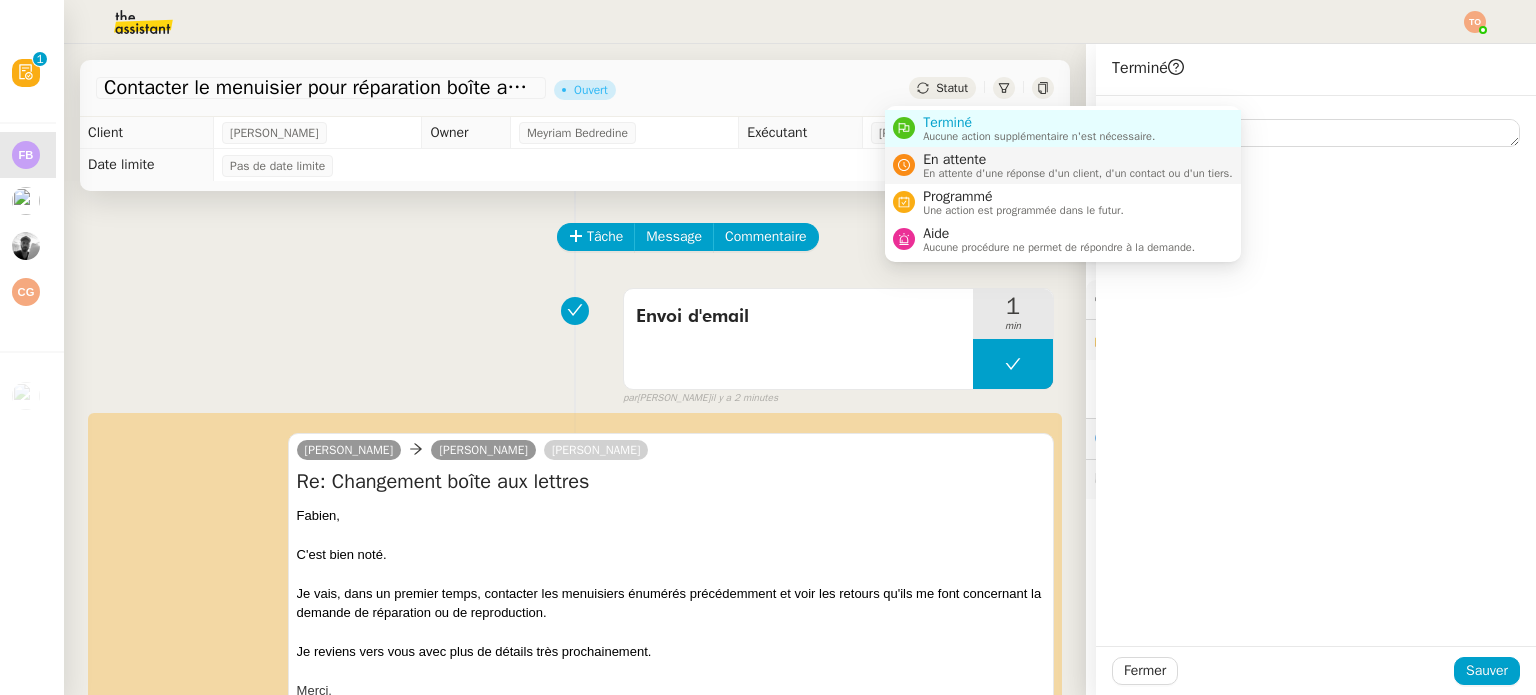 click on "En attente" at bounding box center (1078, 160) 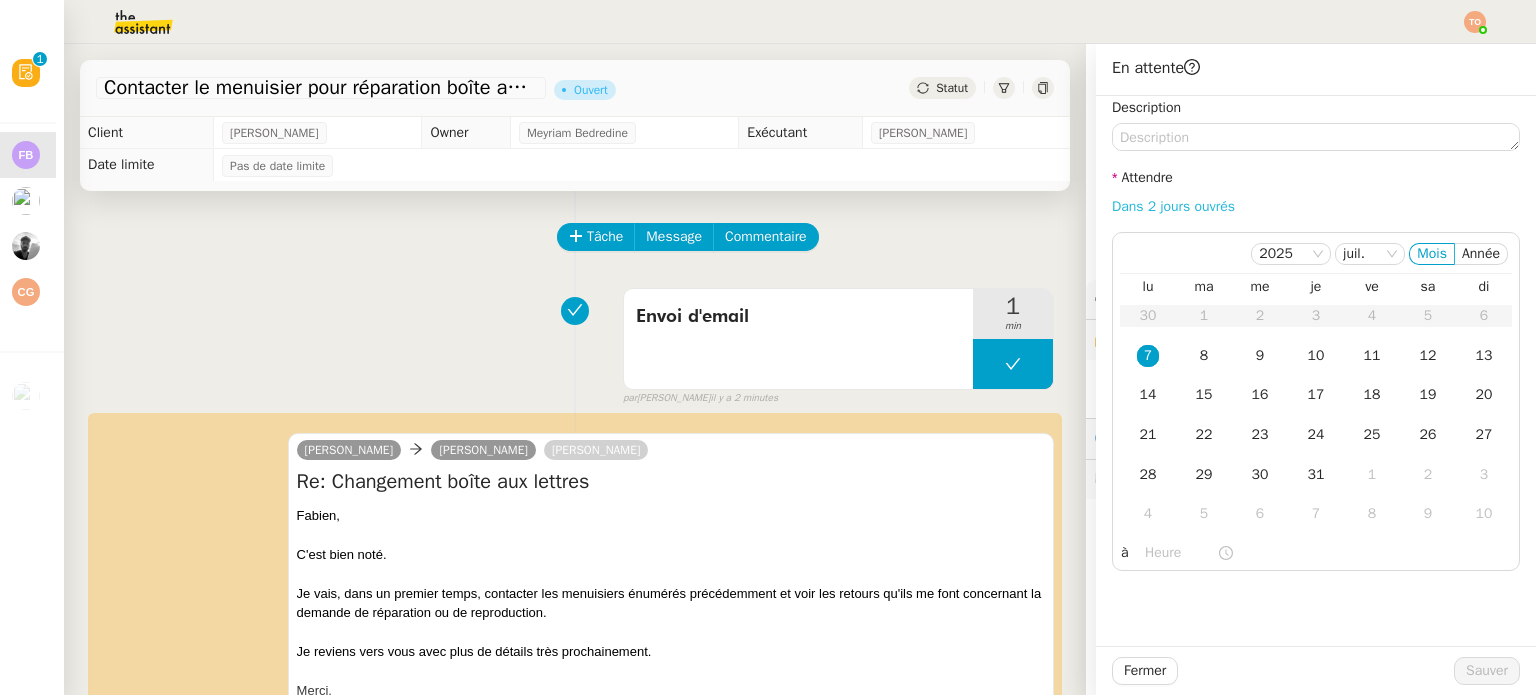 click on "Dans 2 jours ouvrés" 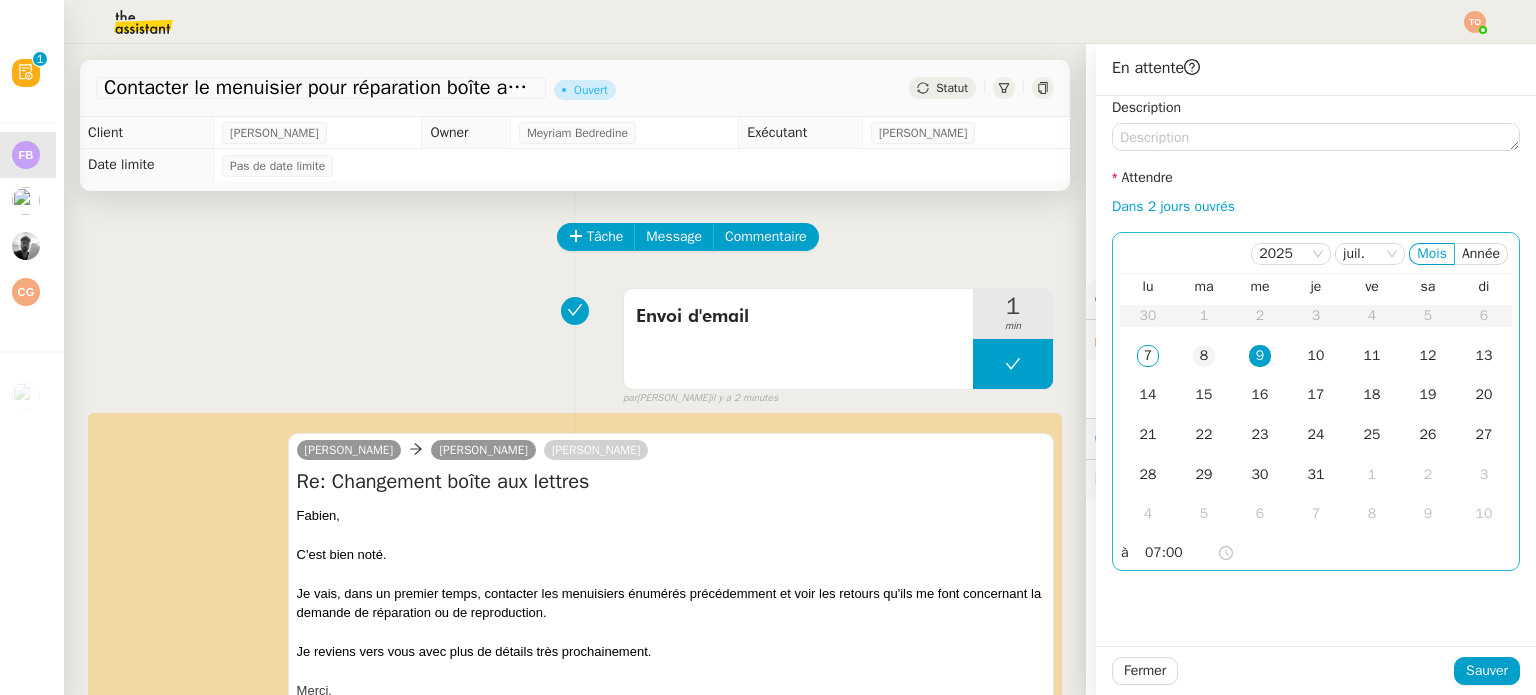 click on "8" 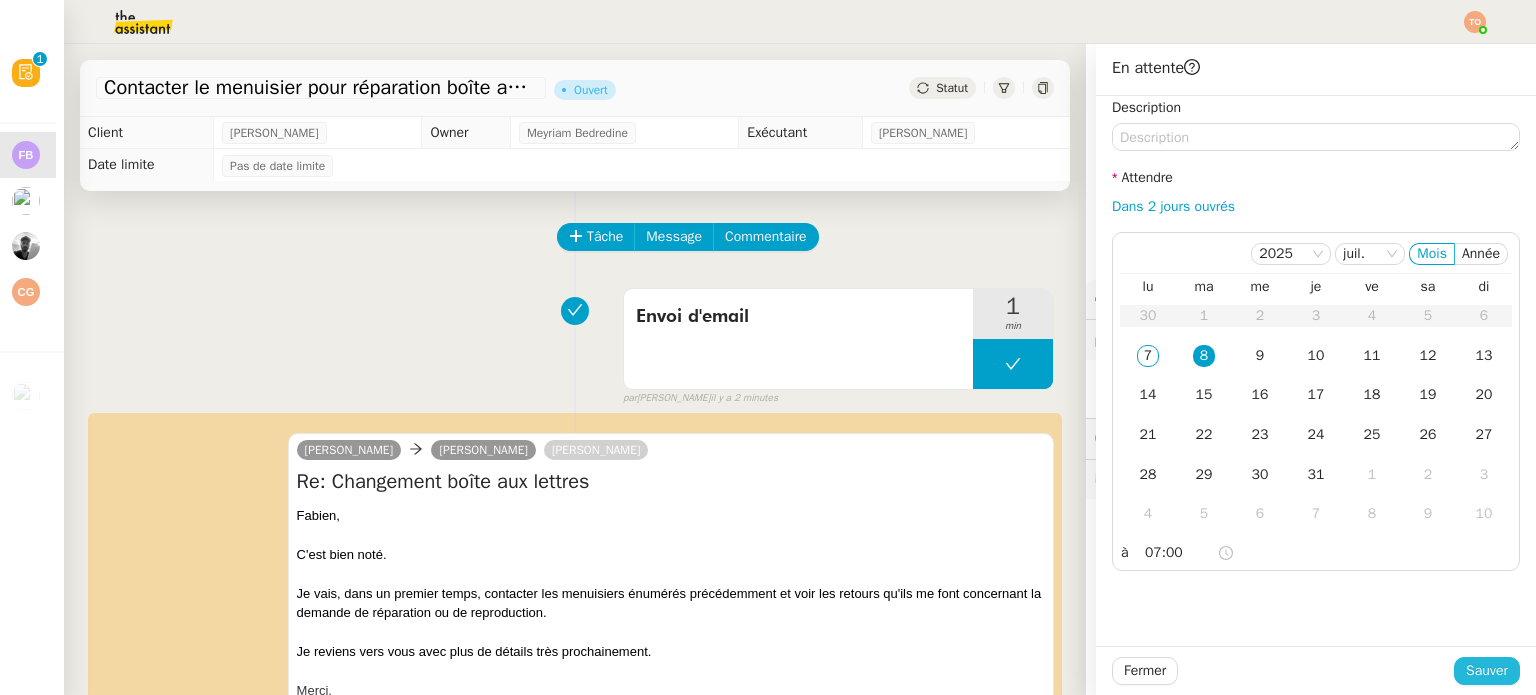 click on "Sauver" 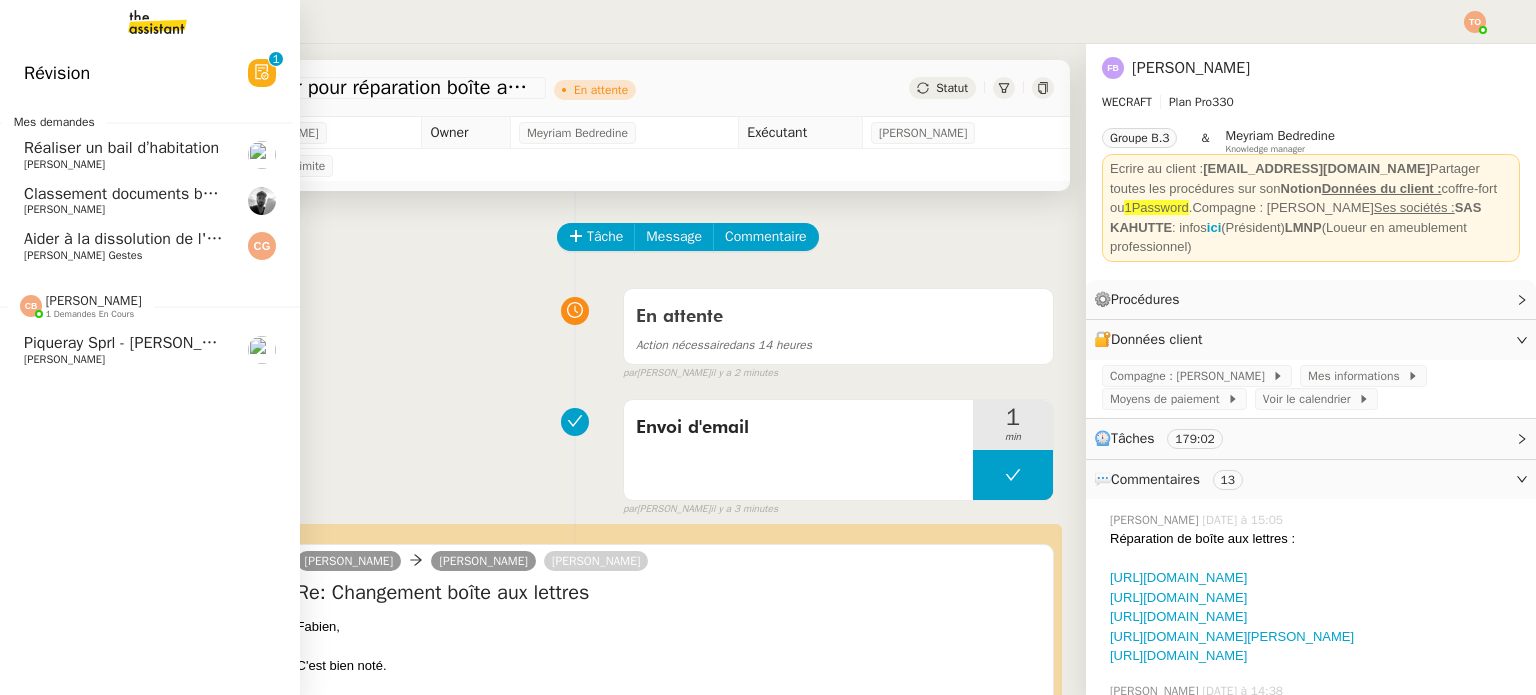 click on "Piqueray Sprl  -  [PERSON_NAME]- Mme Chane Alune [PERSON_NAME] - Facture  02VEN20251567 - [DATE]" 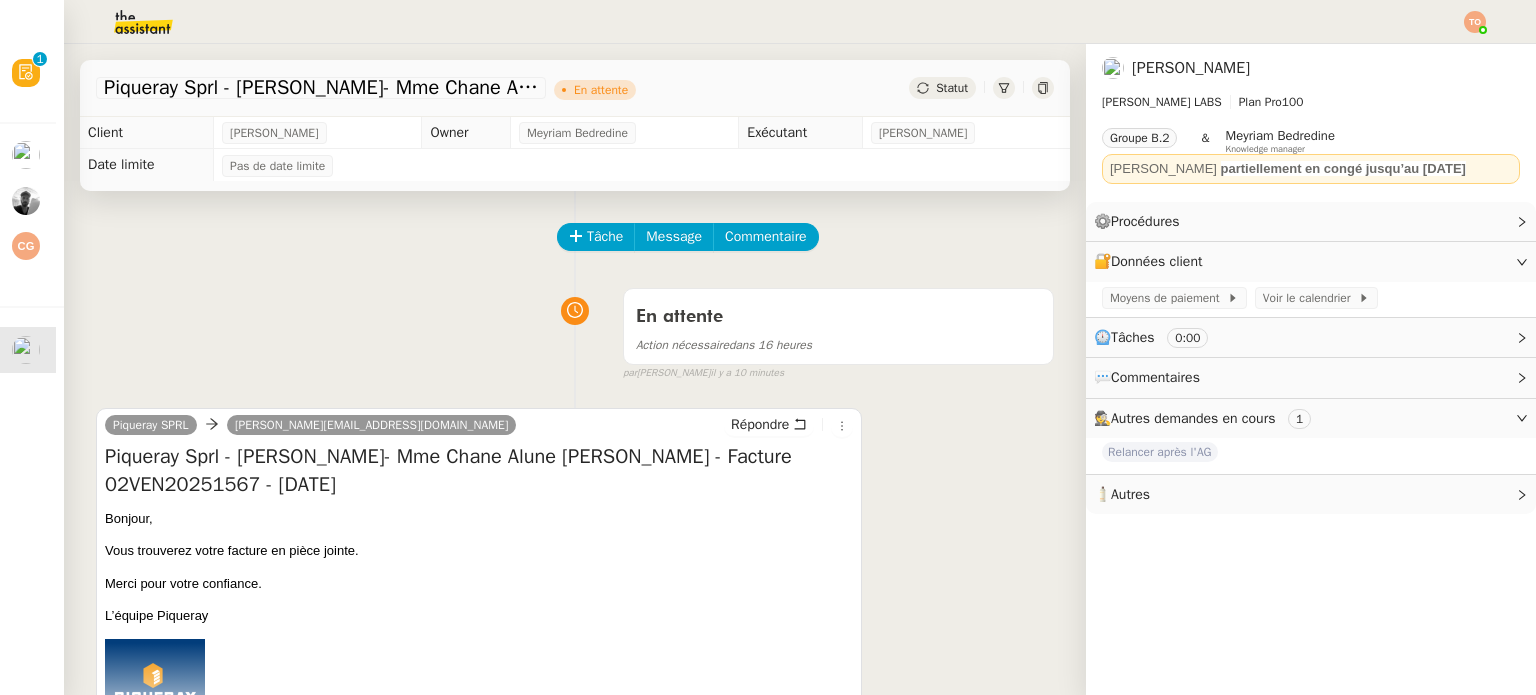 click on "En attente Action nécessaire  dans 16 heures  false par   Coralie B.   il y a 10 minutes" at bounding box center (575, 330) 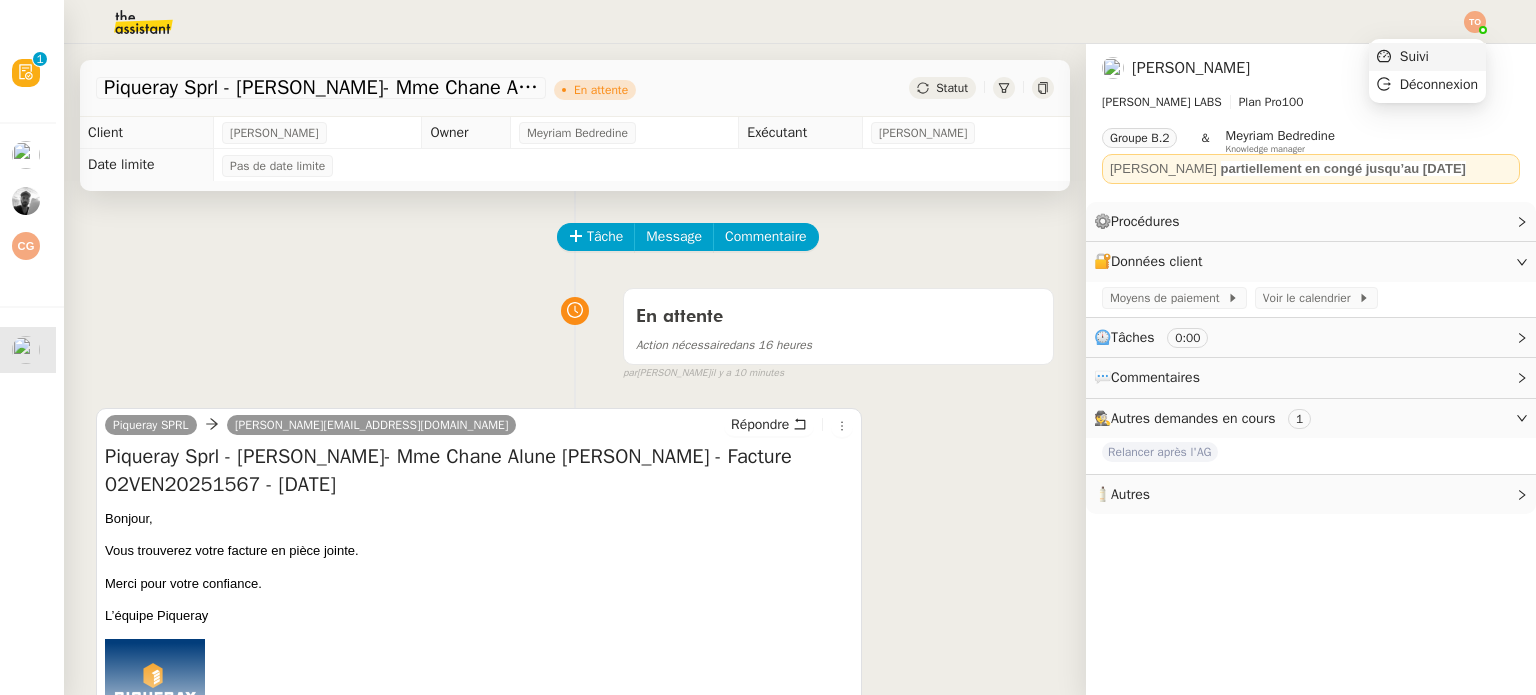 click on "Suivi" at bounding box center [1427, 57] 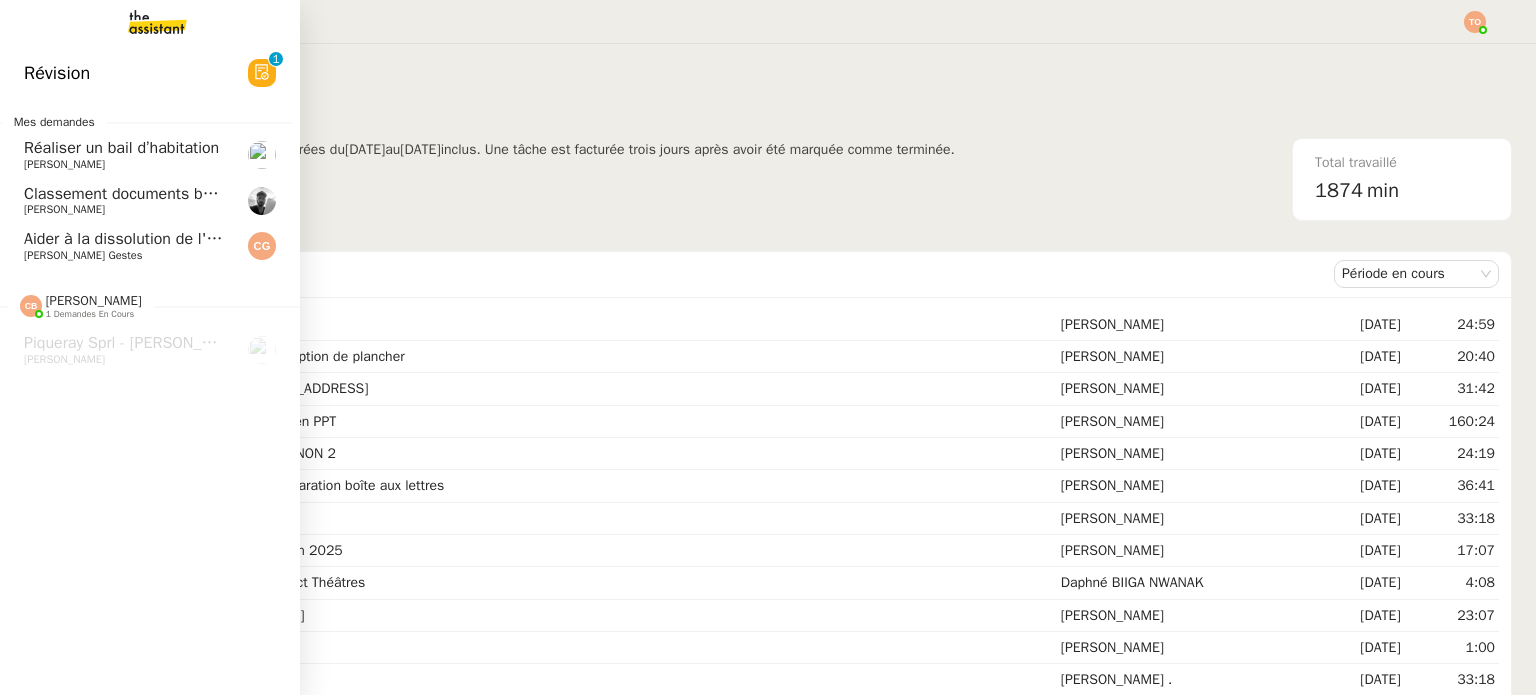 click on "Aider à la dissolution de l'entreprise" 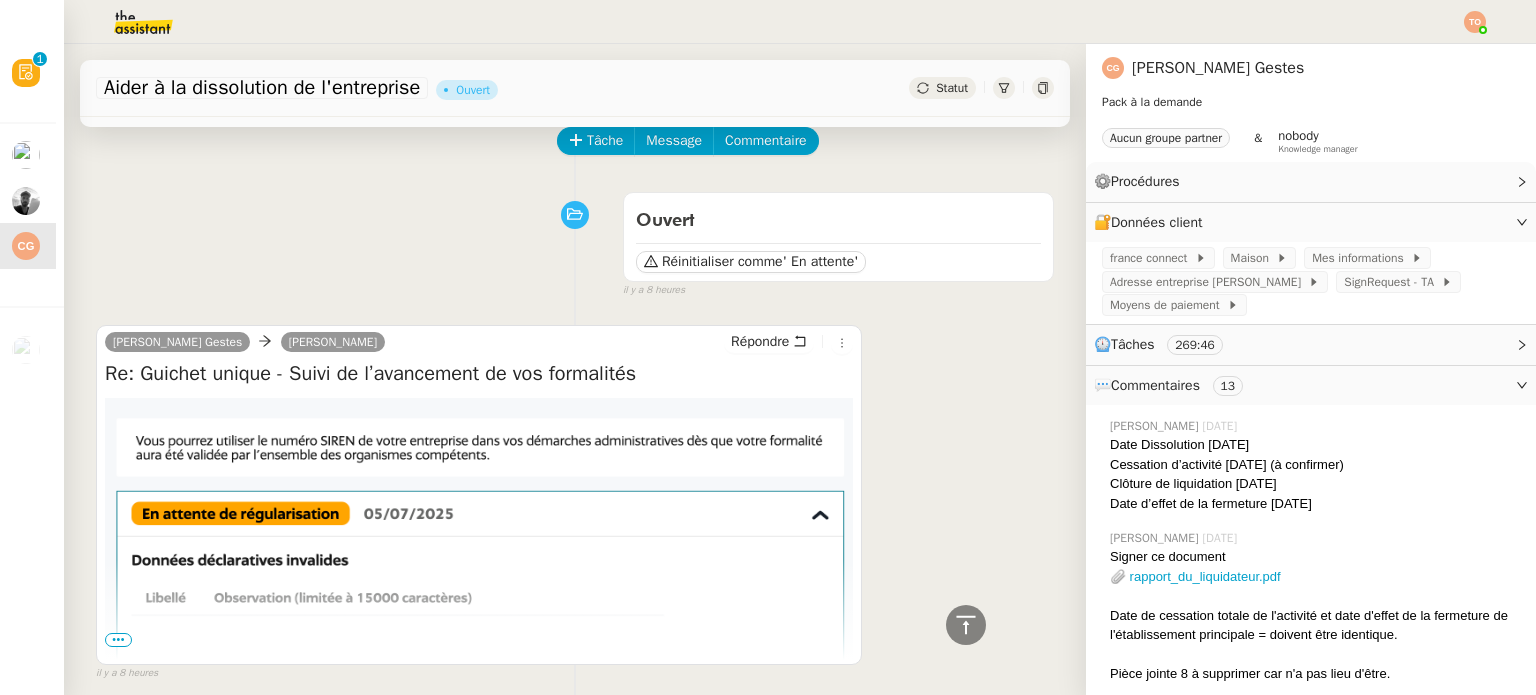 scroll, scrollTop: 0, scrollLeft: 0, axis: both 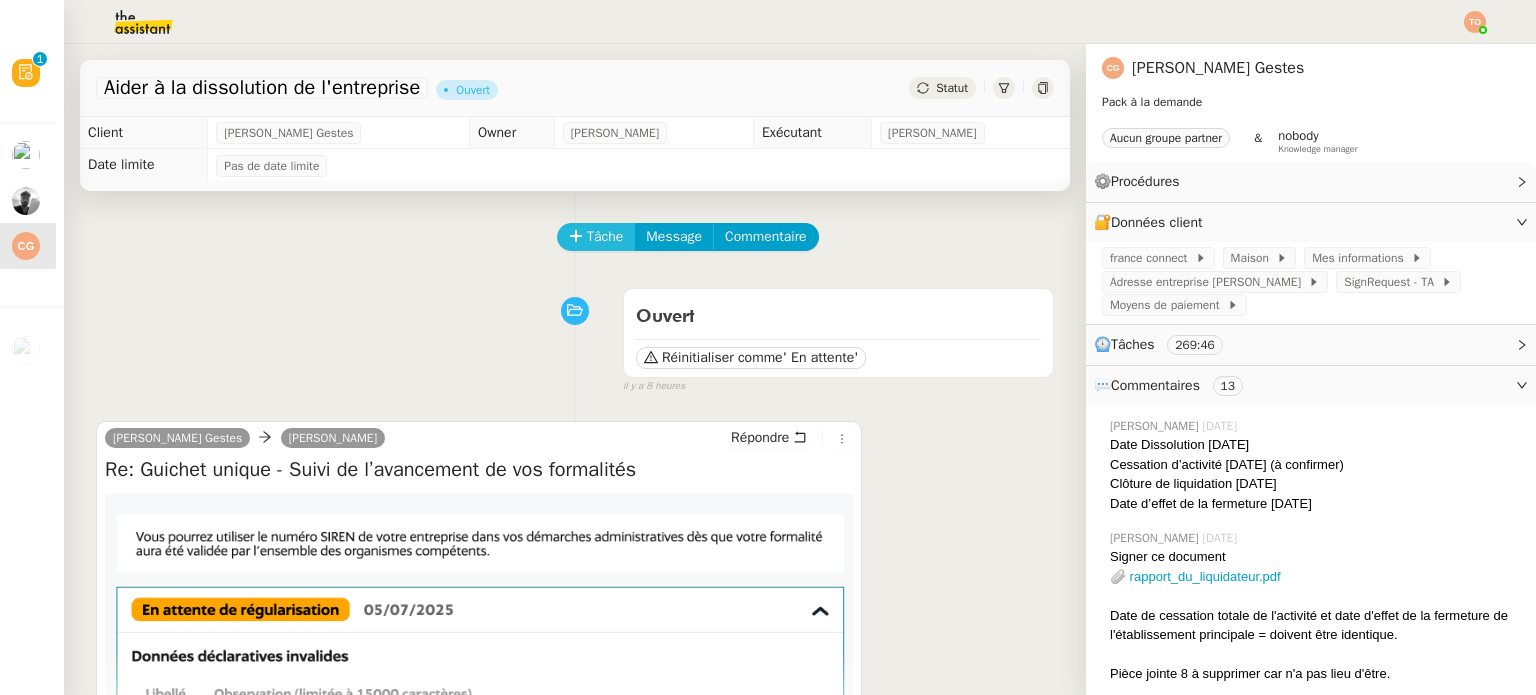 click 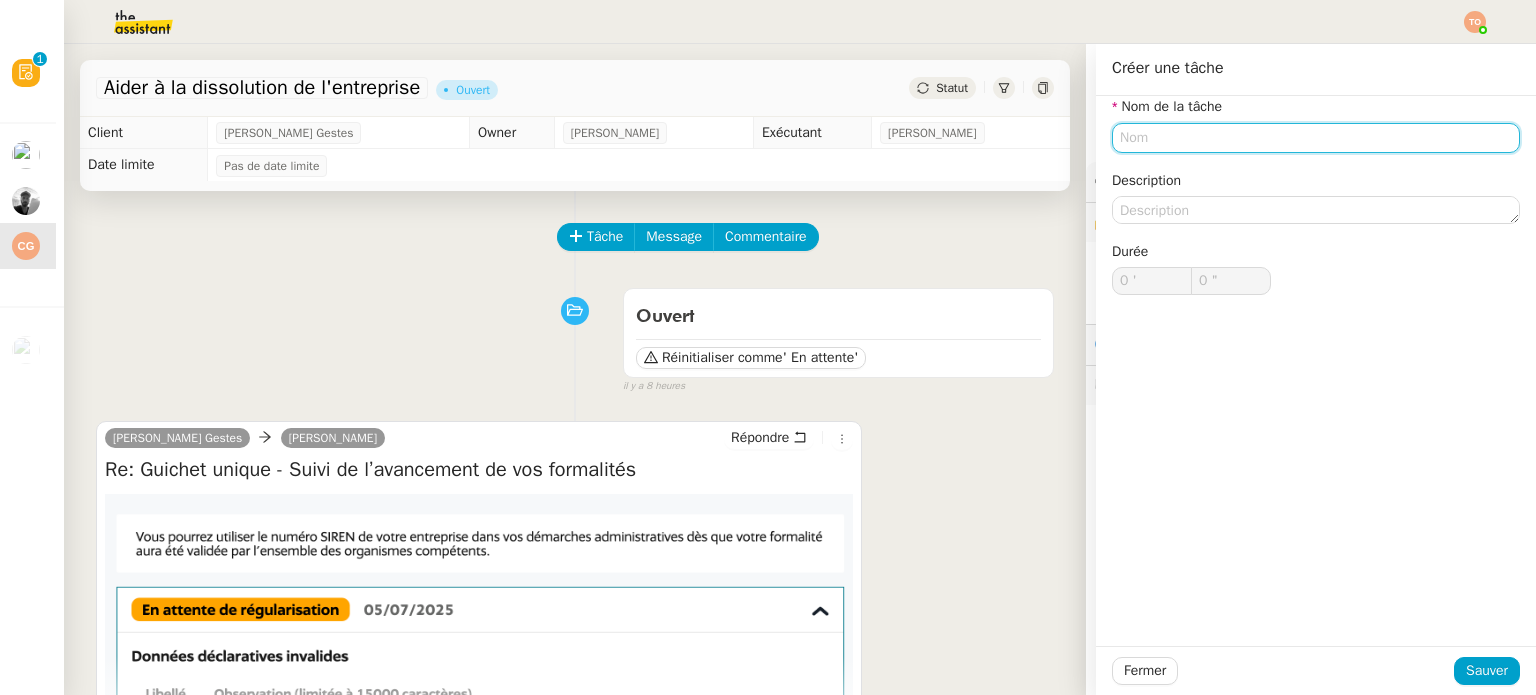 click 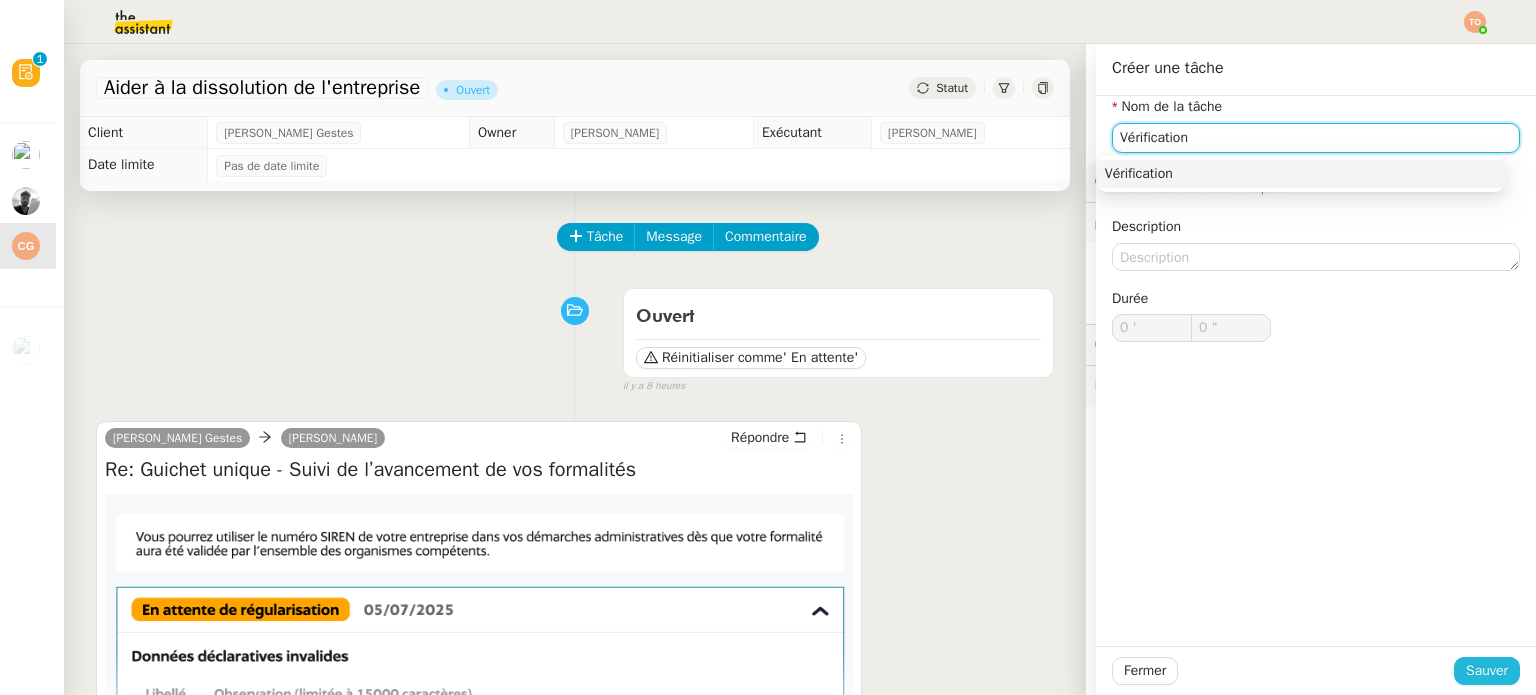 type on "Vérification" 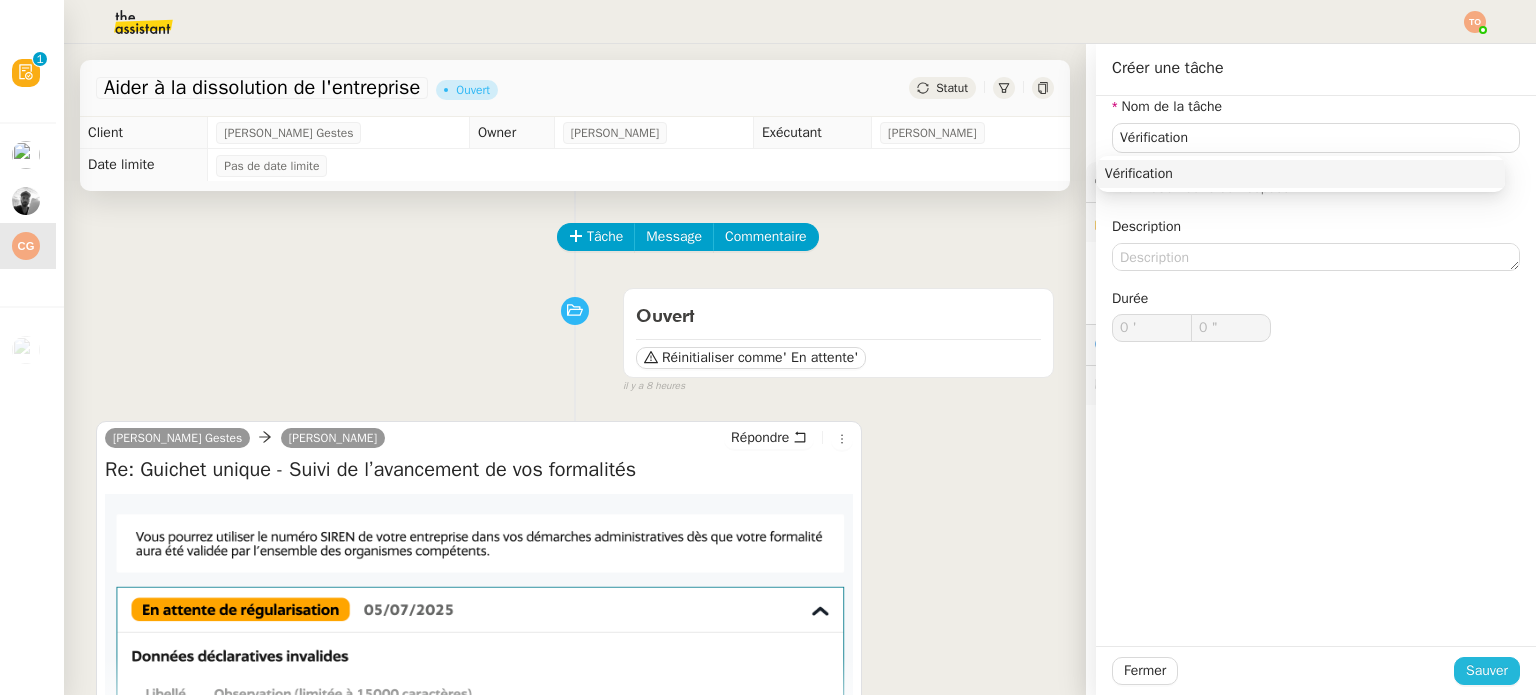 drag, startPoint x: 1454, startPoint y: 676, endPoint x: 1370, endPoint y: 612, distance: 105.60303 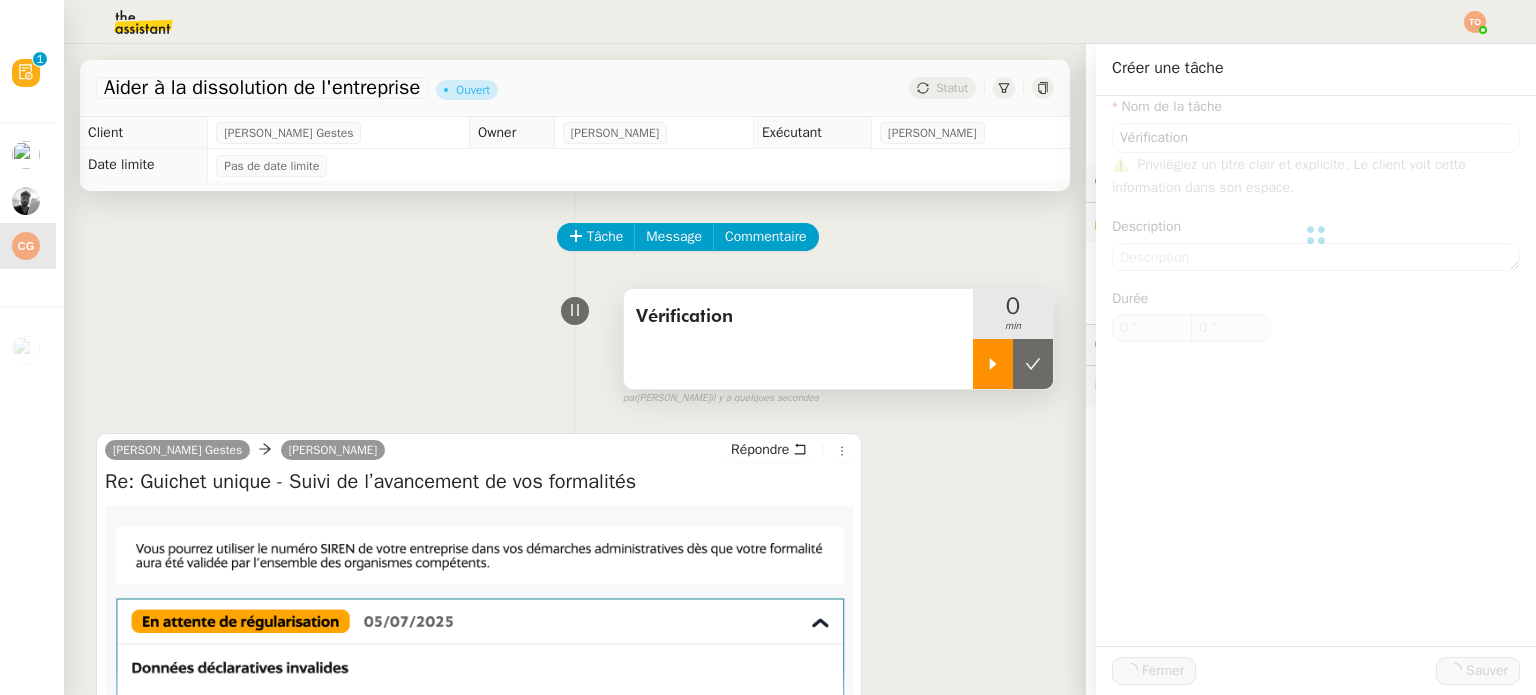 click at bounding box center (993, 364) 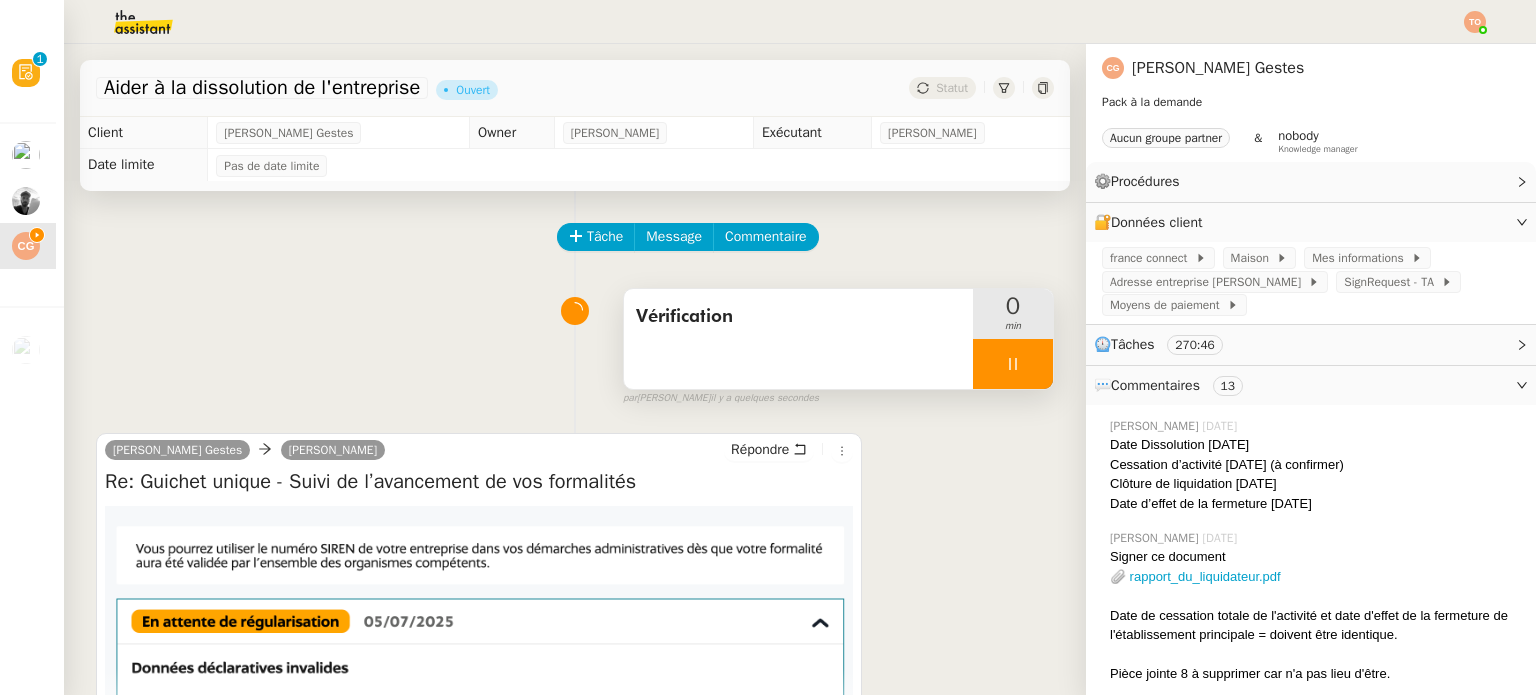 click on "Vérification" at bounding box center (798, 339) 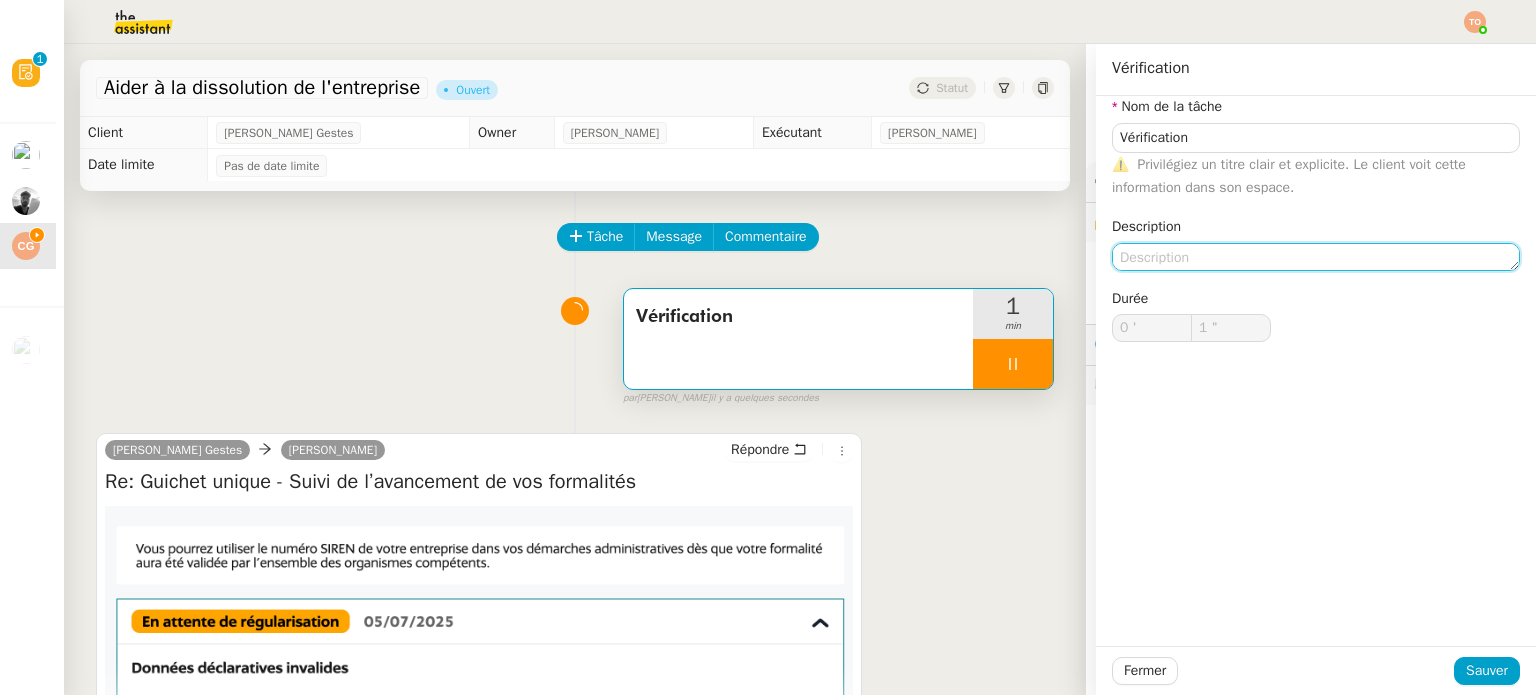 click 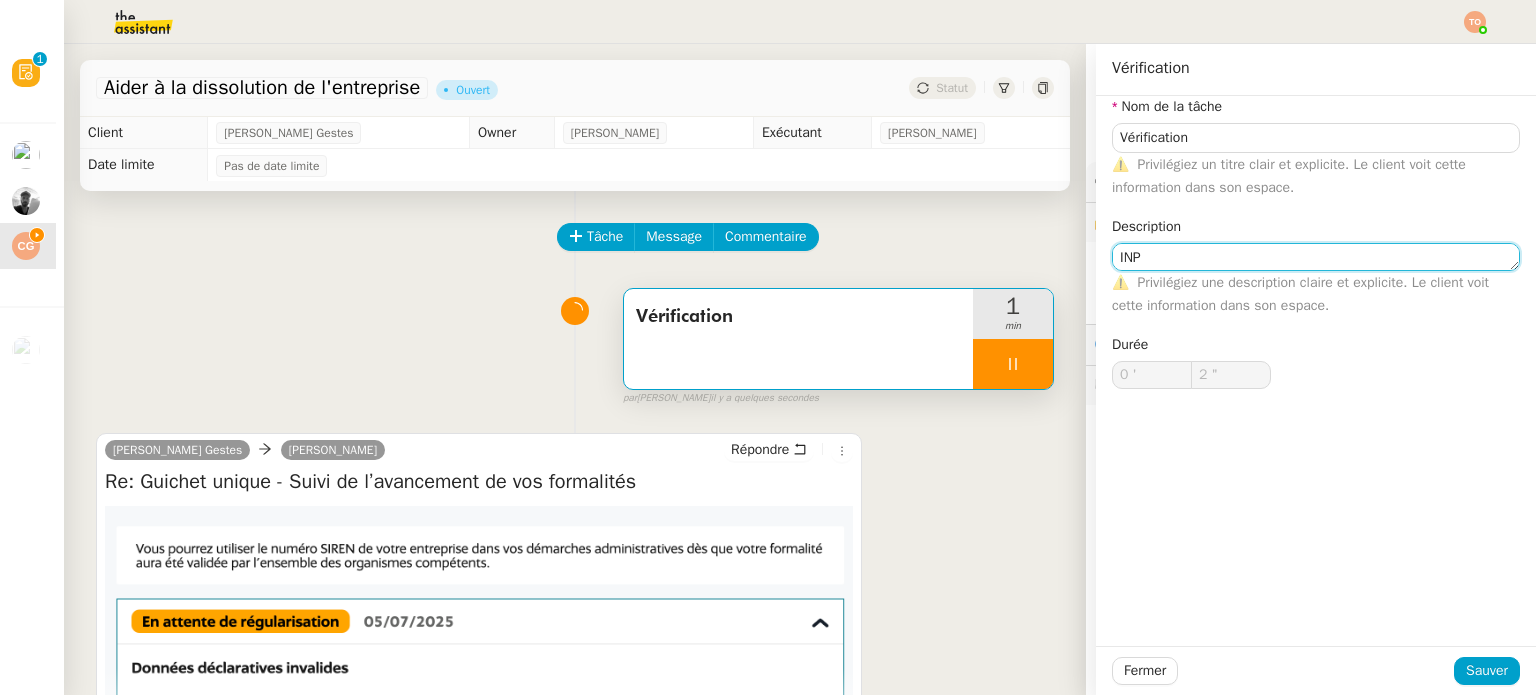 type on "INPI" 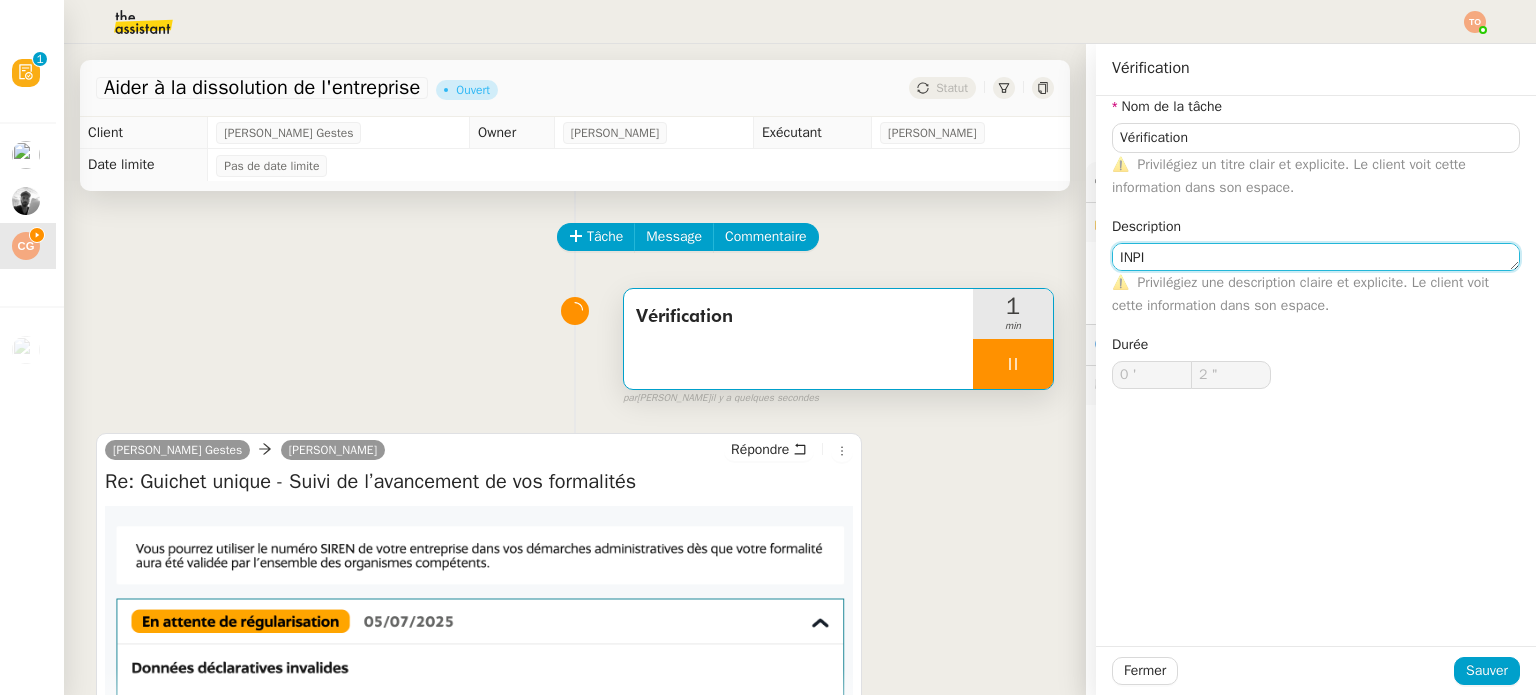 type on "3 "" 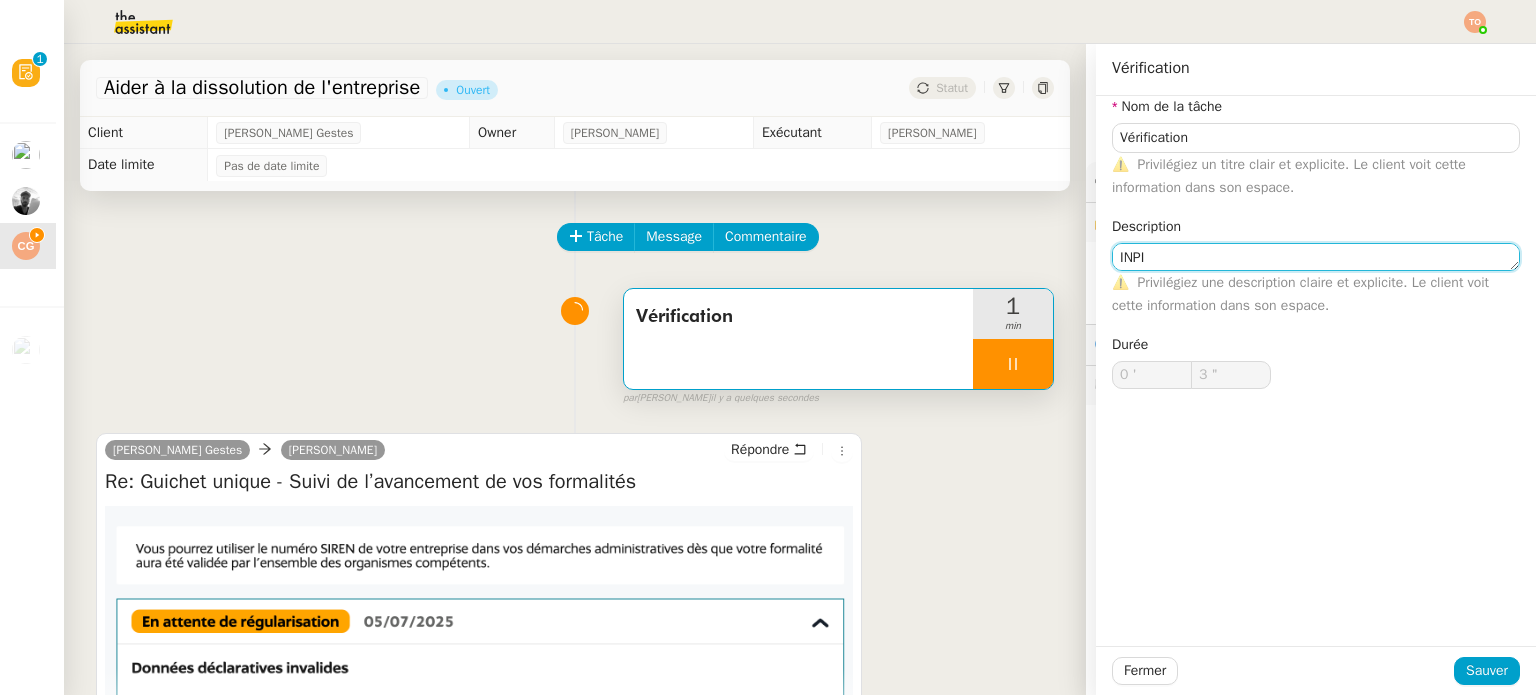 type on "INPI" 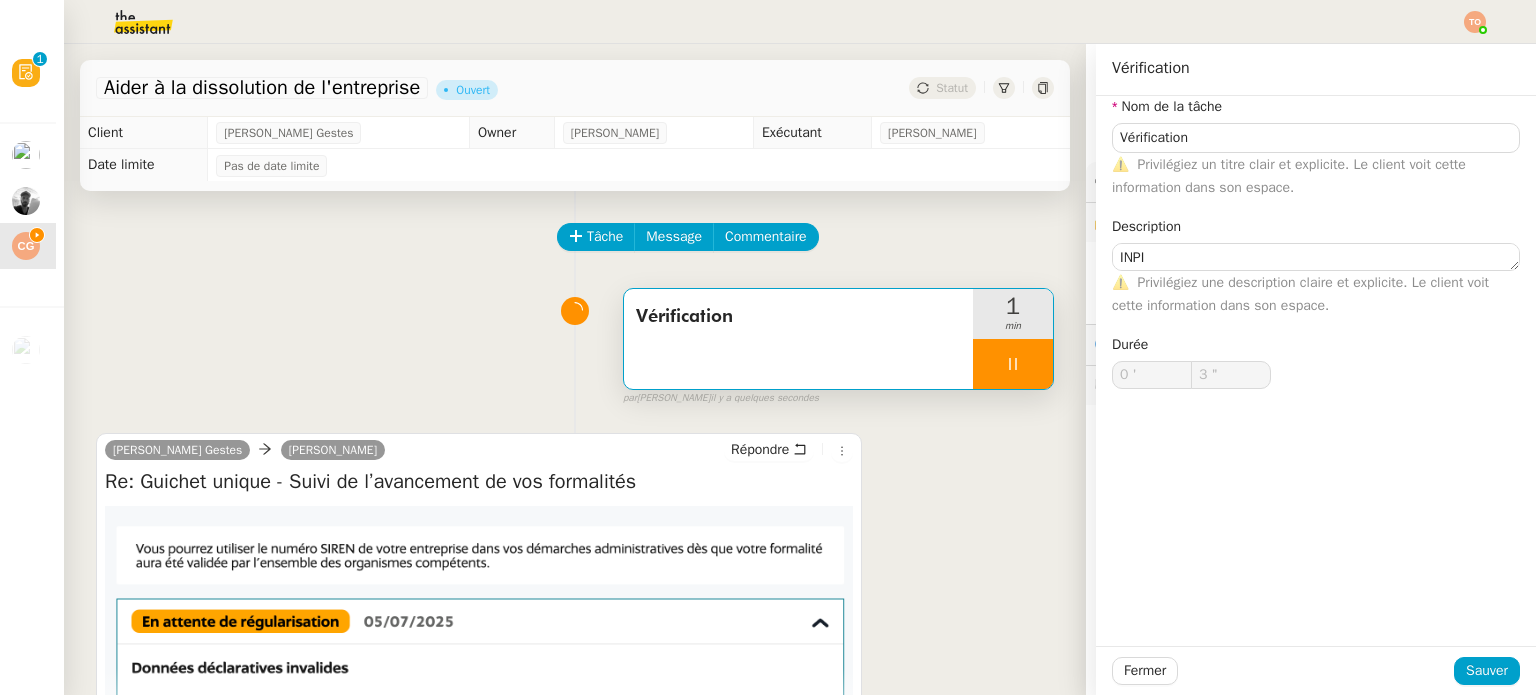 type on "4 "" 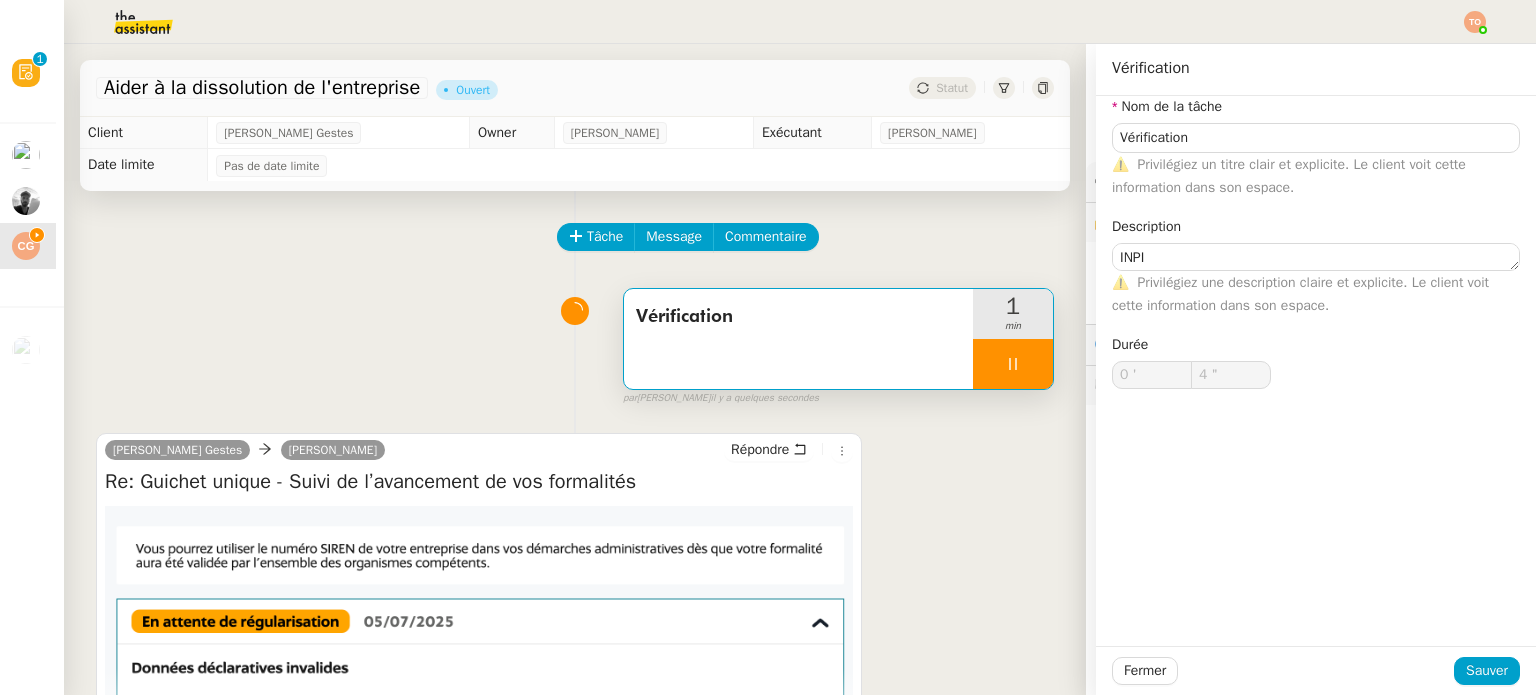 click on "Fermer Sauver" 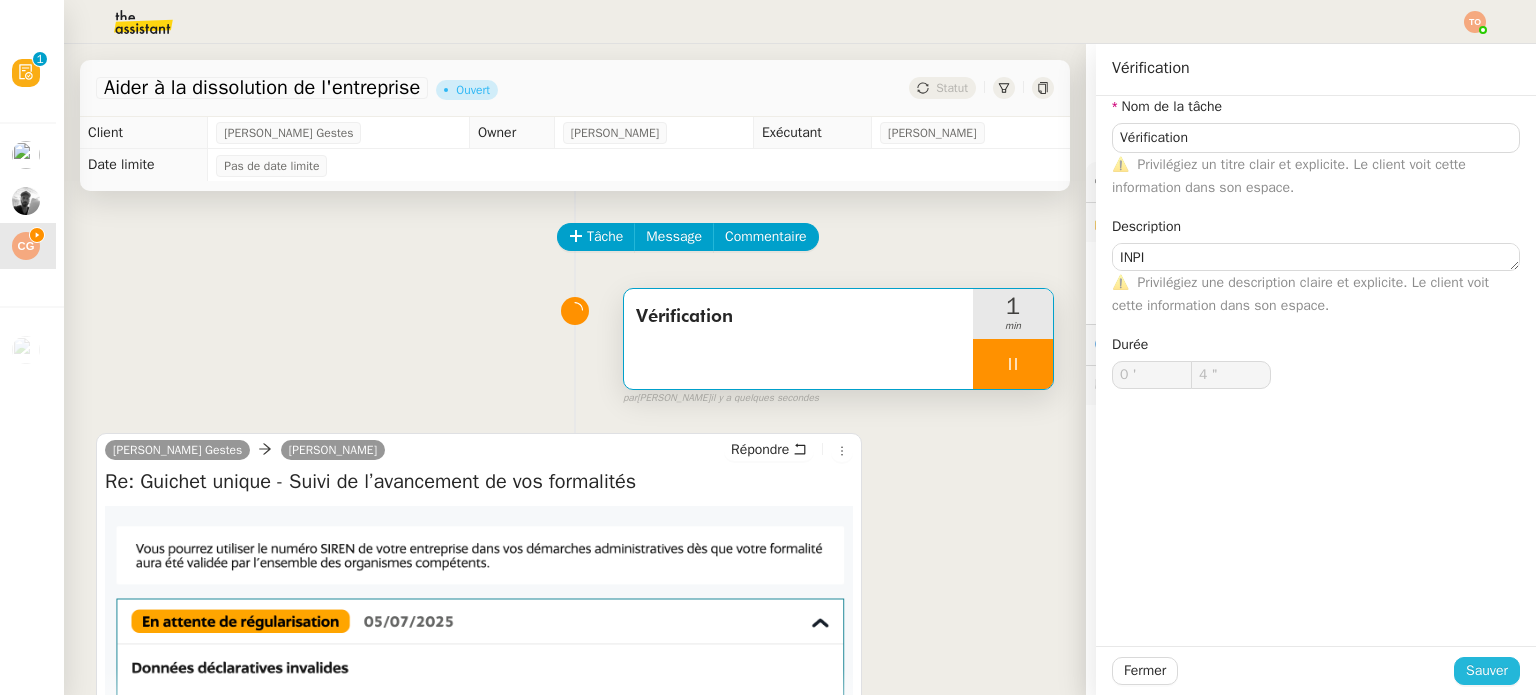 click on "Sauver" 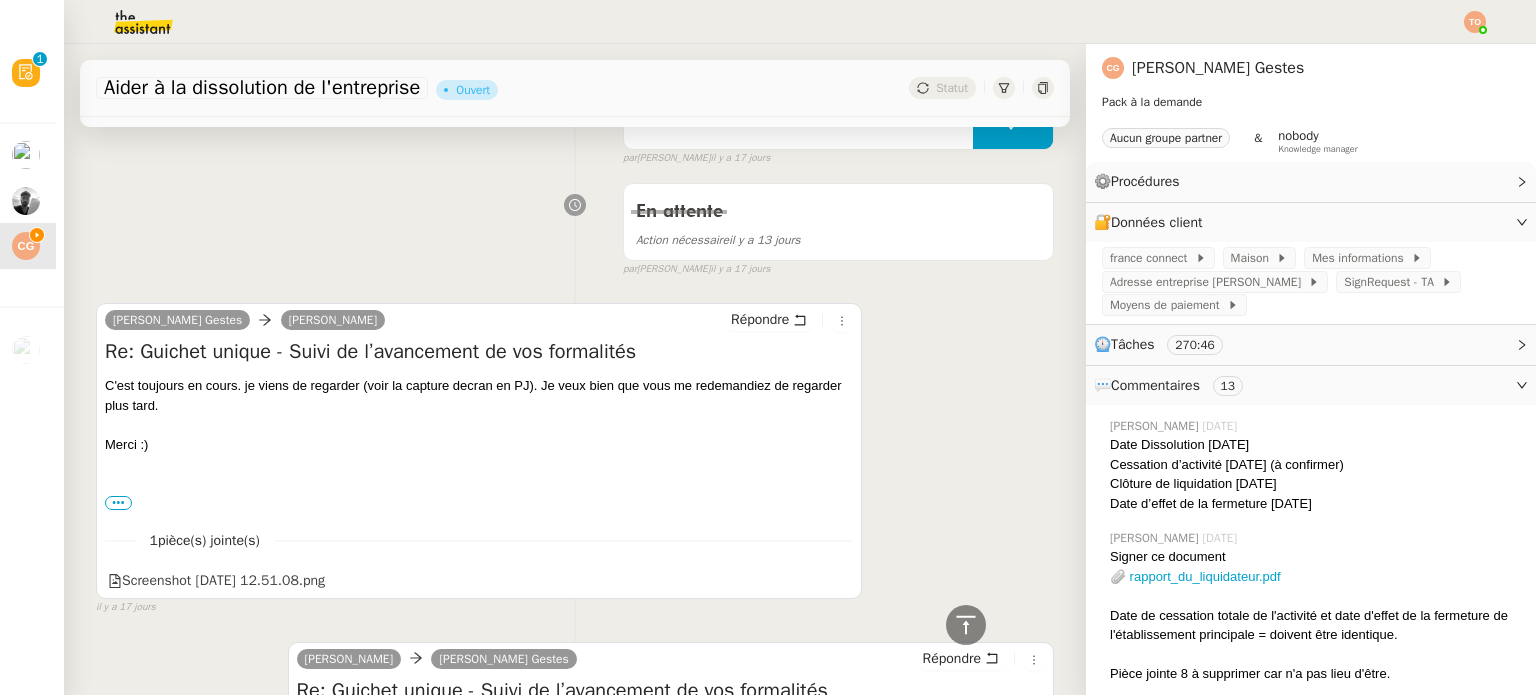 scroll, scrollTop: 2400, scrollLeft: 0, axis: vertical 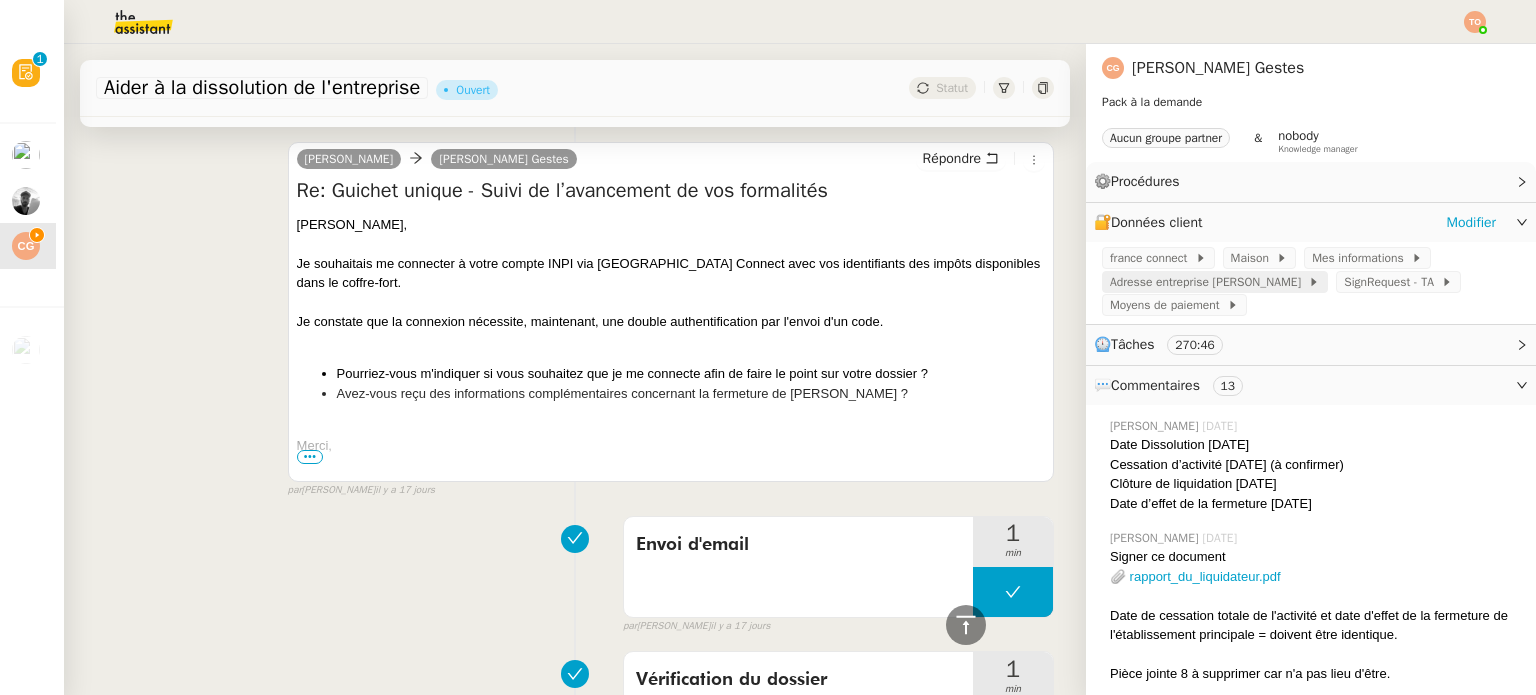 click on "Adresse entreprise Dively" 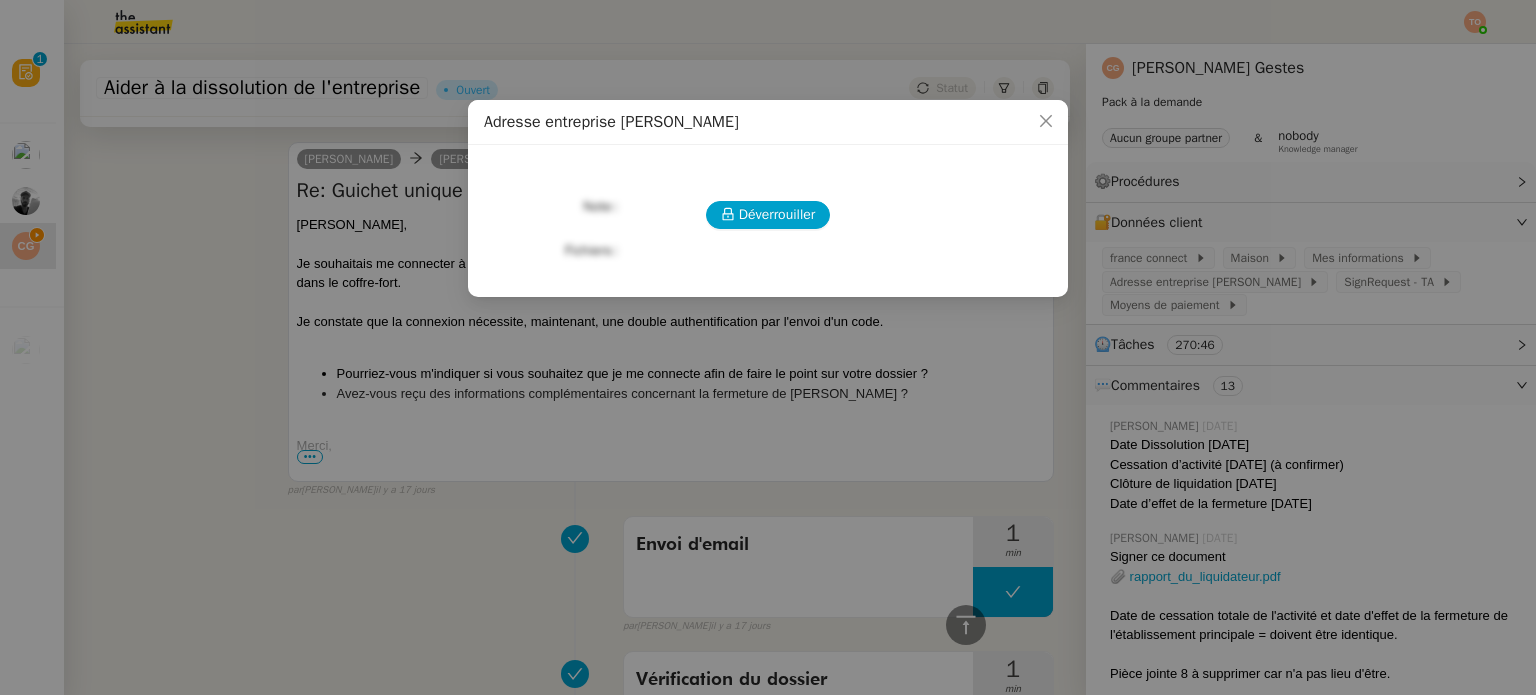 click on "Adresse entreprise Dively Déverrouiller Note Fichiers Upload" at bounding box center [768, 347] 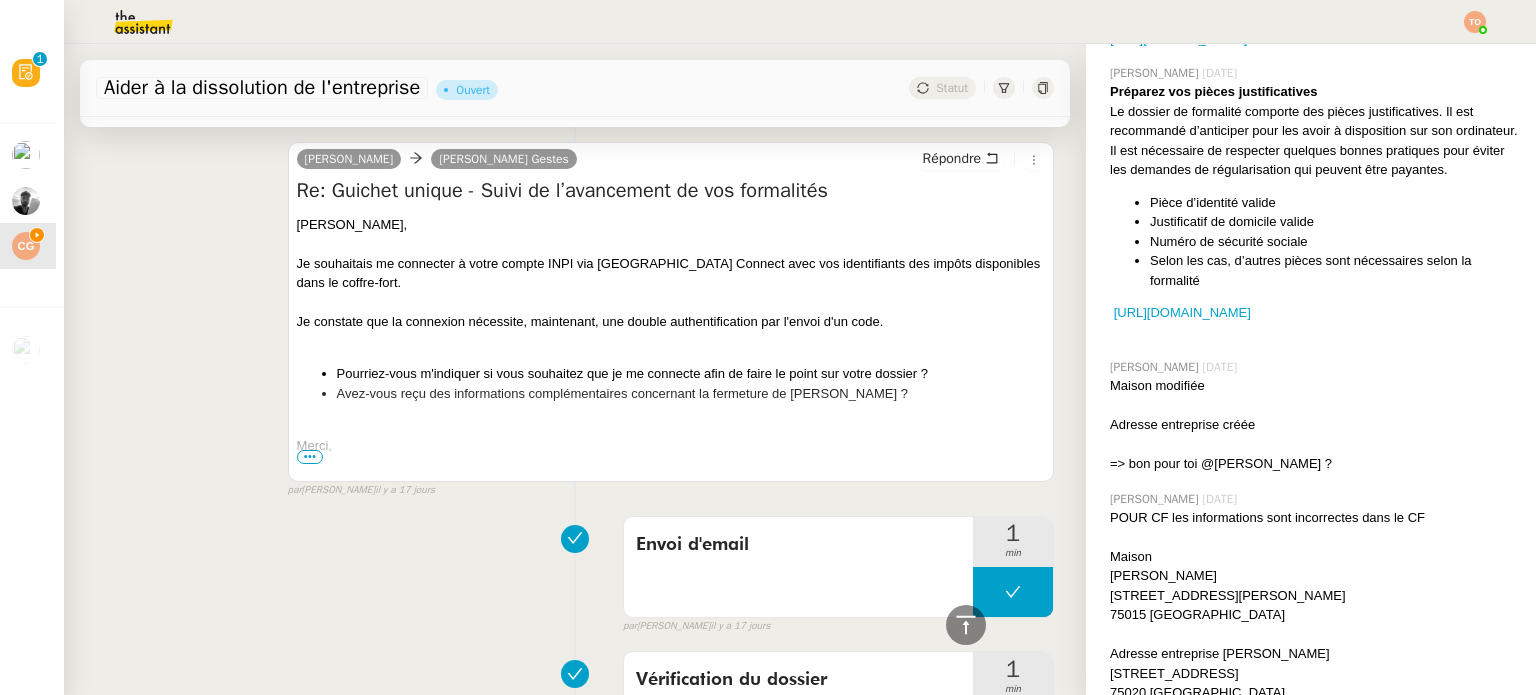 scroll, scrollTop: 1100, scrollLeft: 0, axis: vertical 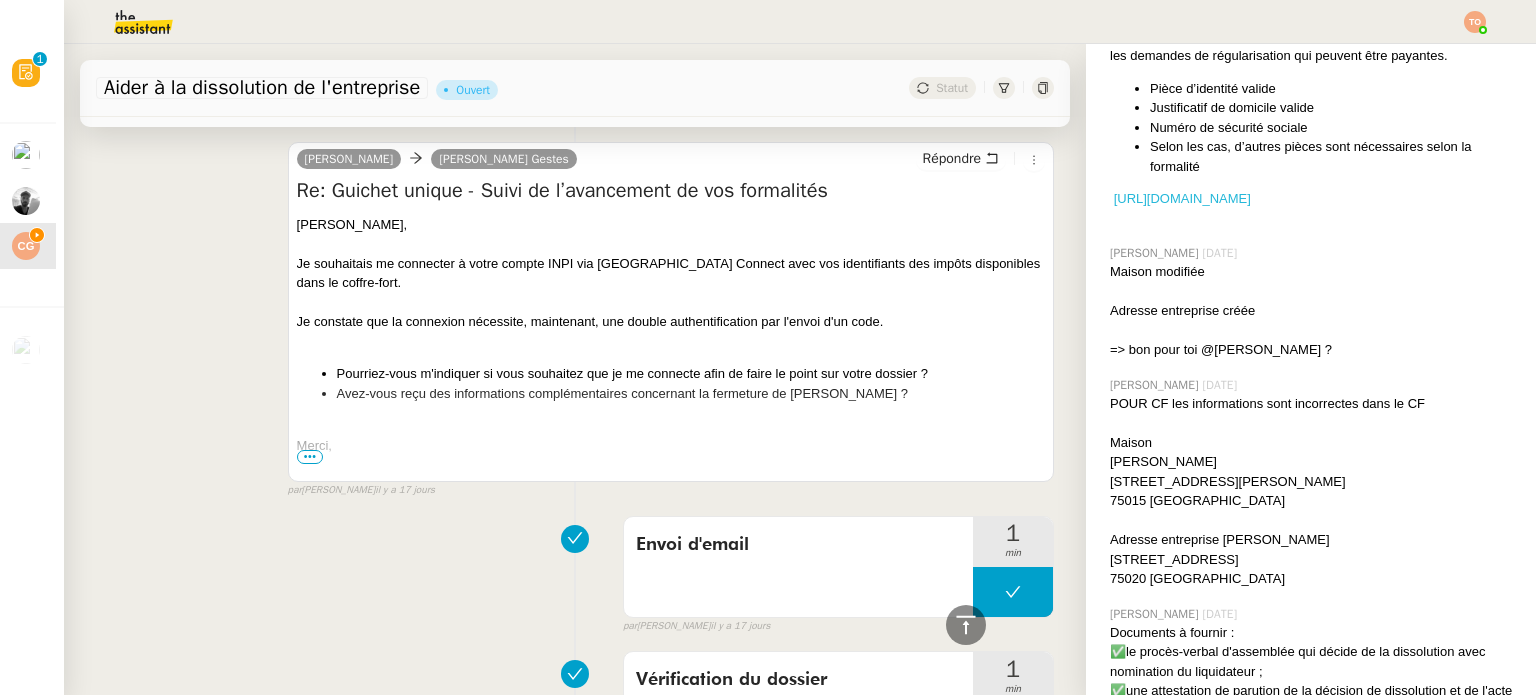 click on "https://www.inpi.fr/les-justificatifs-et-pieces-annexes" 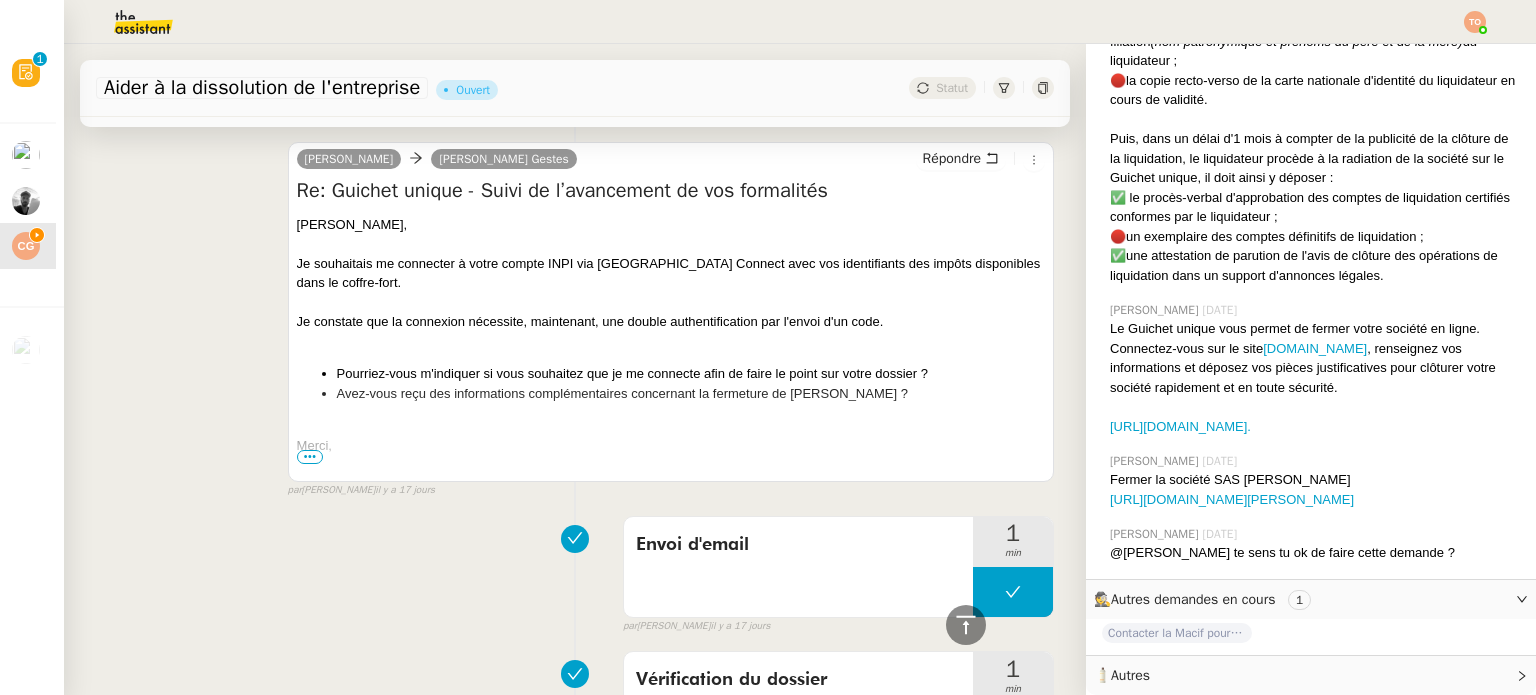 scroll, scrollTop: 1919, scrollLeft: 0, axis: vertical 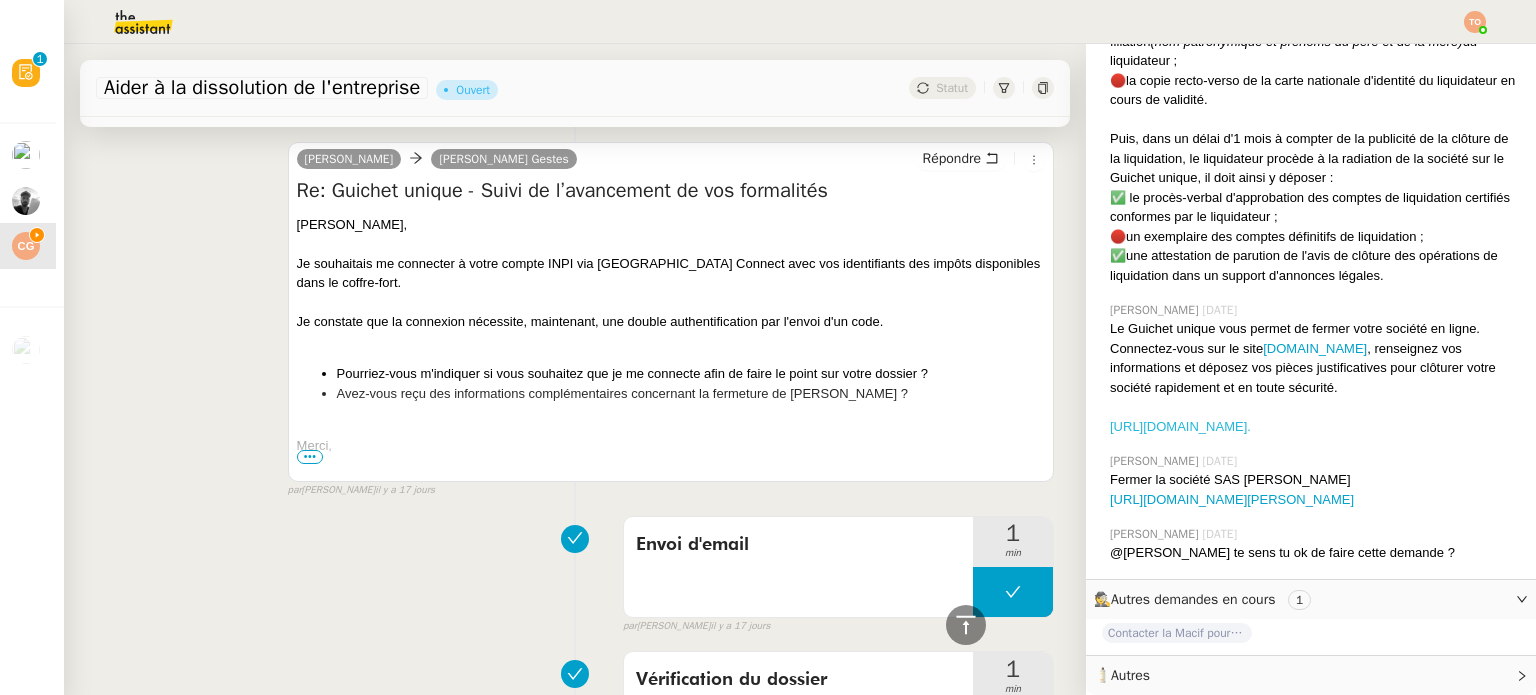 click on "https://www.inpi.fr/fermer-une-societe-dissolution-radiation#:~:text=Le%20Guichet%20unique%20vous%20permet,rapidement%20et%20en%20toute%20s%C3%A9curit%C3%A9." 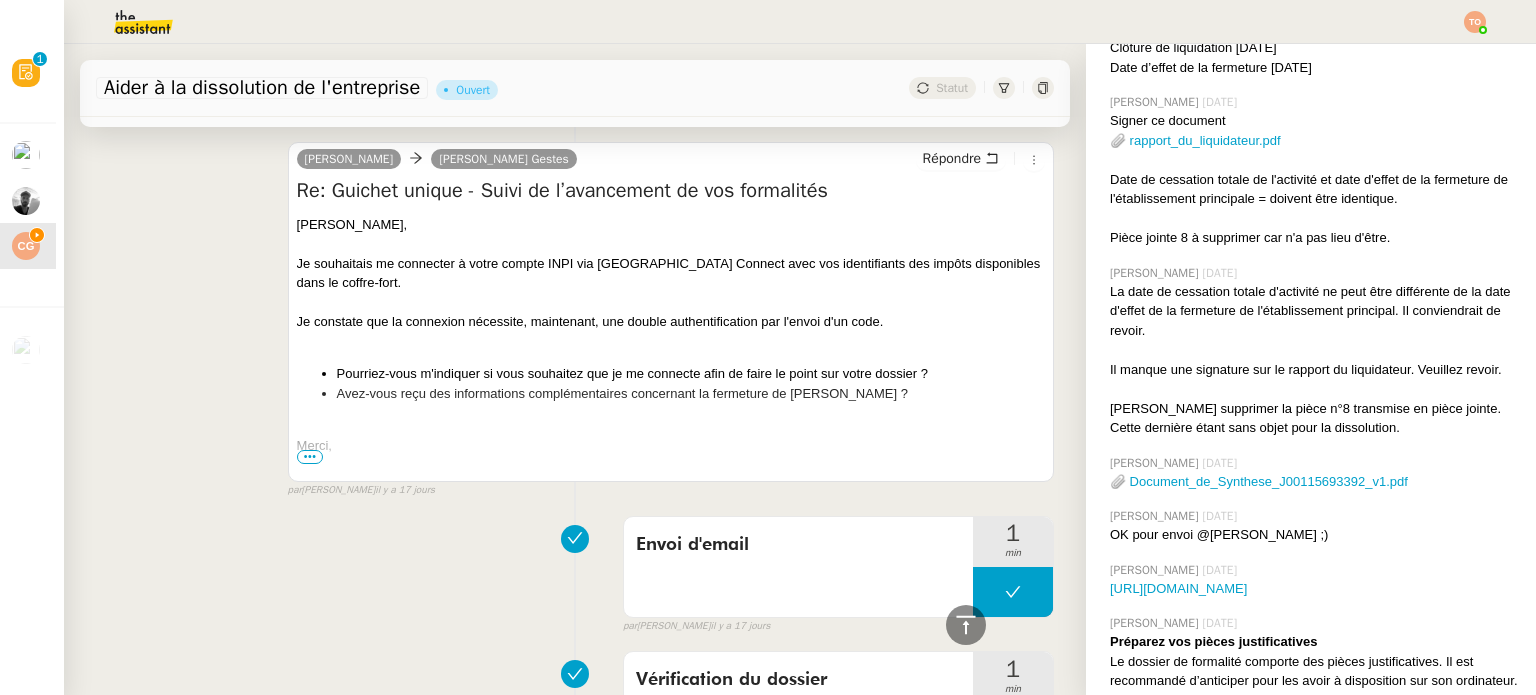 scroll, scrollTop: 0, scrollLeft: 0, axis: both 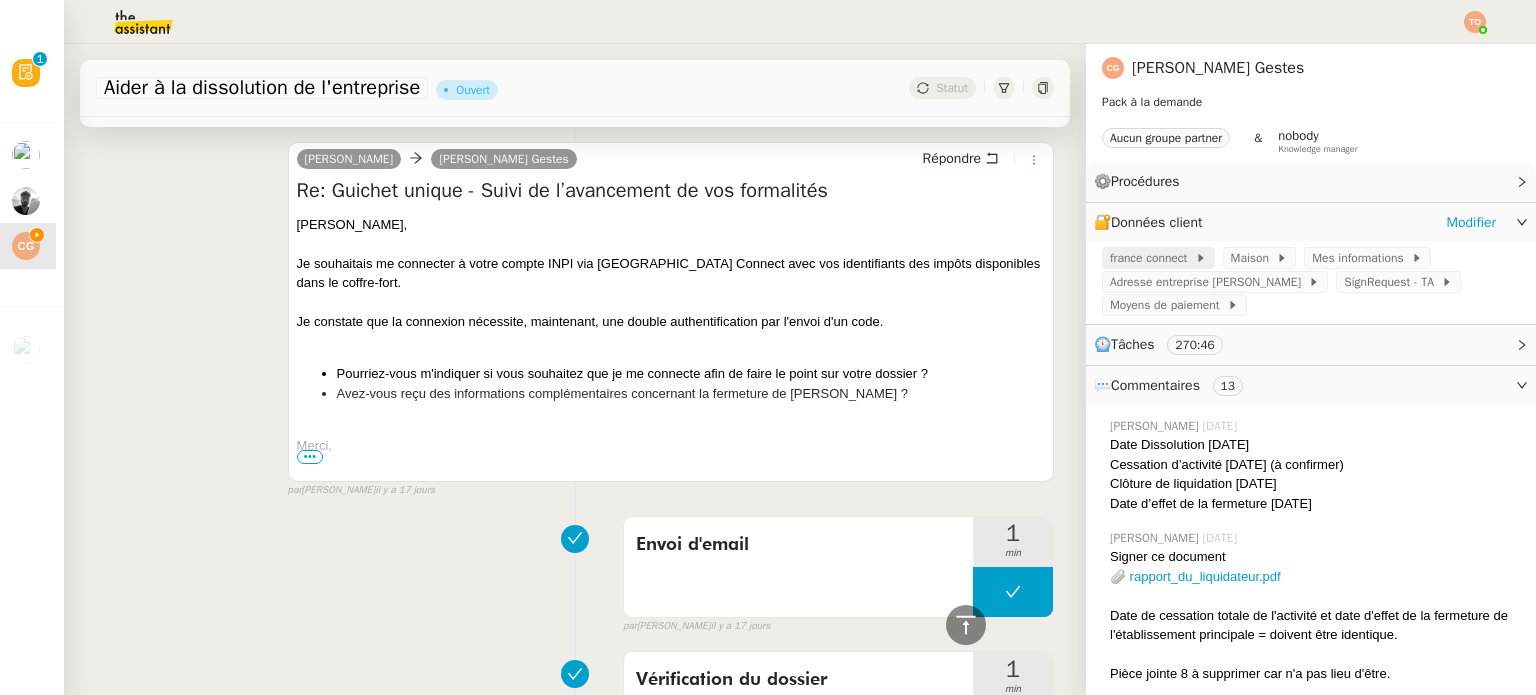 click on "france connect" 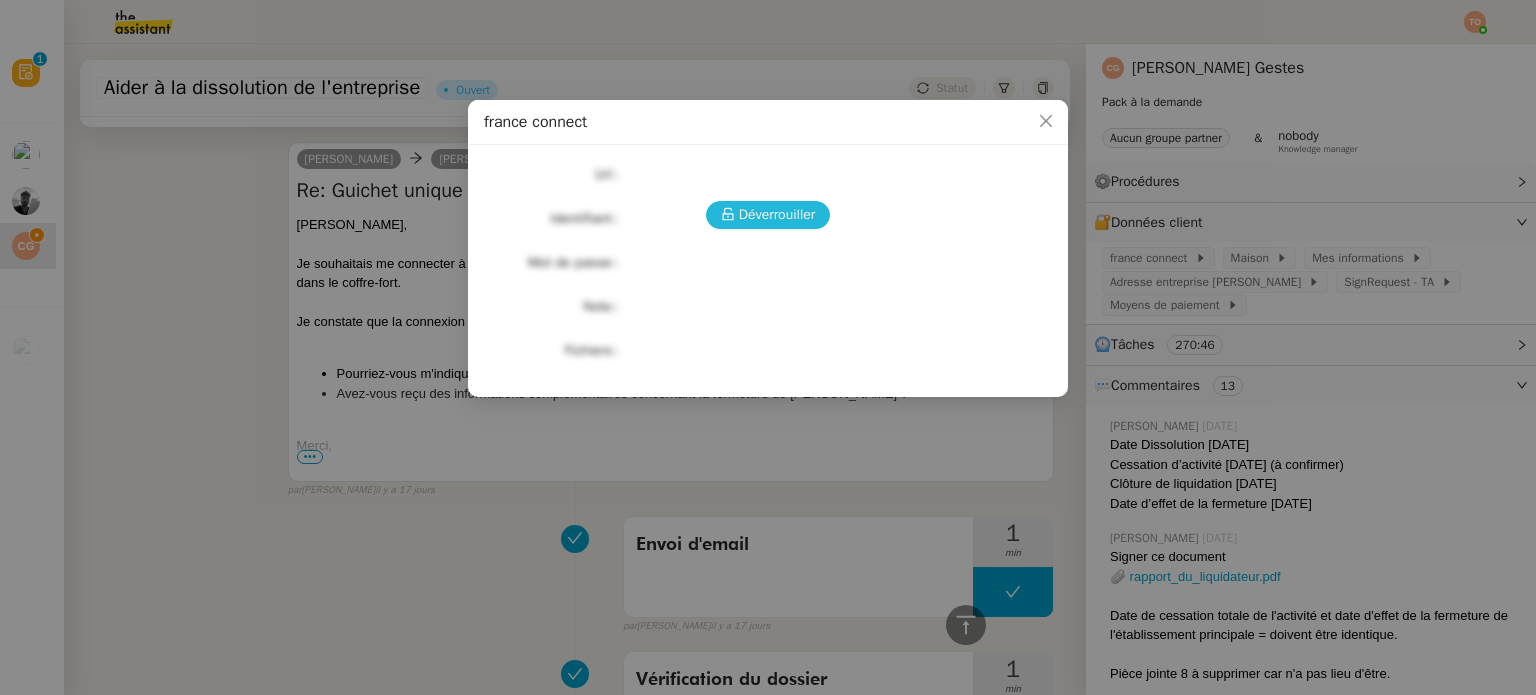 click on "Déverrouiller" at bounding box center (777, 214) 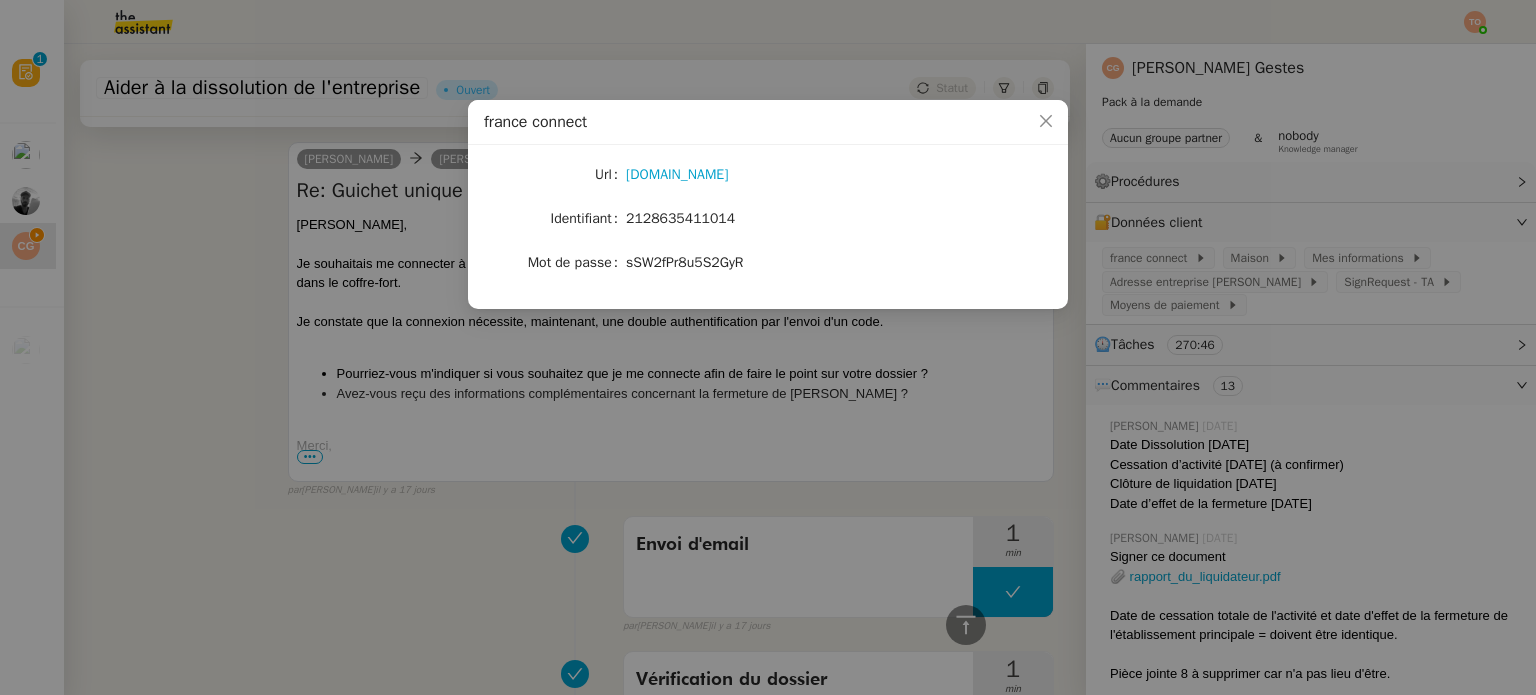 click on "2128635411014" 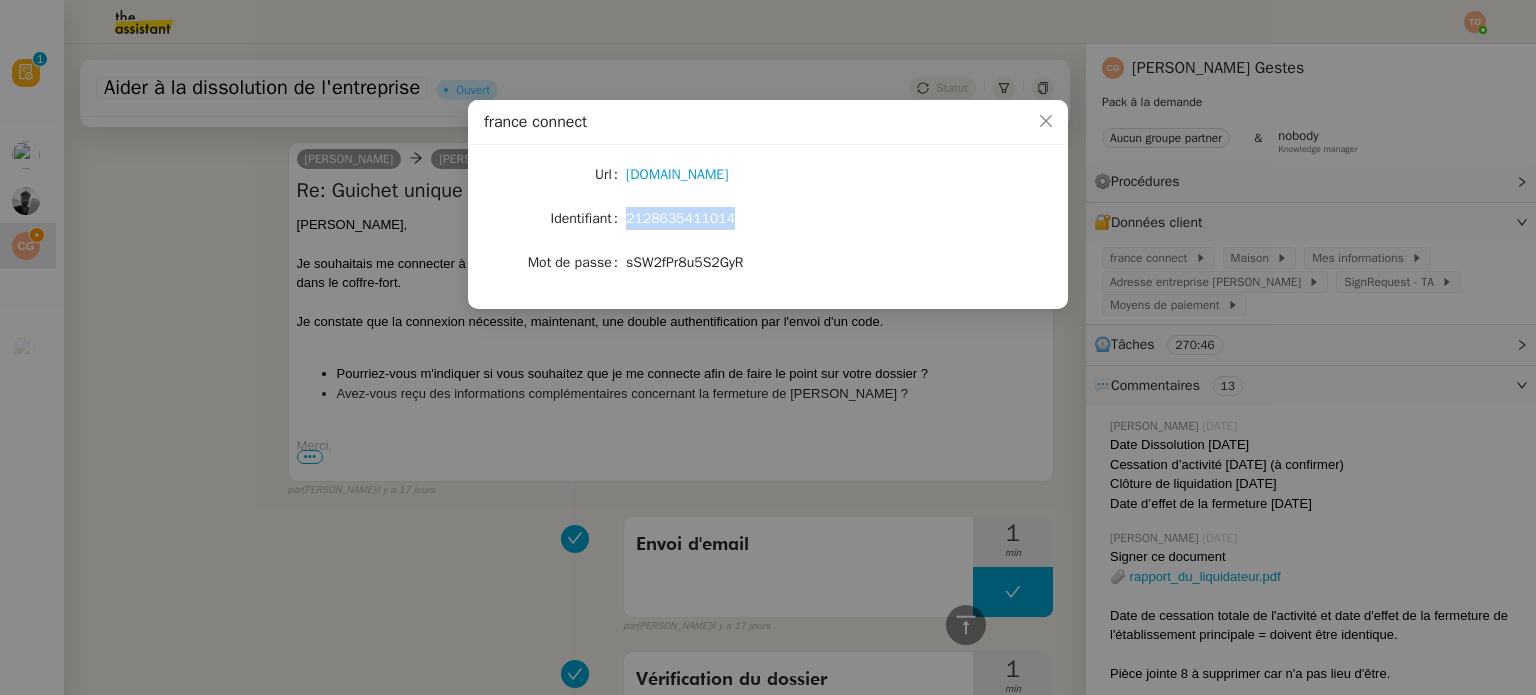 click on "2128635411014" 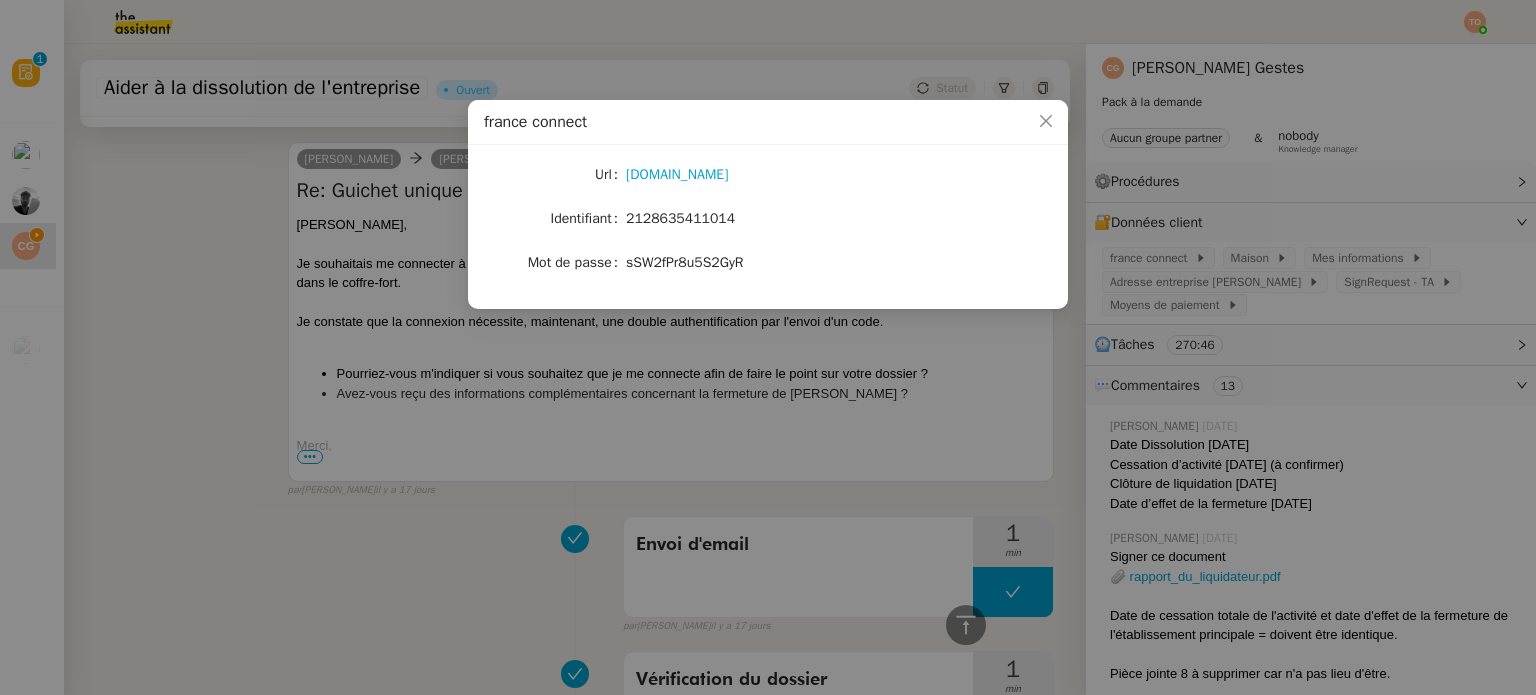 click on "sSW2fPr8u5S2GyR" 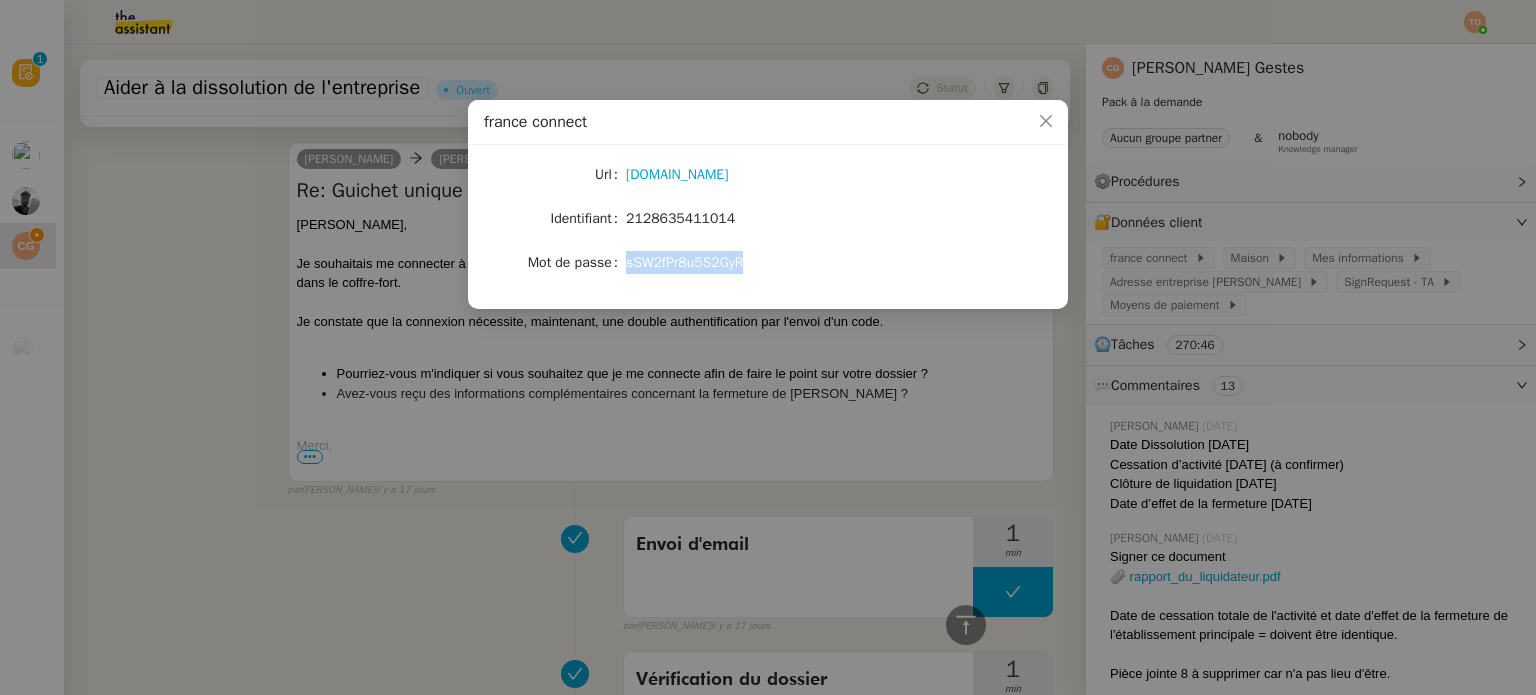 click on "sSW2fPr8u5S2GyR" 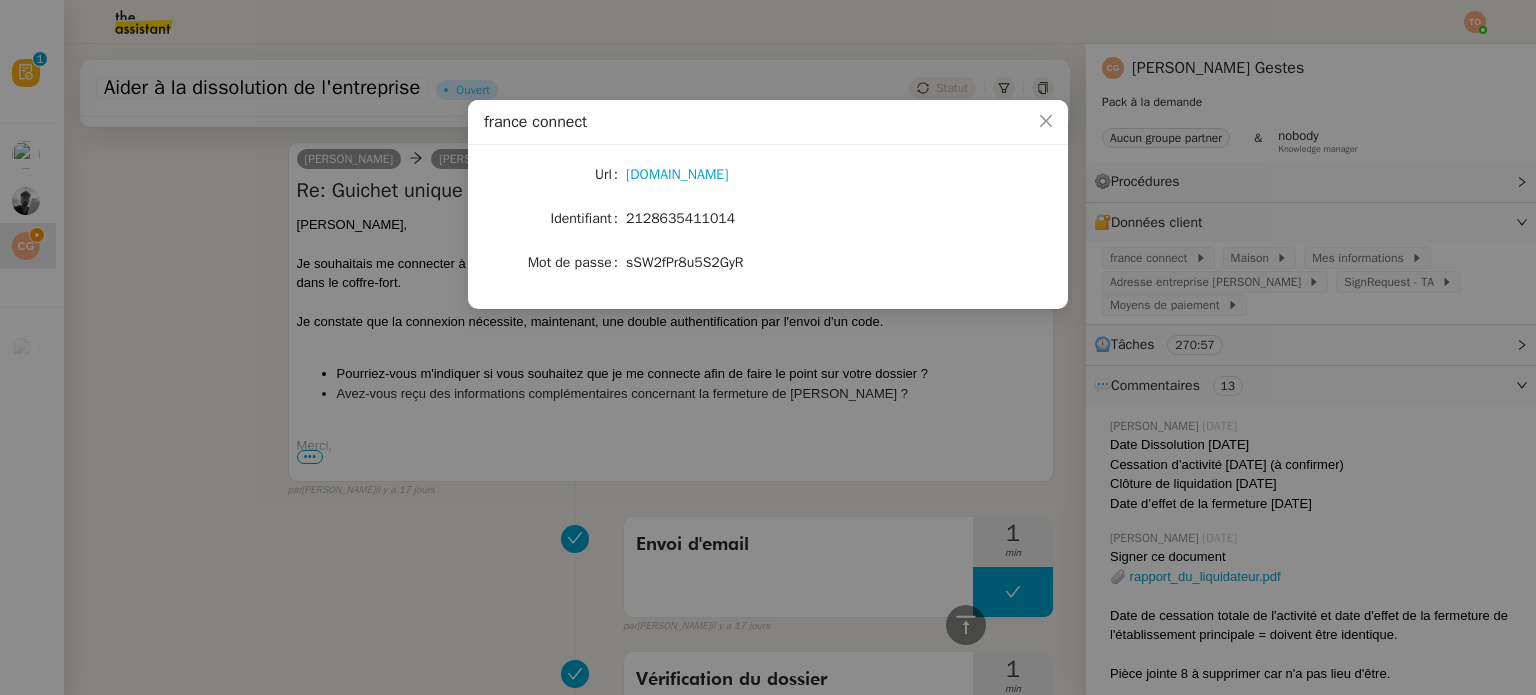 click on "france connect Url impot.gov.fr    Identifiant 2128635411014 Mot de passe sSW2fPr8u5S2GyR" at bounding box center (768, 347) 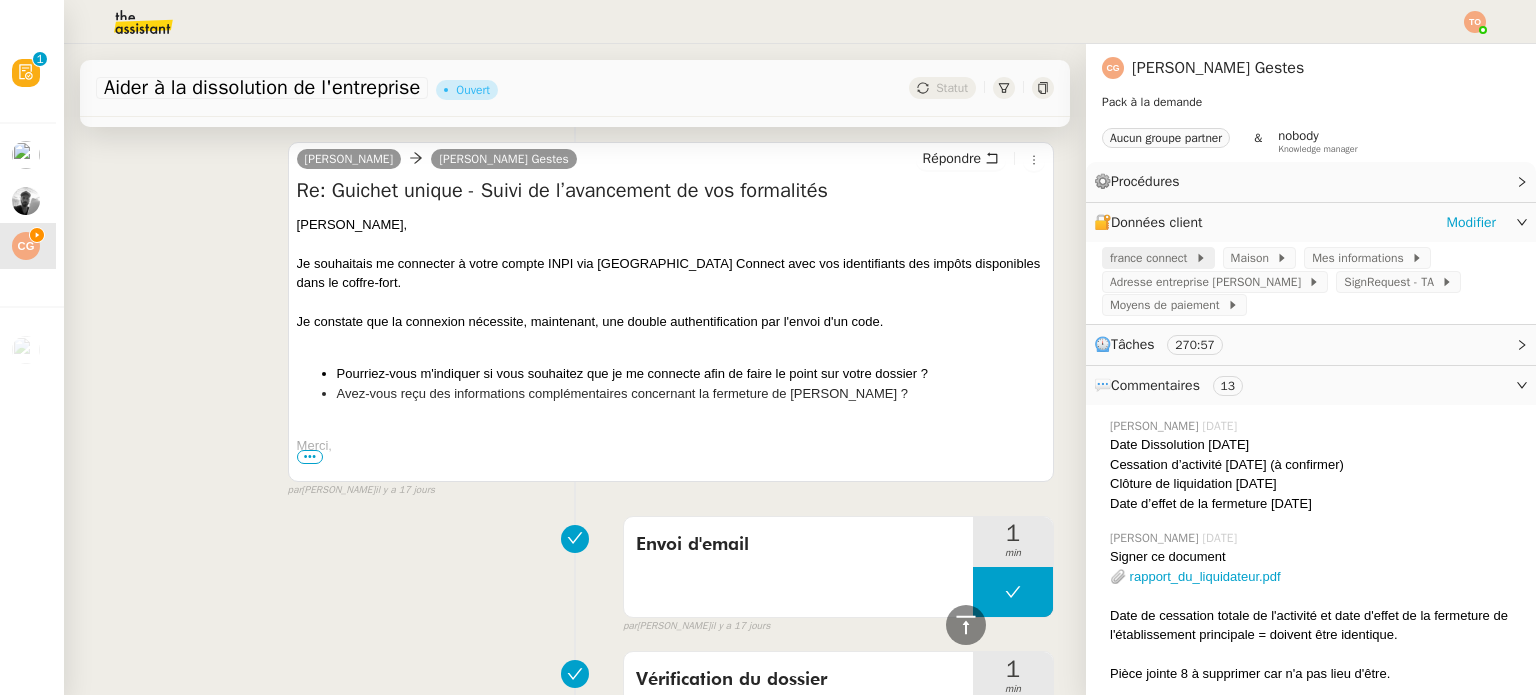 click on "france connect" 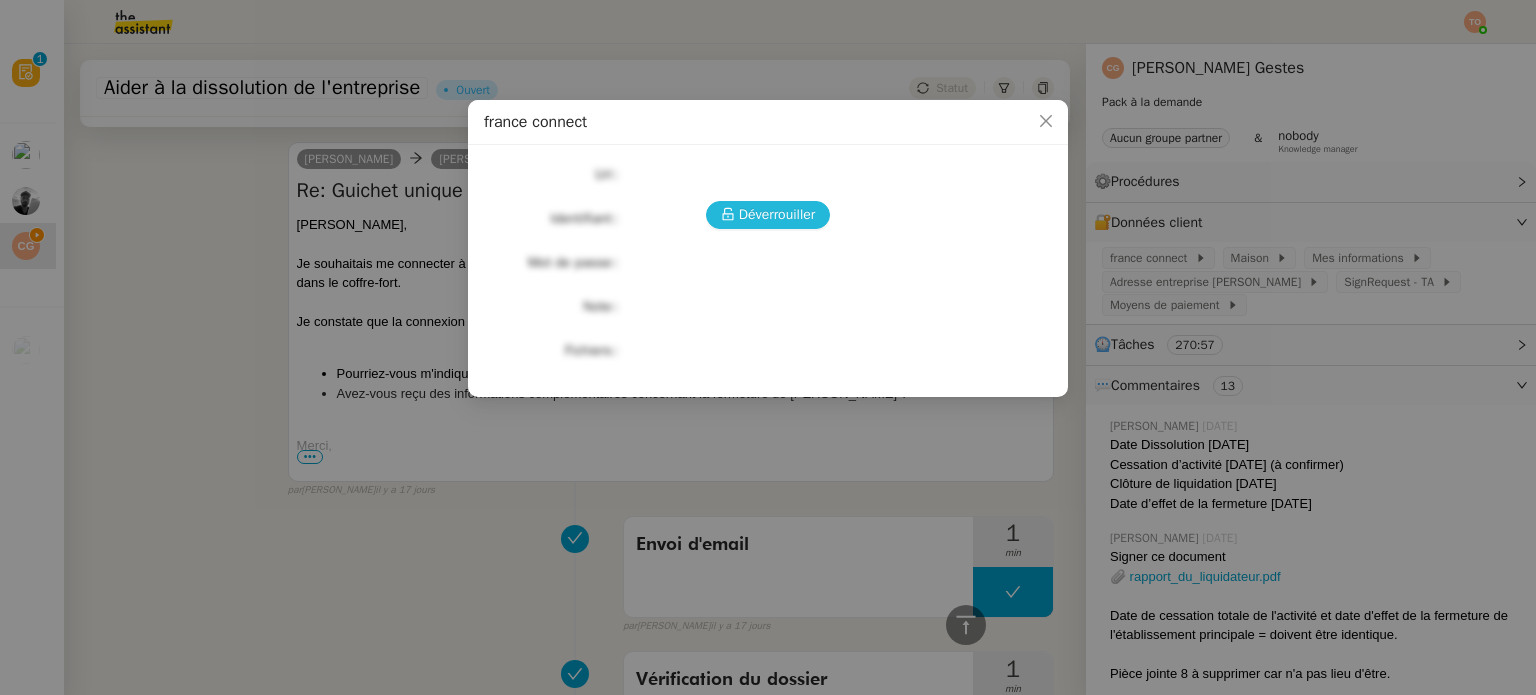 click on "Déverrouiller" at bounding box center (777, 214) 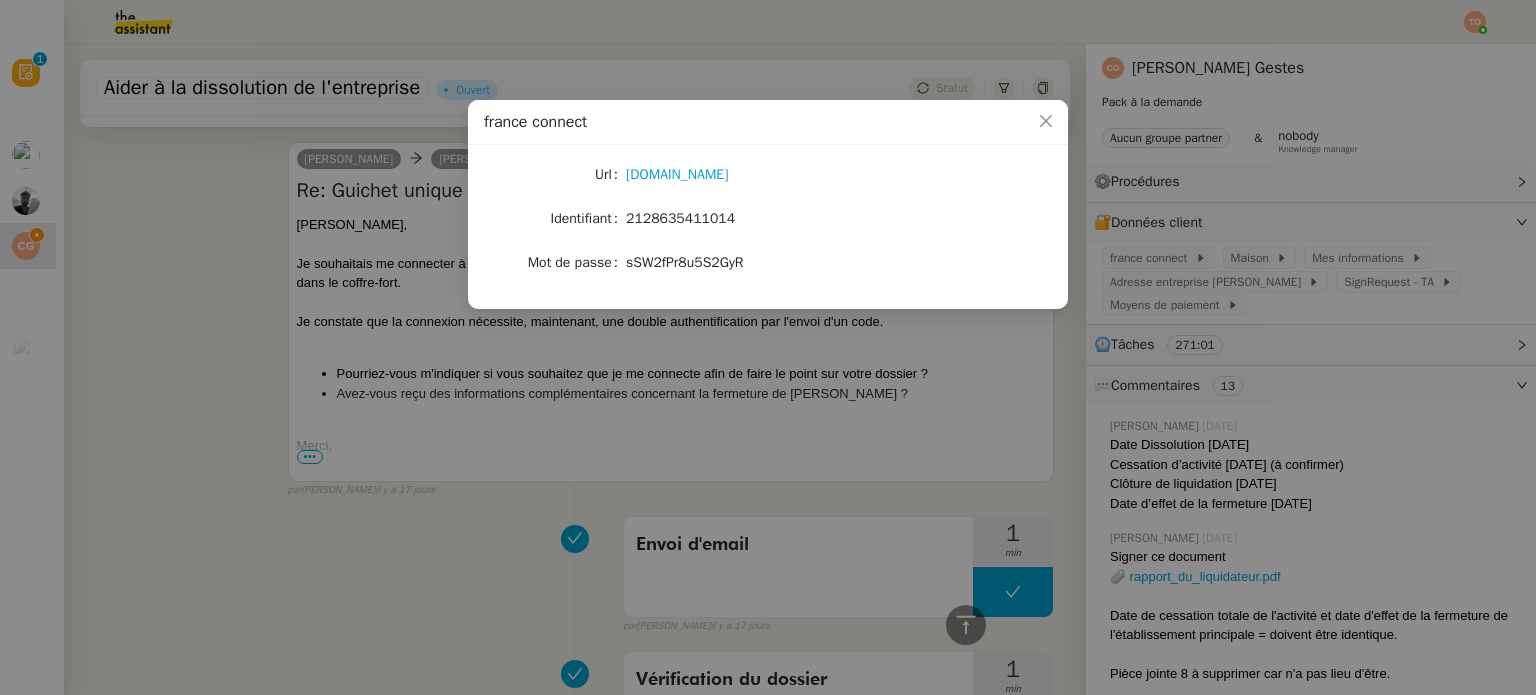 click on "france connect Url impot.gov.fr    Identifiant 2128635411014 Mot de passe sSW2fPr8u5S2GyR" at bounding box center (768, 347) 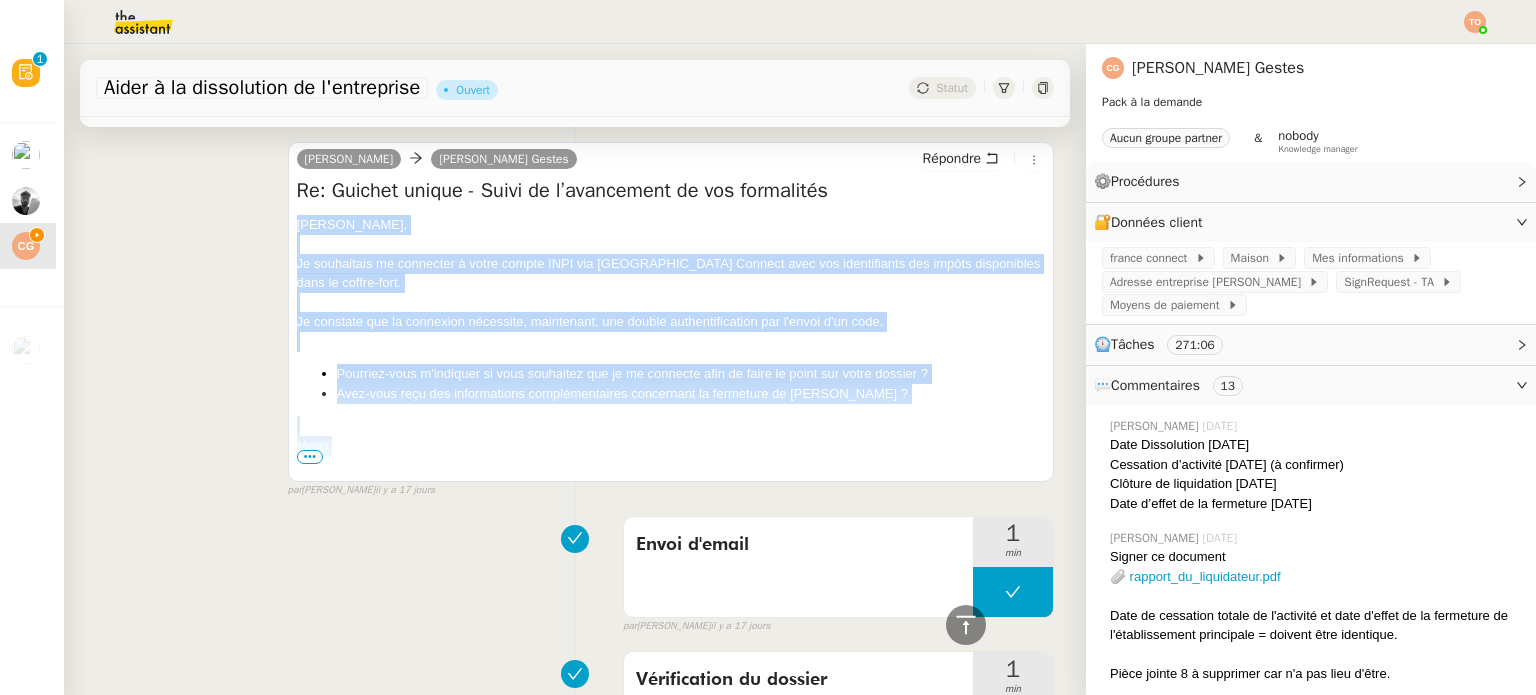 drag, startPoint x: 334, startPoint y: 449, endPoint x: 285, endPoint y: 221, distance: 233.20592 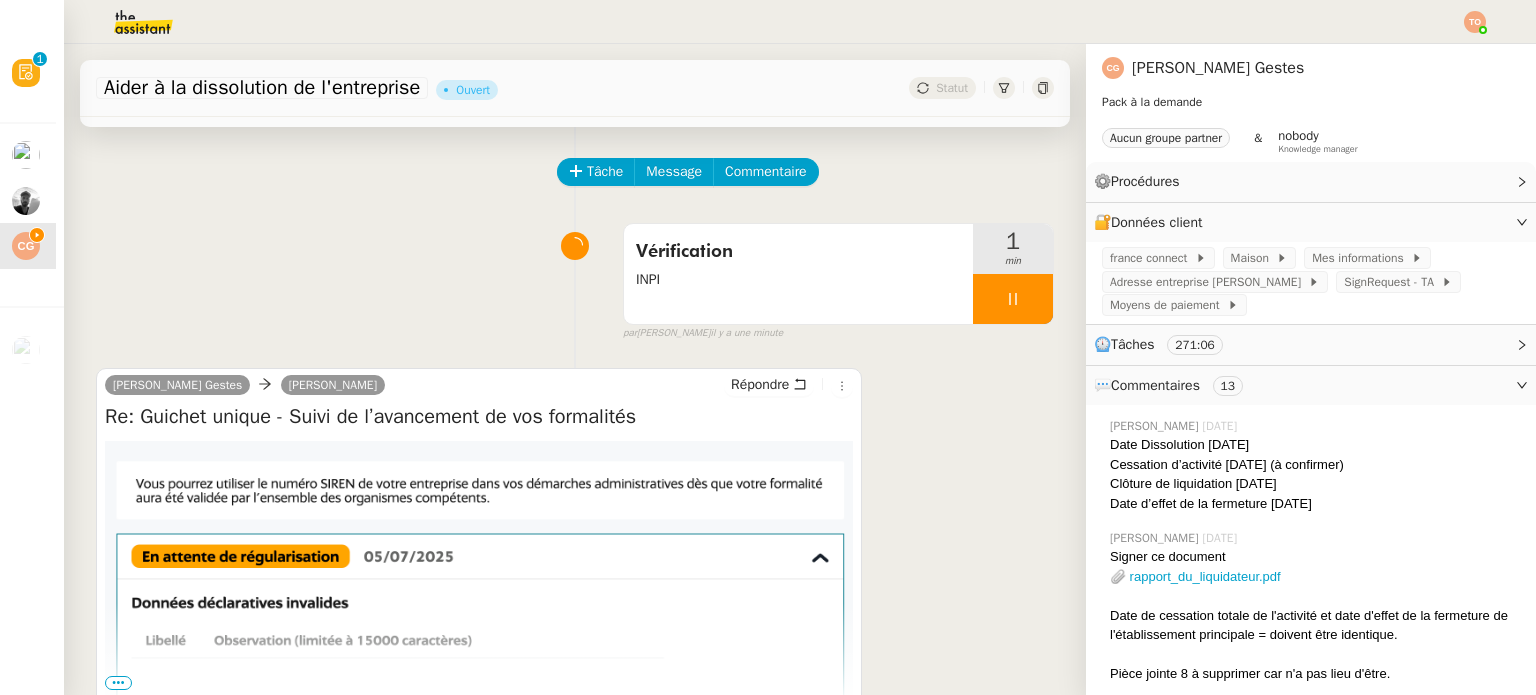 scroll, scrollTop: 0, scrollLeft: 0, axis: both 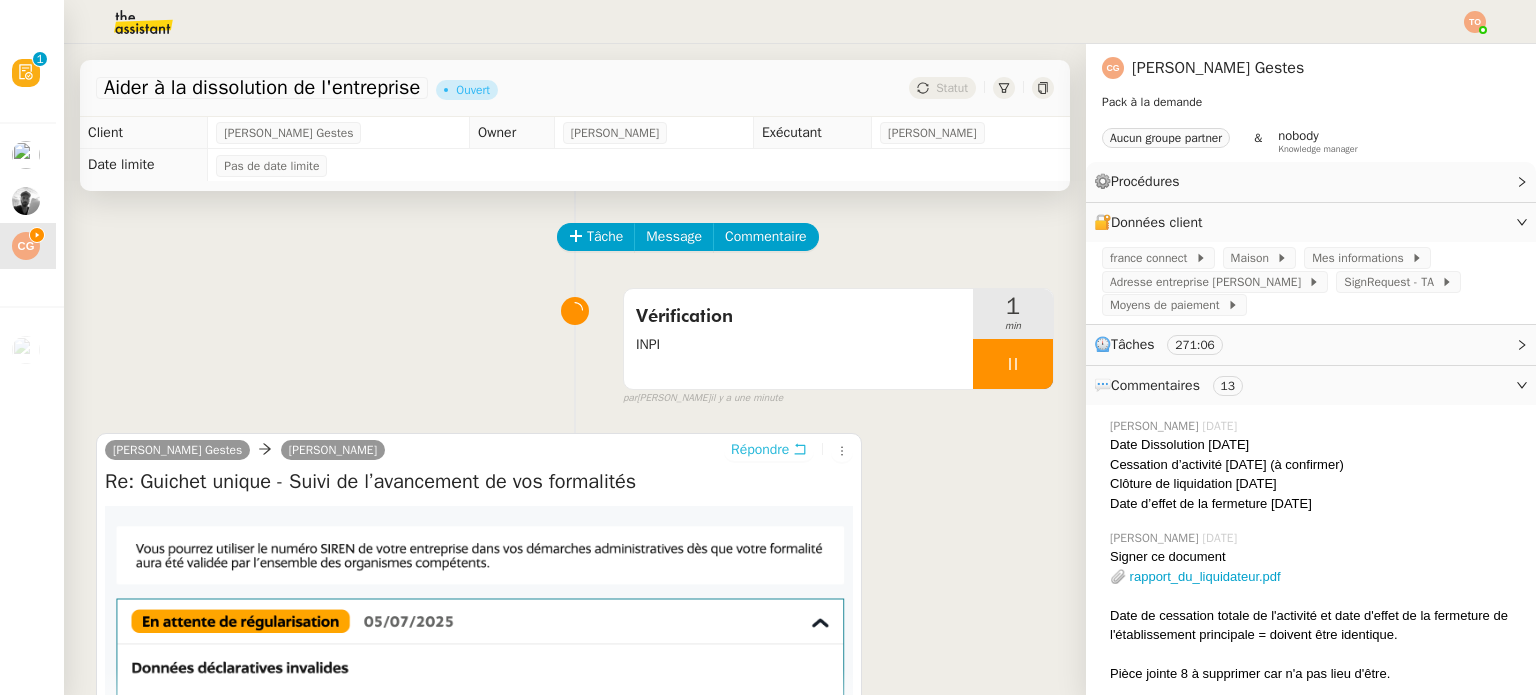 click on "Répondre" at bounding box center [760, 450] 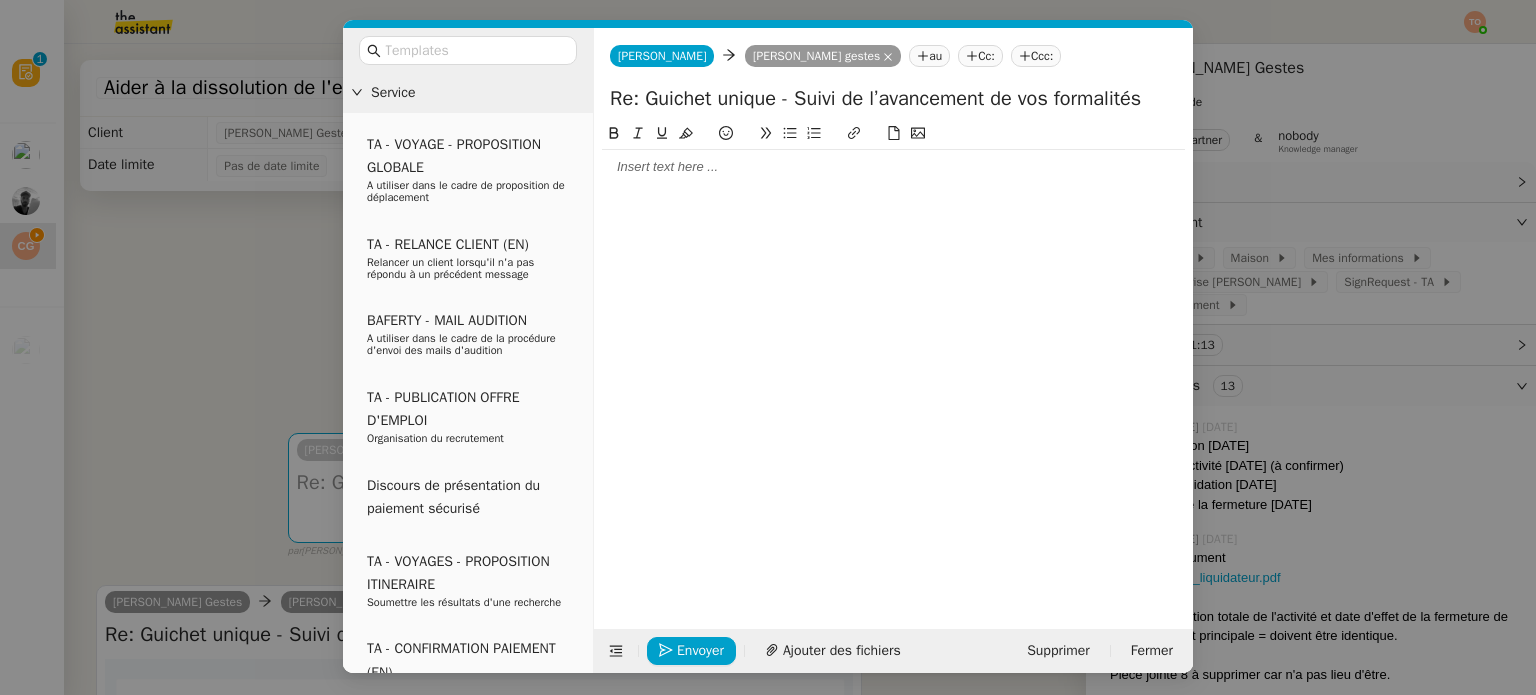 click on "Service TA - VOYAGE - PROPOSITION GLOBALE    A utiliser dans le cadre de proposition de déplacement TA - RELANCE CLIENT (EN)    Relancer un client lorsqu'il n'a pas répondu à un précédent message BAFERTY - MAIL AUDITION    A utiliser dans le cadre de la procédure d'envoi des mails d'audition TA - PUBLICATION OFFRE D'EMPLOI     Organisation du recrutement Discours de présentation du paiement sécurisé    TA - VOYAGES - PROPOSITION ITINERAIRE    Soumettre les résultats d'une recherche TA - CONFIRMATION PAIEMENT (EN)    Confirmer avec le client de modèle de transaction - Attention Plan Pro nécessaire. TA - COURRIER EXPEDIE (recommandé)    A utiliser dans le cadre de l'envoi d'un courrier recommandé TA - PARTAGE DE CALENDRIER (EN)    A utiliser pour demander au client de partager son calendrier afin de faciliter l'accès et la gestion PSPI - Appel de fonds MJL    A utiliser dans le cadre de la procédure d'appel de fonds MJL TA - RELANCE CLIENT    TA - AR PROCEDURES        21 YIELD" at bounding box center [768, 347] 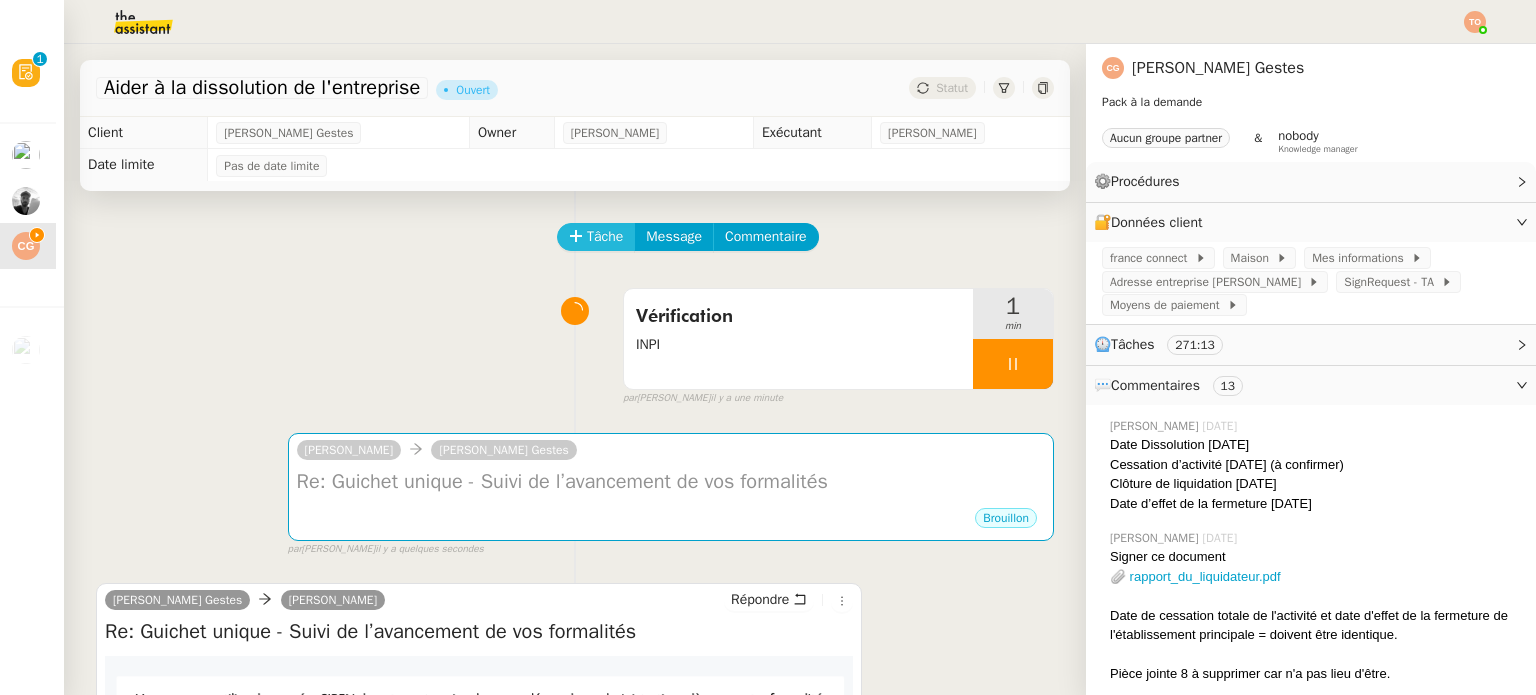 click on "Tâche" 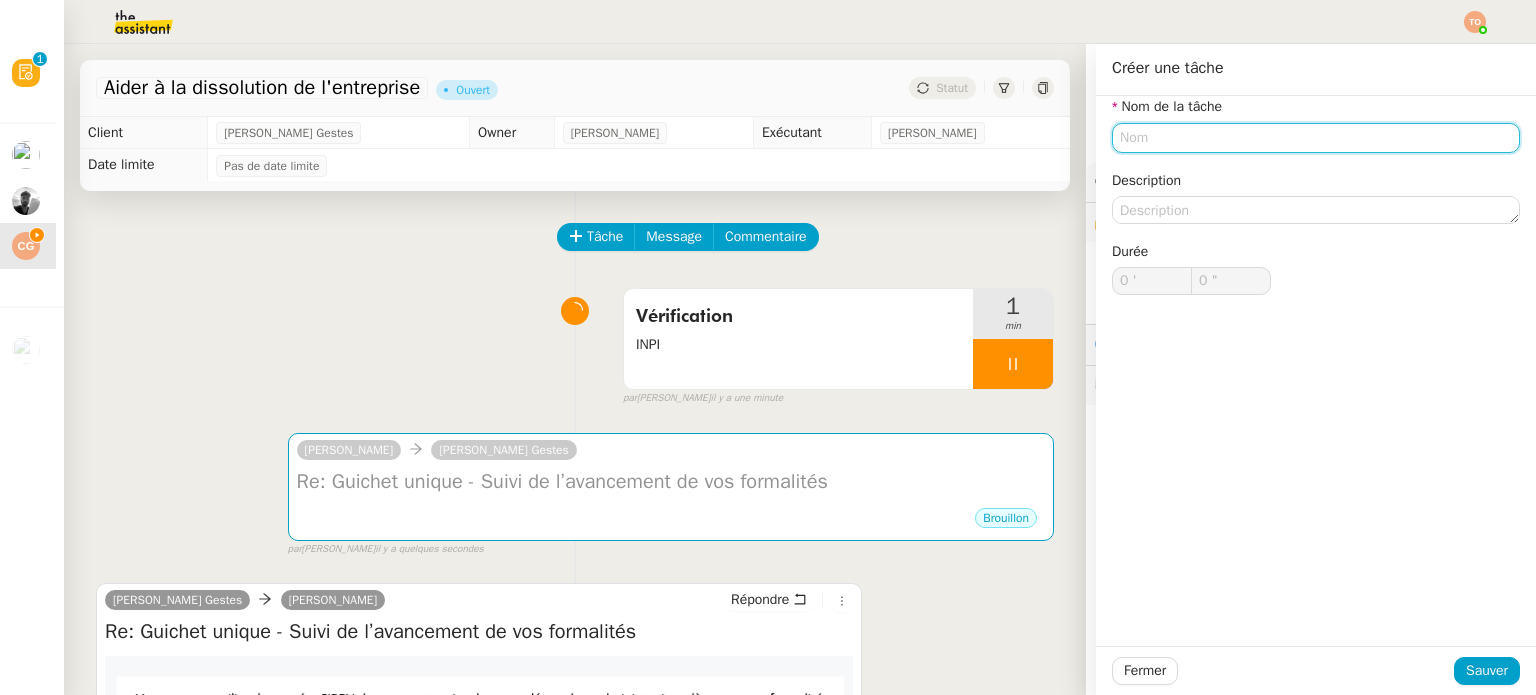 click 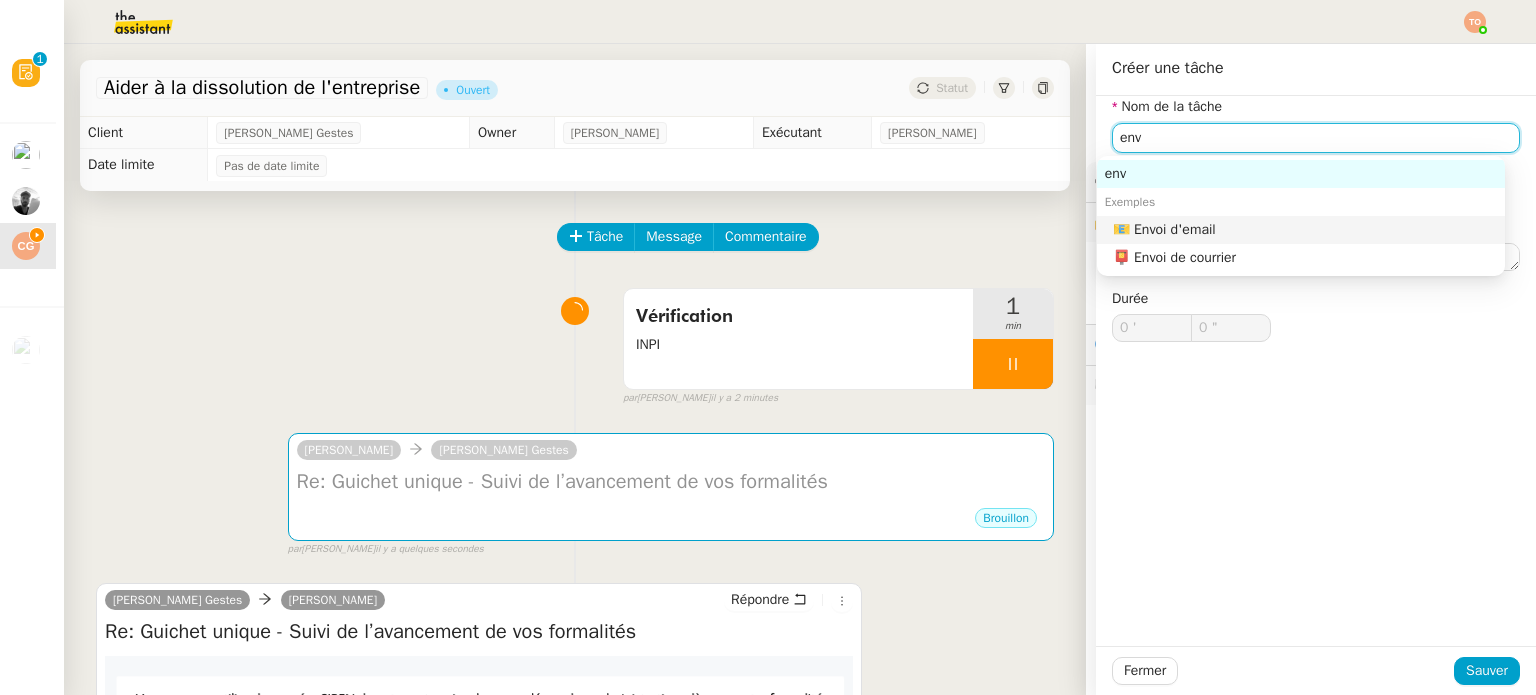 click on "📧 Envoi d'email" 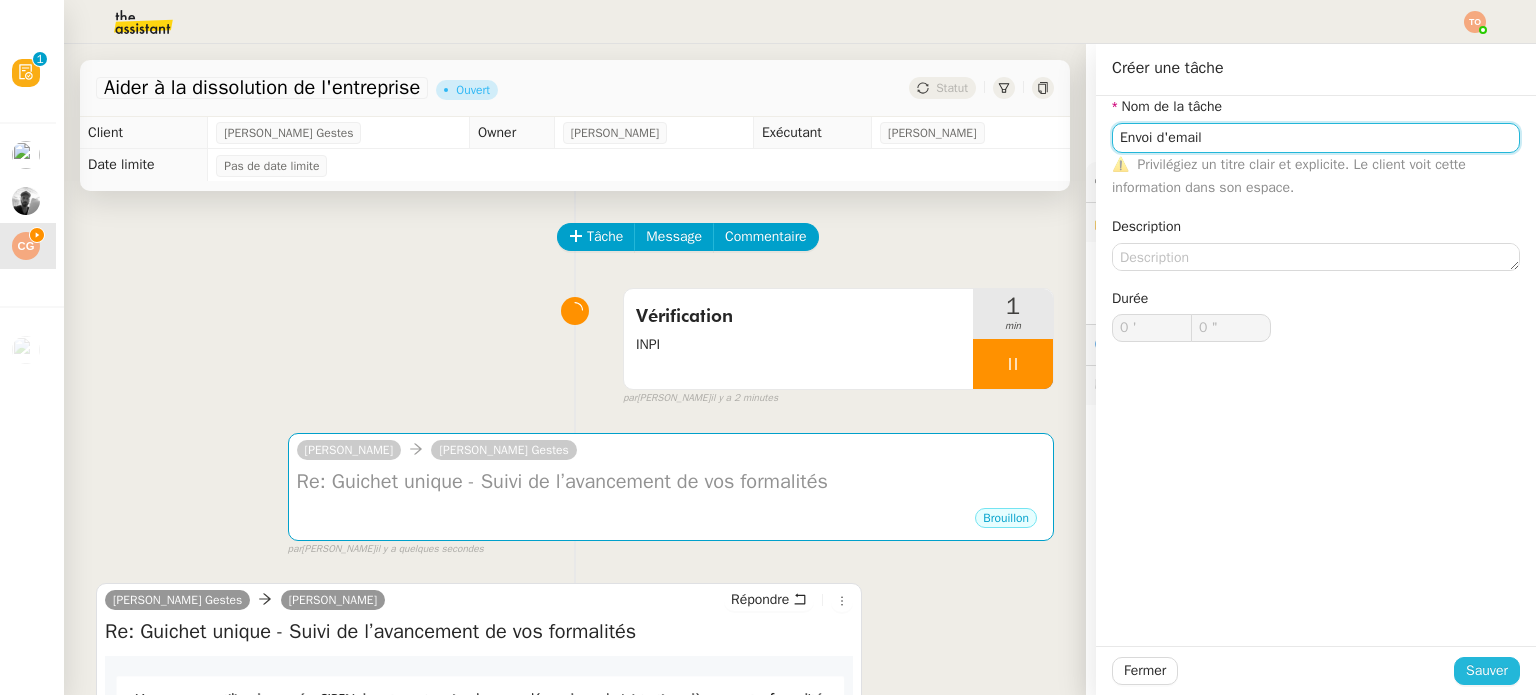 type on "Envoi d'email" 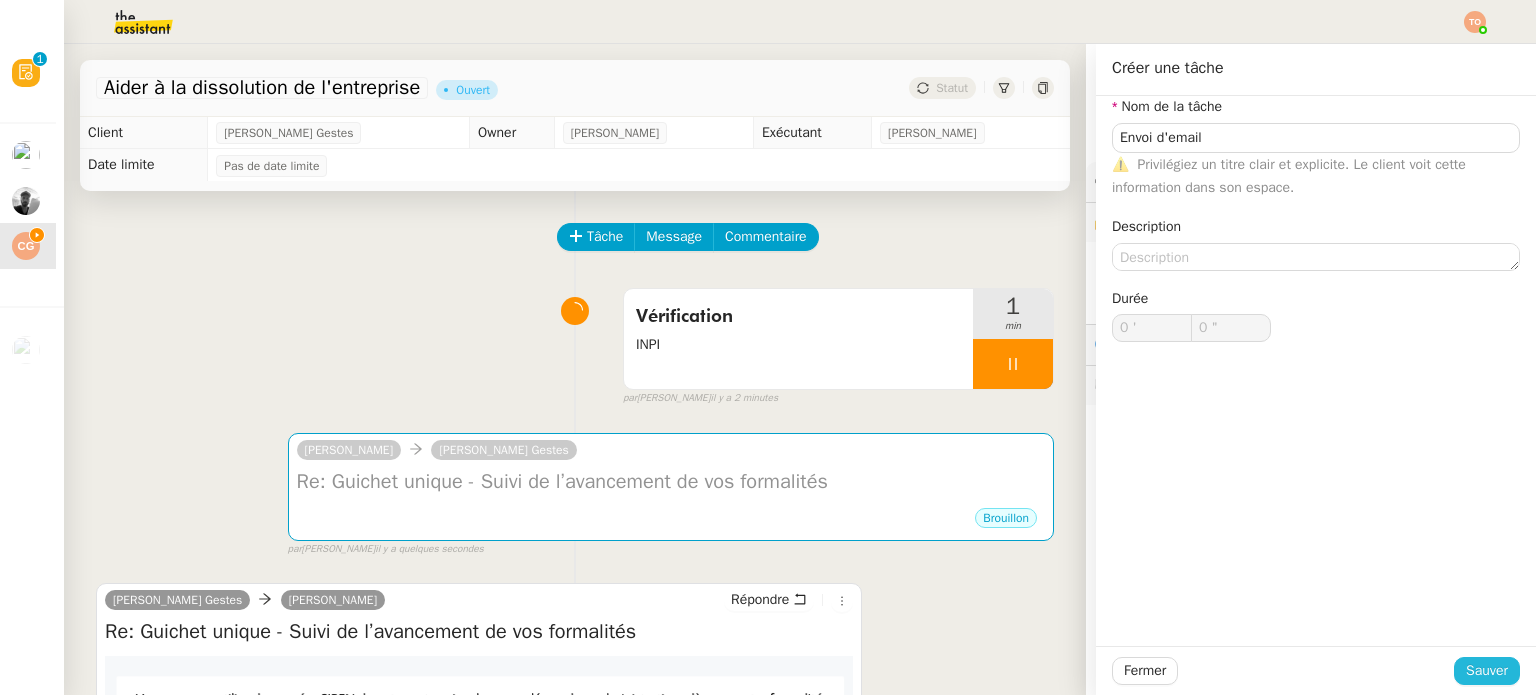 drag, startPoint x: 1481, startPoint y: 681, endPoint x: 1424, endPoint y: 636, distance: 72.62231 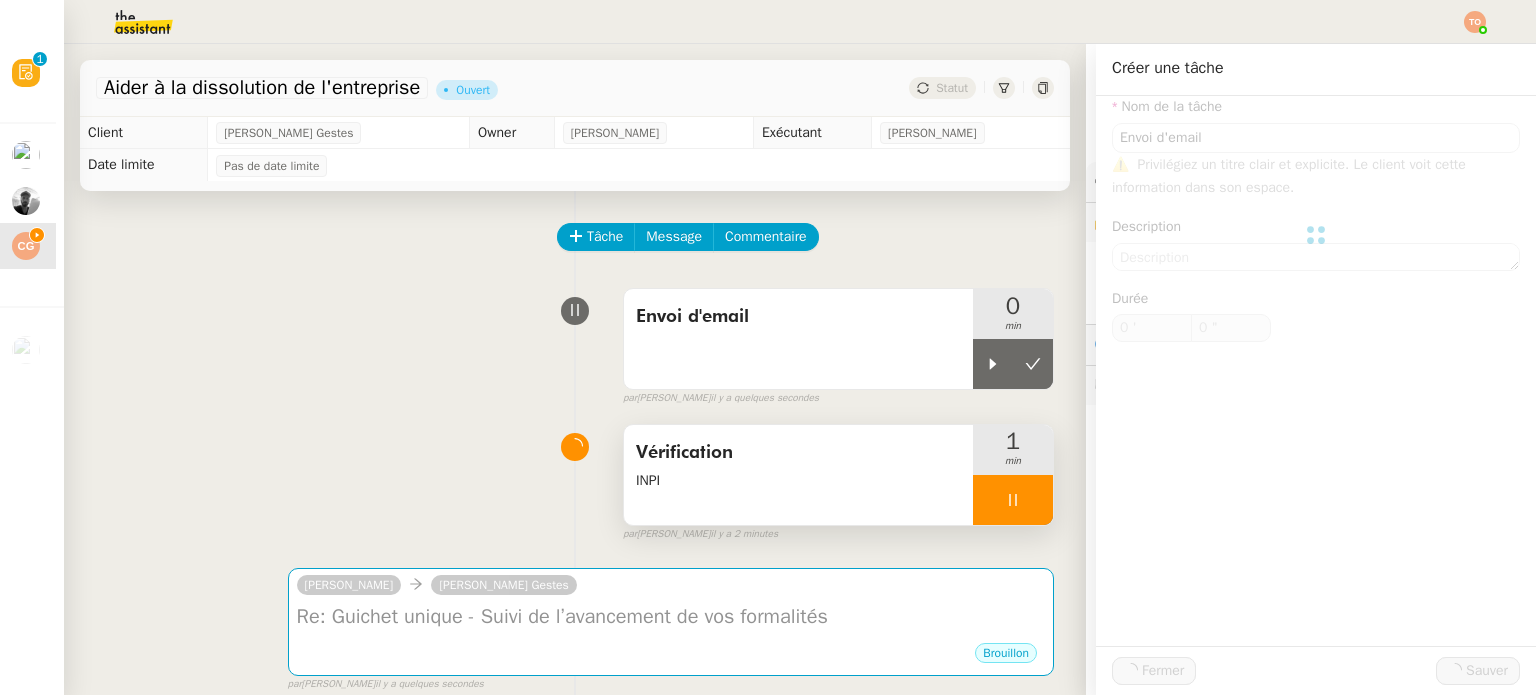 click at bounding box center (993, 364) 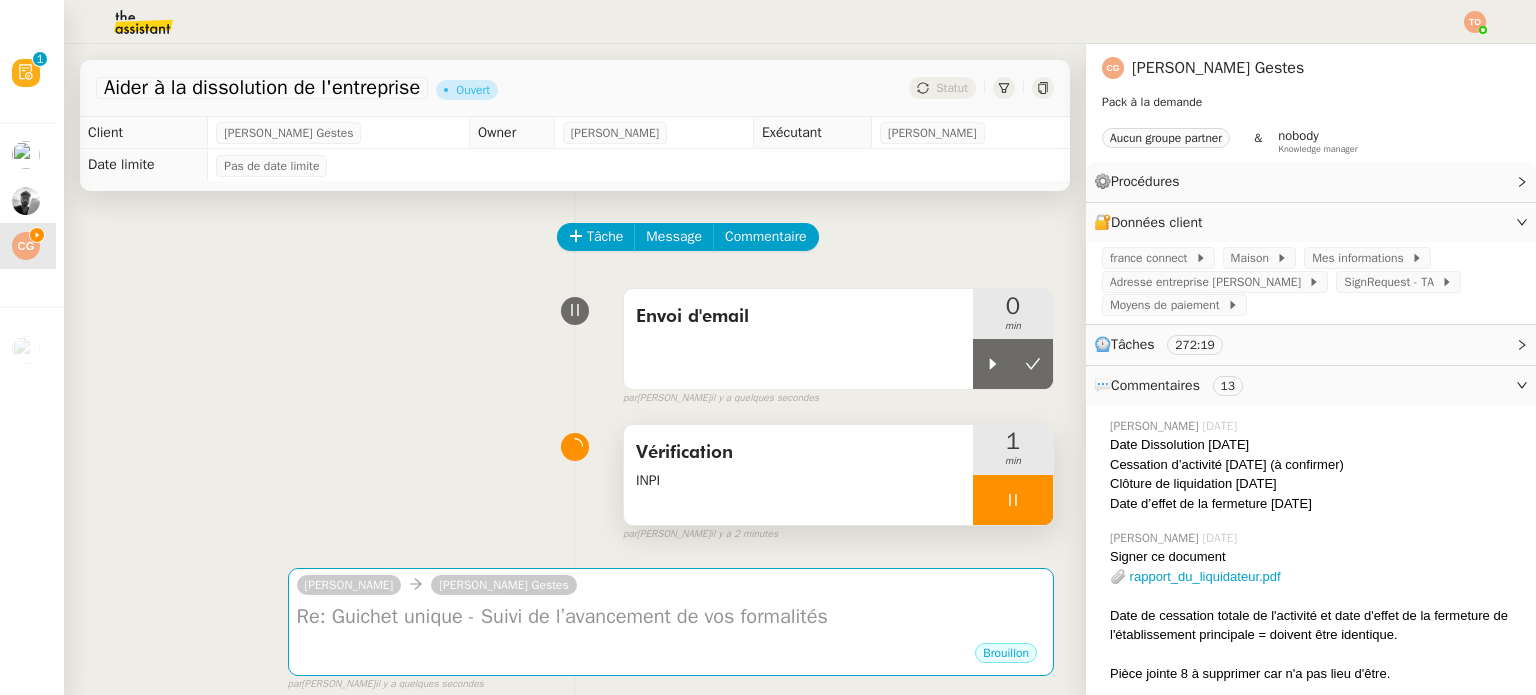 click 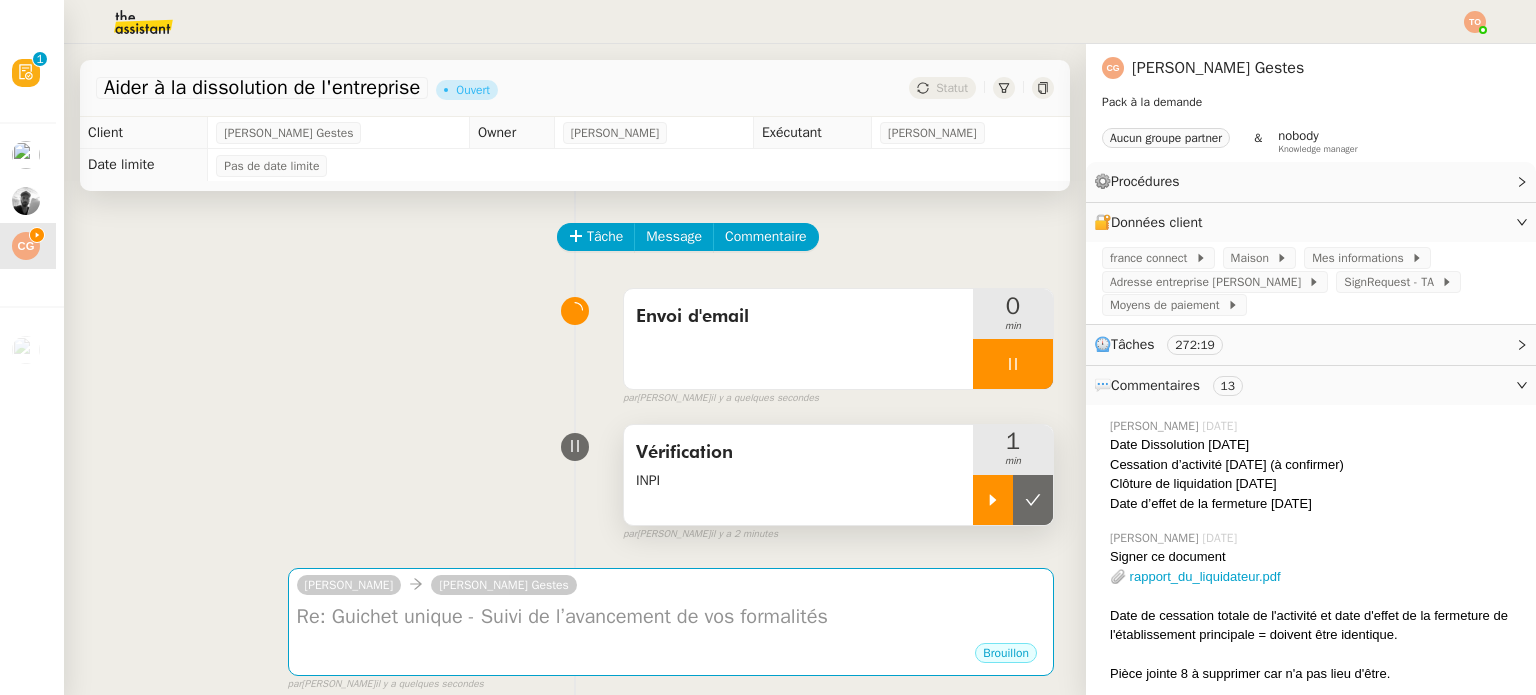 click 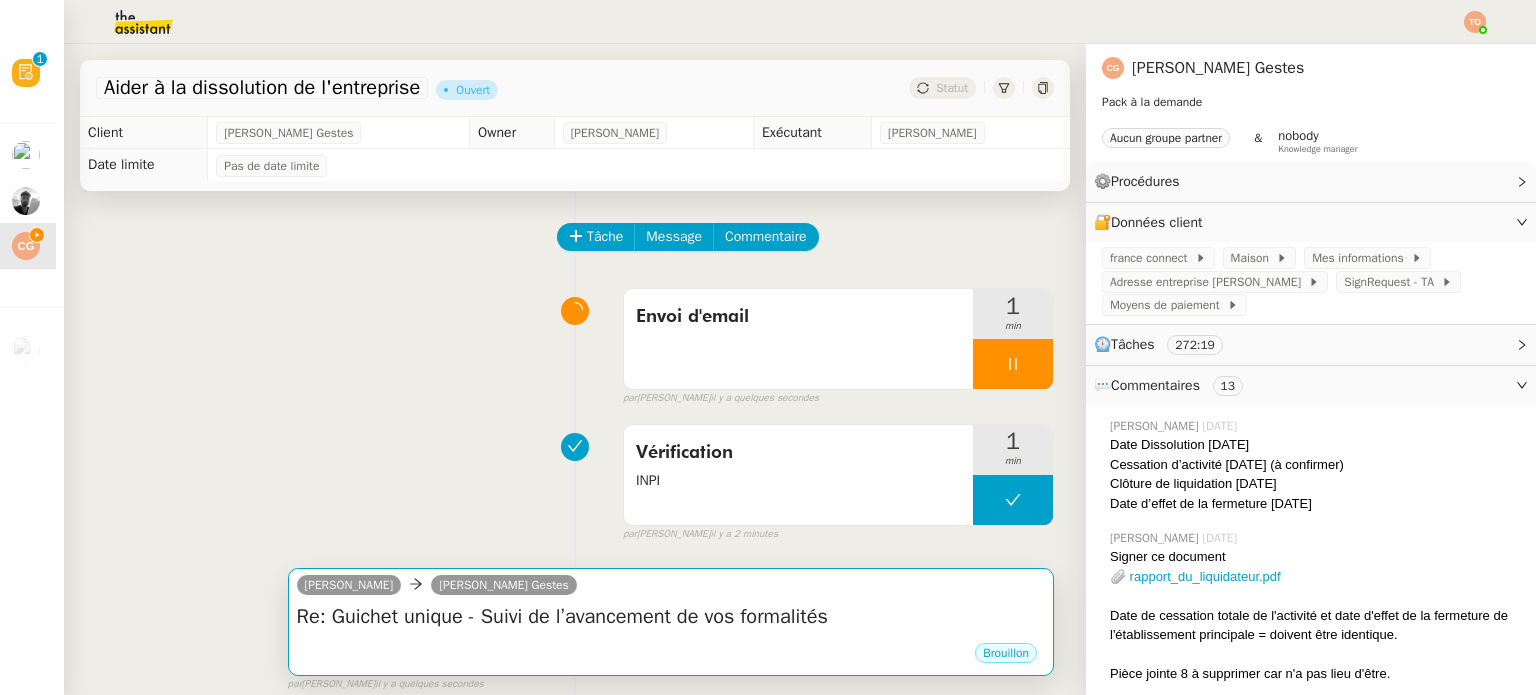 click on "Re: Guichet unique - Suivi de l’avancement de vos formalités" at bounding box center (671, 617) 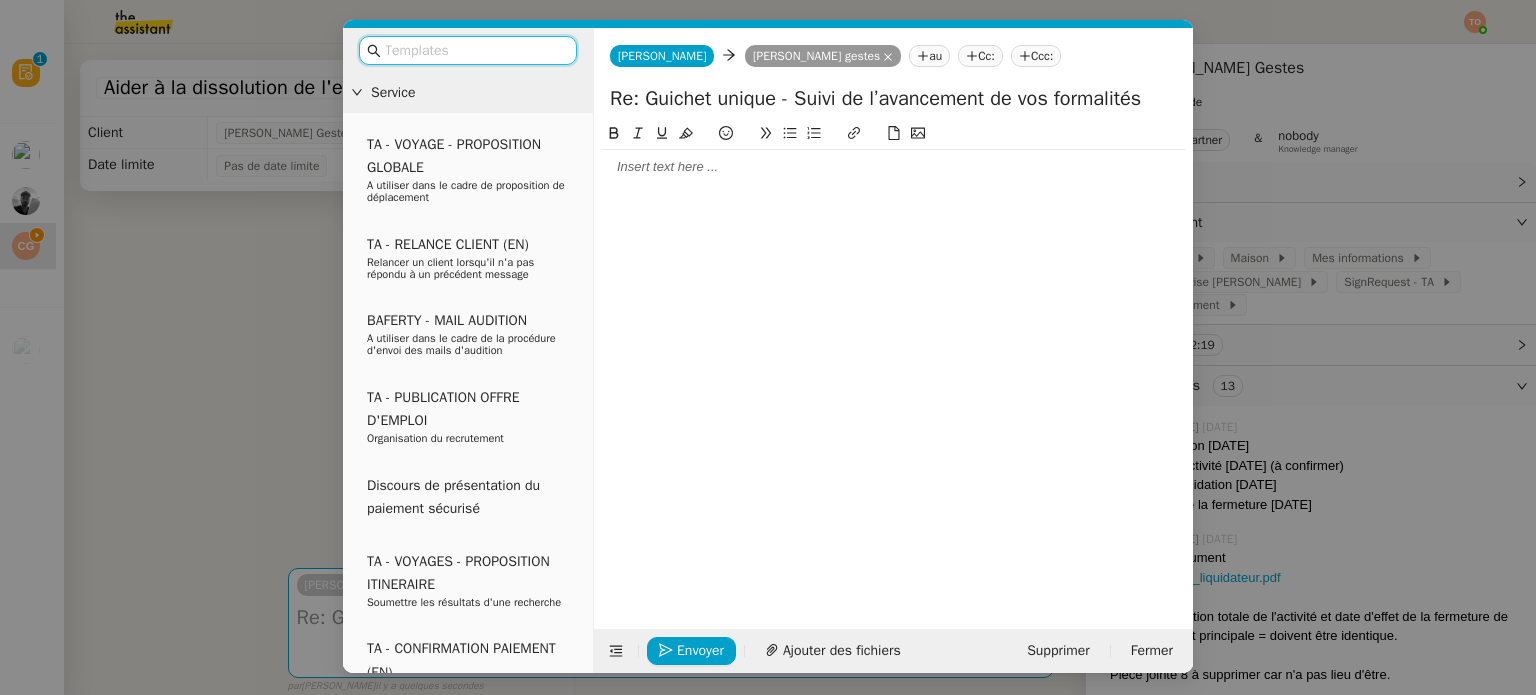click 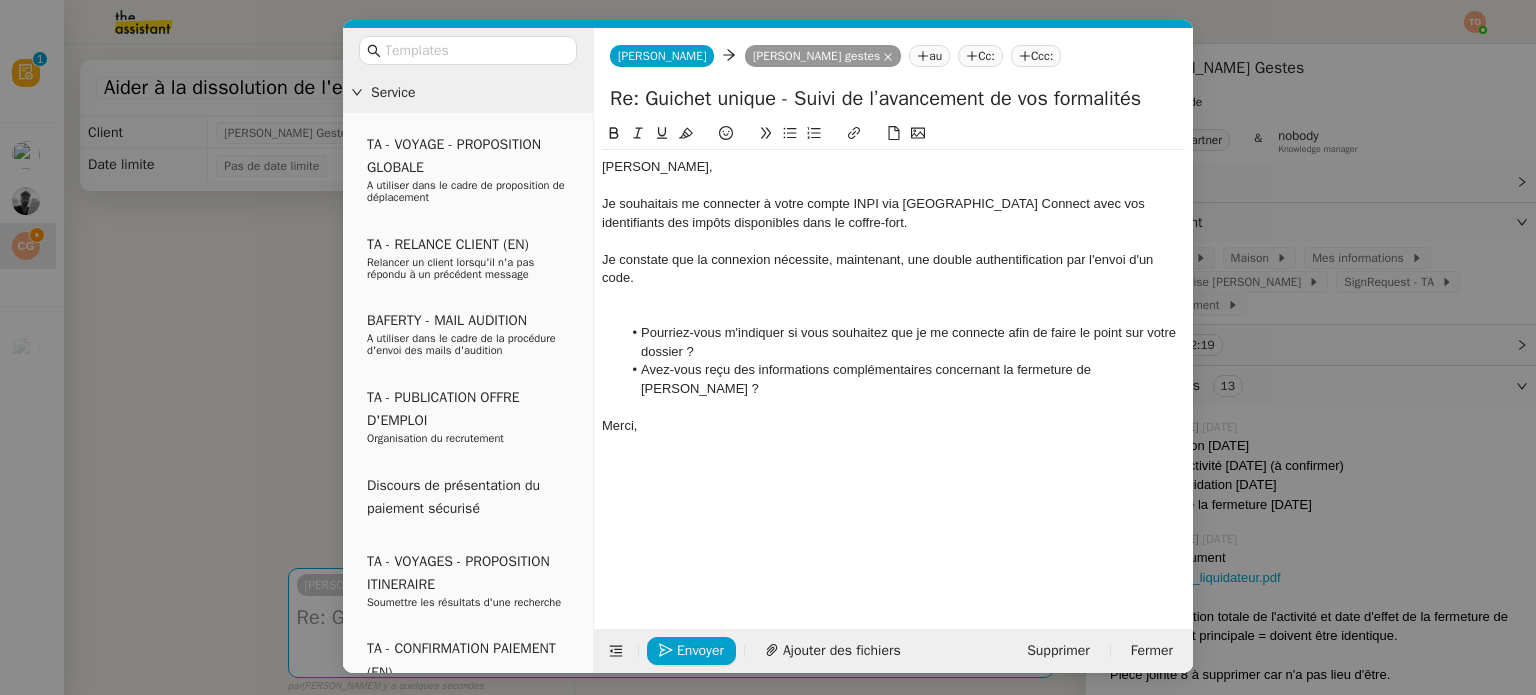 scroll, scrollTop: 0, scrollLeft: 0, axis: both 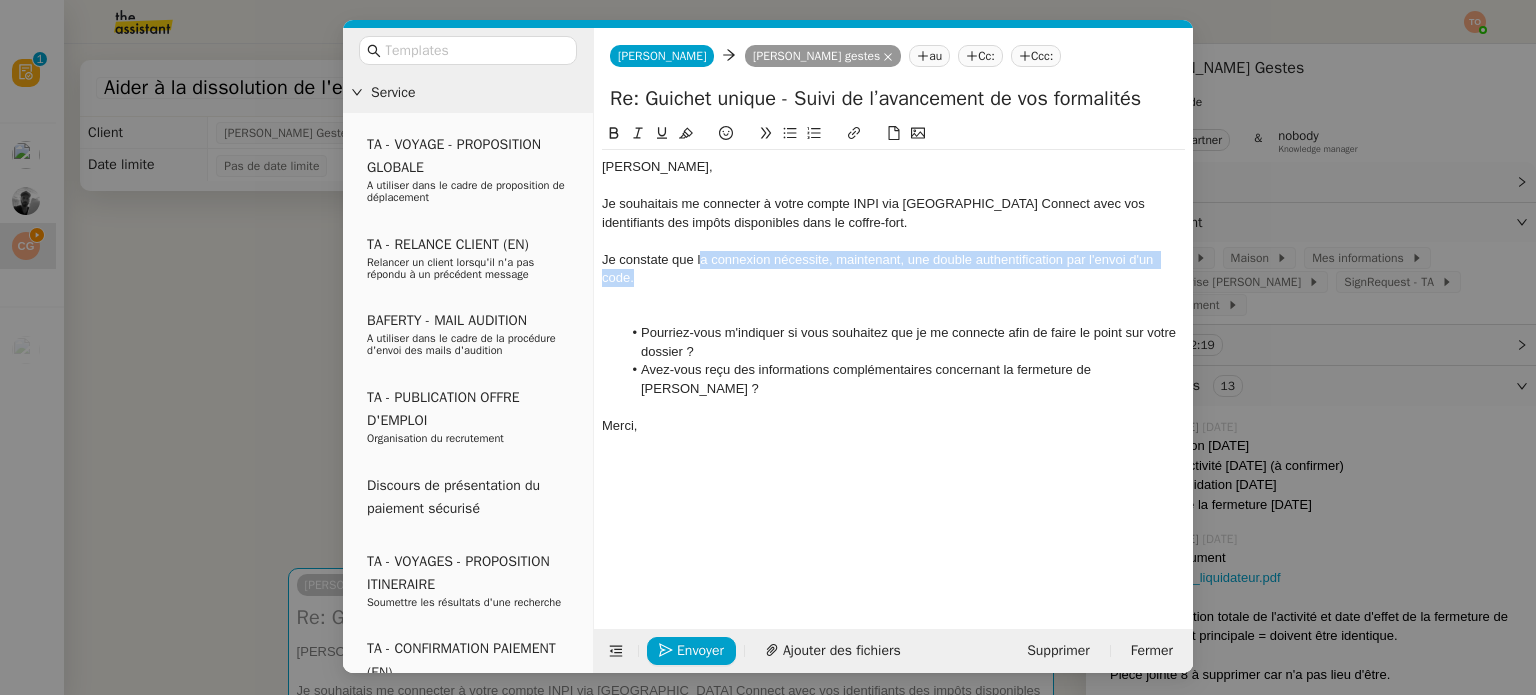 drag, startPoint x: 837, startPoint y: 287, endPoint x: 701, endPoint y: 263, distance: 138.10141 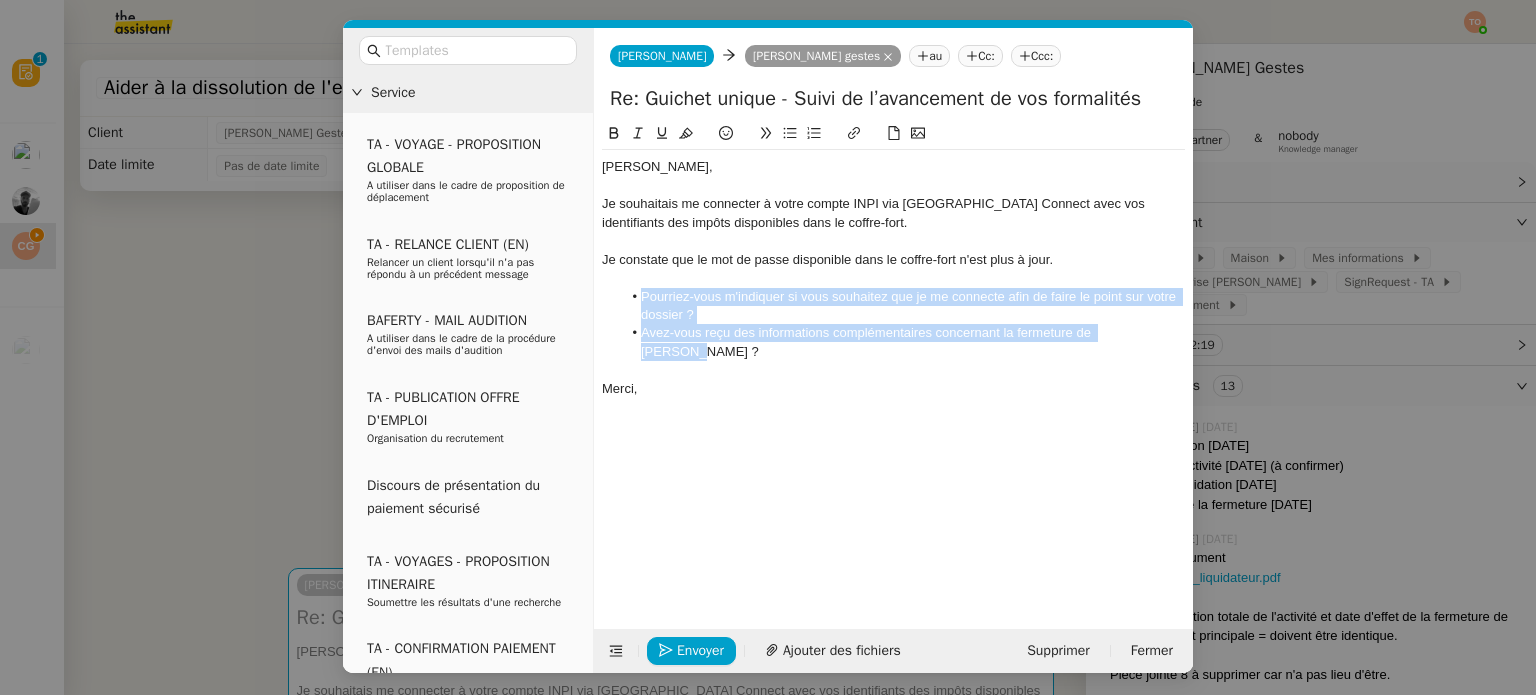 drag, startPoint x: 1052, startPoint y: 327, endPoint x: 632, endPoint y: 296, distance: 421.1425 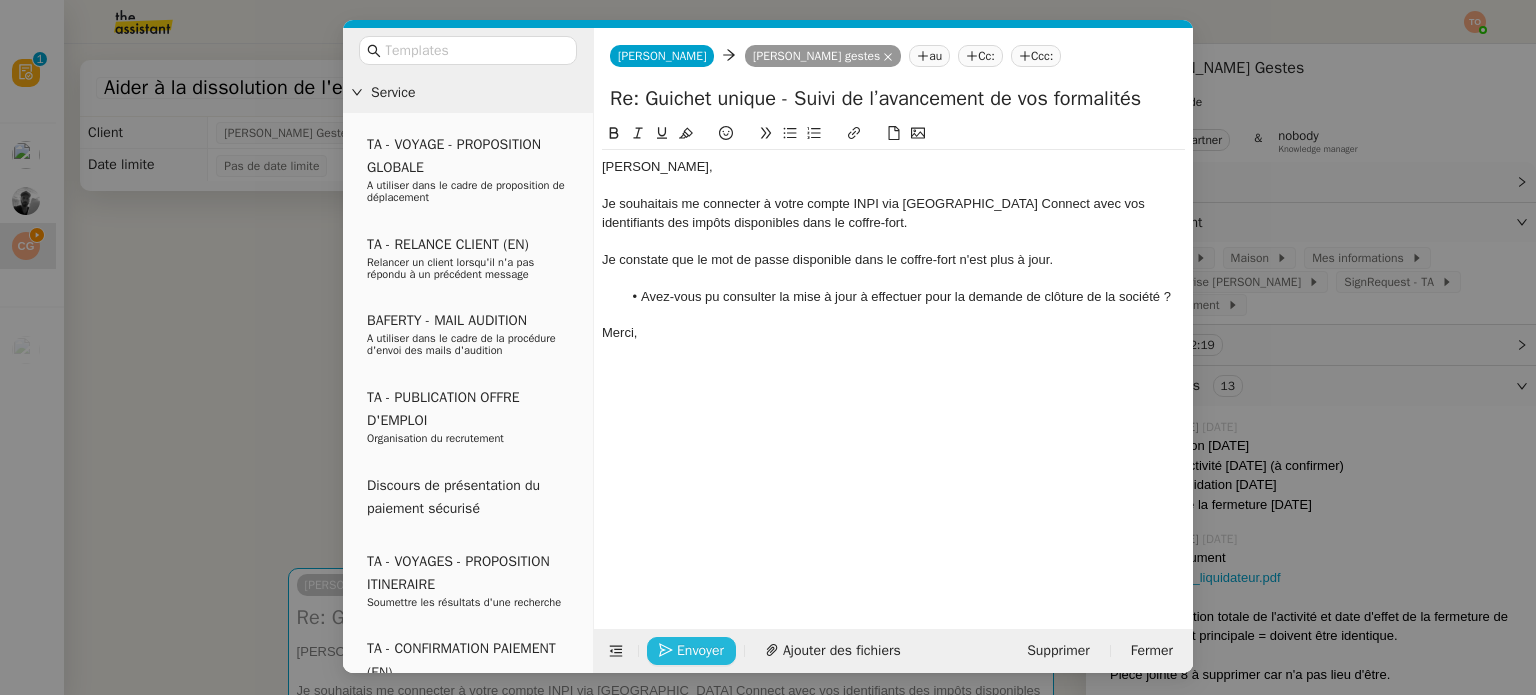 click on "Envoyer" 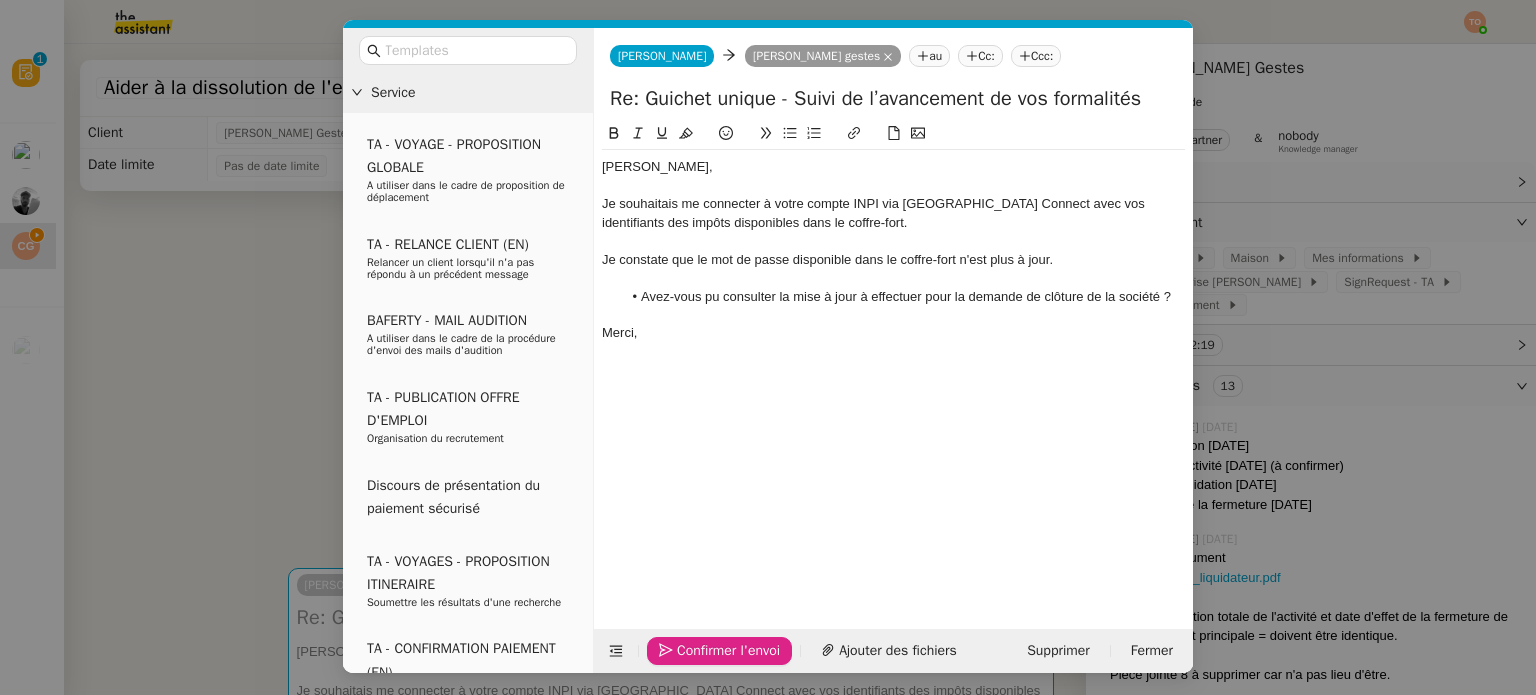 click on "Confirmer l'envoi" 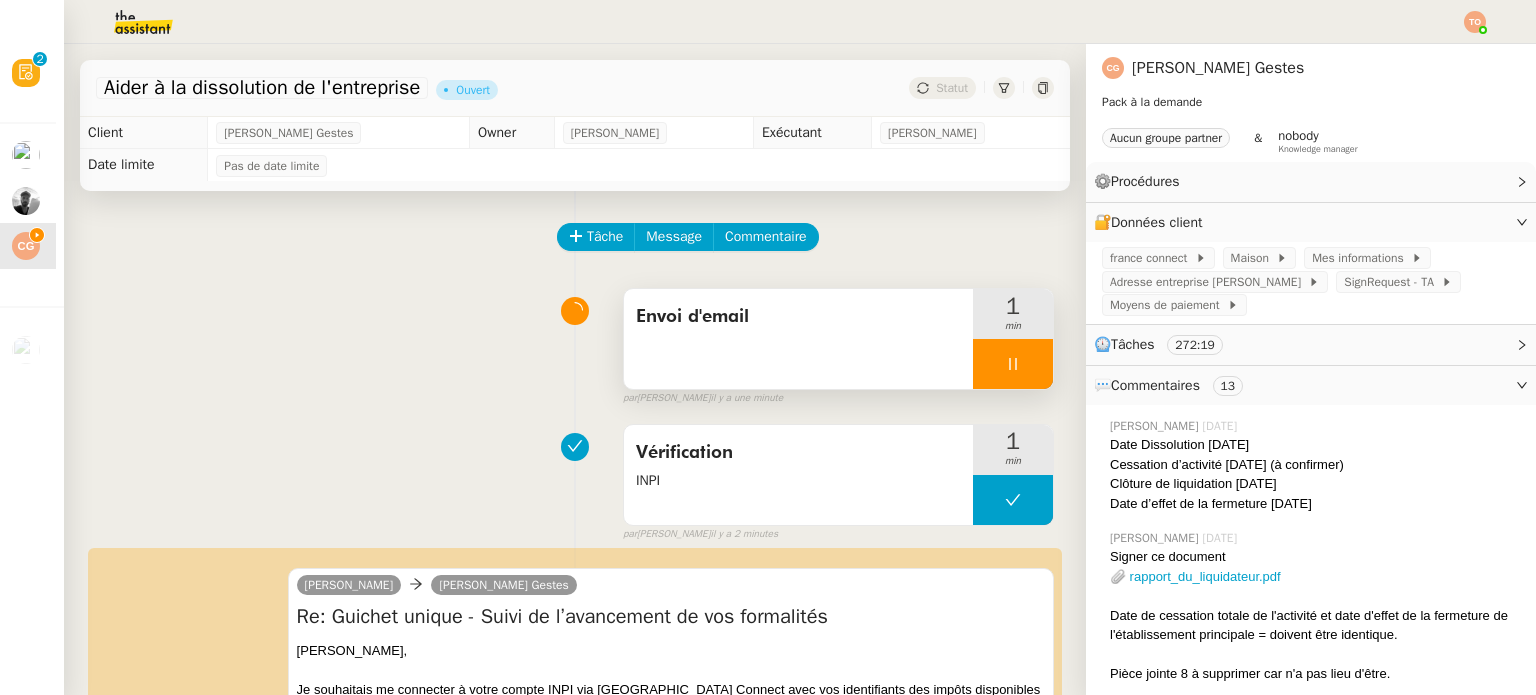 click at bounding box center [1013, 364] 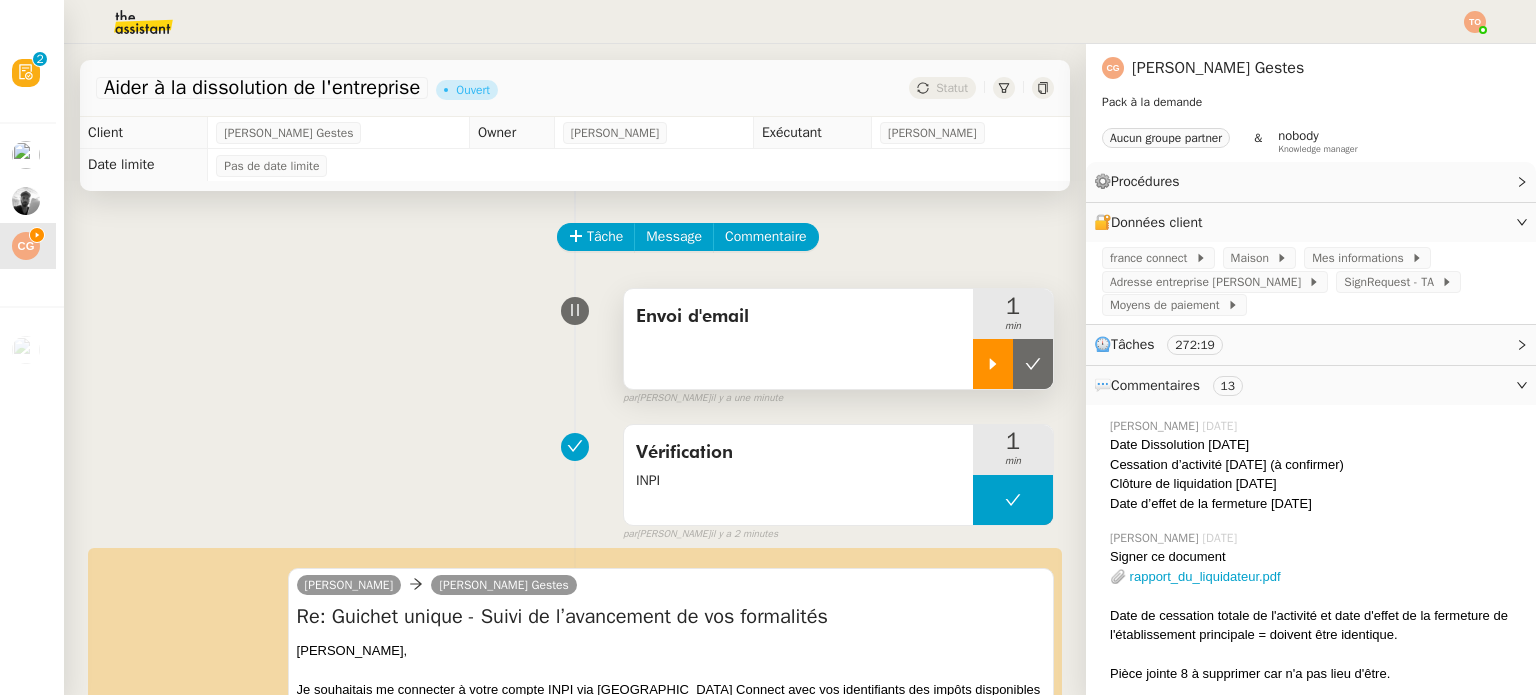 click at bounding box center (1033, 364) 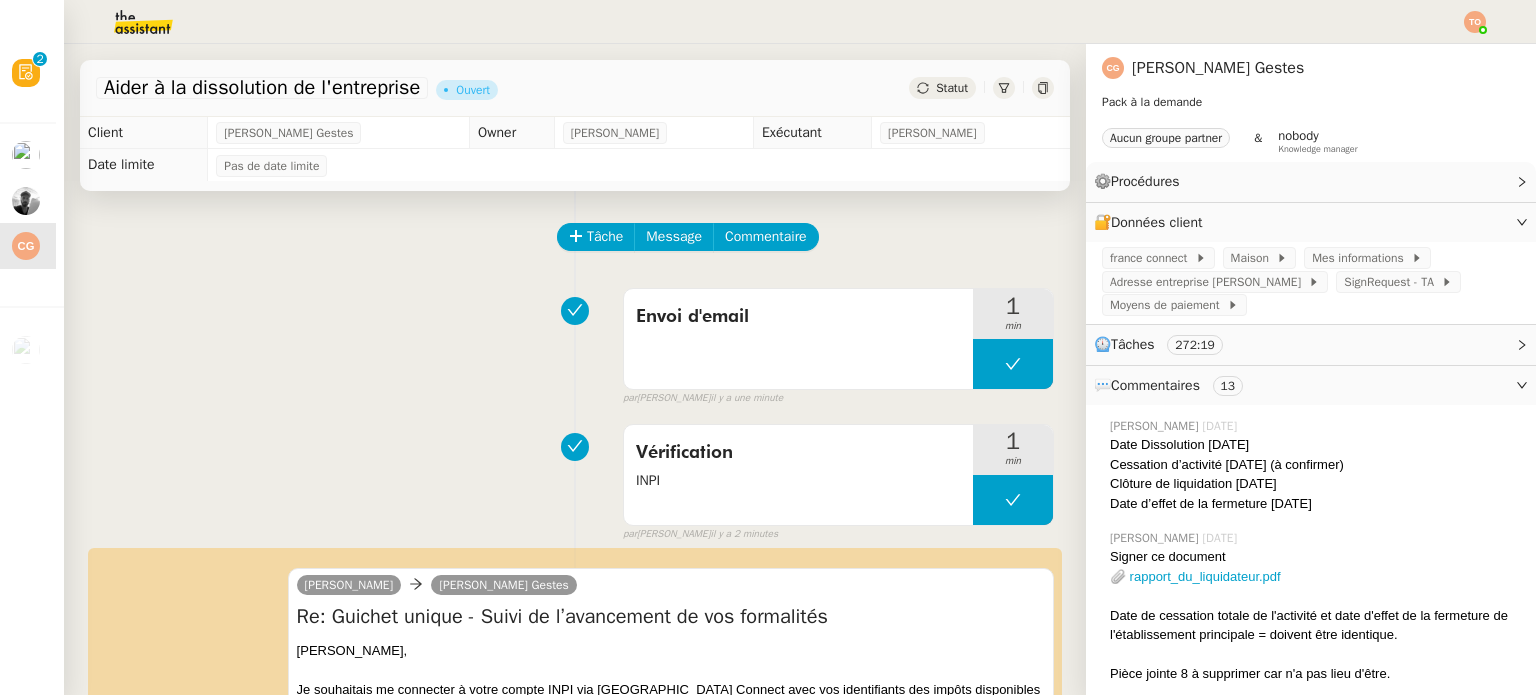 click on "Statut" 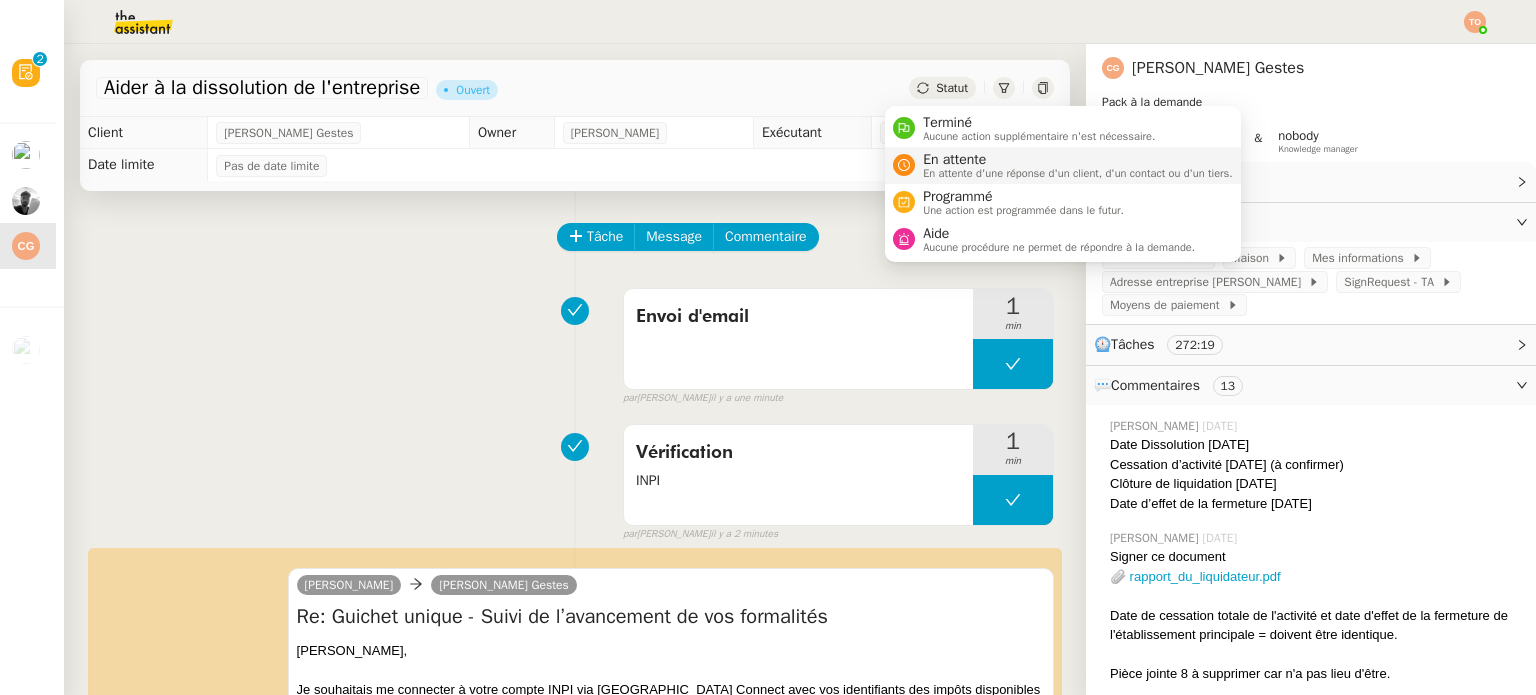 click on "En attente" at bounding box center (1078, 160) 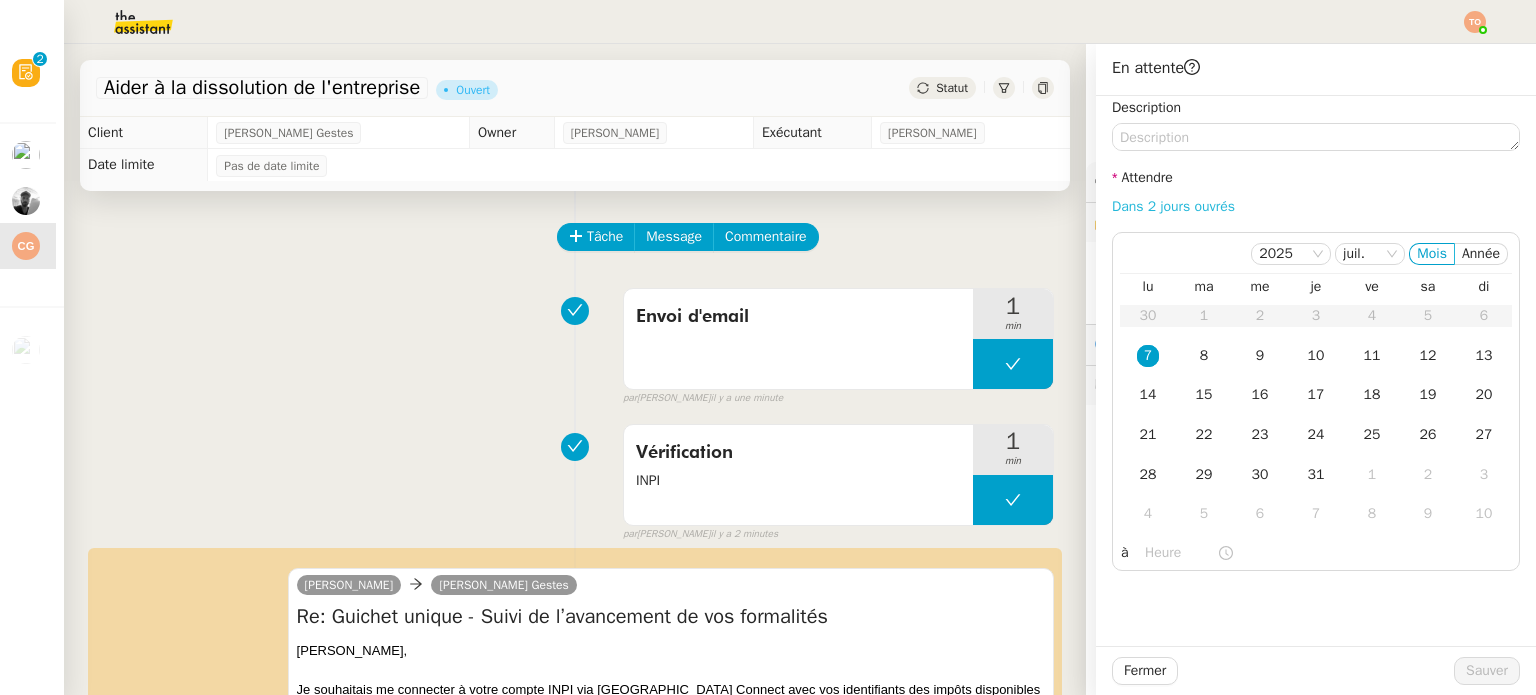 click on "Dans 2 jours ouvrés" 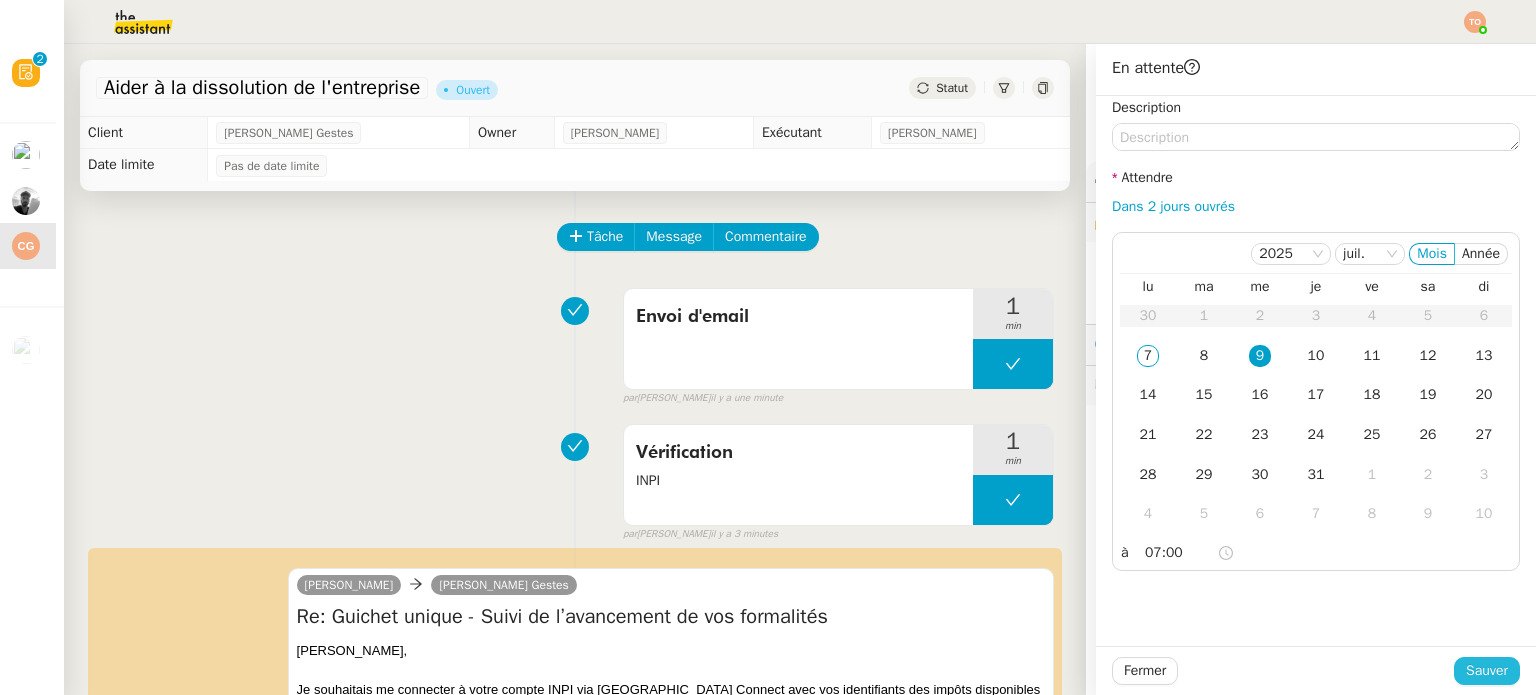click on "Sauver" 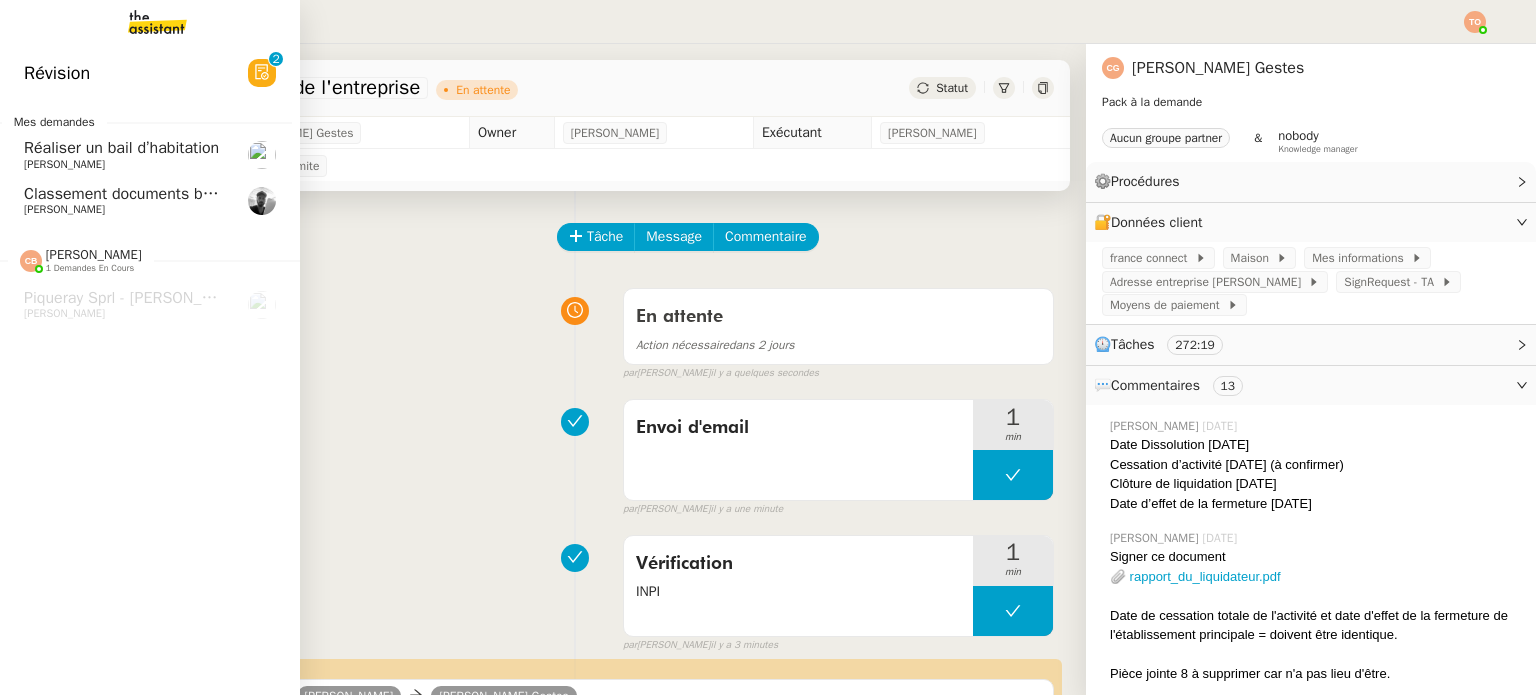 click on "Classement documents bancaires - juillet 2025" 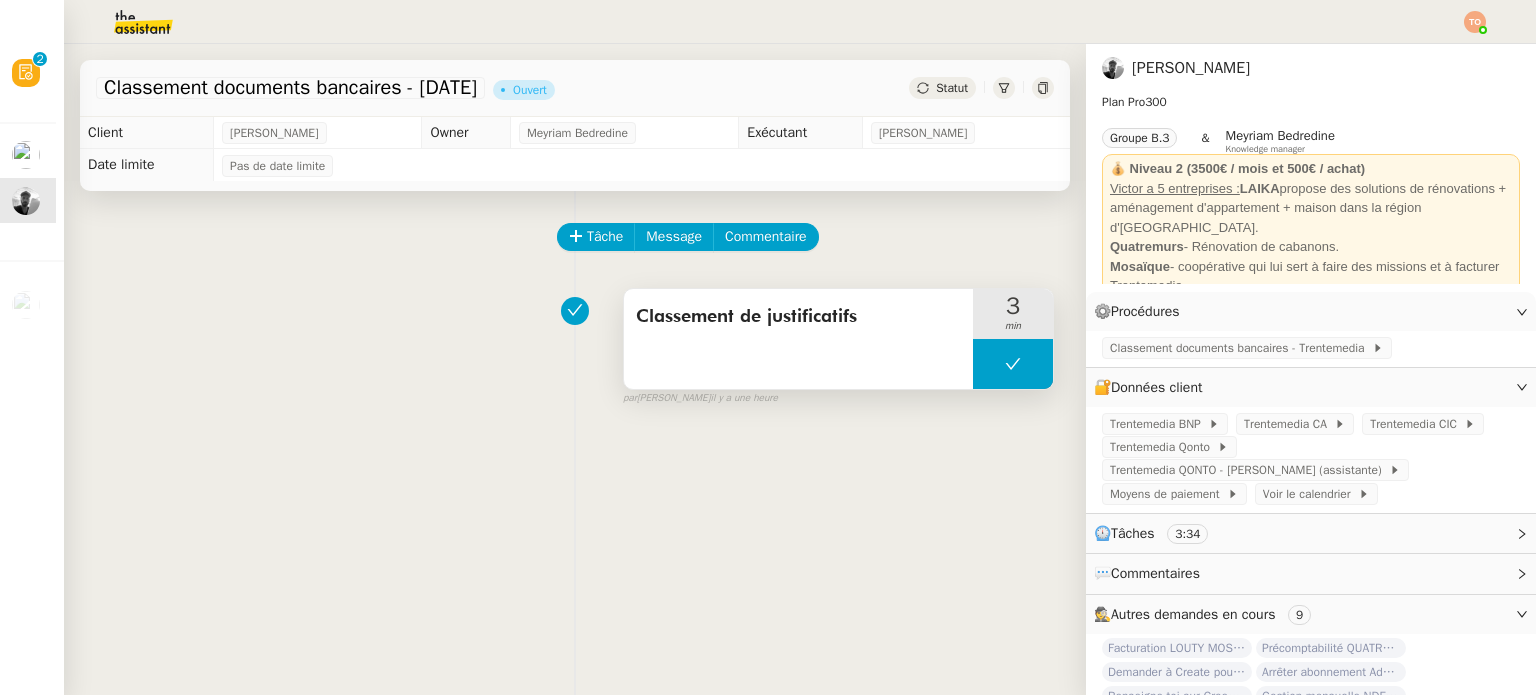 click at bounding box center [1013, 364] 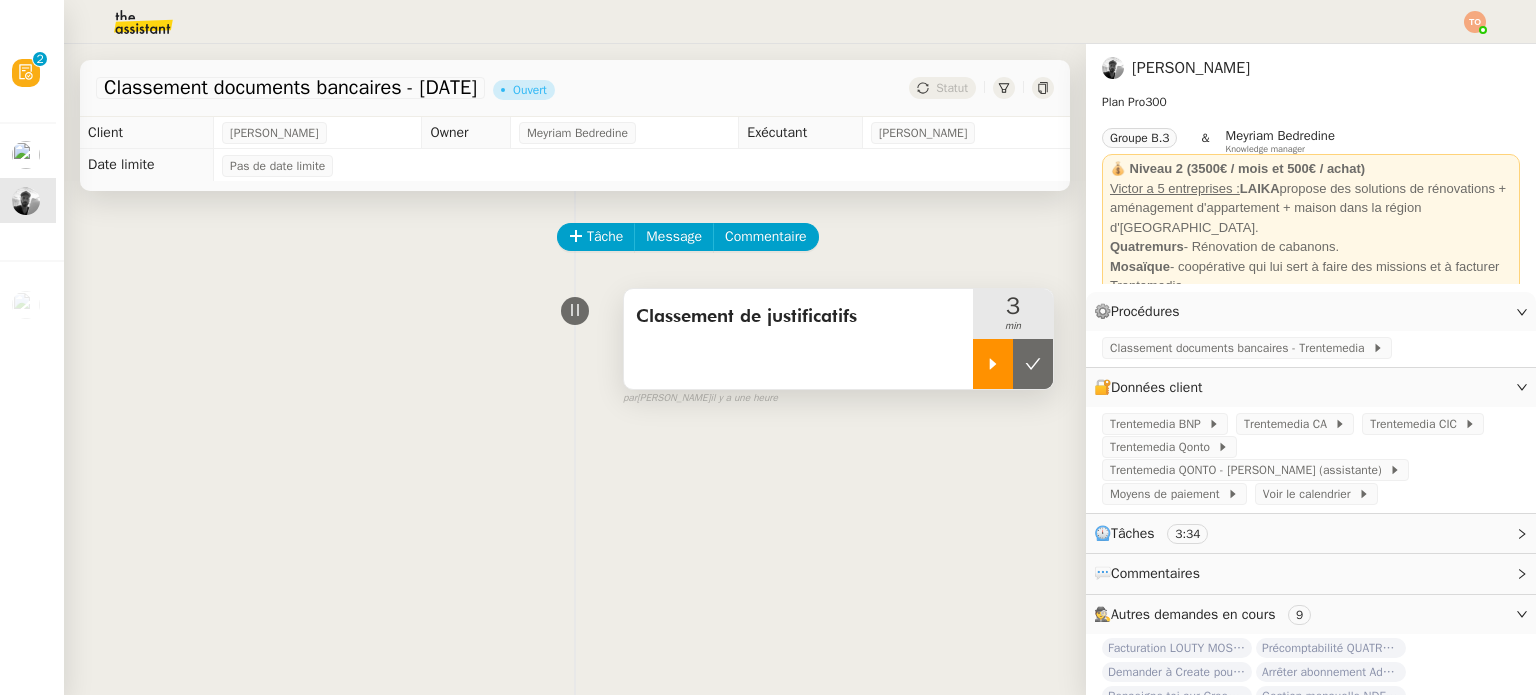 click 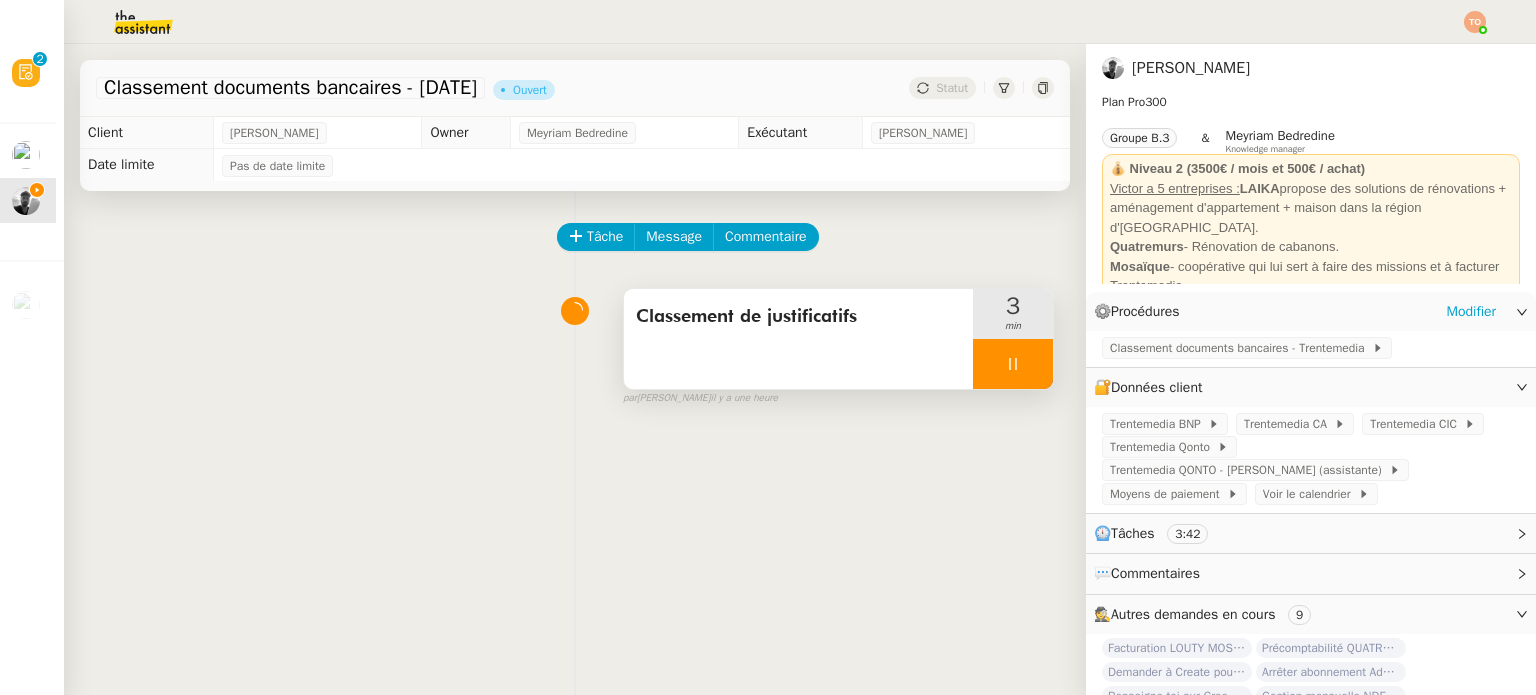 click on "Classement documents bancaires - Trentemedia" 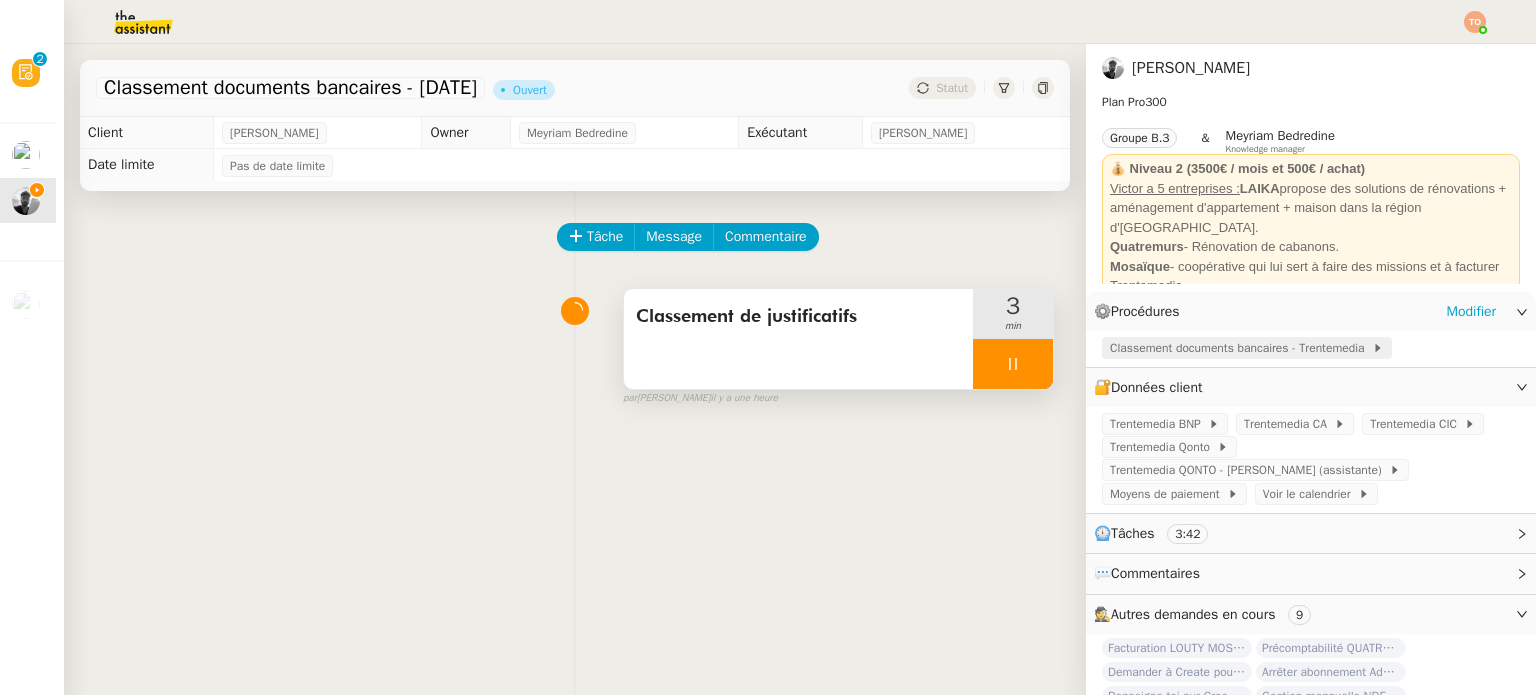 click on "Classement documents bancaires - Trentemedia" 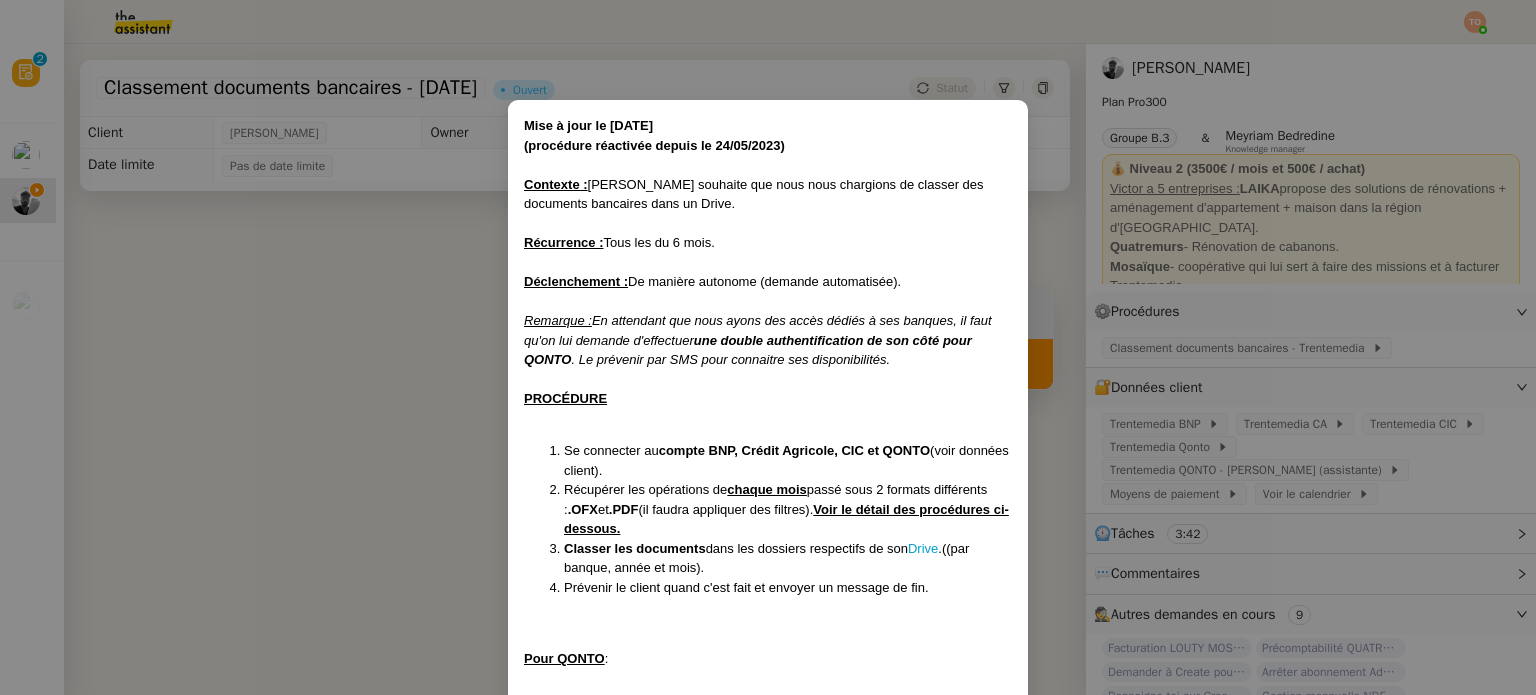 scroll, scrollTop: 200, scrollLeft: 0, axis: vertical 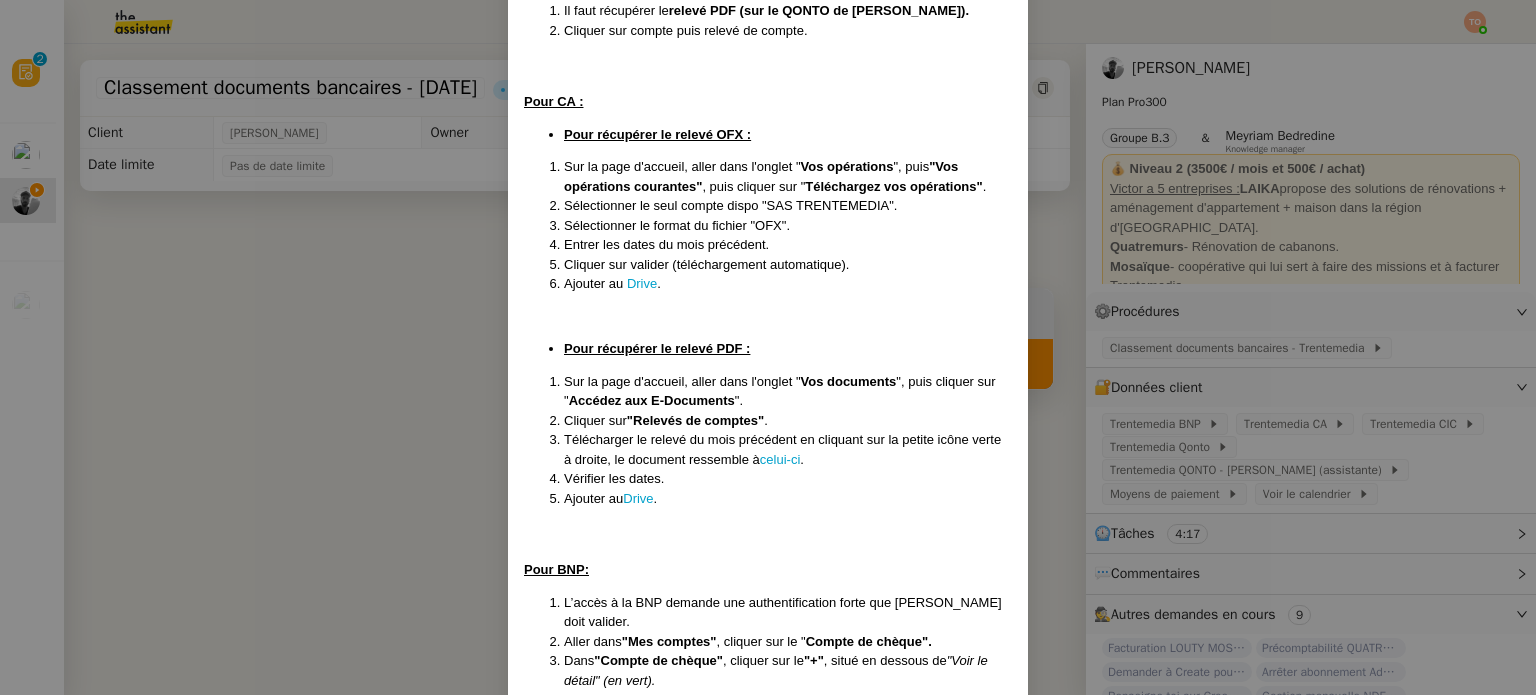 click on "Mise à jour le 20/06/25 ﻿(procédure réactivée depuis le 24/05/2023) Contexte :  Victor souhaite que nous nous chargions de classer des documents bancaires dans un Drive. Récurrence :  Tous les du 6 mois. Déclenchement :  De manière autonome (demande automatisée). Remarque :  En attendant que nous ayons des accès dédiés à ses banques, il faut qu'on lui demande d'effectuer  une double authentification de son côté pour QONTO . Le prévenir par SMS pour connaitre ses disponibilités. PROCÉDURE Se connecter au  compte BNP, Crédit Agricole, CIC et QONTO  (voir données client). Récupérer les opérations de  chaque mois  passé sous 2 formats différents :  .OFX  et  .PDF  (il faudra appliquer des filtres).  Voir le détail des procédures ci-dessous. Classer les documents  dans les dossiers respectifs de son  Drive .((par banque, année et mois). Prévenir le client quand c'est fait et envoyer un message de fin. Pour QONTO  : Il faut récupérer le  relevé PDF (sur le QONTO de Marion). .   ." at bounding box center [768, 347] 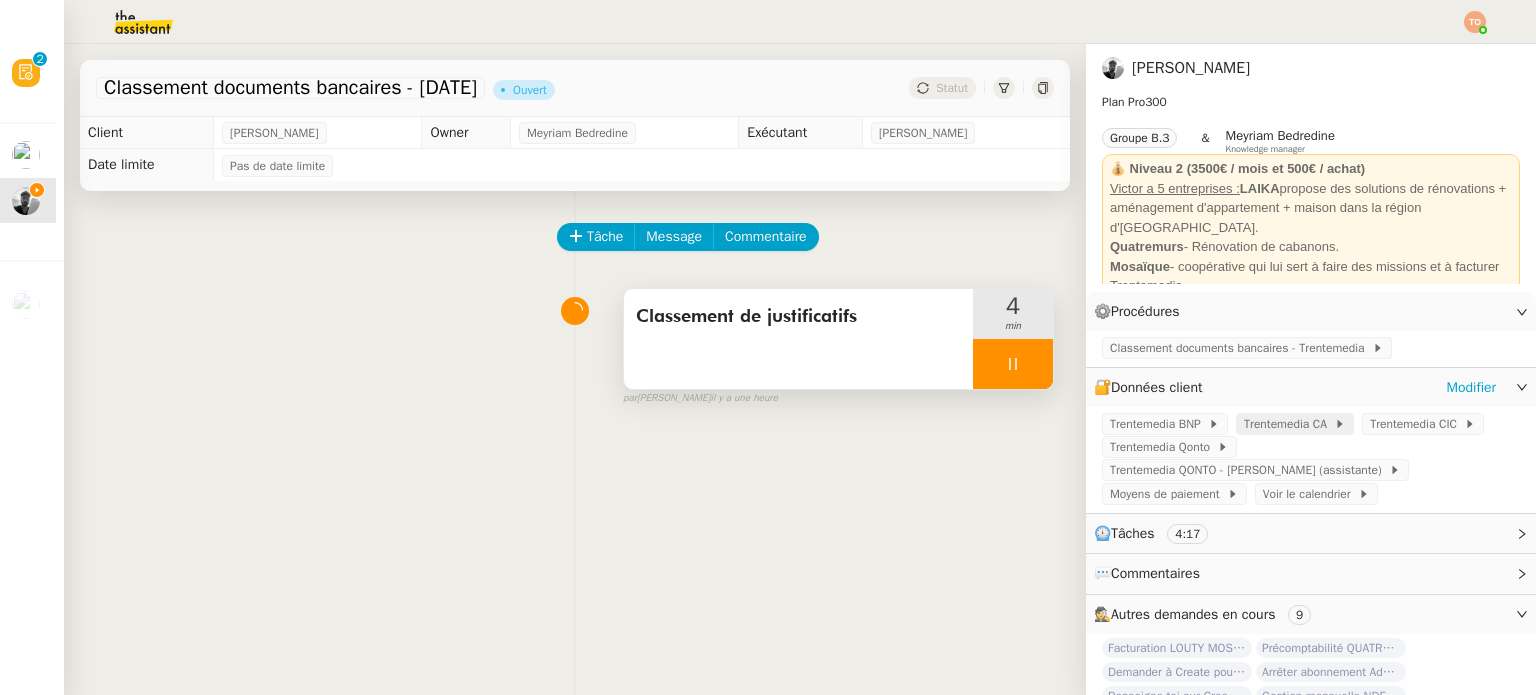 click on "Trentemedia CA" 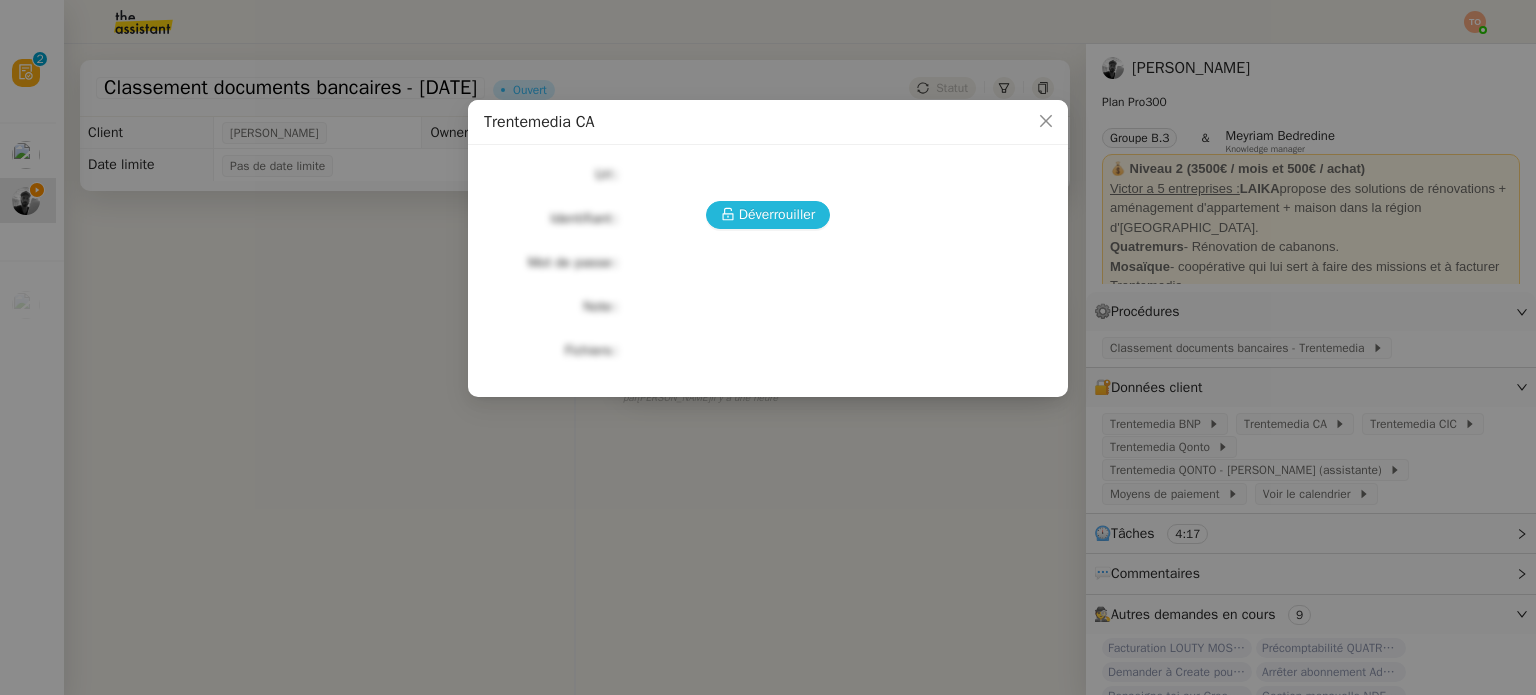 click on "Déverrouiller" at bounding box center [777, 214] 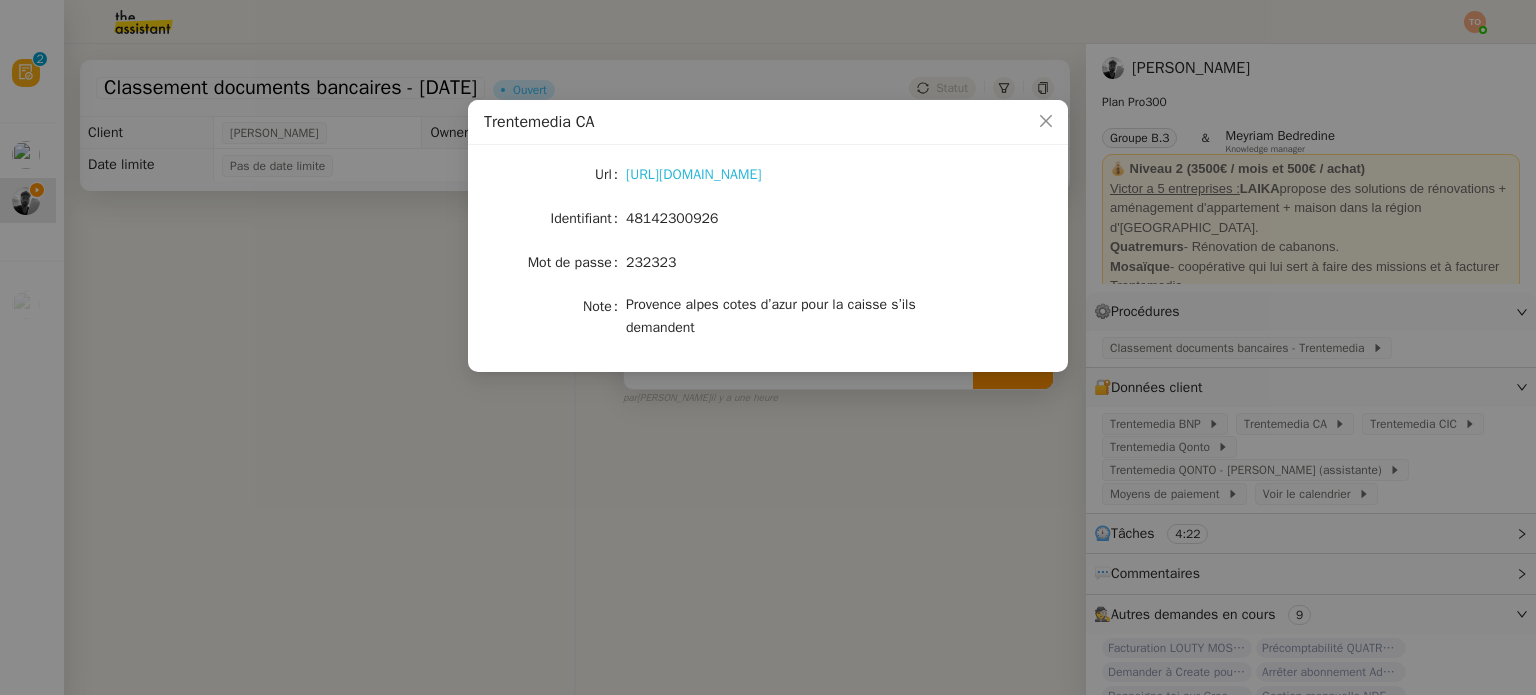 click on "https://www.credit-agricole.fr/ca-alpesprovence/professionnel.html" 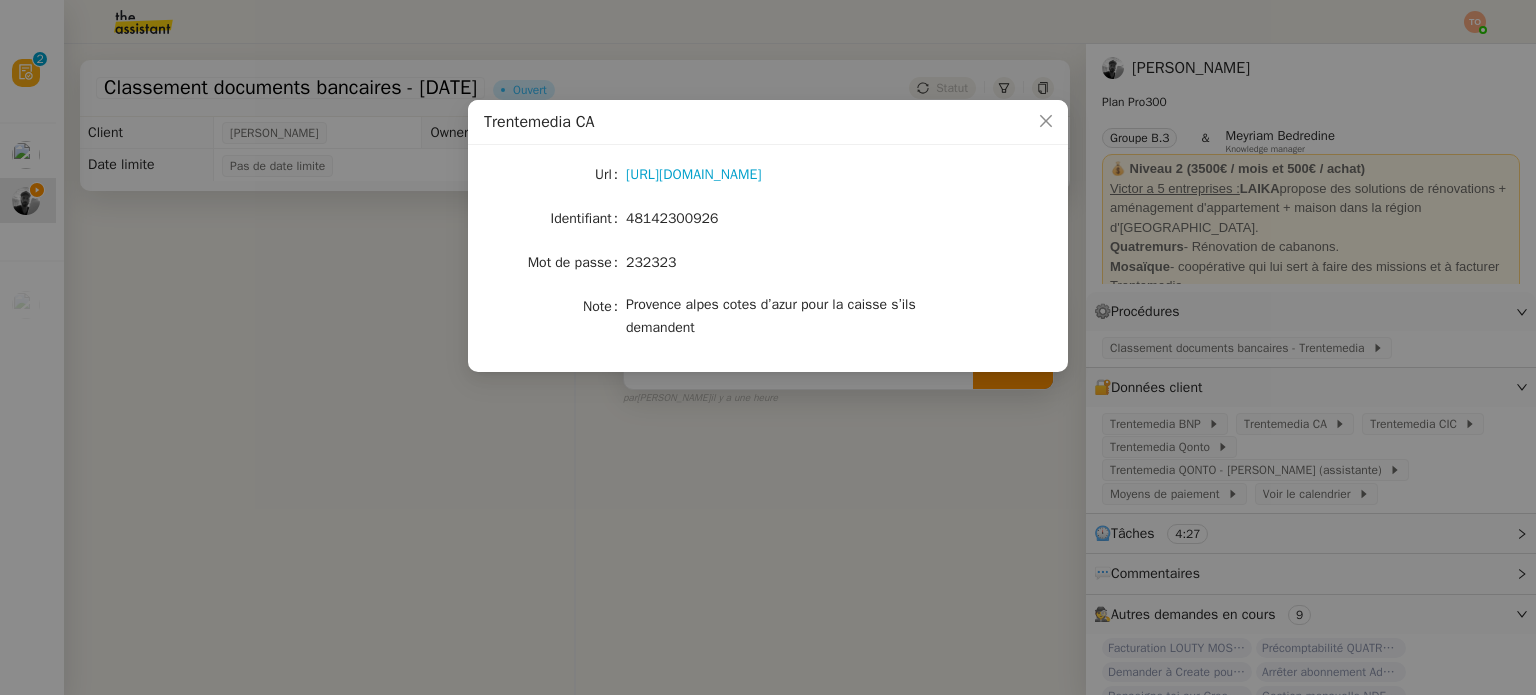 click on "48142300926" 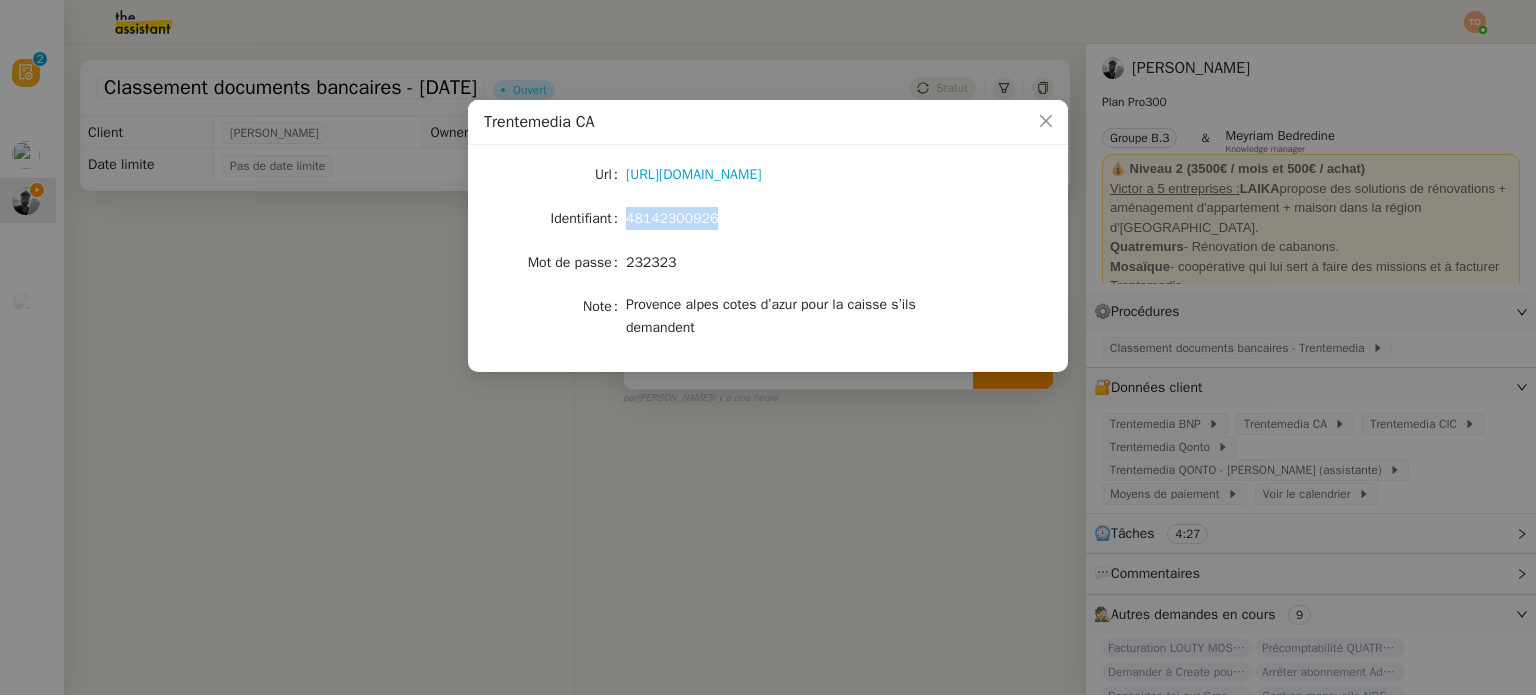 click on "48142300926" 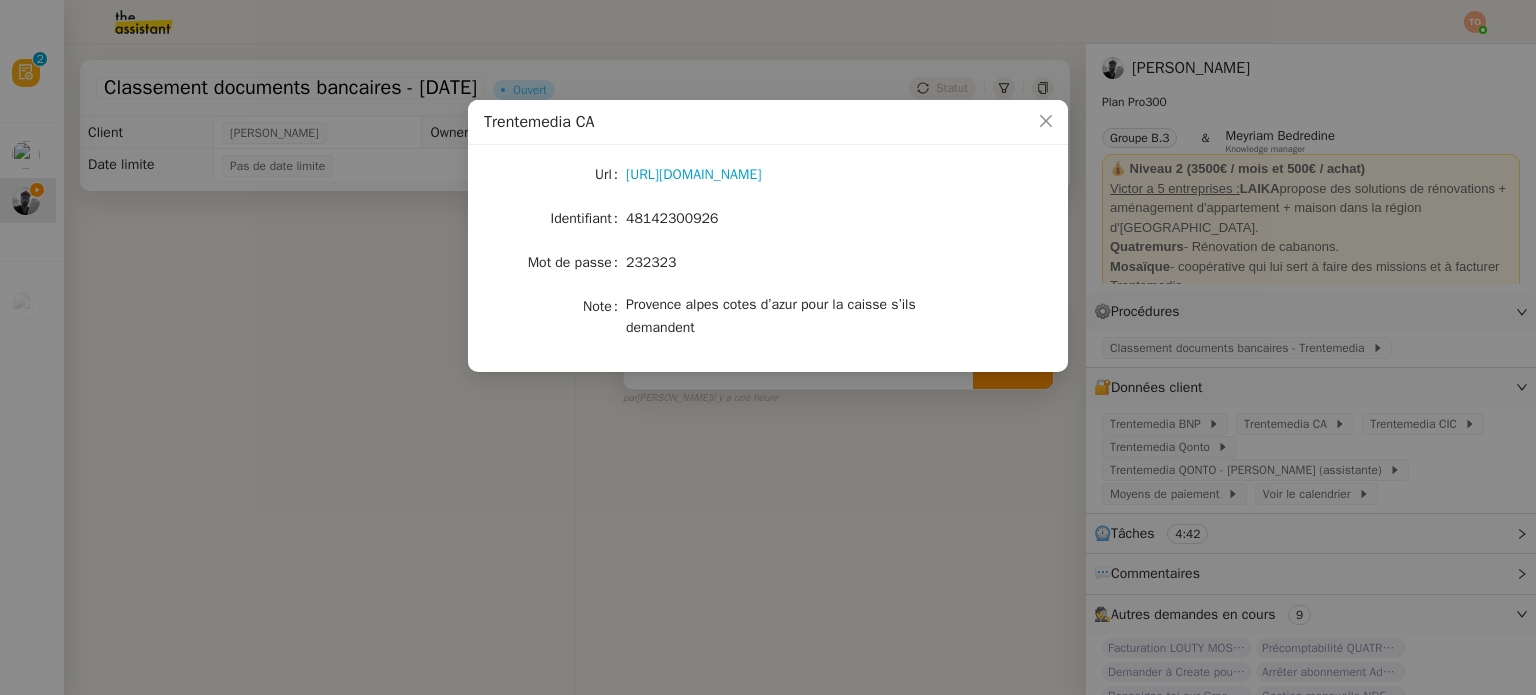 click on "Trentemedia CA Url https://www.credit-agricole.fr/ca-alpesprovence/professionnel.html    Identifiant 48142300926 Mot de passe 232323 Note Provence alpes cotes d’azur pour la caisse s’ils demandent" at bounding box center [768, 347] 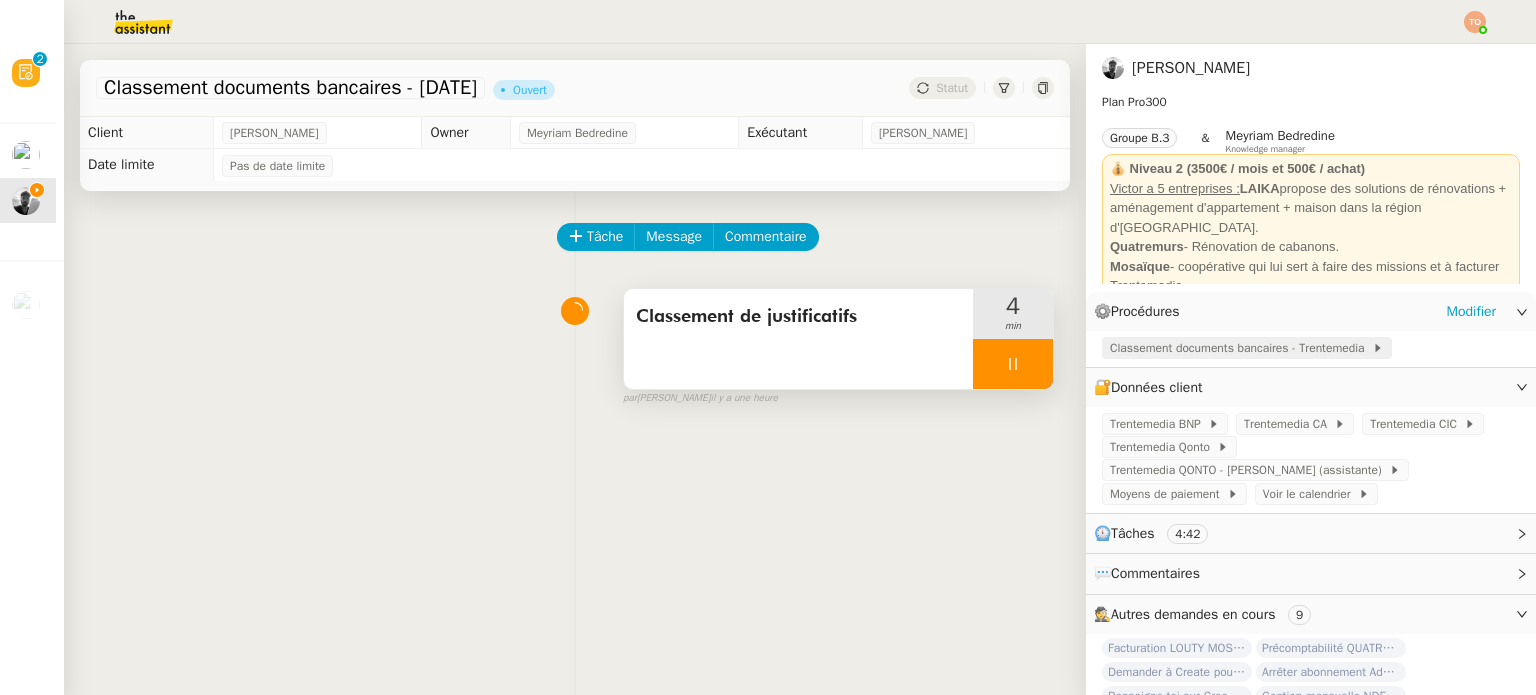 click on "Classement documents bancaires - Trentemedia" 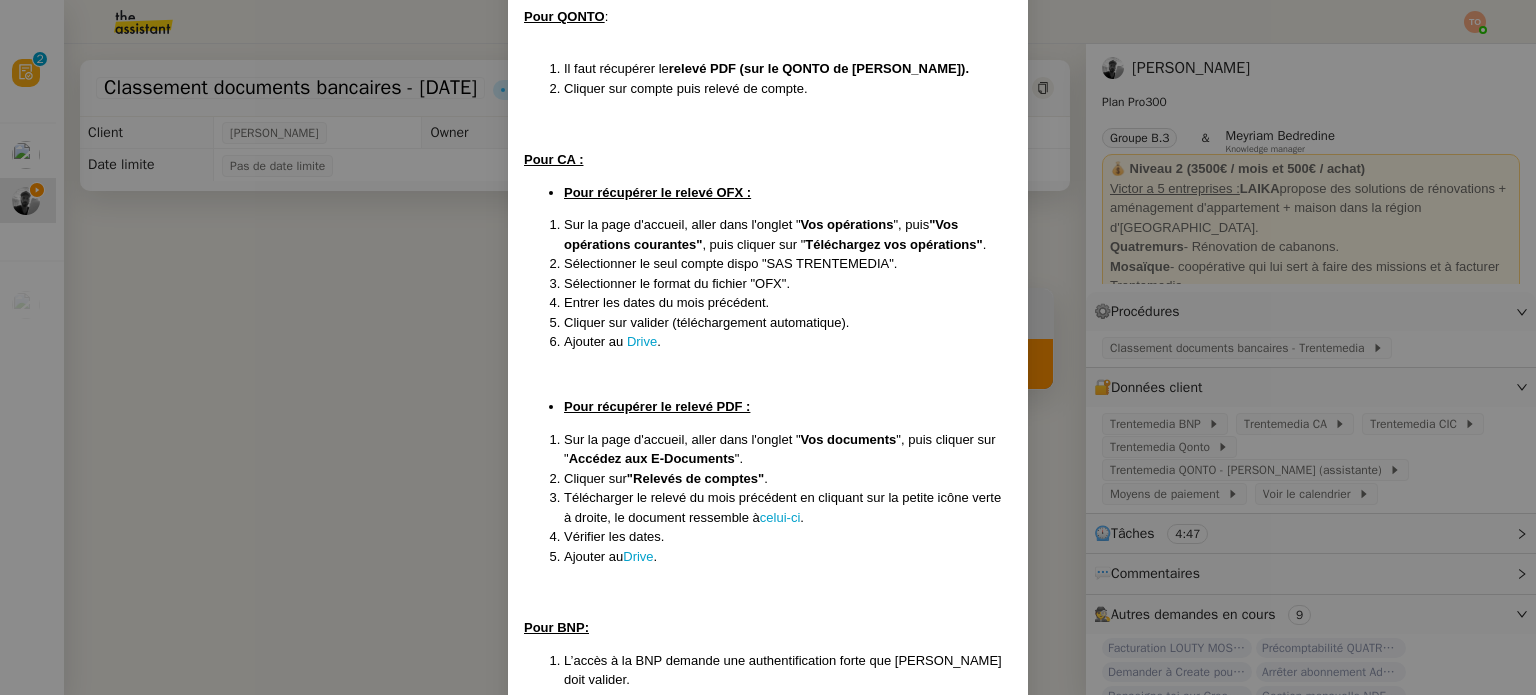 scroll, scrollTop: 600, scrollLeft: 0, axis: vertical 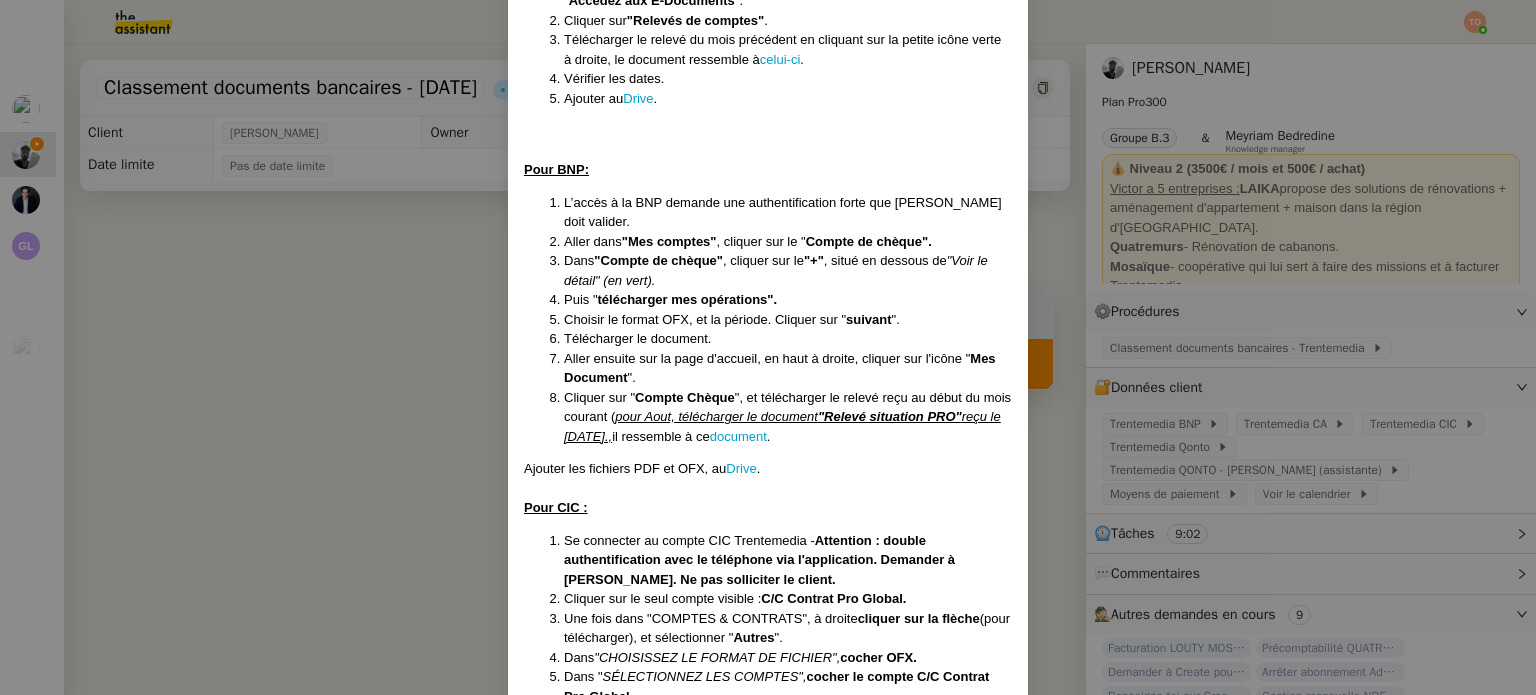 click on "Mise à jour le 20/06/25 ﻿(procédure réactivée depuis le 24/05/2023) Contexte :  Victor souhaite que nous nous chargions de classer des documents bancaires dans un Drive. Récurrence :  Tous les du 6 mois. Déclenchement :  De manière autonome (demande automatisée). Remarque :  En attendant que nous ayons des accès dédiés à ses banques, il faut qu'on lui demande d'effectuer  une double authentification de son côté pour QONTO . Le prévenir par SMS pour connaitre ses disponibilités. PROCÉDURE Se connecter au  compte BNP, Crédit Agricole, CIC et QONTO  (voir données client). Récupérer les opérations de  chaque mois  passé sous 2 formats différents :  .OFX  et  .PDF  (il faudra appliquer des filtres).  Voir le détail des procédures ci-dessous. Classer les documents  dans les dossiers respectifs de son  Drive .((par banque, année et mois). Prévenir le client quand c'est fait et envoyer un message de fin. Pour QONTO  : Il faut récupérer le  relevé PDF (sur le QONTO de Marion). .   ." at bounding box center (768, 347) 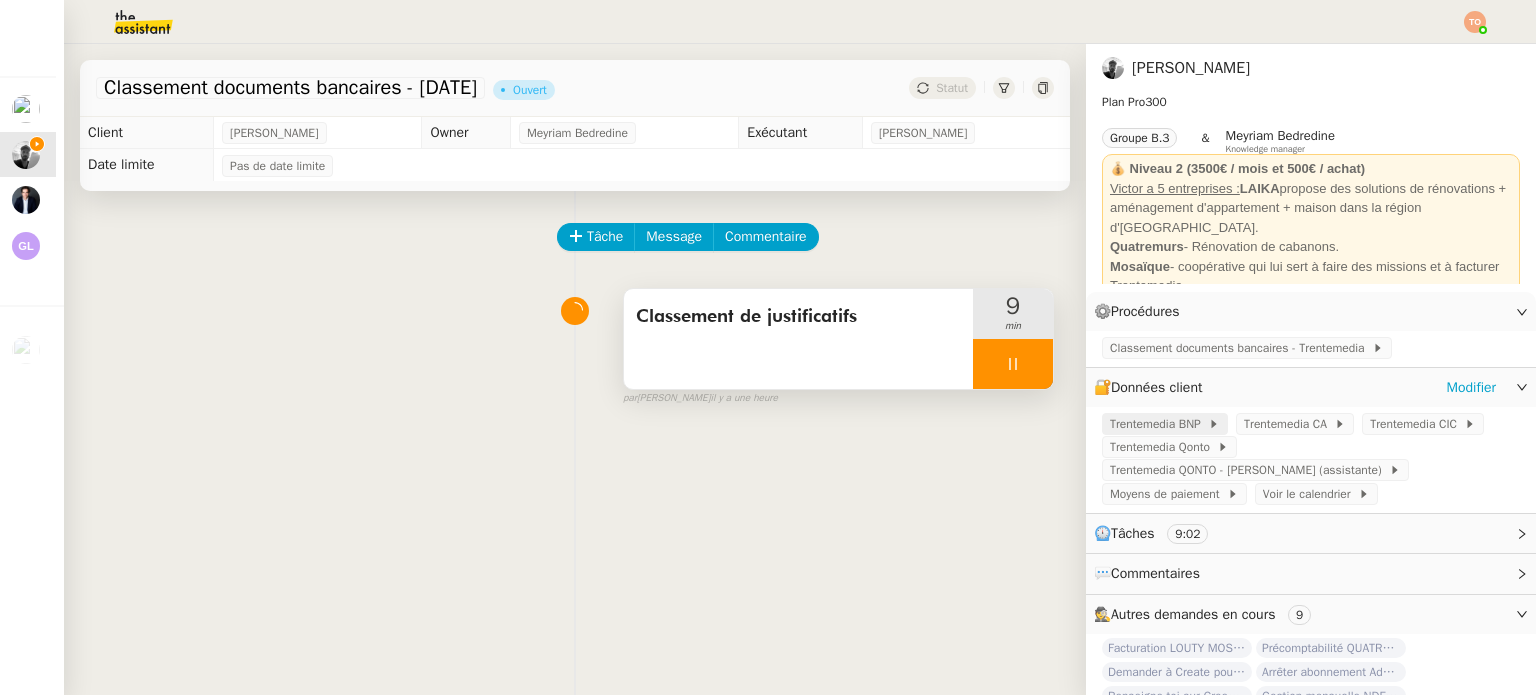 click on "Trentemedia BNP" 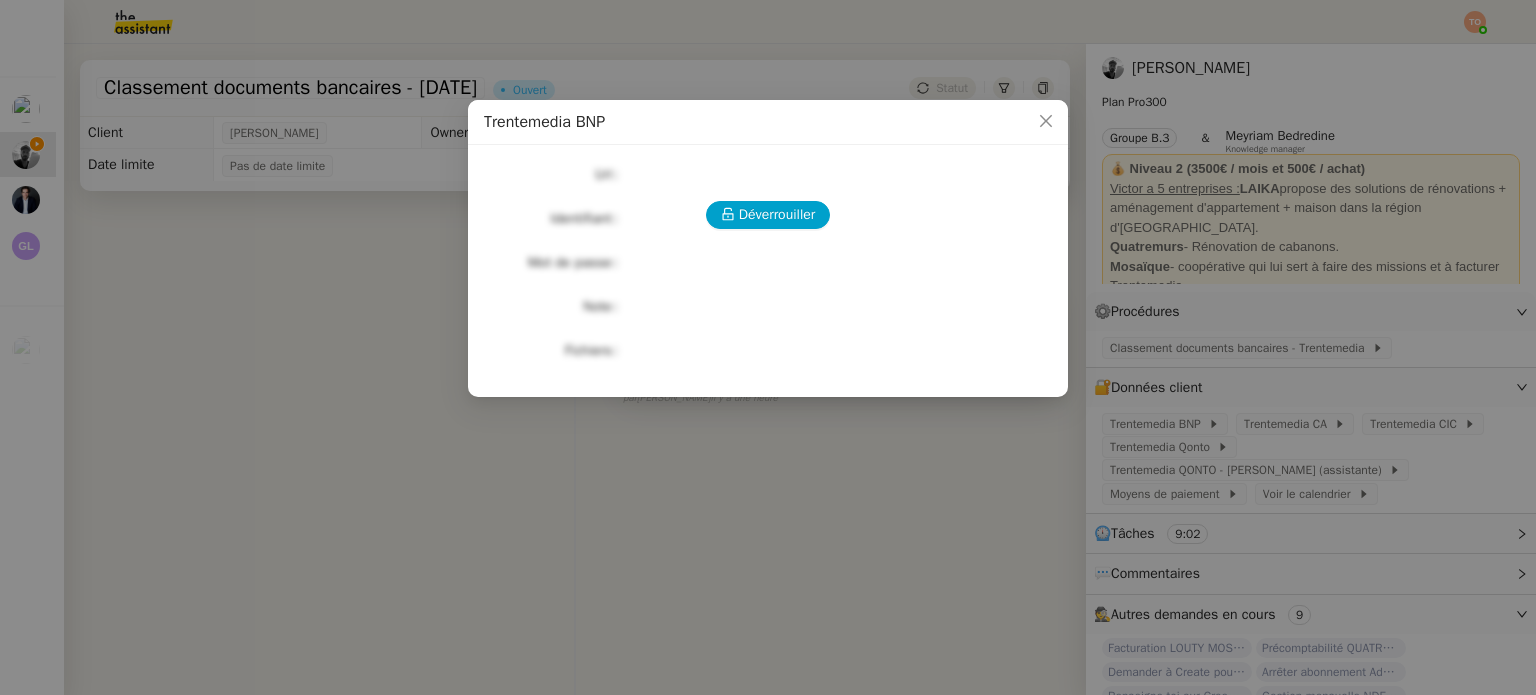 click on "Déverrouiller Url    Identifiant Mot de passe Note Fichiers Upload" at bounding box center (768, 263) 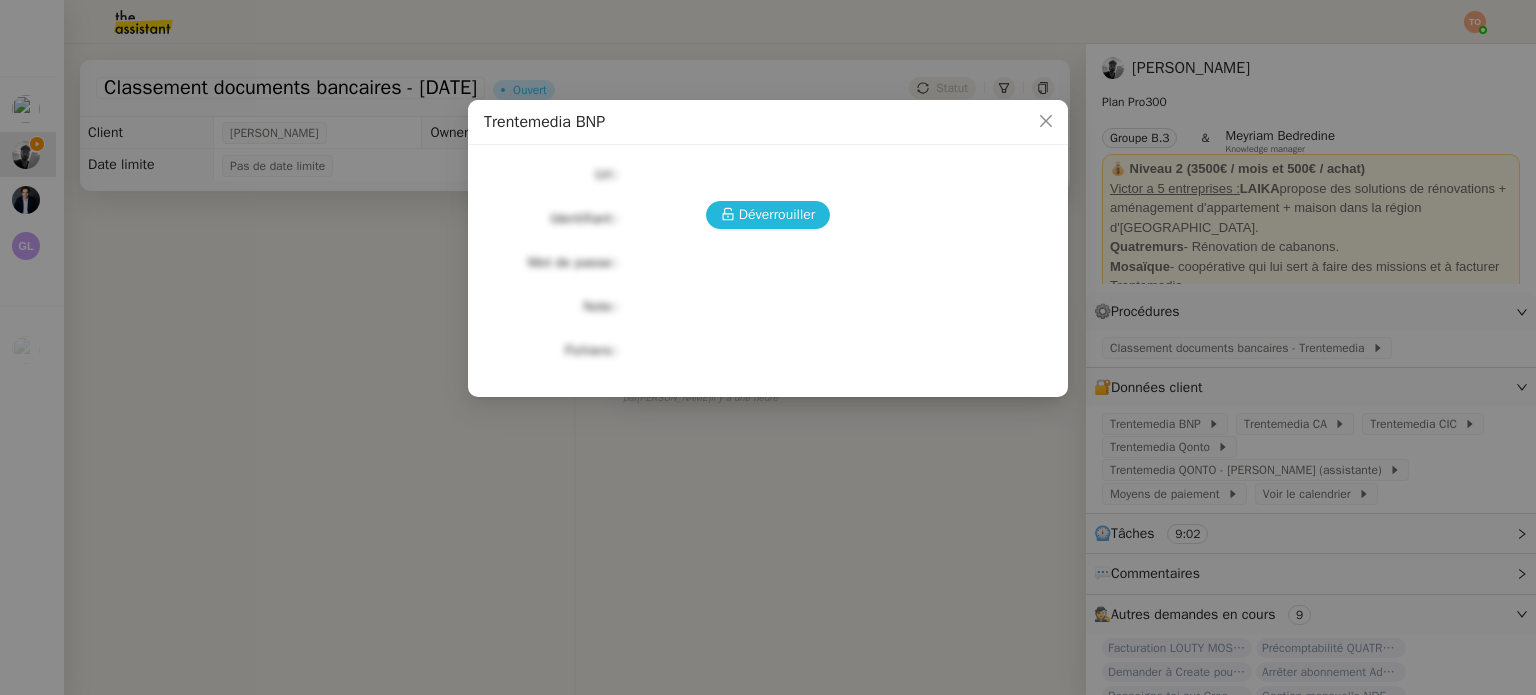click on "Déverrouiller" at bounding box center (777, 214) 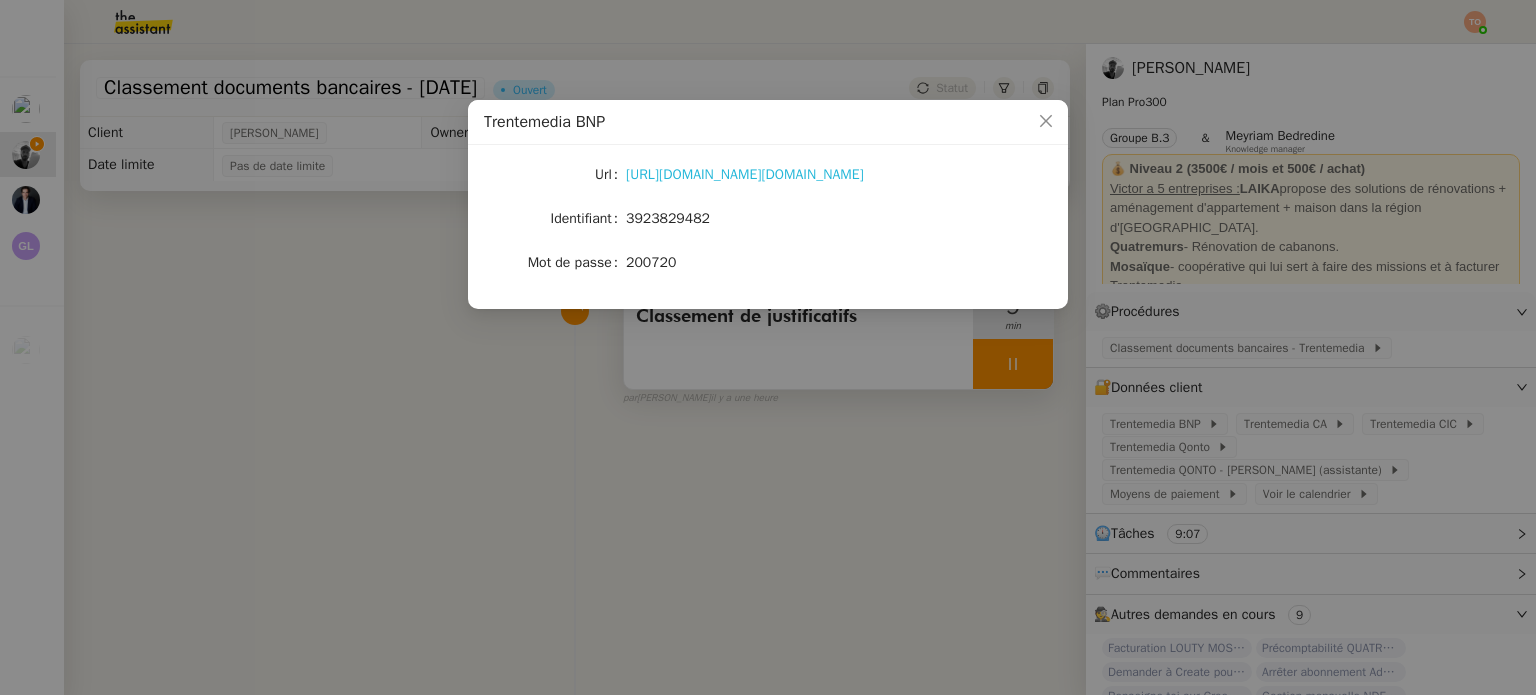 click on "https://connexion-mabanque.bnpparibas/login?service=%2Foauth2.0%2FcallbackAuthorize%3Fclient_id%3D0e0fe16f-4e44-4138-9c46-fdf077d56087%26redirect_uri%3Dhttps%253A%252F%252Fmabanque.bnpparibas%252Fauth%252Fon-login%26response_type%3Dcode%26state%3DJ5YJSH5smiPjYmqKKP9ZiSug%26nonce%3DpZKvTyht%26client_name%3DCasOAuthClient" 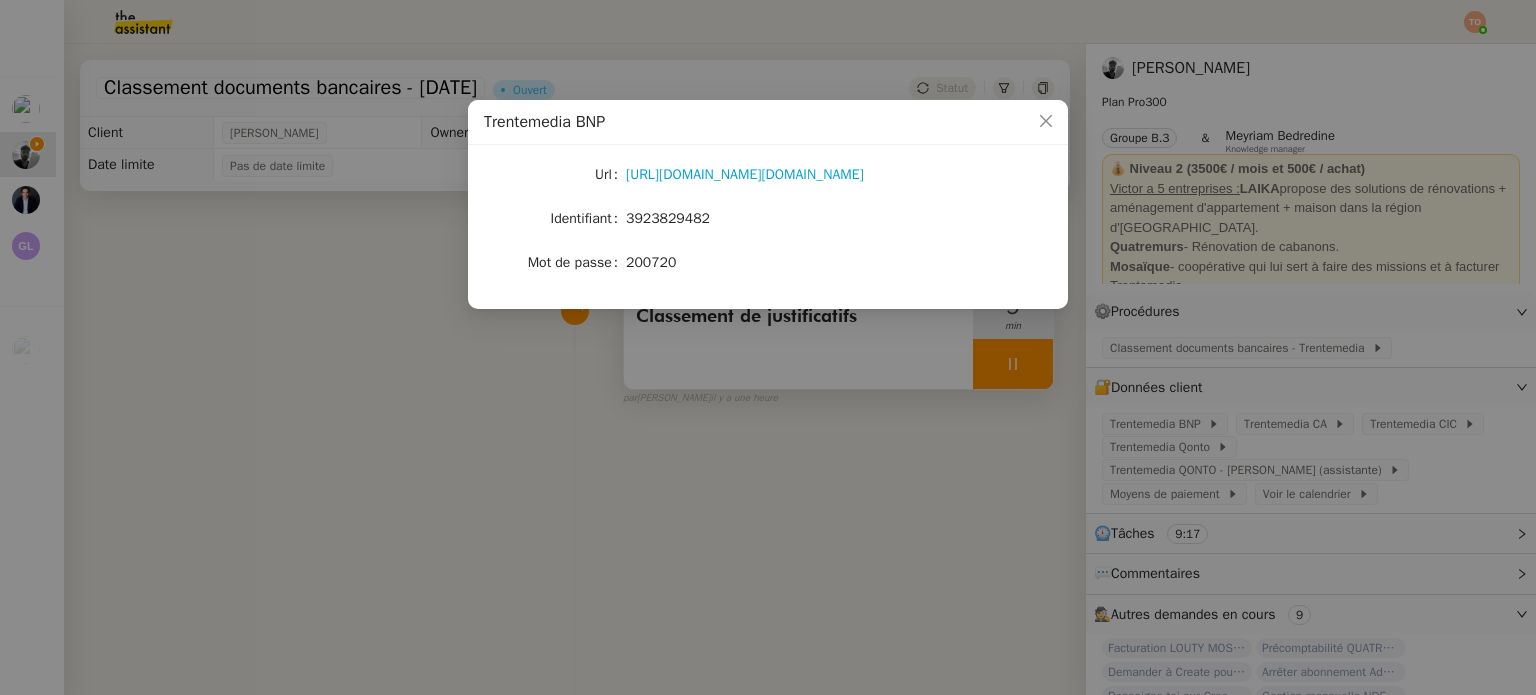click on "3923829482" 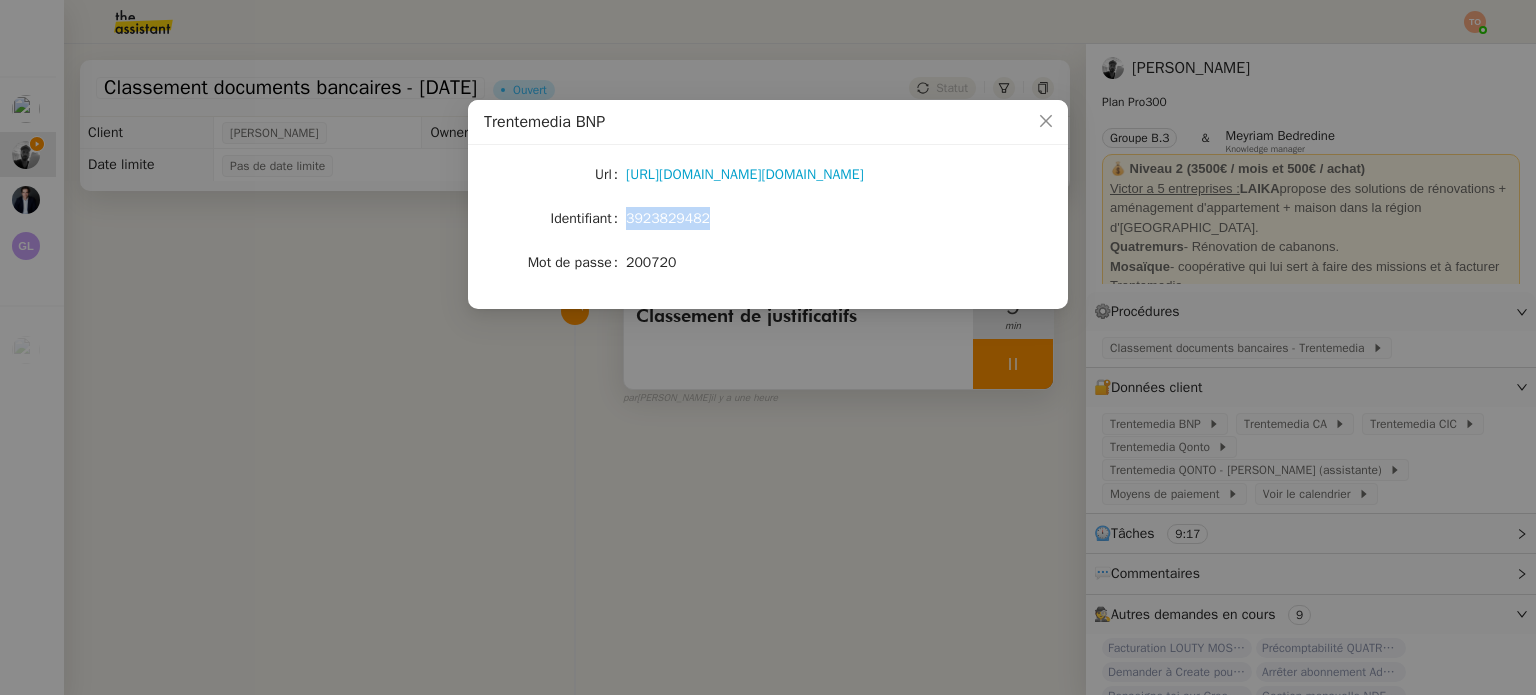 click on "3923829482" 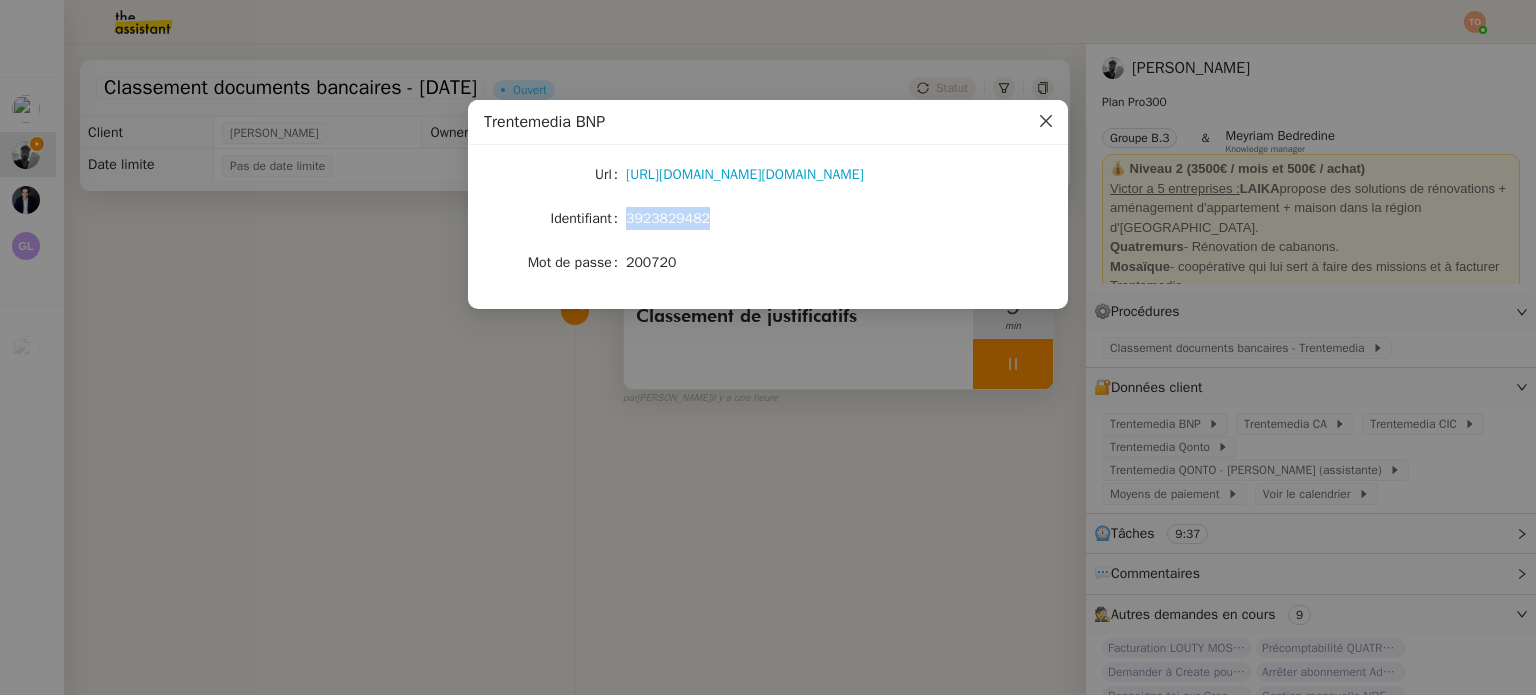 click 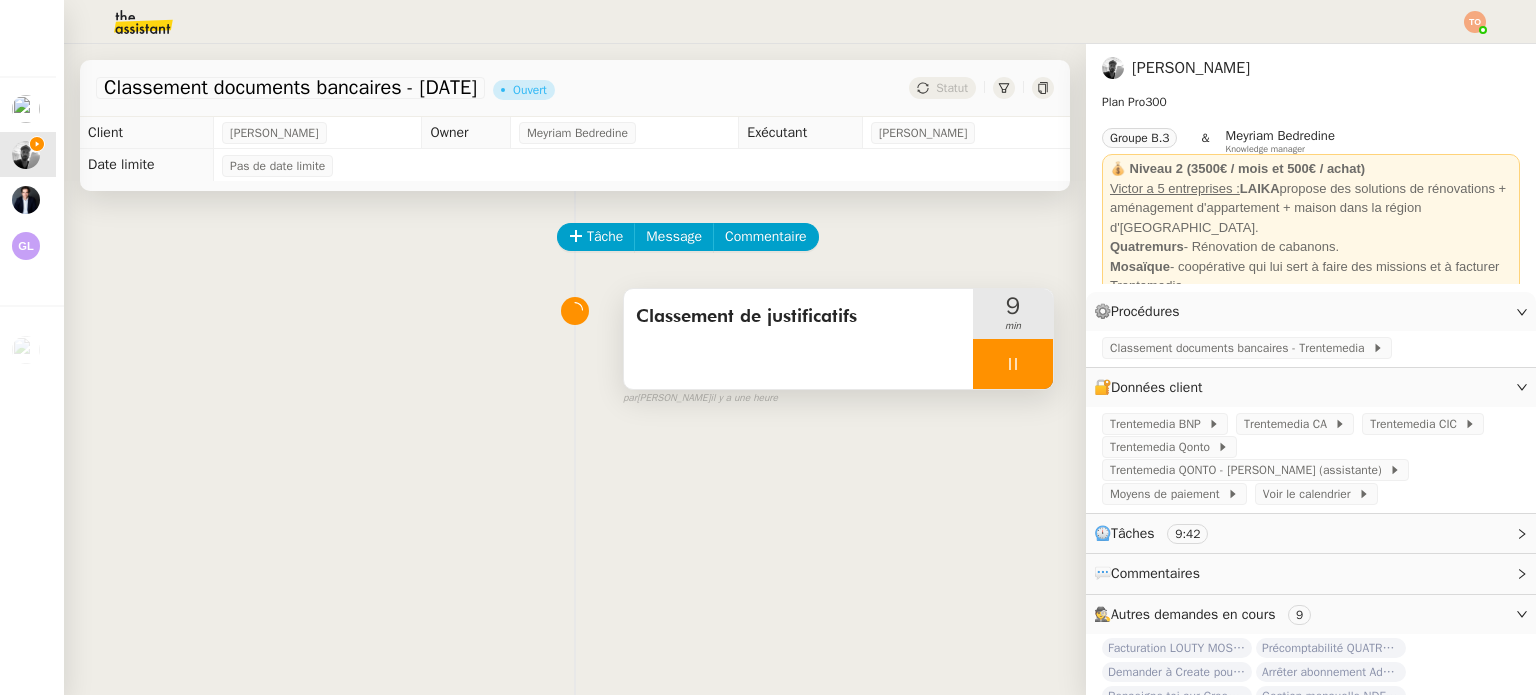 click 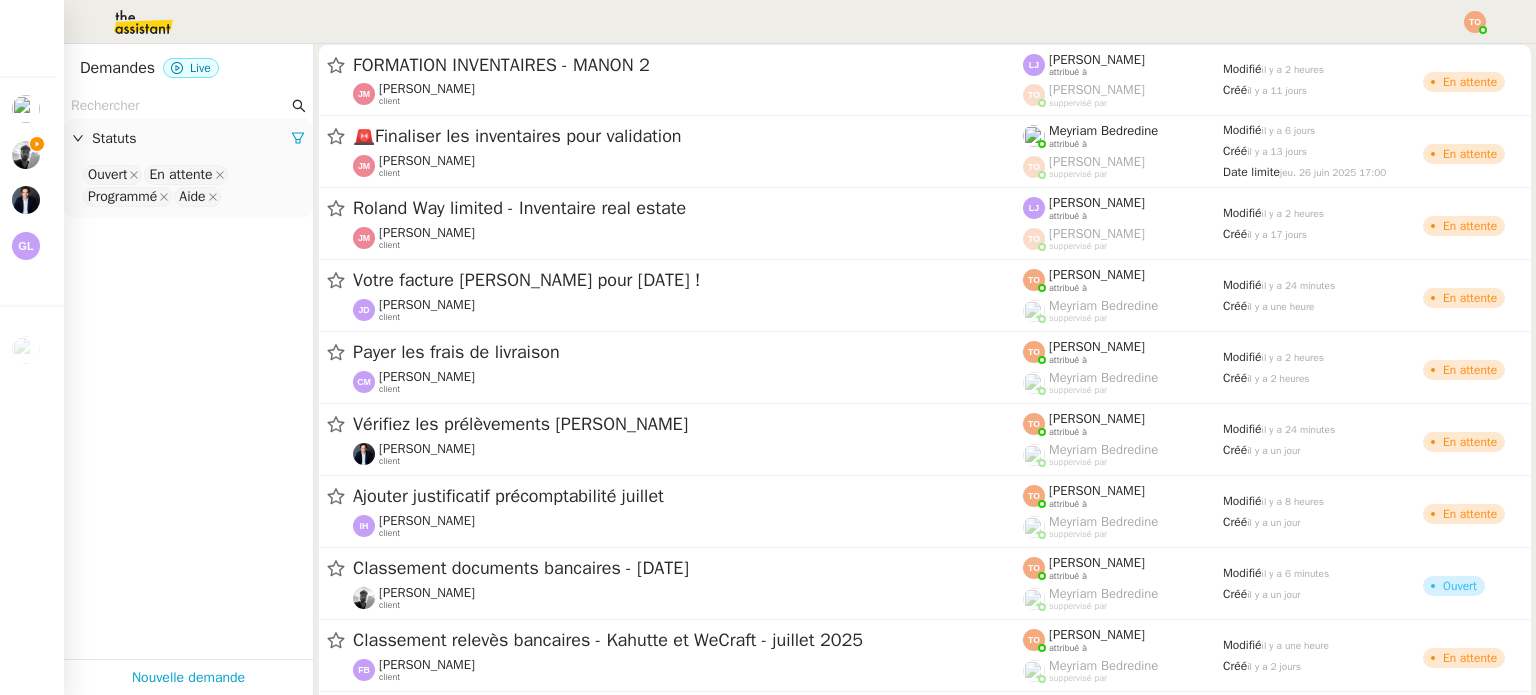 click on "Ouvert En attente Programmé Aide" 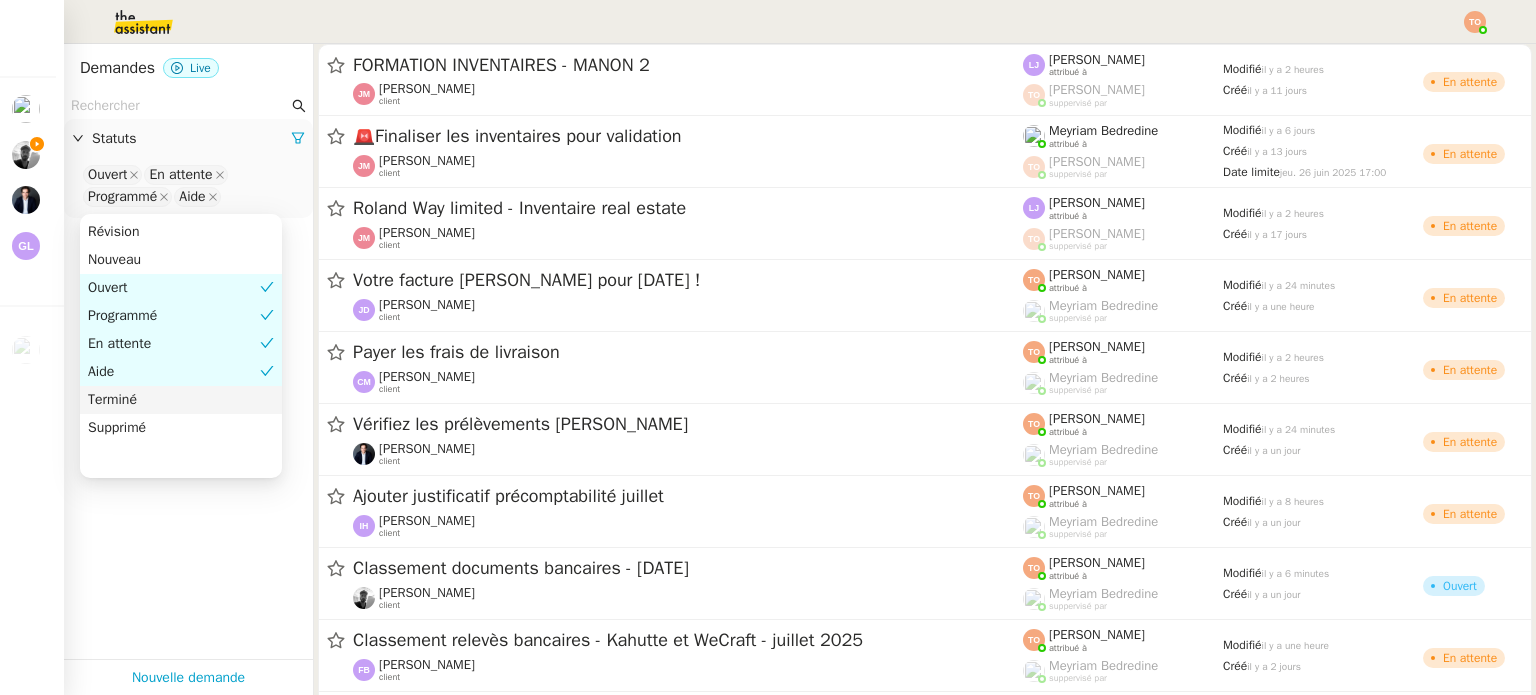click on "Terminé" at bounding box center [181, 400] 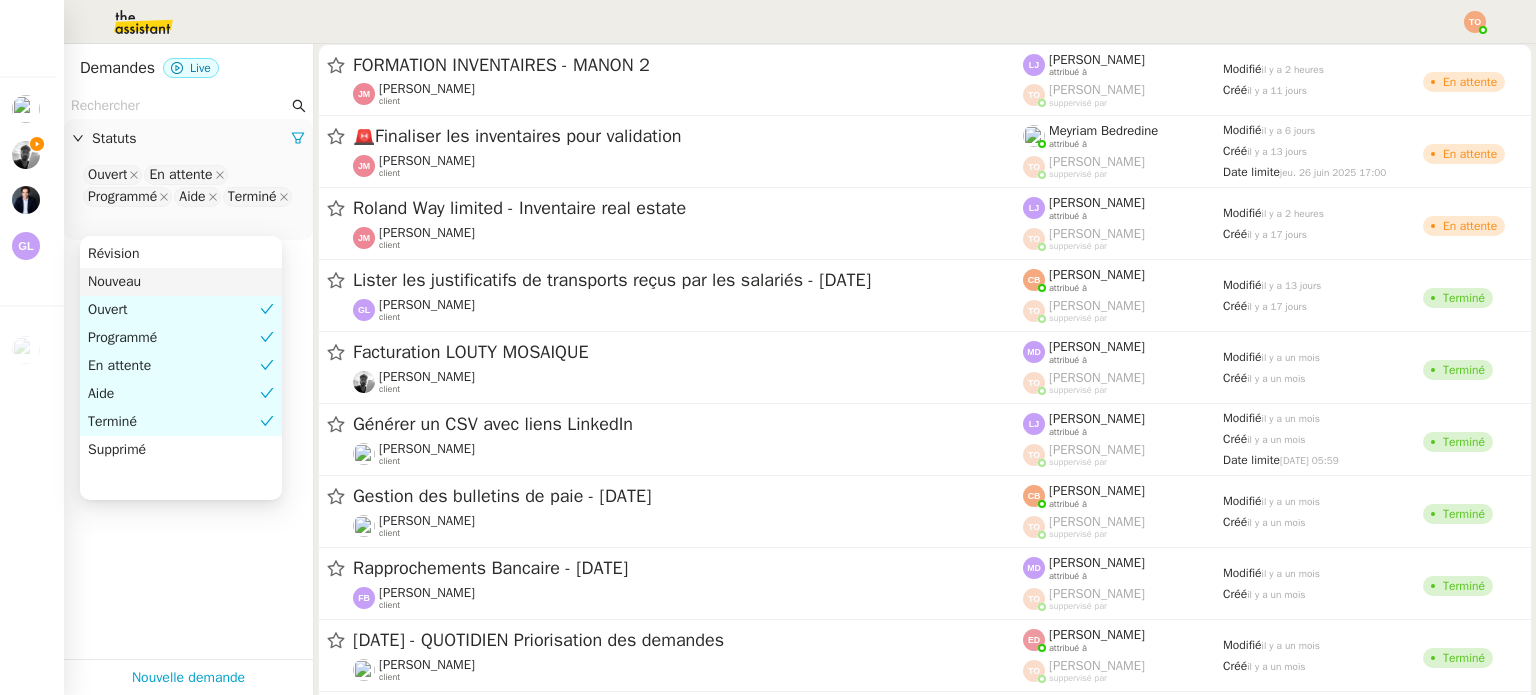 click 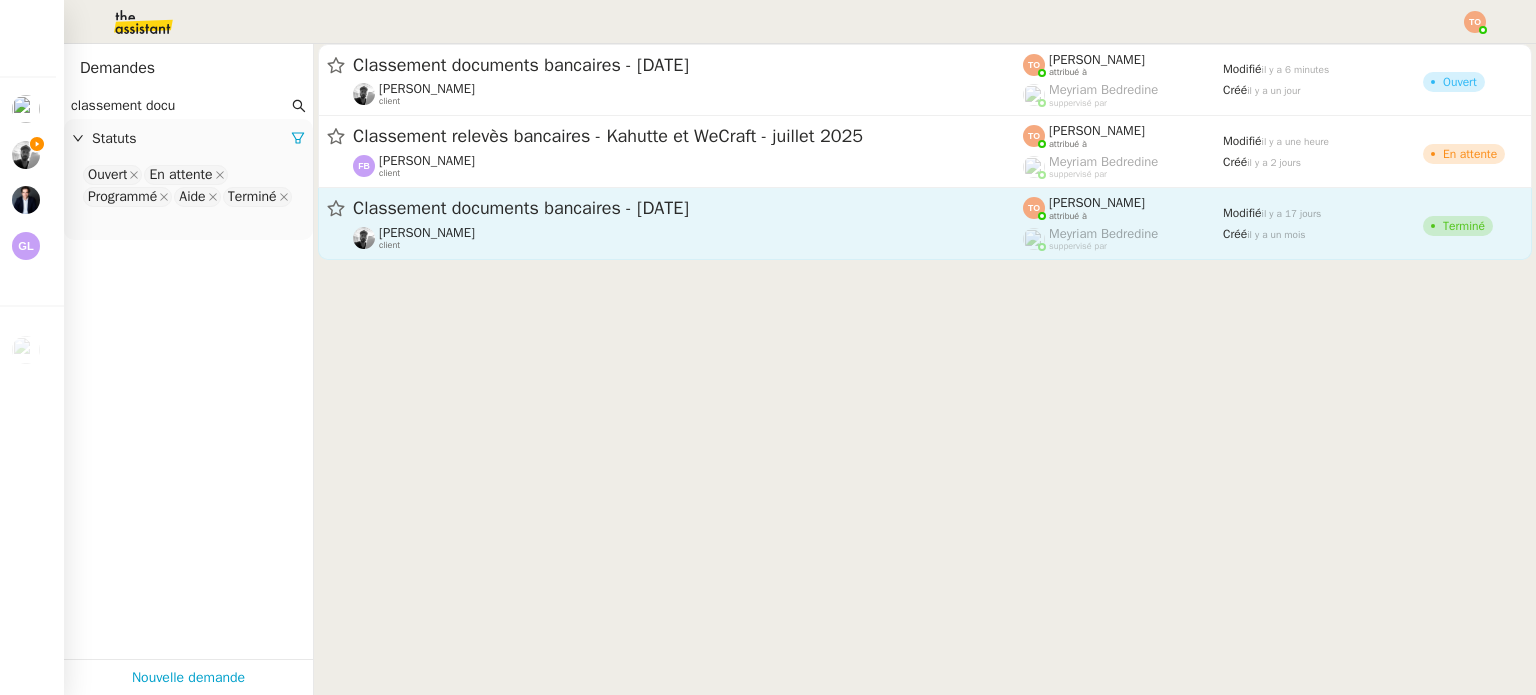 type on "classement docu" 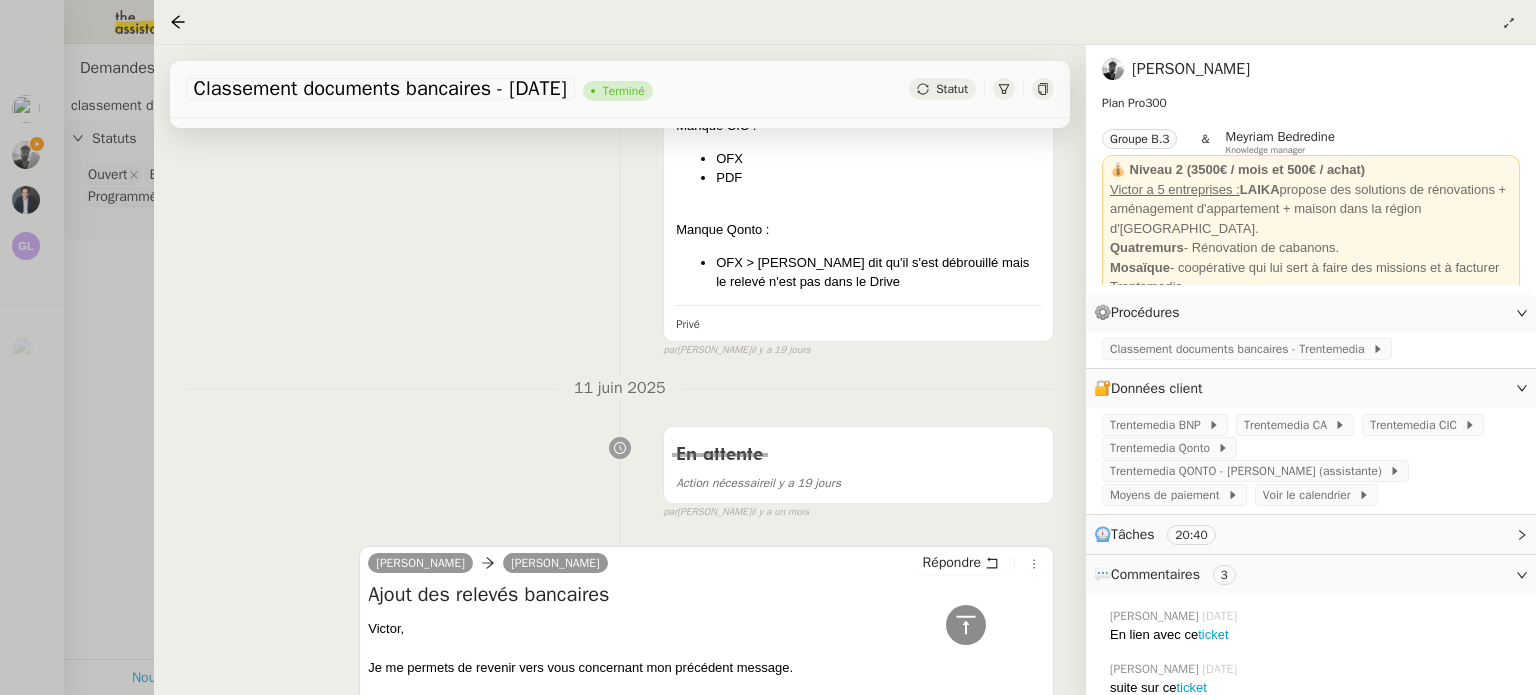 scroll, scrollTop: 500, scrollLeft: 0, axis: vertical 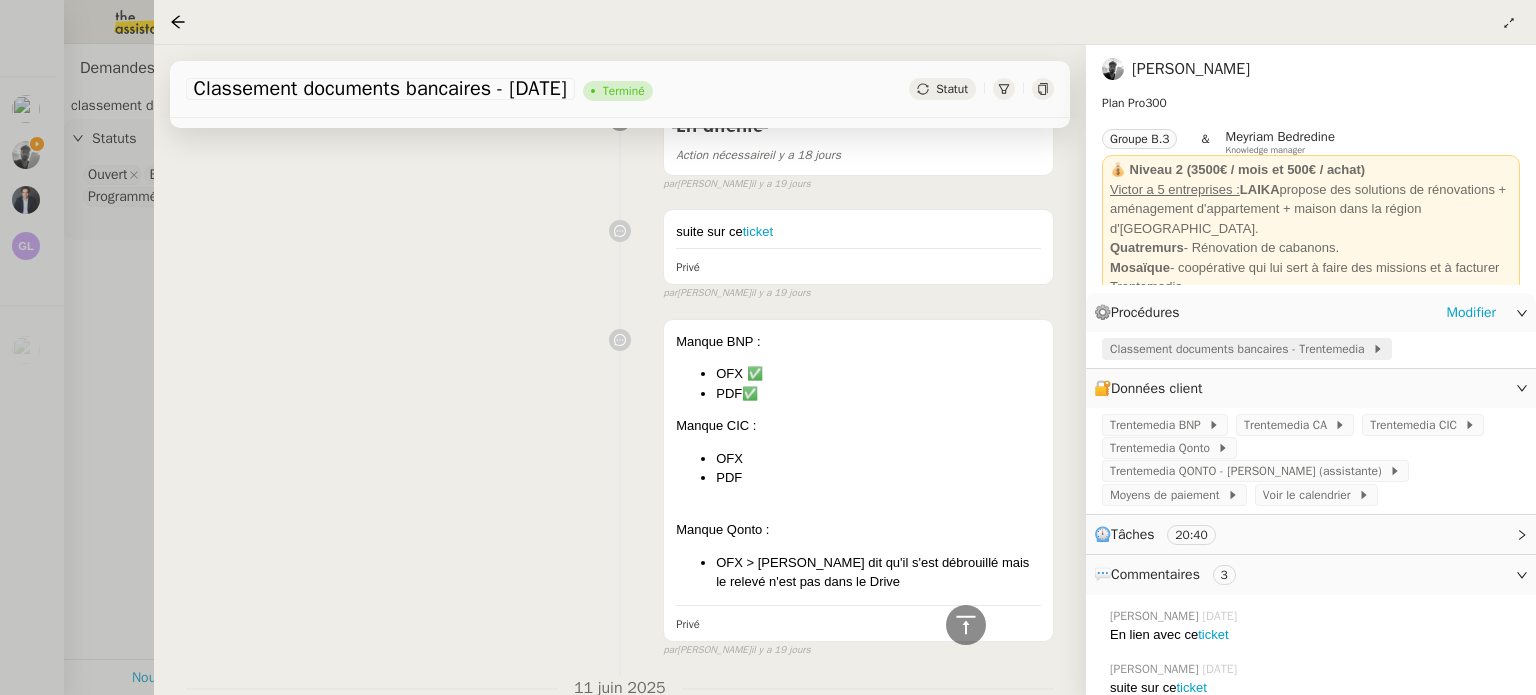 click on "Classement documents bancaires - Trentemedia" 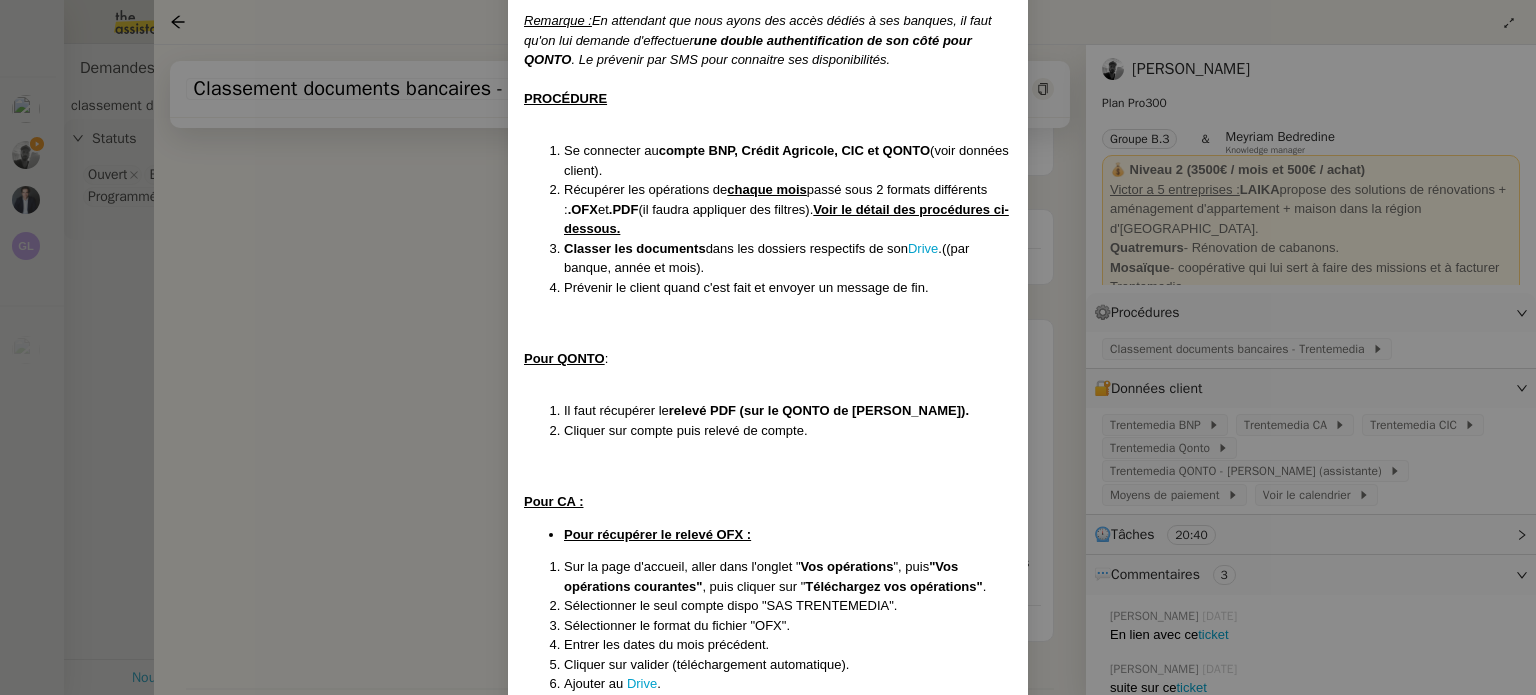 scroll, scrollTop: 0, scrollLeft: 0, axis: both 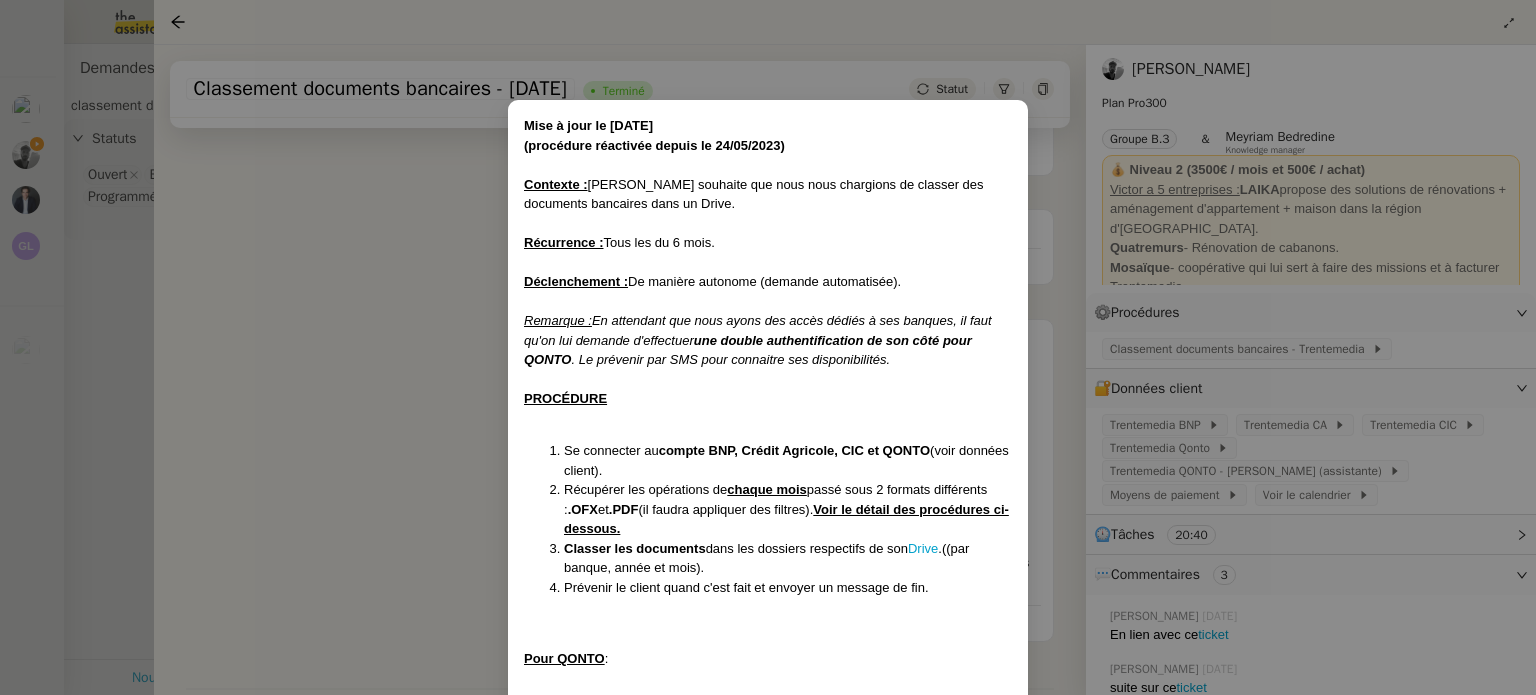 click on "Mise à jour le 20/06/25 ﻿(procédure réactivée depuis le 24/05/2023) Contexte :  Victor souhaite que nous nous chargions de classer des documents bancaires dans un Drive. Récurrence :  Tous les du 6 mois. Déclenchement :  De manière autonome (demande automatisée). Remarque :  En attendant que nous ayons des accès dédiés à ses banques, il faut qu'on lui demande d'effectuer  une double authentification de son côté pour QONTO . Le prévenir par SMS pour connaitre ses disponibilités. PROCÉDURE Se connecter au  compte BNP, Crédit Agricole, CIC et QONTO  (voir données client). Récupérer les opérations de  chaque mois  passé sous 2 formats différents :  .OFX  et  .PDF  (il faudra appliquer des filtres).  Voir le détail des procédures ci-dessous. Classer les documents  dans les dossiers respectifs de son  Drive .((par banque, année et mois). Prévenir le client quand c'est fait et envoyer un message de fin. Pour QONTO  : Il faut récupérer le  relevé PDF (sur le QONTO de Marion). .   ." at bounding box center [768, 347] 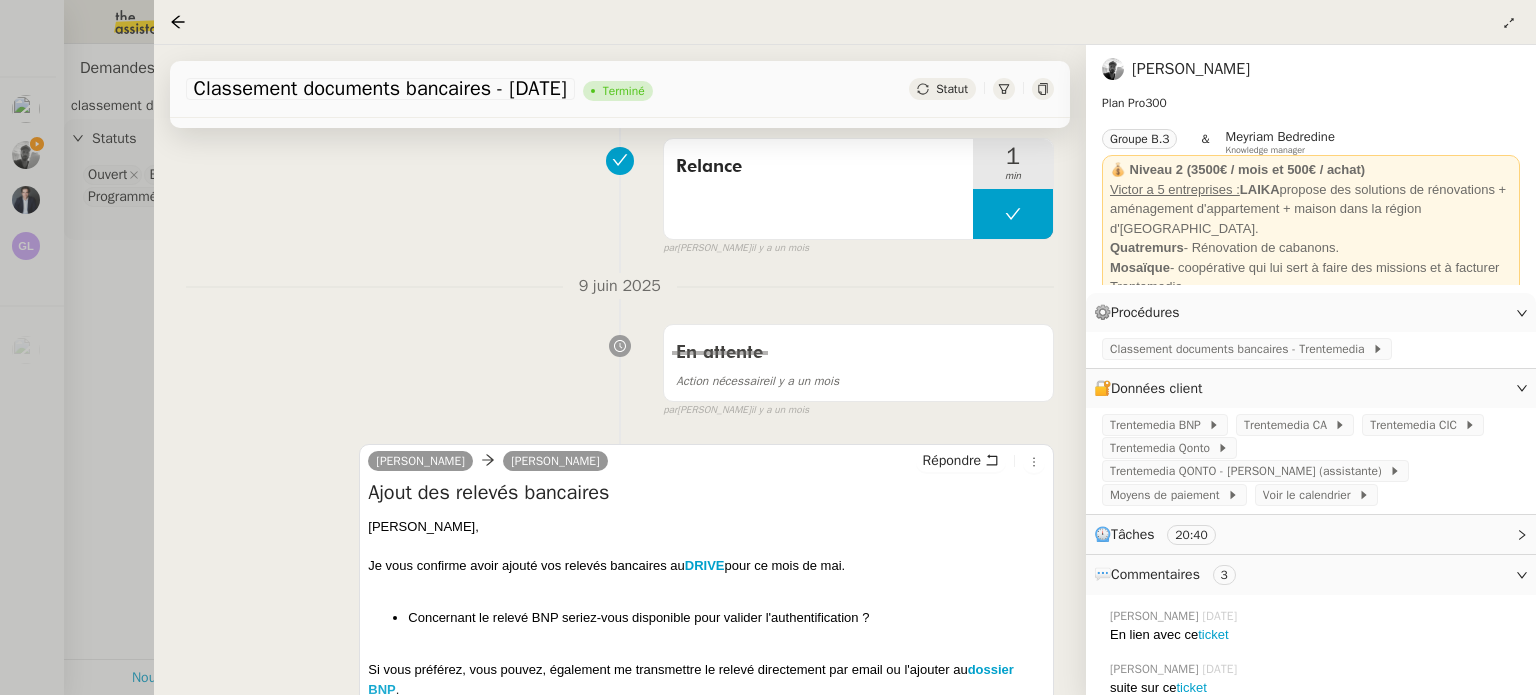 scroll, scrollTop: 1700, scrollLeft: 0, axis: vertical 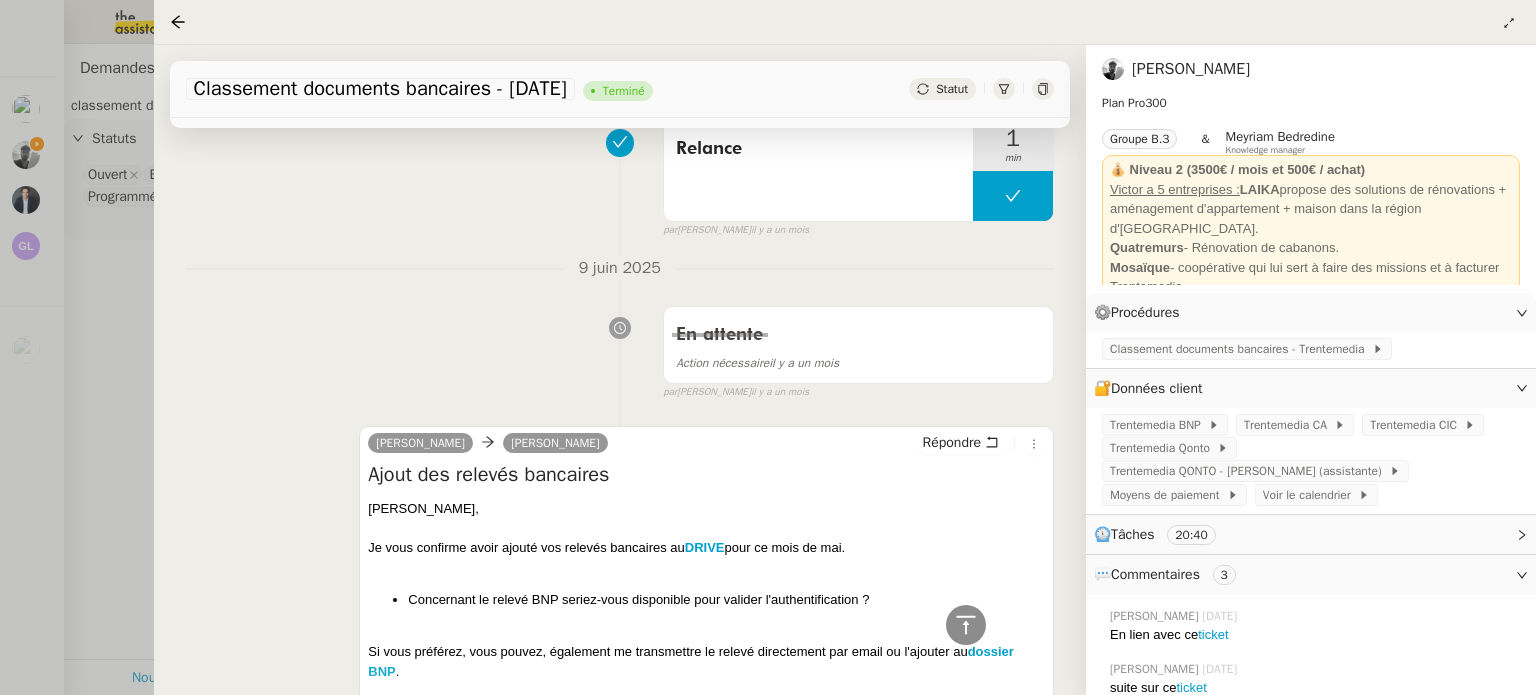 click at bounding box center [768, 347] 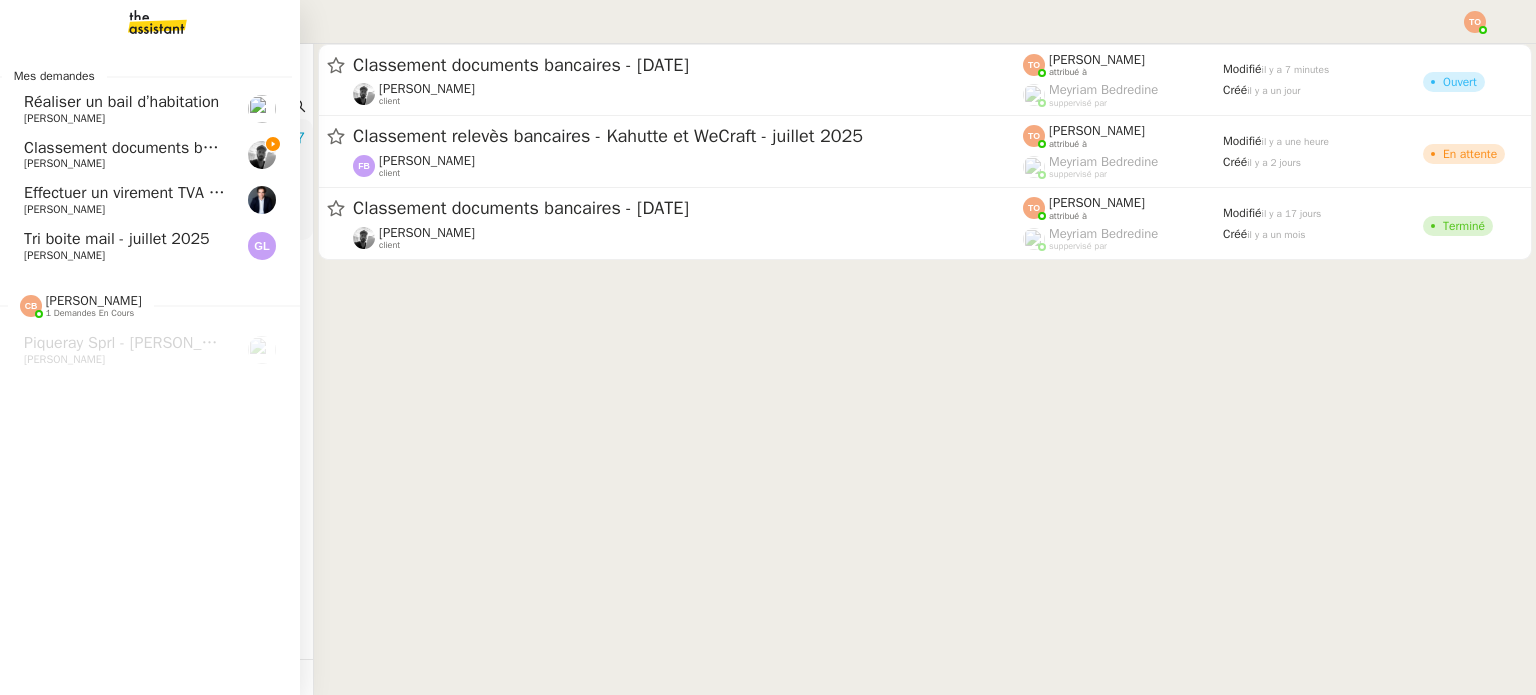click on "Classement documents bancaires - juillet 2025" 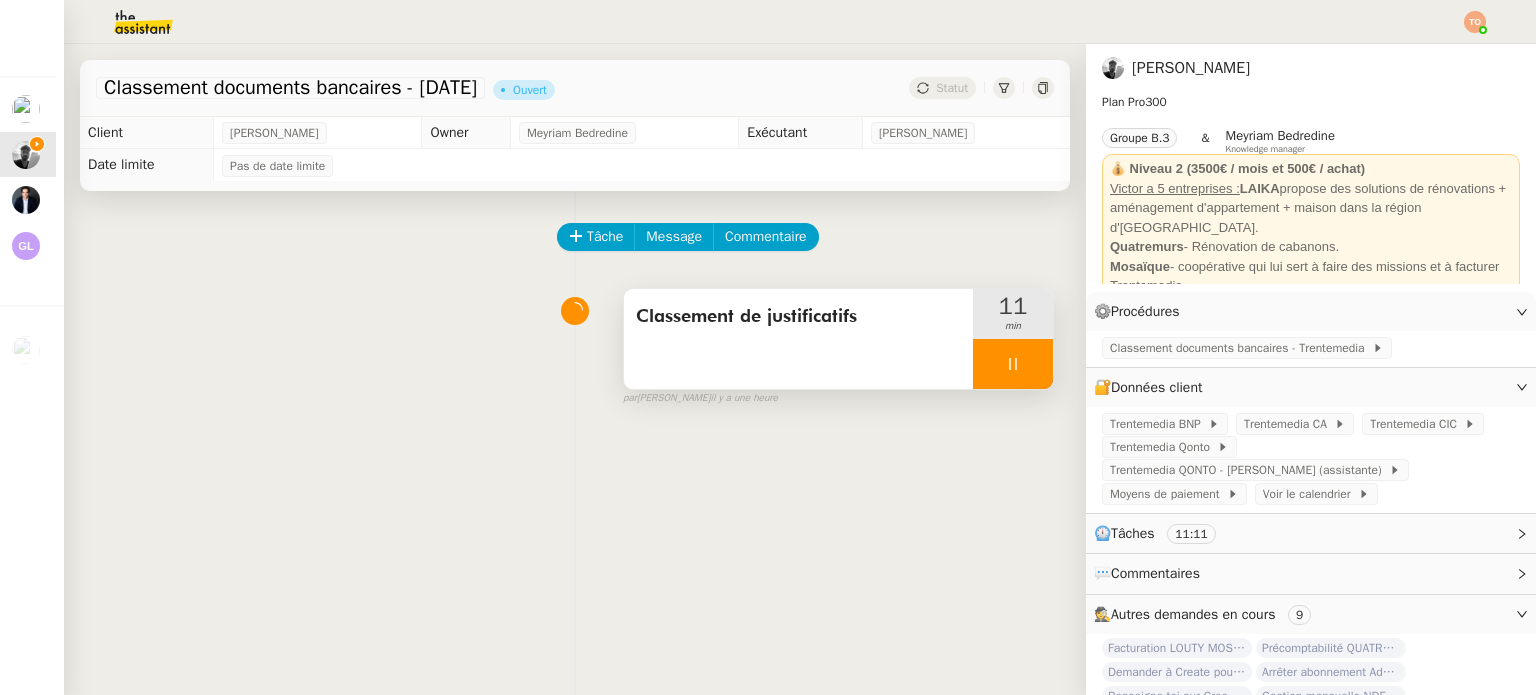 click at bounding box center (1013, 364) 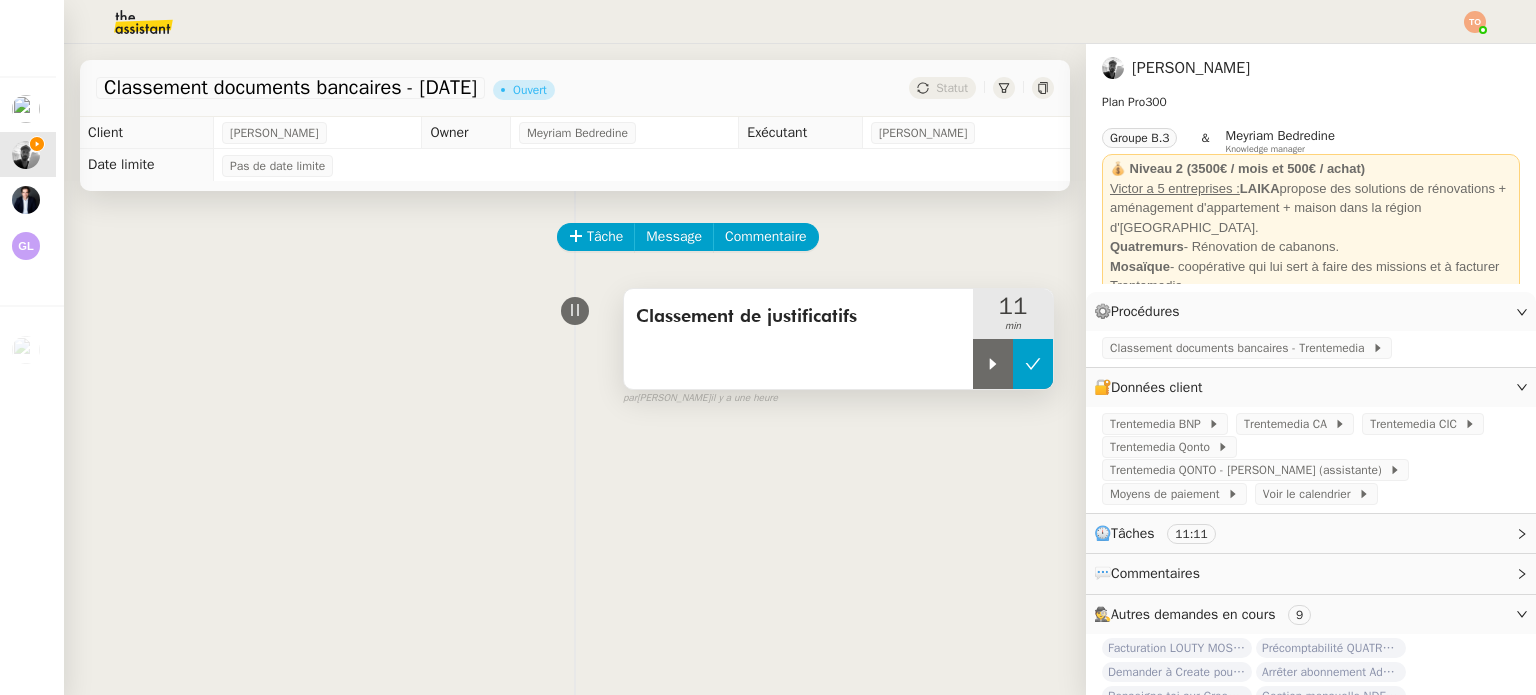 click at bounding box center (1033, 364) 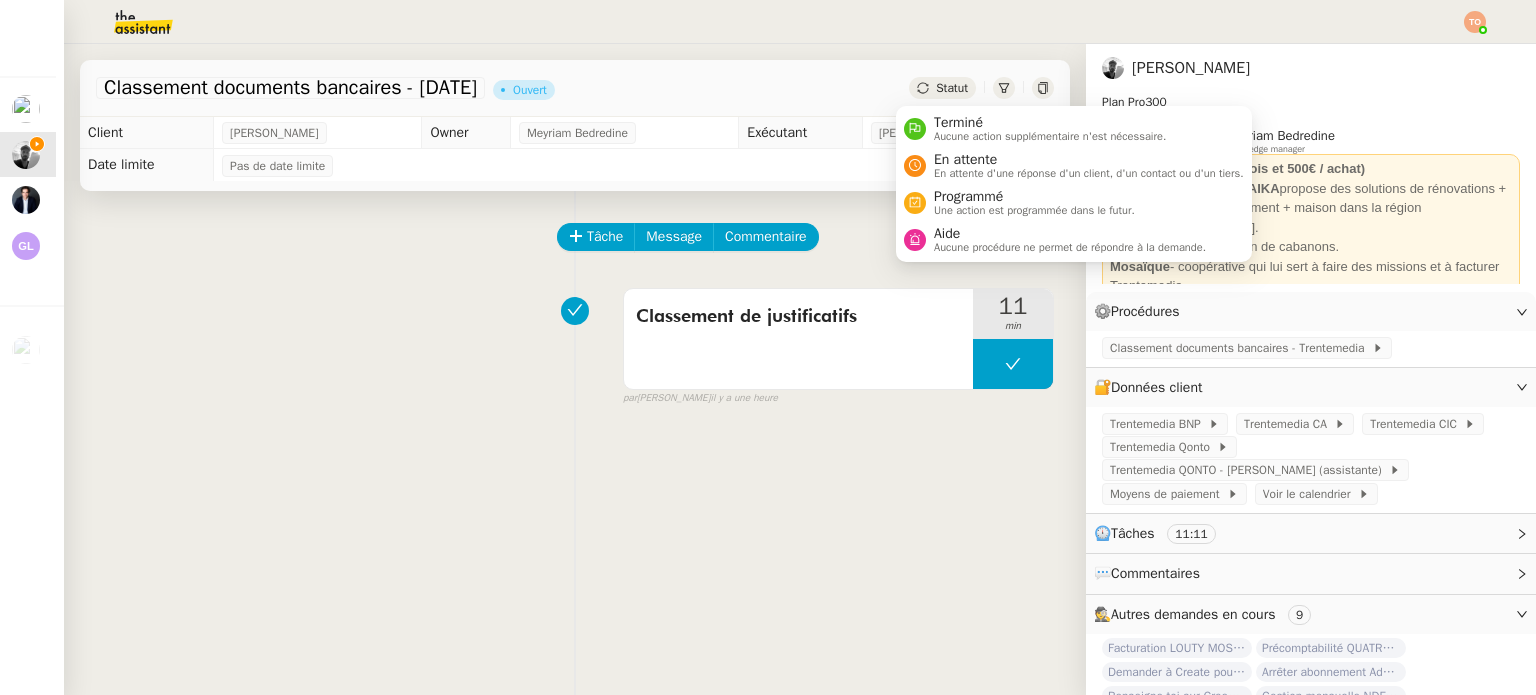 click on "Statut" 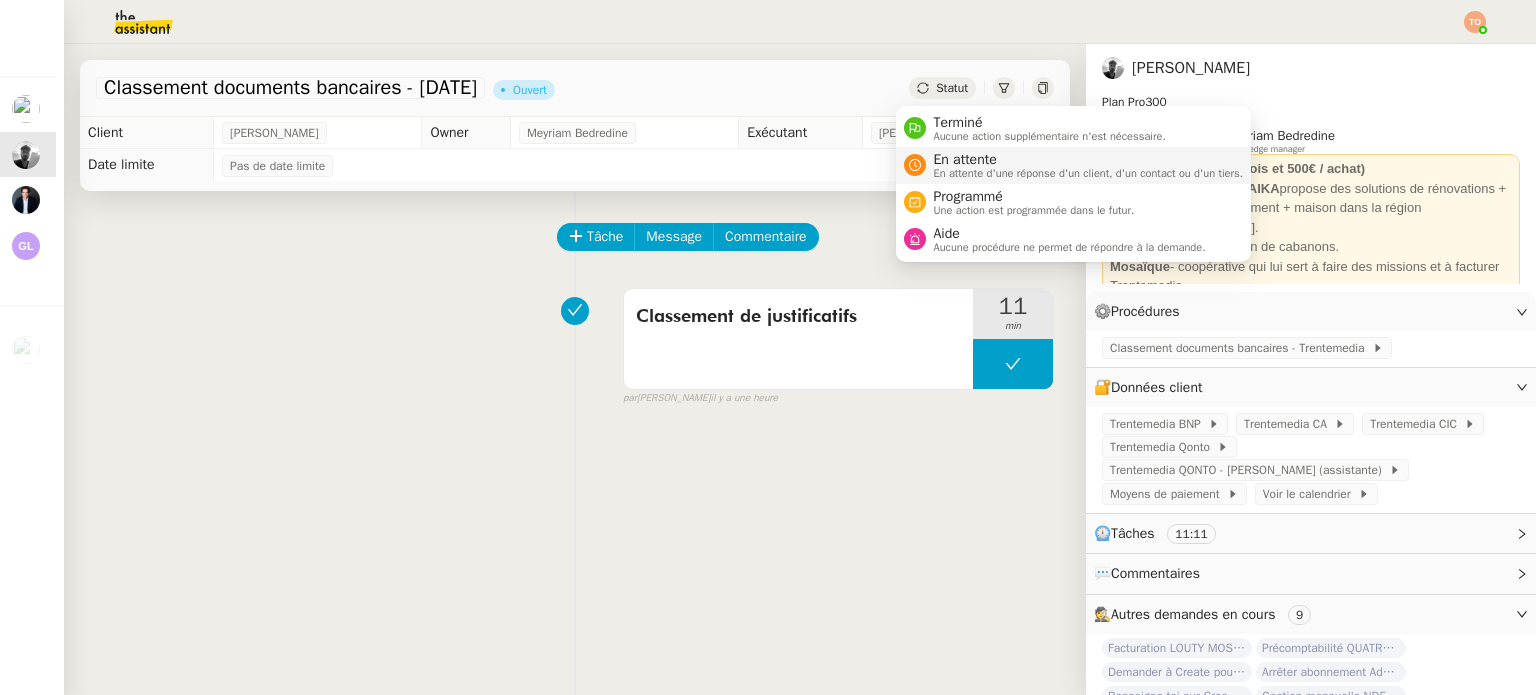 click on "En attente En attente d'une réponse d'un client, d'un contact ou d'un tiers." at bounding box center (1074, 165) 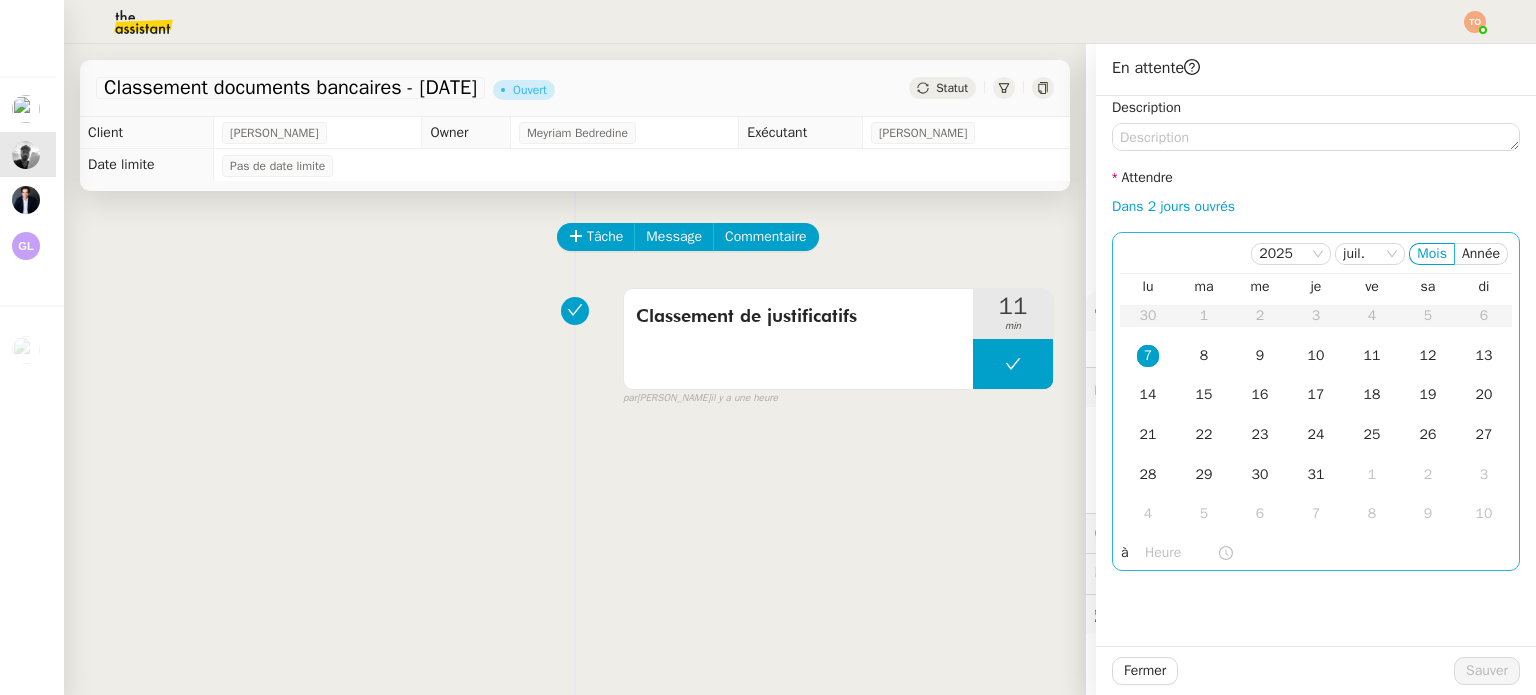 drag, startPoint x: 1181, startPoint y: 210, endPoint x: 1196, endPoint y: 236, distance: 30.016663 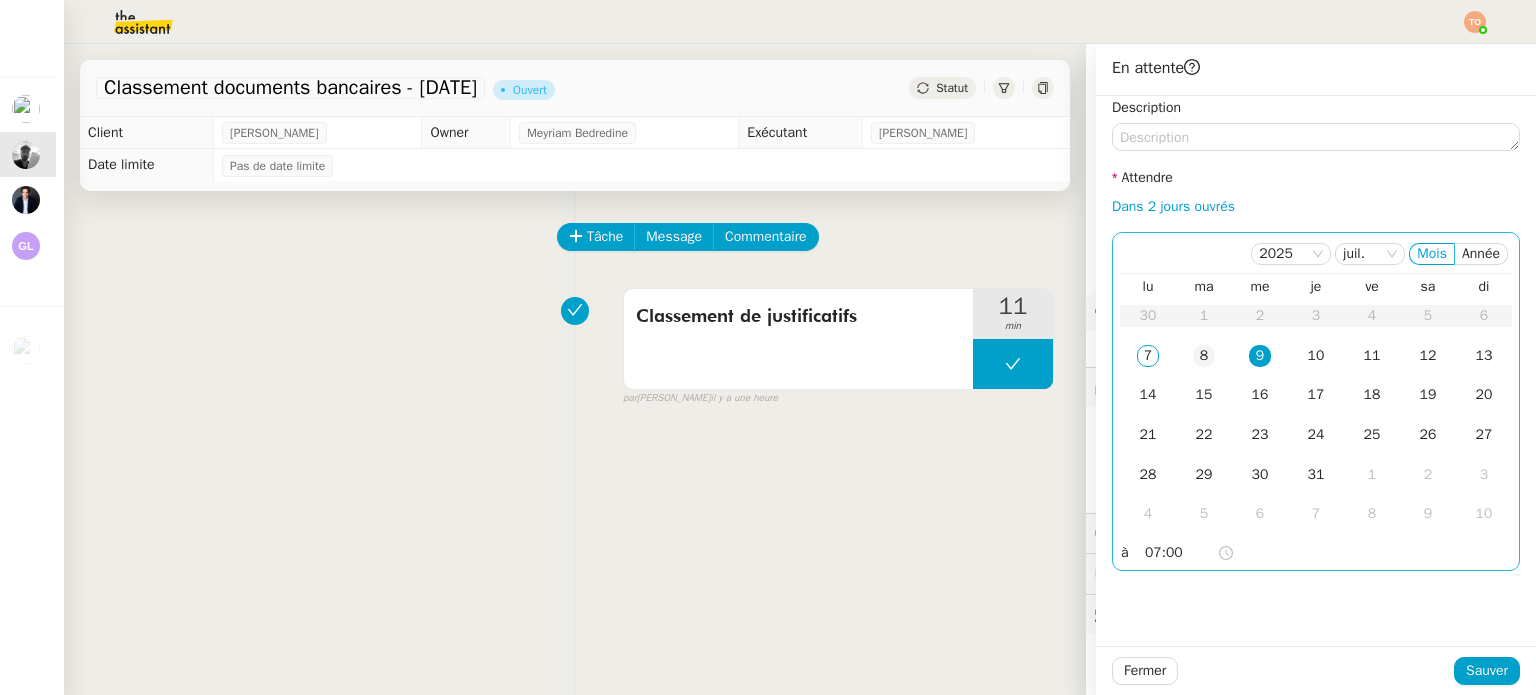 click on "8" 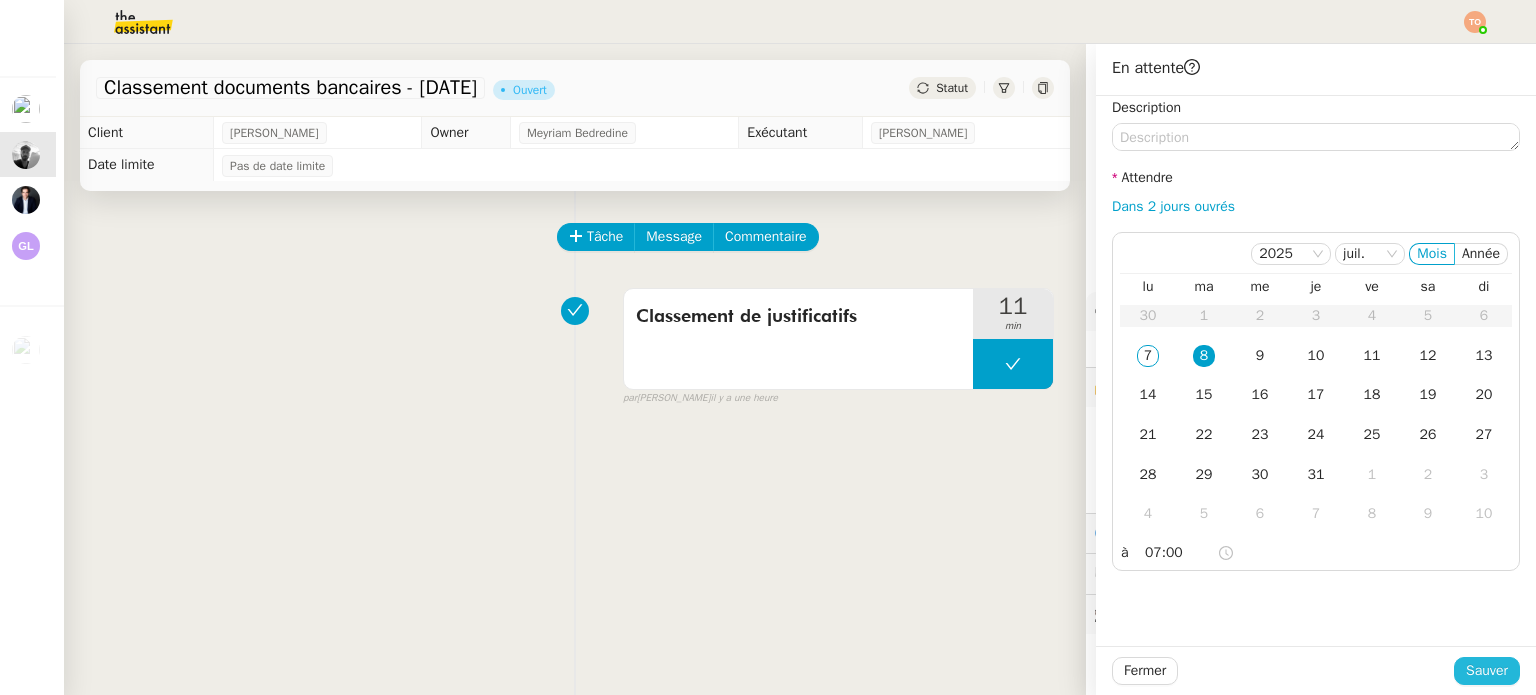 click on "Sauver" 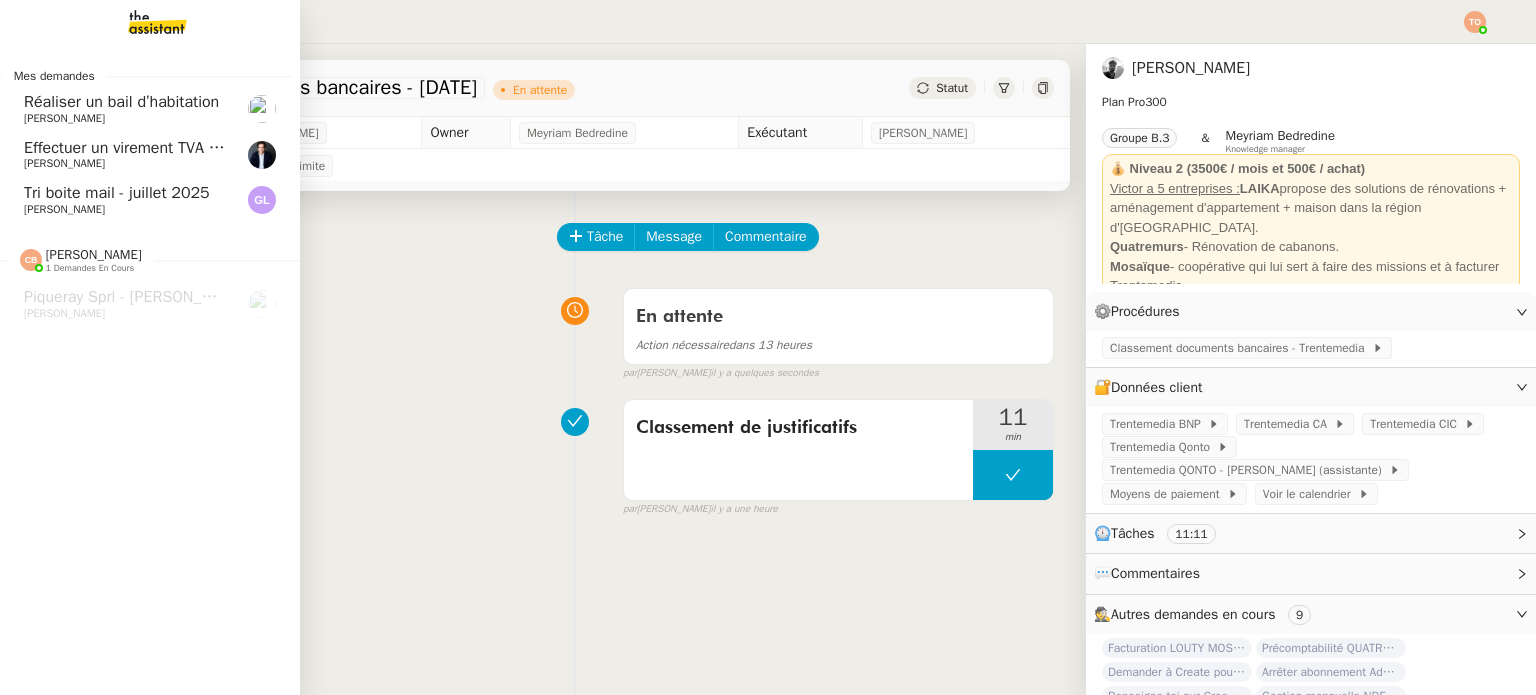 click on "Genevieve Landsmann" 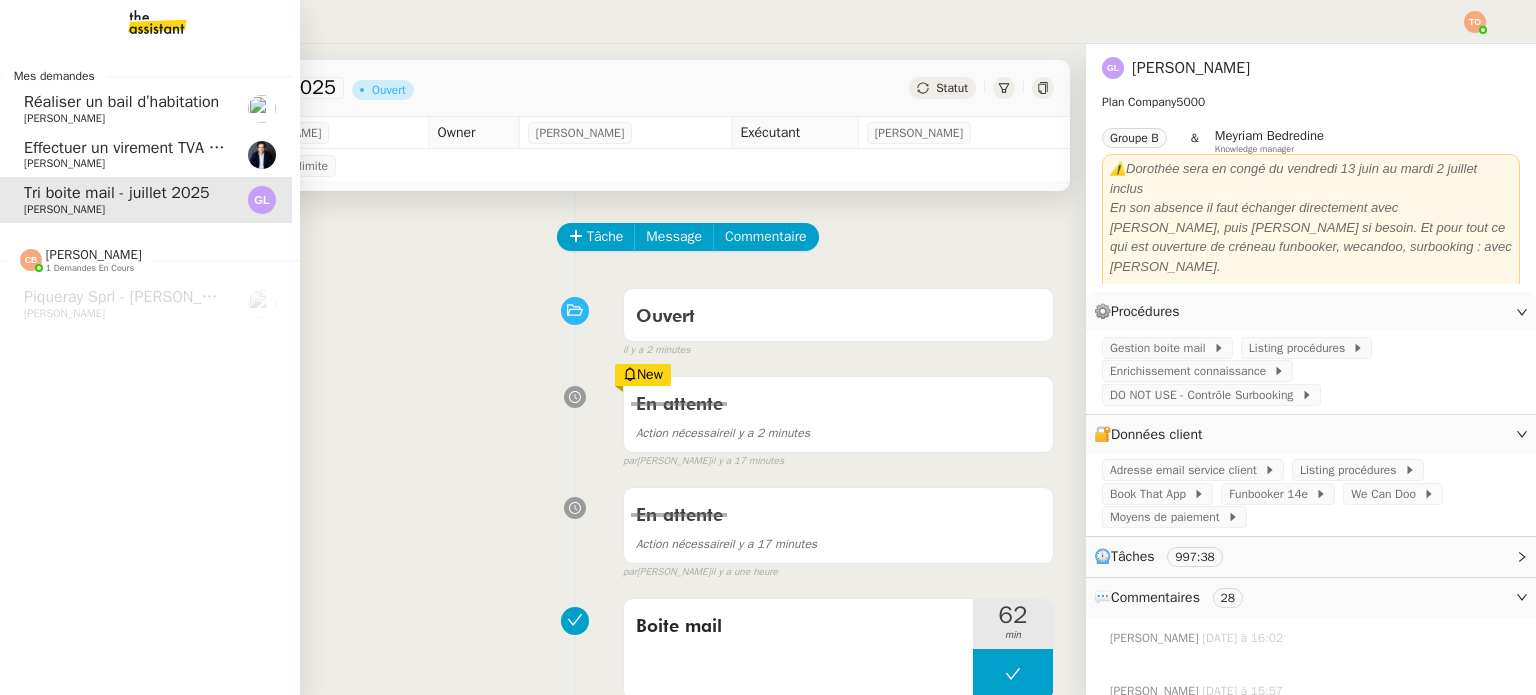 click on "Effectuer un virement TVA via Revolut    Ashley Poniatowski" 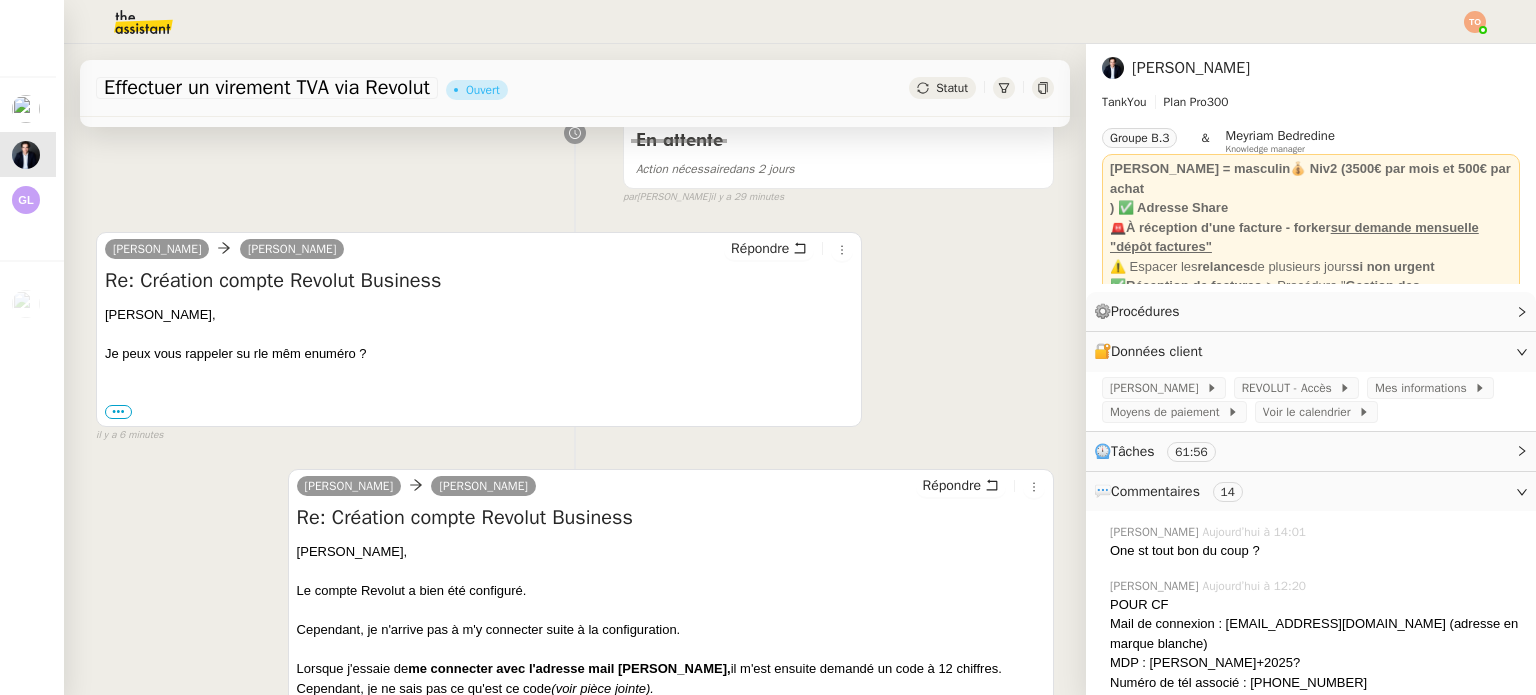 scroll, scrollTop: 500, scrollLeft: 0, axis: vertical 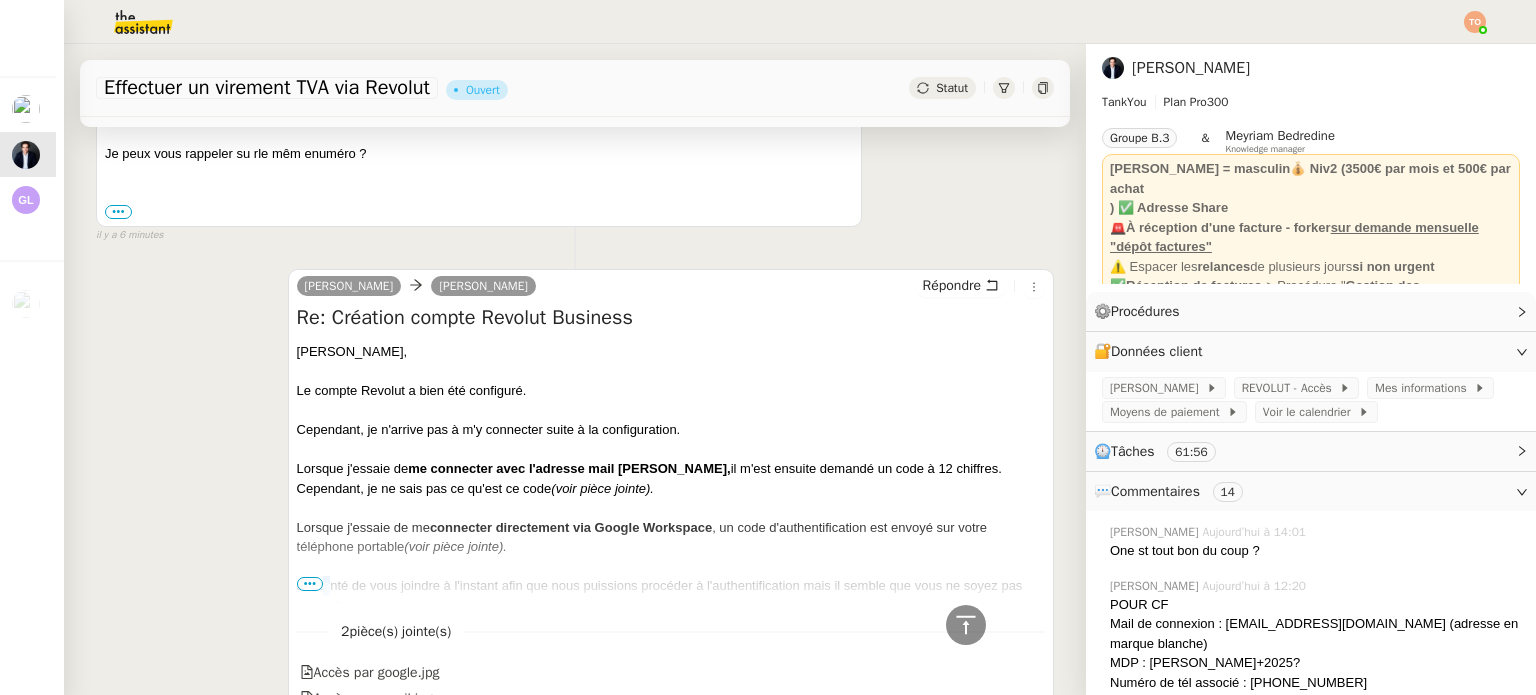 click on "J'ai tenté de vous joindre à l'instant afin que nous puissions procéder à l'authentification mais il semble que vous ne soyez pas disponible." at bounding box center [671, 595] 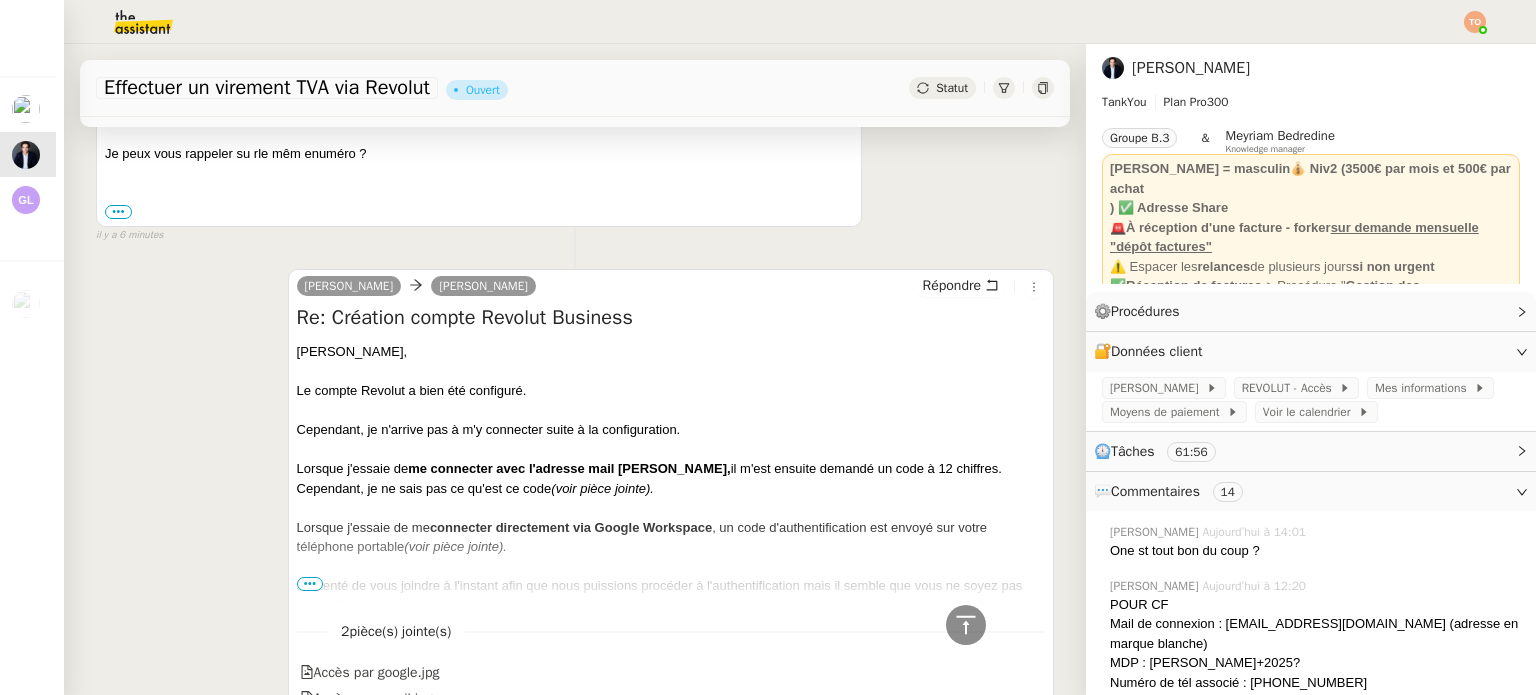 click on "•••" at bounding box center (310, 584) 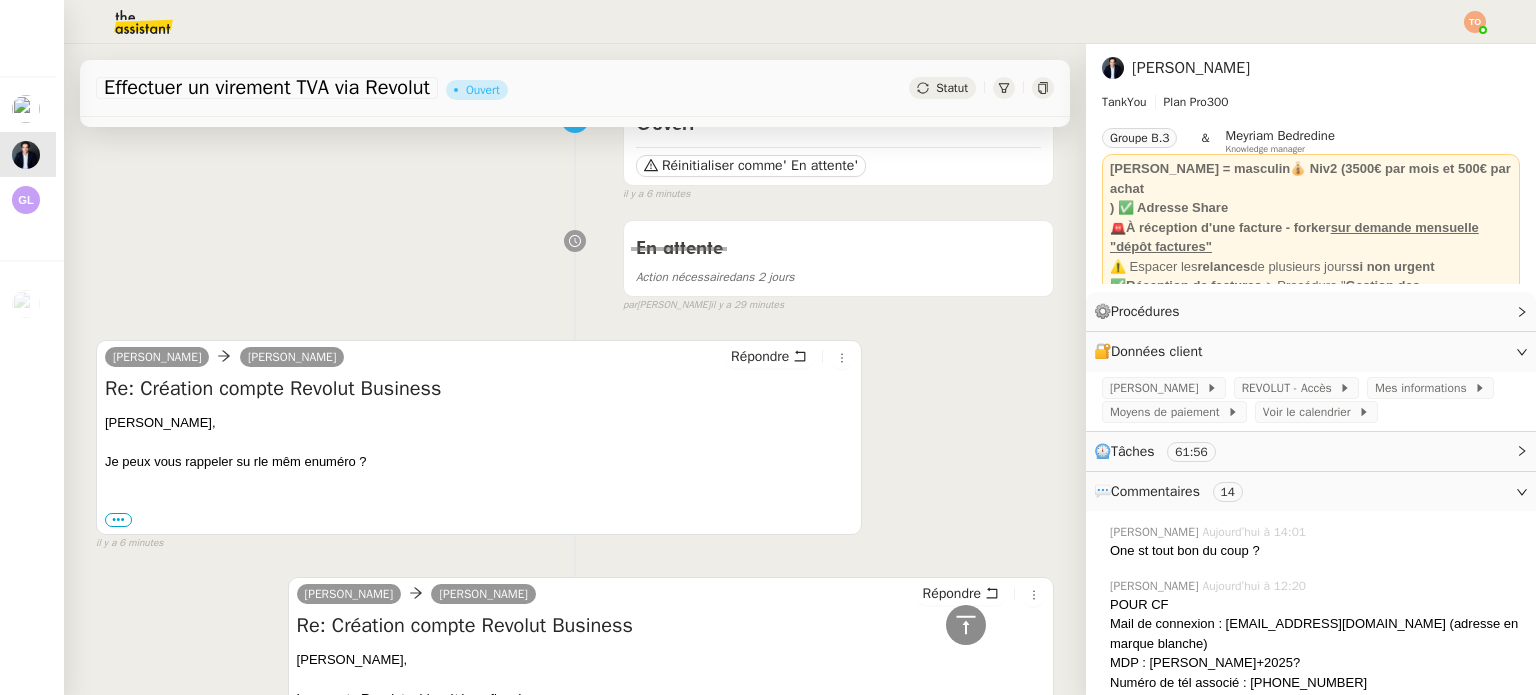 scroll, scrollTop: 0, scrollLeft: 0, axis: both 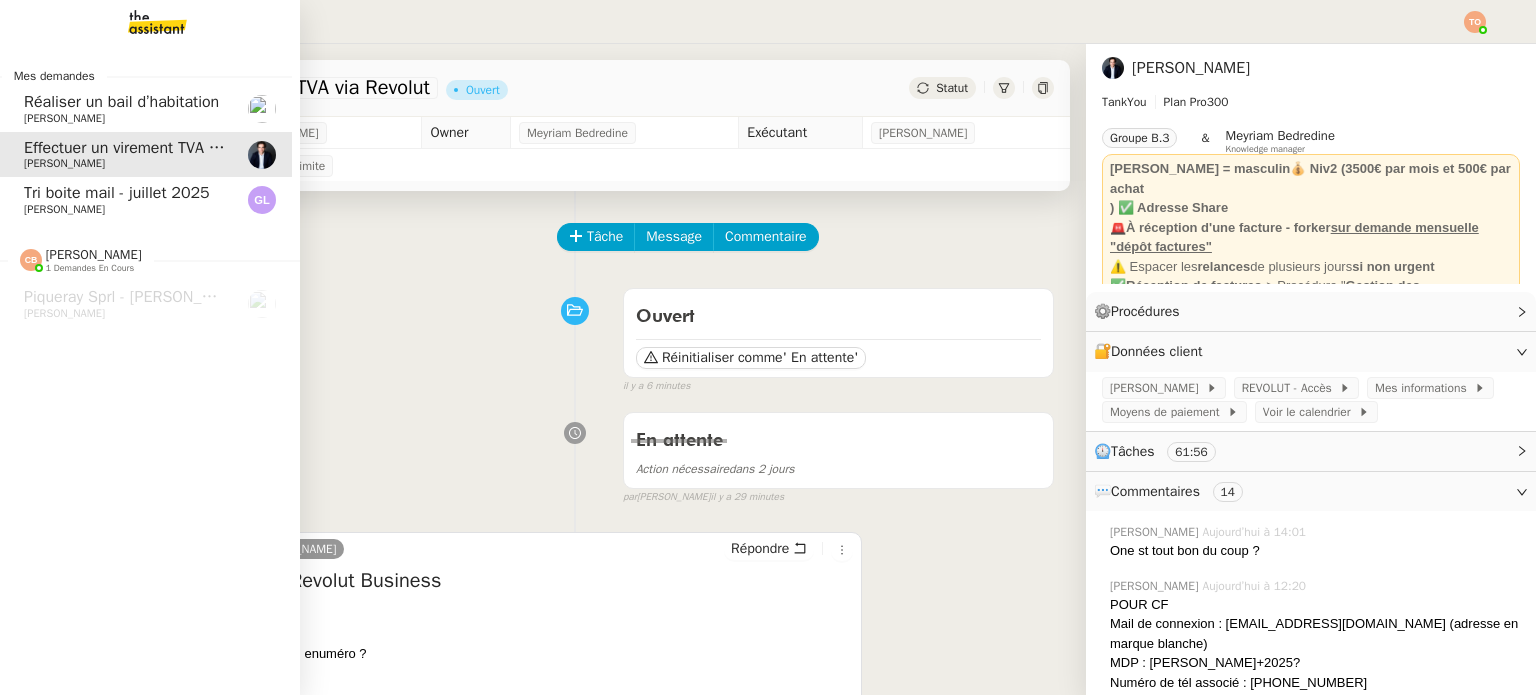 click on "Tri boite mail - juillet 2025" 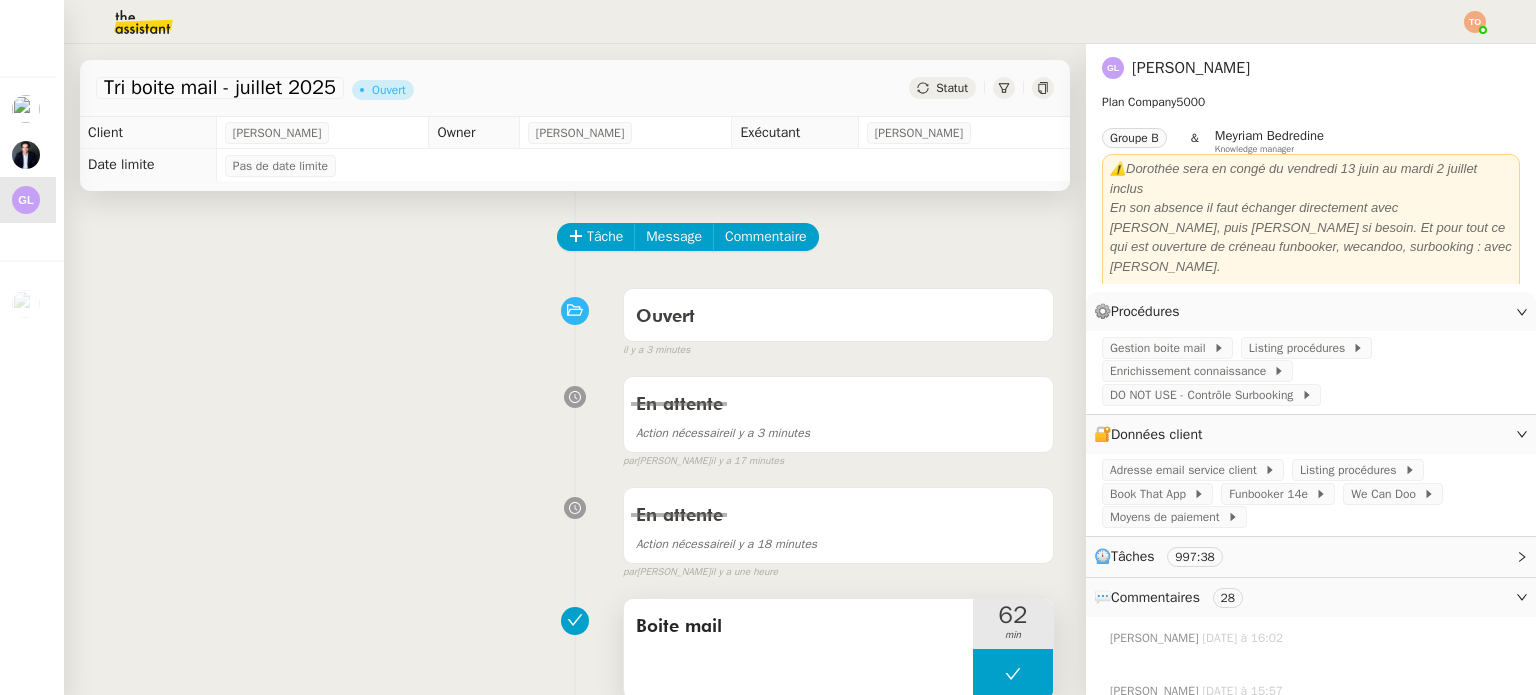 click 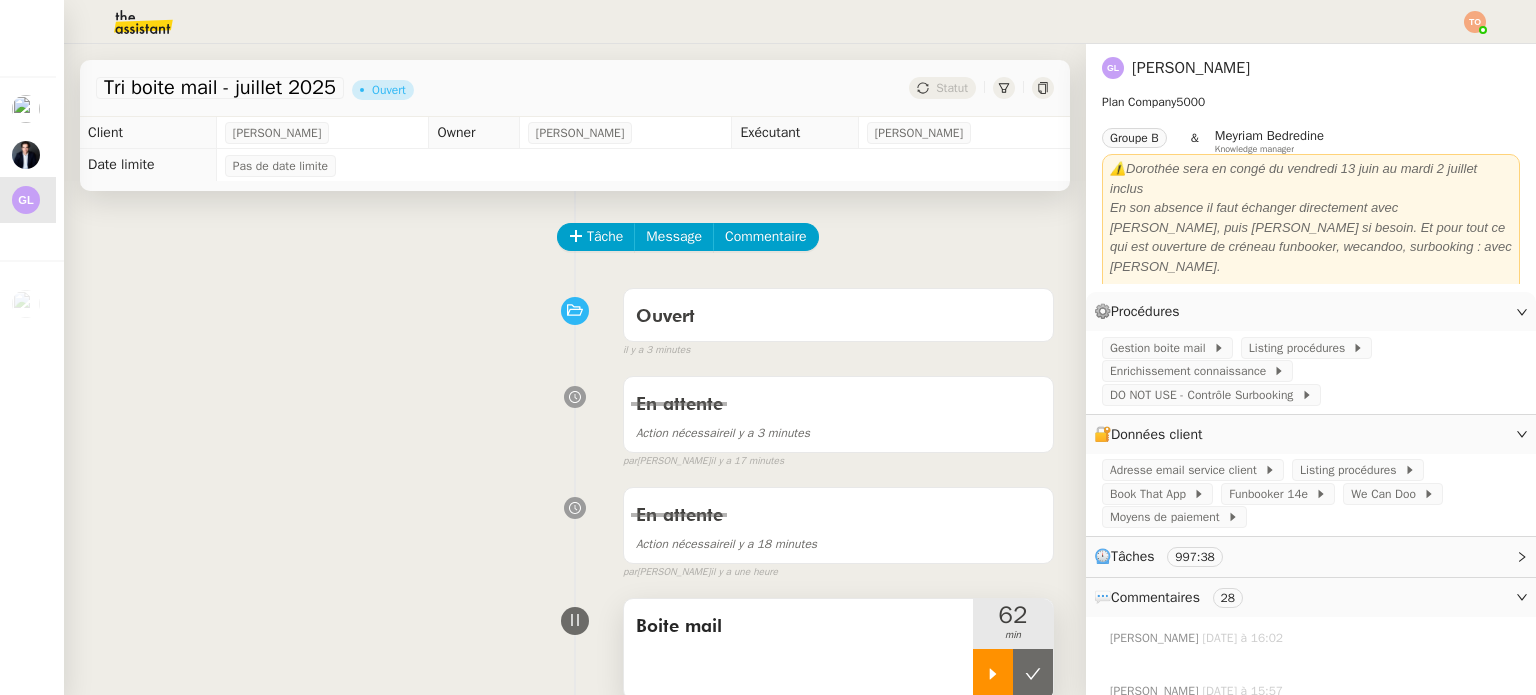 click 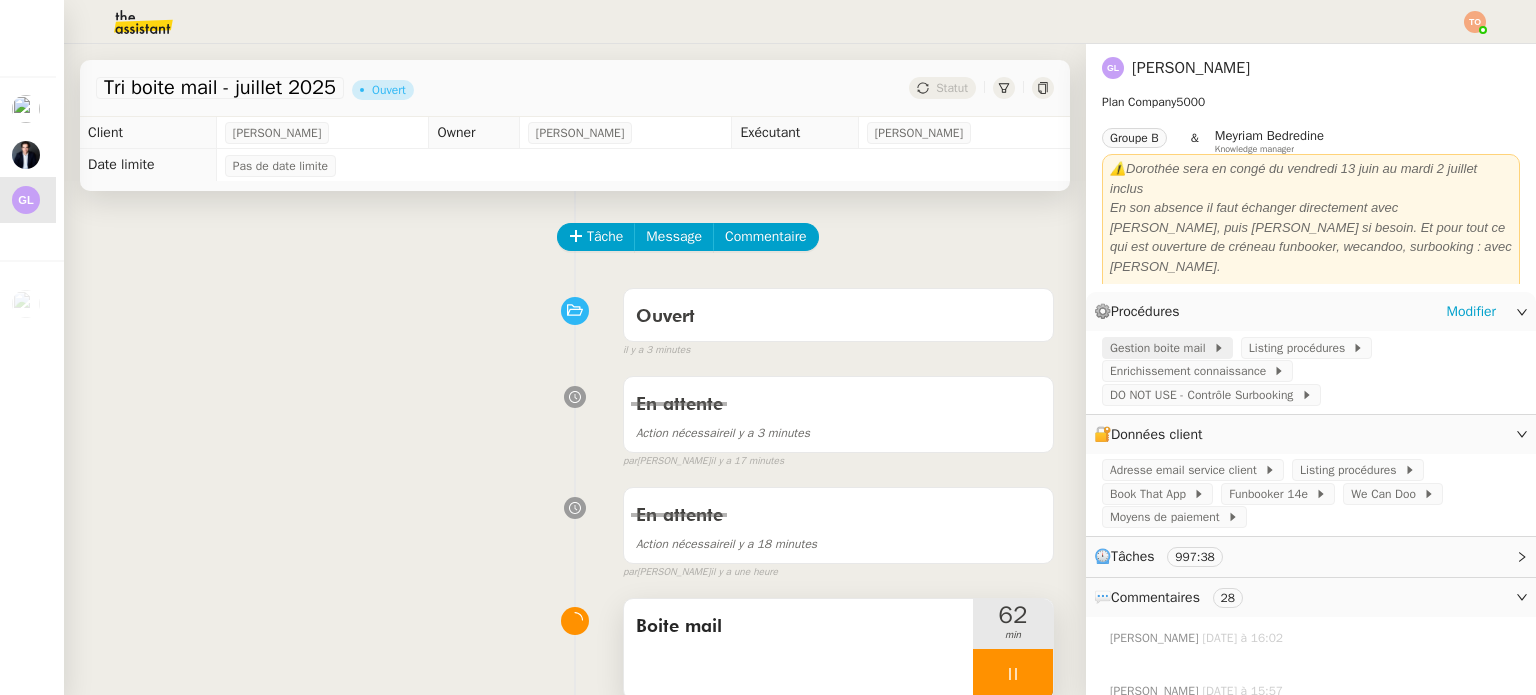 click 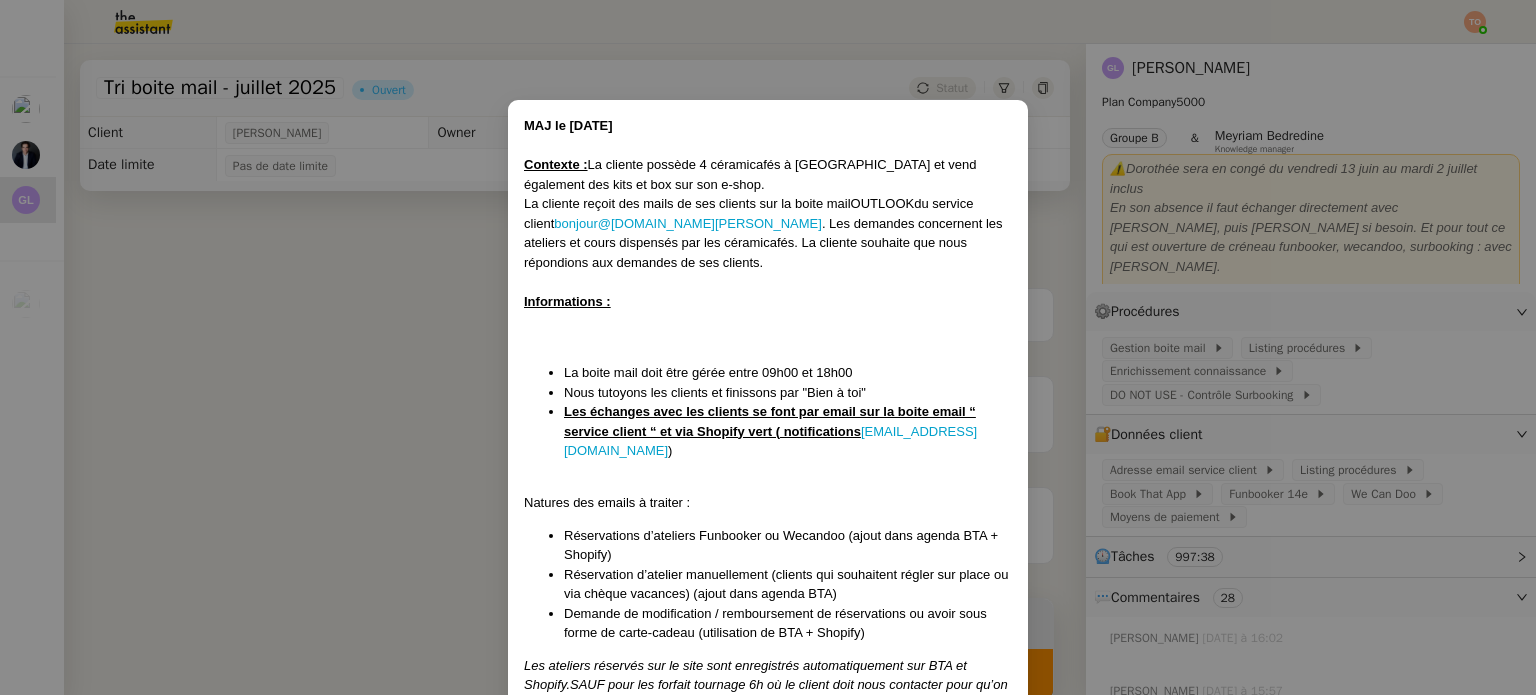 click on "MAJ le 21/01/2025 Contexte :  La cliente possède 4 céramicafés à Paris et vend également des kits et box sur son e-shop. La cliente reçoit des mails de ses clients sur la boite mail  OUTLOOK  du service client  bonjour@ cermicafe-genevieve.fr . Les demandes concernent les ateliers et cours dispensés par les céramicafés. La cliente souhaite que nous répondions aux demandes de ses clients. Informations : La boite mail doit être gérée entre 09h00 et 18h00 Nous tutoyons les clients et finissons par "Bien à toi" Les échanges avec les clients se font par email sur la boite email “ service client “ et via Shopify vert ( notifications  no-reply@mailer.shopify.com  ) Natures des emails à traiter : Réservations d’ateliers Funbooker ou Wecandoo (ajout dans agenda BTA + Shopify) Réservation d’atelier manuellement (clients qui souhaitent régler sur place ou via chèque vacances) (ajout dans agenda BTA) Les ateliers réservés sur le site sont enregistrés automatiquement sur BTA et Shopify. ." at bounding box center (768, 347) 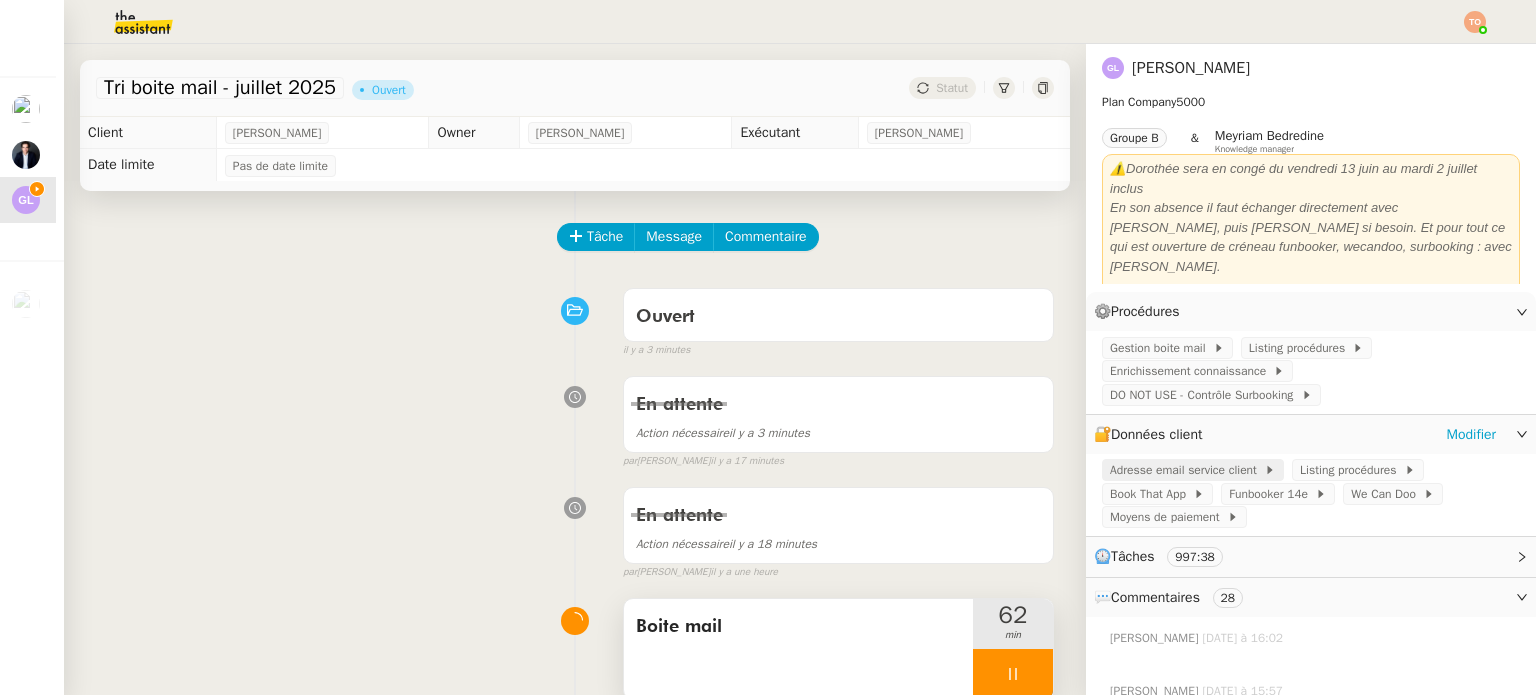 click on "Adresse email service client" 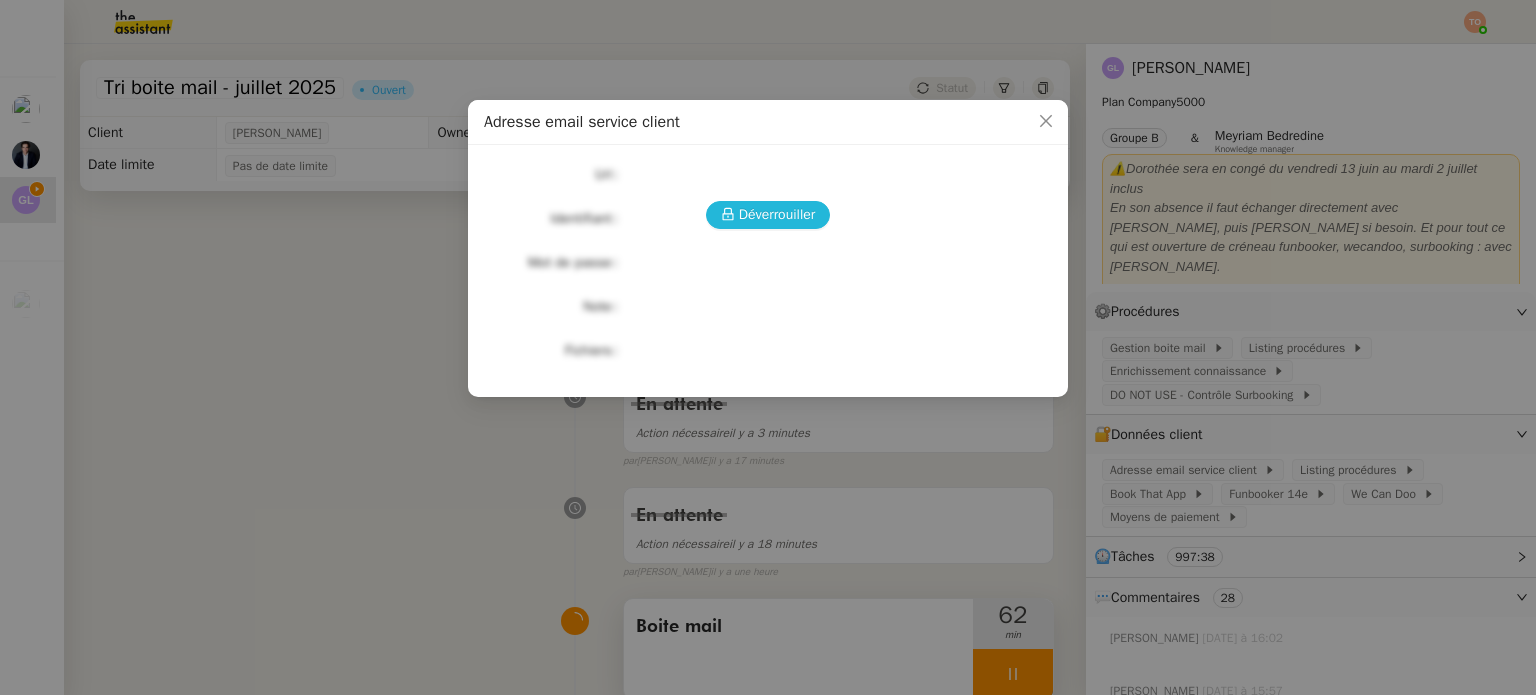 click on "Déverrouiller" at bounding box center [777, 214] 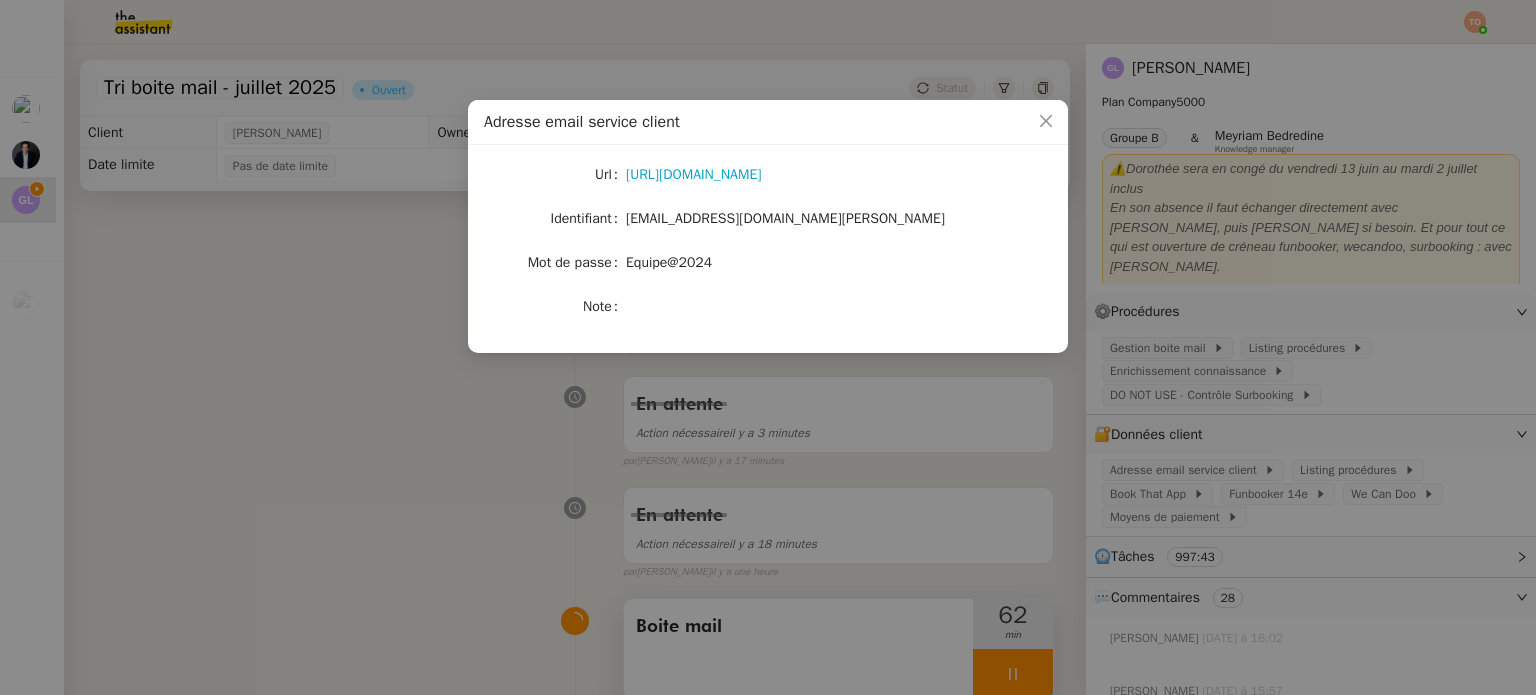 click on "https://ex4.mail.ovh.net/owa/#path=/mail" 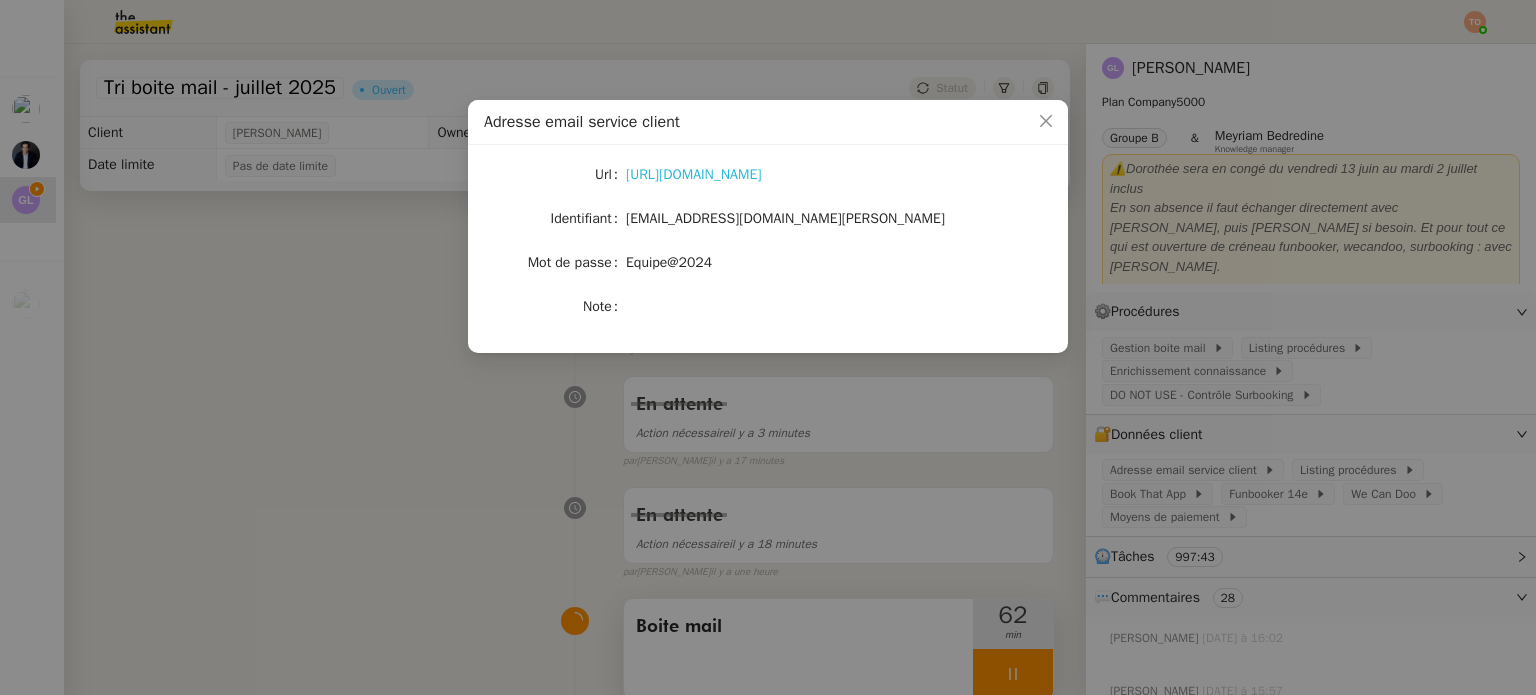 click on "https://ex4.mail.ovh.net/owa/#path=/mail" 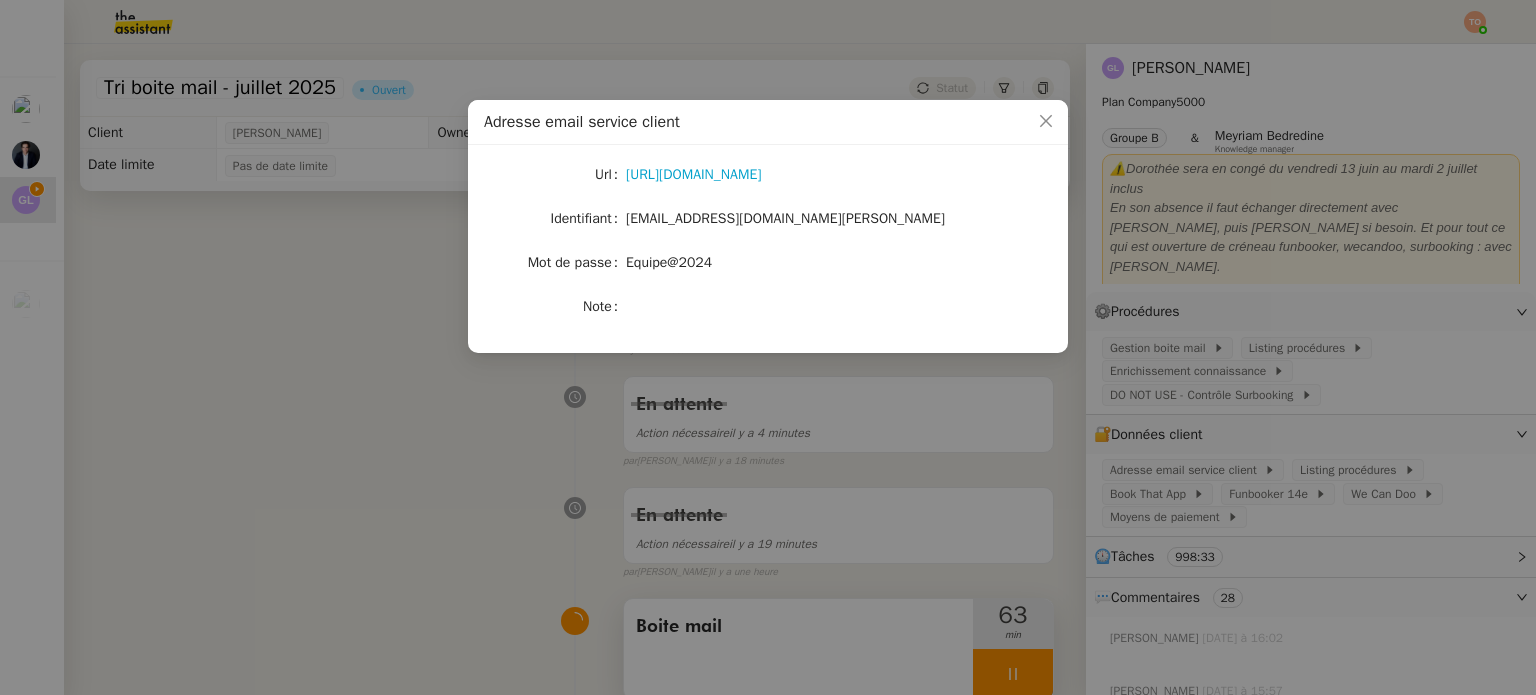 click on "Adresse email service client Url https://ex4.mail.ovh.net/owa/#path=/mail    Identifiant bonjour@ceramicafe-genevieve.fr Mot de passe Equipe@2024 Note" at bounding box center (768, 347) 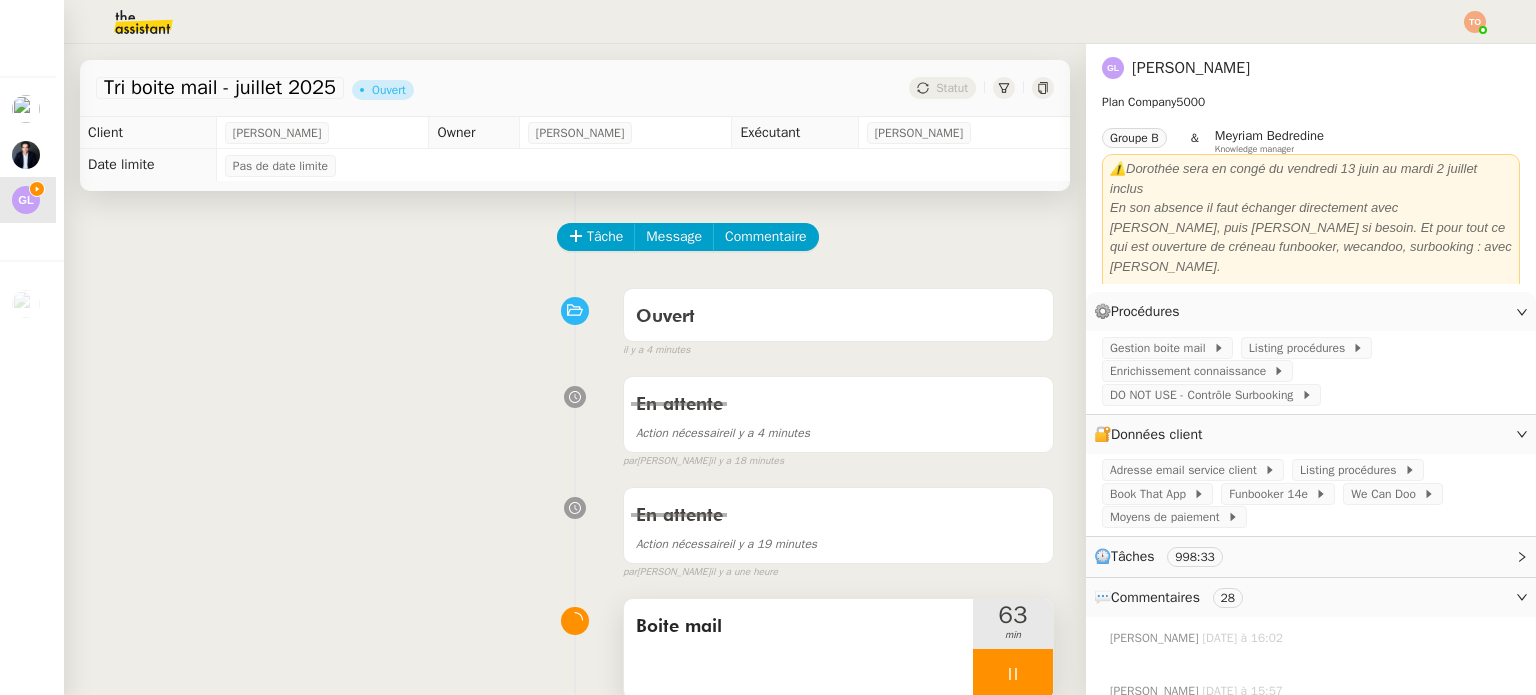 click 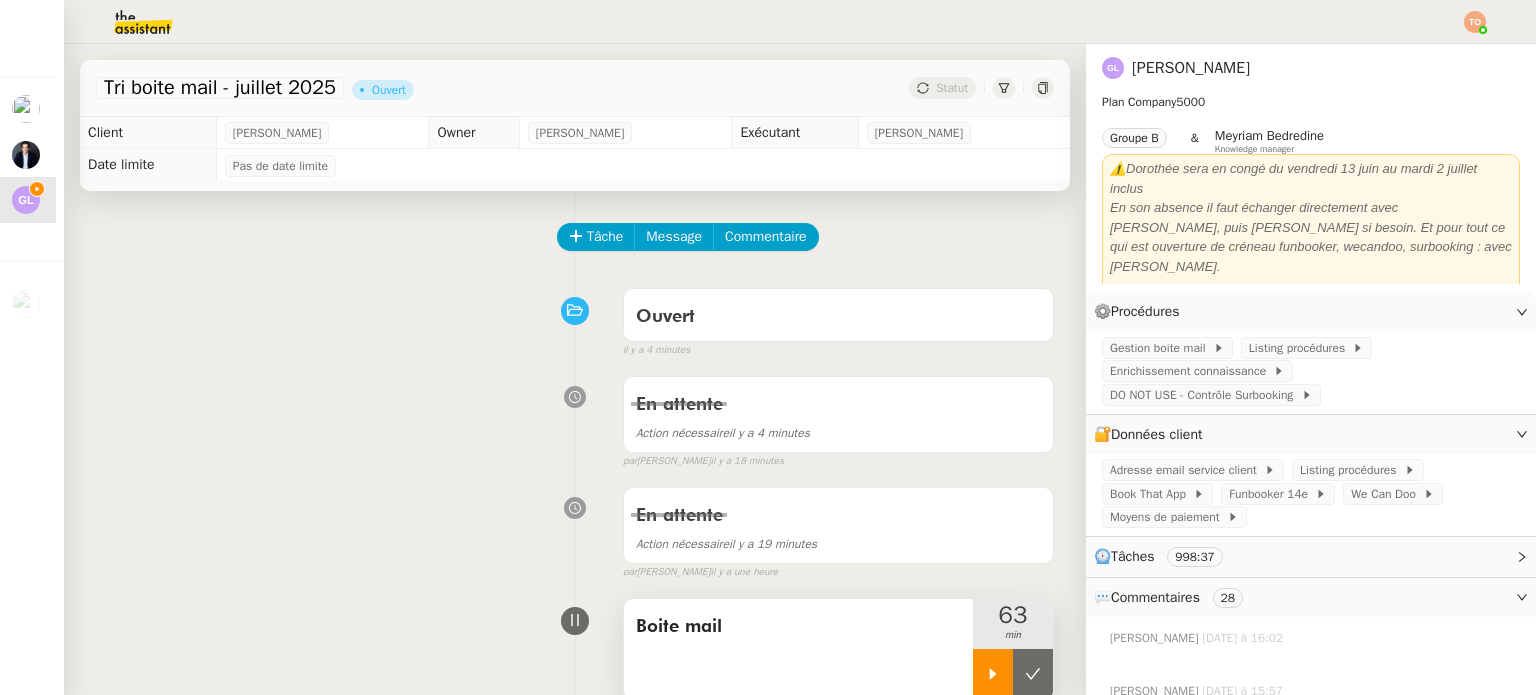 click 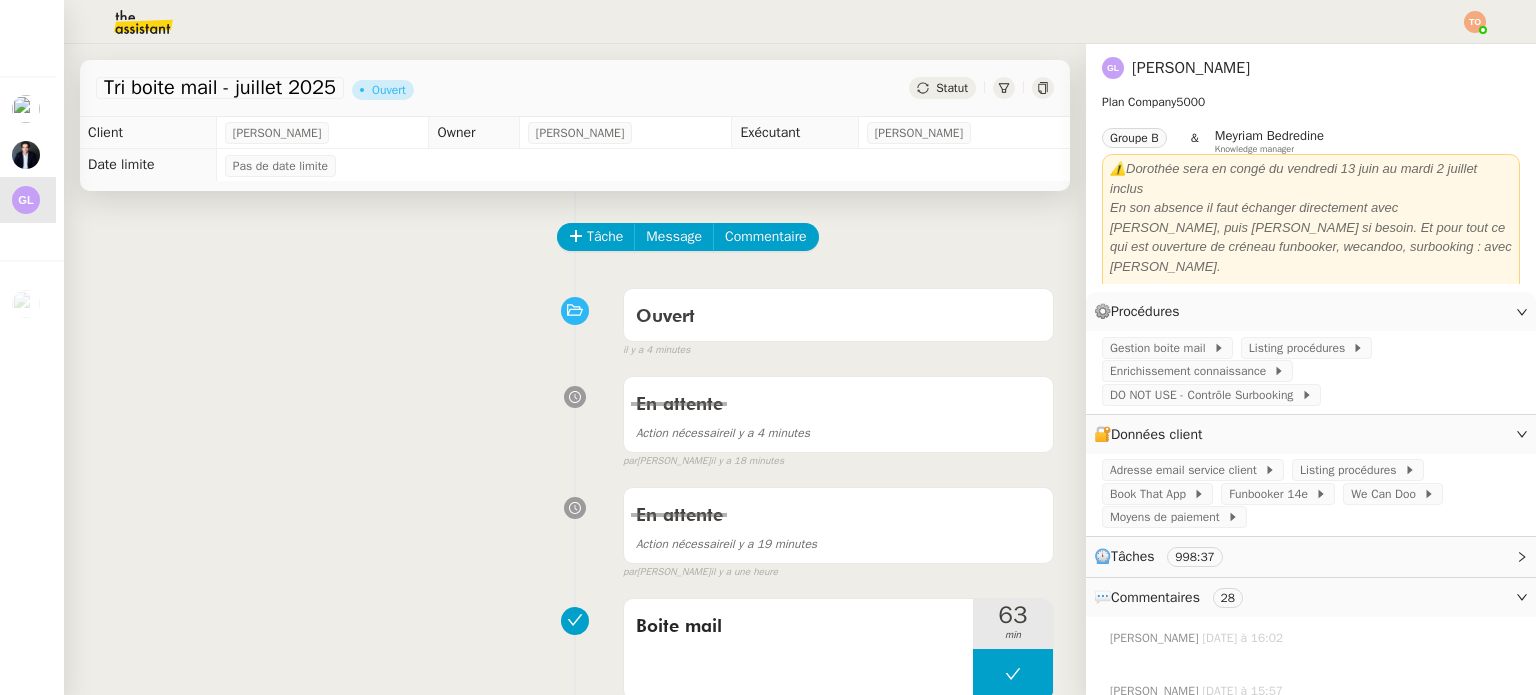 click on "Statut" 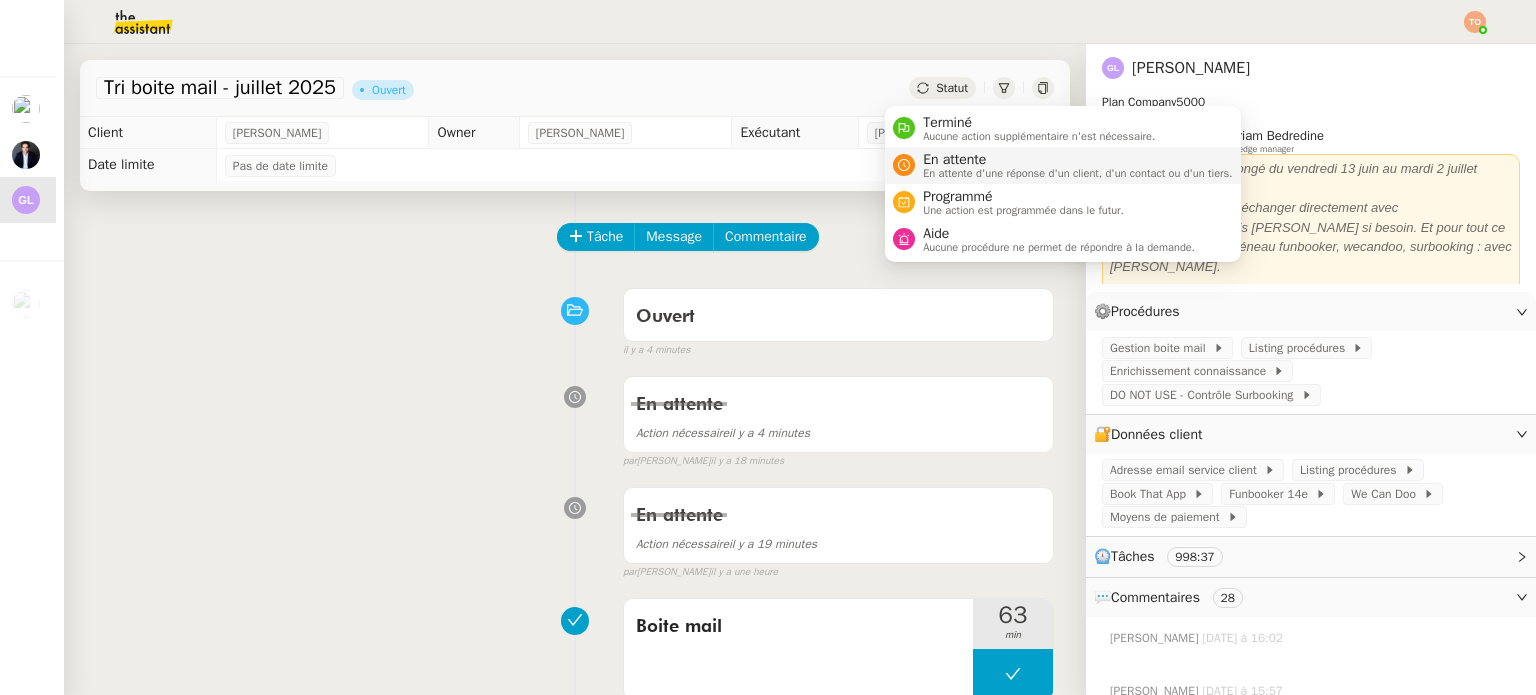 click on "En attente" at bounding box center [1078, 160] 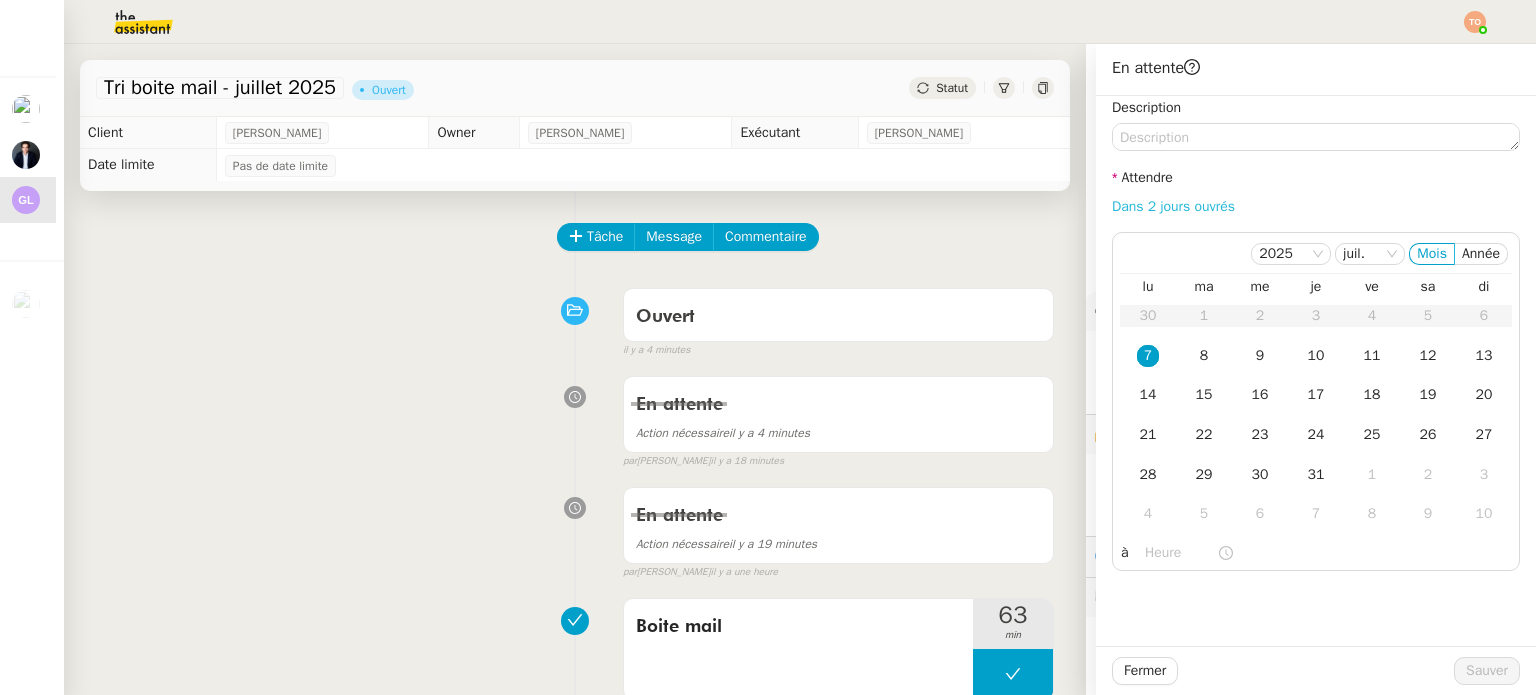 click on "Dans 2 jours ouvrés" 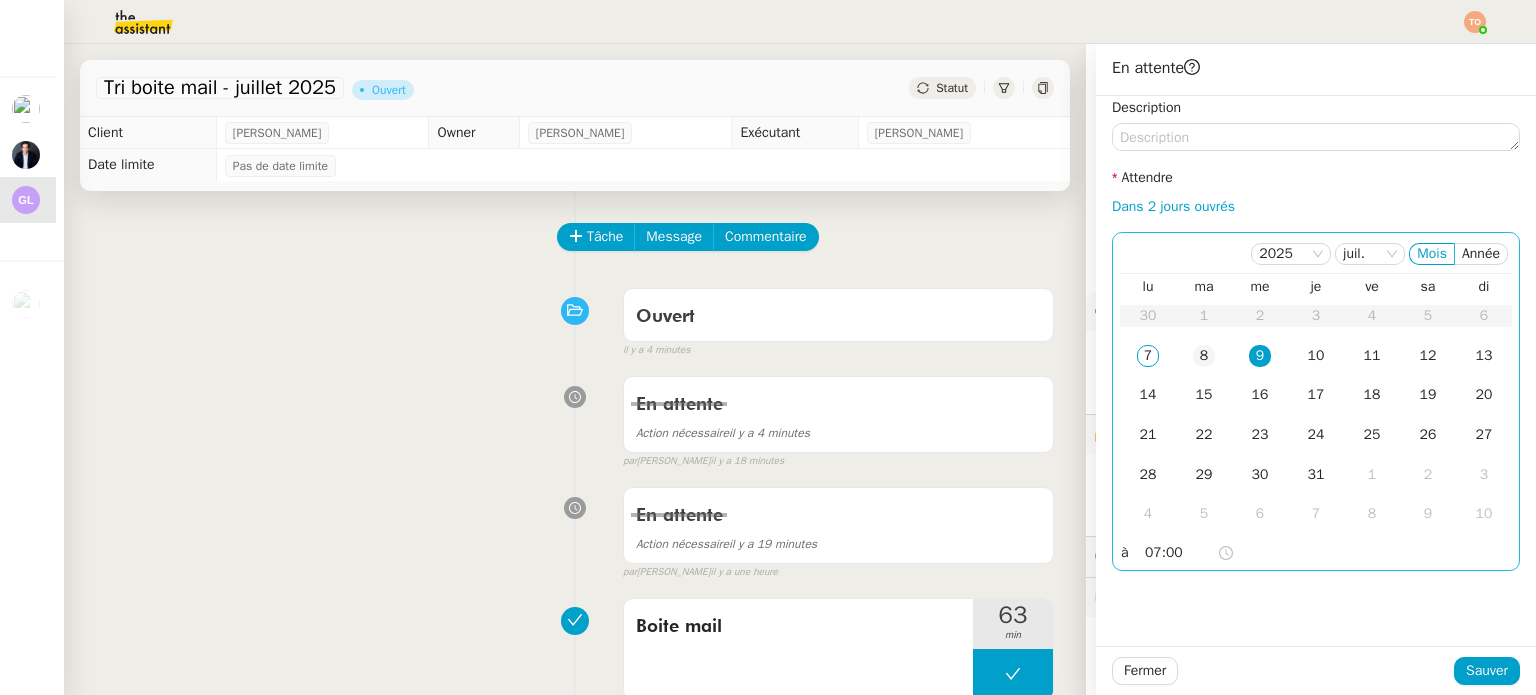 click on "8" 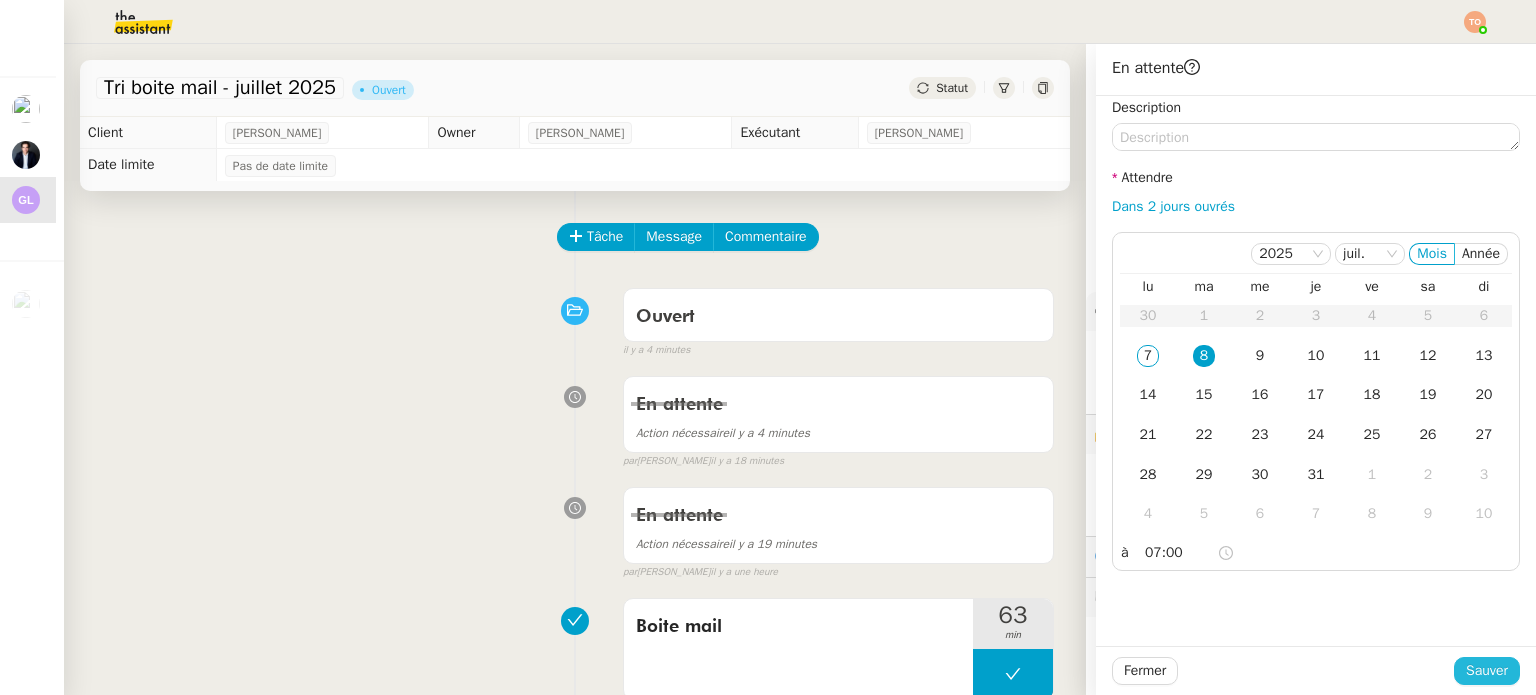 click on "Sauver" 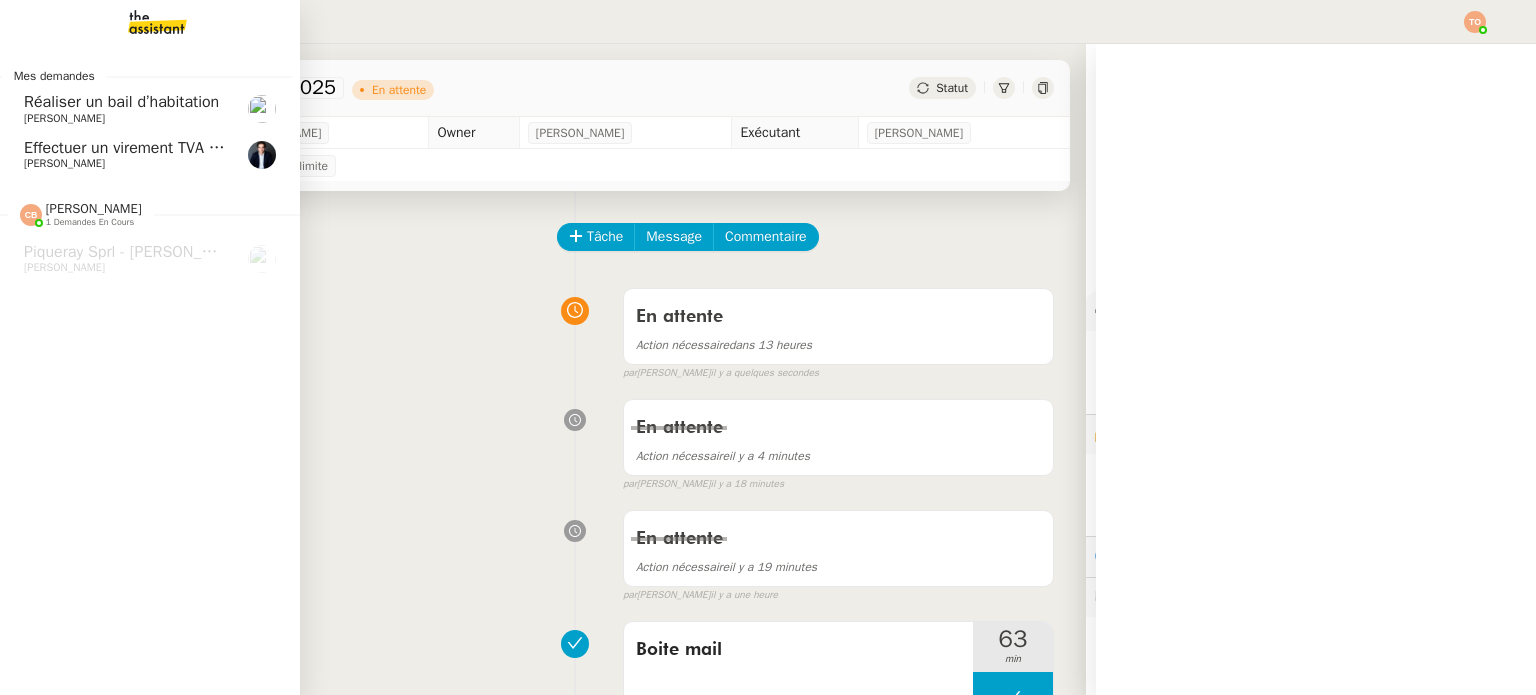 click on "Effectuer un virement TVA via Revolut" 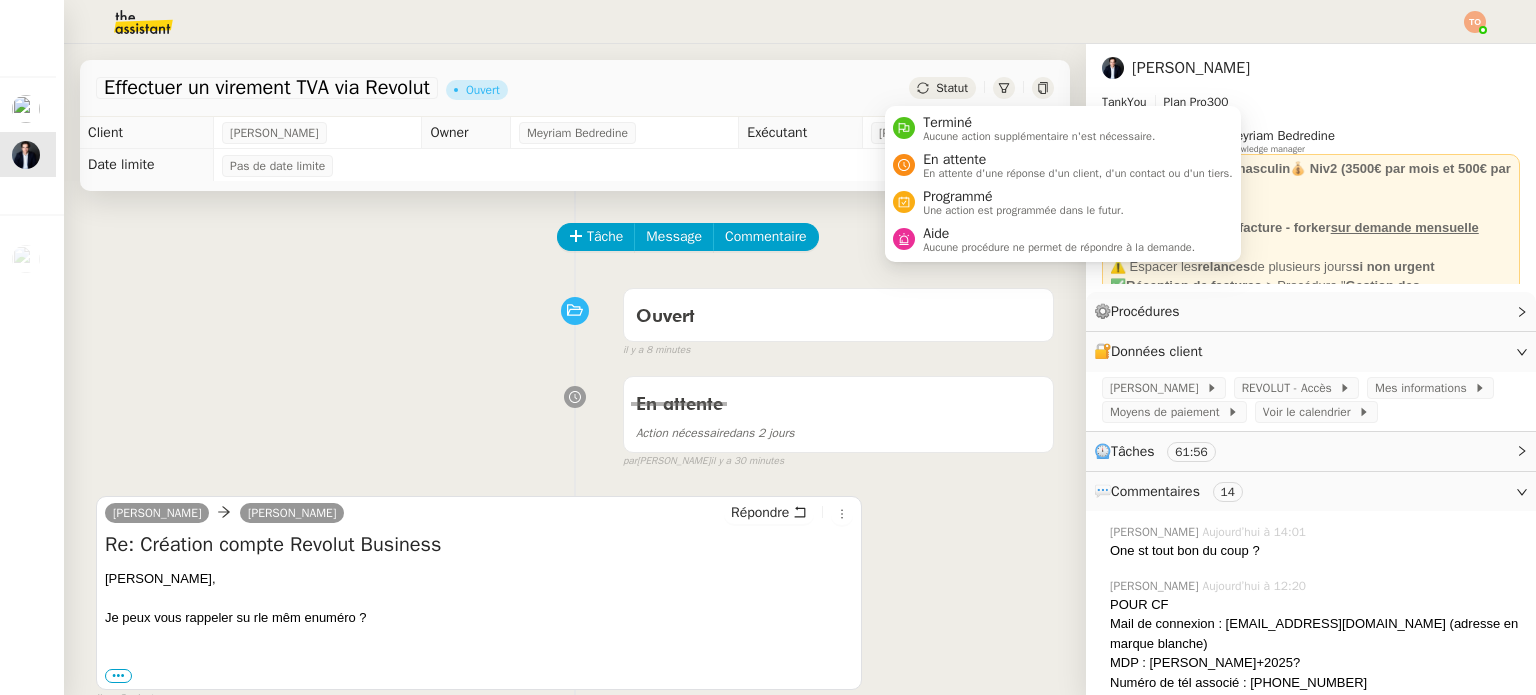 click on "Statut" 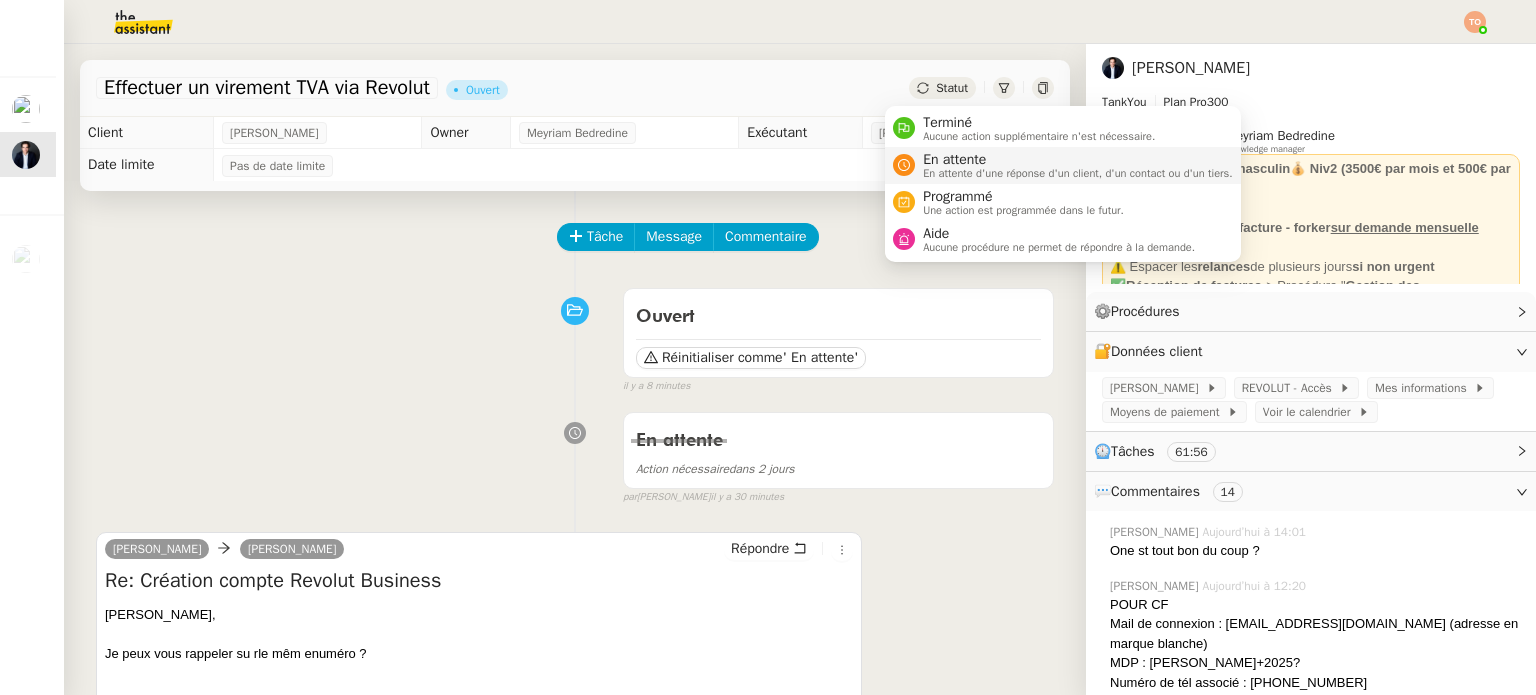 click on "En attente d'une réponse d'un client, d'un contact ou d'un tiers." at bounding box center (1078, 173) 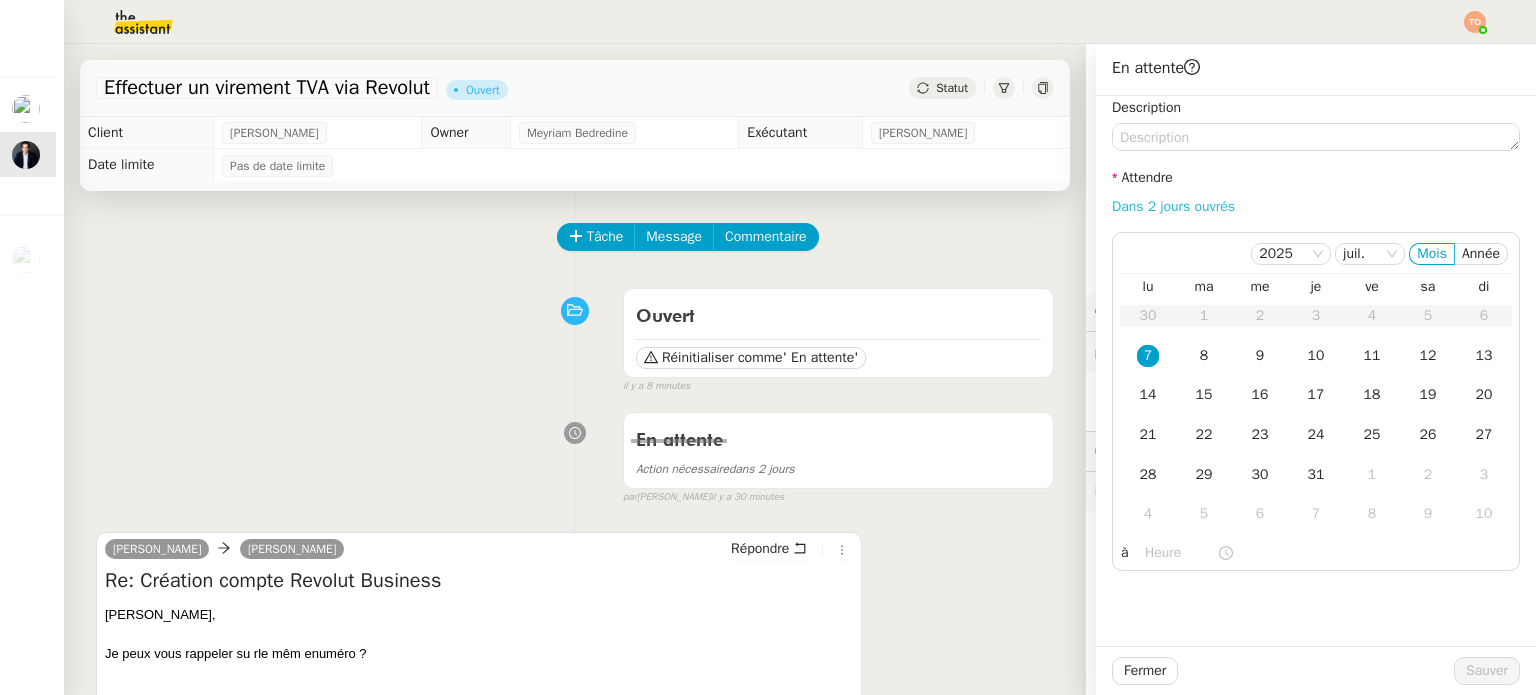 click on "Dans 2 jours ouvrés" 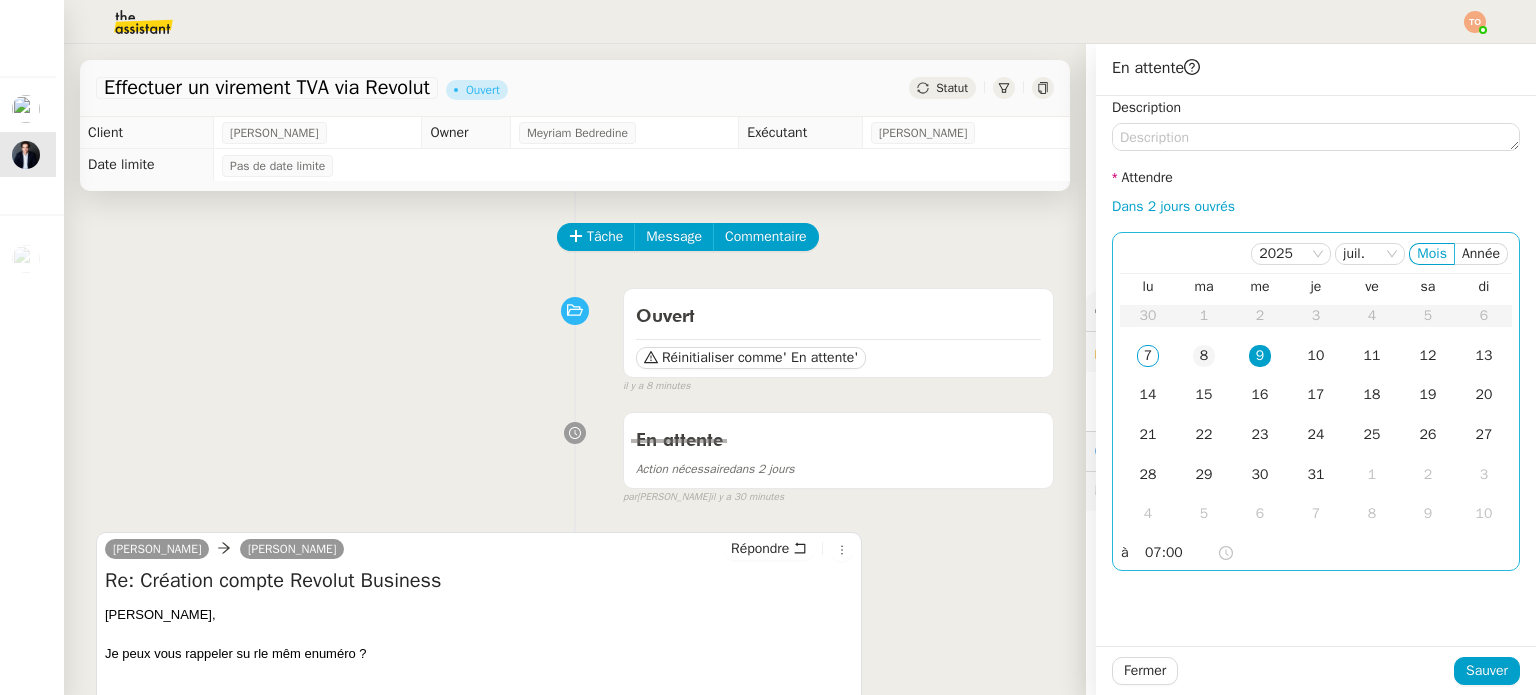 click on "8" 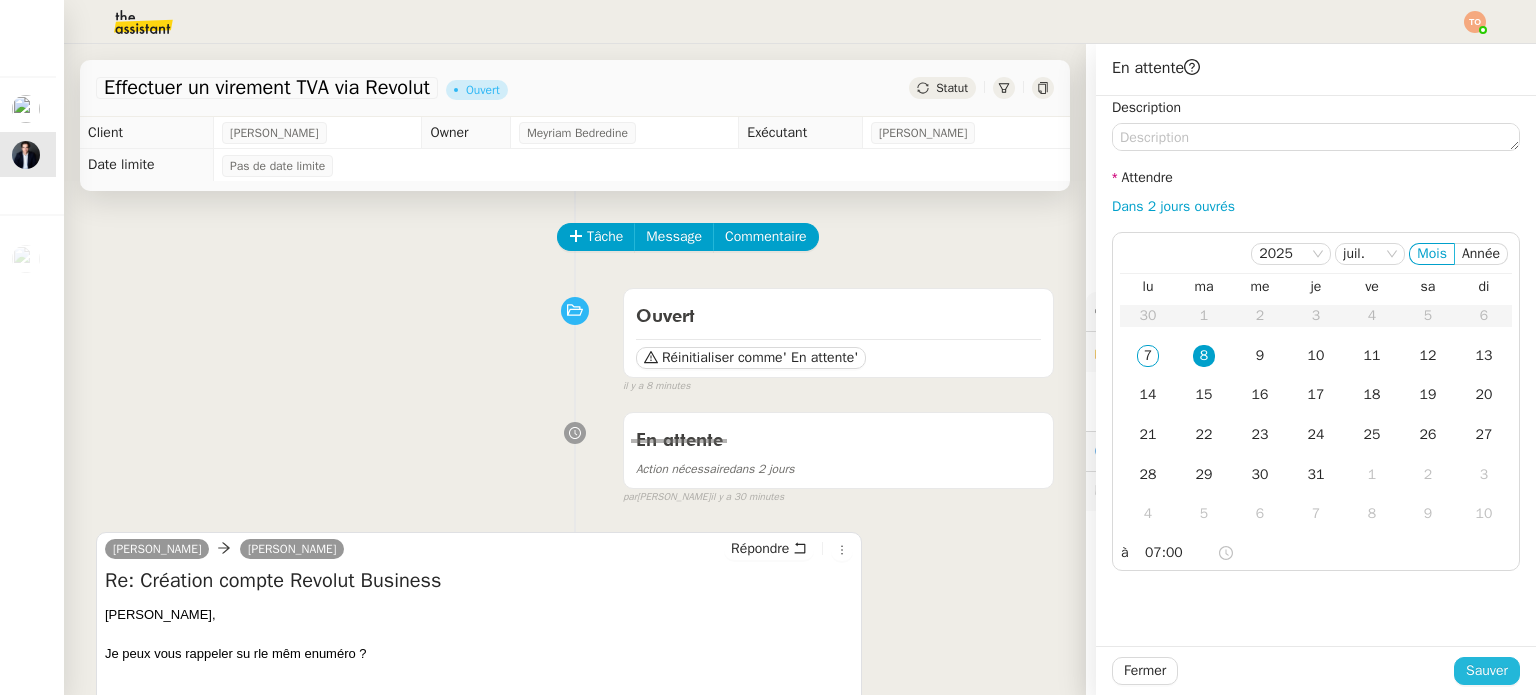 click on "Sauver" 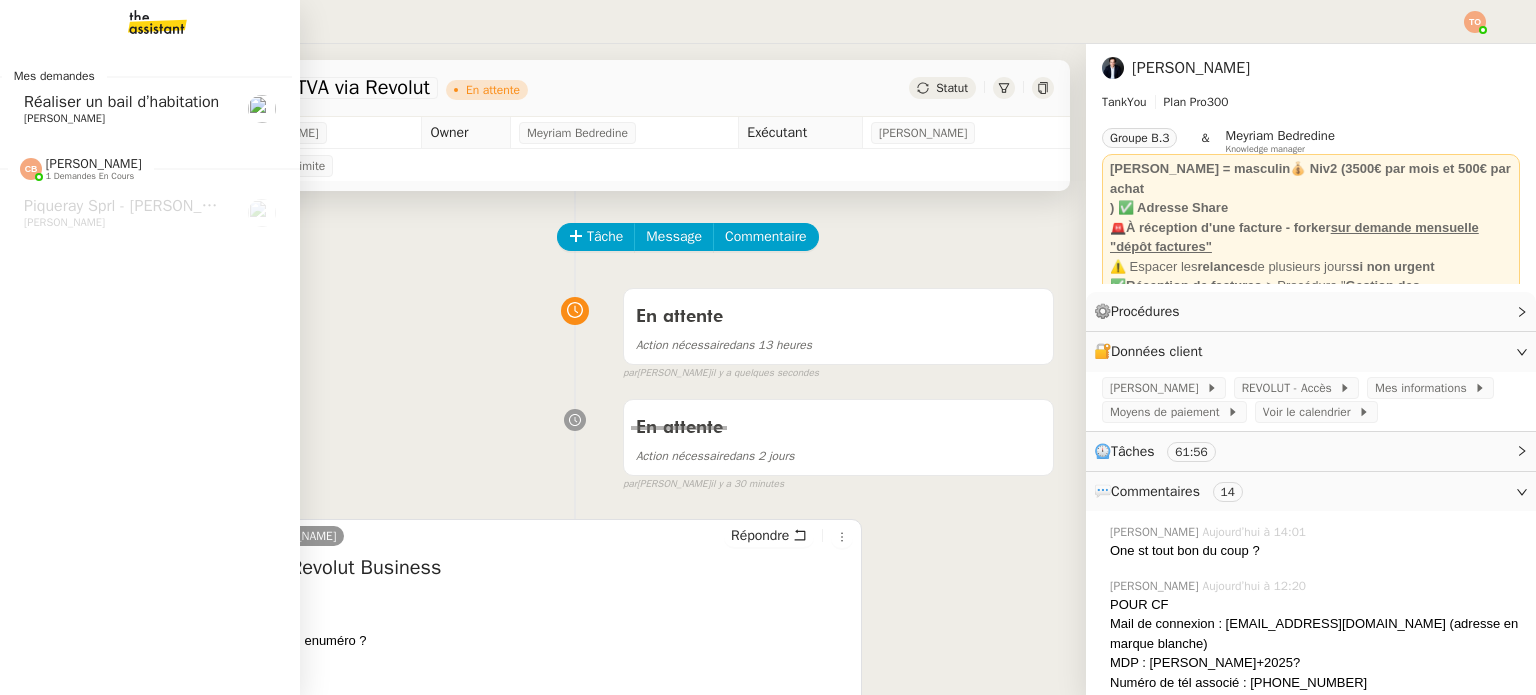 click on "[PERSON_NAME]" 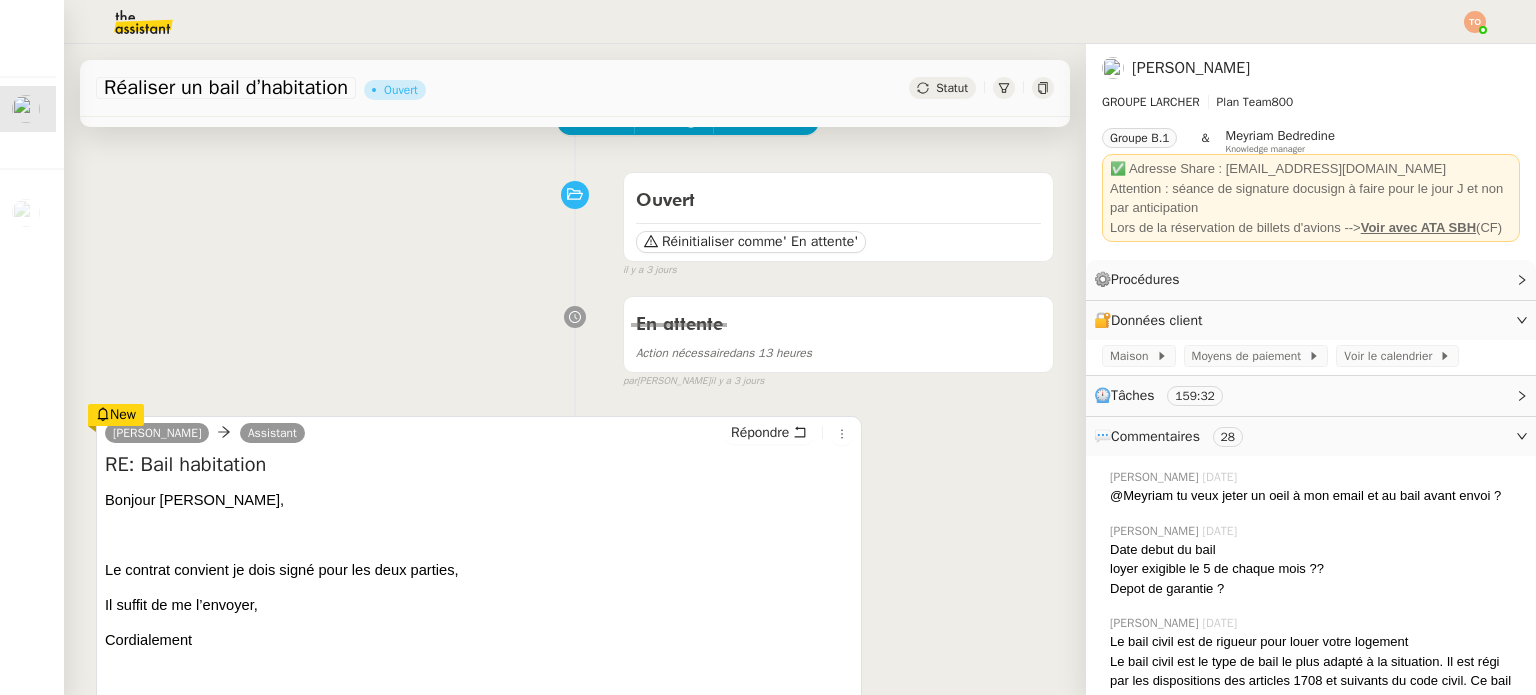 scroll, scrollTop: 0, scrollLeft: 0, axis: both 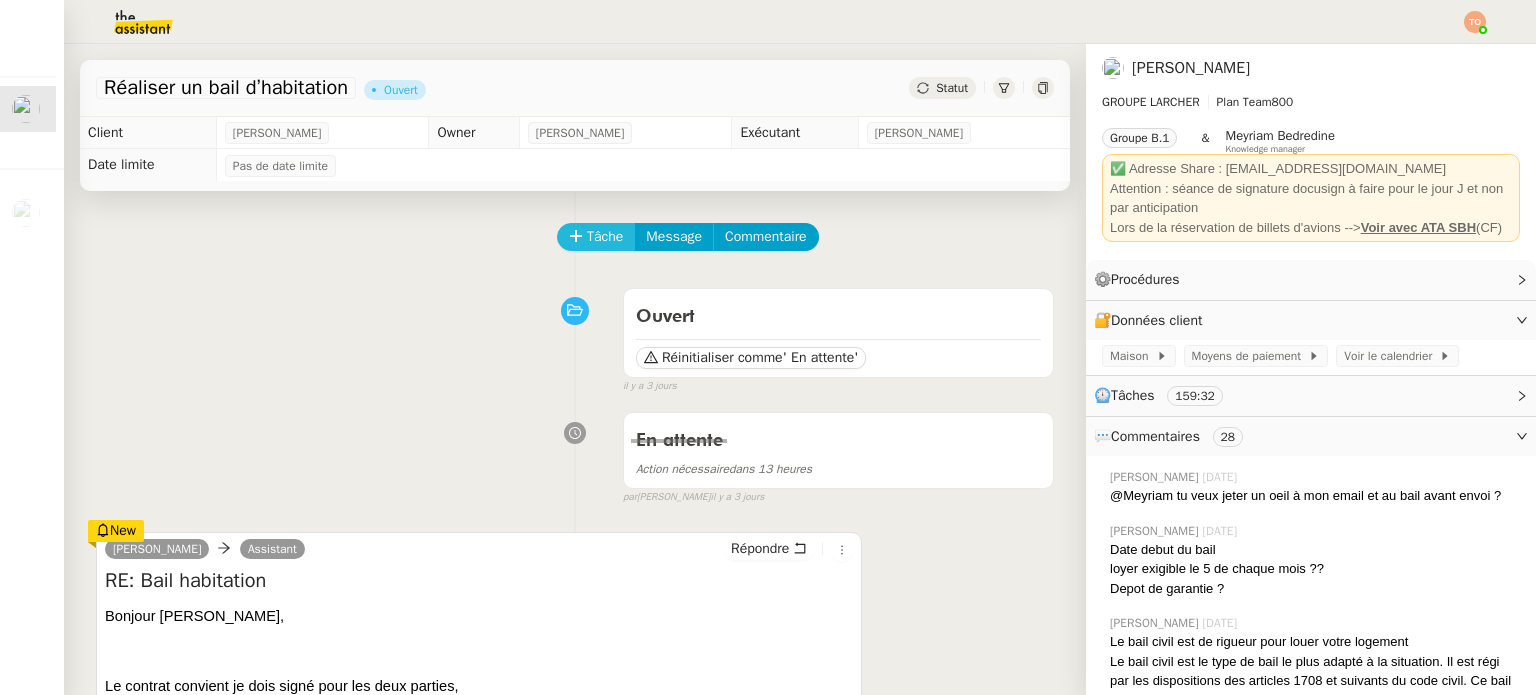 click on "Tâche" 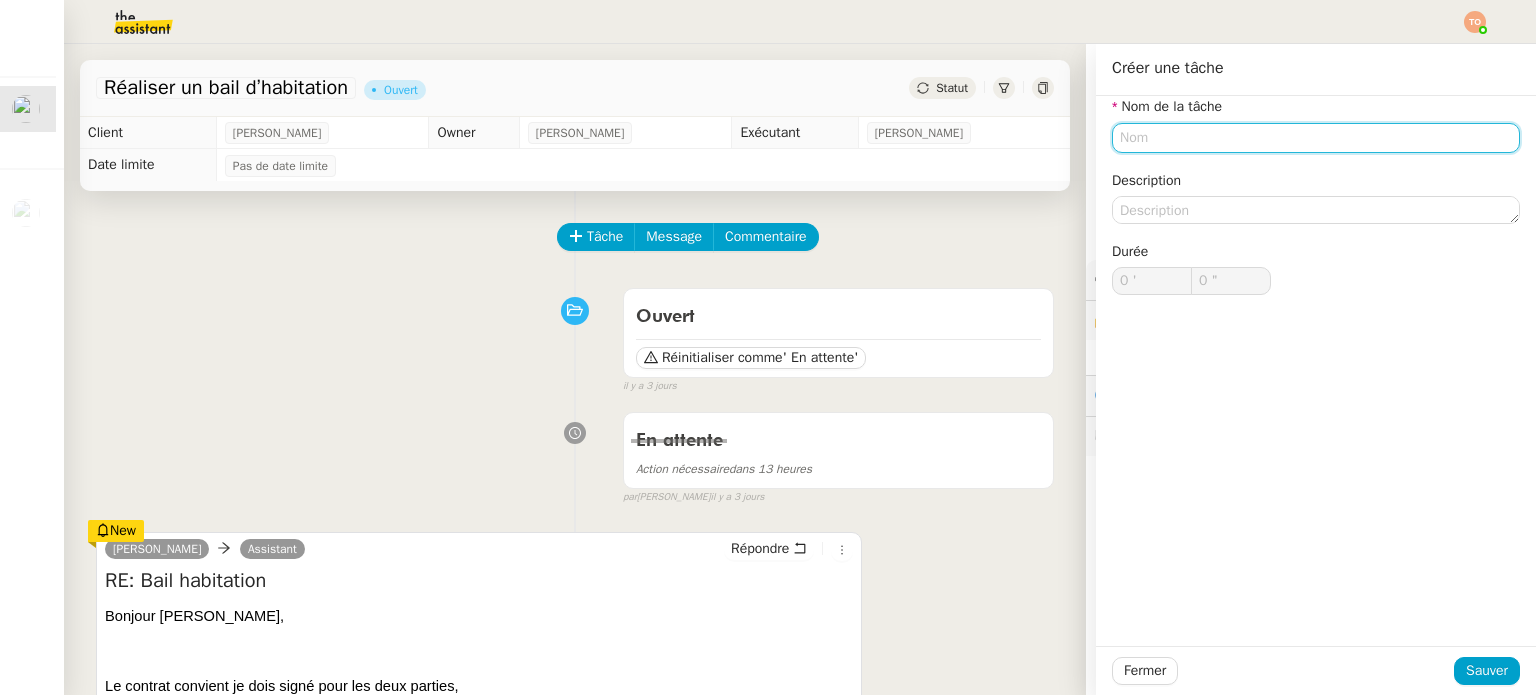 click 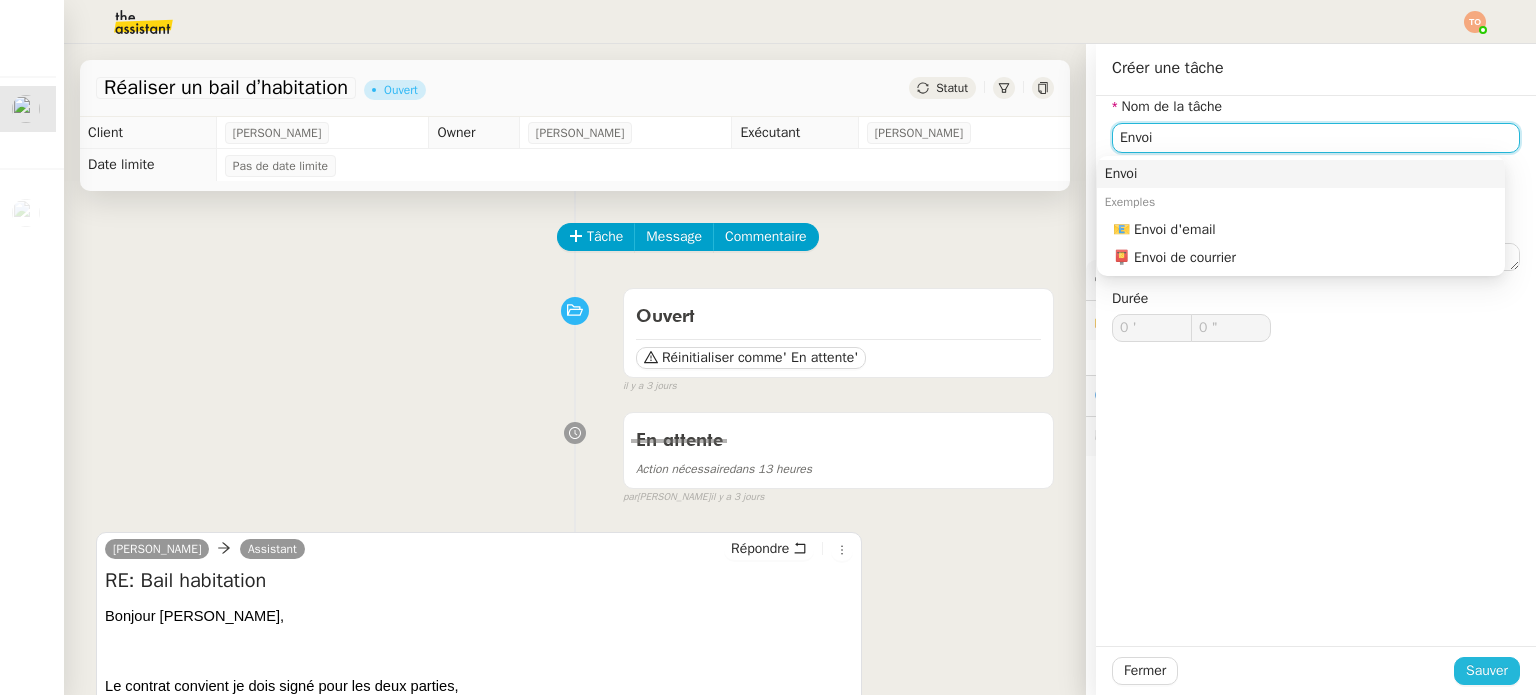type on "Envoi" 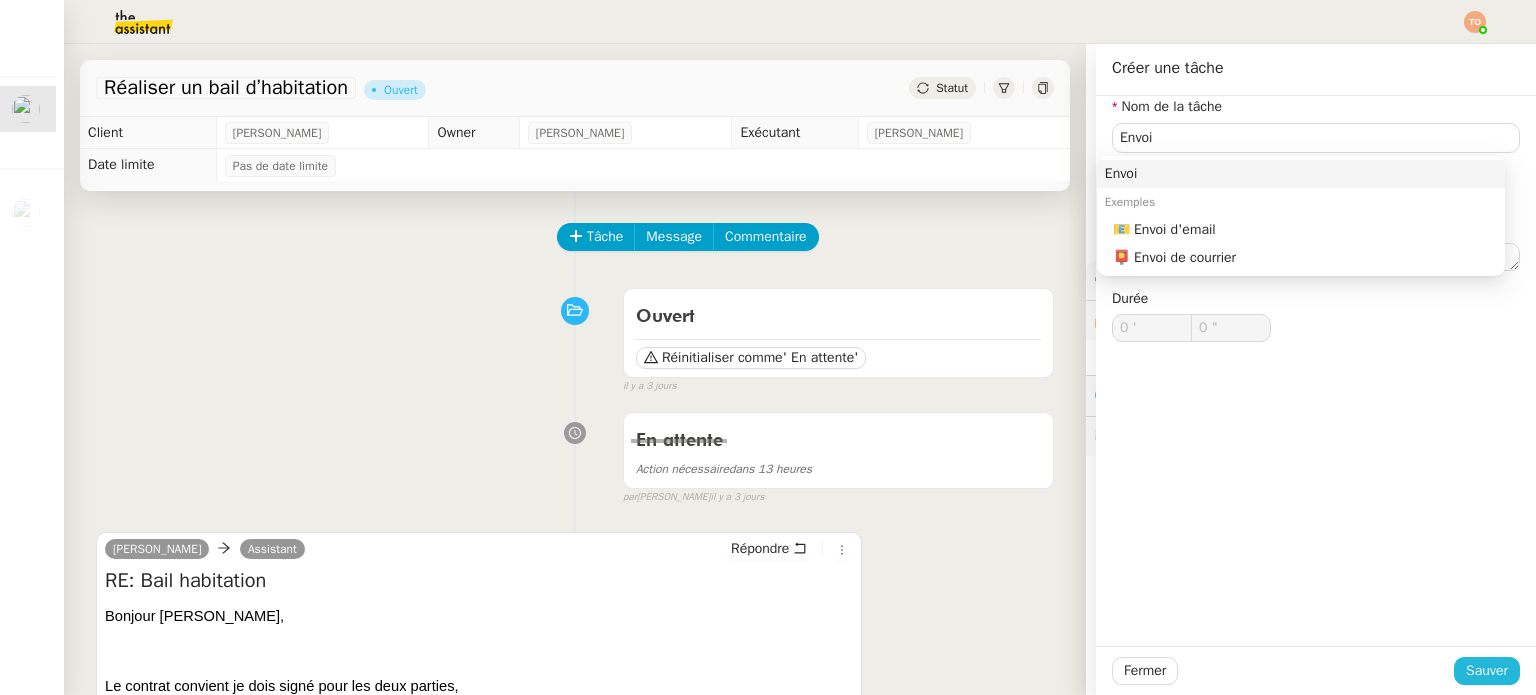 click on "Sauver" 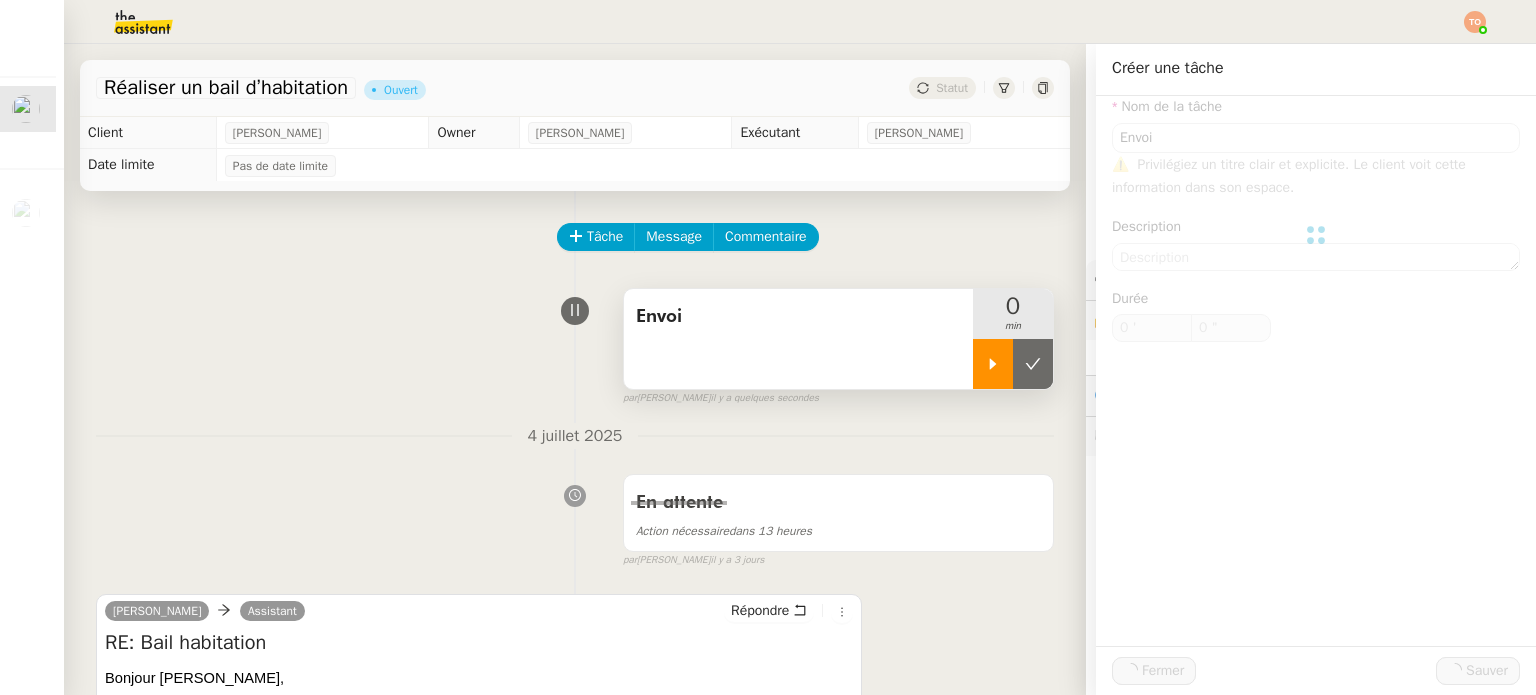 click at bounding box center [993, 364] 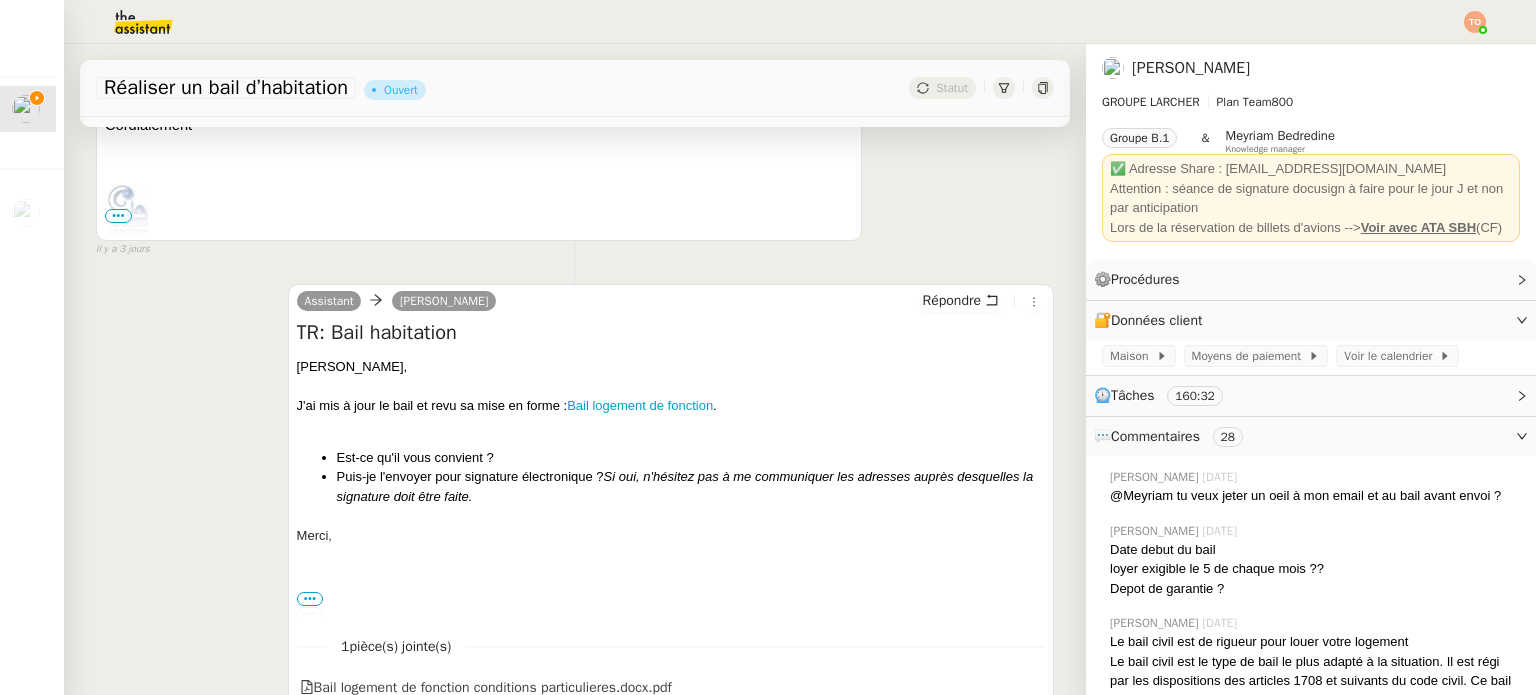 scroll, scrollTop: 900, scrollLeft: 0, axis: vertical 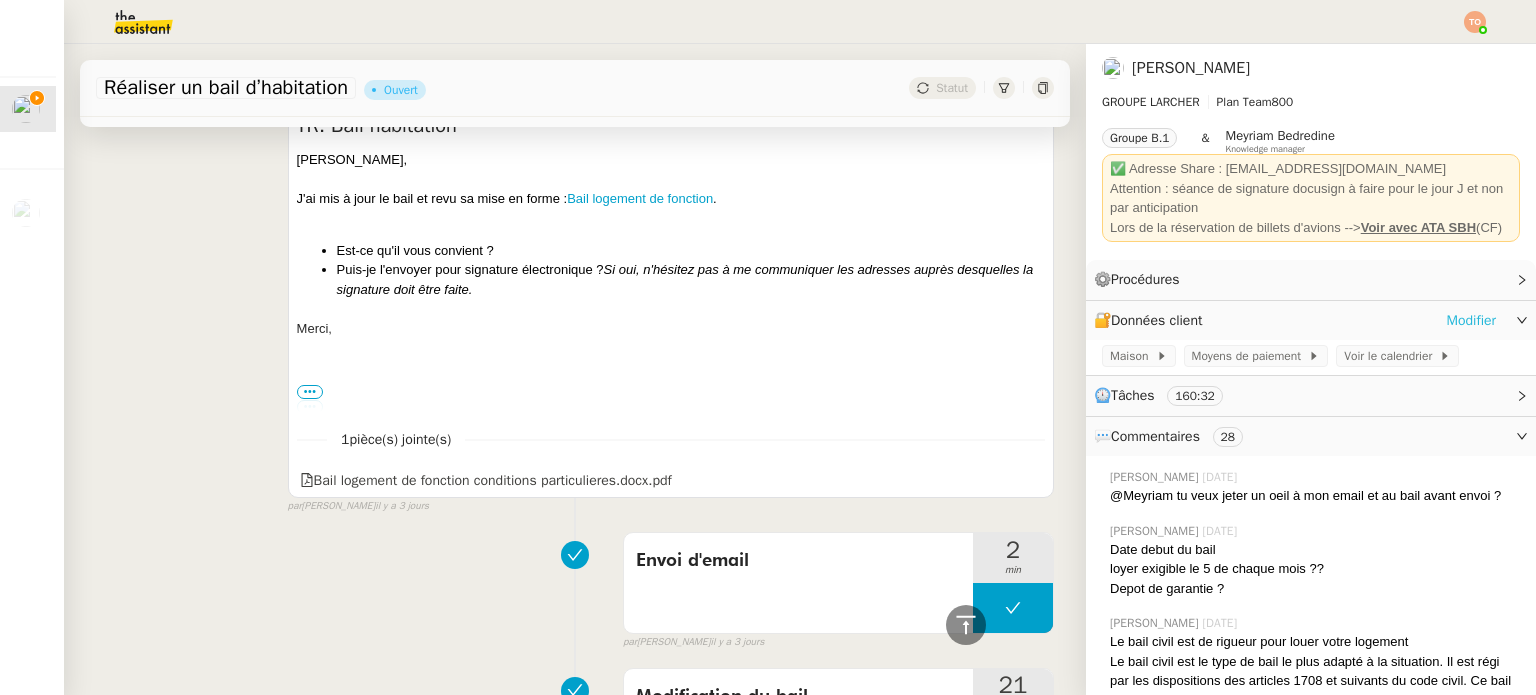 click on "Modifier" 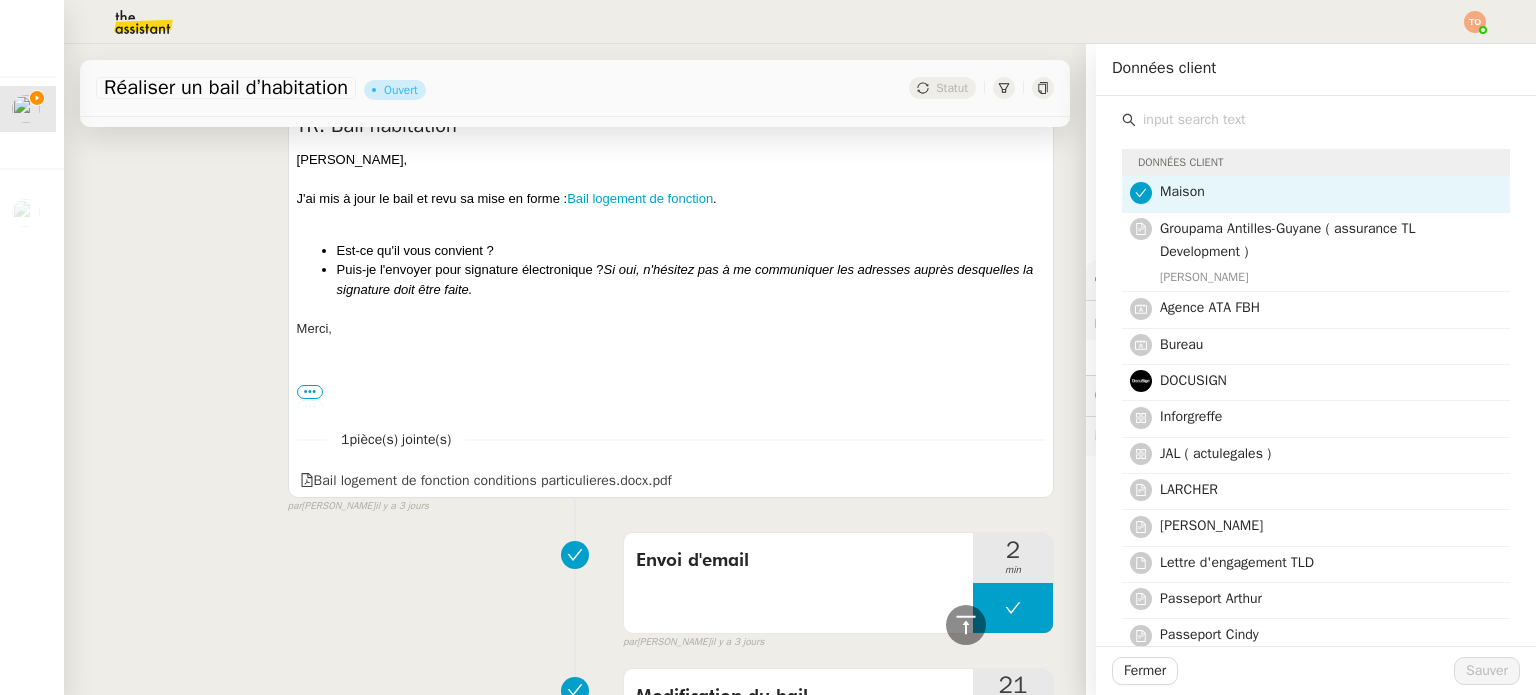click on "Données client  Maison  Groupama Antilles-Guyane ( assurance TL Development ) Stéphanie Precart Agence ATA FBH Bureau DOCUSIGN Inforgreffe JAL ( actulegales ) LARCHER LARCHER CINDY Lettre d'engagement TLD Passeport Arthur Passeport Cindy Passeport Margaux Passeport THIERRY Permis Cindy  Permis de conduire TL Transfert de siège TCLM  Données équipe du client  Adresse en marque blanche Lettre d'engagement GL Immobilier Modèle support PPT  Données internes  Adobe Acrobat Pro À utiliser pour la gestion d'un PDF Captain Contrat - TA À utiliser pour les besoins de modèle en accord de confidentialité, NDA, contrat de rupture, etc. Doctolib - TA A utiliser lorsque vous devez prendre un rendez-vous avec un médecin et que le client n'a pas de compte Indeed - TA A utiliser lorsqu'un client vous demande de poster une annonce sur ce site et qu'il n'a pas d'accès (ou que ses accès ne lui permettent pas de poster l'annonce) LinkedIn - TA À utiliser lorsque vous avez besoin de gérer un compte externe" 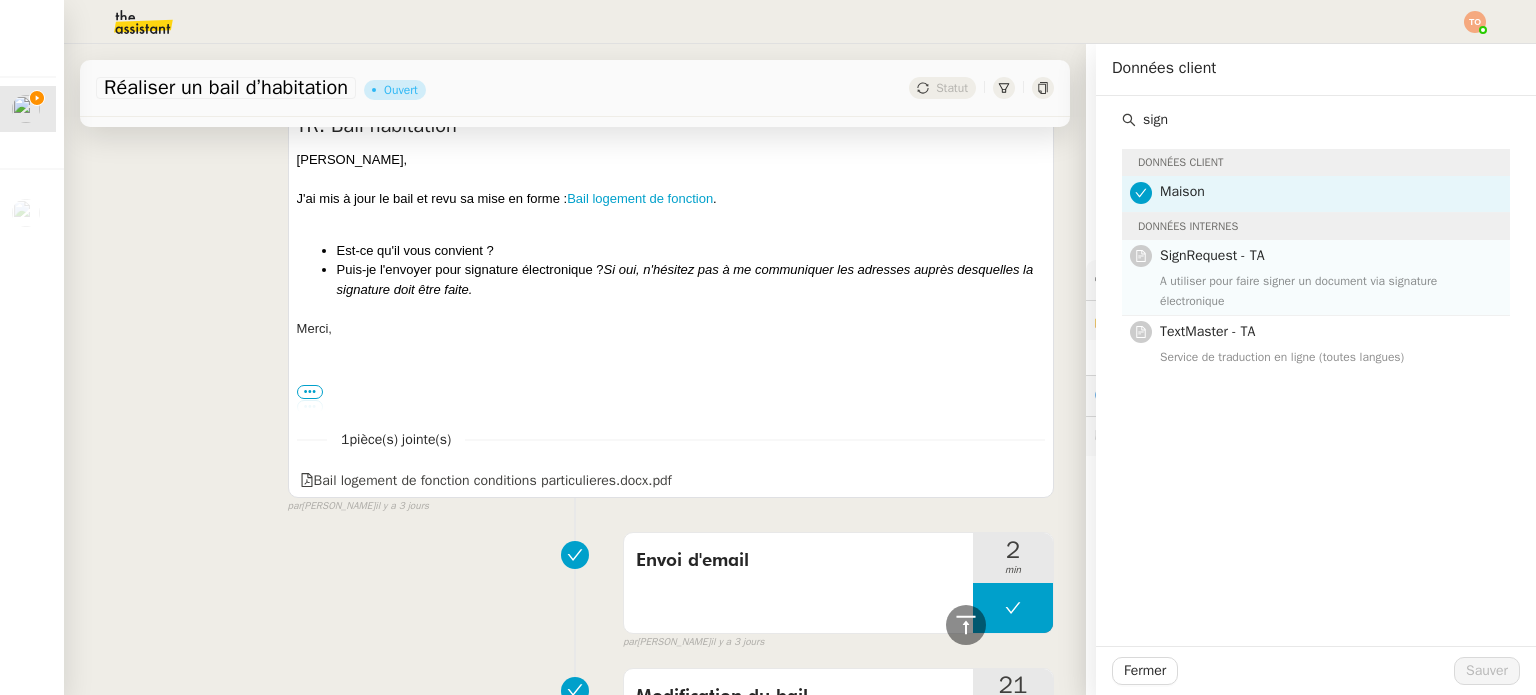 type on "sign" 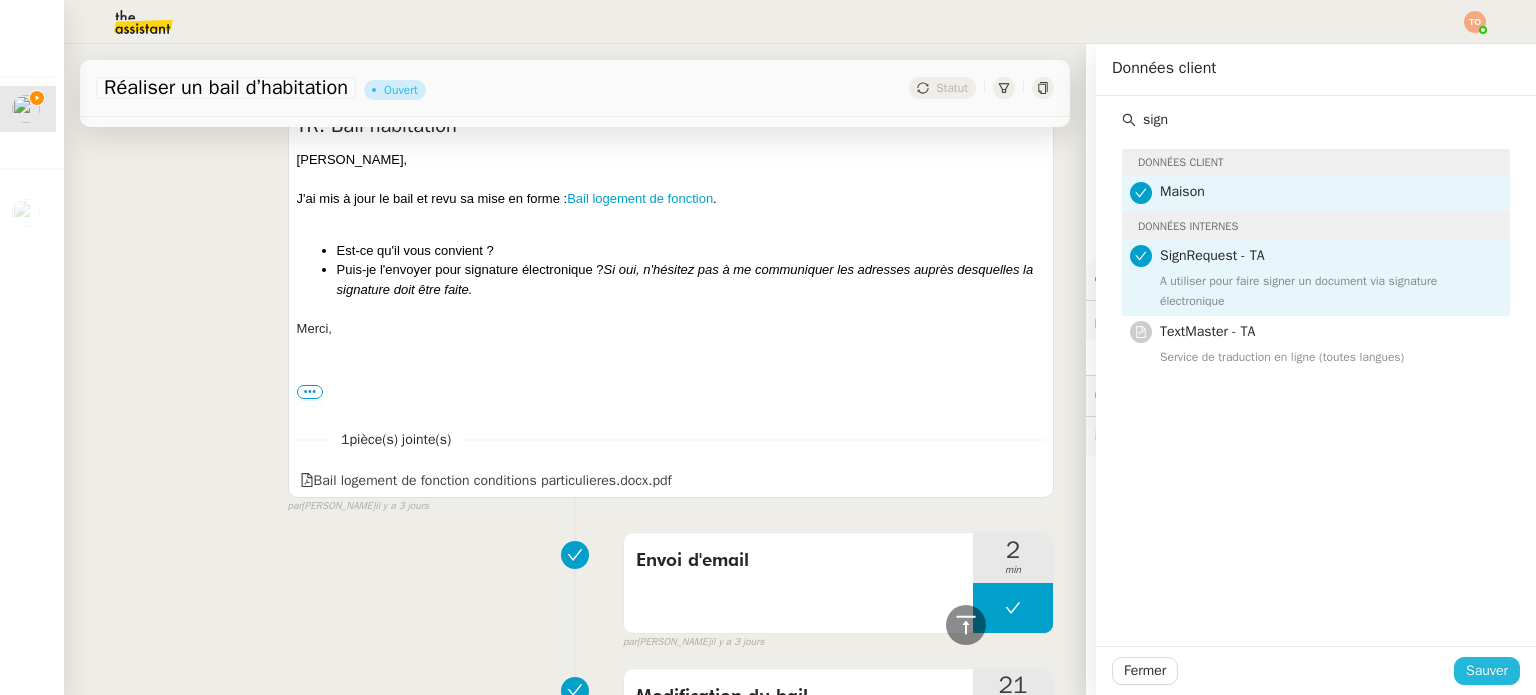drag, startPoint x: 1473, startPoint y: 667, endPoint x: 1401, endPoint y: 624, distance: 83.86298 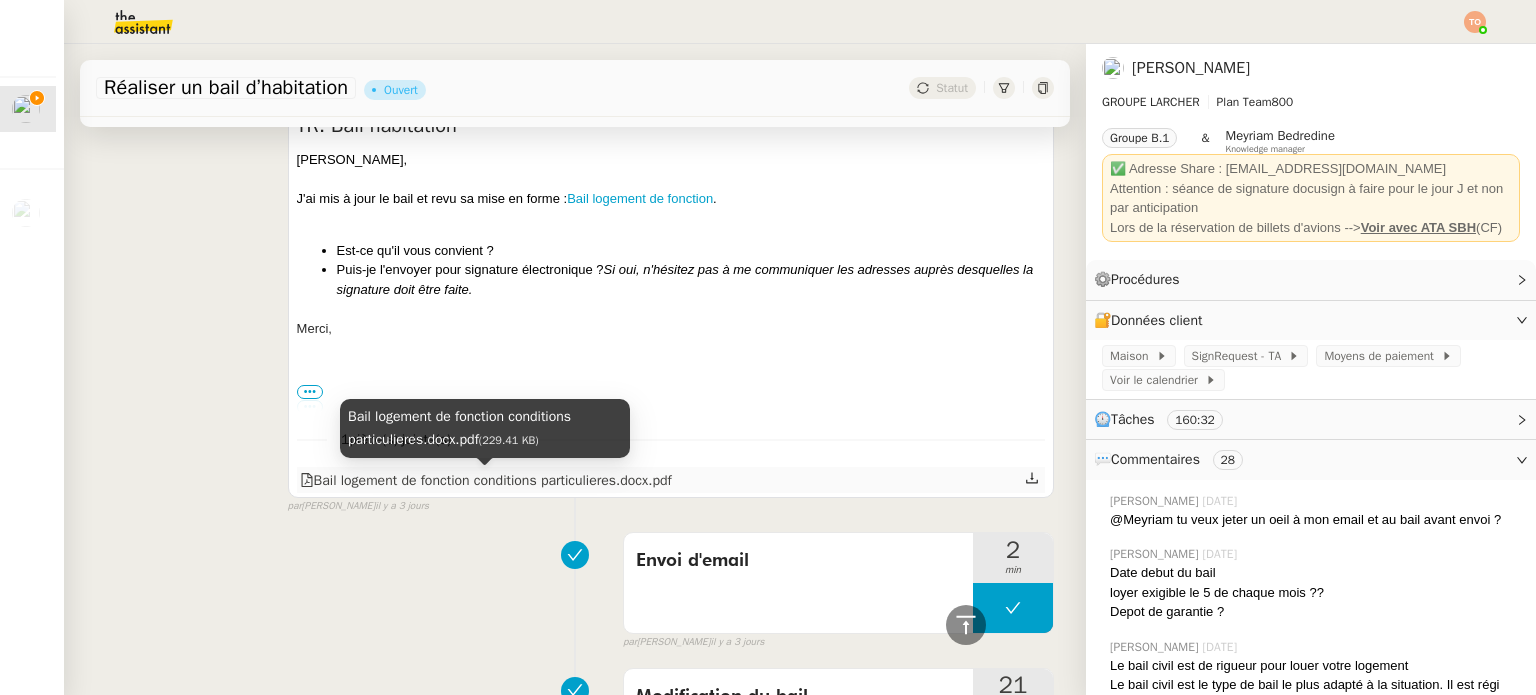 click on "Bail logement de fonction conditions particulieres.docx.pdf" 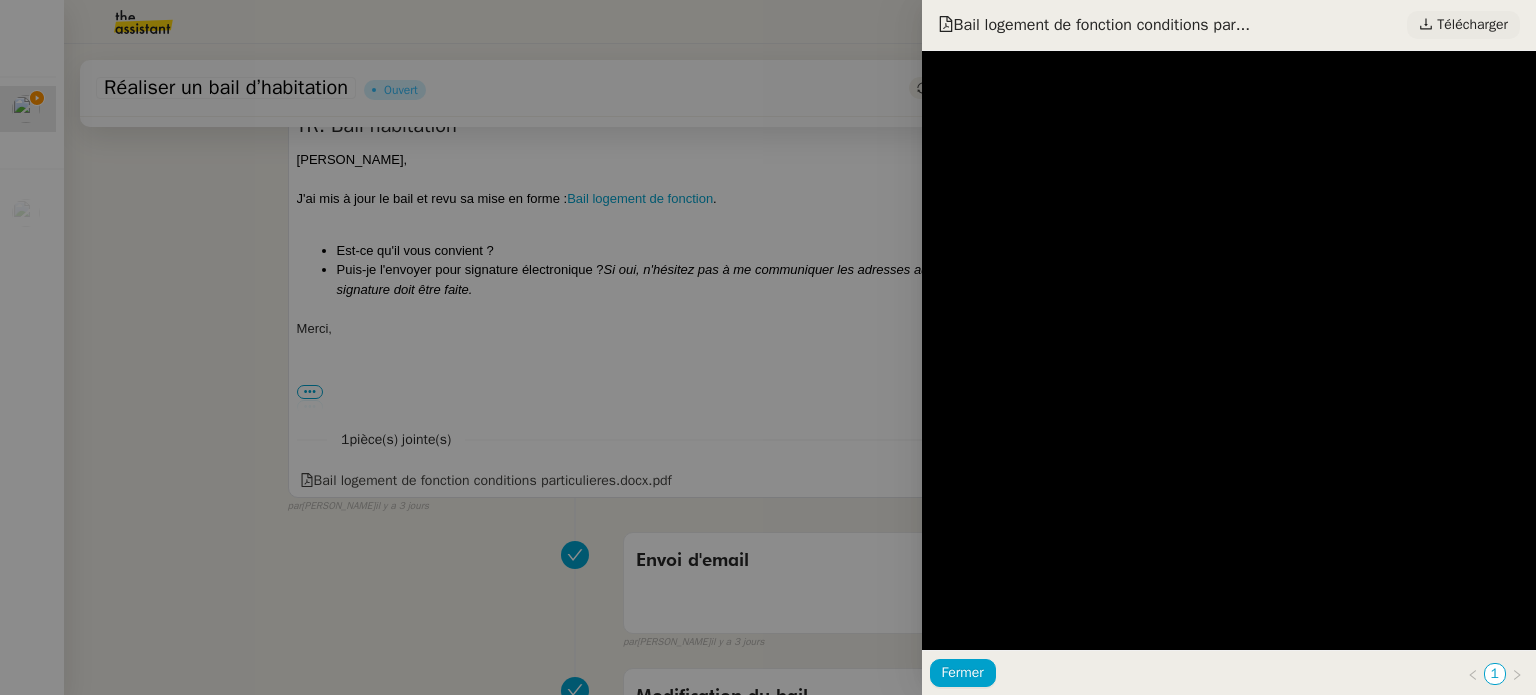 click on "Télécharger" at bounding box center [1472, 25] 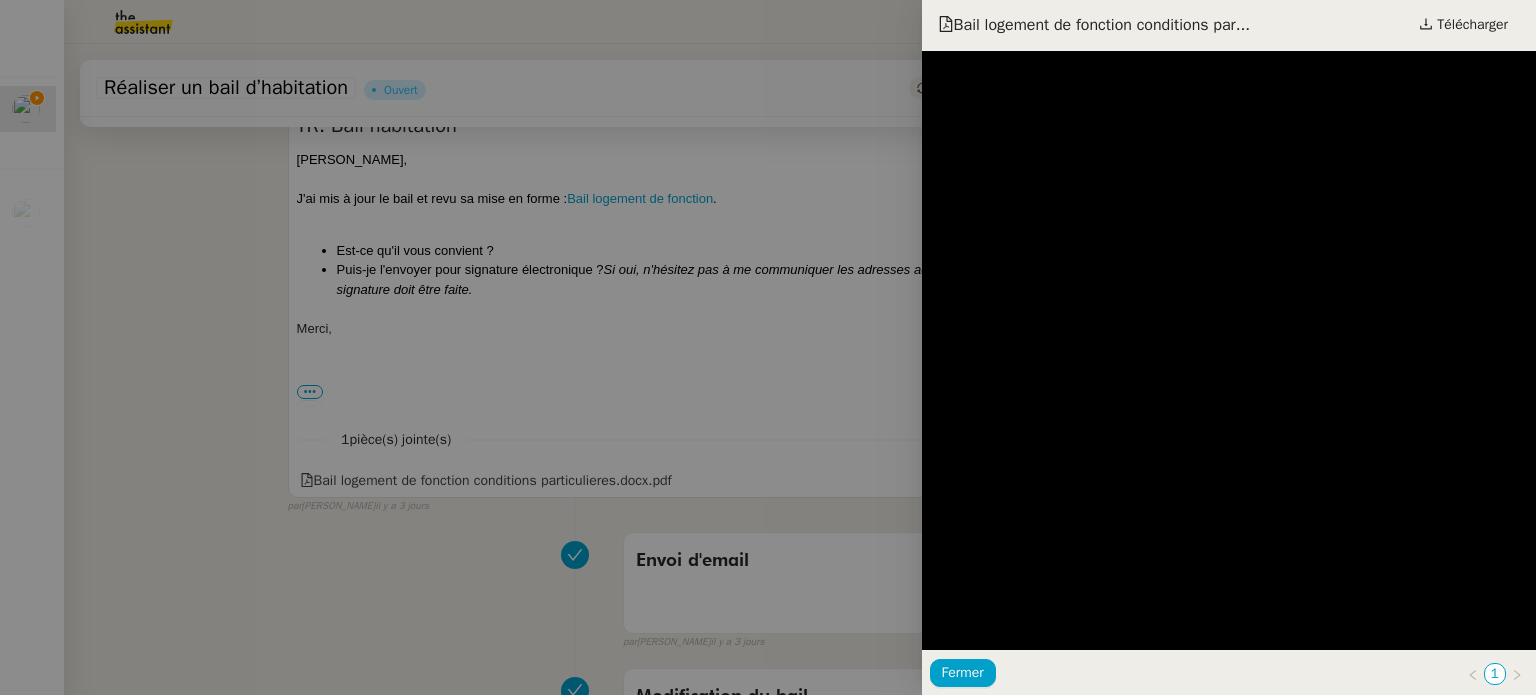 click at bounding box center [768, 347] 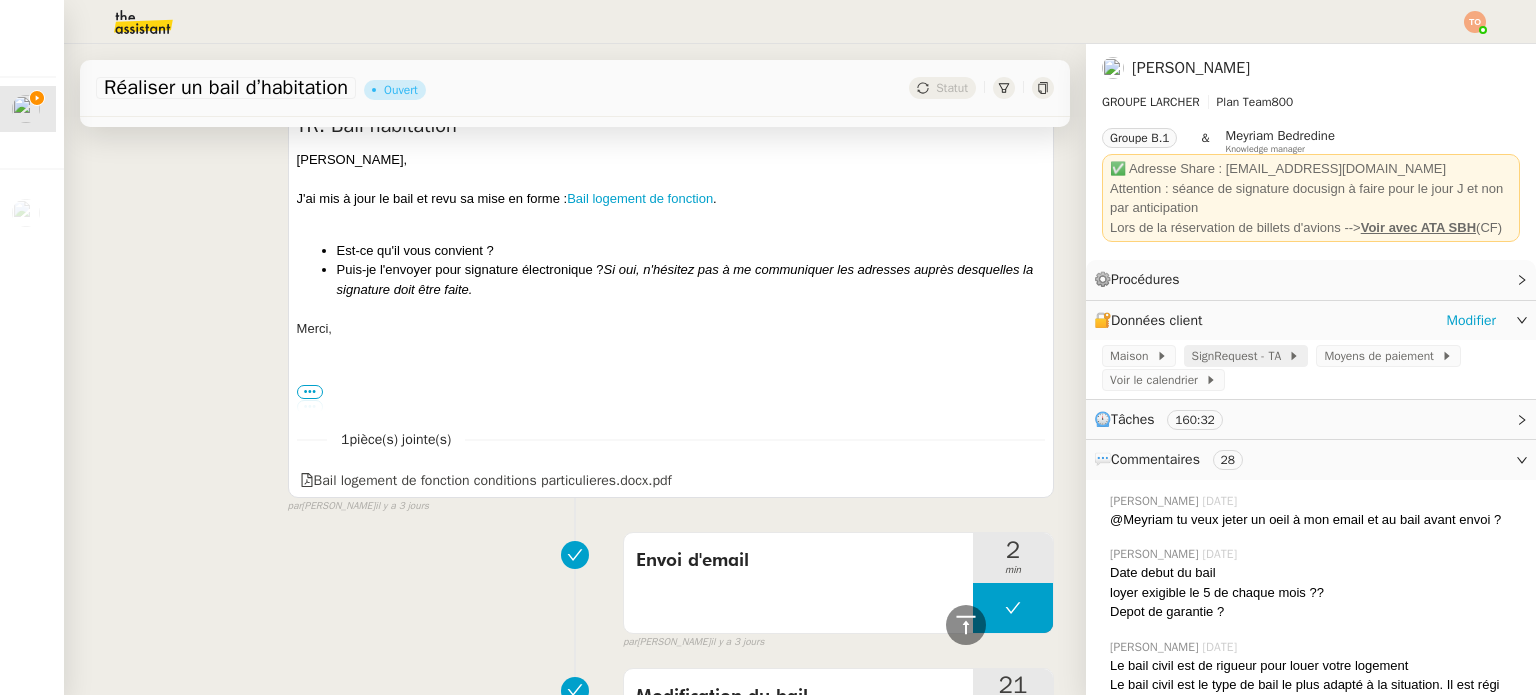 click on "SignRequest - TA" 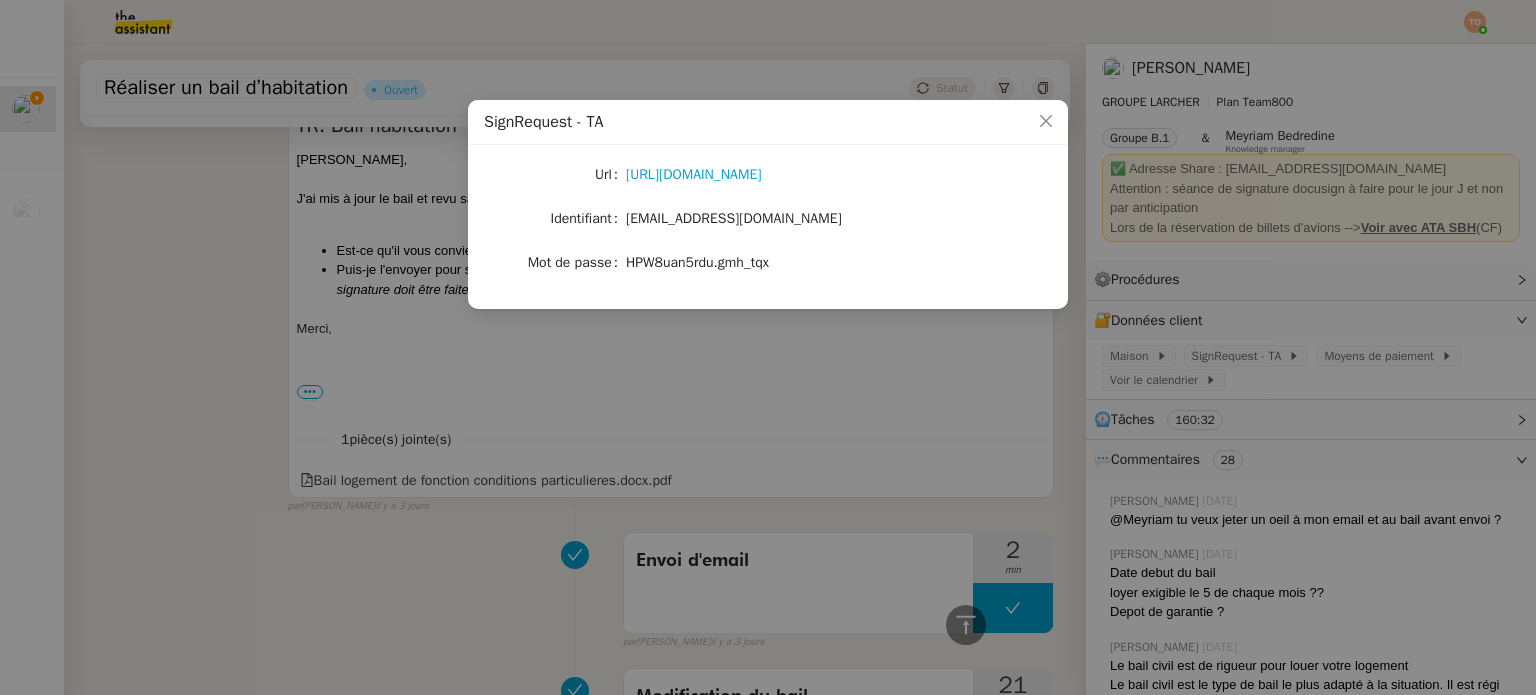 click on "https://signrequest.com/#/" 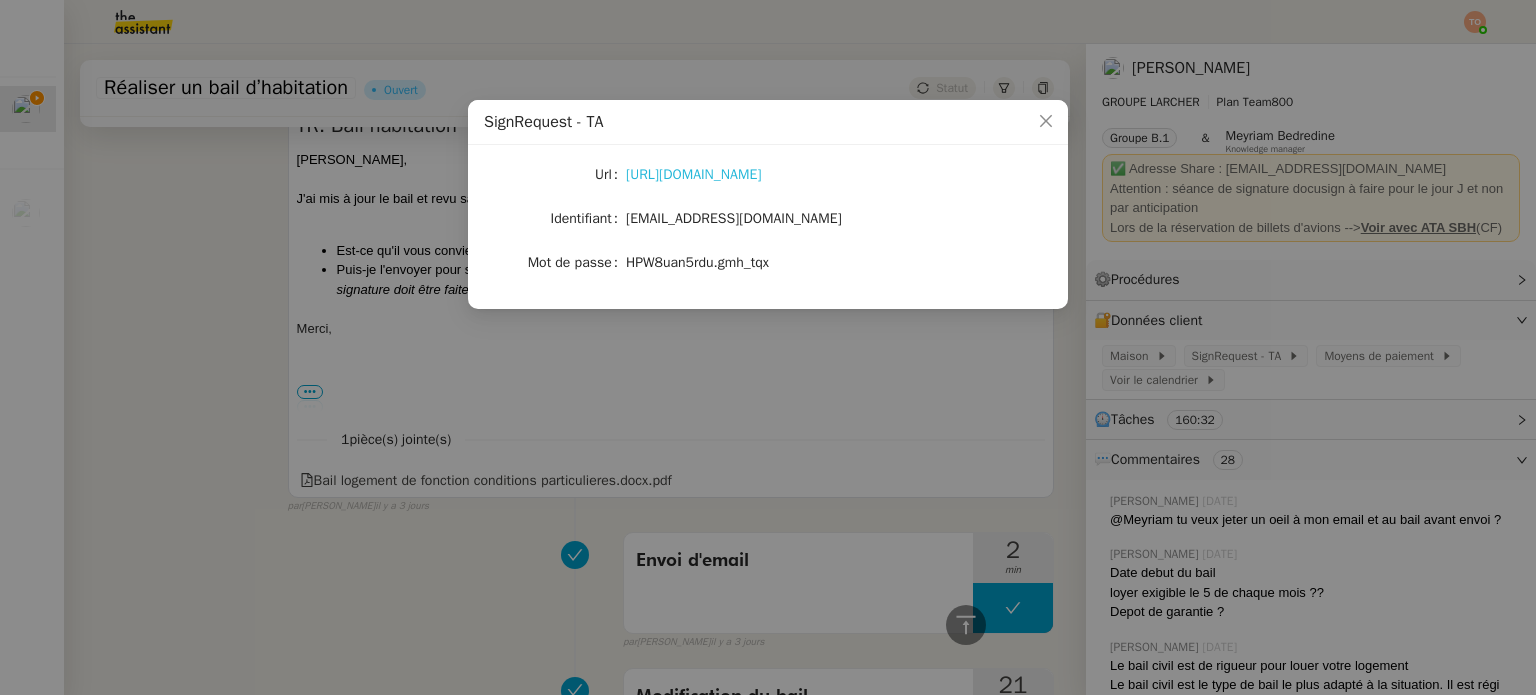 click on "https://signrequest.com/#/" 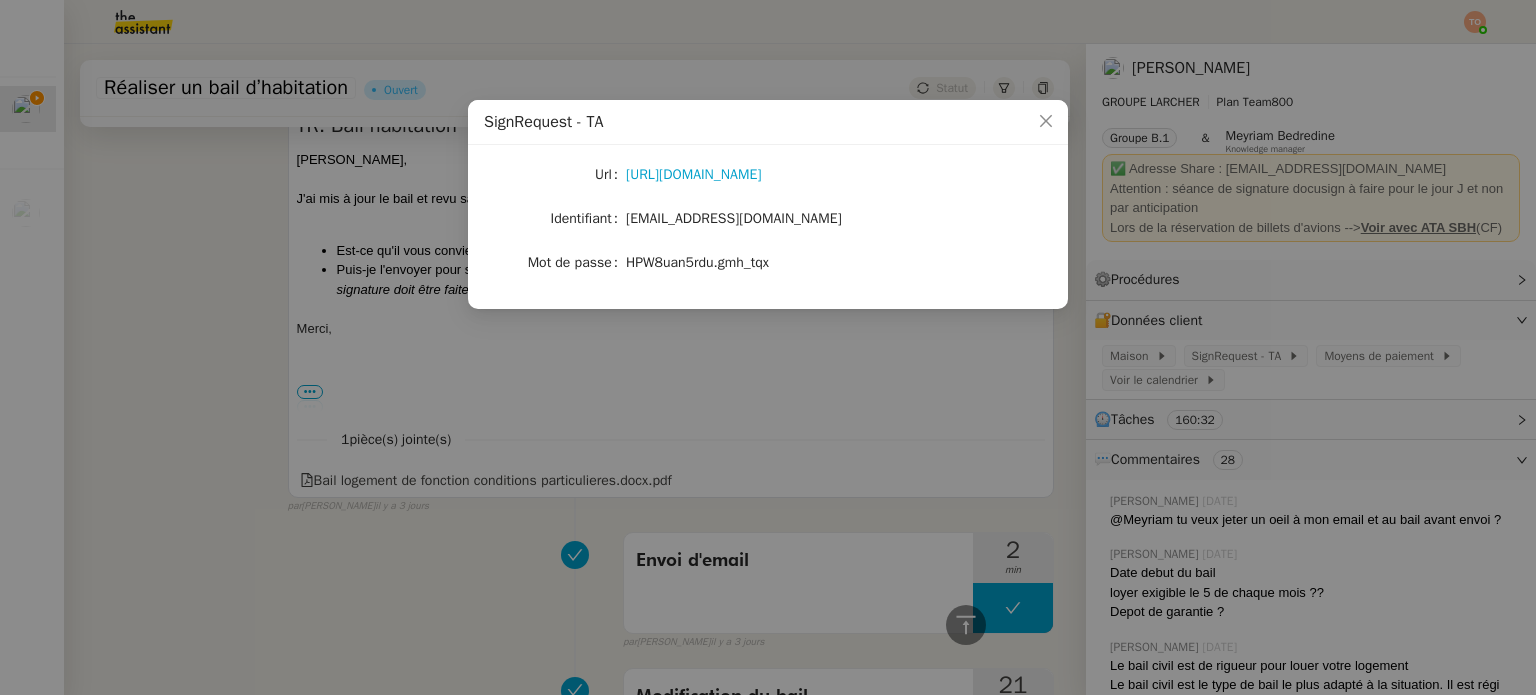 click on "account@team.theassistant.com" 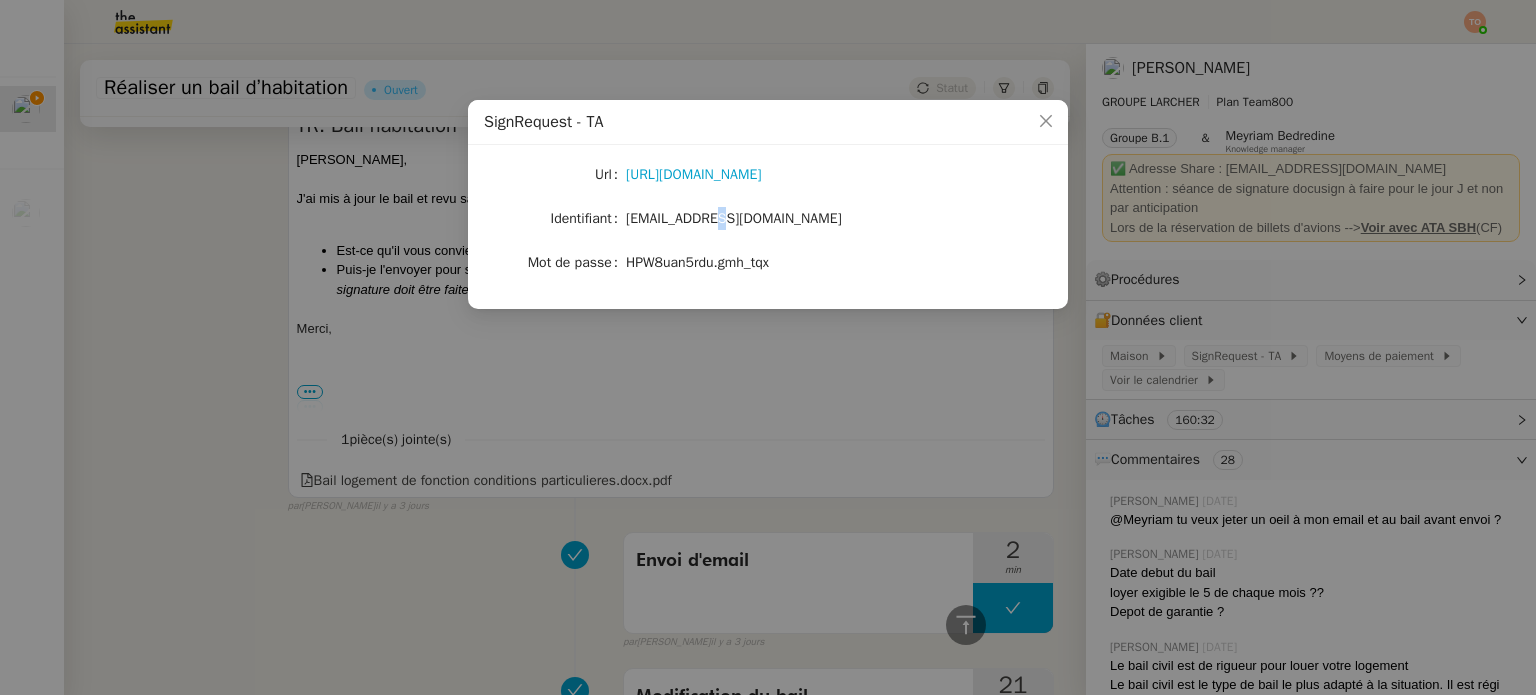 click on "account@team.theassistant.com" 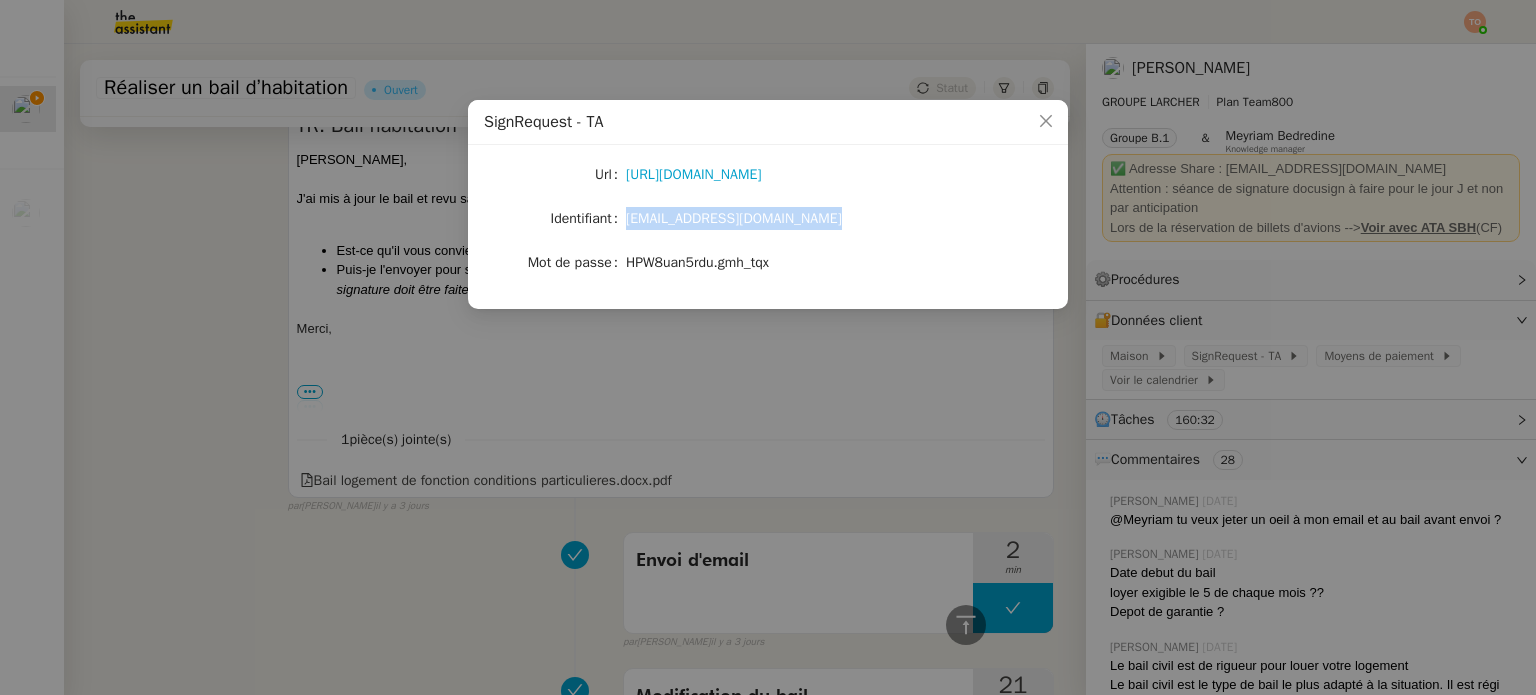 click on "account@team.theassistant.com" 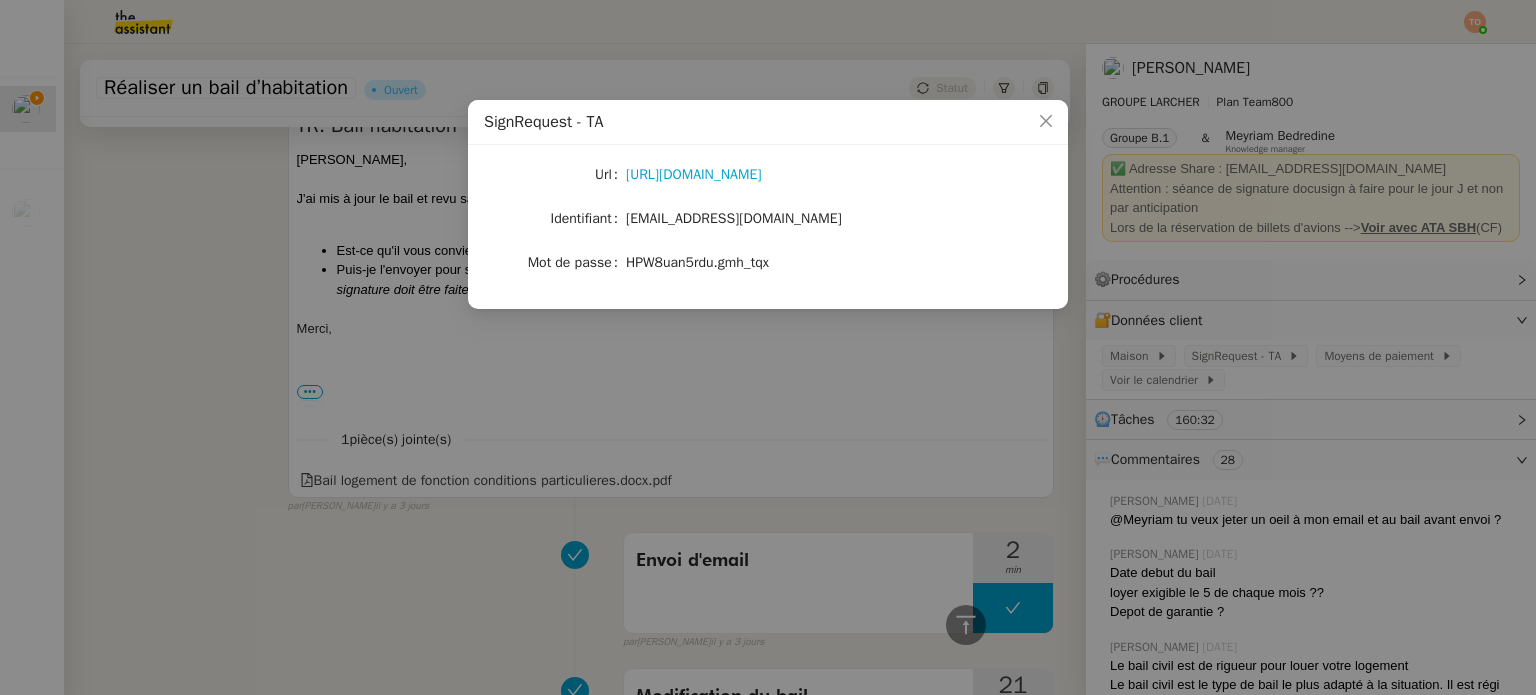 click on "HPW8uan5rdu.gmh_tqx" 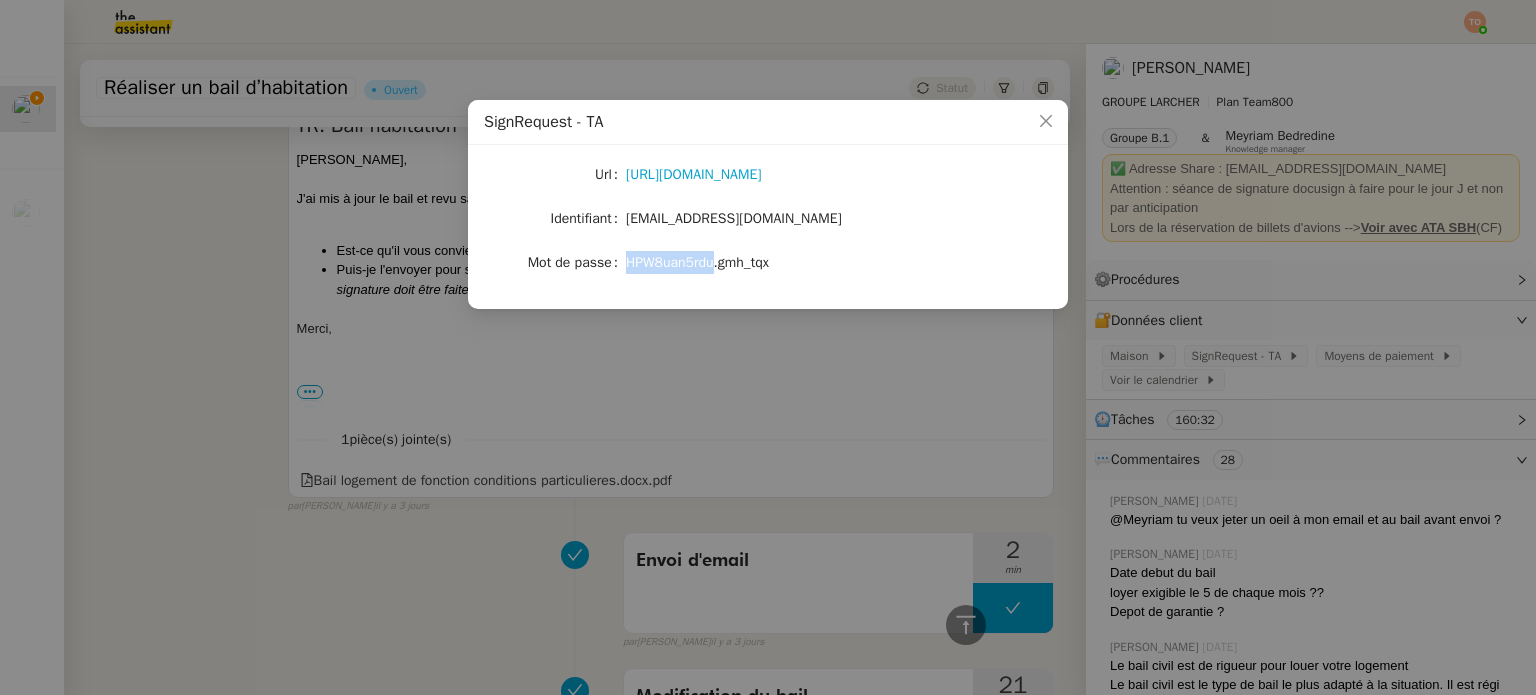 click on "HPW8uan5rdu.gmh_tqx" 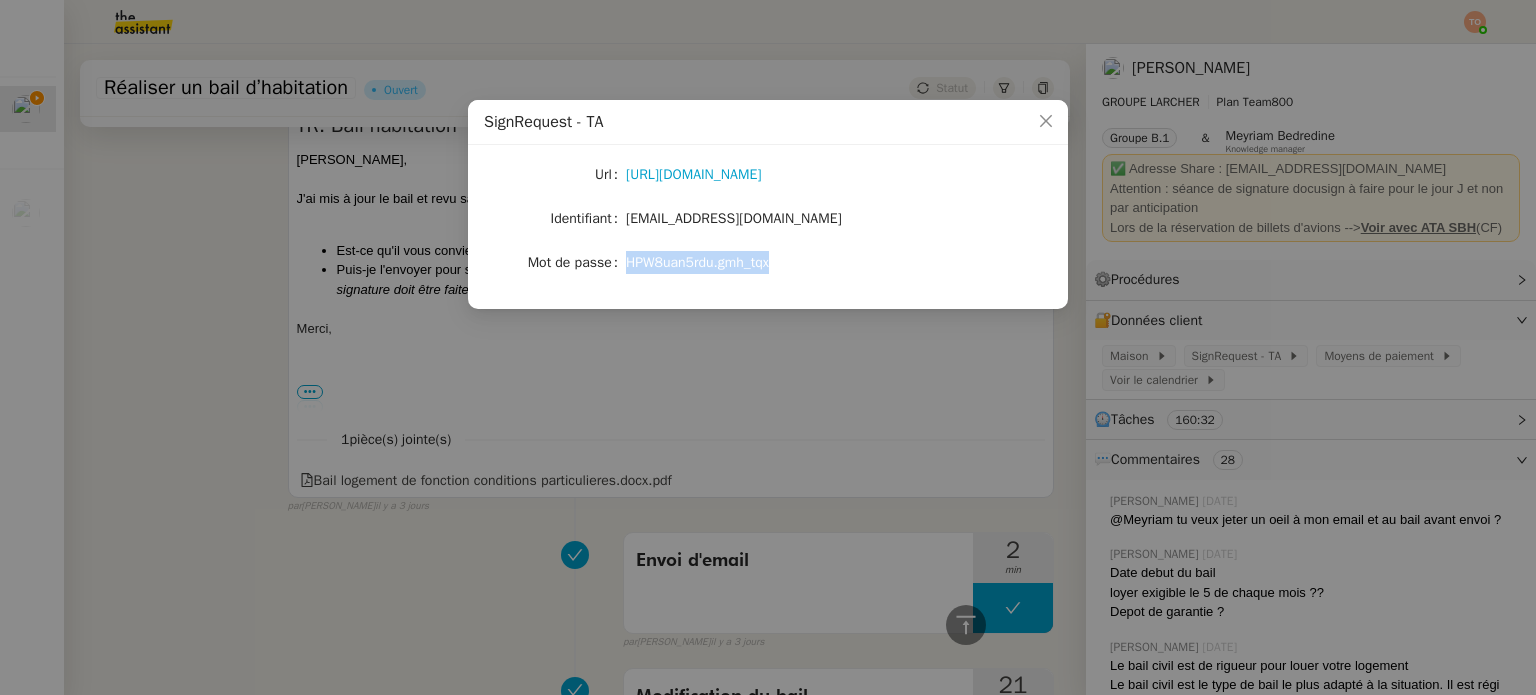 click on "HPW8uan5rdu.gmh_tqx" 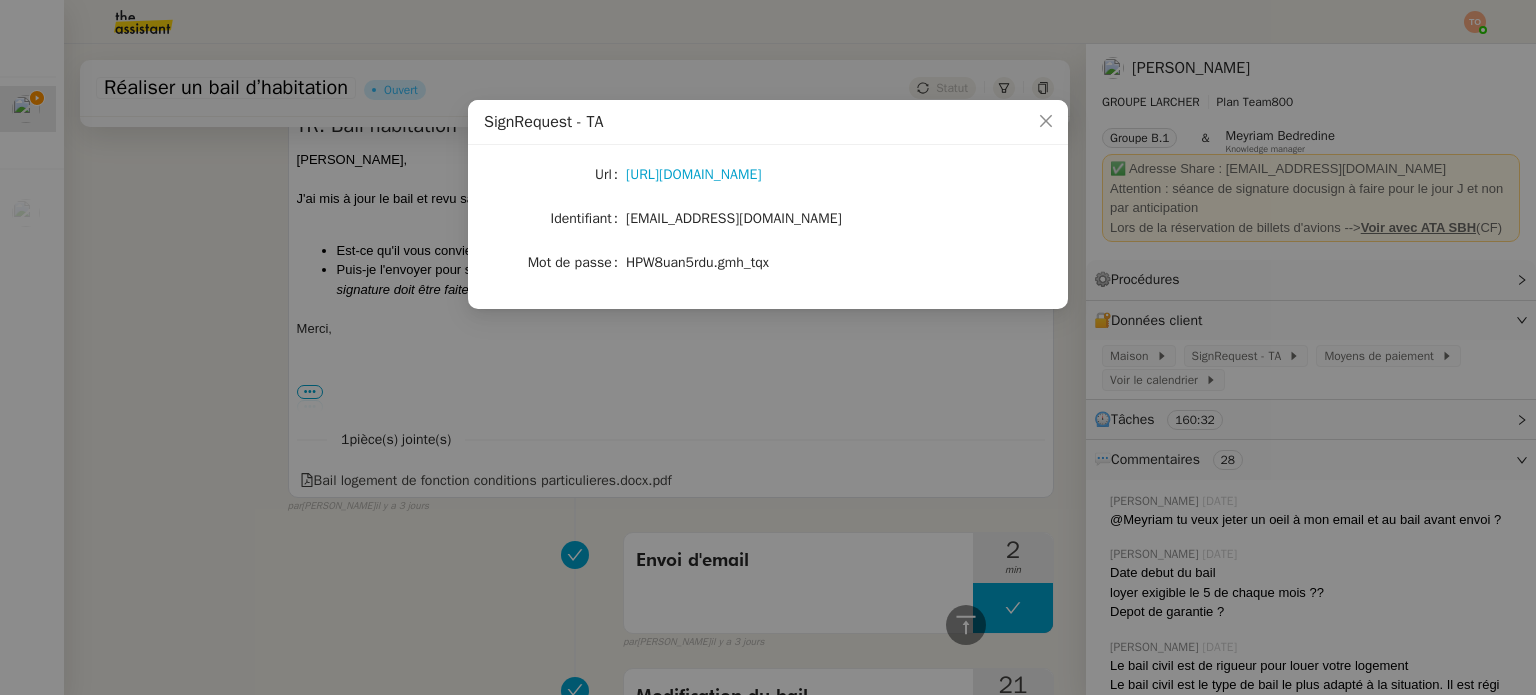 click on "SignRequest - TA Url https://signrequest.com/#/    Identifiant account@team.theassistant.com Mot de passe HPW8uan5rdu.gmh_tqx" at bounding box center (768, 347) 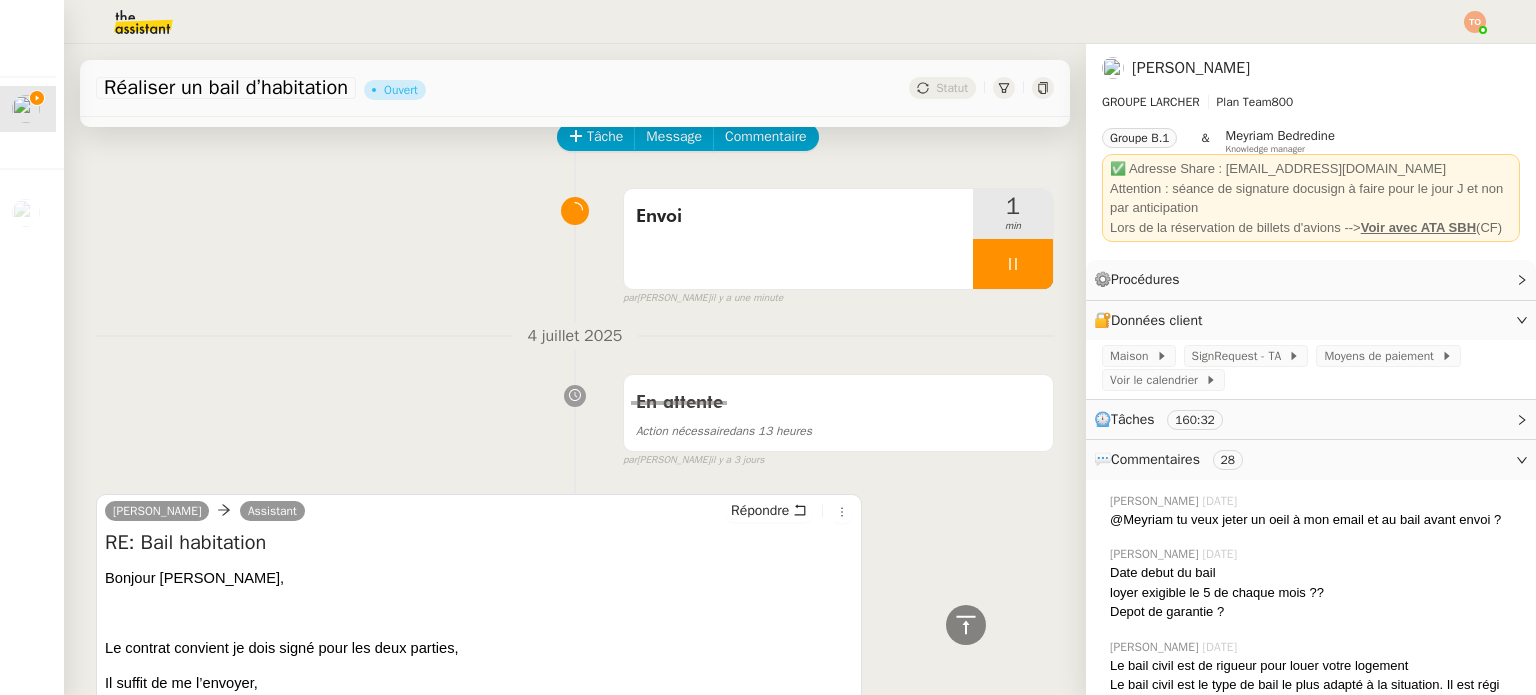scroll, scrollTop: 300, scrollLeft: 0, axis: vertical 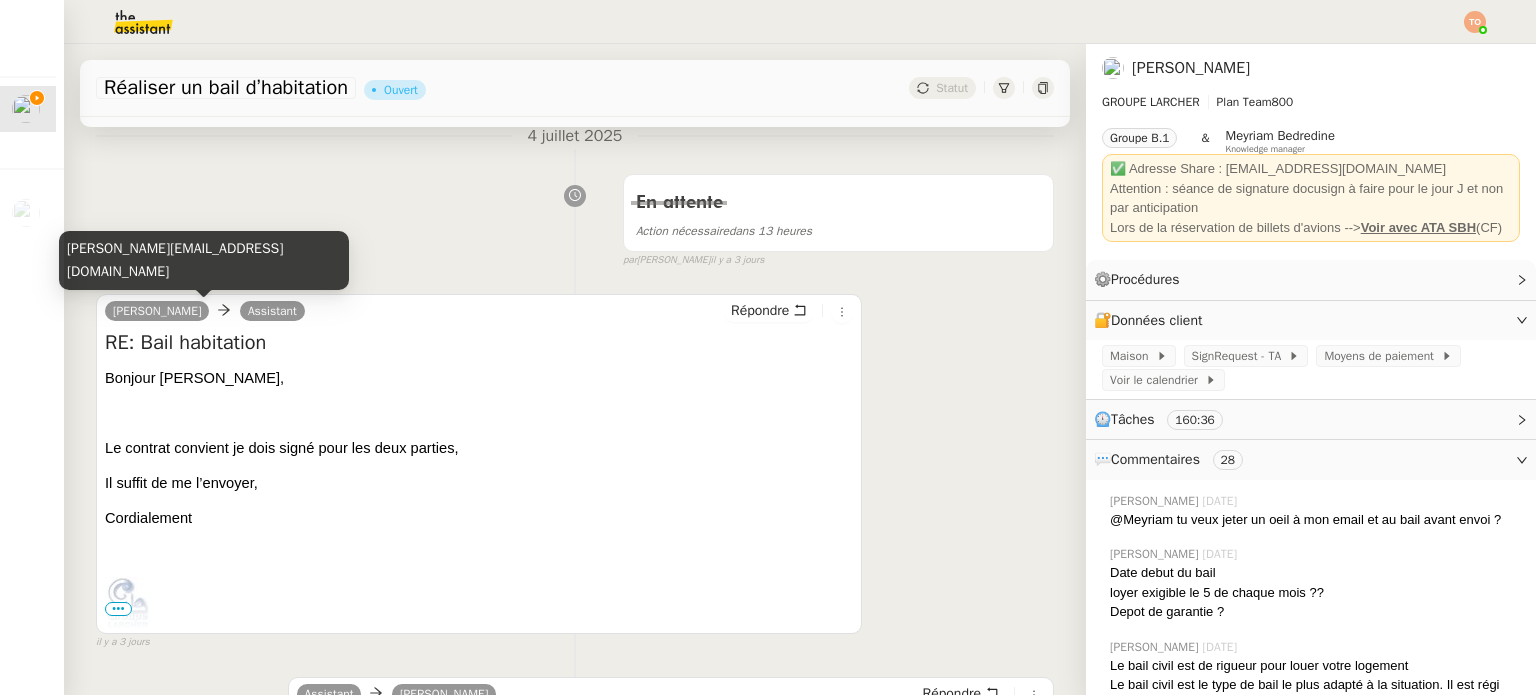 click on "[PERSON_NAME][EMAIL_ADDRESS][DOMAIN_NAME]" at bounding box center (204, 260) 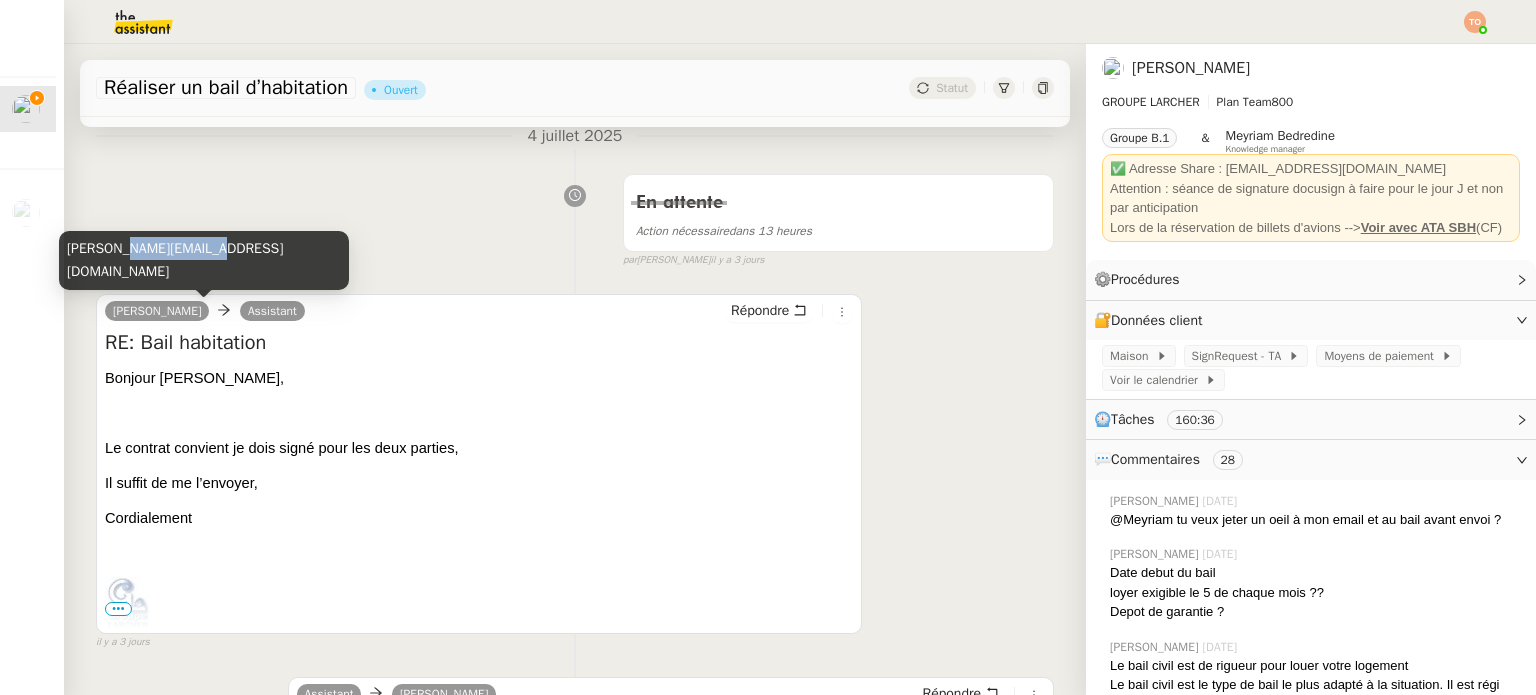 click on "[PERSON_NAME][EMAIL_ADDRESS][DOMAIN_NAME]" at bounding box center [204, 260] 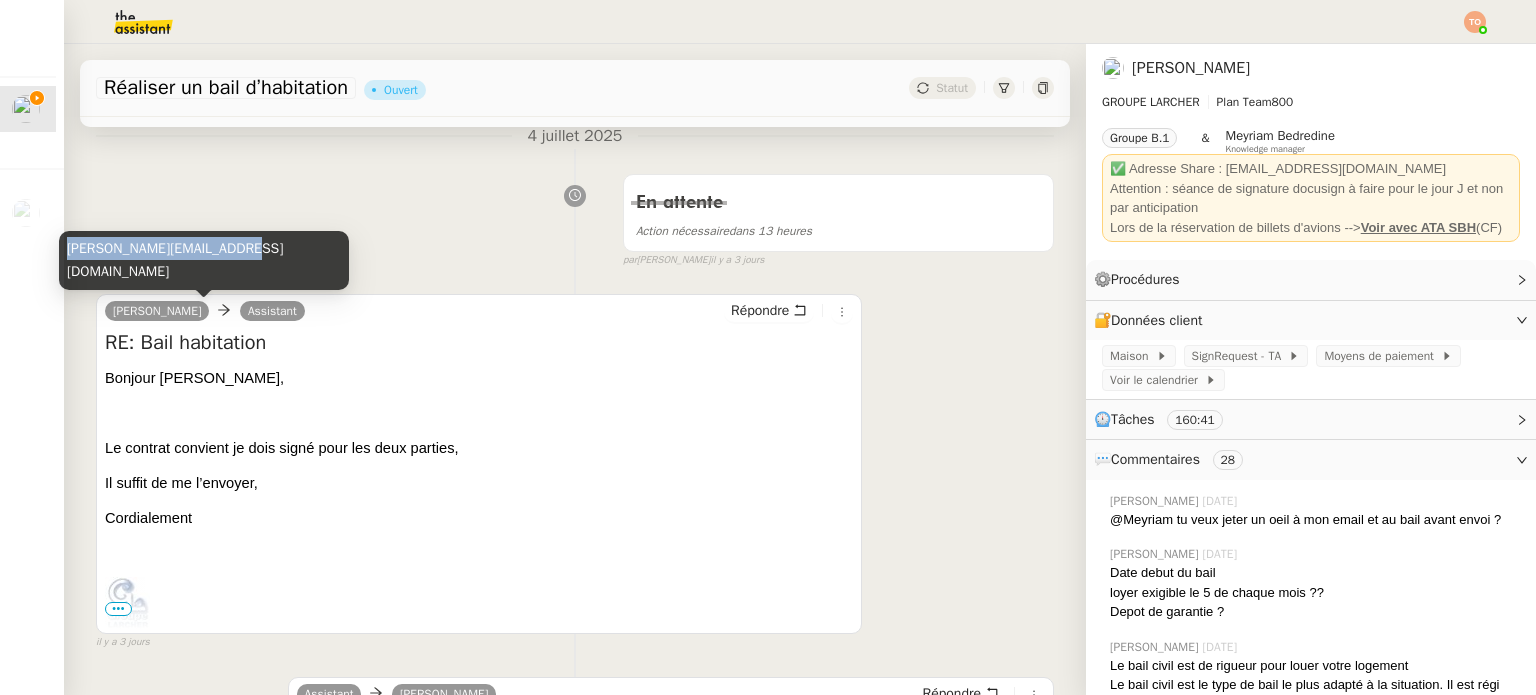click on "[PERSON_NAME][EMAIL_ADDRESS][DOMAIN_NAME]" at bounding box center [204, 260] 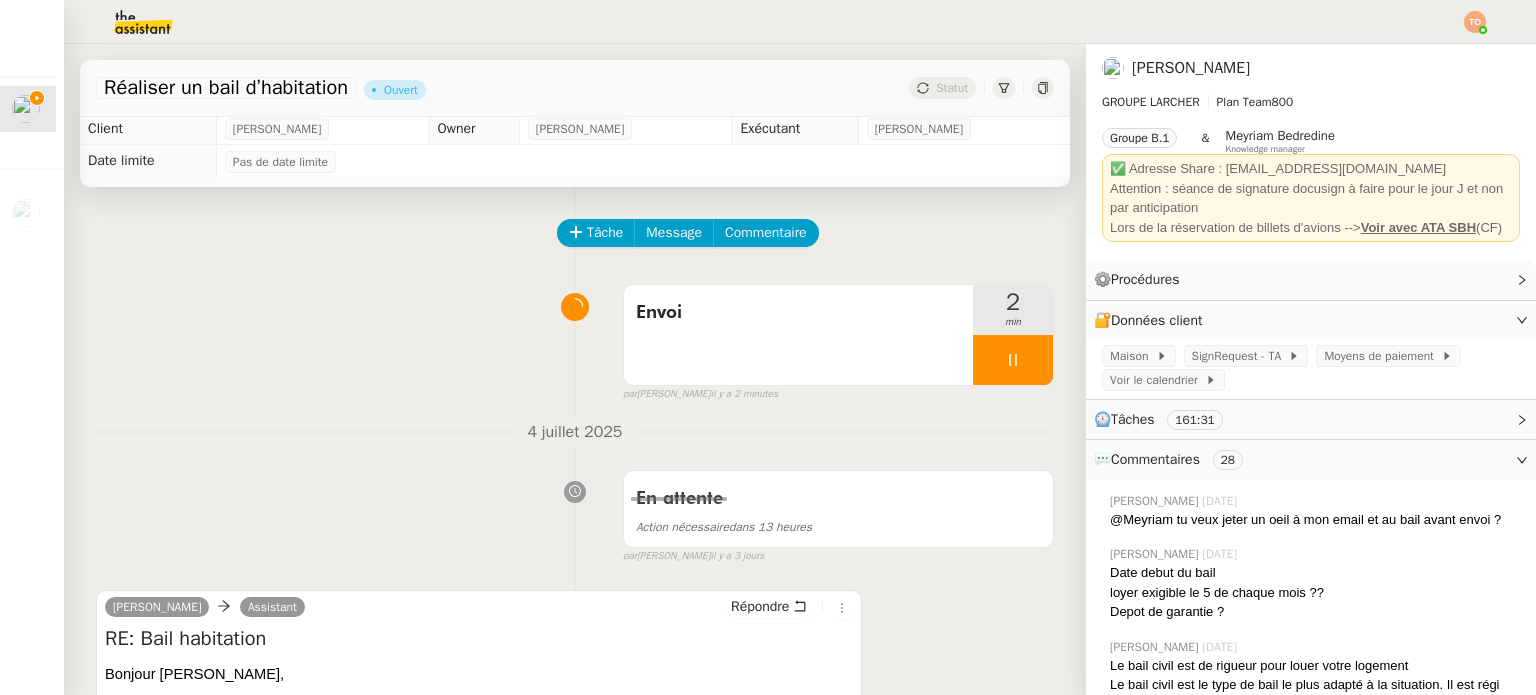 scroll, scrollTop: 0, scrollLeft: 0, axis: both 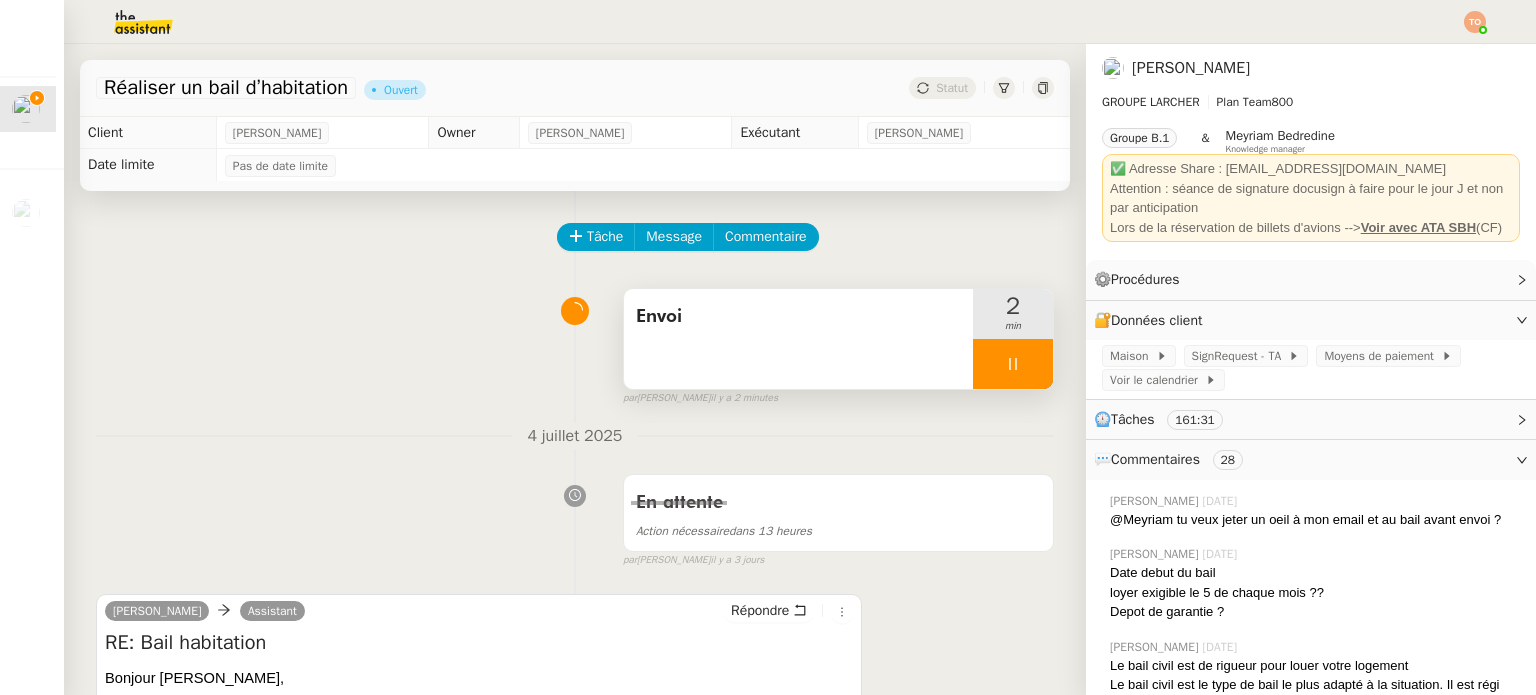 click on "Envoi" at bounding box center [798, 317] 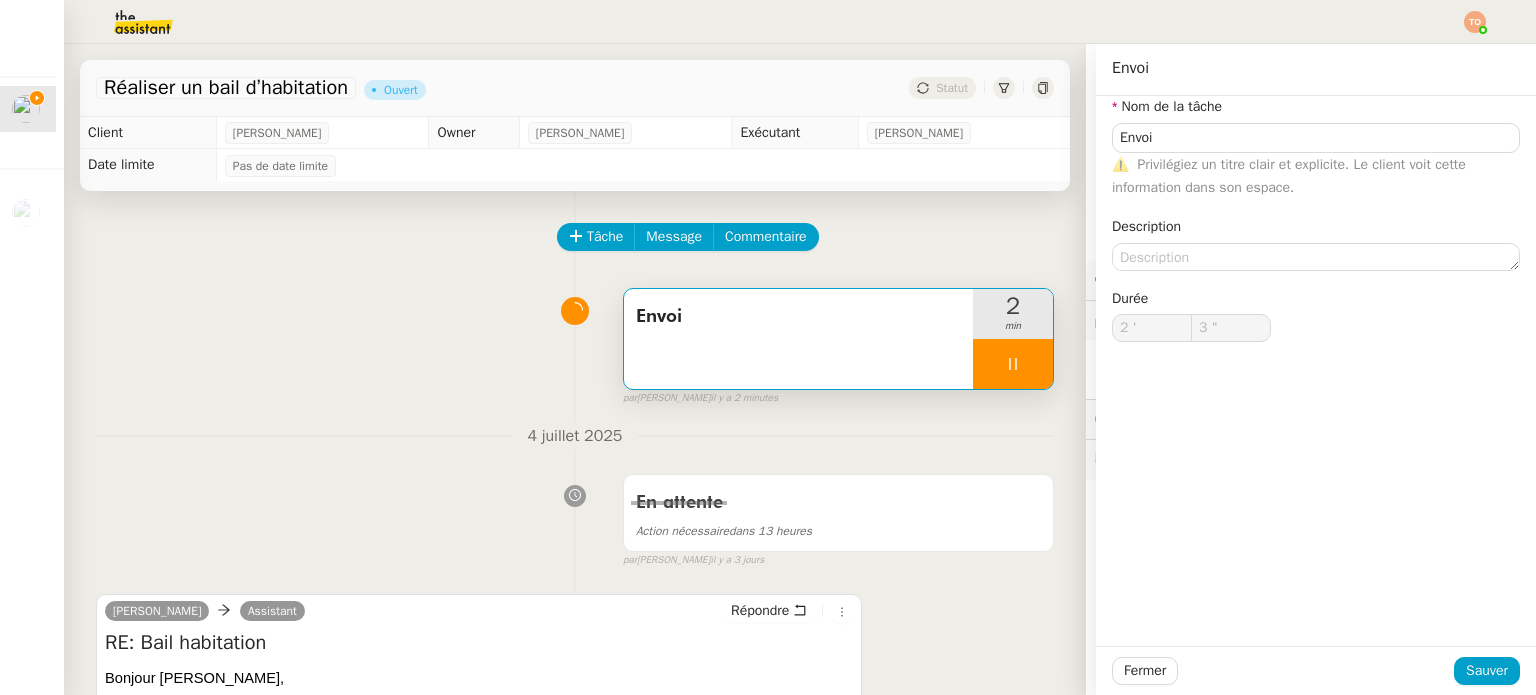 click on "Privilégiez un titre clair et explicite. Le client voit cette information dans son espace." 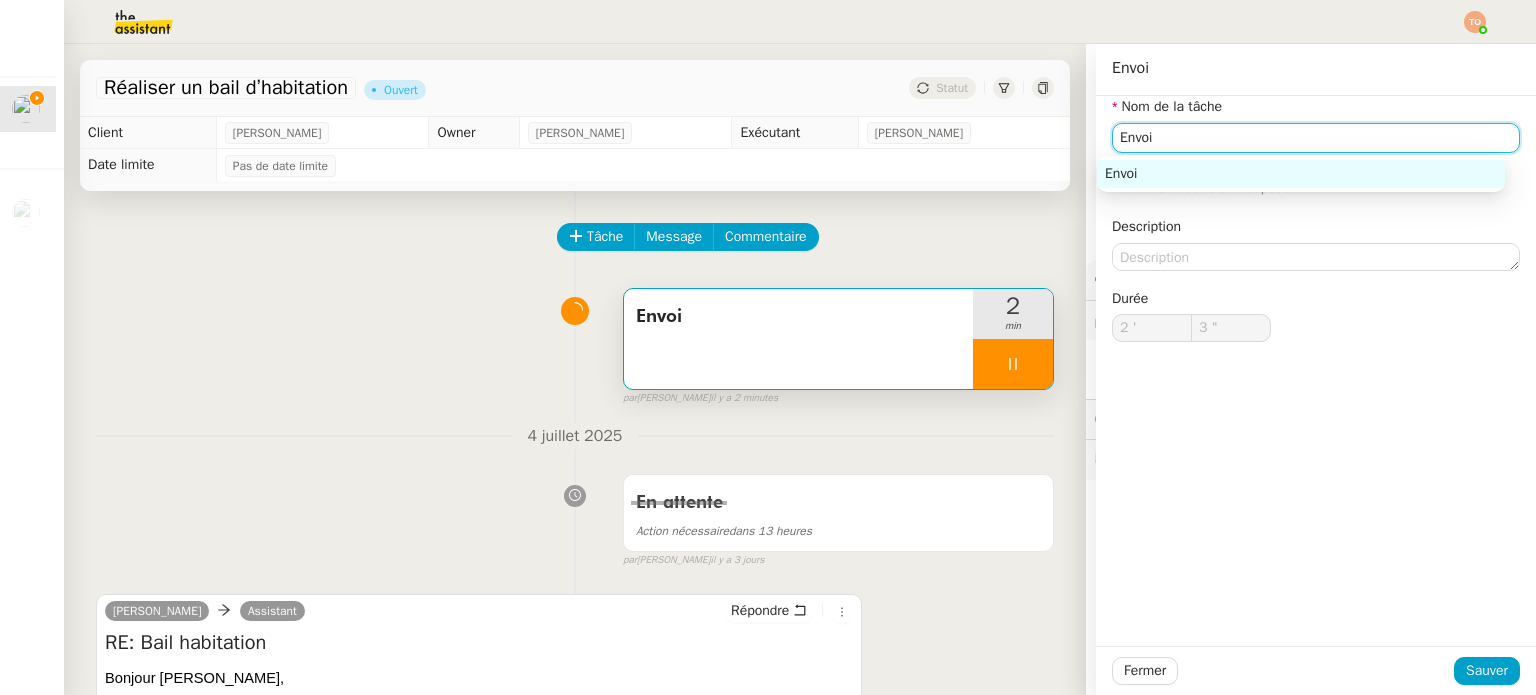 click on "Envoi" 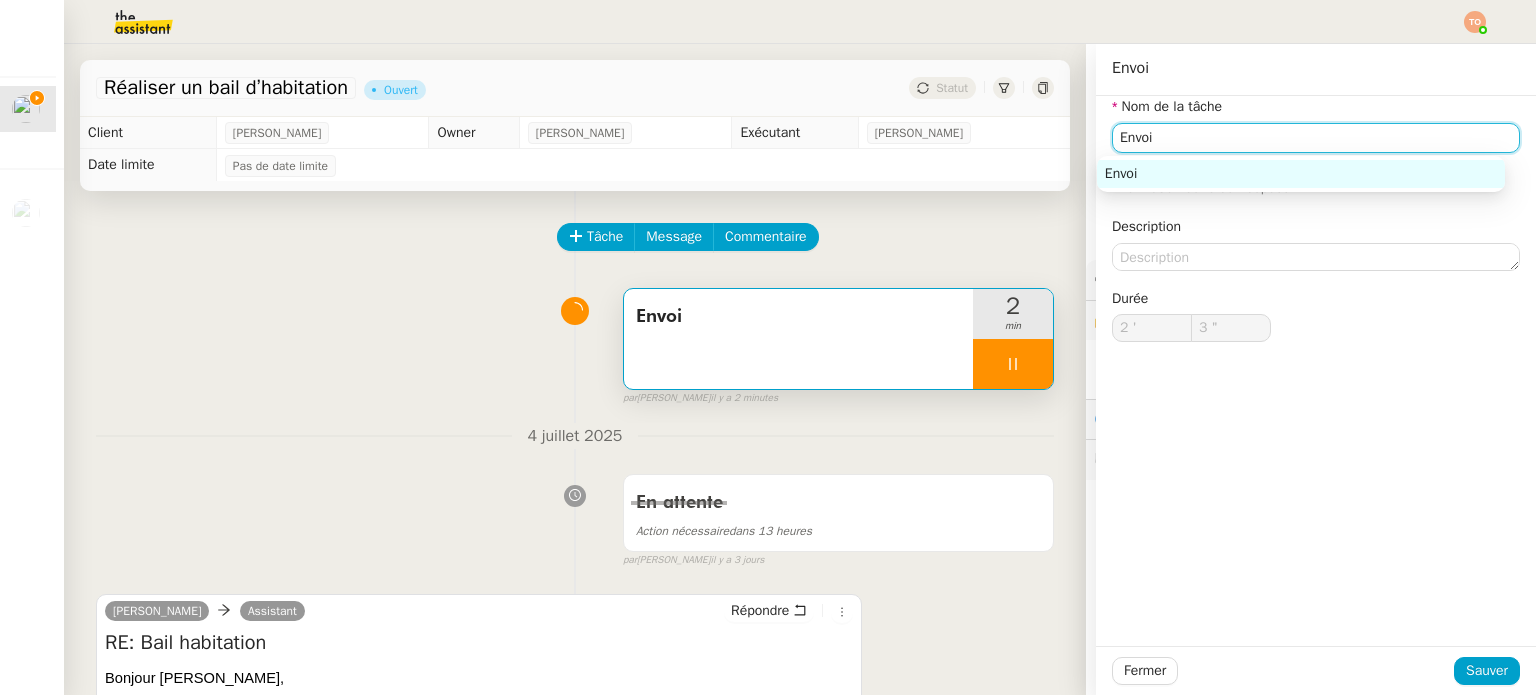 type on "4 "" 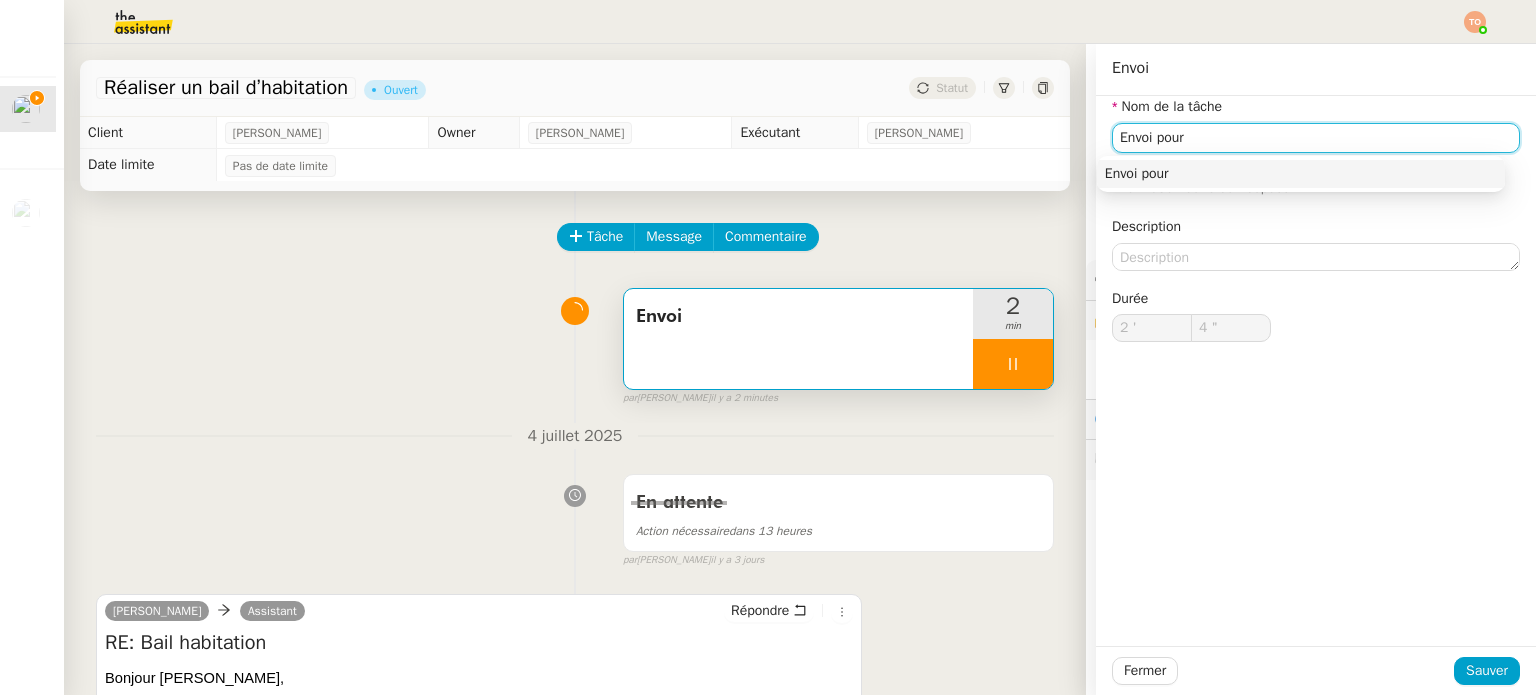 type on "Envoi pour" 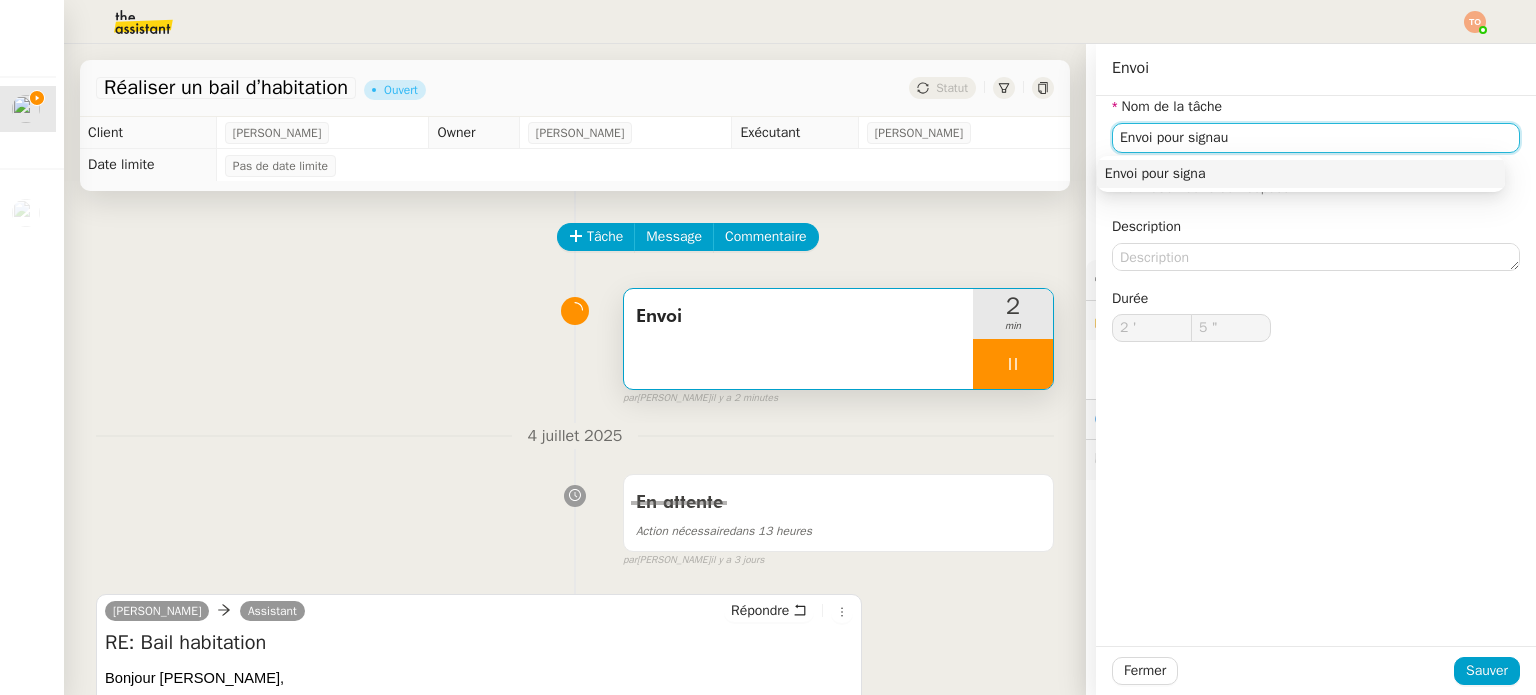 type on "Envoi pour signaut" 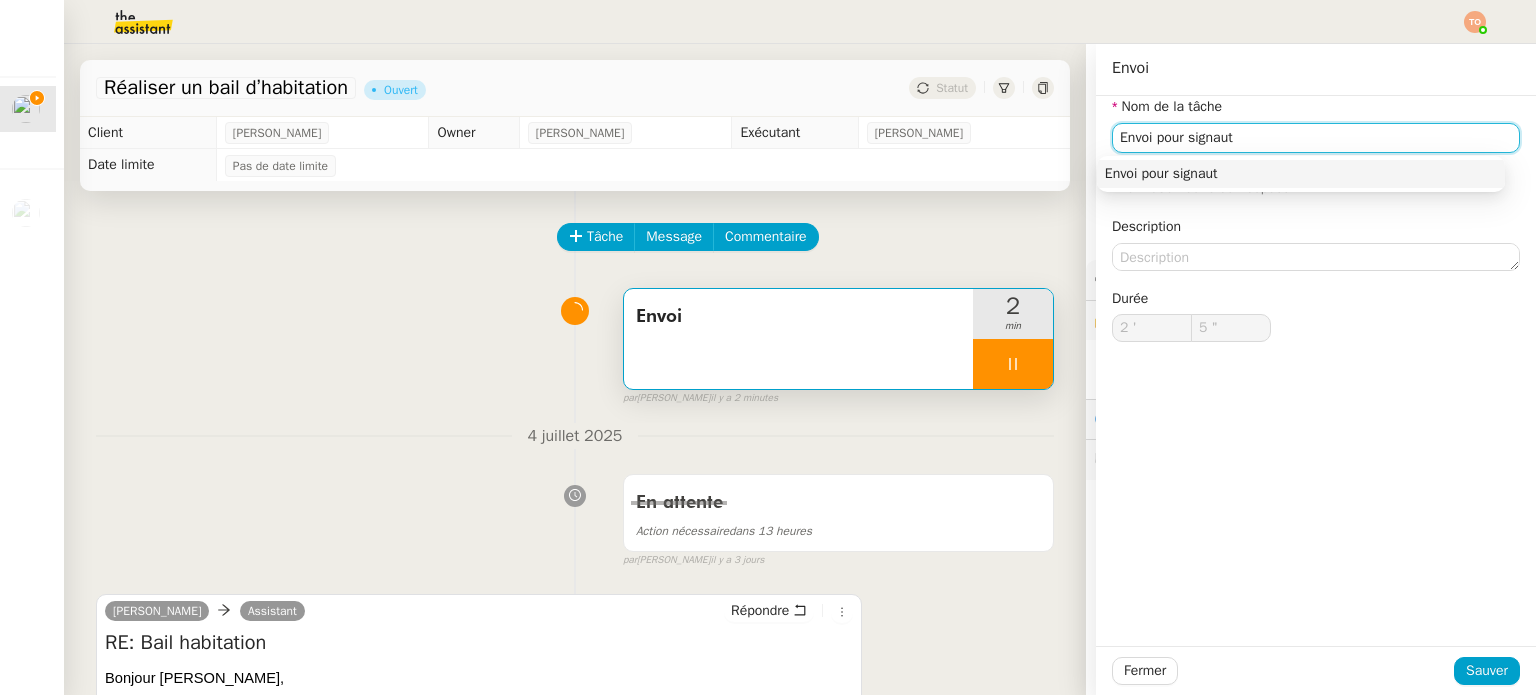 type on "6 "" 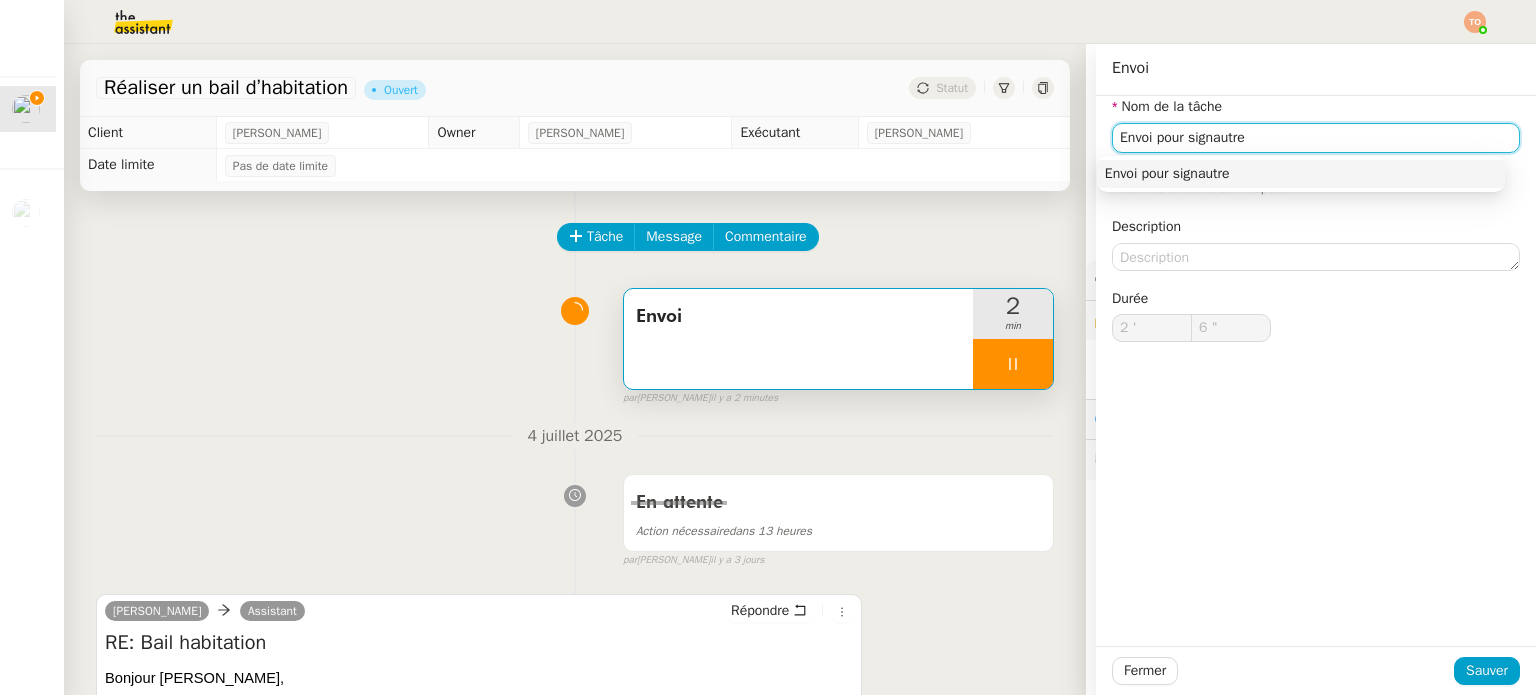 type on "Envoi pour signautr" 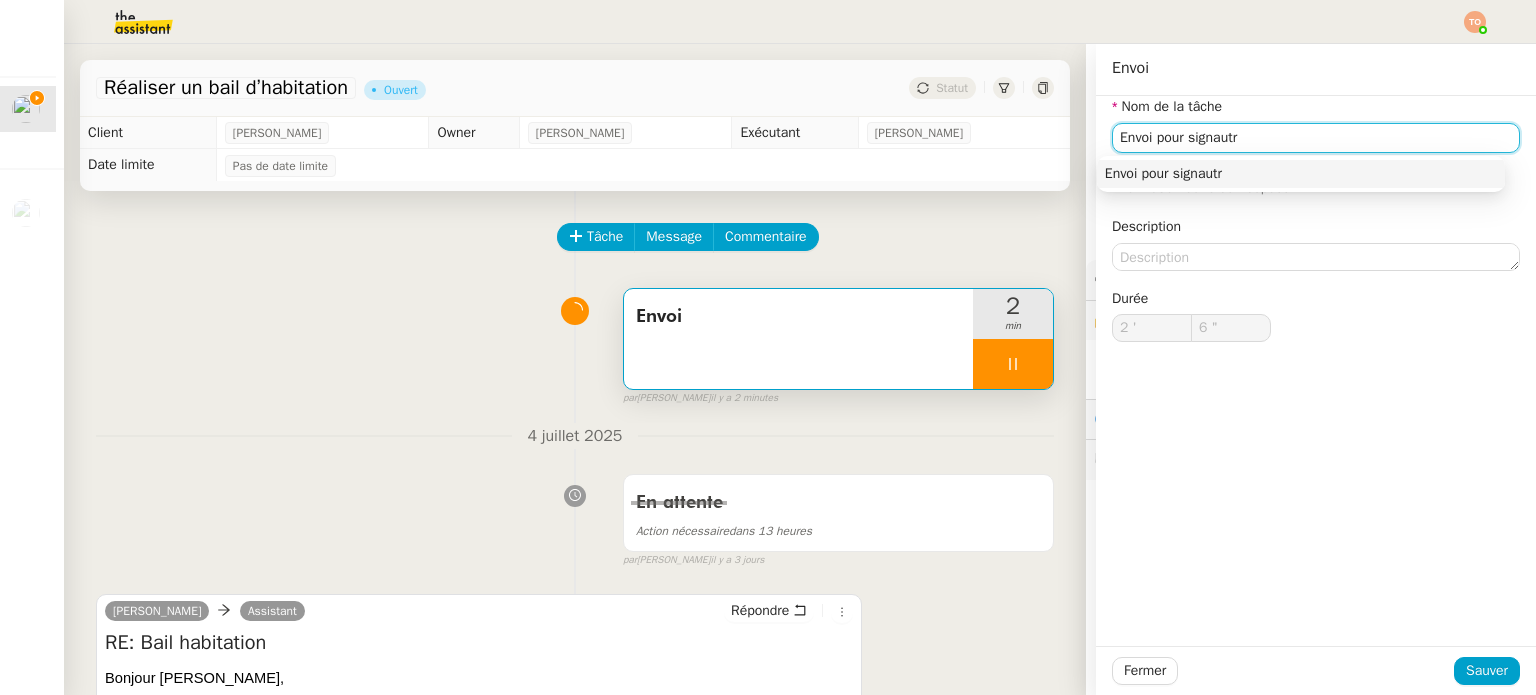 type on "7 "" 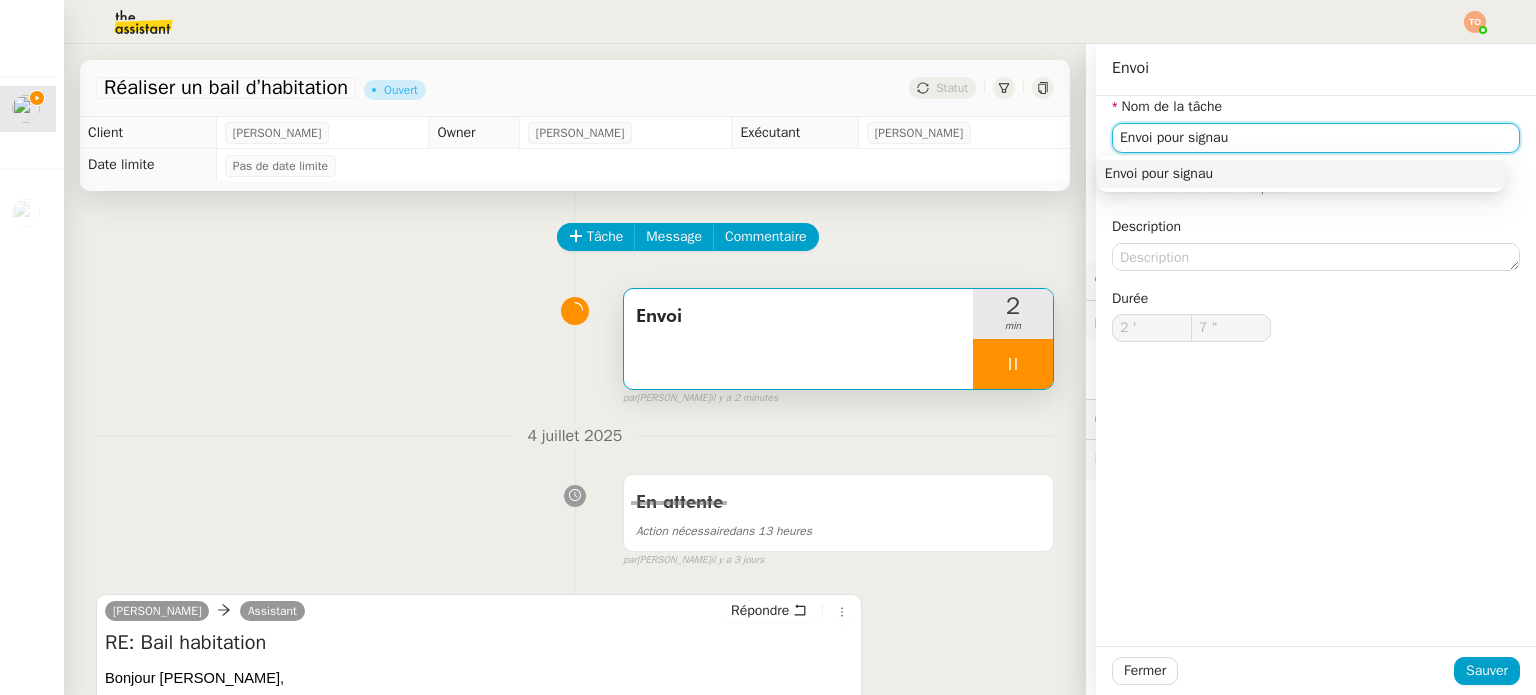 type on "Envoi pour signaut" 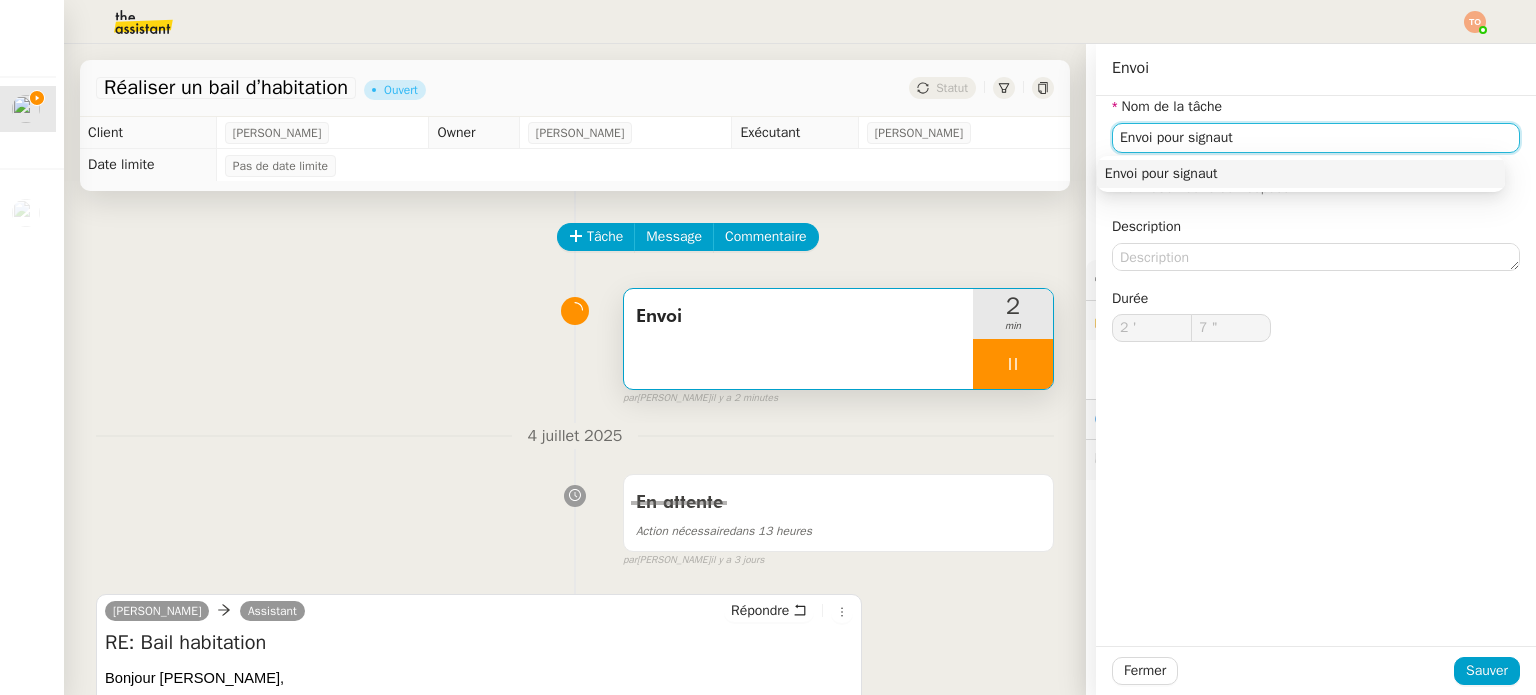 type on "8 "" 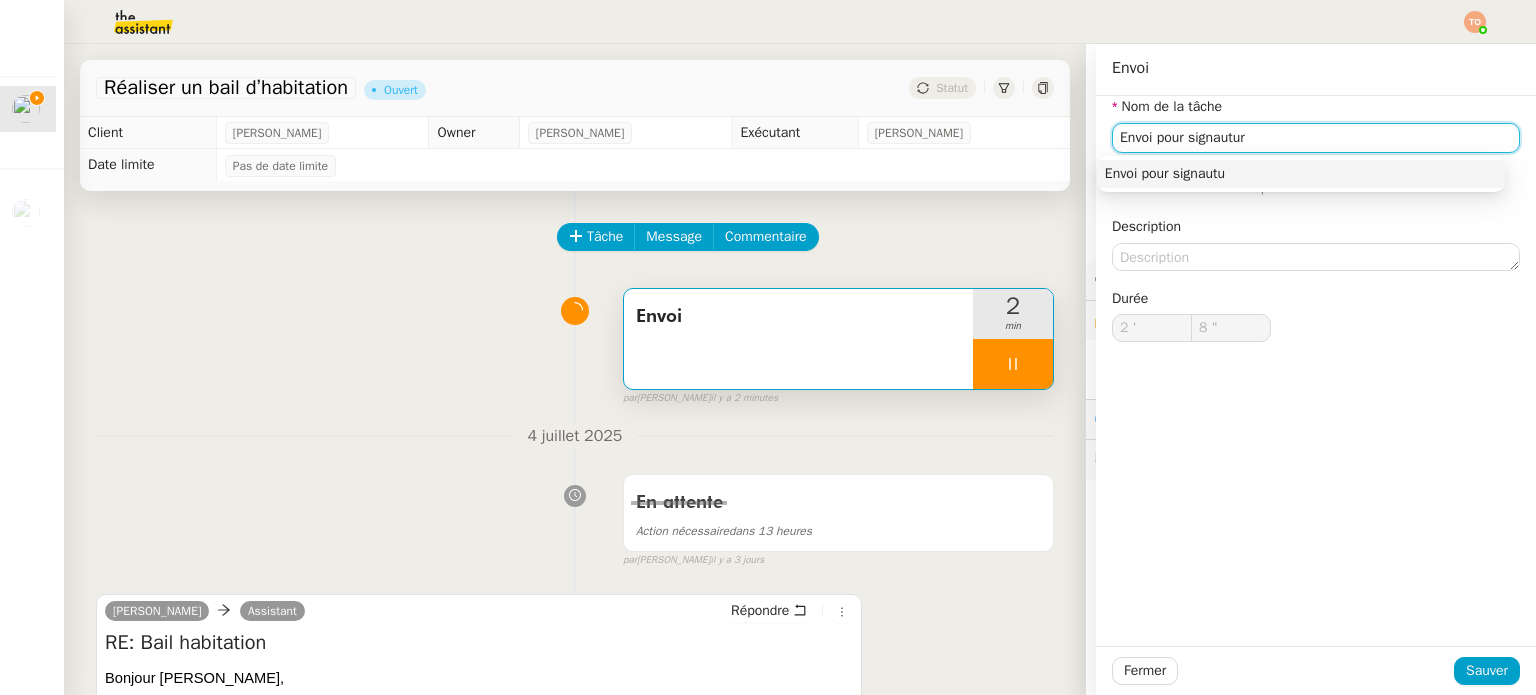 type on "Envoi pour signauture" 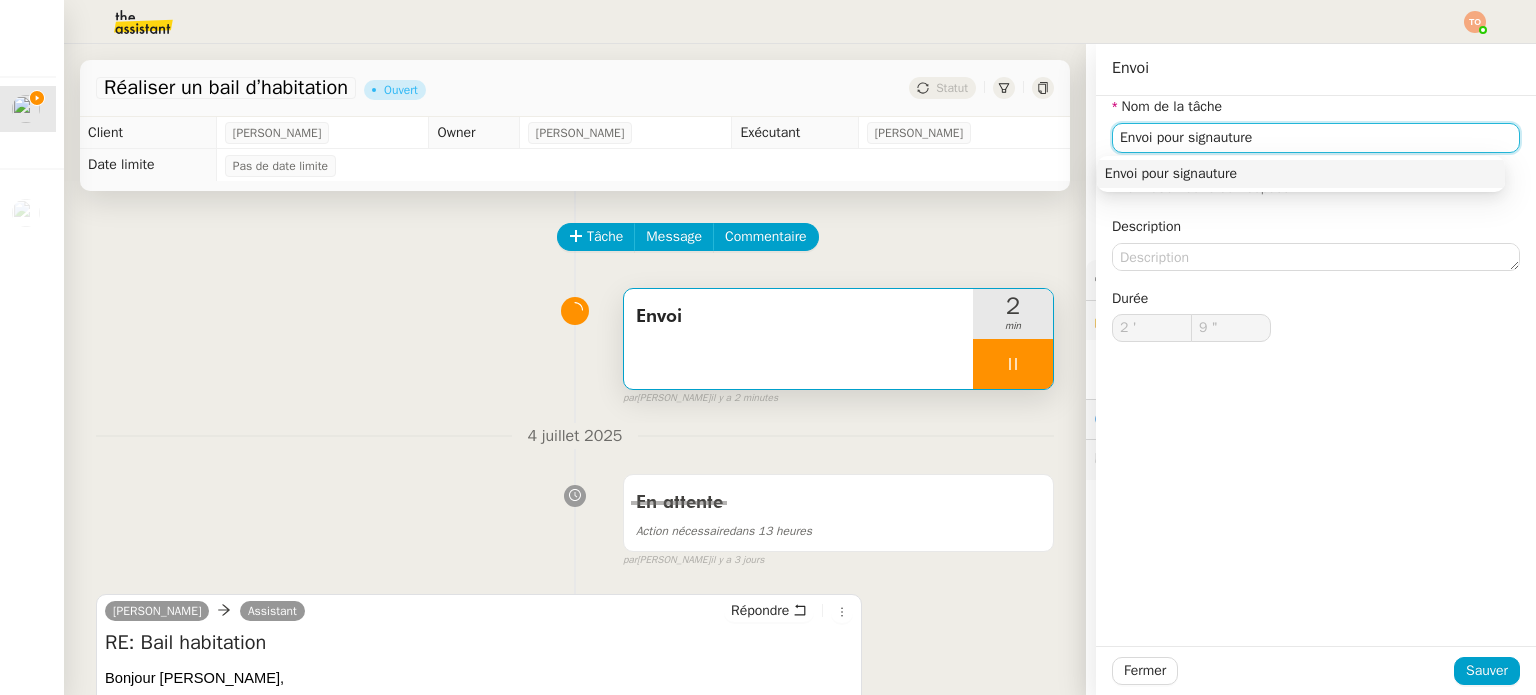 type on "10 "" 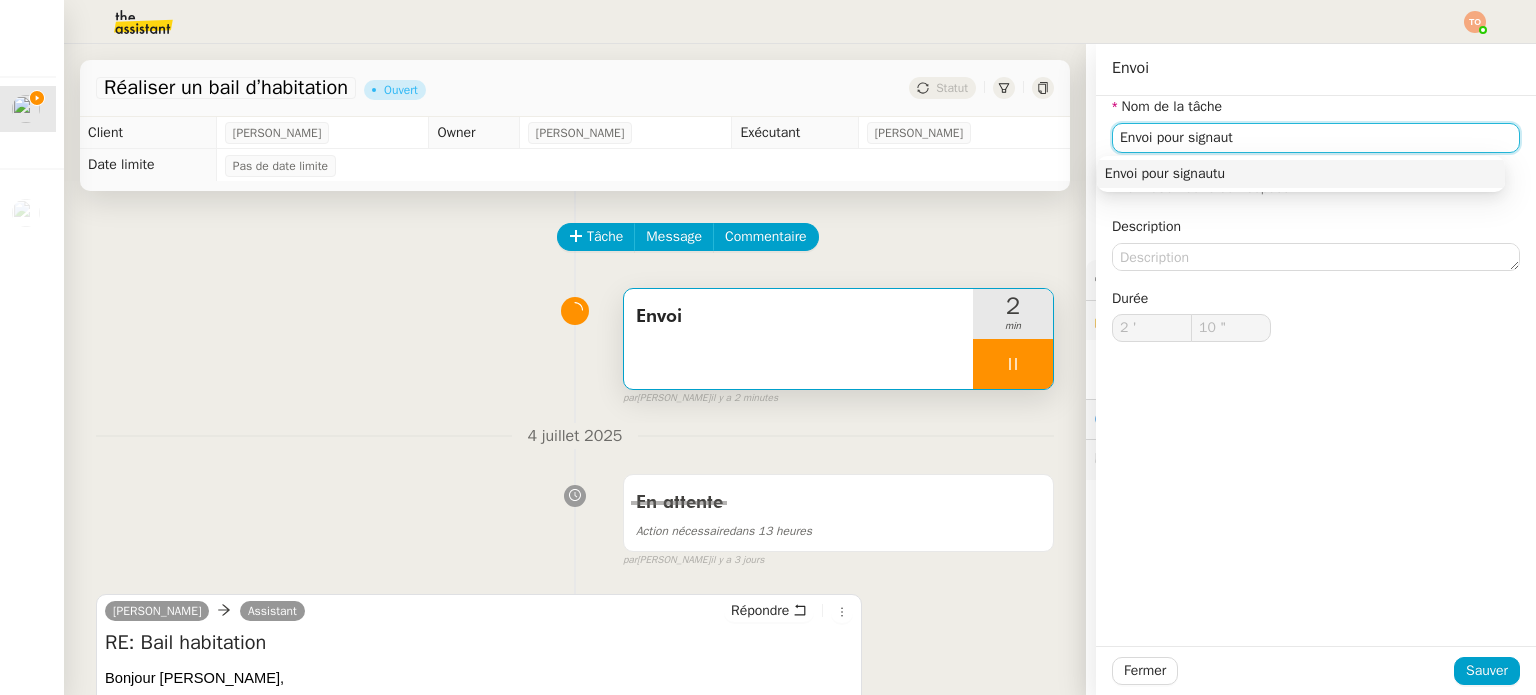 type on "Envoi pour signau" 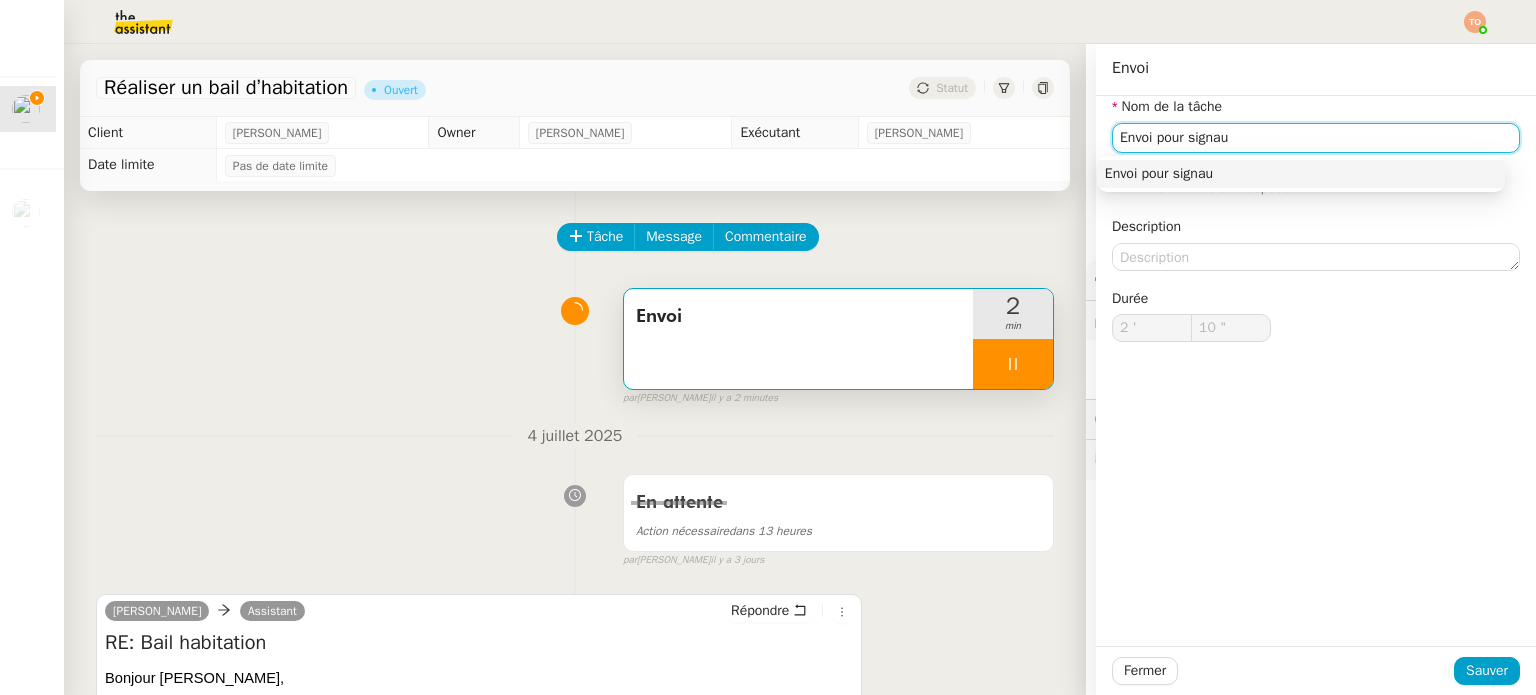 type on "11 "" 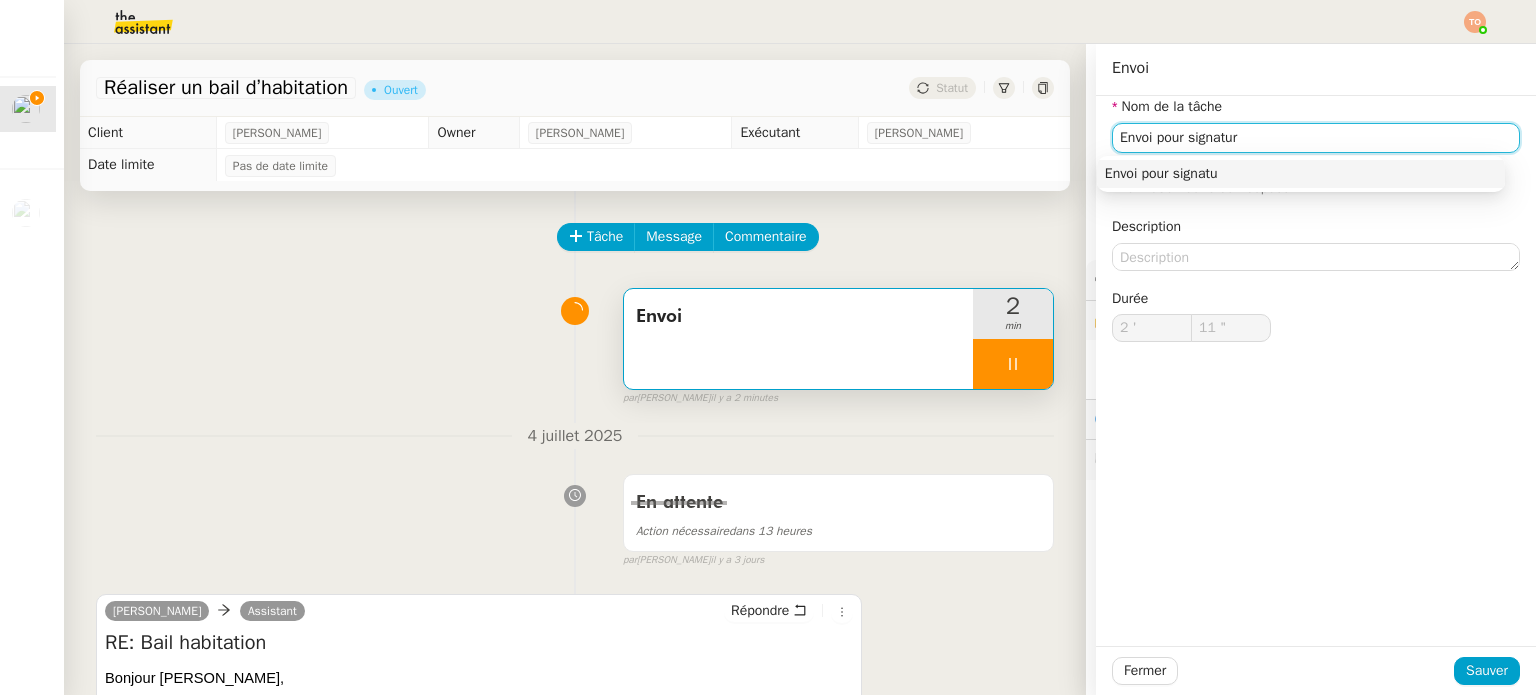 type on "Envoi pour signature" 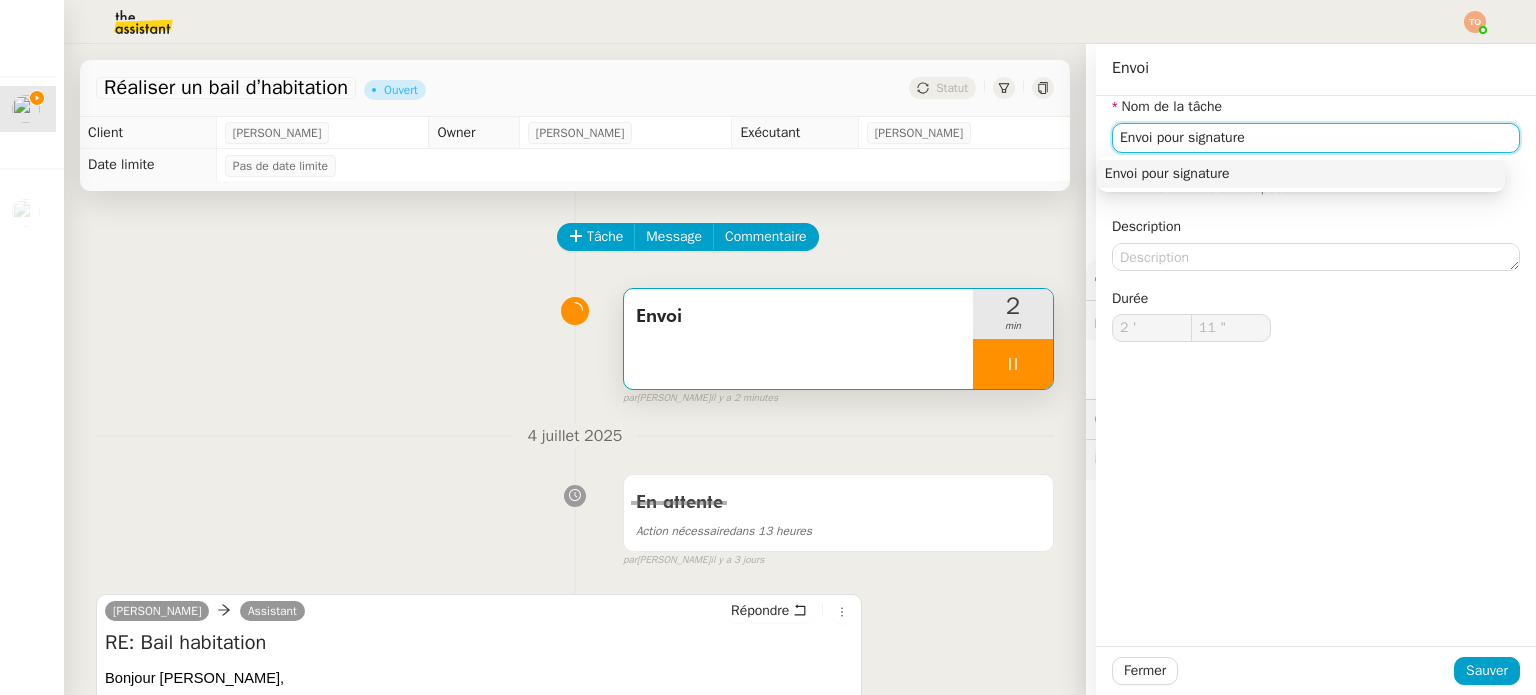 type on "12 "" 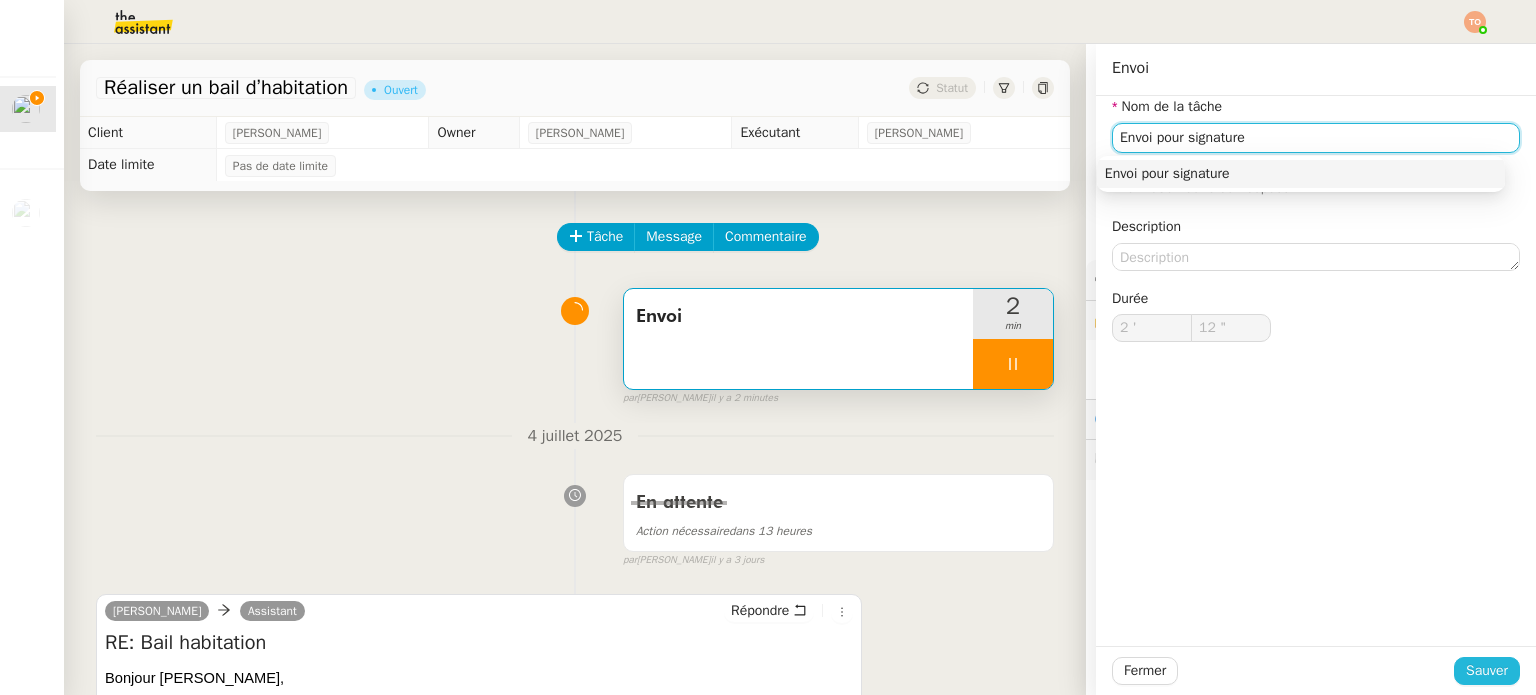 type on "Envoi pour signature" 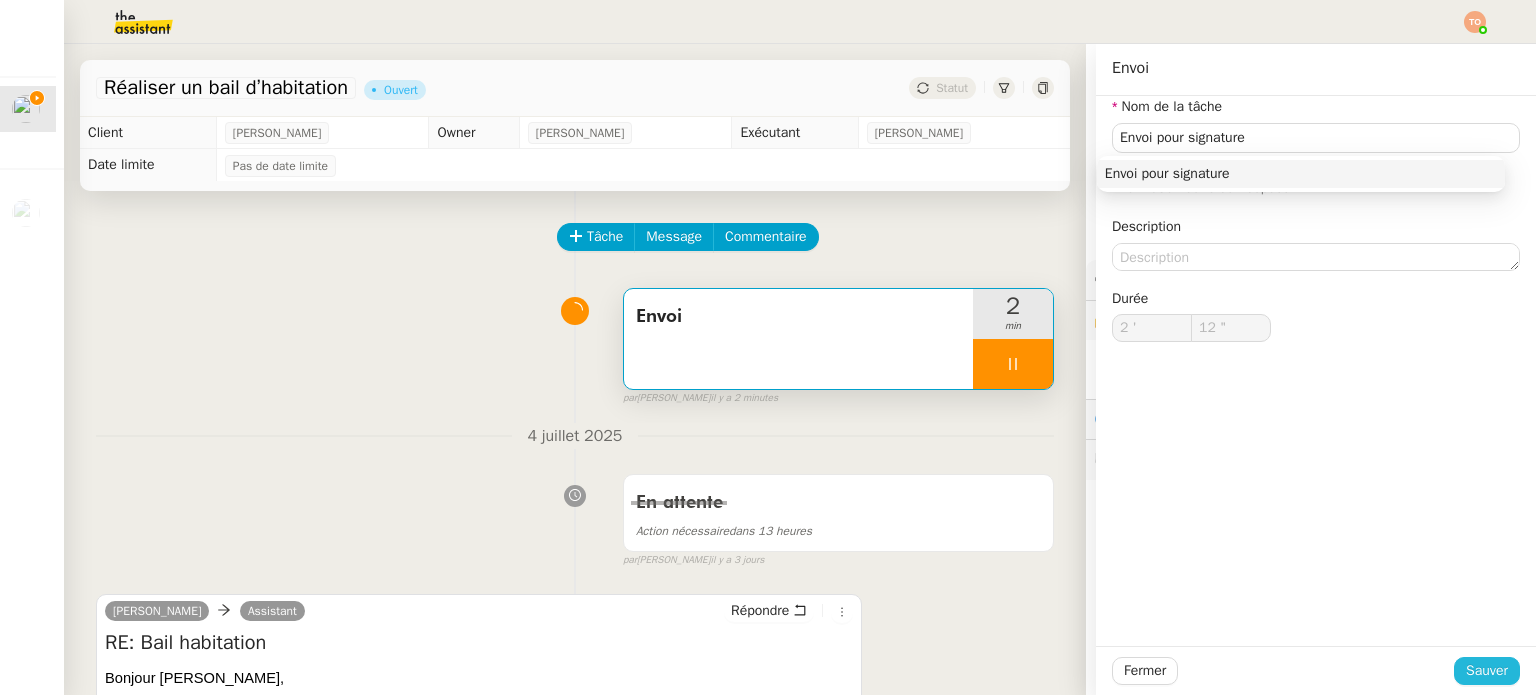 click on "Sauver" 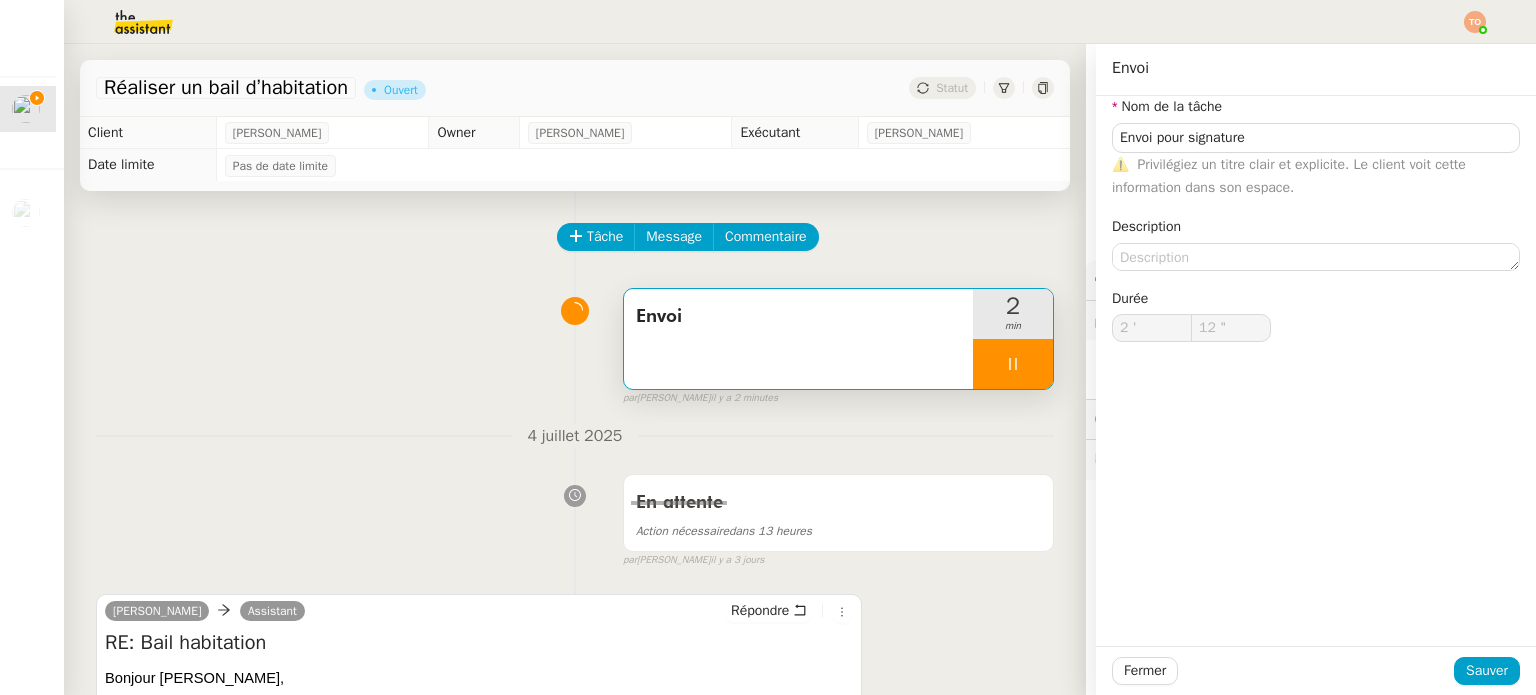 type on "13 "" 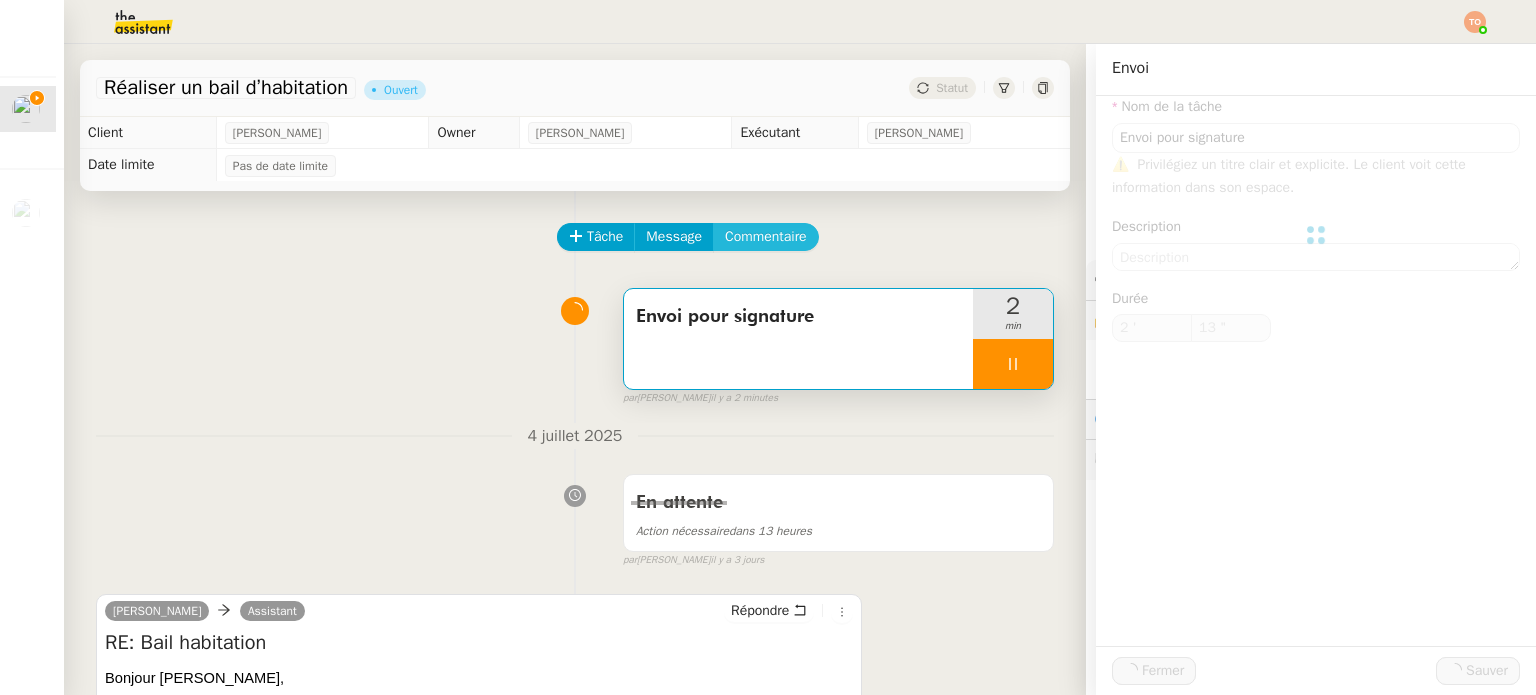 type on "Envoi pour signature" 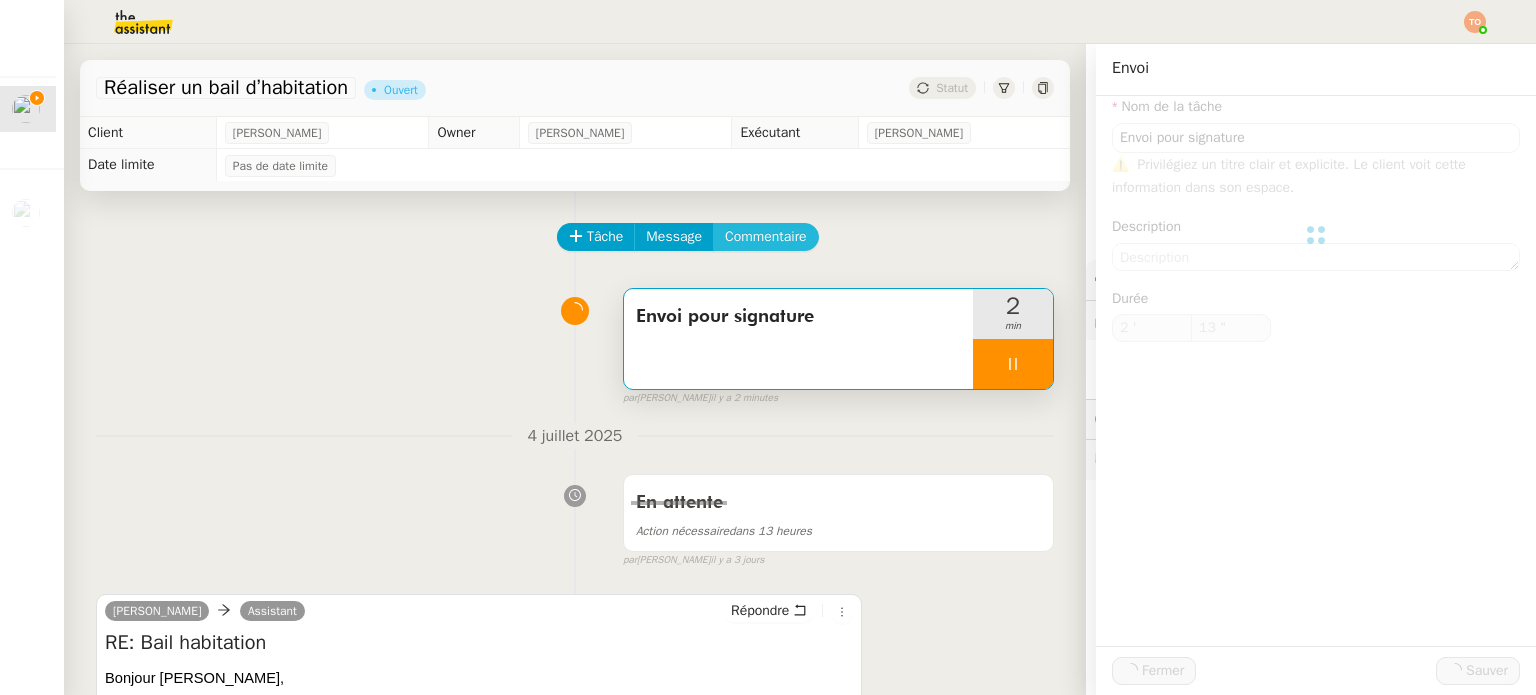type on "2 '" 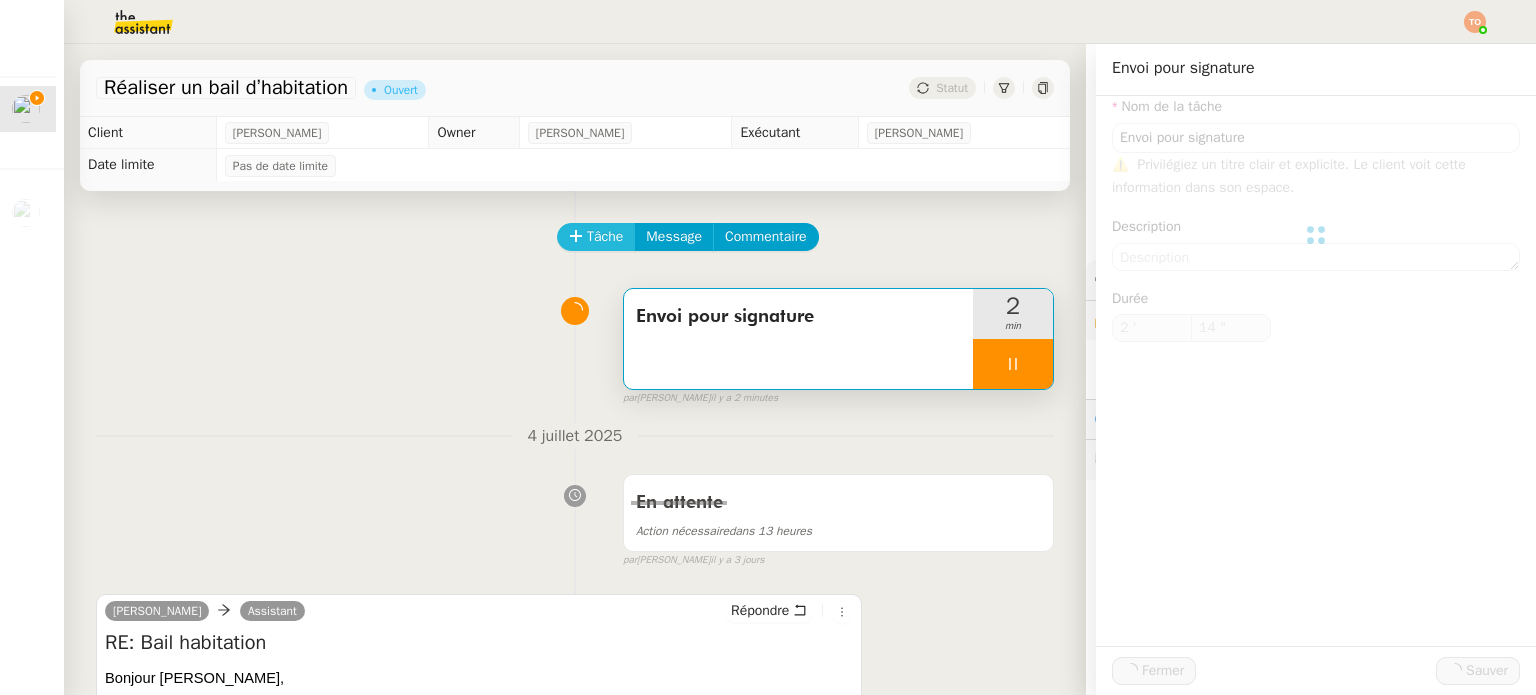 click on "Tâche" 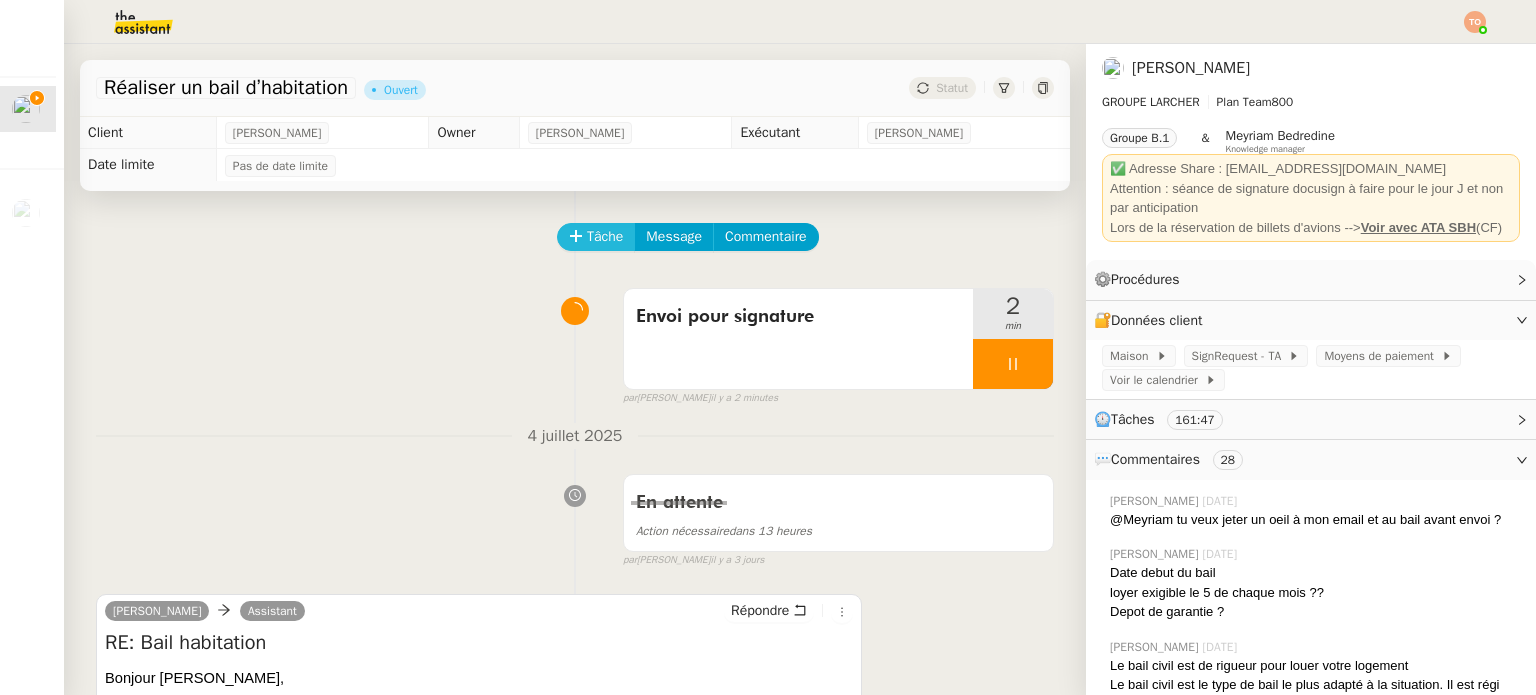 click on "Tâche" 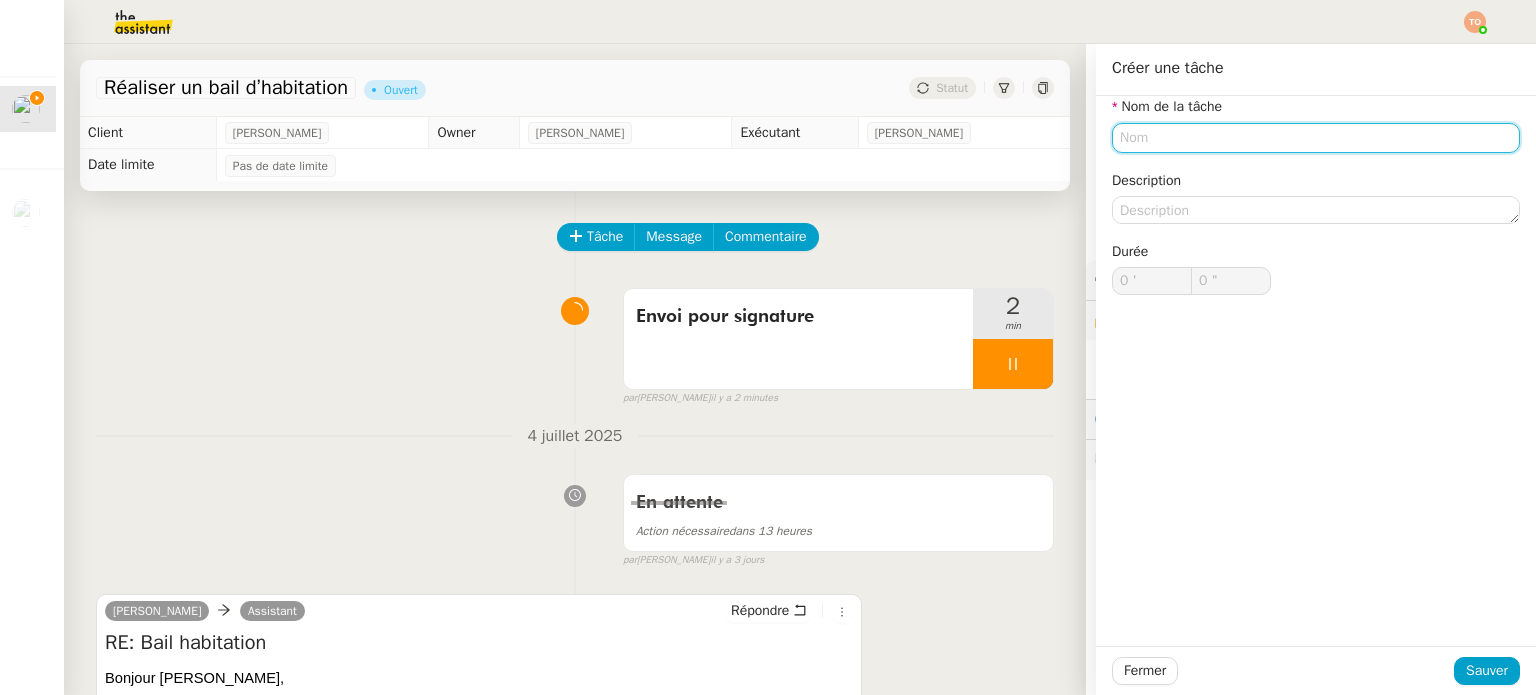 click 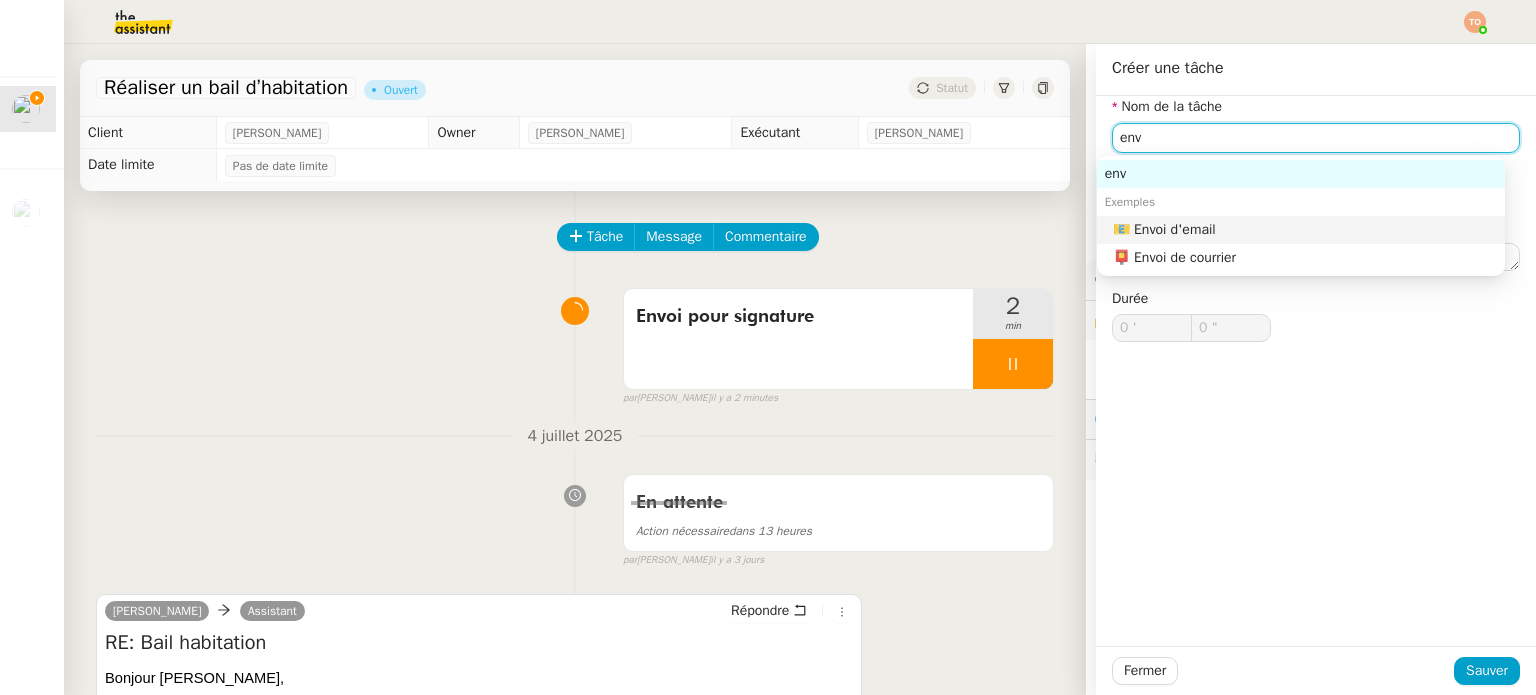 click on "📧 Envoi d'email" 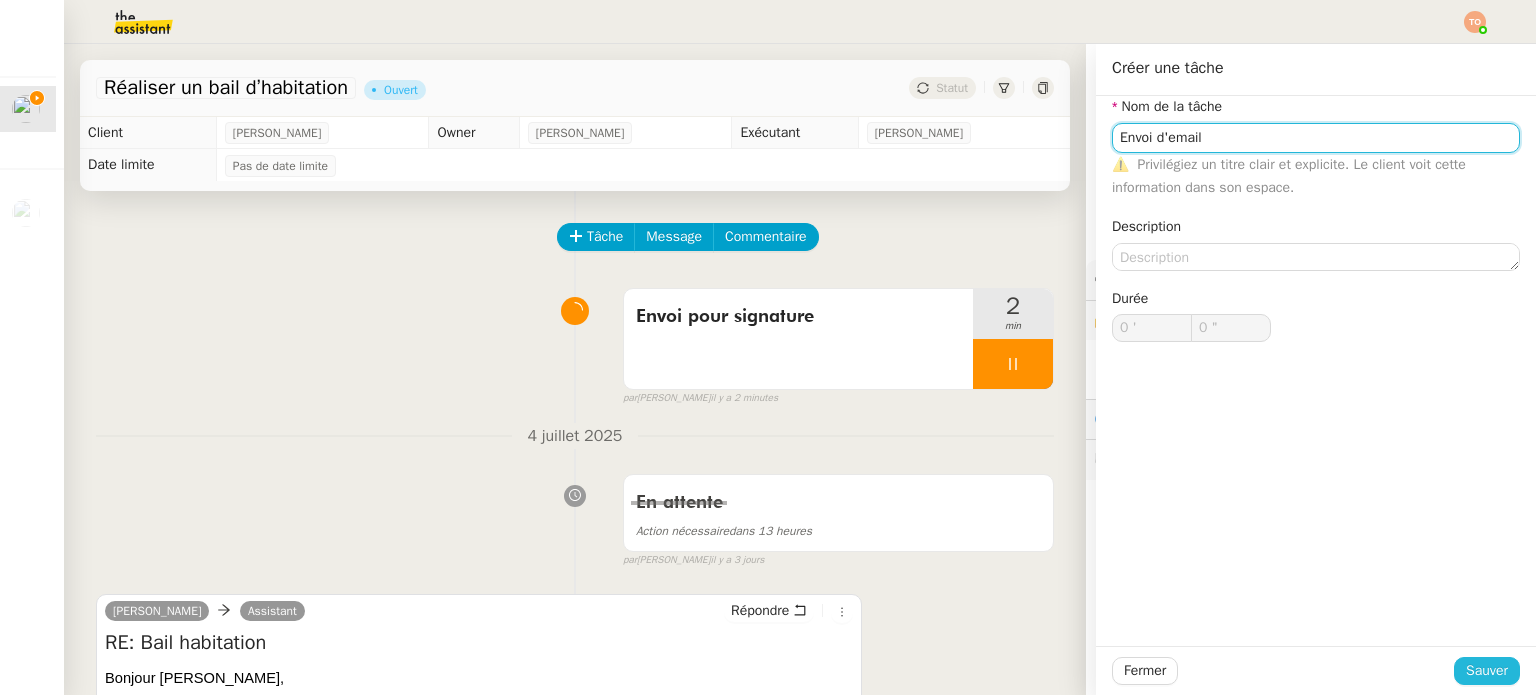 type on "Envoi d'email" 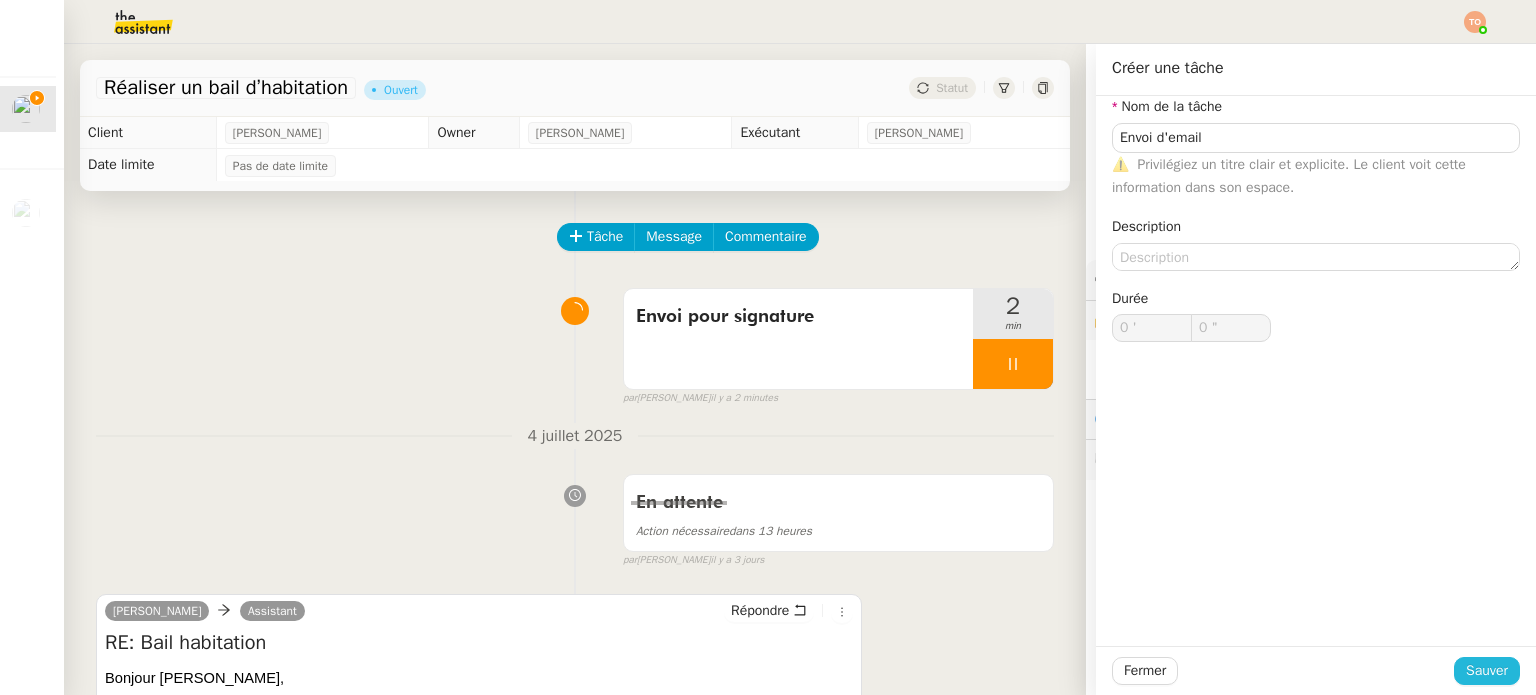 click on "Sauver" 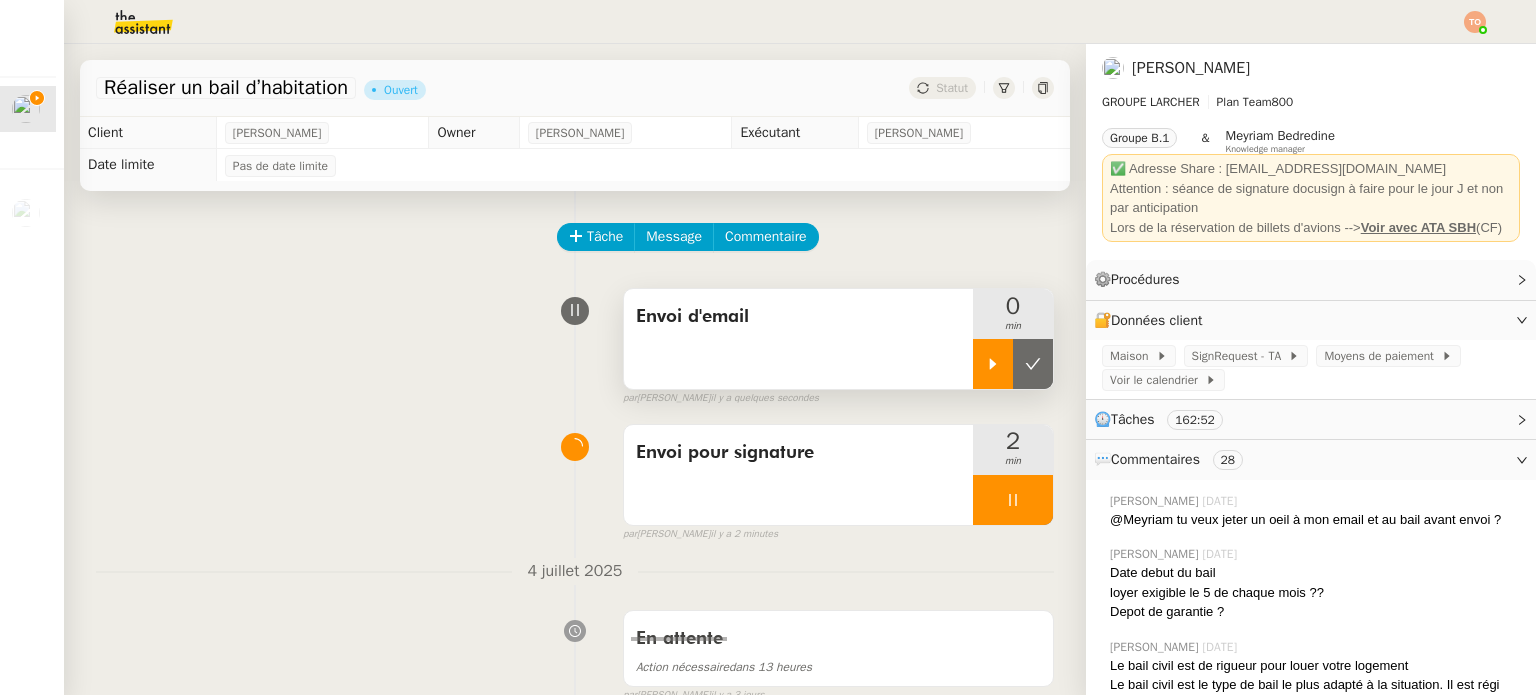 click at bounding box center [993, 364] 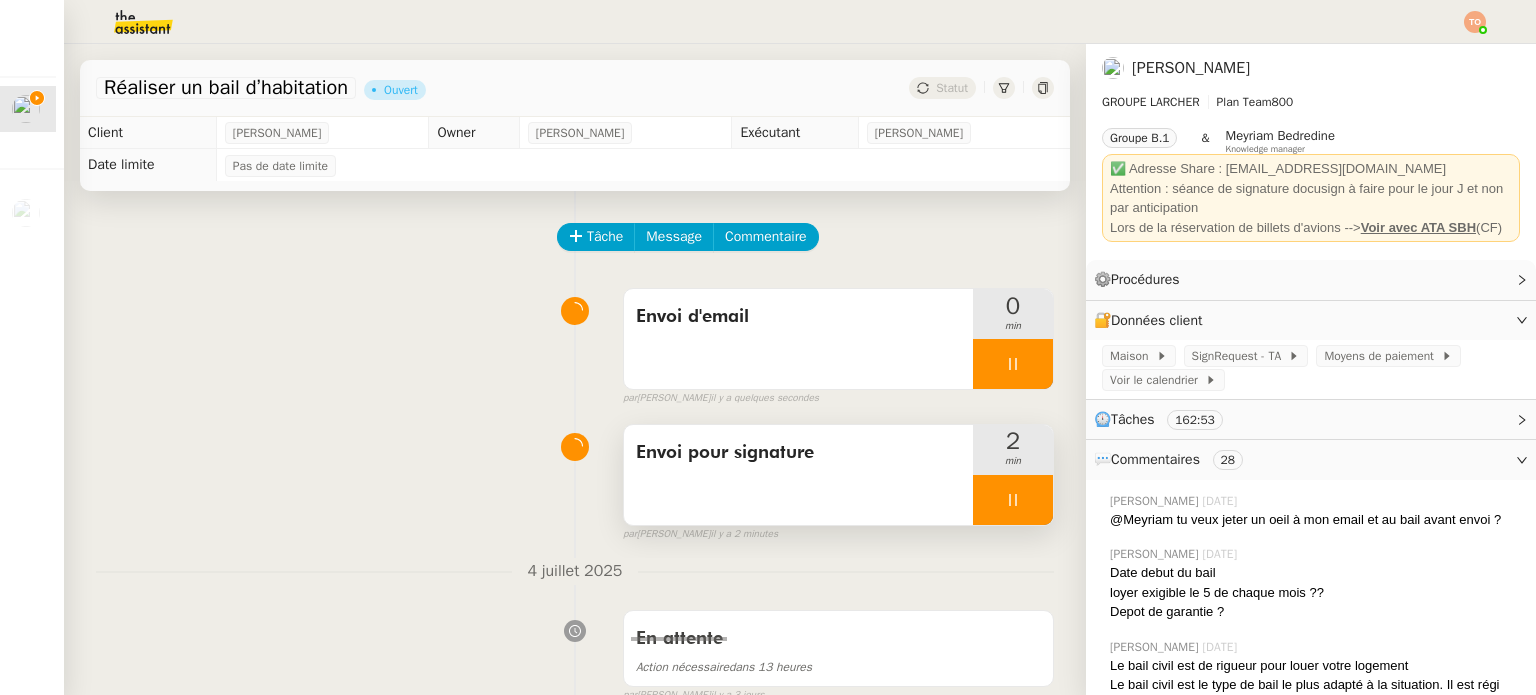 click on "Envoi pour signature     2 min" at bounding box center (838, 475) 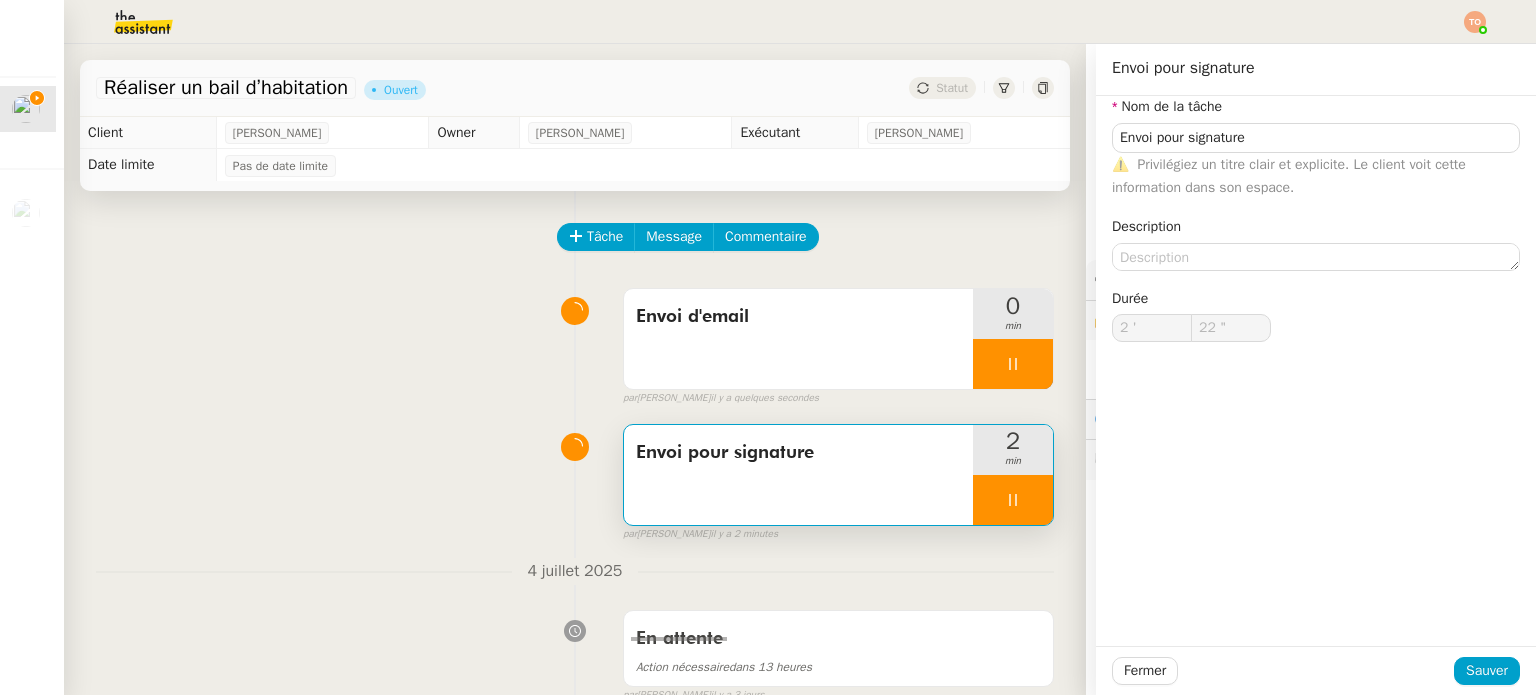 click at bounding box center (1013, 500) 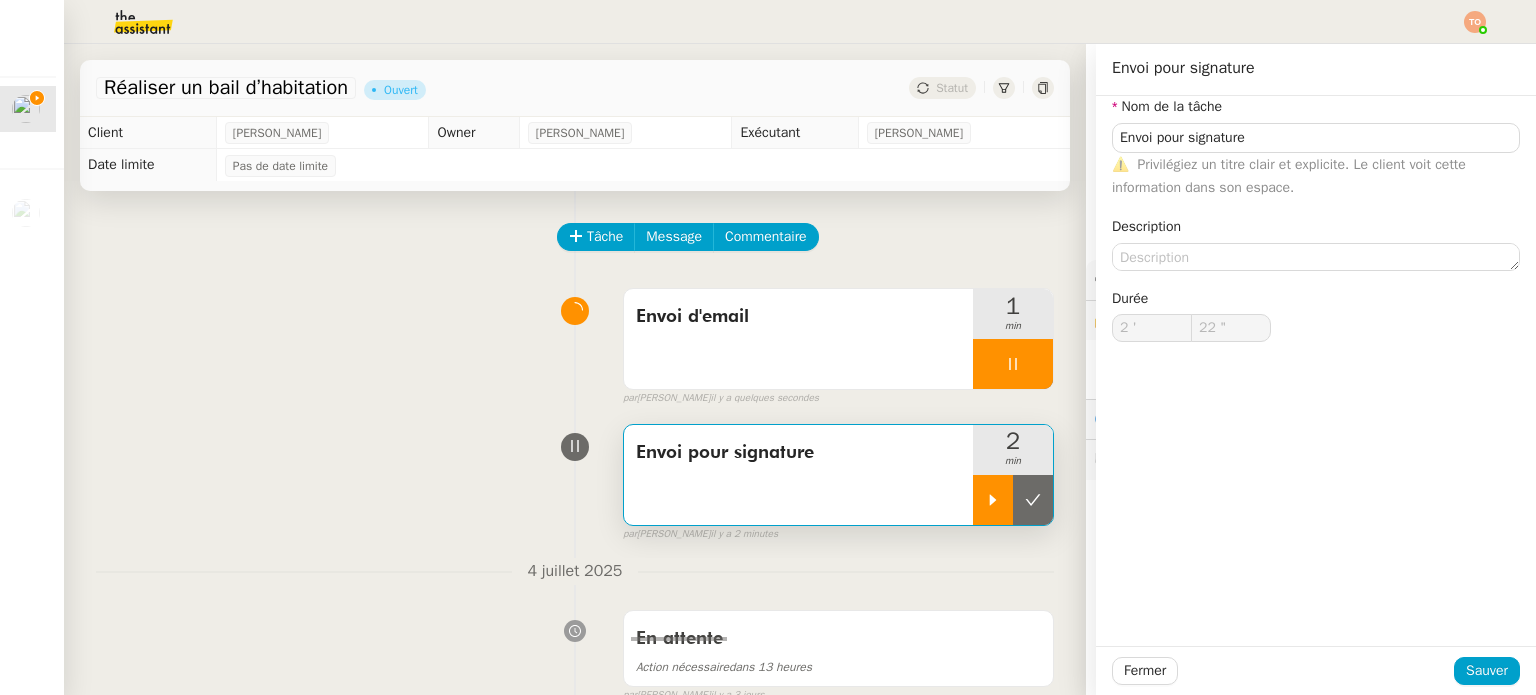 type on "Envoi pour signature" 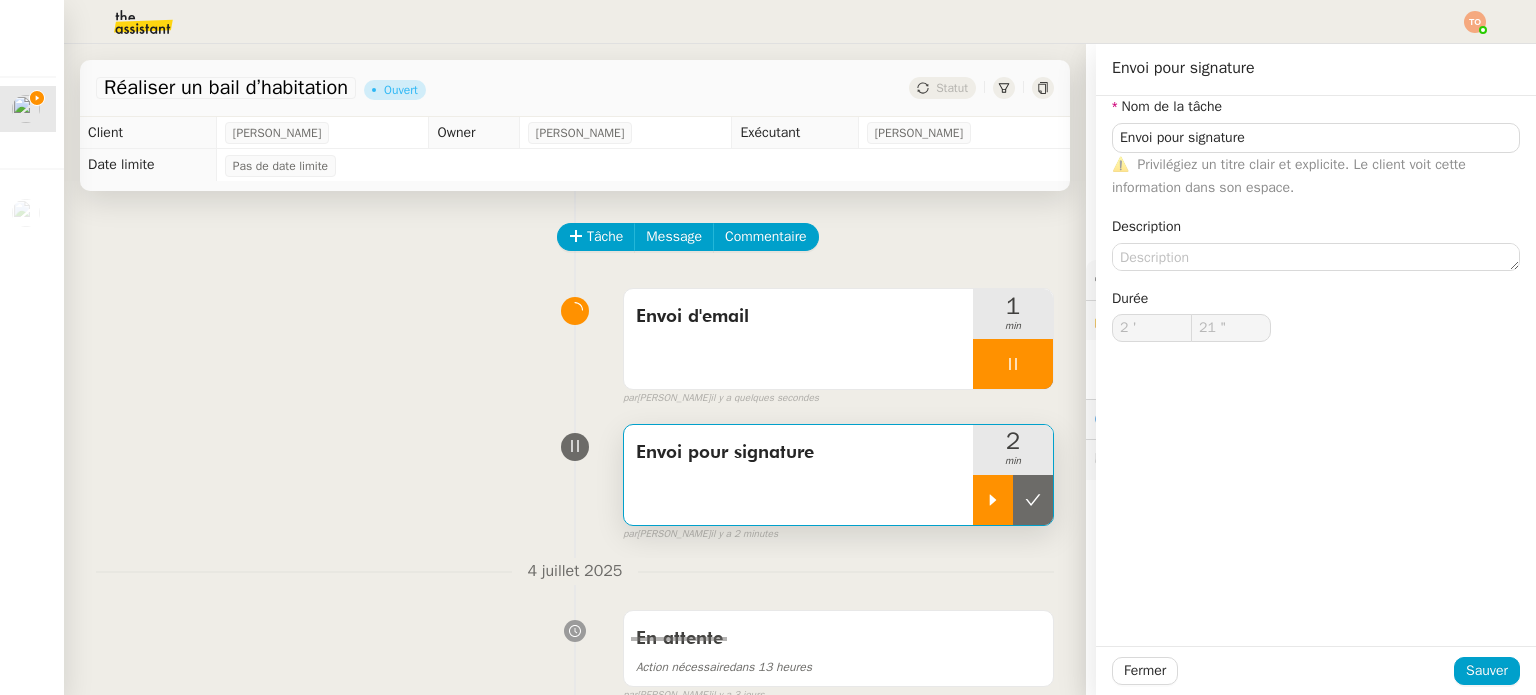click 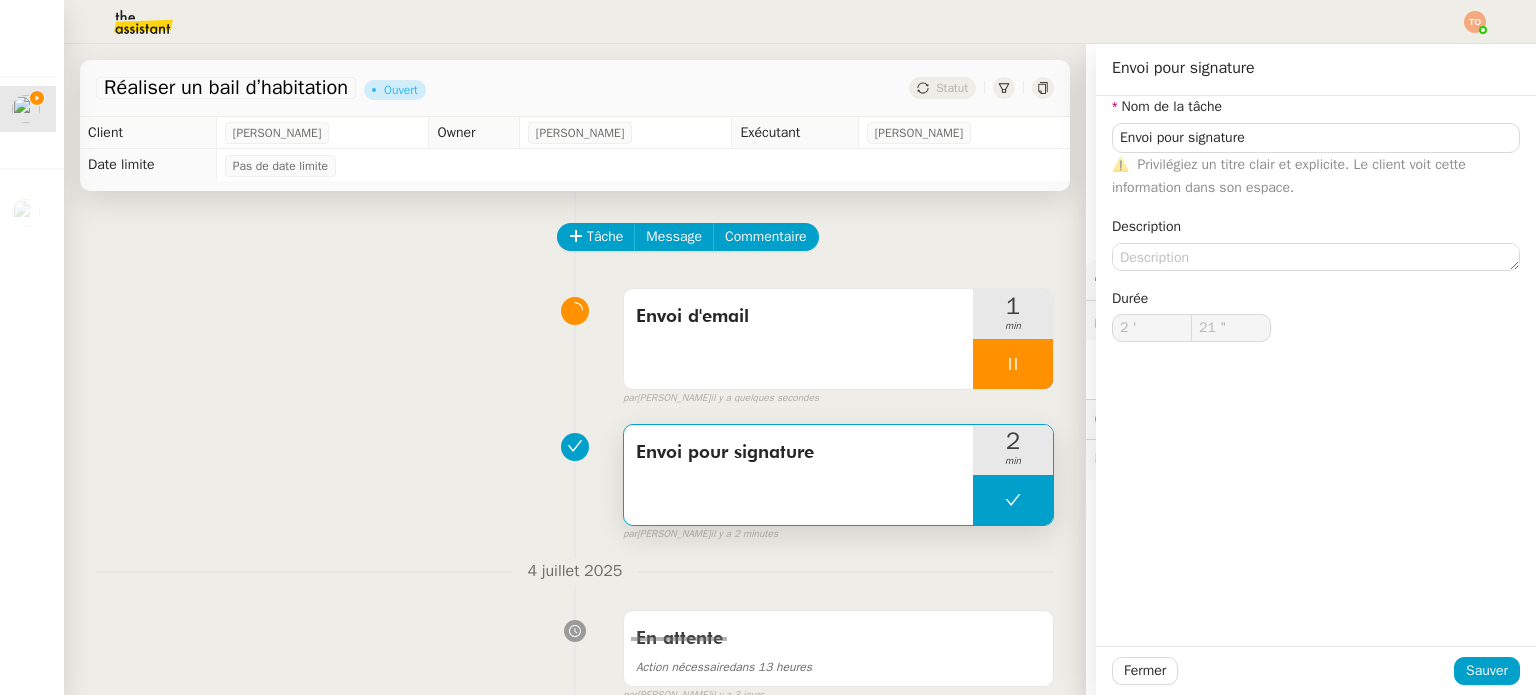 type on "Envoi pour signature" 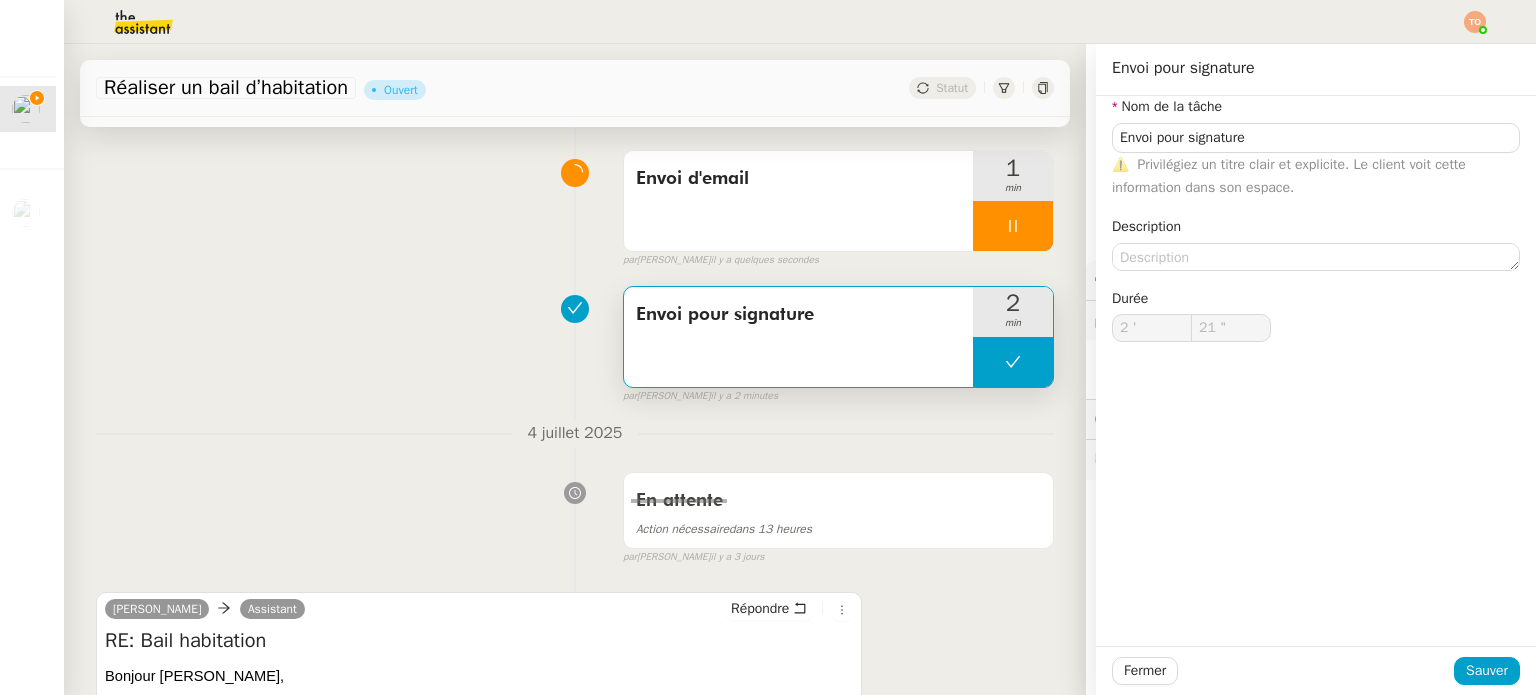scroll, scrollTop: 300, scrollLeft: 0, axis: vertical 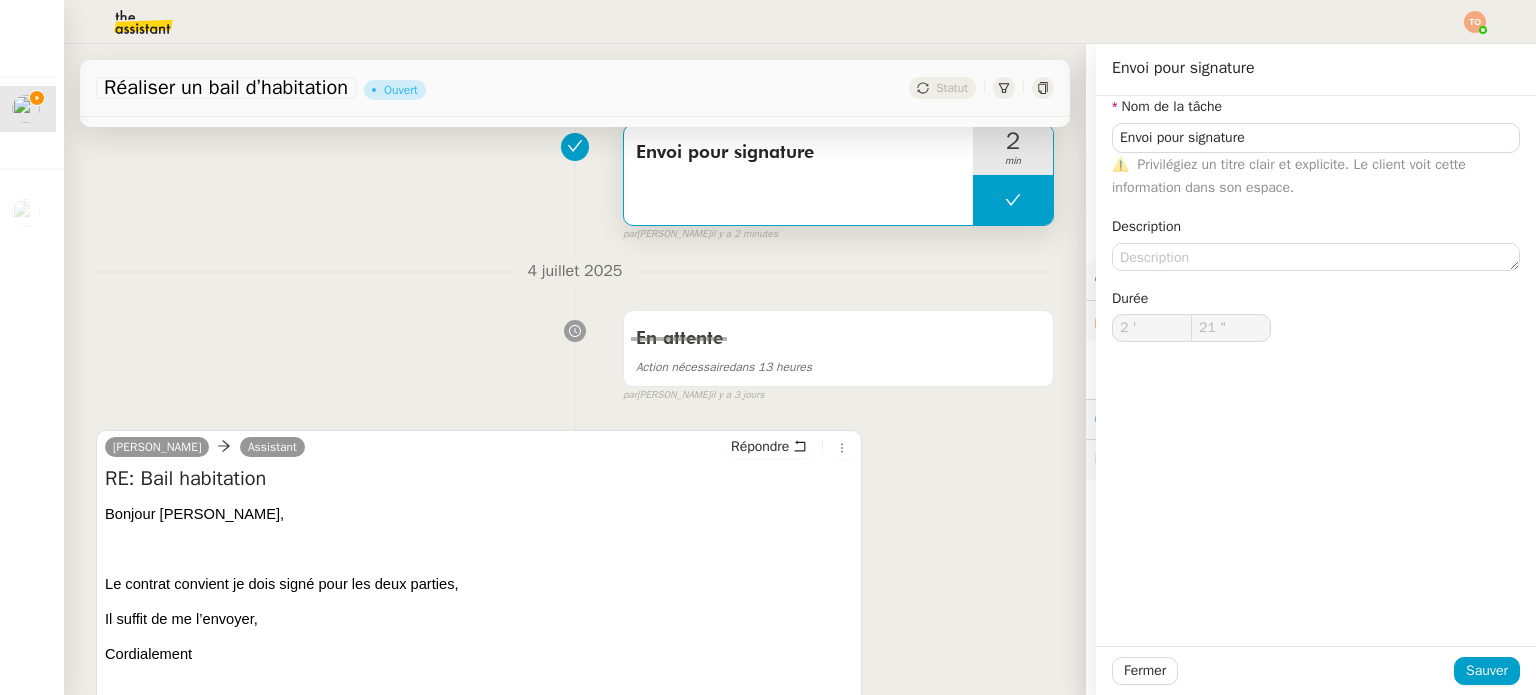type on "Envoi pour signature" 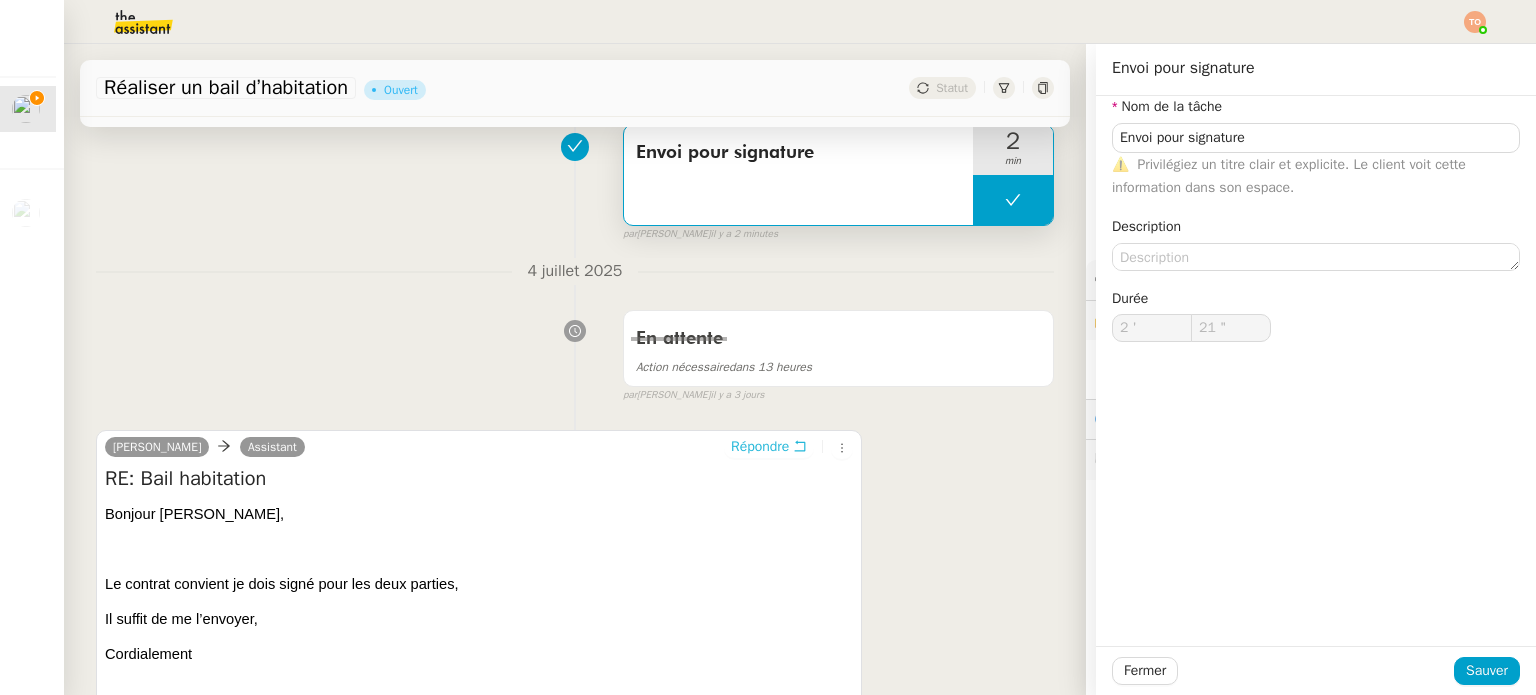 click 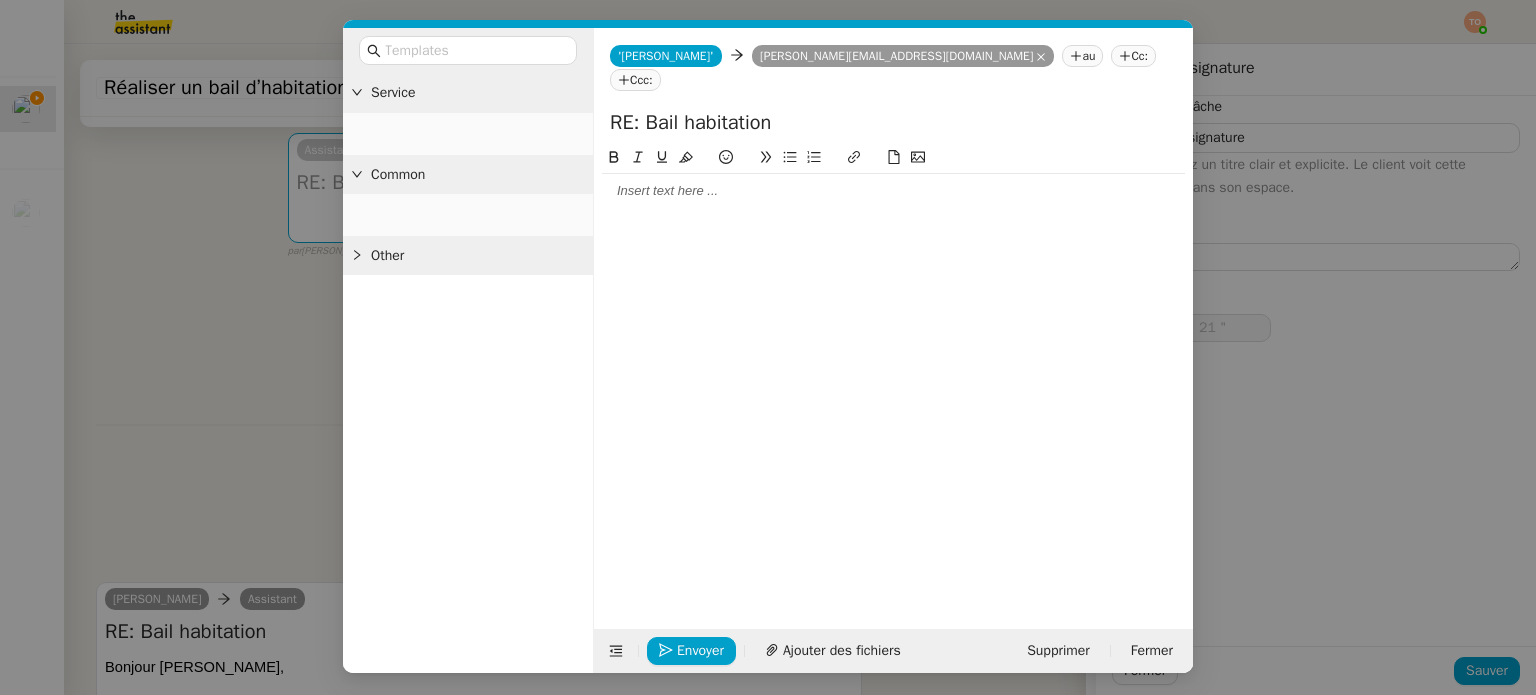 type on "Envoi pour signature" 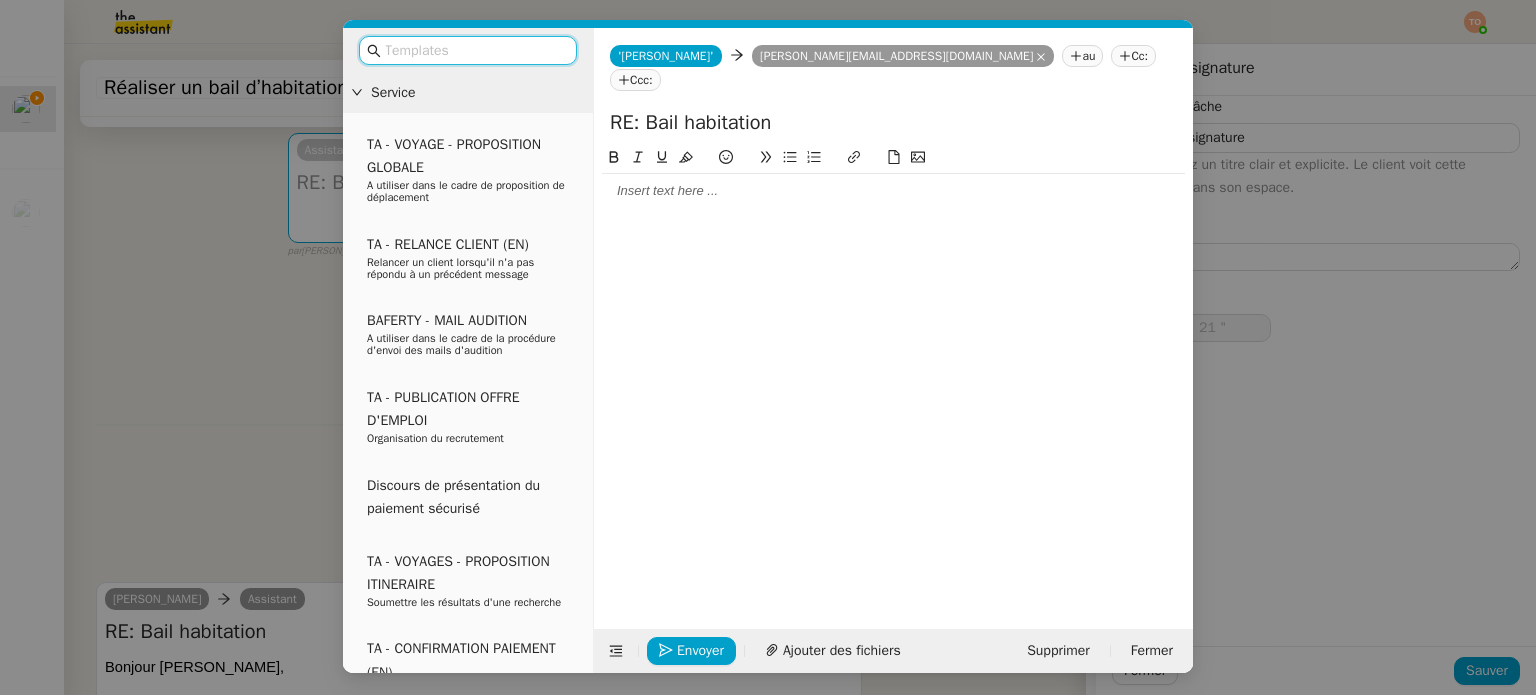 type on "Envoi pour signature" 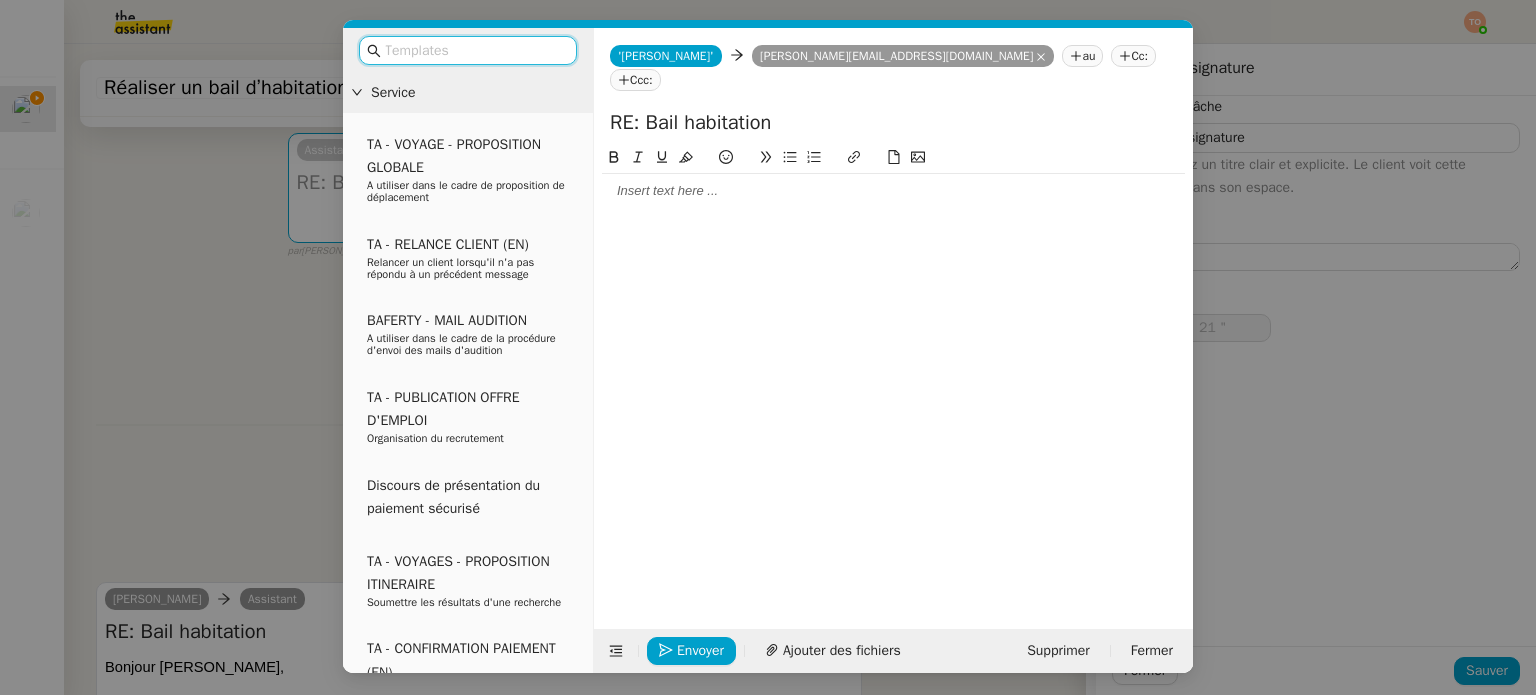 type on "2 '" 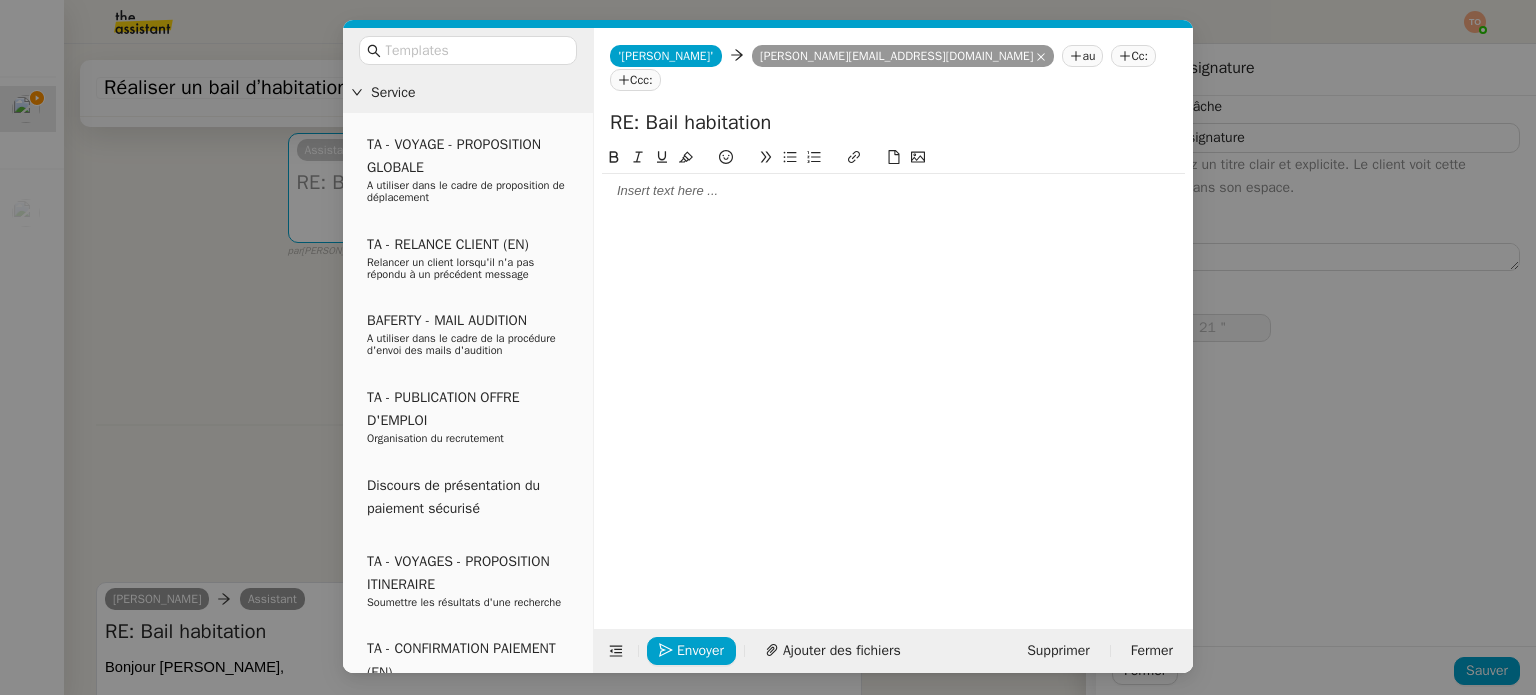 type on "Envoi pour signature" 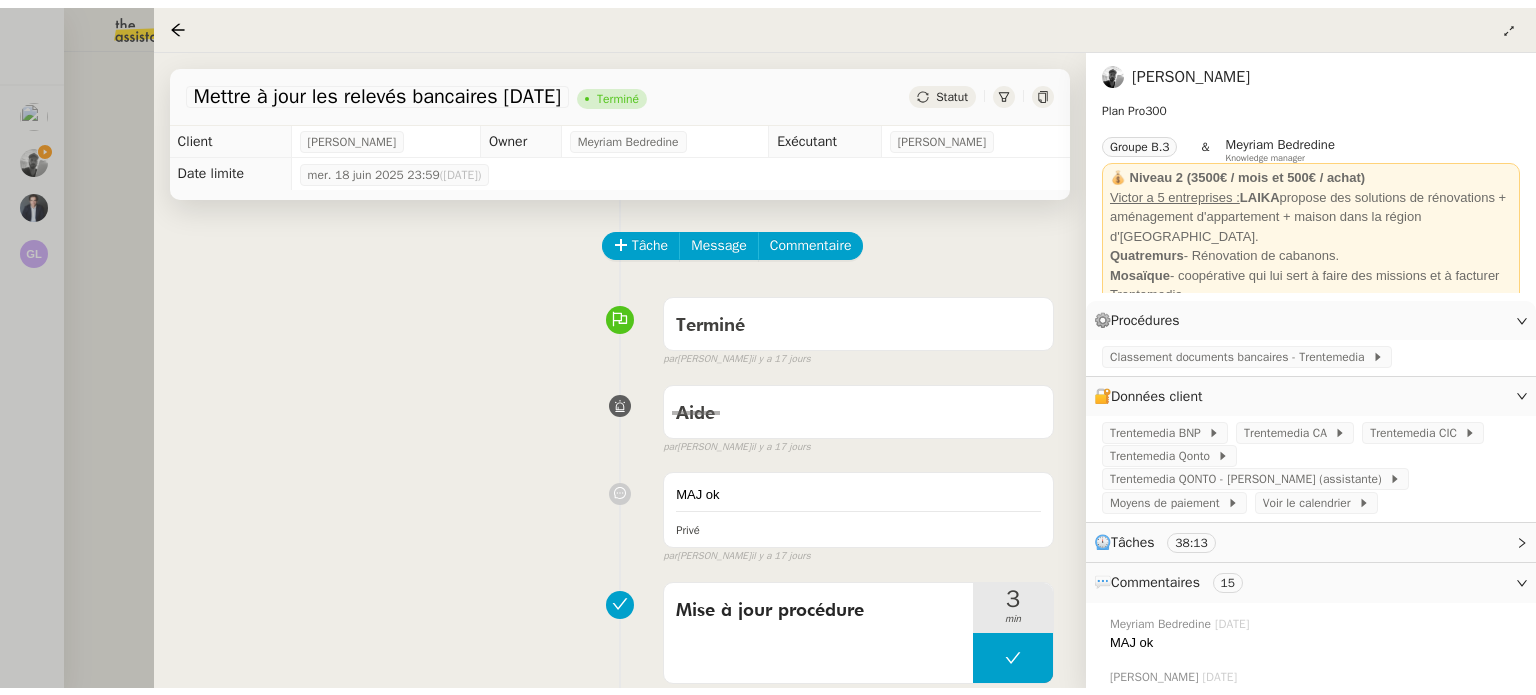 scroll, scrollTop: 0, scrollLeft: 0, axis: both 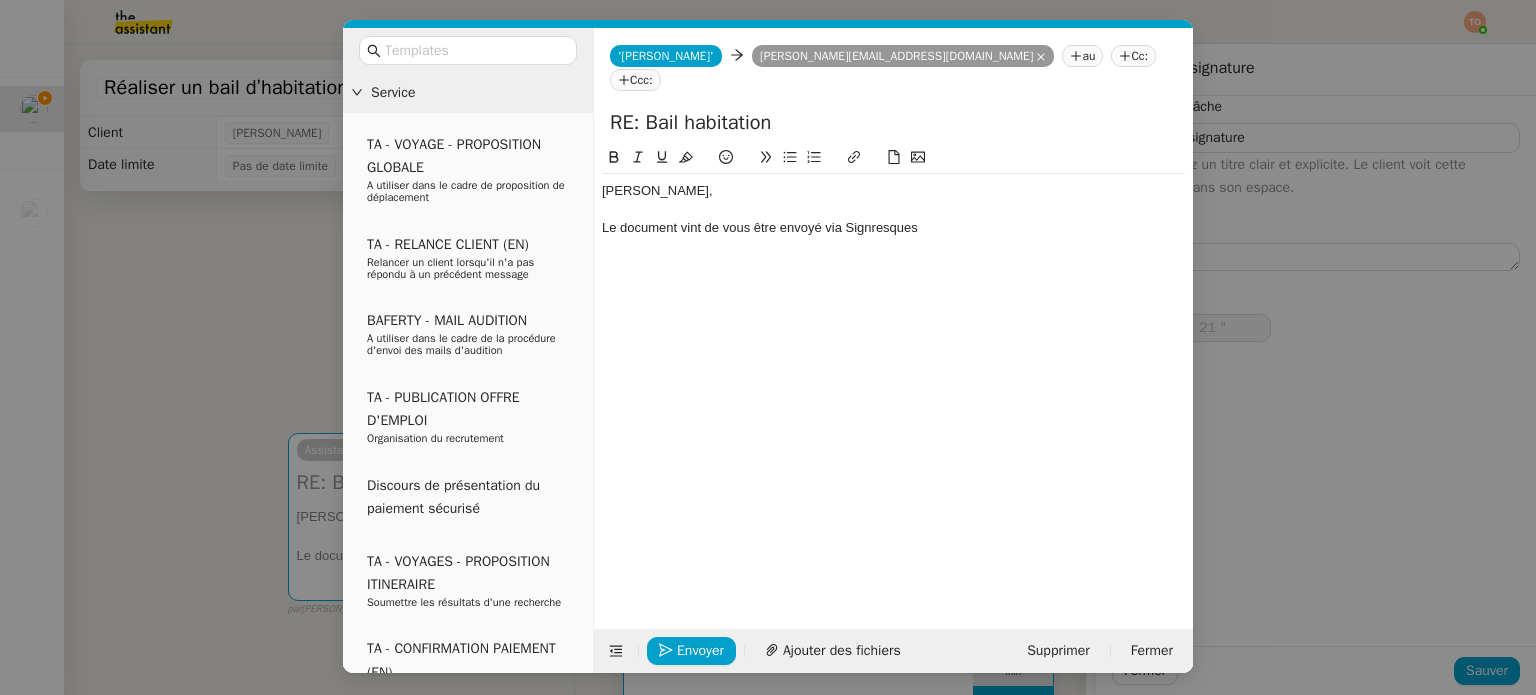 type 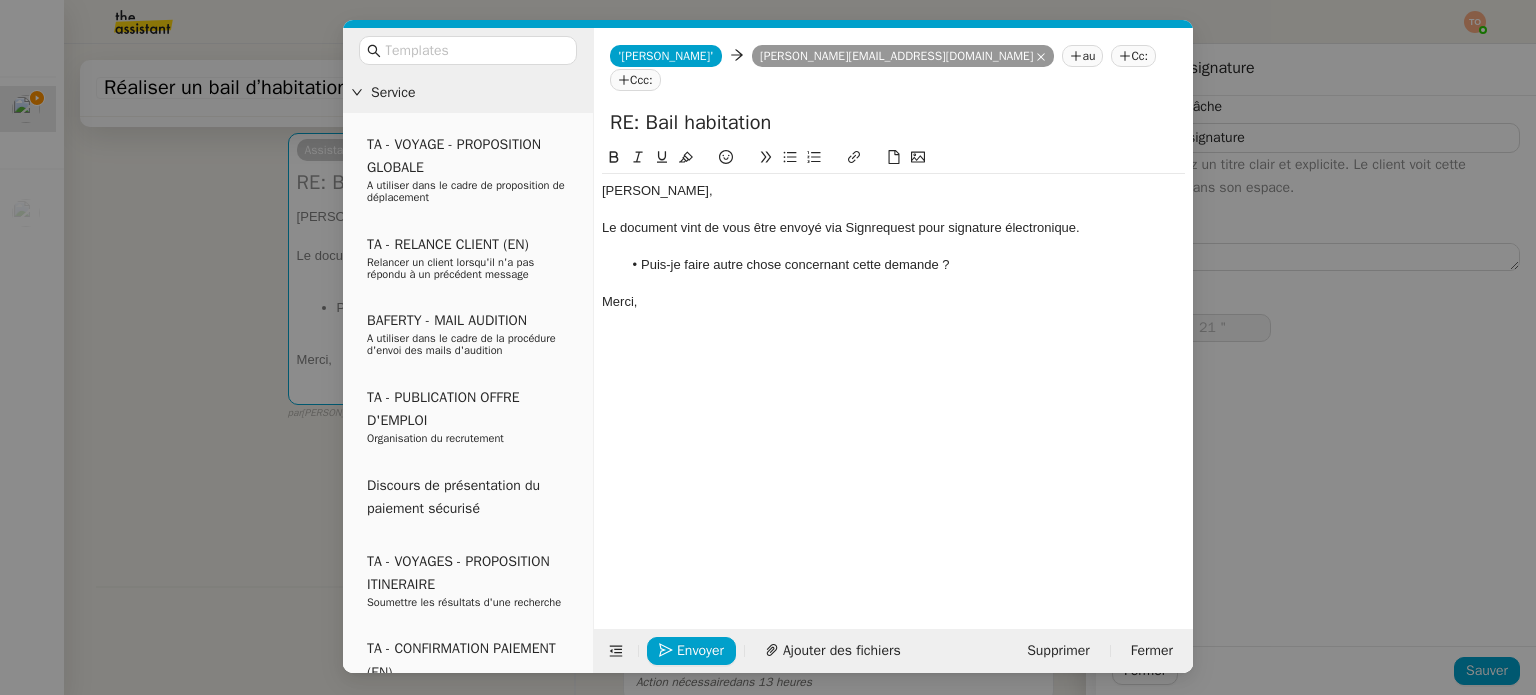 click on "Envoyer Ajouter des fichiers Supprimer Fermer" 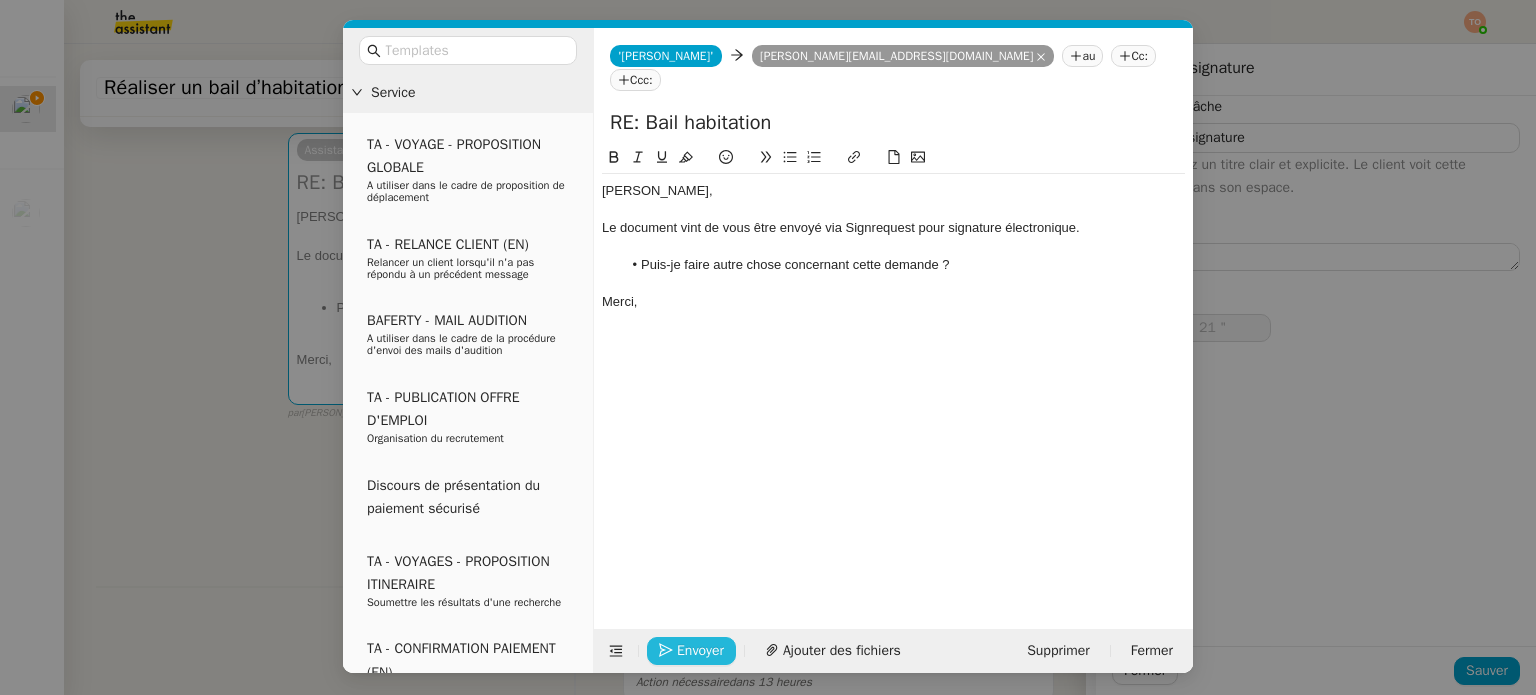 click on "Envoyer" 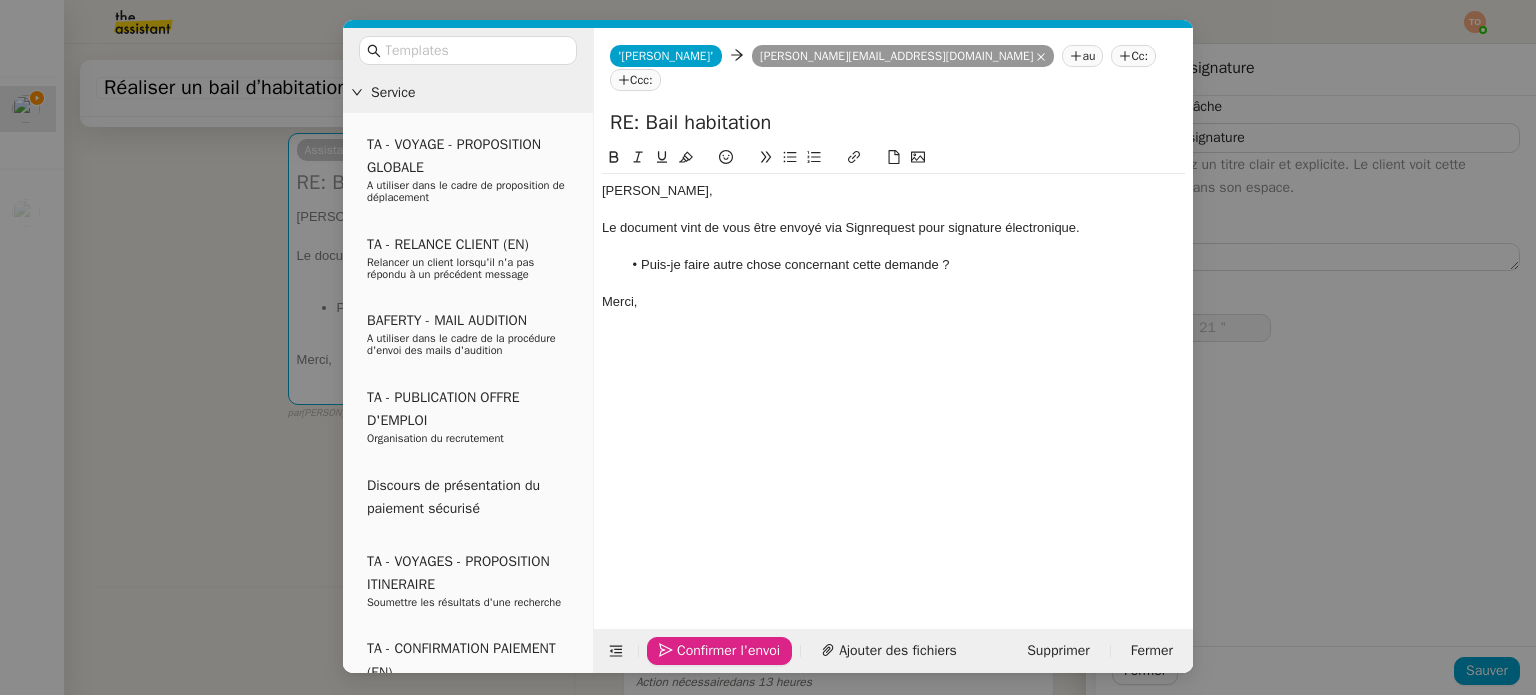 click on "Confirmer l'envoi" 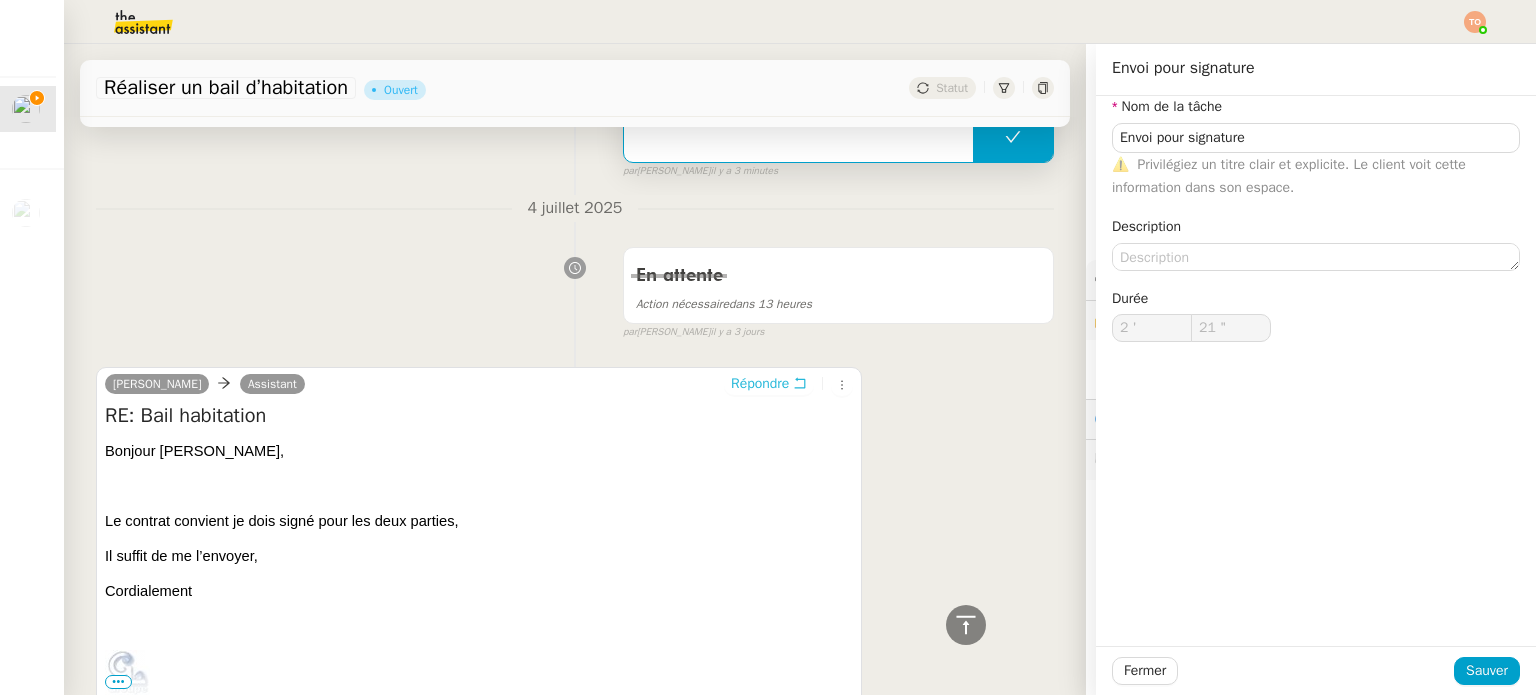 type on "Envoi pour signature" 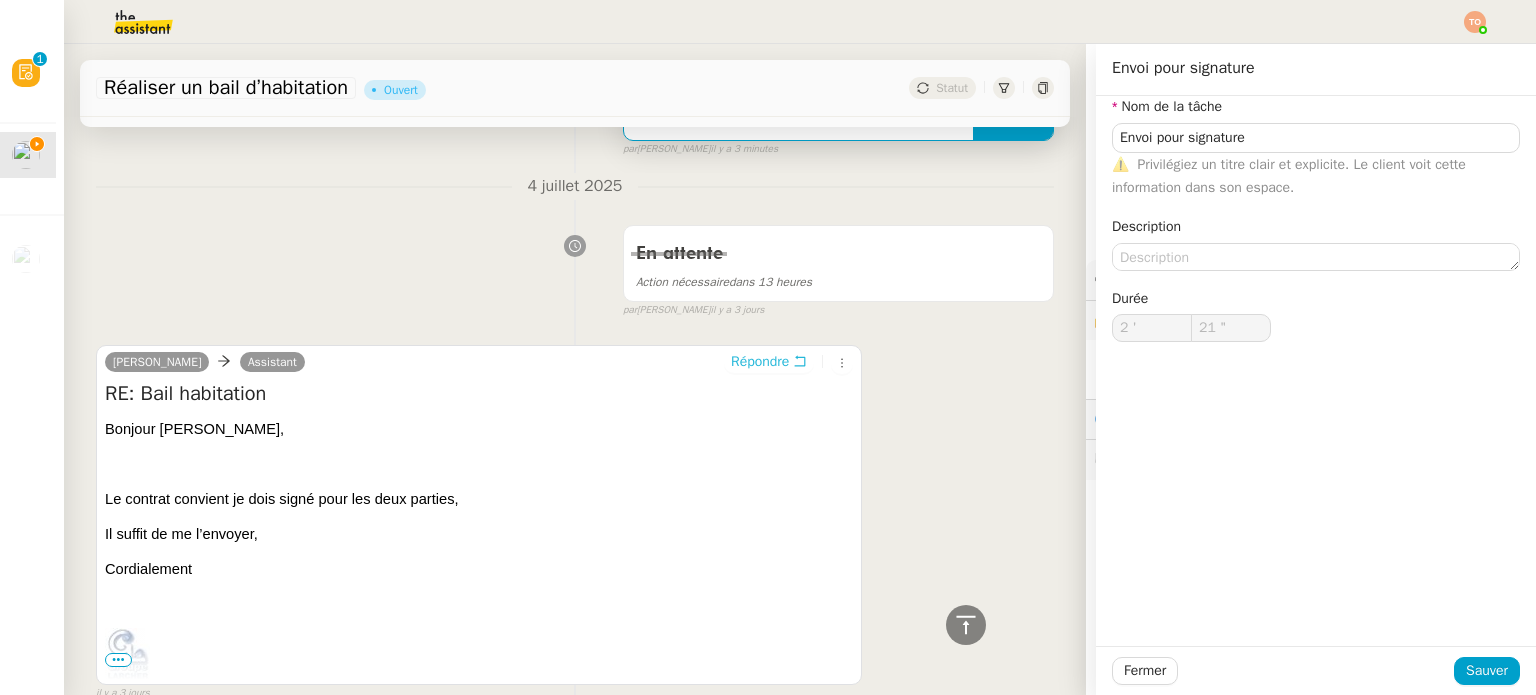 type on "Envoi pour signature" 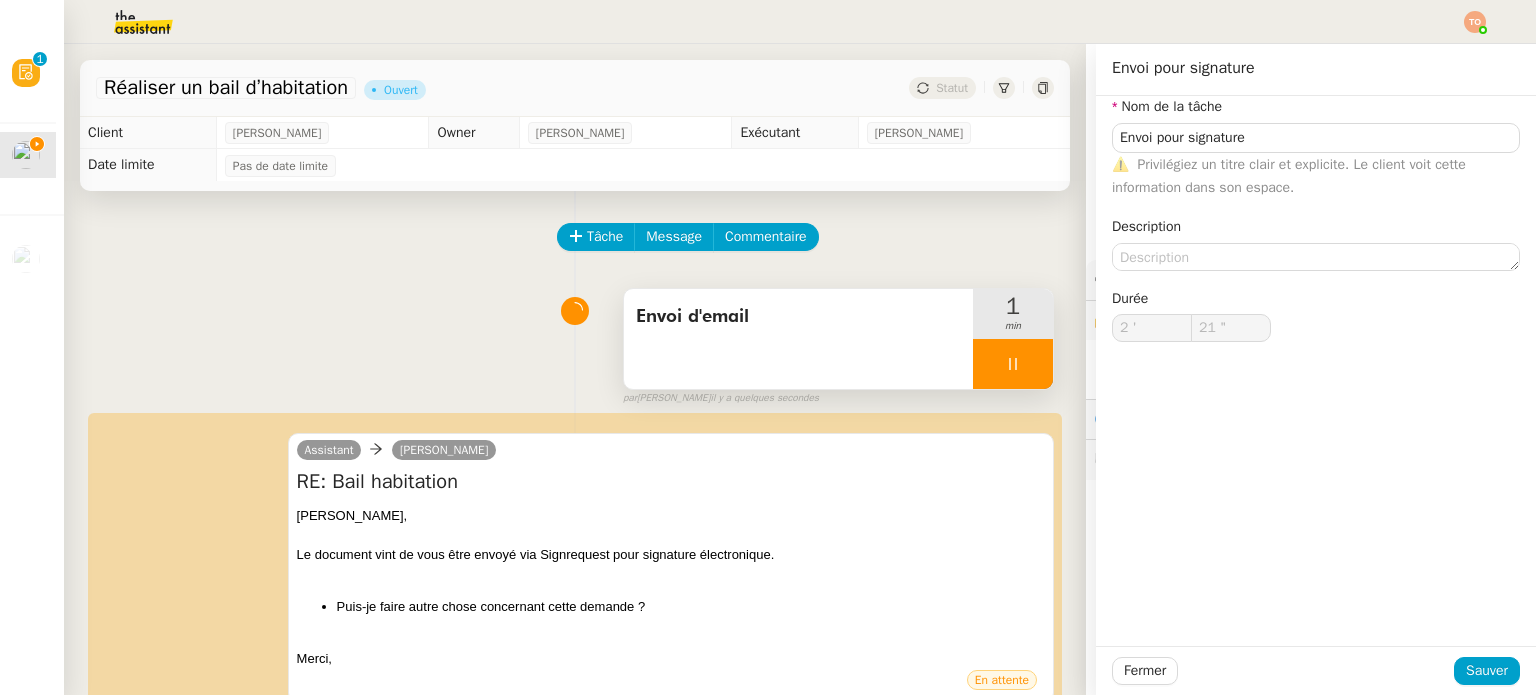 type on "Envoi pour signature" 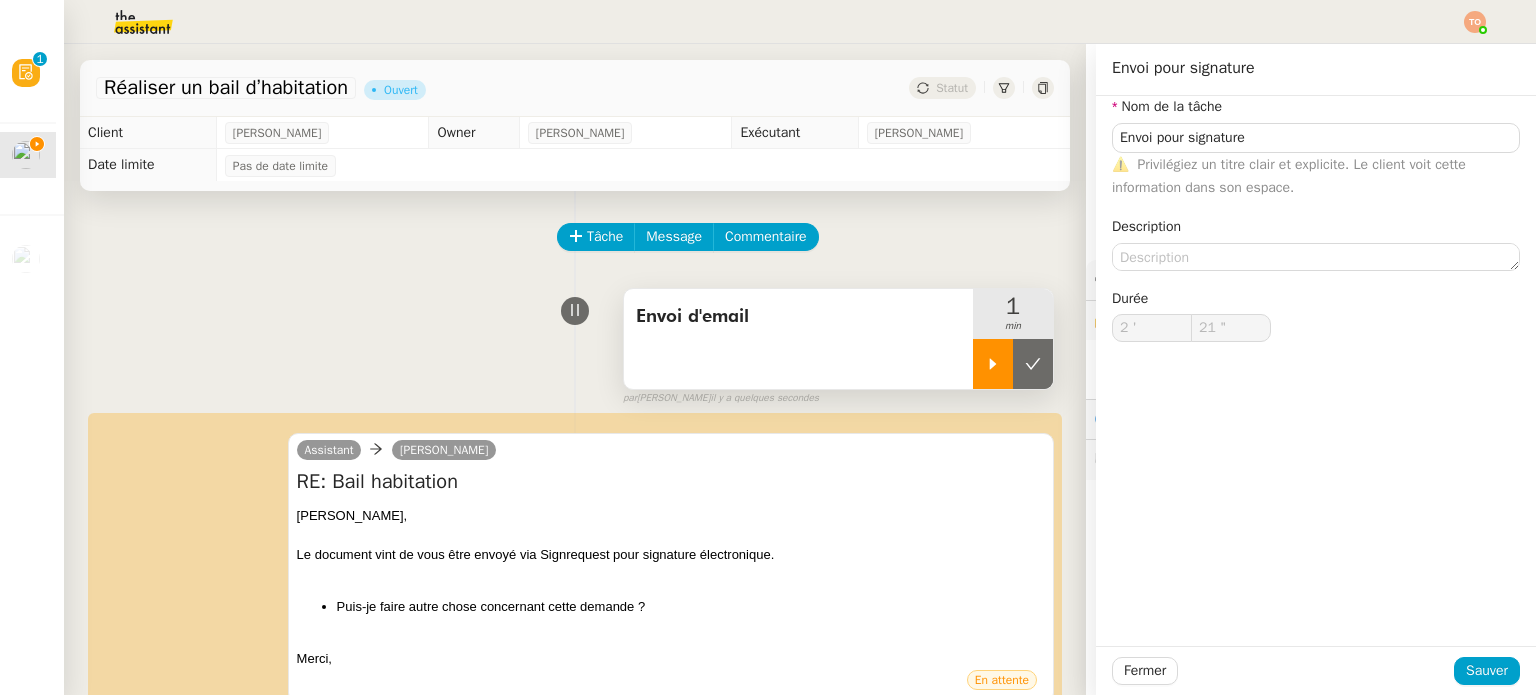 click at bounding box center [1033, 364] 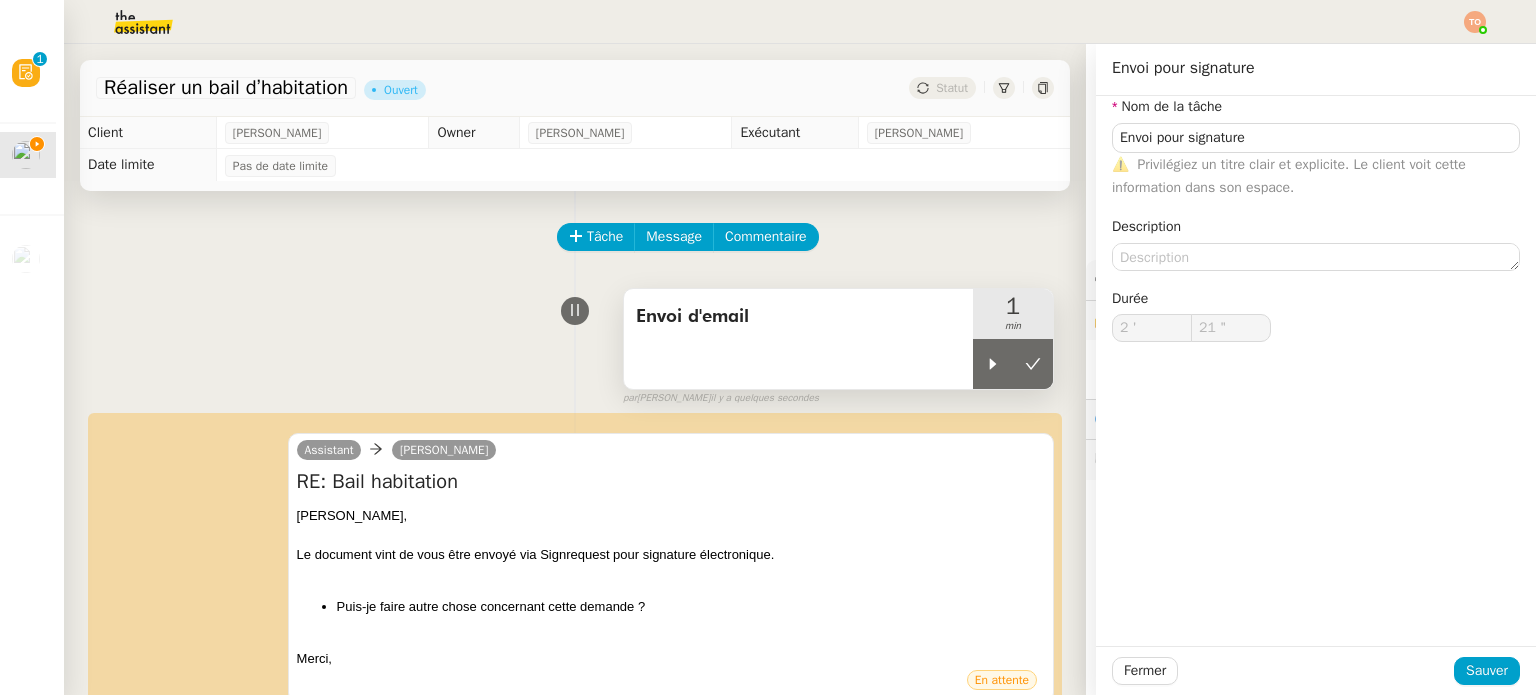 type on "Envoi pour signature" 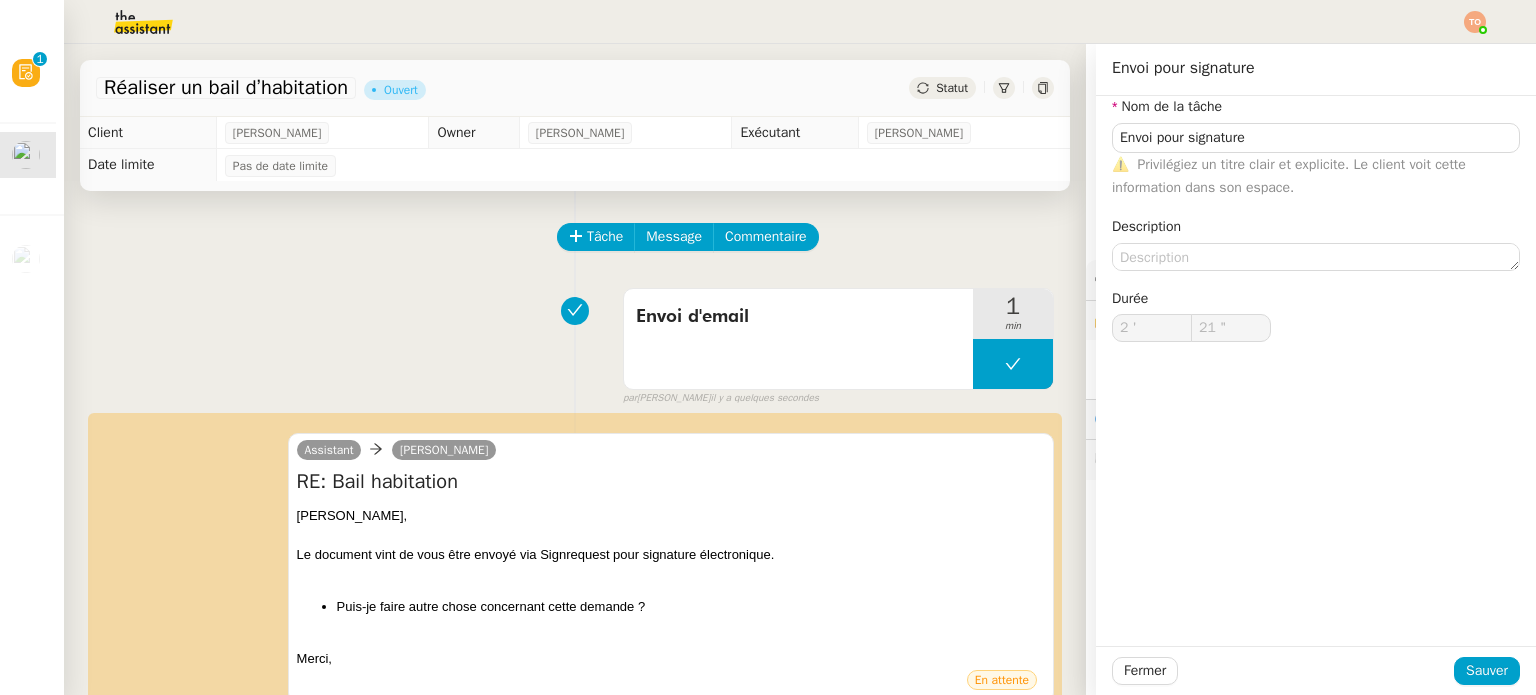 type on "Envoi pour signature" 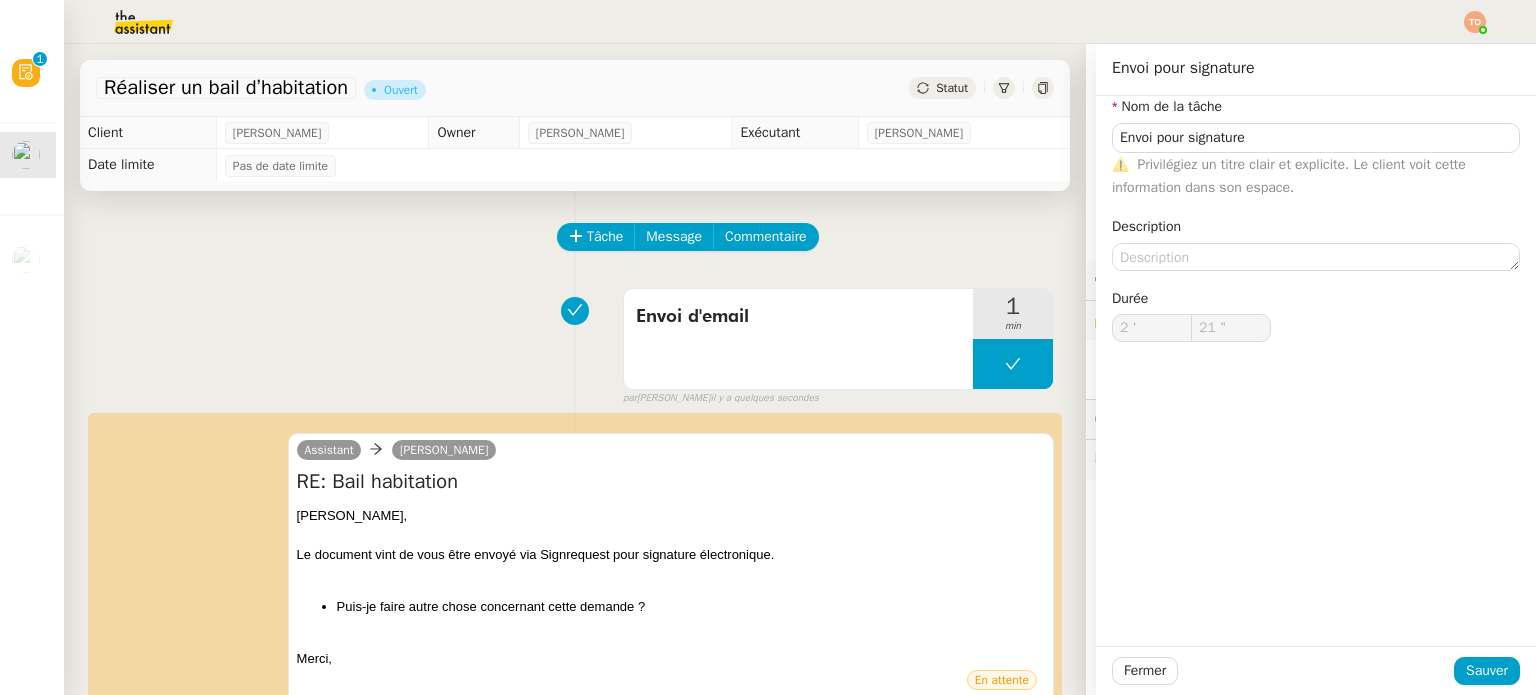 type on "Envoi pour signature" 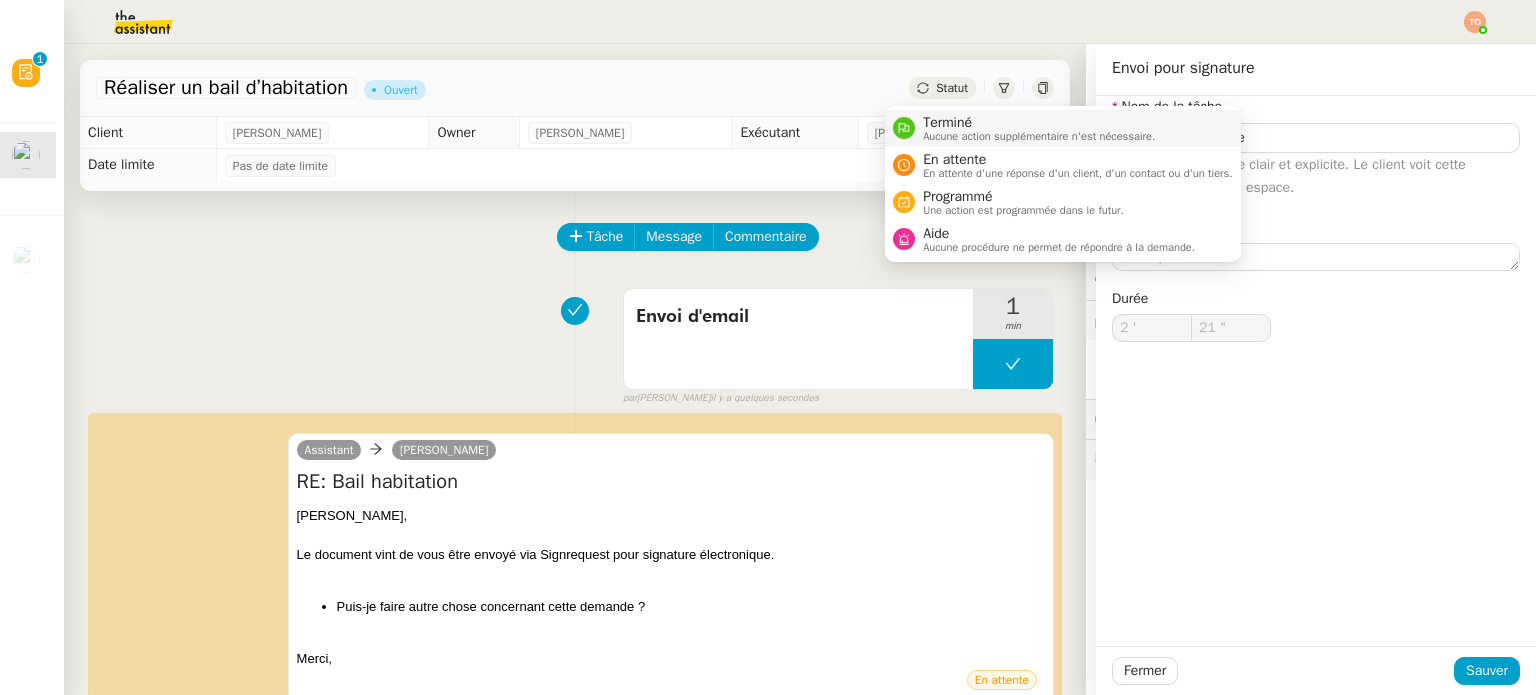 type on "Envoi pour signature" 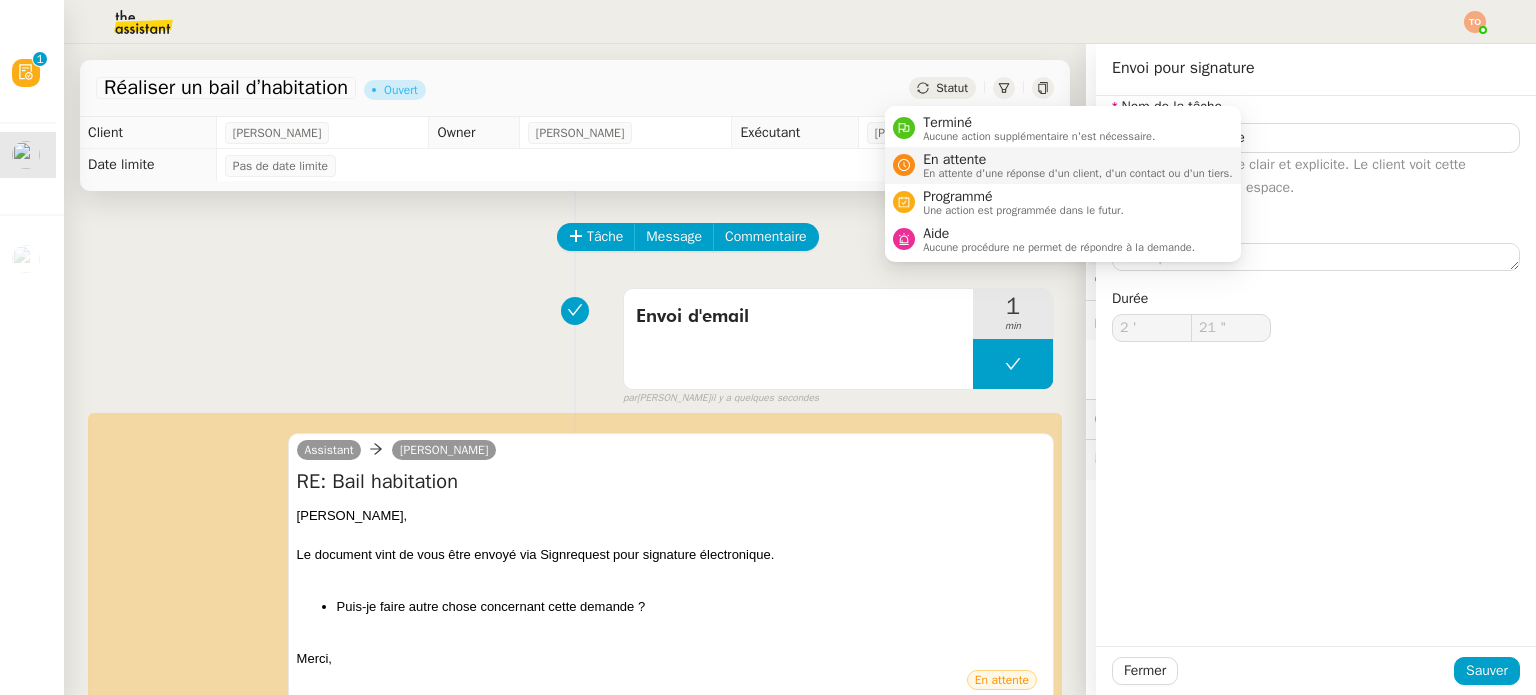 click on "En attente En attente d'une réponse d'un client, d'un contact ou d'un tiers." at bounding box center [1063, 165] 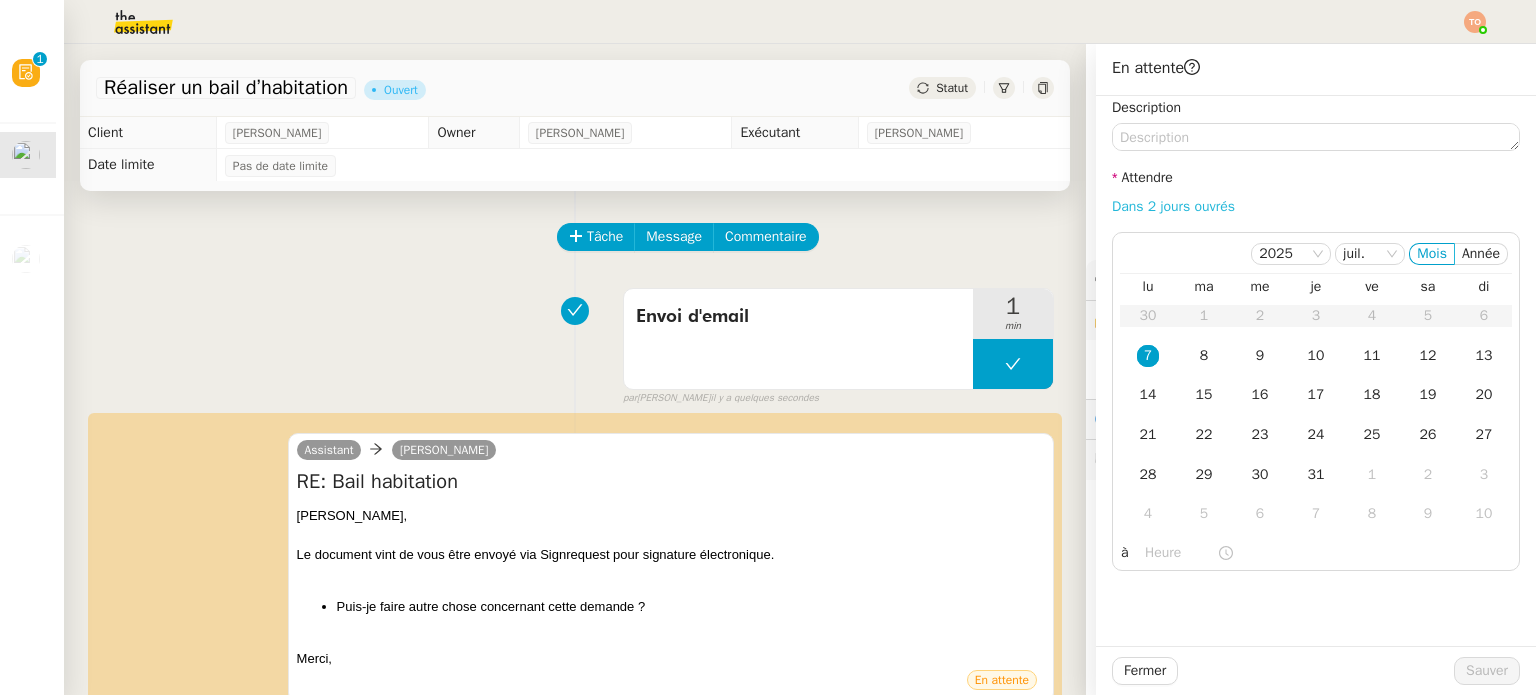 click on "Dans 2 jours ouvrés" 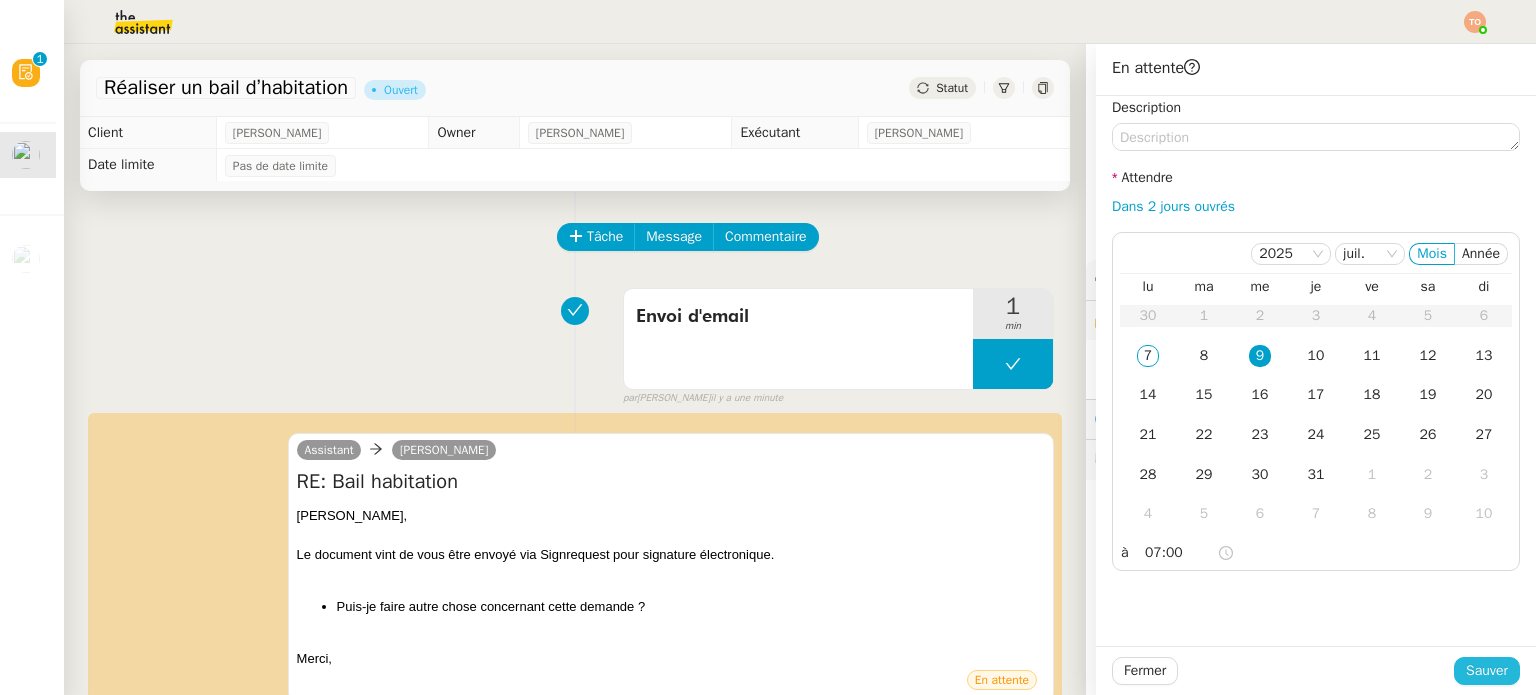 click on "Sauver" 